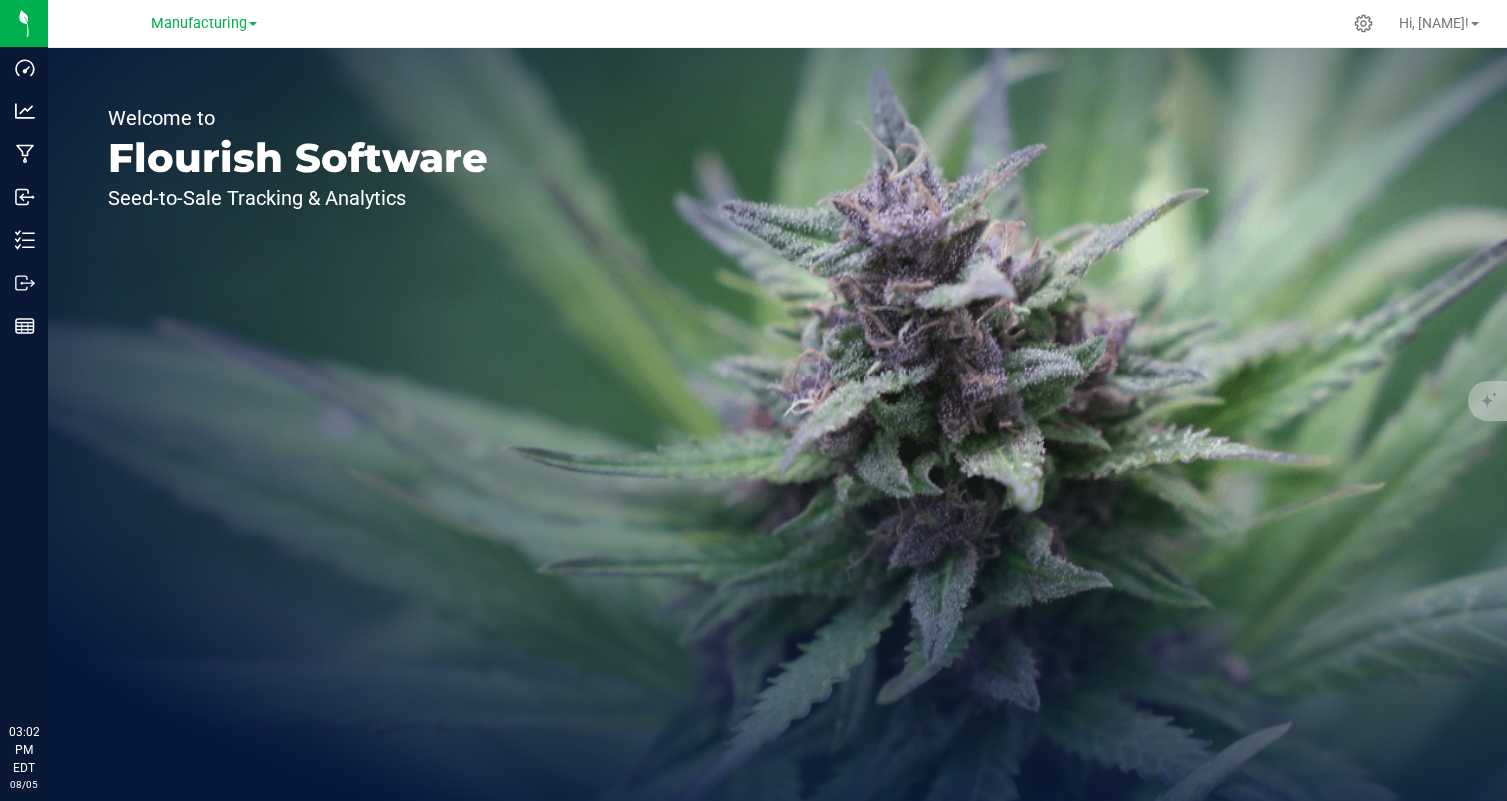 scroll, scrollTop: 0, scrollLeft: 0, axis: both 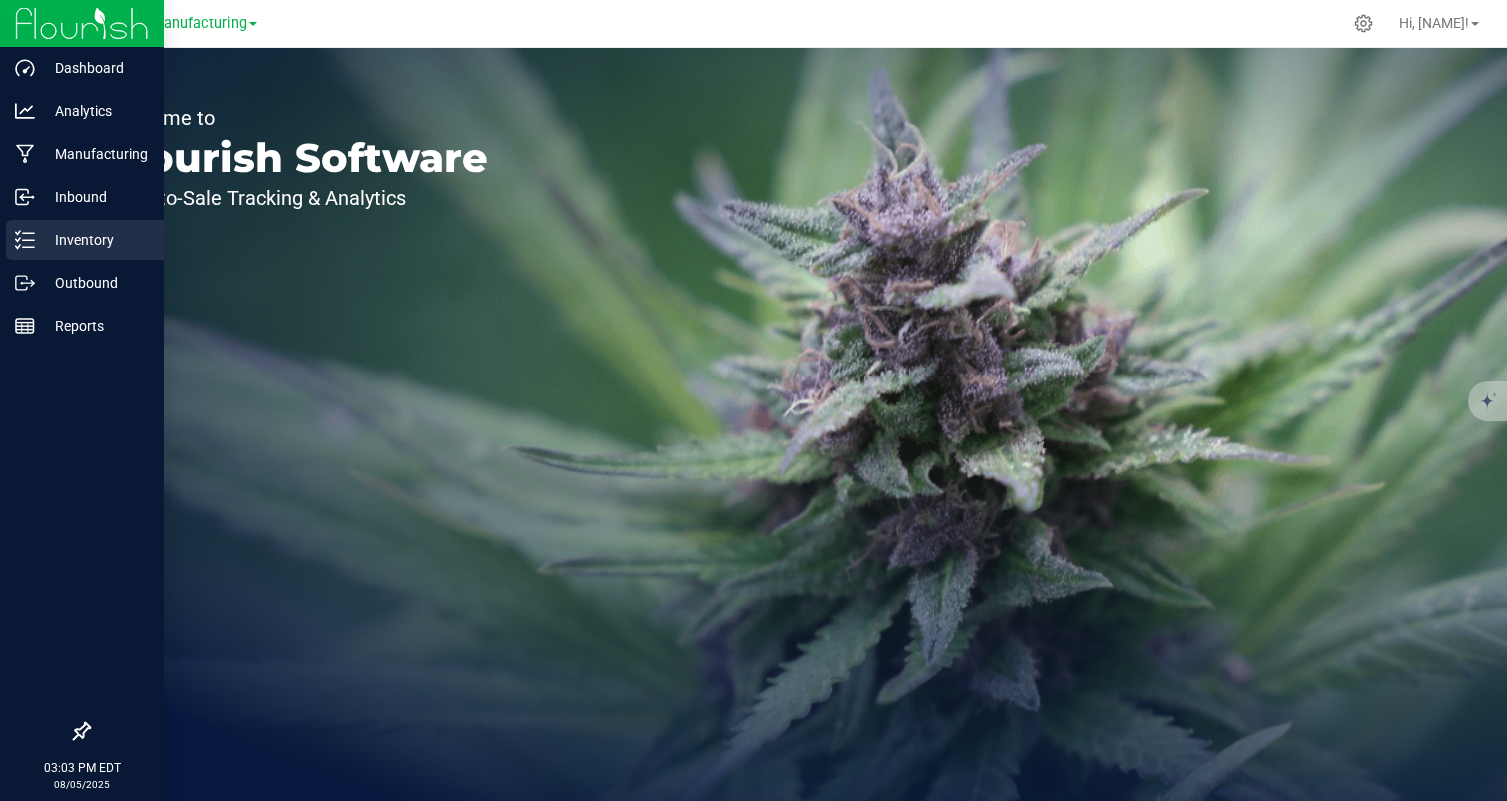 click on "Inventory" at bounding box center (95, 240) 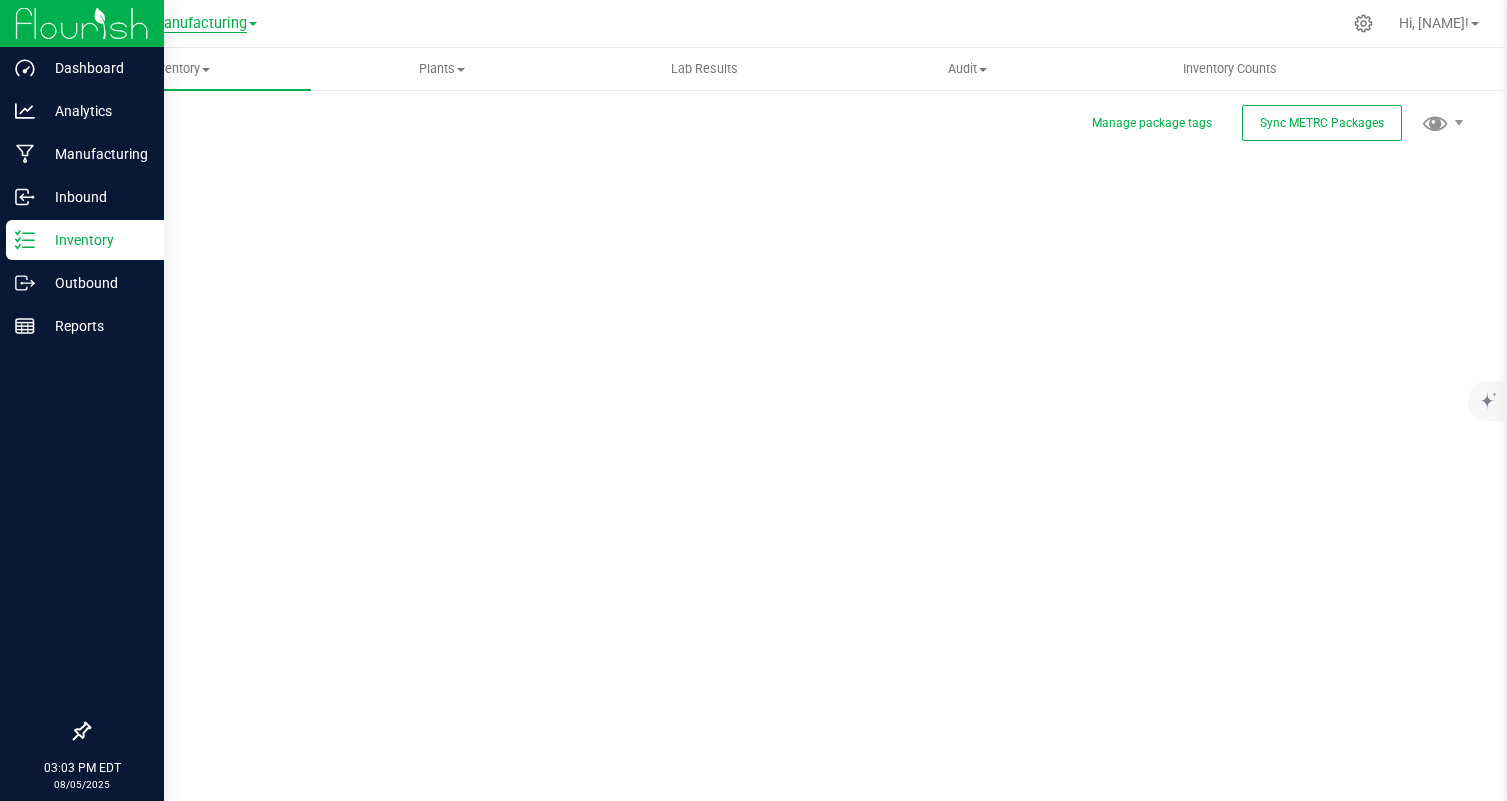 click on "Manufacturing" at bounding box center [199, 24] 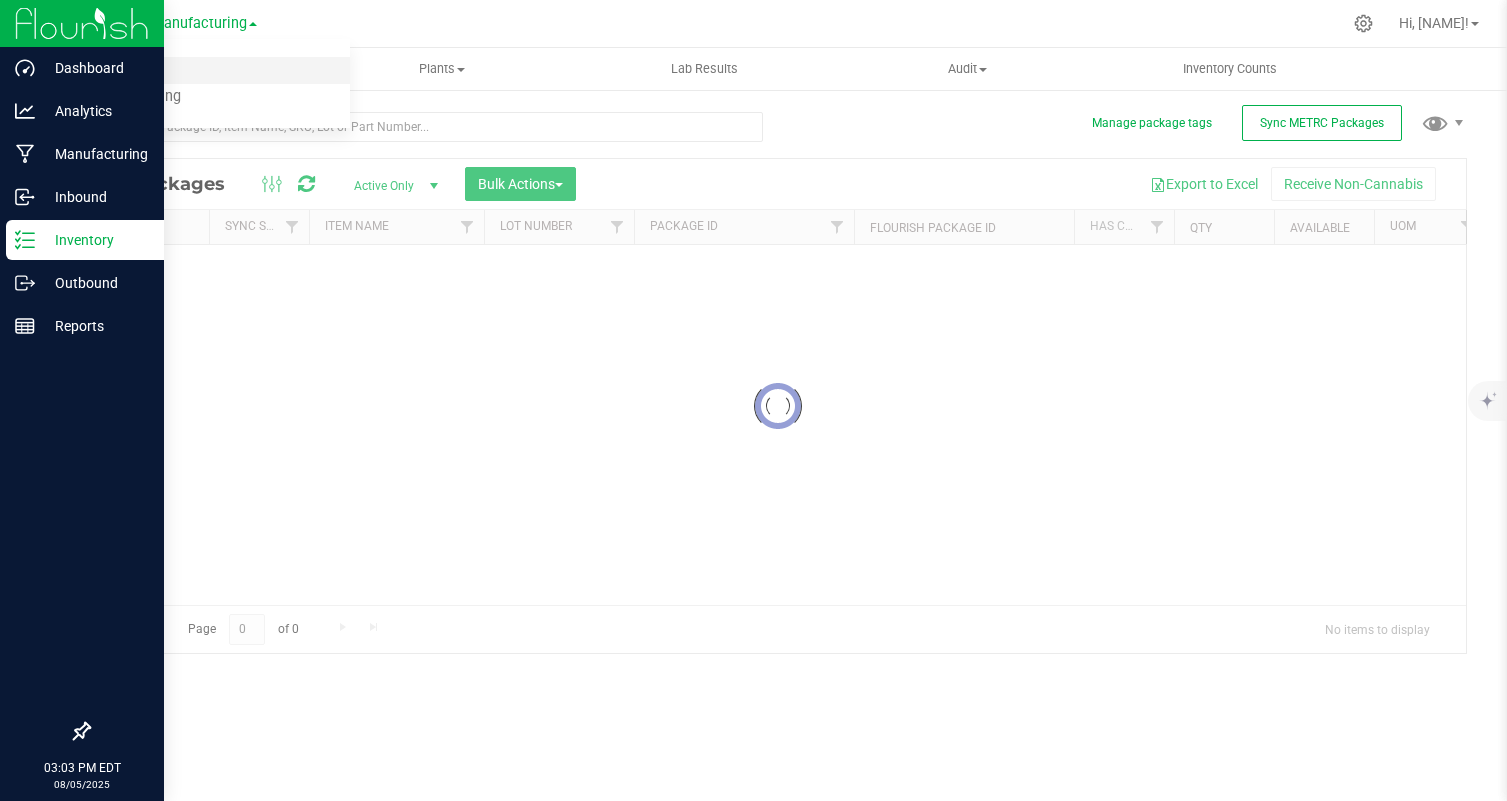 click on "Cultivation" at bounding box center [204, 70] 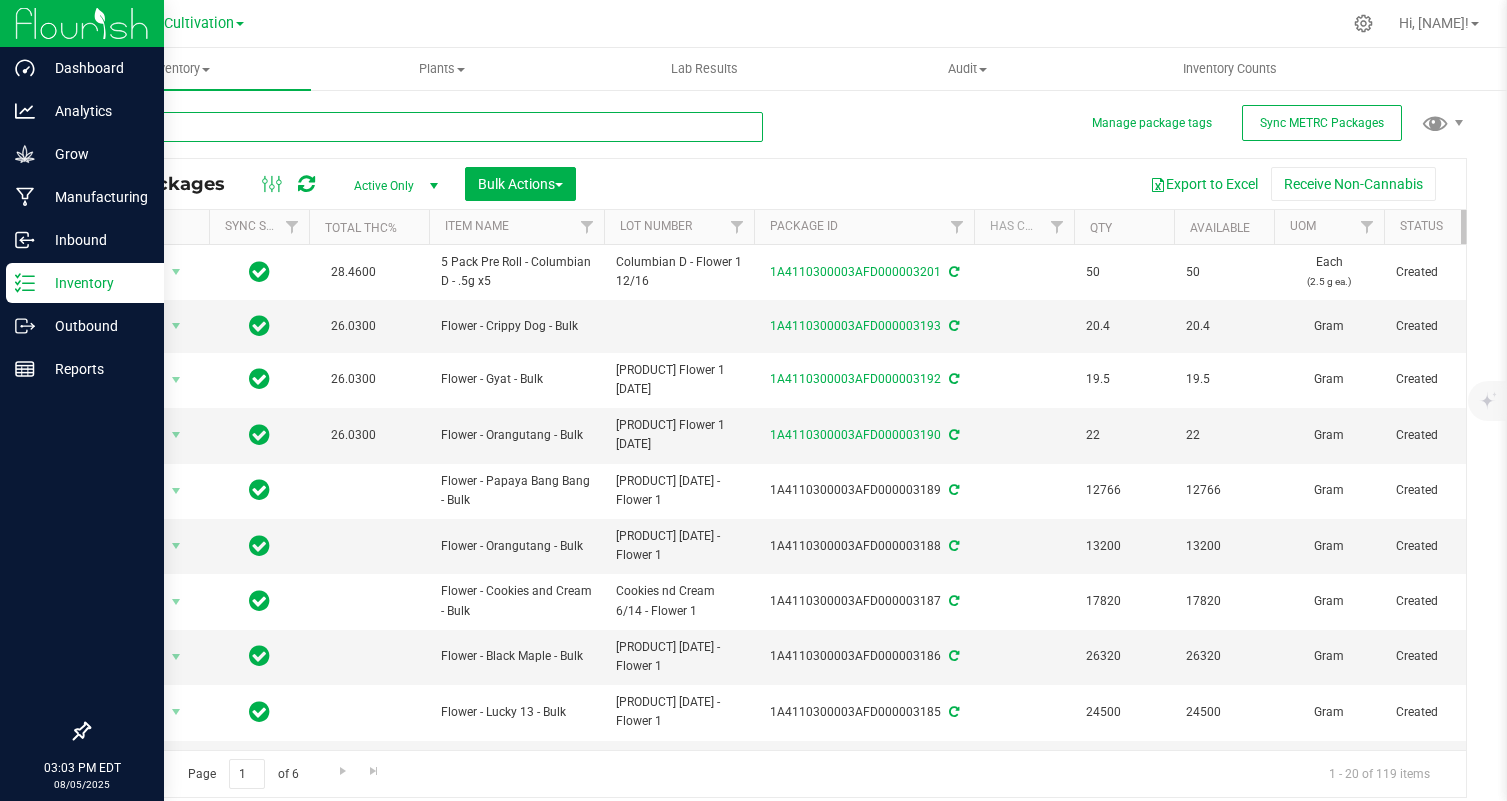 click at bounding box center [425, 127] 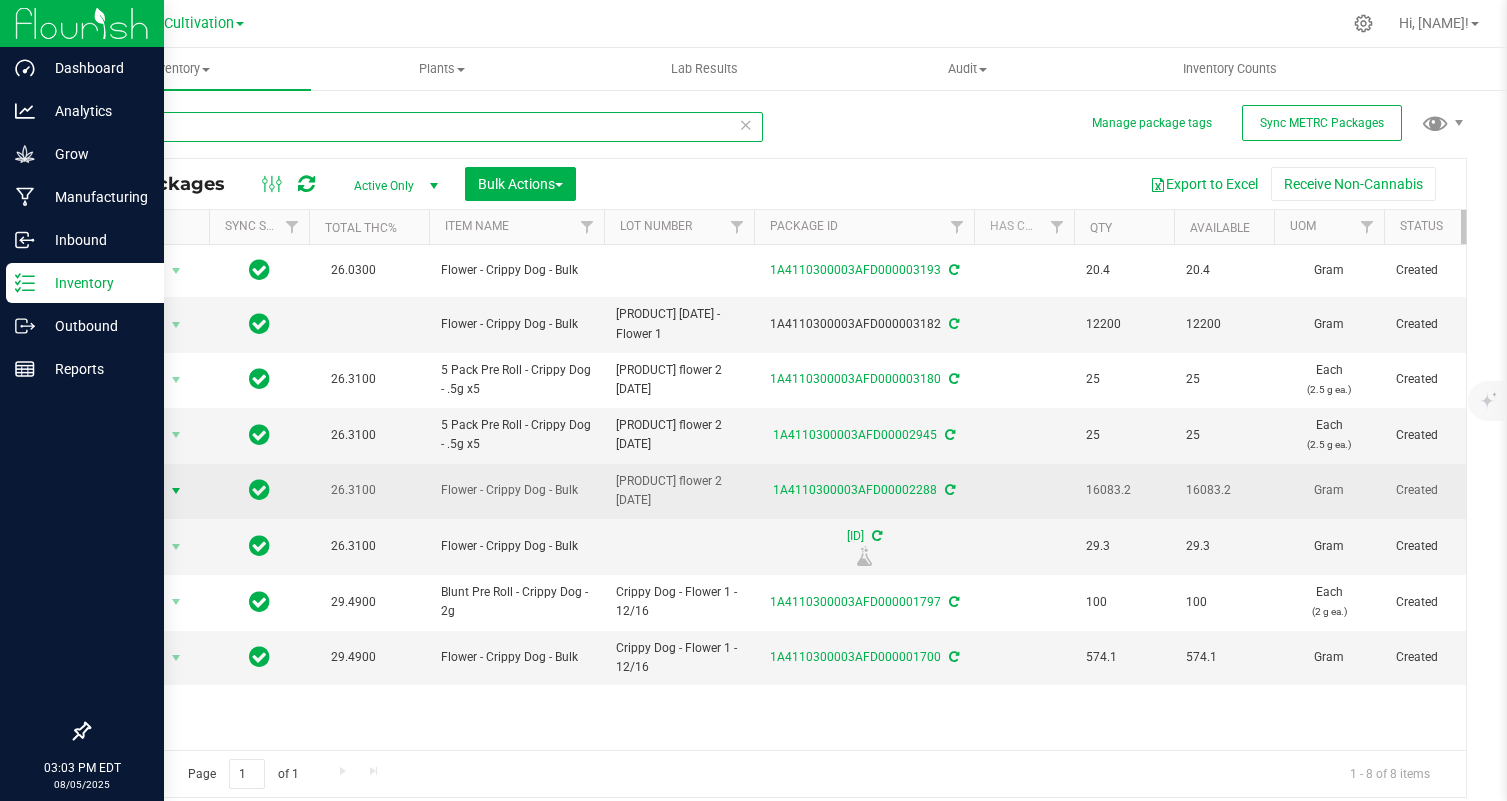 type on "crip" 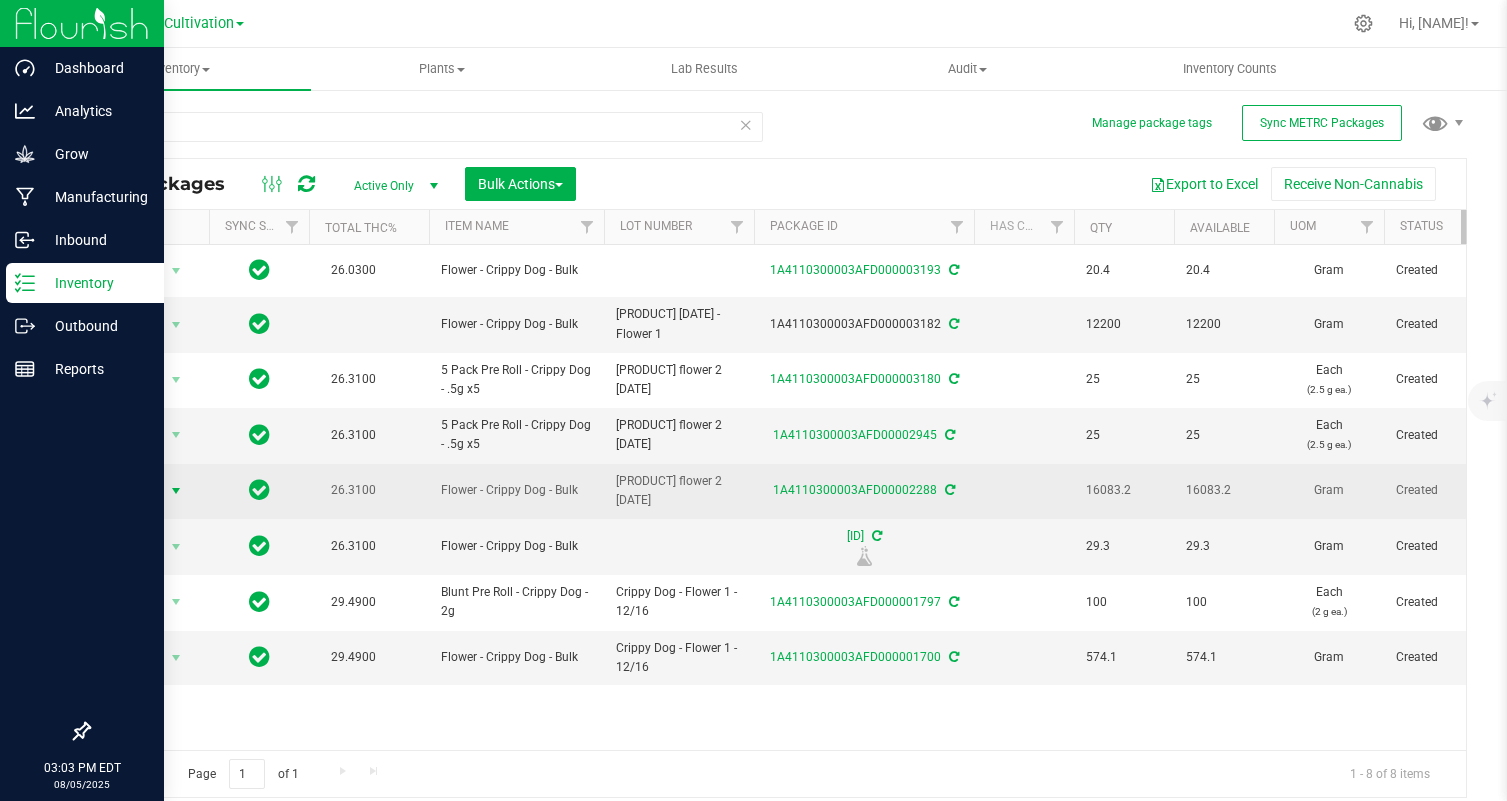 click on "Action" at bounding box center (136, 491) 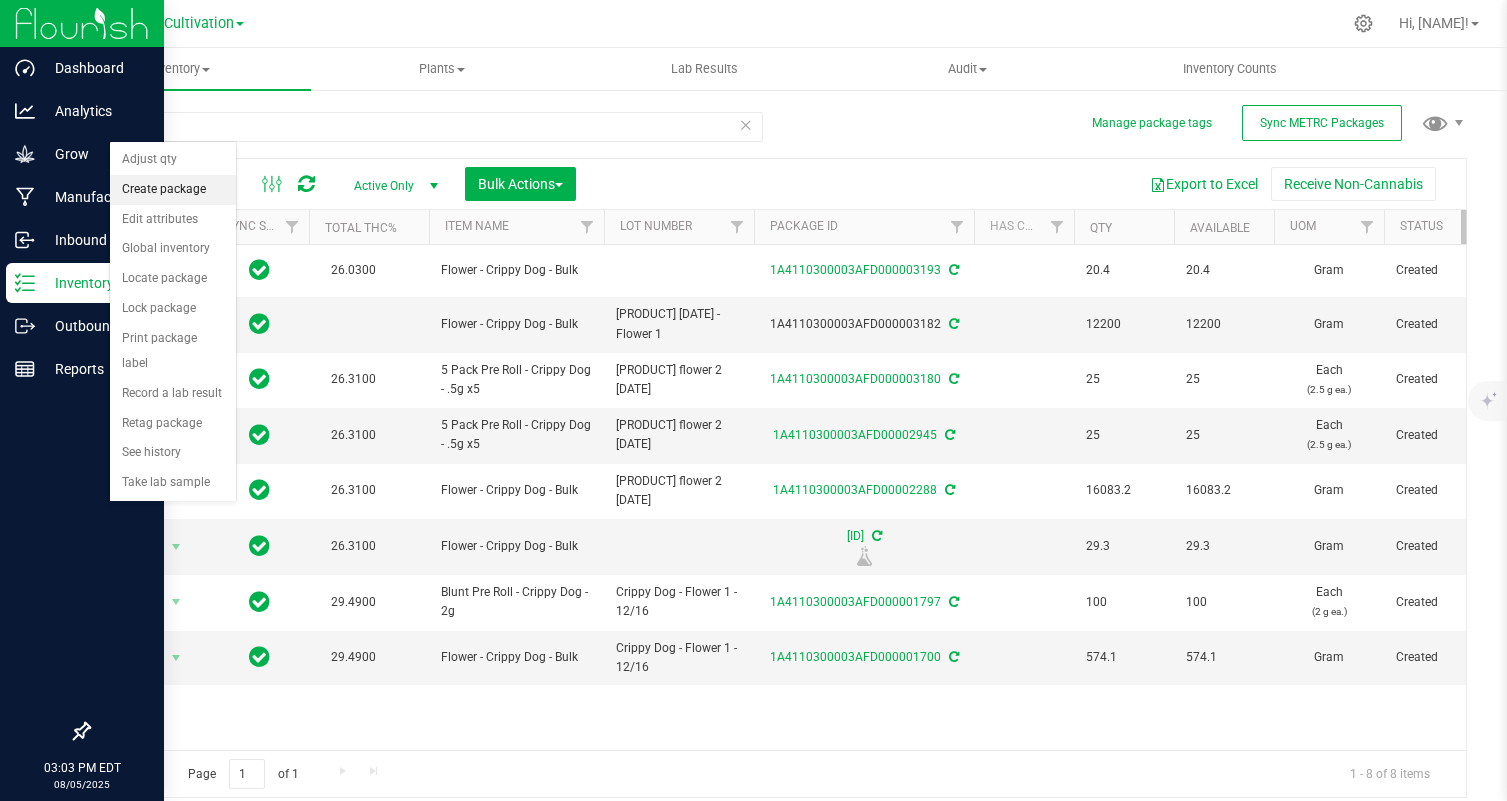 click on "Create package" at bounding box center (173, 190) 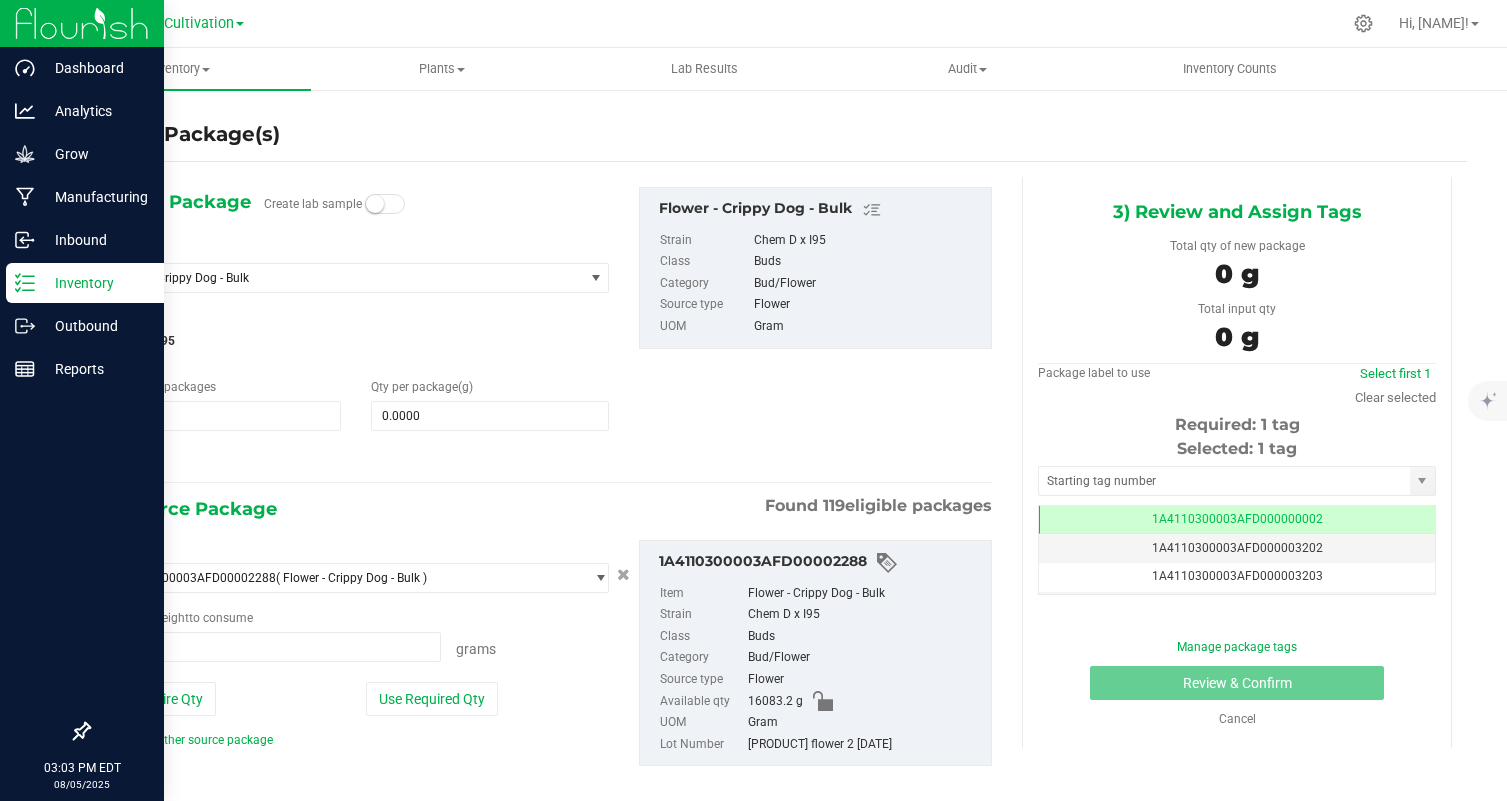 scroll, scrollTop: 0, scrollLeft: 0, axis: both 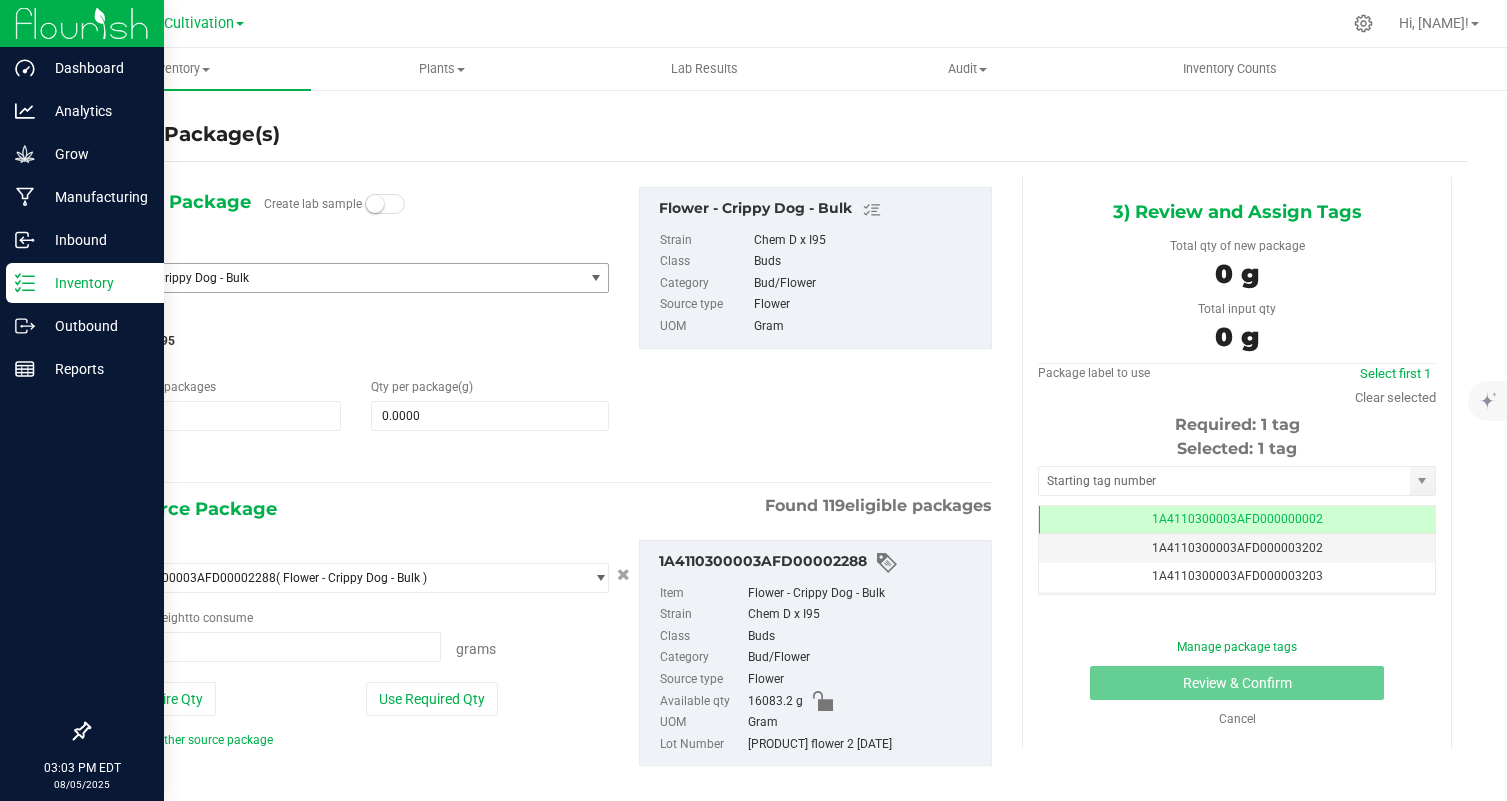 click on "Flower - Crippy Dog - Bulk" at bounding box center (343, 278) 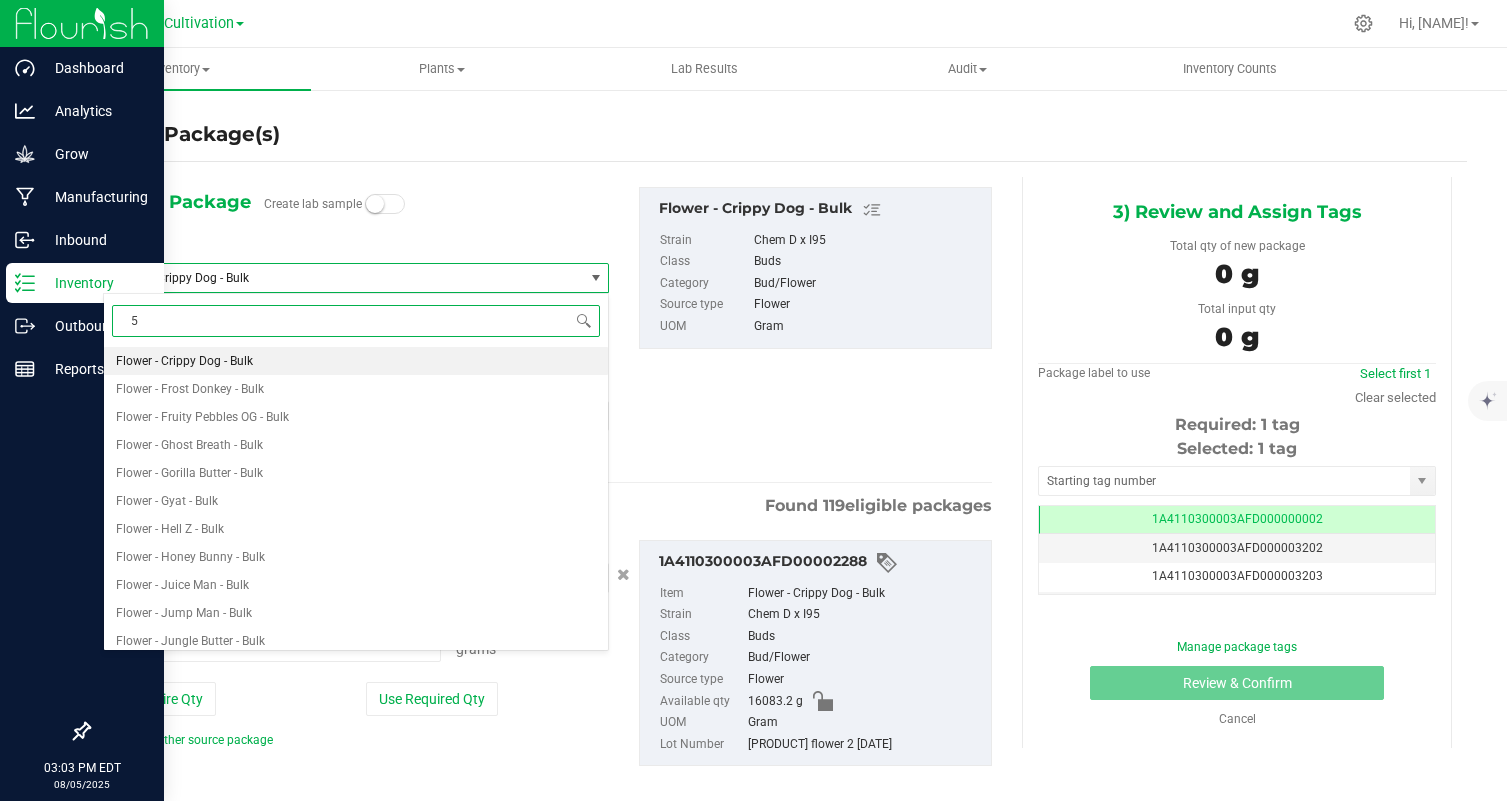 type on "5" 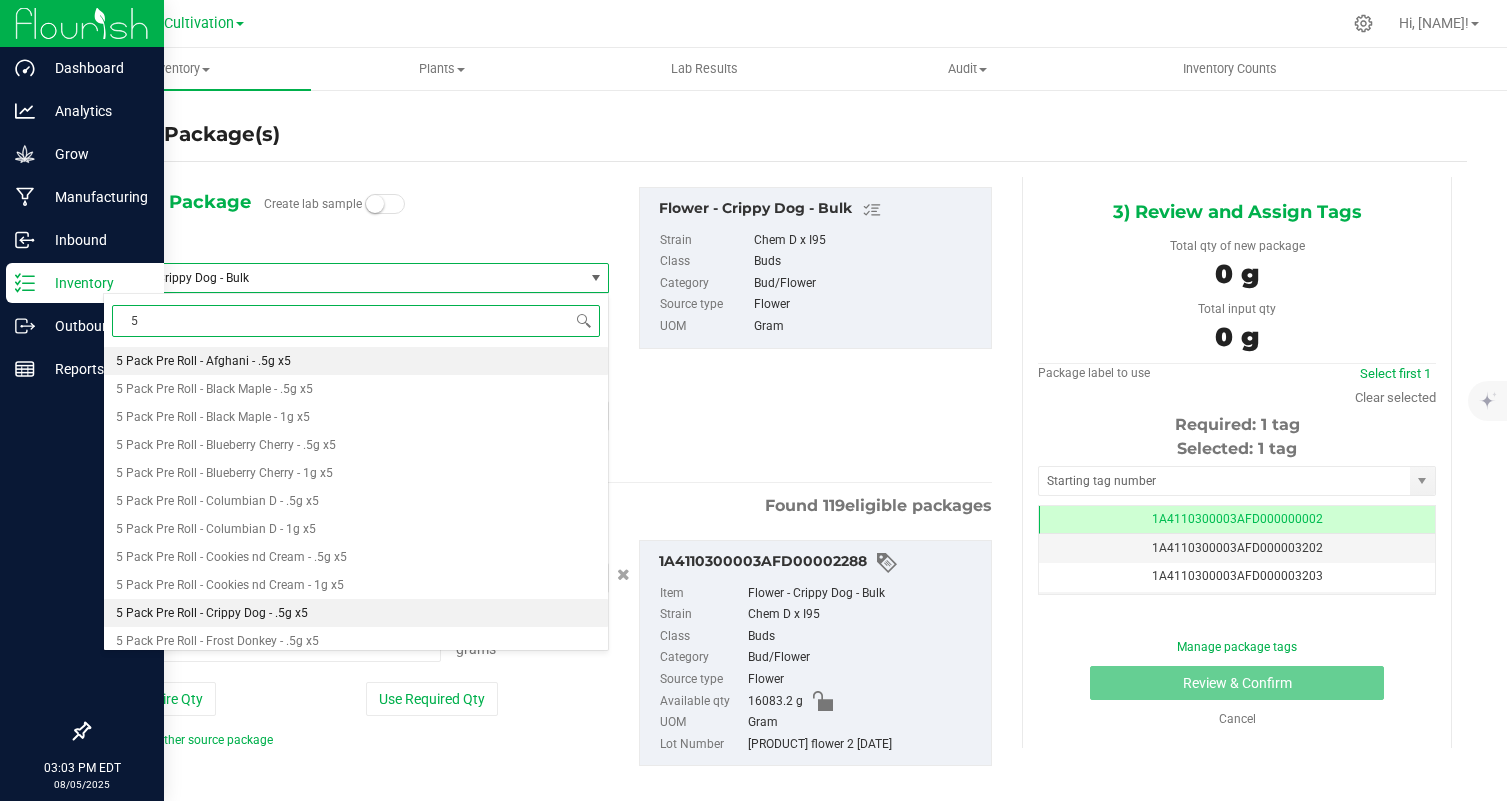 click on "5 Pack Pre Roll - Crippy Dog - .5g x5" at bounding box center [356, 613] 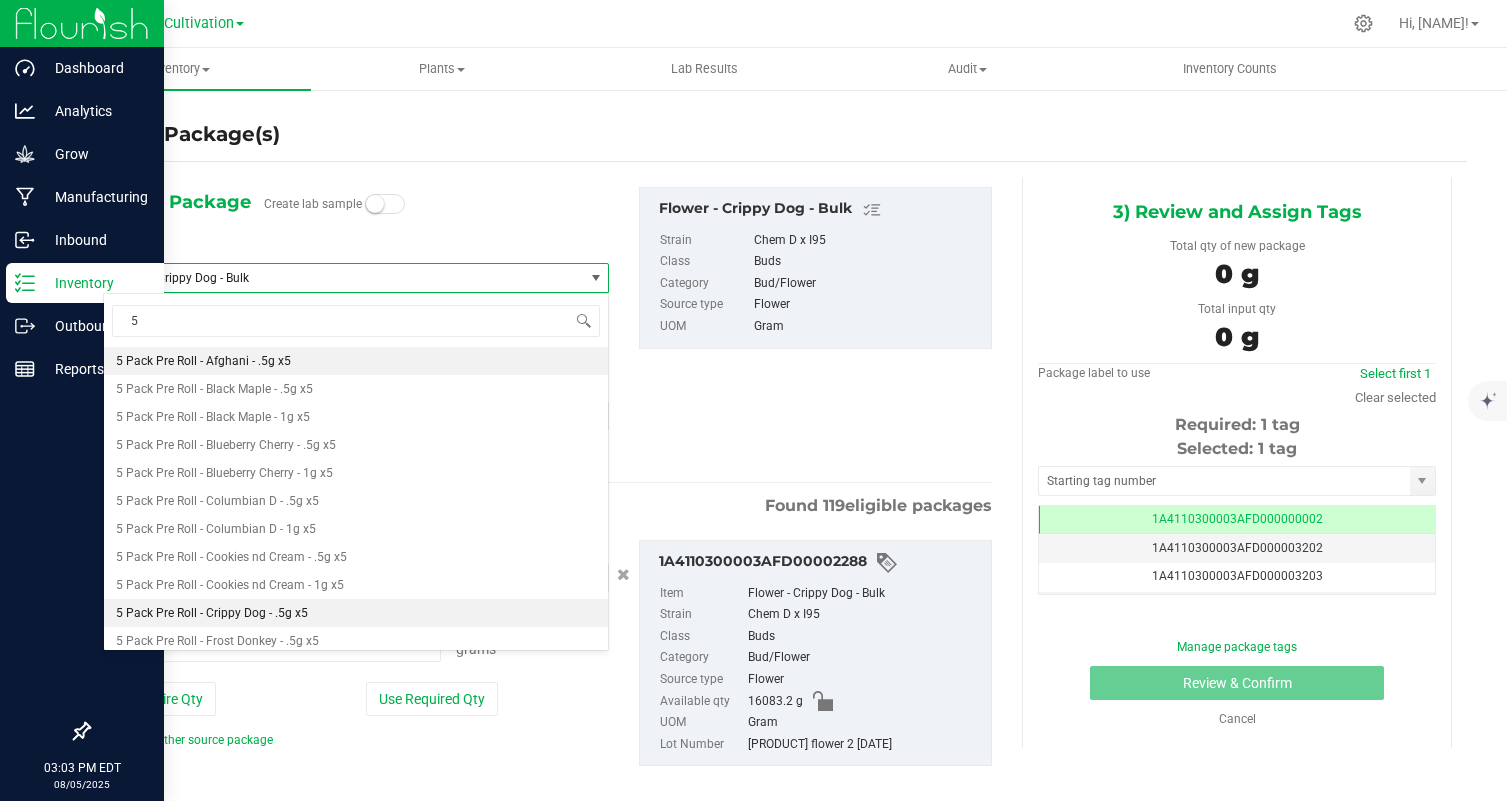 type 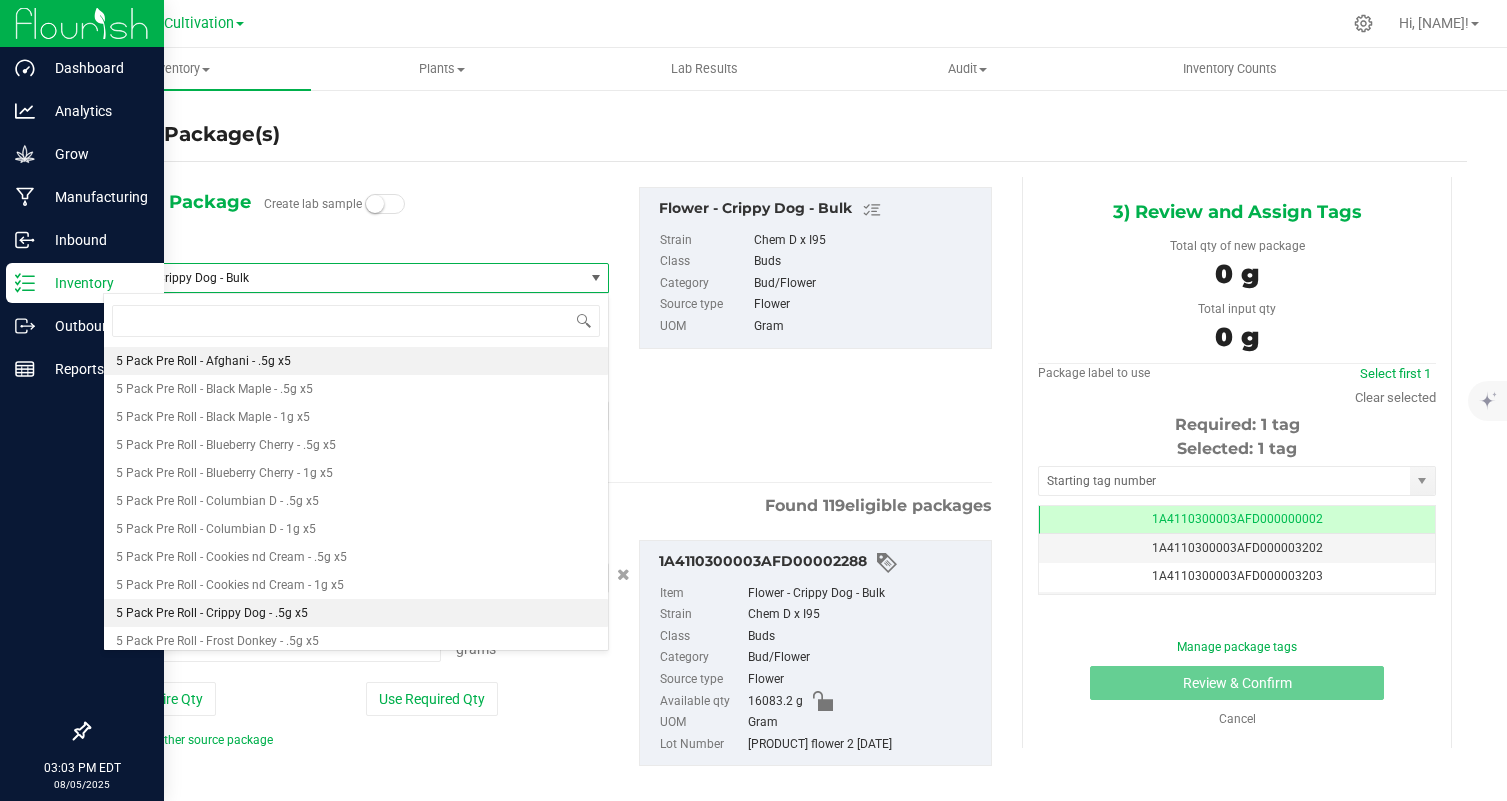 type on "0" 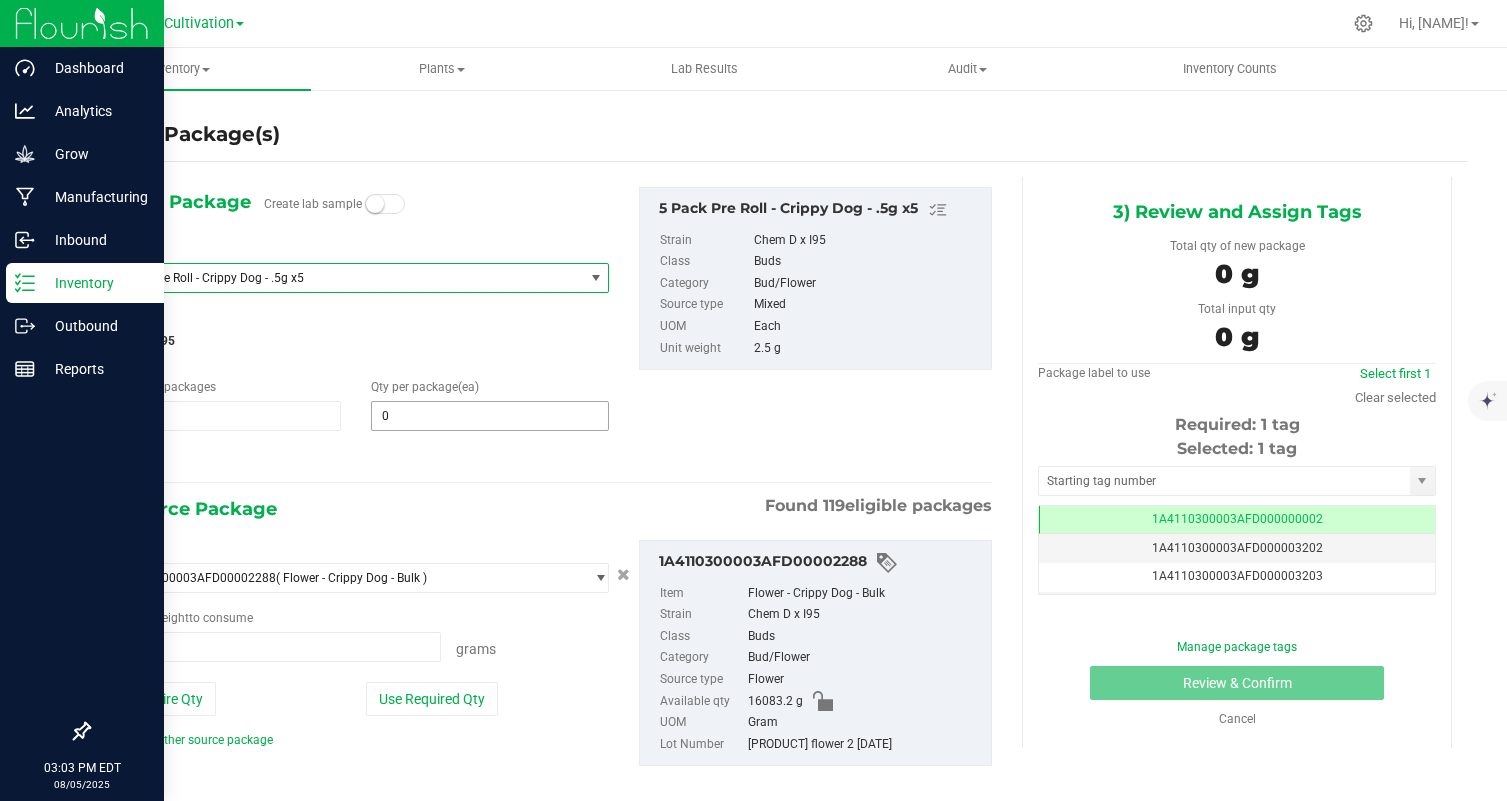 click on "0" at bounding box center [490, 416] 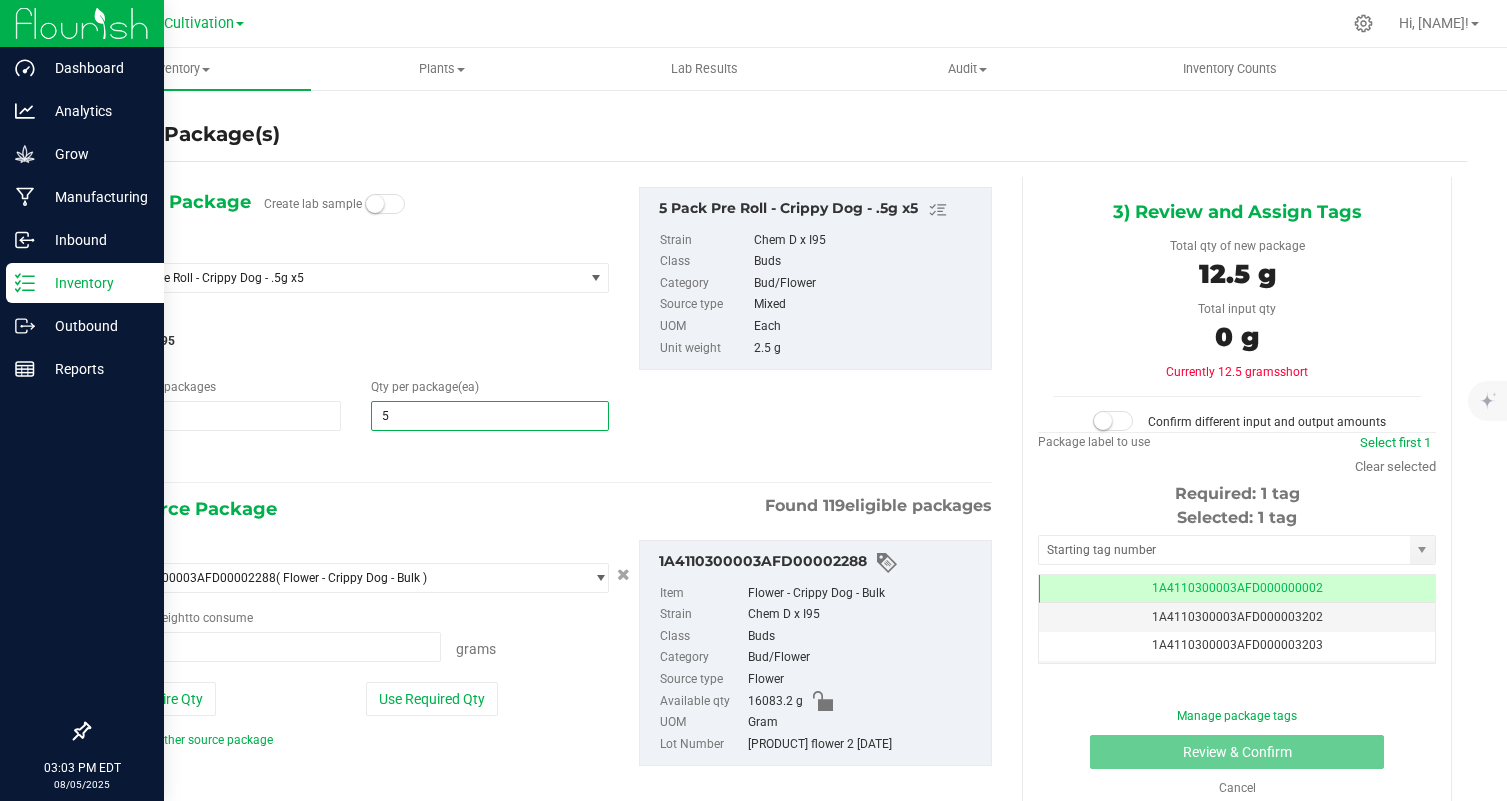 type on "50" 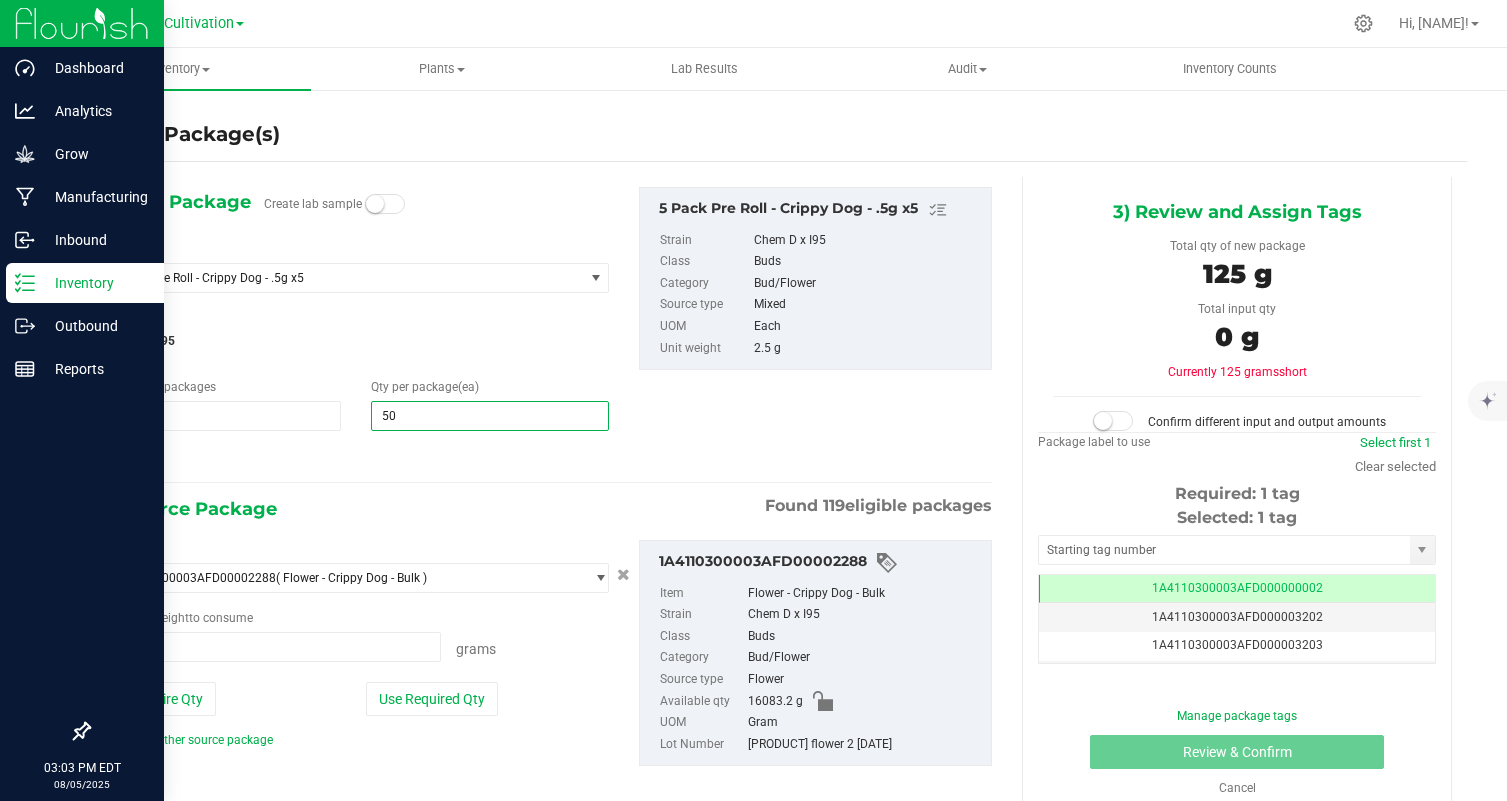 click at bounding box center [356, 459] 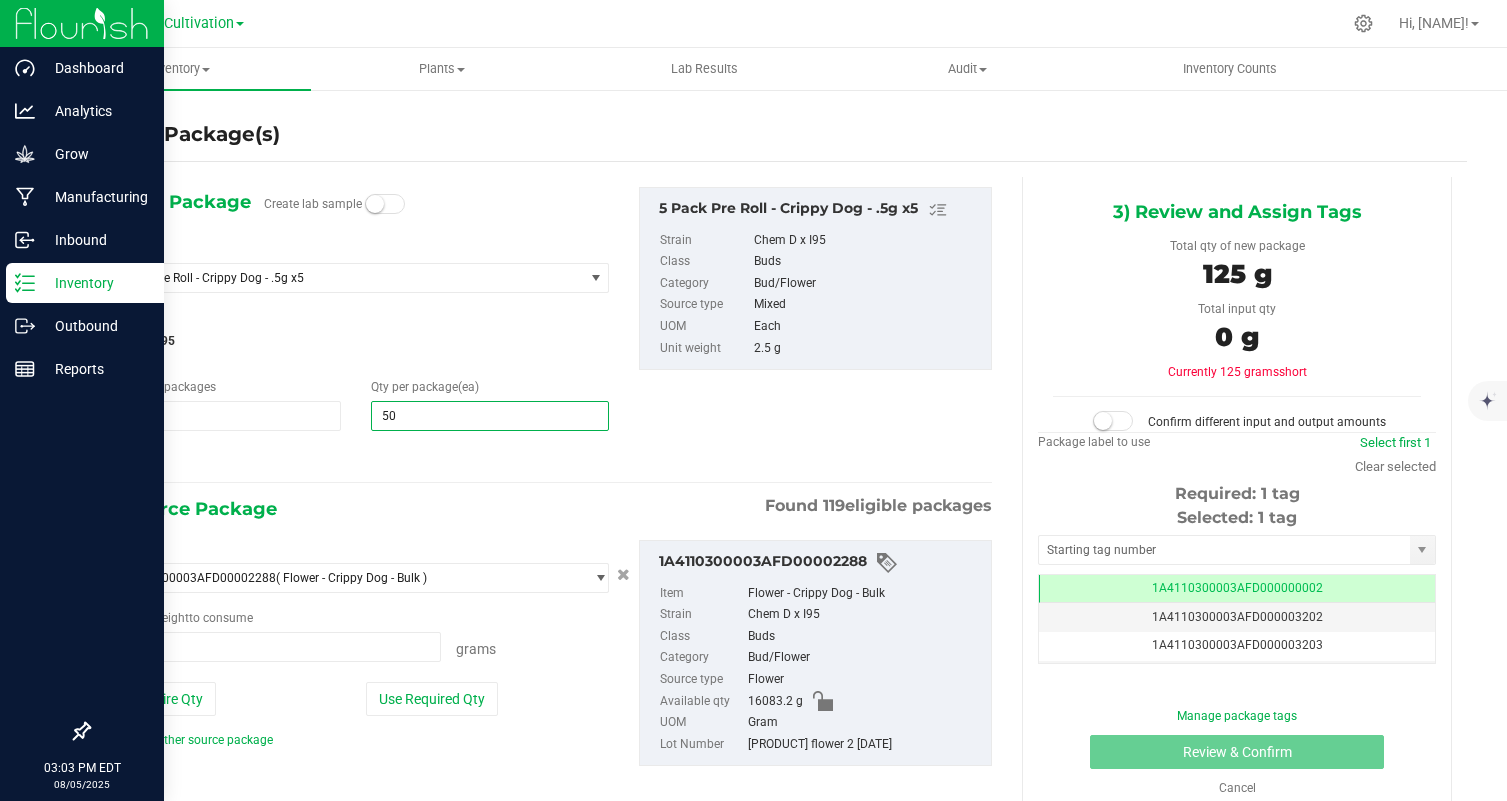 type on "50" 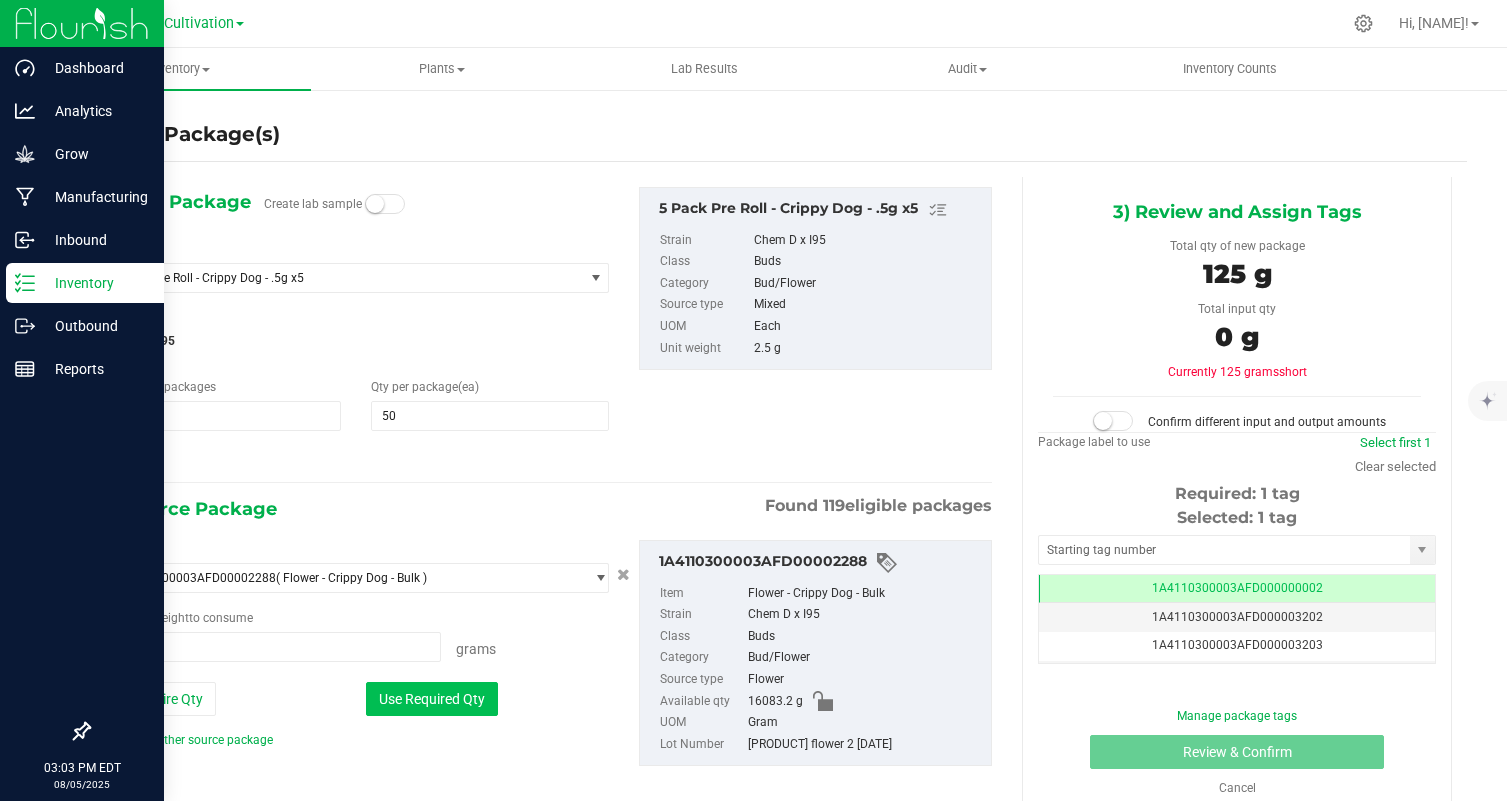 click on "Use Required Qty" at bounding box center (432, 699) 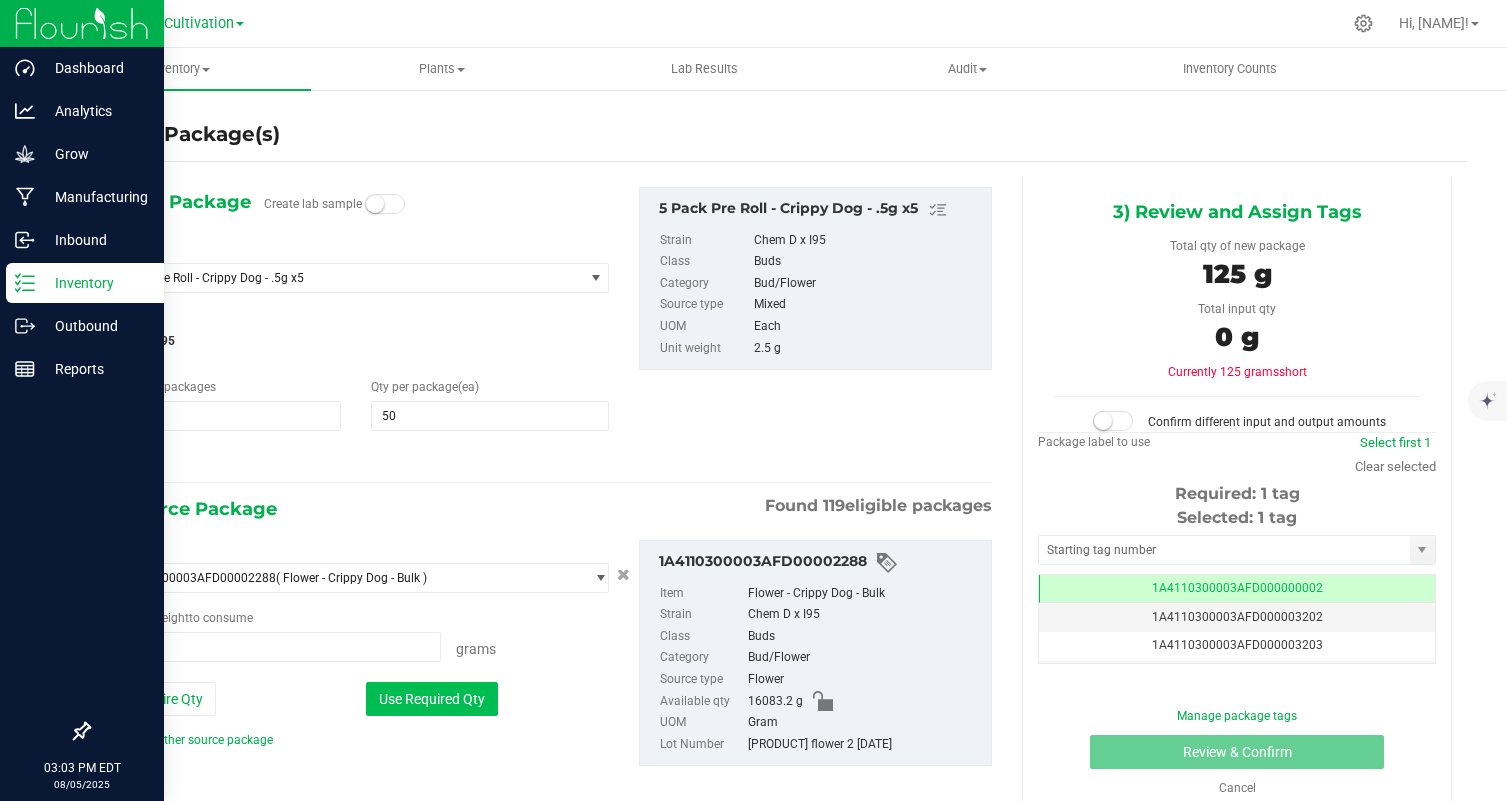 type on "125.0000 g" 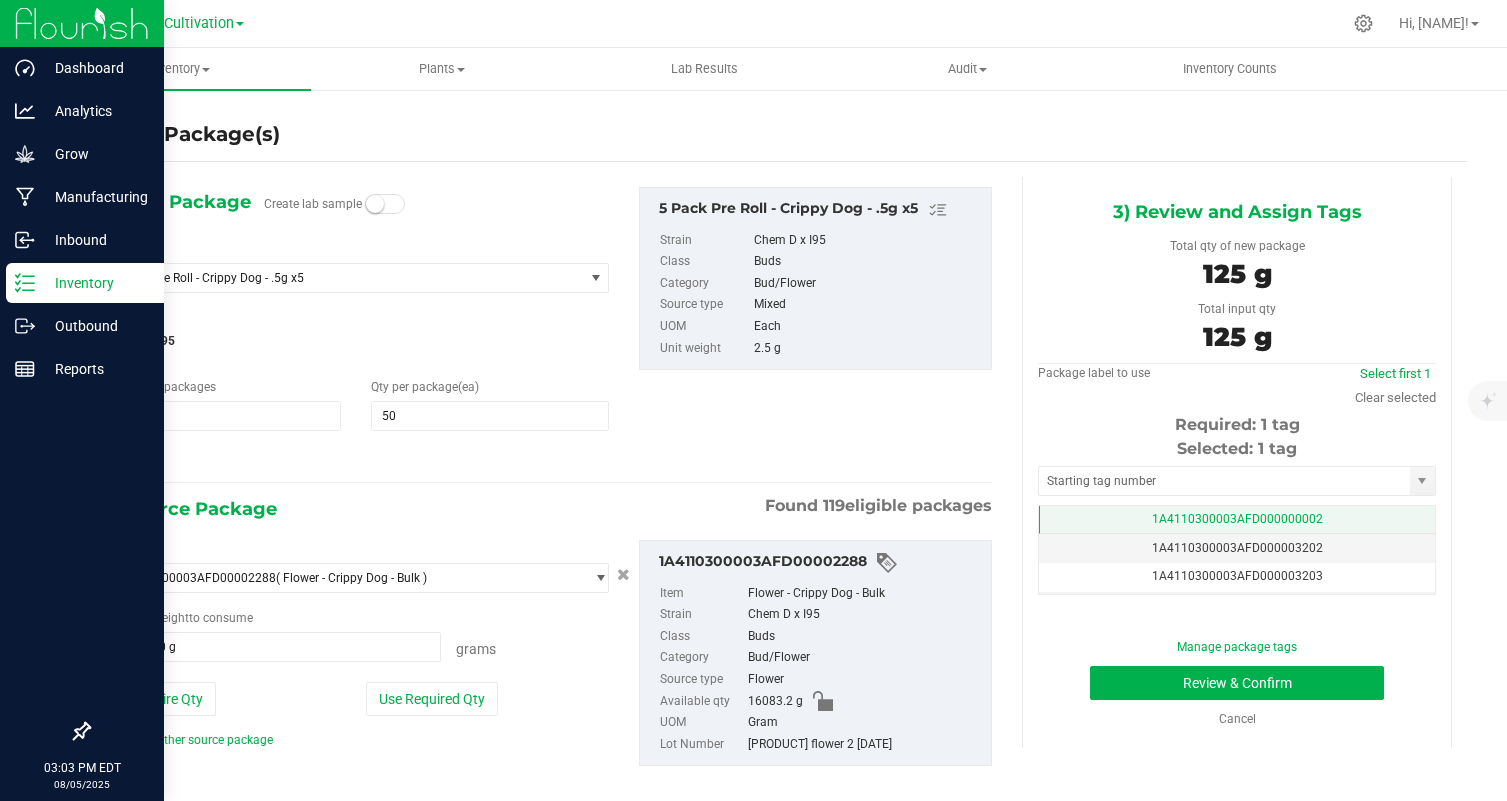 click on "1A4110300003AFD000000002" at bounding box center (1237, 520) 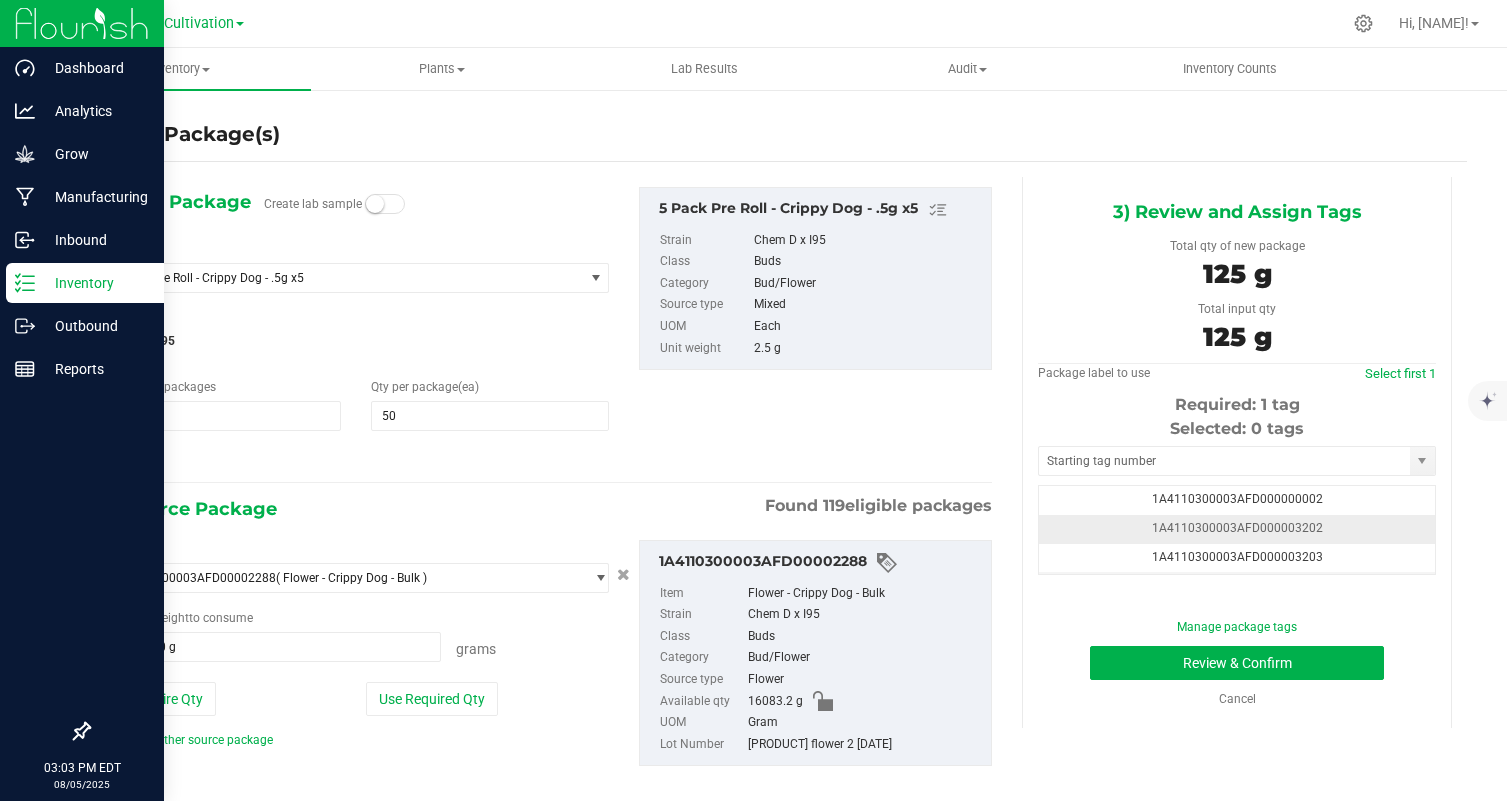 click on "[LICENSE]" at bounding box center [1237, 529] 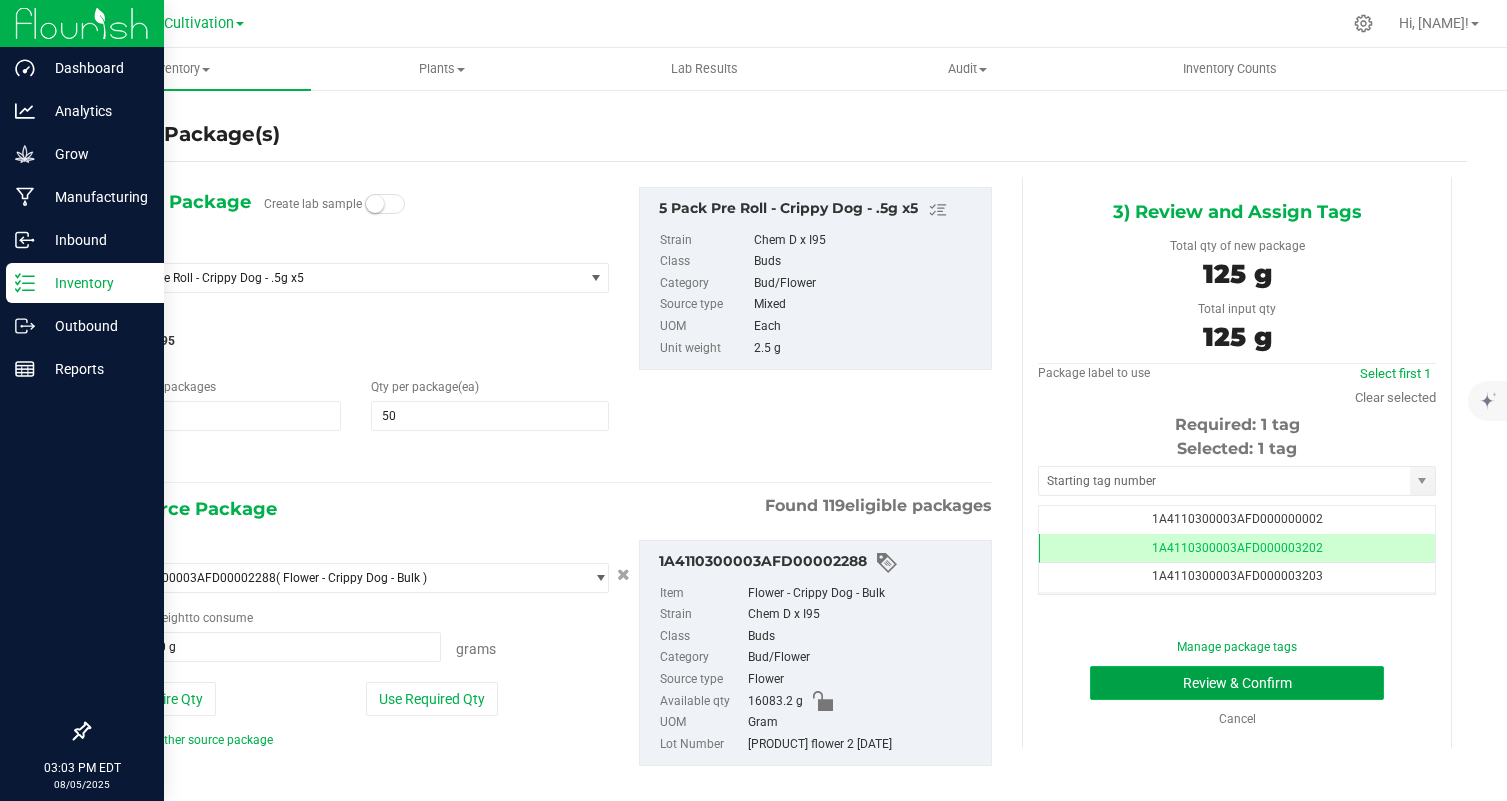 click on "Review & Confirm" at bounding box center [1237, 683] 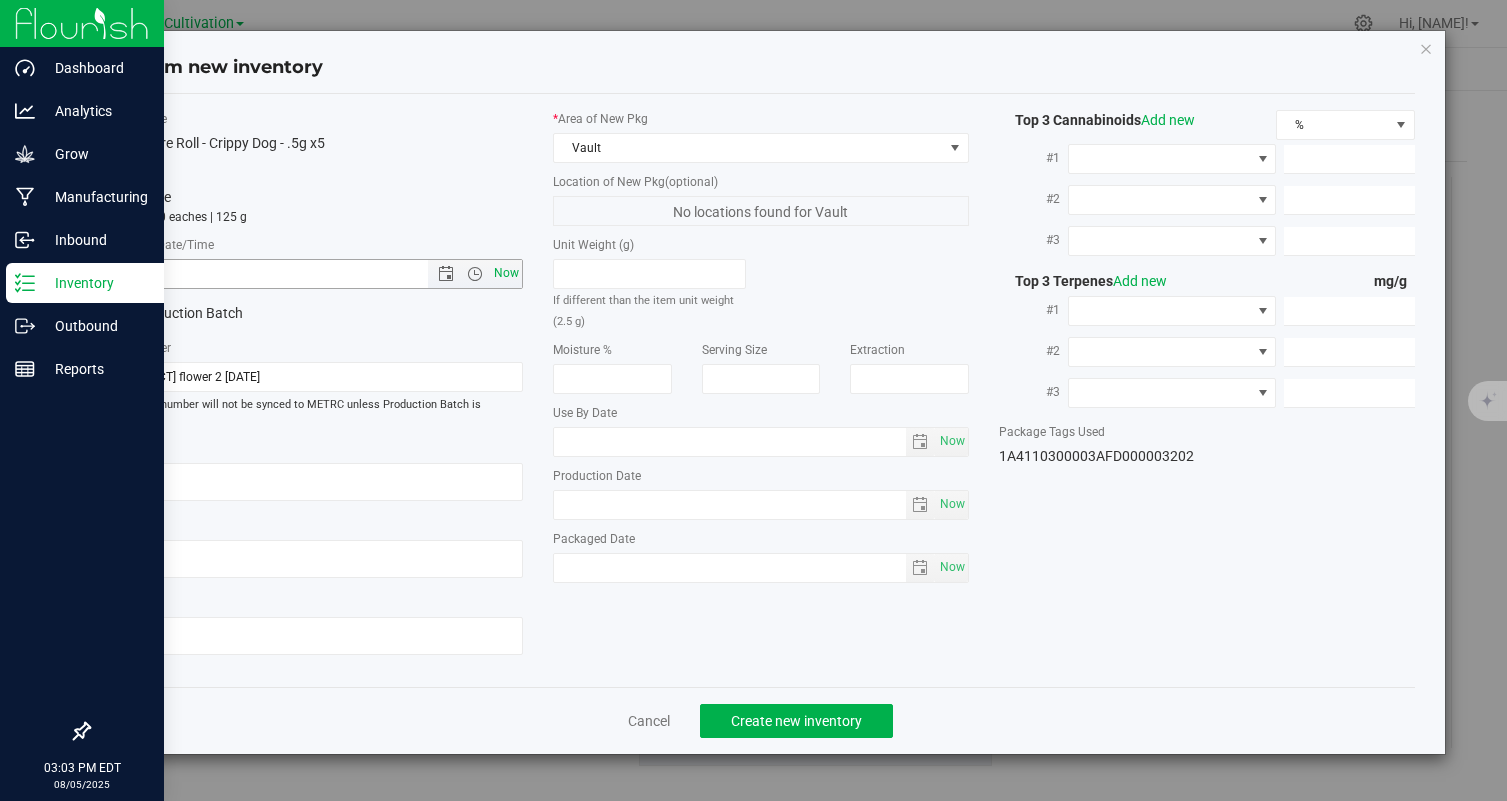 click on "Now" at bounding box center (507, 273) 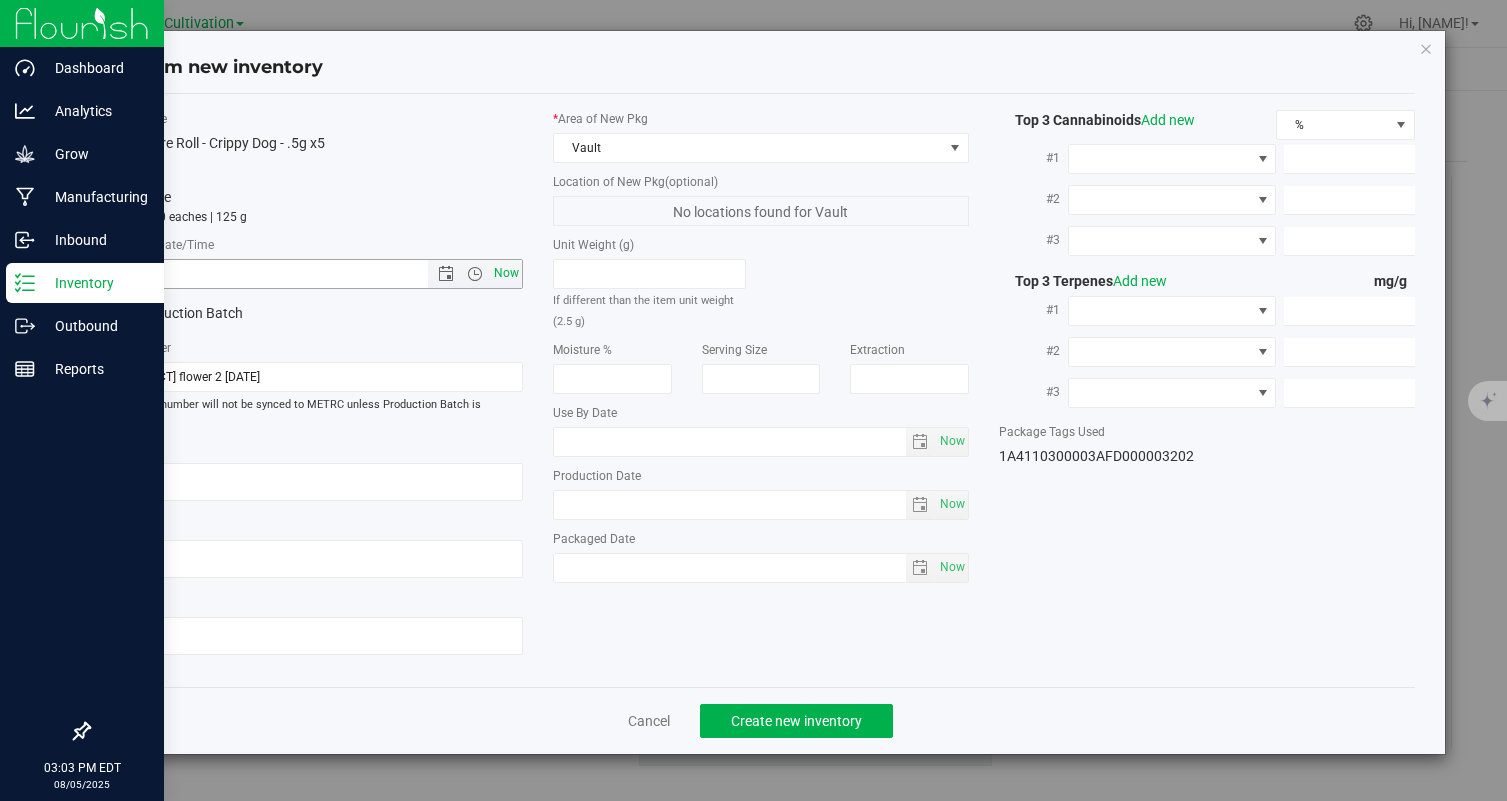 type on "8/5/2025 3:03 PM" 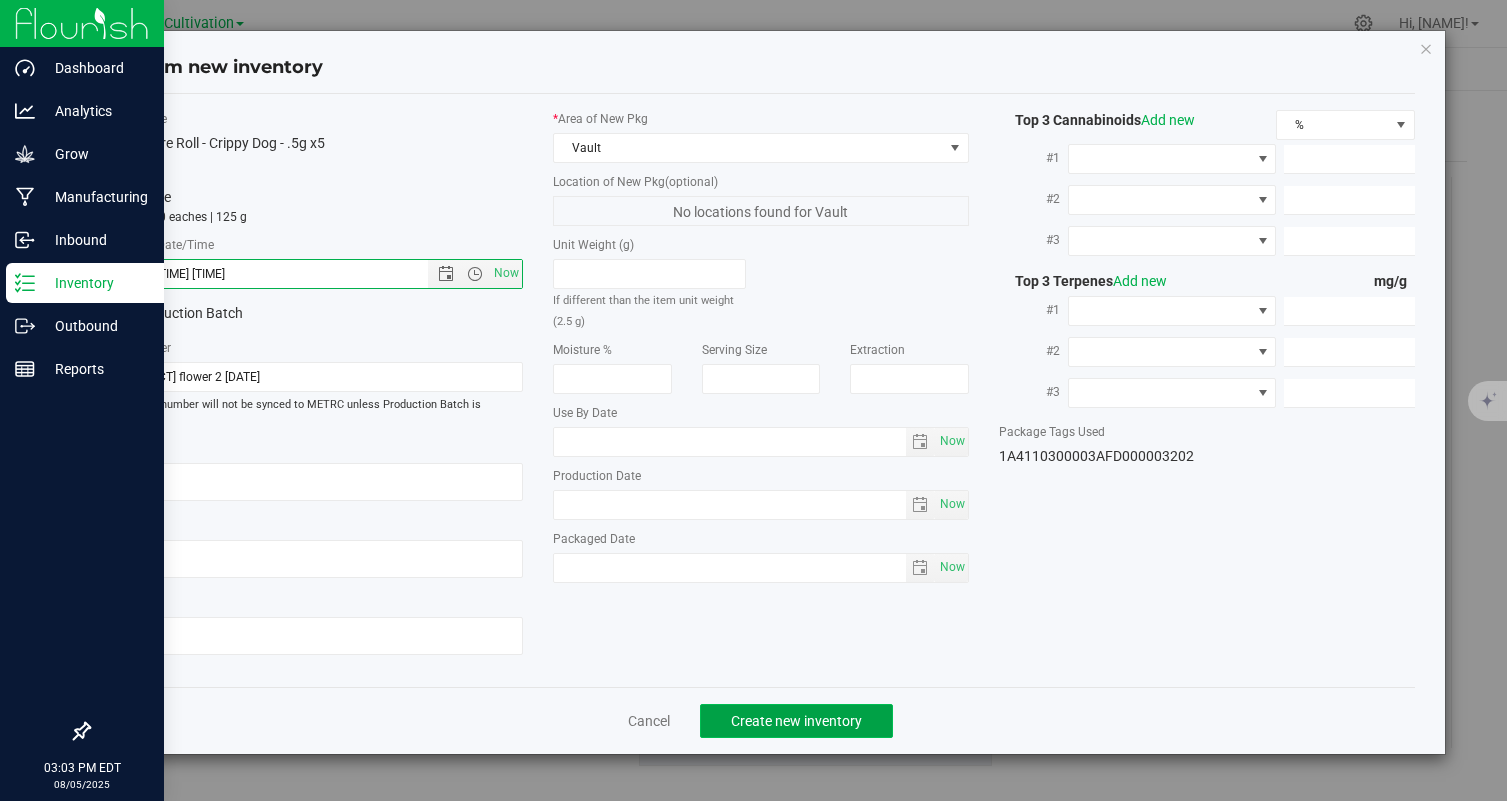 click on "Create new inventory" 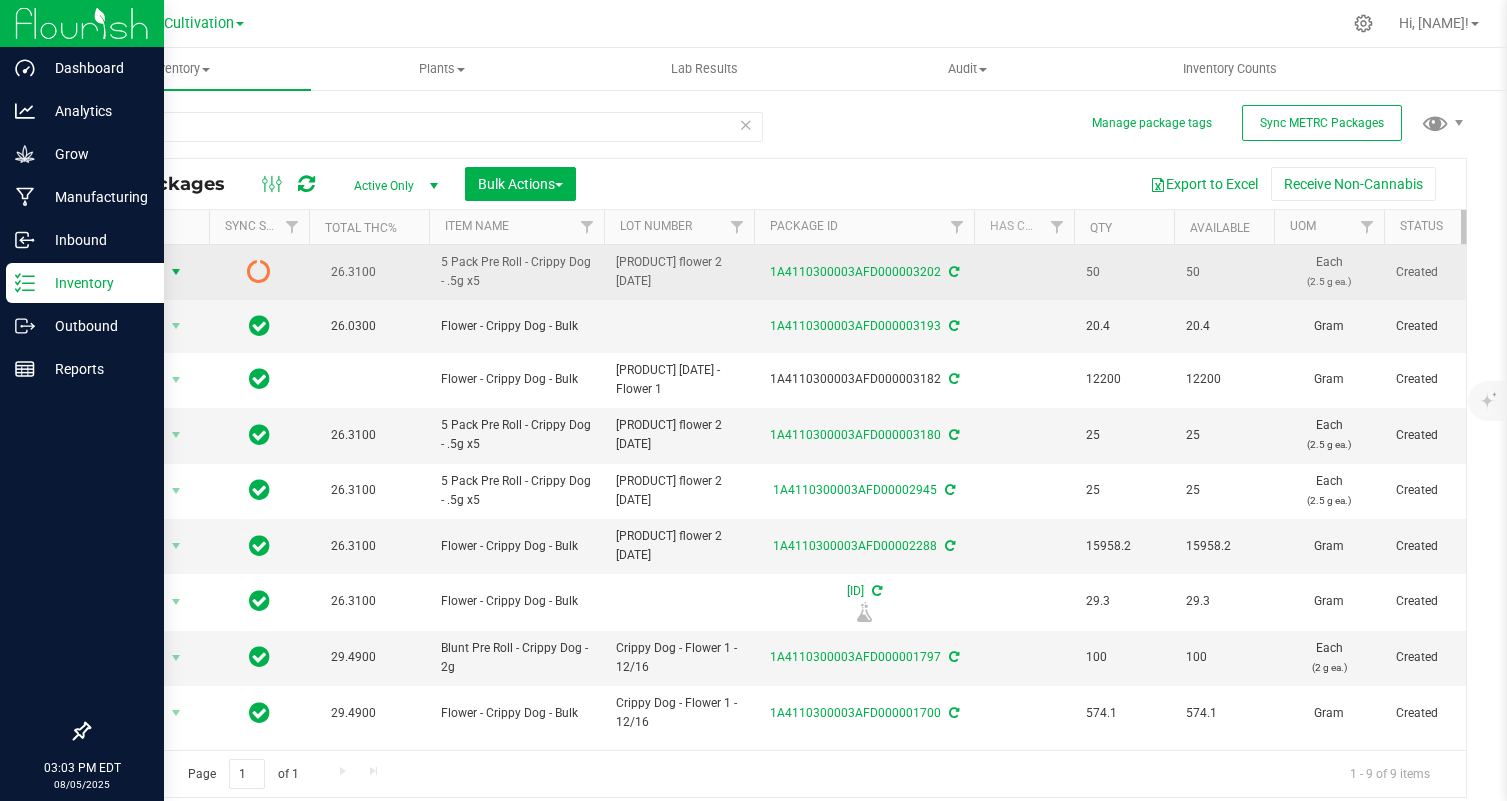 click on "Action" at bounding box center (136, 272) 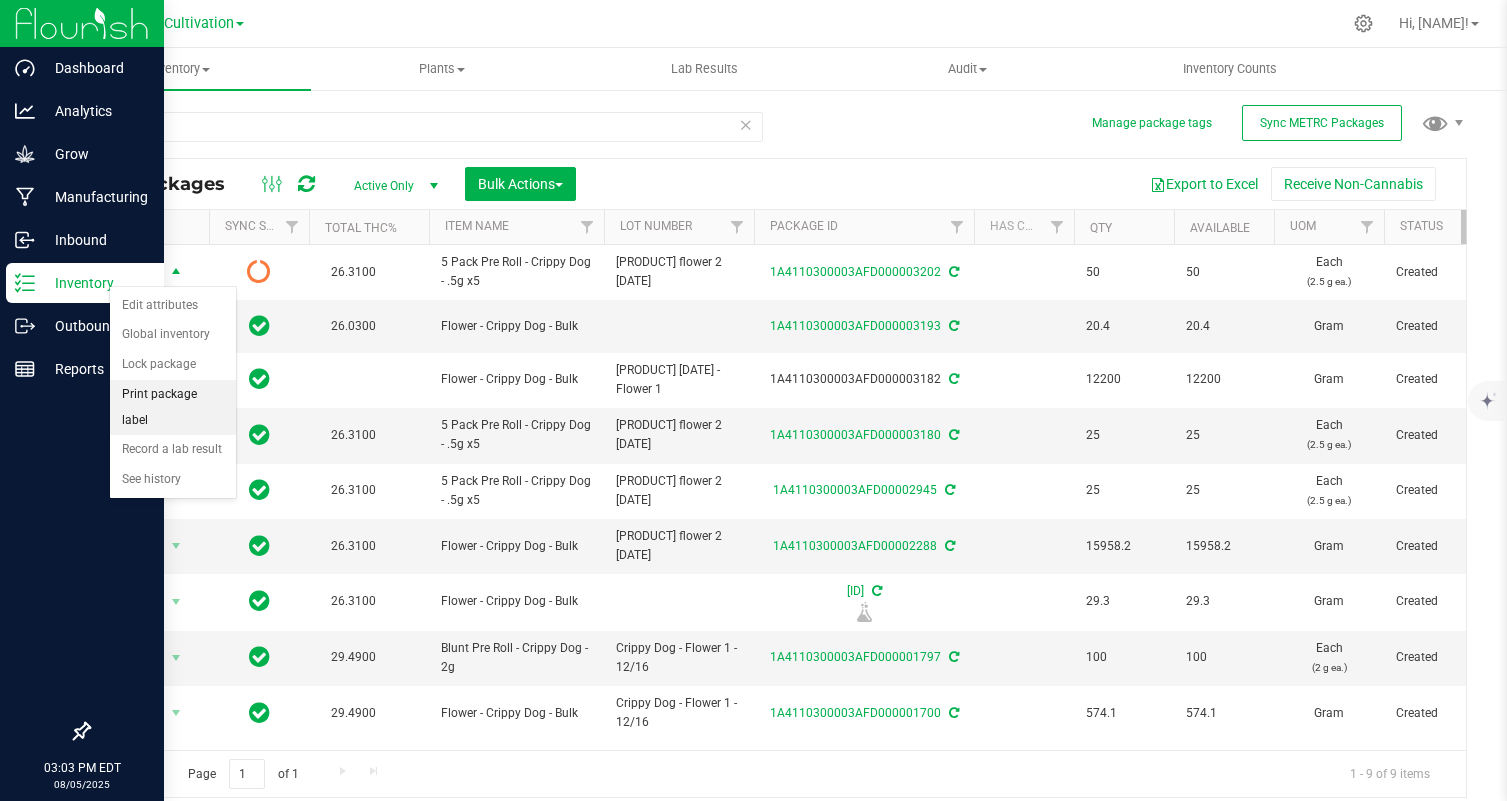 click on "Print package label" at bounding box center (173, 407) 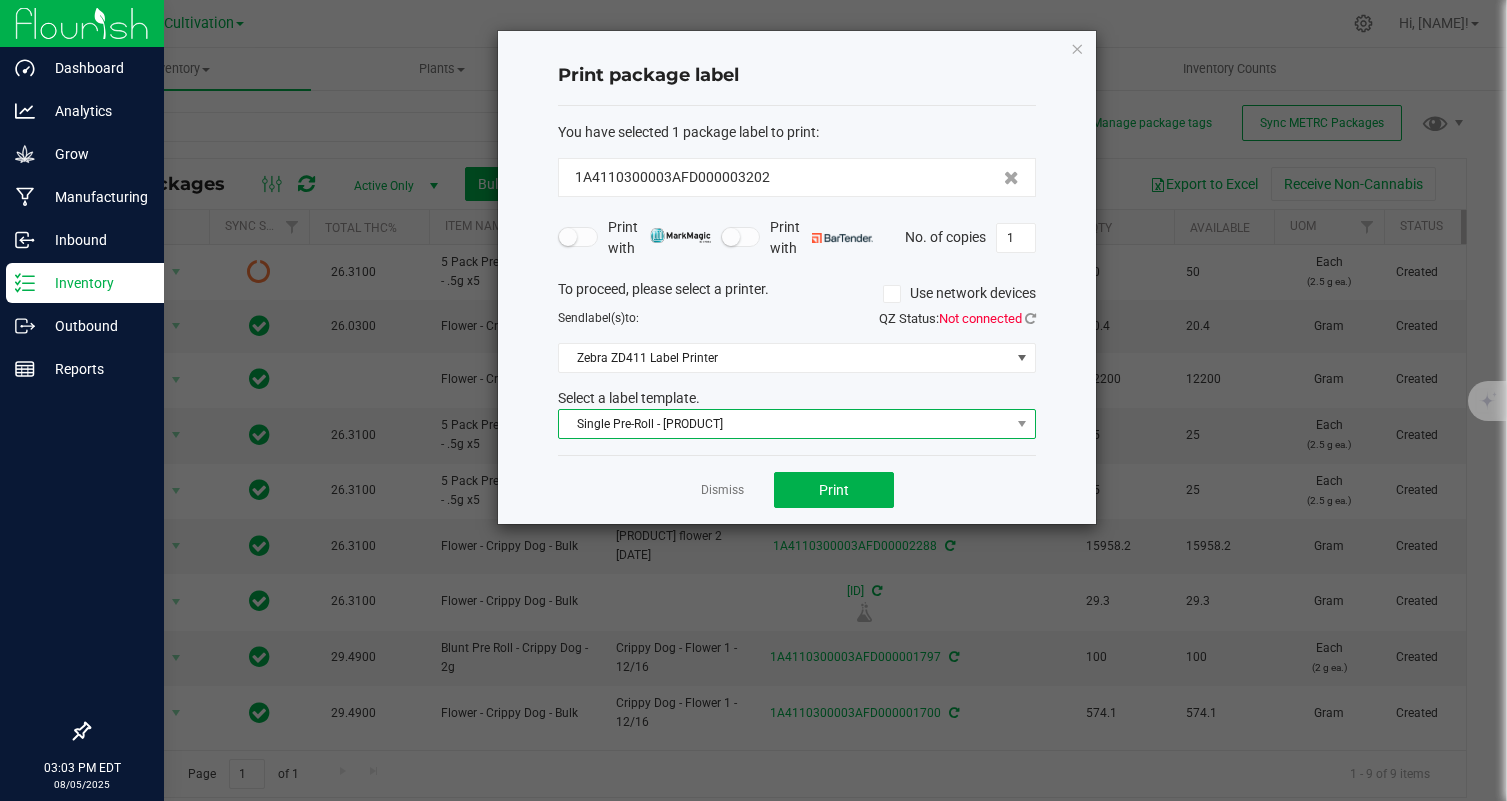 click on "Single Pre-Roll - Columbian D" at bounding box center [784, 424] 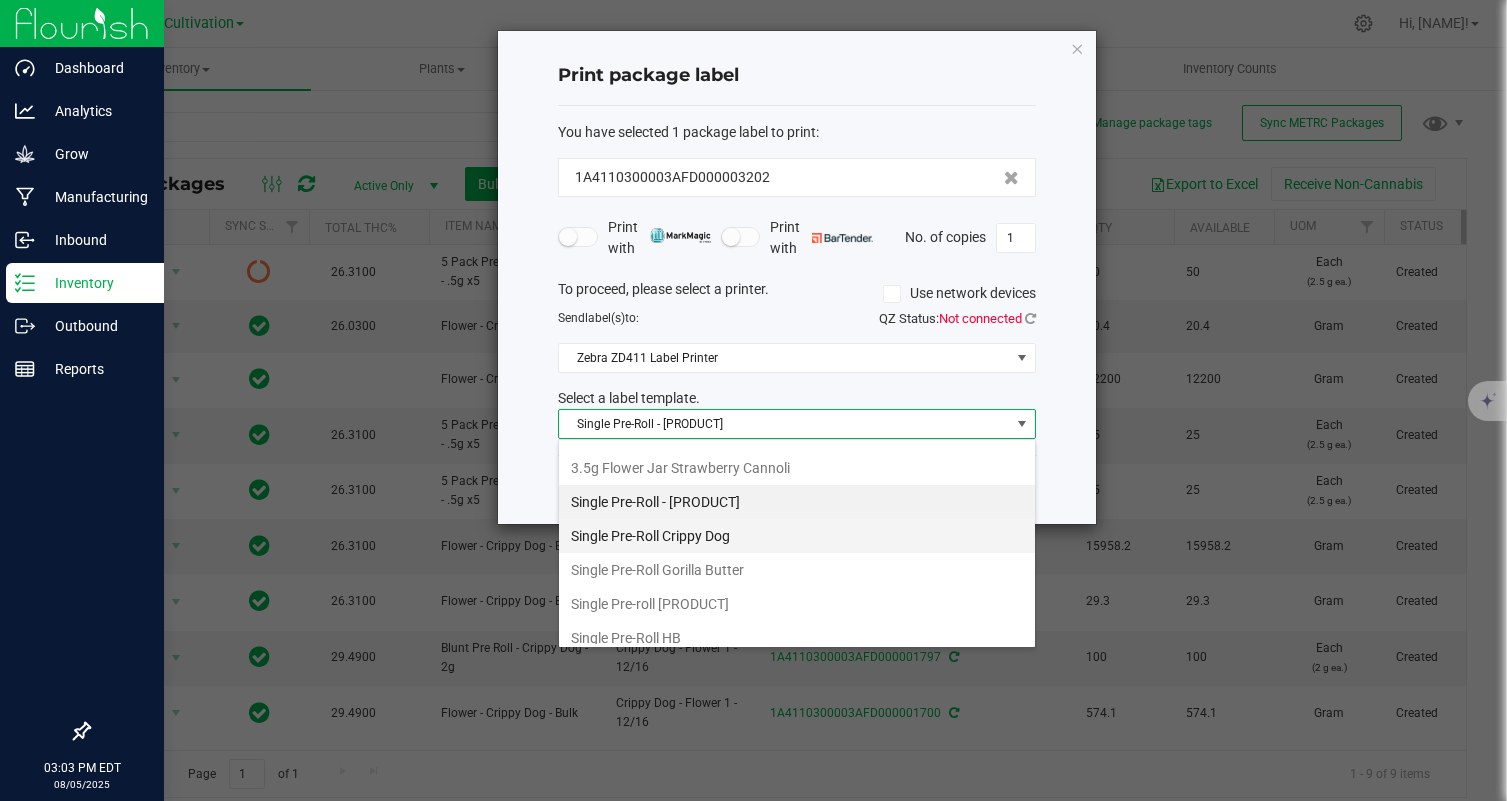 click on "Single Pre-Roll Crippy Dog" at bounding box center (797, 536) 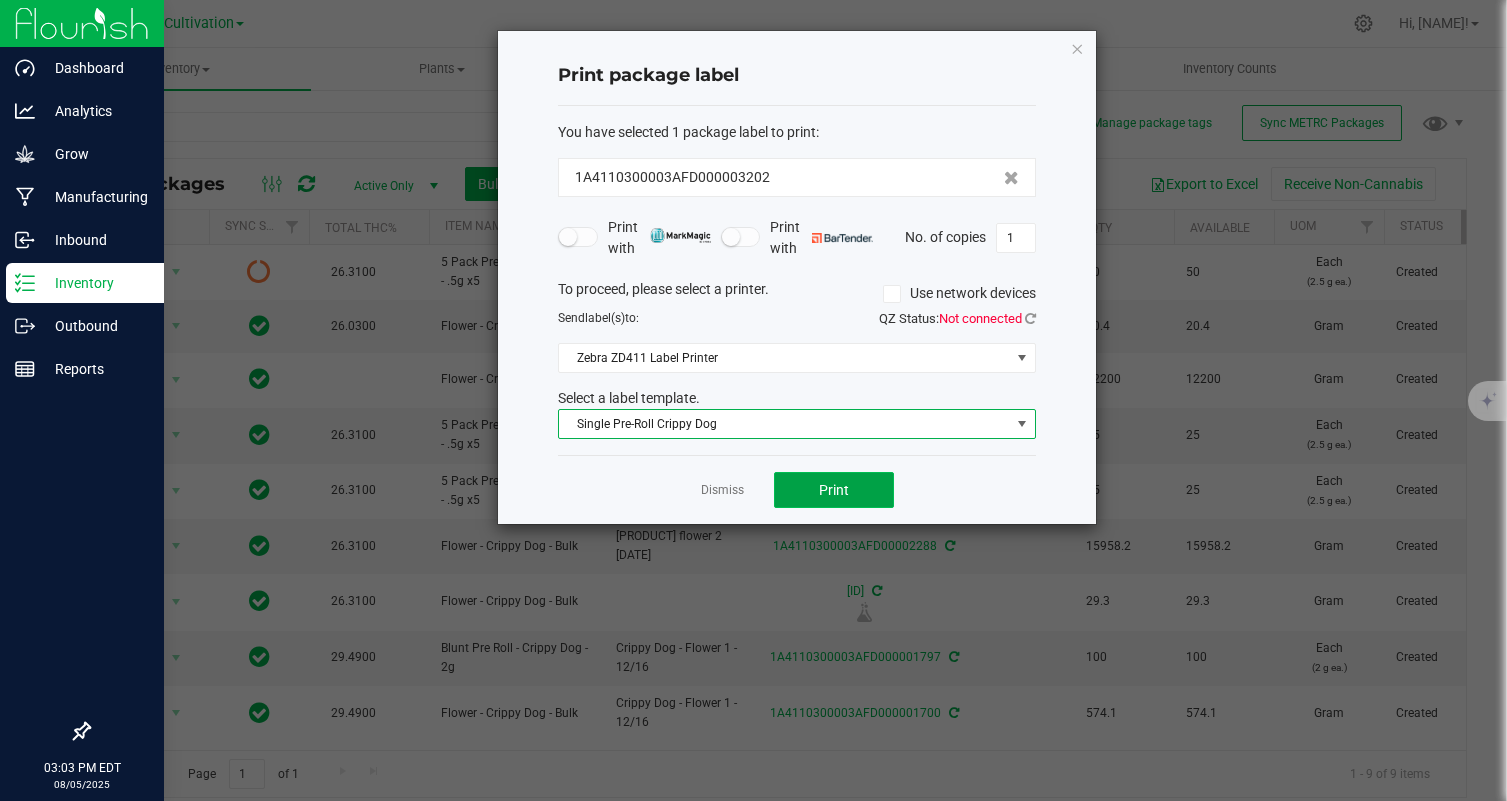 click on "Print" 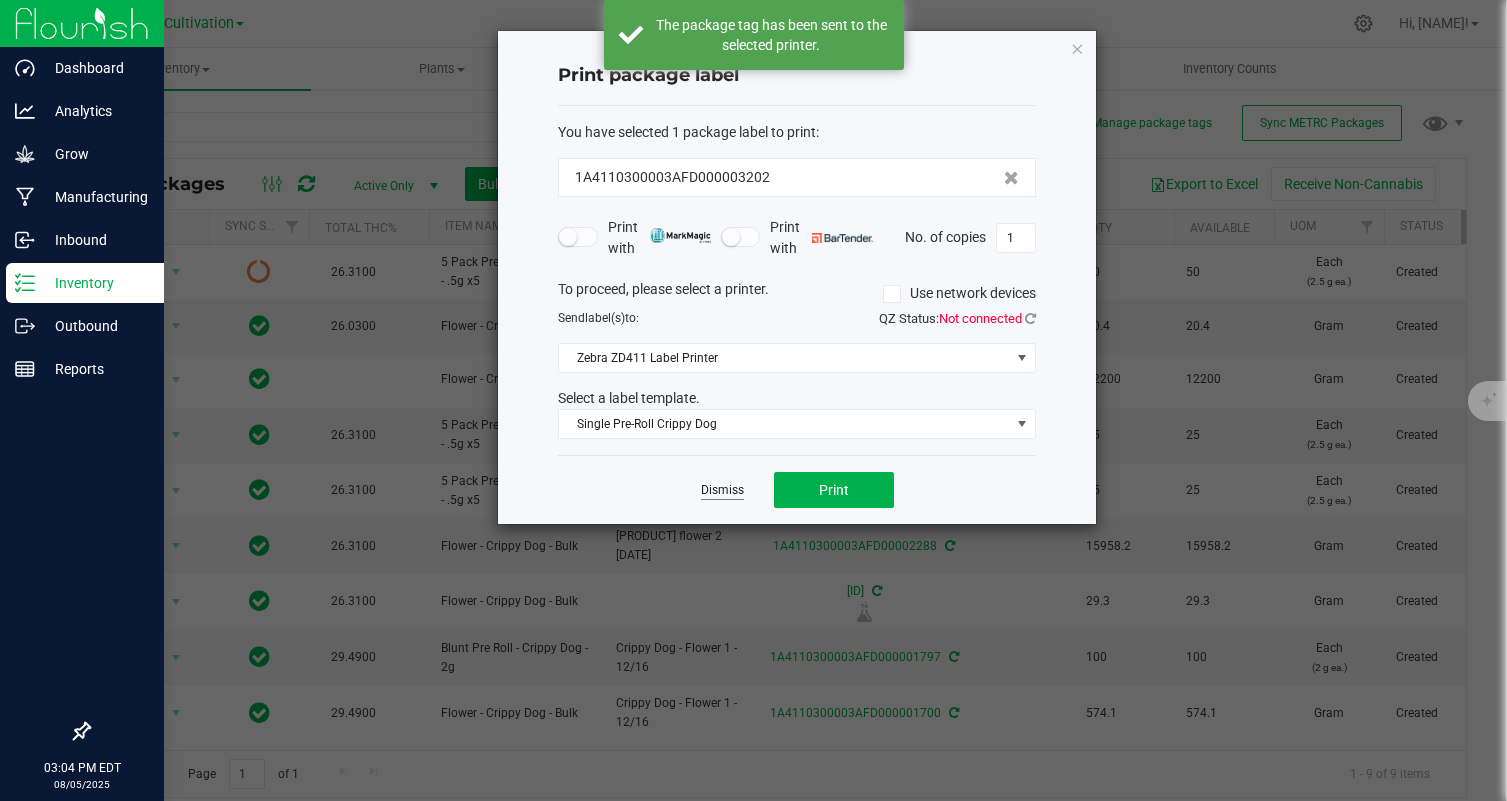 click on "Dismiss" 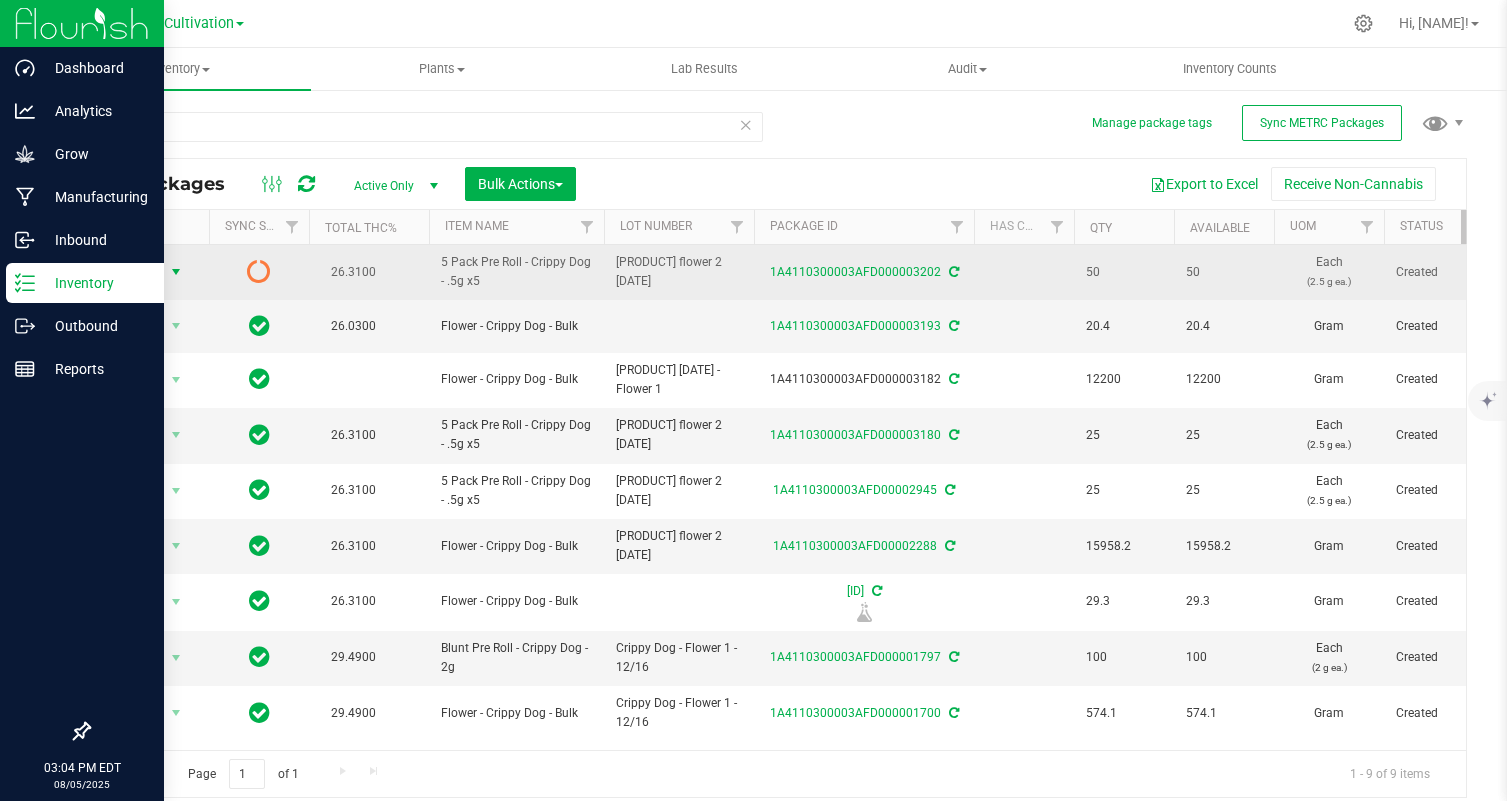 click at bounding box center [176, 272] 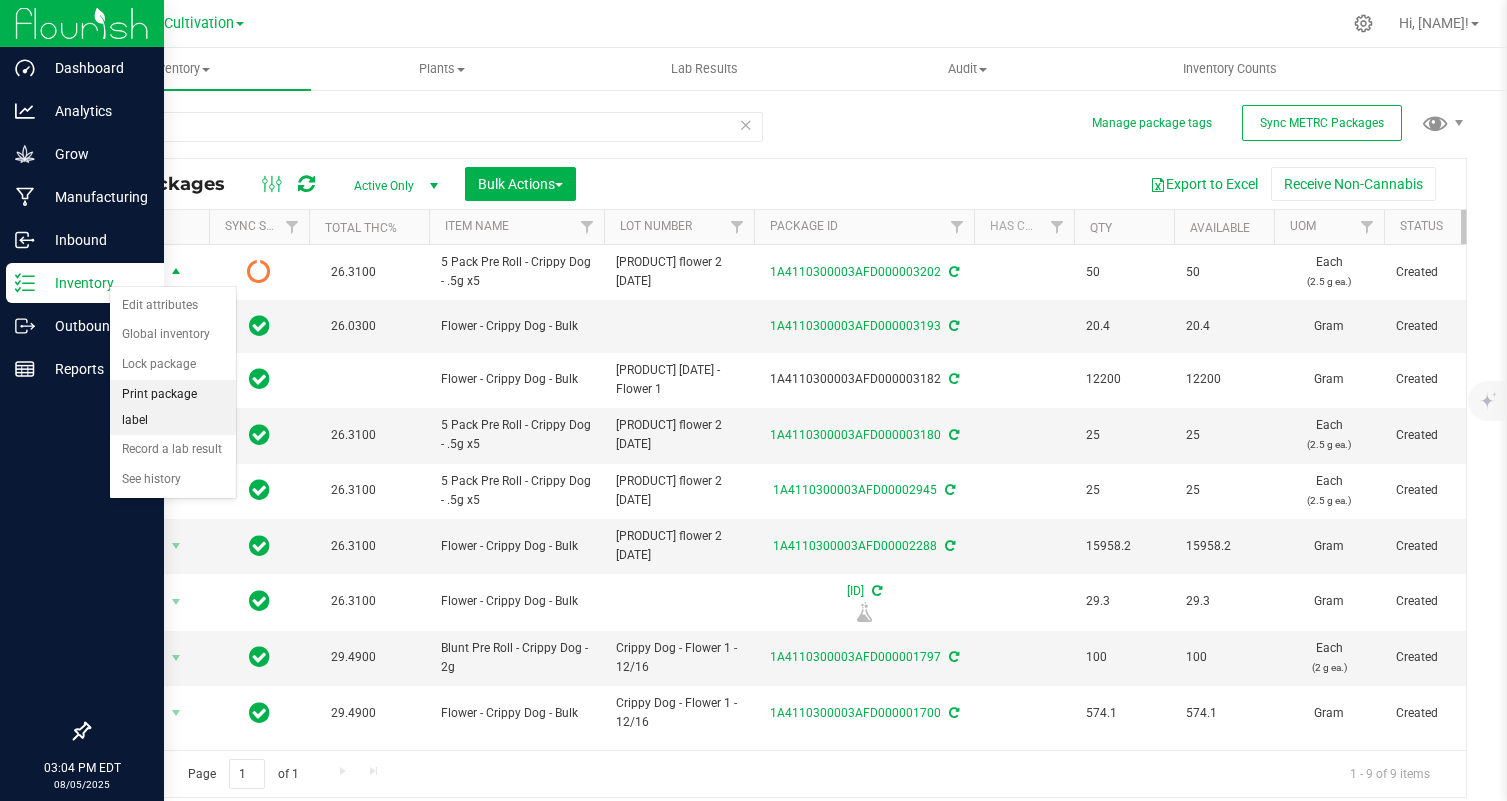click on "Print package label" at bounding box center [173, 407] 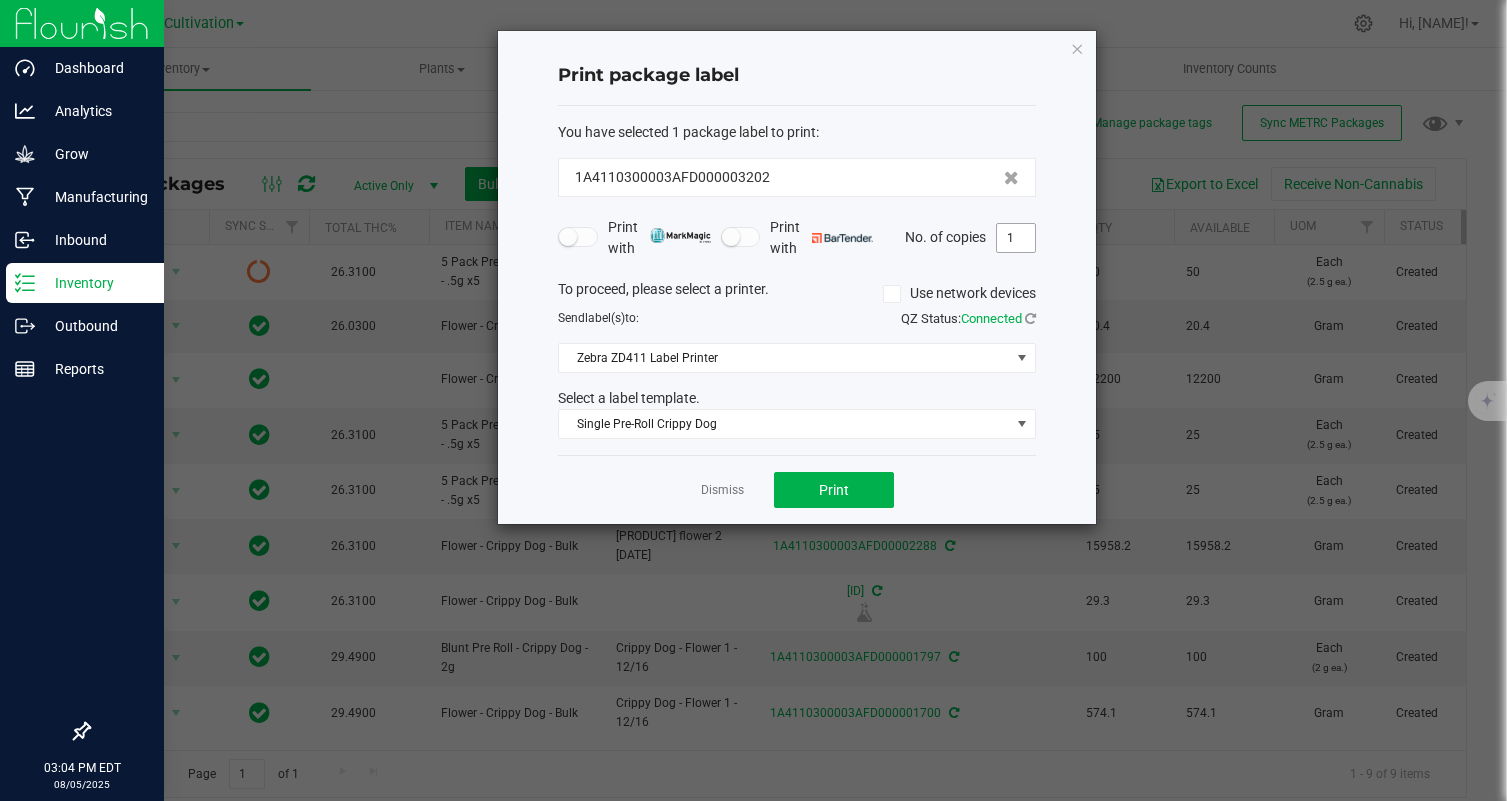 click on "1" at bounding box center (1016, 238) 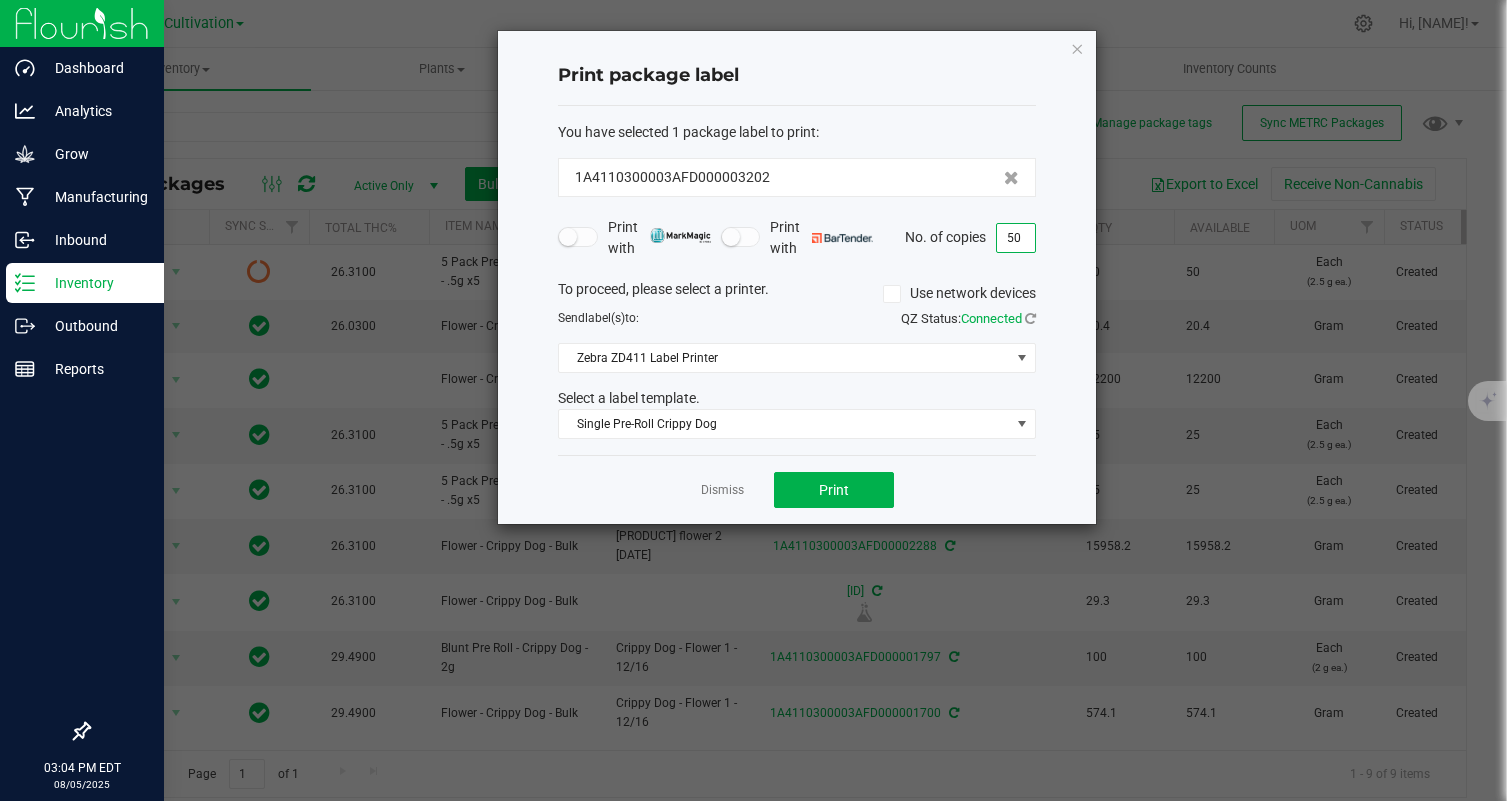 type on "50" 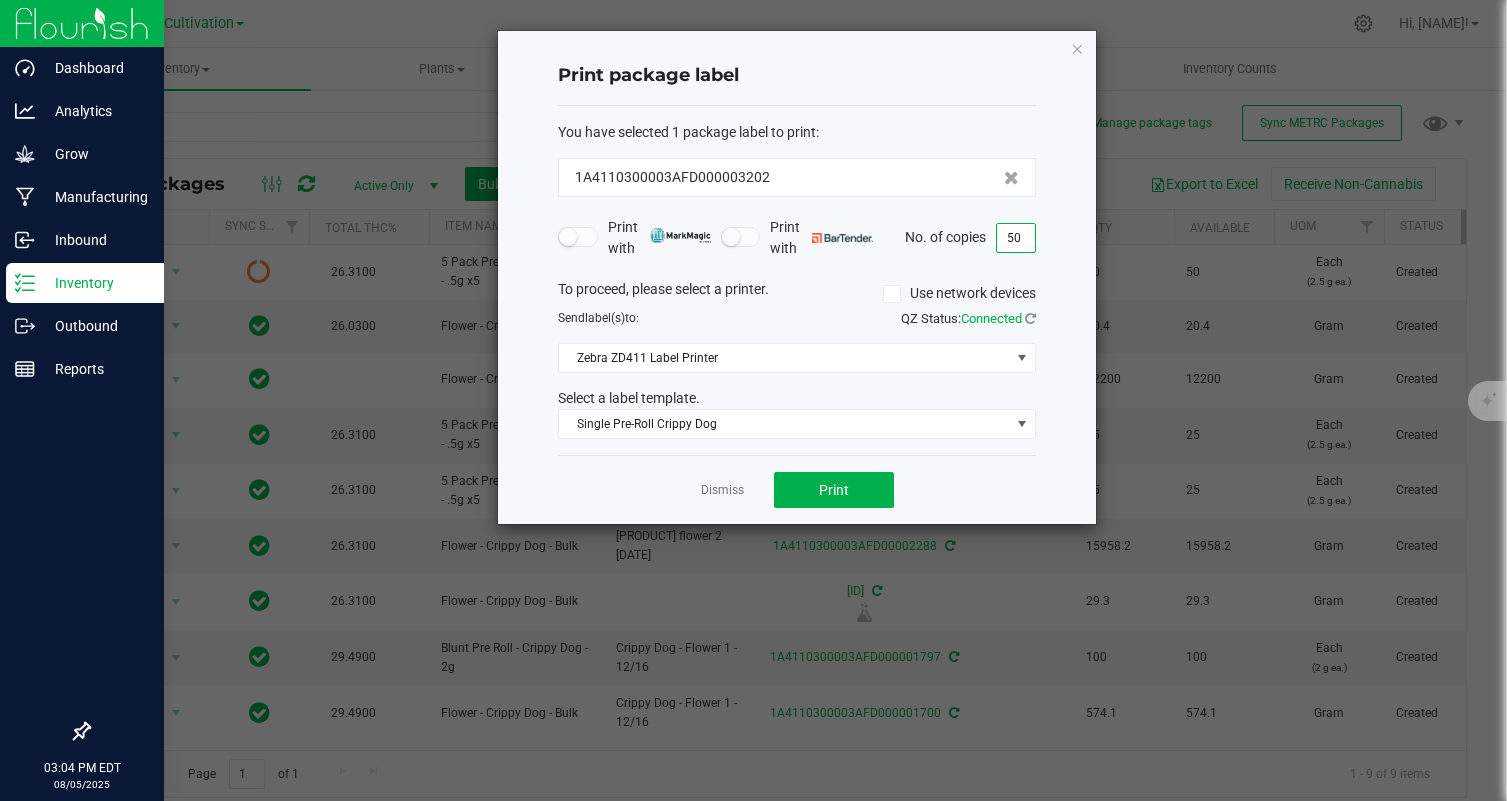 click on "Dismiss   Print" 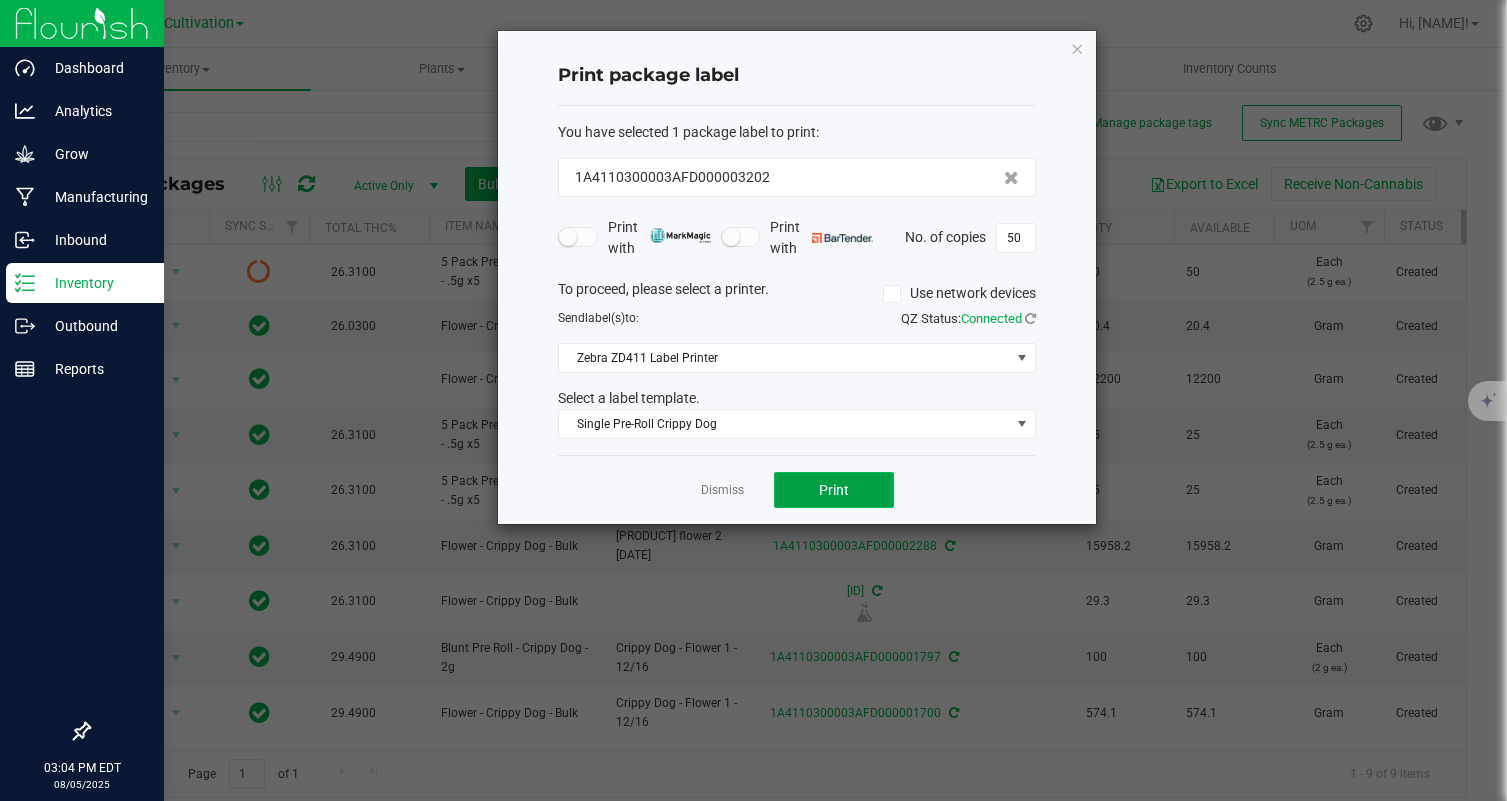 click on "Print" 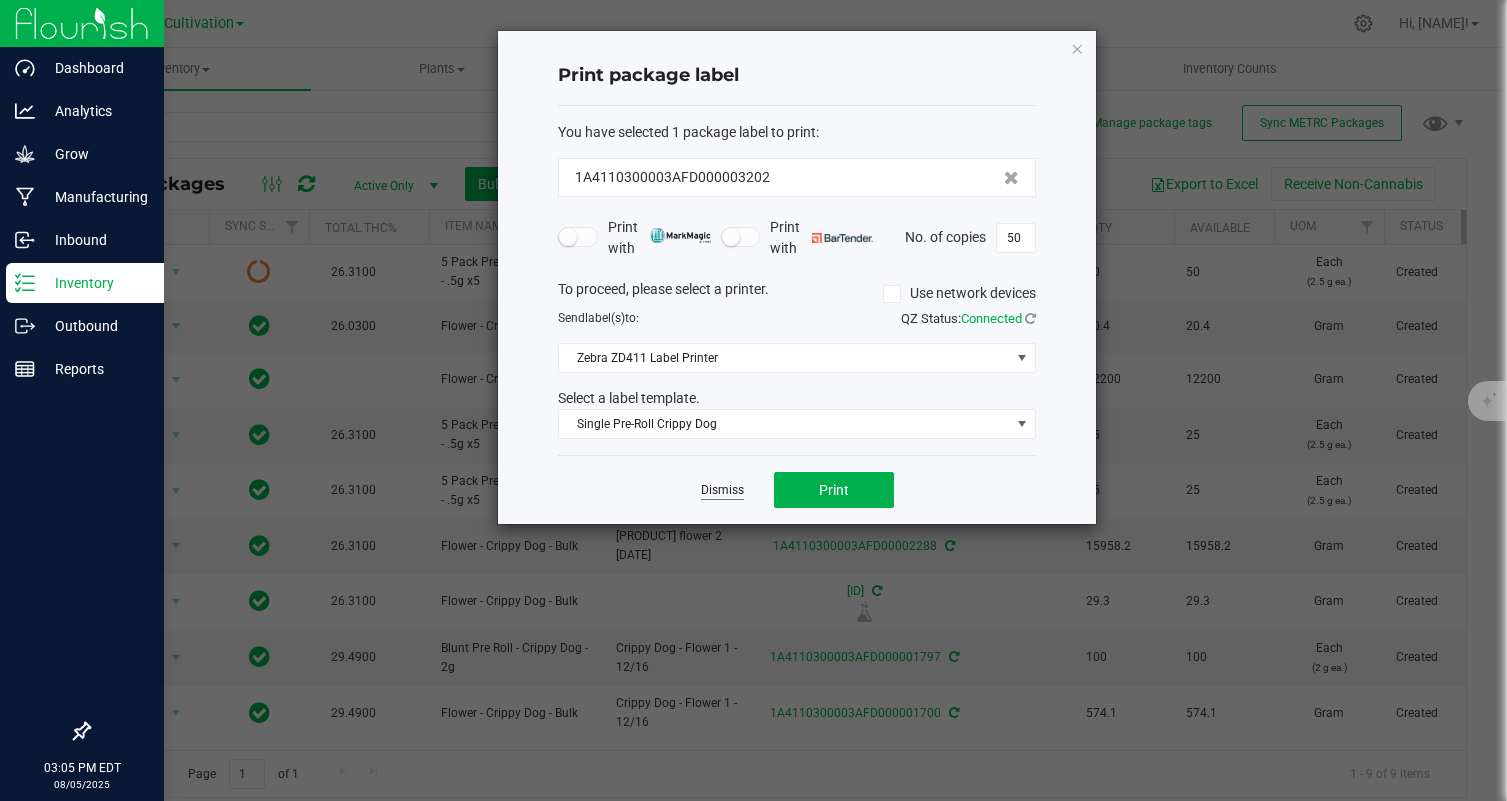 click on "Dismiss" 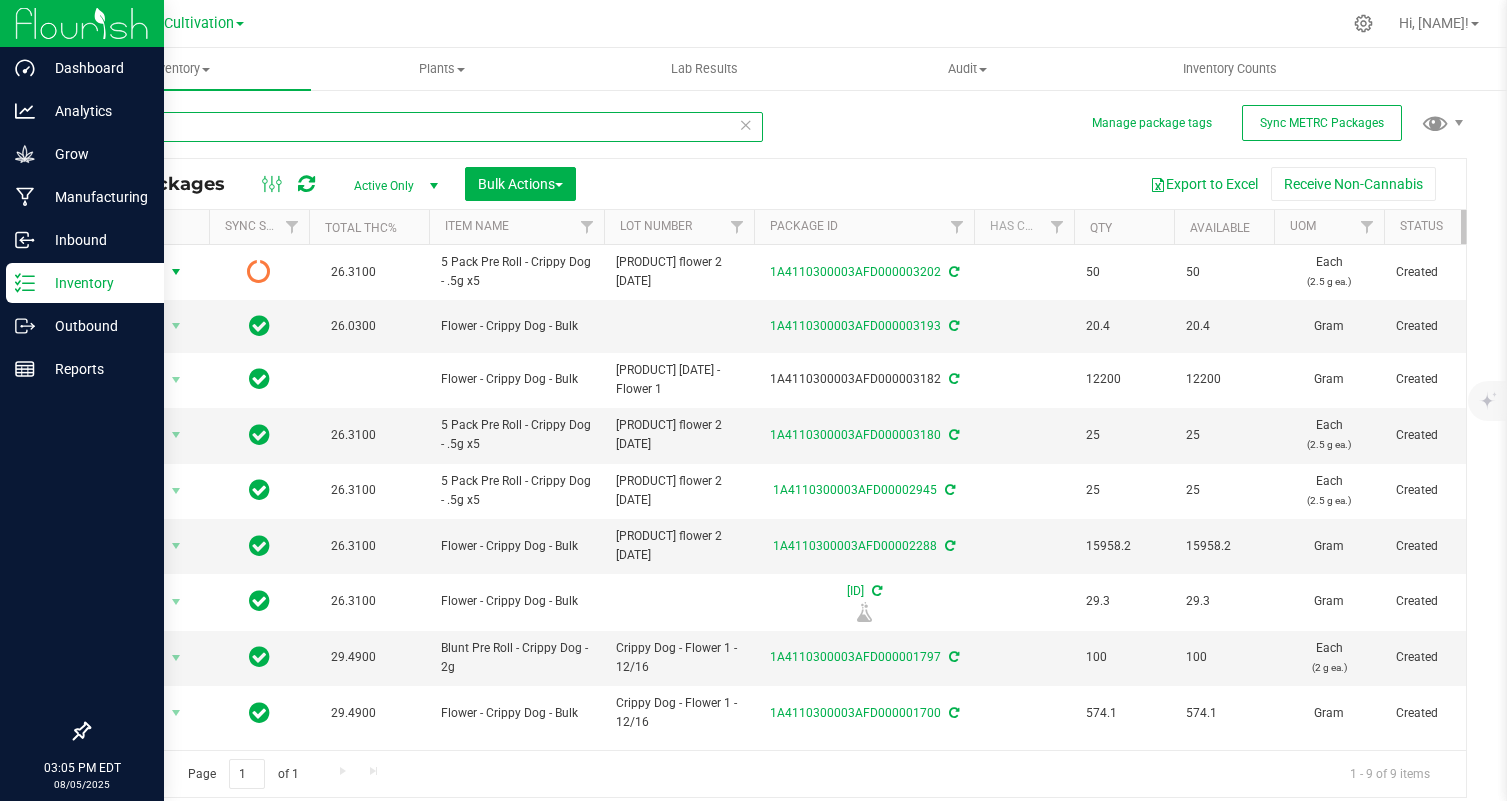 click on "crip" at bounding box center (425, 127) 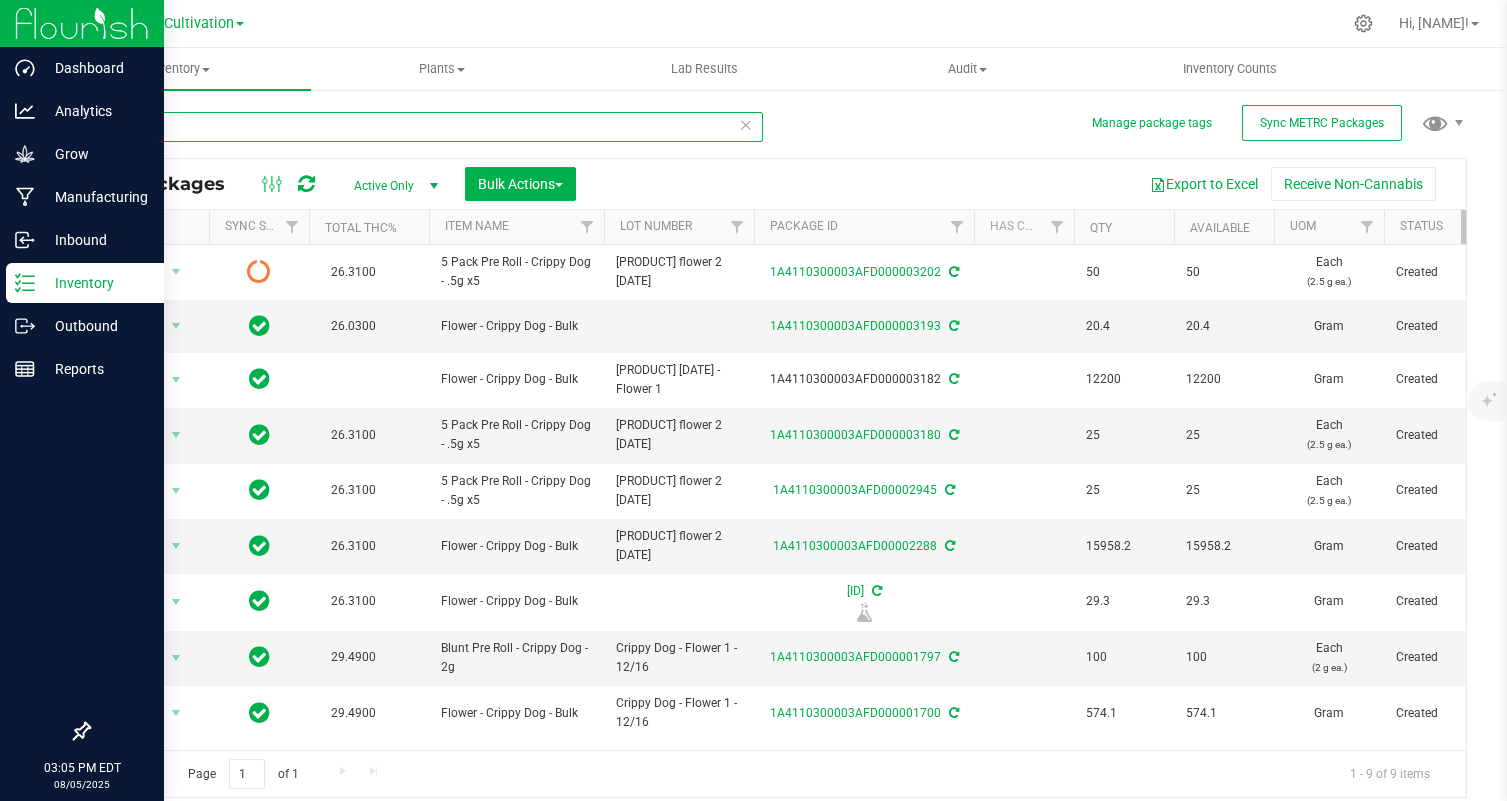 click on "crip" at bounding box center [425, 127] 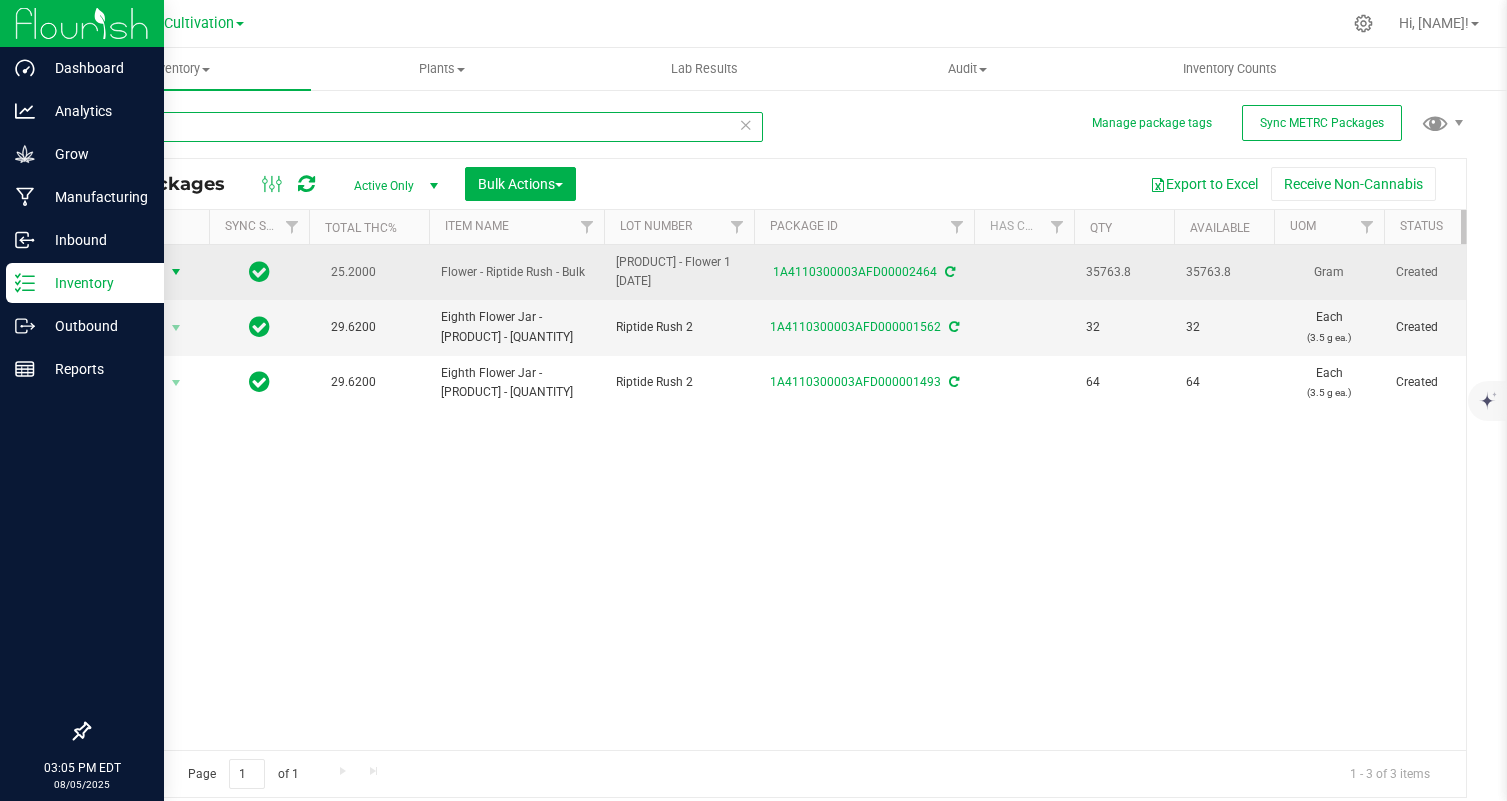 type on "riptide" 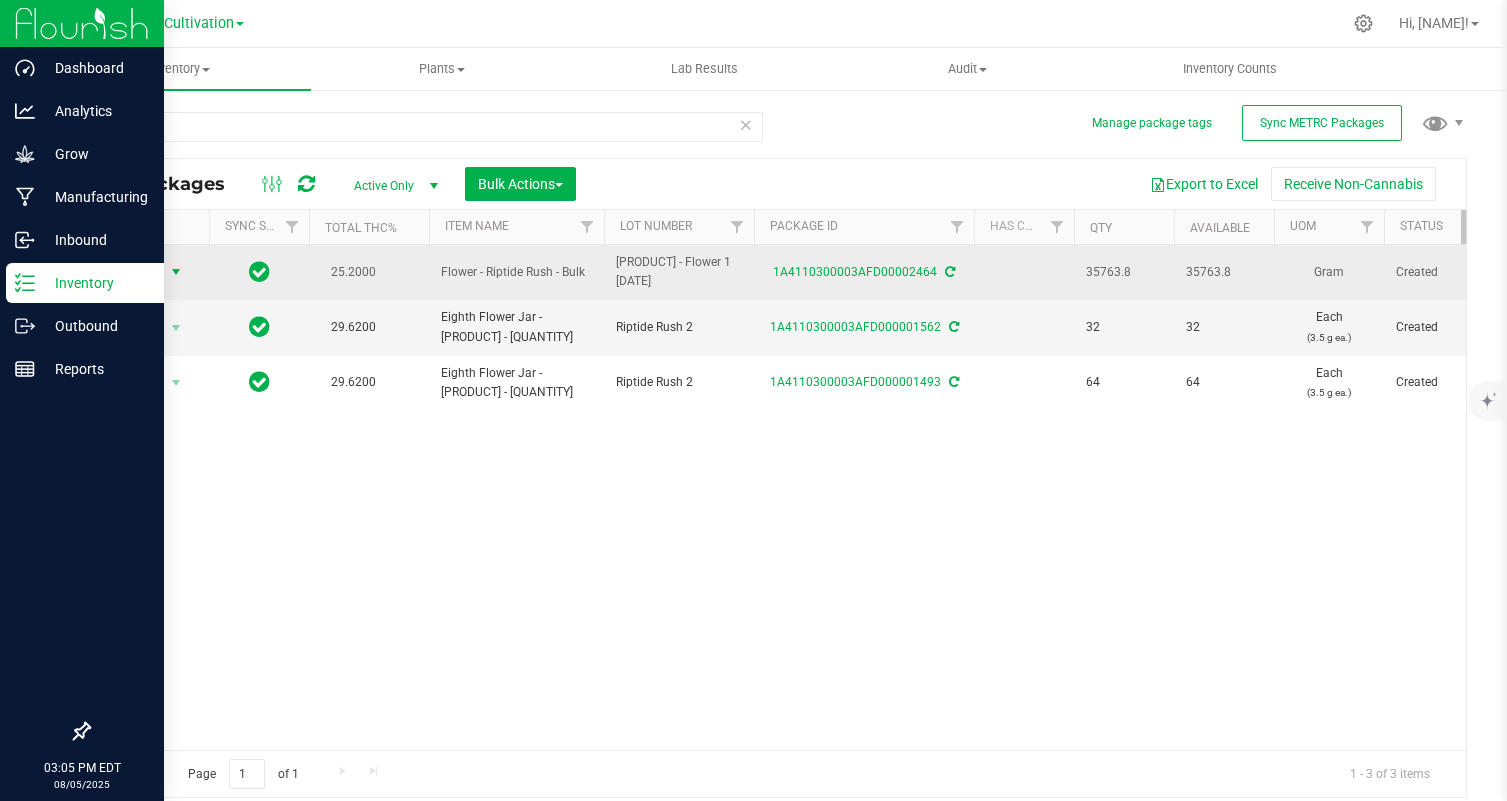 click on "Action" at bounding box center [136, 272] 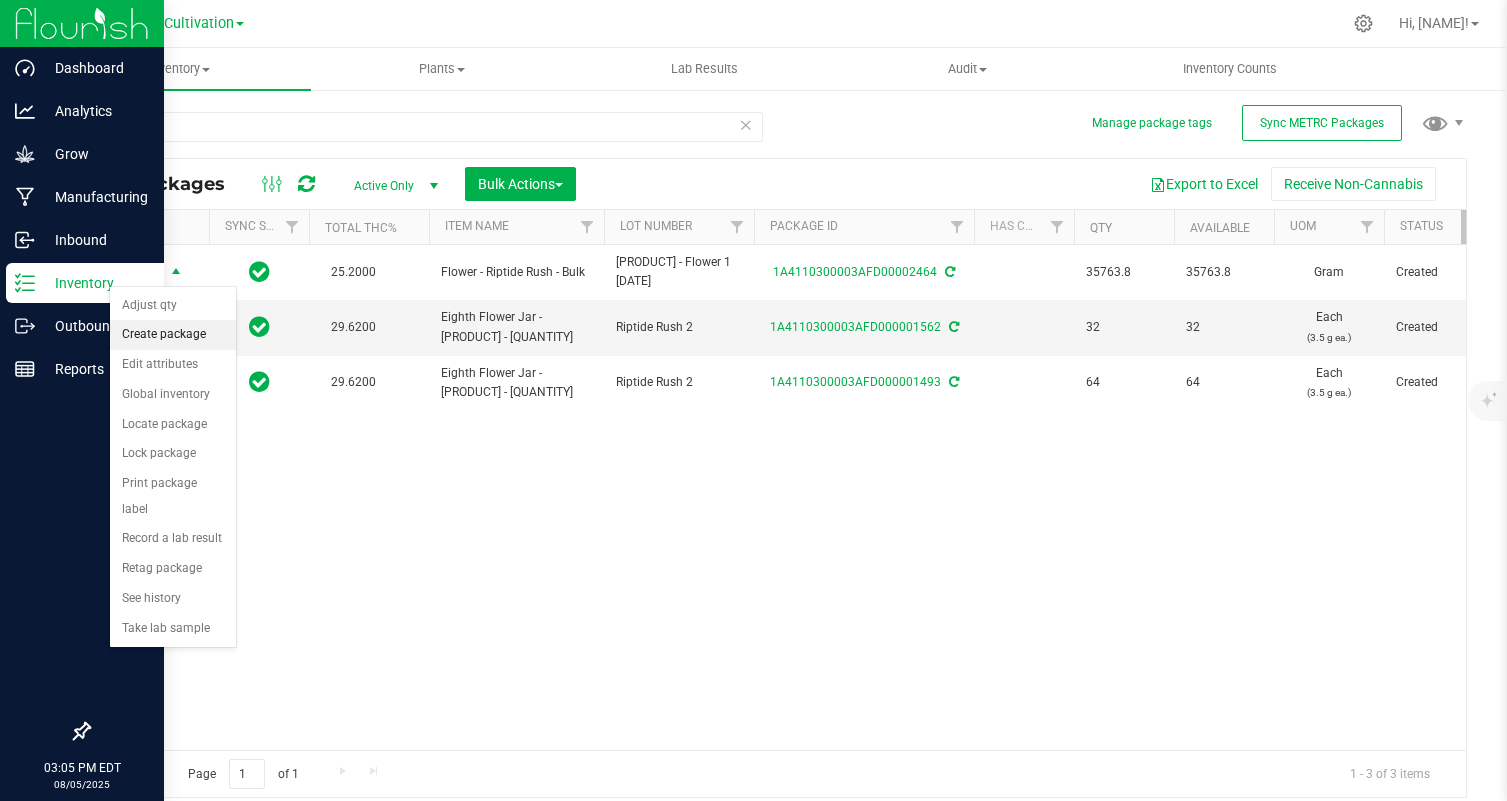 click on "Create package" at bounding box center (173, 335) 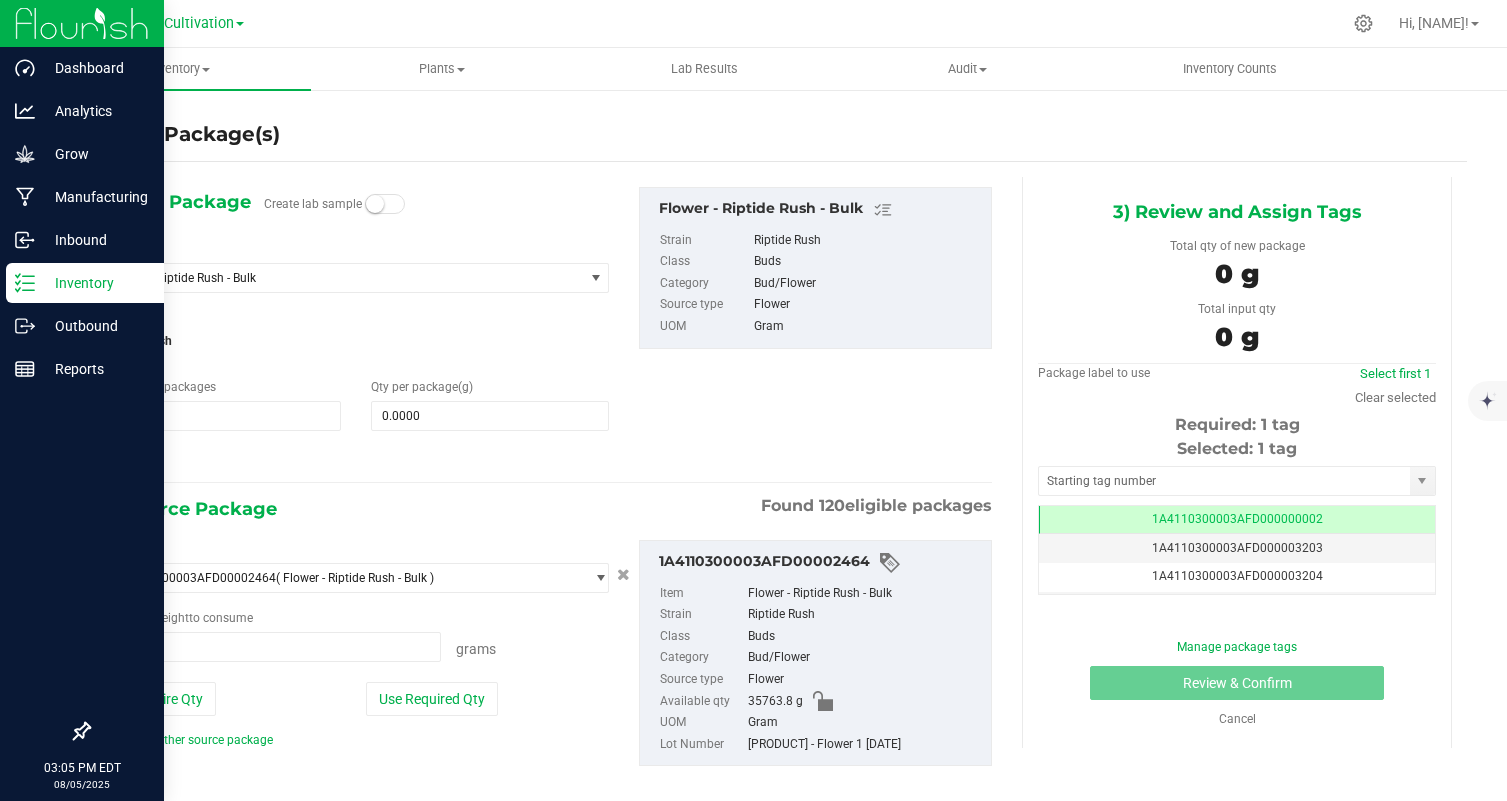 type on "0.0000 g" 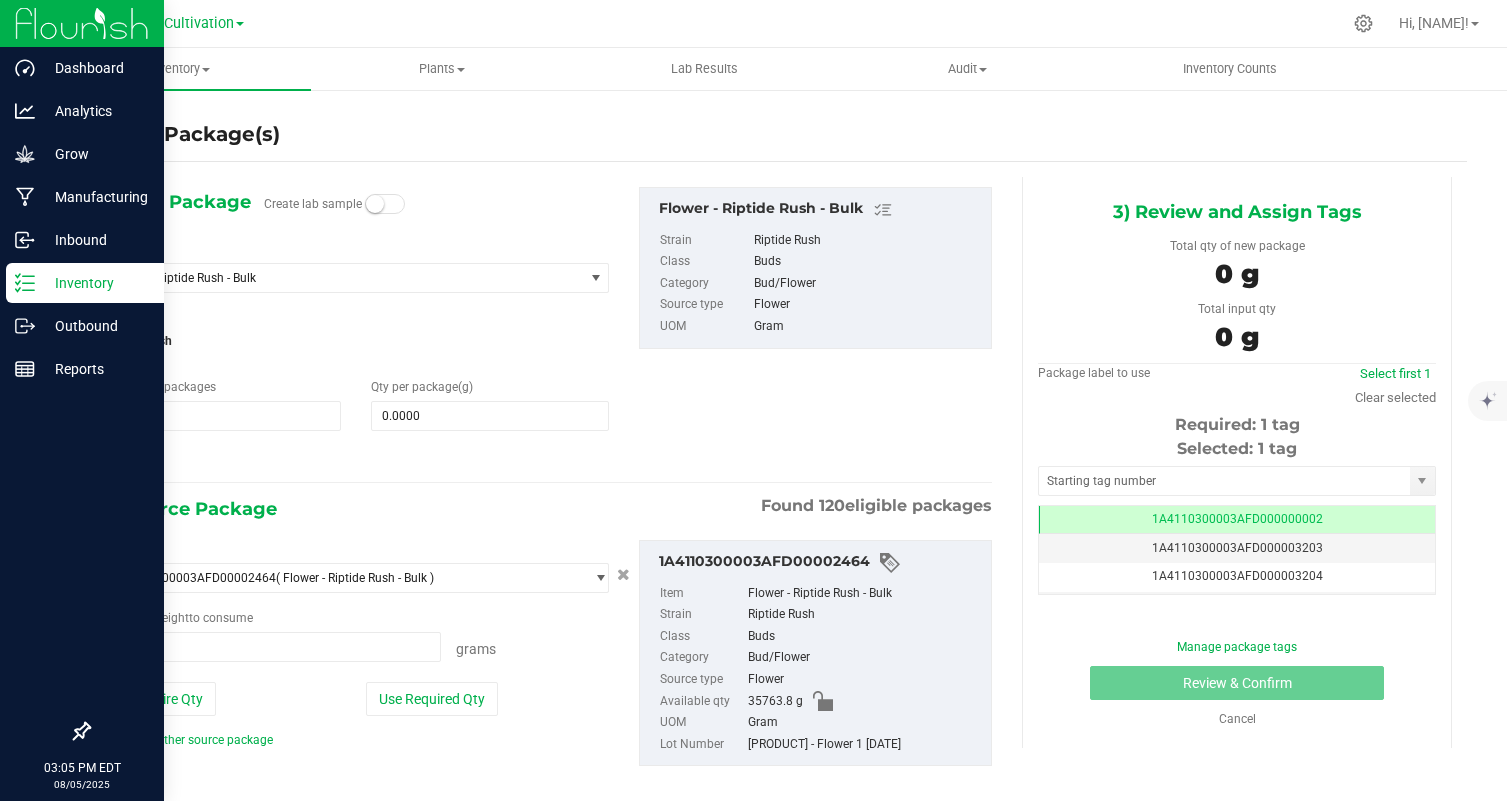 scroll, scrollTop: 0, scrollLeft: 0, axis: both 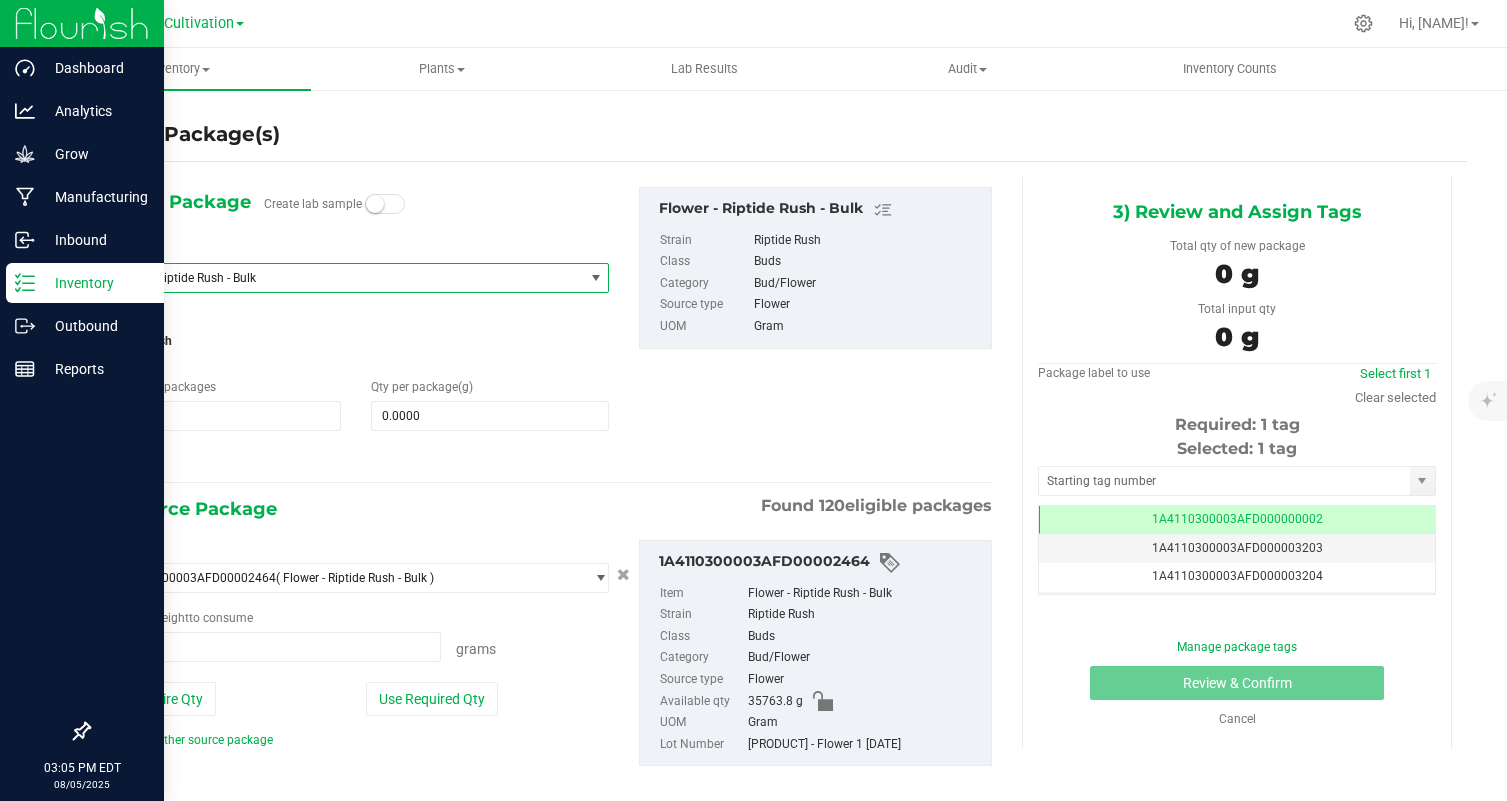 click on "Flower - Riptide Rush - Bulk" at bounding box center (334, 278) 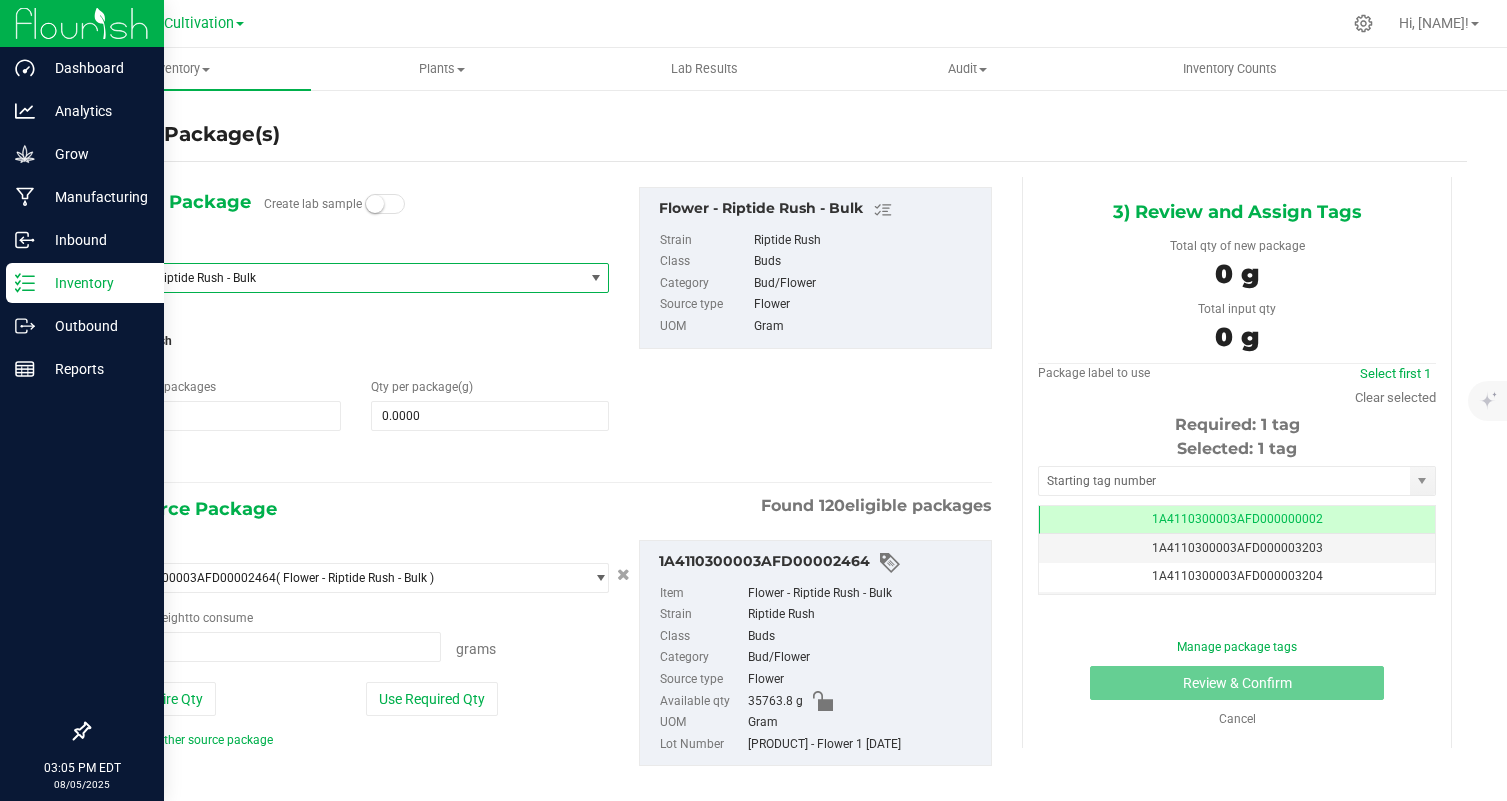 scroll, scrollTop: 5740, scrollLeft: 0, axis: vertical 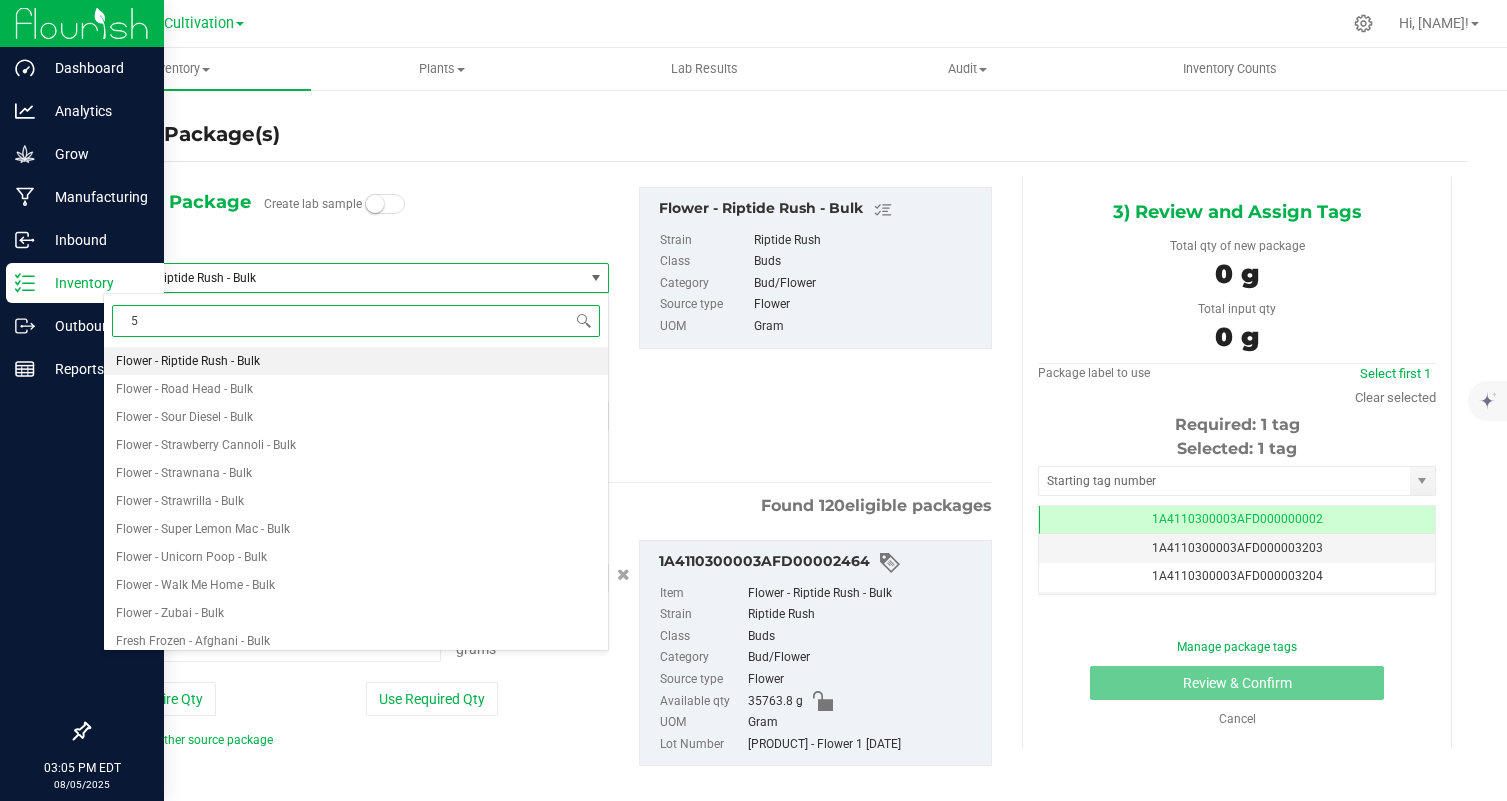 type on "5" 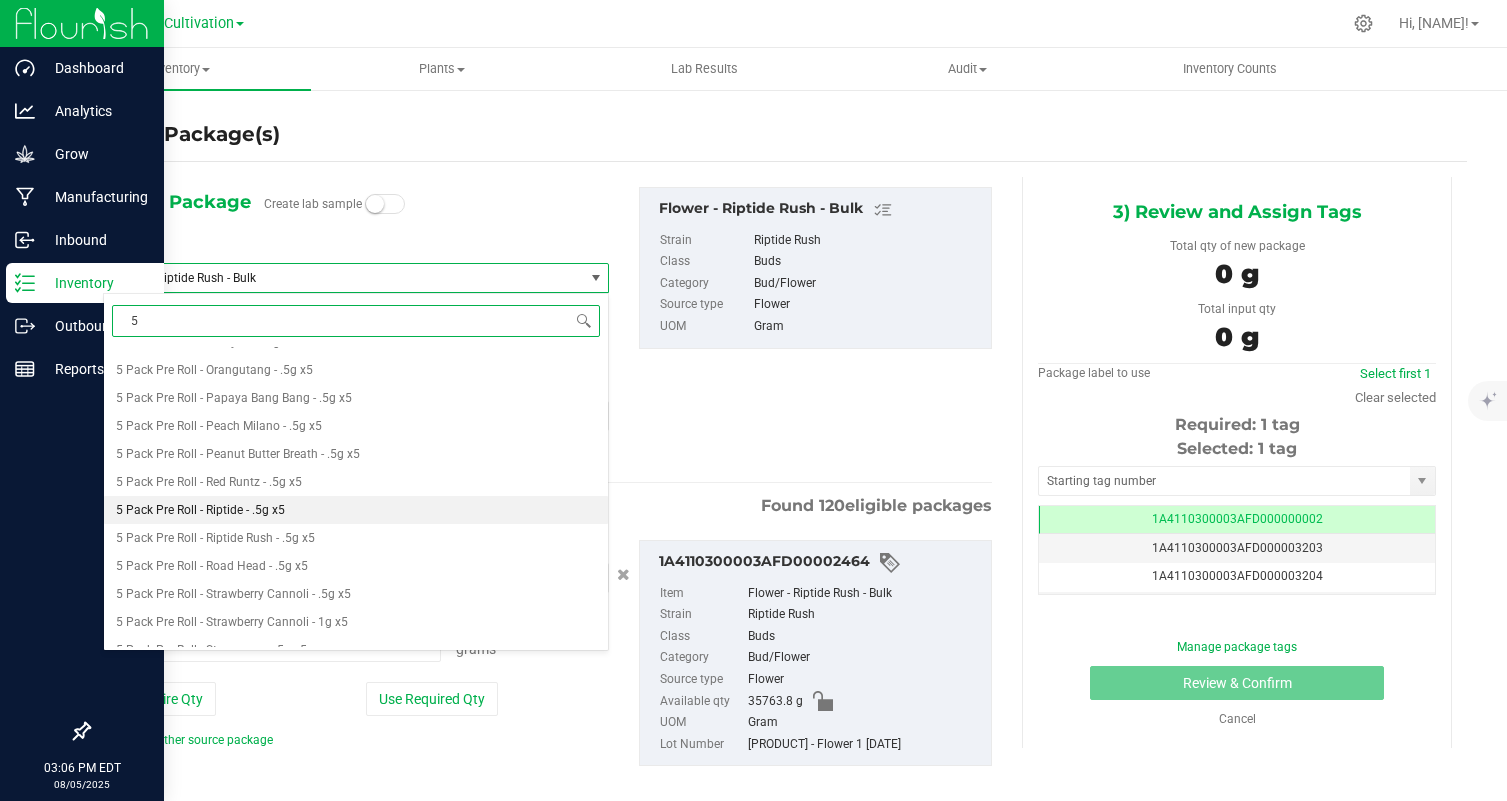 scroll, scrollTop: 472, scrollLeft: 0, axis: vertical 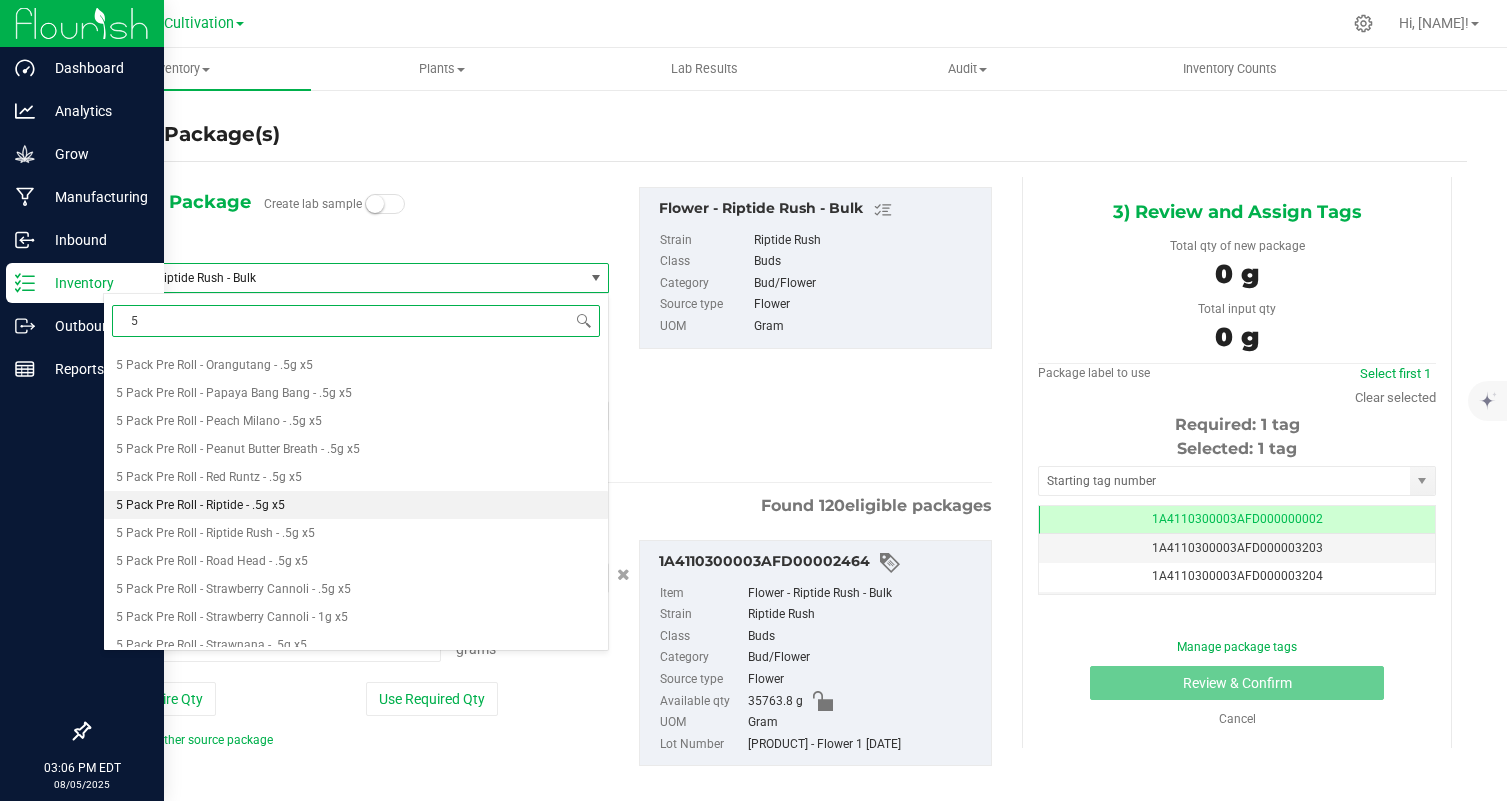 click on "5 Pack Pre Roll - Riptide - .5g x5" at bounding box center [356, 505] 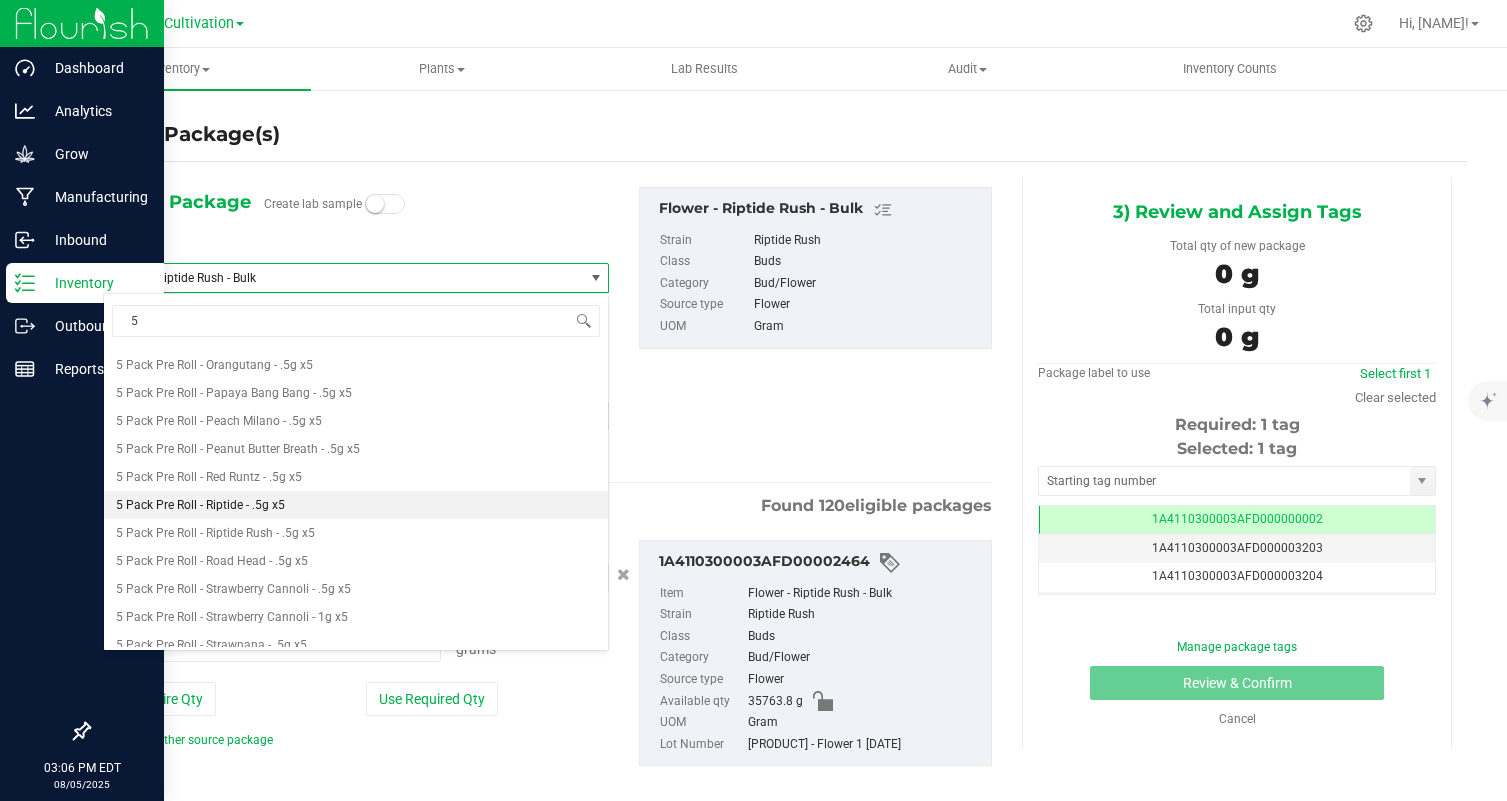 type 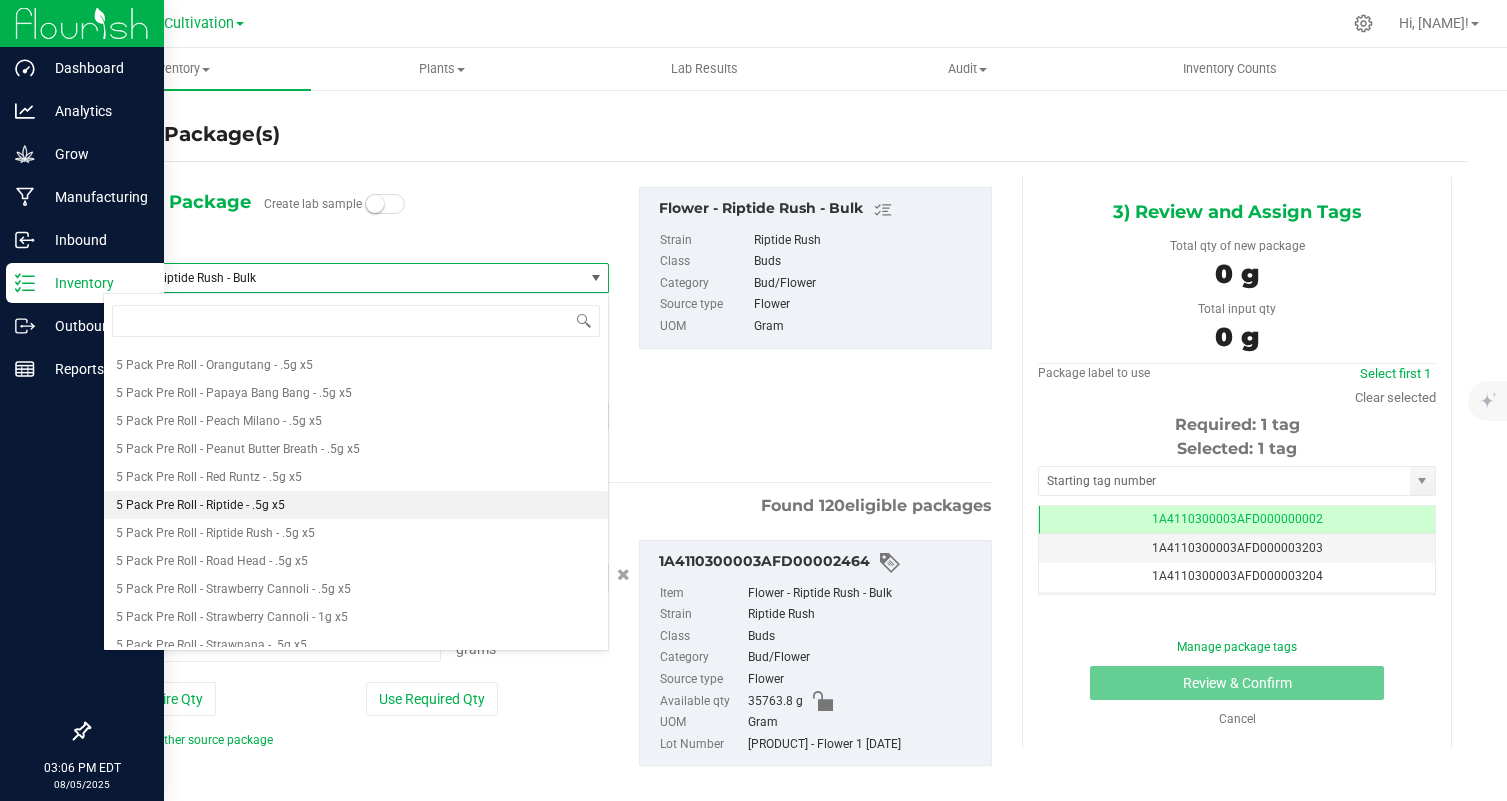type on "0" 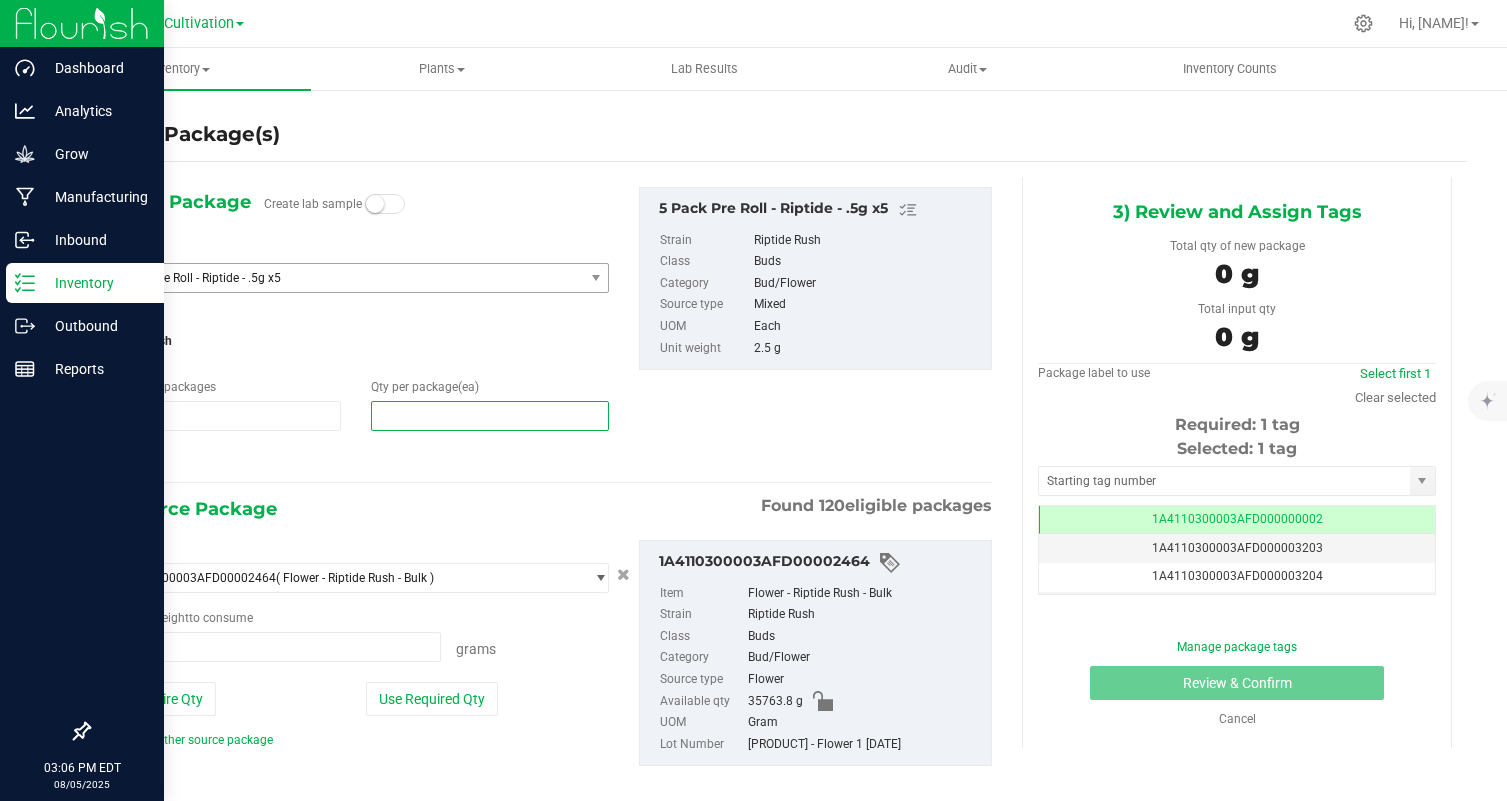 click at bounding box center [490, 416] 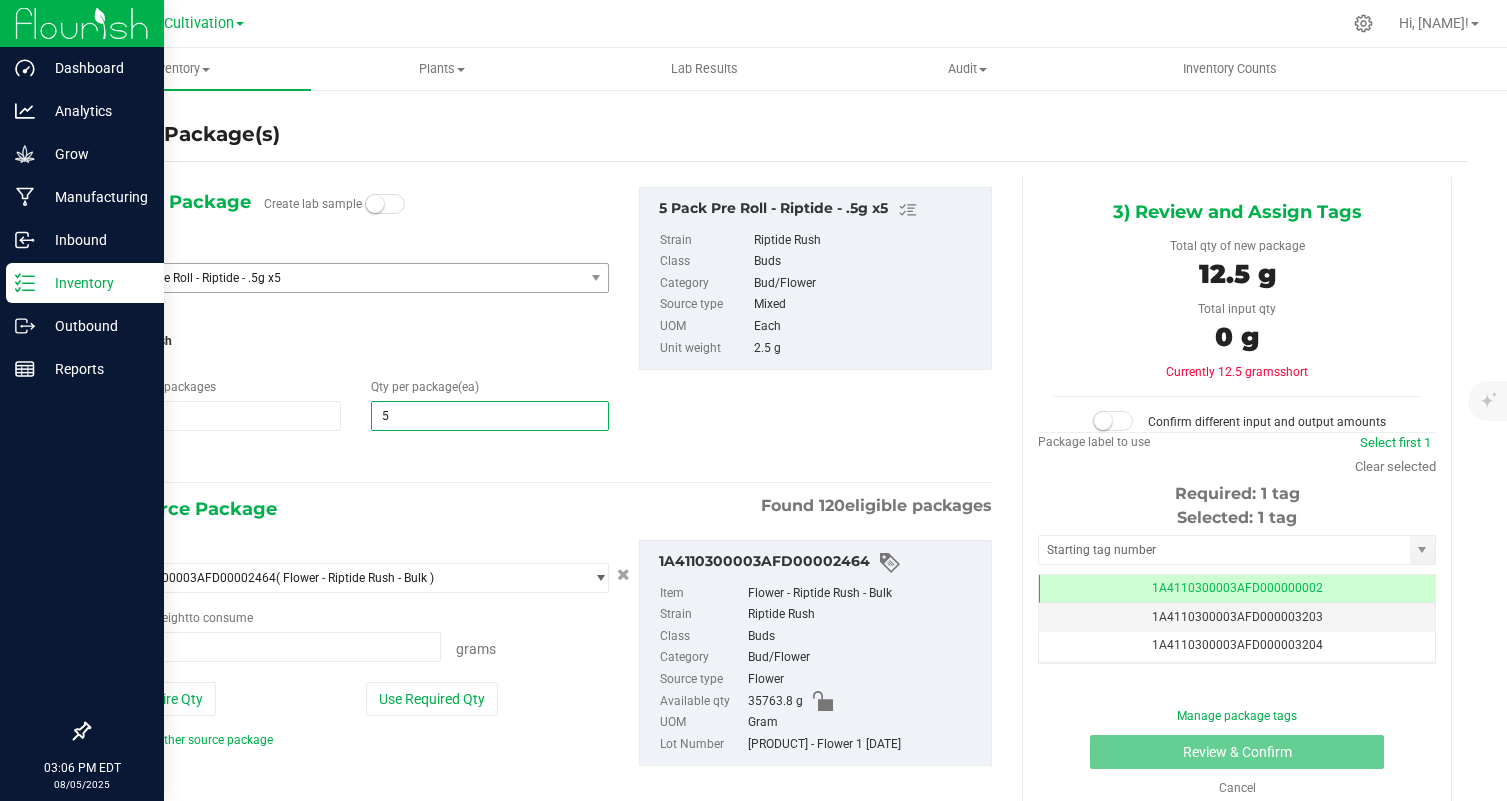 type on "50" 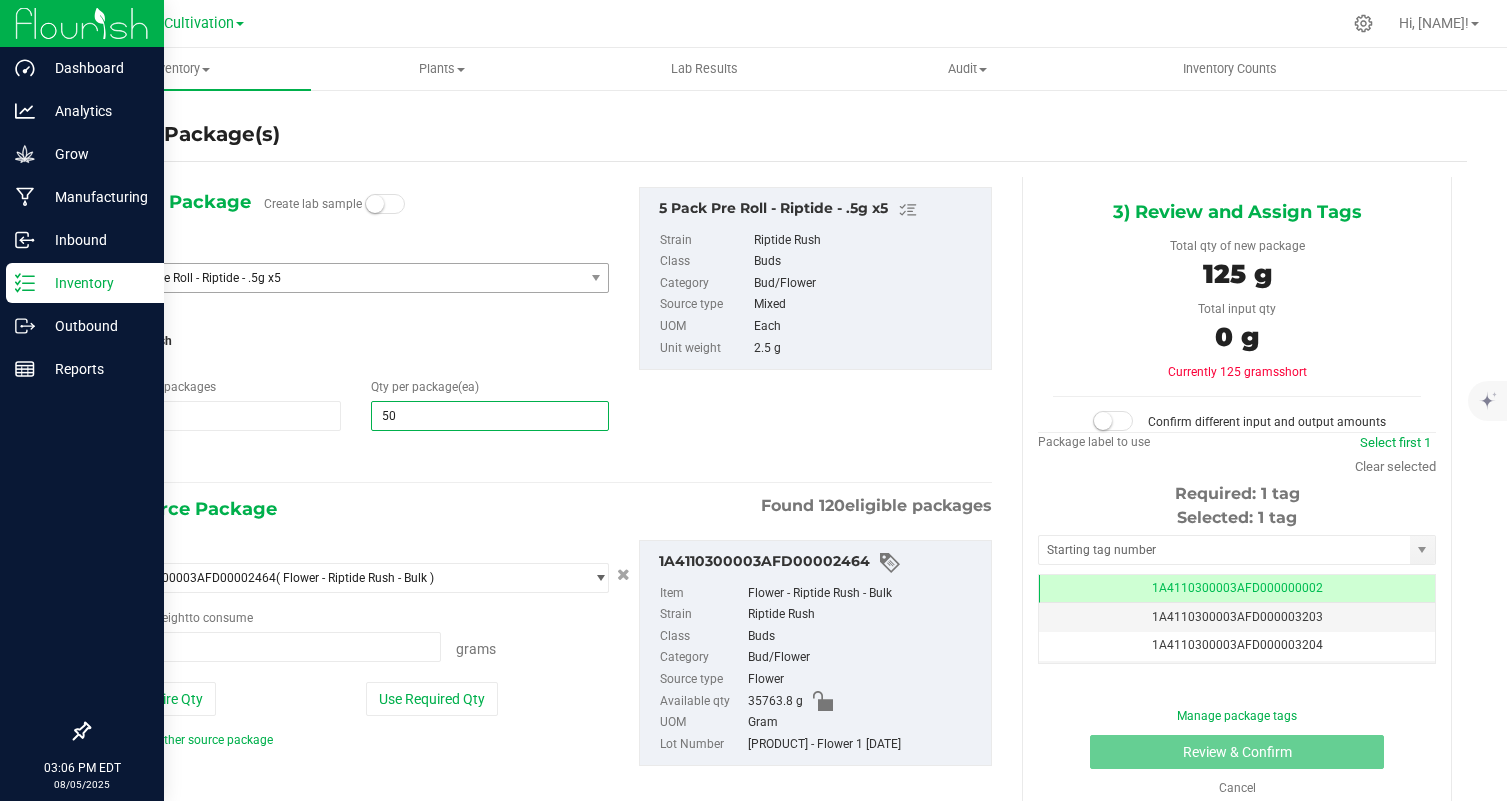 type on "50" 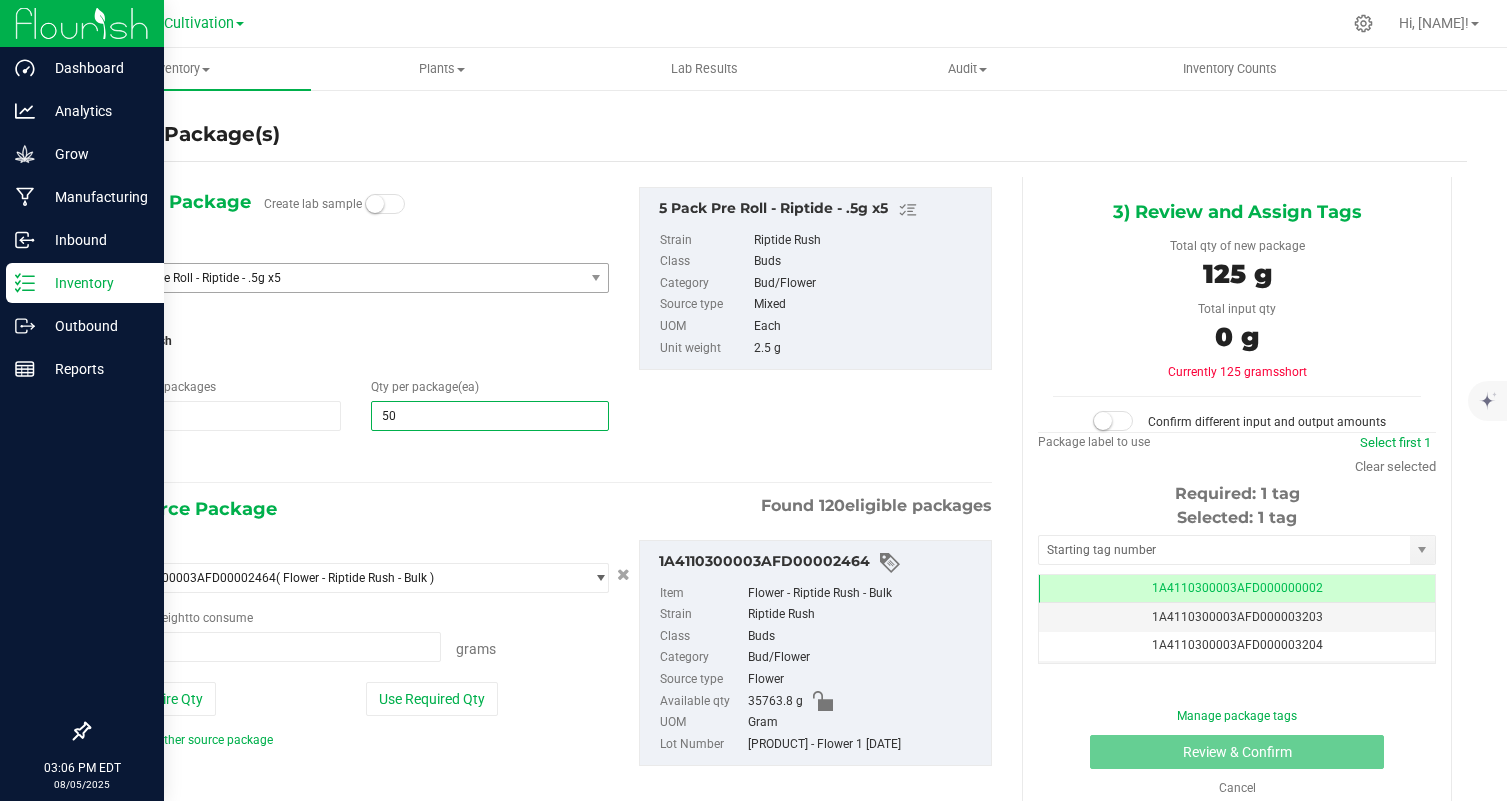 click at bounding box center [356, 459] 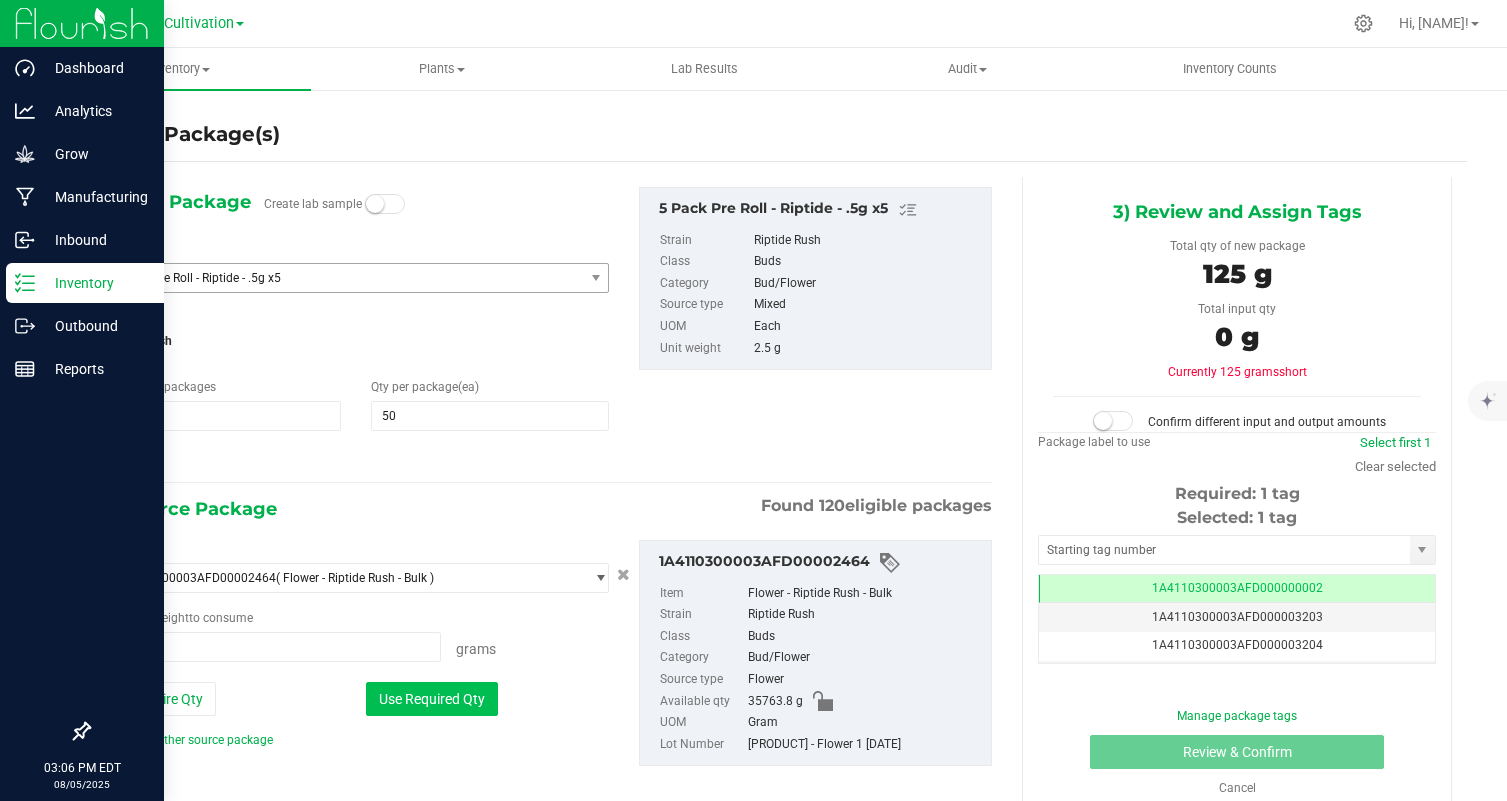 click on "Use Required Qty" at bounding box center [432, 699] 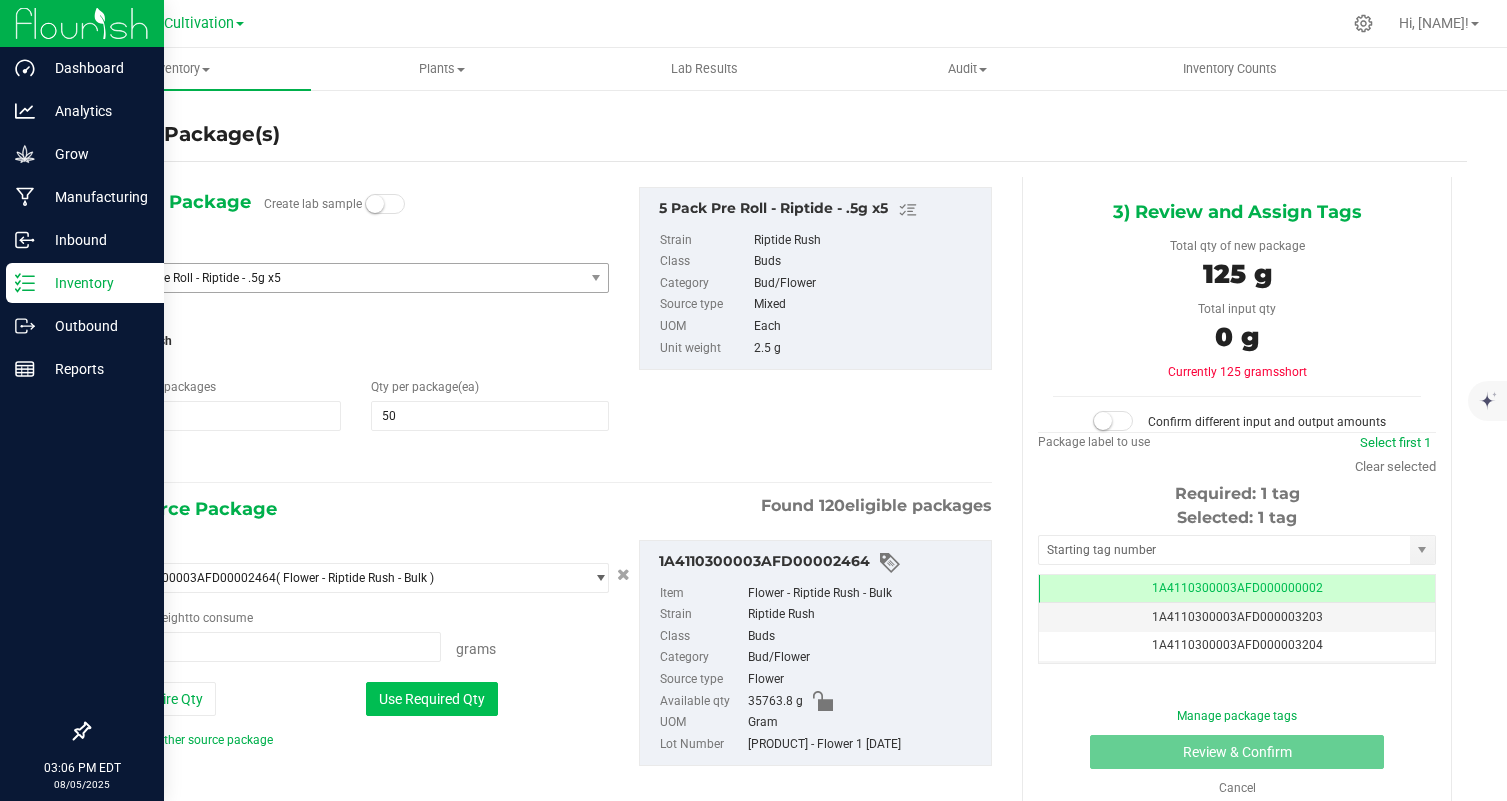 type on "125.0000 g" 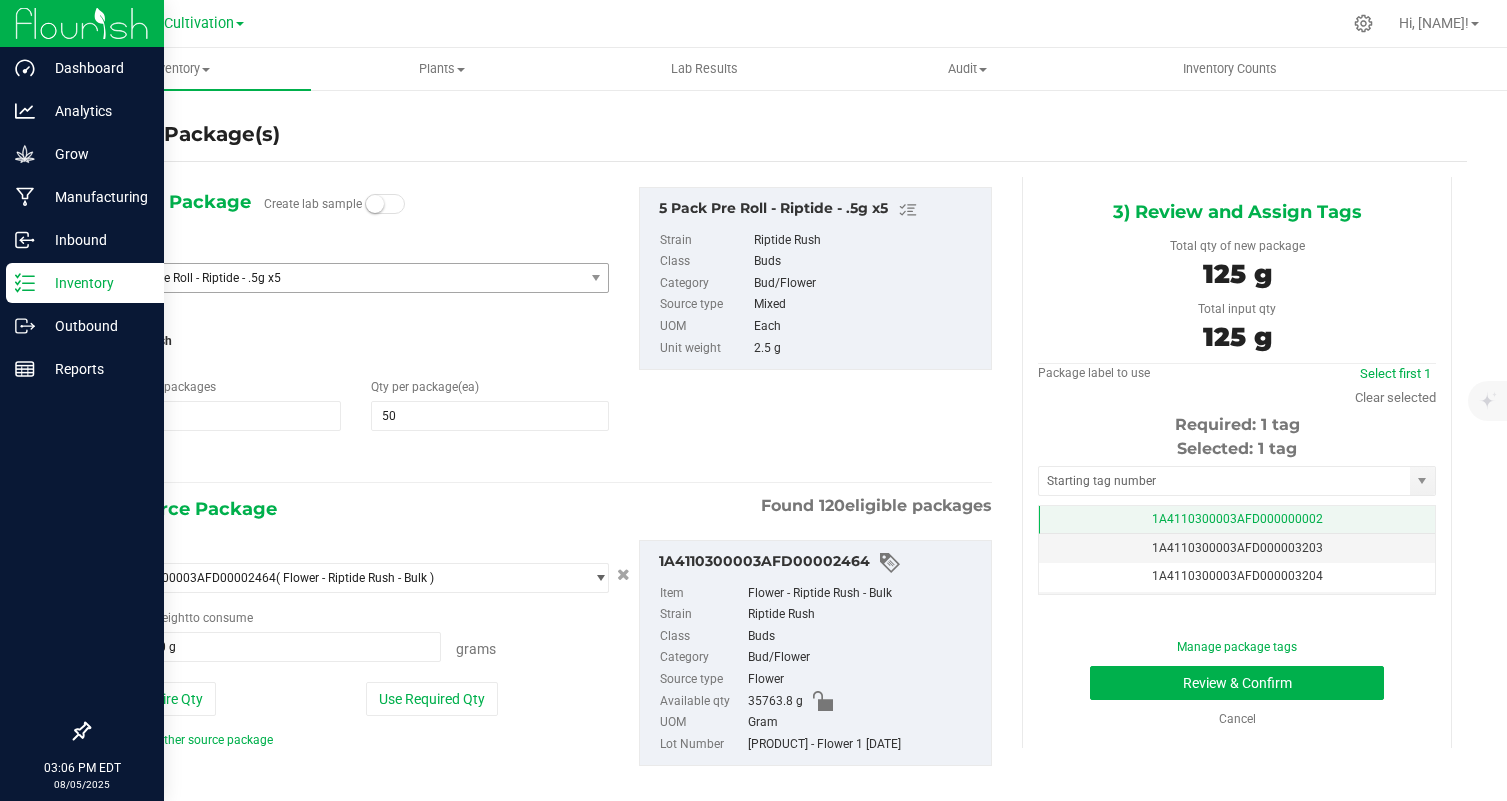 click on "1A4110300003AFD000000002" at bounding box center (1237, 520) 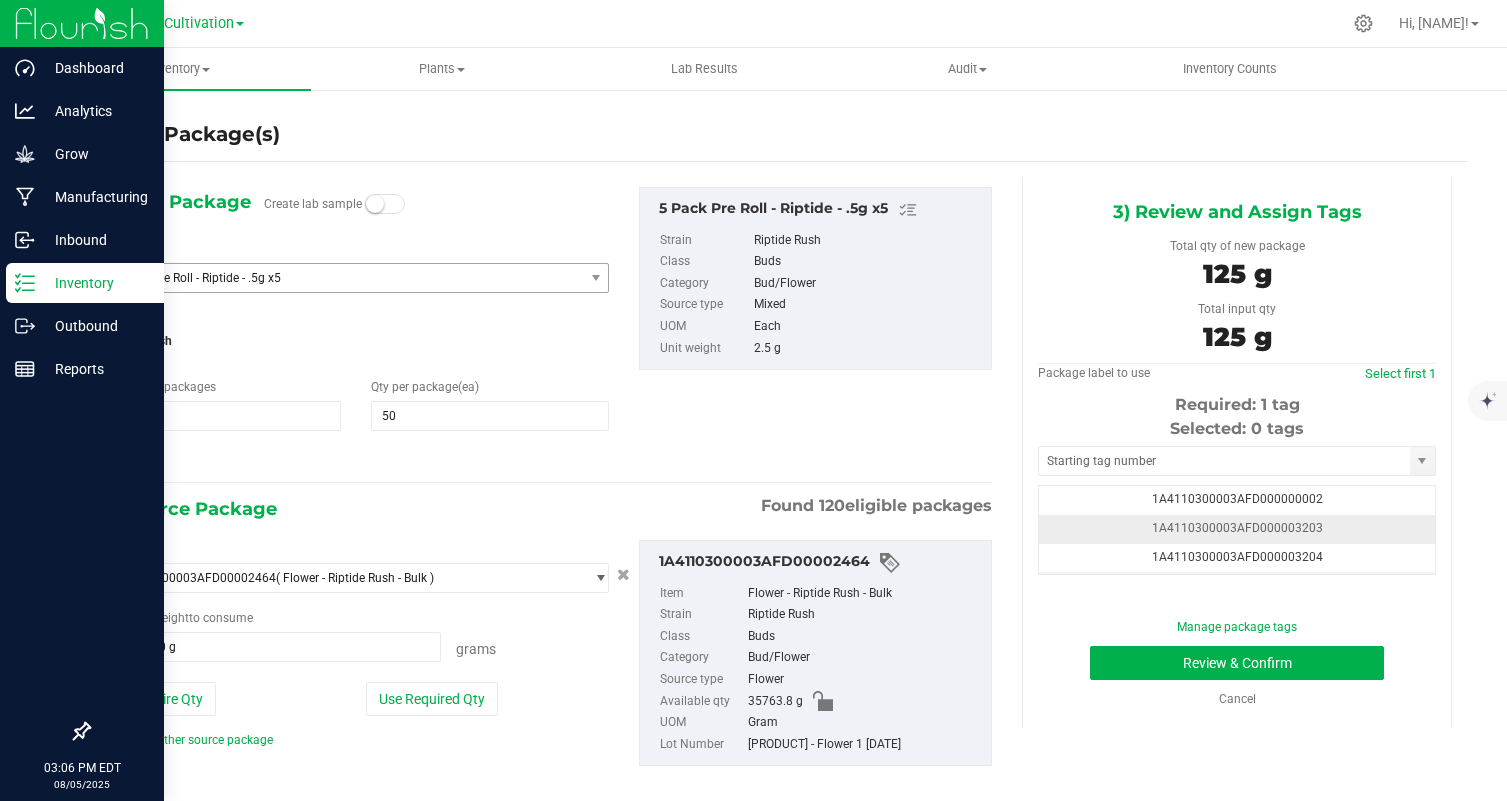 click on "[LICENSE]" at bounding box center (1237, 529) 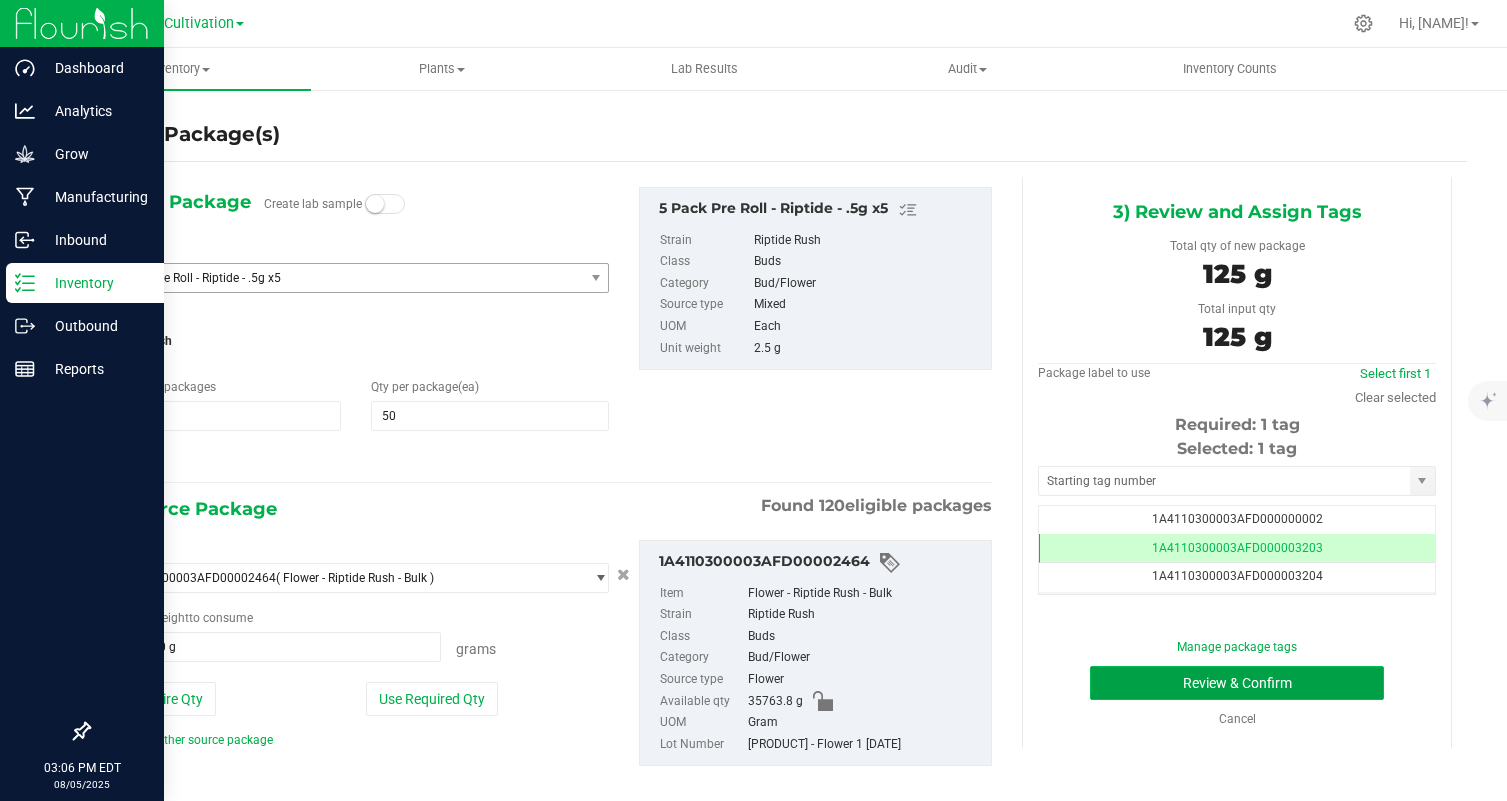 click on "Review & Confirm" at bounding box center (1237, 683) 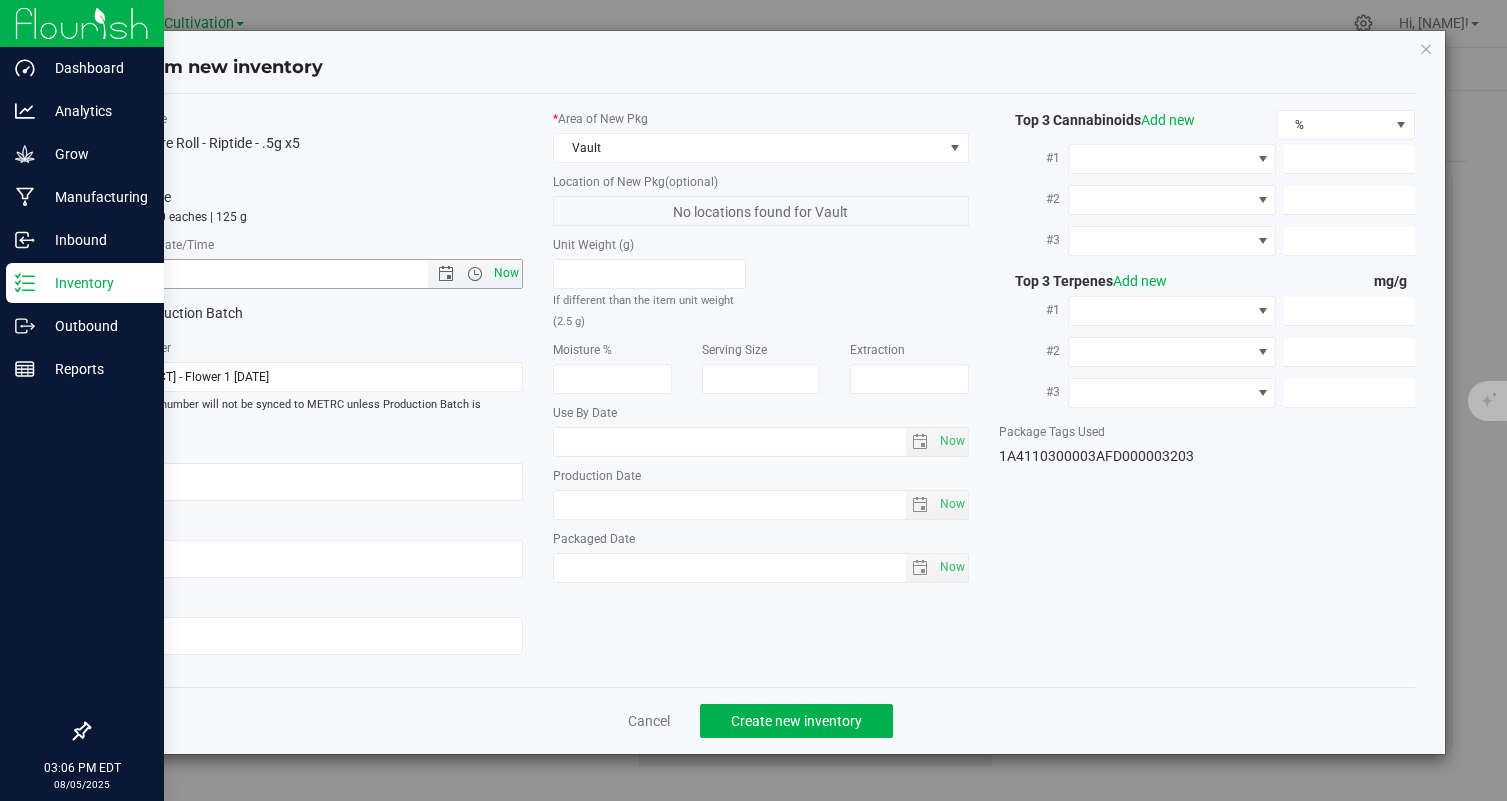 click on "Now" at bounding box center [507, 273] 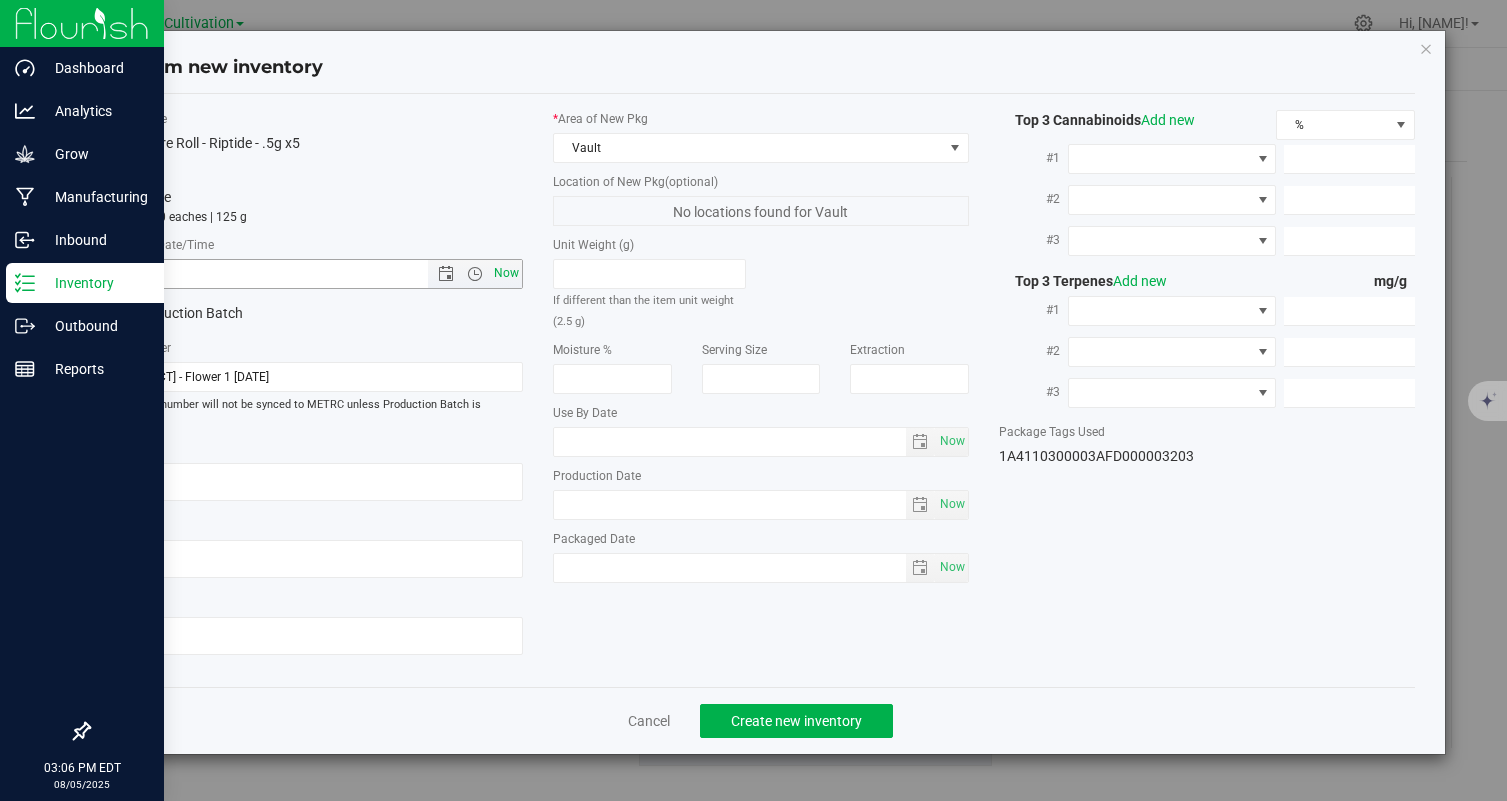 type on "8/5/2025 3:06 PM" 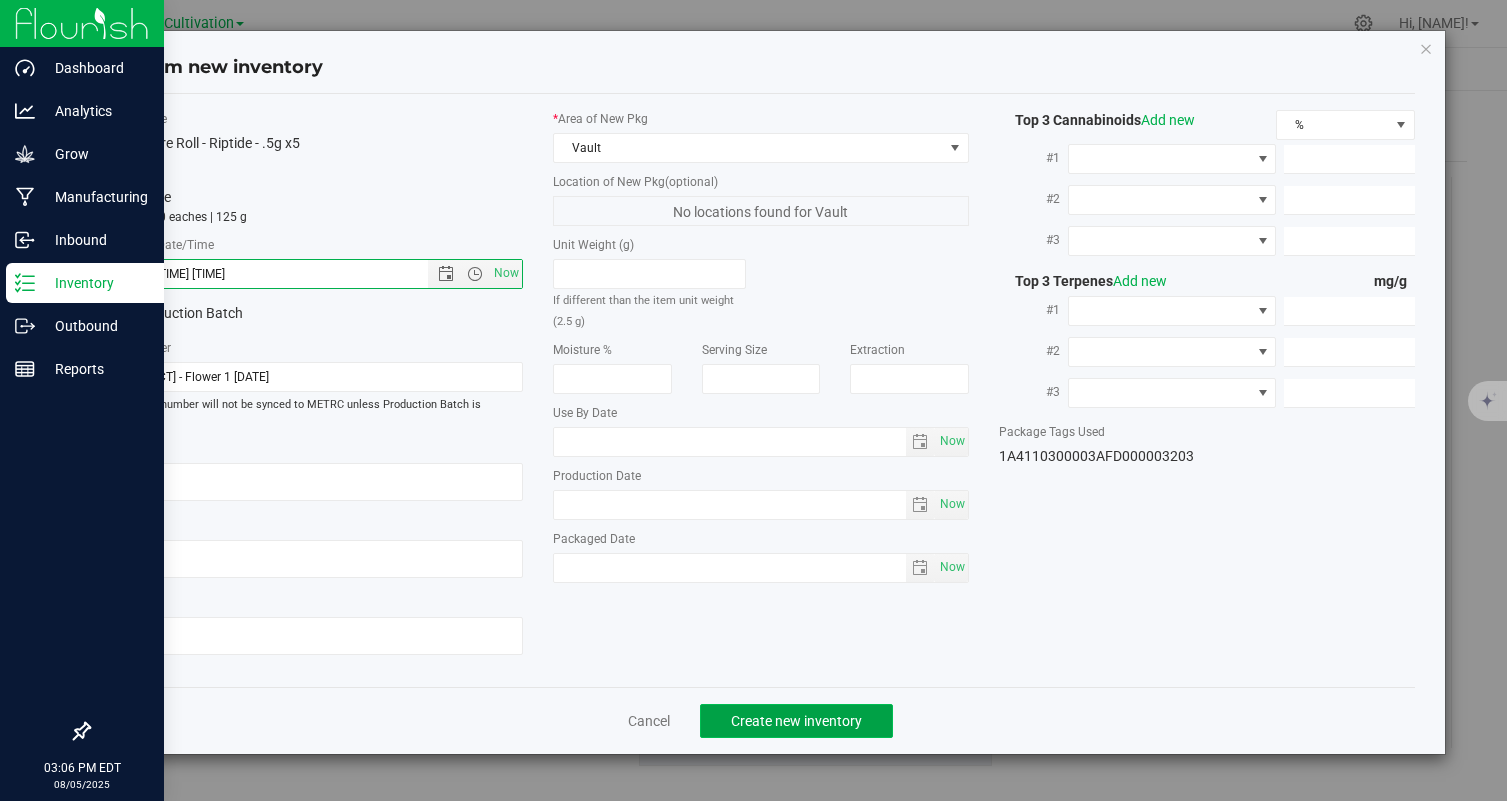 click on "Create new inventory" 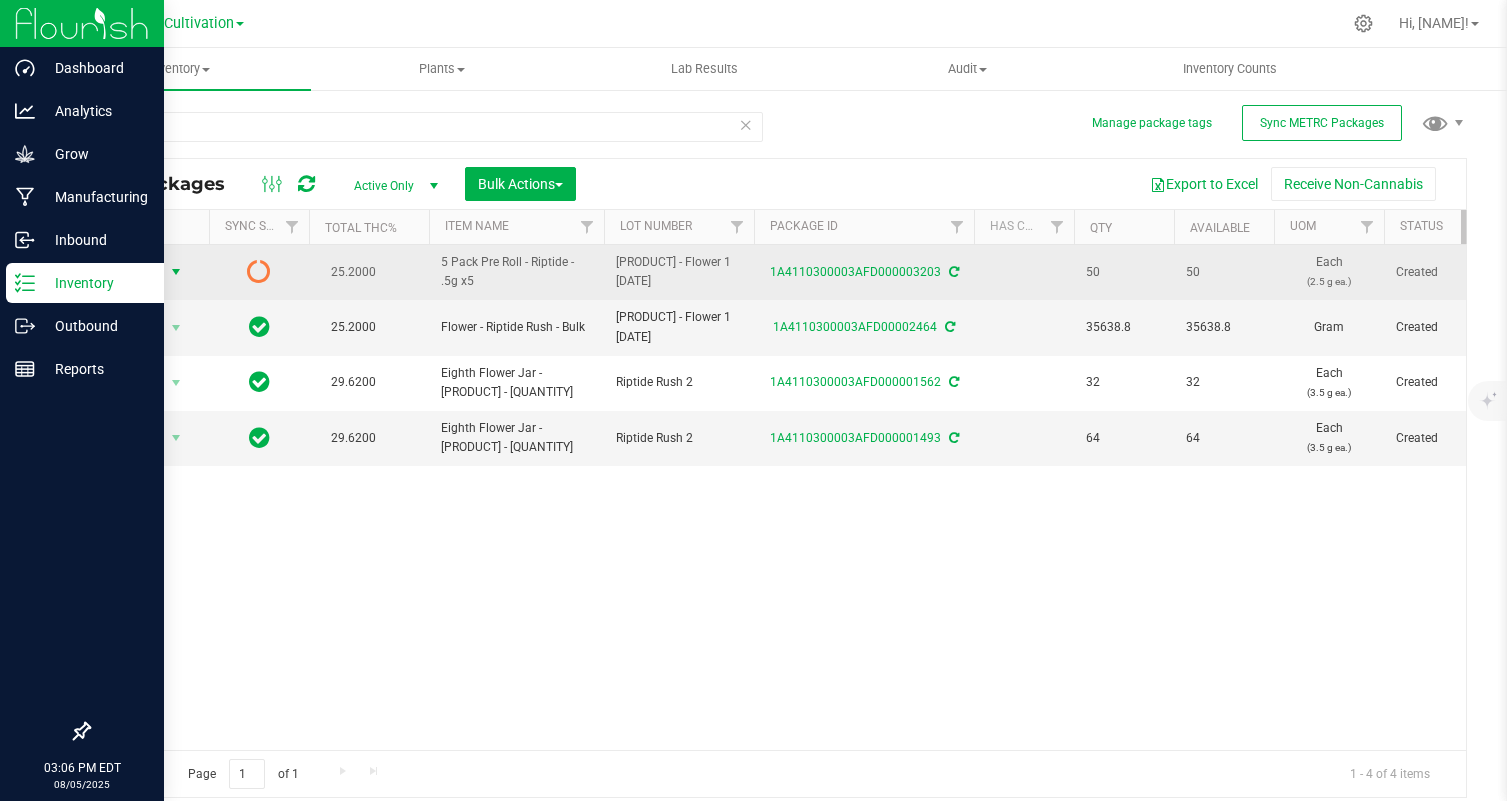 click at bounding box center (176, 272) 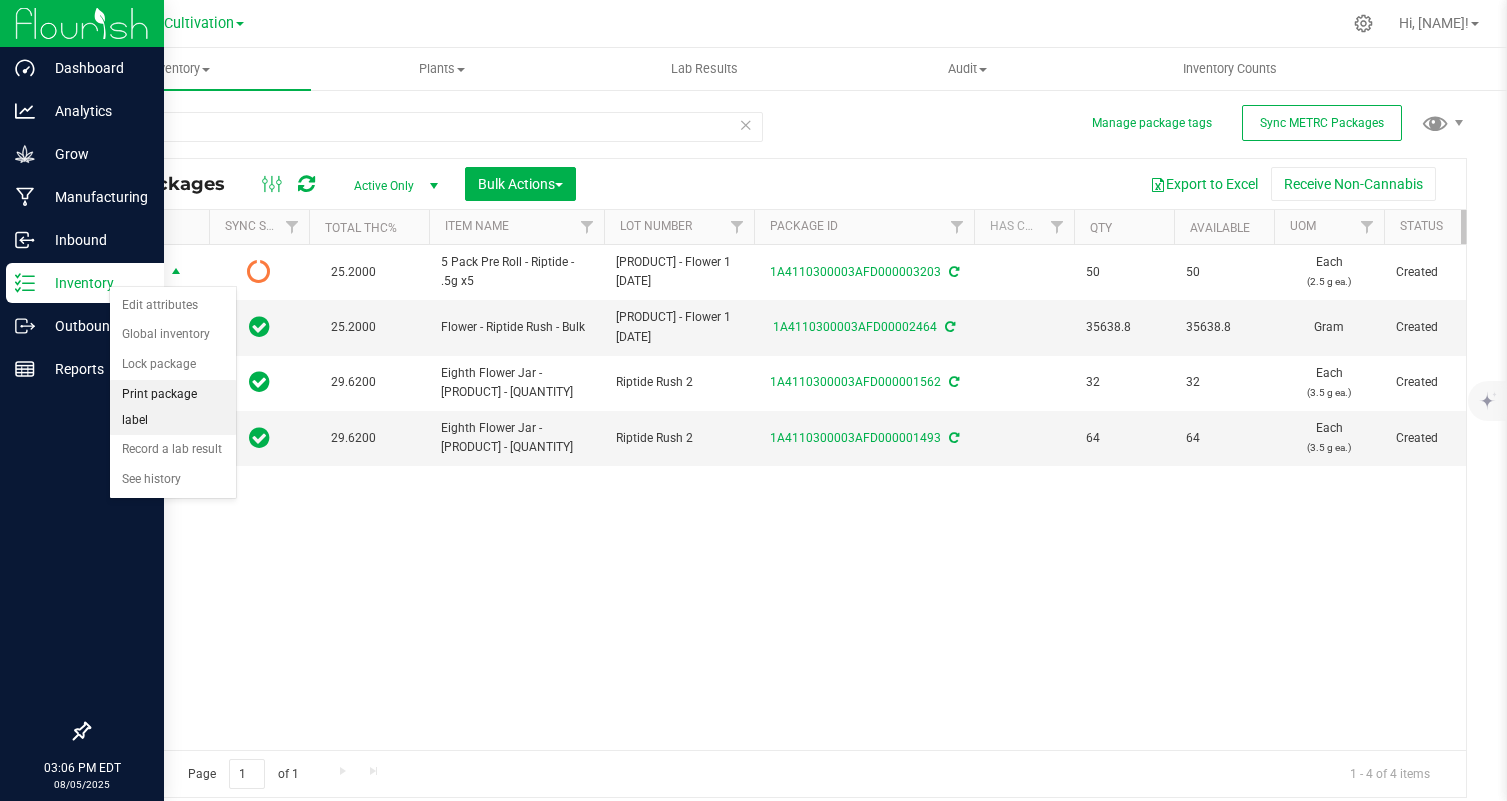 click on "Print package label" at bounding box center (173, 407) 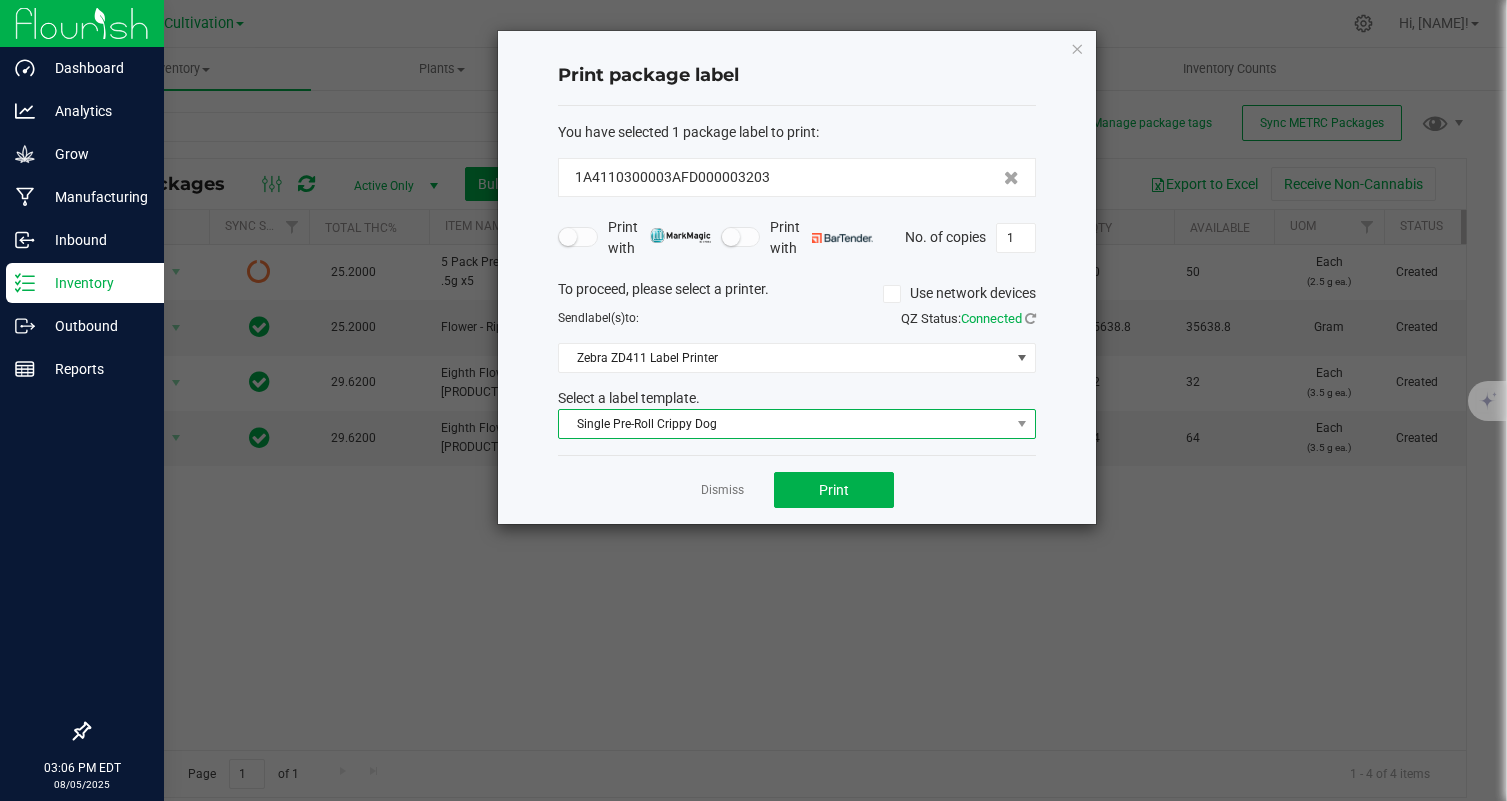 click on "Single Pre-Roll Crippy Dog" at bounding box center [784, 424] 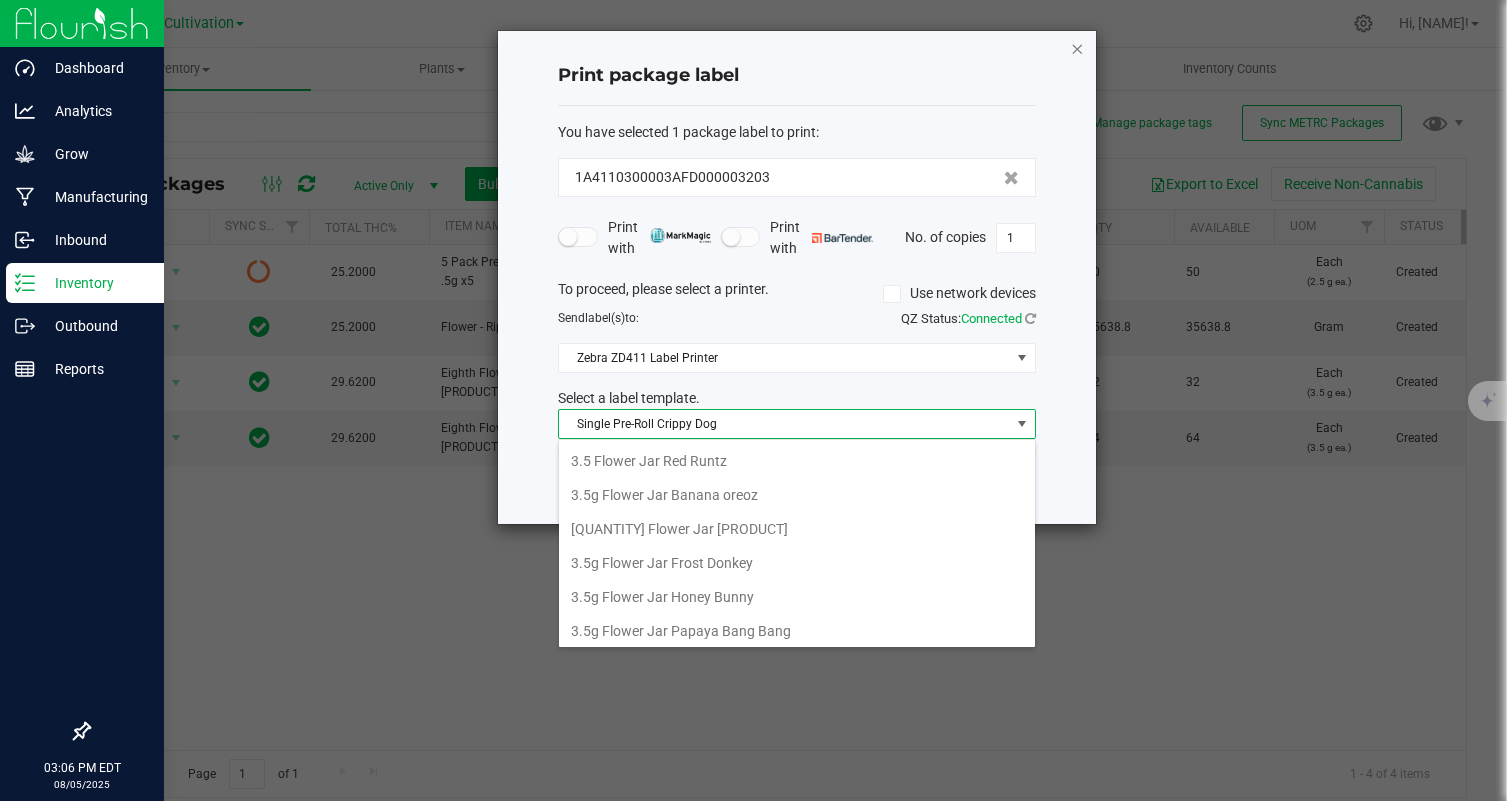 click 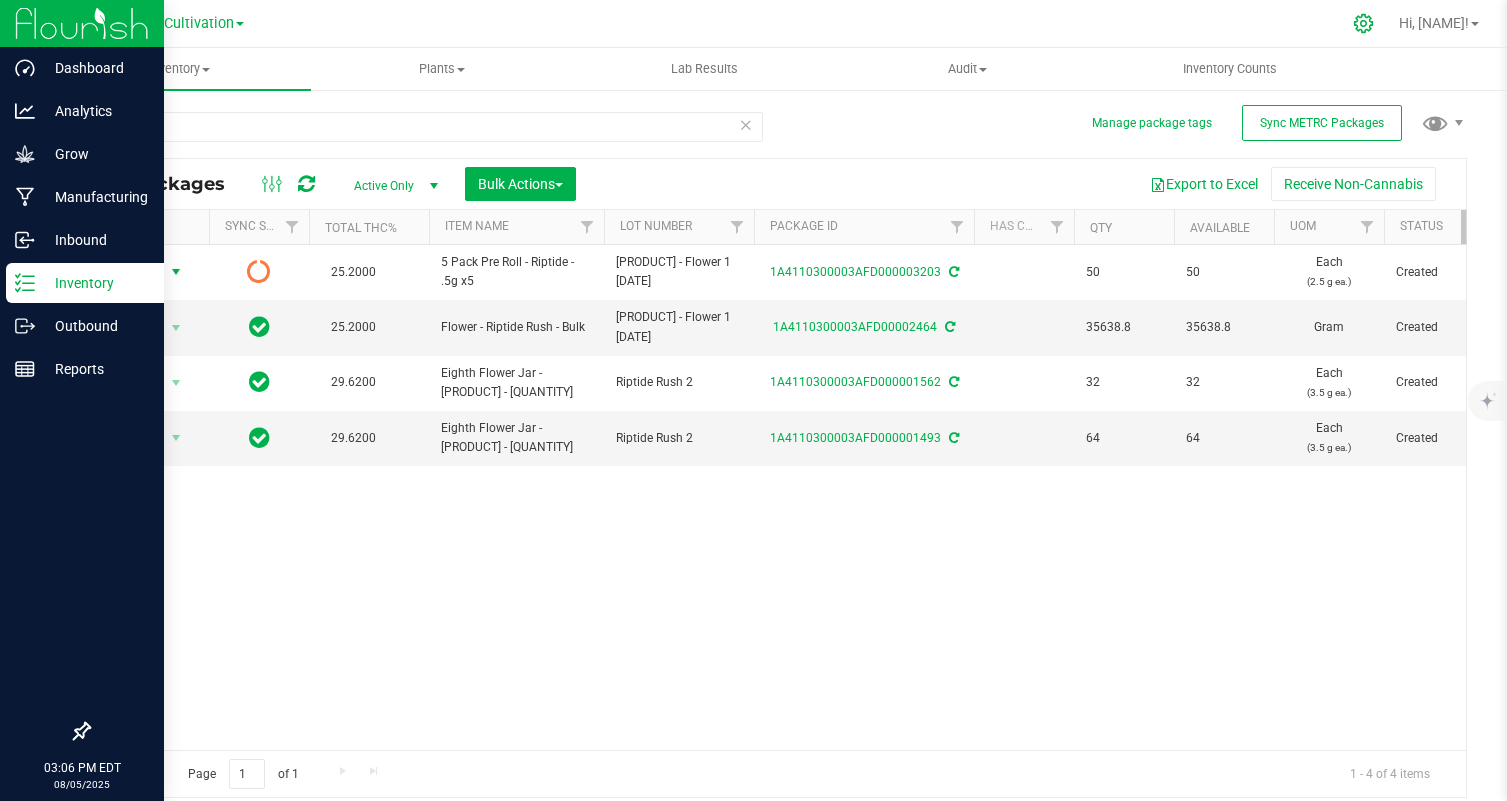 click 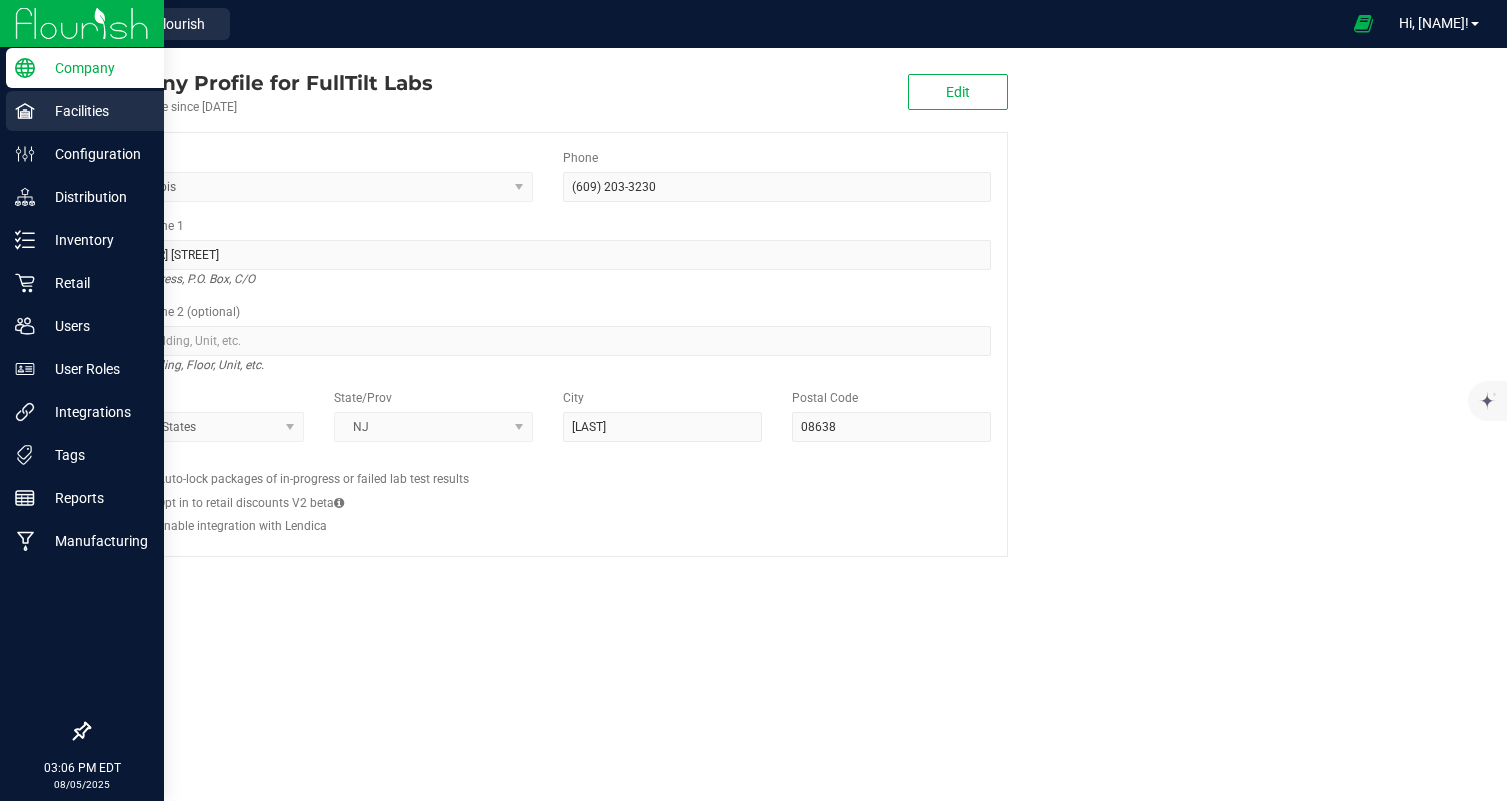 click on "Facilities" at bounding box center (85, 111) 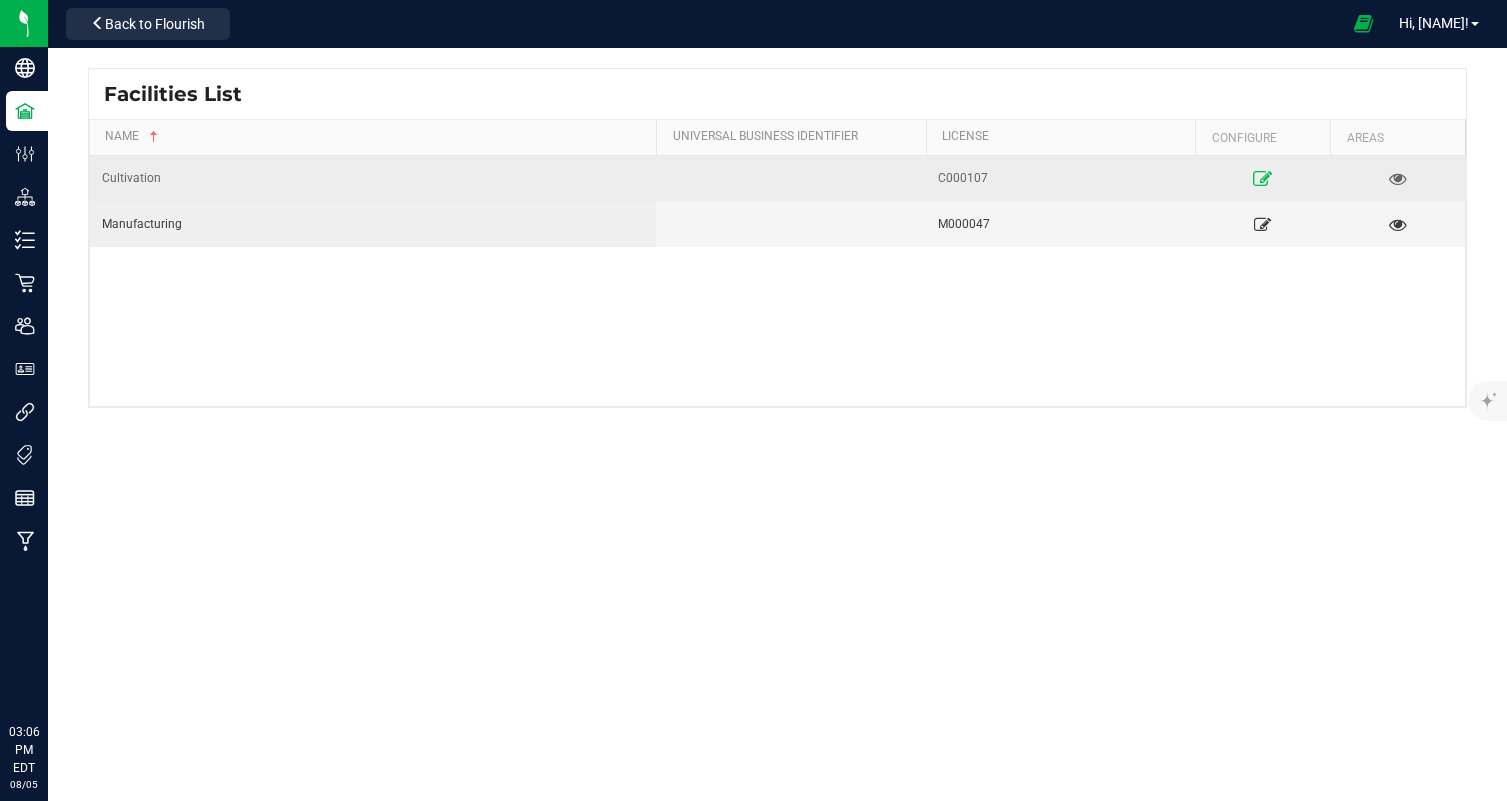 click at bounding box center [1262, 178] 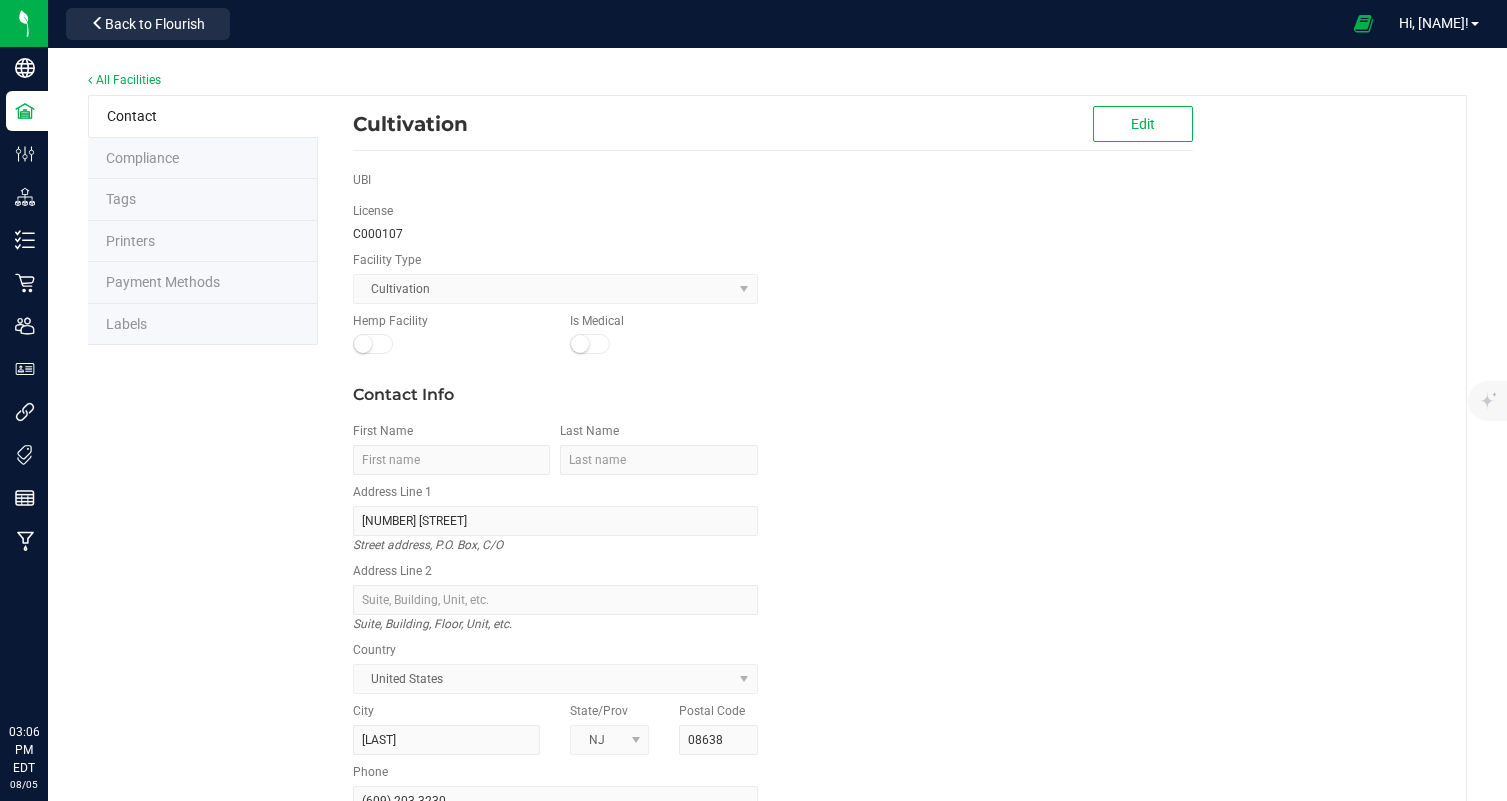 click on "Labels" at bounding box center (203, 325) 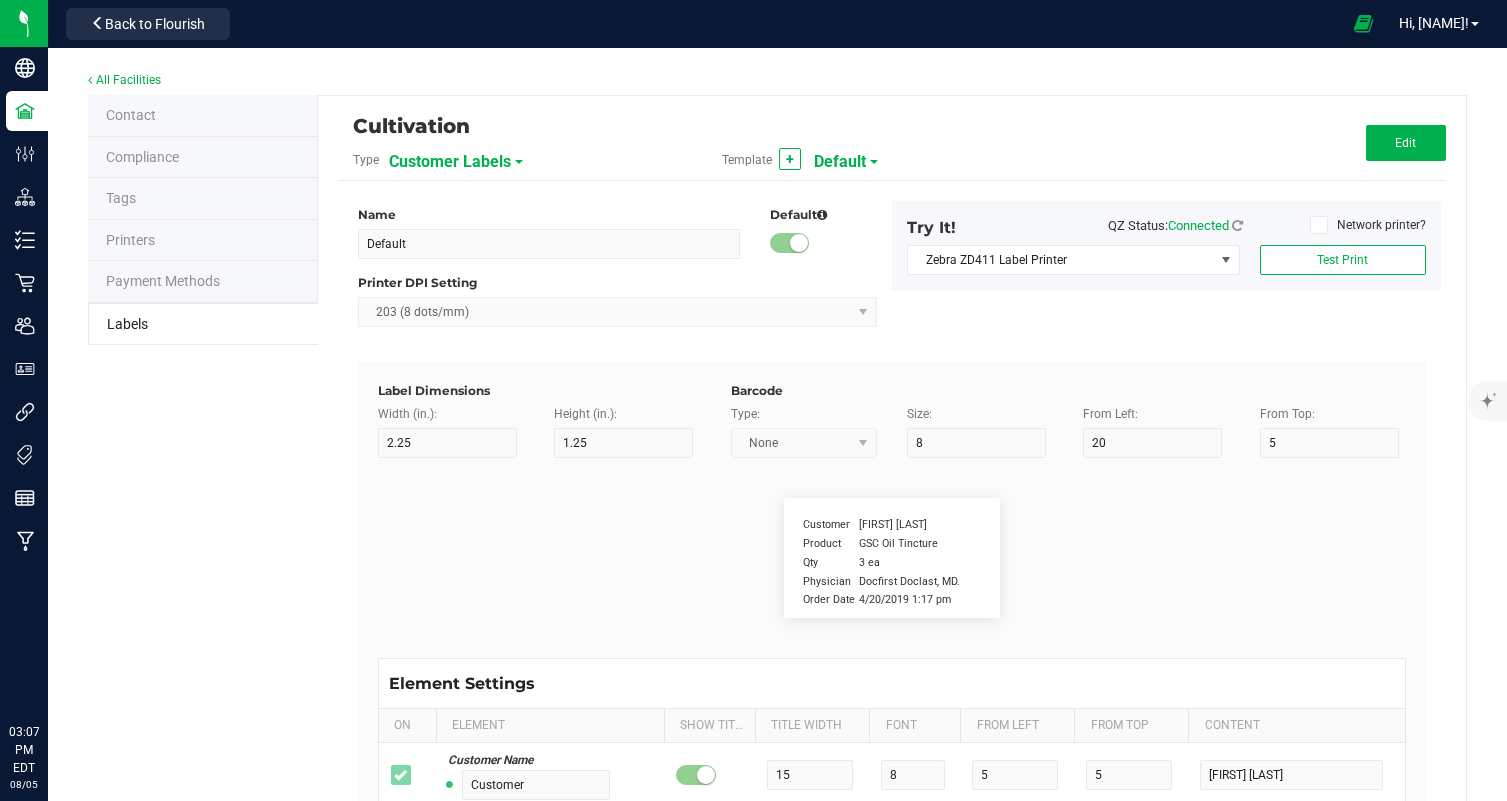 click on "Customer Labels" at bounding box center [450, 162] 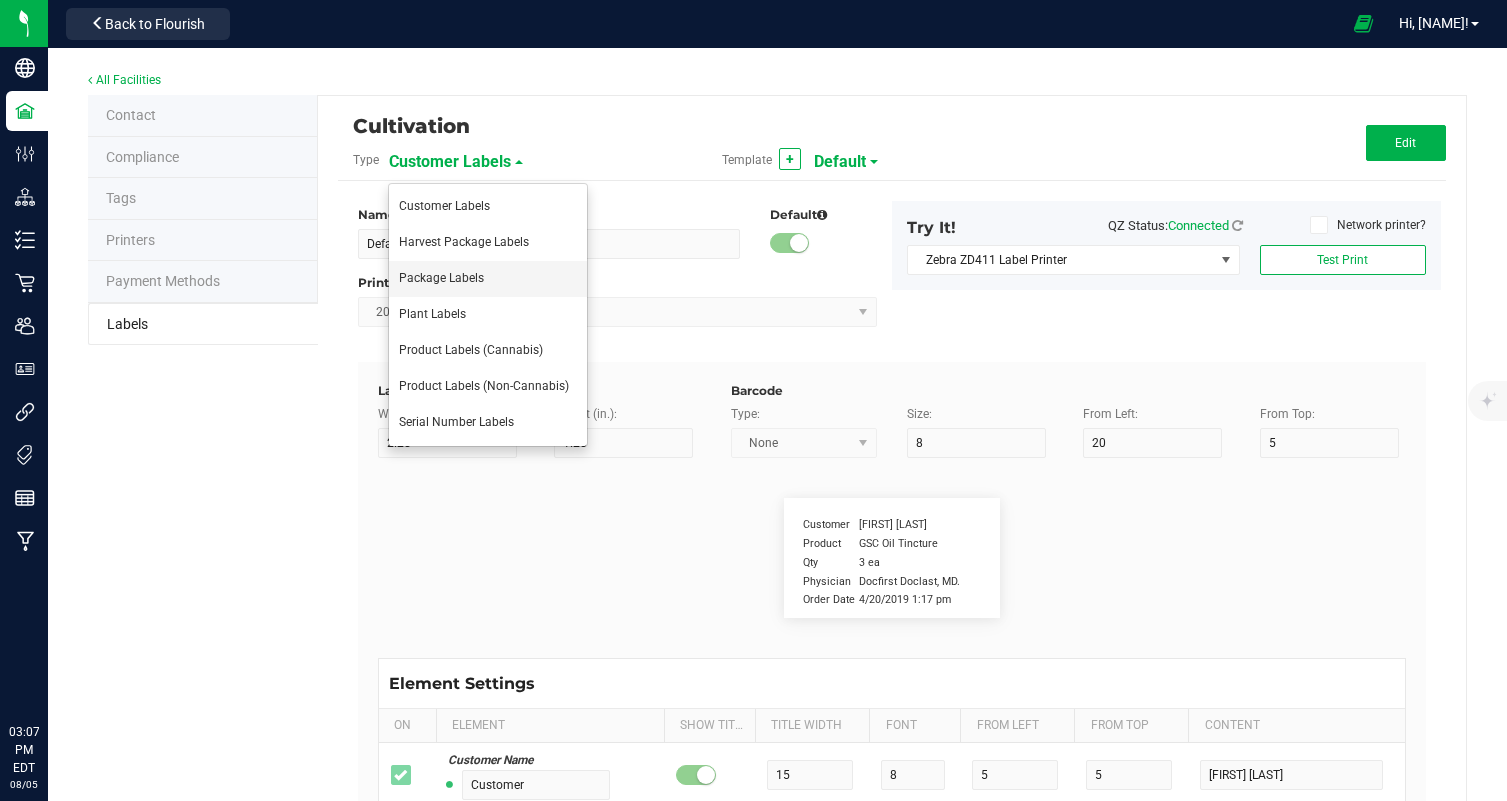 click on "Package Labels" at bounding box center (488, 279) 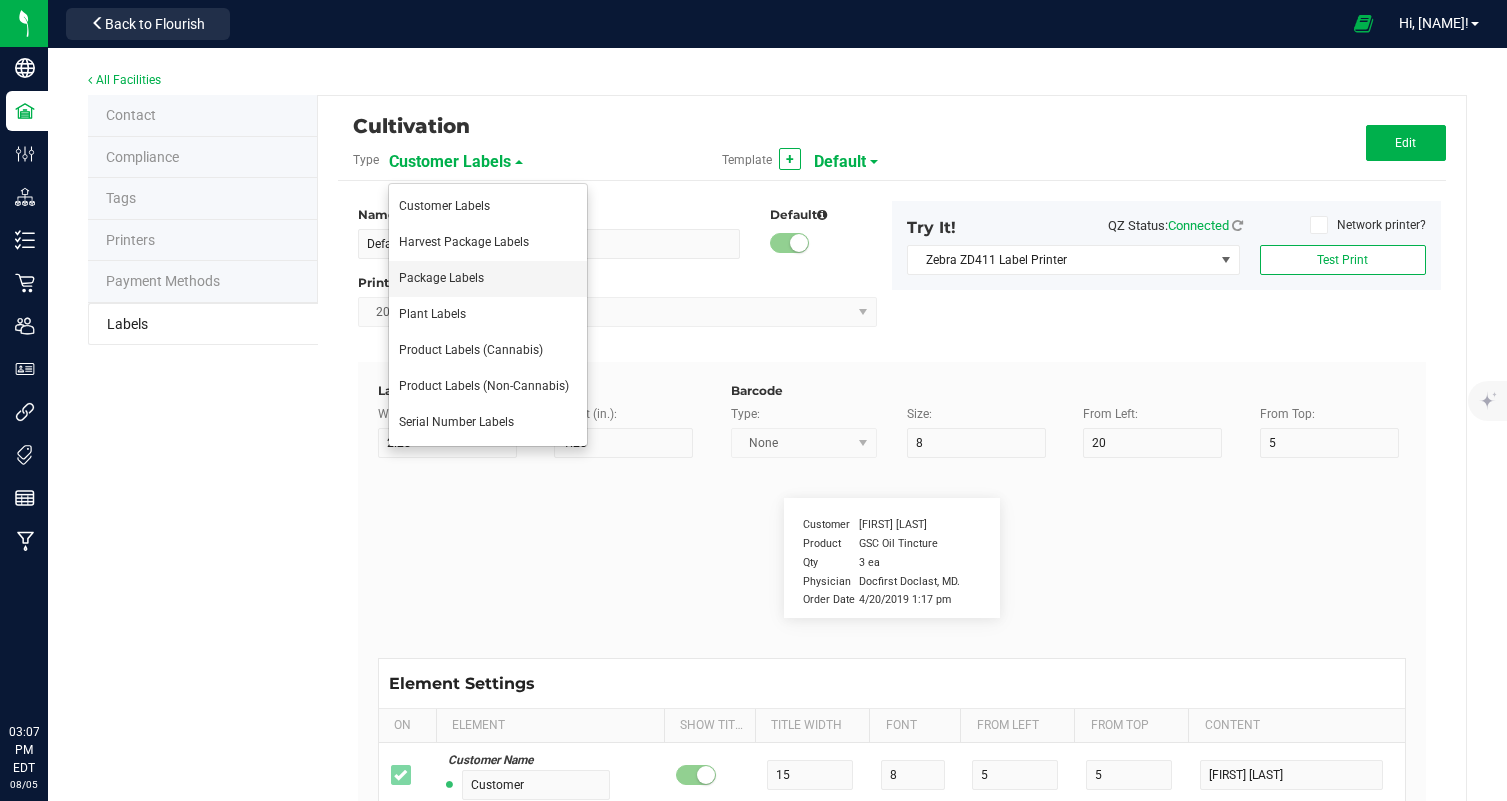 type on "3.5g Flower Jar Frost Donkey" 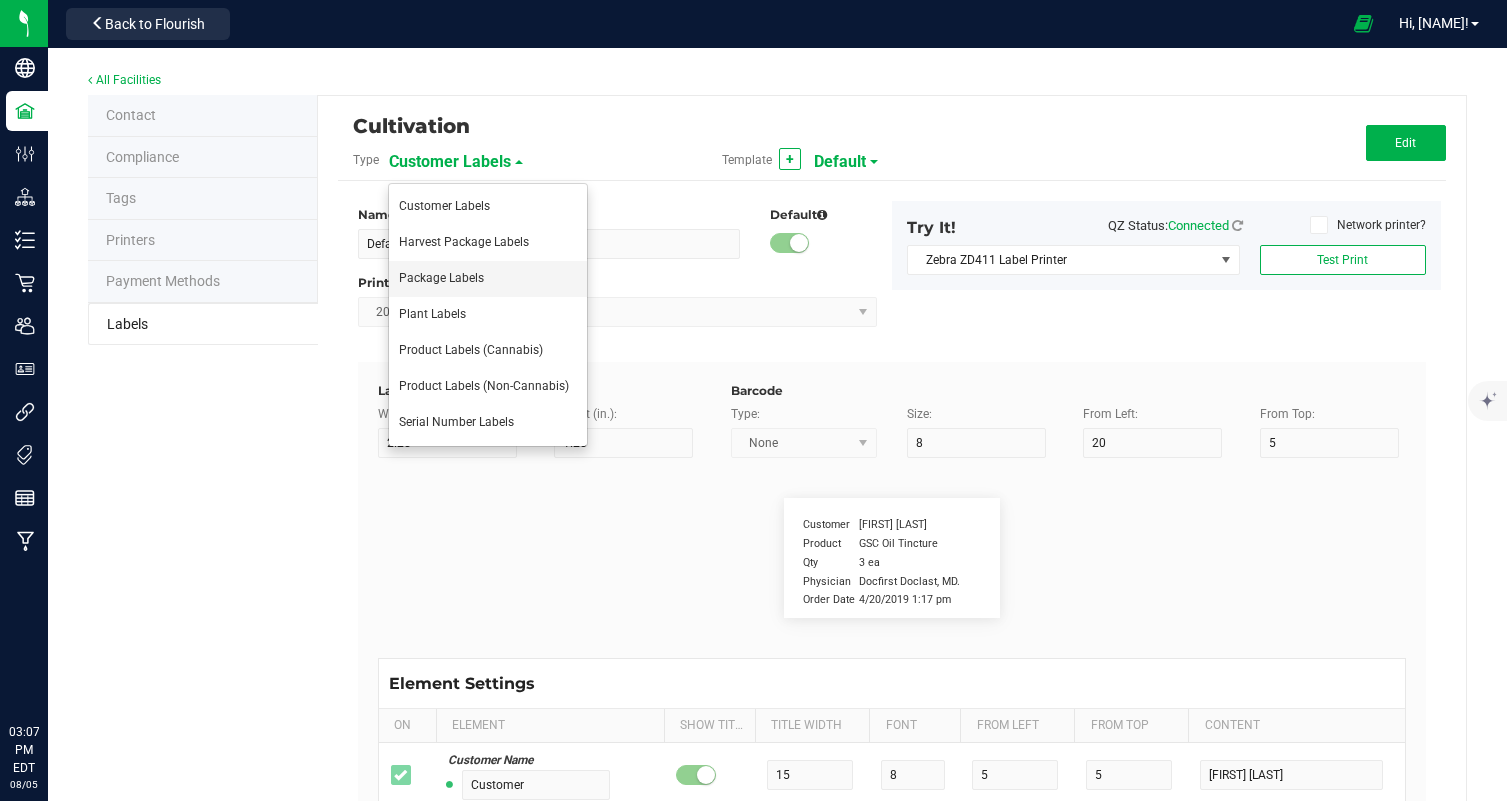 type on "2" 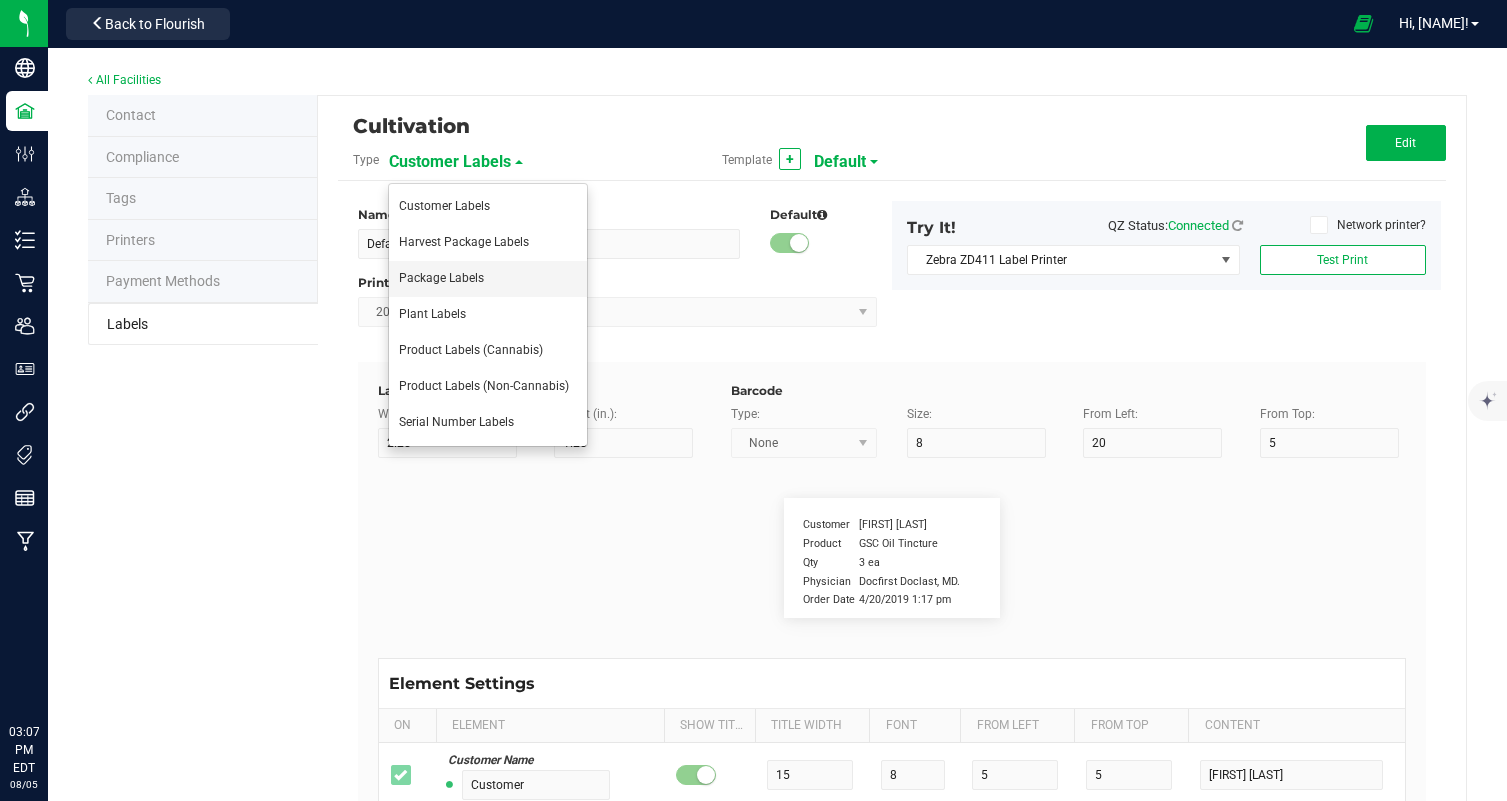 type on "3" 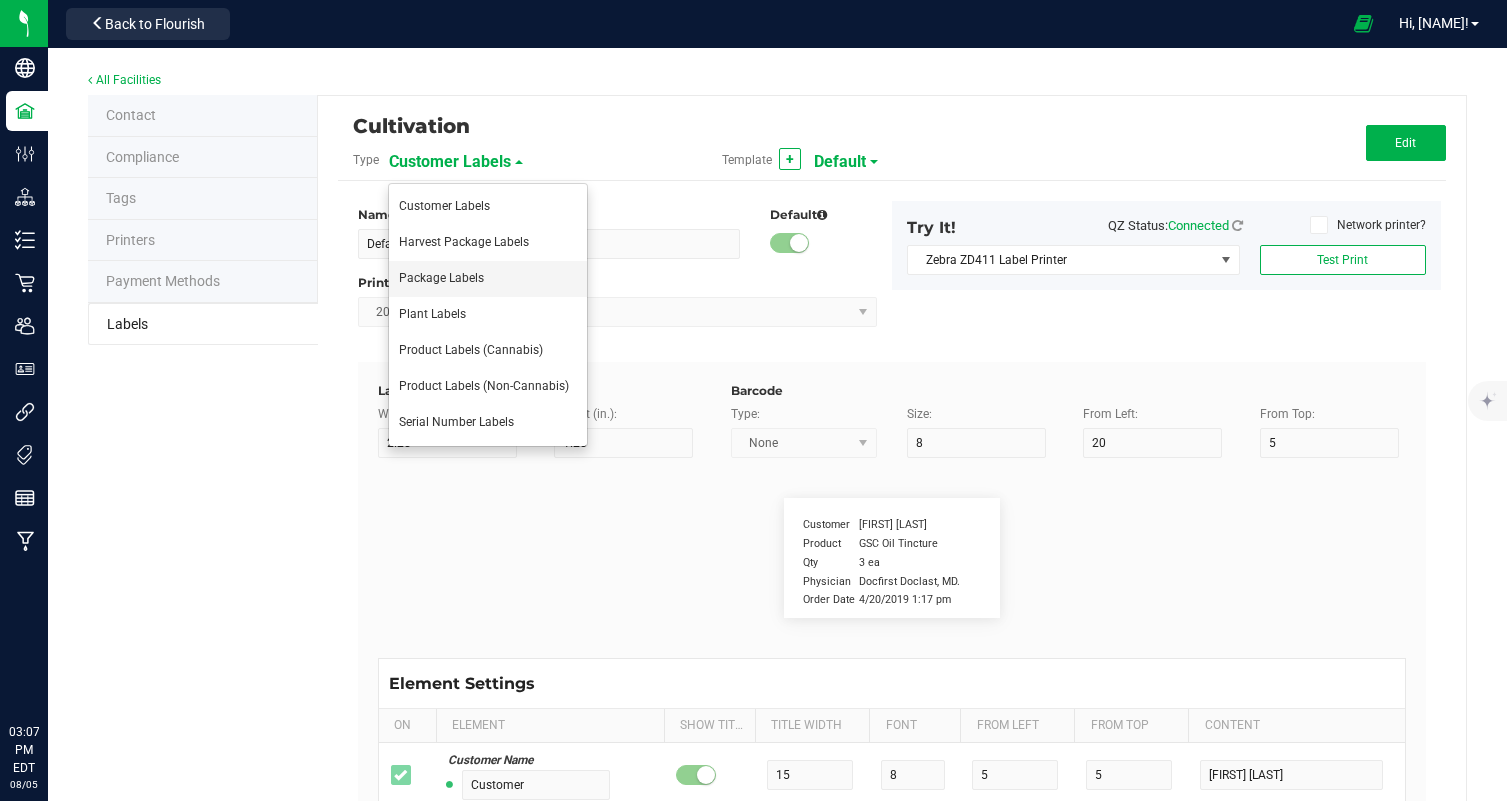 type on "11" 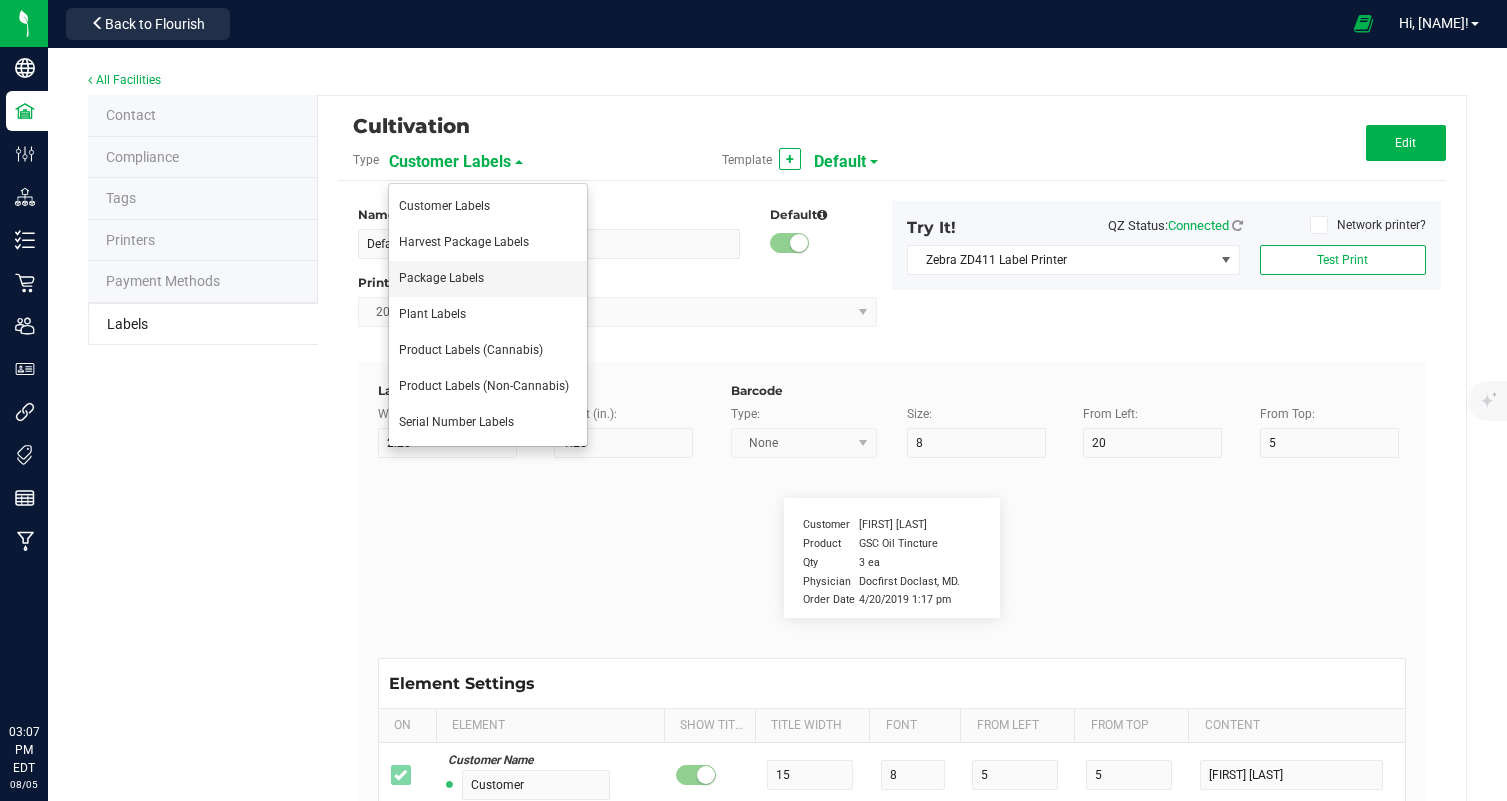 type on "5" 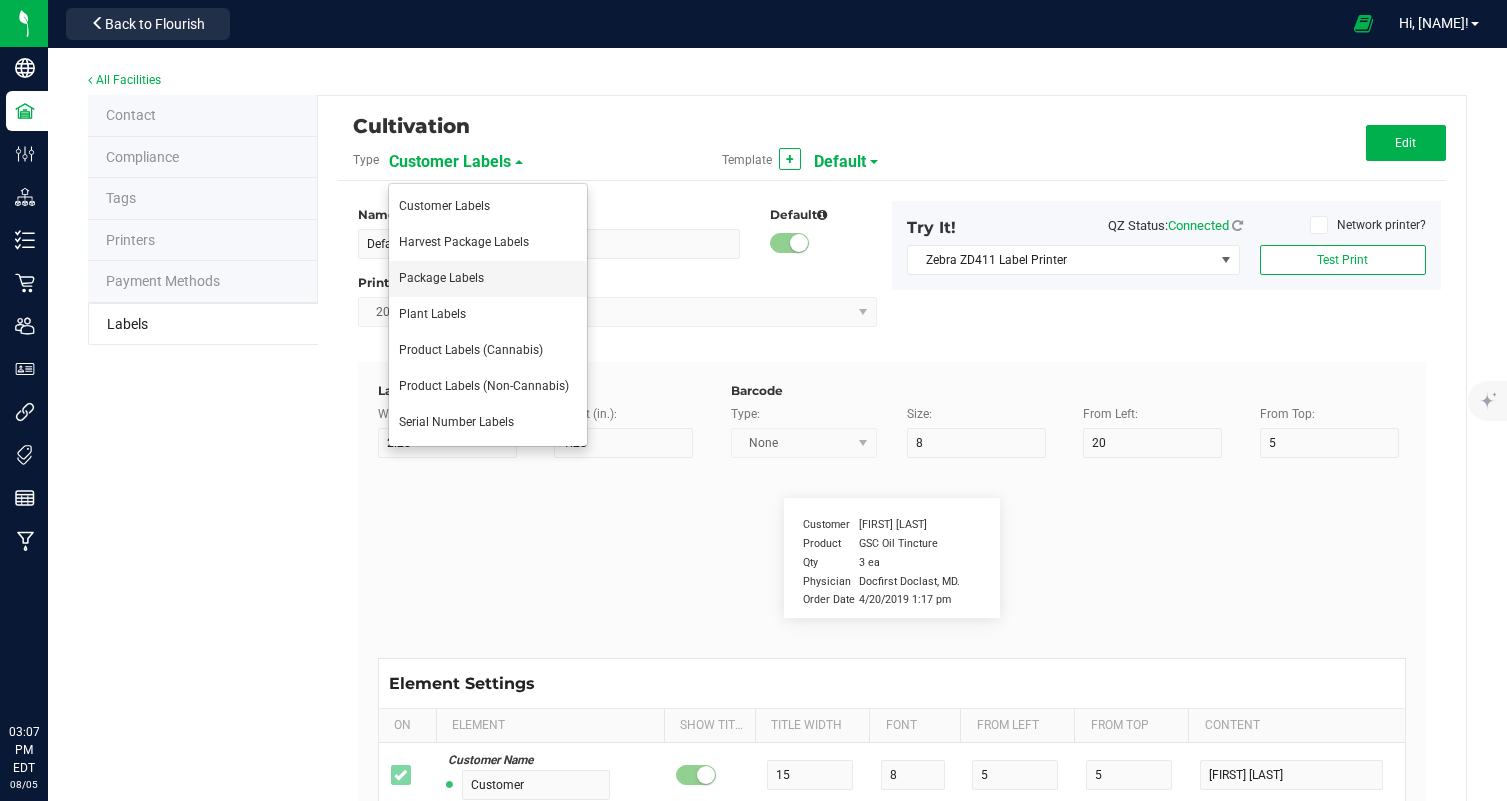 type on "60" 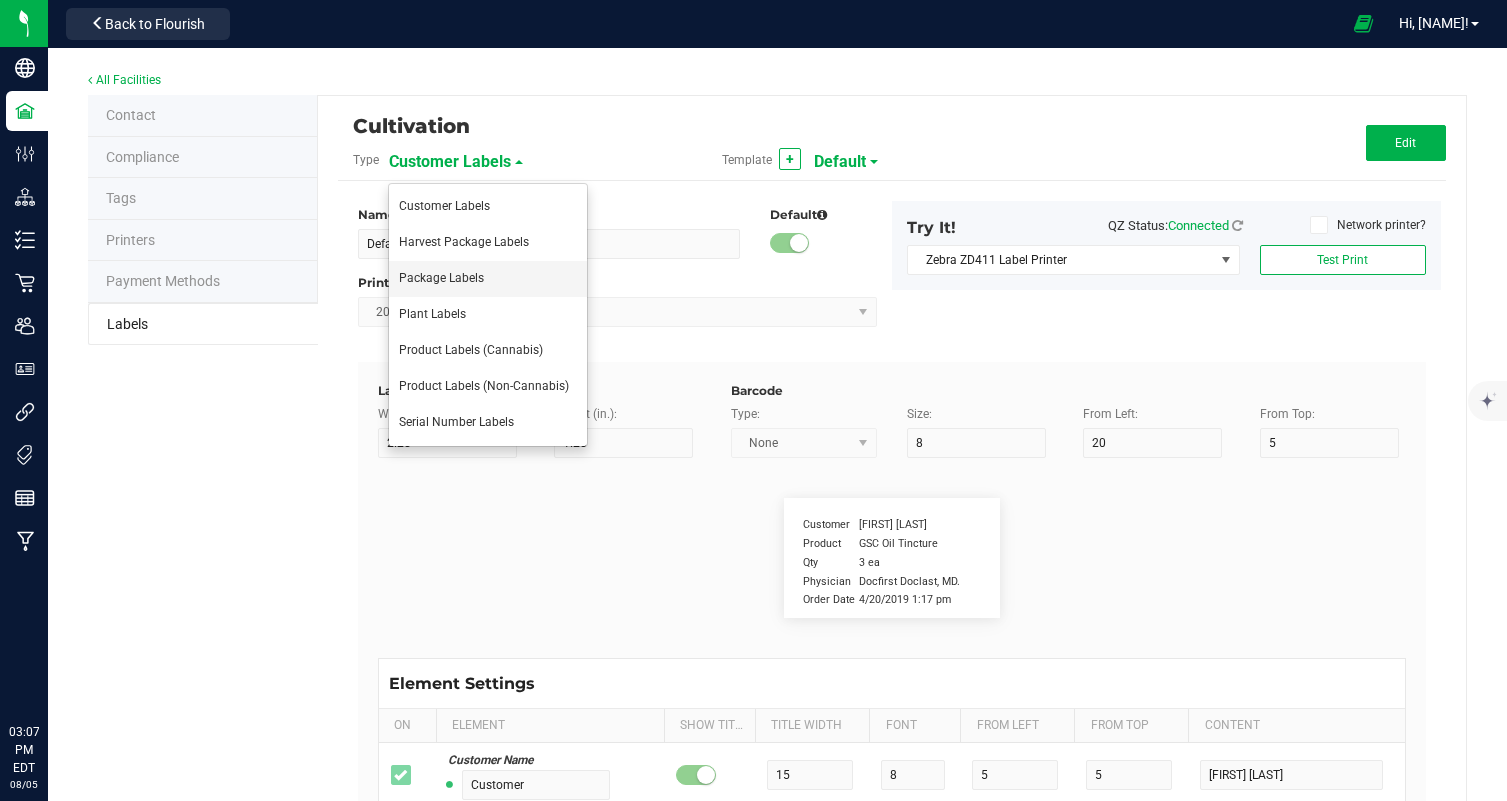 type on "Total Cannabinoids:" 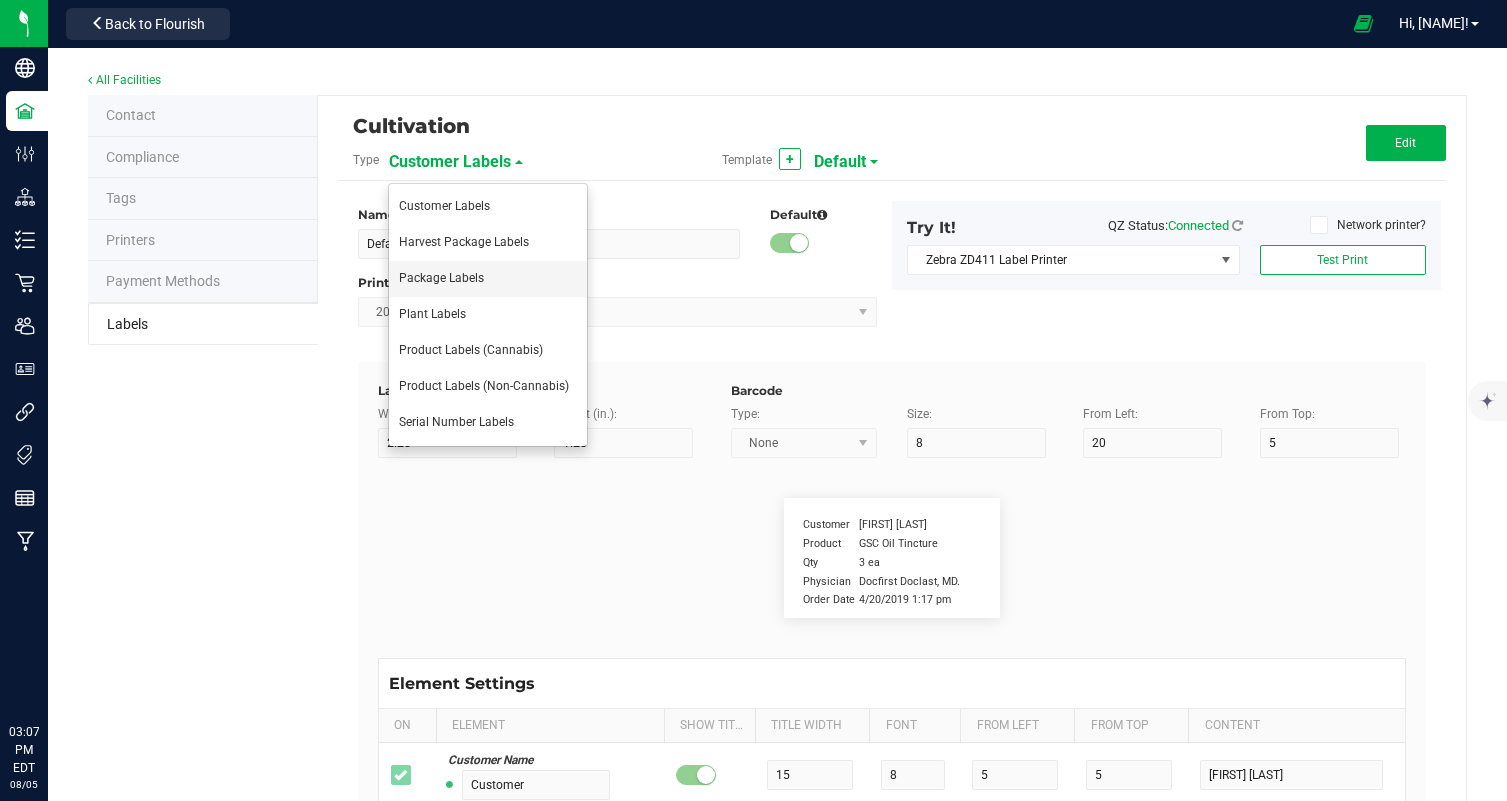type on "19" 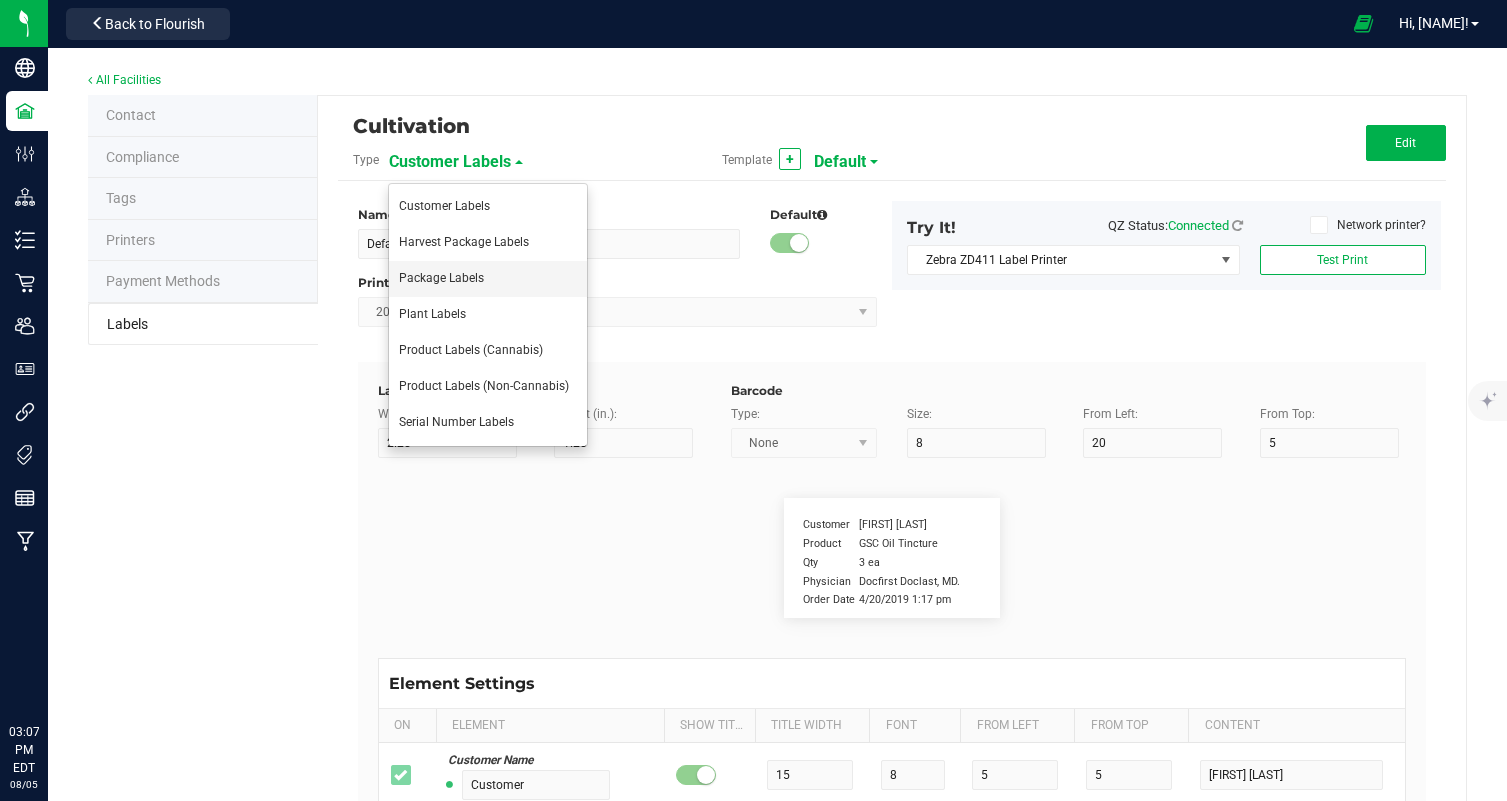 type on "6" 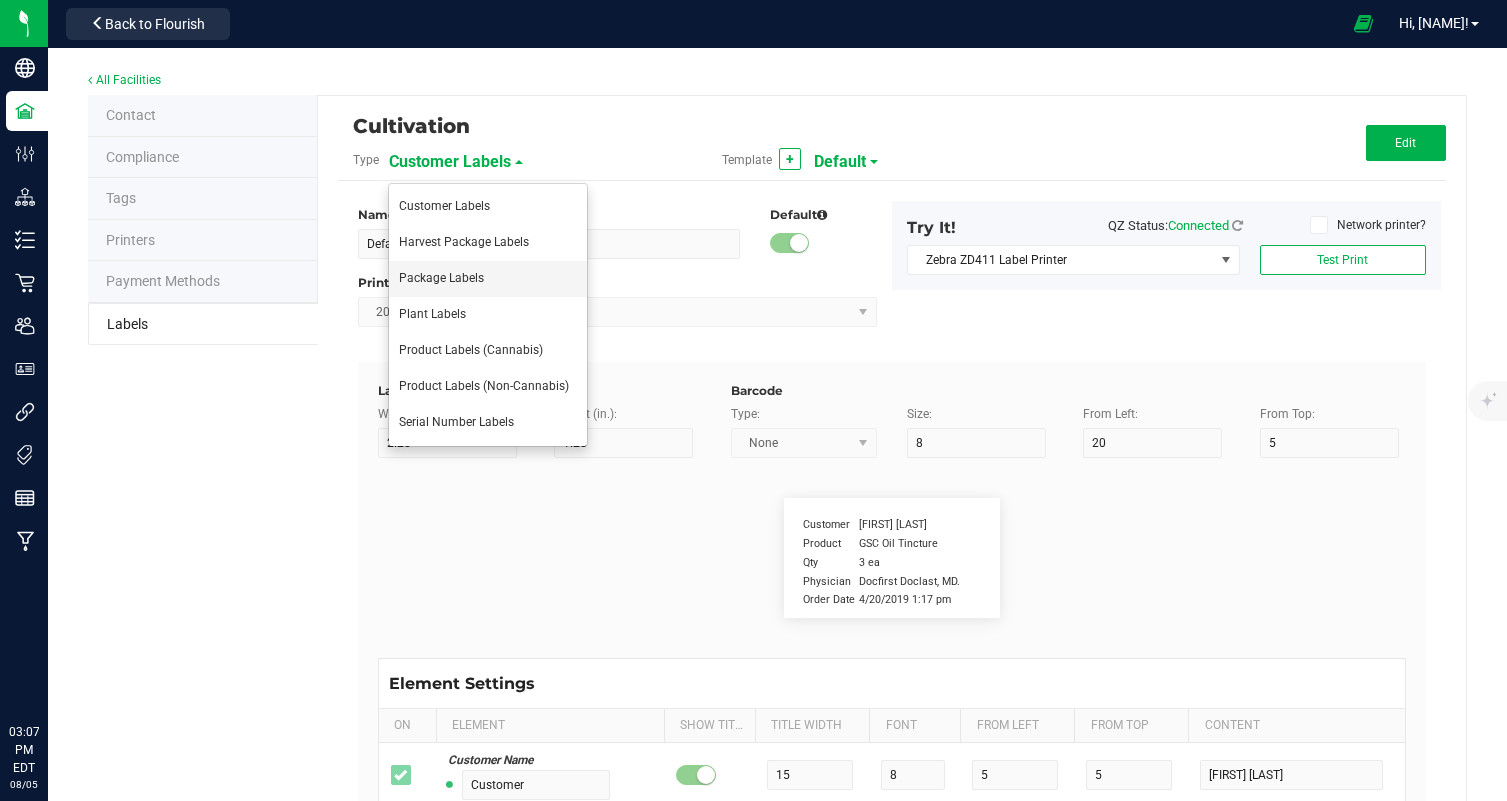 type on "4" 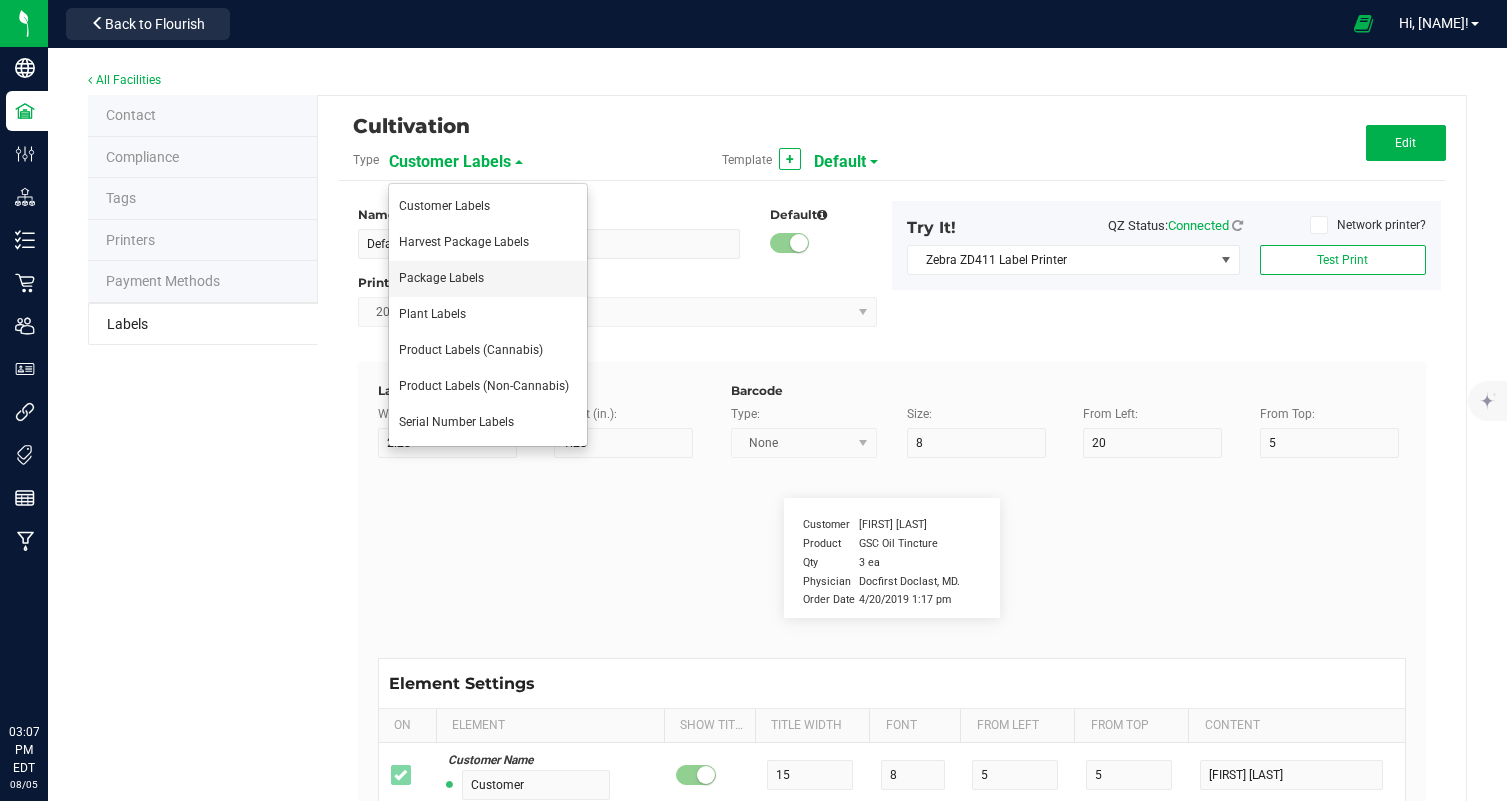 type on "15" 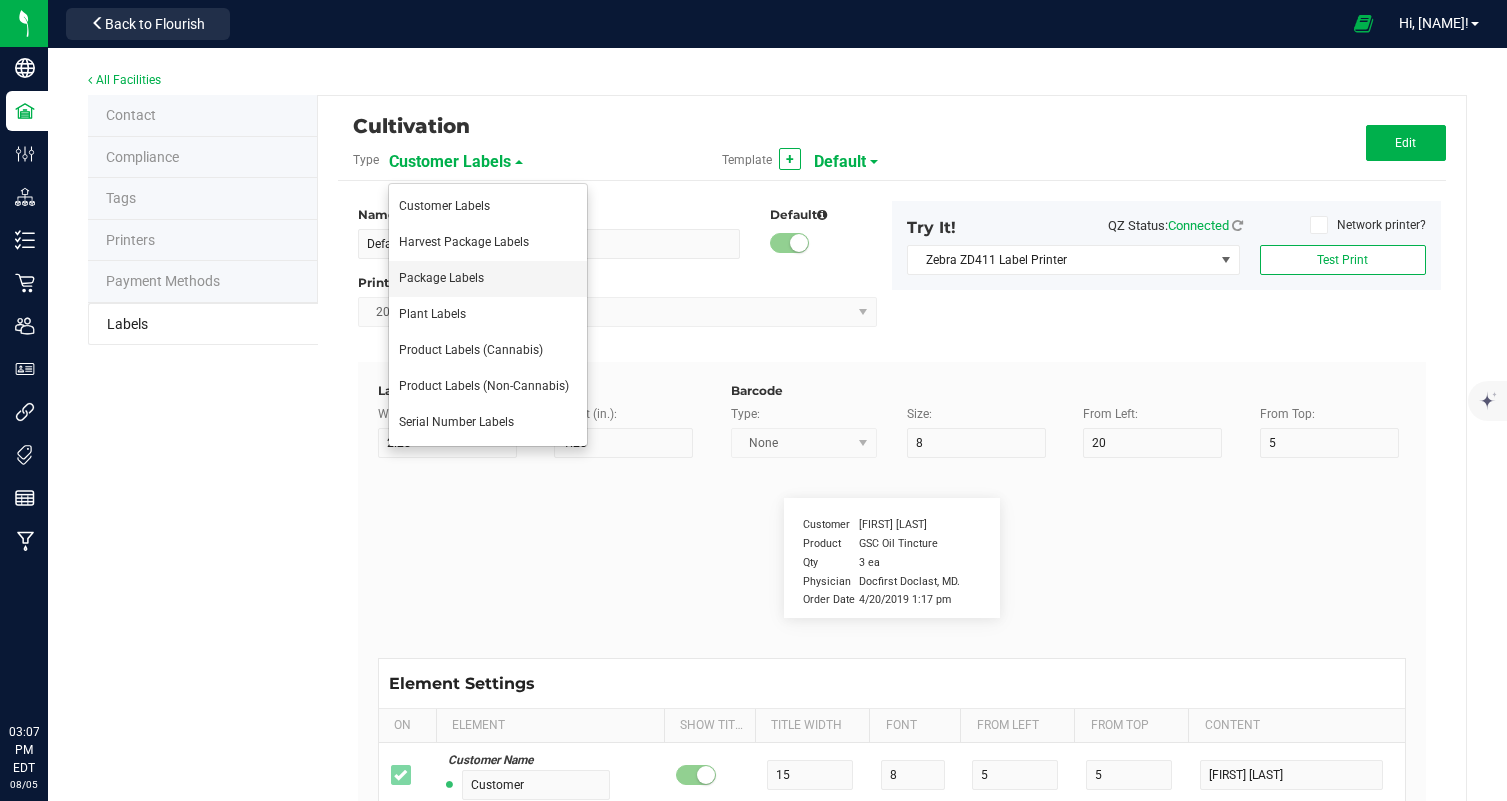 type on "33.13%" 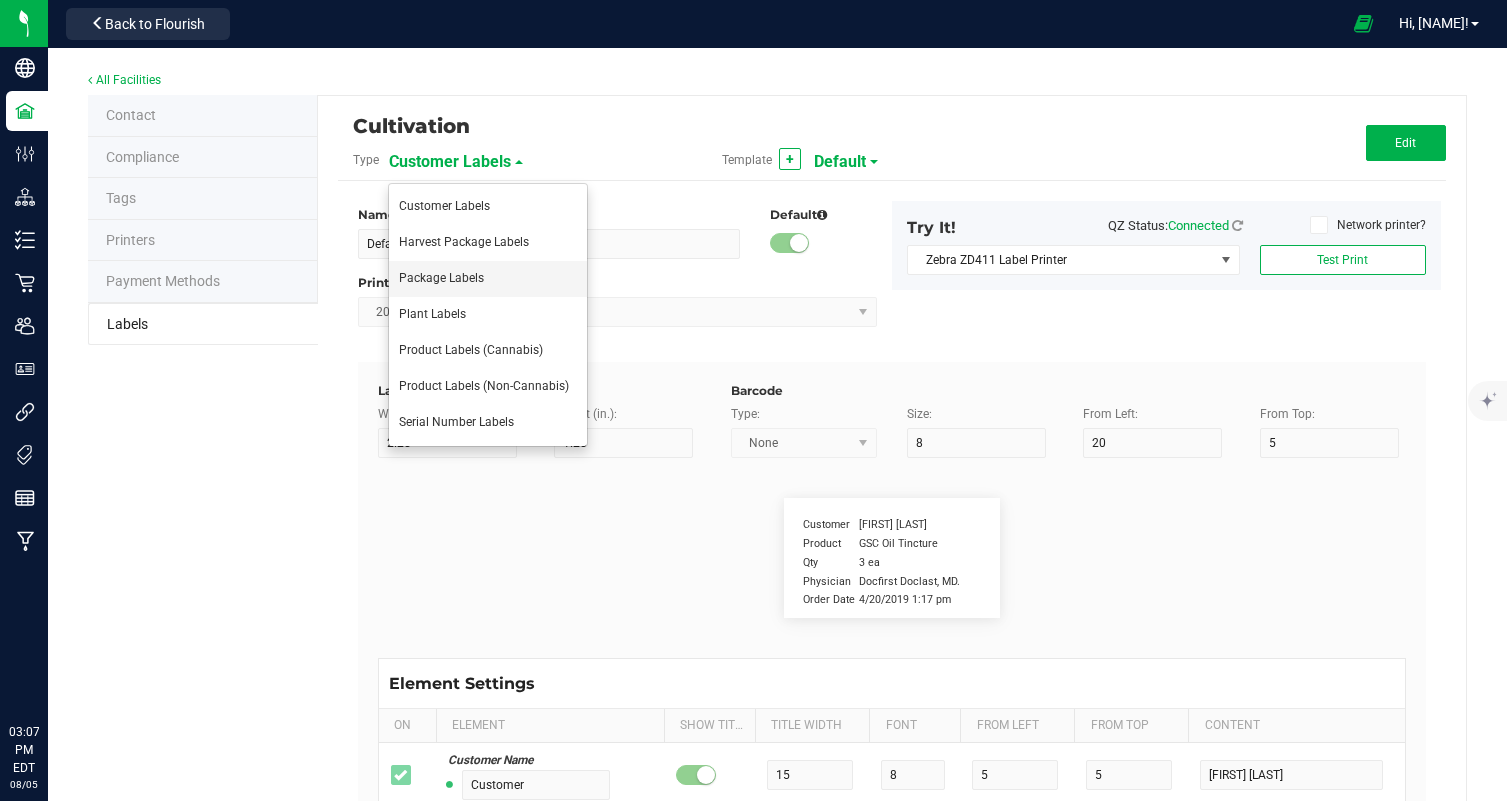 type on "Total Terpenes:" 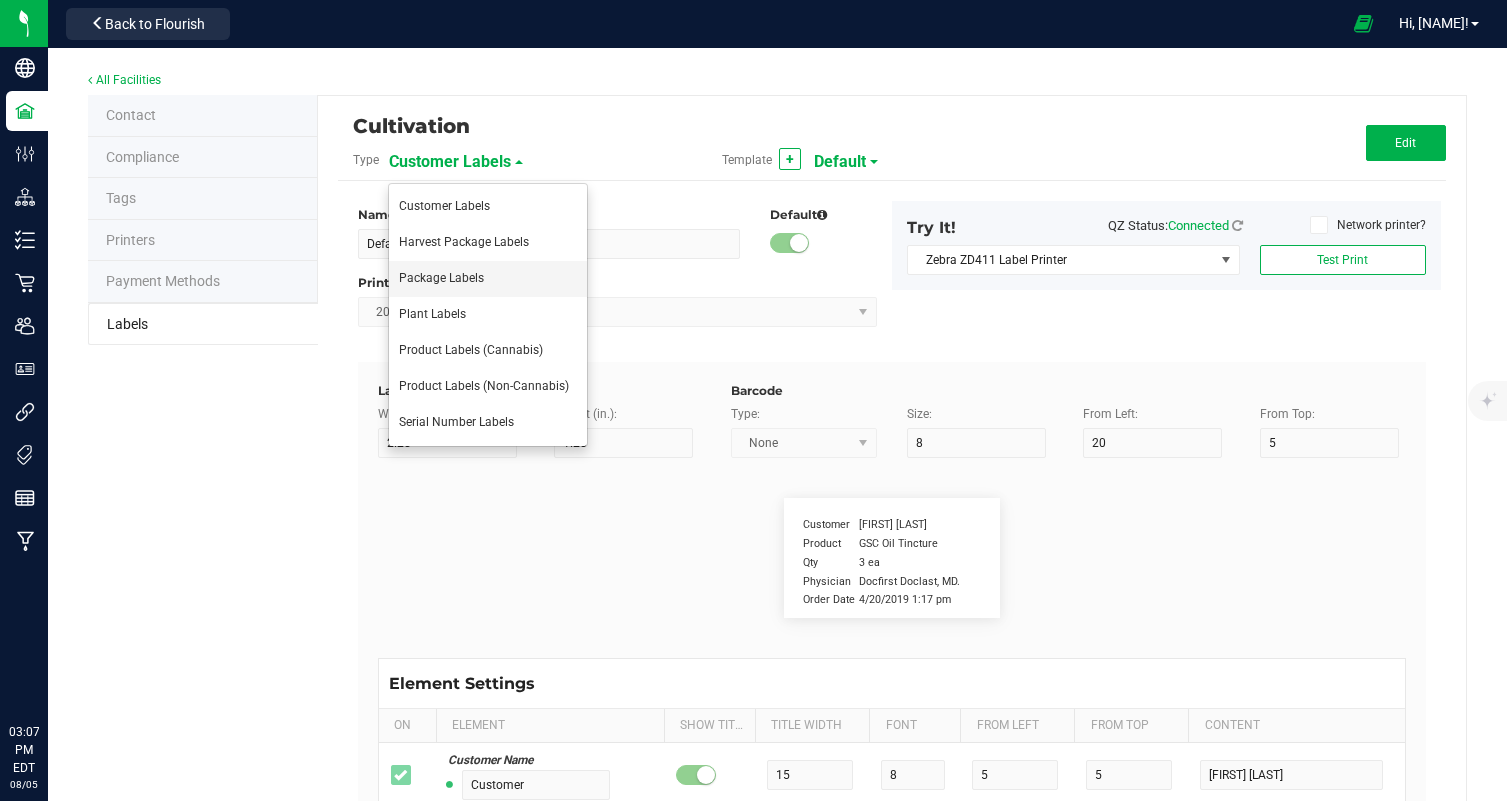 type on "6" 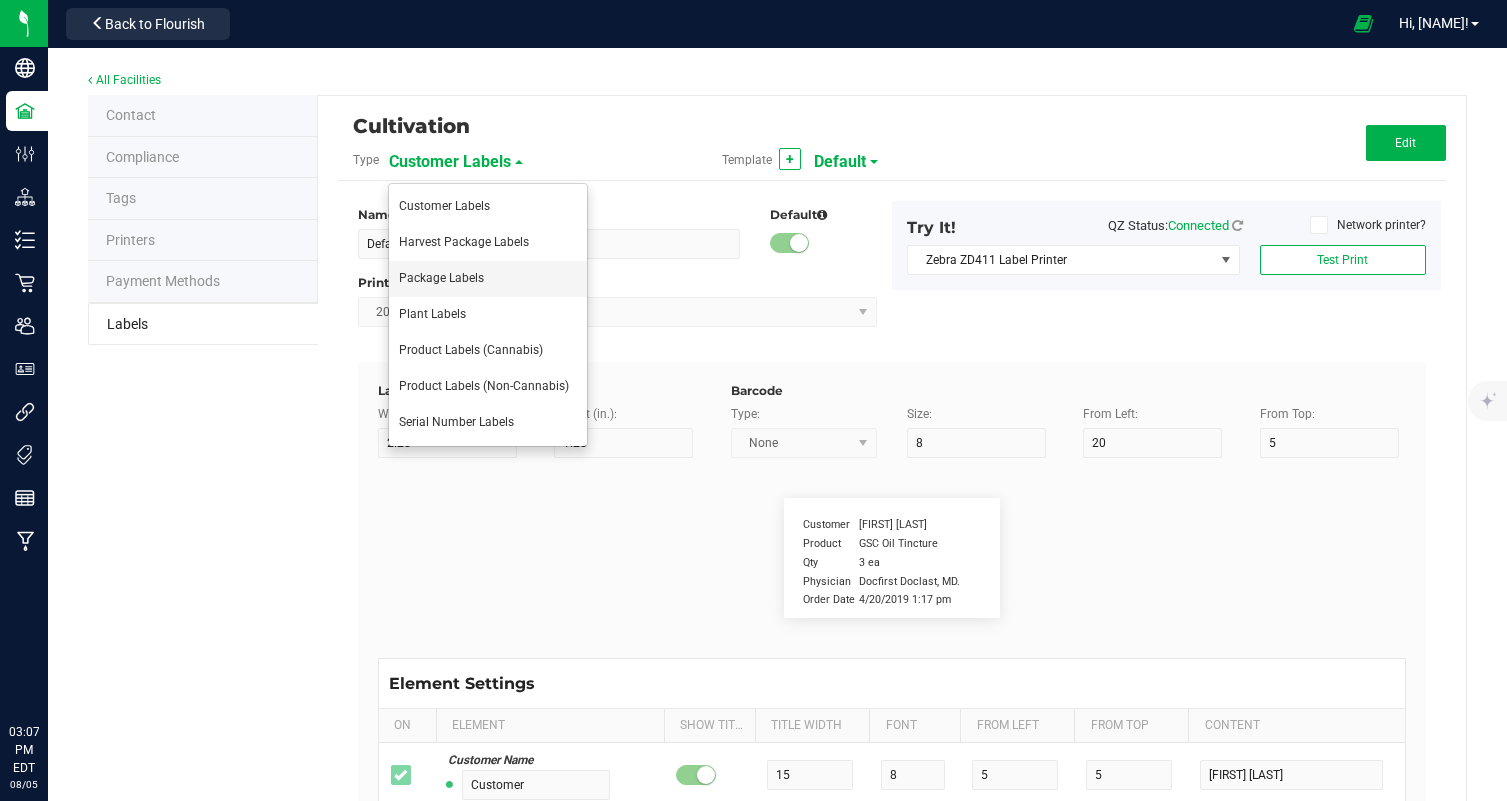 type on "29" 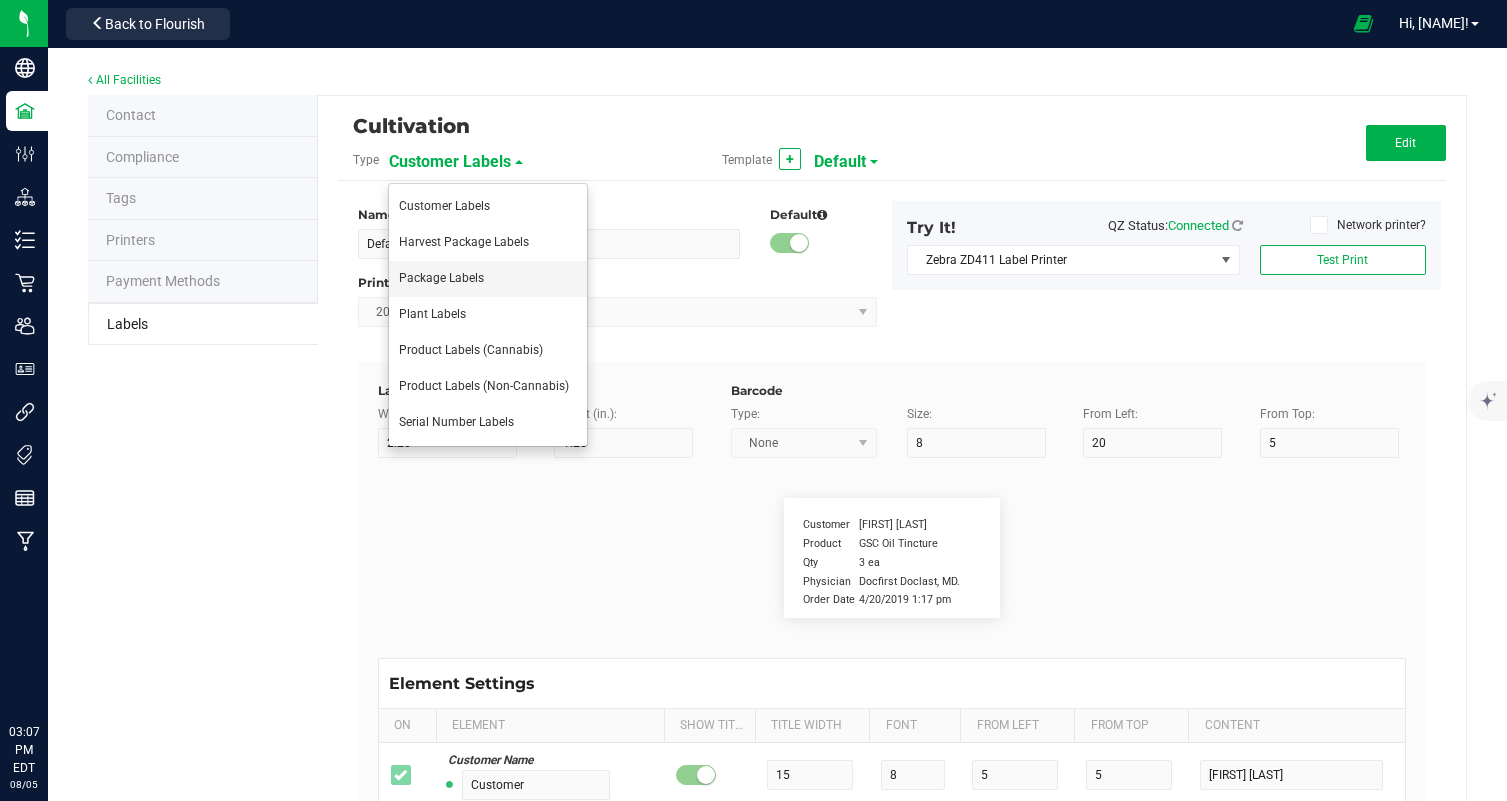 type on "15" 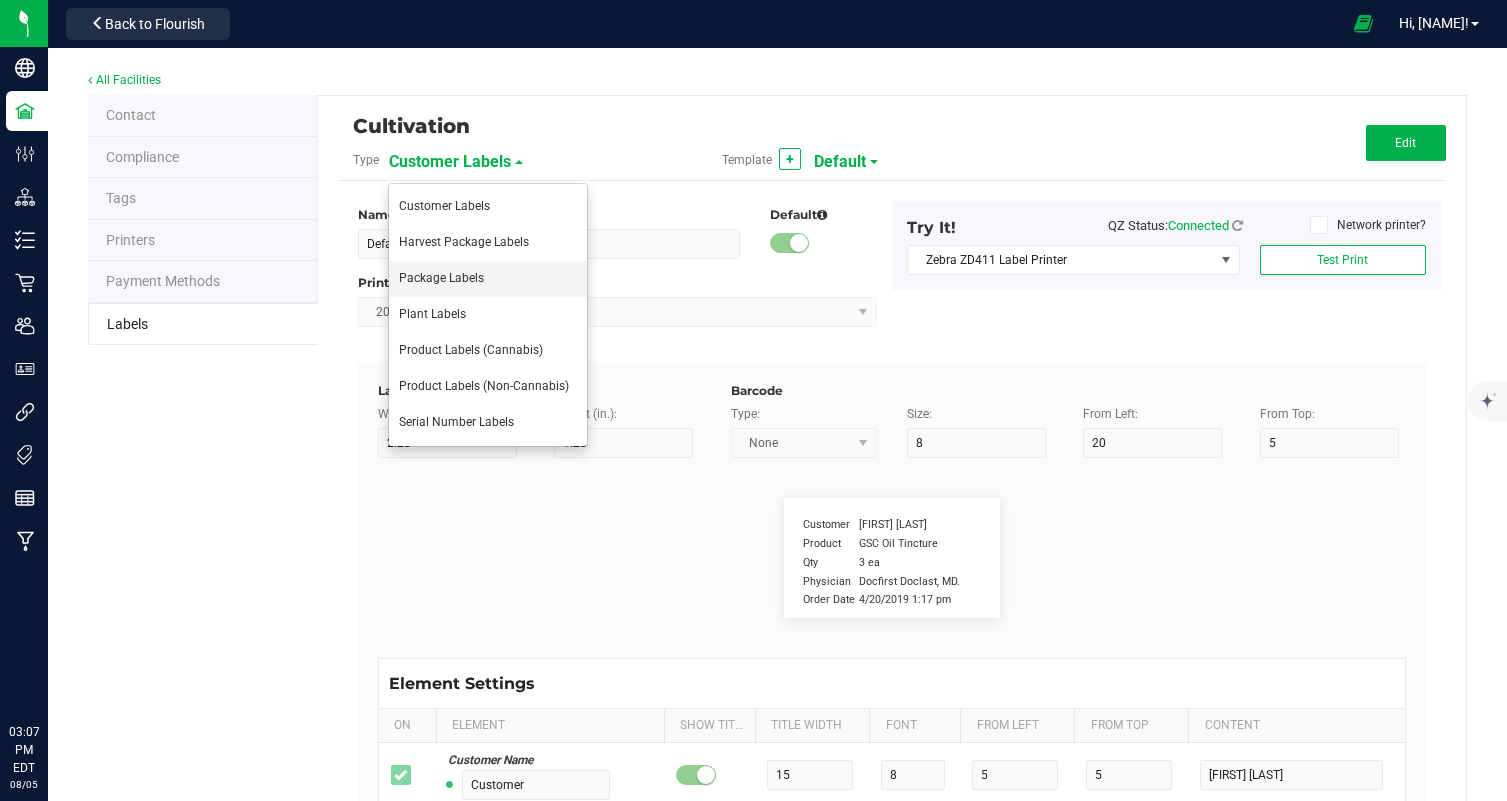 type on "2.17%" 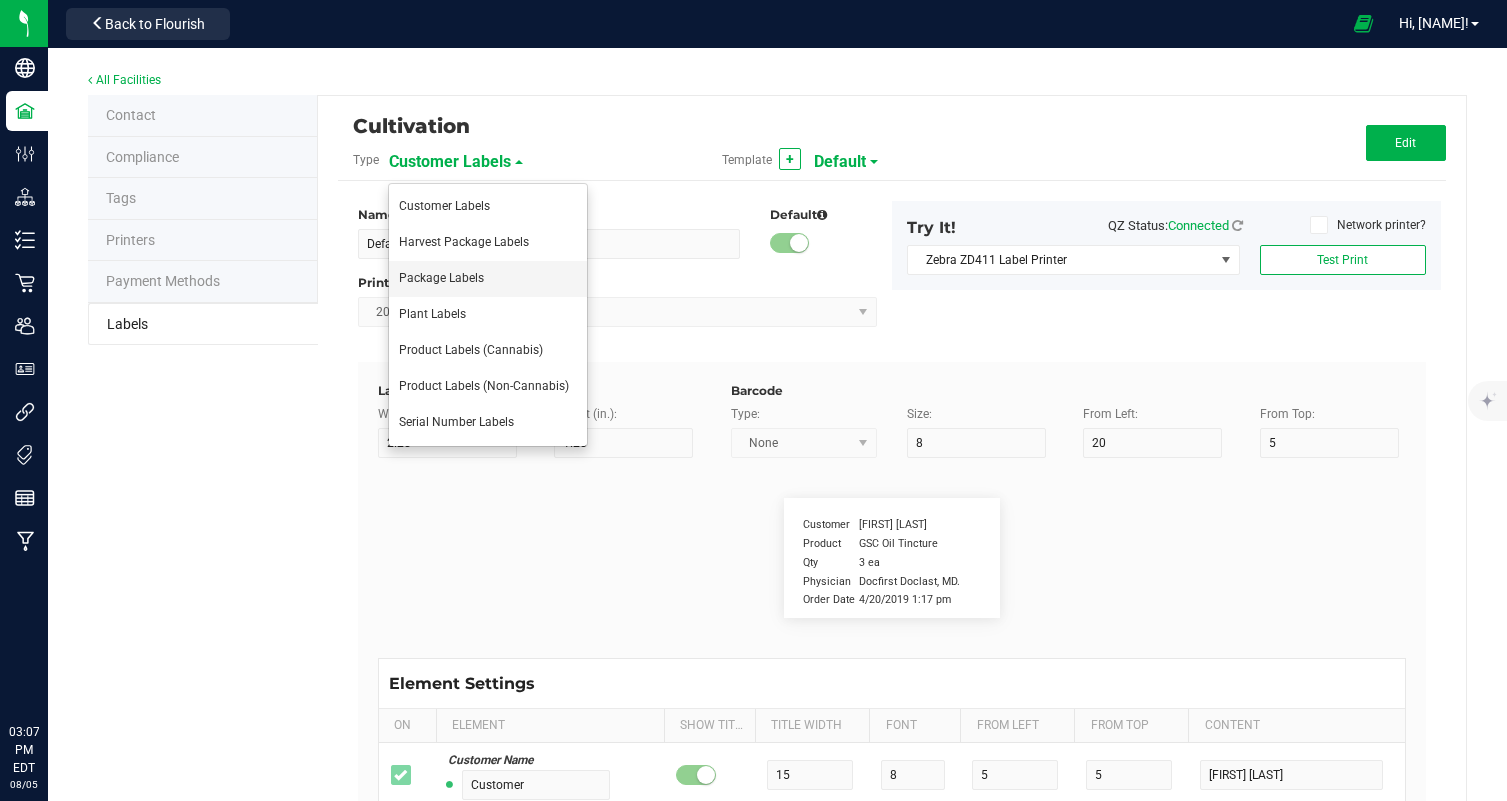 type on "Type" 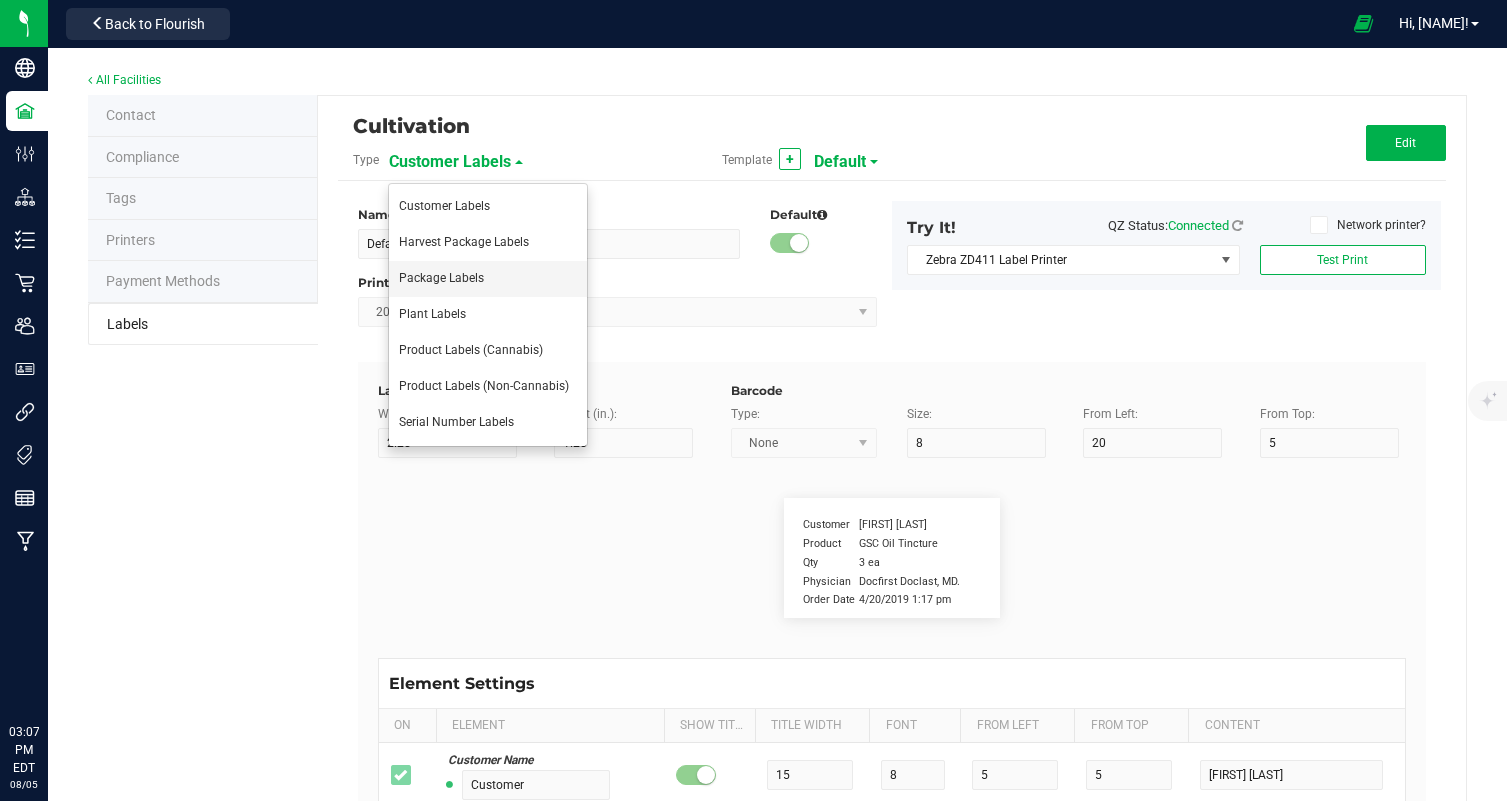 type on "10" 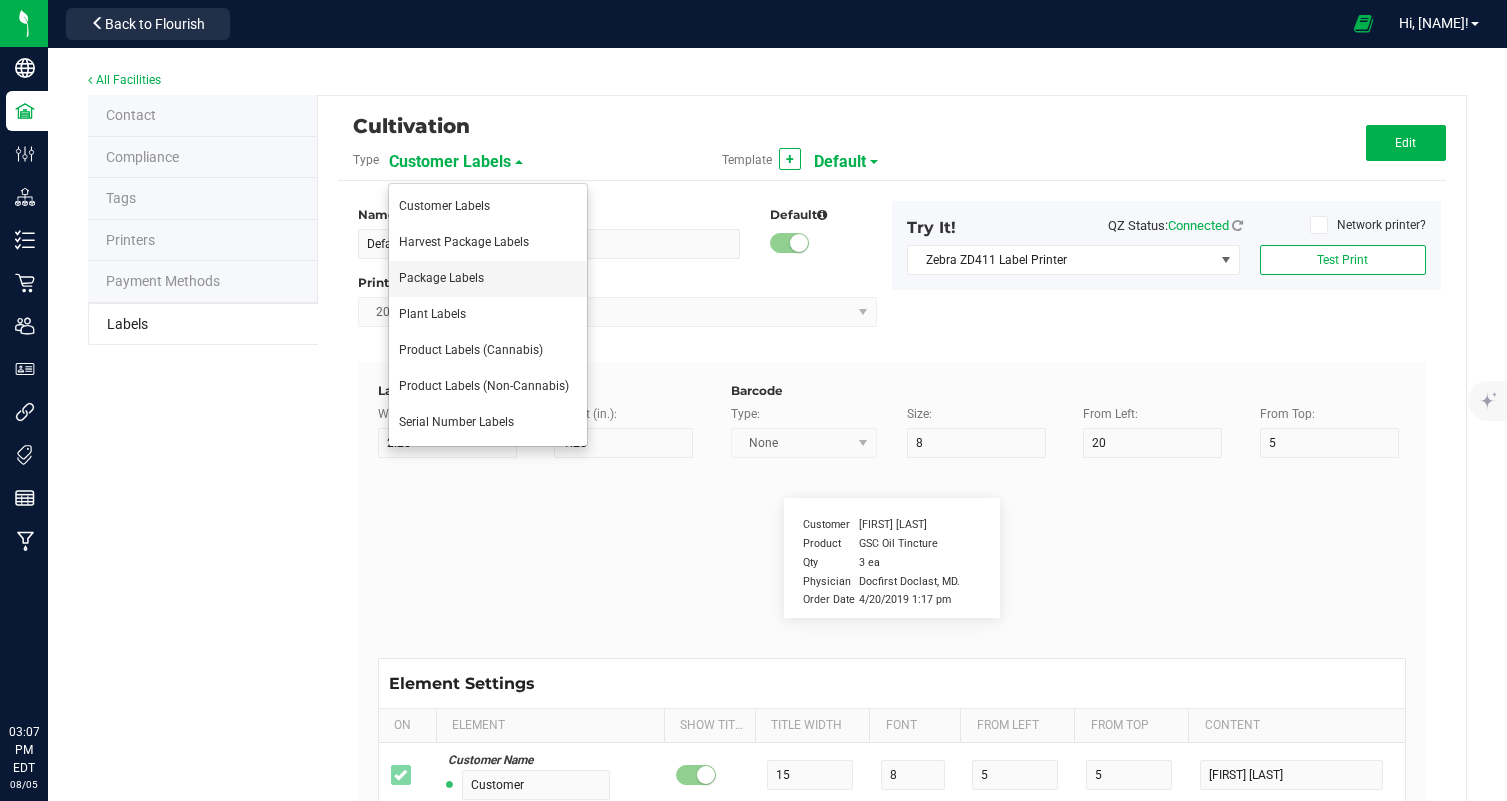 type on "6" 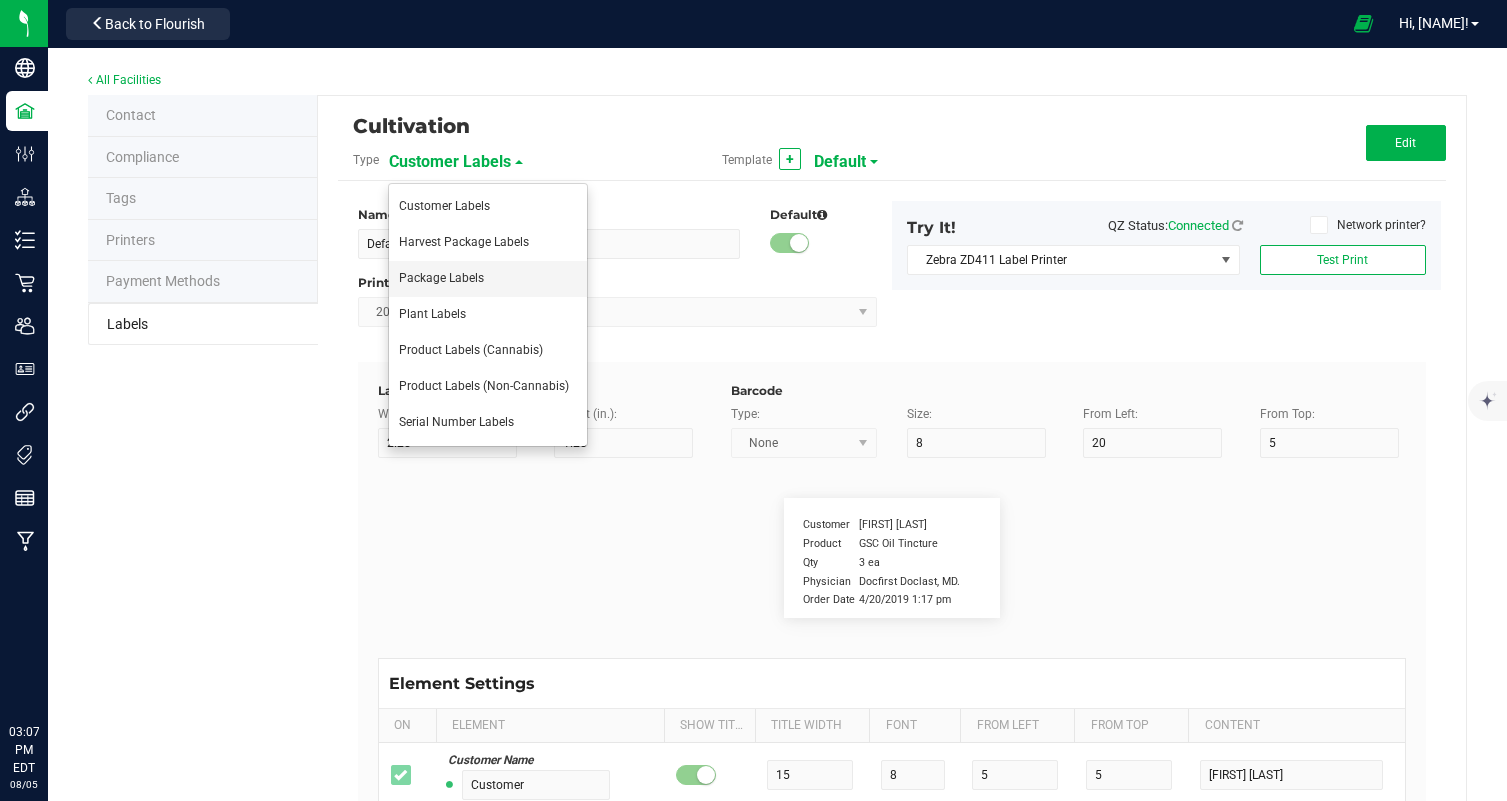 type on "4" 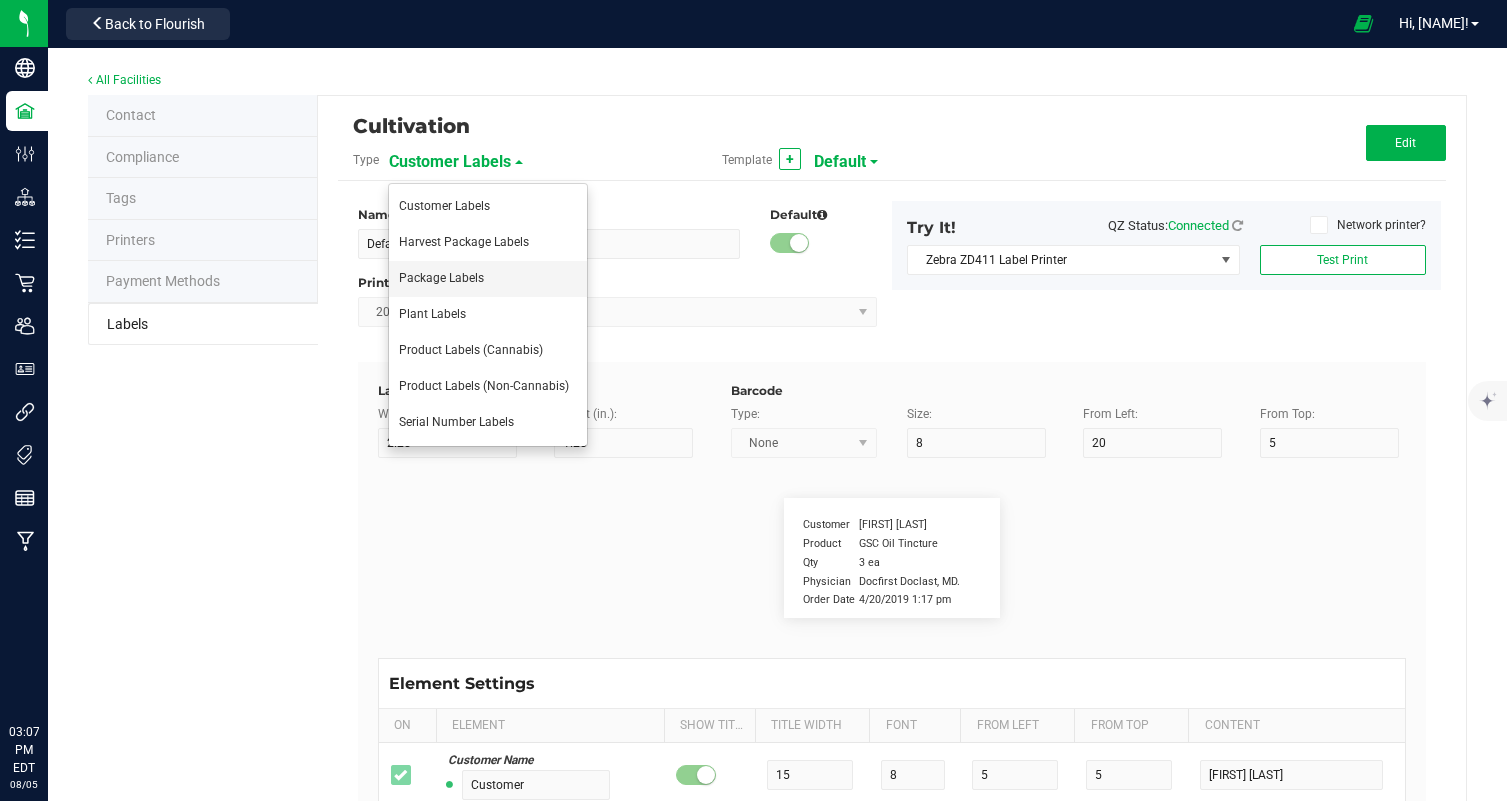 type on "10" 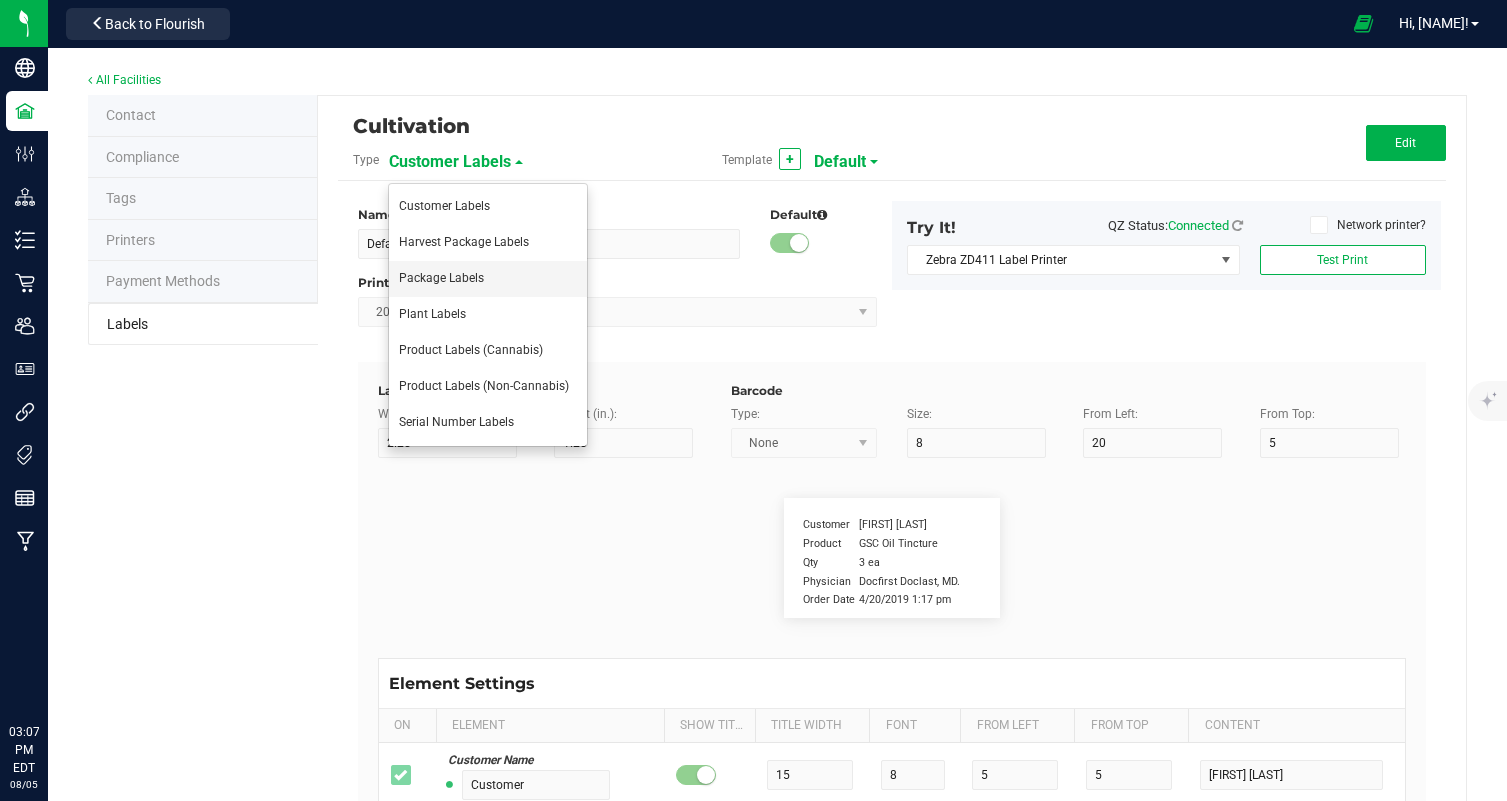 type on "Indica-Leaning" 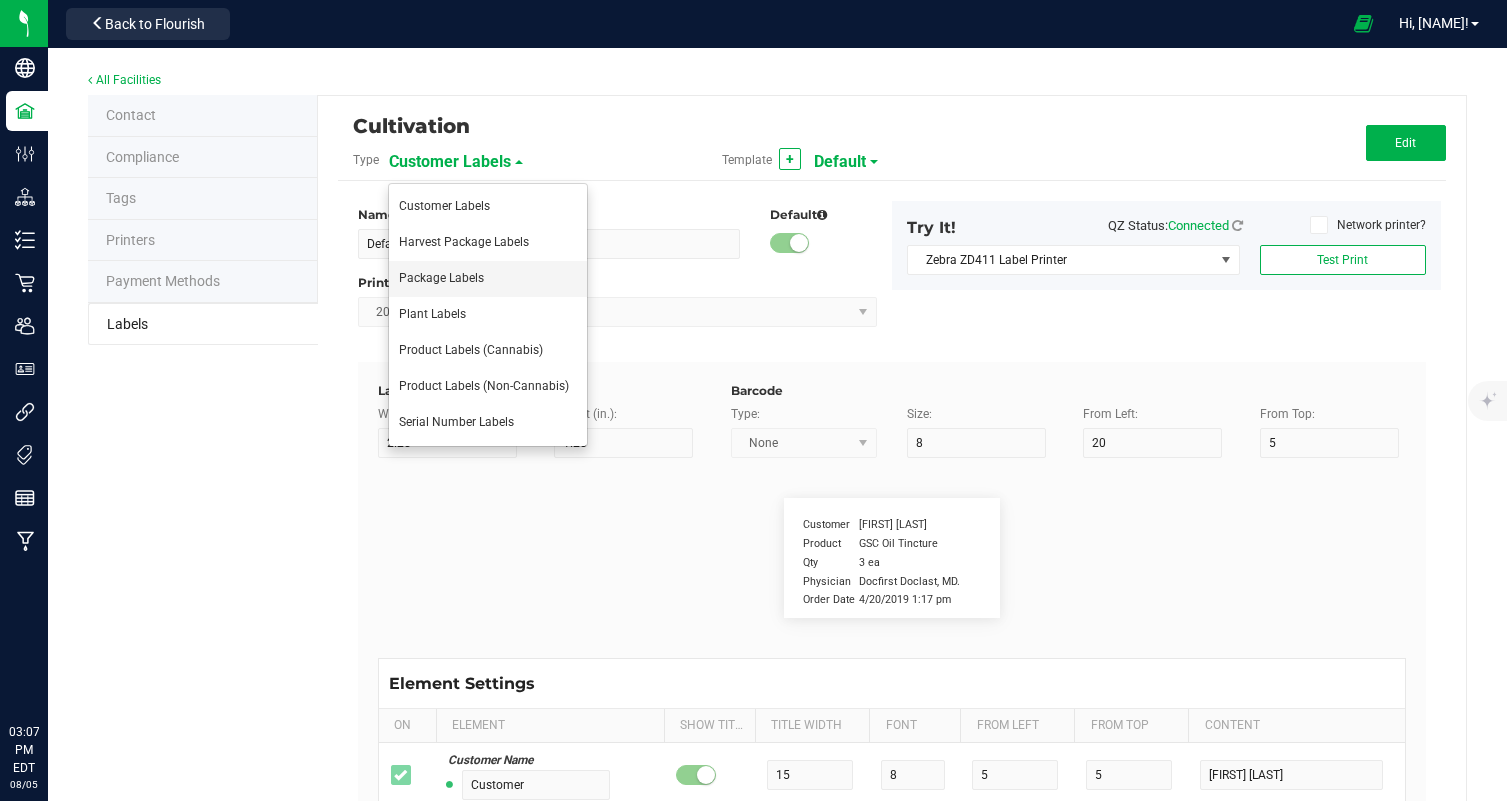 type on "Chemotype:" 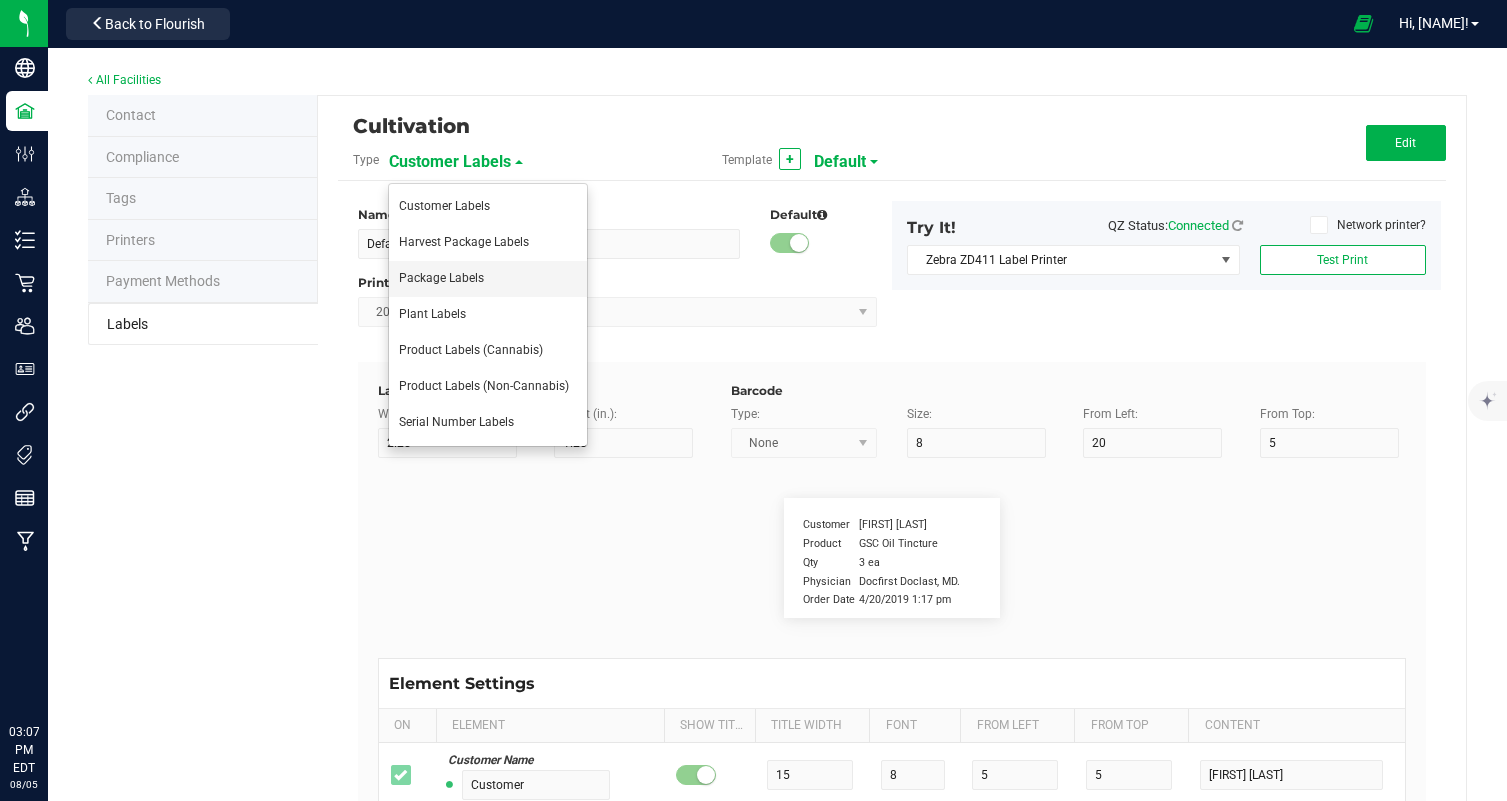 type on "12" 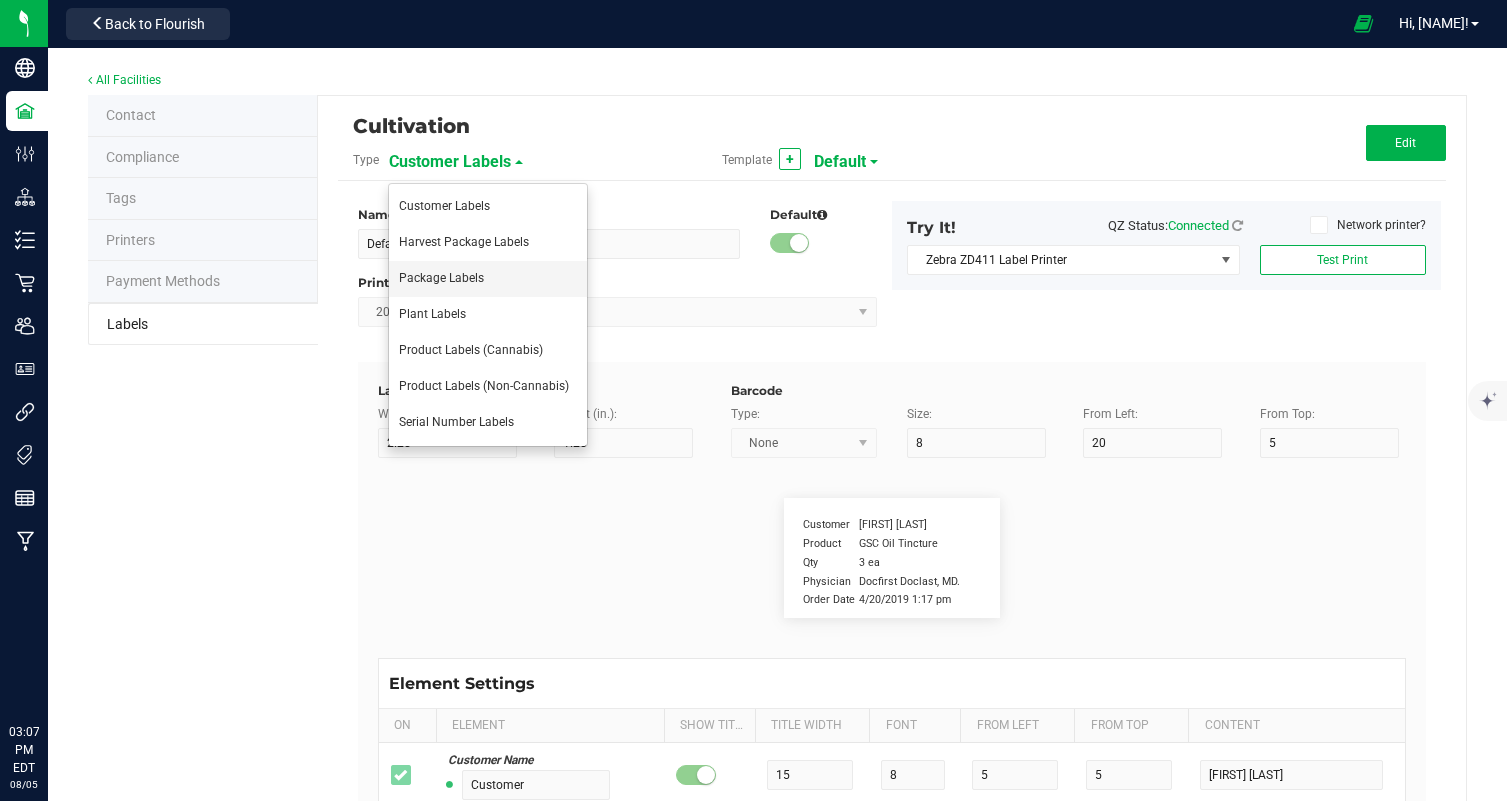 type on "6" 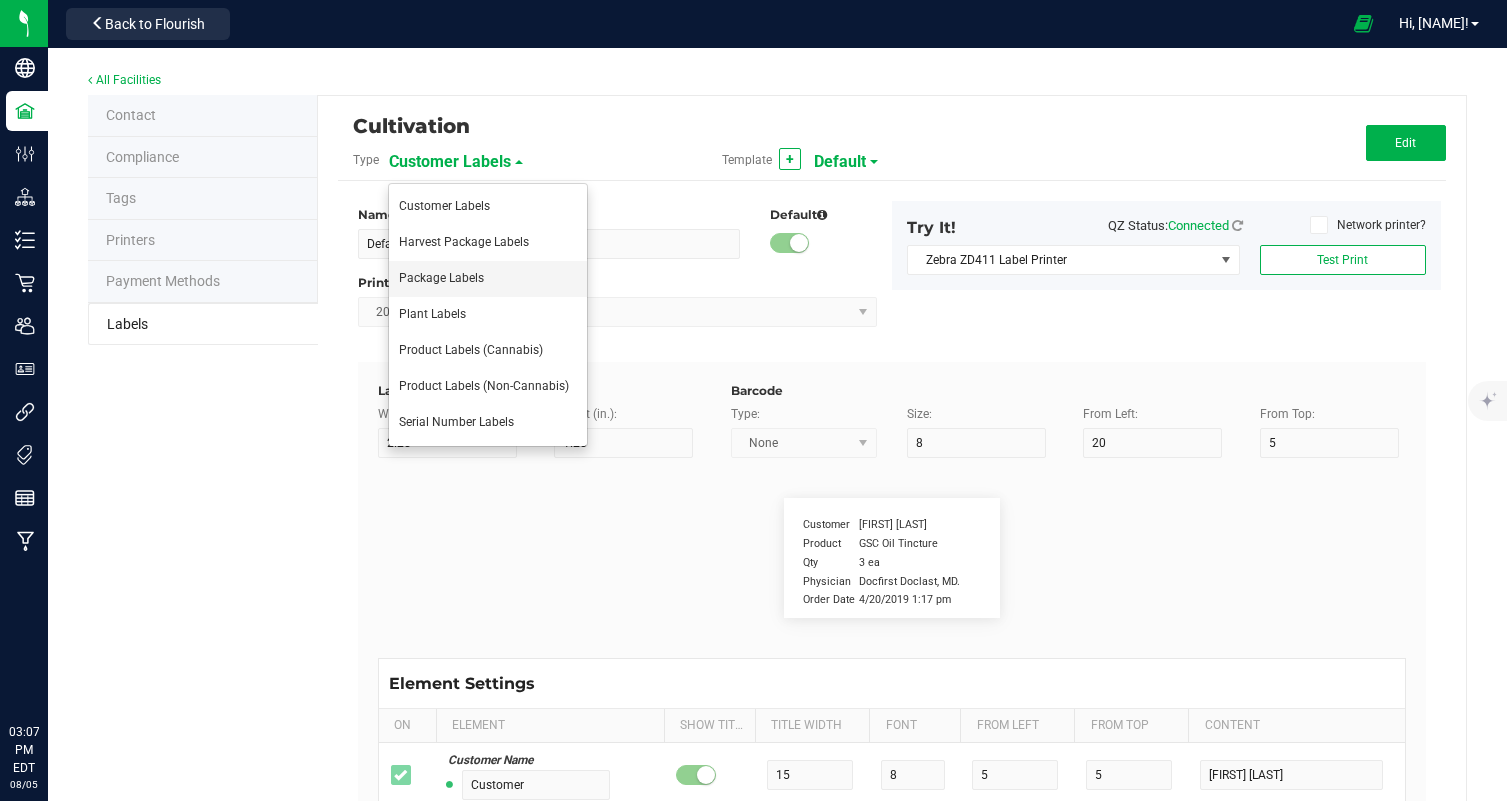 type on "4" 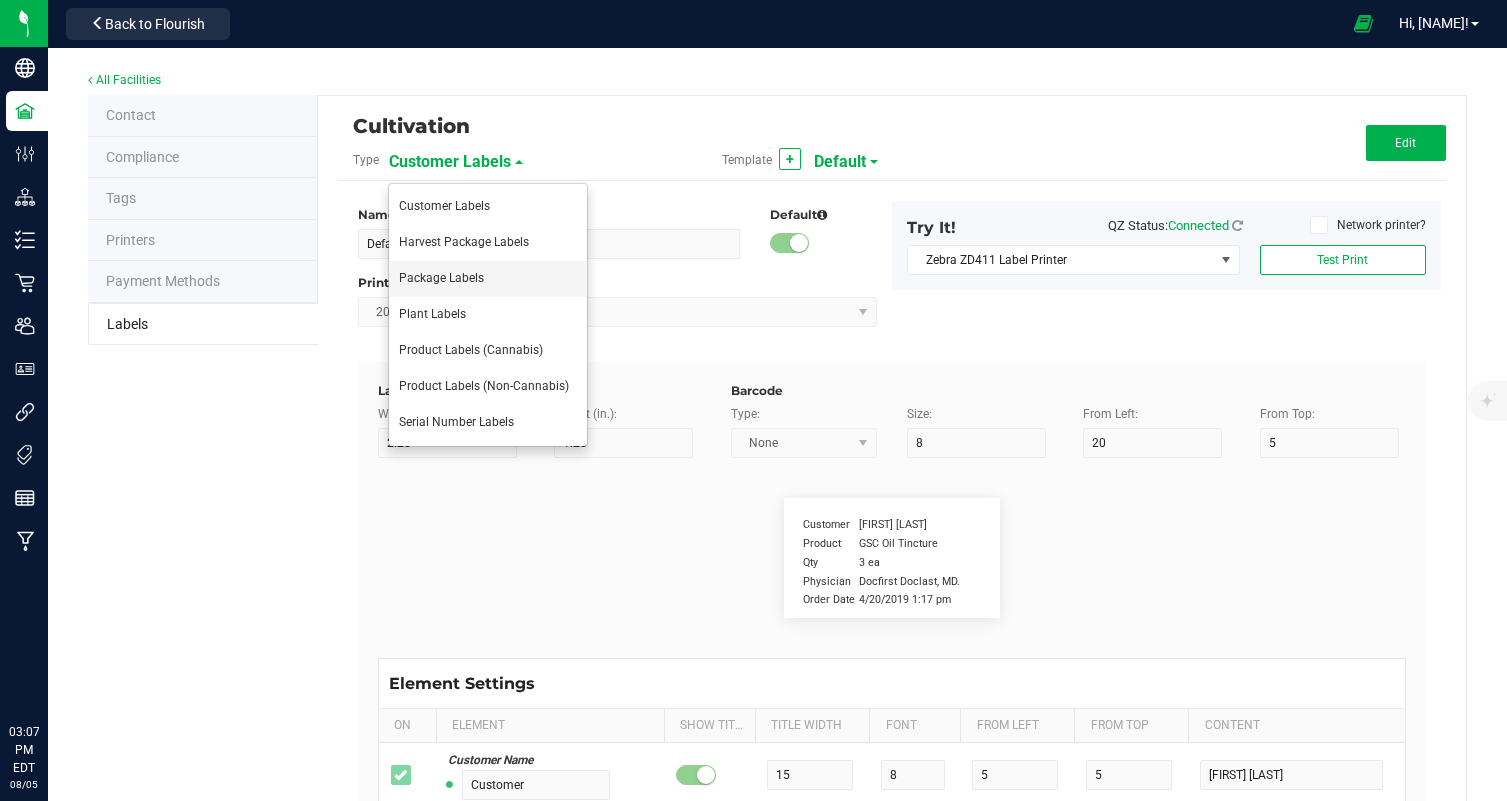 type on "12" 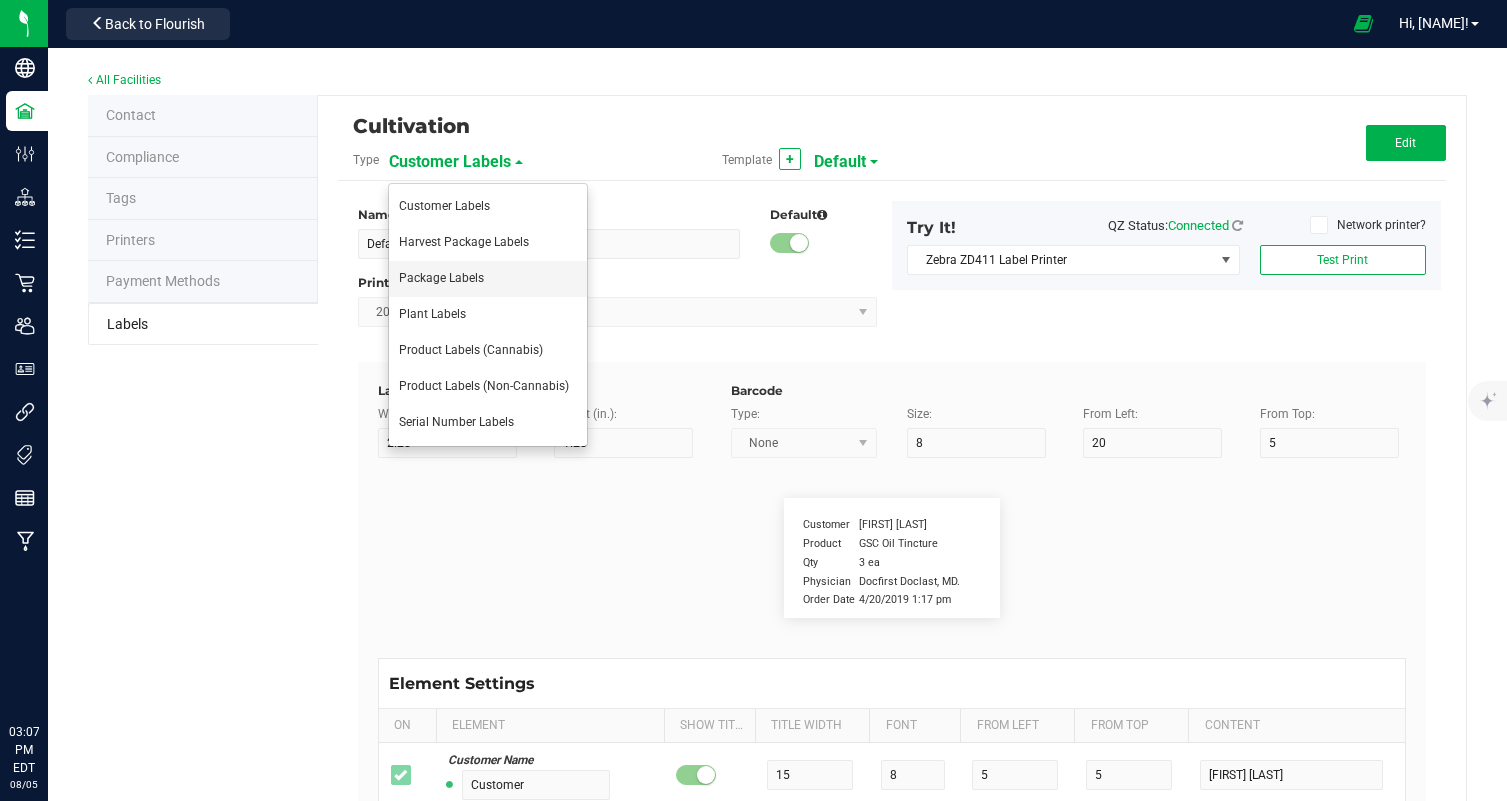 type on "High THC, Low CBD" 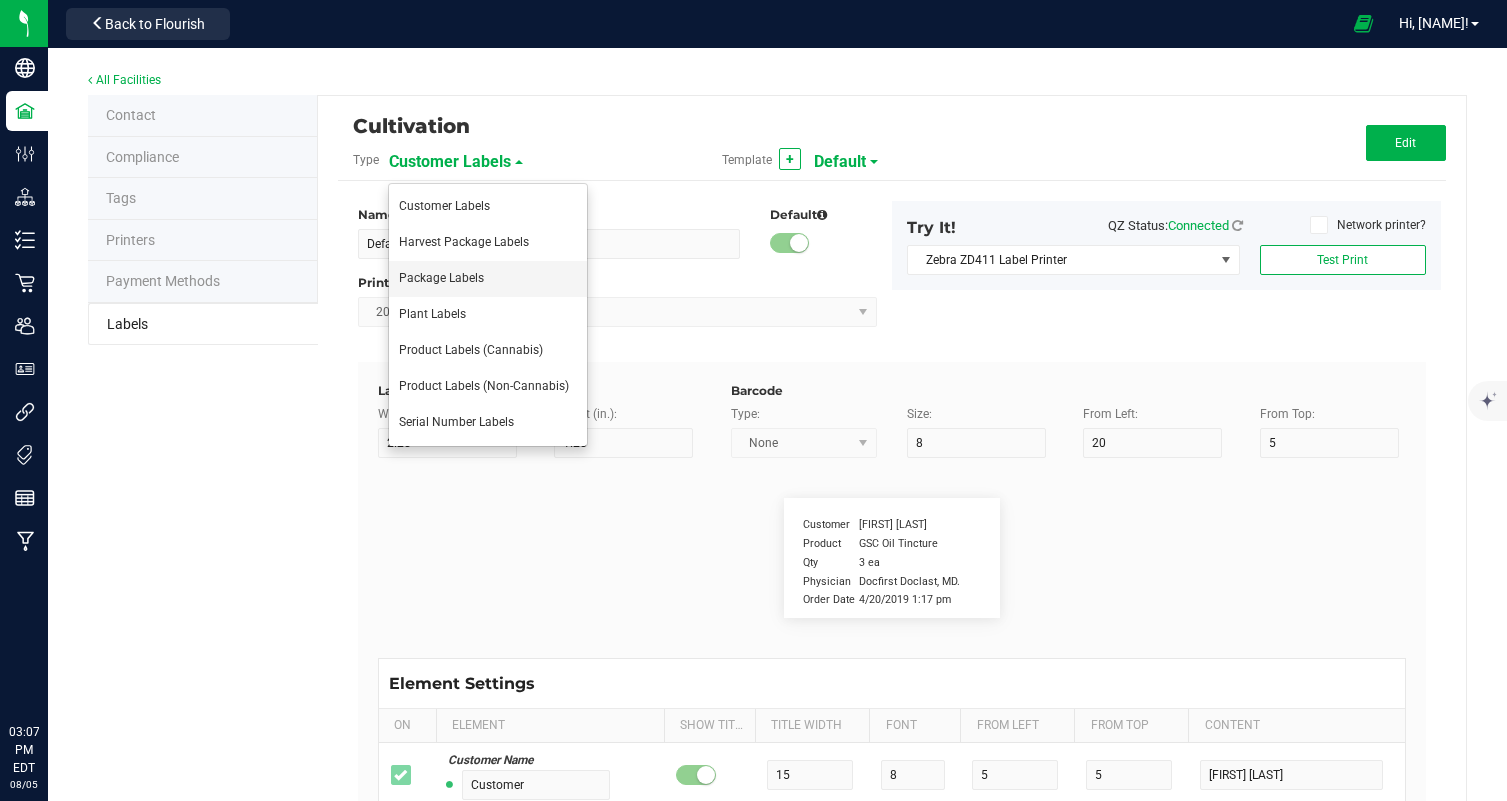 type on "Packaging" 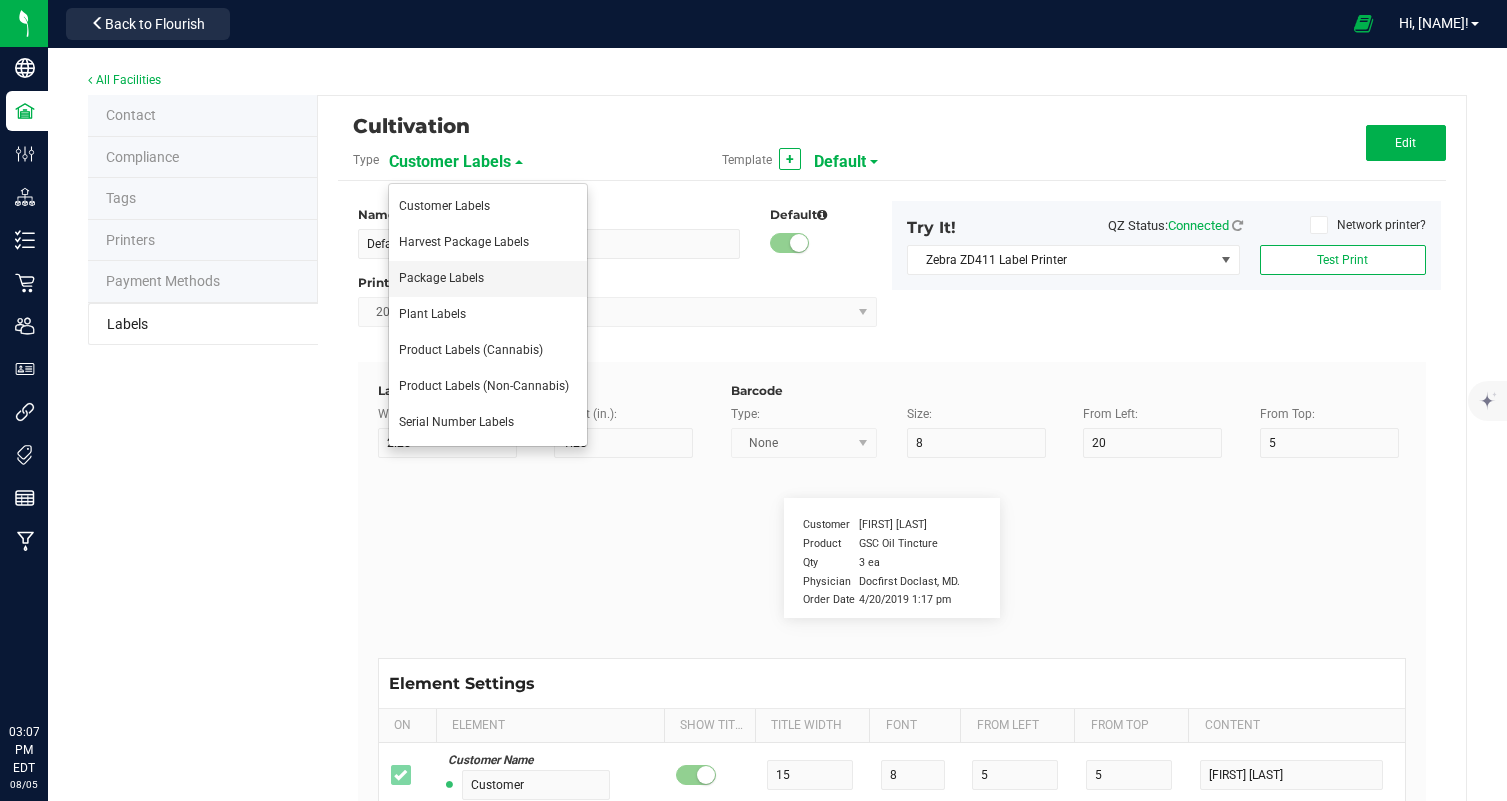 type on "10" 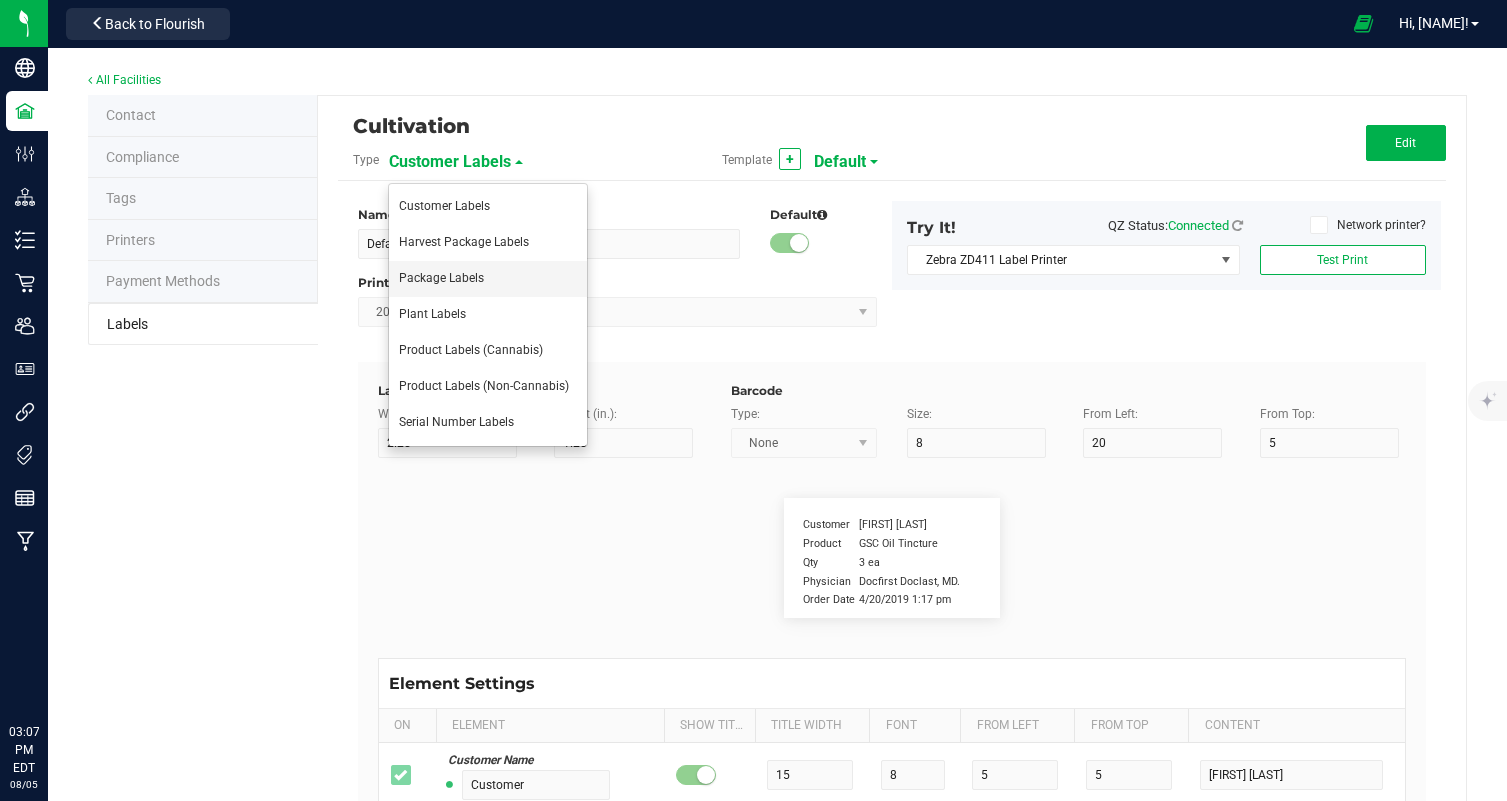 type on "6" 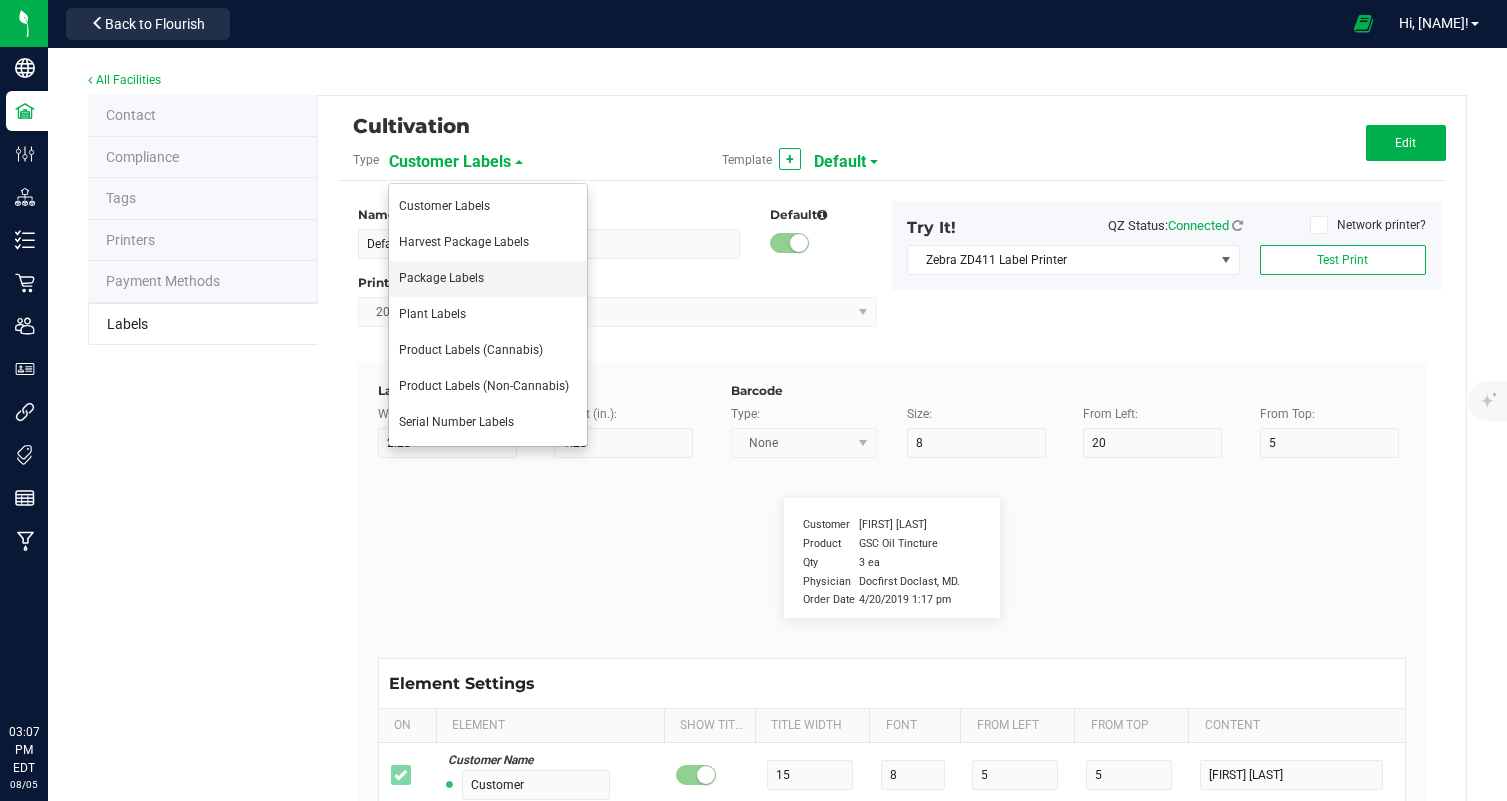 type on "4" 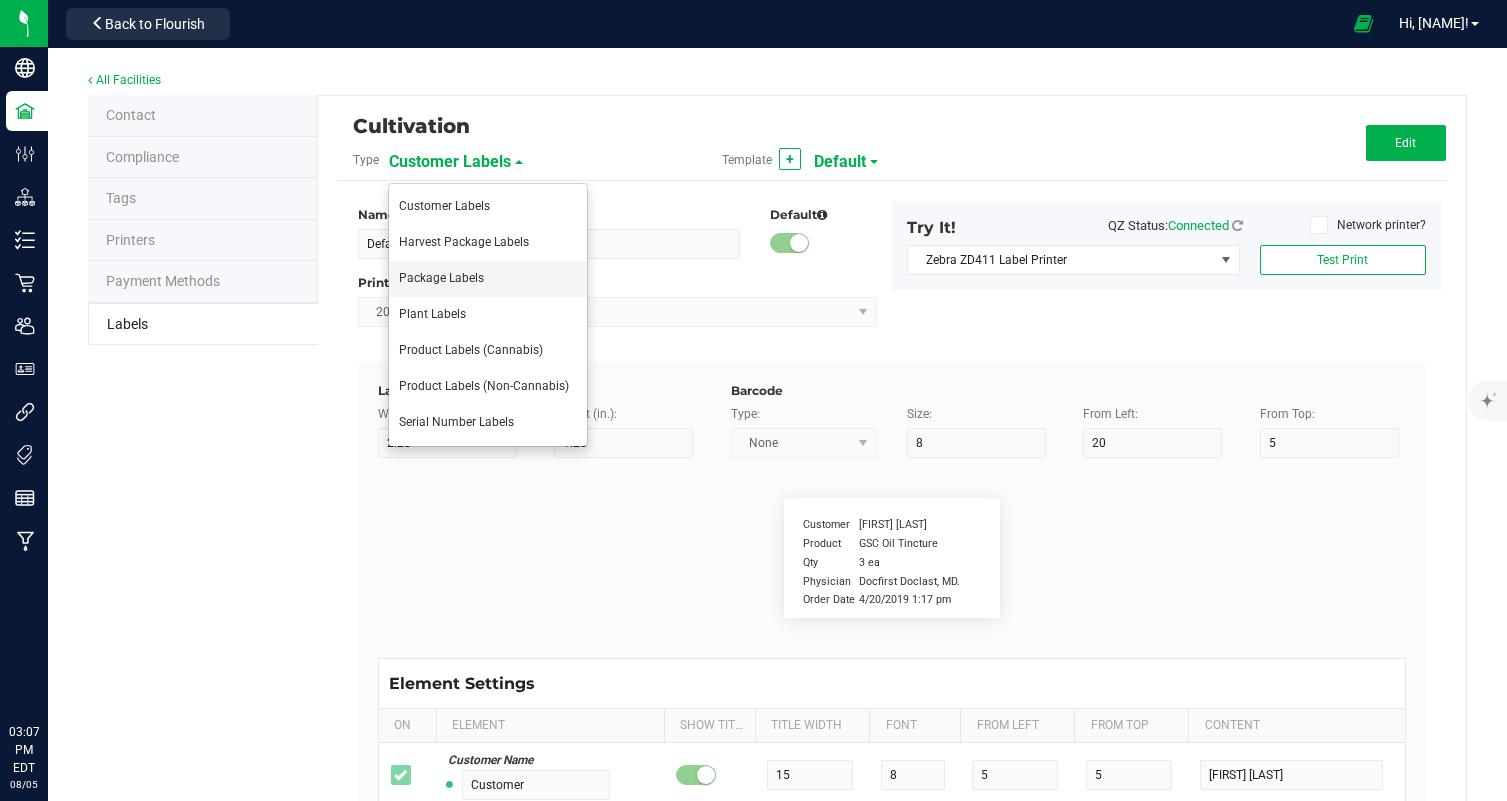 type on "44" 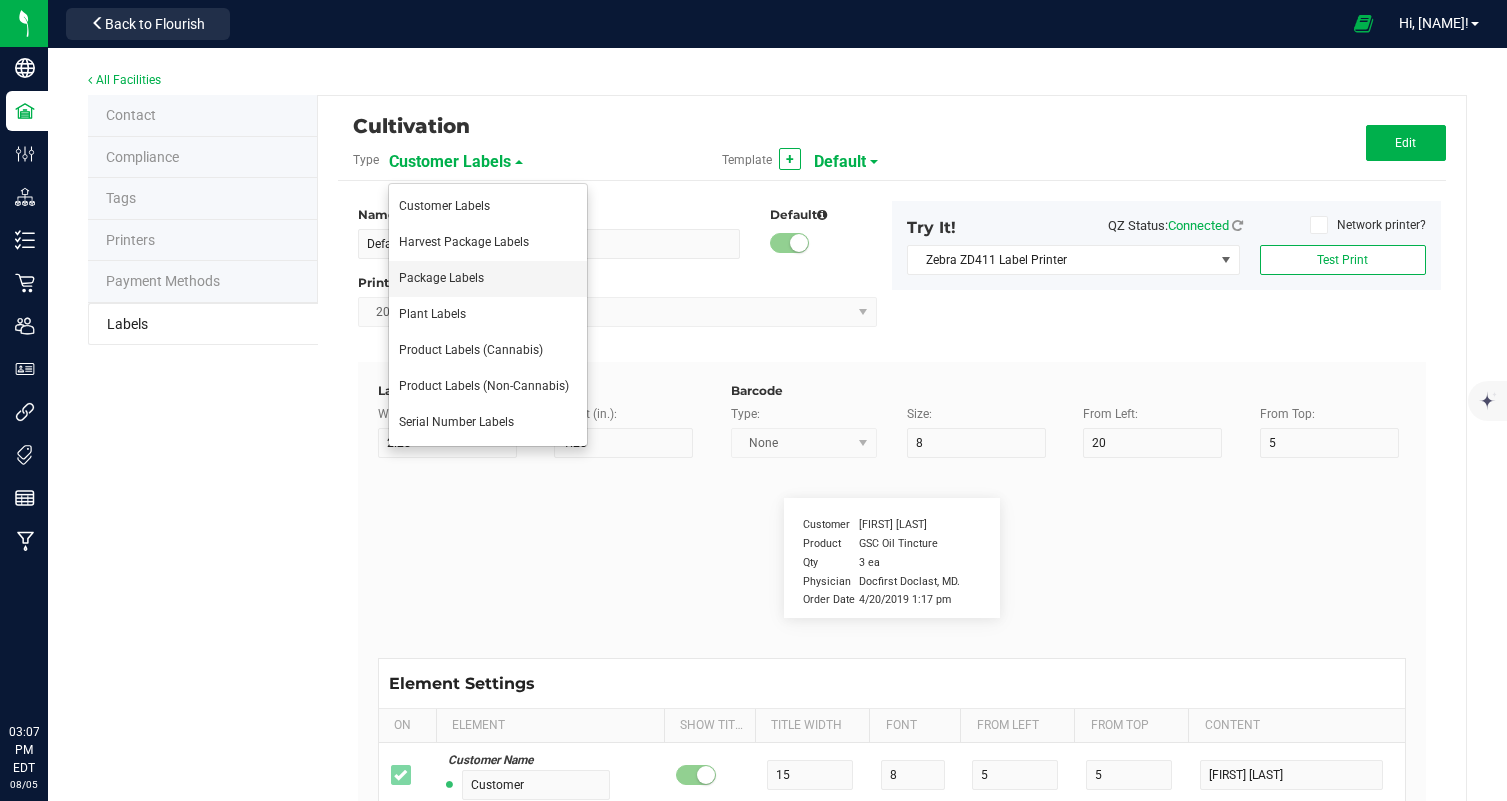 type on "Produced and packaged by FullTilt Labs LLC" 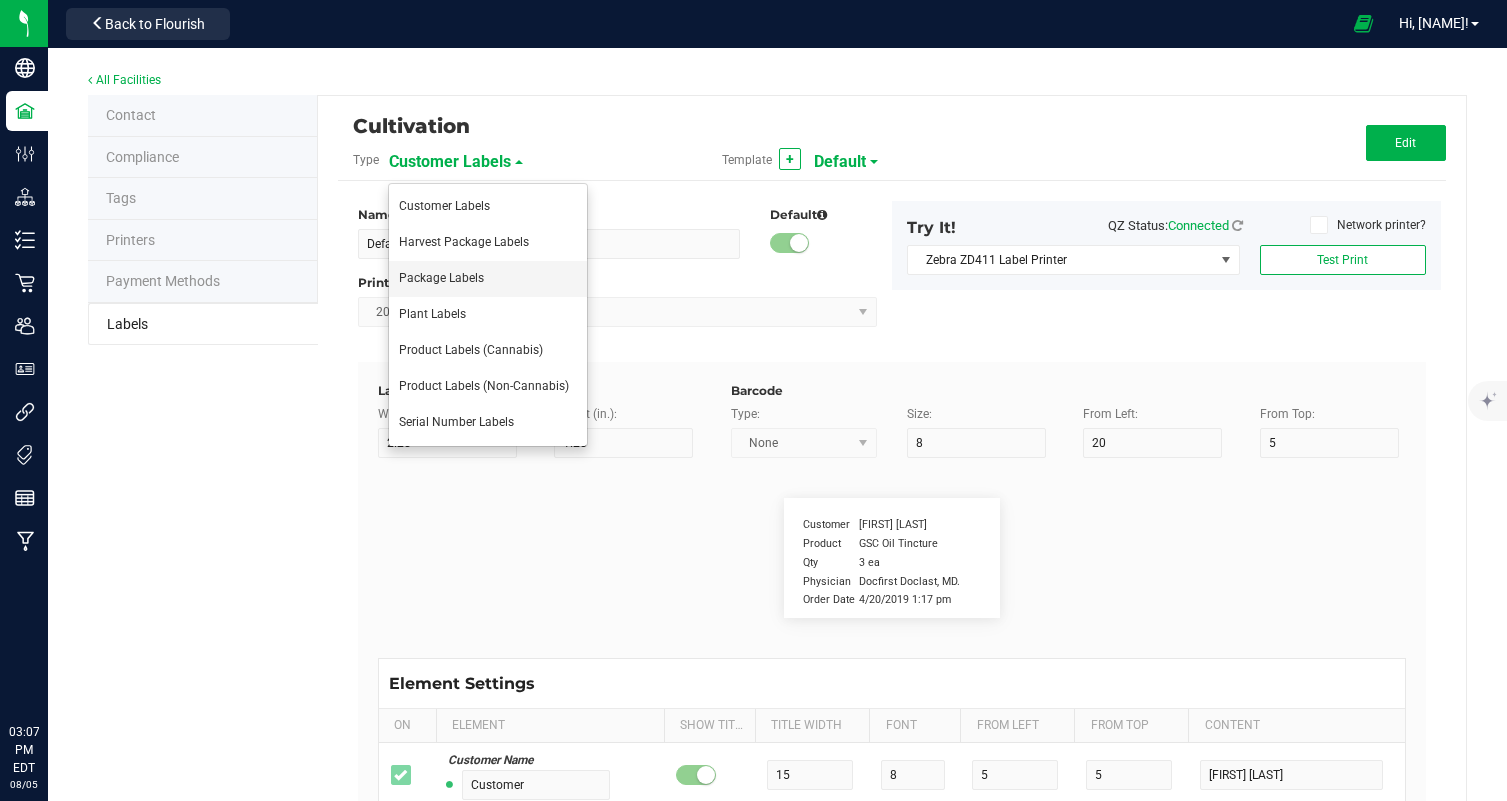 type on "Storage" 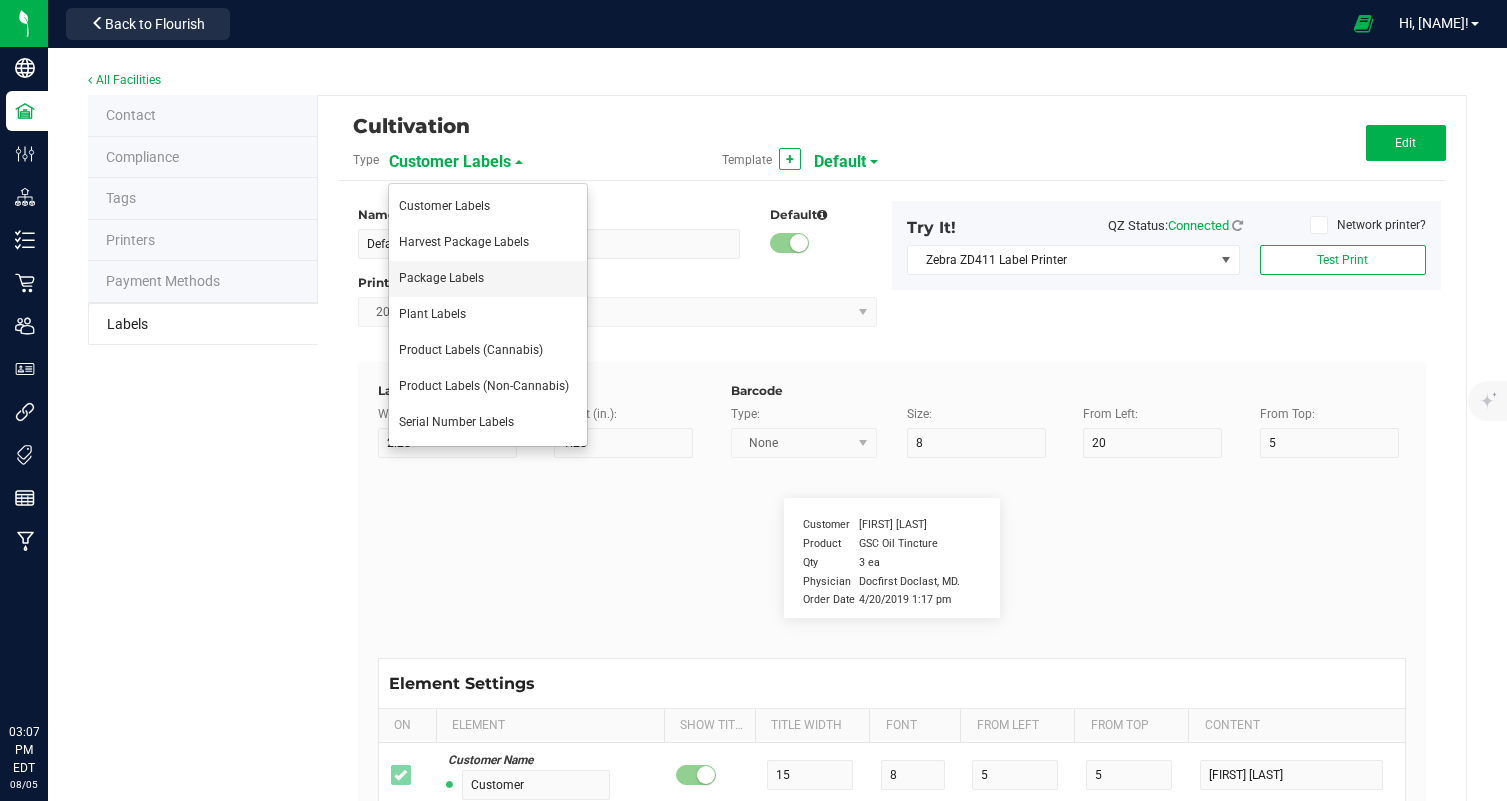 type on "0" 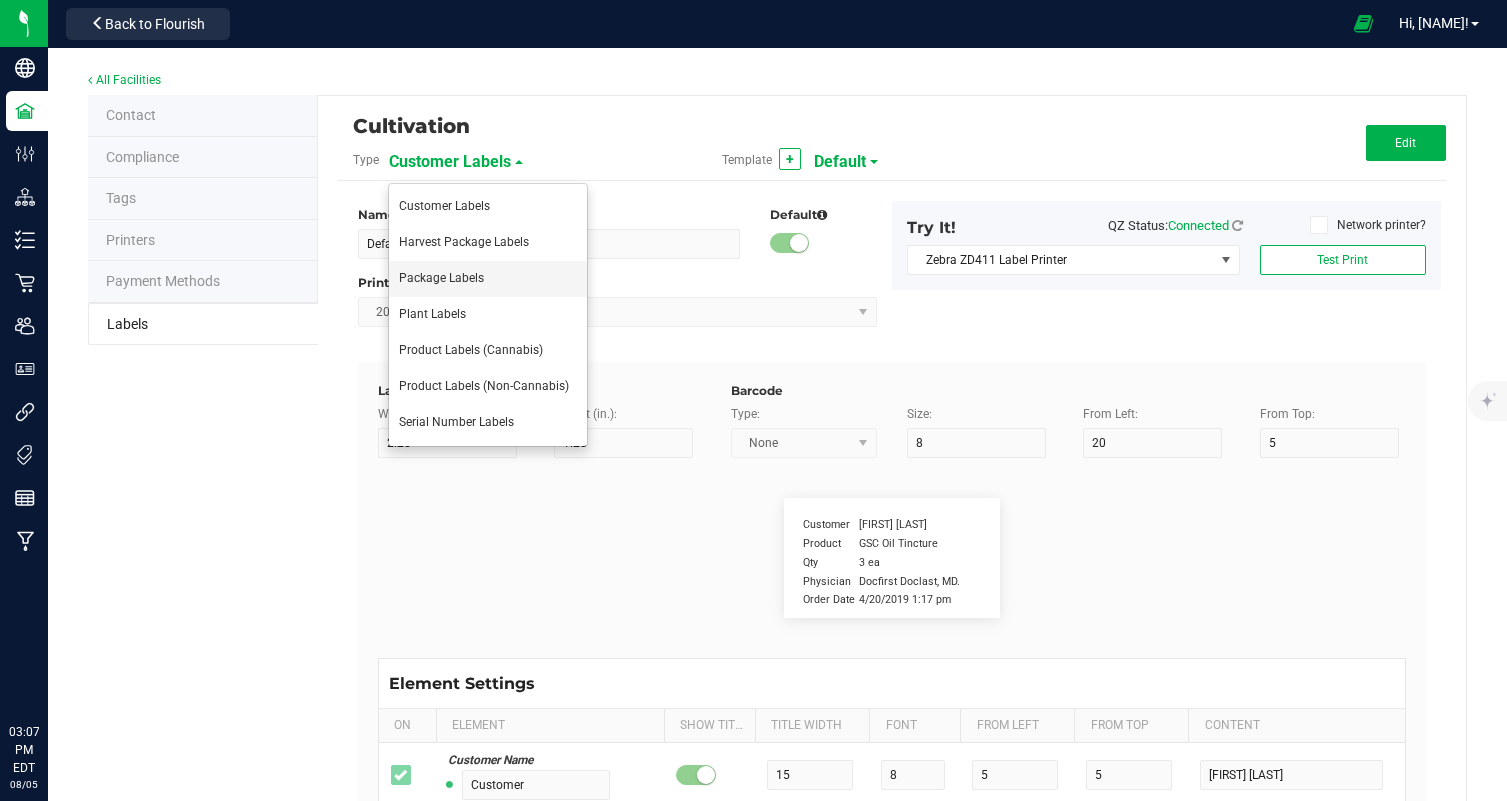 type on "6" 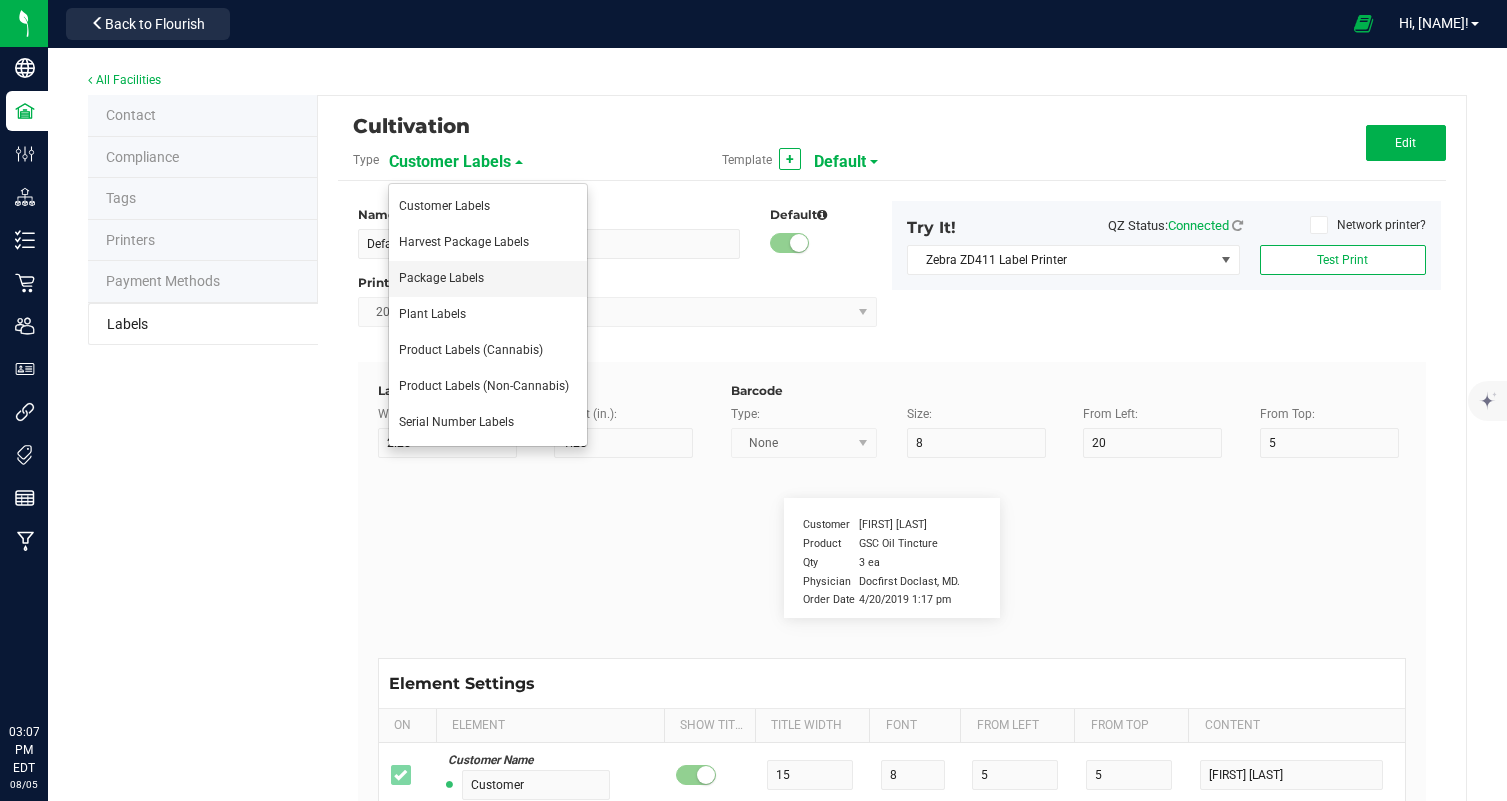 type on "4" 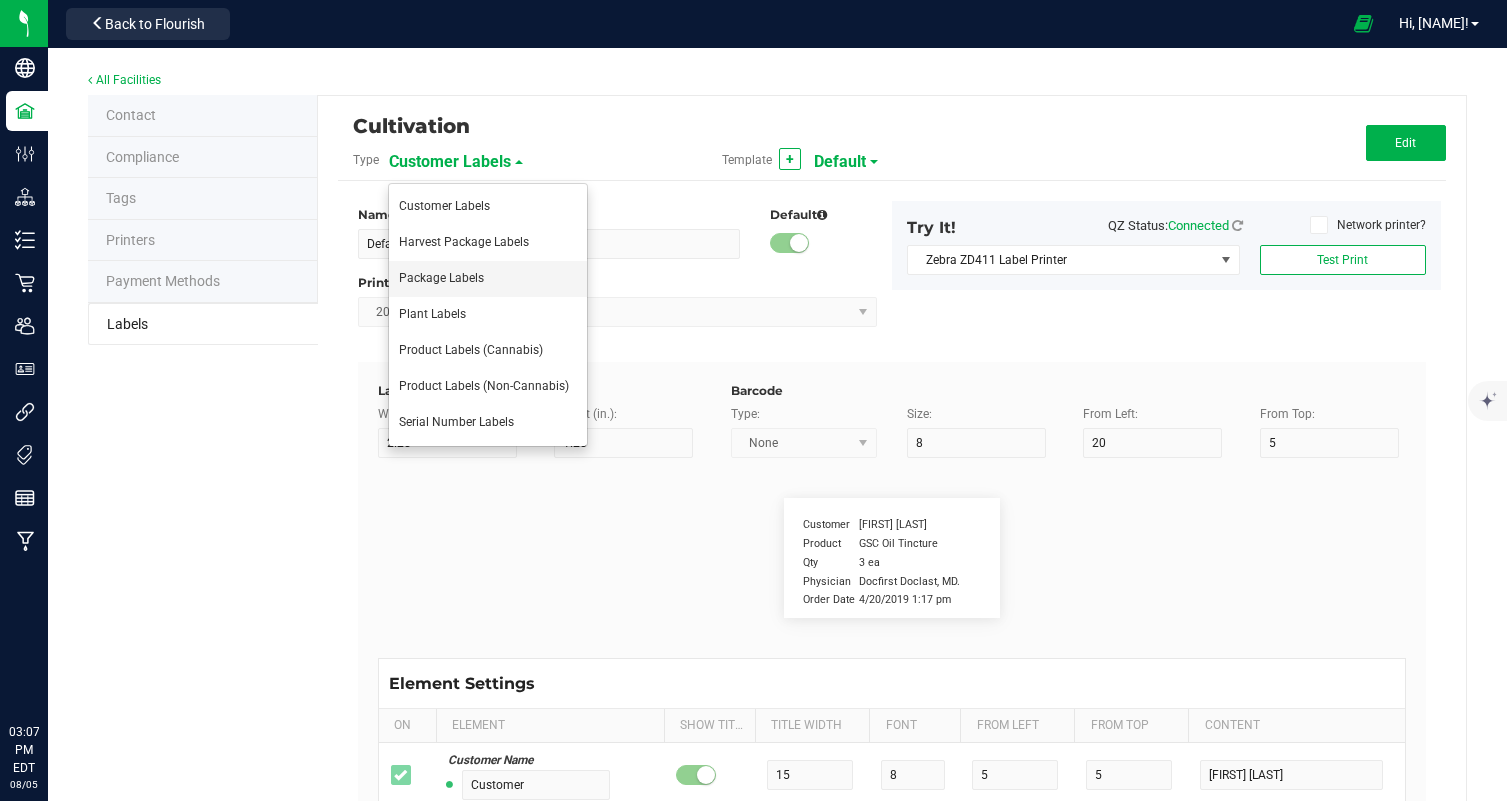 type on "39" 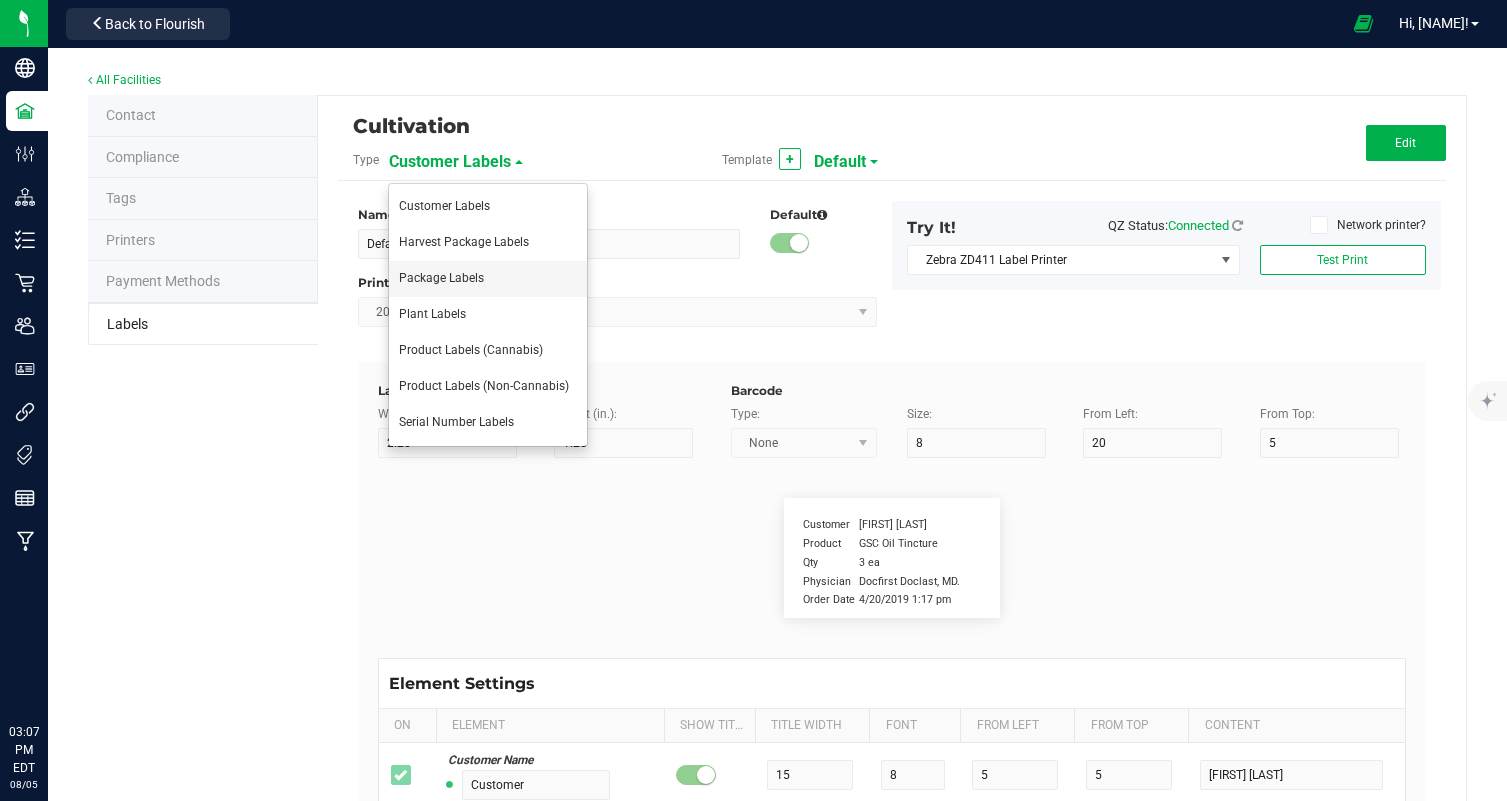 type on "Store in a cool, dry place. Refrigeration not required." 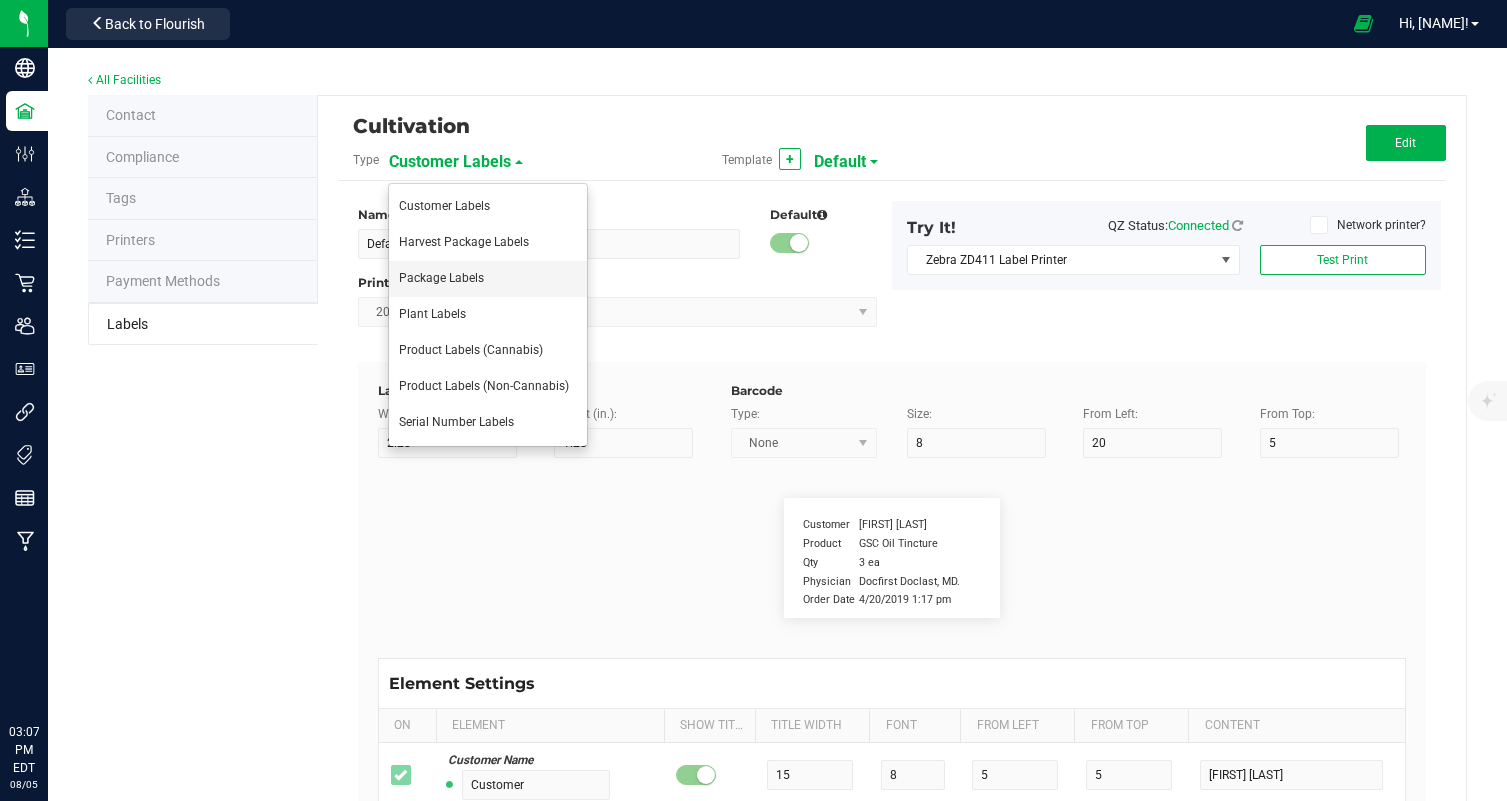 type on "Instructions:" 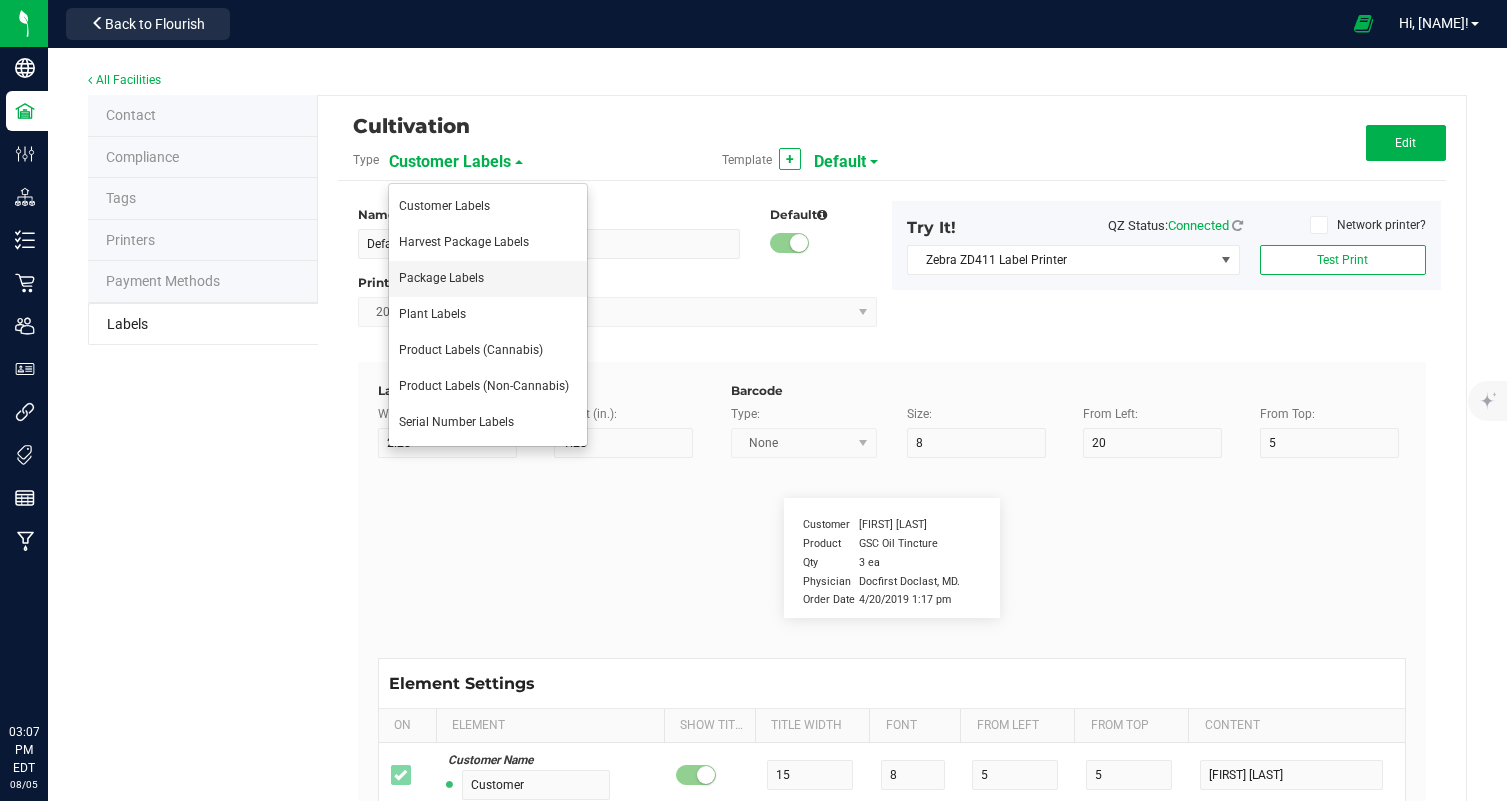 type on "25" 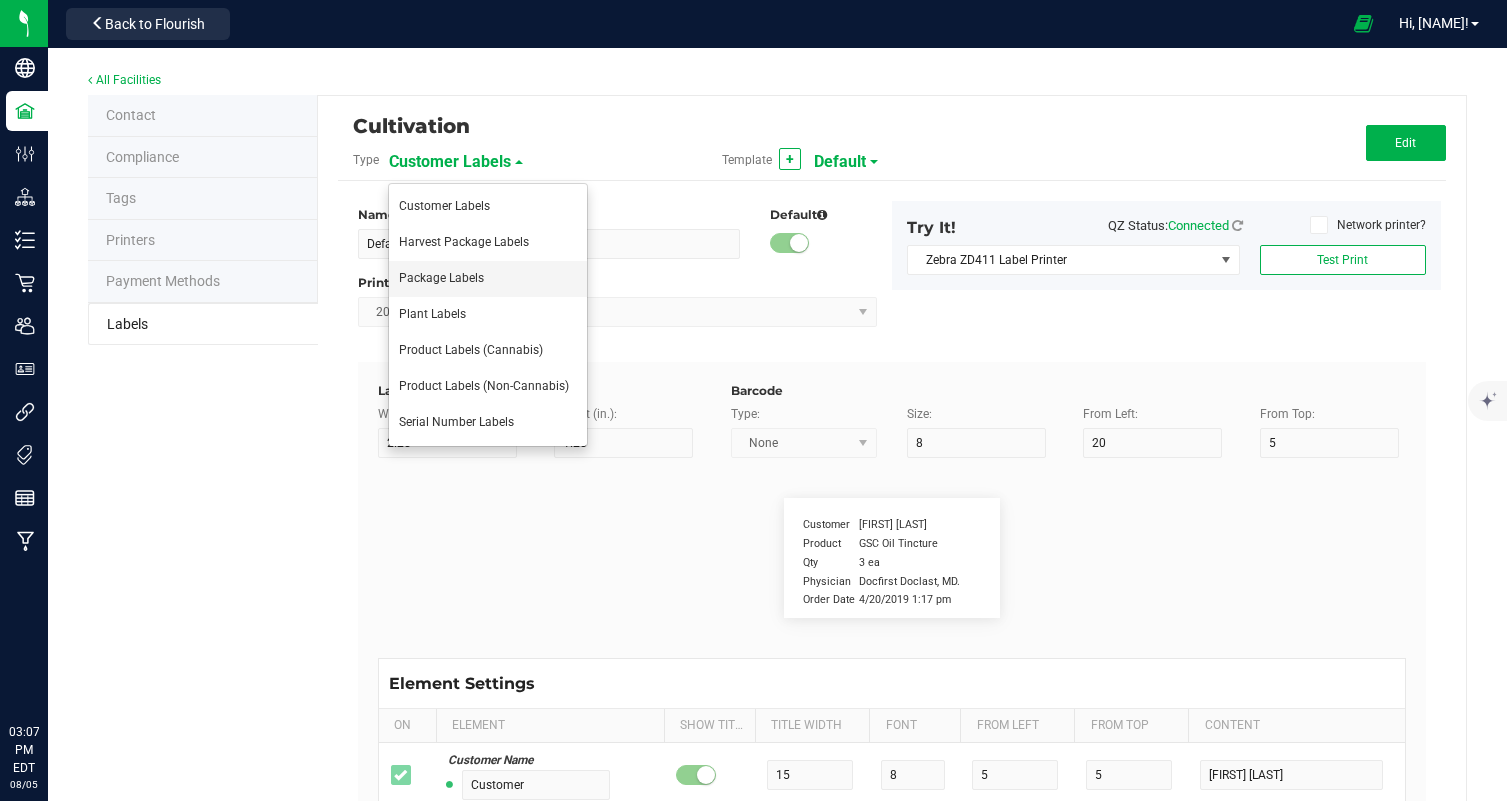 type on "6" 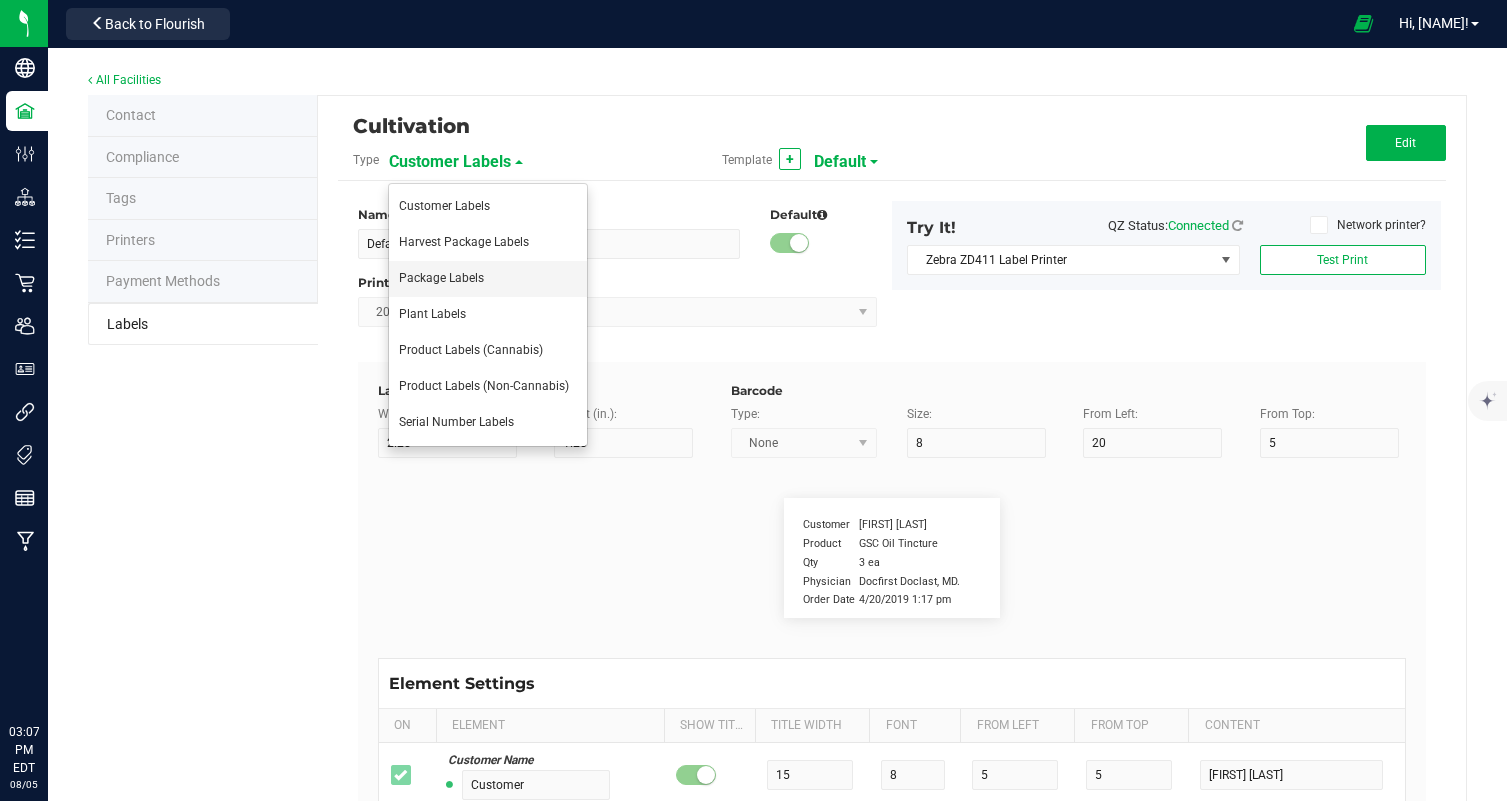 type on "4" 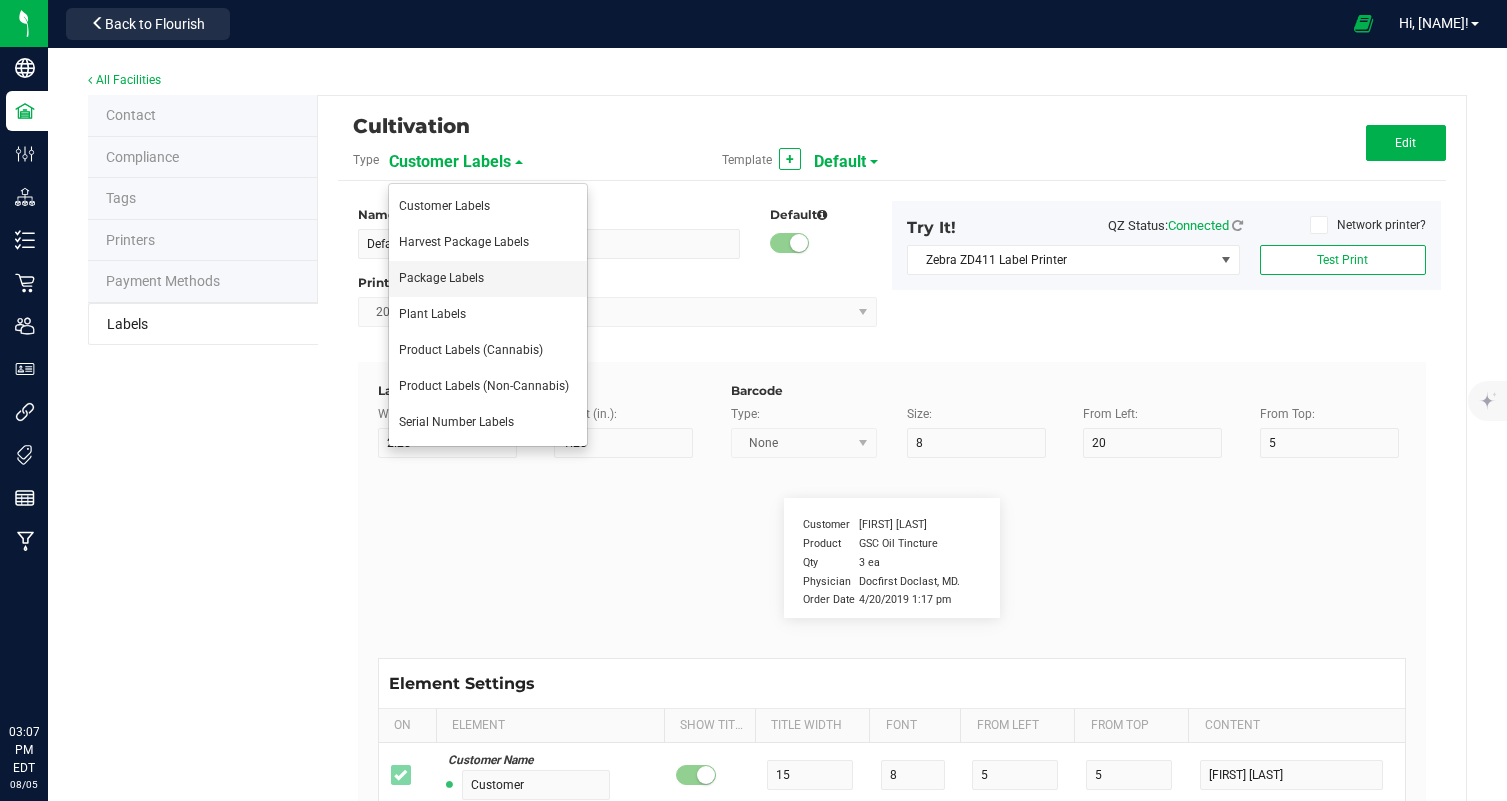 type on "35" 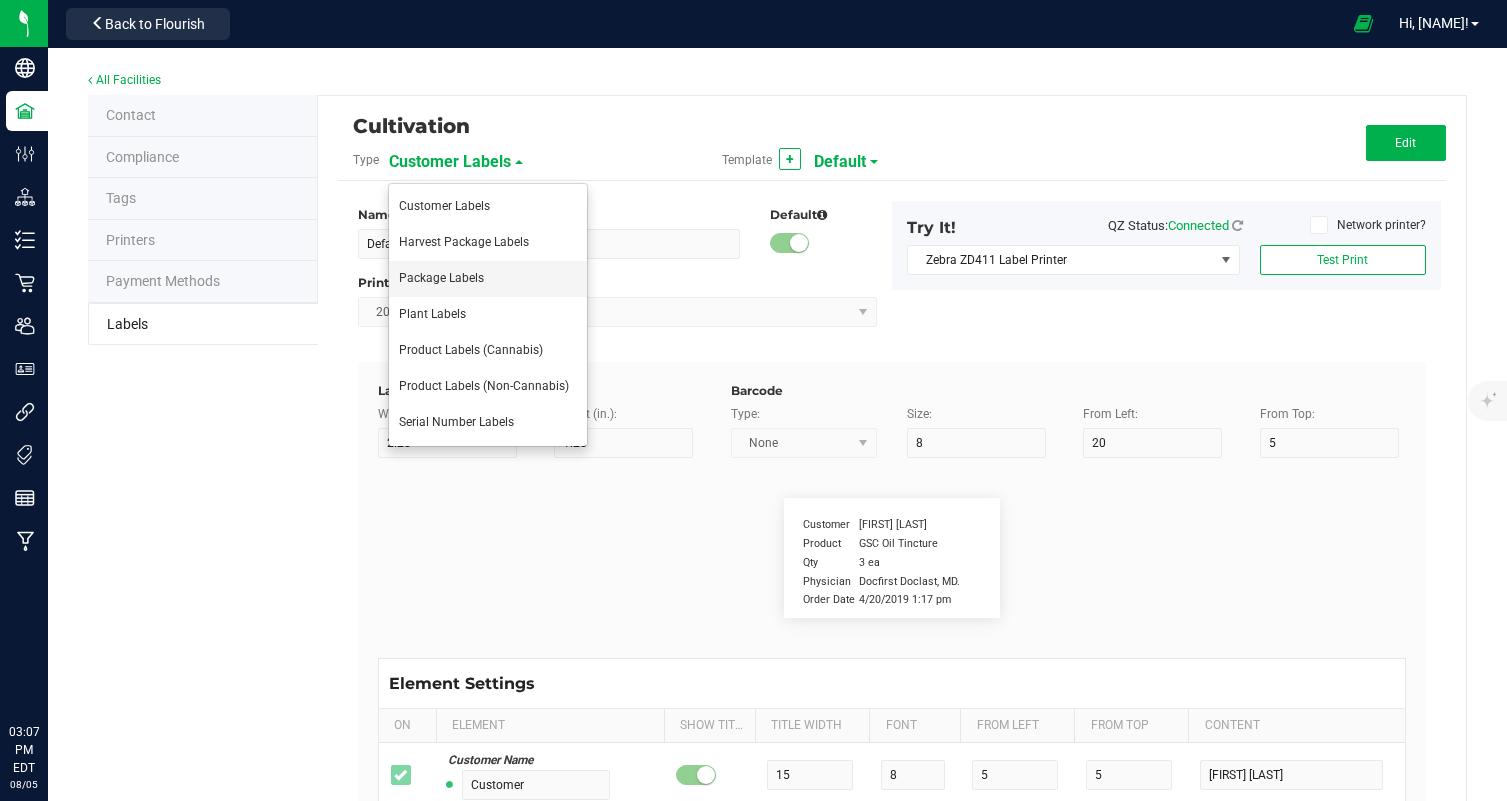 type 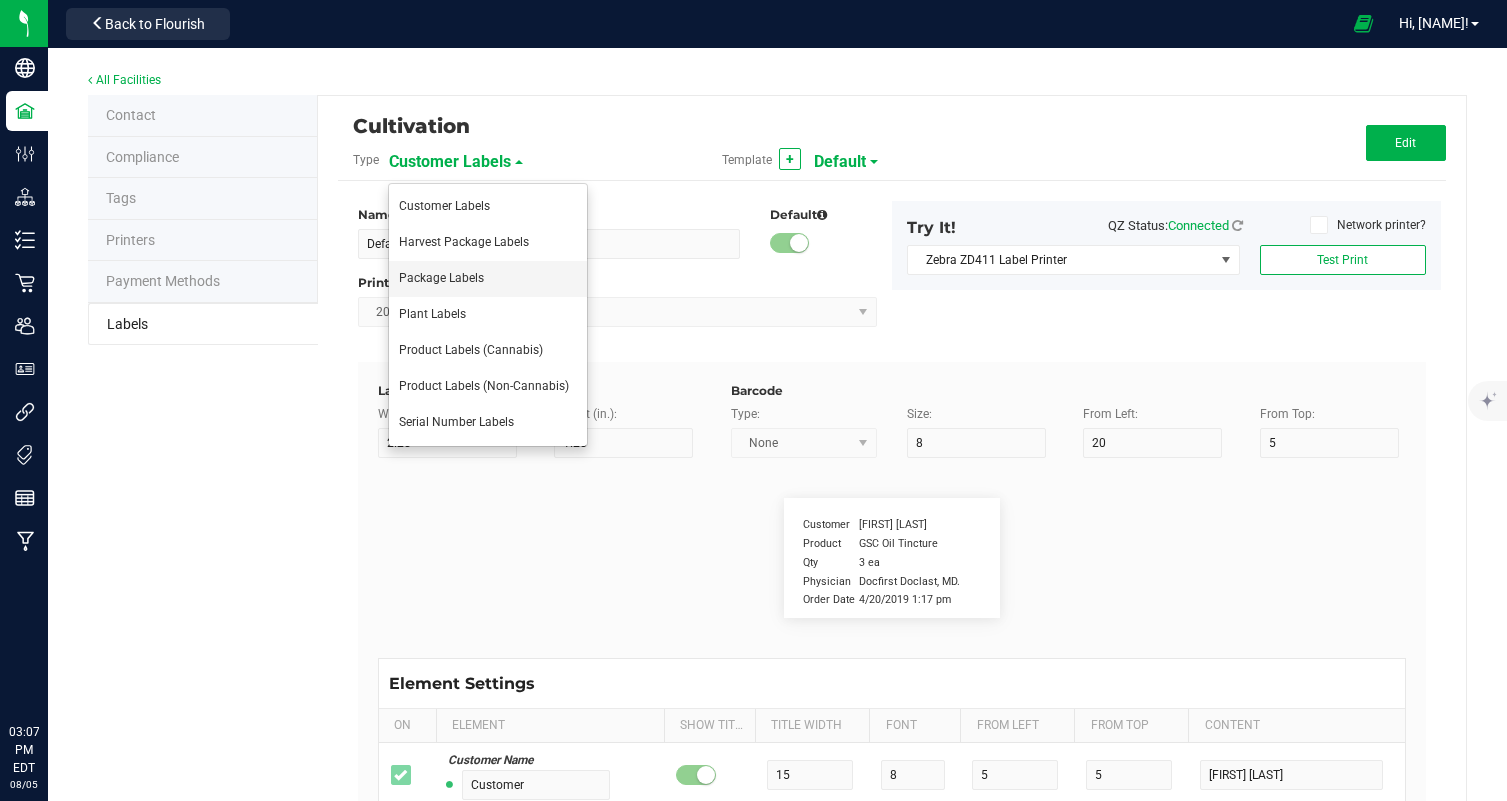 type on "instructions cont." 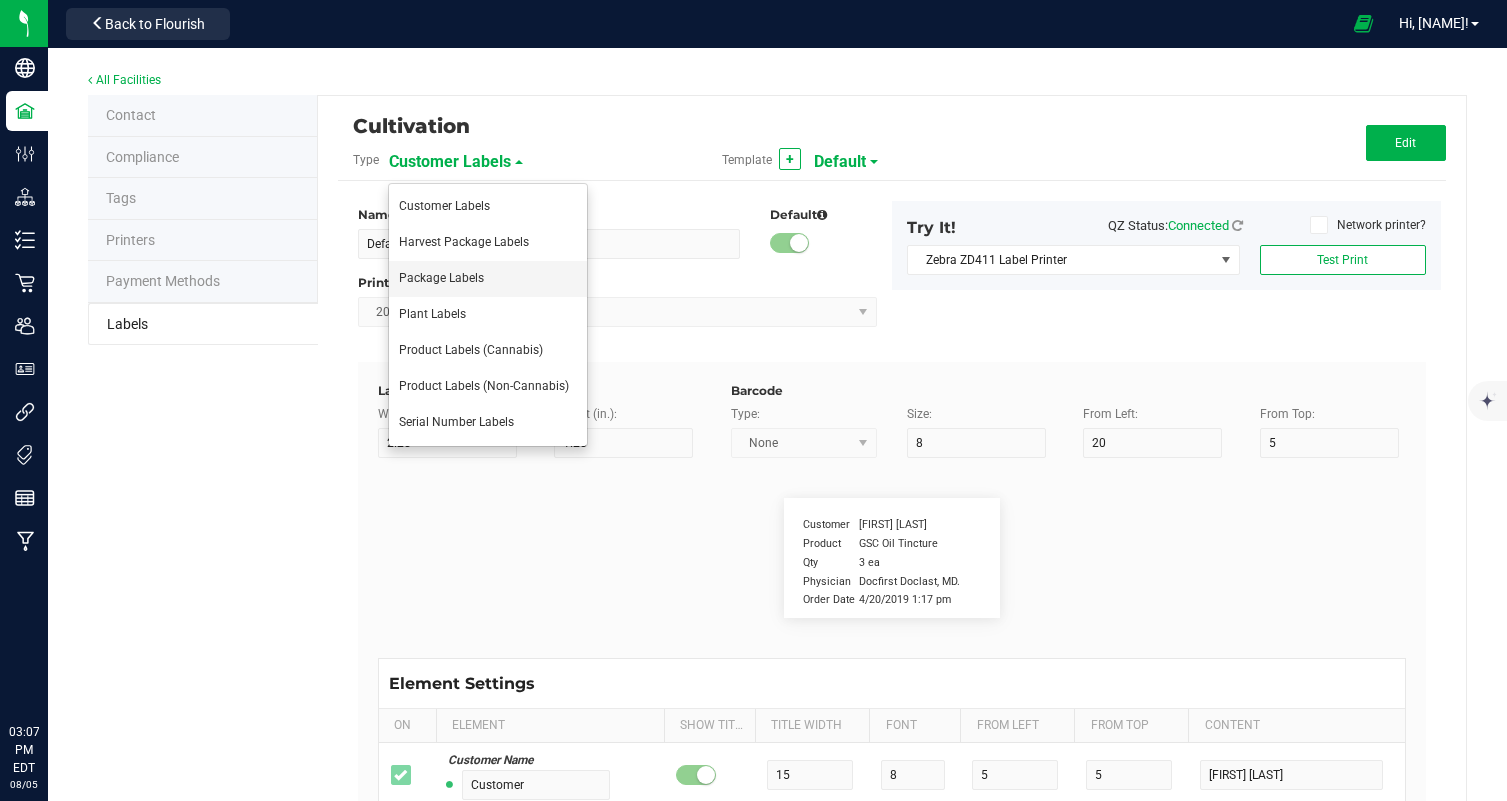 type on "10" 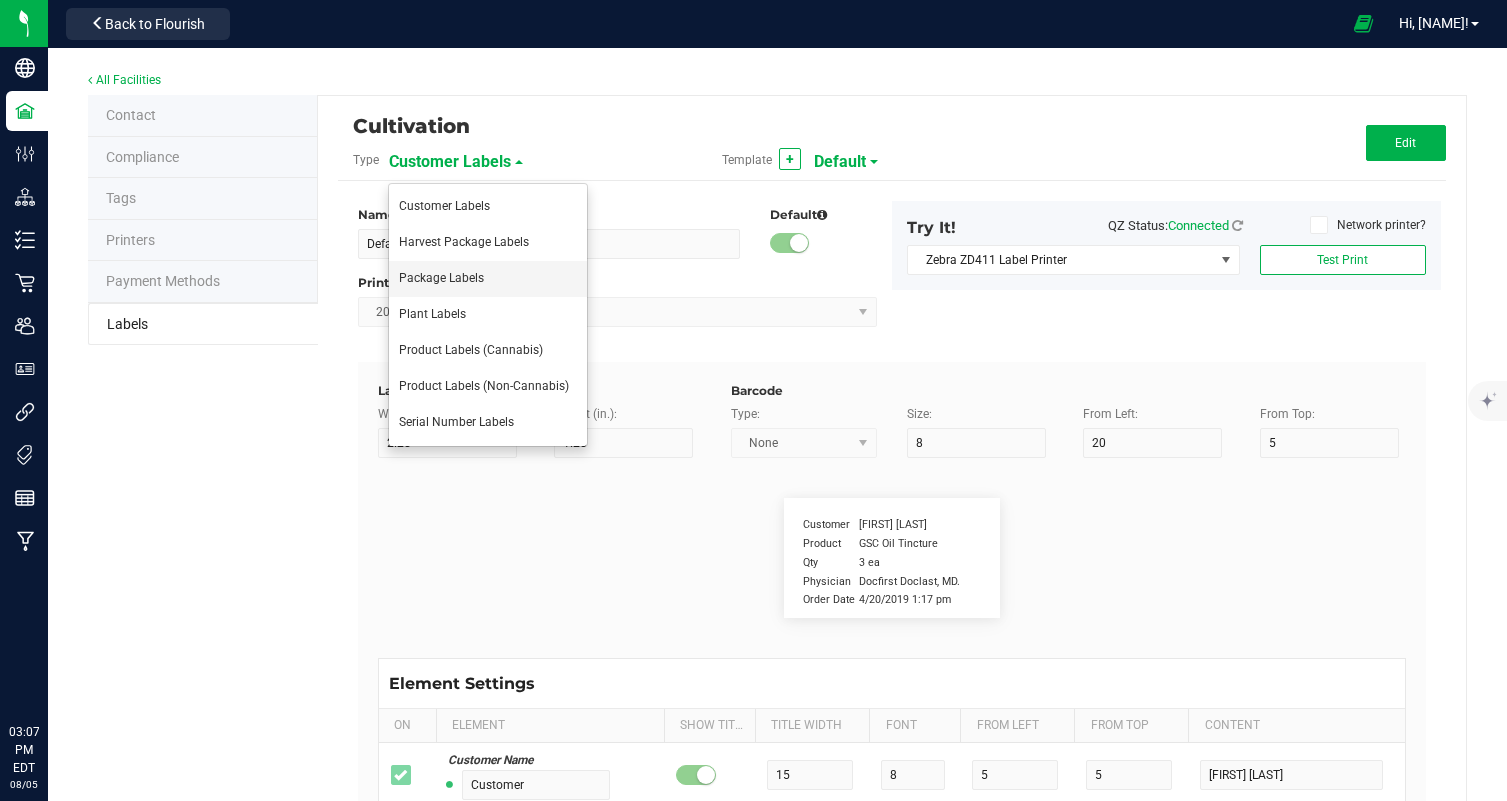 type on "6" 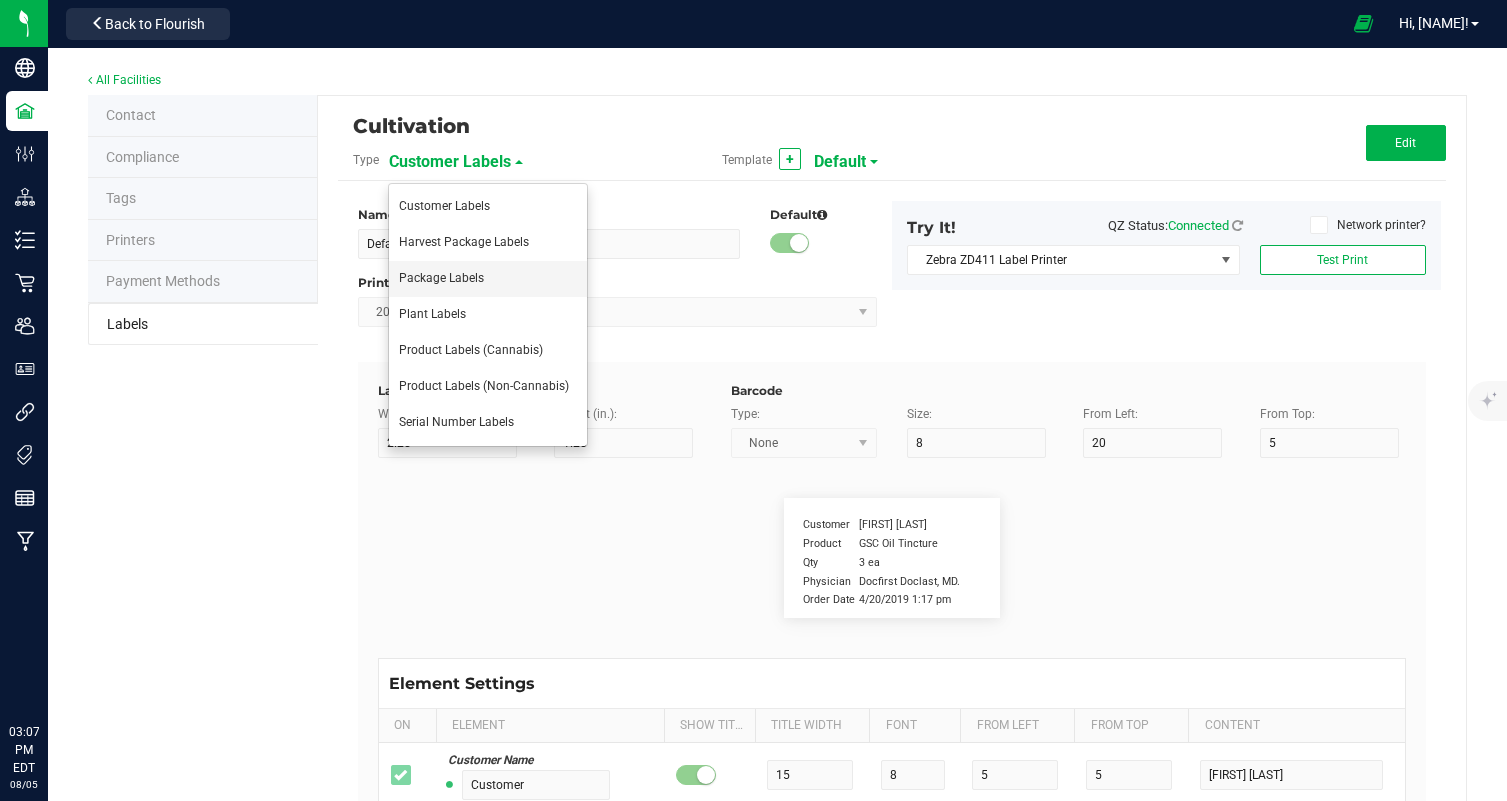 type on "4" 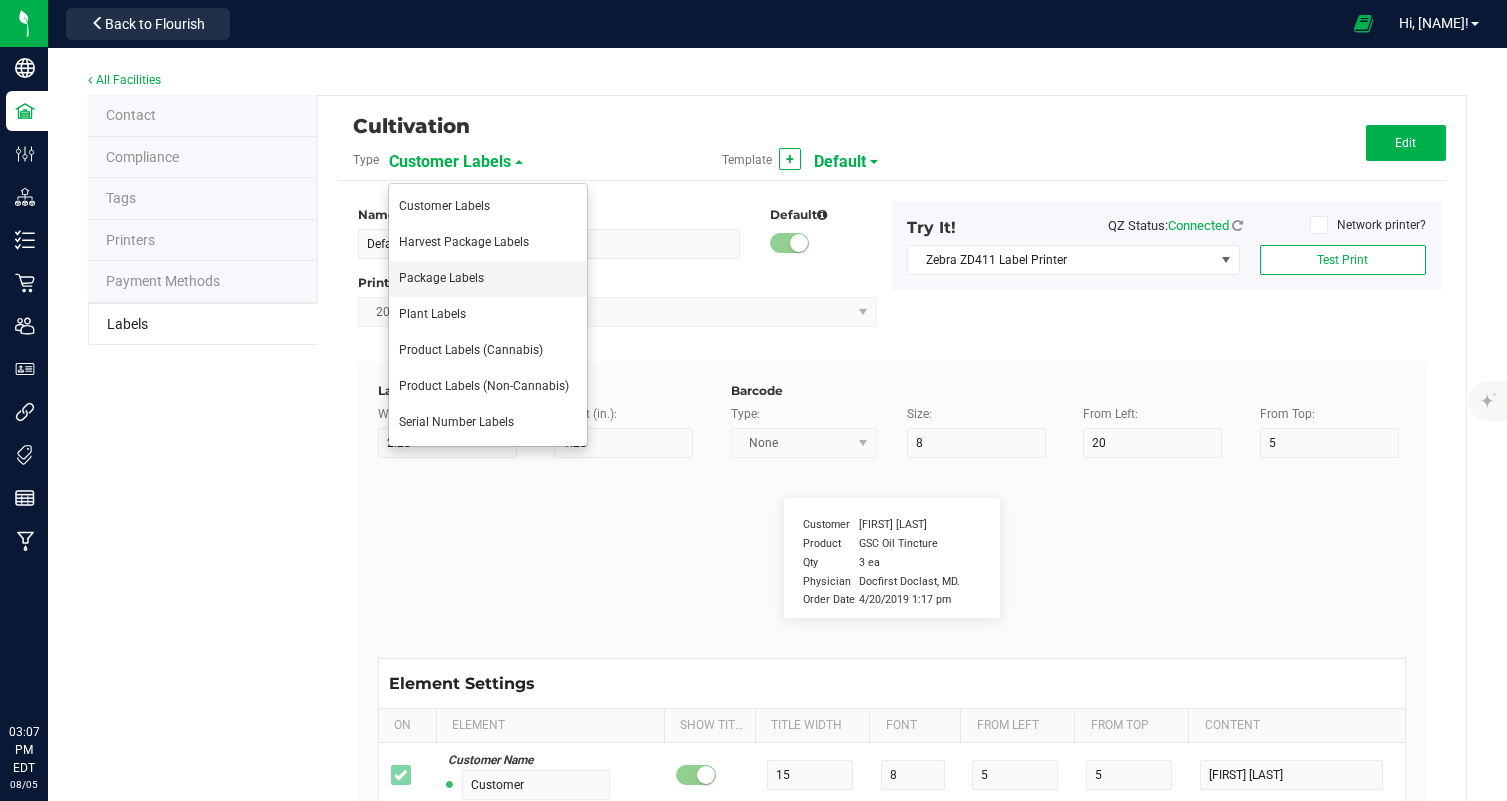 type on "37" 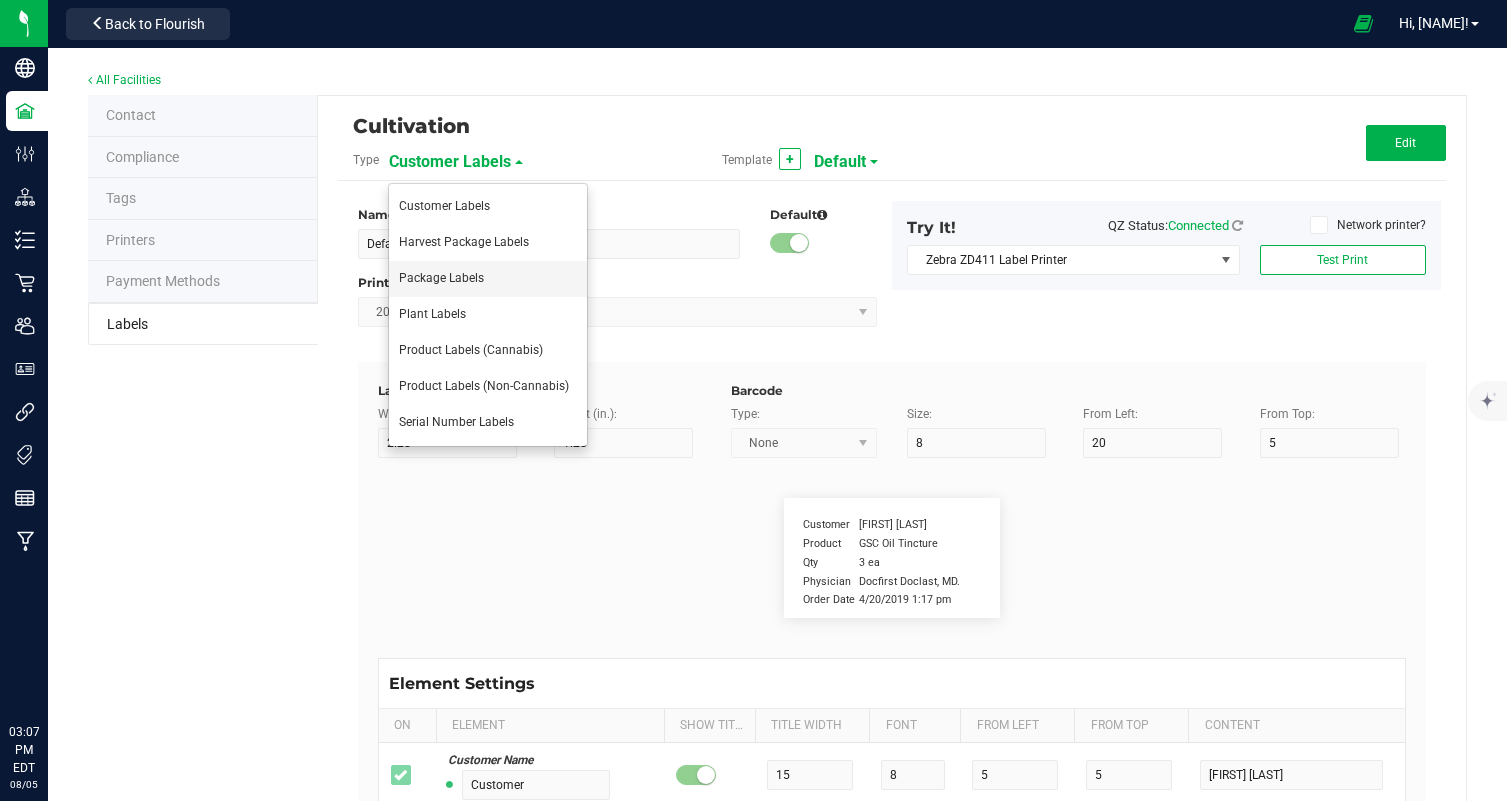 type on "Can be used for inhalation and vaporization." 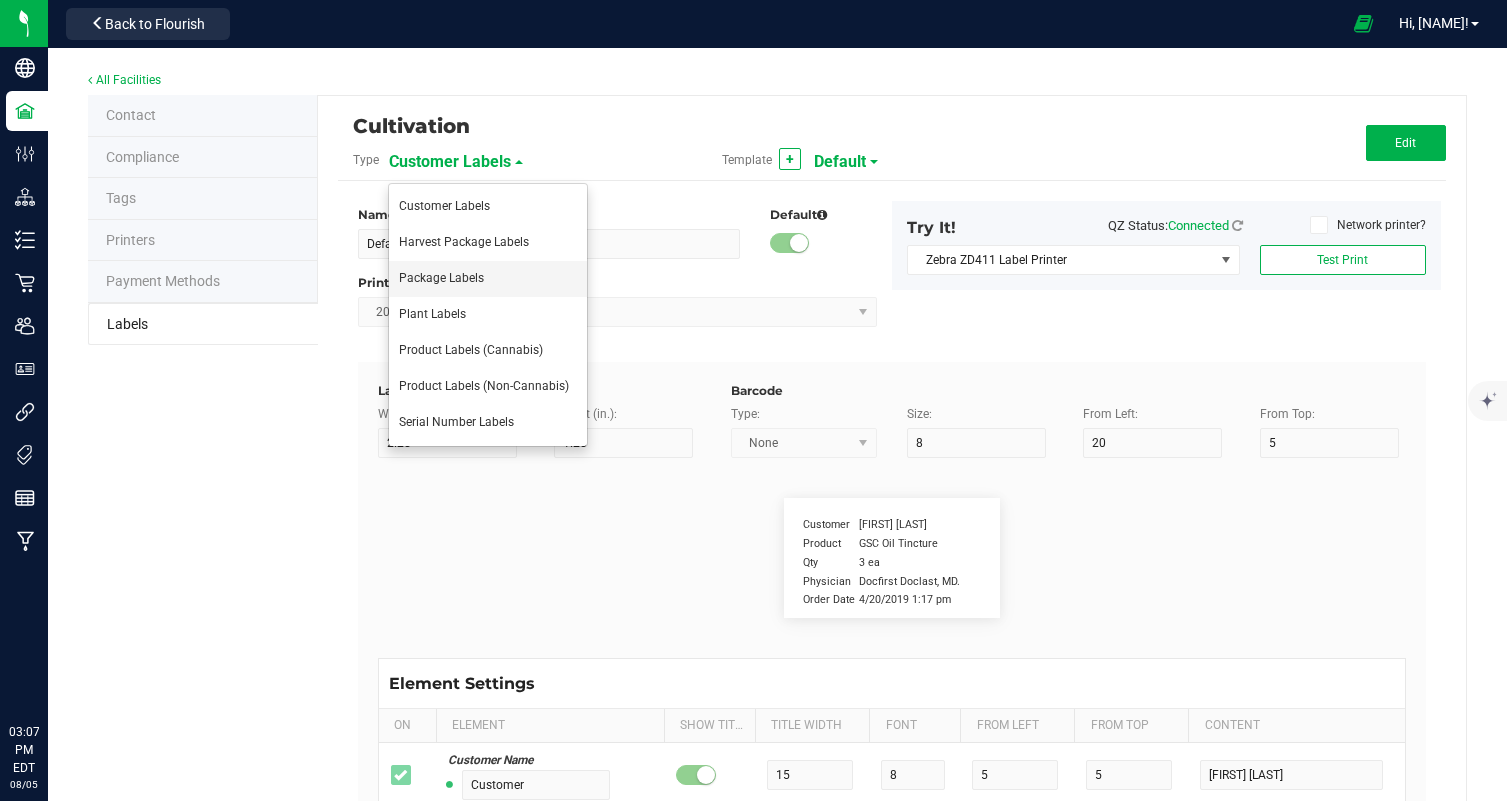 type on "Method:" 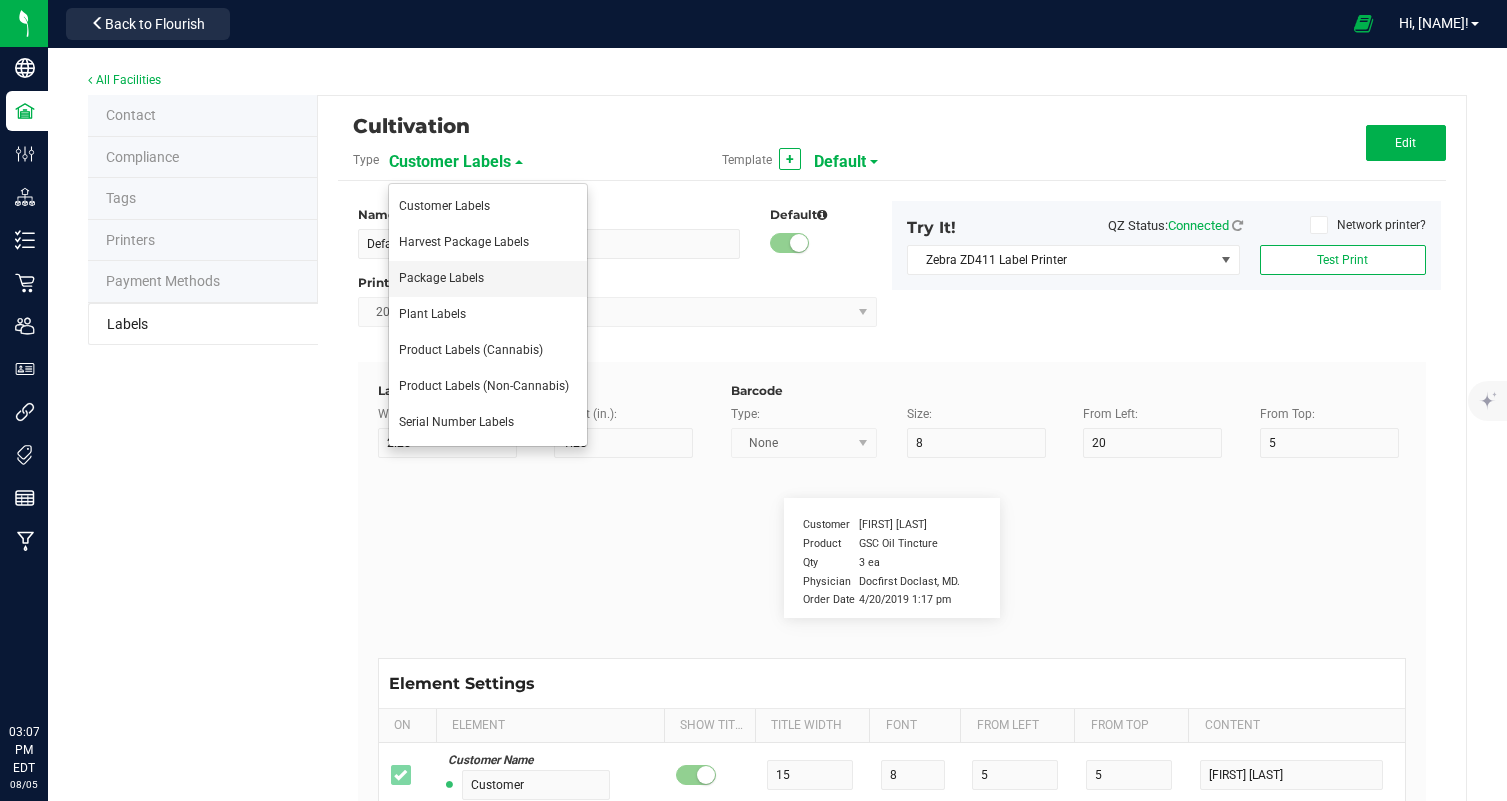 type on "8" 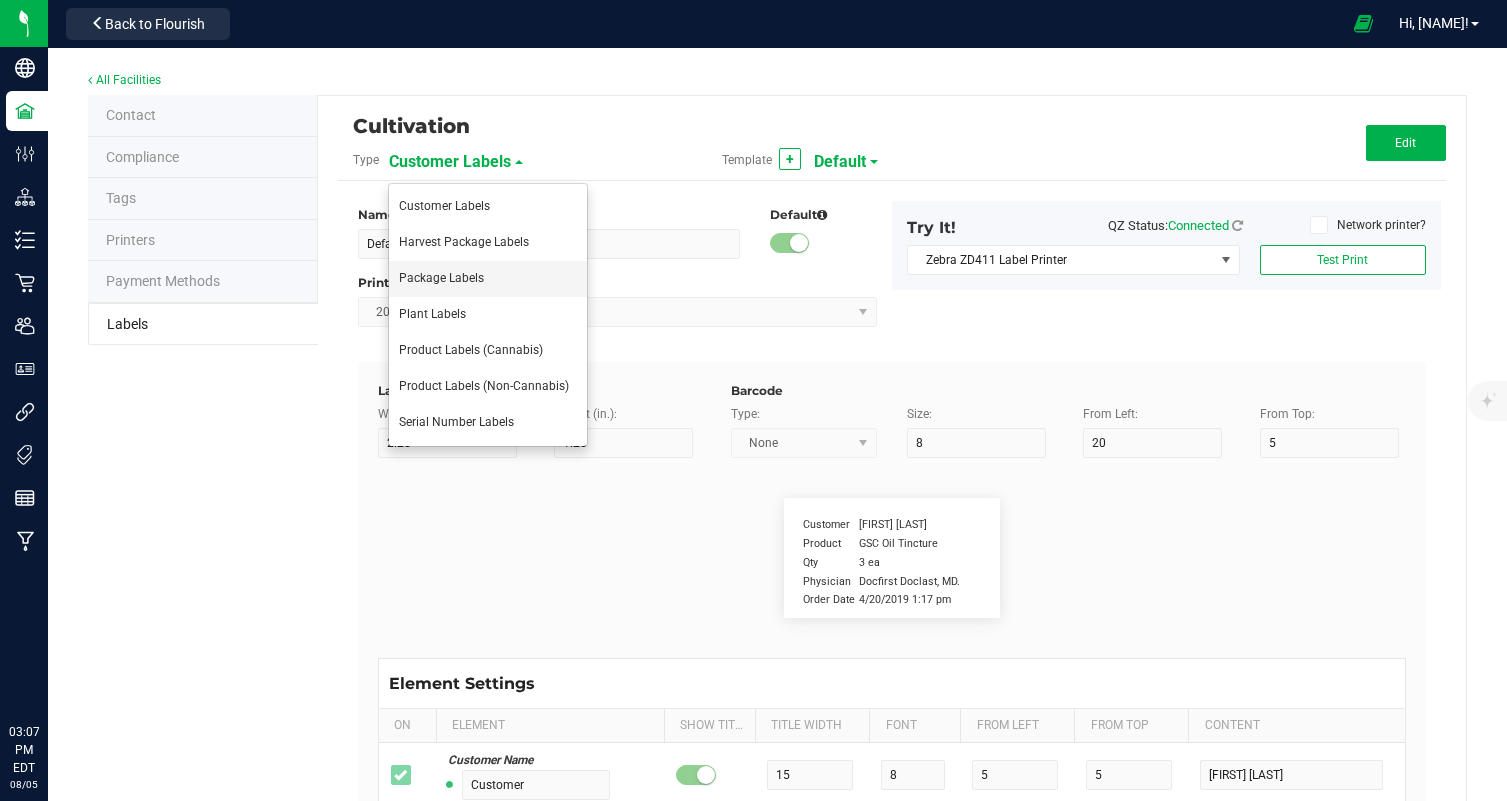 type on "6" 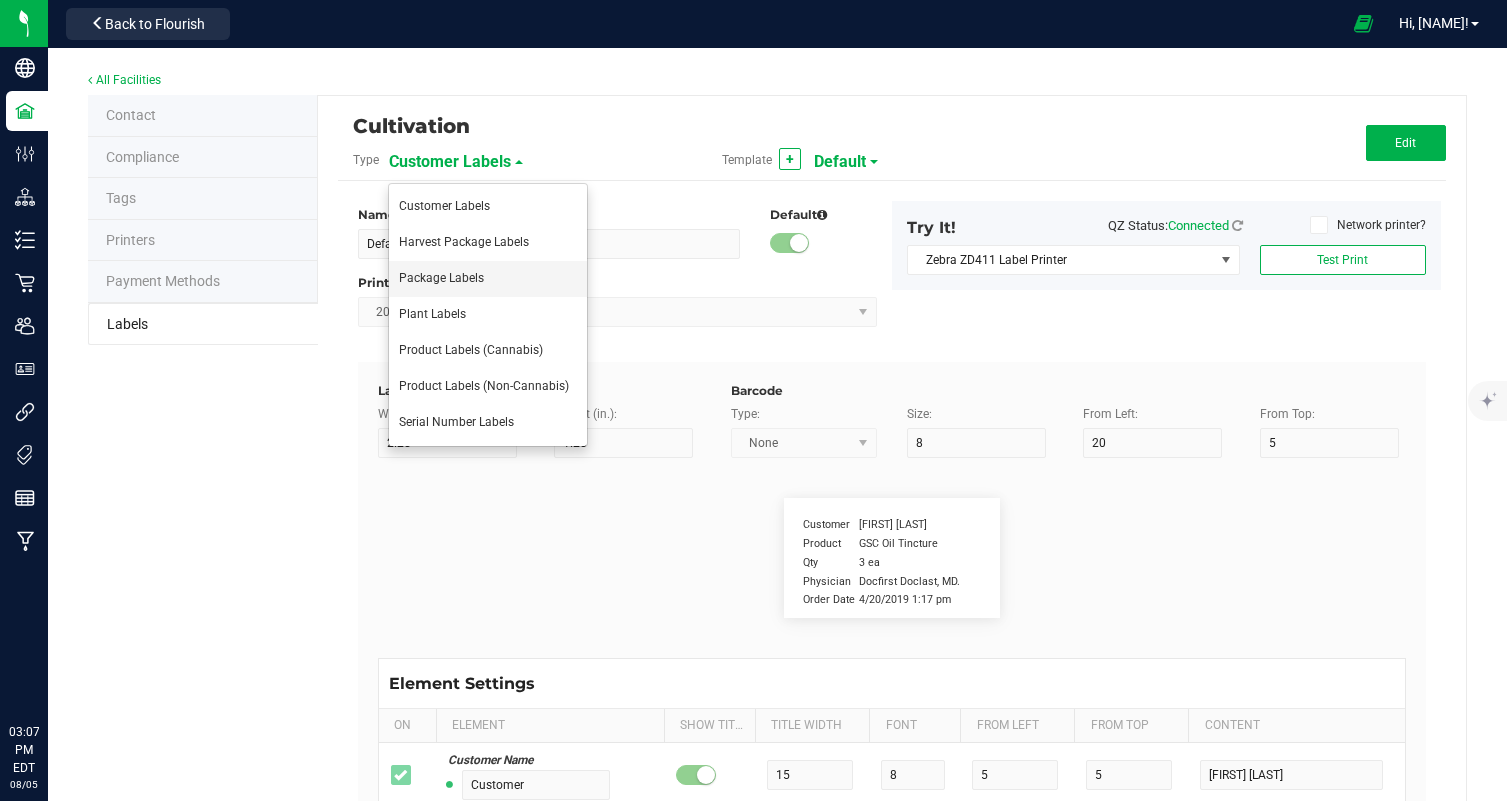 type on "4" 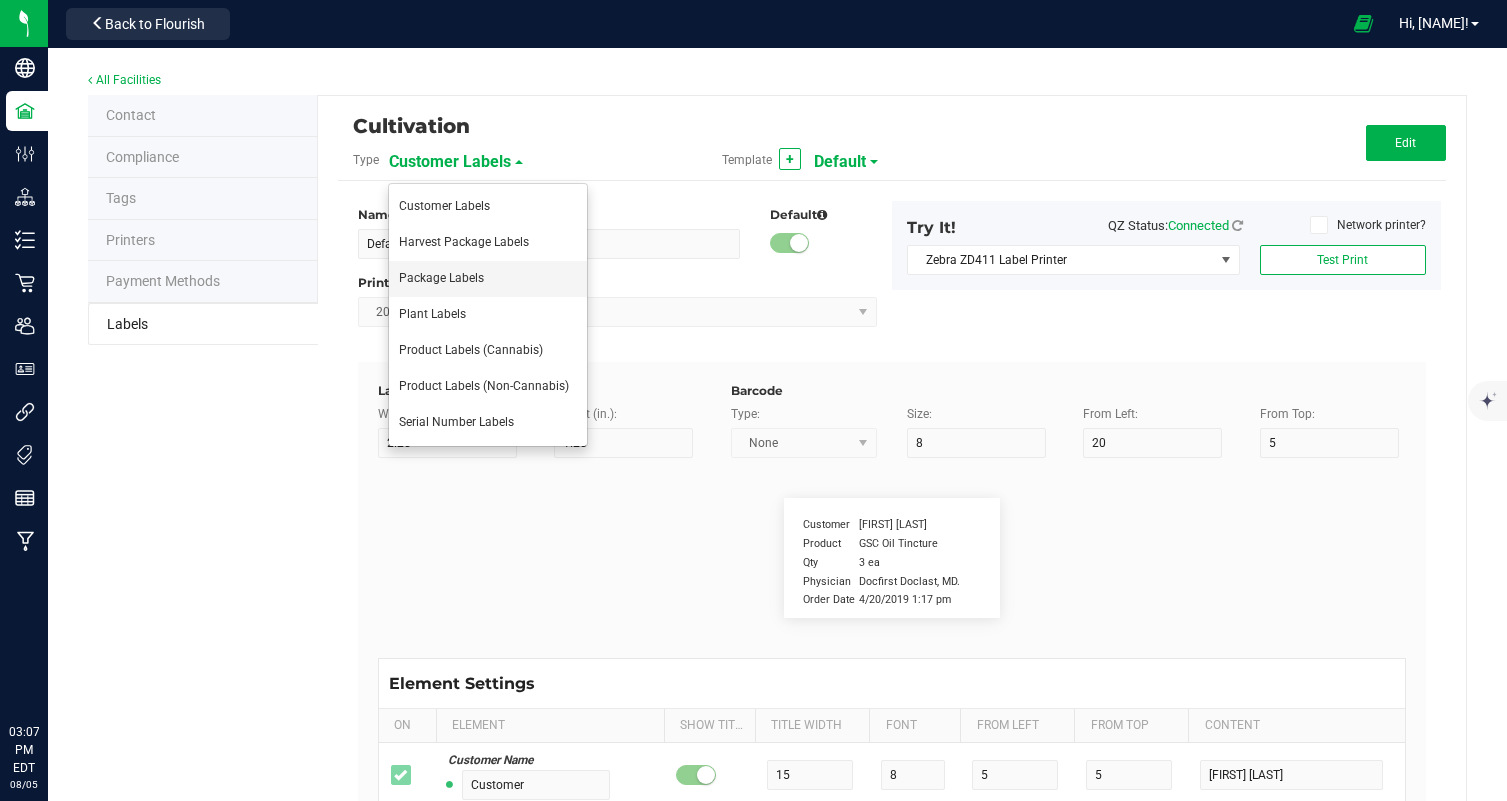 type on "28" 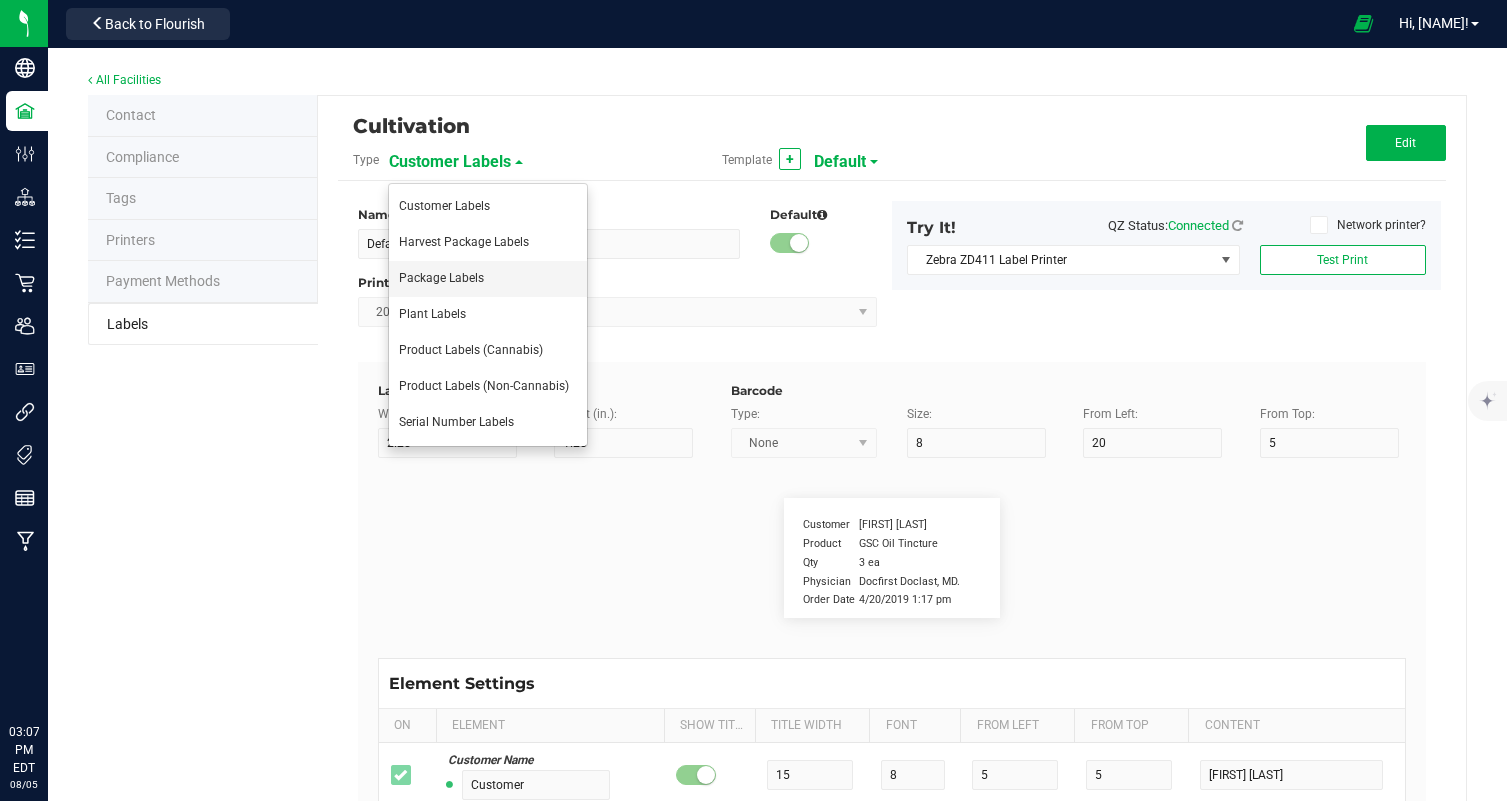 type on "Grown indoors with organic inputs" 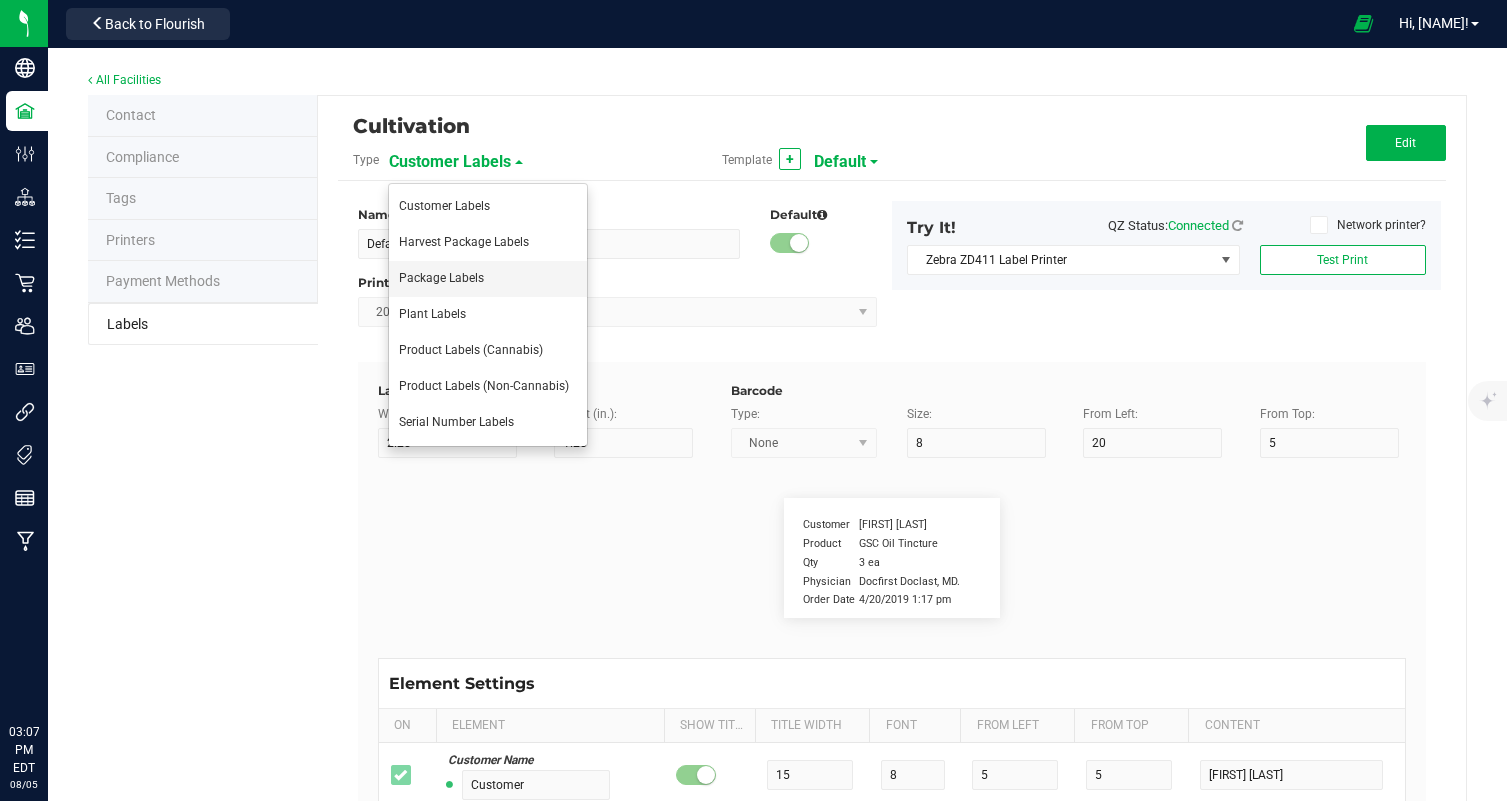 type on "Pesticides:" 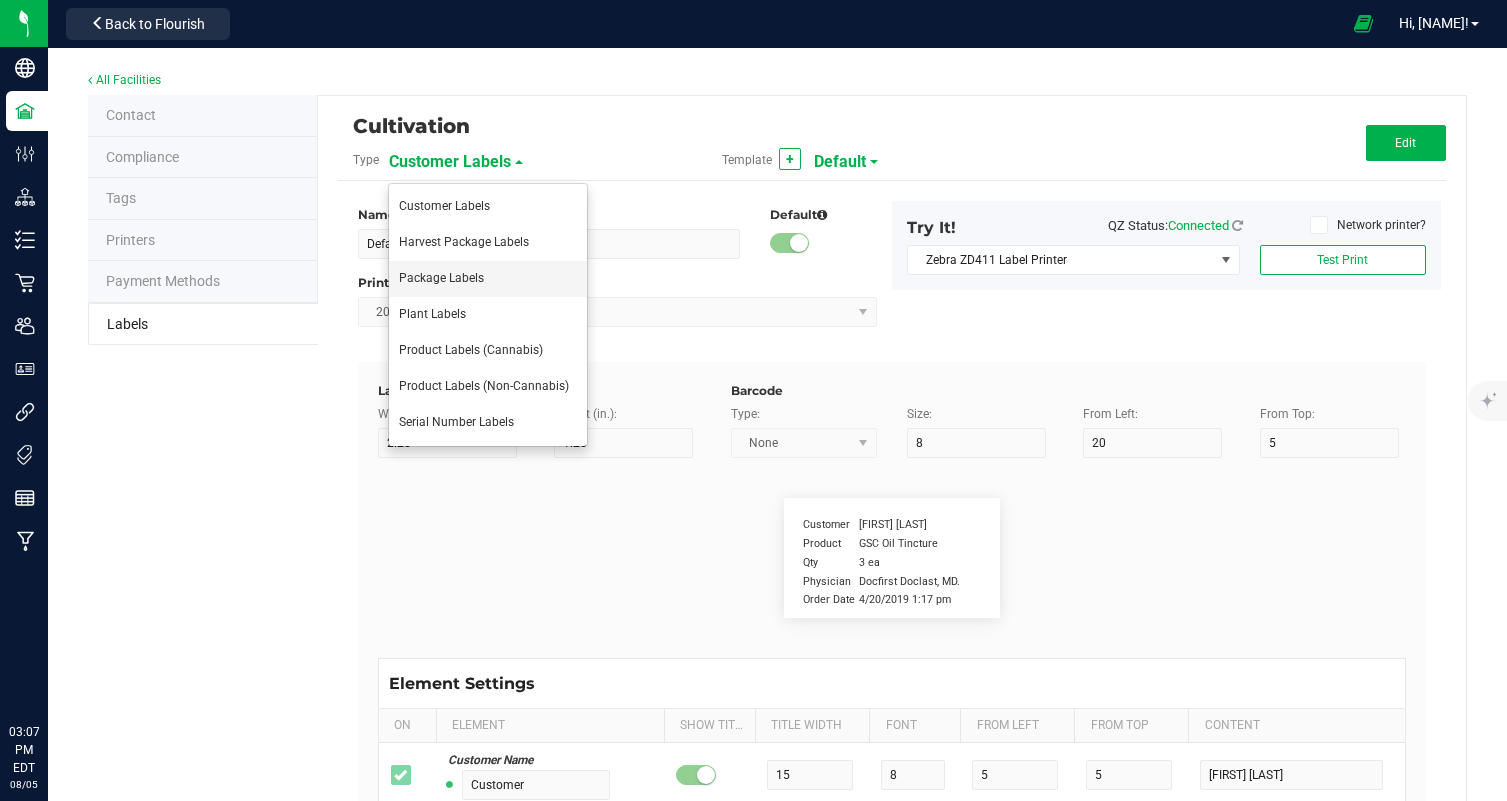 type on "11" 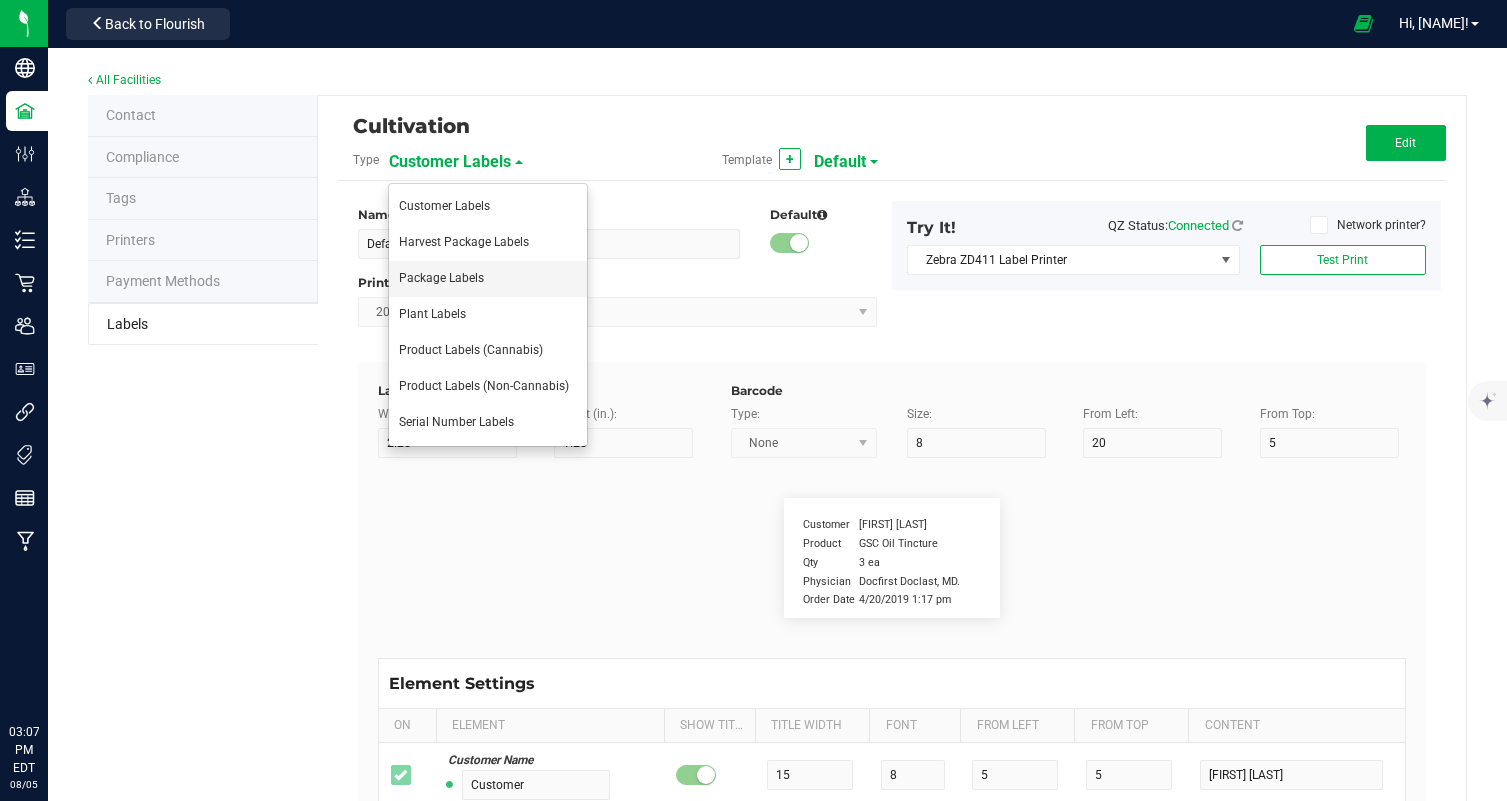 type on "6" 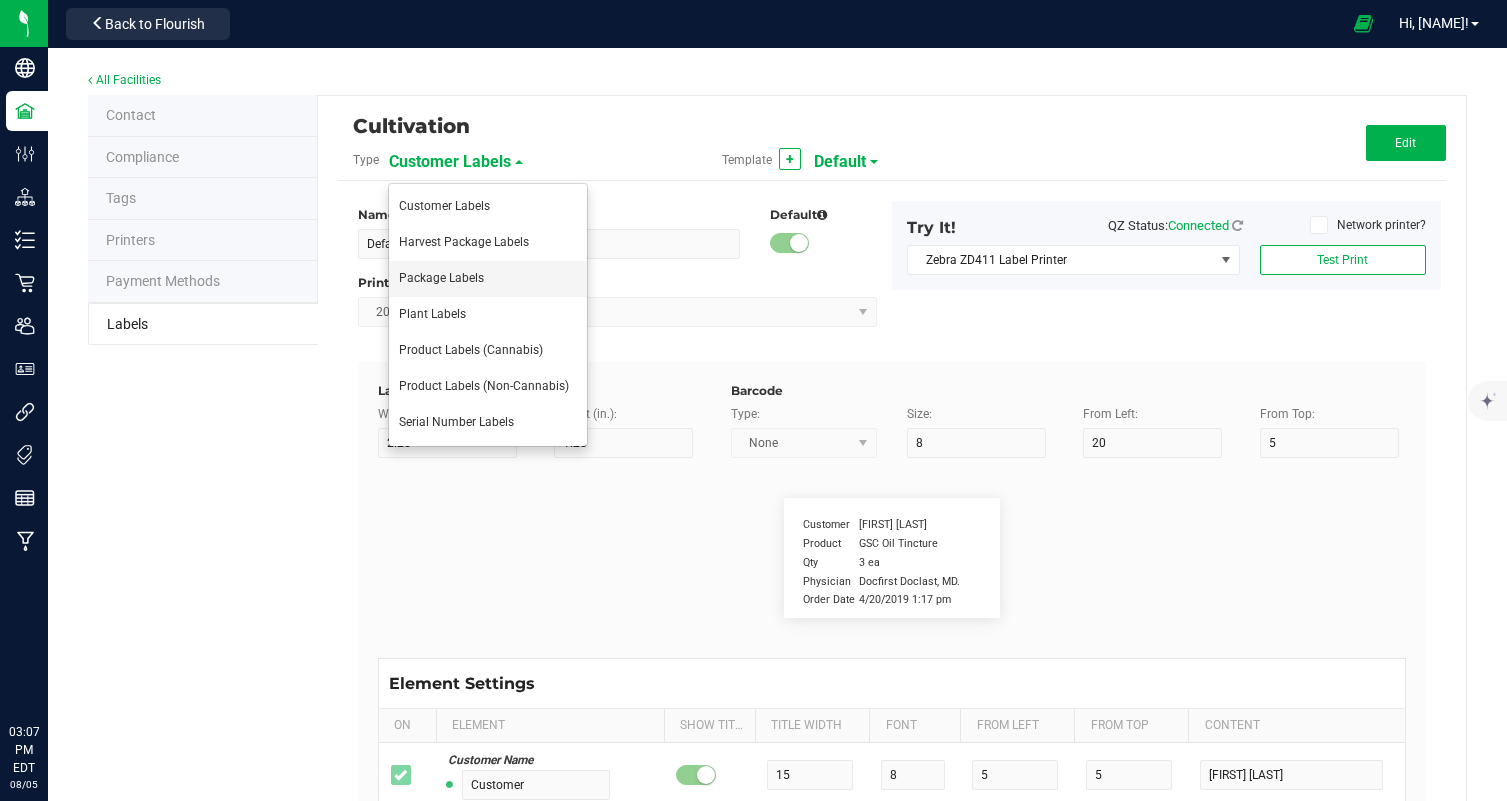 type on "4" 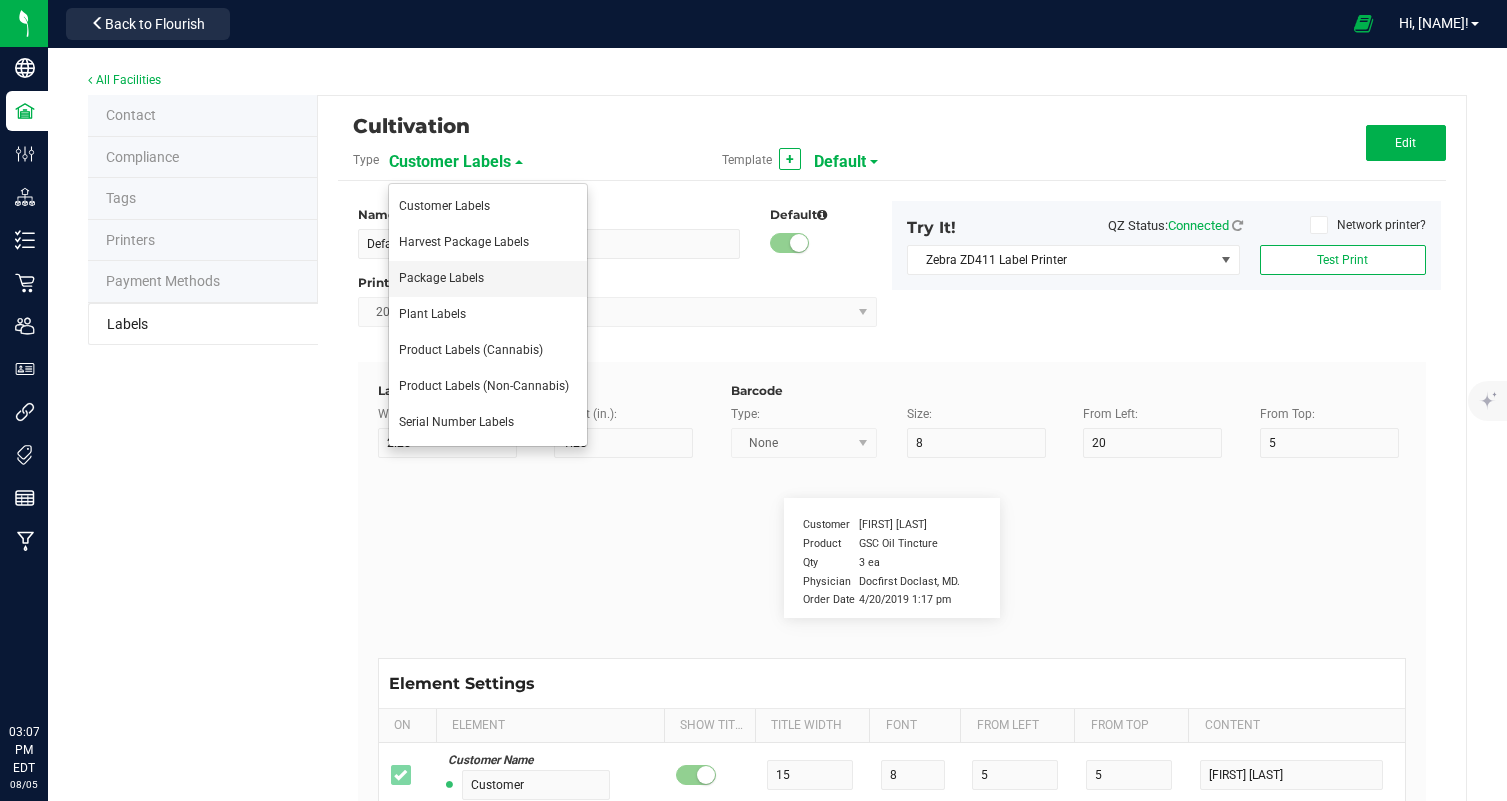 type on "NONE" 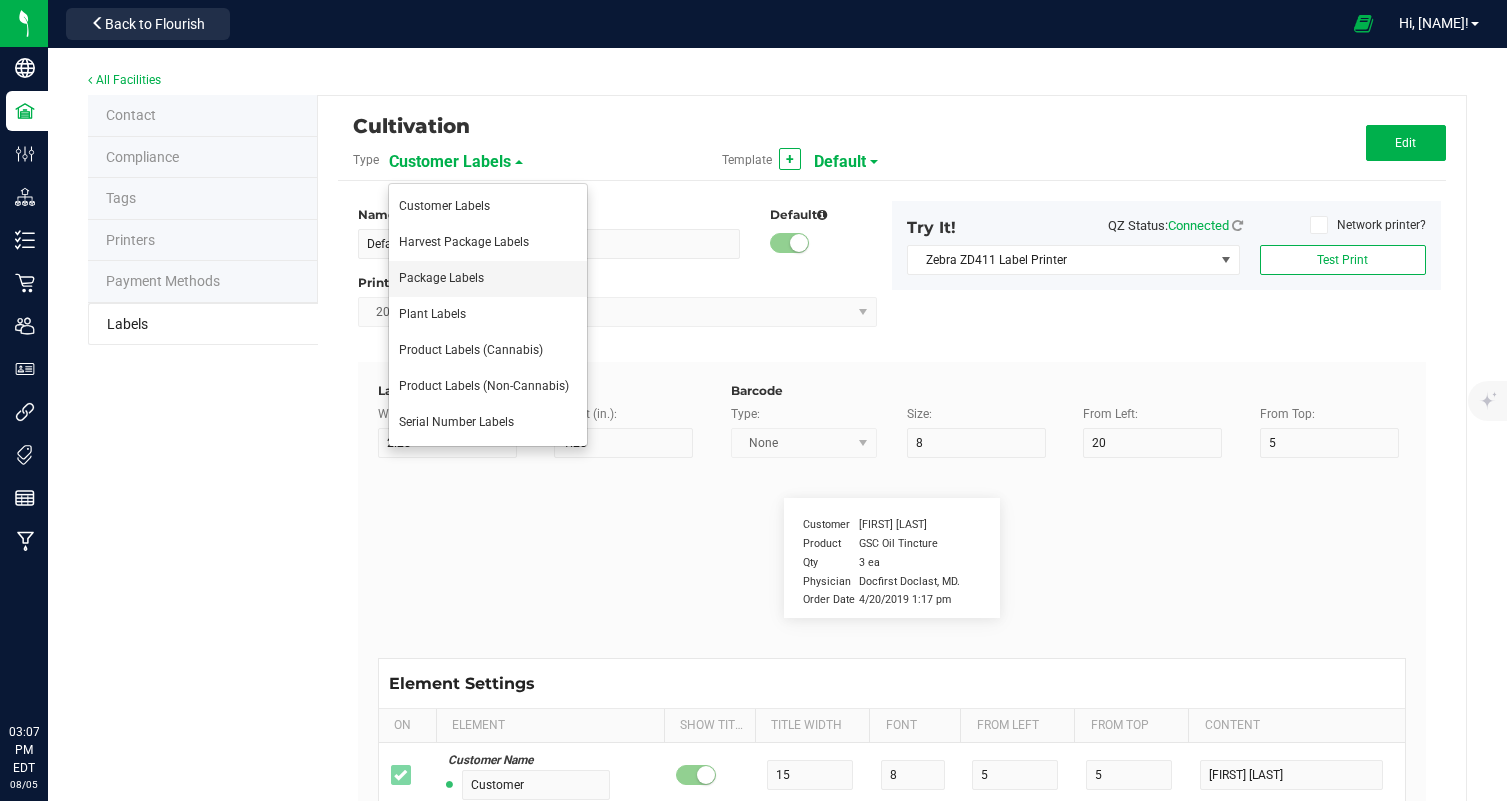 type on "Phone Number" 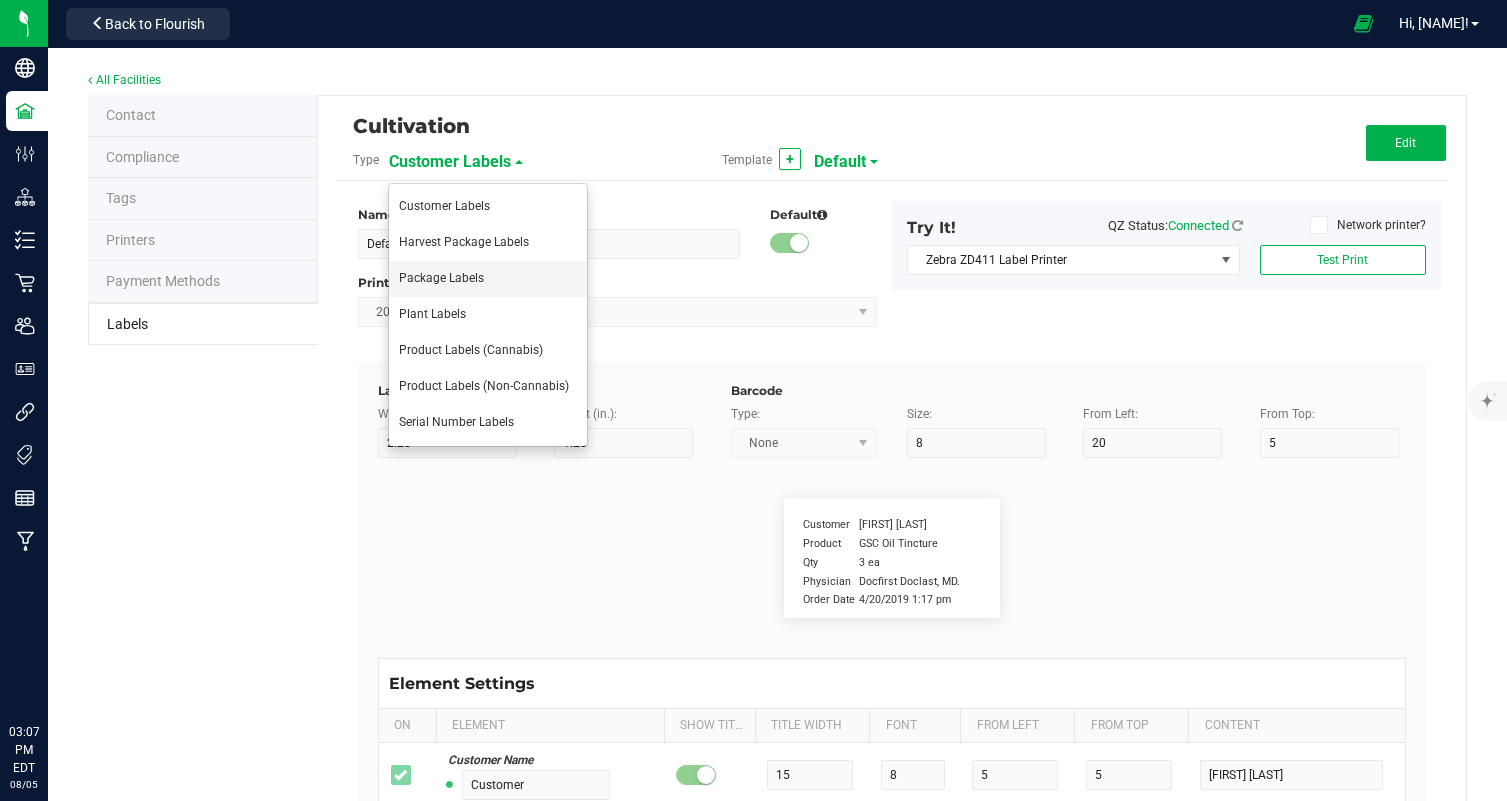 type on "10" 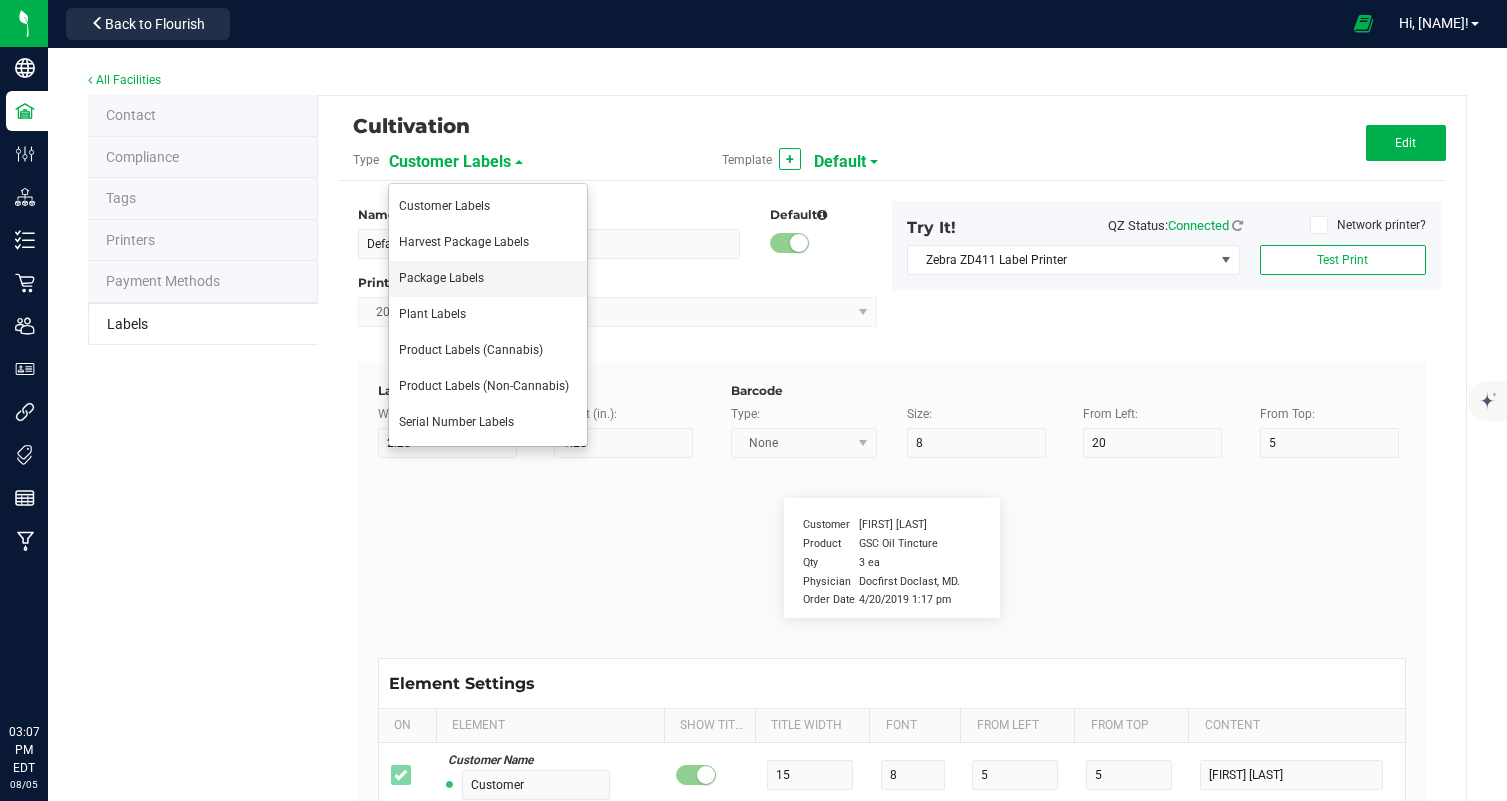 type on "6" 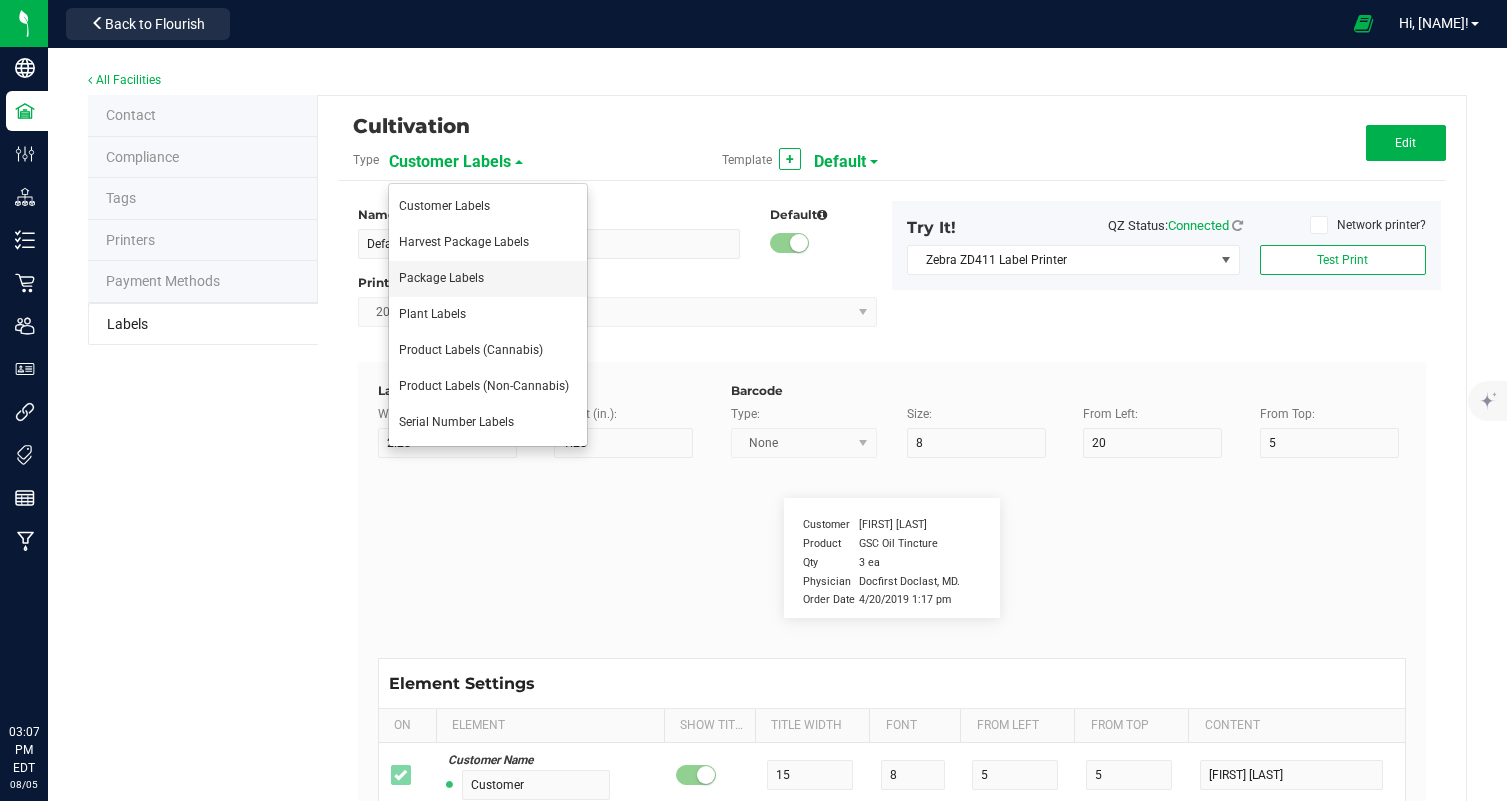 type on "4" 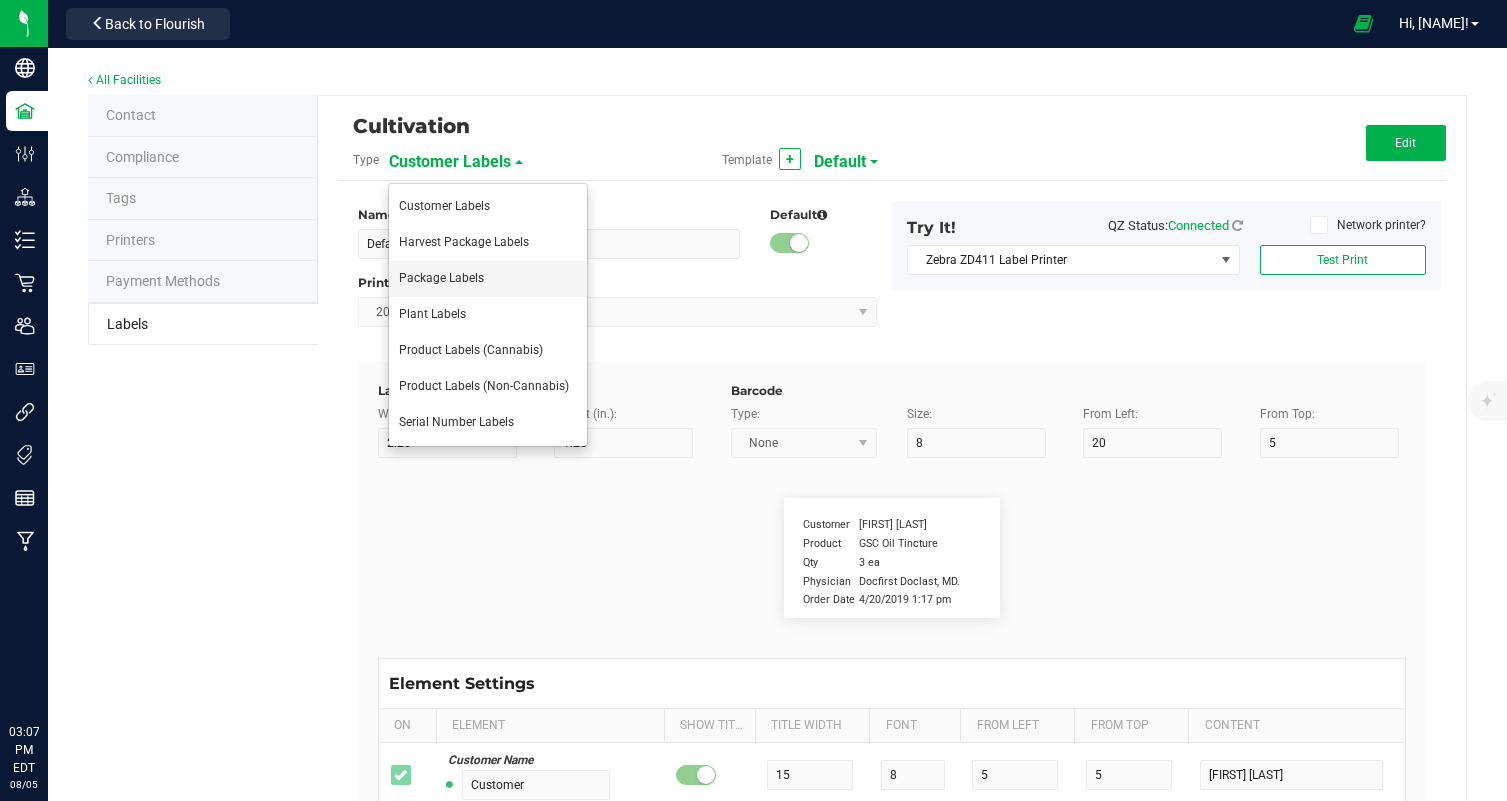 type on "46" 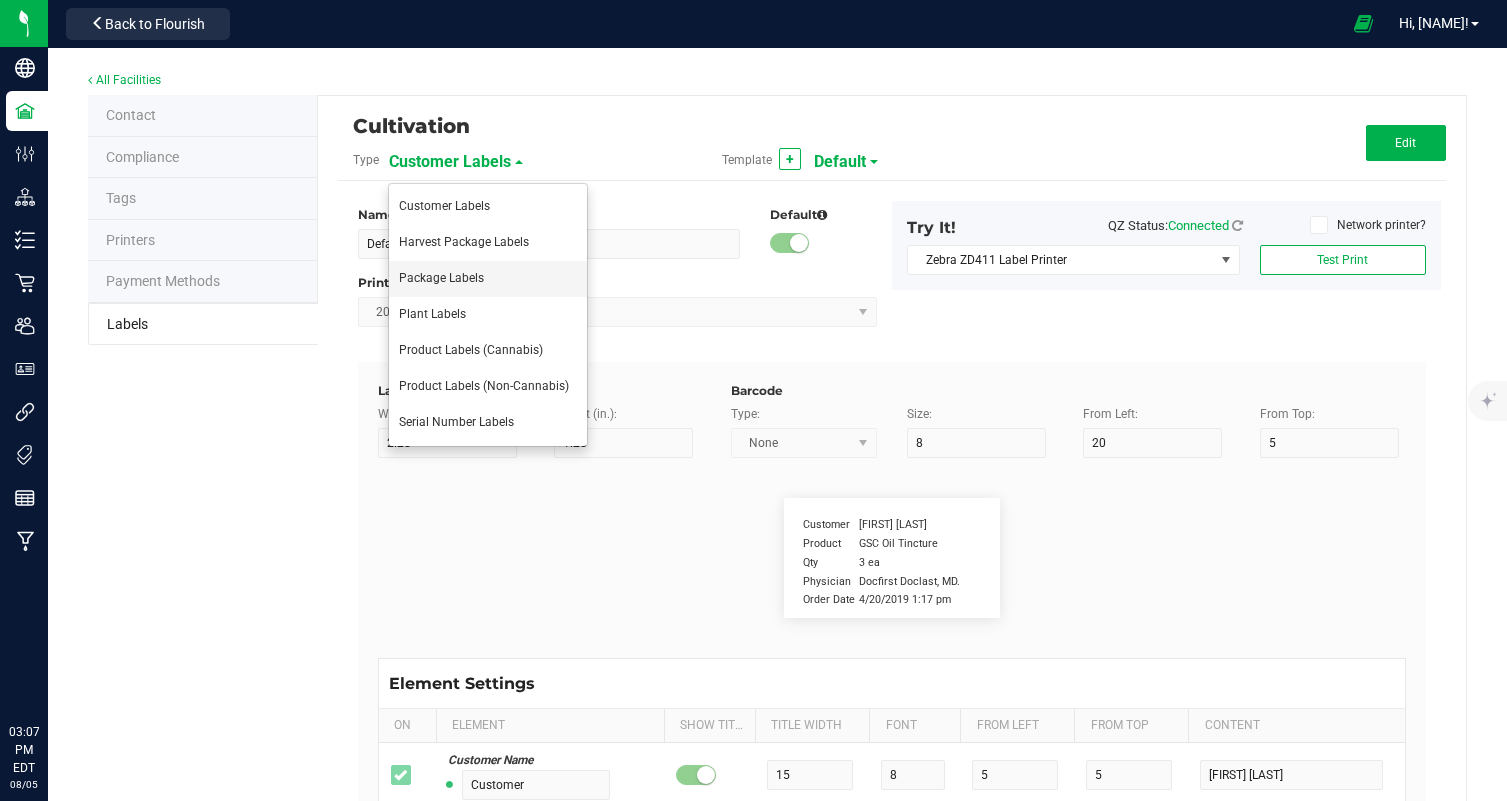 type on "([PHONE])" 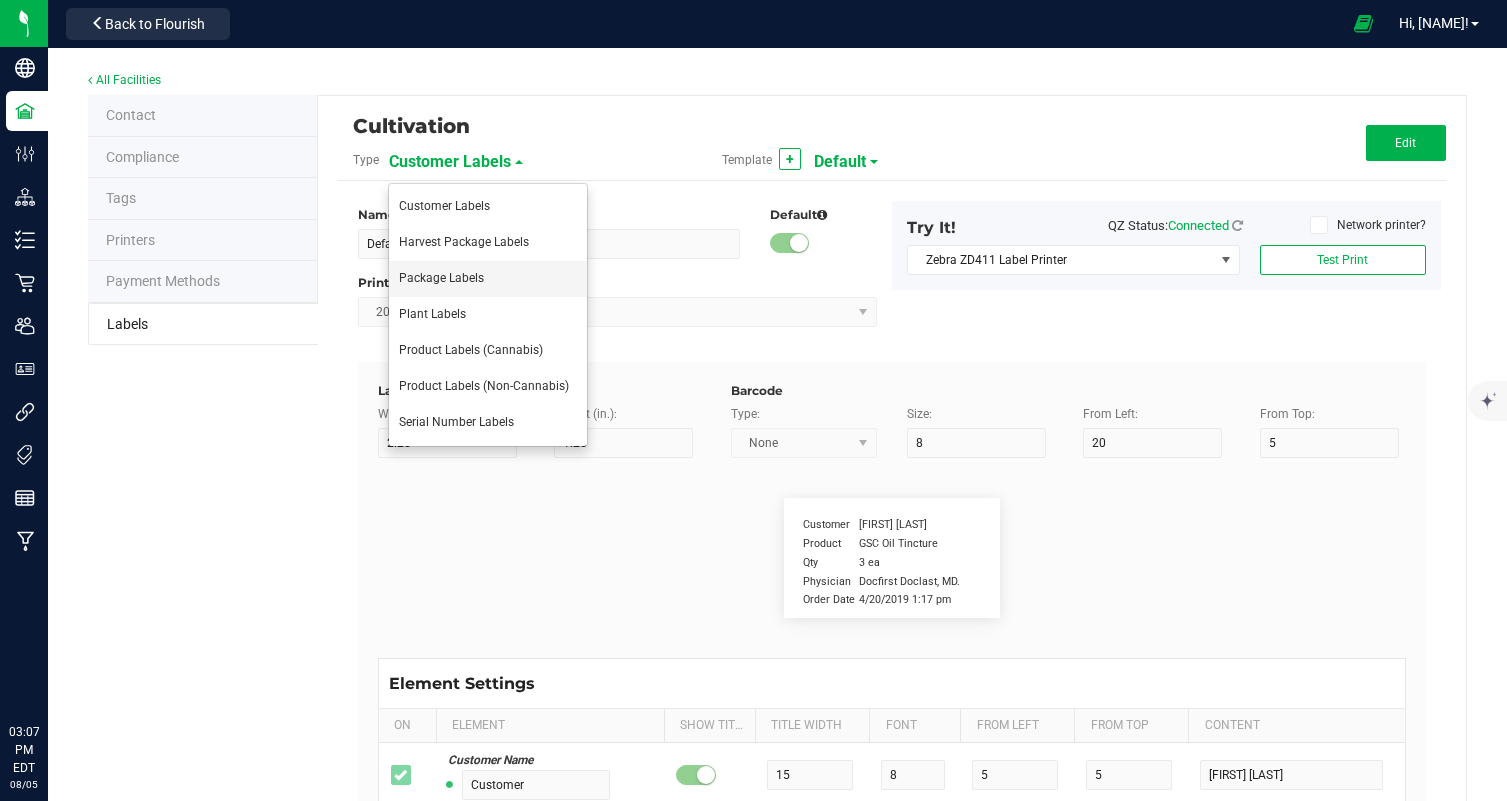 type on "LIC #:C000107" 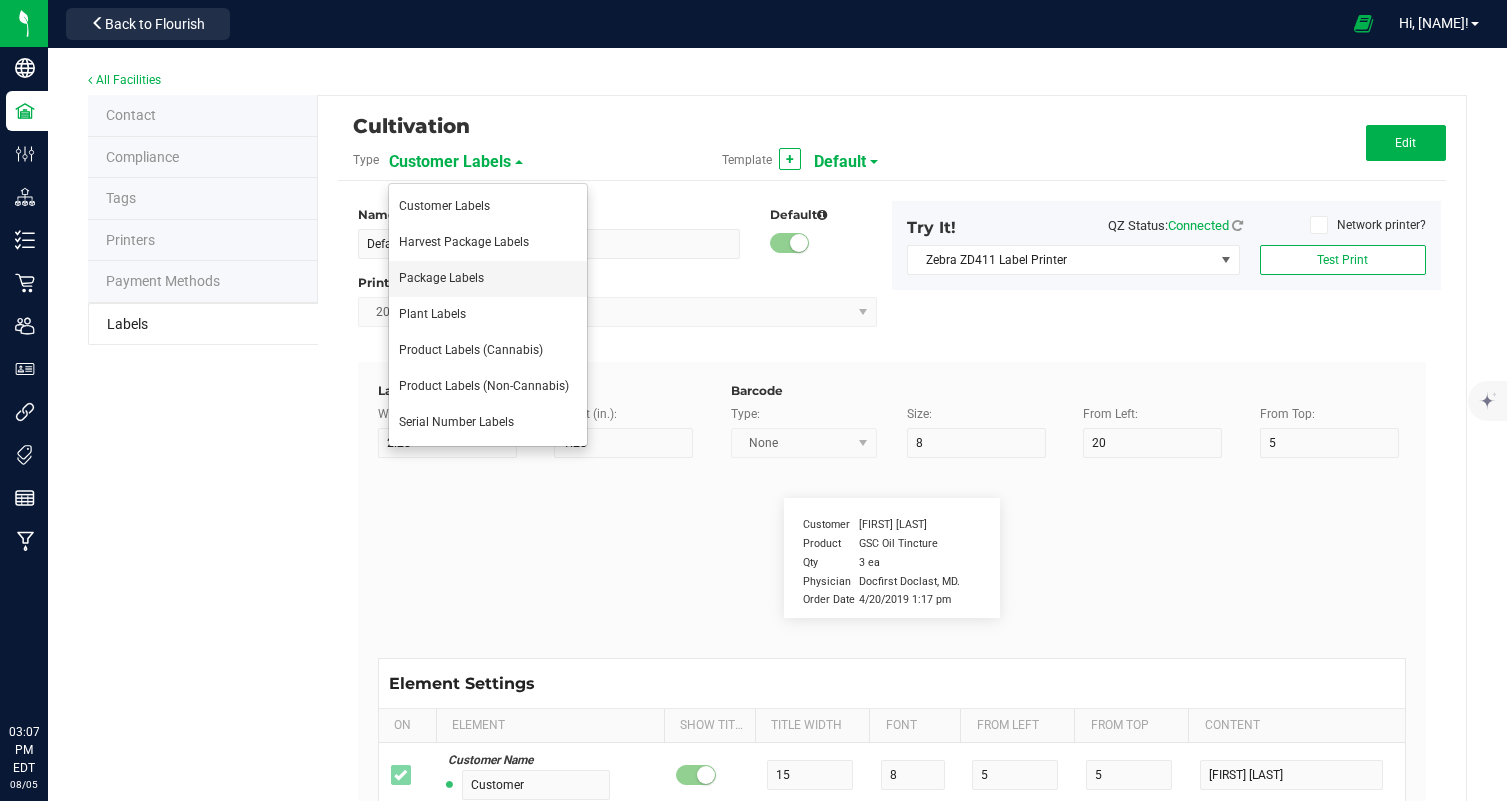 type on "17" 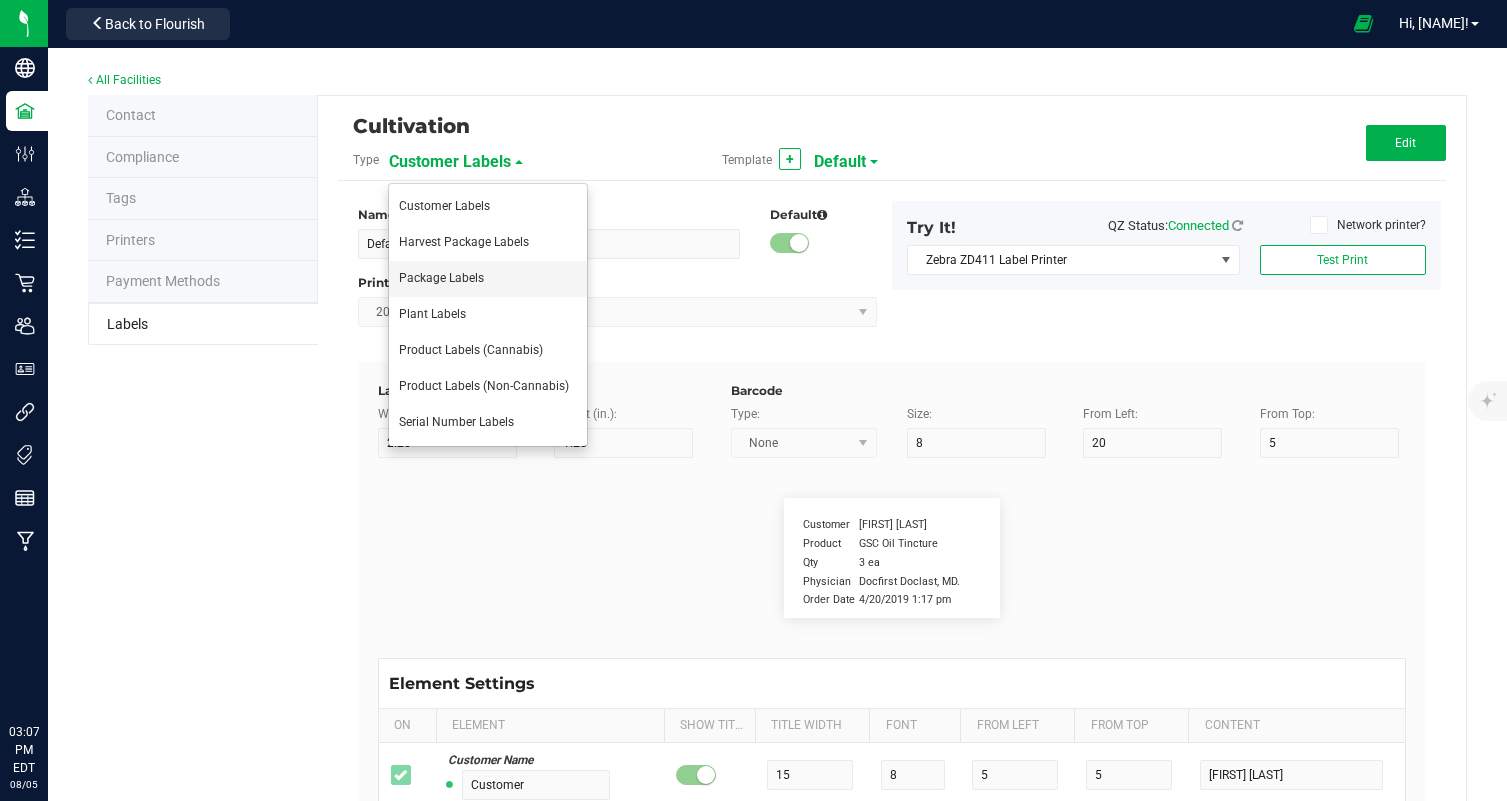 type on "6" 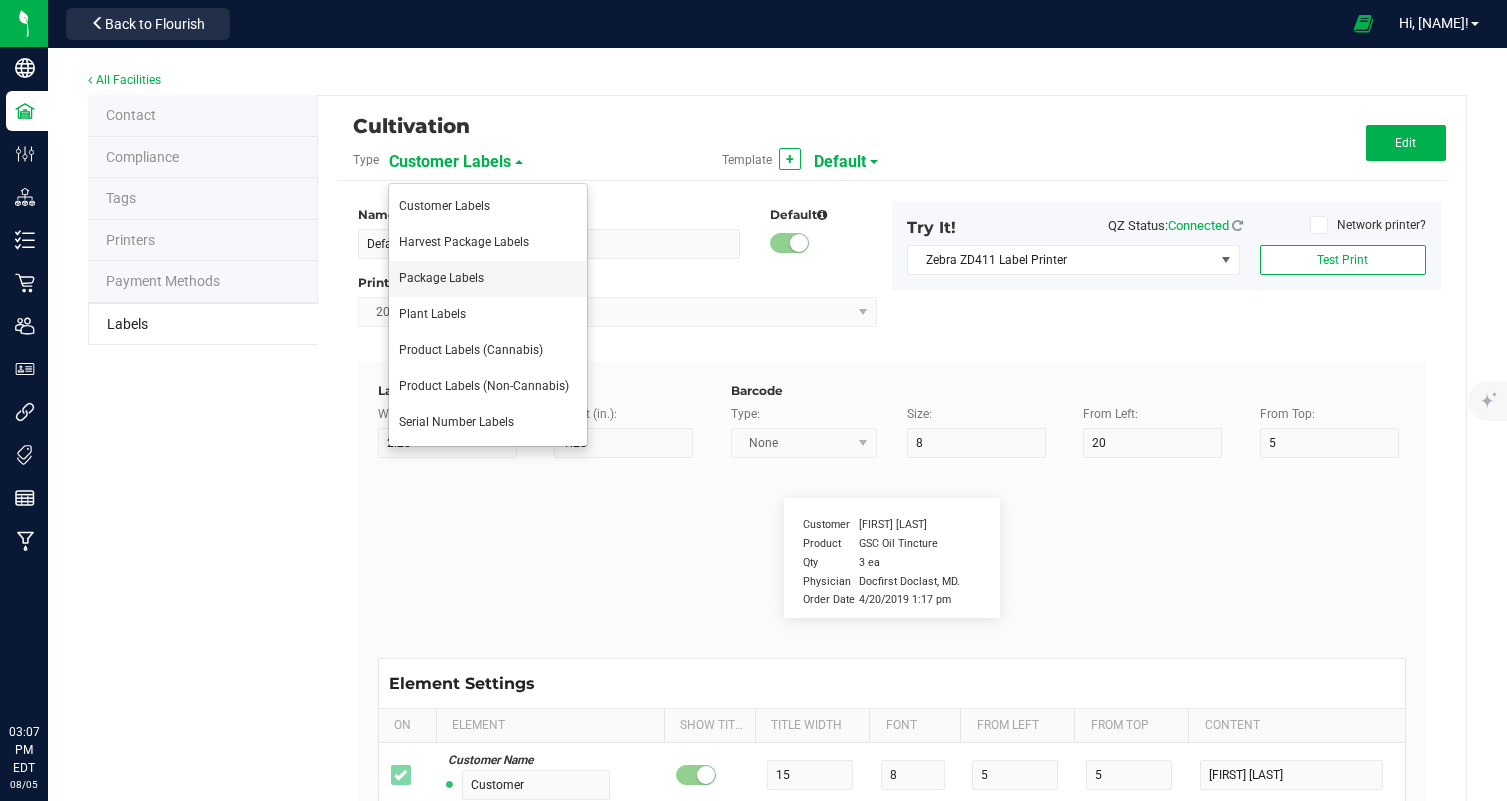 type on "4" 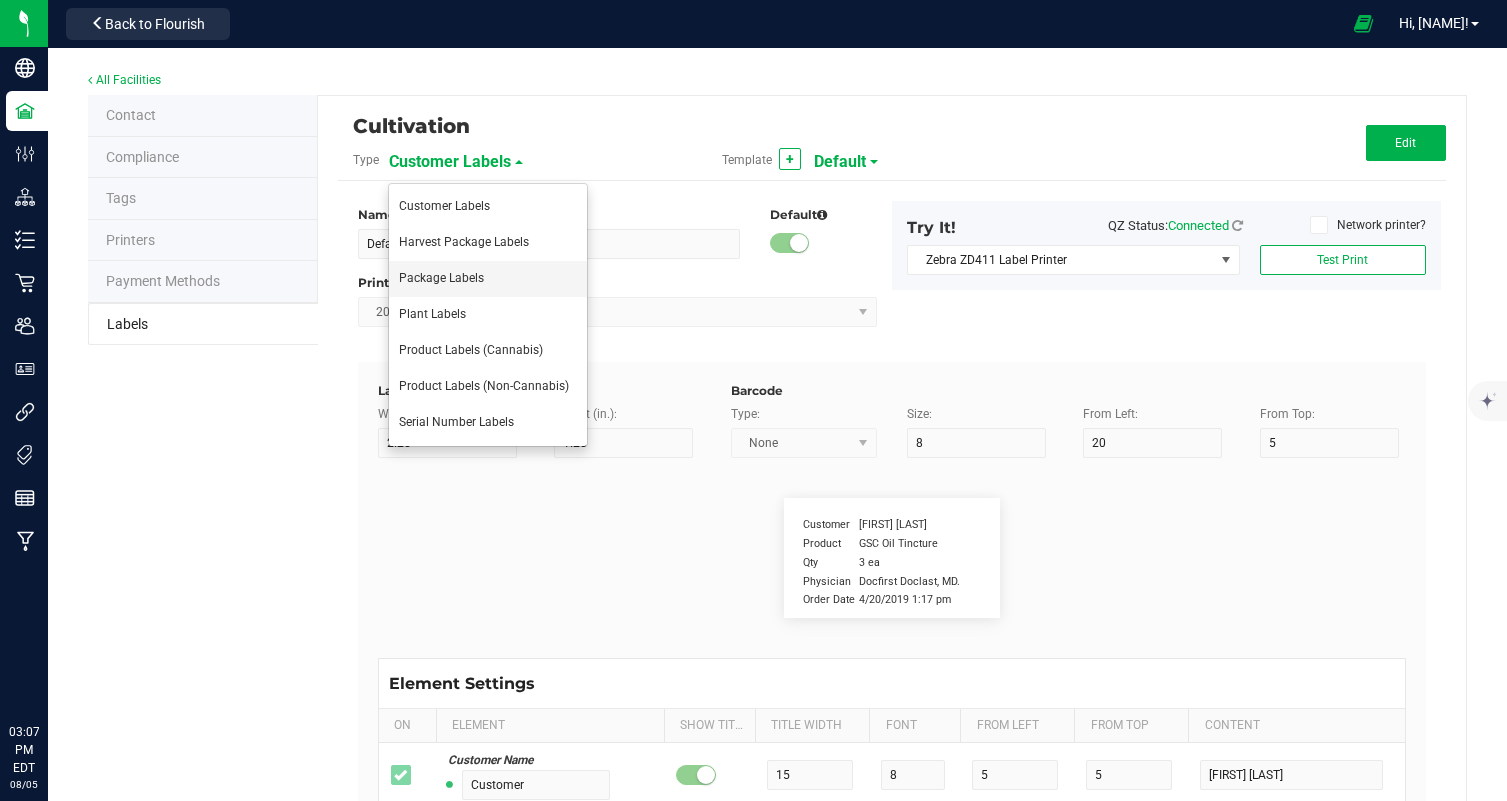 type on "50" 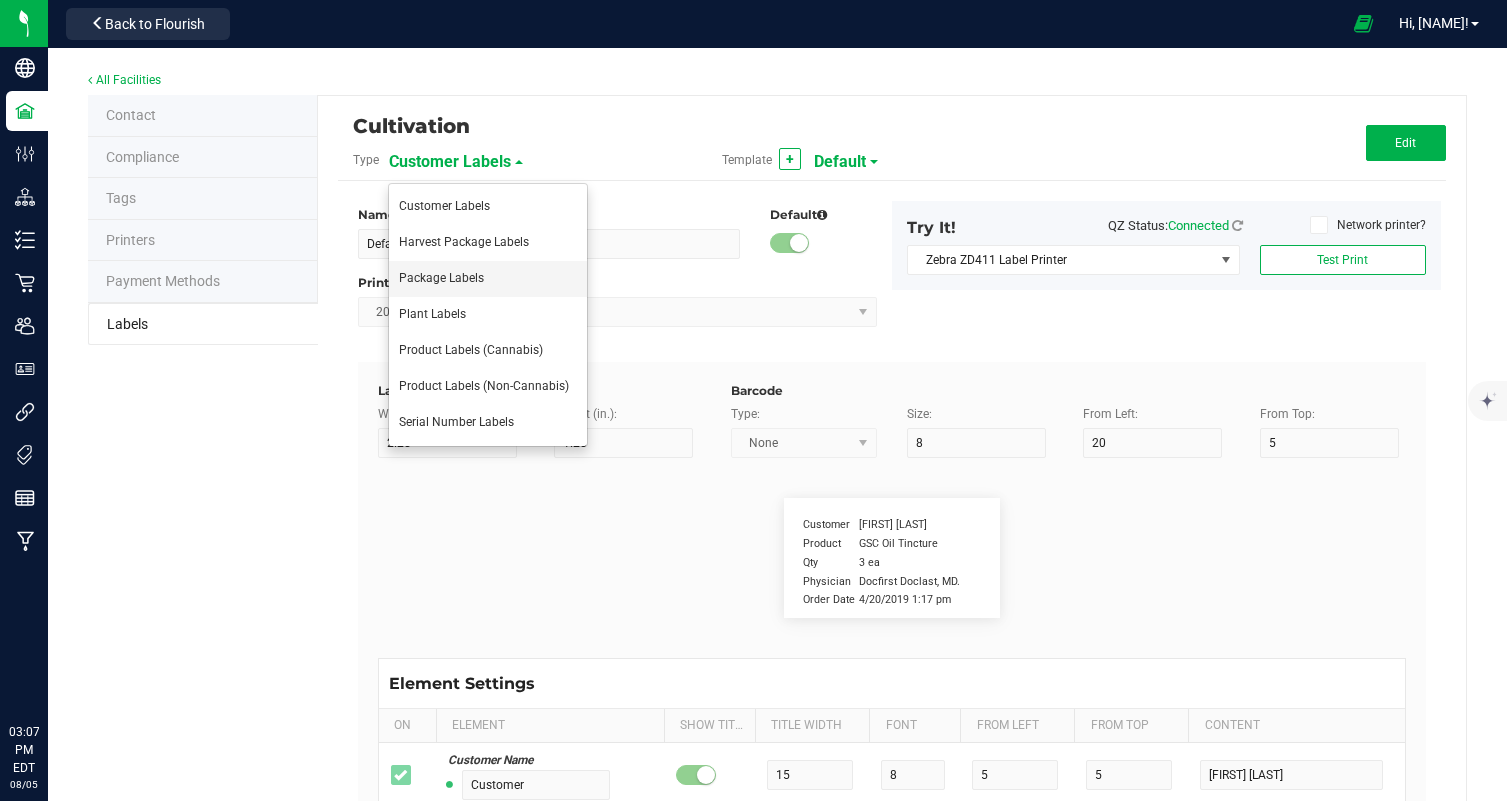 type 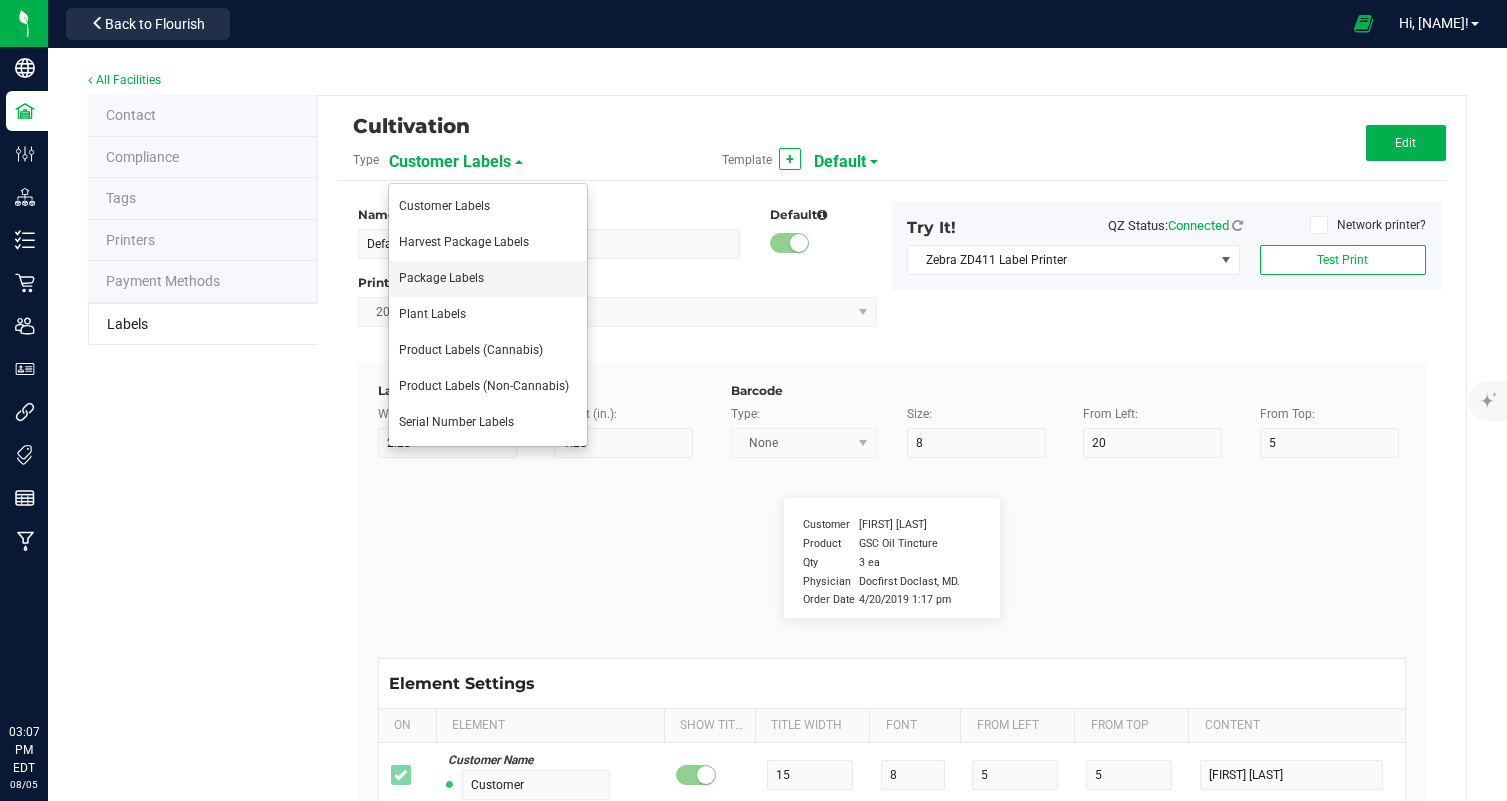 type on "Terpene 1" 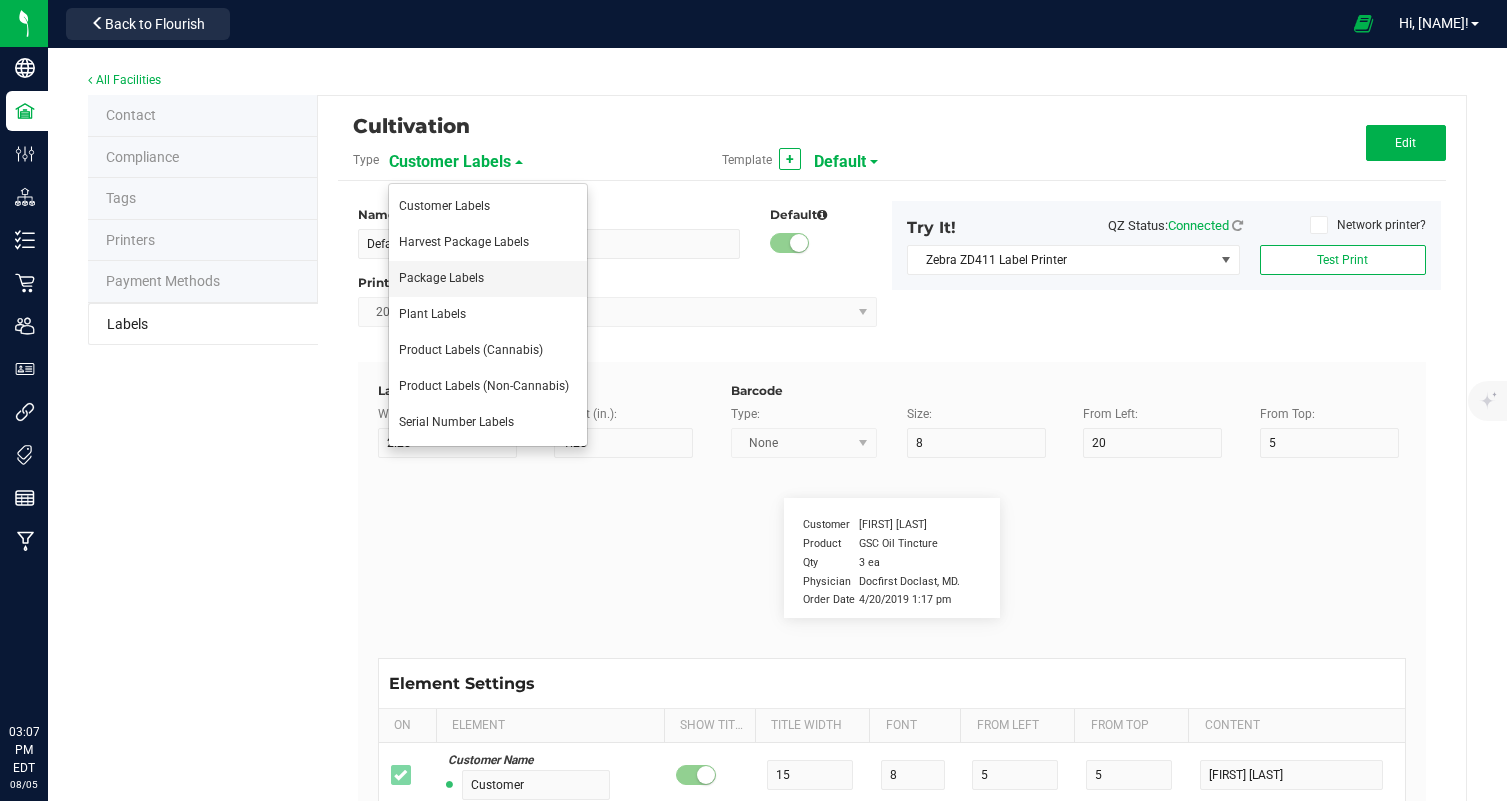 type on "35" 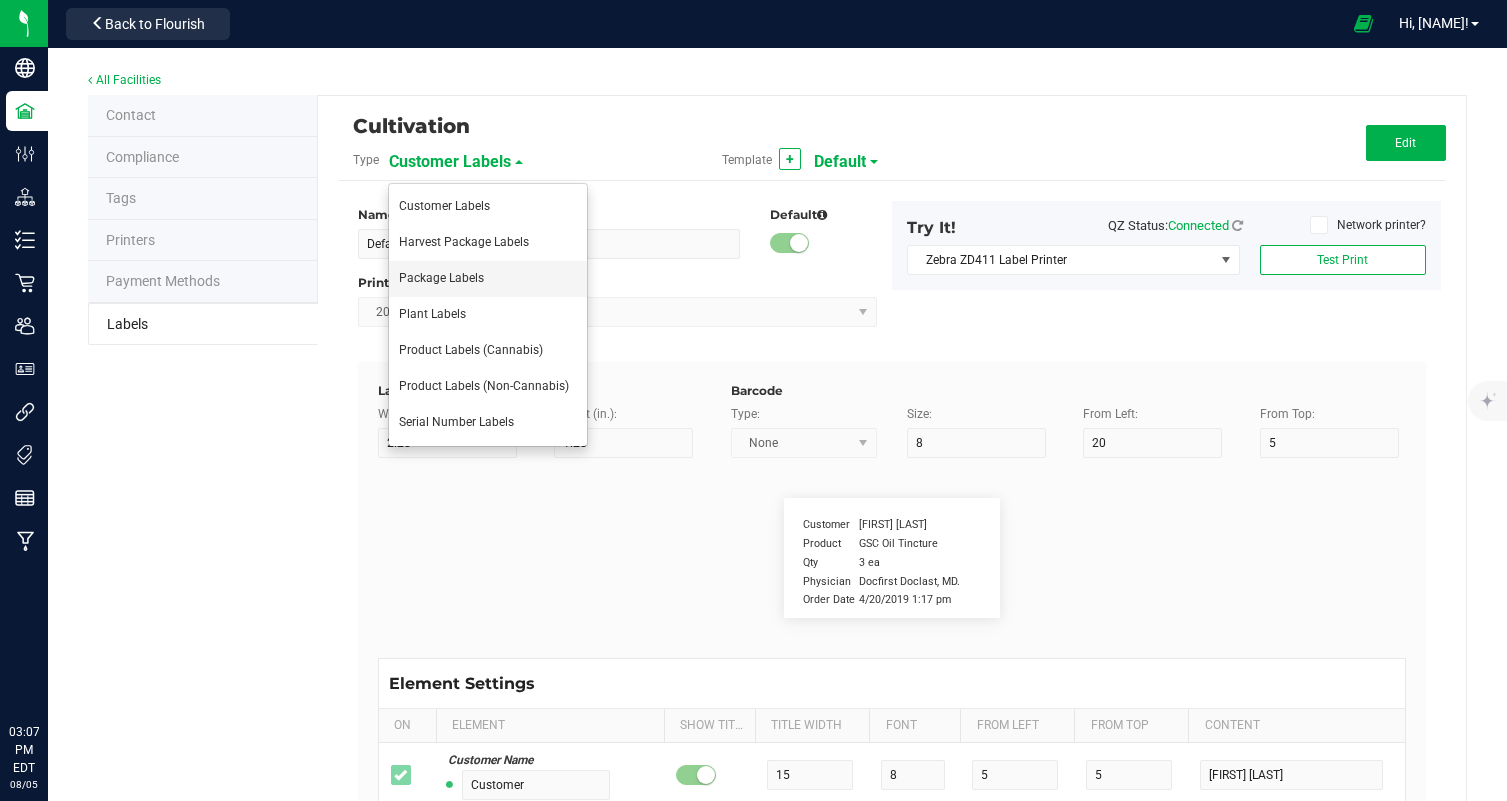 type on "6" 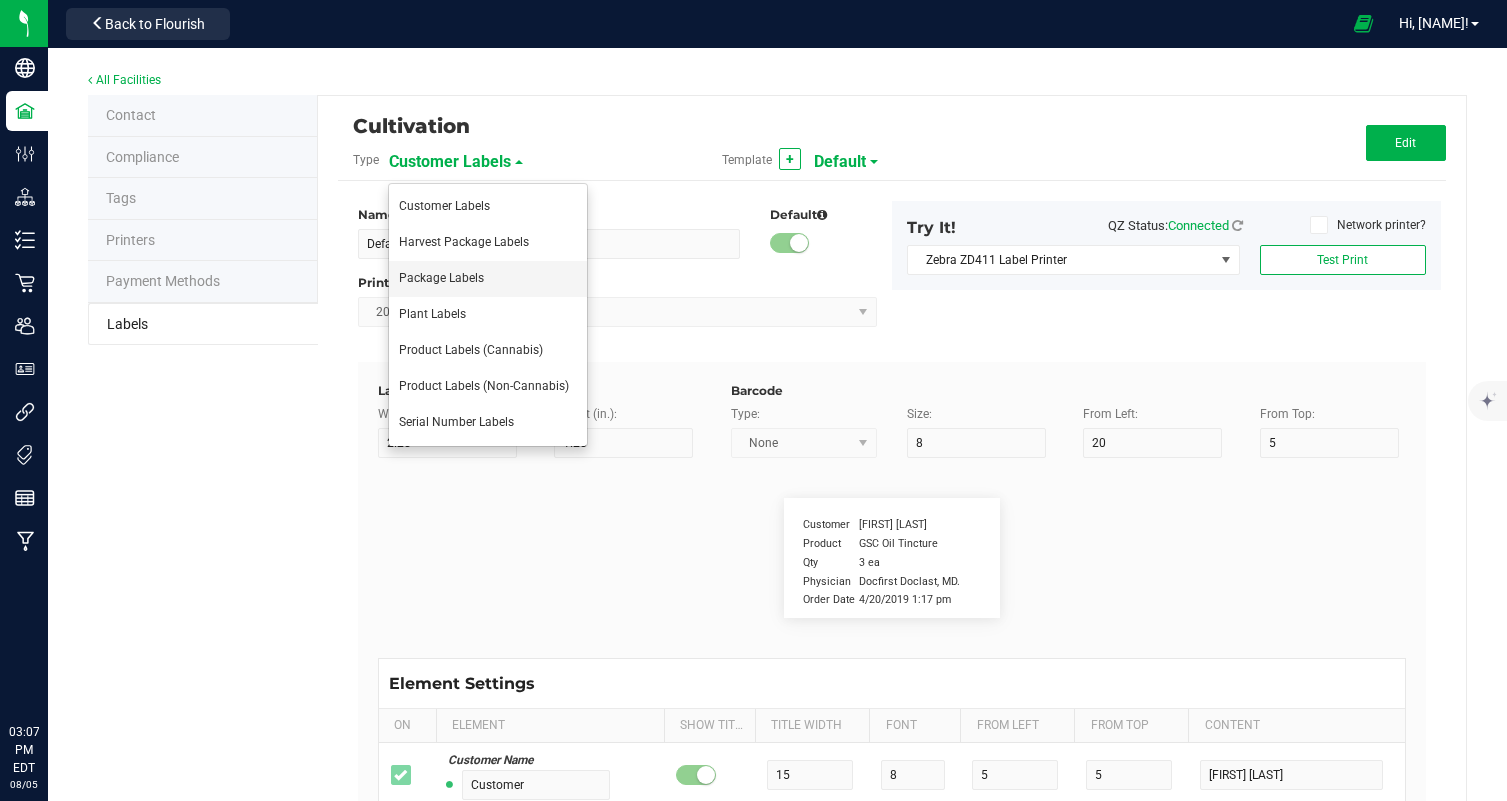 type on "29" 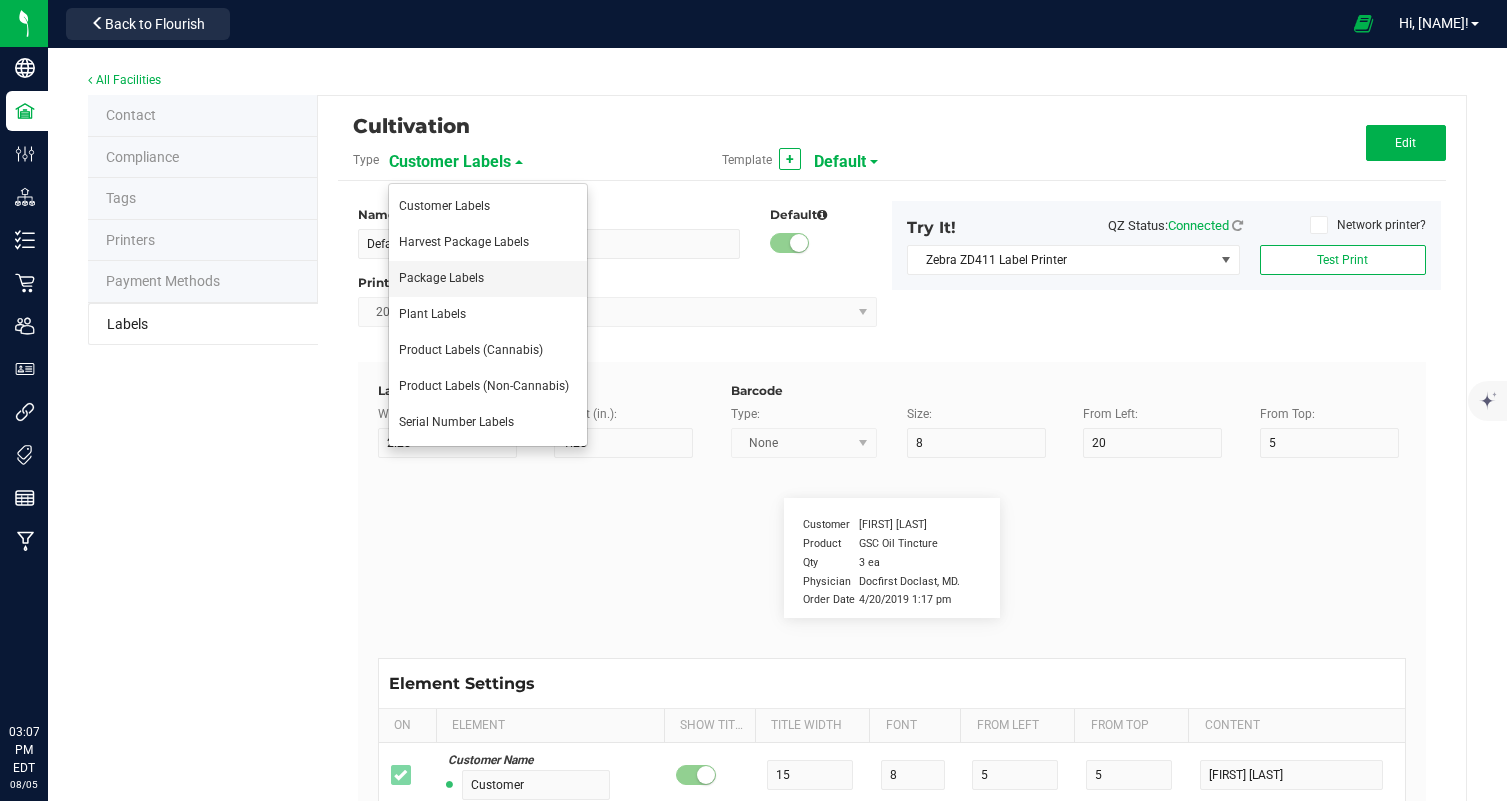 type on "17" 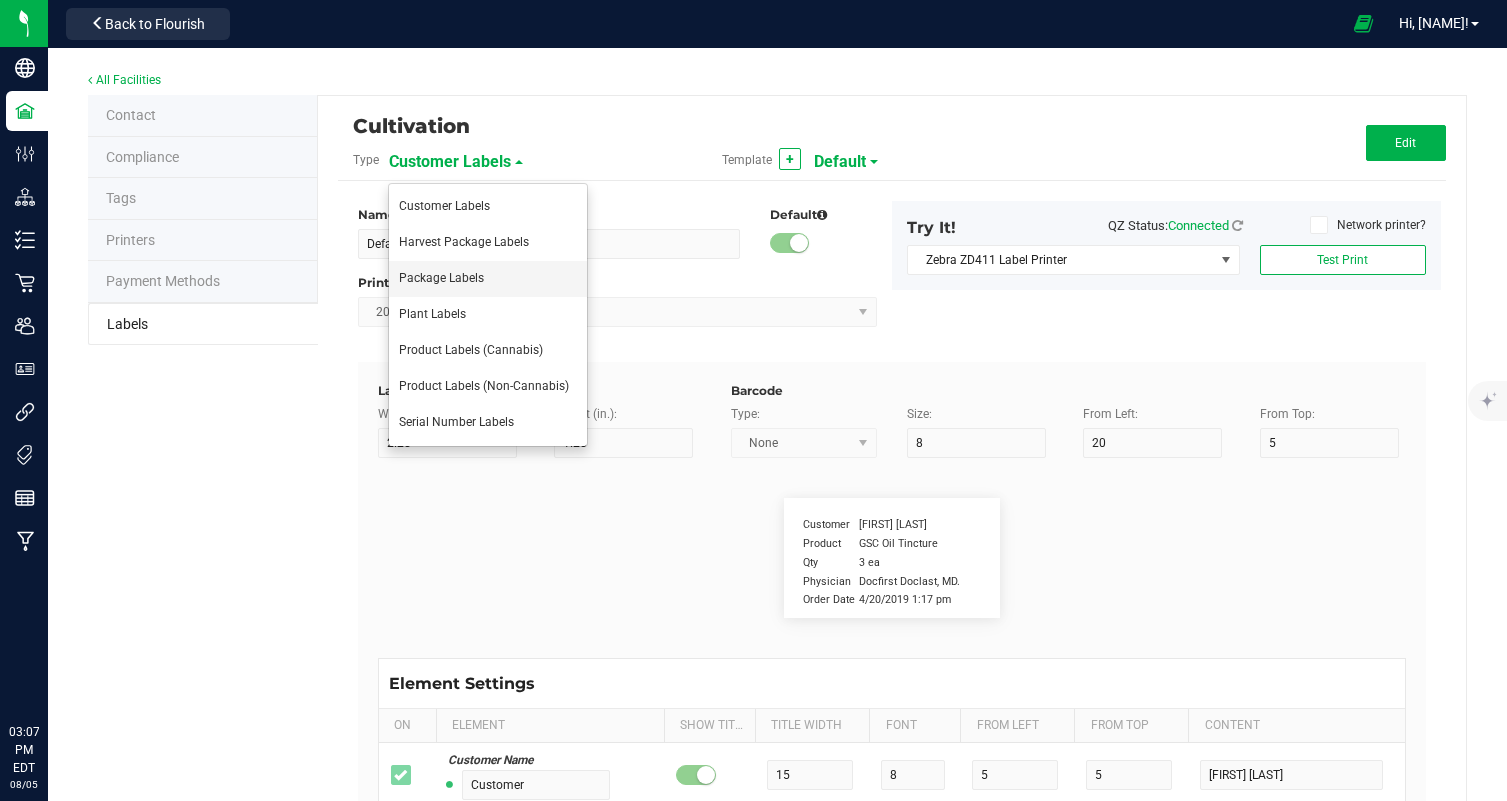 type on "Limonene:" 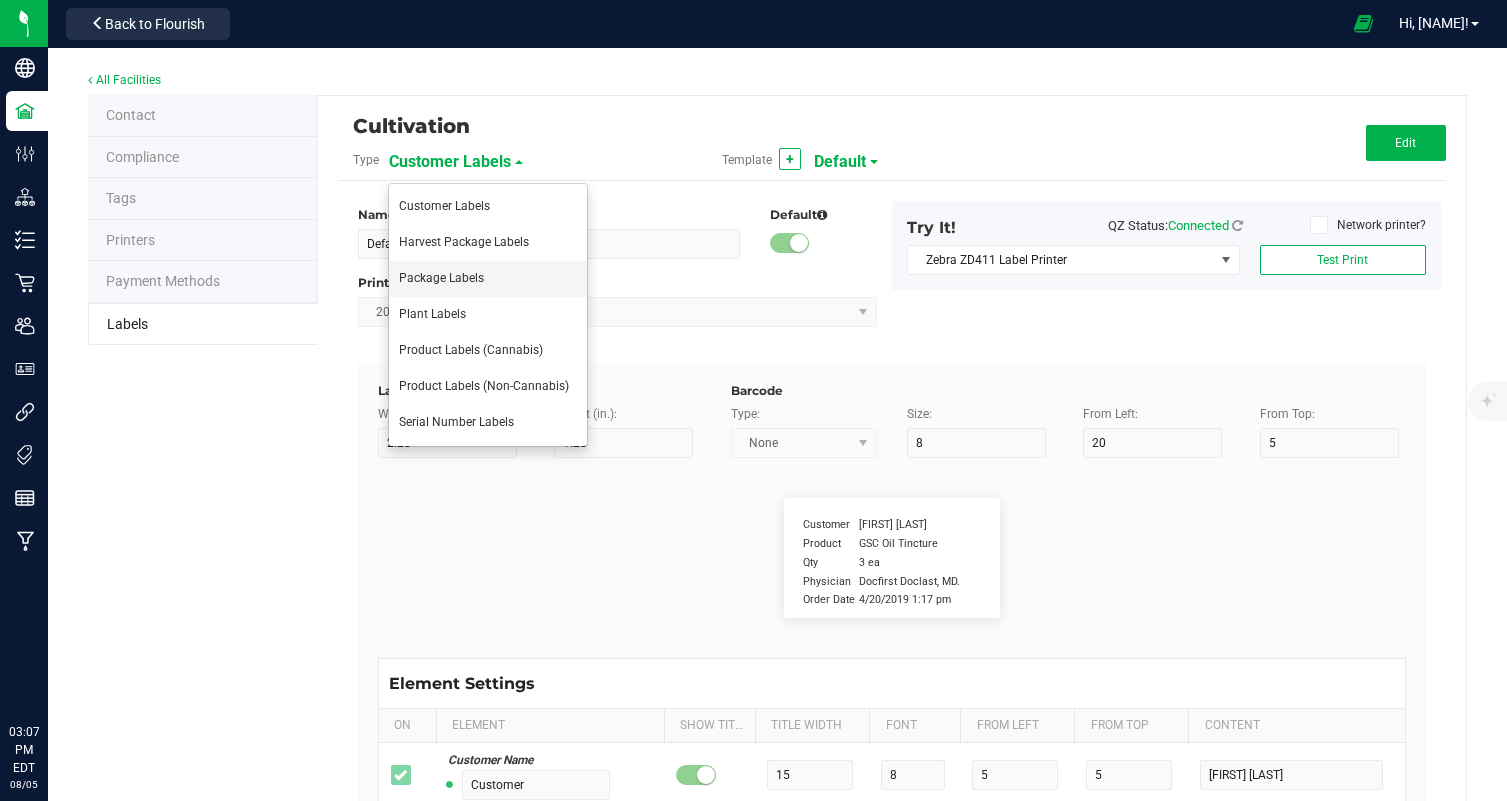 type on "Terpene Value" 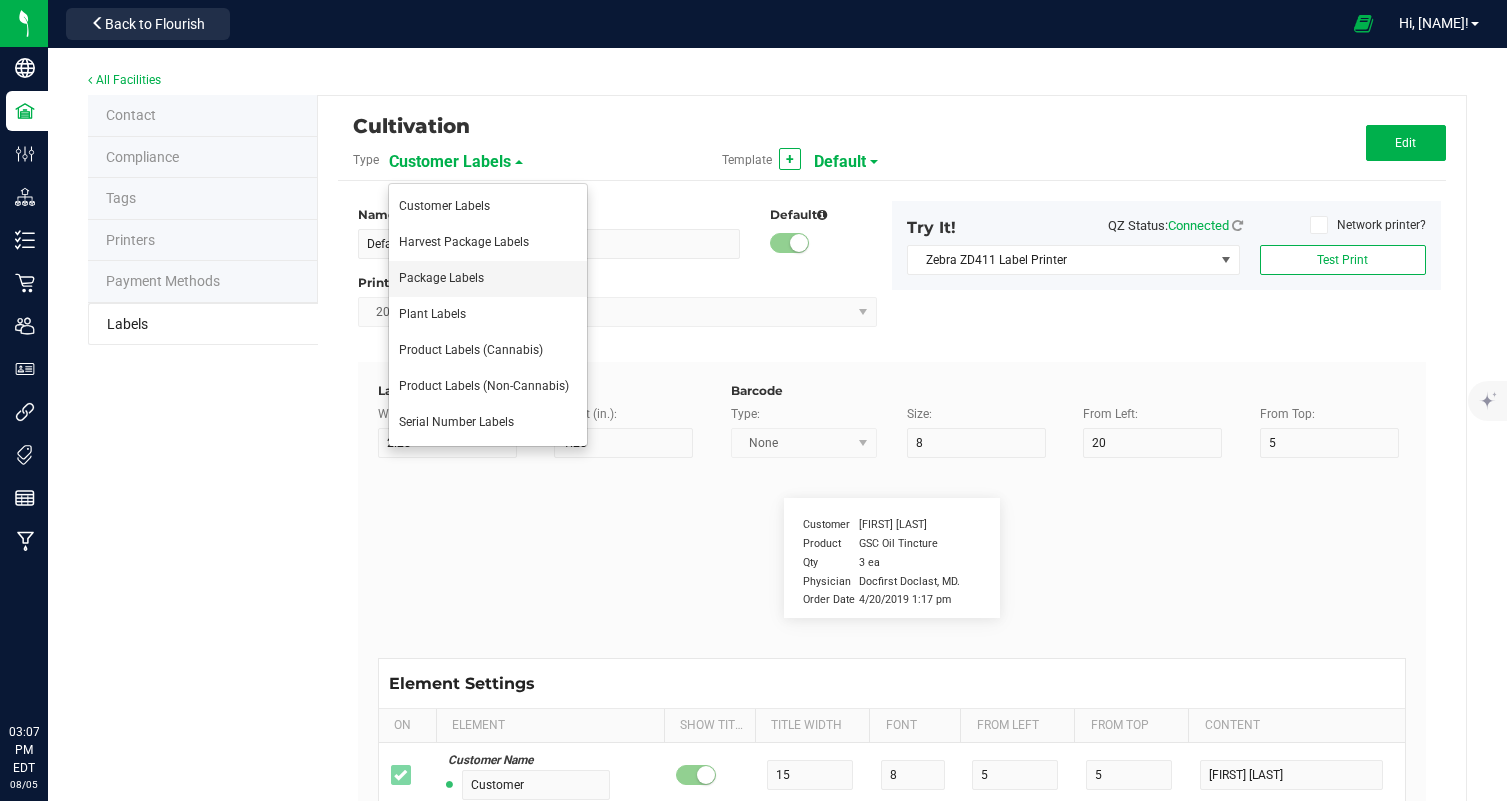 type on "35" 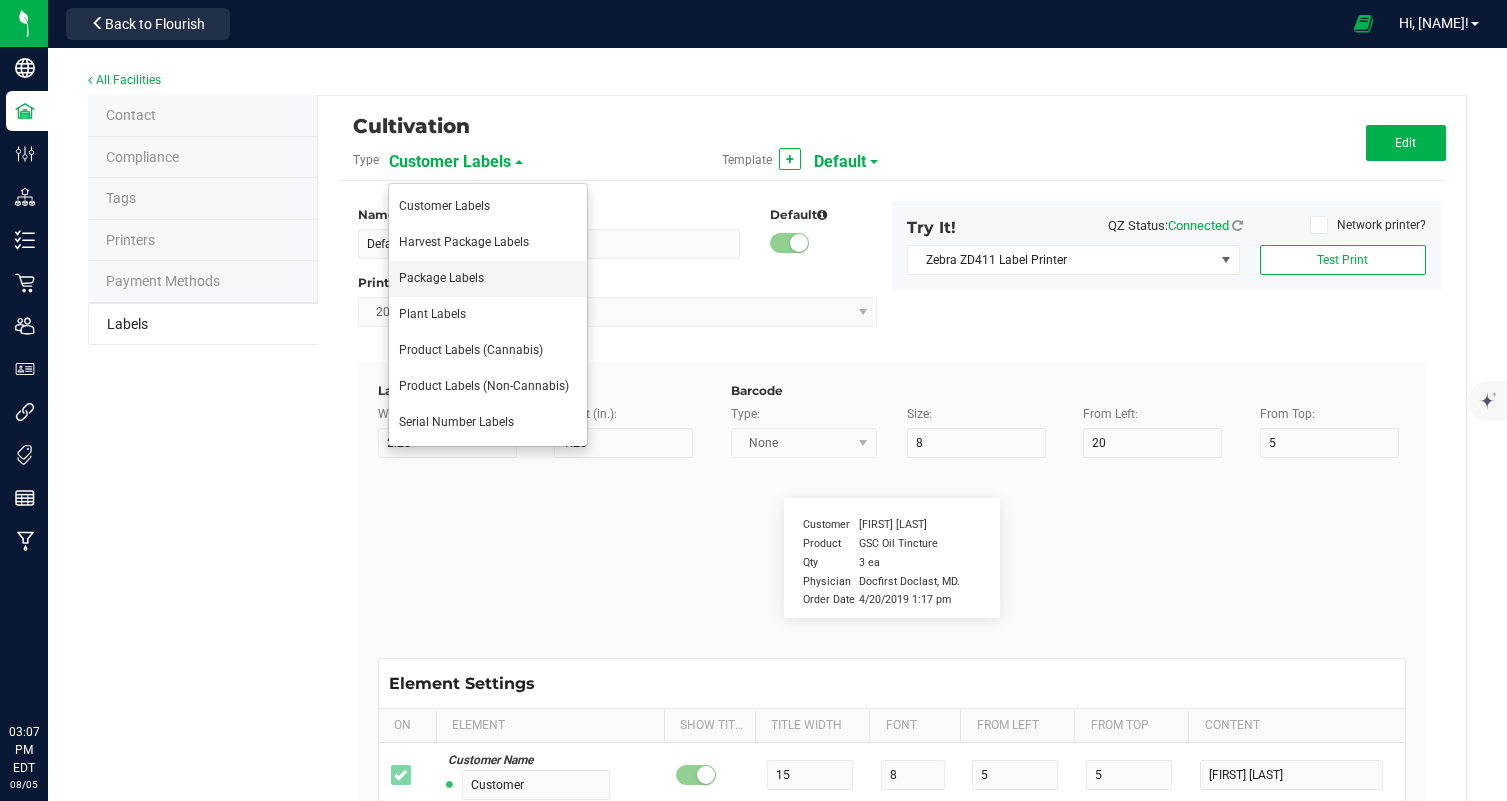 type on "6" 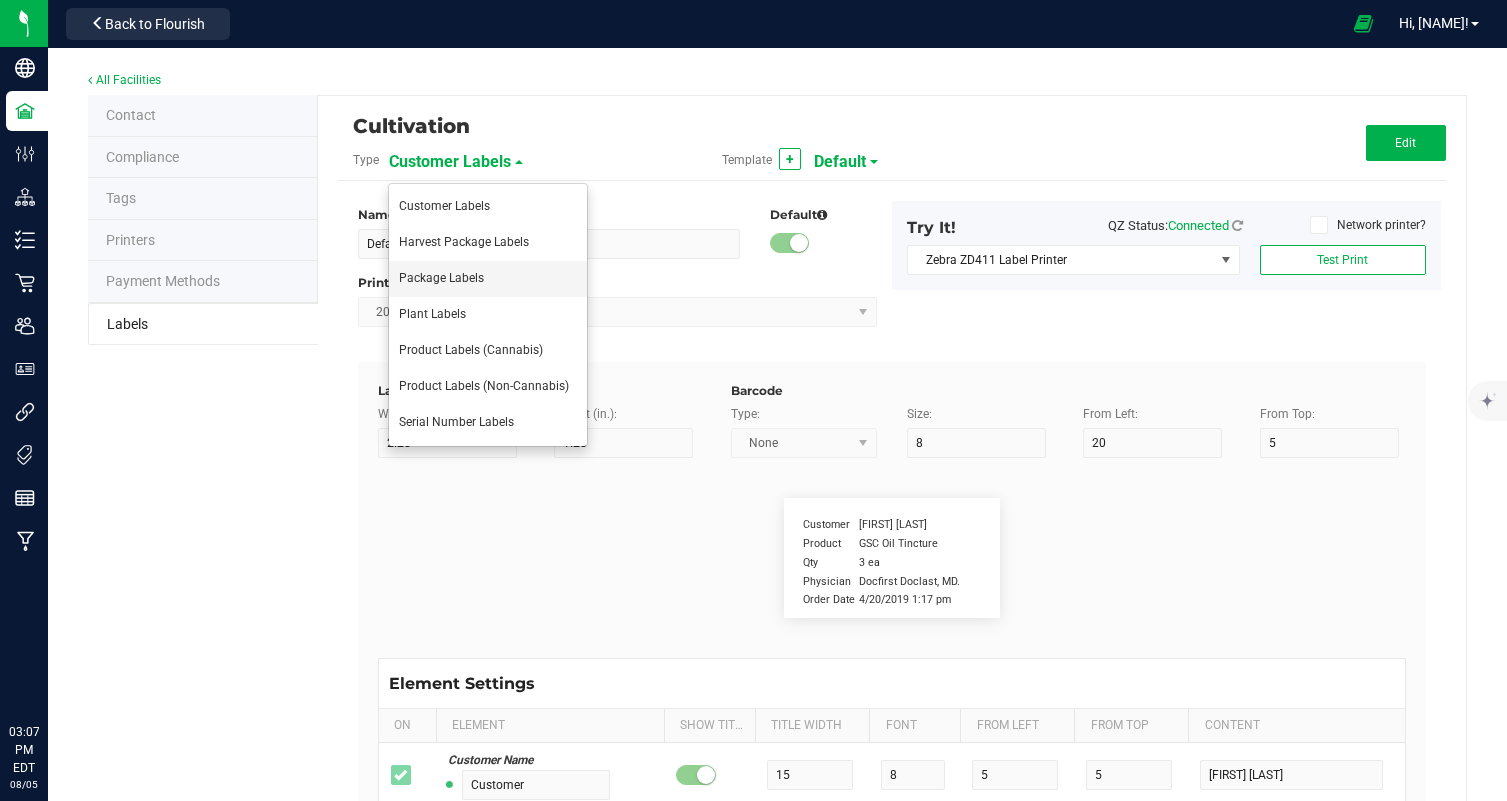 type on "44" 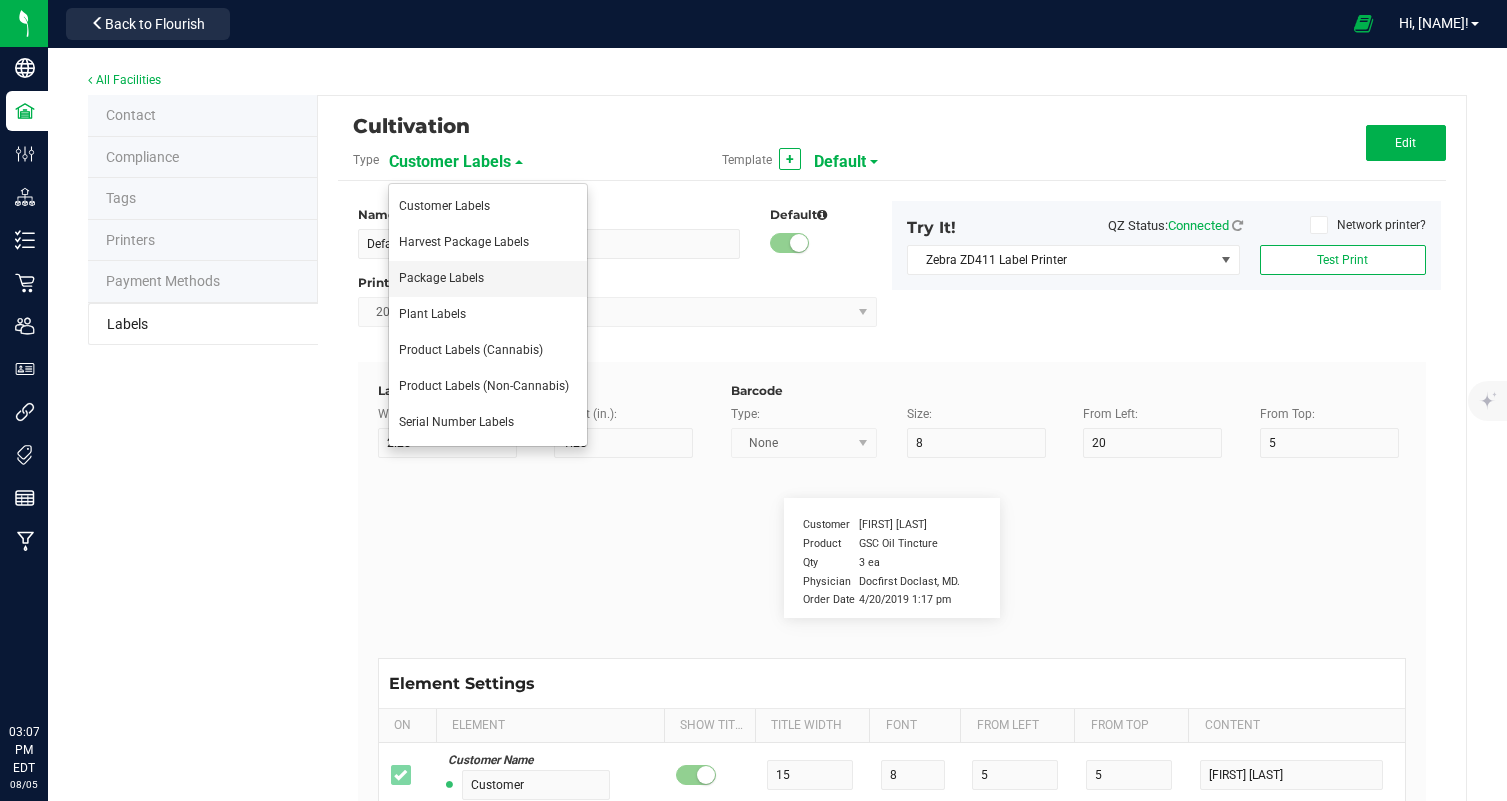 type on "17" 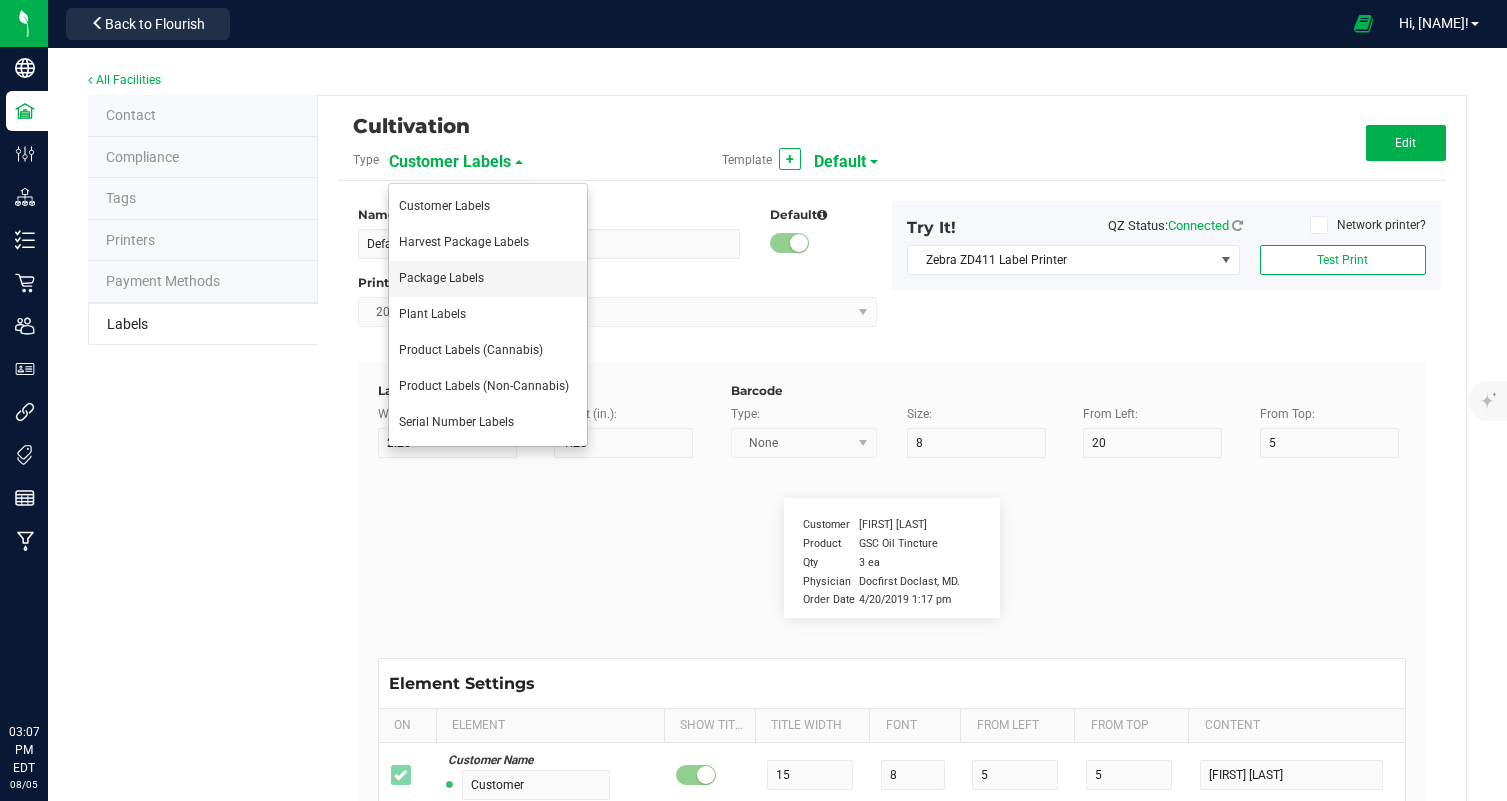 type on "0.91%" 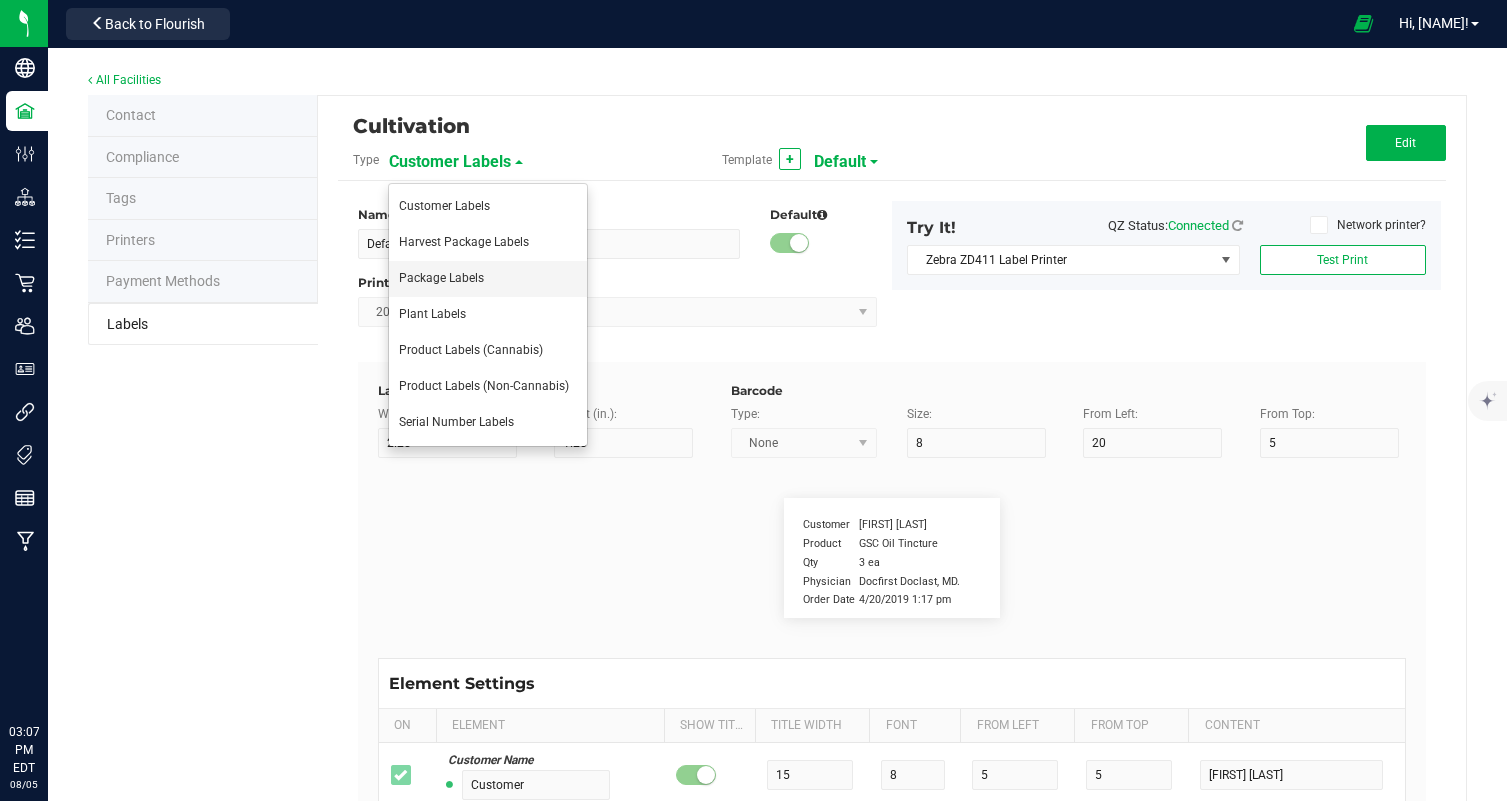 type on "Terpene 2" 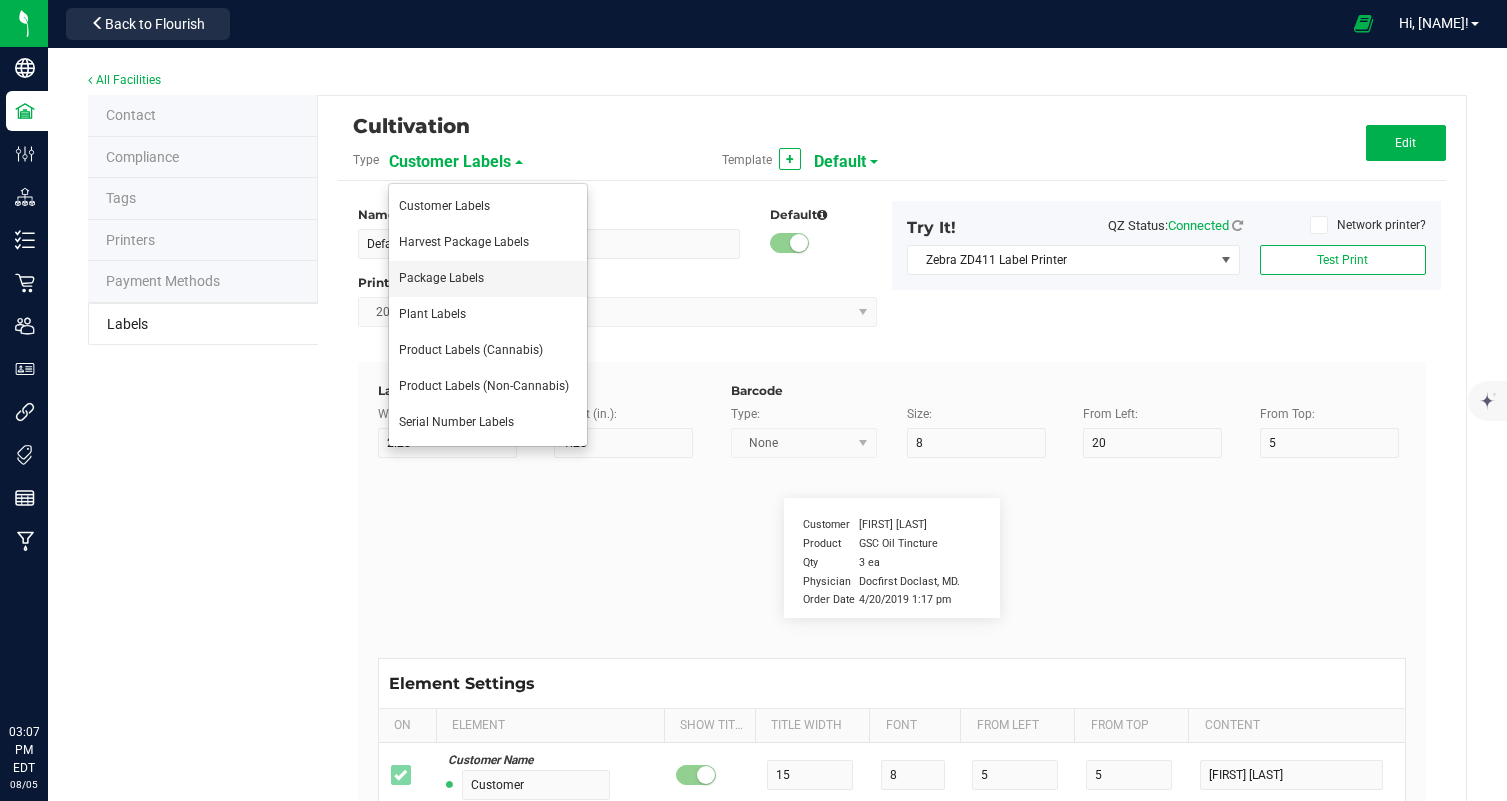 type on "35" 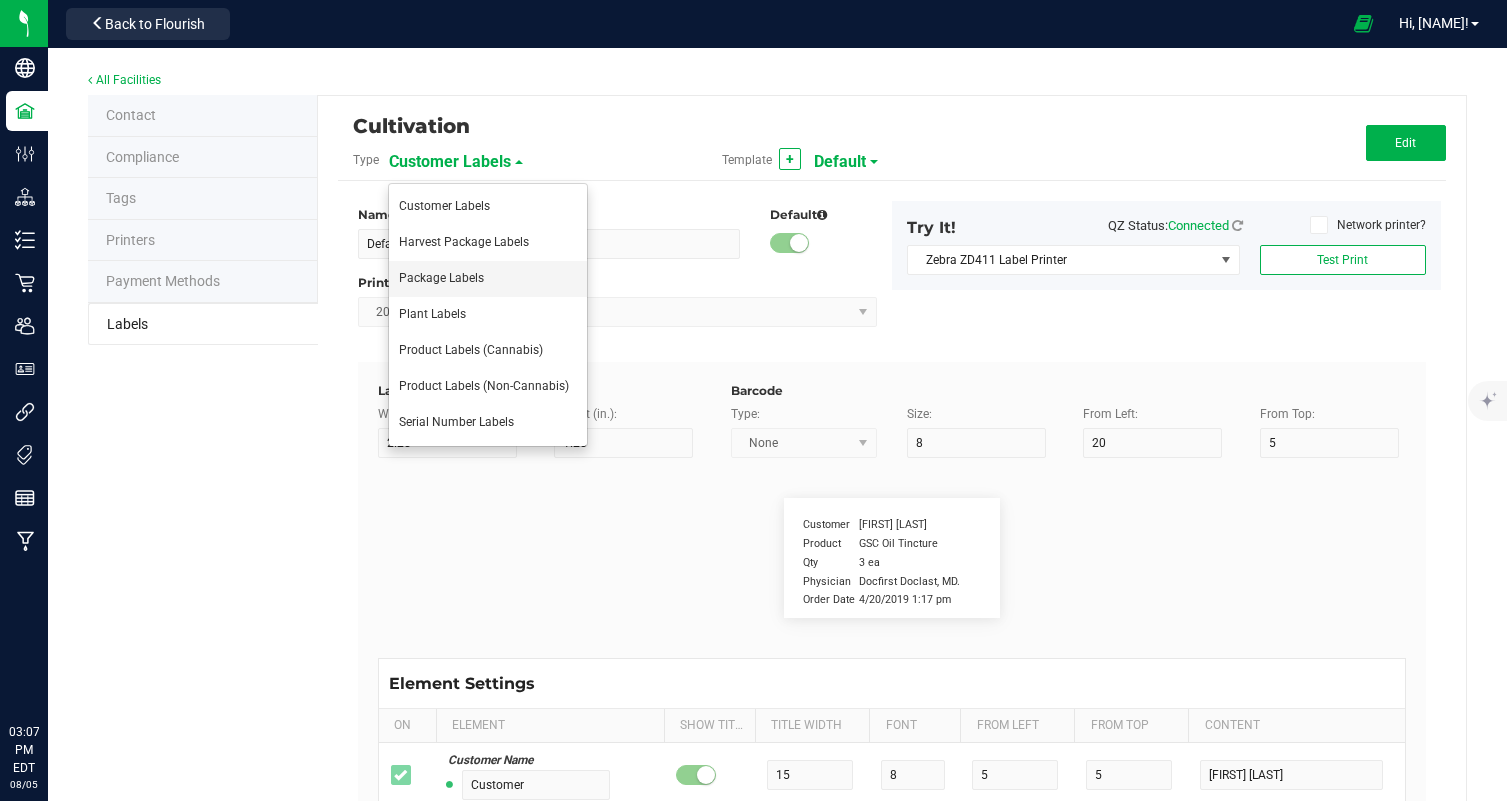 type on "6" 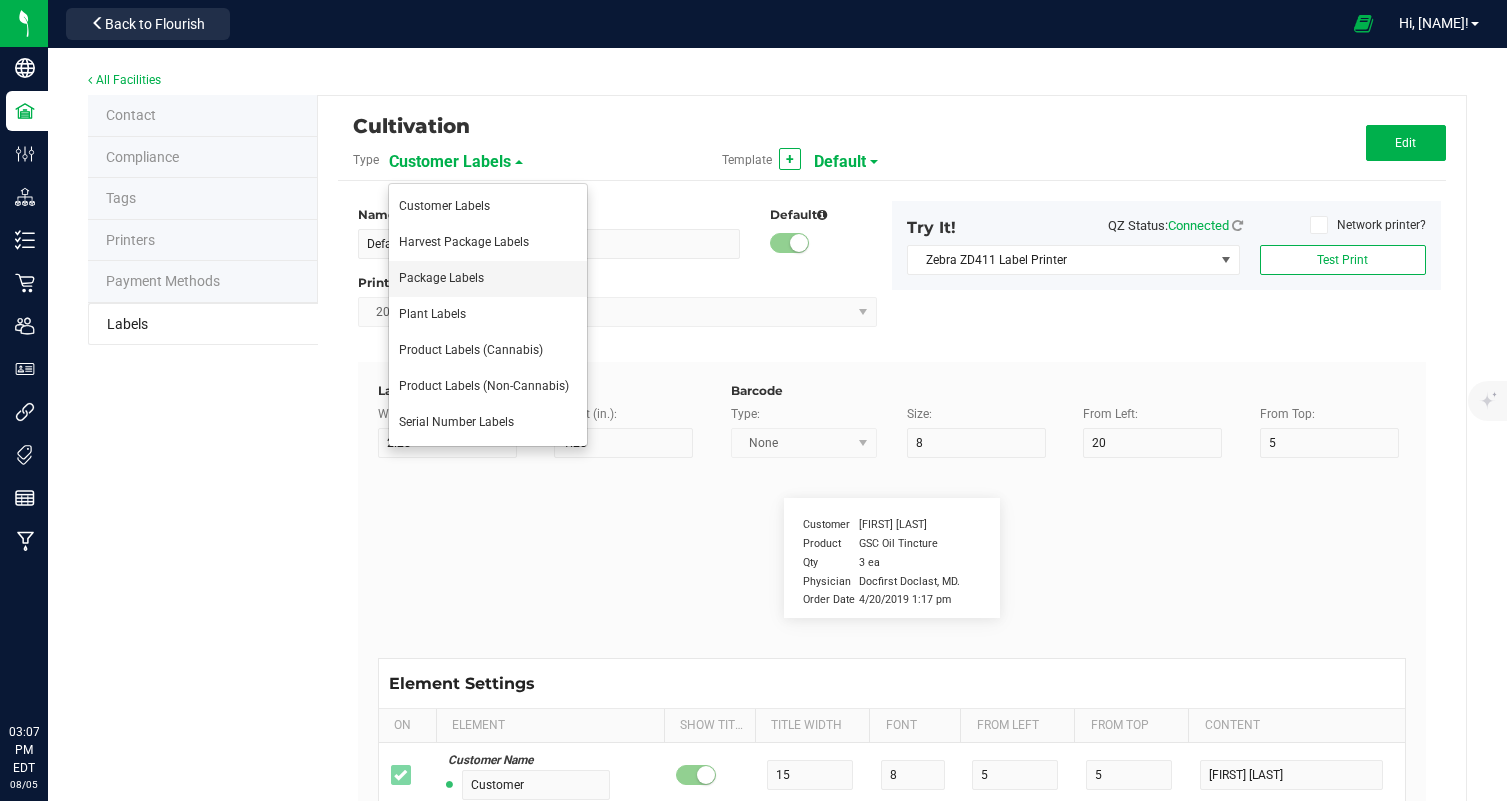 type on "29" 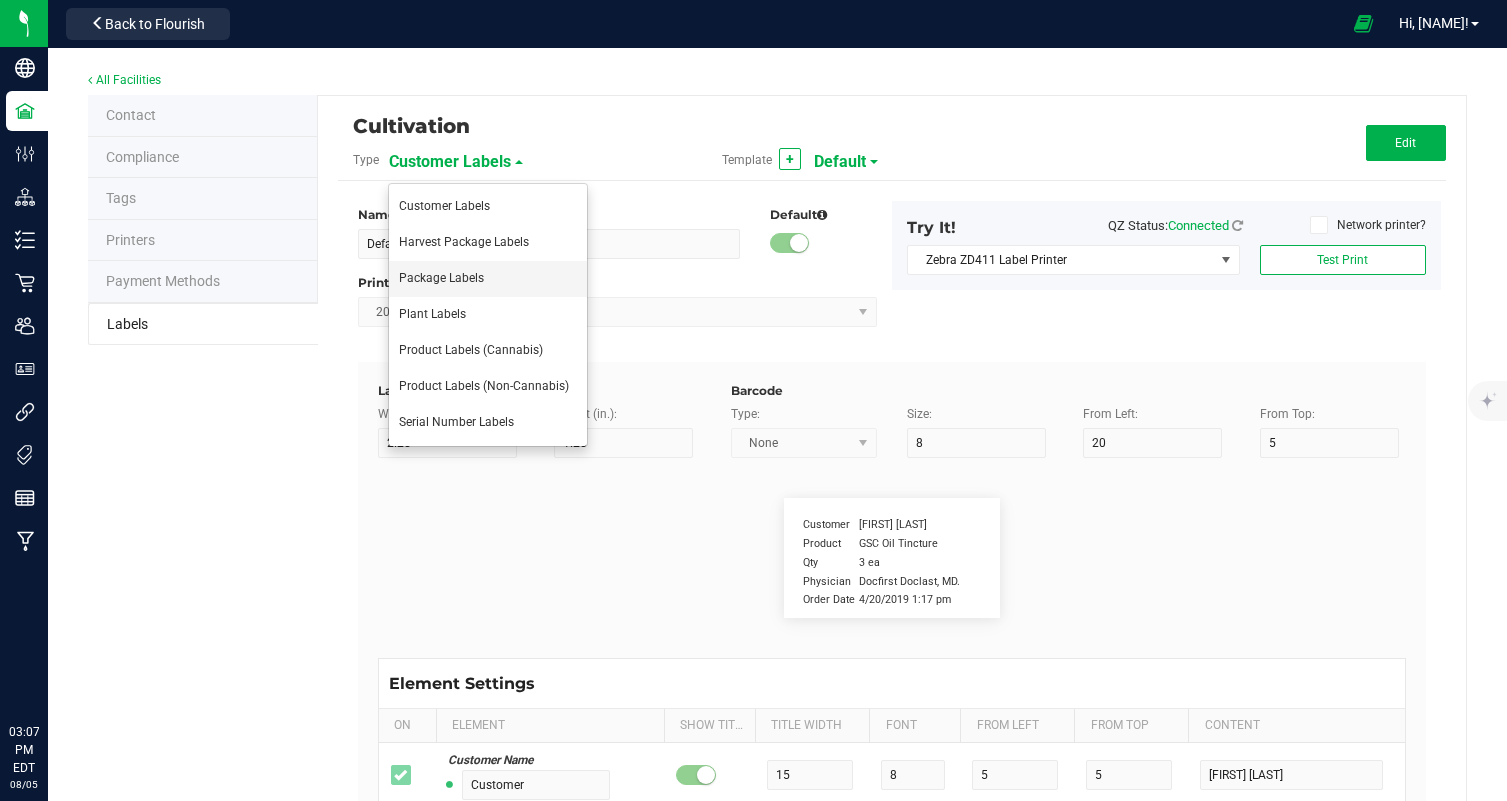 type on "19" 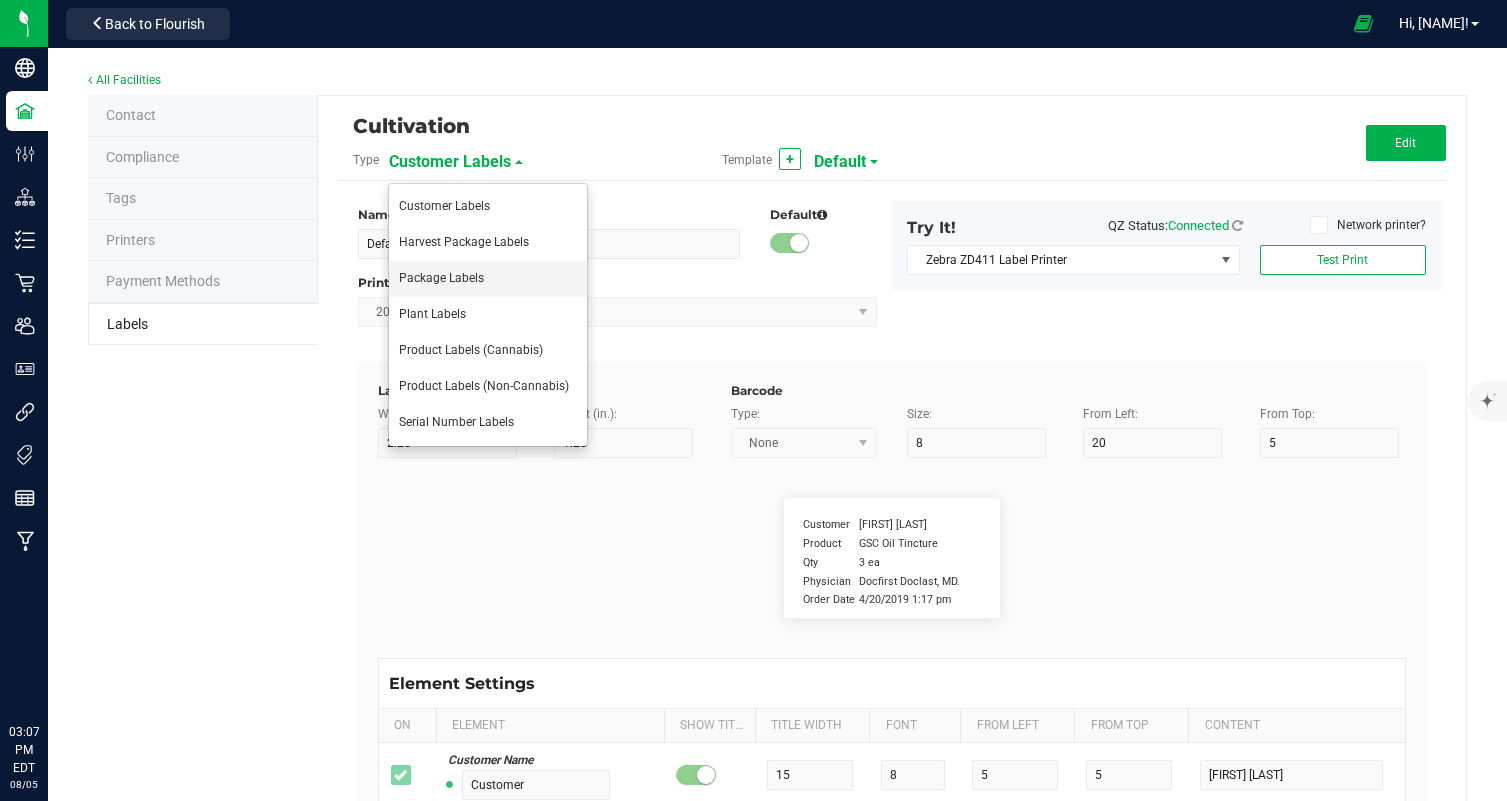 type on "Carophyllene:" 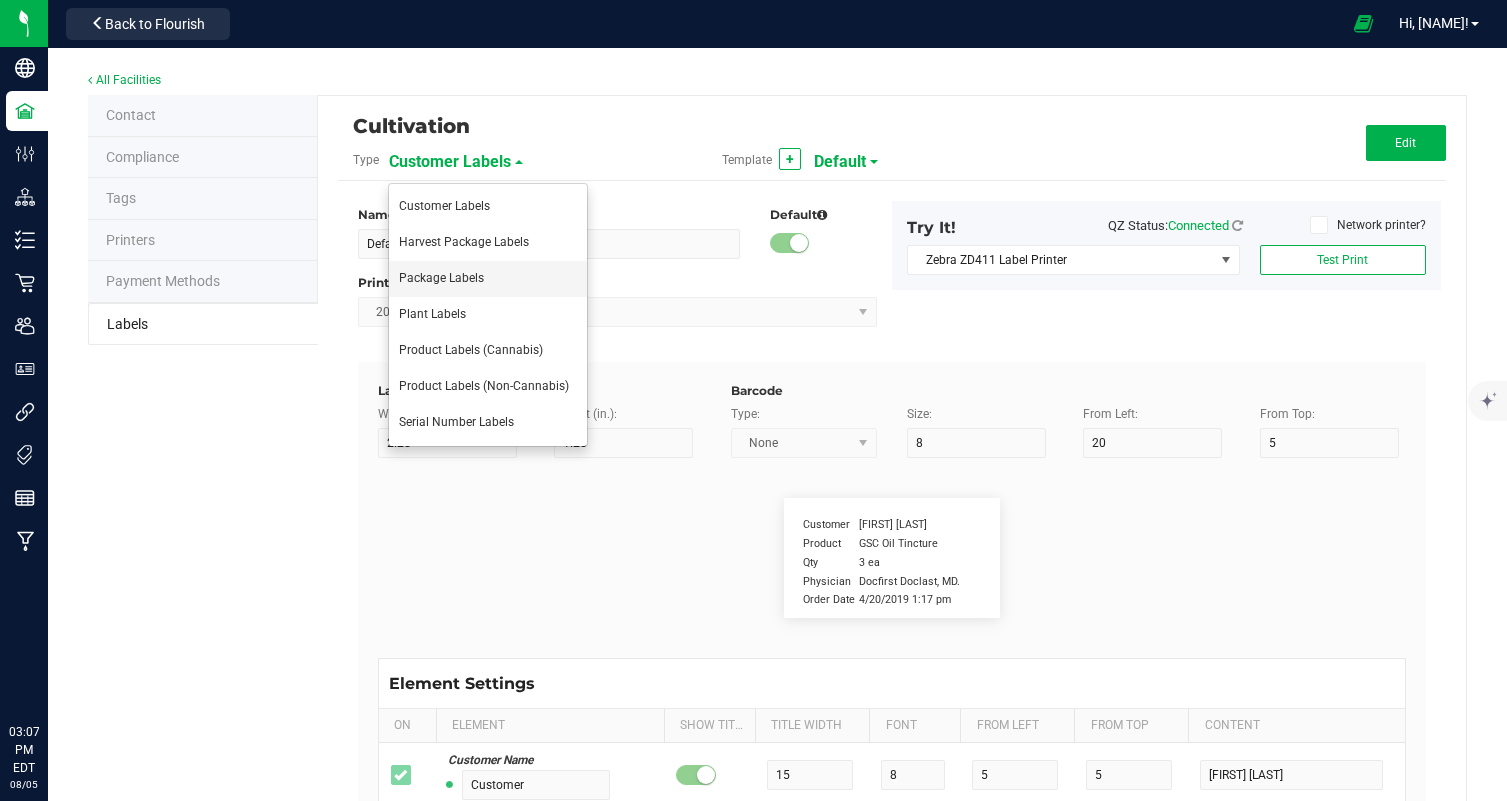 type on "Terpene Value" 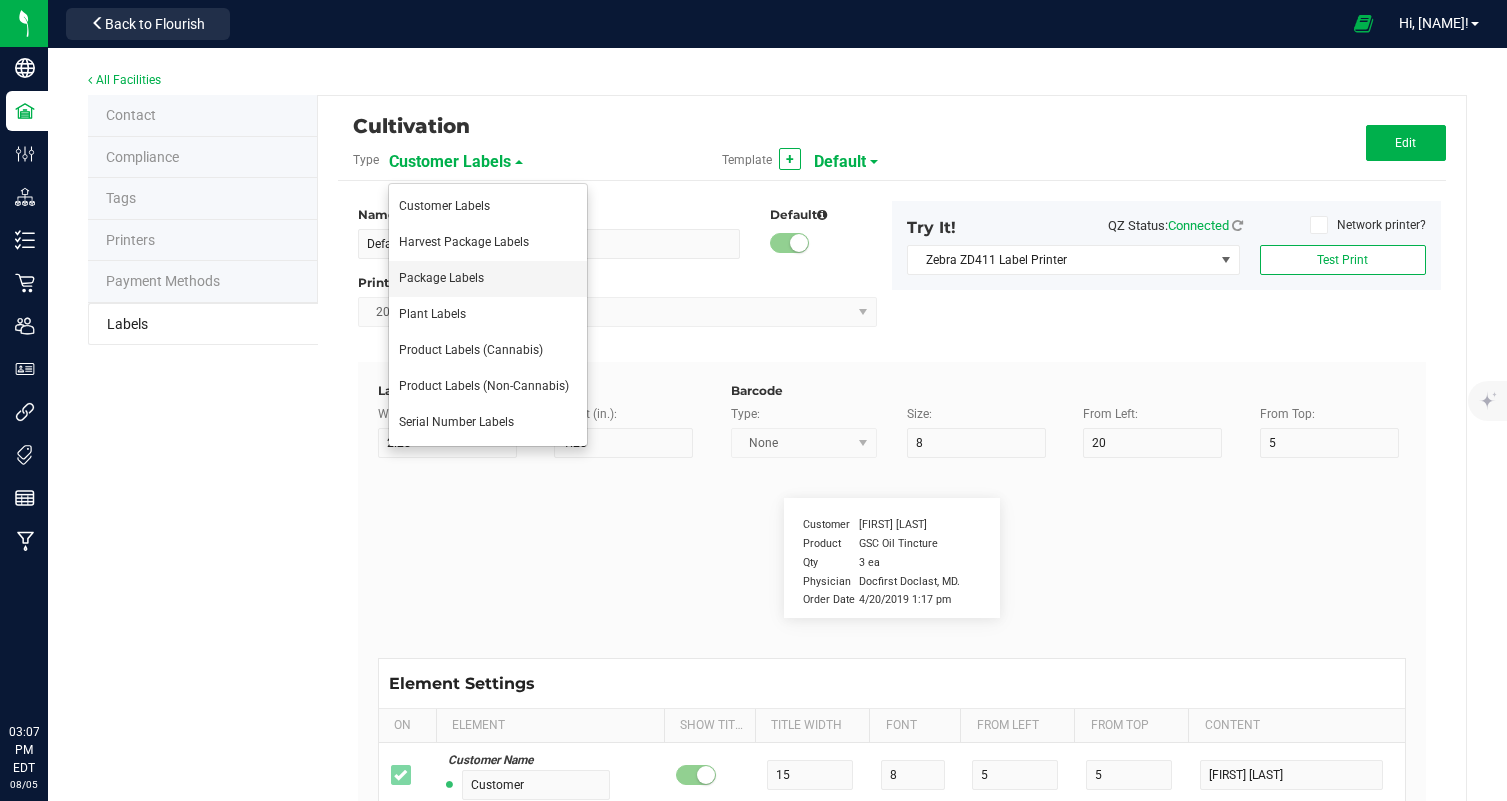 type on "35" 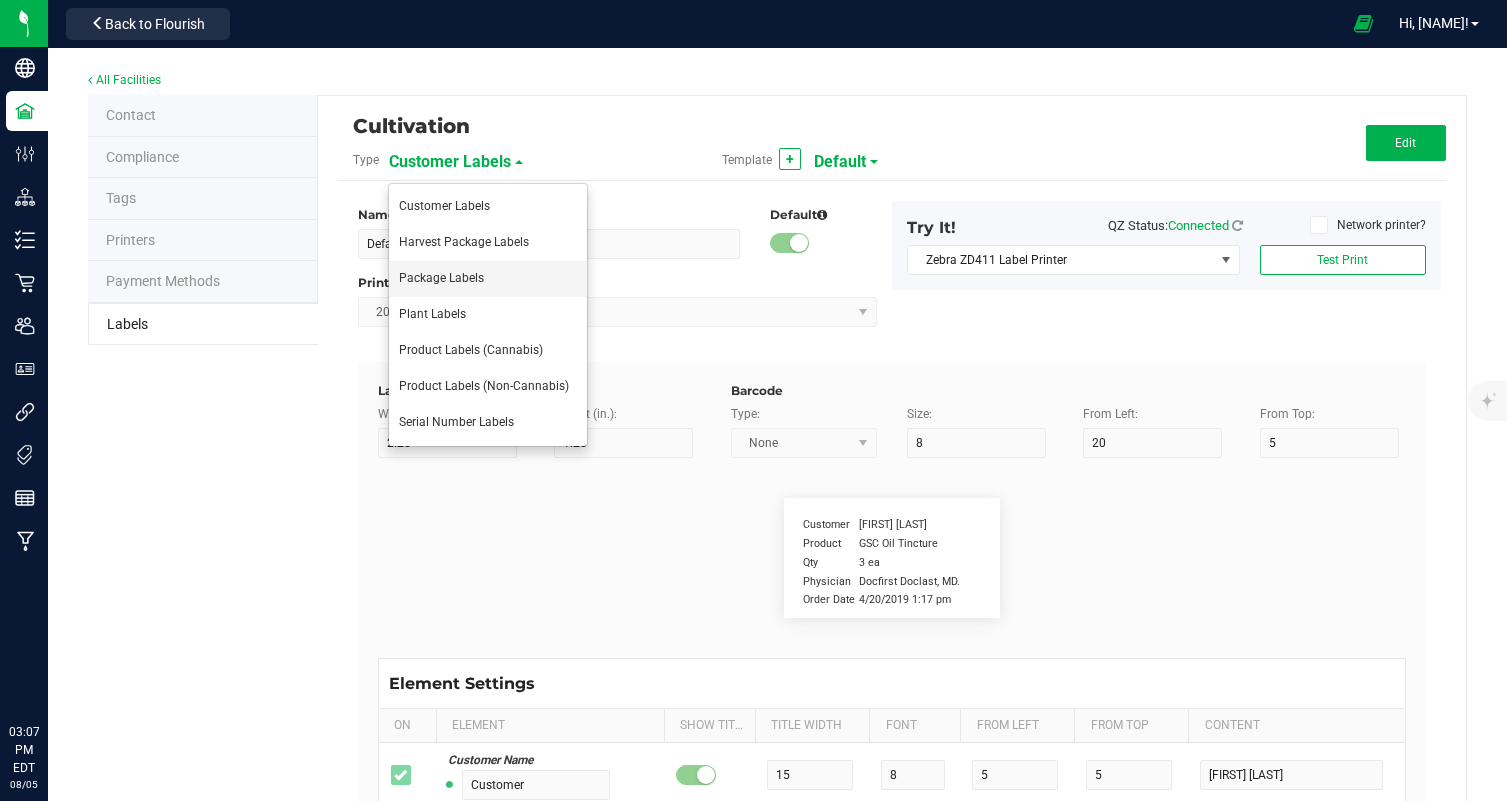 type on "6" 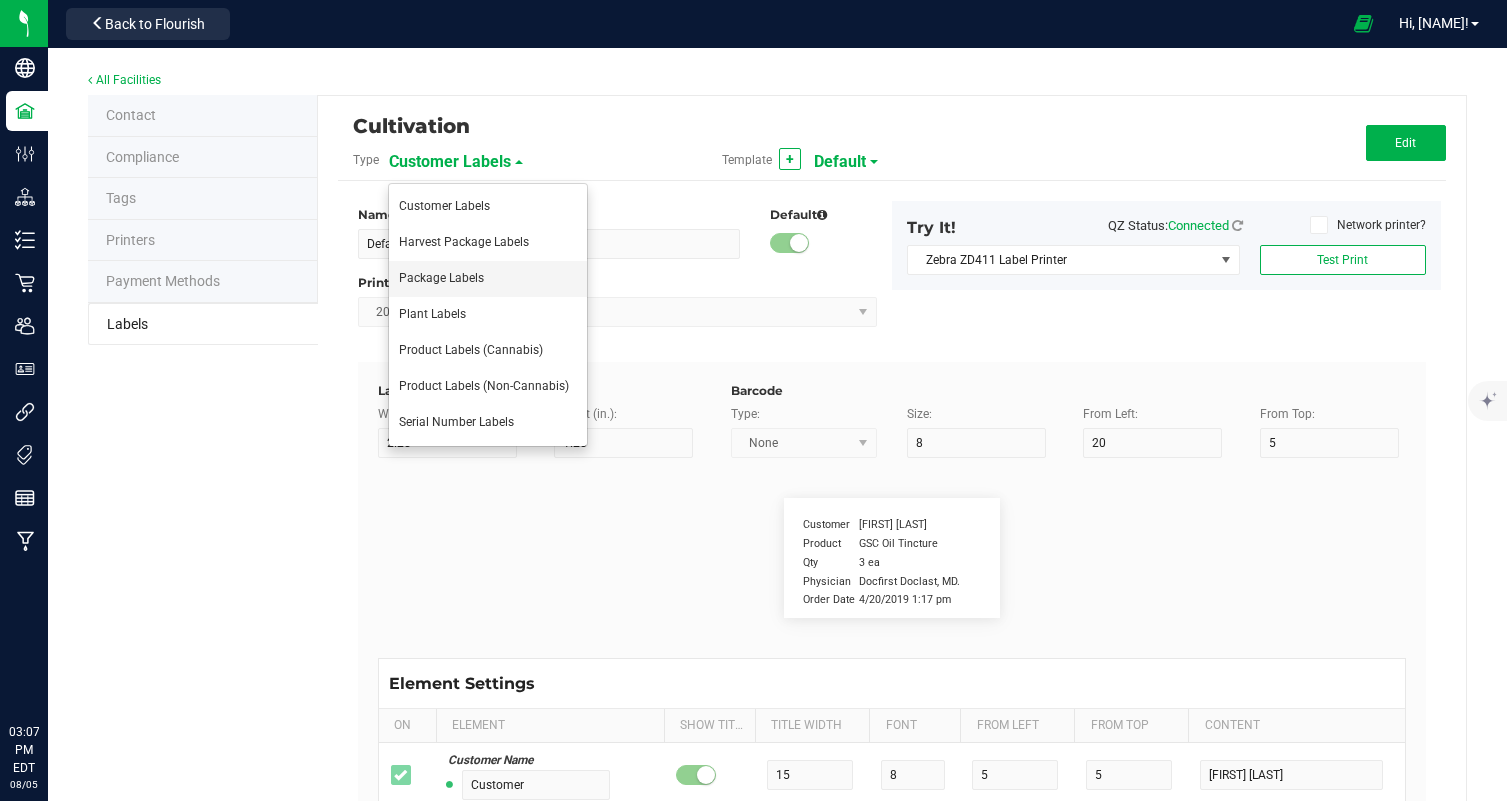 type on "44" 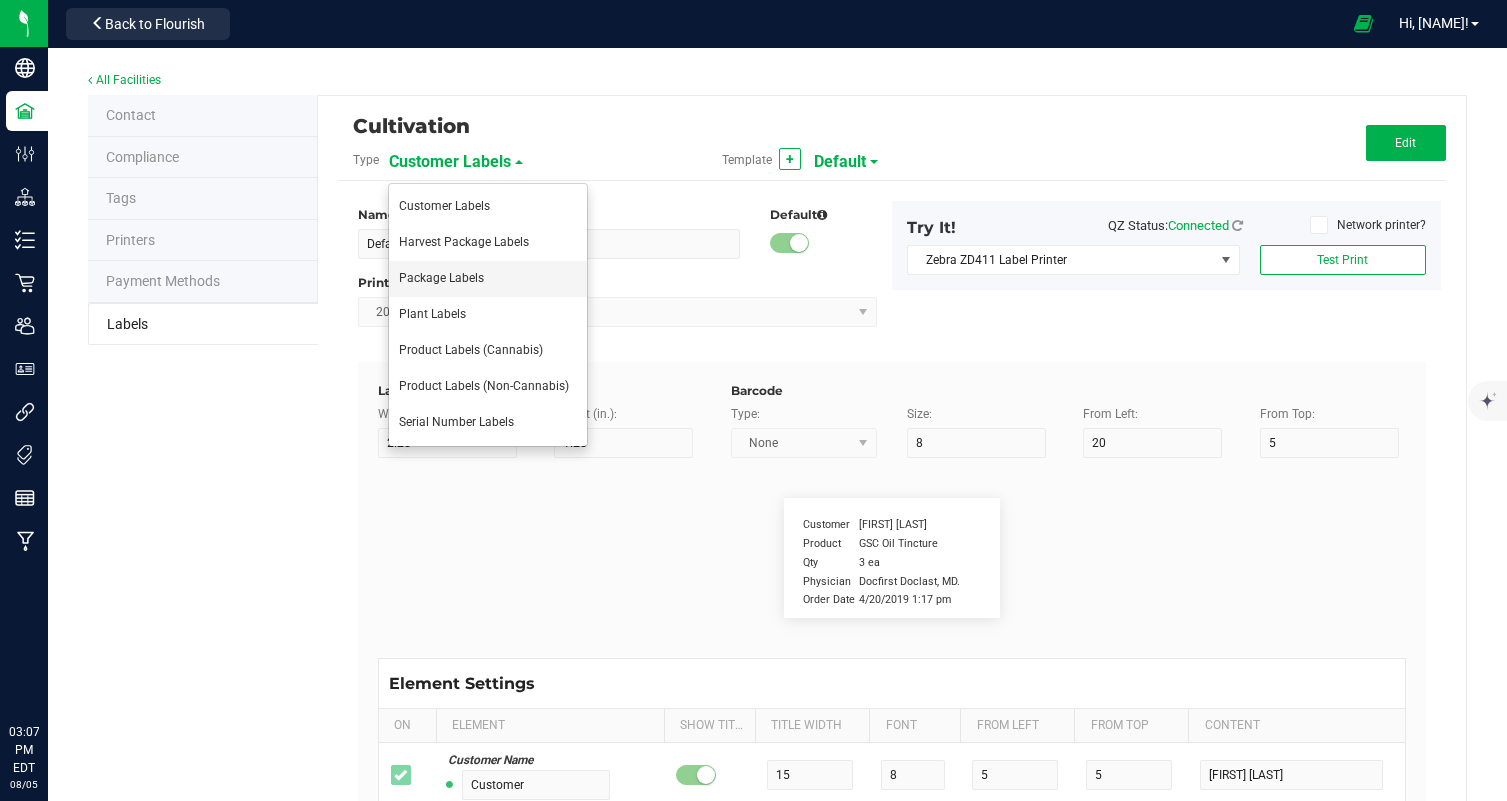 type on "19" 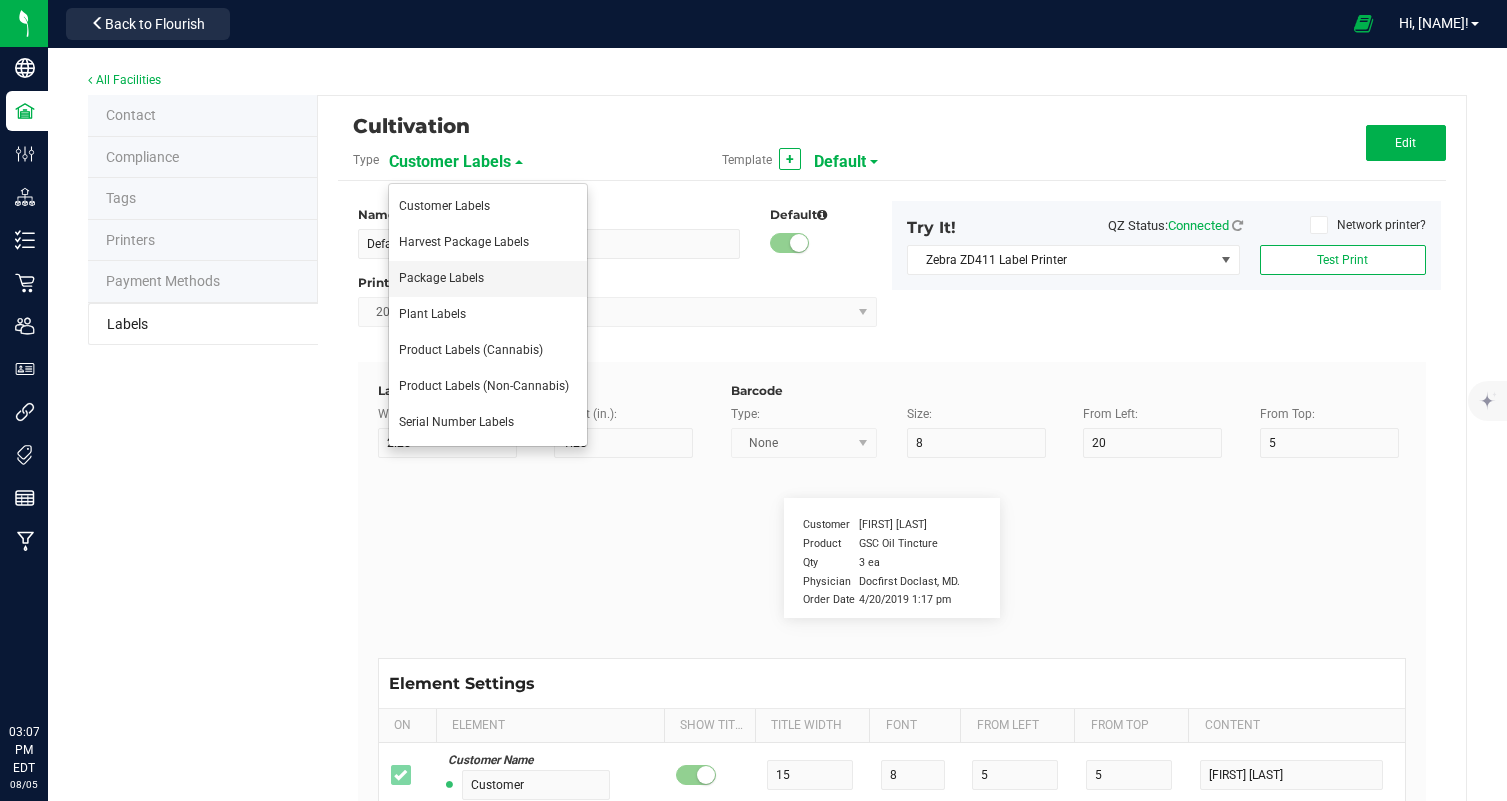 type on "0.34%" 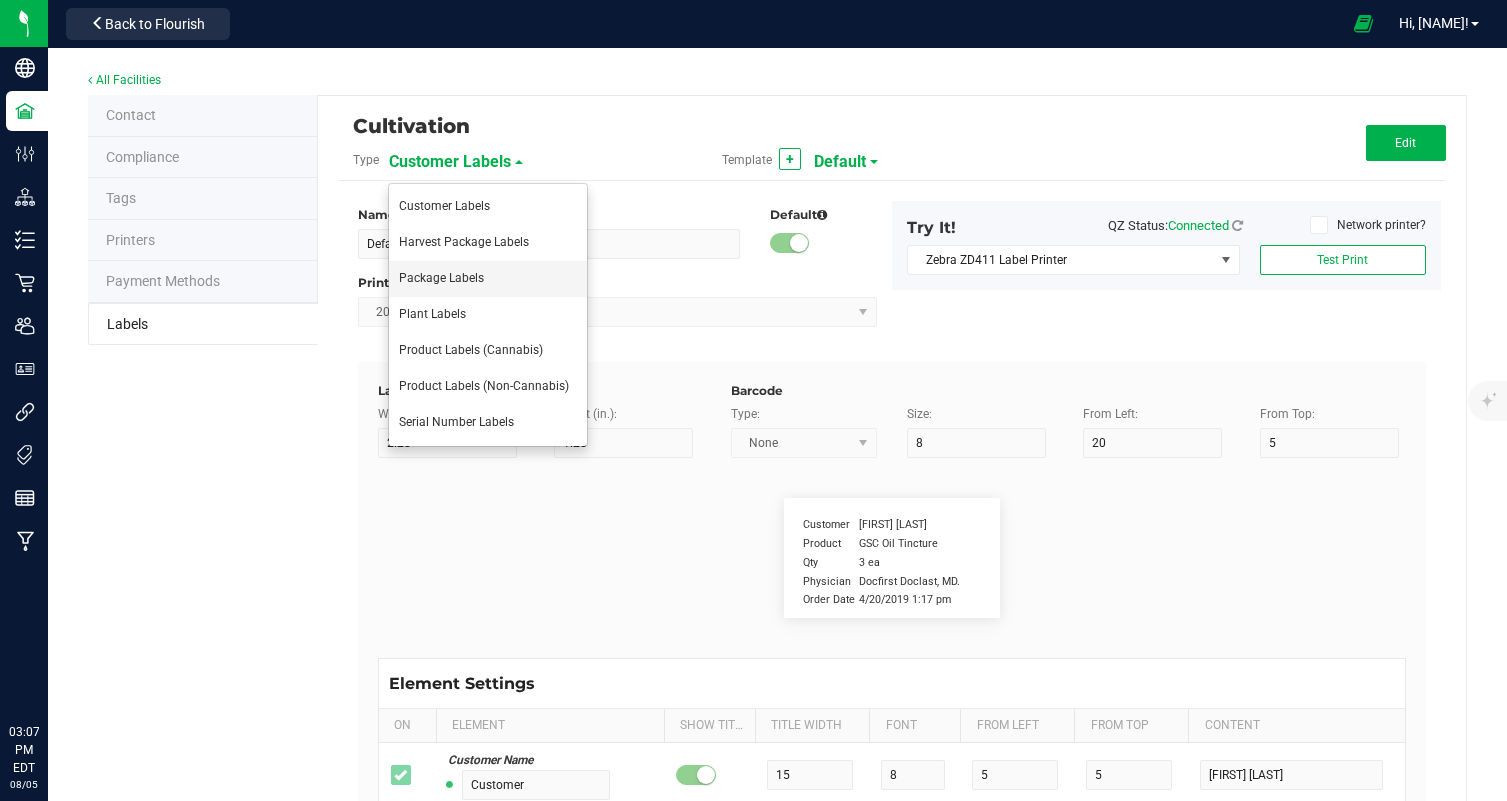 type on "Terpene 3" 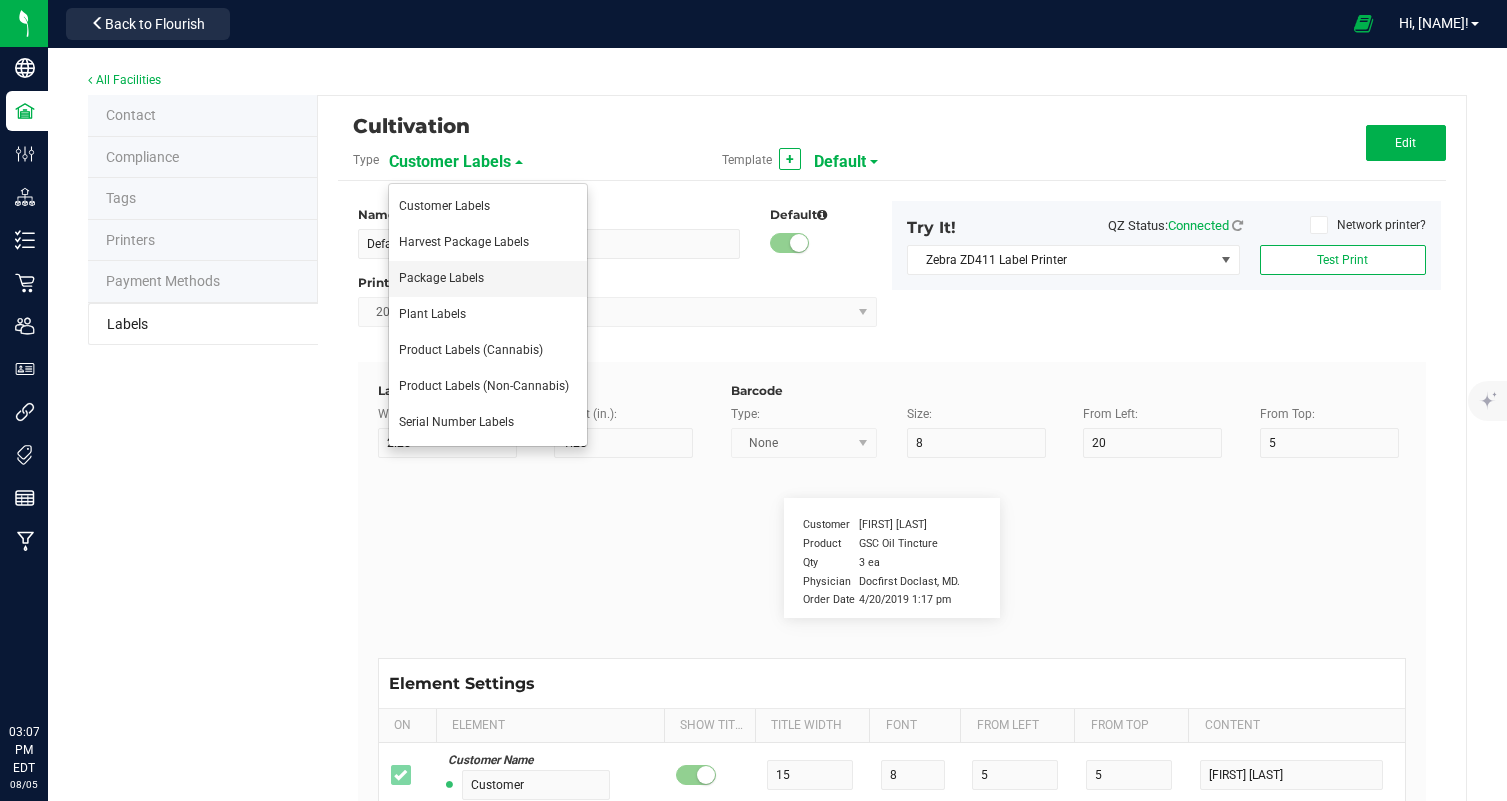 type on "35" 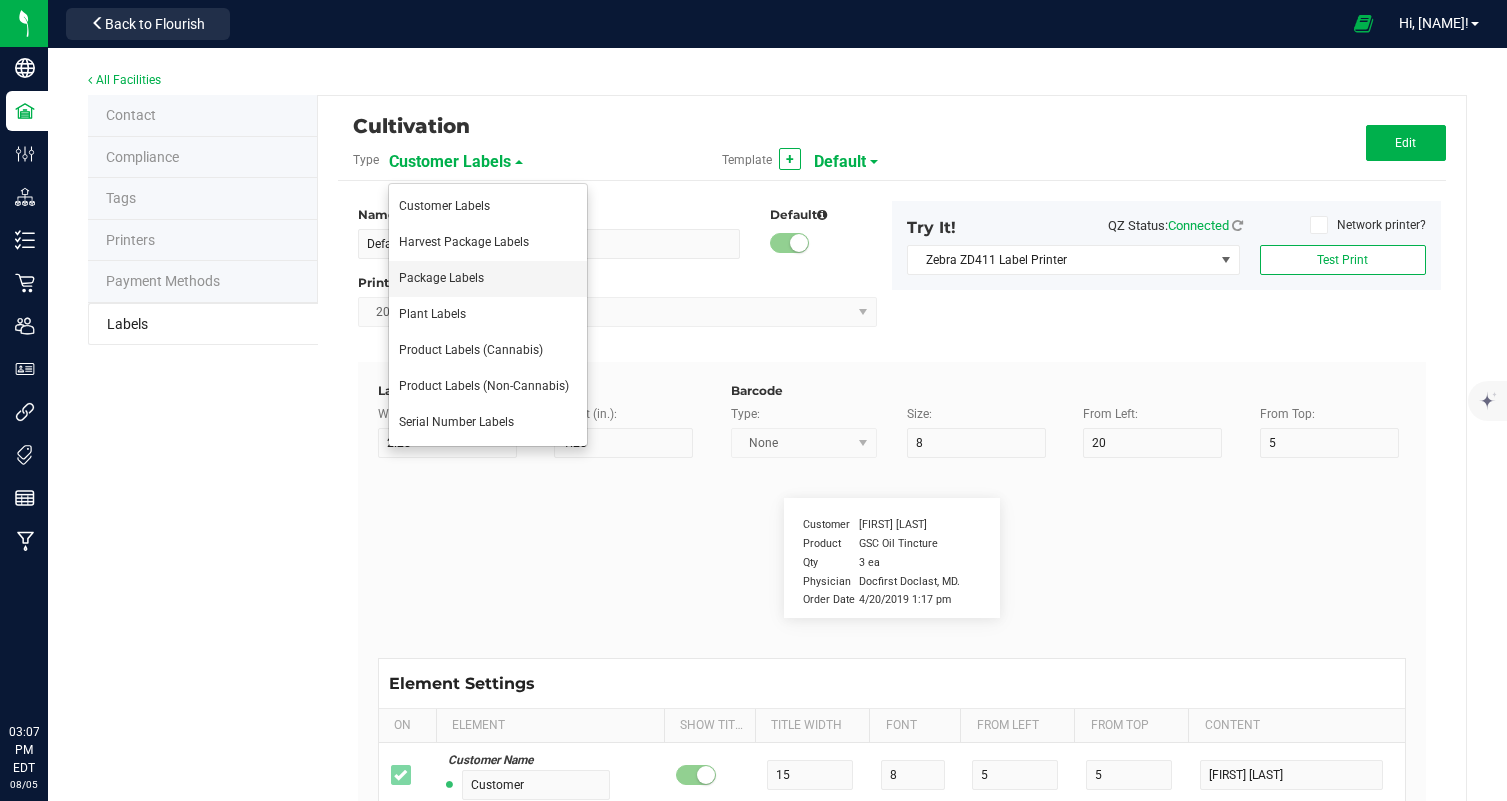type on "6" 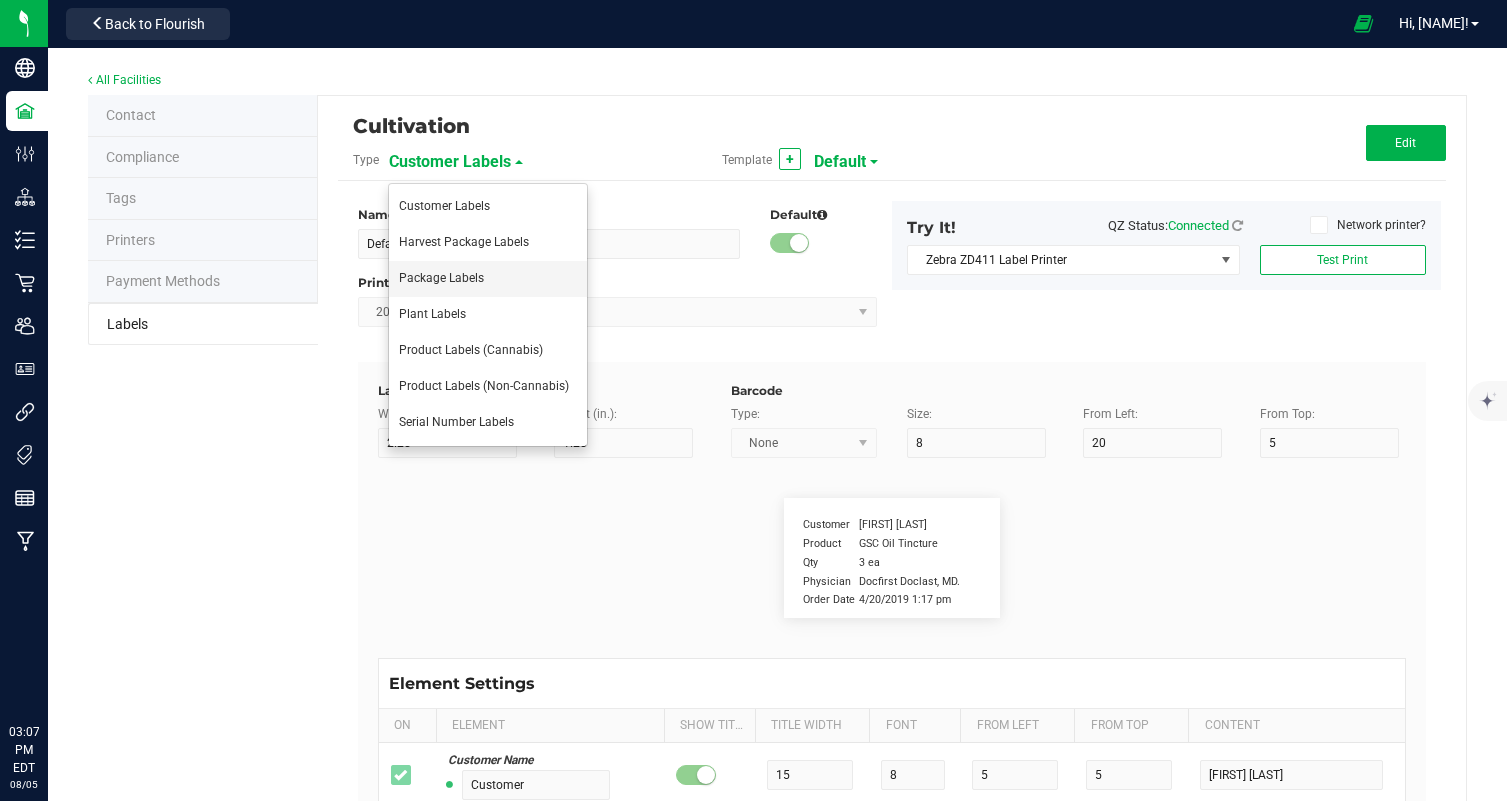 type on "29" 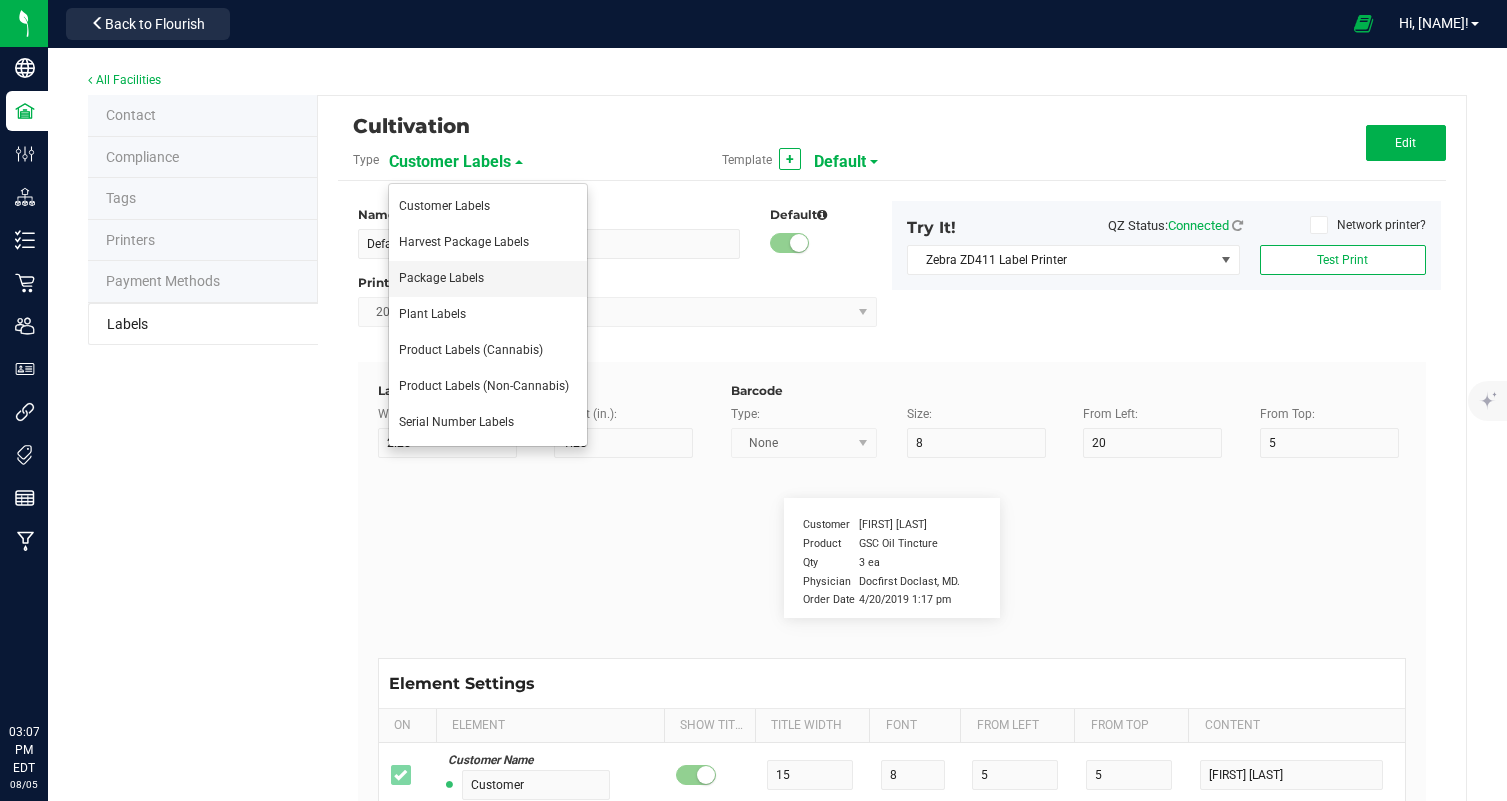 type on "21" 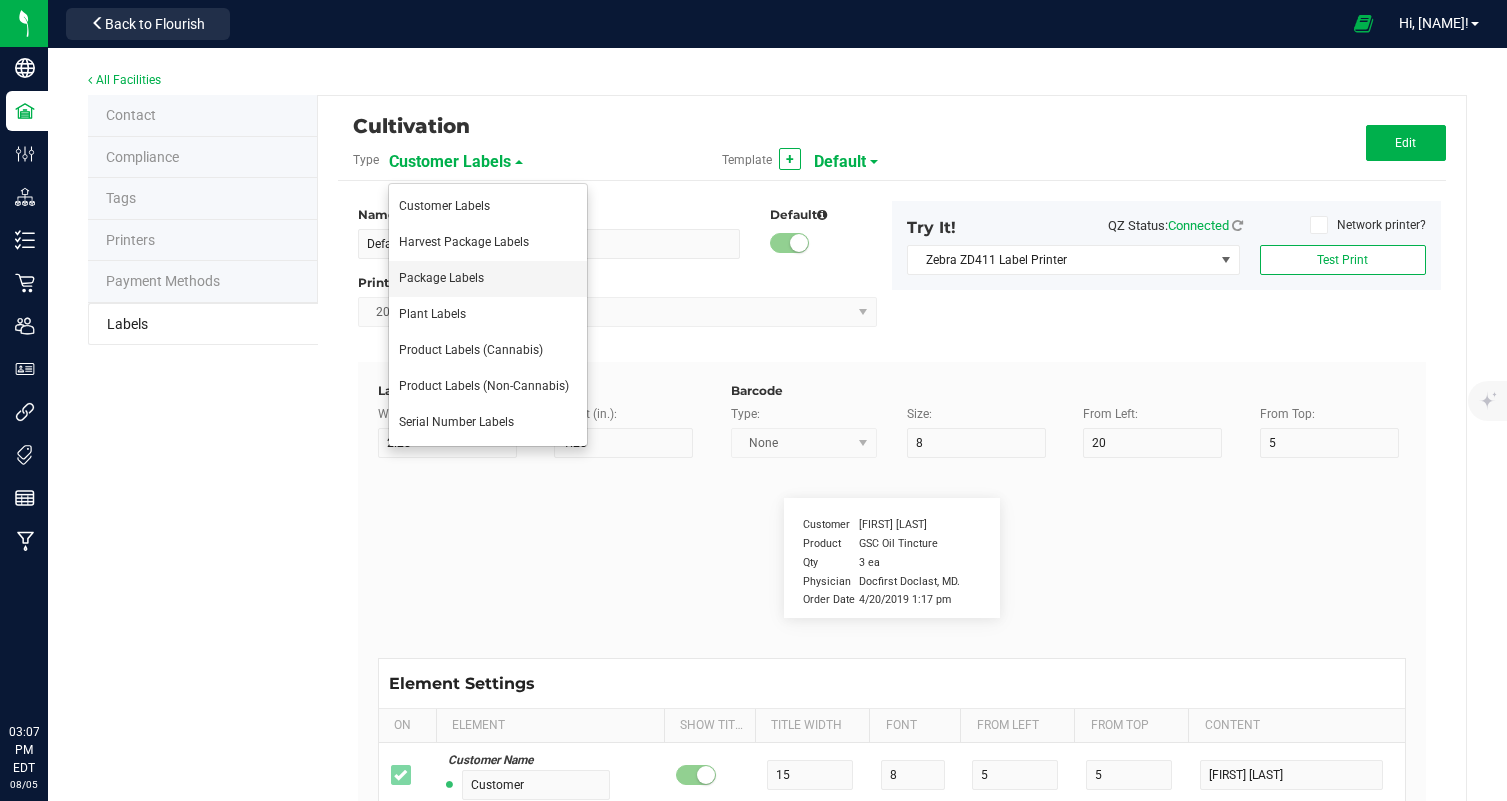 type on "Myrecene:" 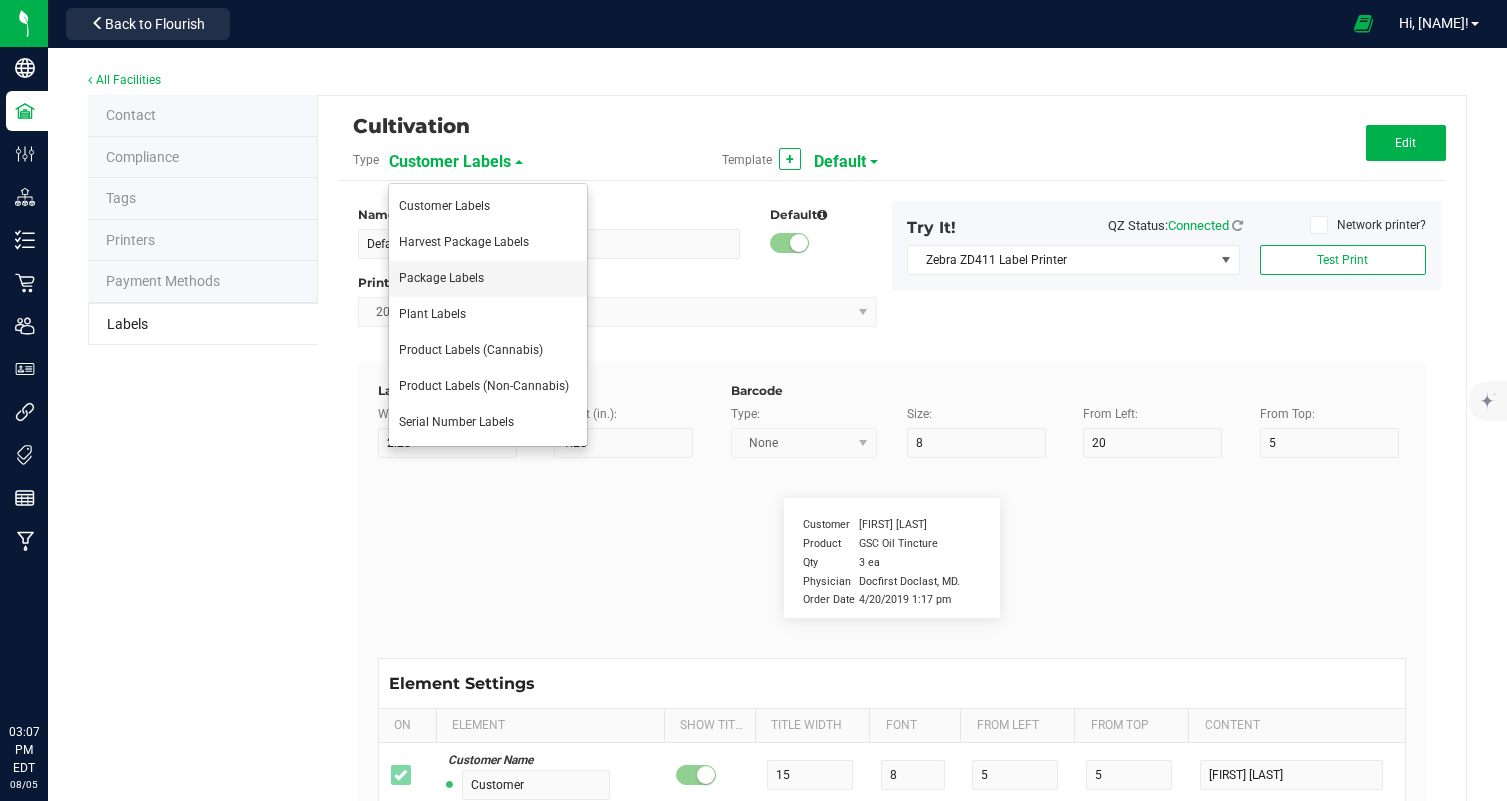 type on "Terpene Value" 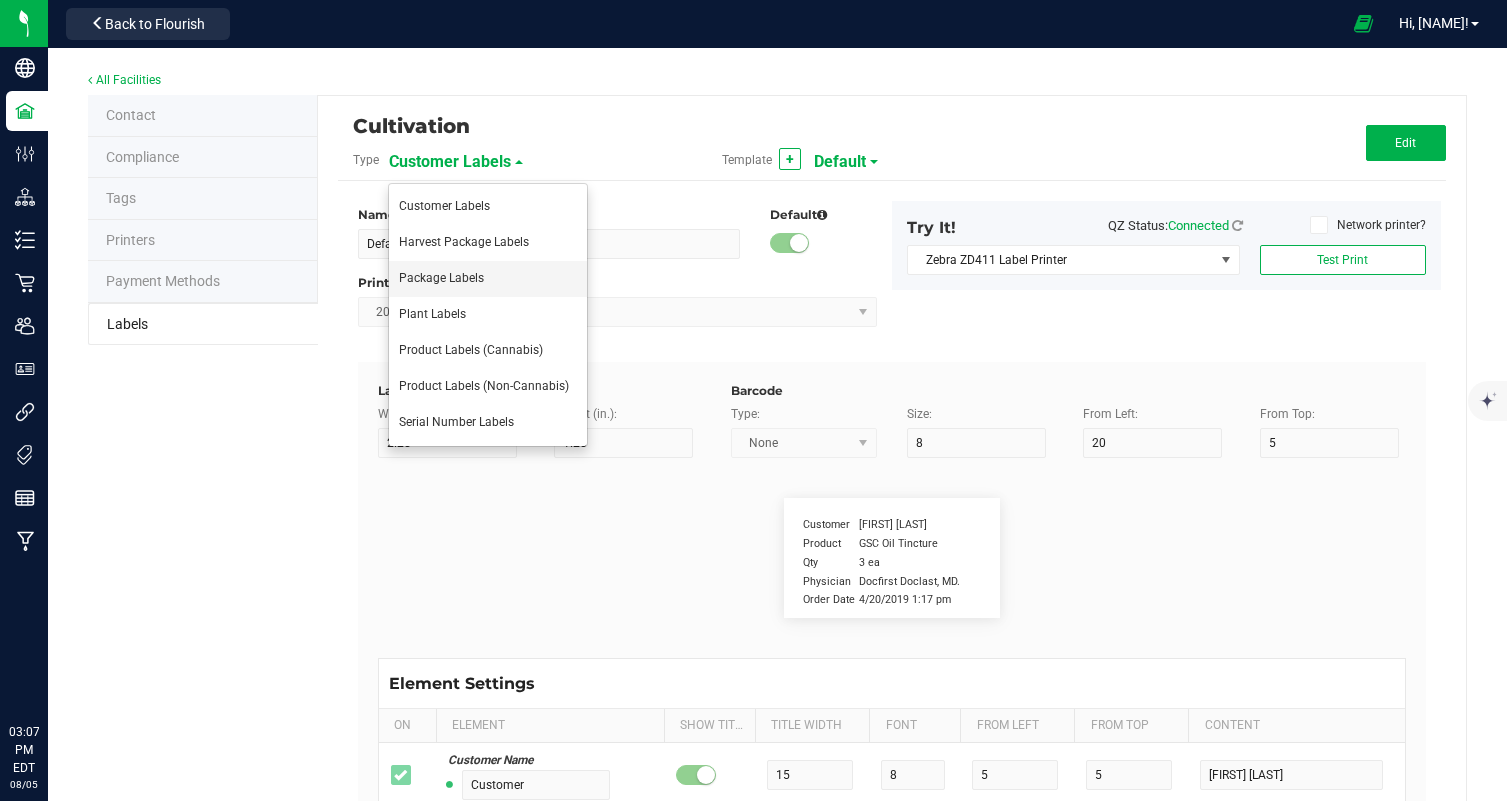 type on "35" 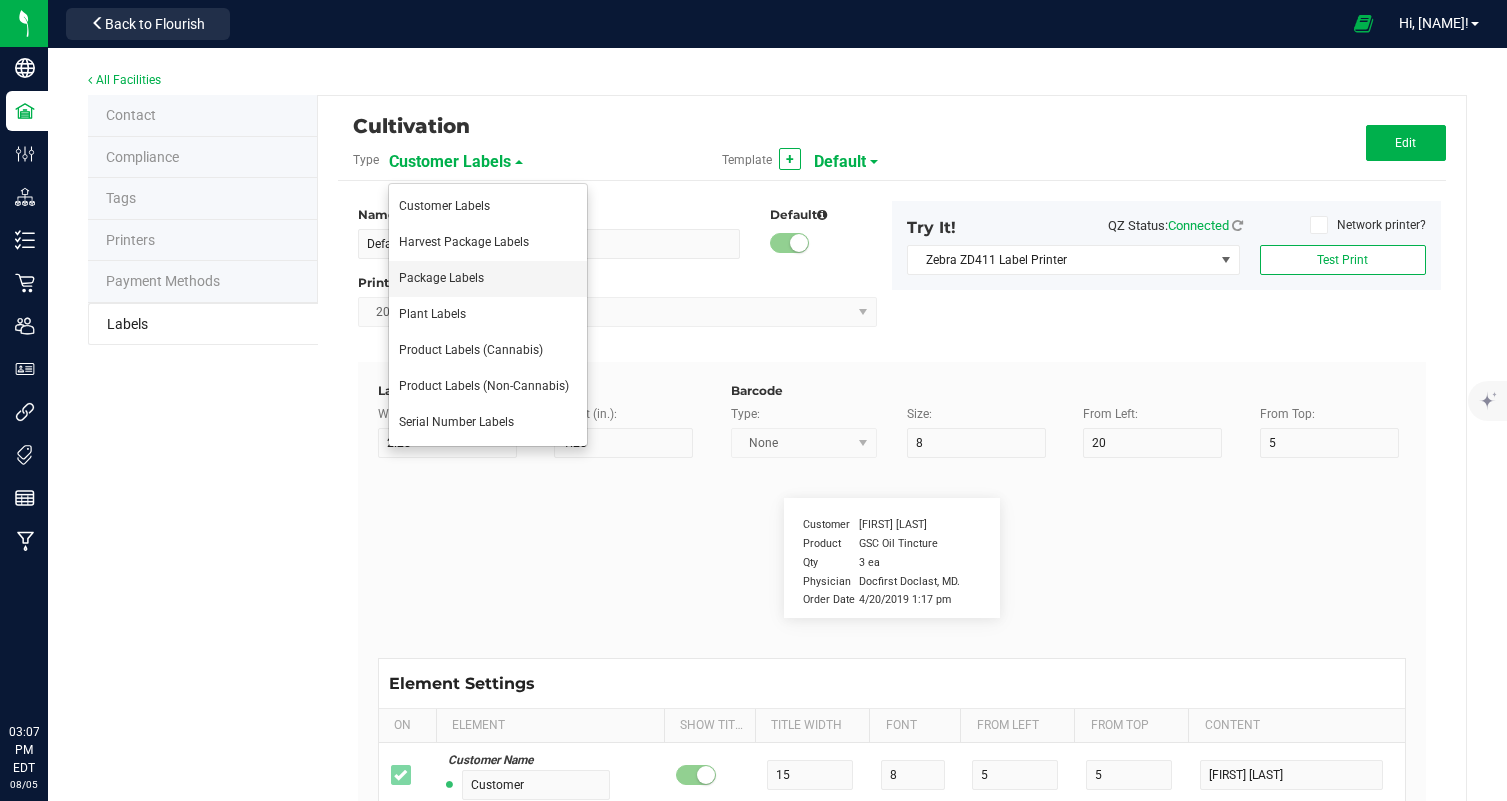 type on "6" 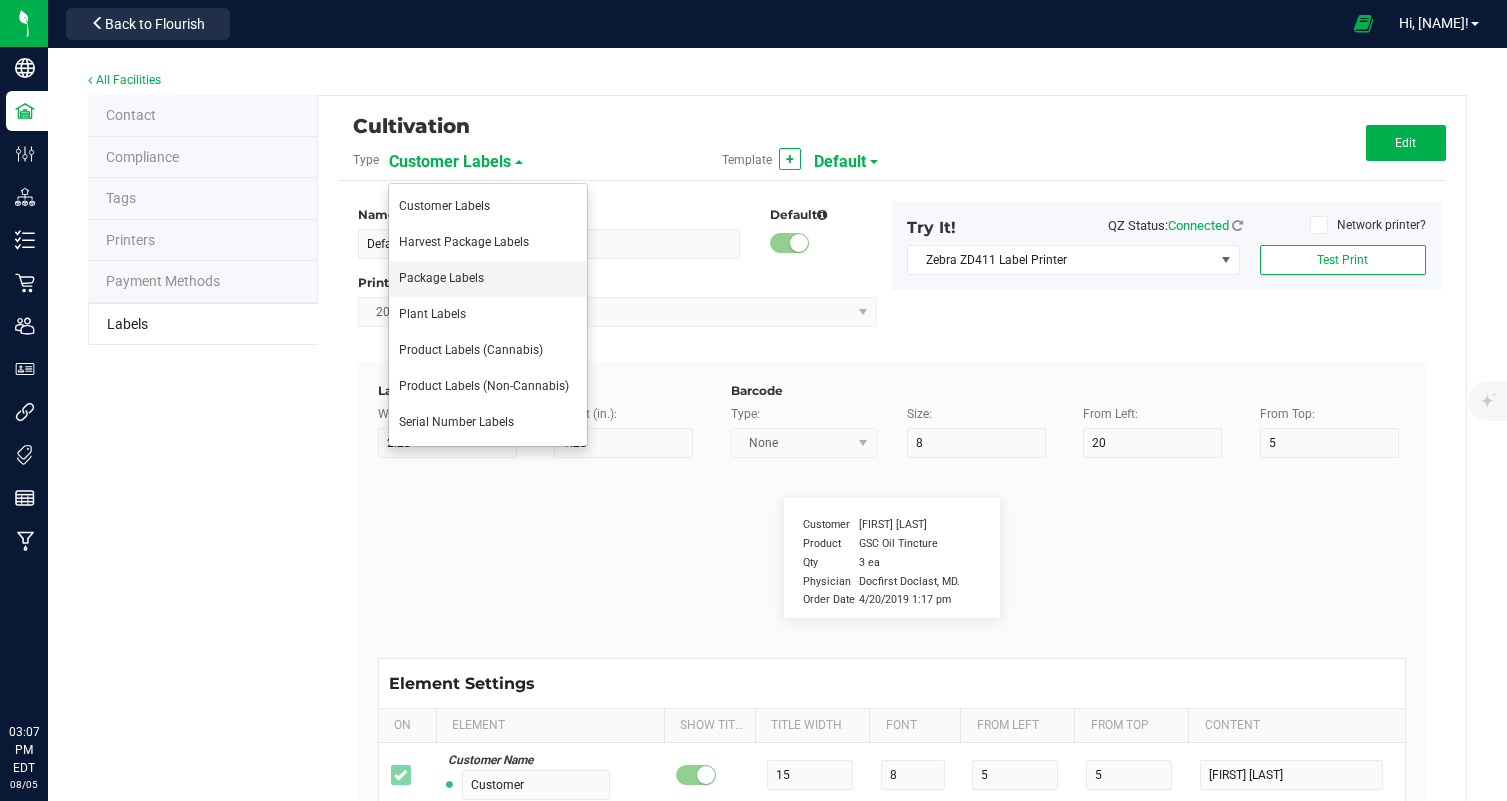 type on "44" 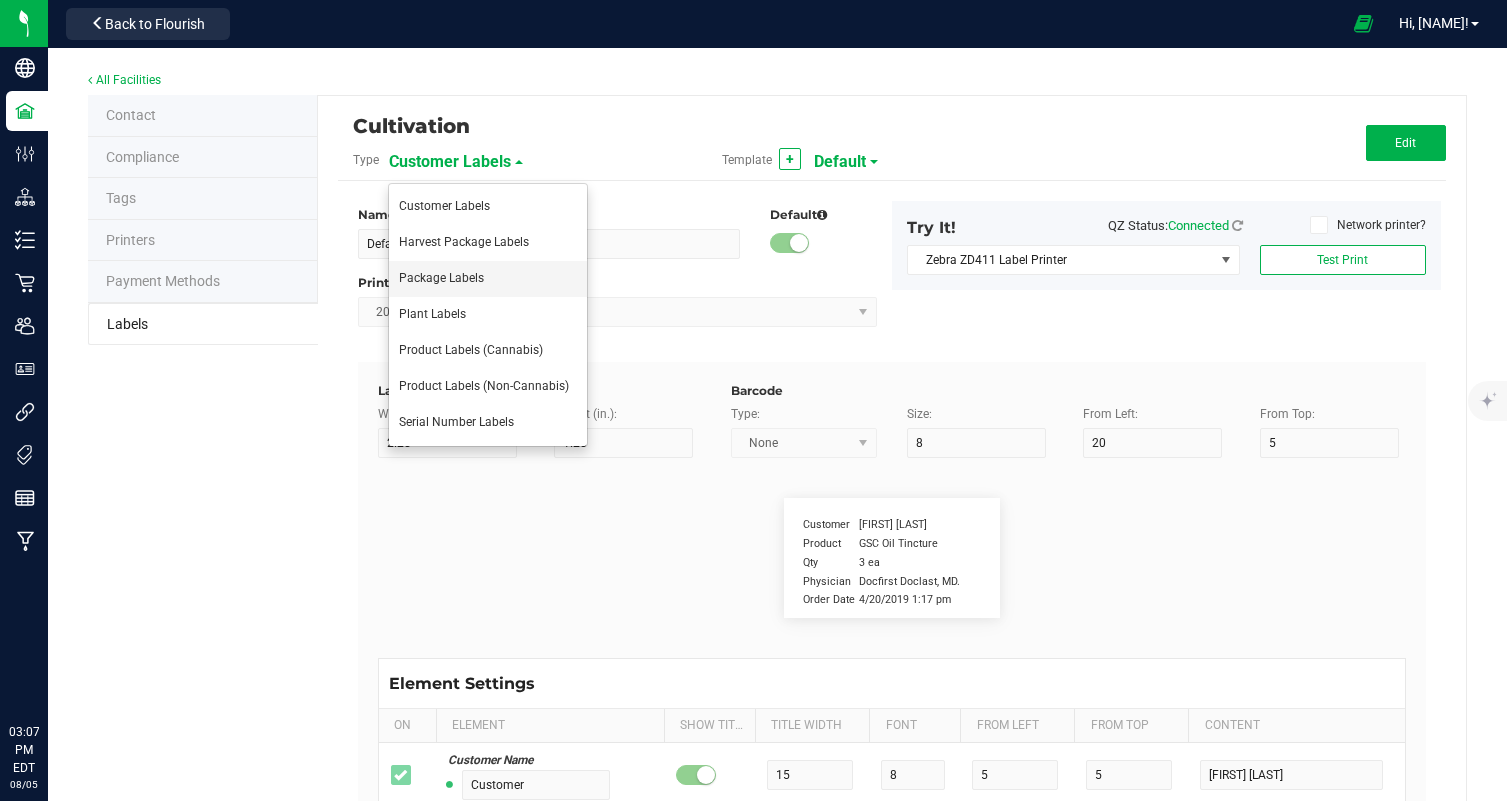 type on "21" 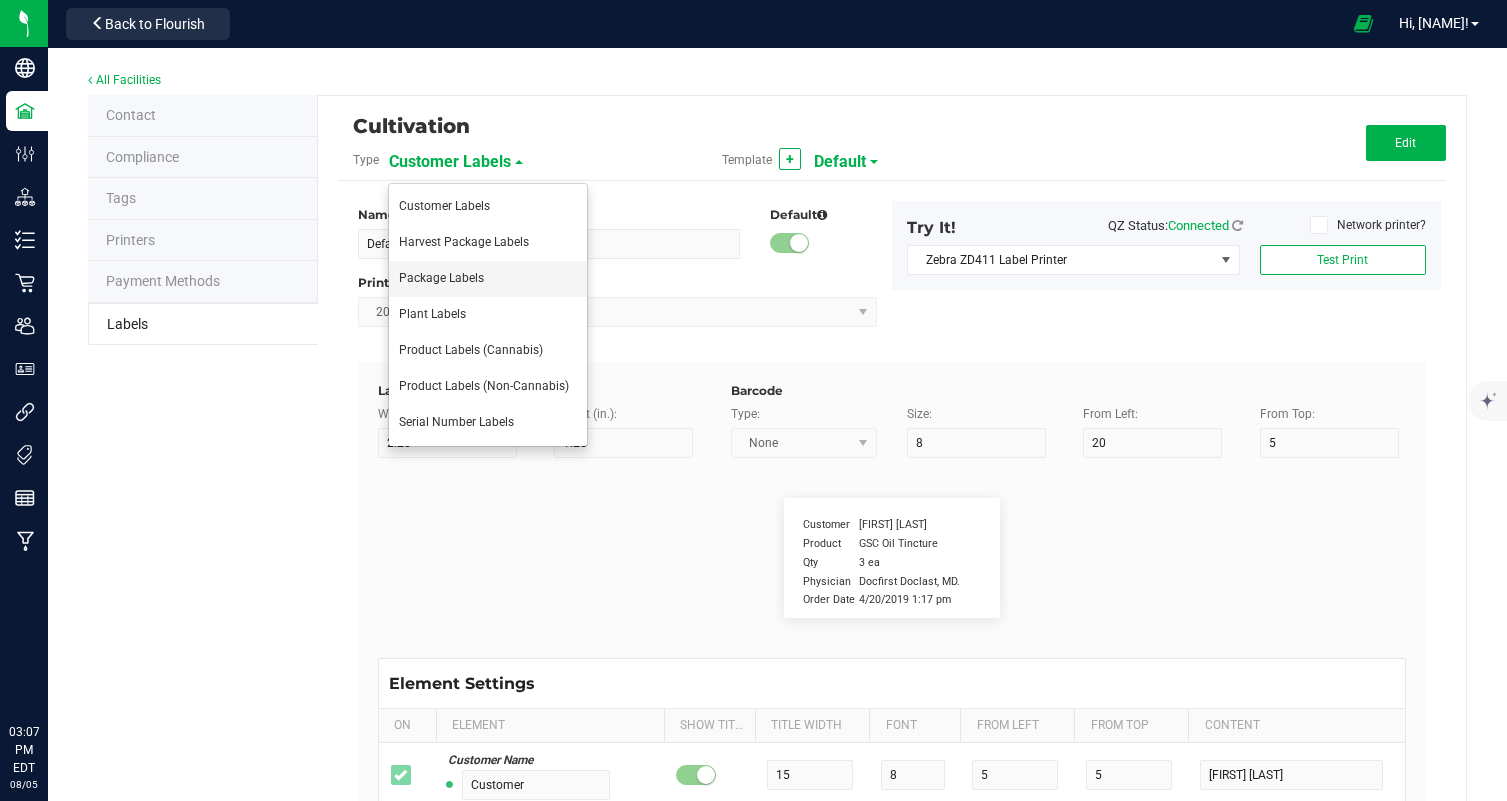 type on "0.15%" 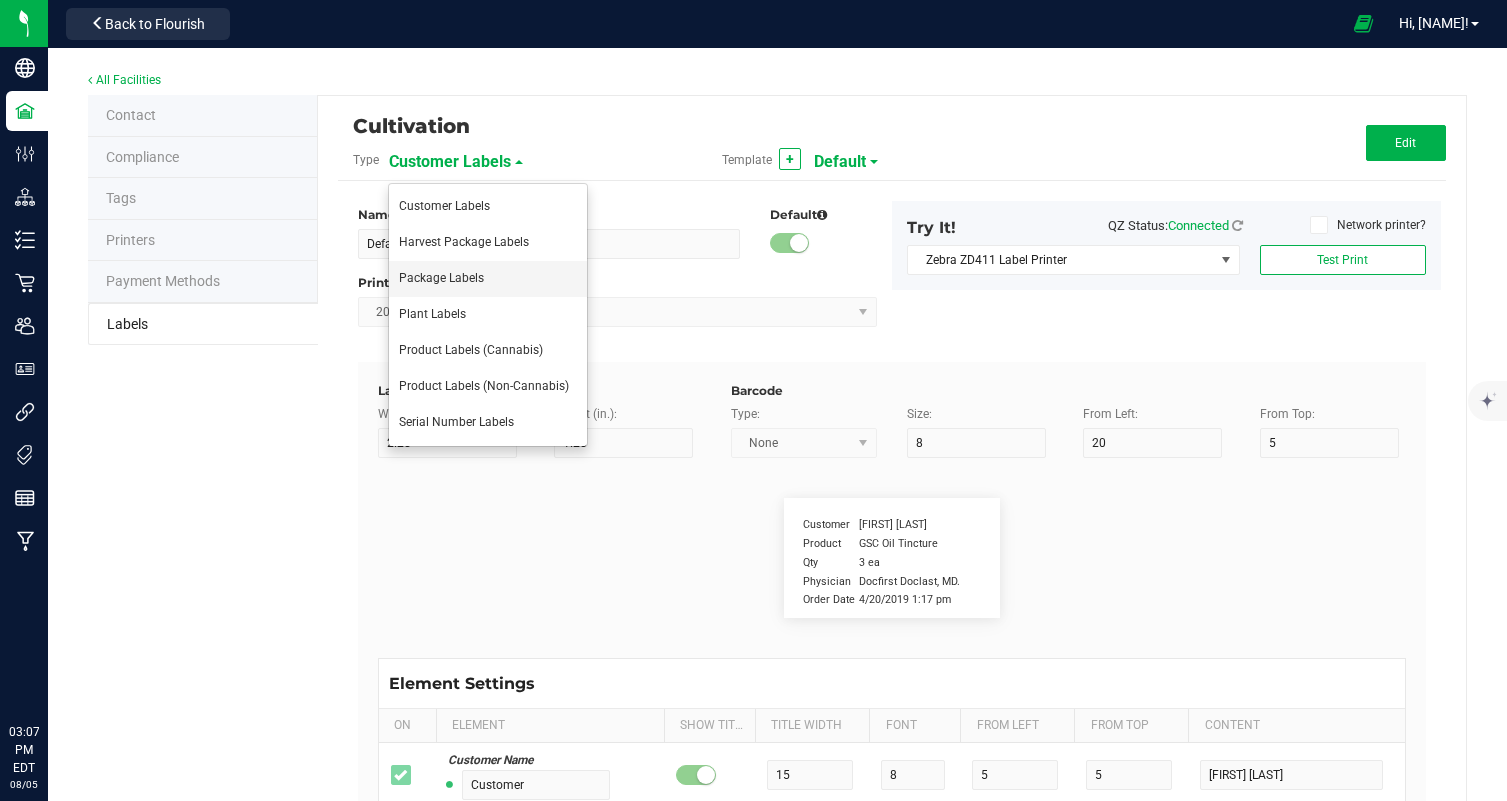 type on "name" 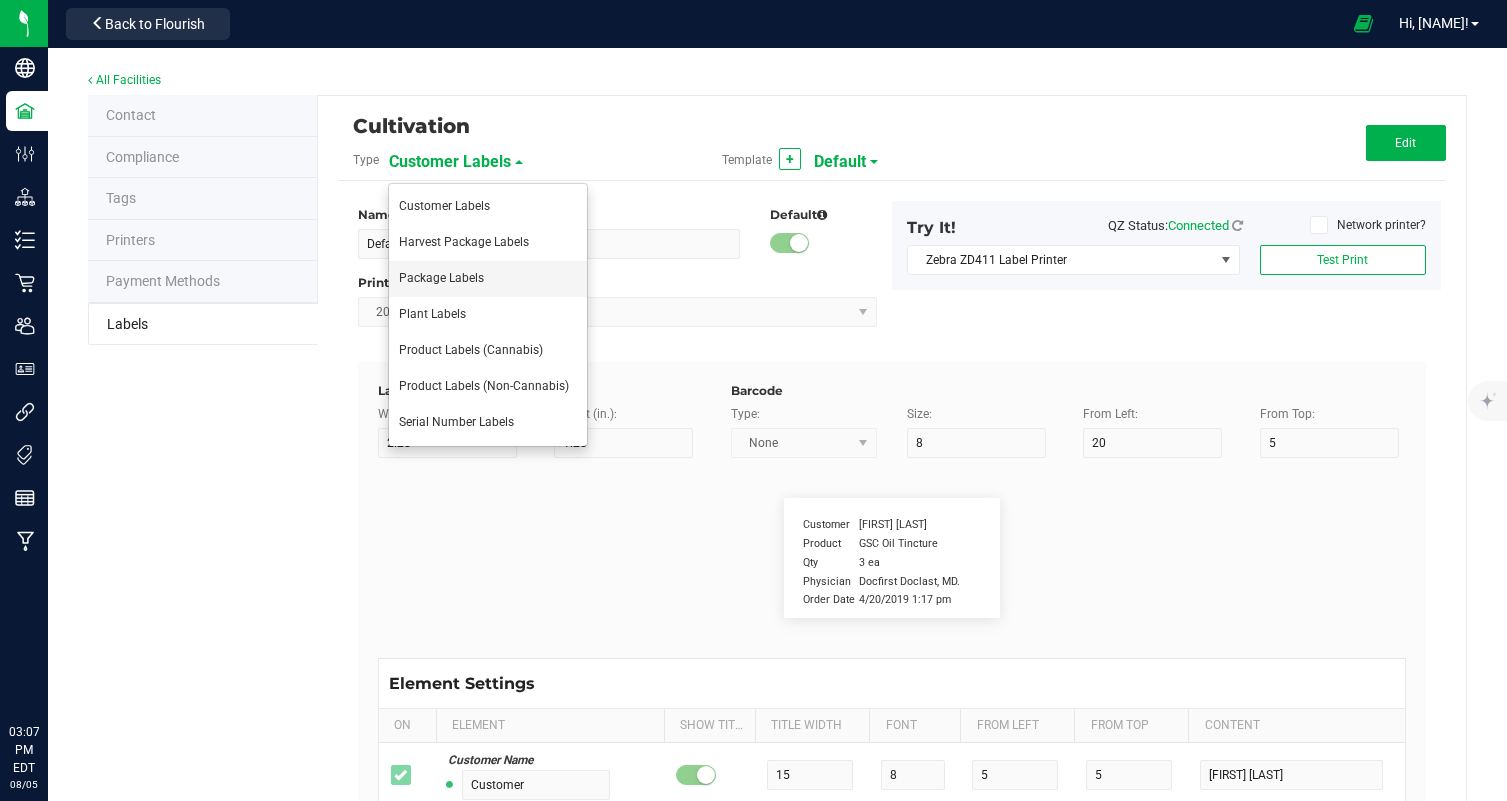 type on "10" 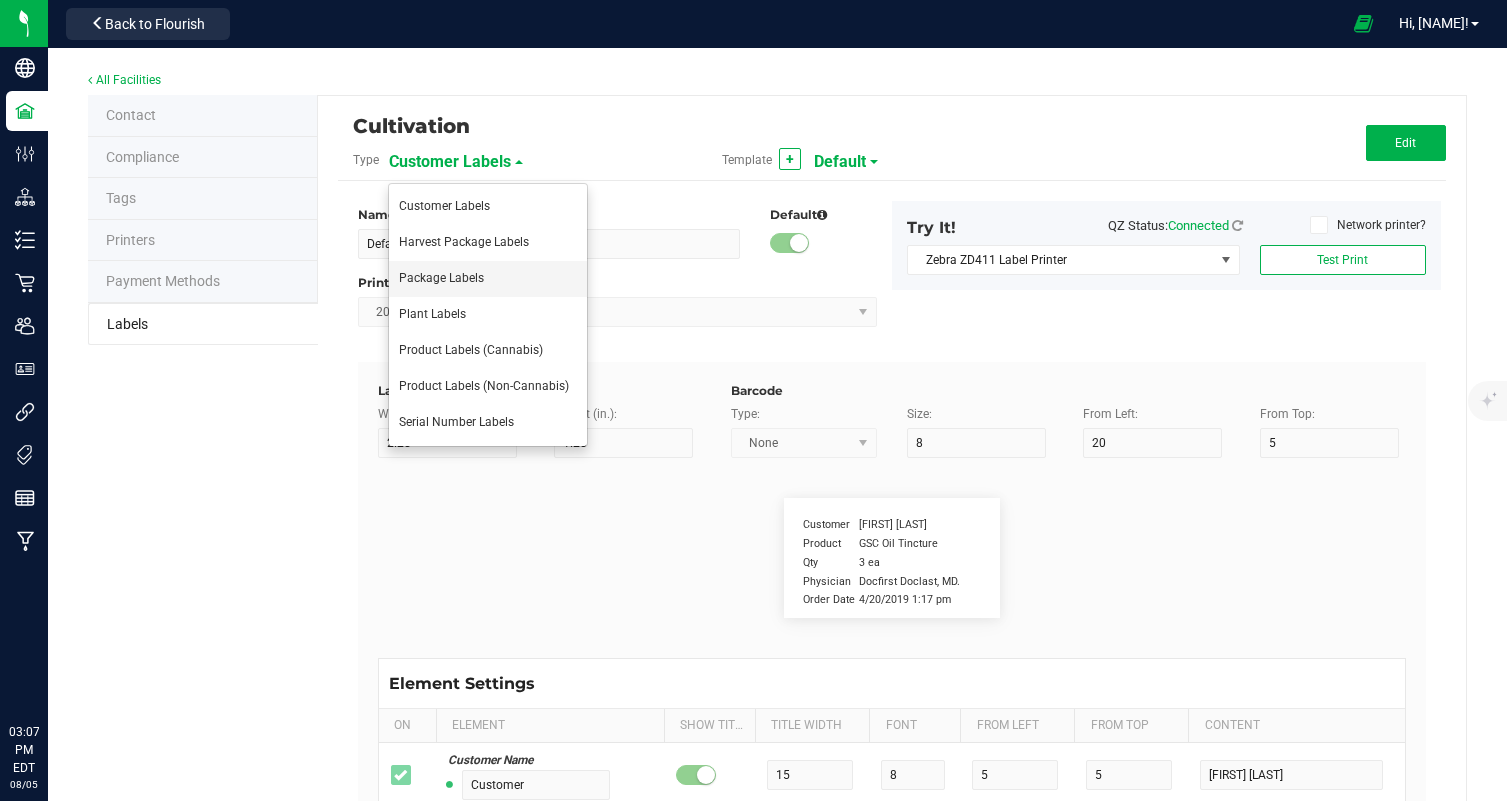 type on "4" 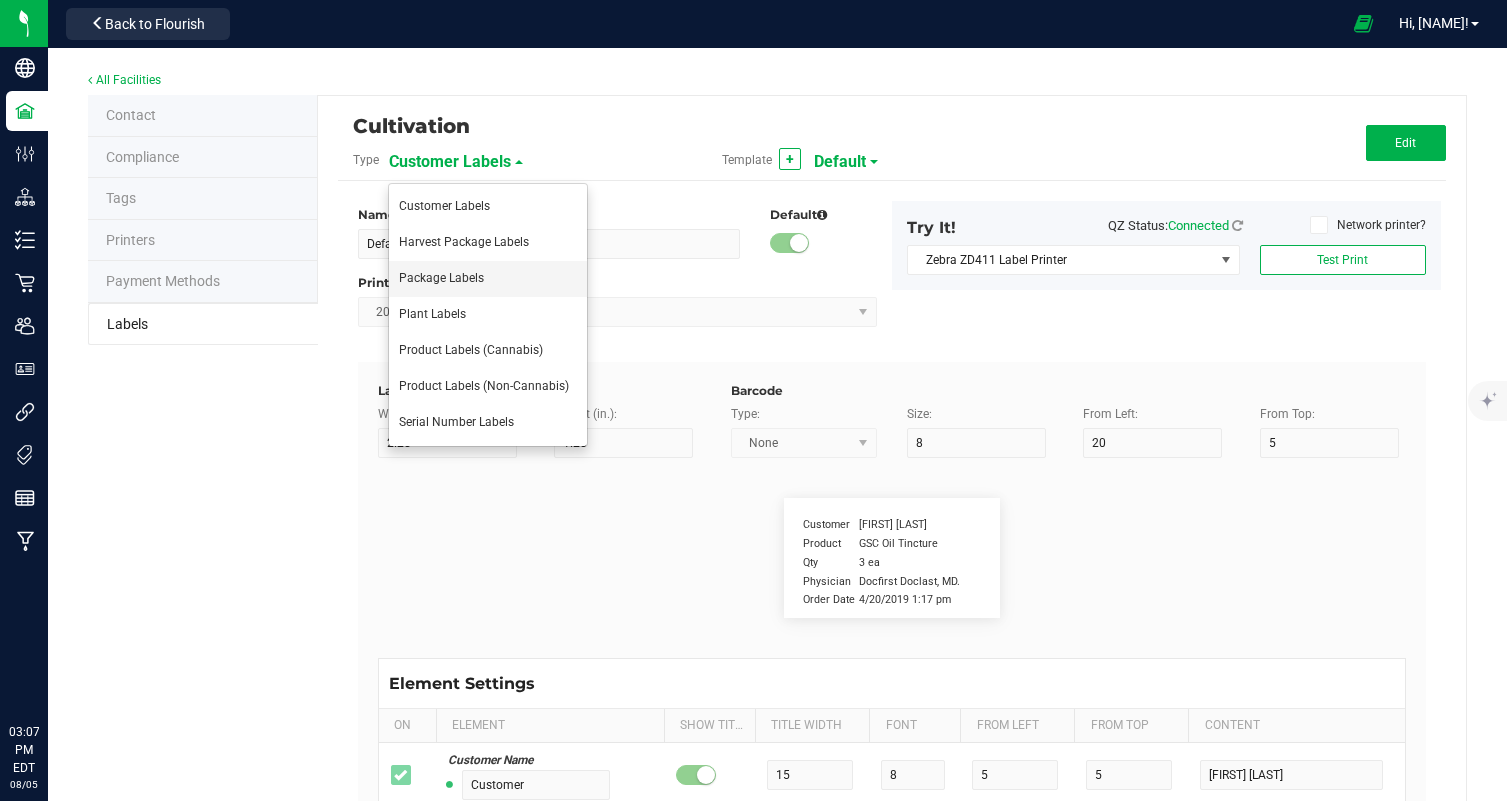 type on "4" 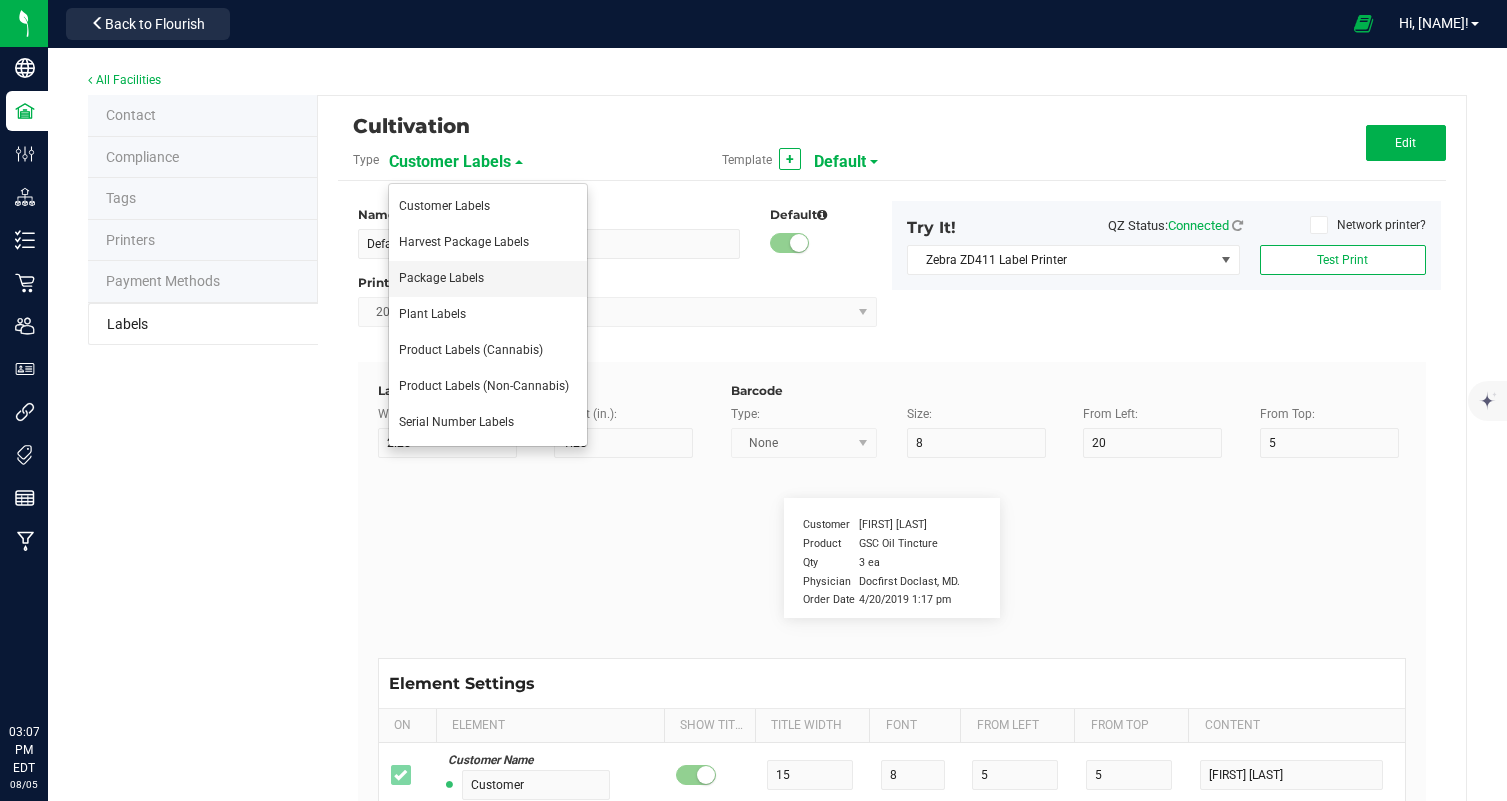 type on "Frost Donkey" 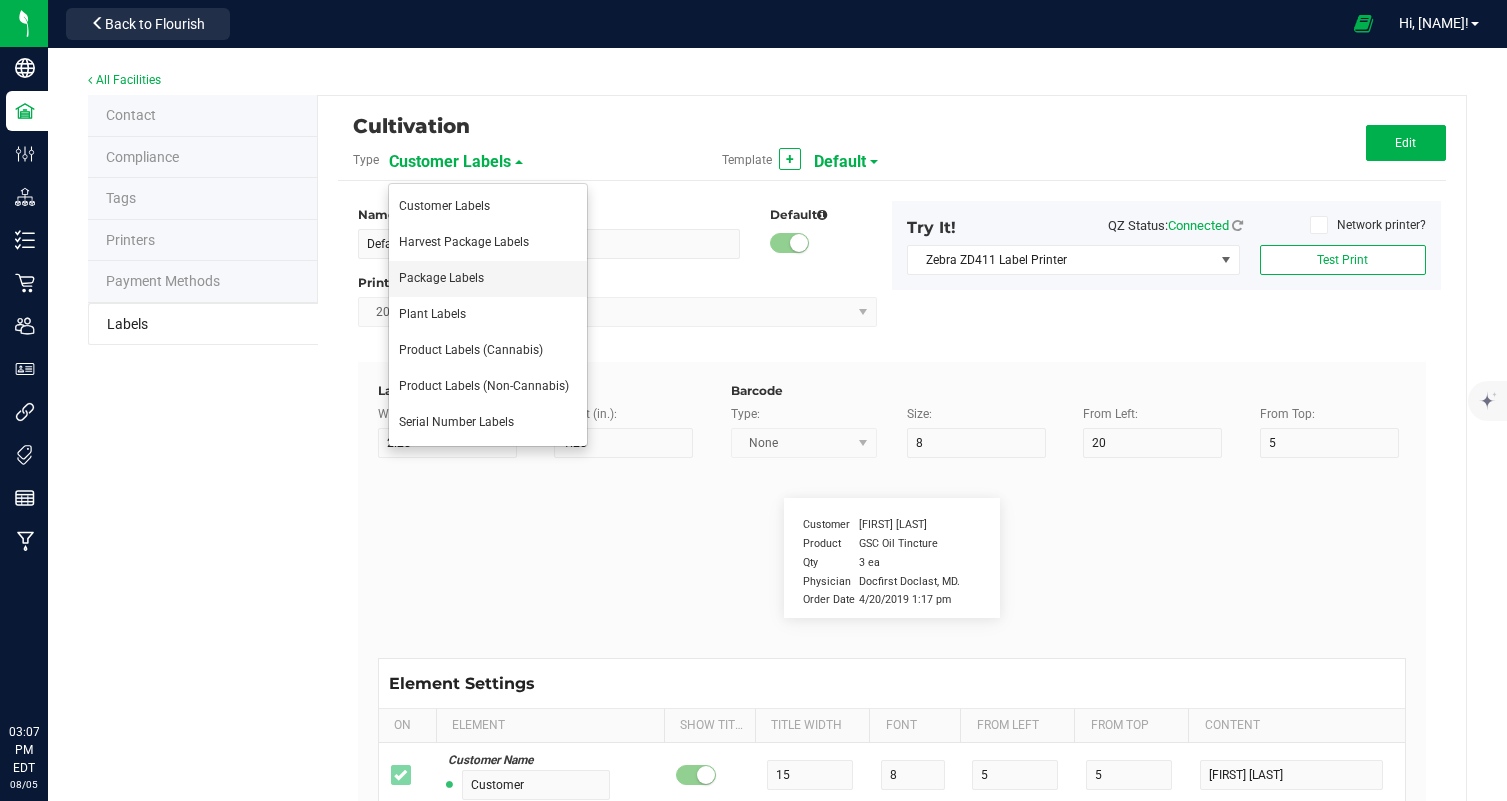 type on "Package Date:" 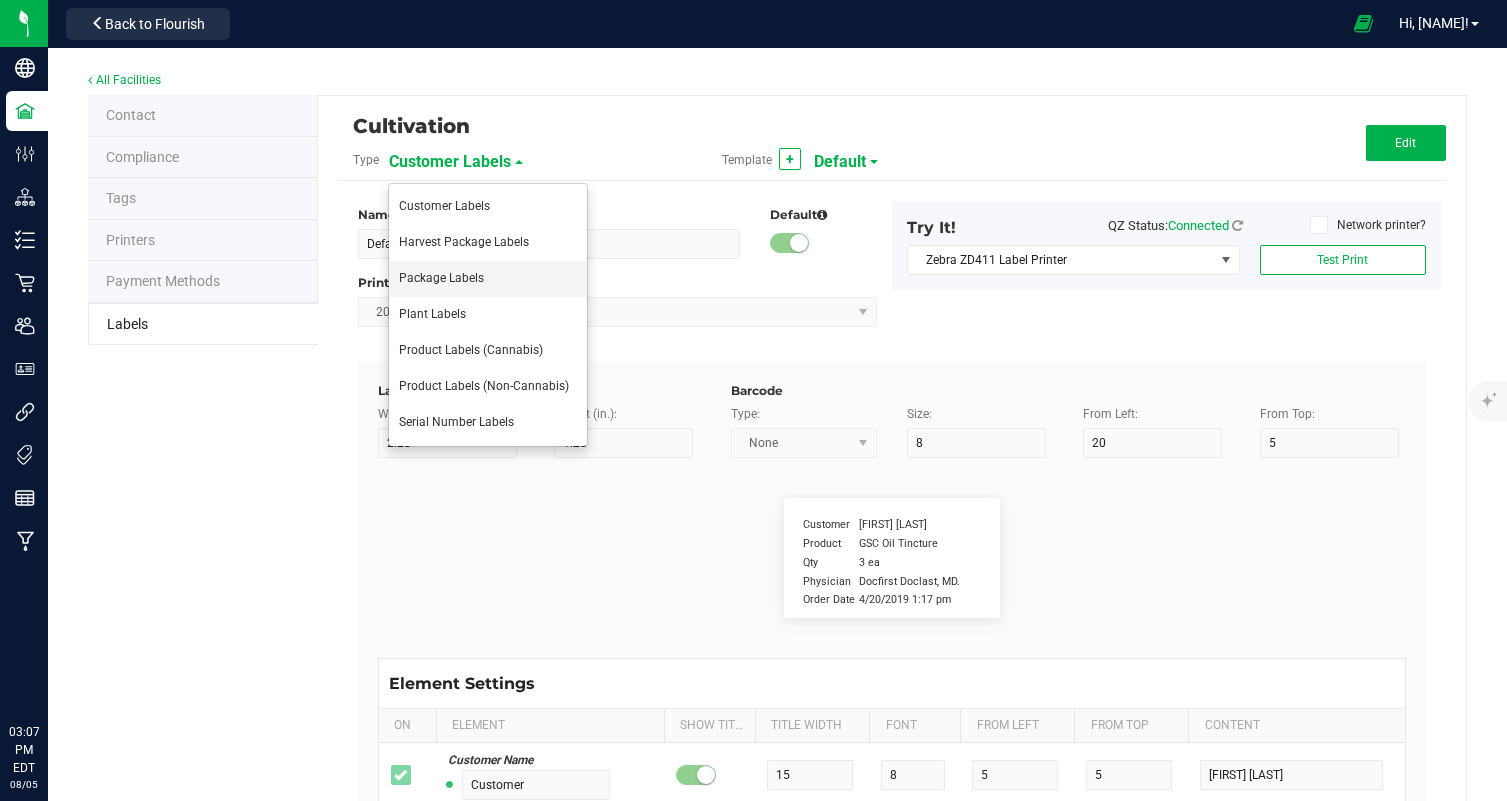 type on "14" 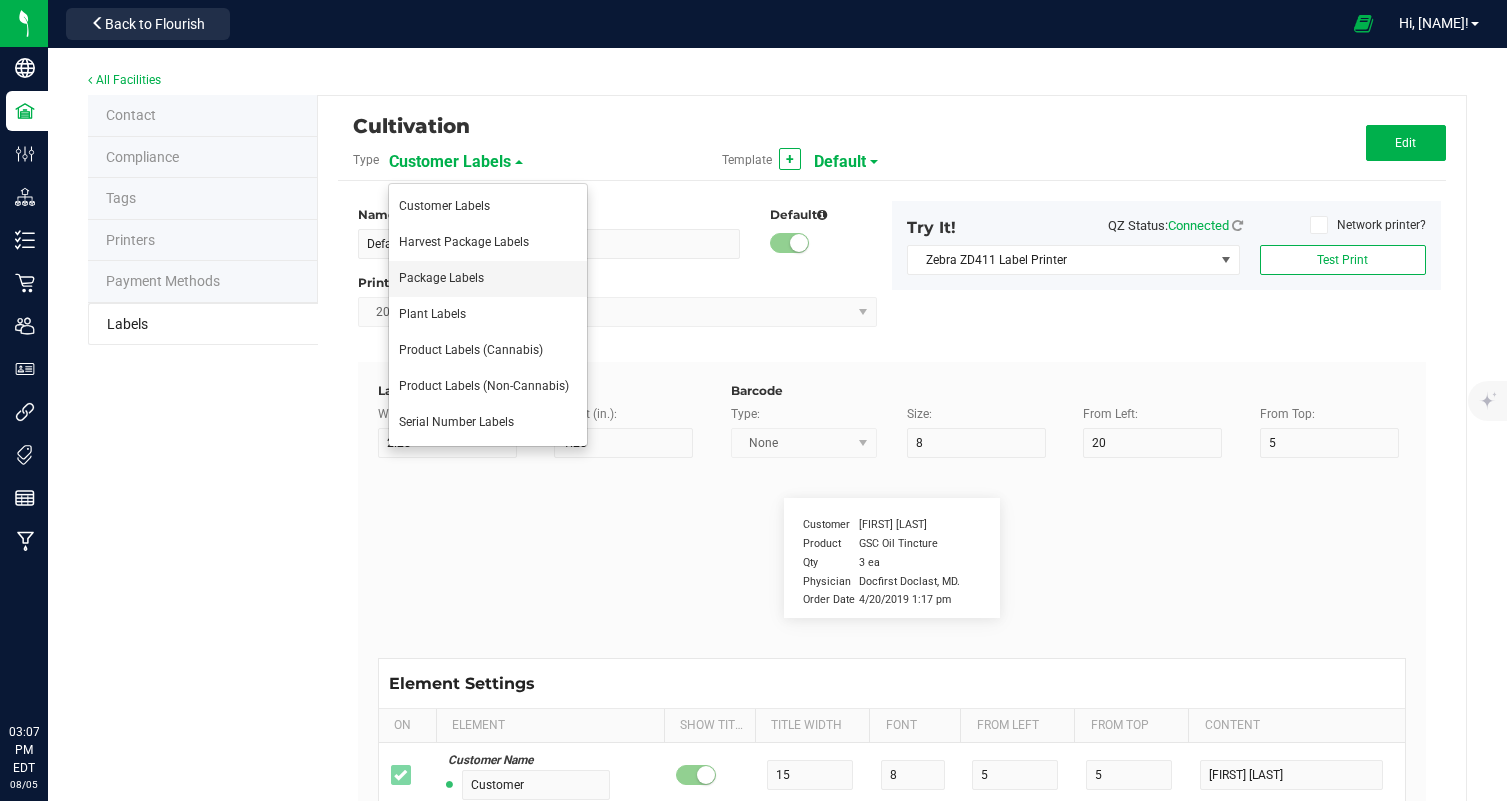 type on "6" 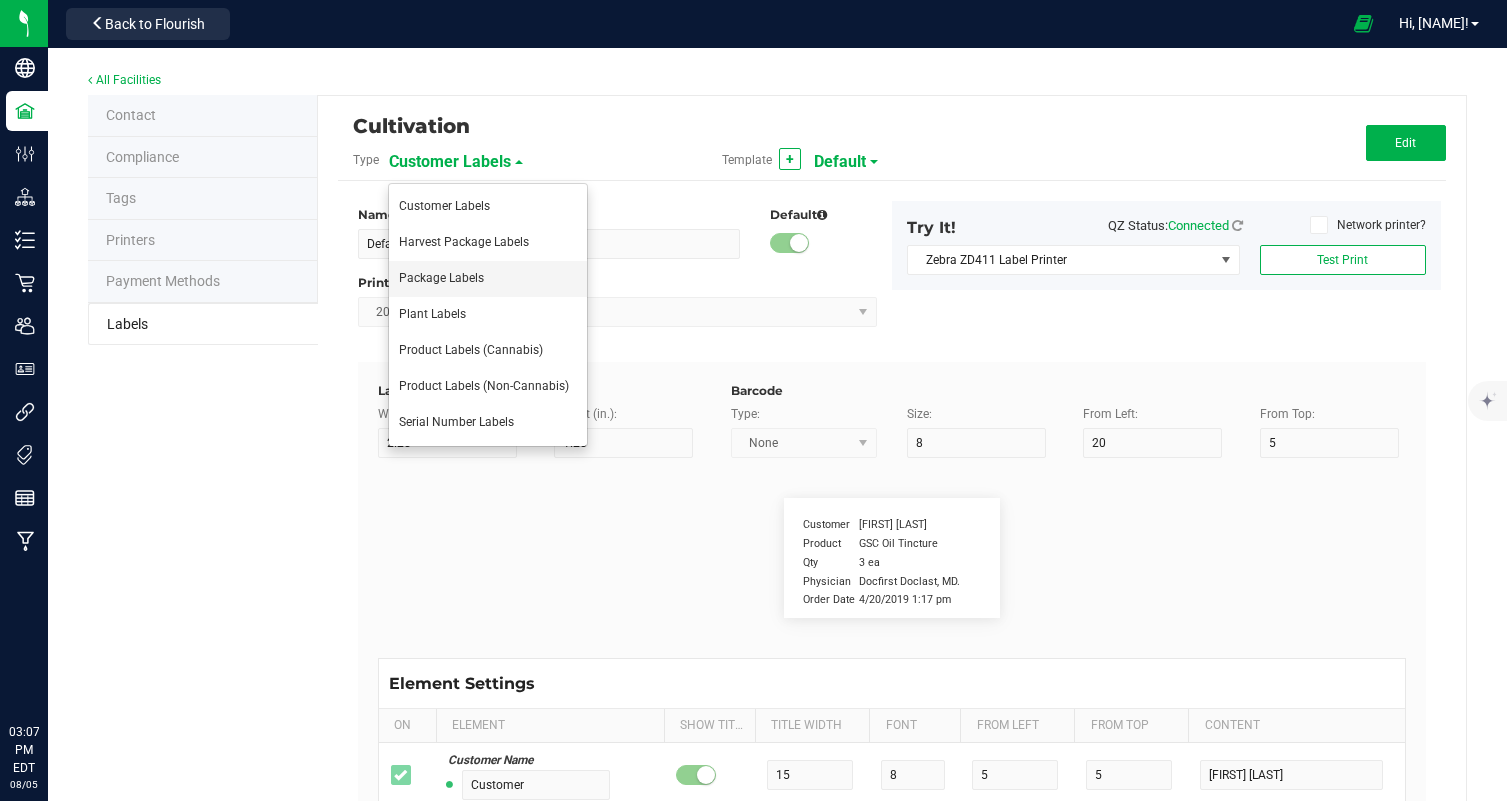 type on "4" 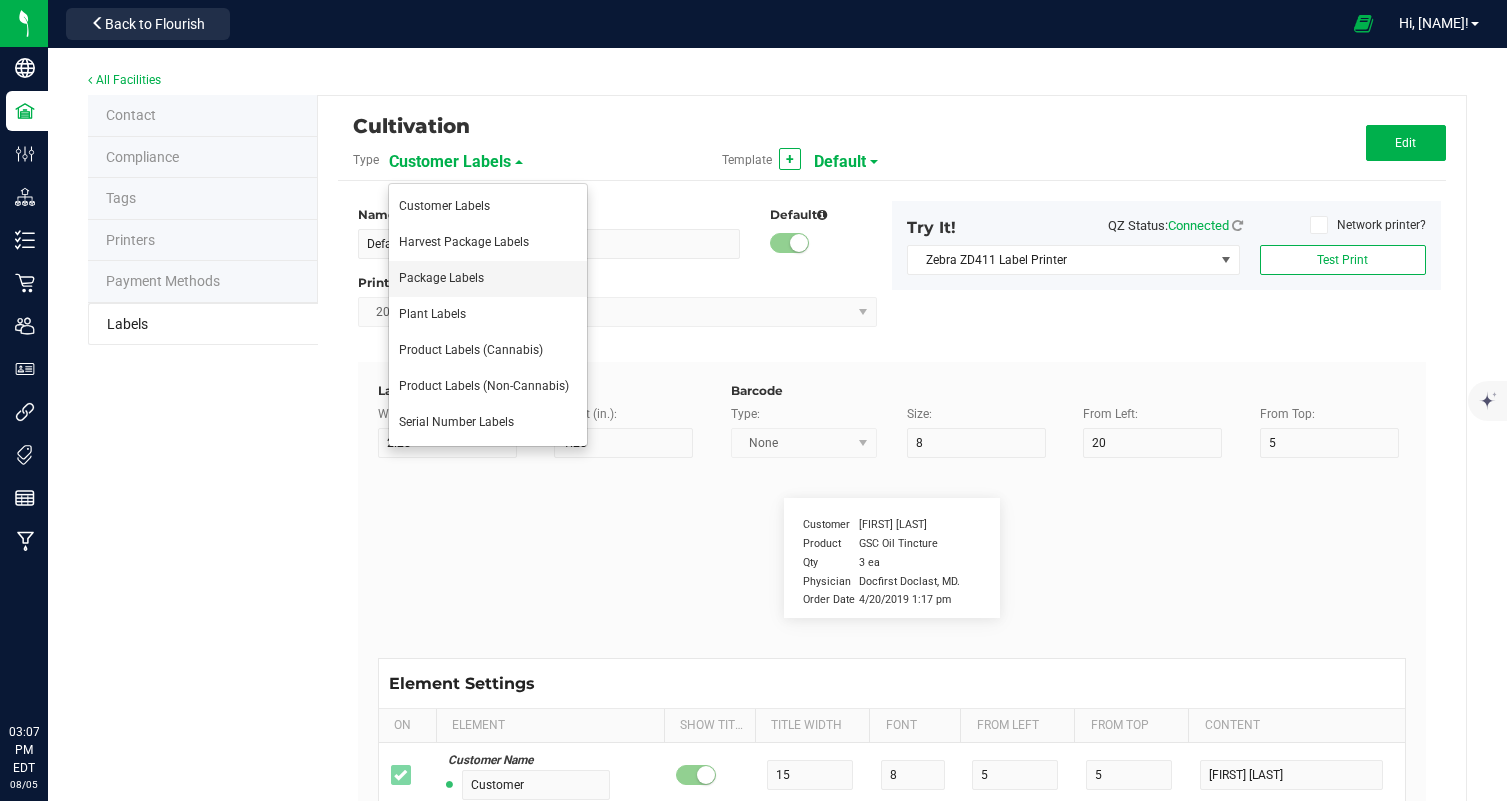 type on "48" 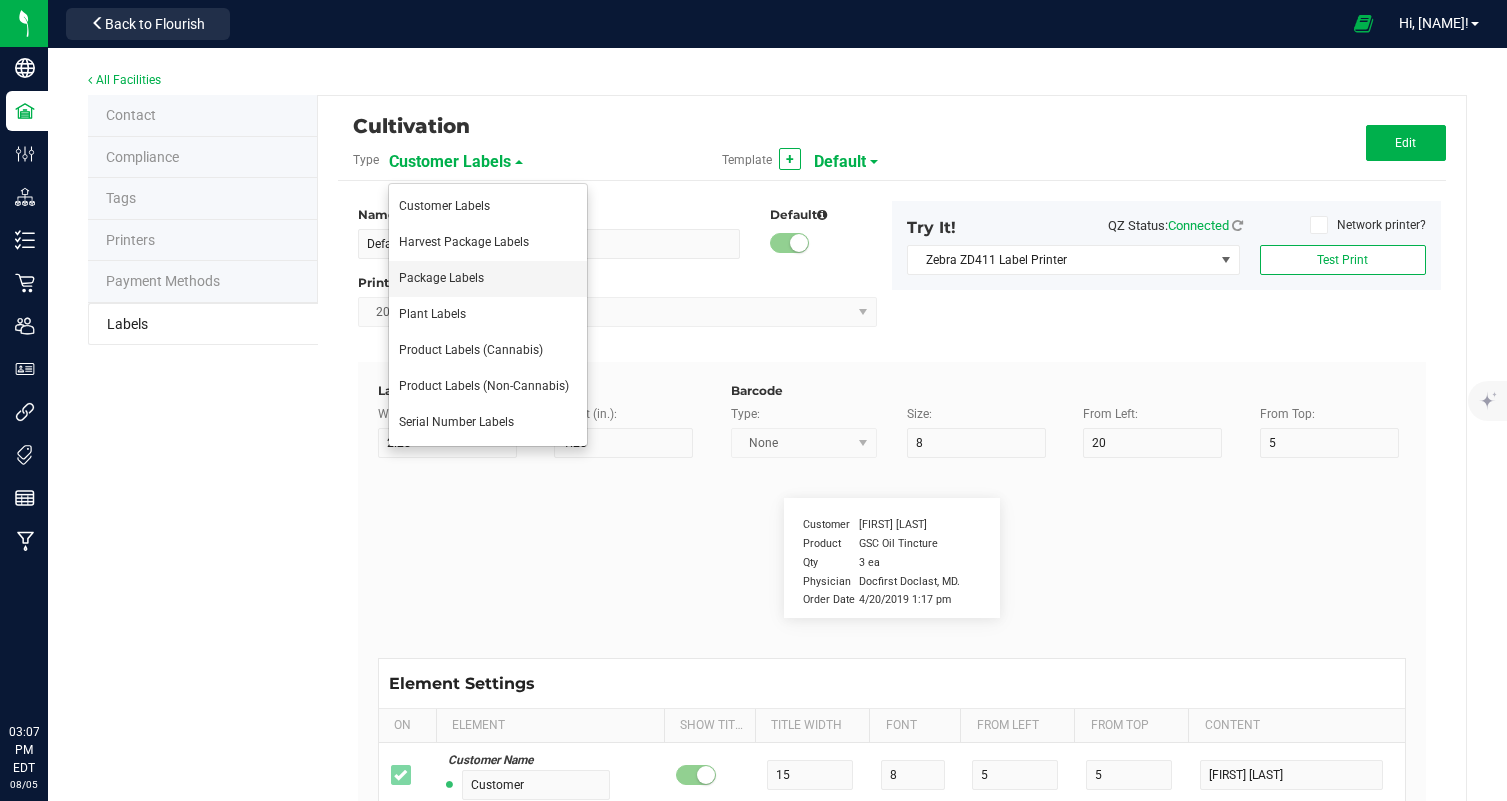 type on "07/30/25" 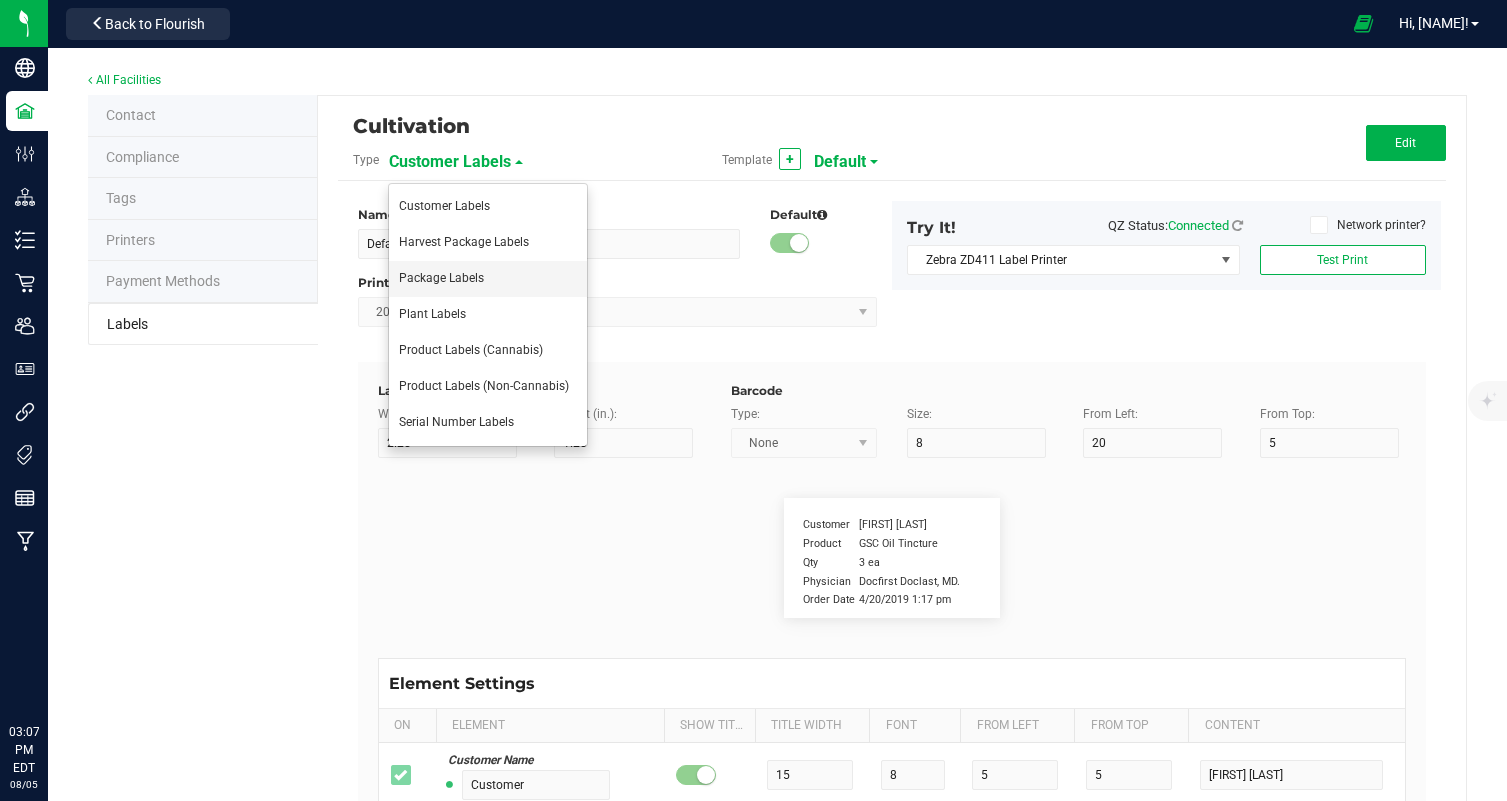 type on "Use By Date:" 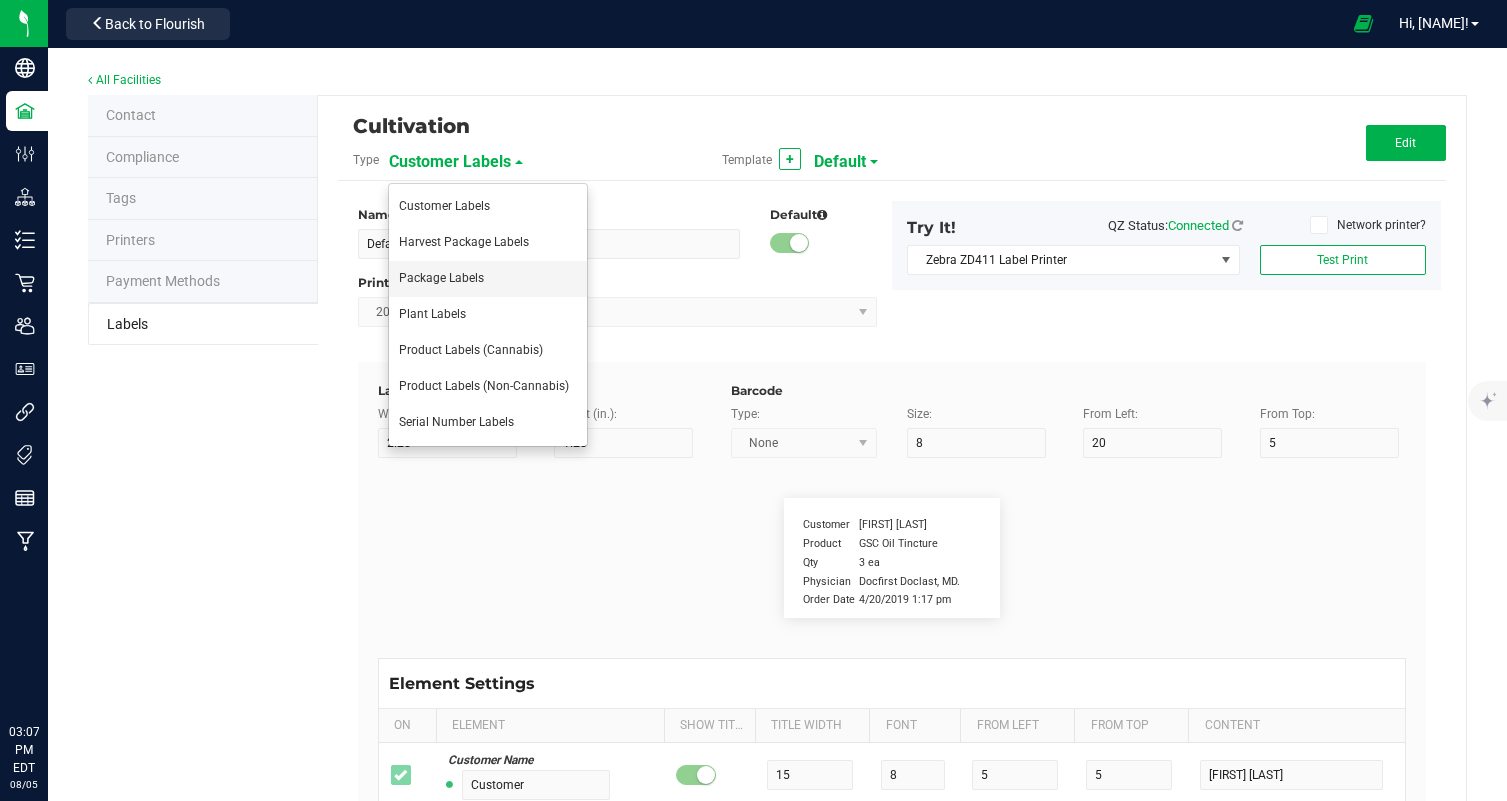type on "13" 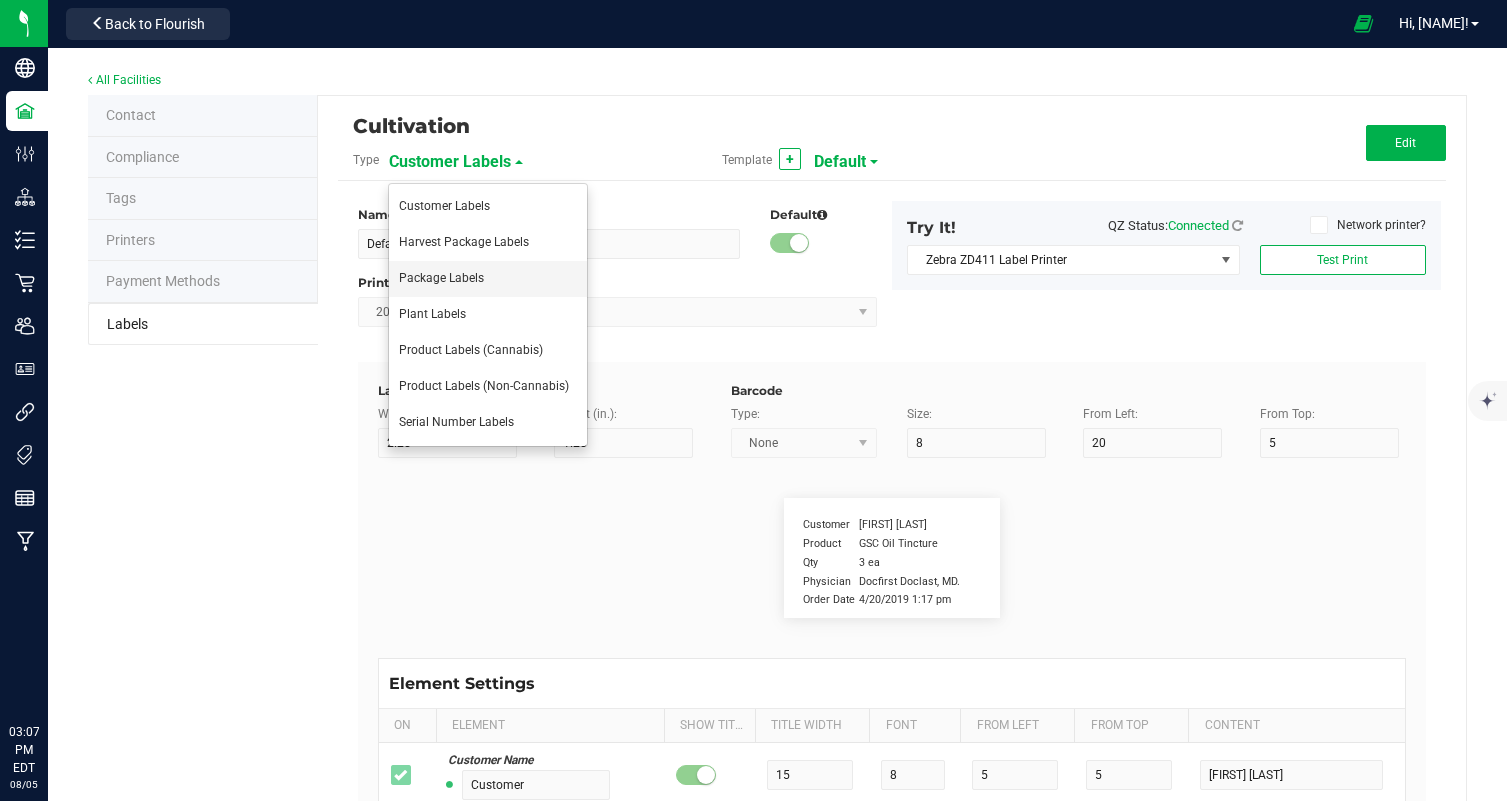 type on "6" 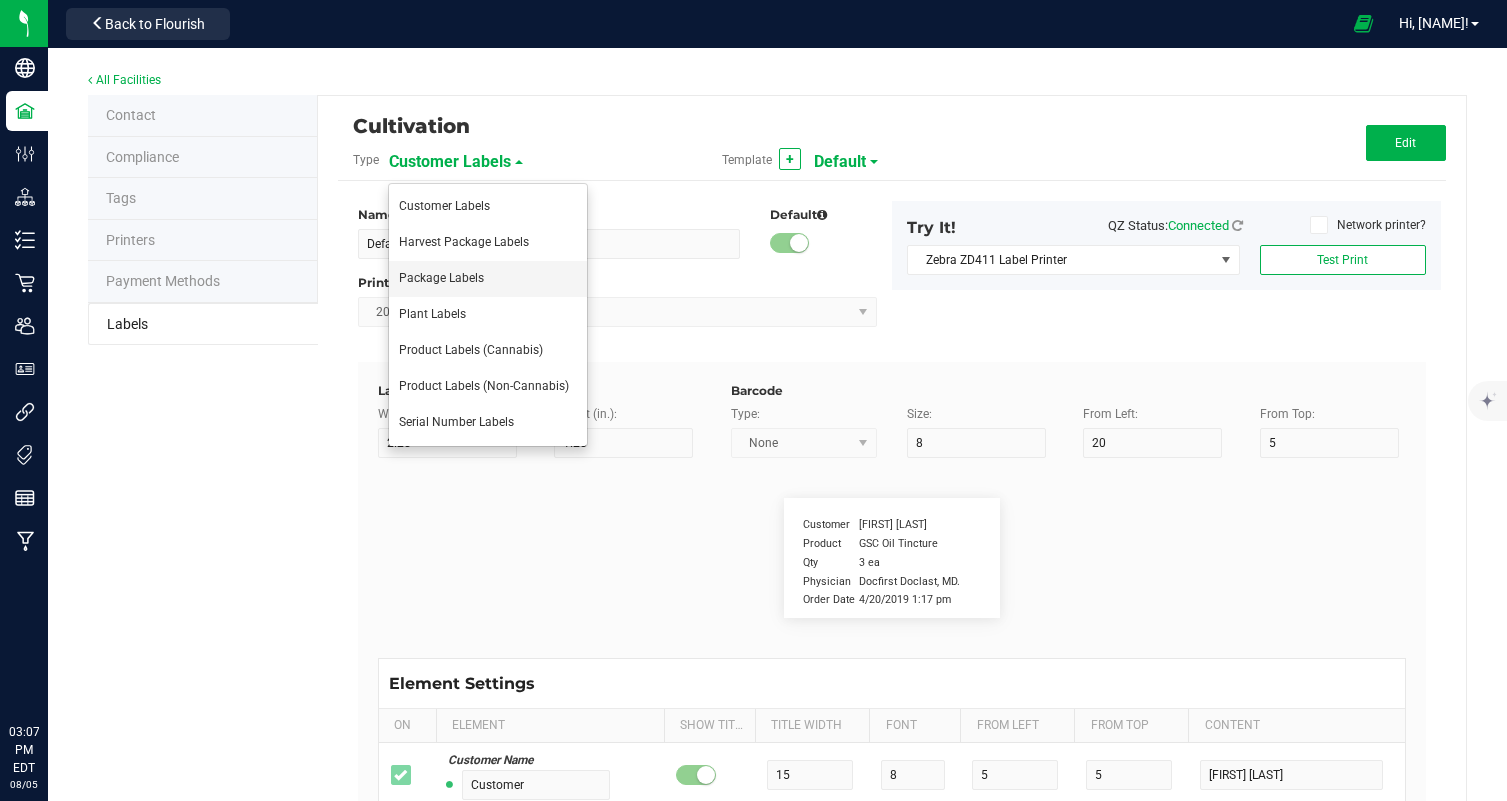 type on "29" 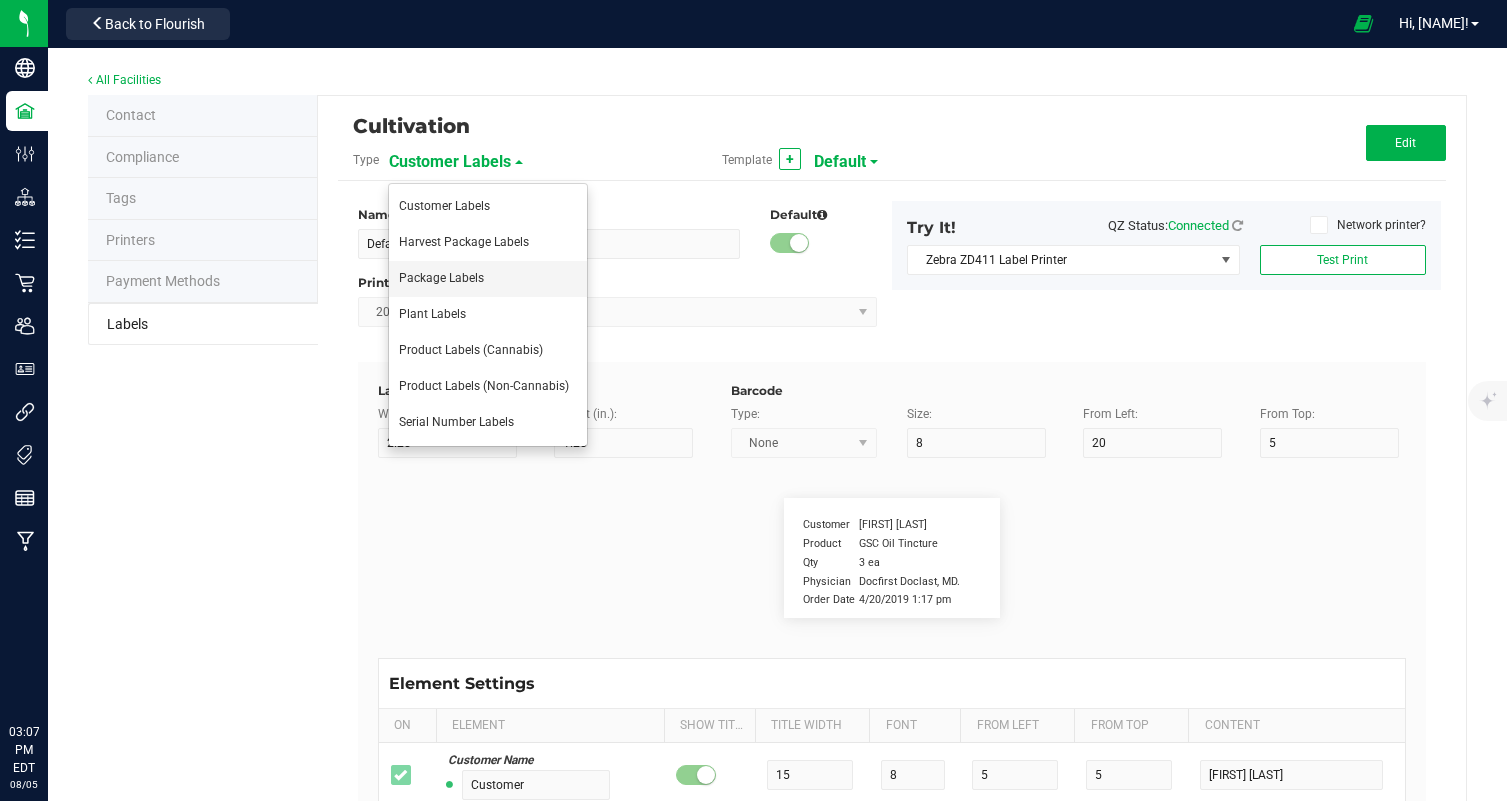 type on "48" 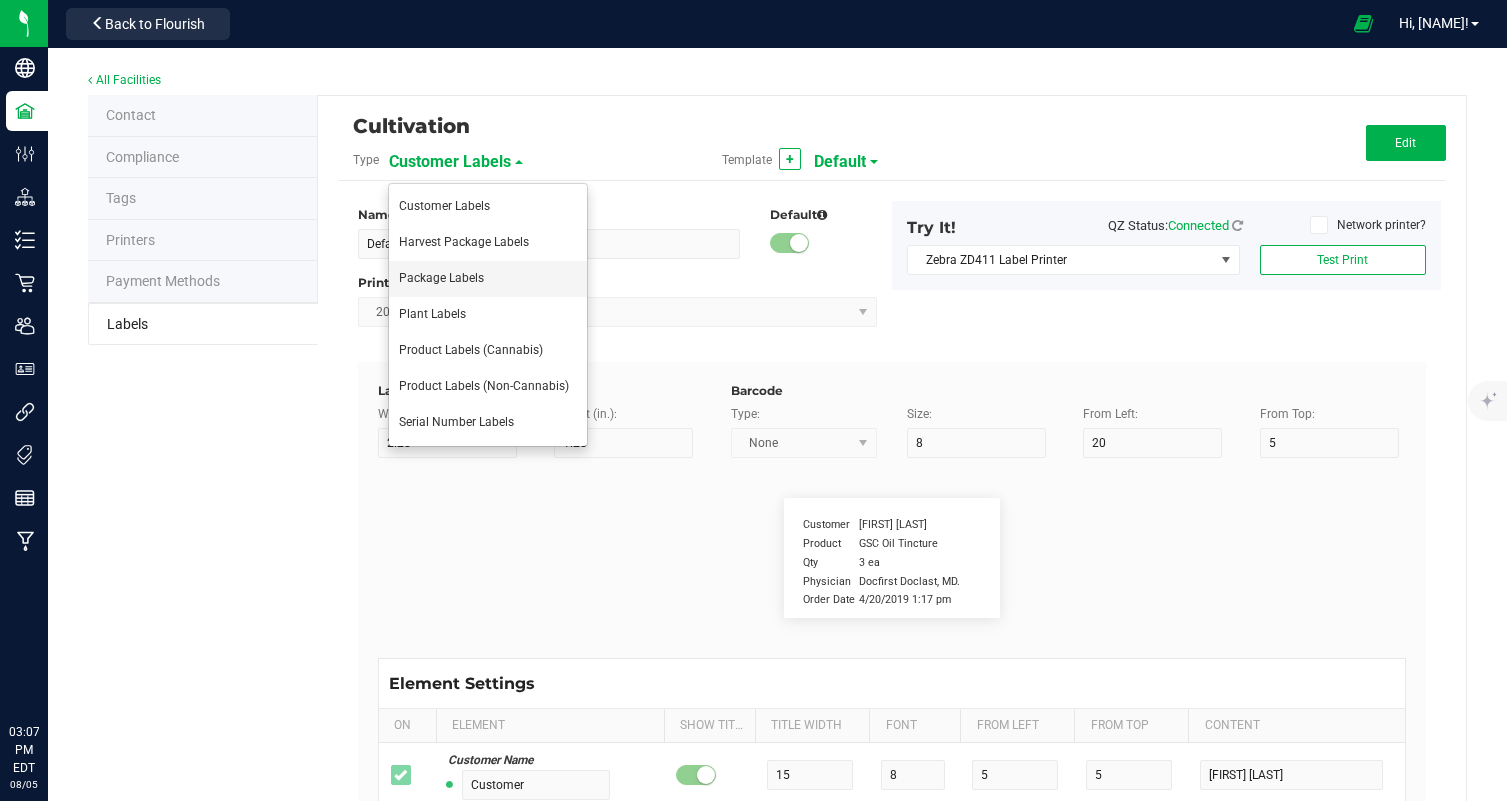 type on "01/30/26" 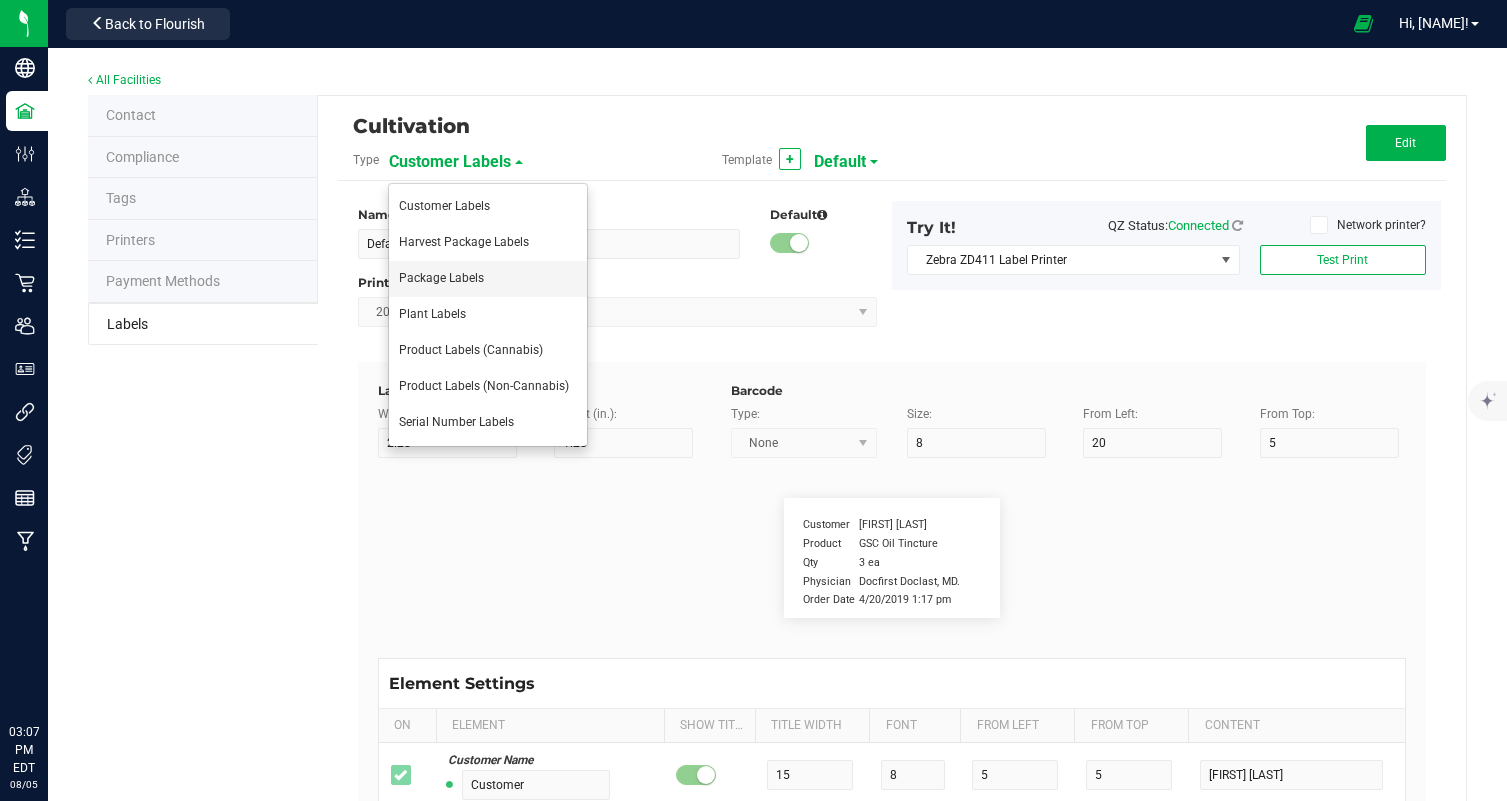 type on "Total THC:" 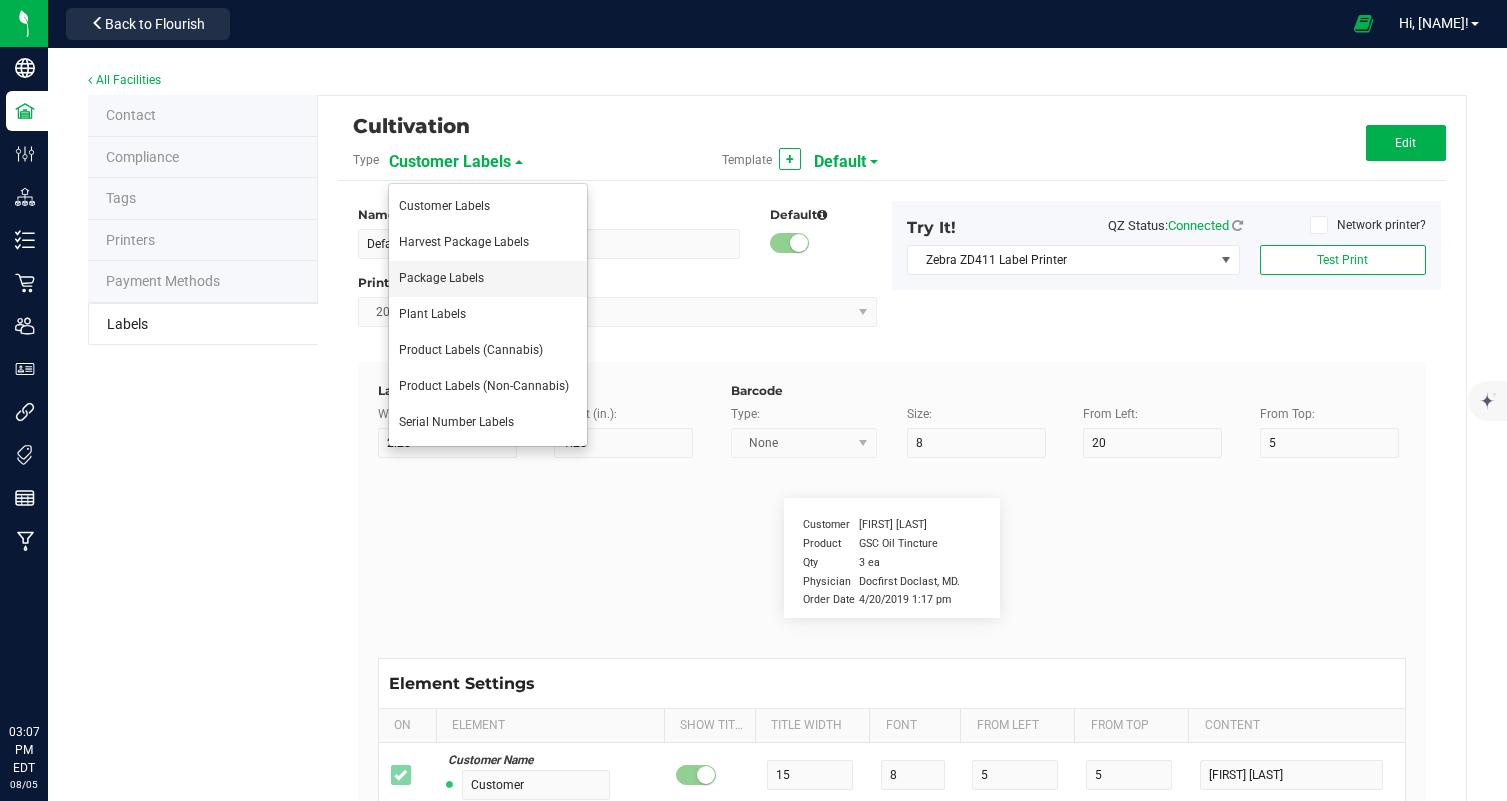 type on "10" 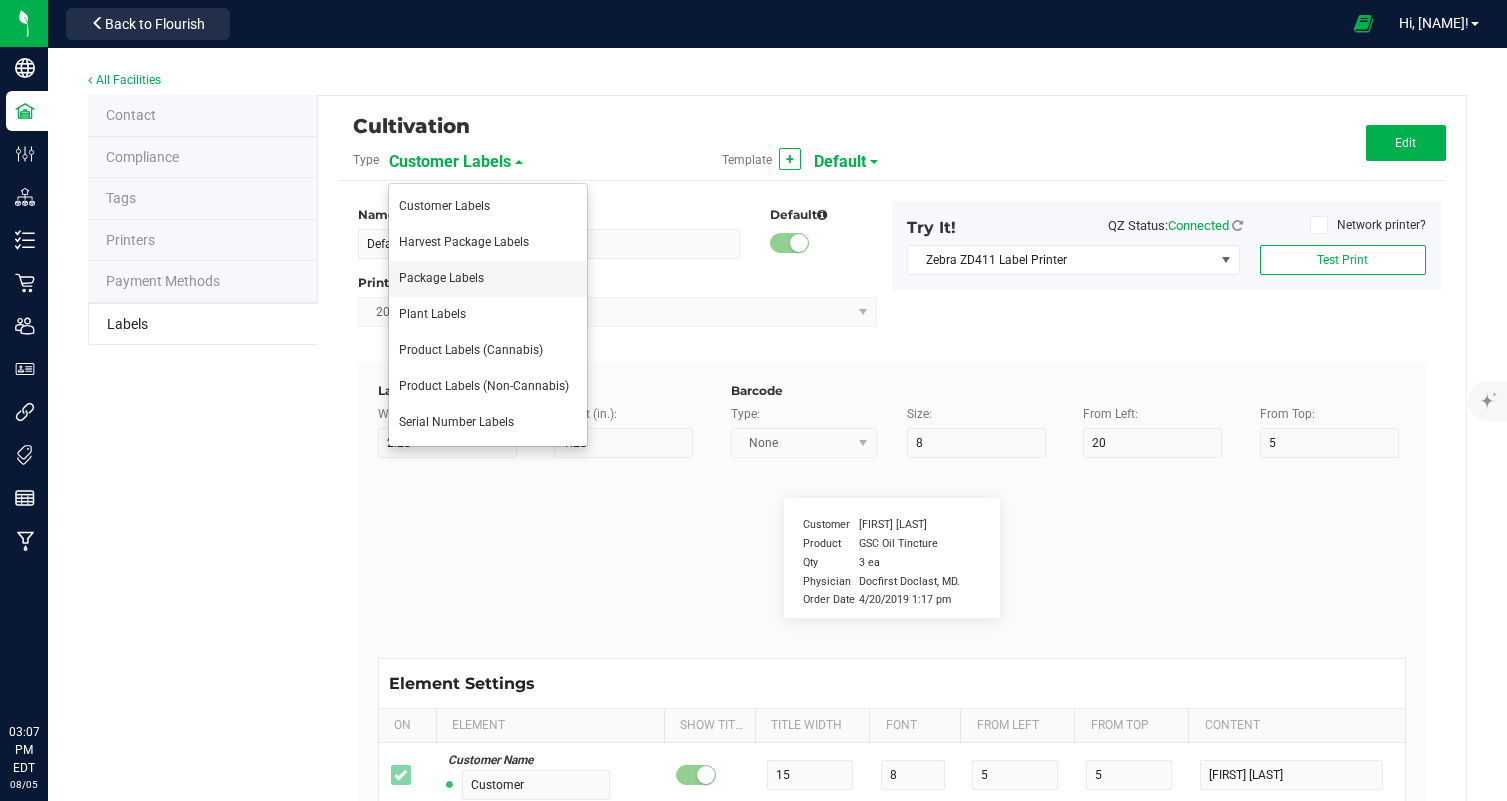 type on "6" 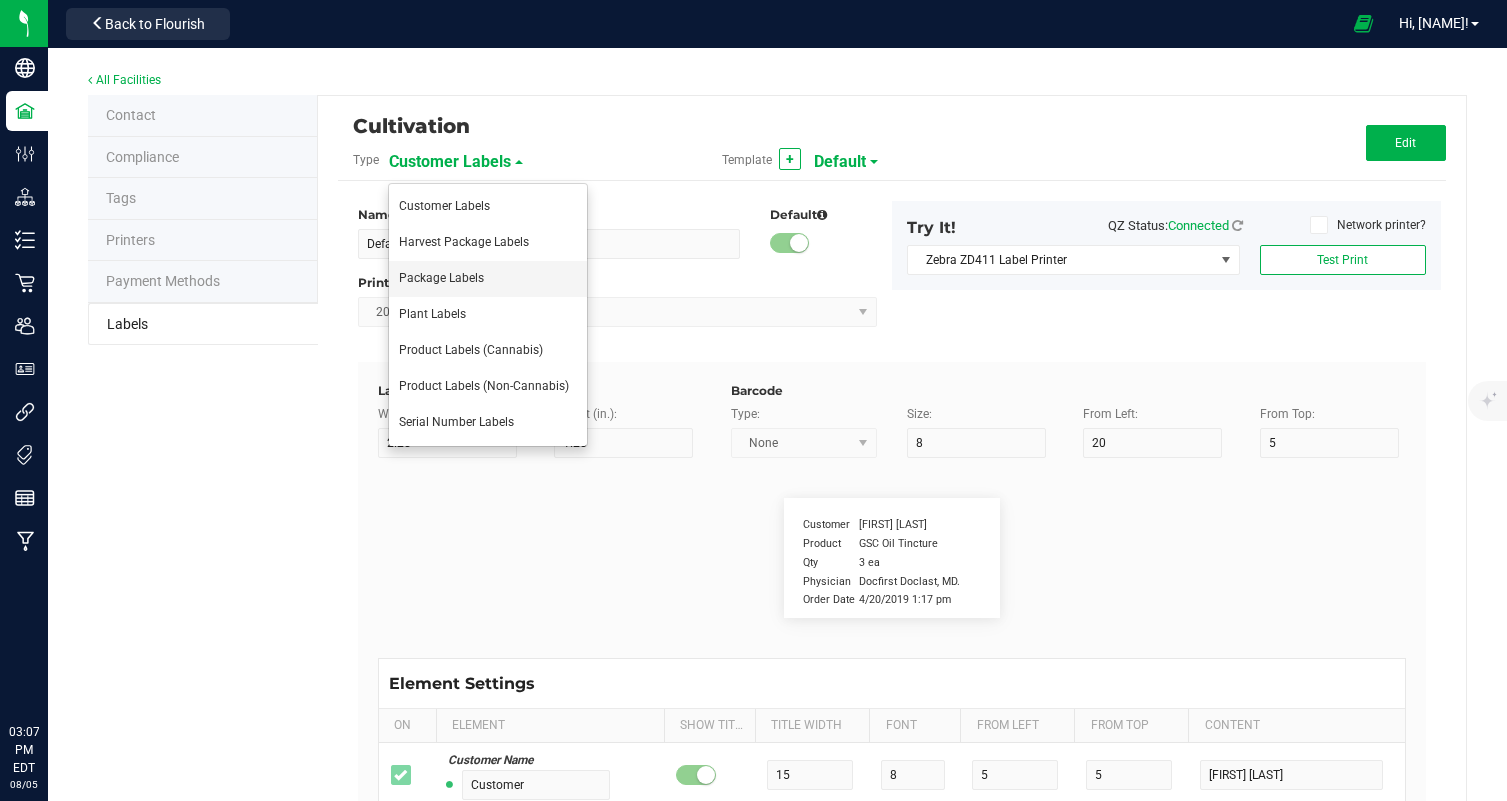 type on "4" 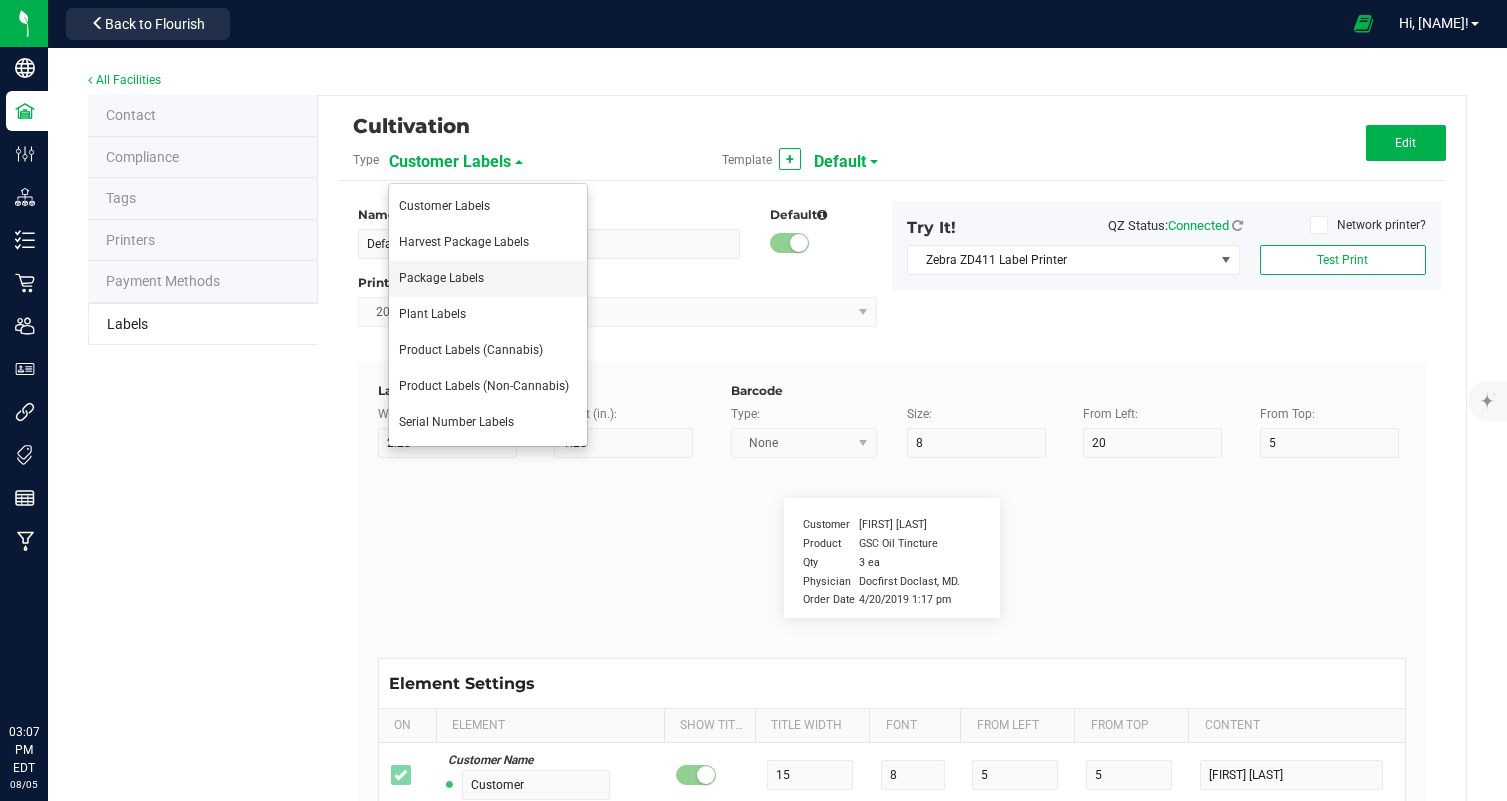 type on "17" 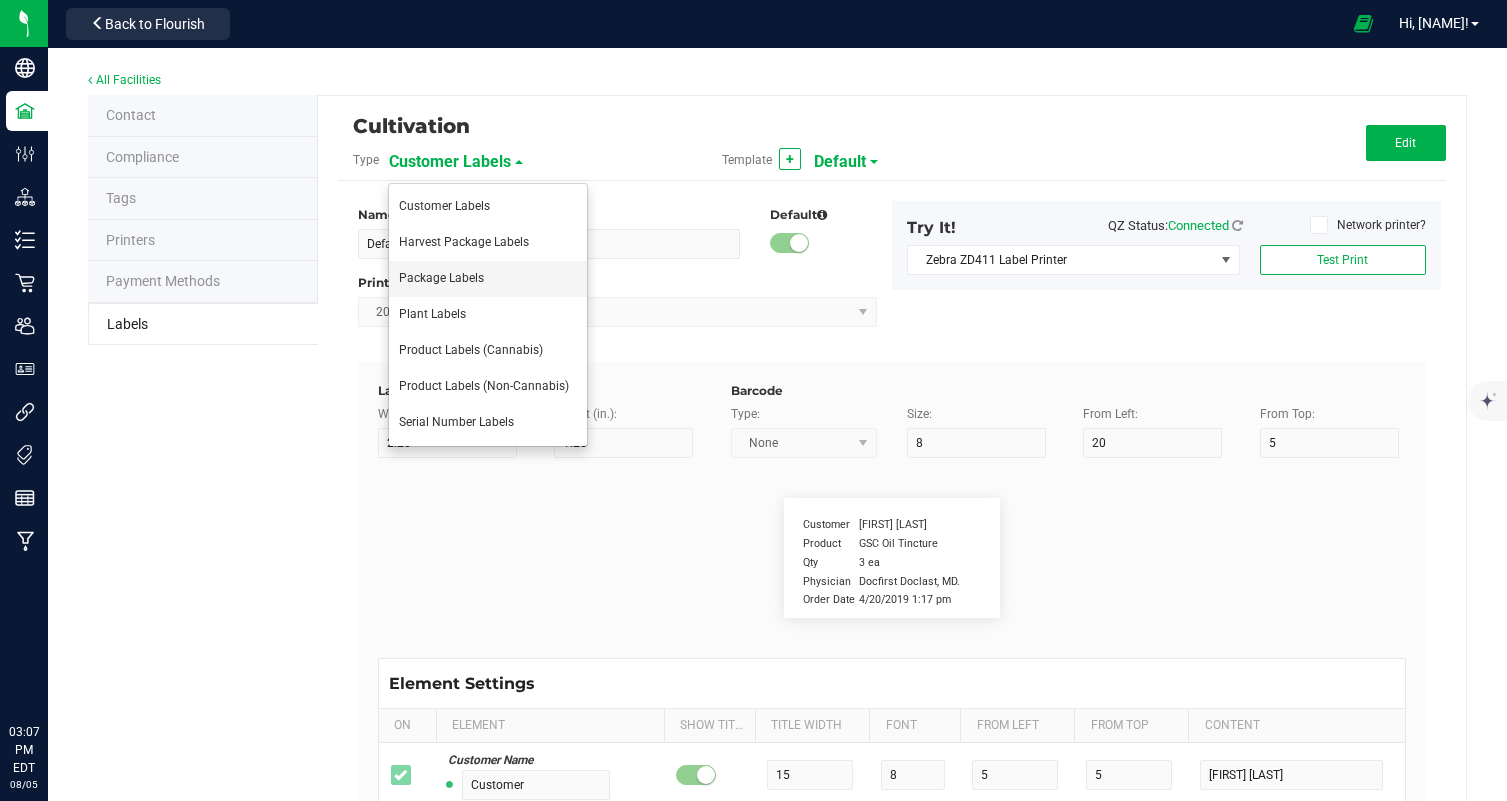 type on "28.34%" 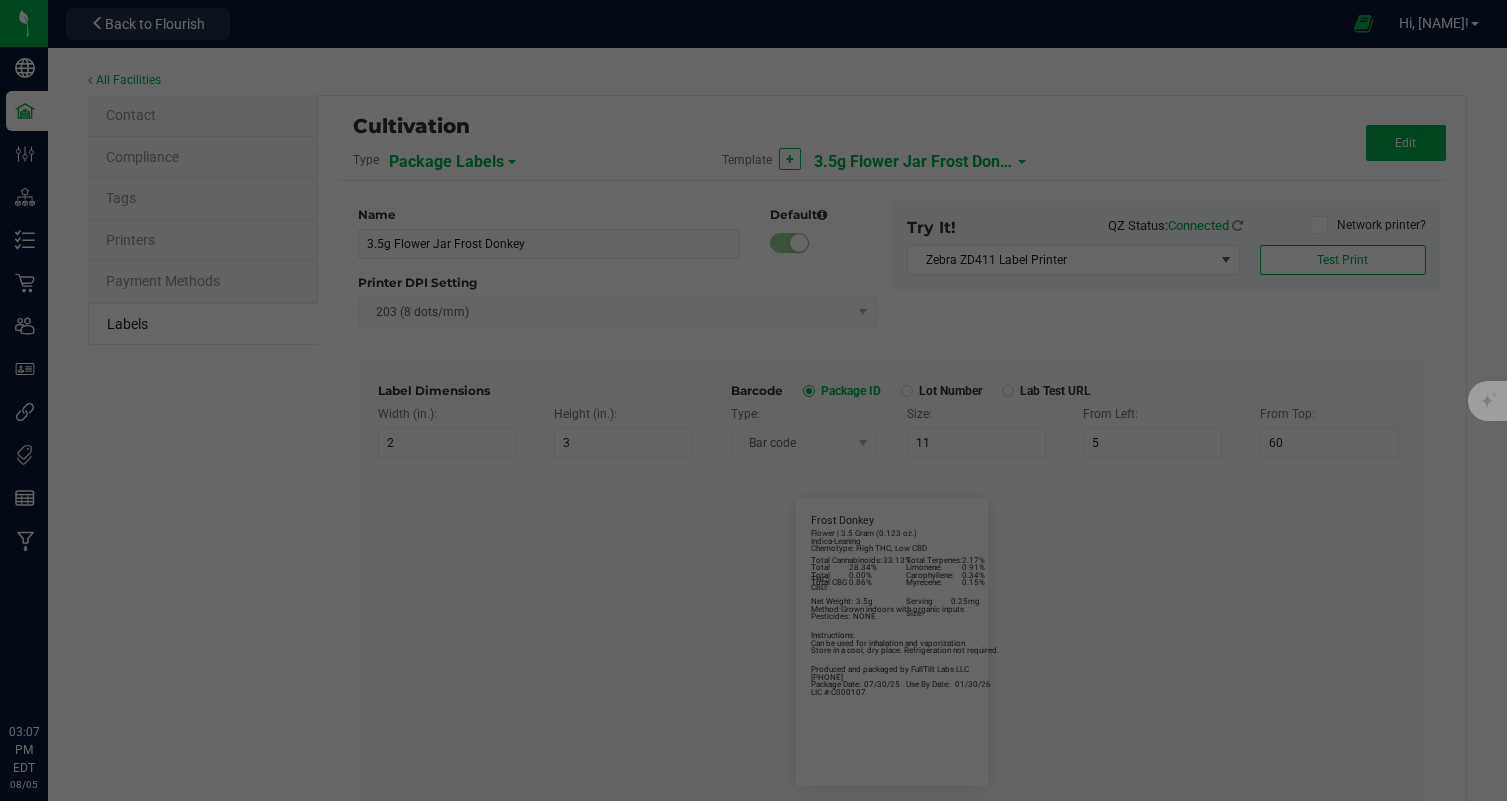 click at bounding box center (753, 400) 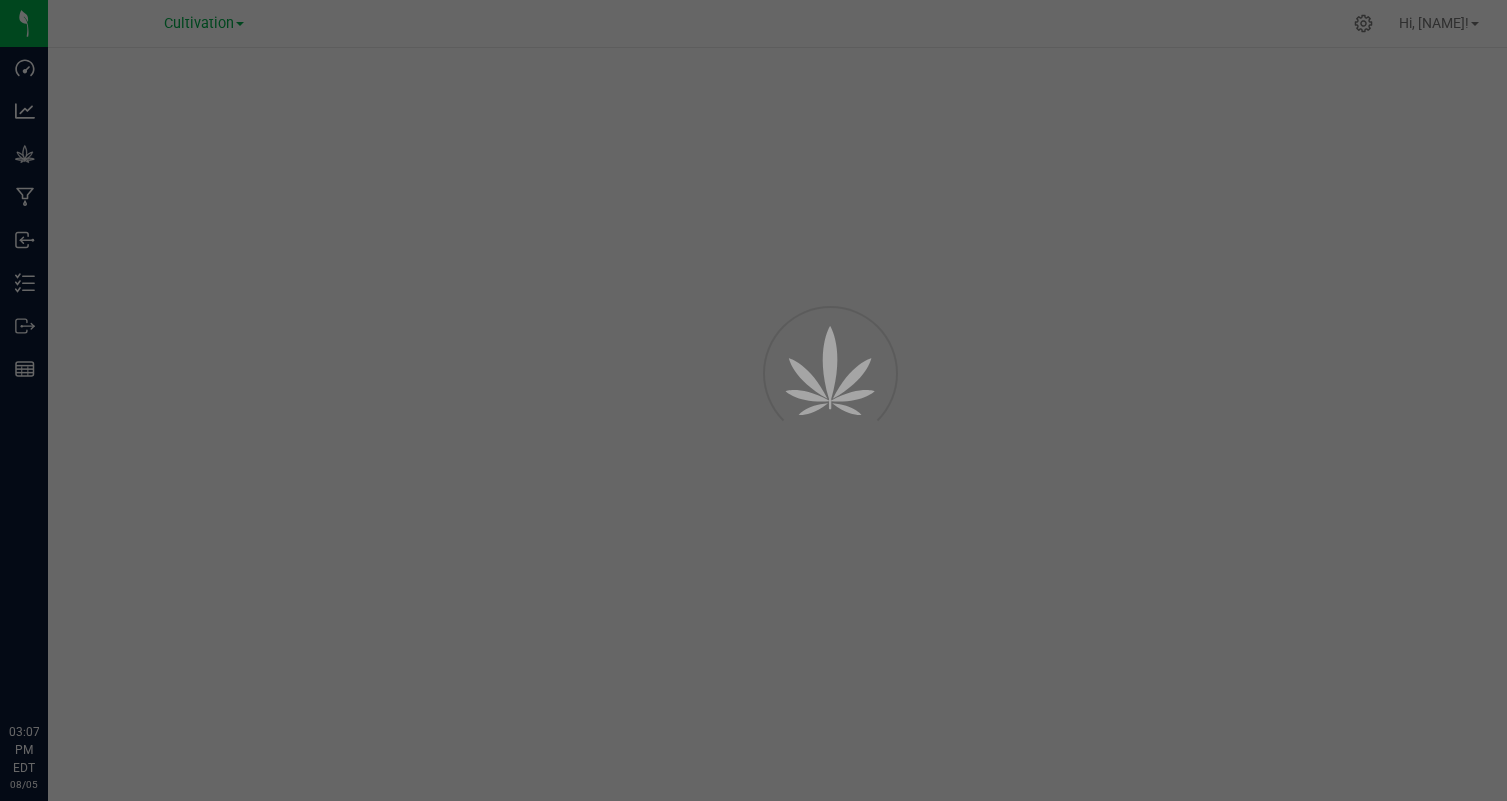 scroll, scrollTop: 0, scrollLeft: 0, axis: both 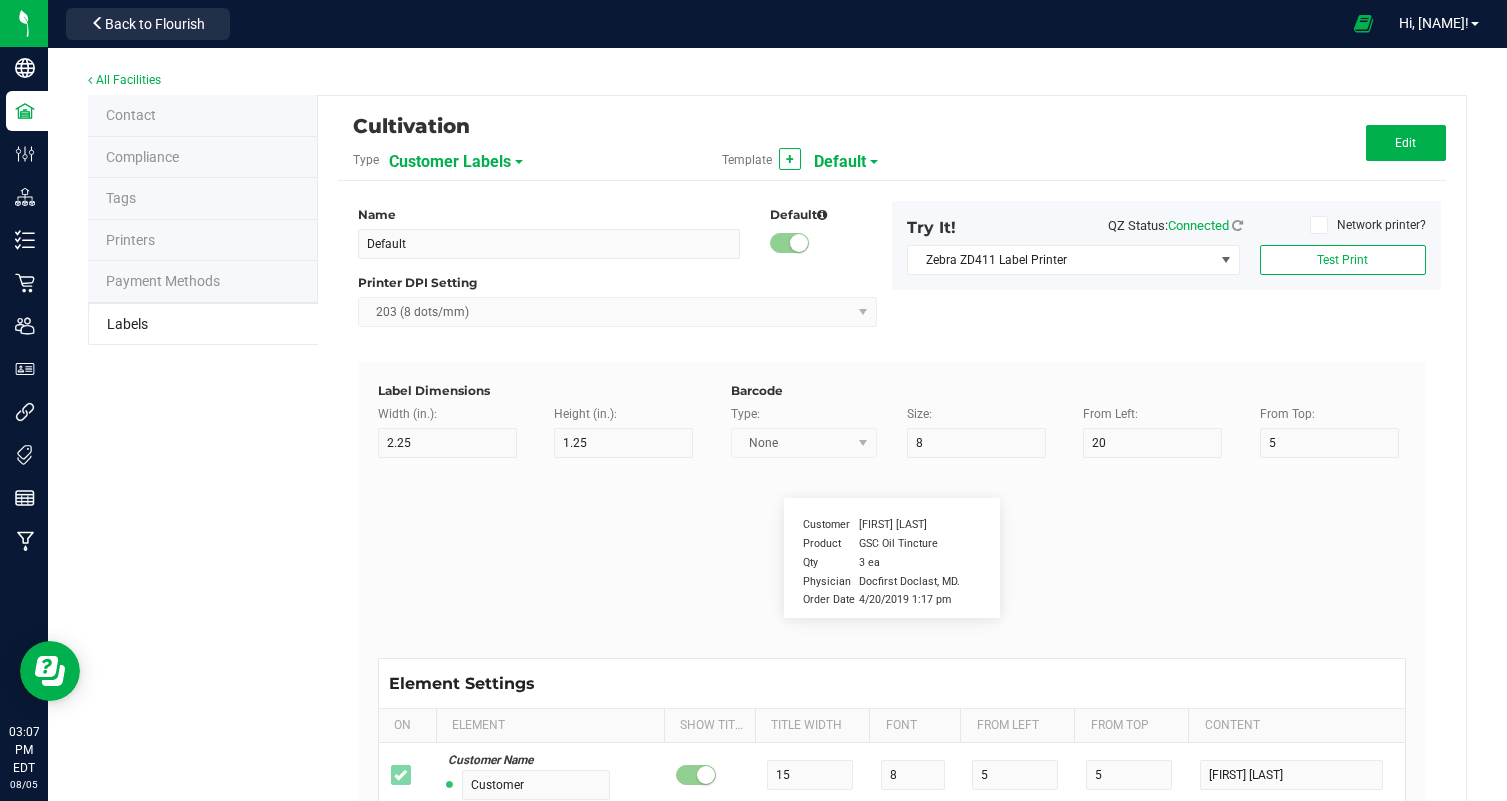click on "Customer Labels" at bounding box center [450, 162] 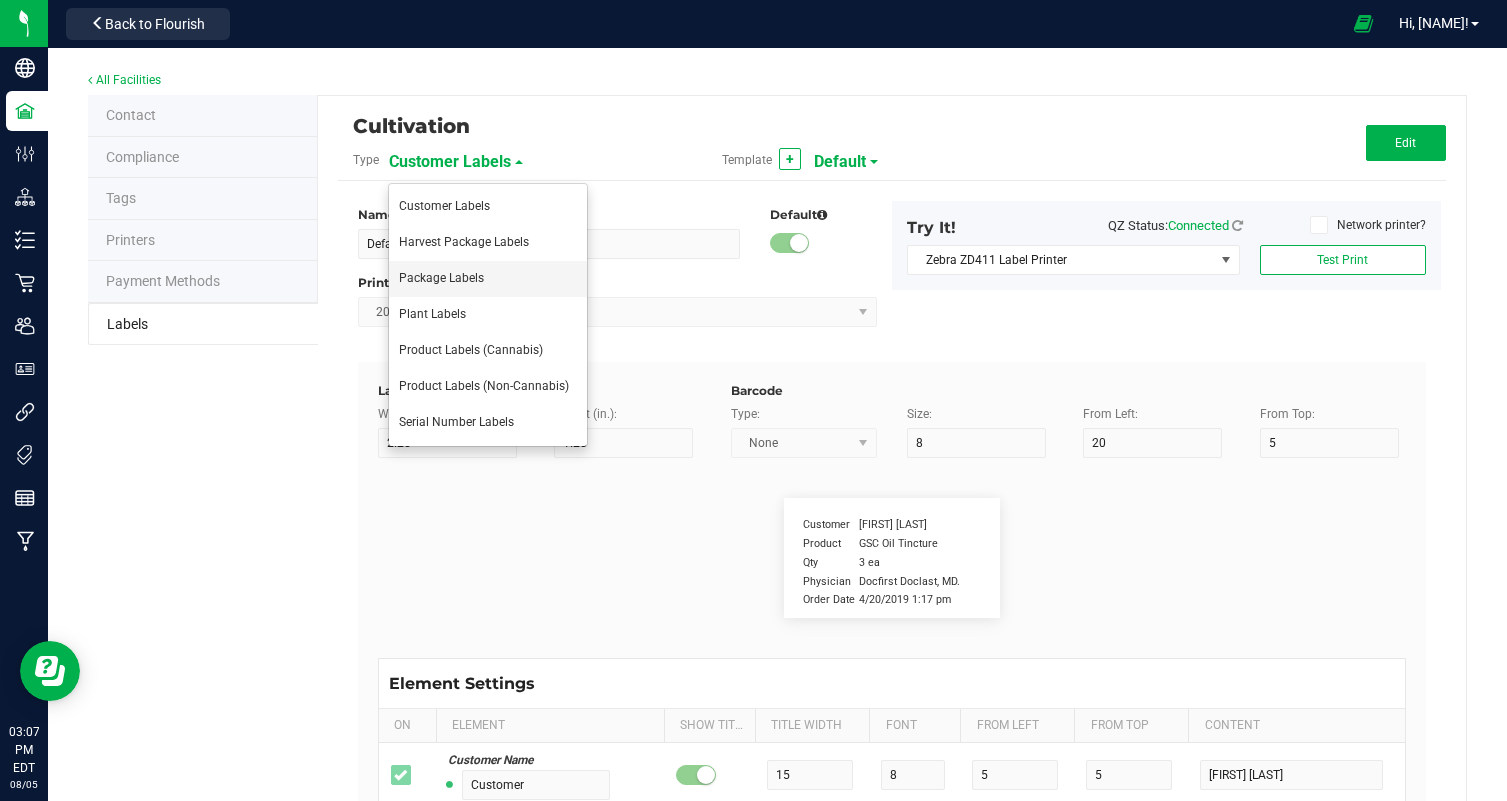 click on "Package Labels" at bounding box center (488, 279) 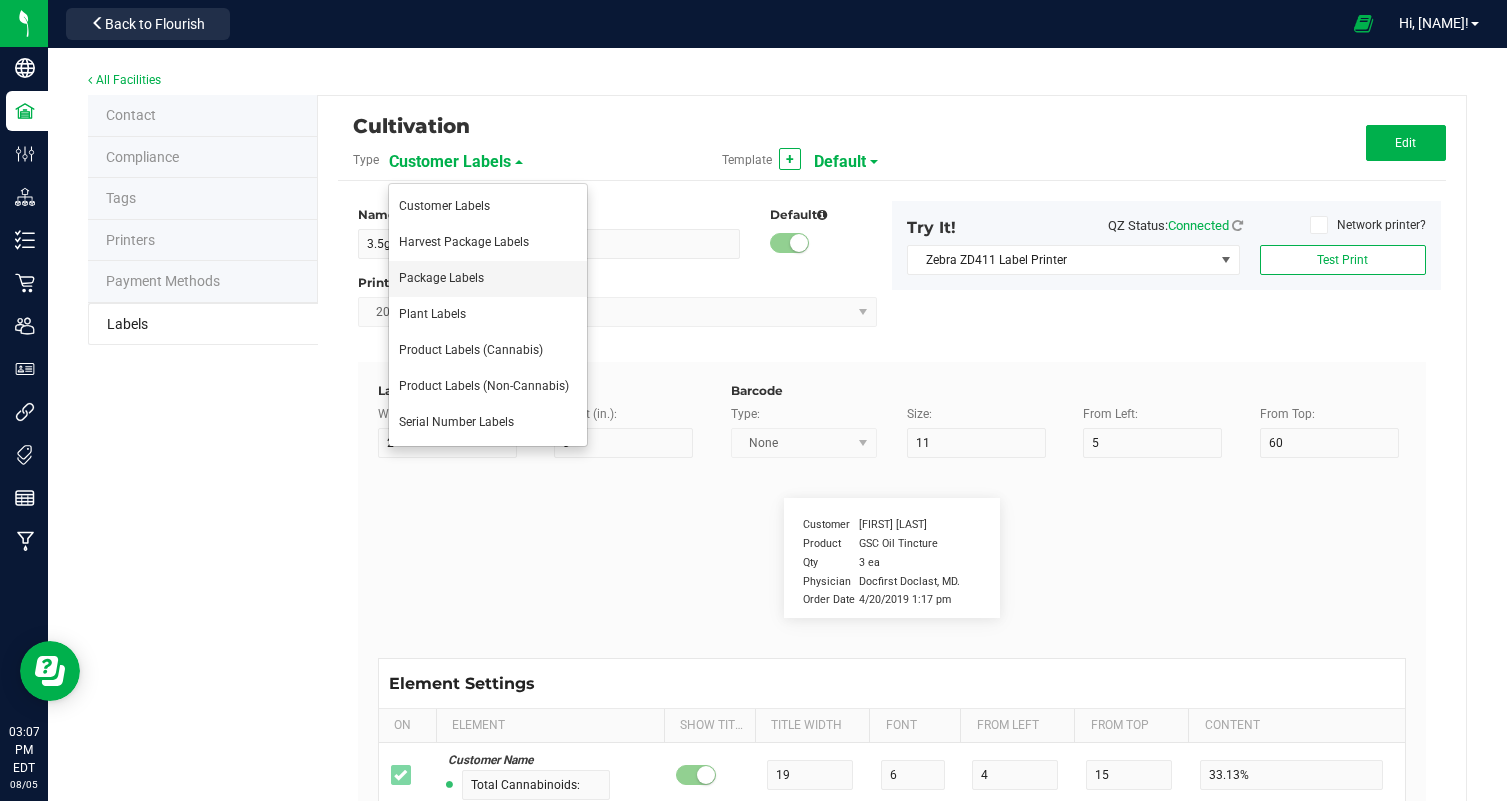type on "01/30/26" 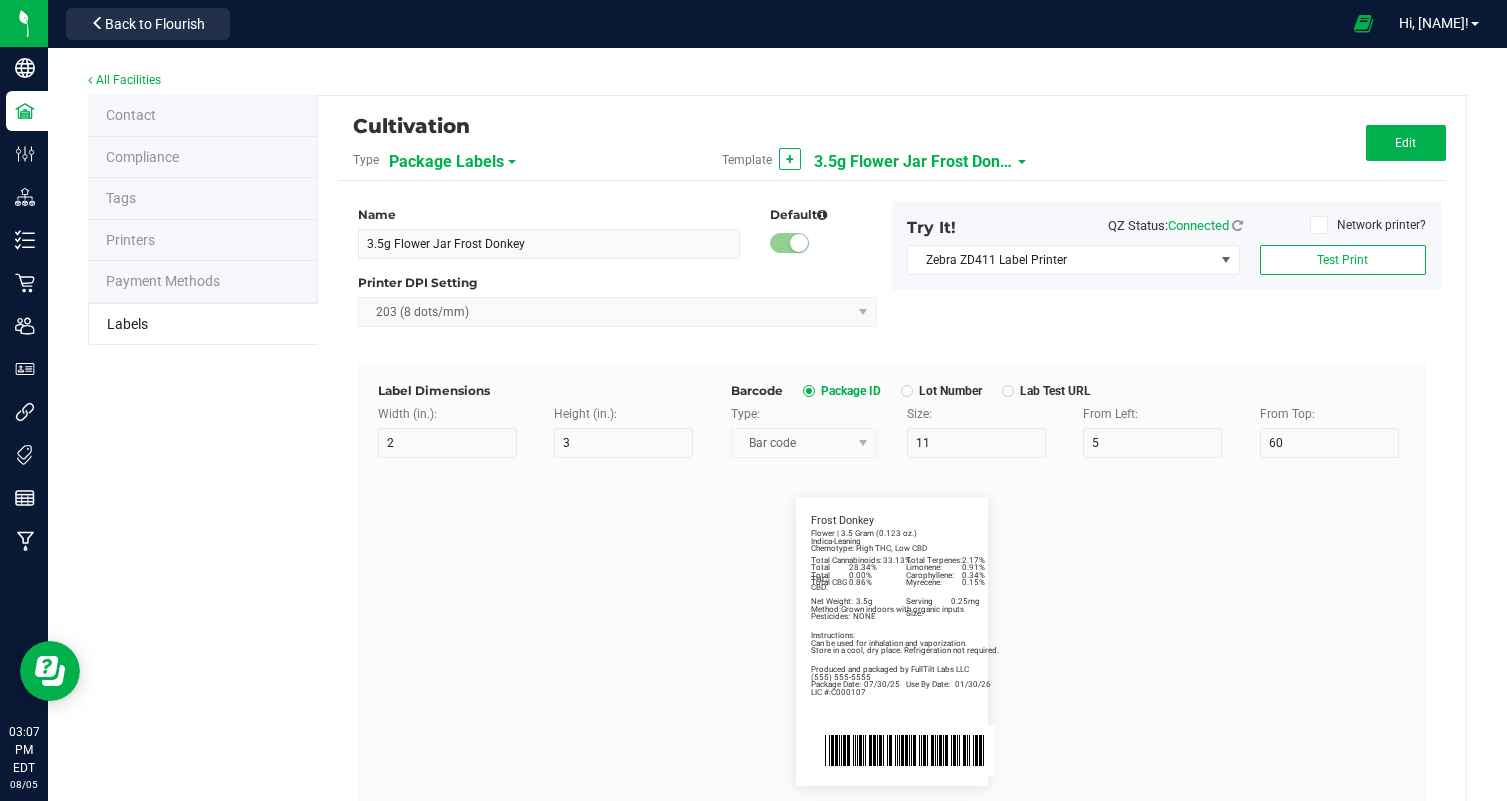 click on "3.5g Flower Jar Frost Donkey" at bounding box center (914, 162) 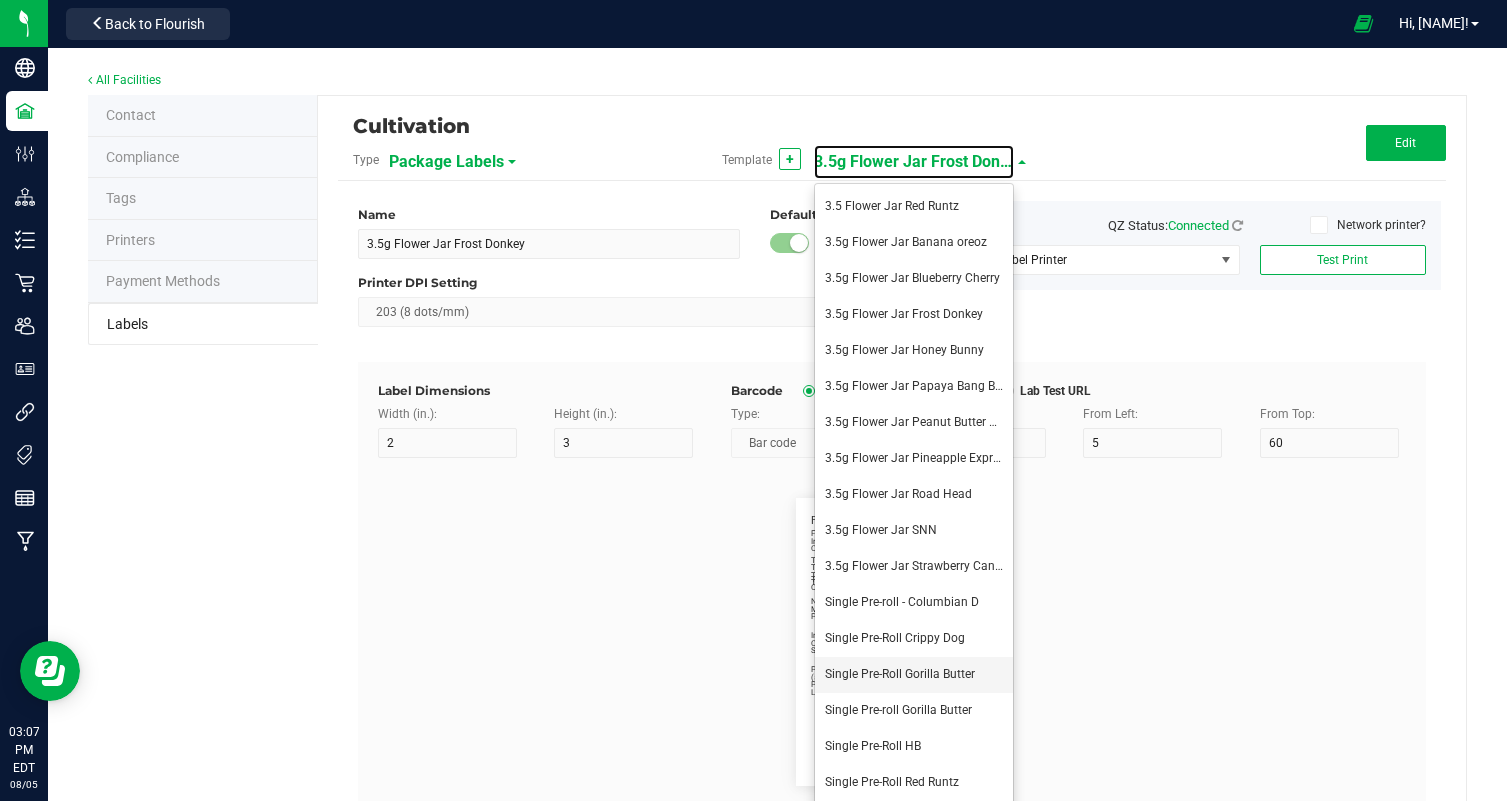 scroll, scrollTop: 150, scrollLeft: 0, axis: vertical 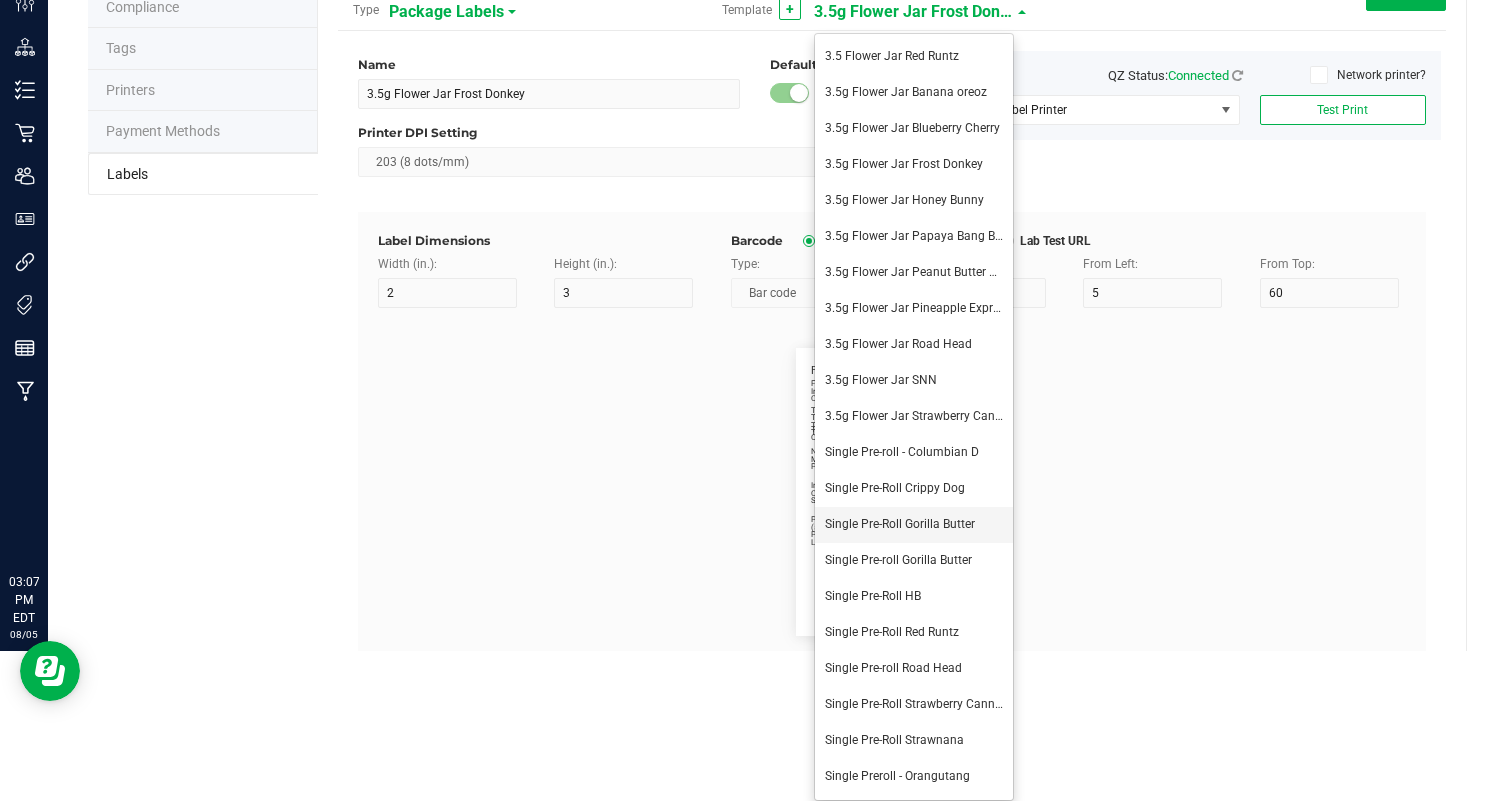 click on "Single Pre-Roll Gorilla Butter" at bounding box center (900, 524) 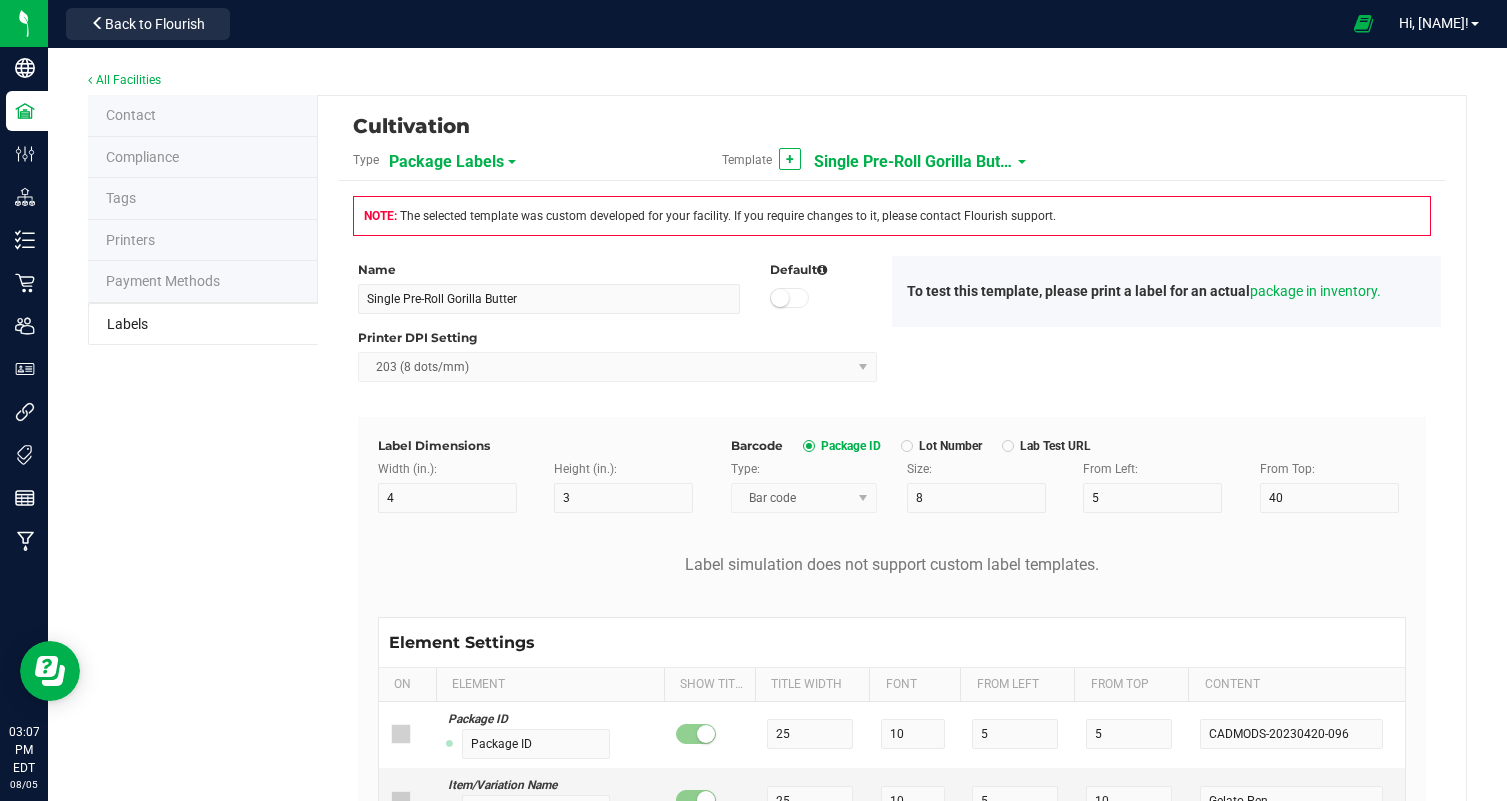 scroll, scrollTop: 0, scrollLeft: 0, axis: both 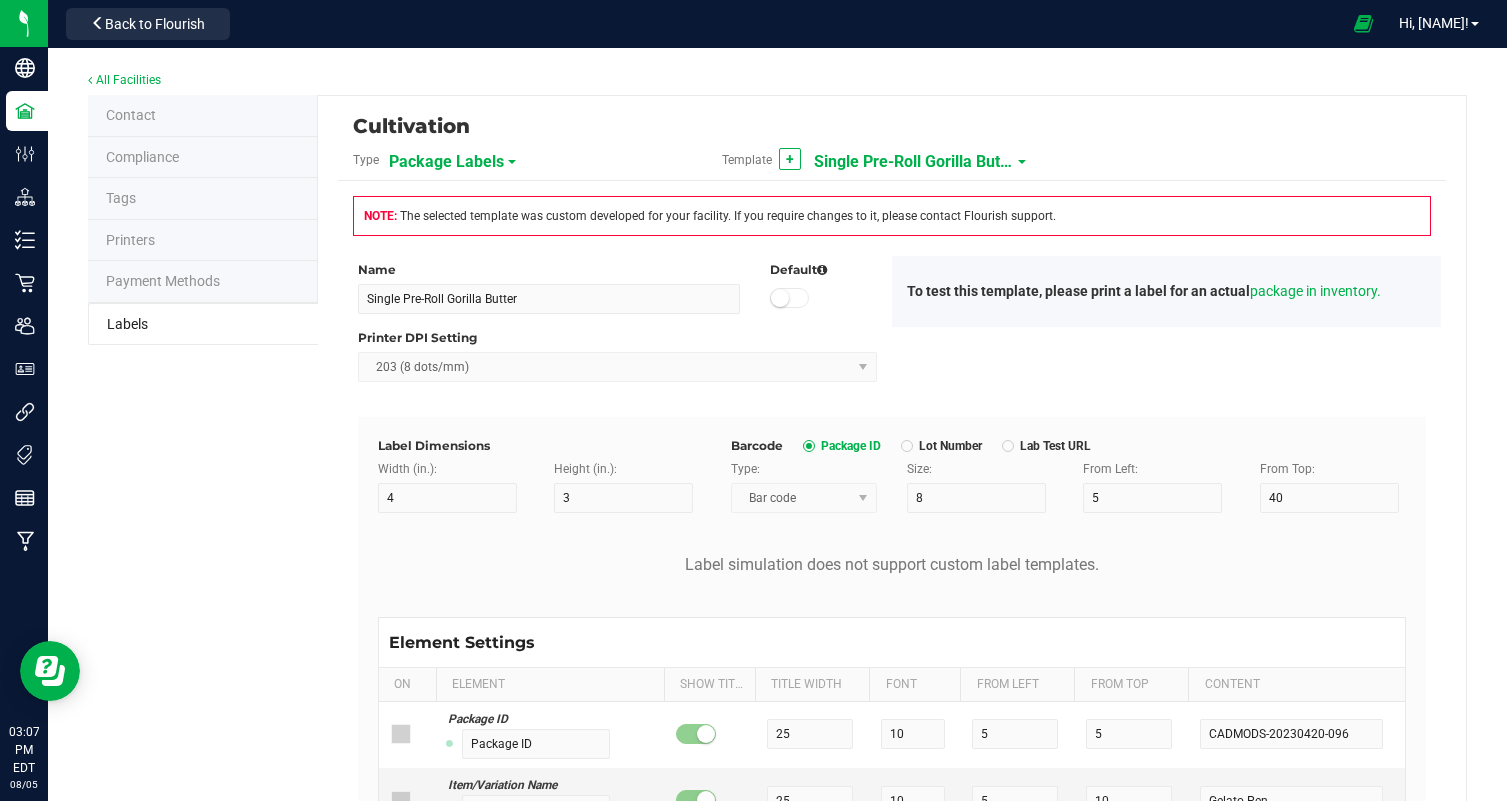 click on "Single Pre-Roll Gorilla Butter" at bounding box center (914, 162) 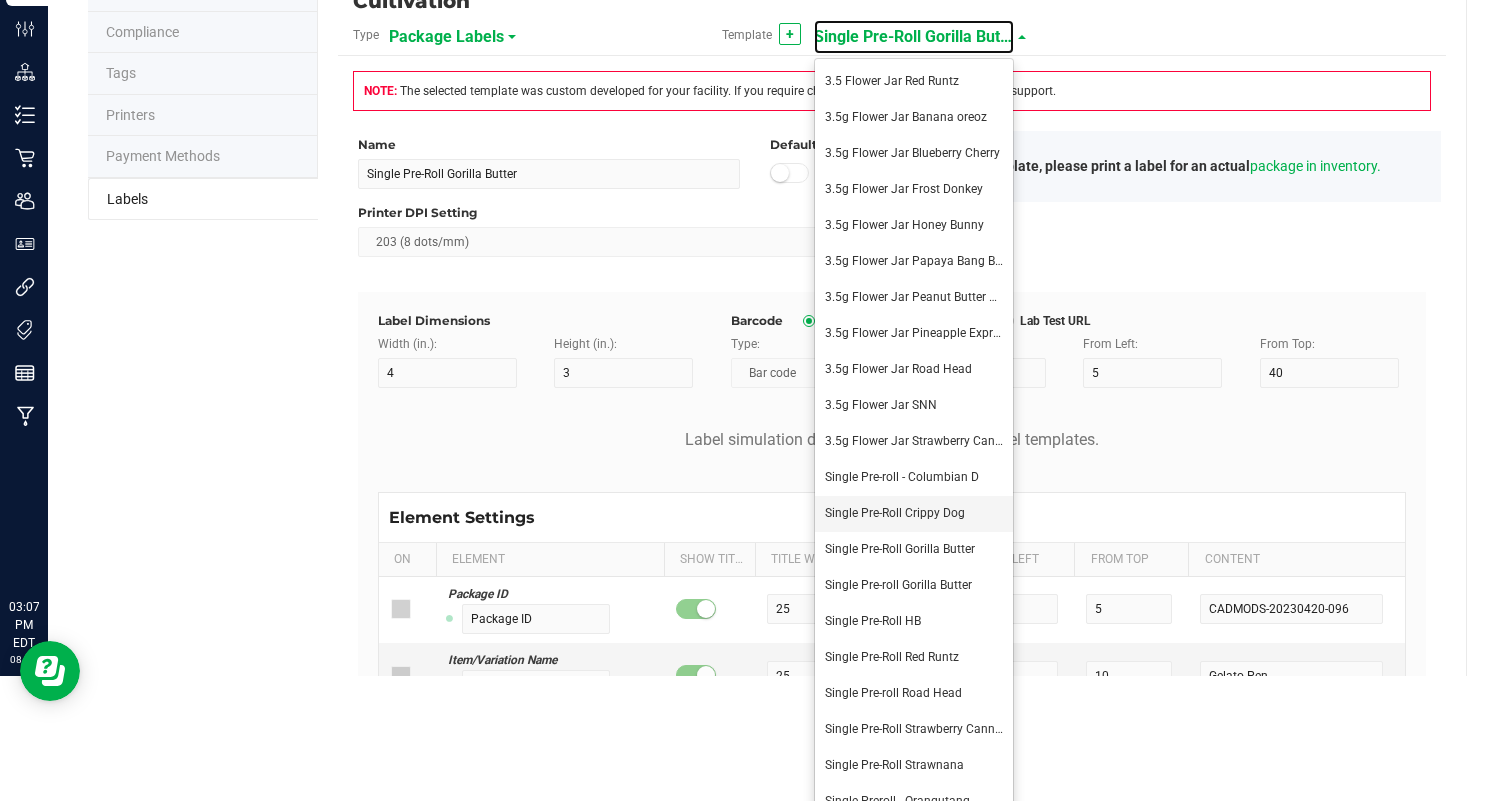 scroll, scrollTop: 133, scrollLeft: 0, axis: vertical 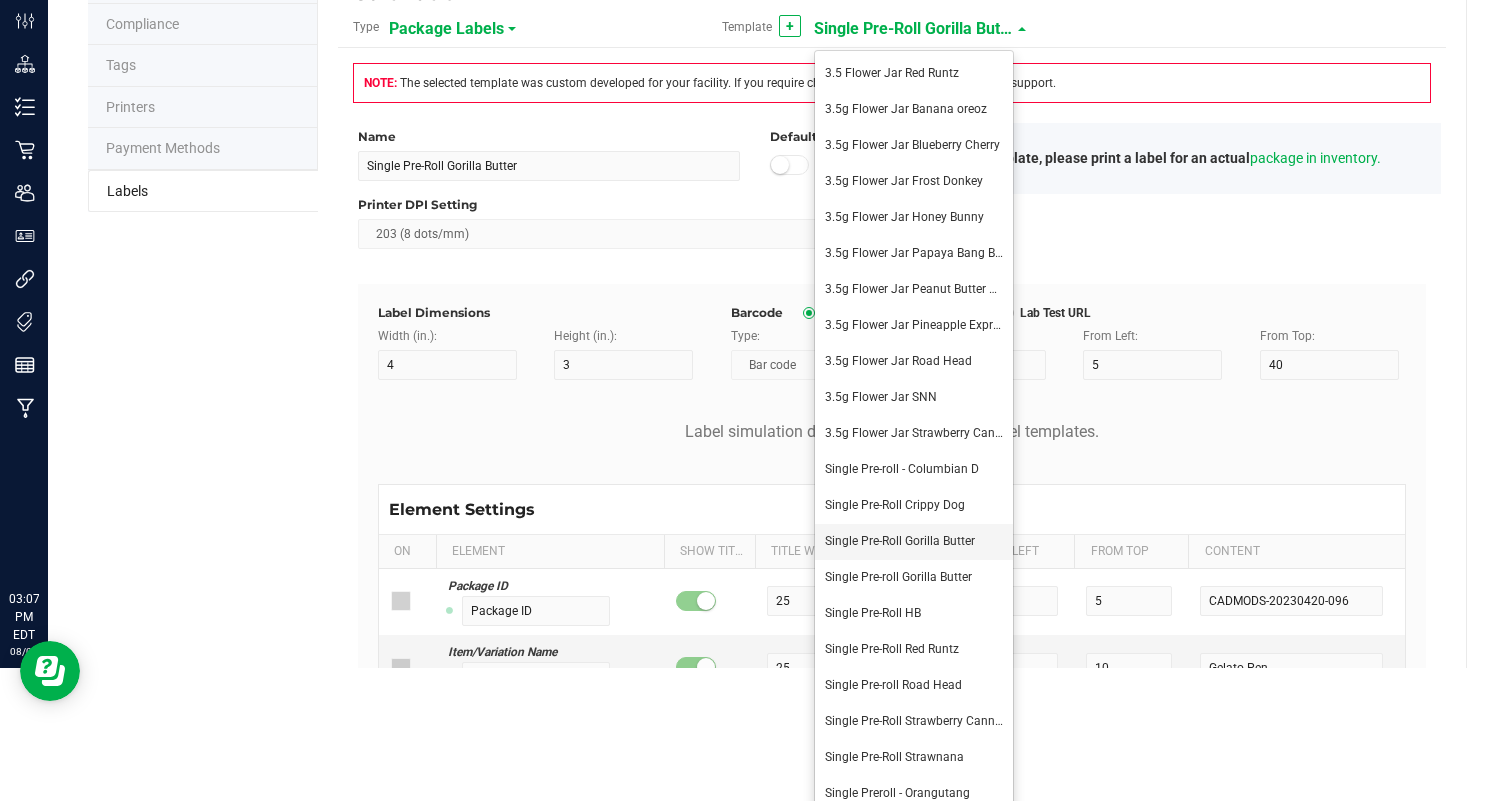 click on "Single Pre-Roll Gorilla Butter" at bounding box center (914, 542) 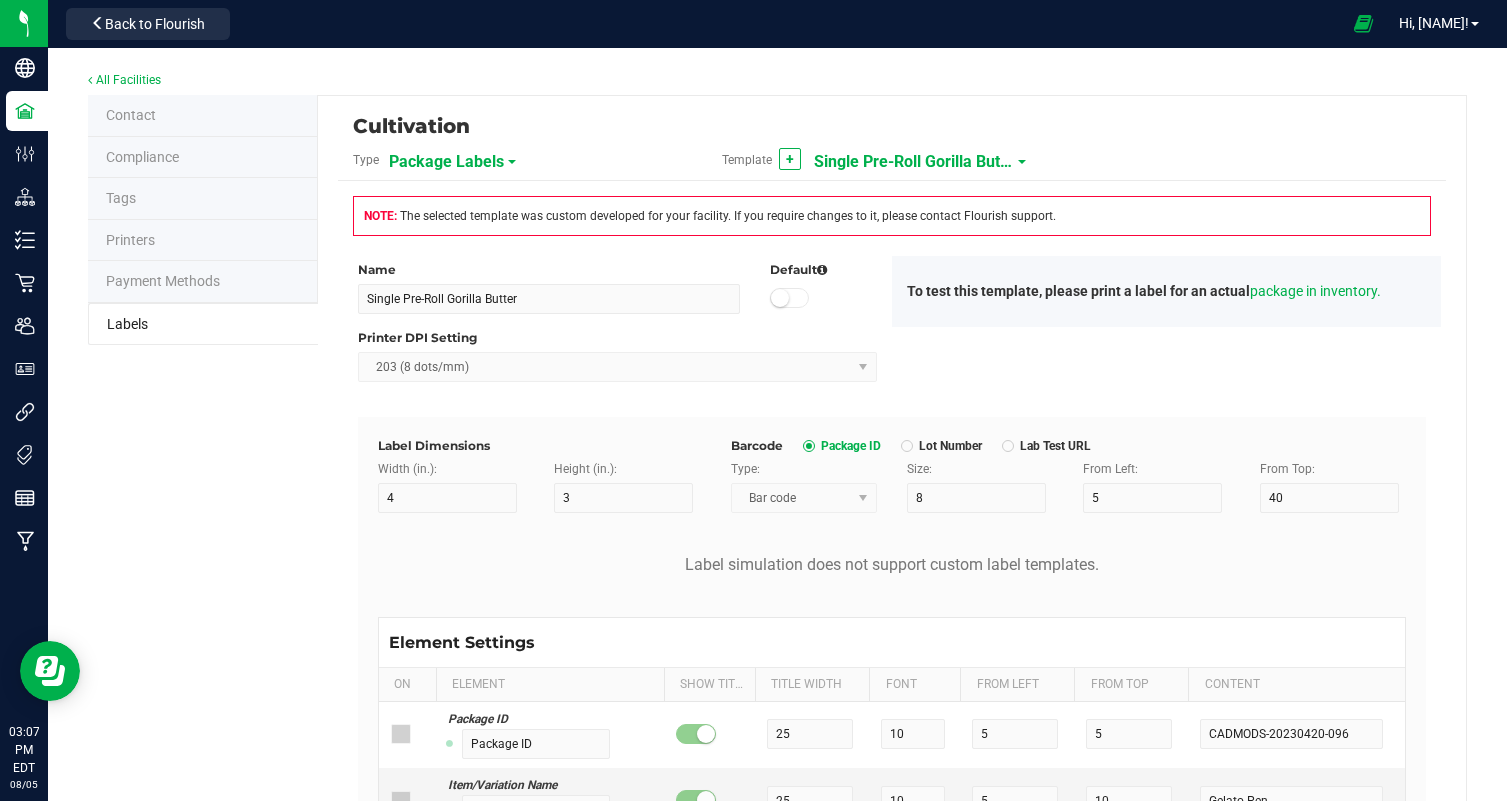 click on "Single Pre-Roll Gorilla Butter" at bounding box center [914, 162] 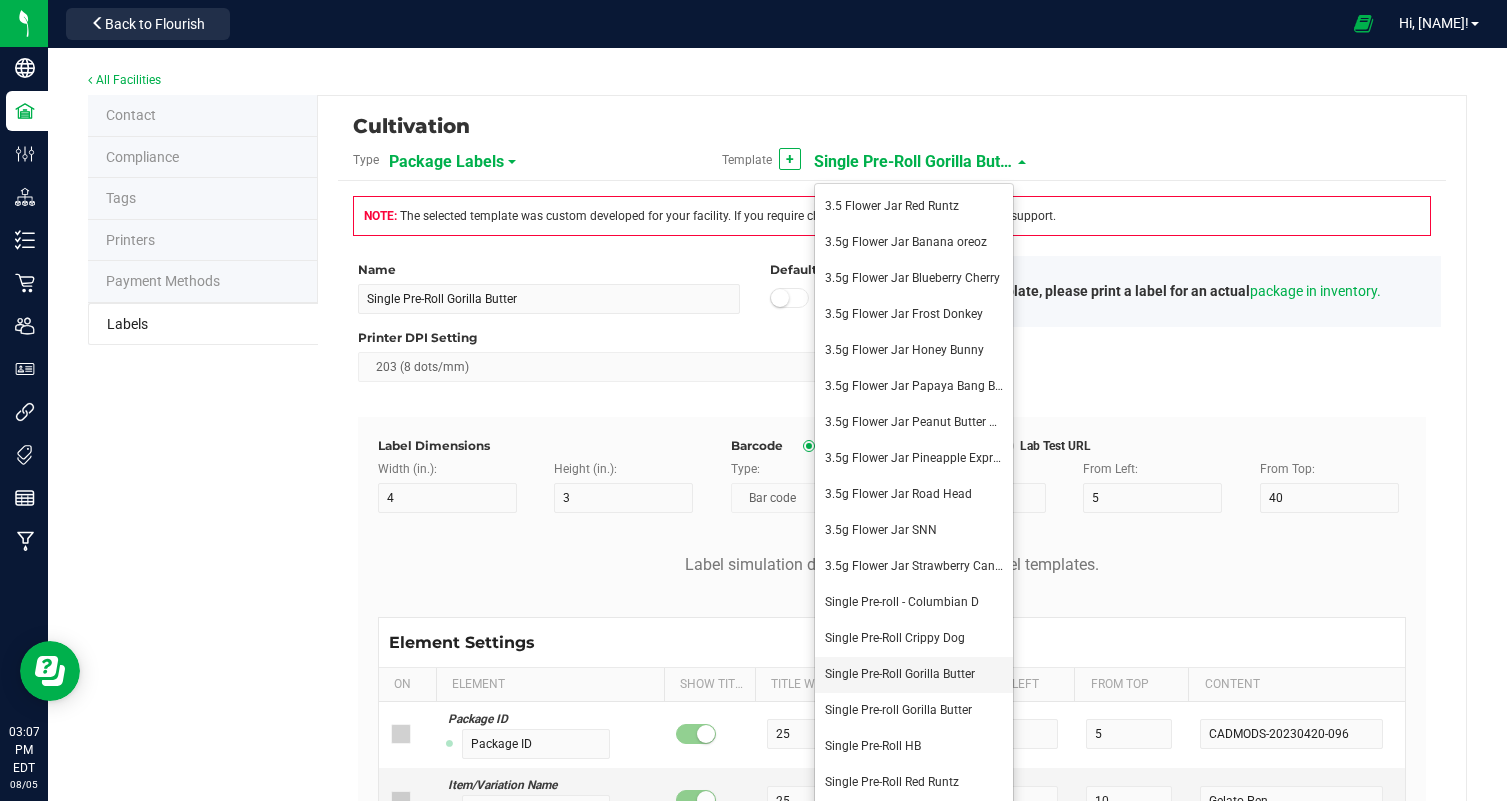 click on "Single Pre-Roll Gorilla Butter" at bounding box center [900, 674] 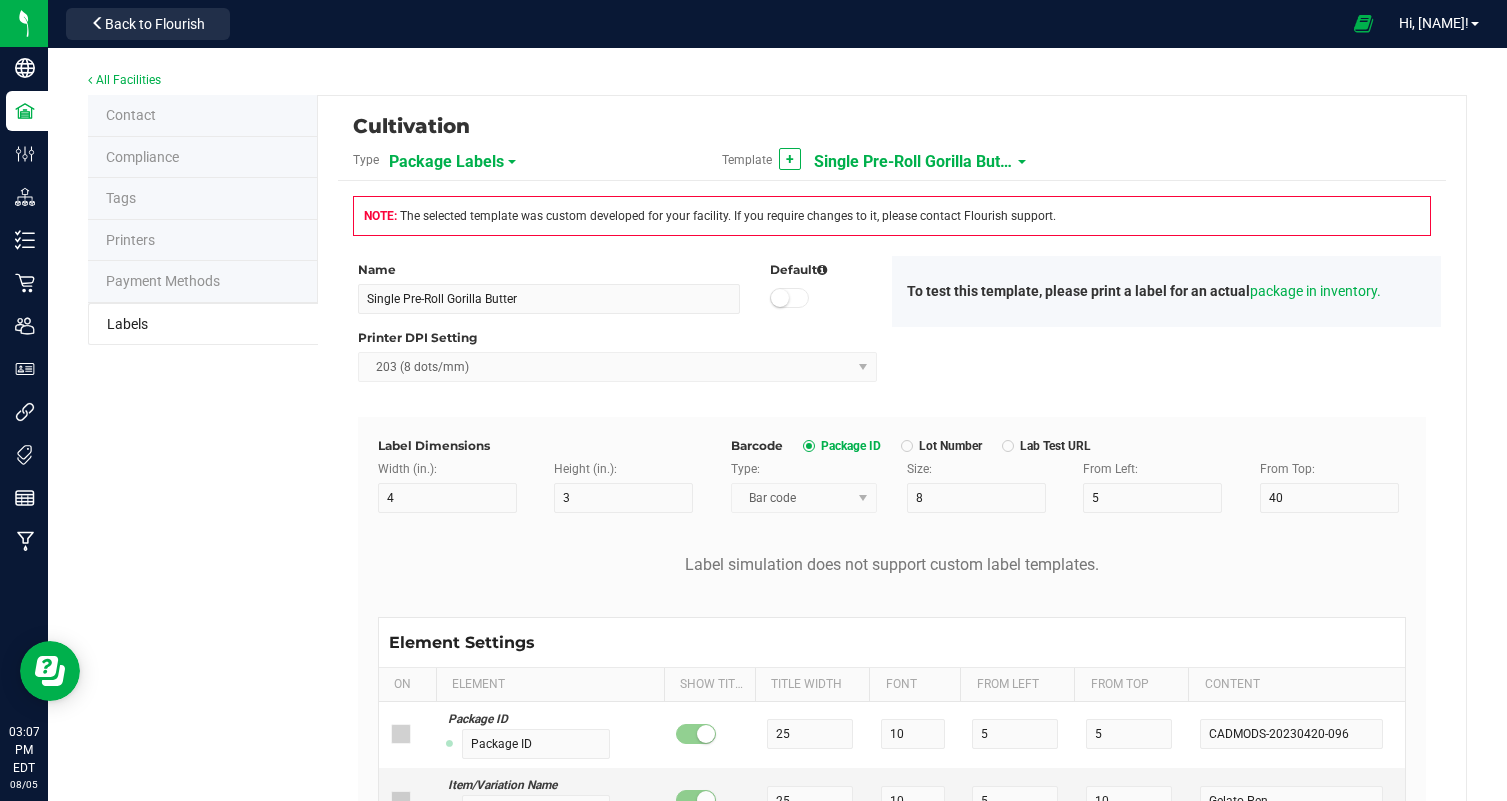 click on "Single Pre-Roll Gorilla Butter" at bounding box center (914, 162) 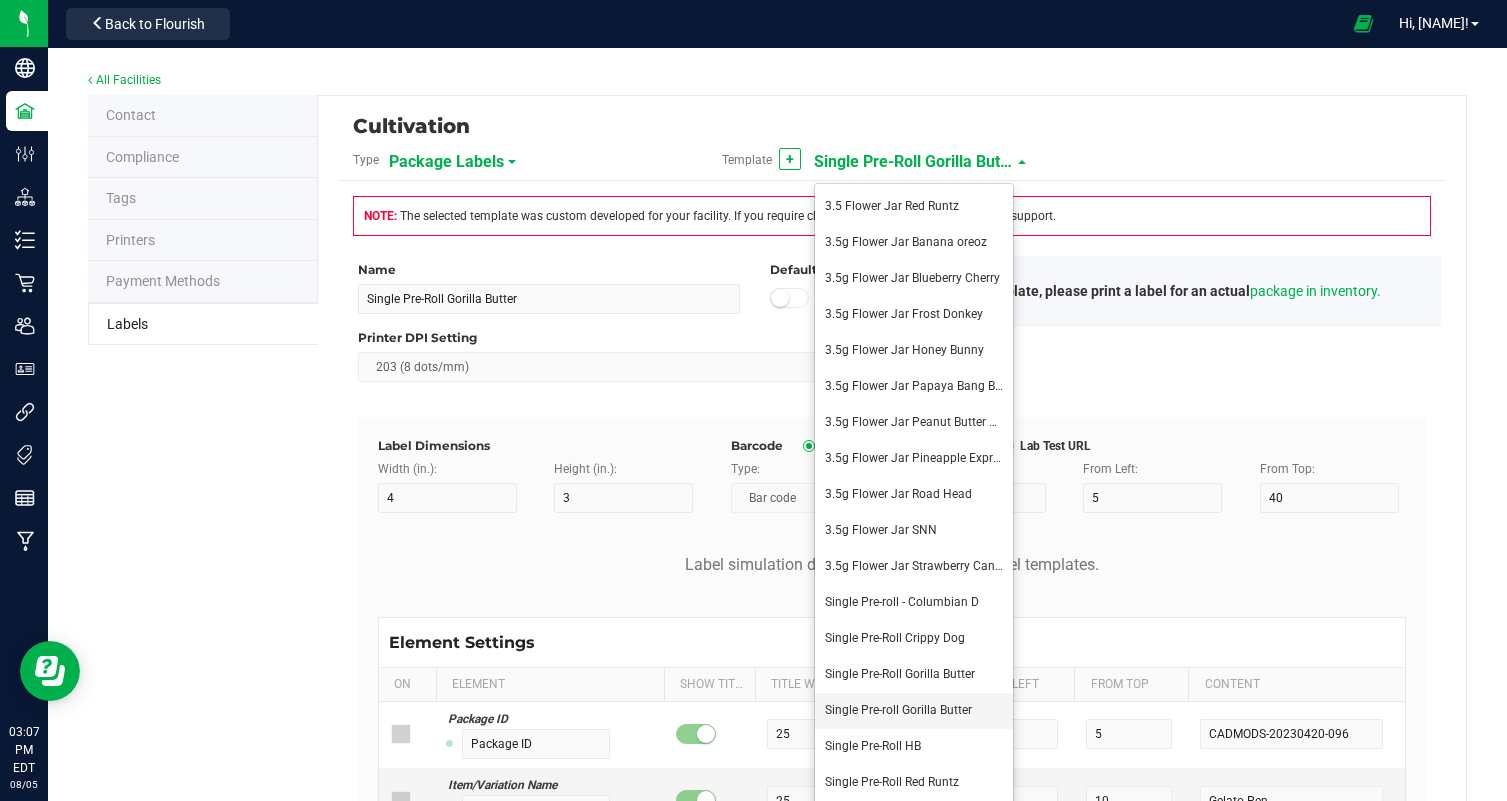 click on "Single Pre-roll Gorilla Butter" at bounding box center (898, 710) 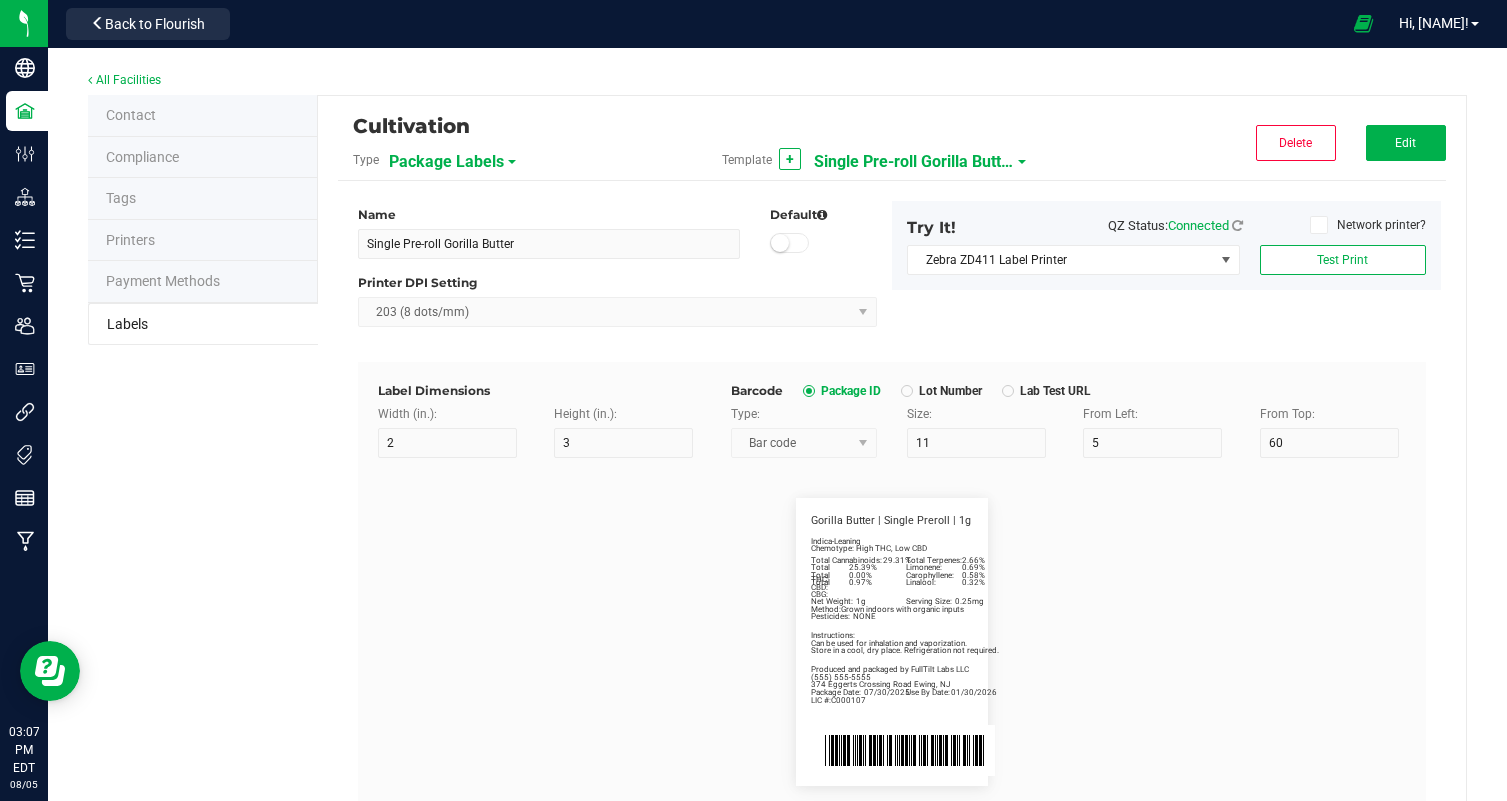 click on "Cultivation   Type   Package Labels   Template   +   Single Pre-roll Gorilla Butter   Delete   Edit" at bounding box center (892, 148) 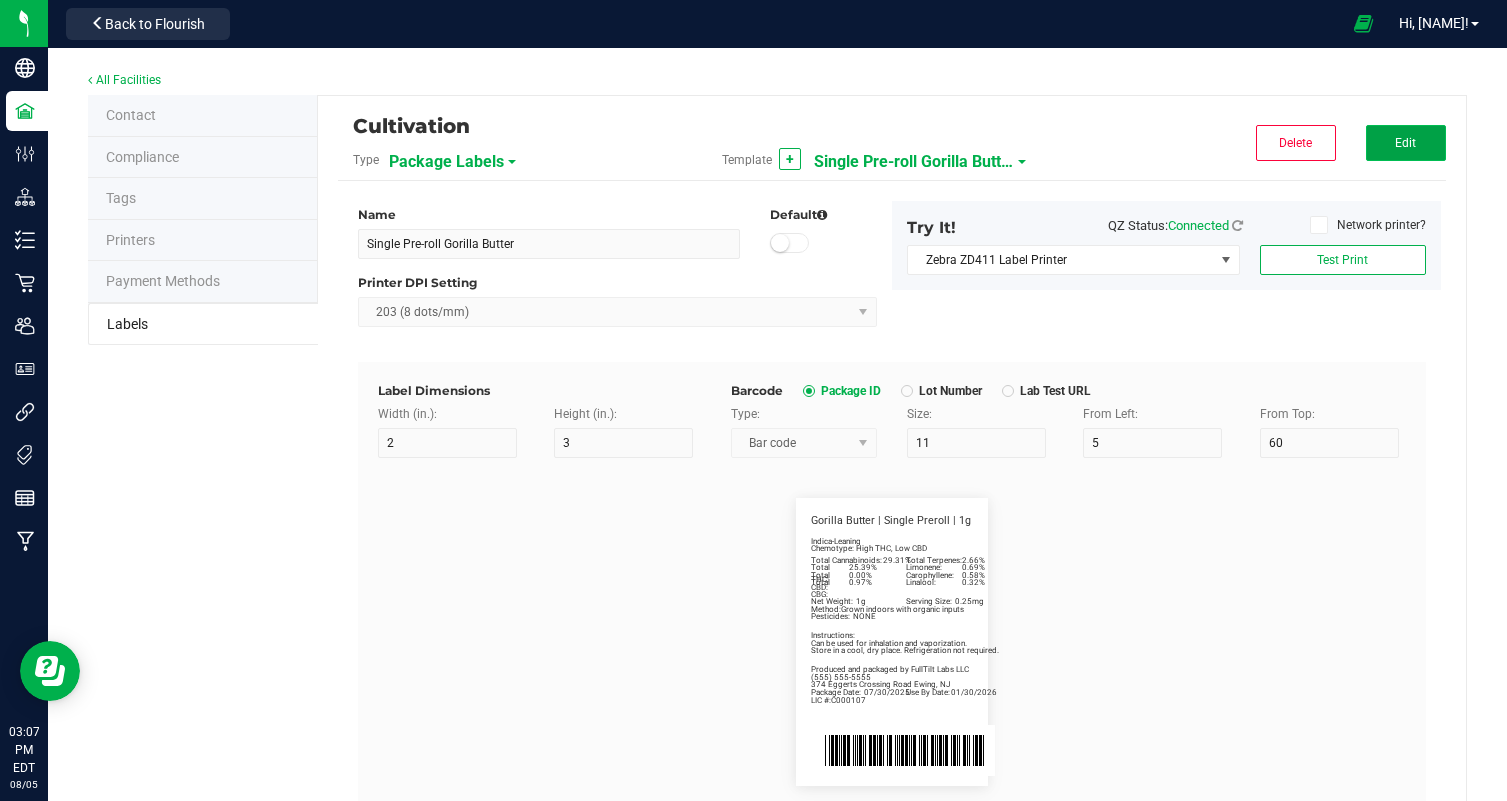 click on "Edit" at bounding box center (1406, 143) 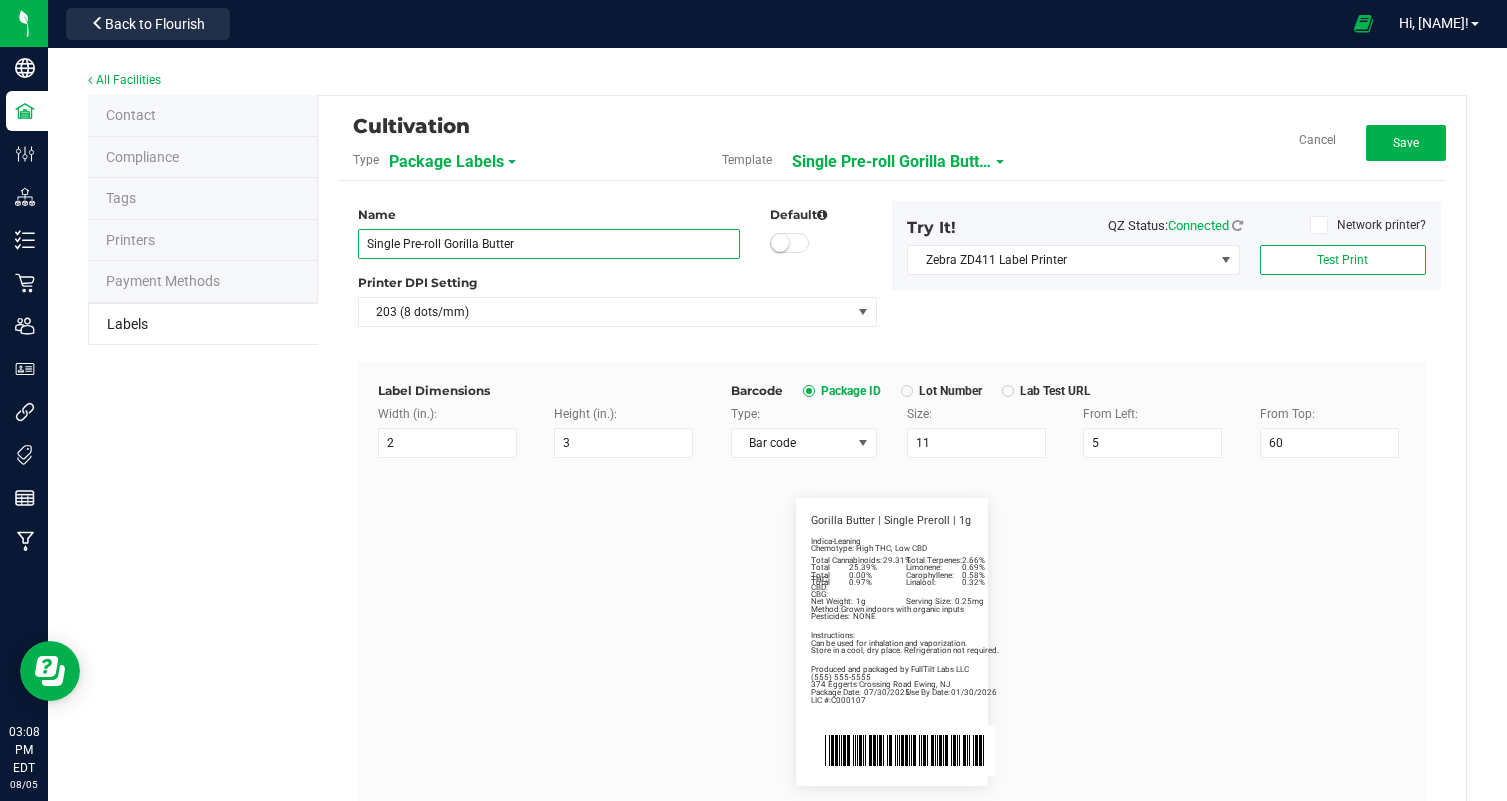 drag, startPoint x: 531, startPoint y: 251, endPoint x: 446, endPoint y: 241, distance: 85.58621 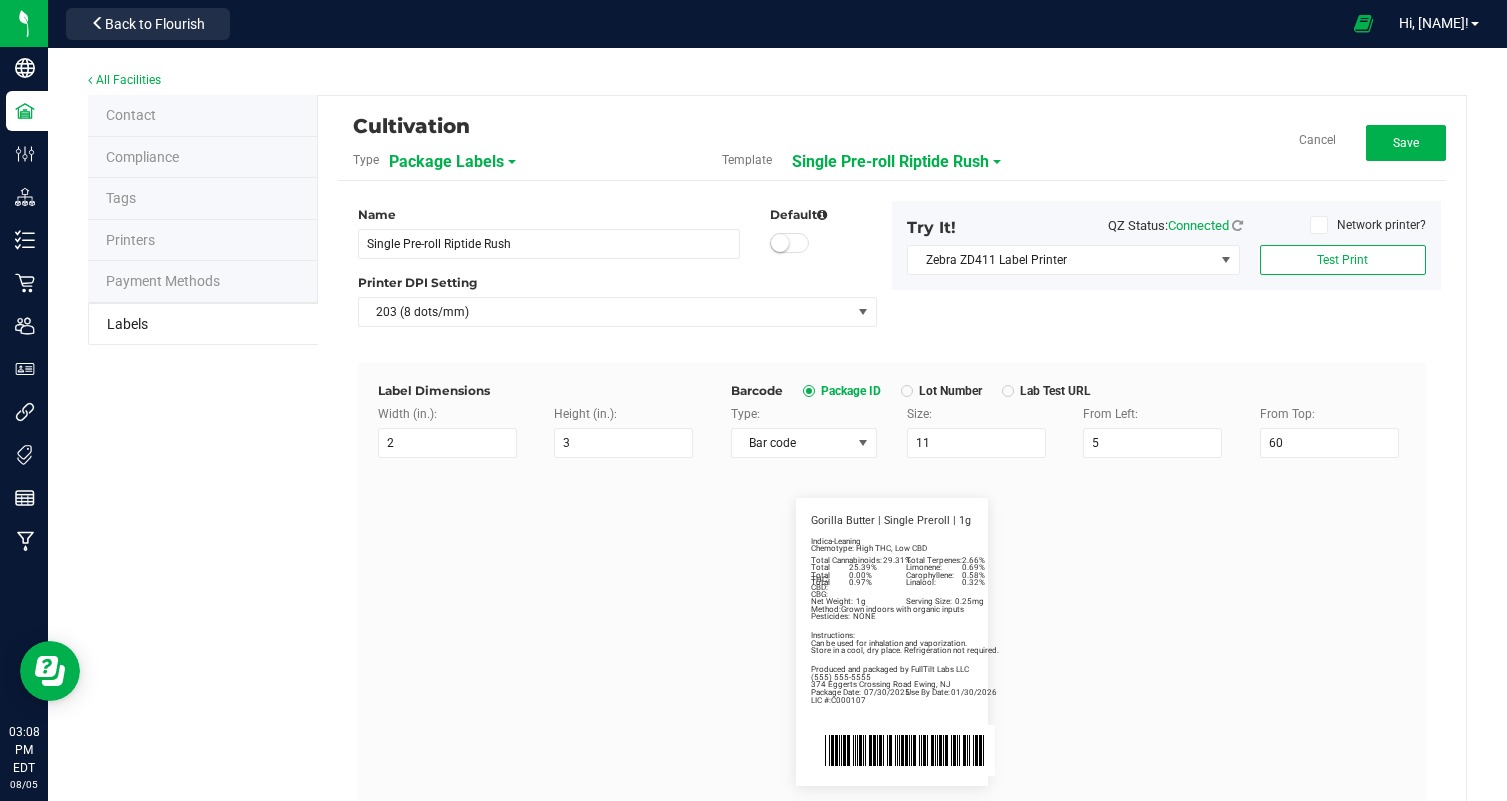 click on "Package Date:   07/30/2025   Use By Date:   01/30/2026   Limonene:   0.69%   Carophyllene:   0.58%   Linalool:   0.32%   Total Cannabinoids:   29.31%   Total Terpenes:   2.66%   Total THC:   25.39%   Total CBD:   0.00%    Total CBG:   0.97%   Gorilla Butter | Single Preroll | 1g   Indica-Leaning   Chemotype:   High THC, Low CBD   Net Weight:   1g   Serving Size:   0.25mg   Produced and packaged by FullTilt Labs LLC   Instructions:      Can be used for inhalation and vaporization.   Method:   Grown indoors with organic inputs   Pesticides:   NONE   (609) 895-6678   LIC #:C000107      Store in a cool, dry place. Refrigeration not required.   374 Eggerts Crossing Road Ewing, NJ" at bounding box center (892, 642) 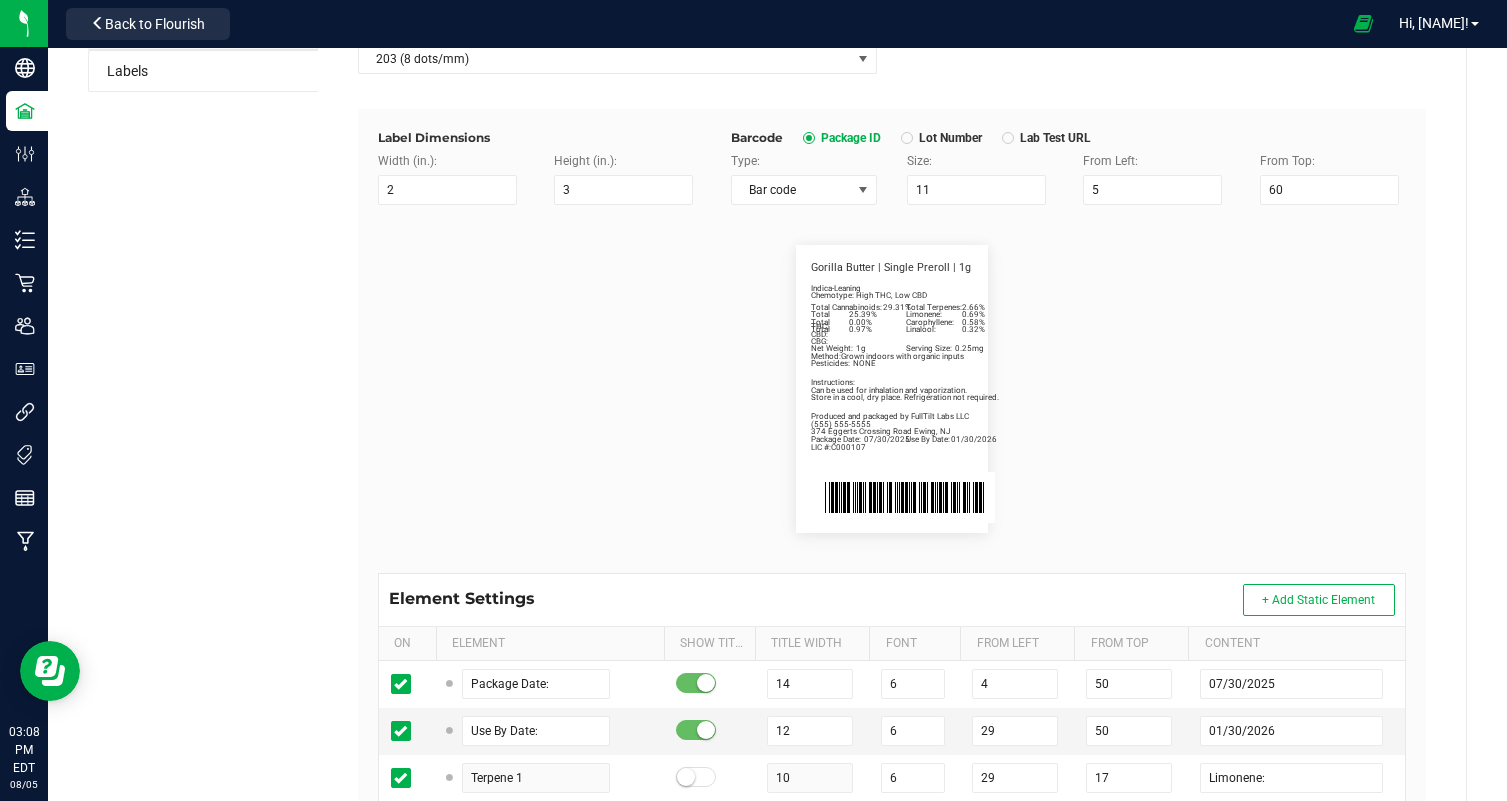 scroll, scrollTop: 481, scrollLeft: 0, axis: vertical 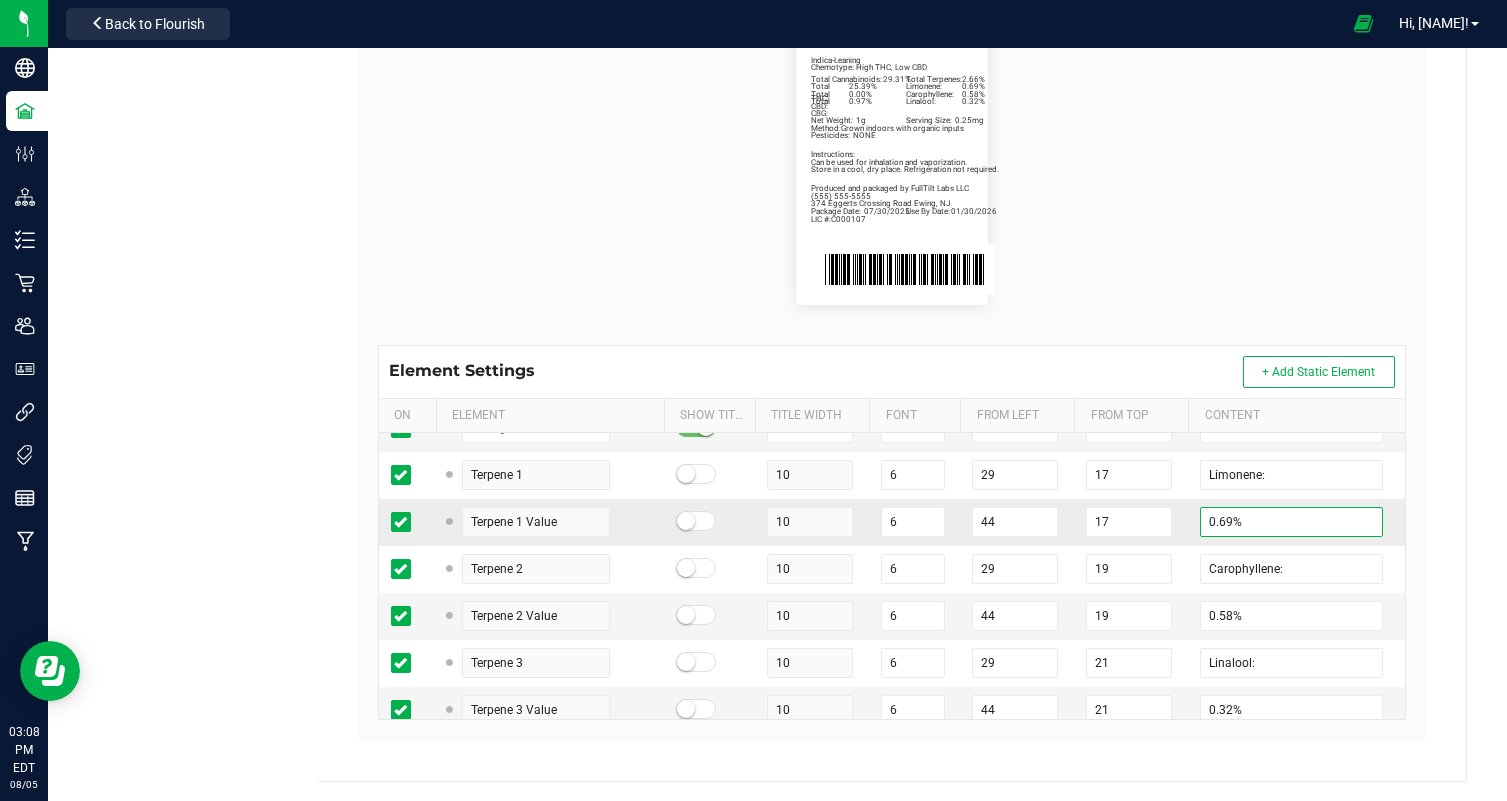 click on "0.69%" at bounding box center [1291, 522] 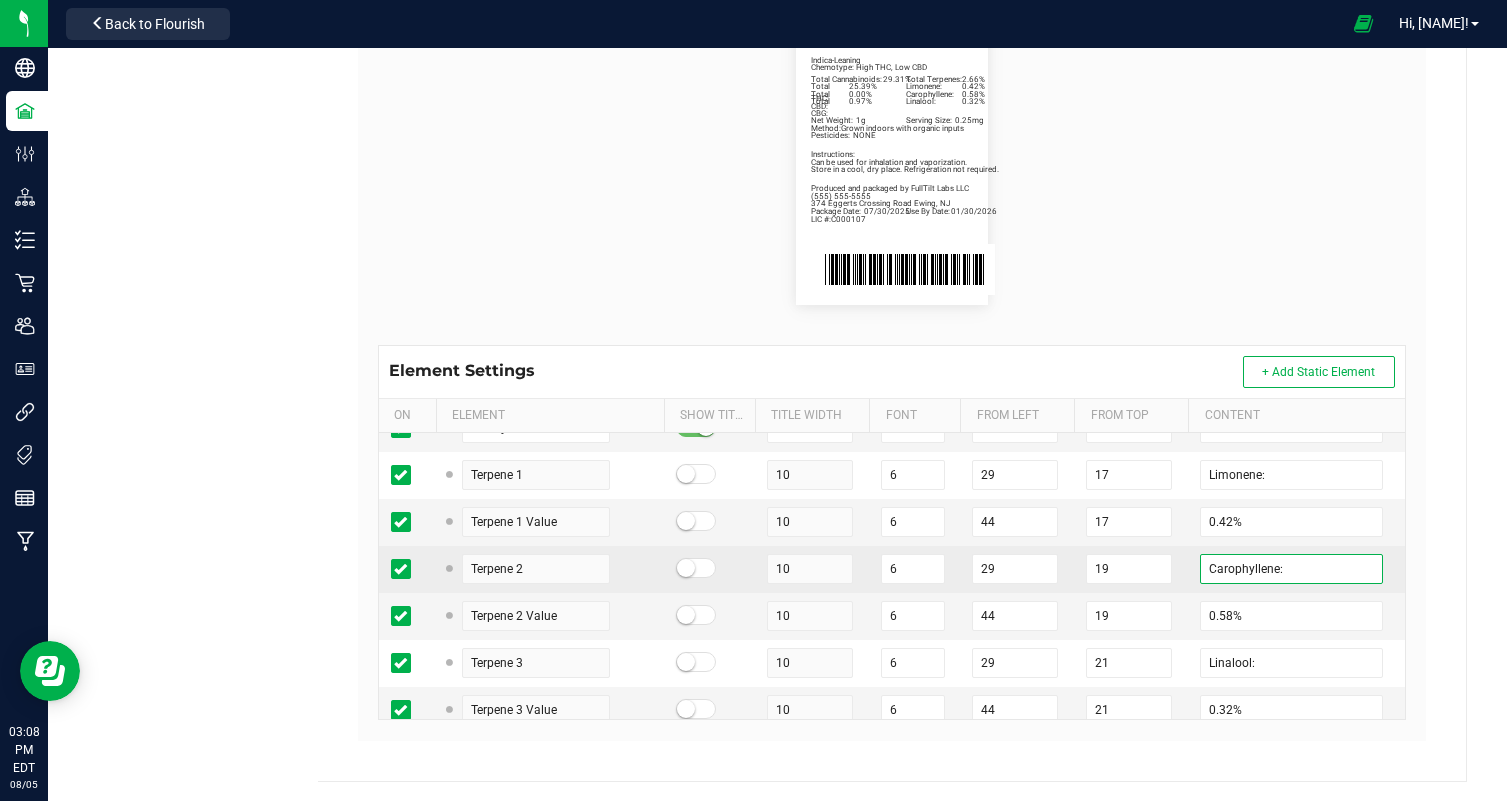 click on "Carophyllene:" at bounding box center (1291, 569) 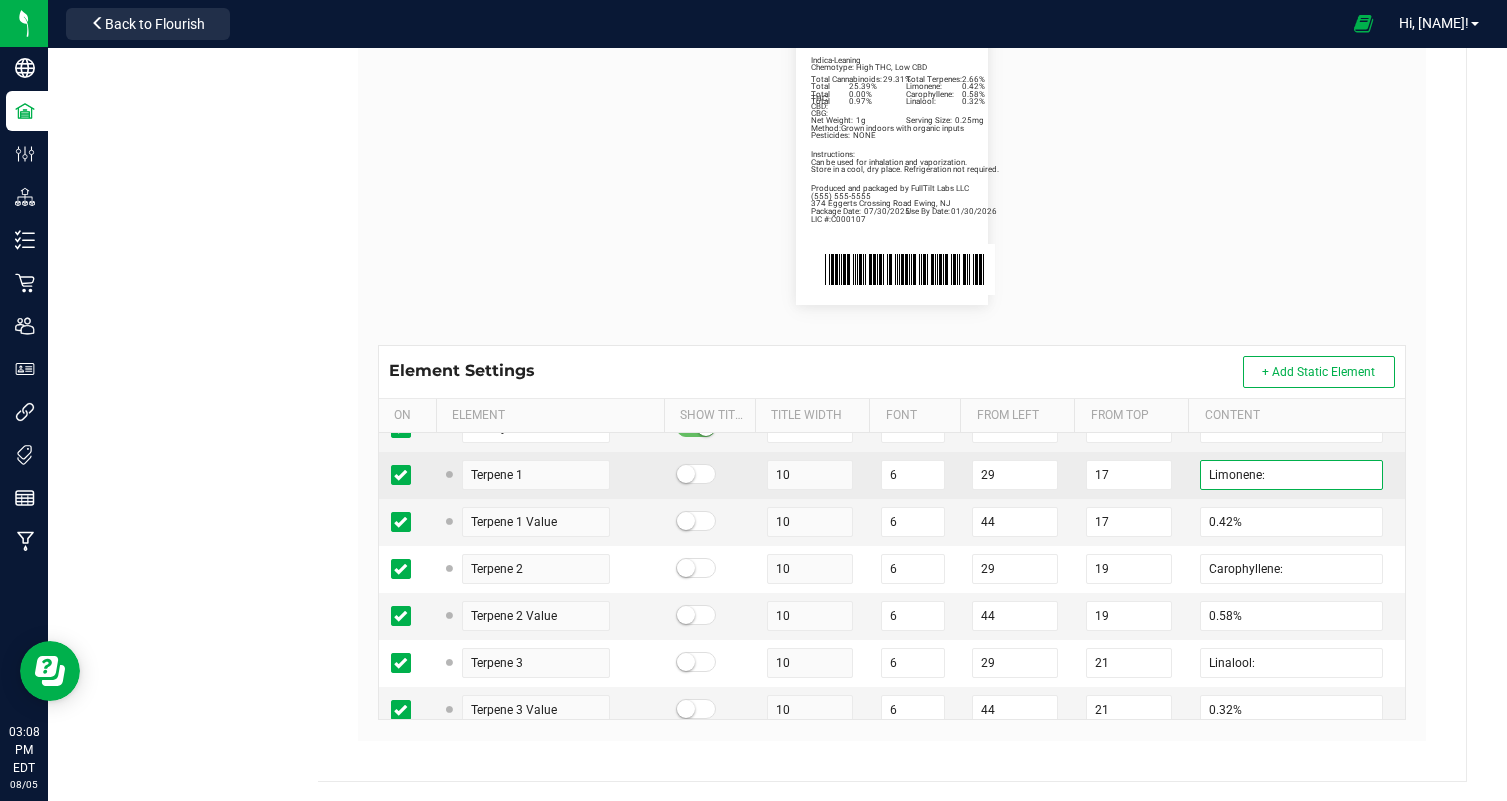 click on "Limonene:" at bounding box center (1291, 475) 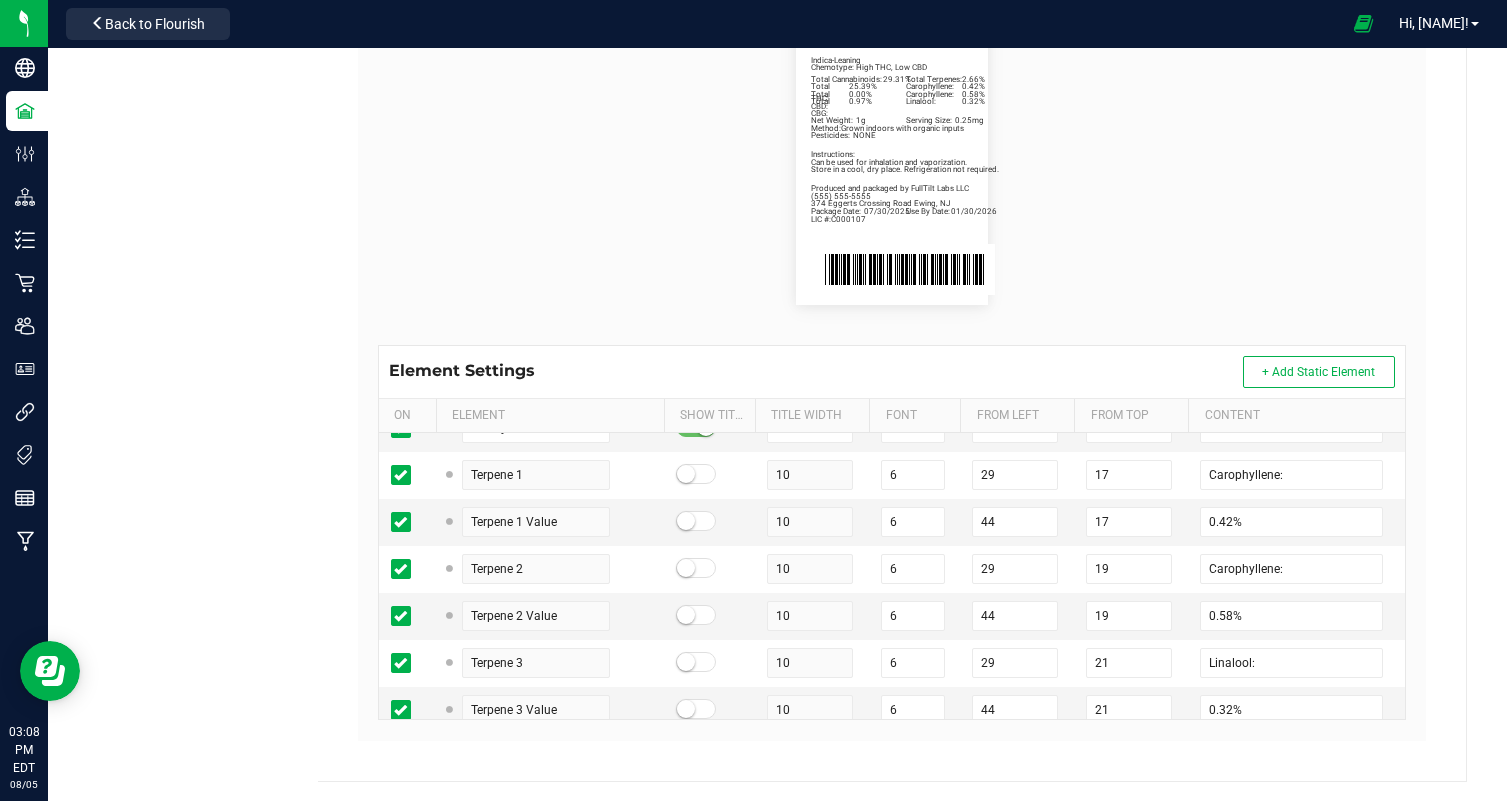 click on "Package Date:   07/30/2025   Use By Date:   01/30/2026   Carophyllene:   0.42%   Carophyllene:   0.58%   Linalool:   0.32%   Total Cannabinoids:   29.31%   Total Terpenes:   2.66%   Total THC:   25.39%   Total CBD:   0.00%    Total CBG:   0.97%   Gorilla Butter | Single Preroll | 1g   Indica-Leaning   Chemotype:   High THC, Low CBD   Net Weight:   1g   Serving Size:   0.25mg   Produced and packaged by FullTilt Labs LLC   Instructions:      Can be used for inhalation and vaporization.   Method:   Grown indoors with organic inputs   Pesticides:   NONE   (609) 895-6678   LIC #:C000107      Store in a cool, dry place. Refrigeration not required.   374 Eggerts Crossing Road Ewing, NJ" at bounding box center (892, 161) 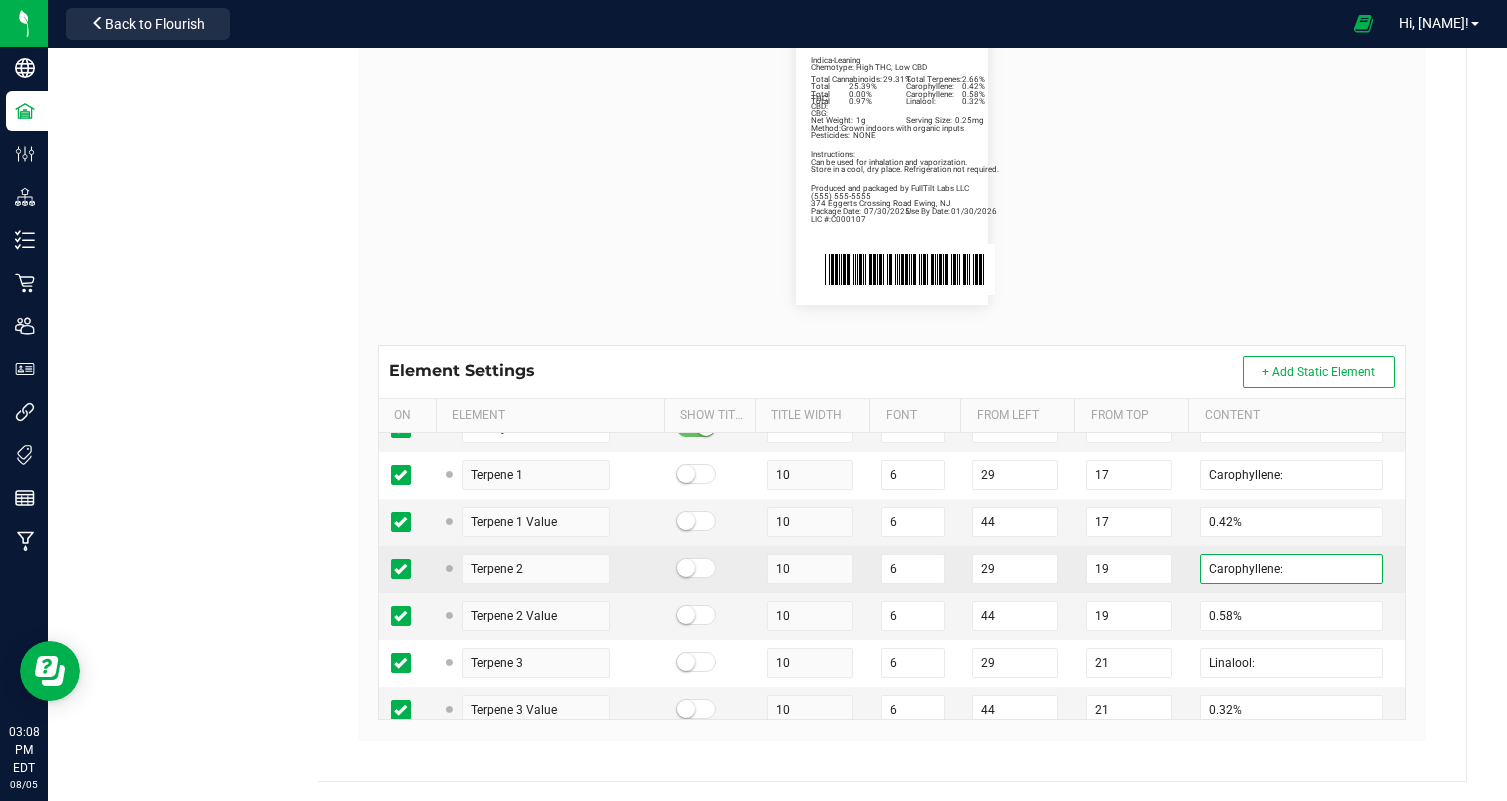 click on "Carophyllene:" at bounding box center [1291, 569] 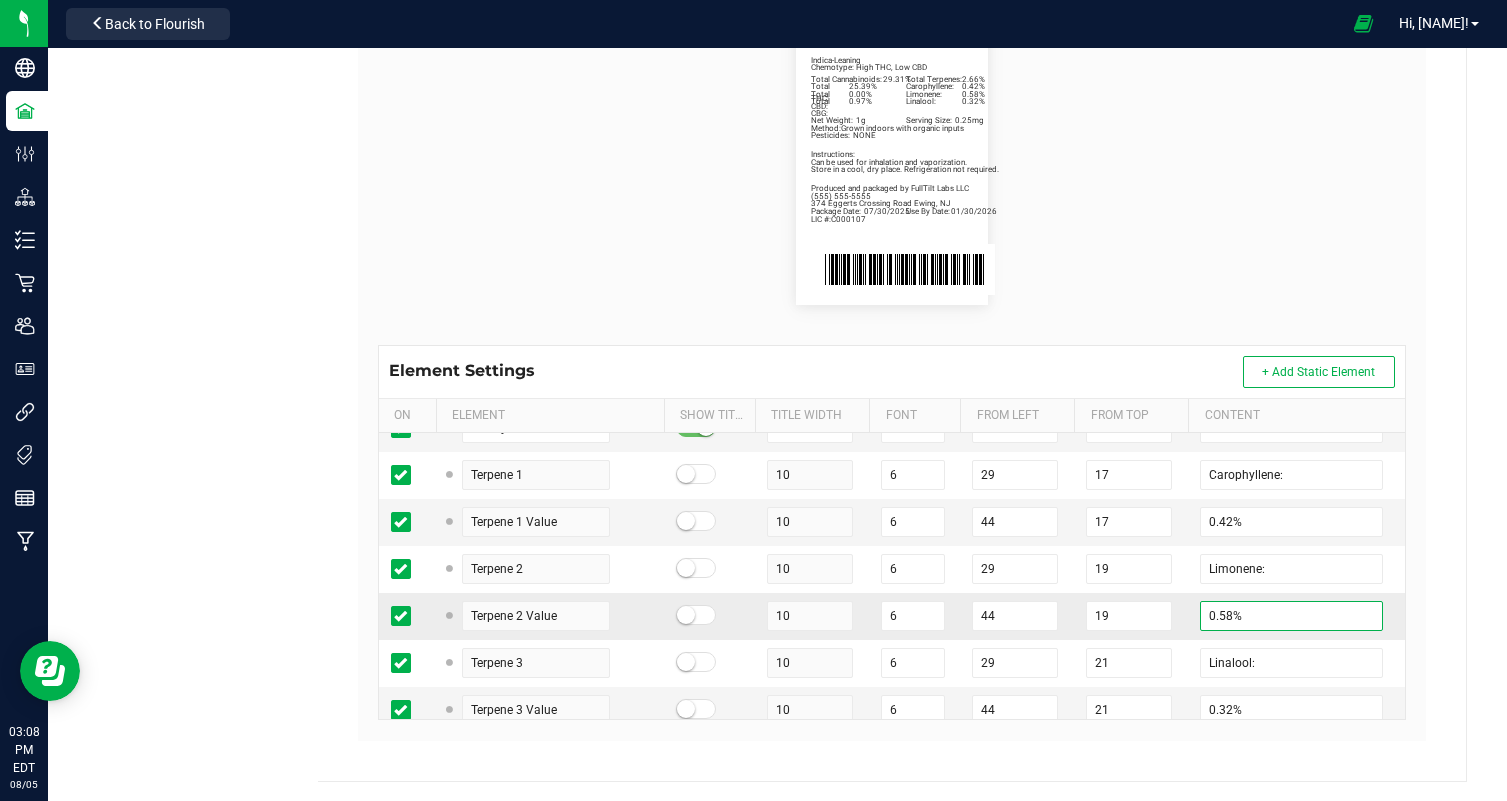 click on "0.58%" at bounding box center (1291, 616) 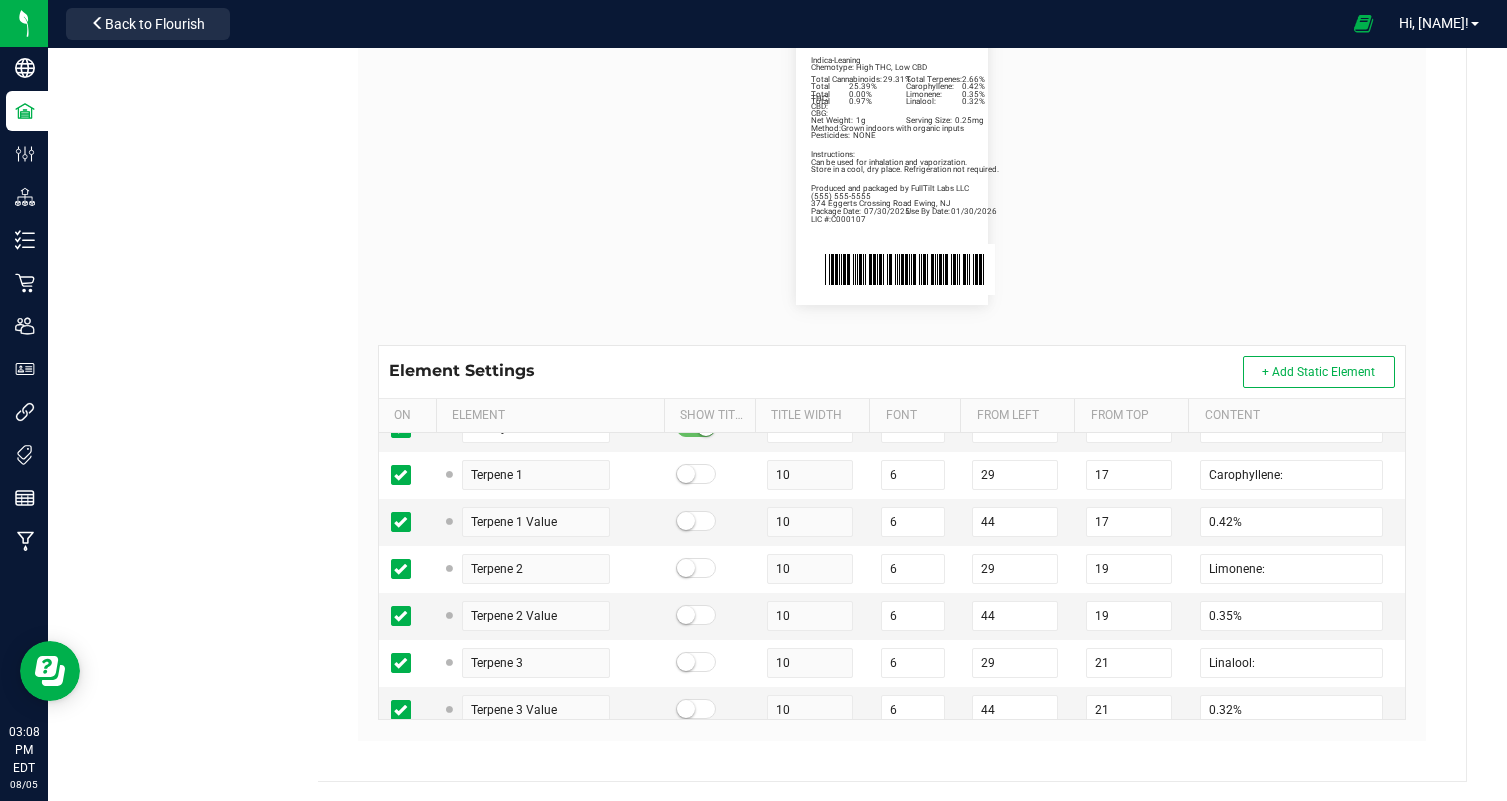 click on "Package Date:   07/30/2025   Use By Date:   01/30/2026   Carophyllene:   0.42%   Limonene:   0.35%   Linalool:   0.32%   Total Cannabinoids:   29.31%   Total Terpenes:   2.66%   Total THC:   25.39%   Total CBD:   0.00%    Total CBG:   0.97%   Gorilla Butter | Single Preroll | 1g   Indica-Leaning   Chemotype:   High THC, Low CBD   Net Weight:   1g   Serving Size:   0.25mg   Produced and packaged by FullTilt Labs LLC   Instructions:      Can be used for inhalation and vaporization.   Method:   Grown indoors with organic inputs   Pesticides:   NONE   (609) 895-6678   LIC #:C000107      Store in a cool, dry place. Refrigeration not required.   374 Eggerts Crossing Road Ewing, NJ" at bounding box center [892, 161] 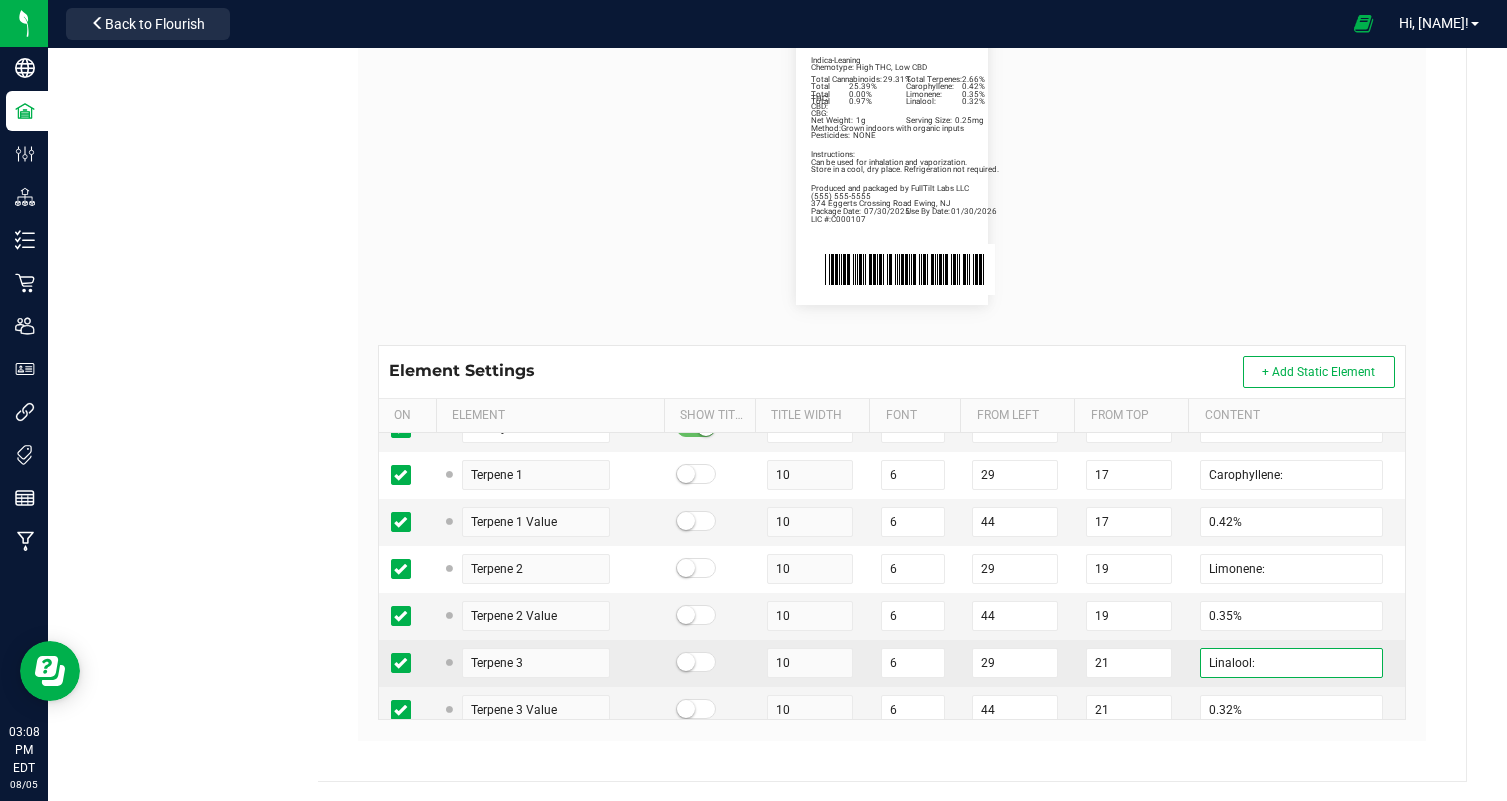 click on "Linalool:" at bounding box center (1291, 663) 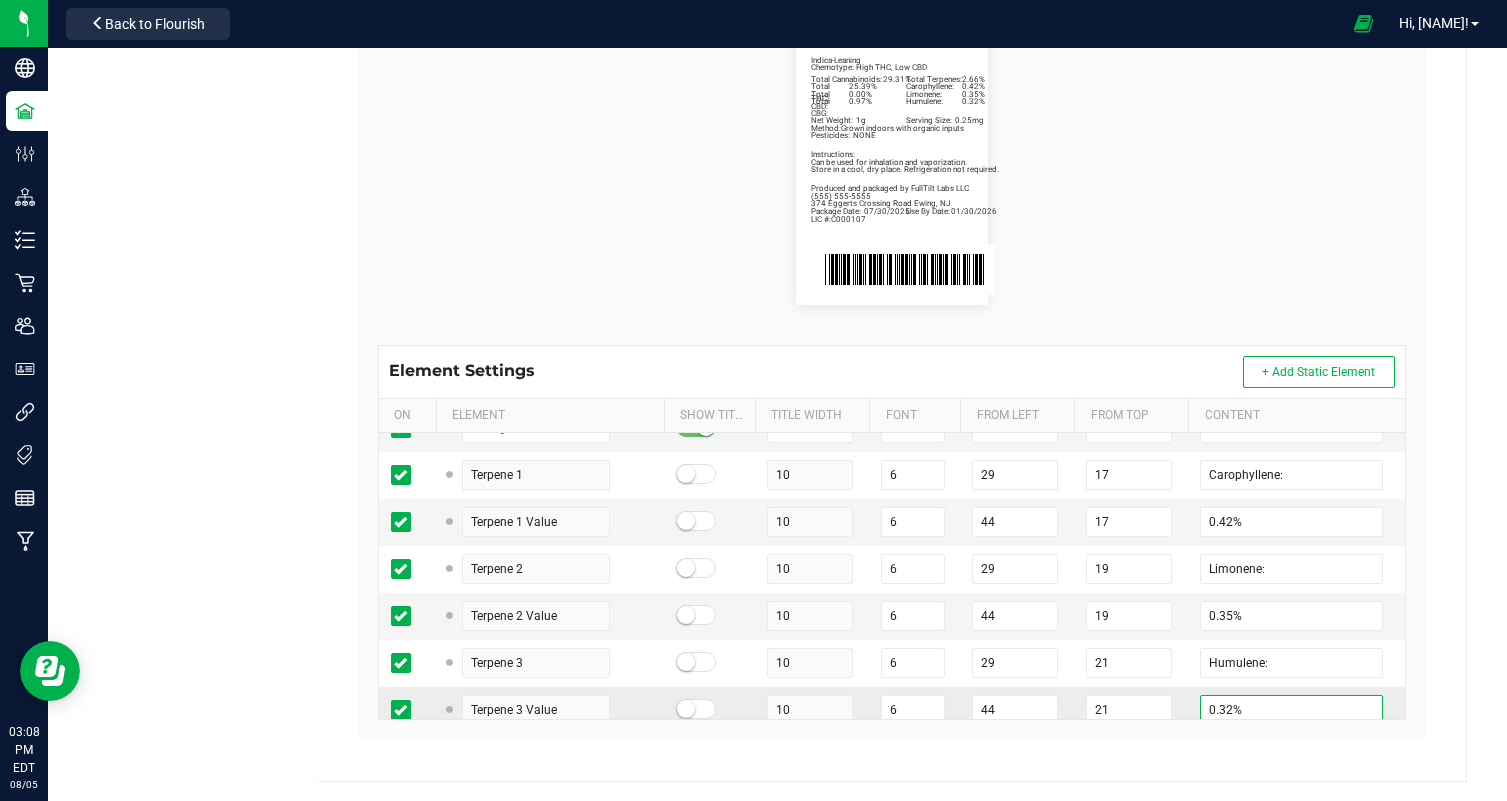 click on "0.32%" at bounding box center (1291, 710) 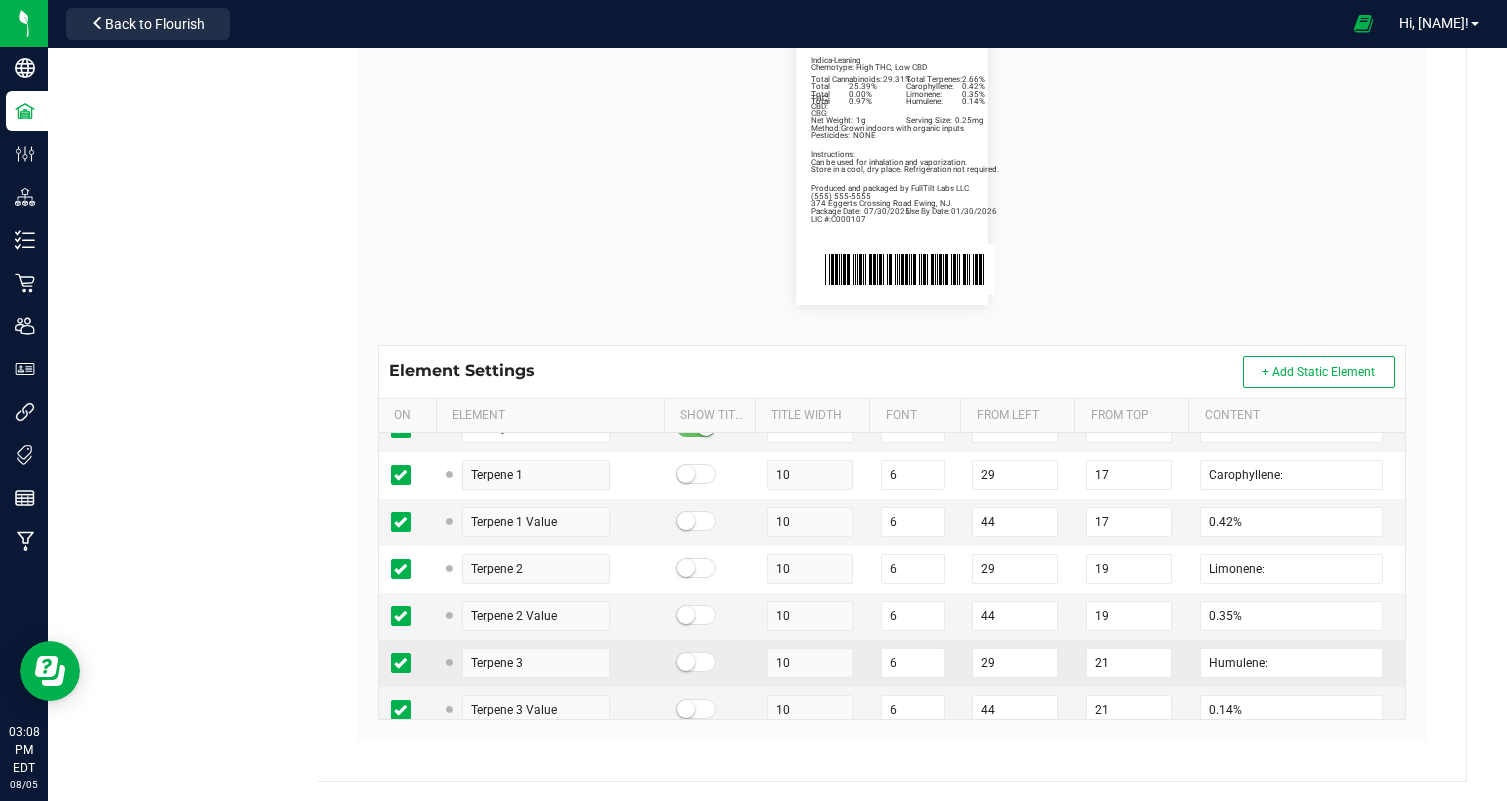 click on "Humulene:" at bounding box center [1296, 663] 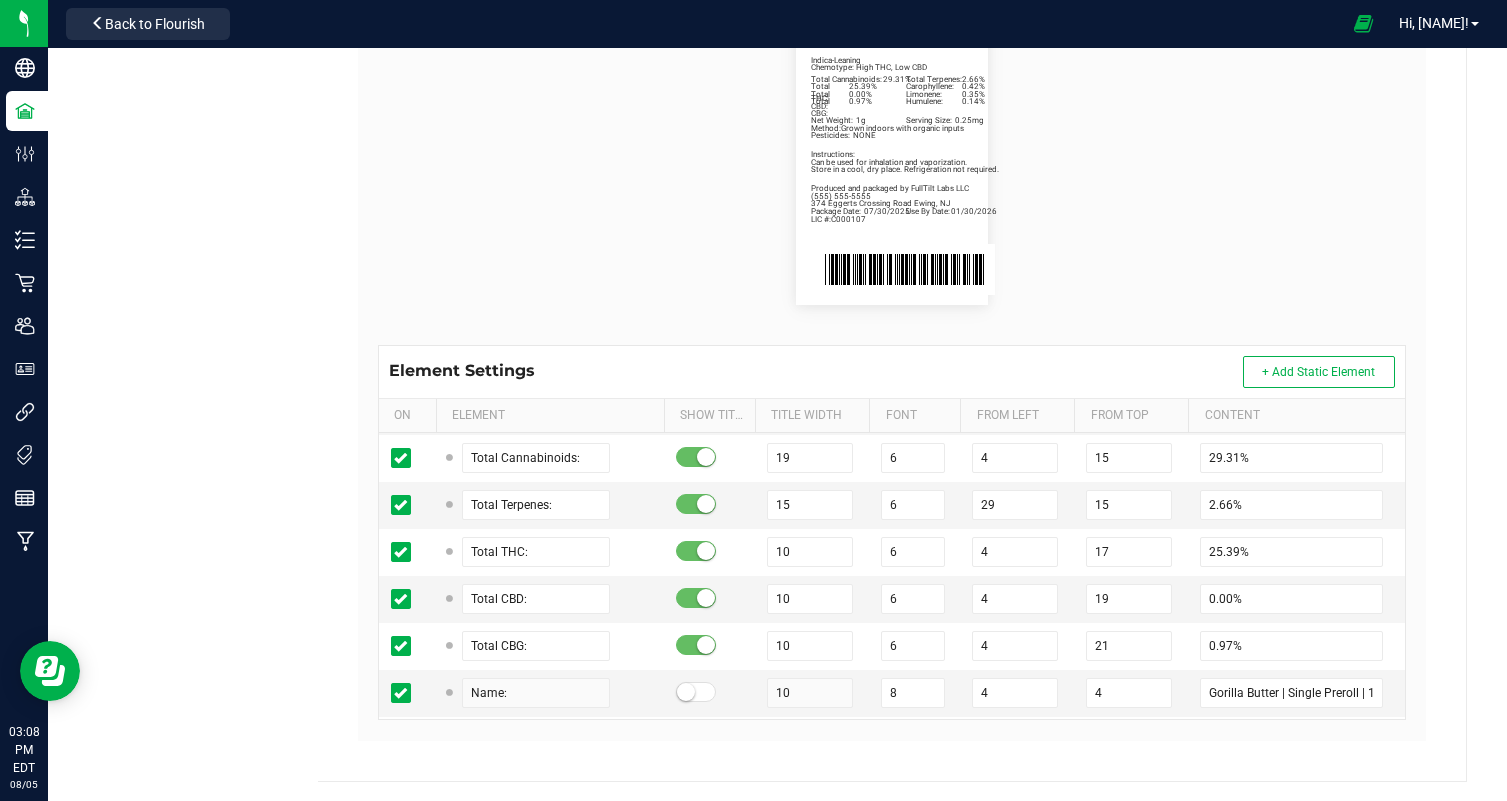 scroll, scrollTop: 377, scrollLeft: 0, axis: vertical 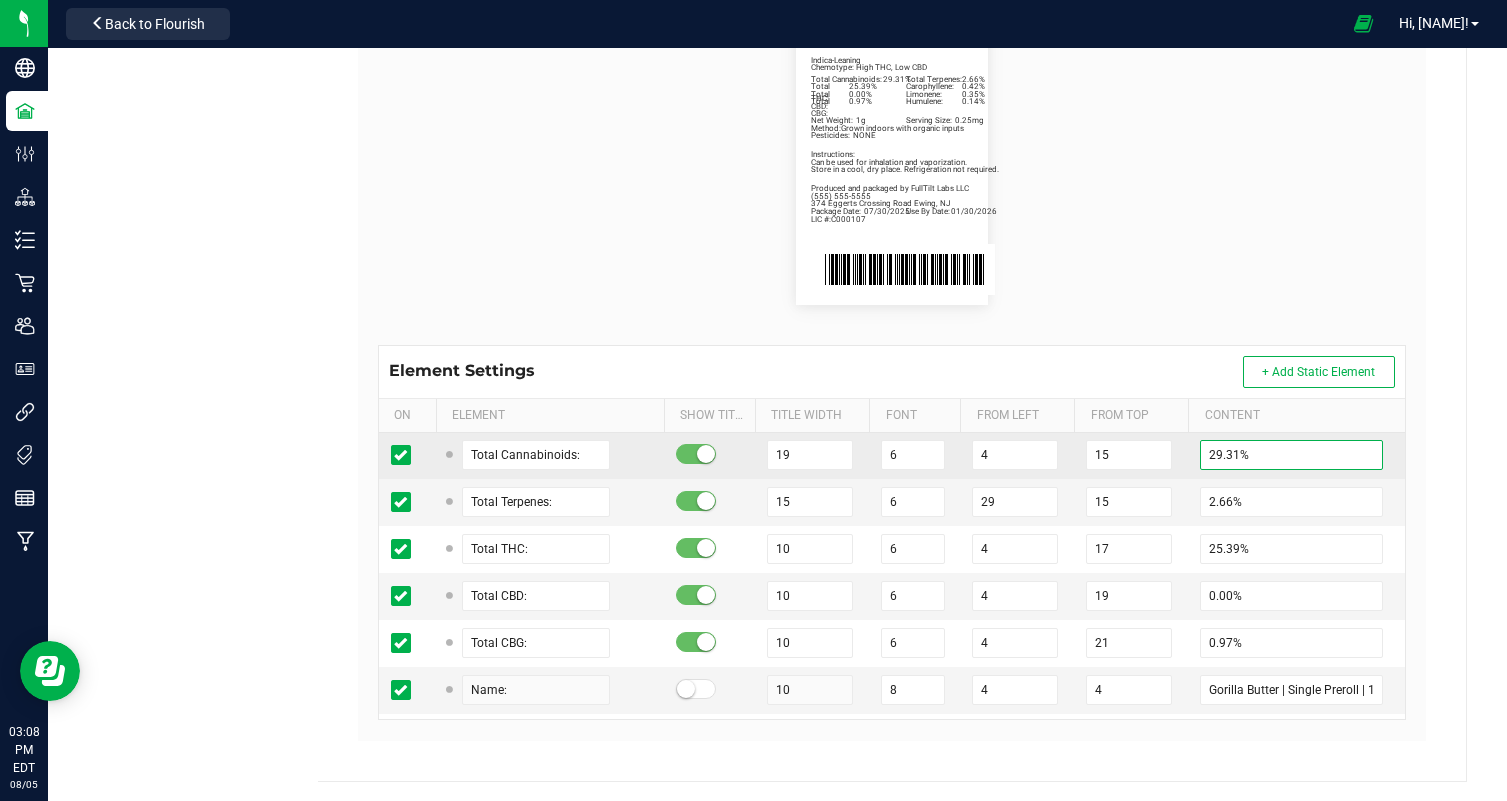click on "29.31%" at bounding box center [1291, 455] 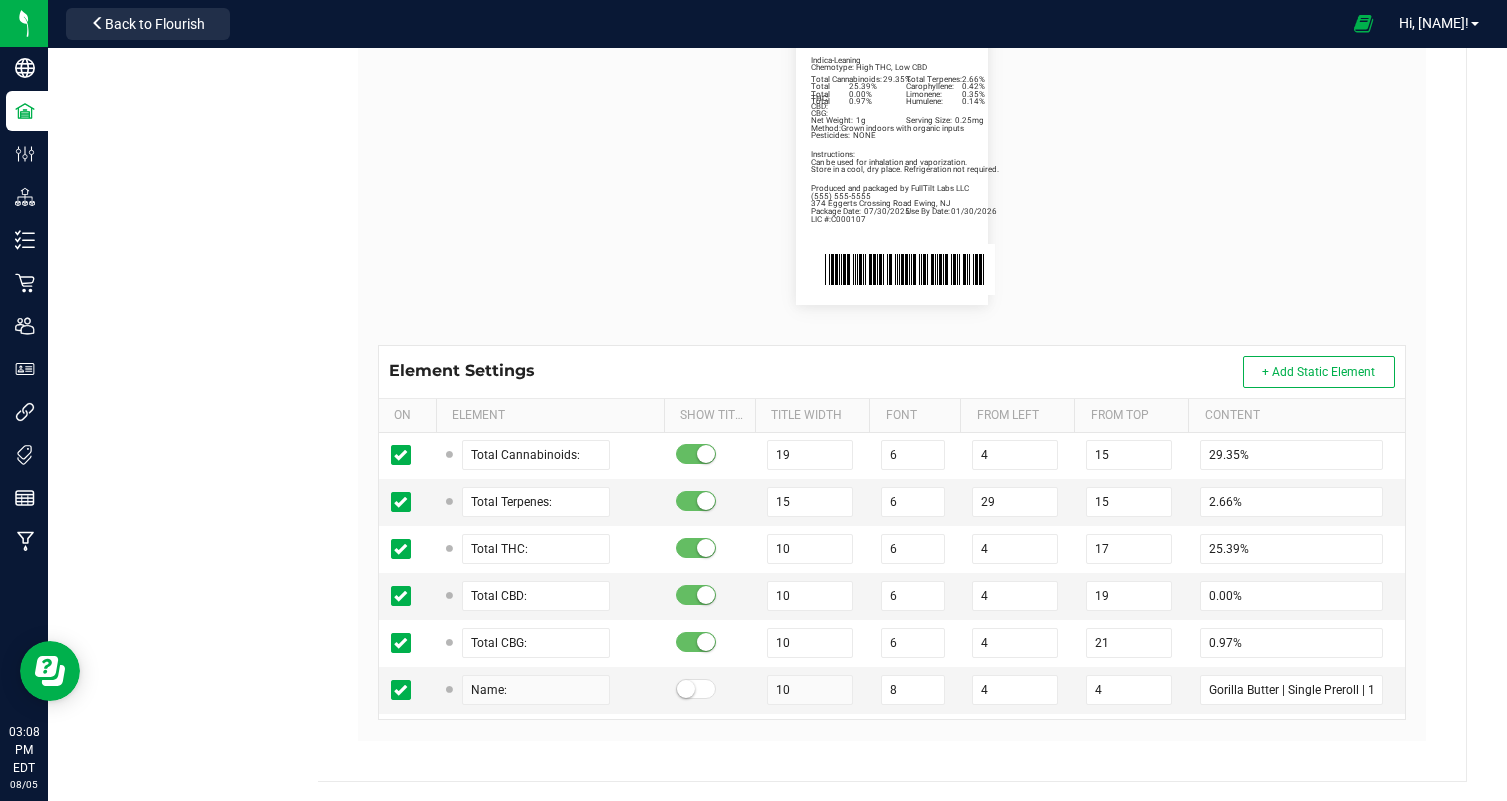 click on "Package Date:   07/30/2025   Use By Date:   01/30/2026   Carophyllene:   0.42%   Limonene:   0.35%   Humulene:   0.14%   Total Cannabinoids:   29.35%   Total Terpenes:   2.66%   Total THC:   25.39%   Total CBD:   0.00%    Total CBG:   0.97%   Gorilla Butter | Single Preroll | 1g   Indica-Leaning   Chemotype:   High THC, Low CBD   Net Weight:   1g   Serving Size:   0.25mg   Produced and packaged by FullTilt Labs LLC   Instructions:      Can be used for inhalation and vaporization.   Method:   Grown indoors with organic inputs   Pesticides:   NONE   (609) 895-6678   LIC #:C000107      Store in a cool, dry place. Refrigeration not required.   374 Eggerts Crossing Road Ewing, NJ" at bounding box center [892, 161] 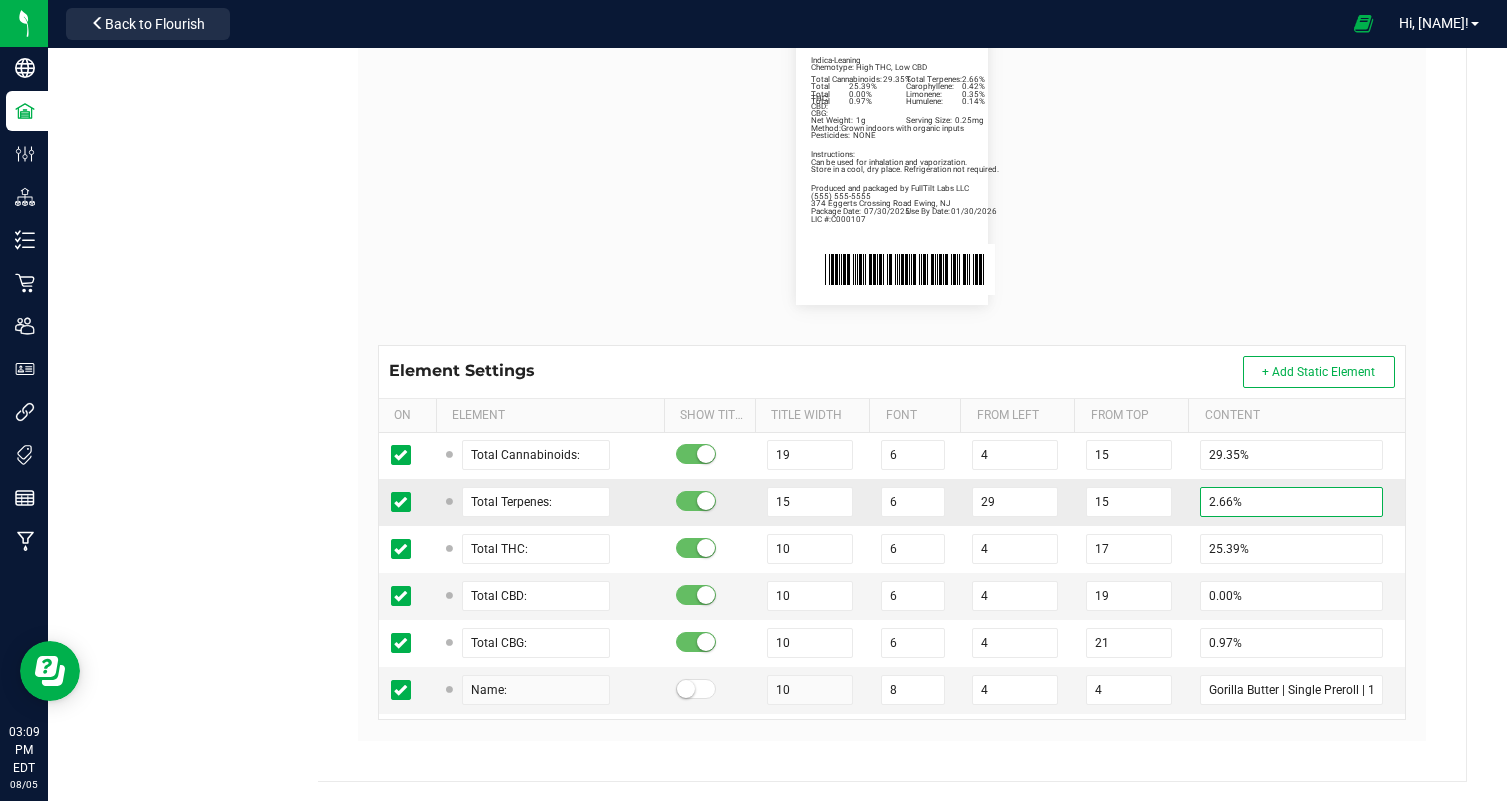 click on "2.66%" at bounding box center (1291, 502) 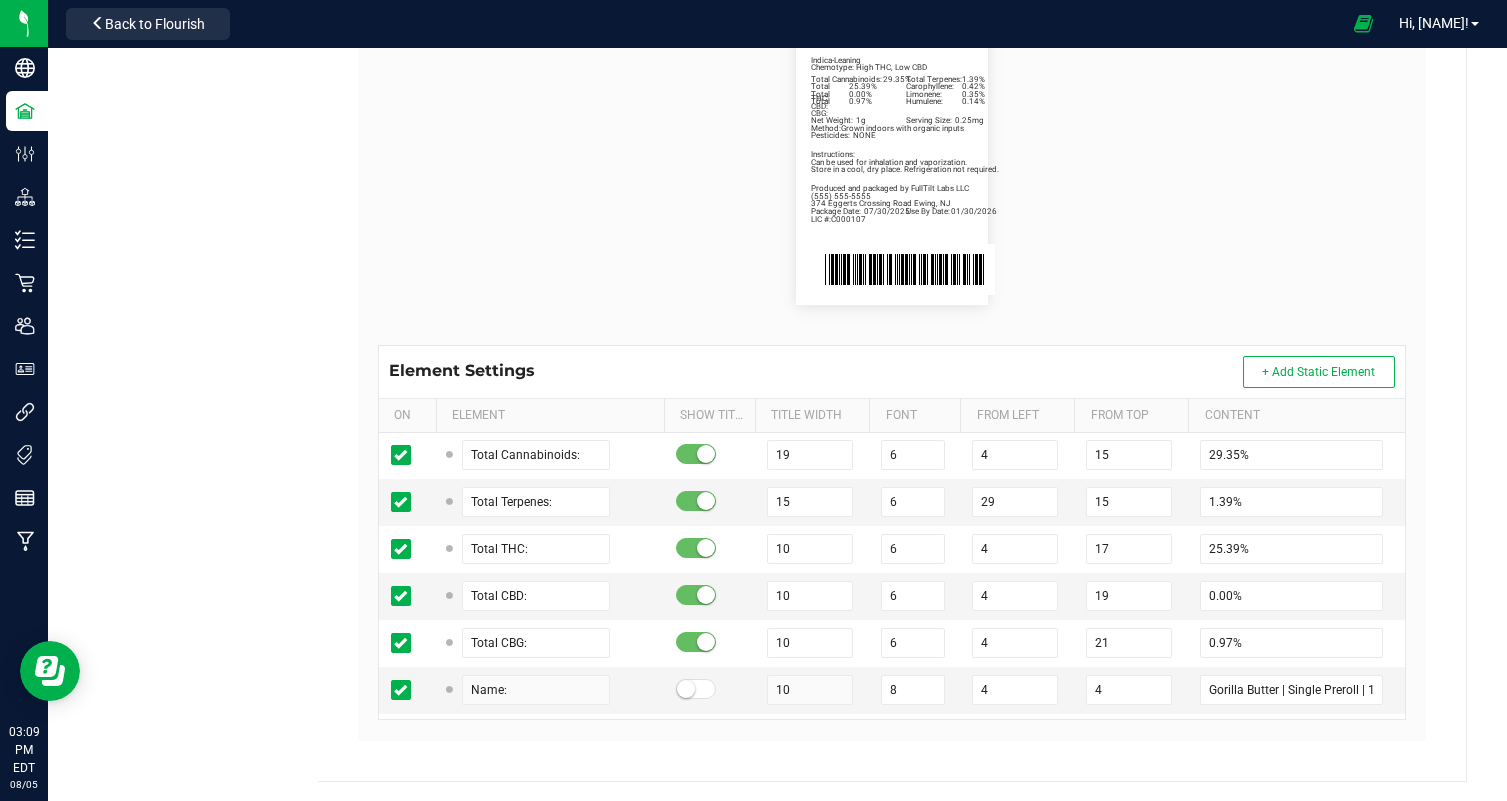 click on "Package Date:   07/30/2025   Use By Date:   01/30/2026   Carophyllene:   0.42%   Limonene:   0.35%   Humulene:   0.14%   Total Cannabinoids:   29.35%   Total Terpenes:   1.39%   Total THC:   25.39%   Total CBD:   0.00%    Total CBG:   0.97%   Gorilla Butter | Single Preroll | 1g   Indica-Leaning   Chemotype:   High THC, Low CBD   Net Weight:   1g   Serving Size:   0.25mg   Produced and packaged by FullTilt Labs LLC   Instructions:      Can be used for inhalation and vaporization.   Method:   Grown indoors with organic inputs   Pesticides:   NONE   (609) 895-6678   LIC #:C000107      Store in a cool, dry place. Refrigeration not required.   374 Eggerts Crossing Road Ewing, NJ" at bounding box center [892, 161] 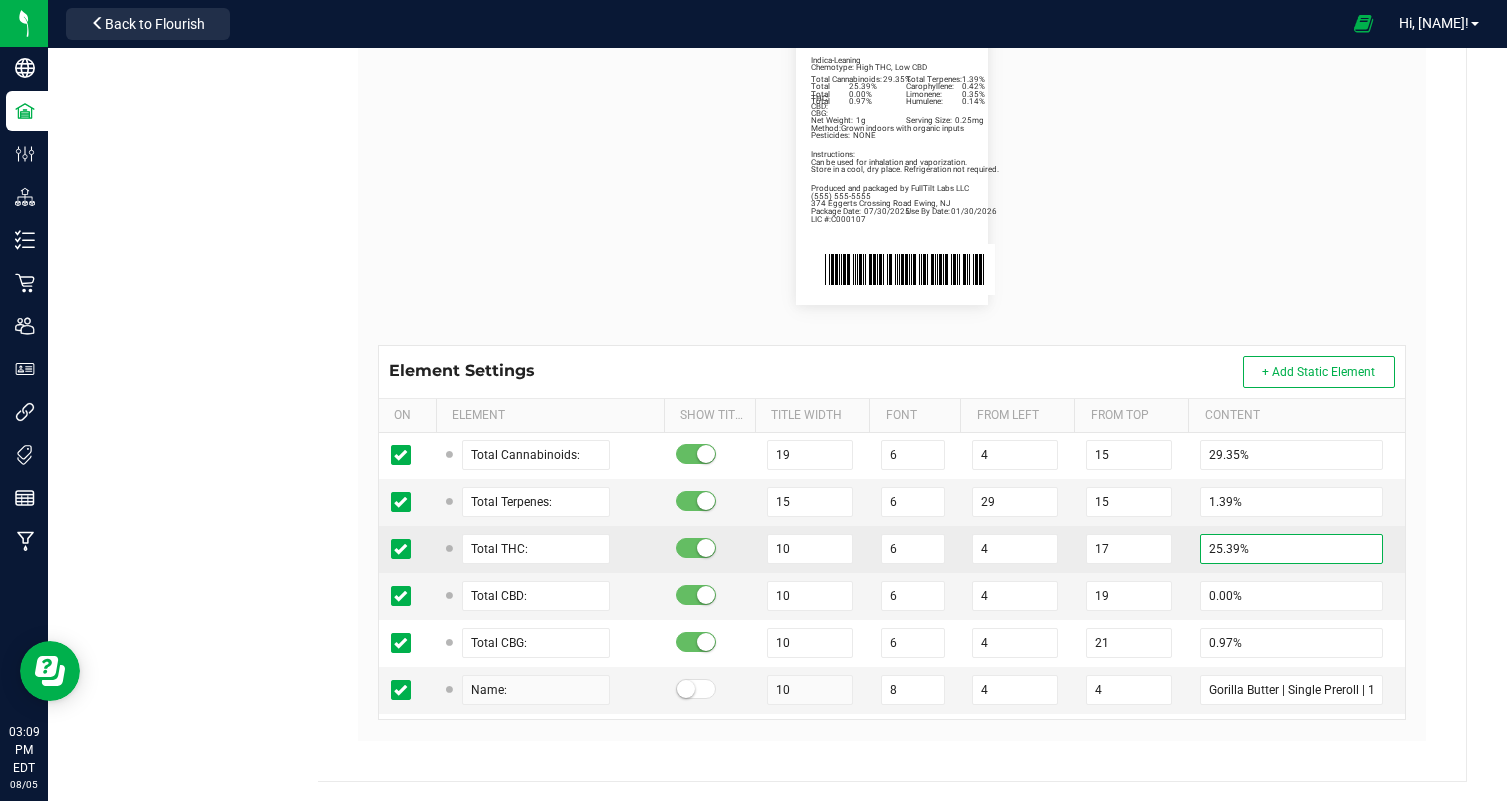 click on "25.39%" at bounding box center [1291, 549] 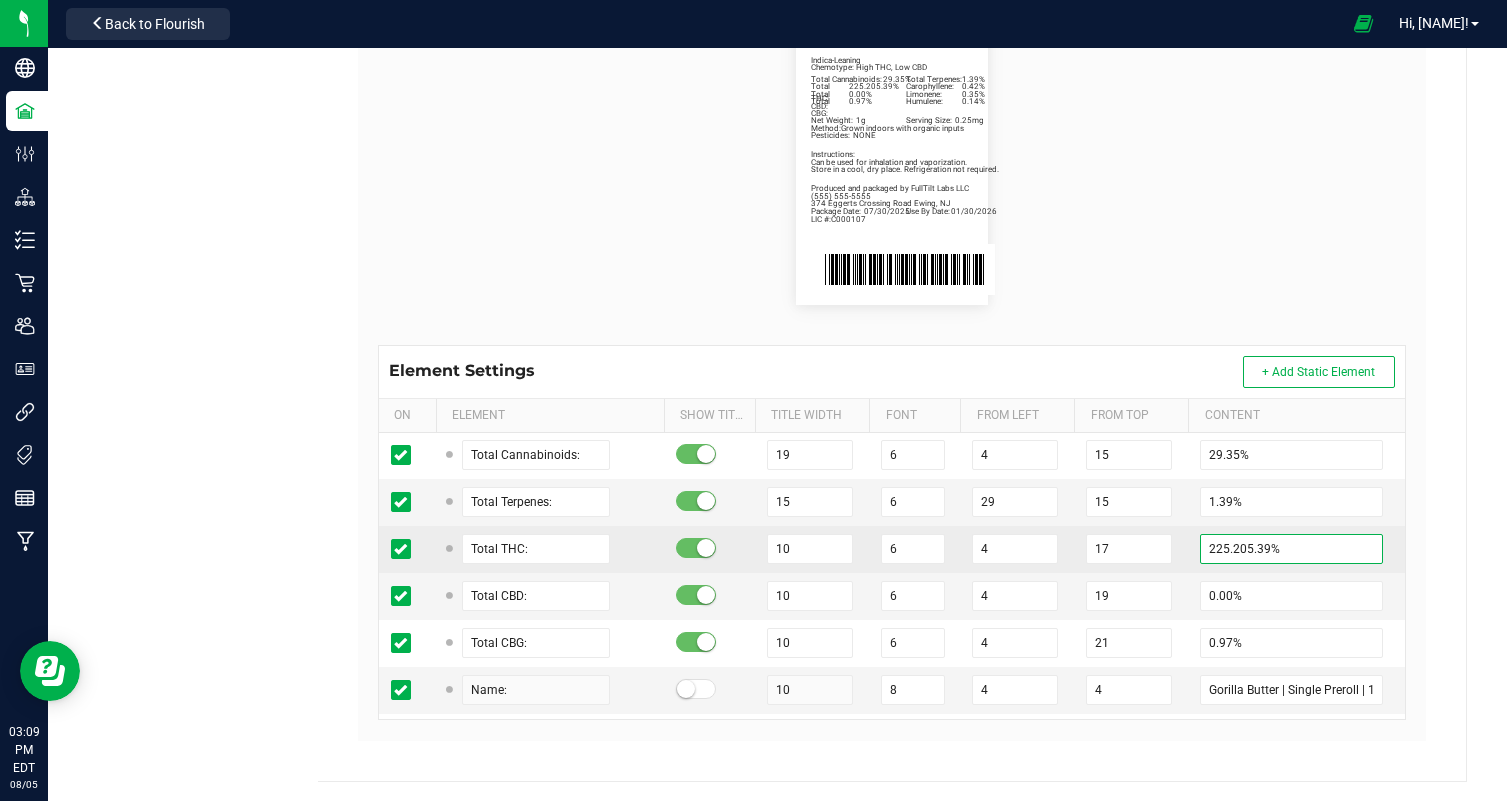 click on "225.205.39%" at bounding box center (1291, 549) 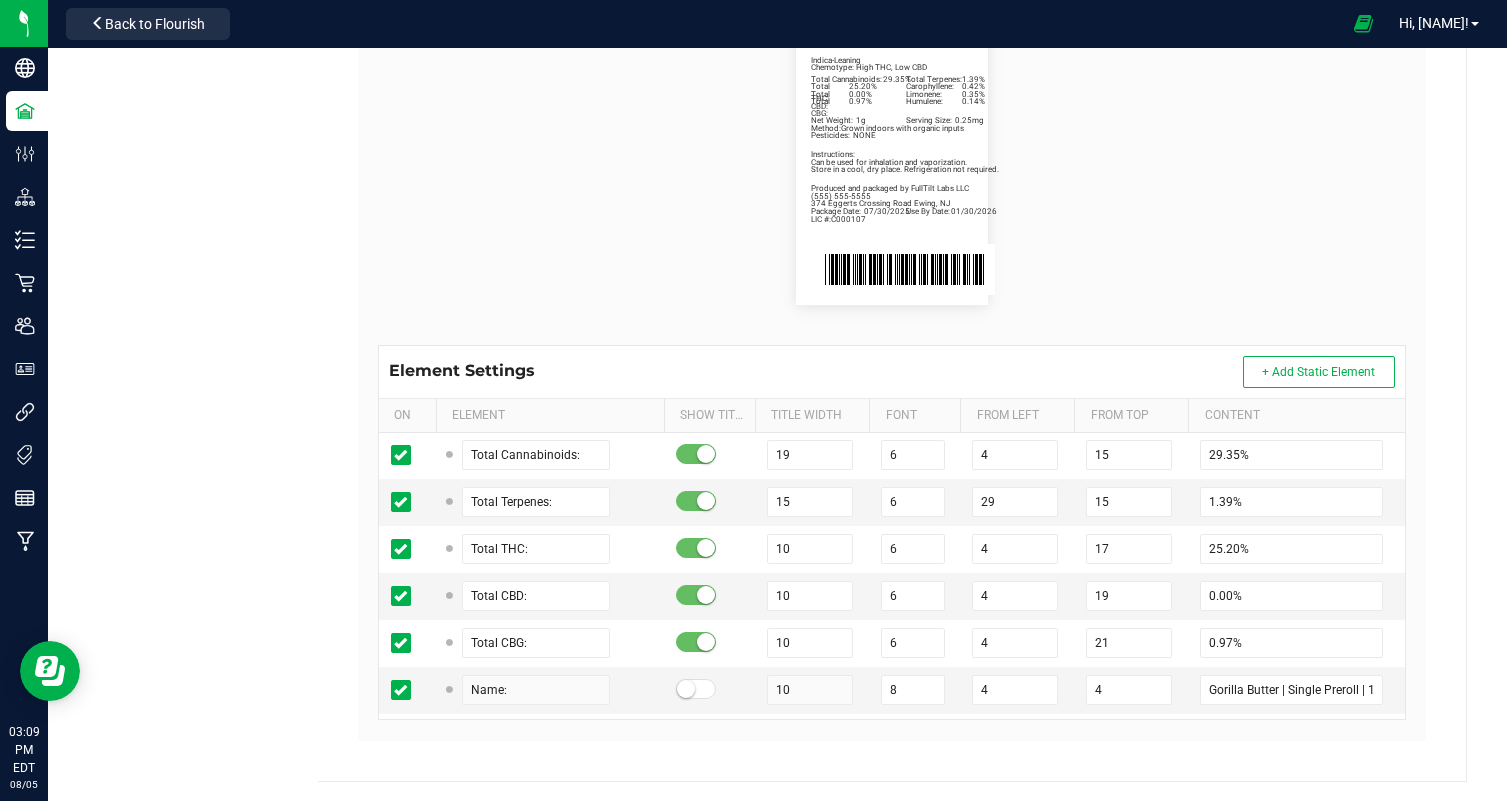 click on "Package Date:   07/30/2025   Use By Date:   01/30/2026   Carophyllene:   0.42%   Limonene:   0.35%   Humulene:   0.14%   Total Cannabinoids:   29.35%   Total Terpenes:   1.39%   Total THC:   25.20%   Total CBD:   0.00%    Total CBG:   0.97%   Gorilla Butter | Single Preroll | 1g   Indica-Leaning   Chemotype:   High THC, Low CBD   Net Weight:   1g   Serving Size:   0.25mg   Produced and packaged by FullTilt Labs LLC   Instructions:      Can be used for inhalation and vaporization.   Method:   Grown indoors with organic inputs   Pesticides:   NONE   (609) 895-6678   LIC #:C000107      Store in a cool, dry place. Refrigeration not required.   374 Eggerts Crossing Road Ewing, NJ" at bounding box center [892, 161] 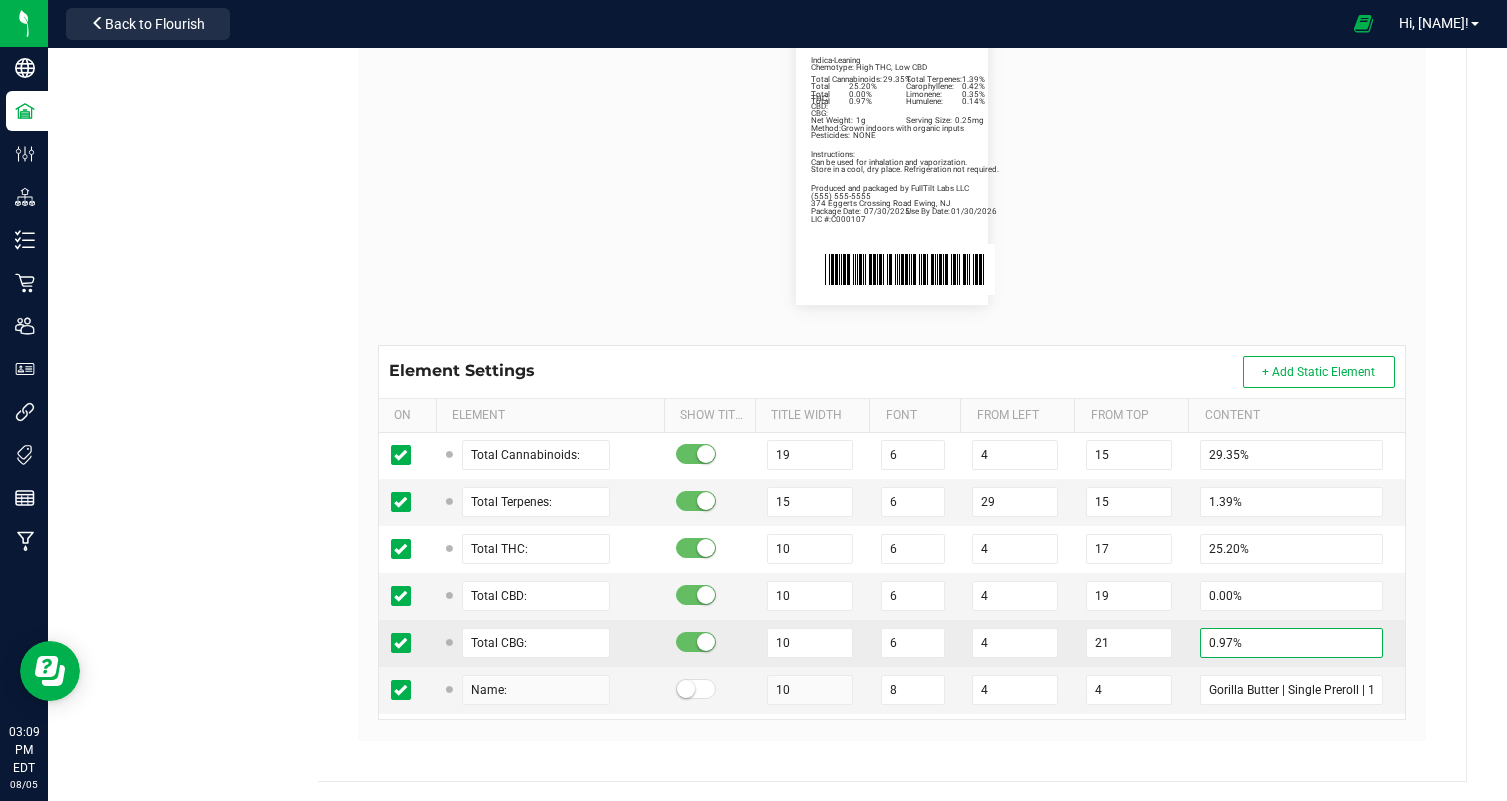 click on "0.97%" at bounding box center (1291, 643) 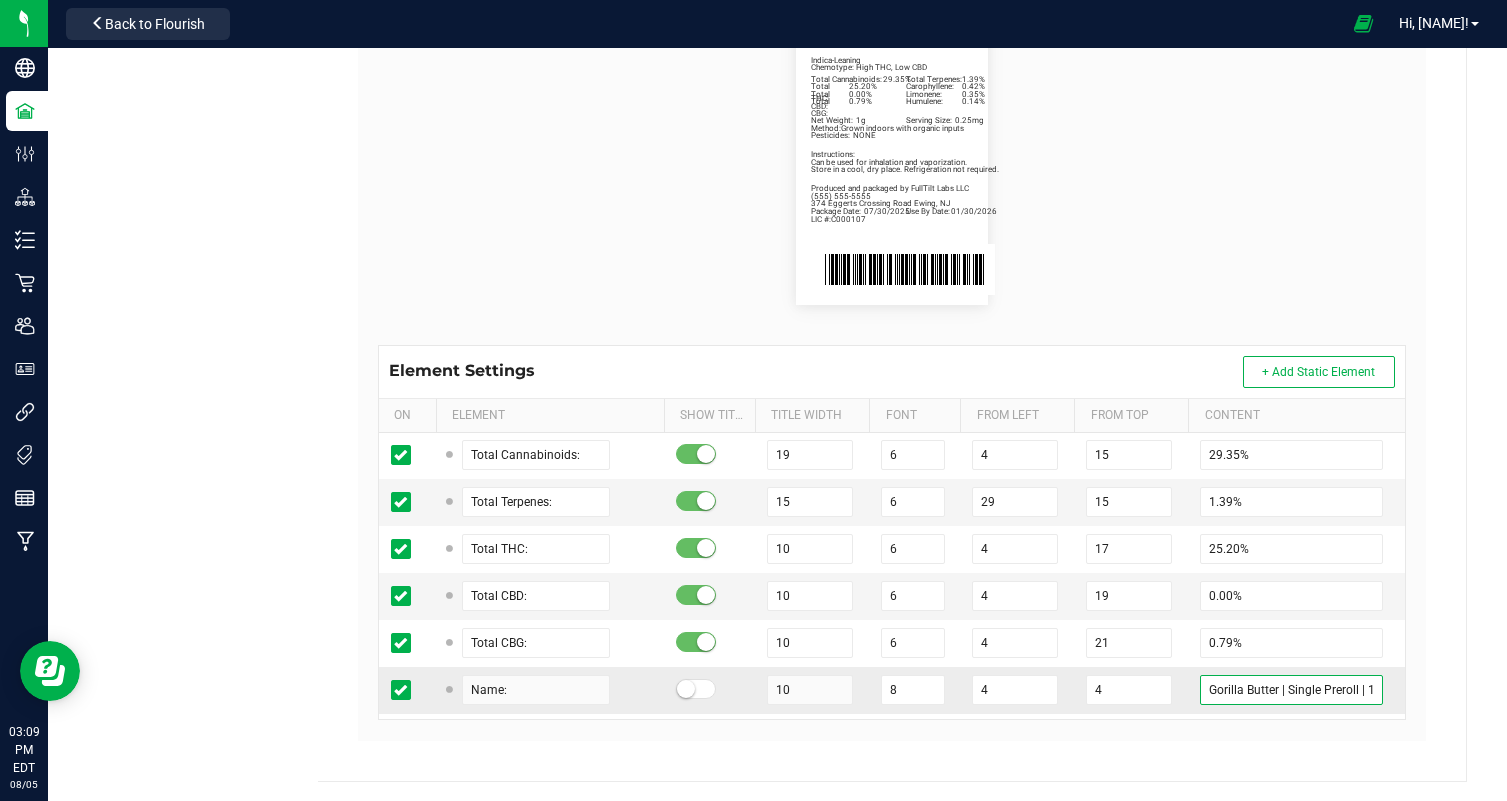 drag, startPoint x: 1280, startPoint y: 687, endPoint x: 1093, endPoint y: 672, distance: 187.60065 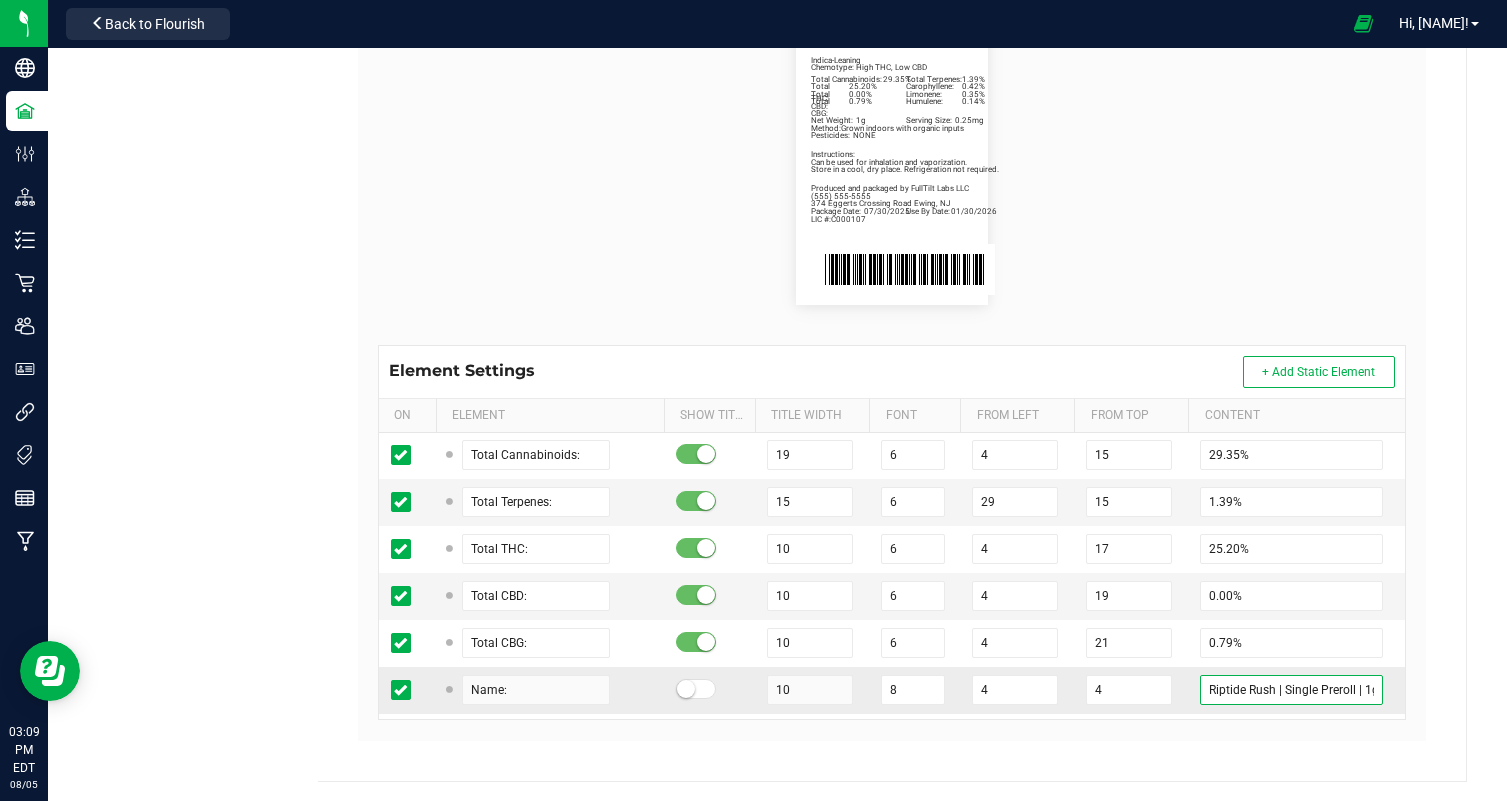 click on "Riptide Rush | Single Preroll | 1g" at bounding box center (1291, 690) 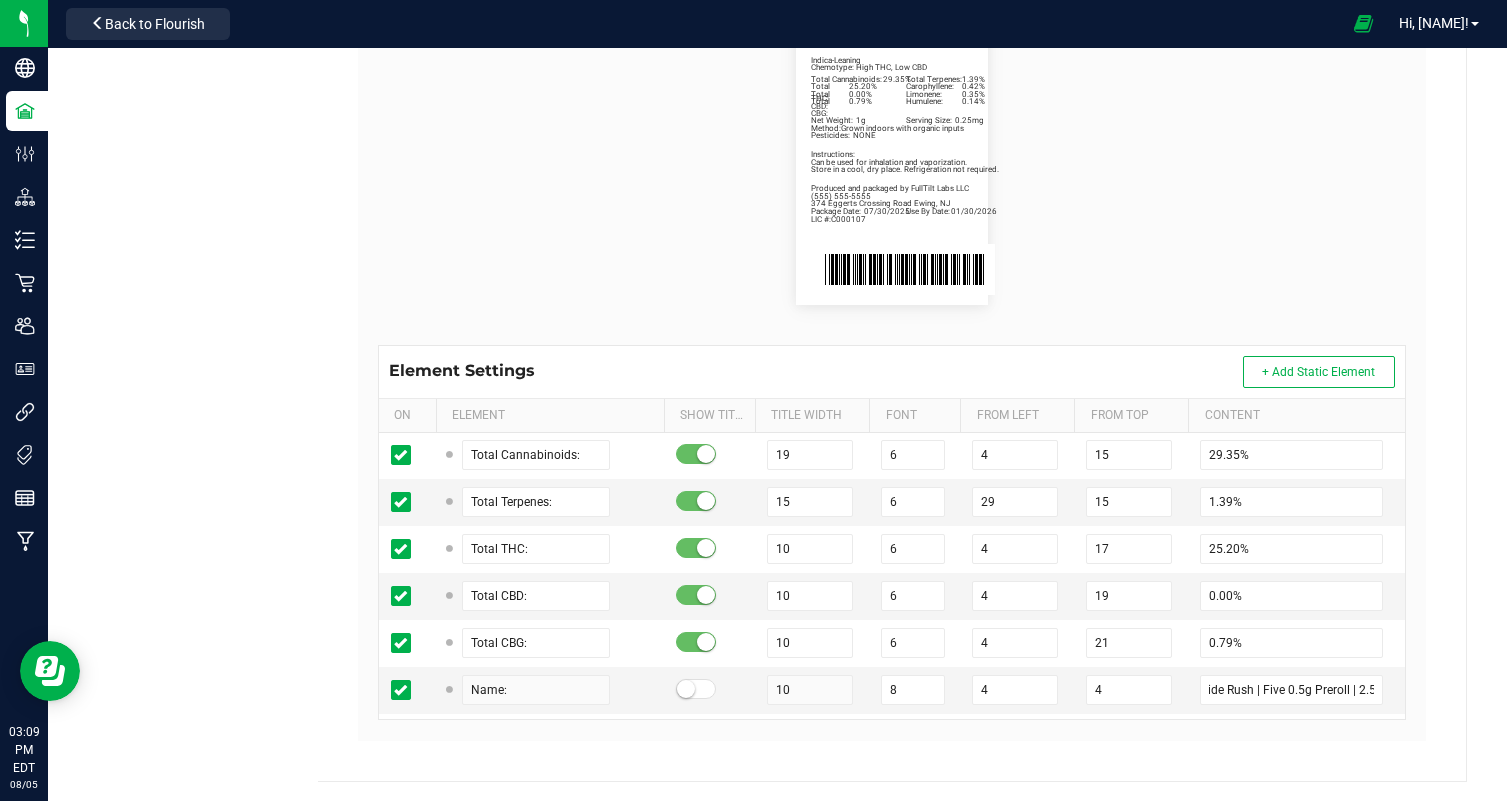 scroll, scrollTop: 0, scrollLeft: 0, axis: both 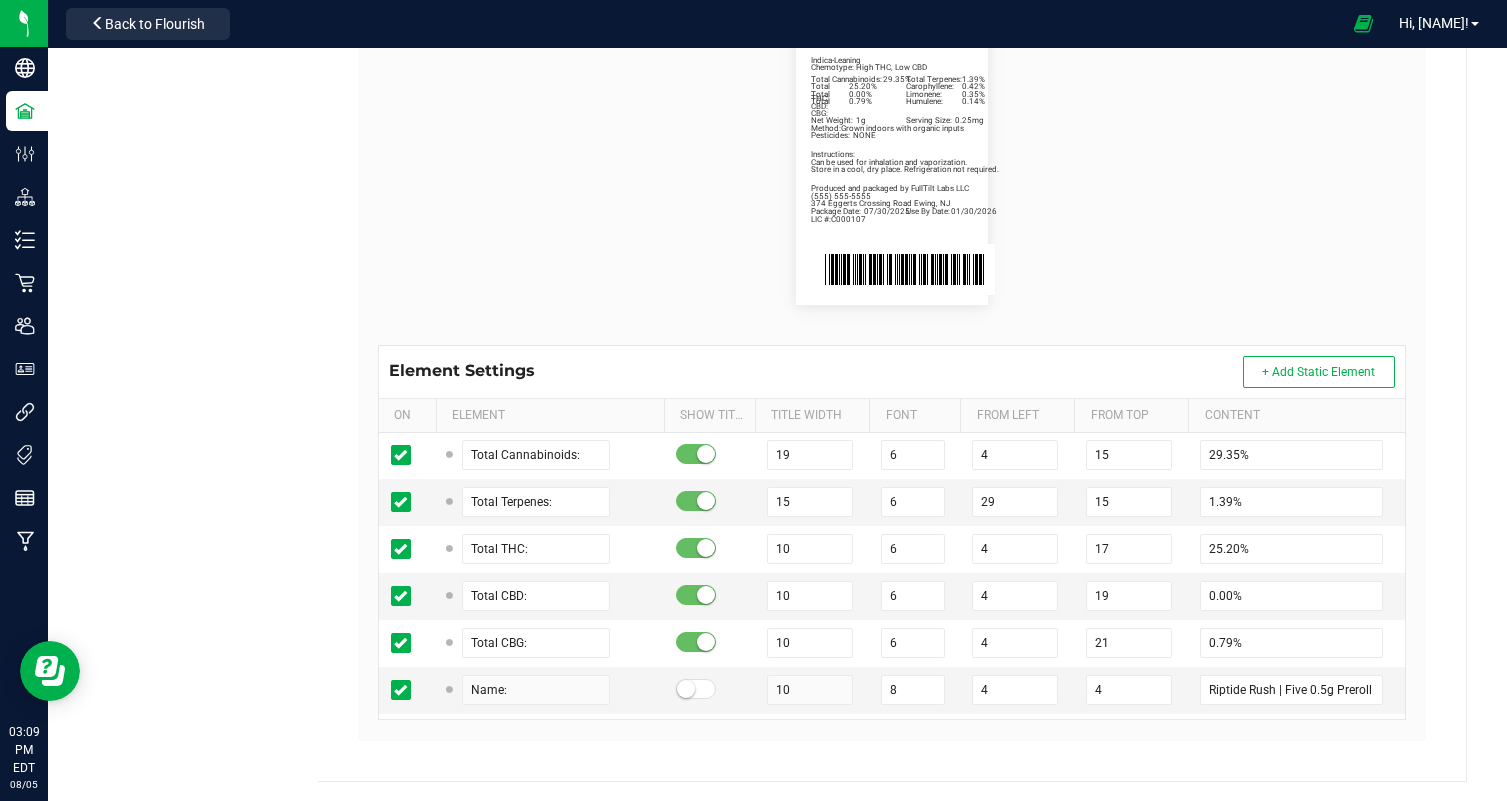 click on "Package Date:   07/30/2025   Use By Date:   01/30/2026   Carophyllene:   0.42%   Limonene:   0.35%   Humulene:   0.14%   Total Cannabinoids:   29.35%   Total Terpenes:   1.39%   Total THC:   25.20%   Total CBD:   0.00%    Total CBG:   0.79%   Riptide Rush | Five 0.5g Preroll | 2.5g   Indica-Leaning   Chemotype:   High THC, Low CBD   Net Weight:   1g   Serving Size:   0.25mg   Produced and packaged by FullTilt Labs LLC   Instructions:      Can be used for inhalation and vaporization.   Method:   Grown indoors with organic inputs   Pesticides:   NONE   (609) 895-6678   LIC #:C000107      Store in a cool, dry place. Refrigeration not required.   374 Eggerts Crossing Road Ewing, NJ" at bounding box center [892, 161] 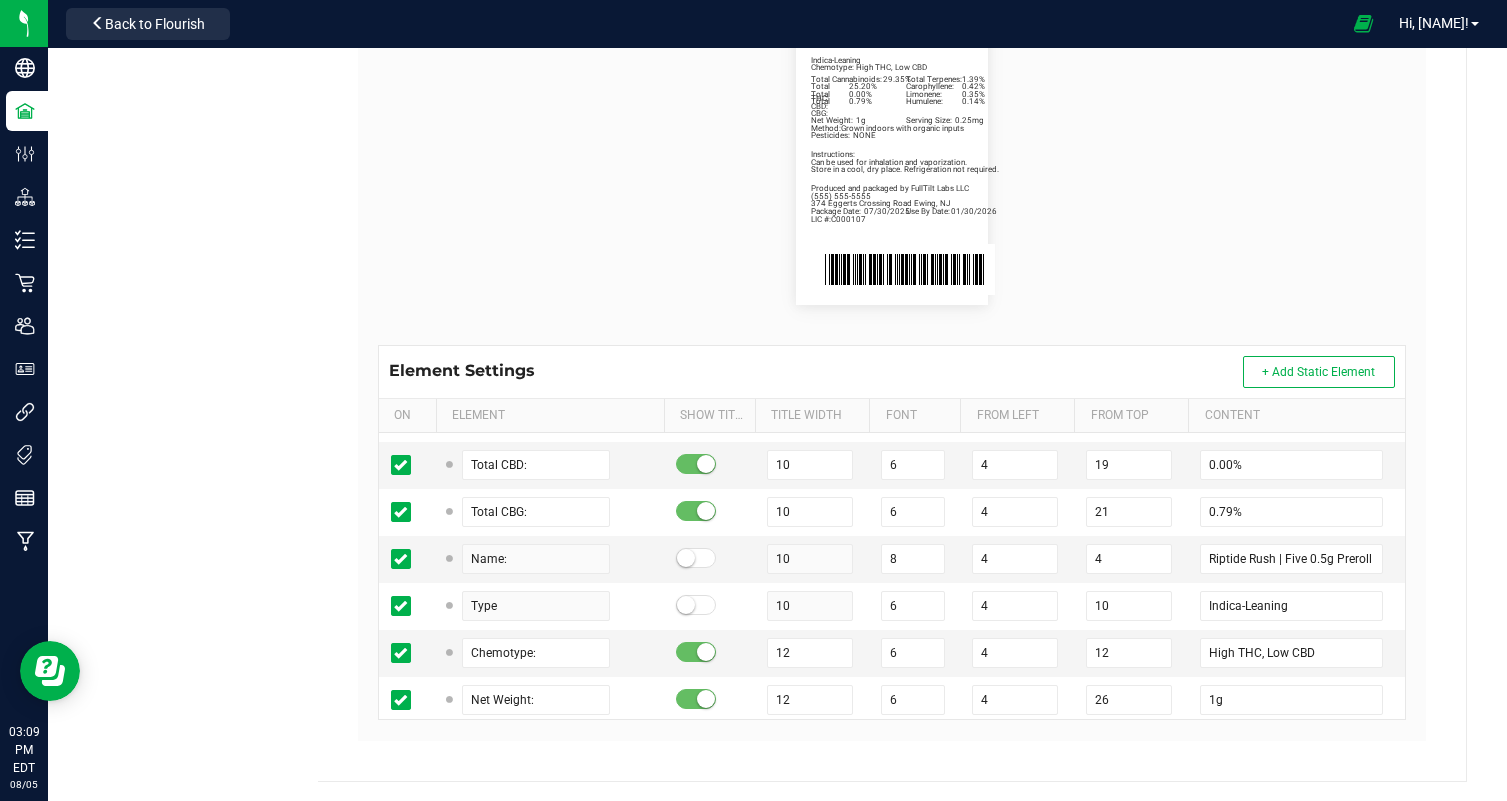 scroll, scrollTop: 543, scrollLeft: 0, axis: vertical 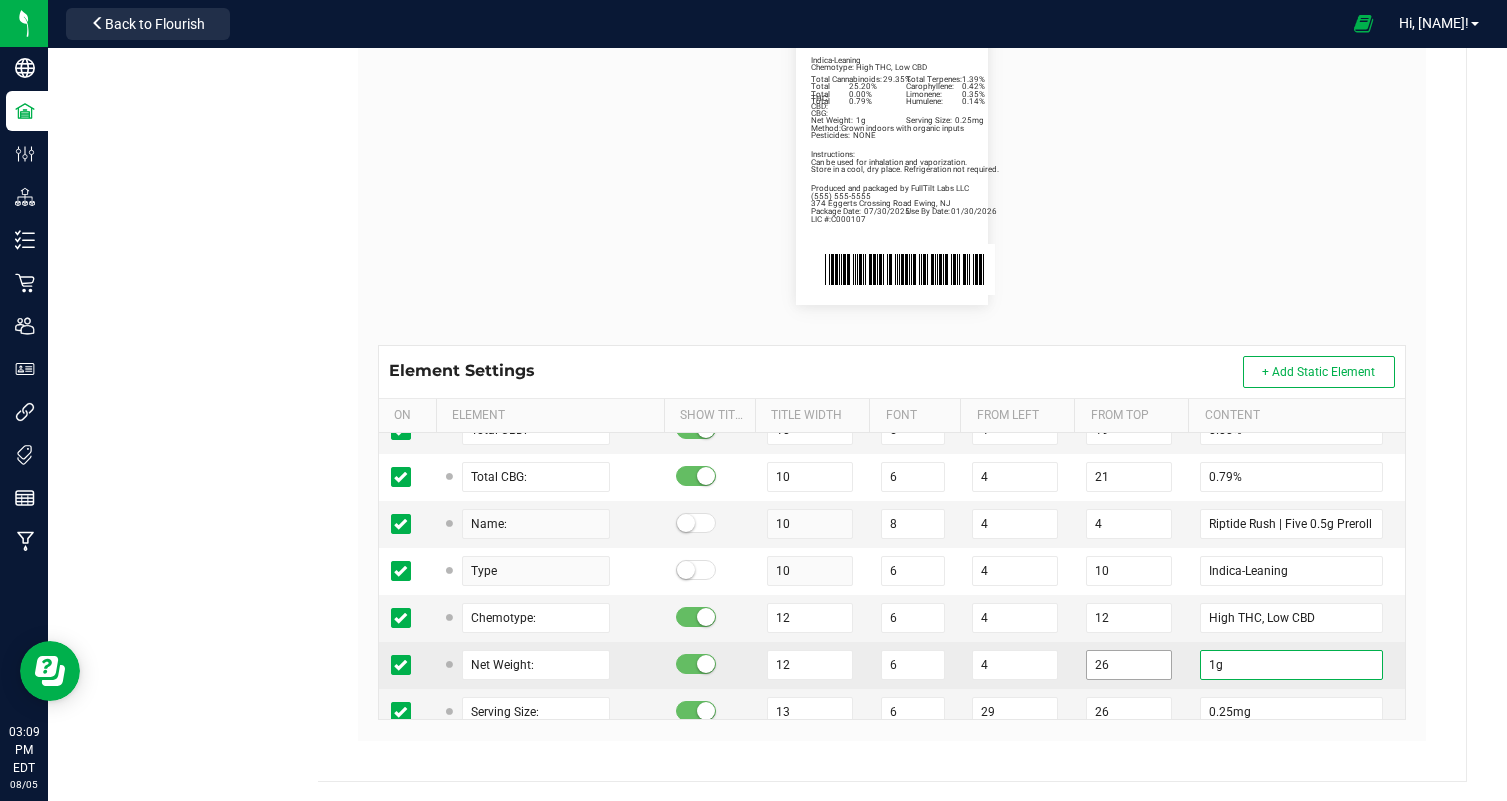 drag, startPoint x: 1220, startPoint y: 663, endPoint x: 1142, endPoint y: 663, distance: 78 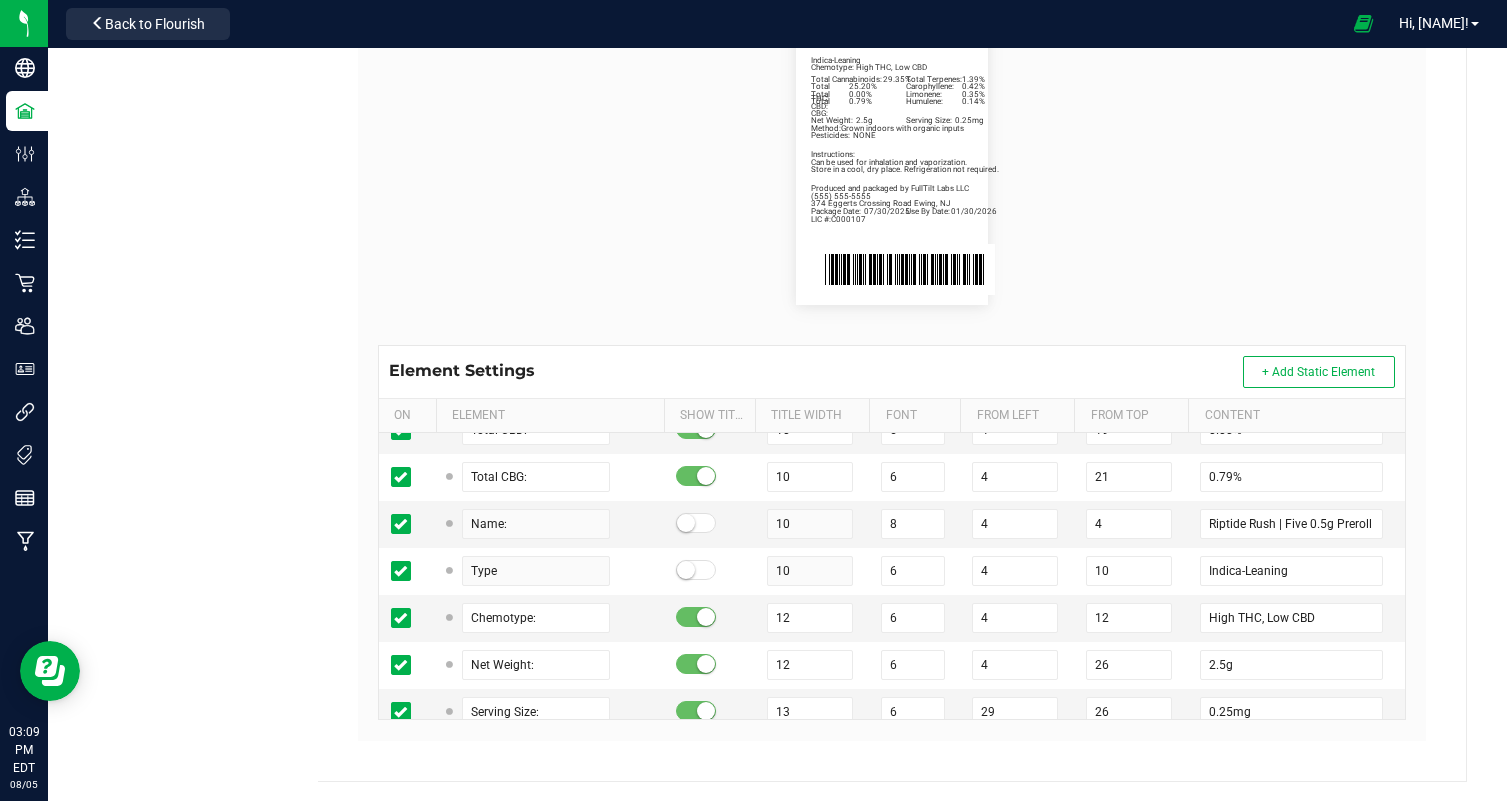 click on "Package Date:   07/30/2025   Use By Date:   01/30/2026   Carophyllene:   0.42%   Limonene:   0.35%   Humulene:   0.14%   Total Cannabinoids:   29.35%   Total Terpenes:   1.39%   Total THC:   25.20%   Total CBD:   0.00%    Total CBG:   0.79%   Riptide Rush | Five 0.5g Preroll | 2.5g   Indica-Leaning   Chemotype:   High THC, Low CBD   Net Weight:   2.5g   Serving Size:   0.25mg   Produced and packaged by FullTilt Labs LLC   Instructions:      Can be used for inhalation and vaporization.   Method:   Grown indoors with organic inputs   Pesticides:   NONE   (609) 895-6678   LIC #:C000107      Store in a cool, dry place. Refrigeration not required.   374 Eggerts Crossing Road Ewing, NJ" at bounding box center [892, 161] 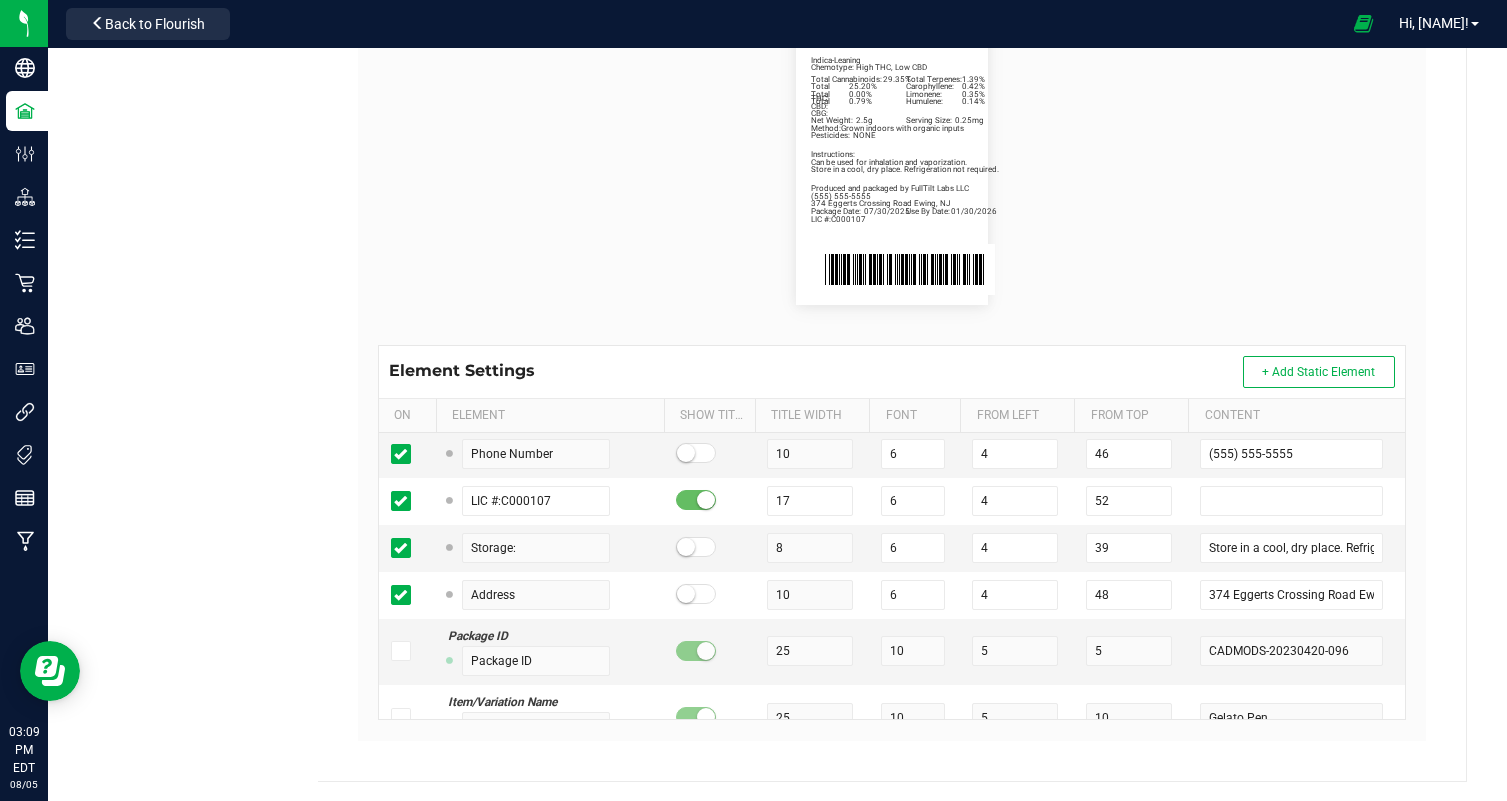 scroll, scrollTop: 1088, scrollLeft: 0, axis: vertical 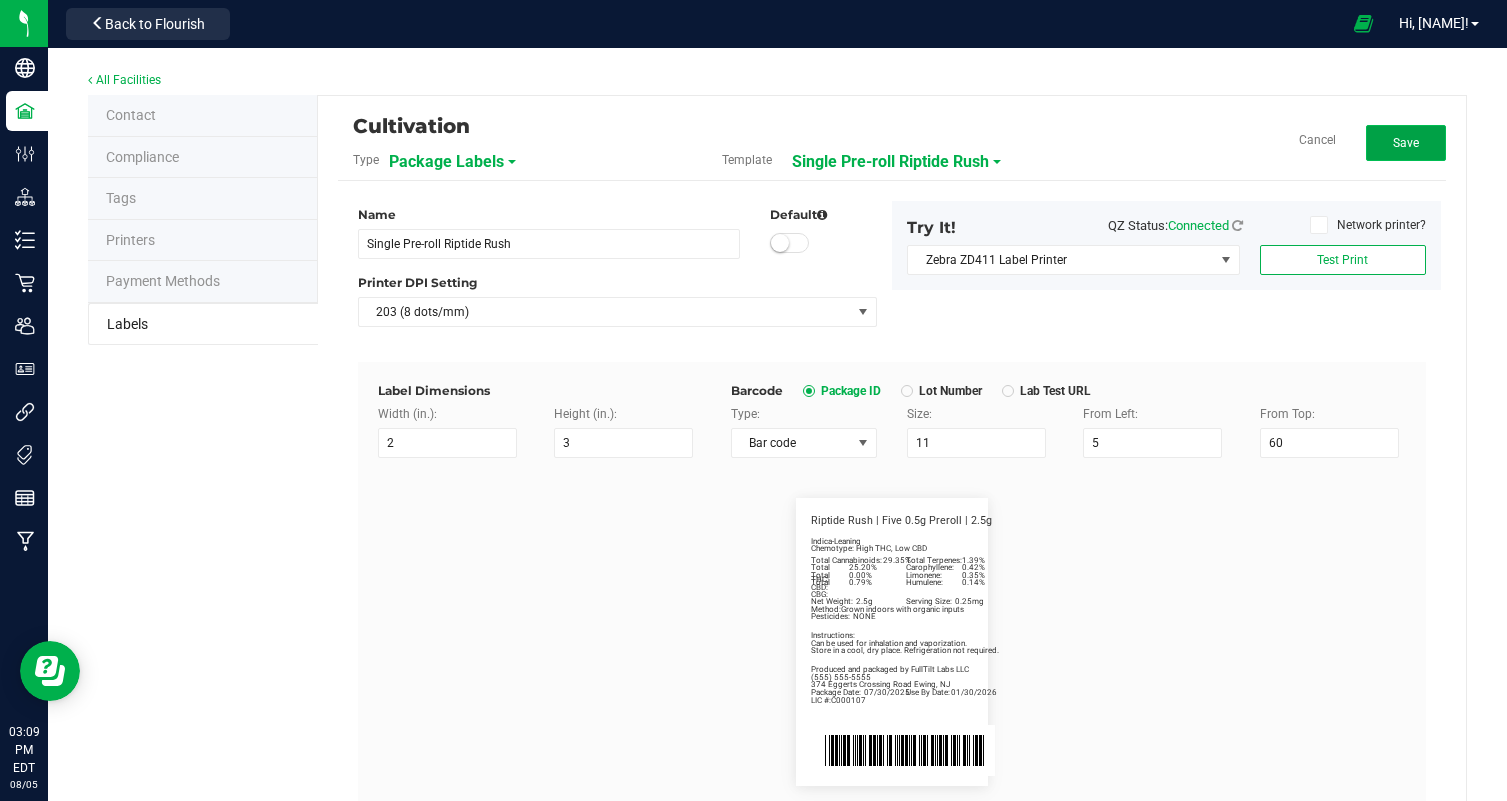 click on "Save" at bounding box center [1406, 143] 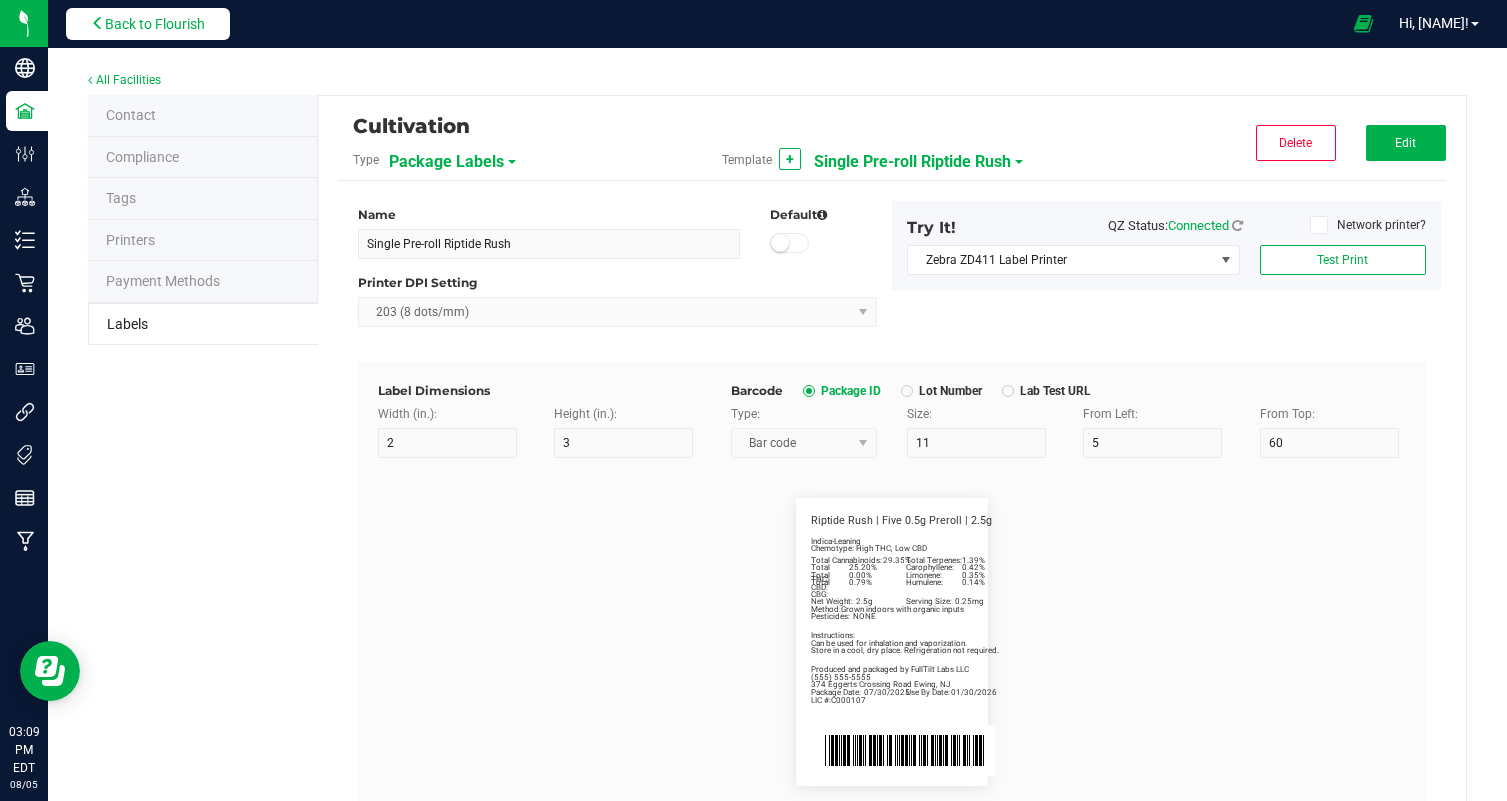 click on "Back to Flourish" at bounding box center [155, 24] 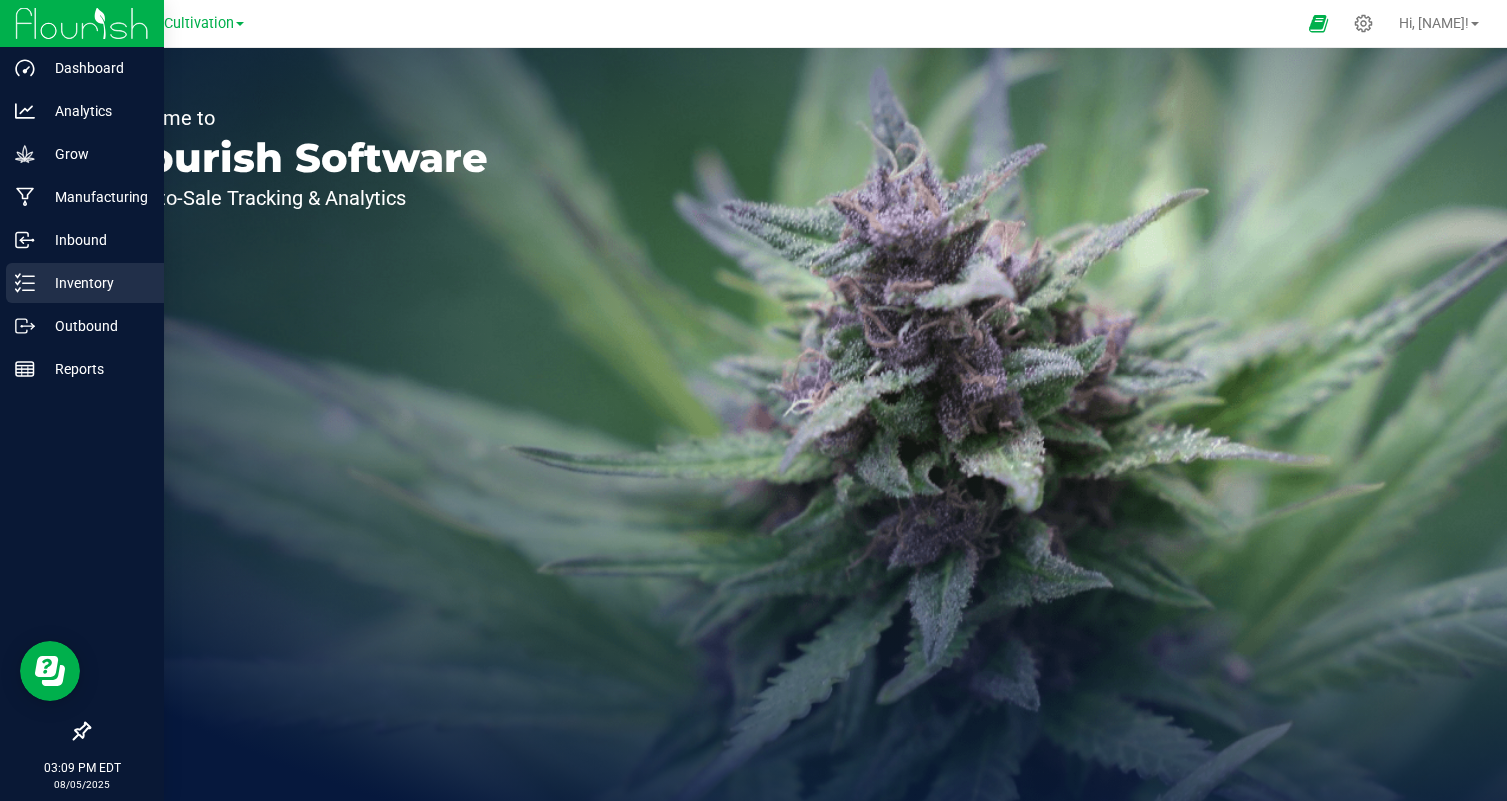 click on "Inventory" at bounding box center [95, 283] 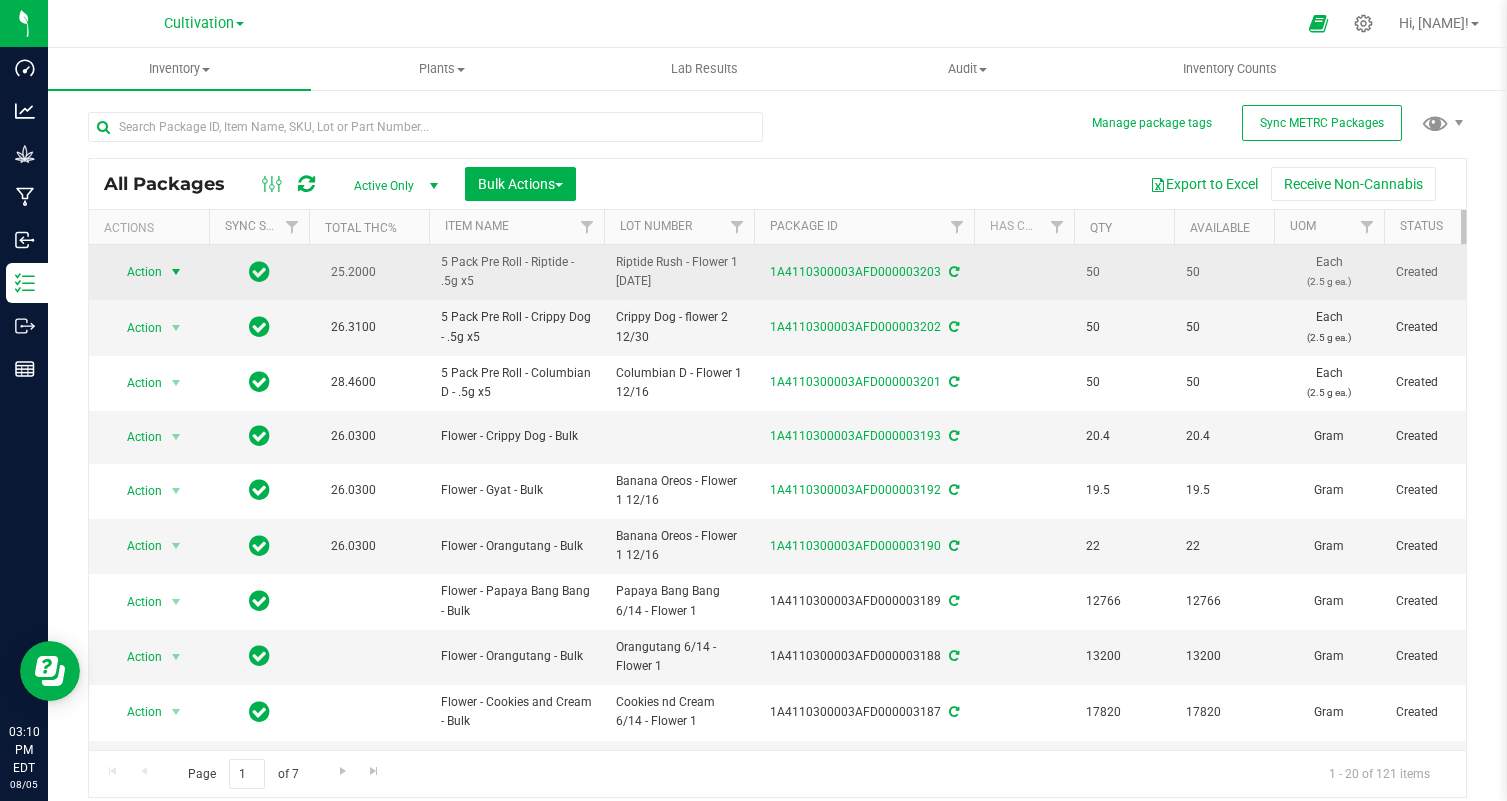 click on "Action" at bounding box center [136, 272] 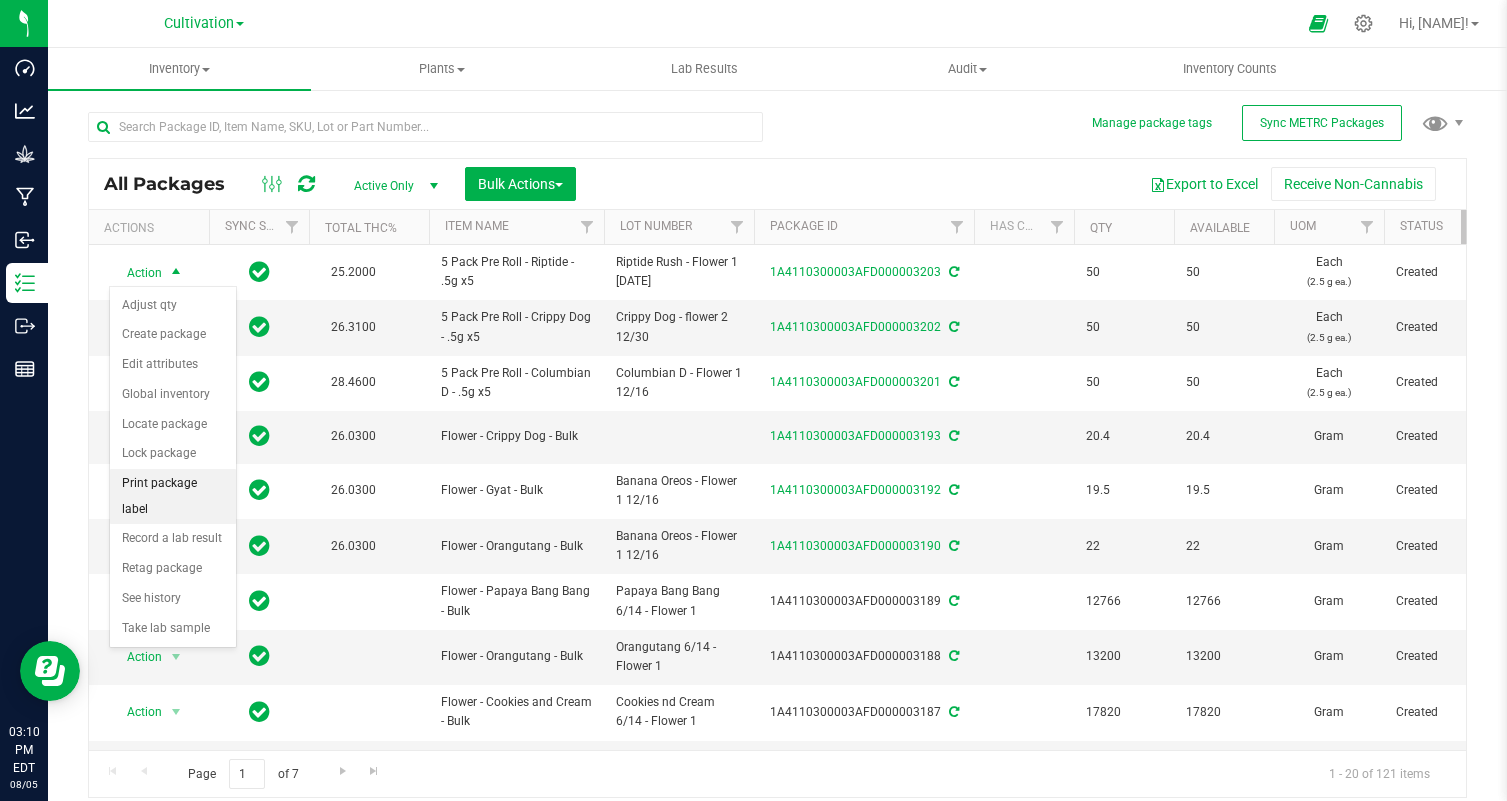 click on "Print package label" at bounding box center (173, 496) 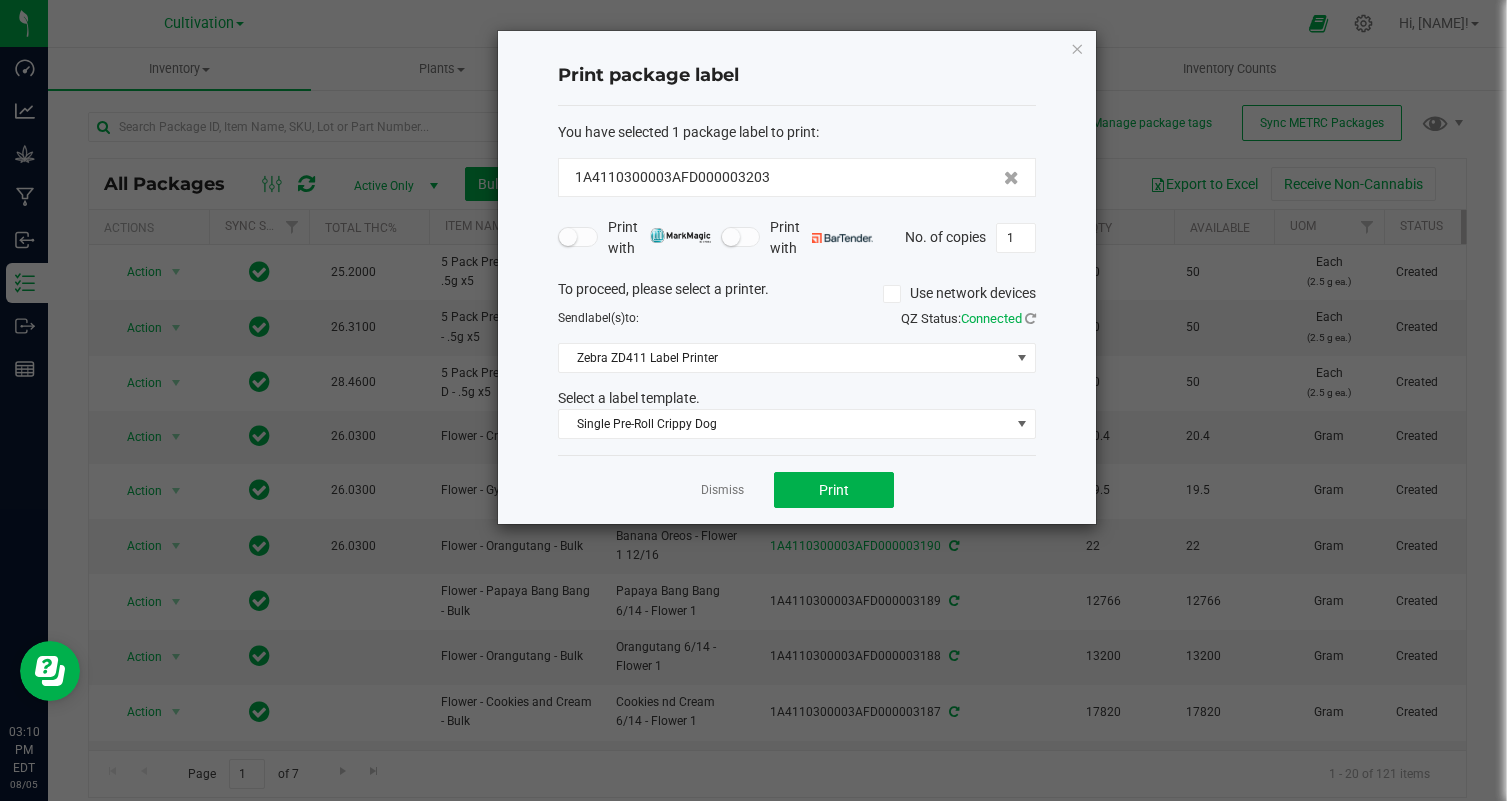 click on "You have selected 1 package label to print  :   1A4110300003AFD000003203   Print with   Print with   No. of copies  1  To proceed, please select a printer.   Use network devices  Send  label(s)  to:  QZ Status:   Connected  Zebra ZD411 Label Printer  Select a label template.  Single Pre-Roll Crippy Dog" 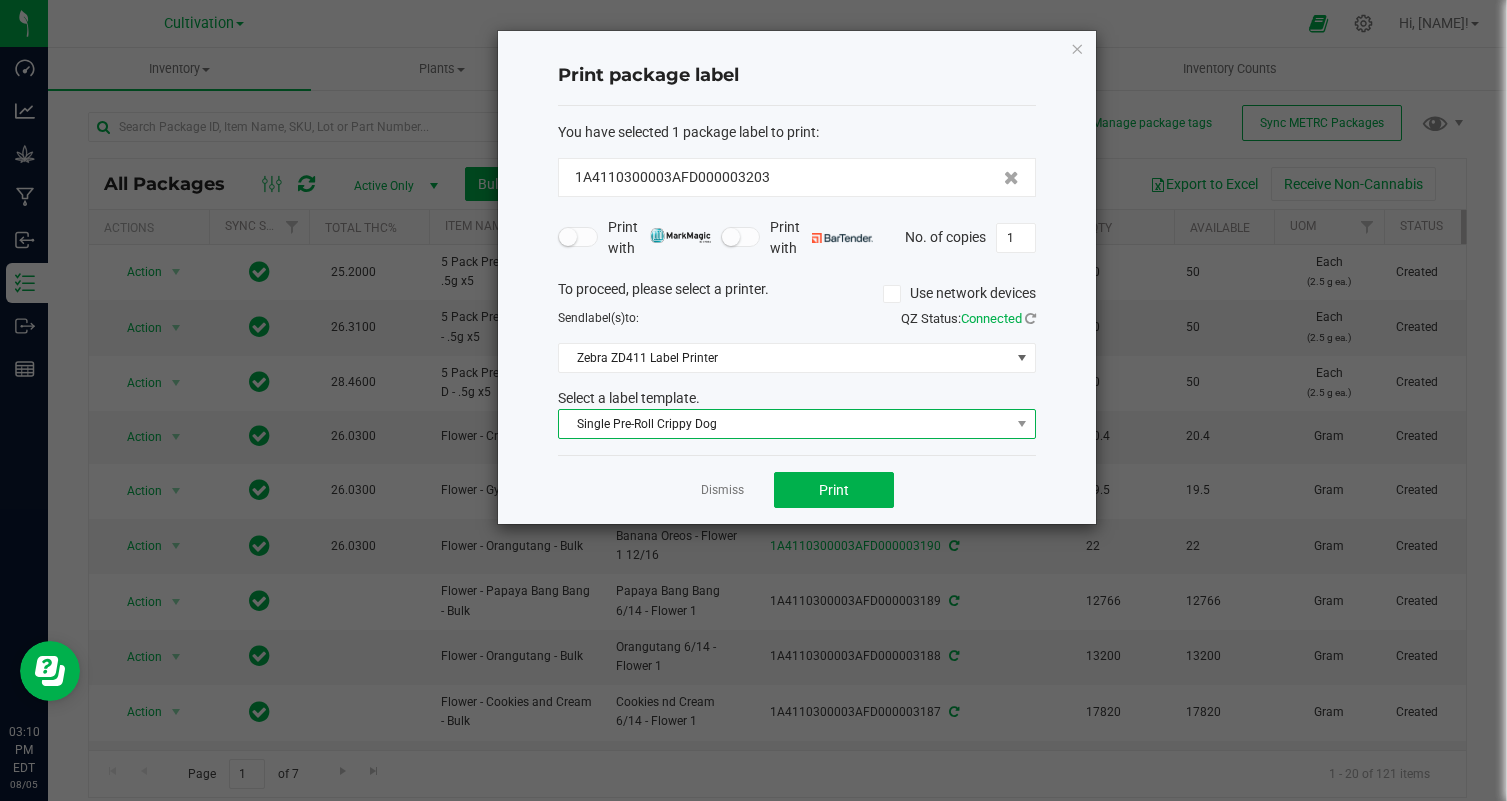 click on "Single Pre-Roll Crippy Dog" at bounding box center [784, 424] 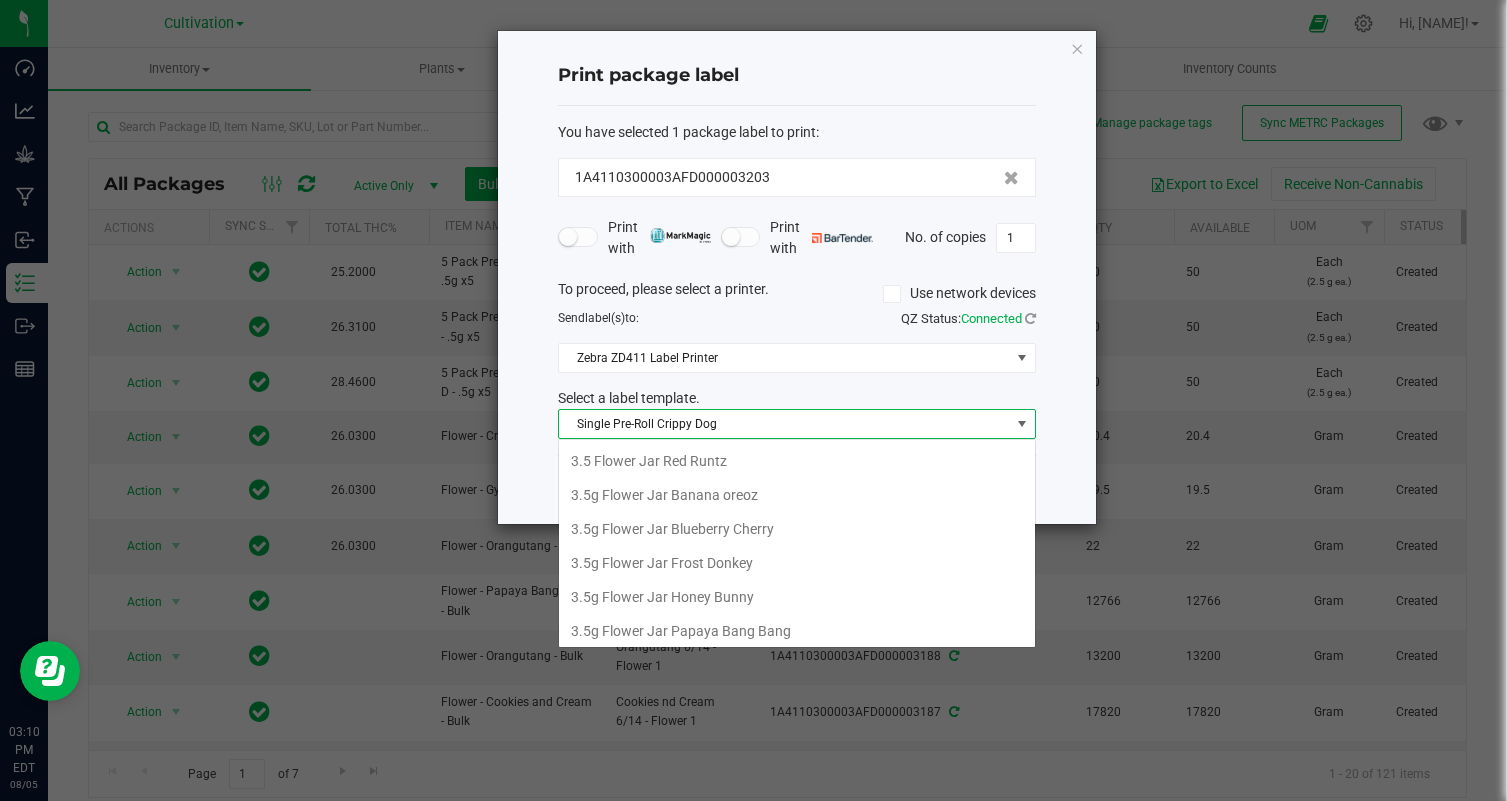 scroll, scrollTop: 99970, scrollLeft: 99522, axis: both 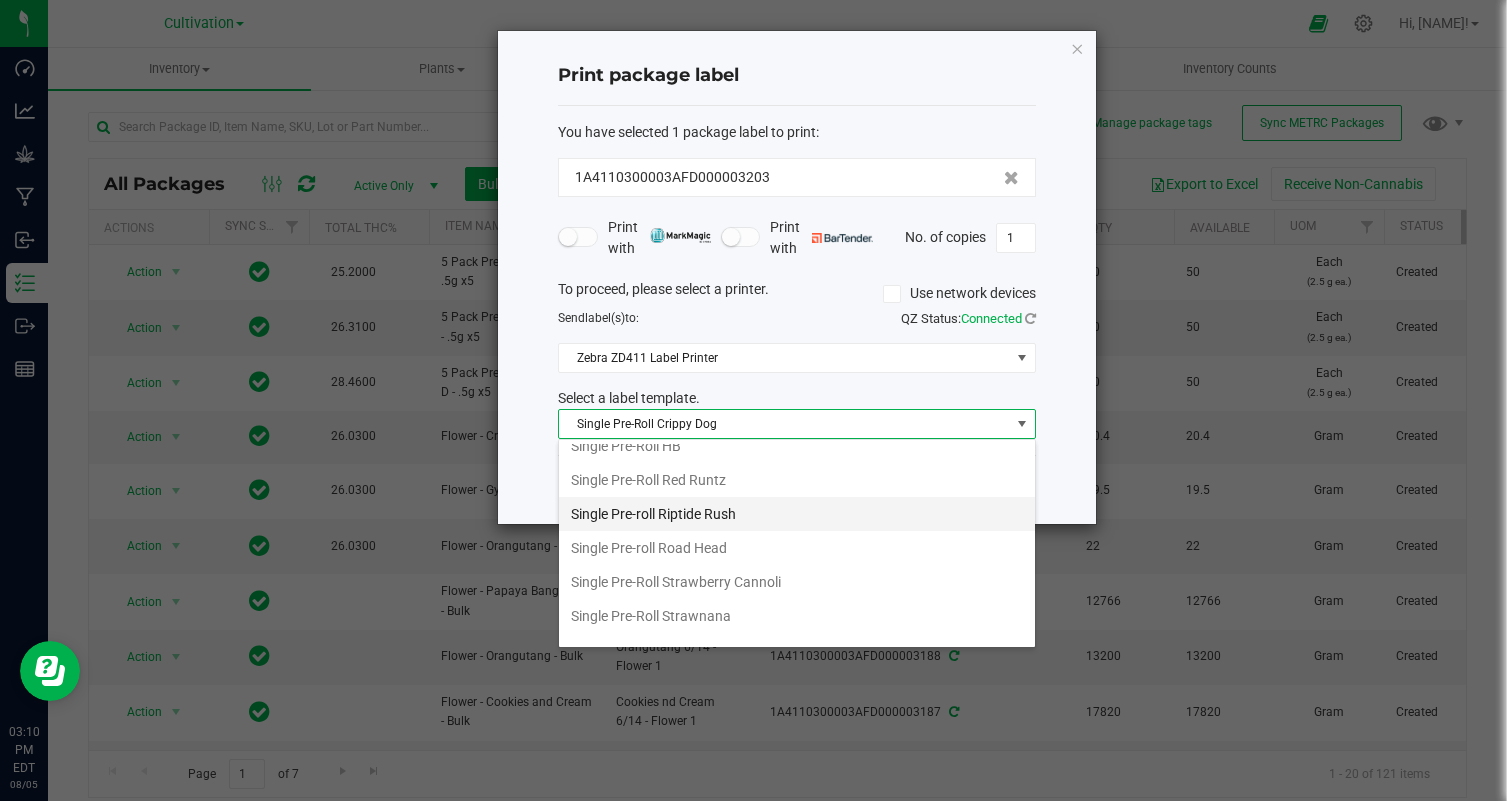 click on "Single Pre-roll Riptide Rush" at bounding box center (797, 514) 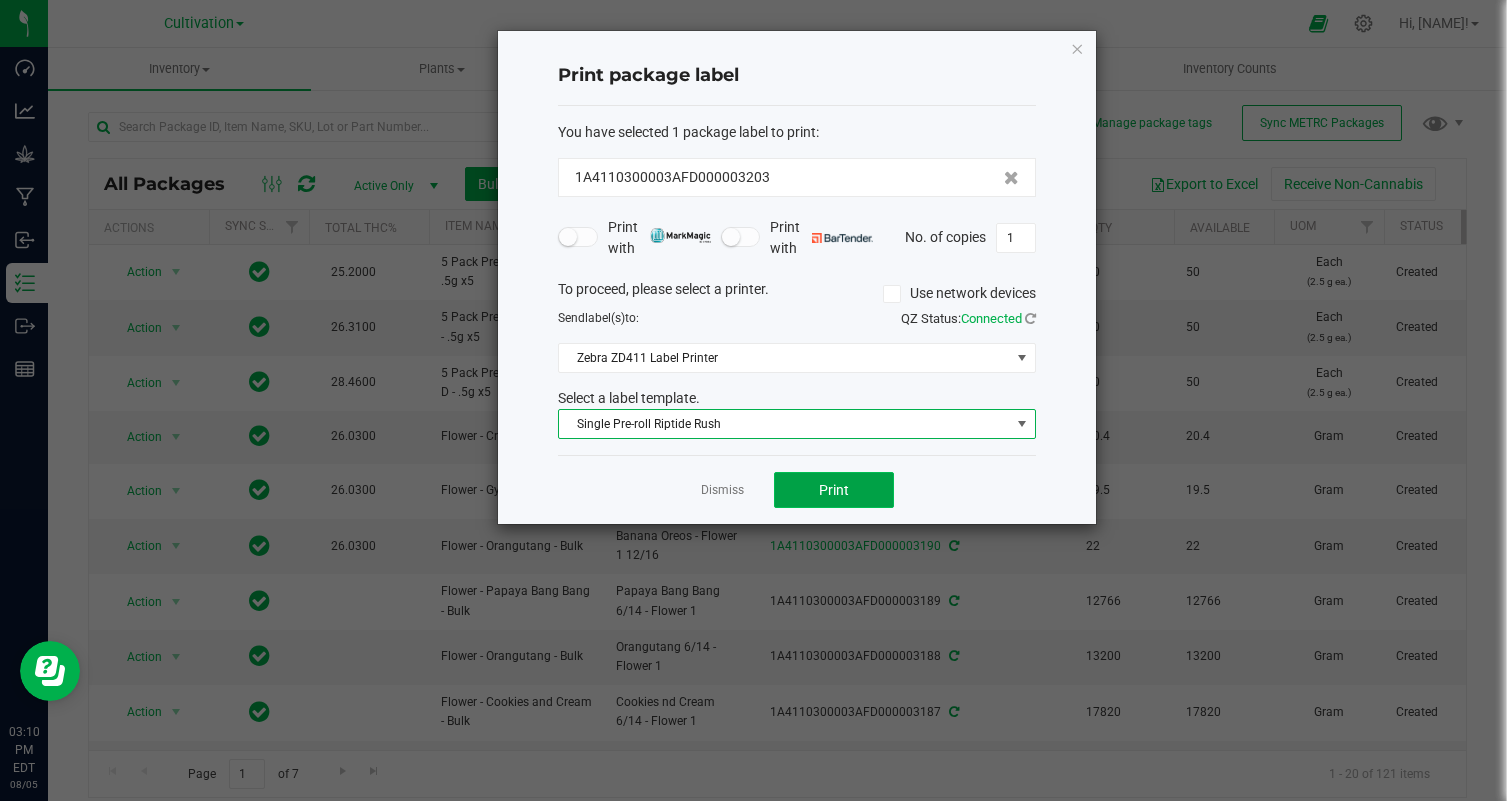 click on "Print" 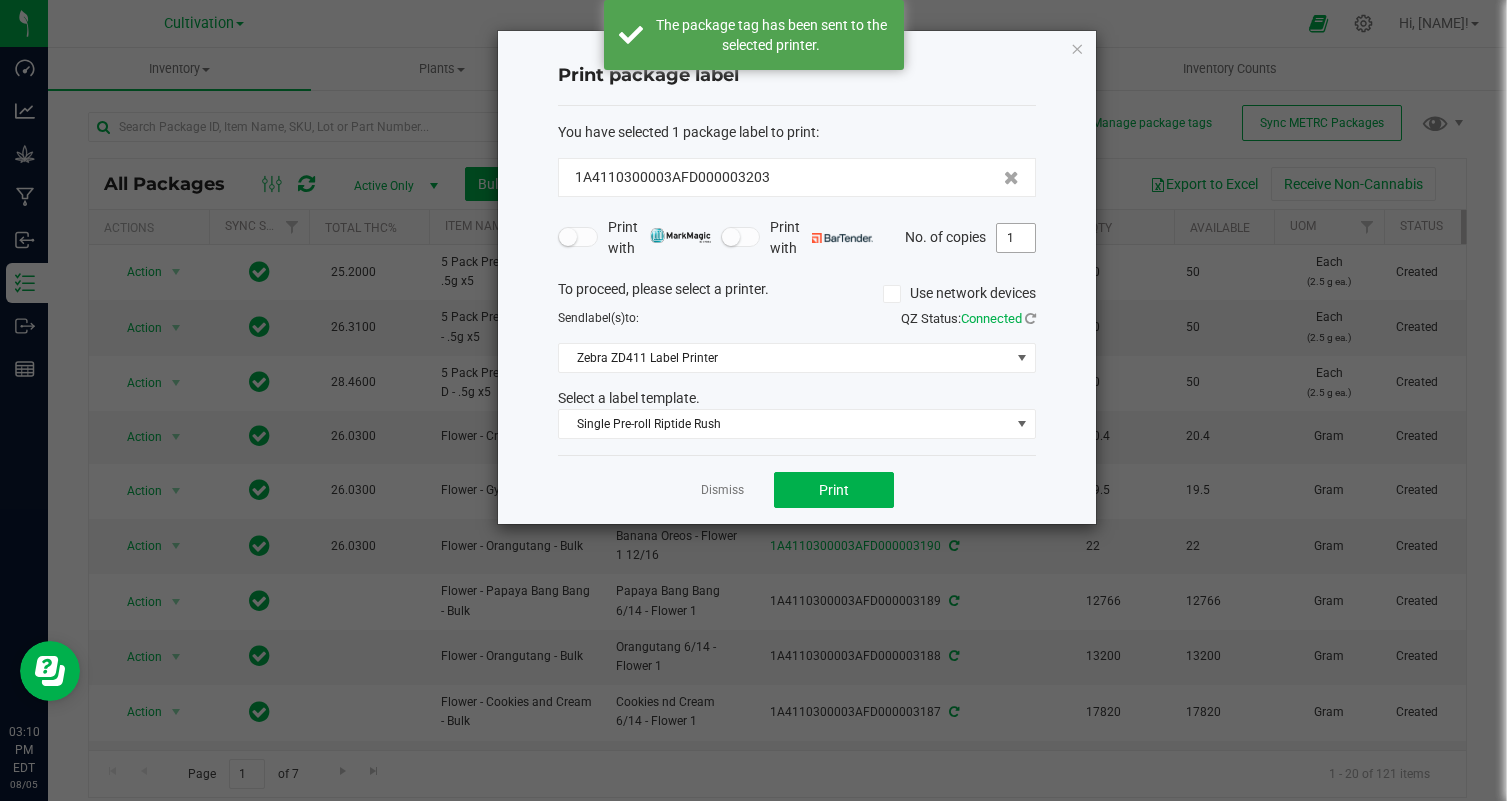 click on "1" at bounding box center [1016, 238] 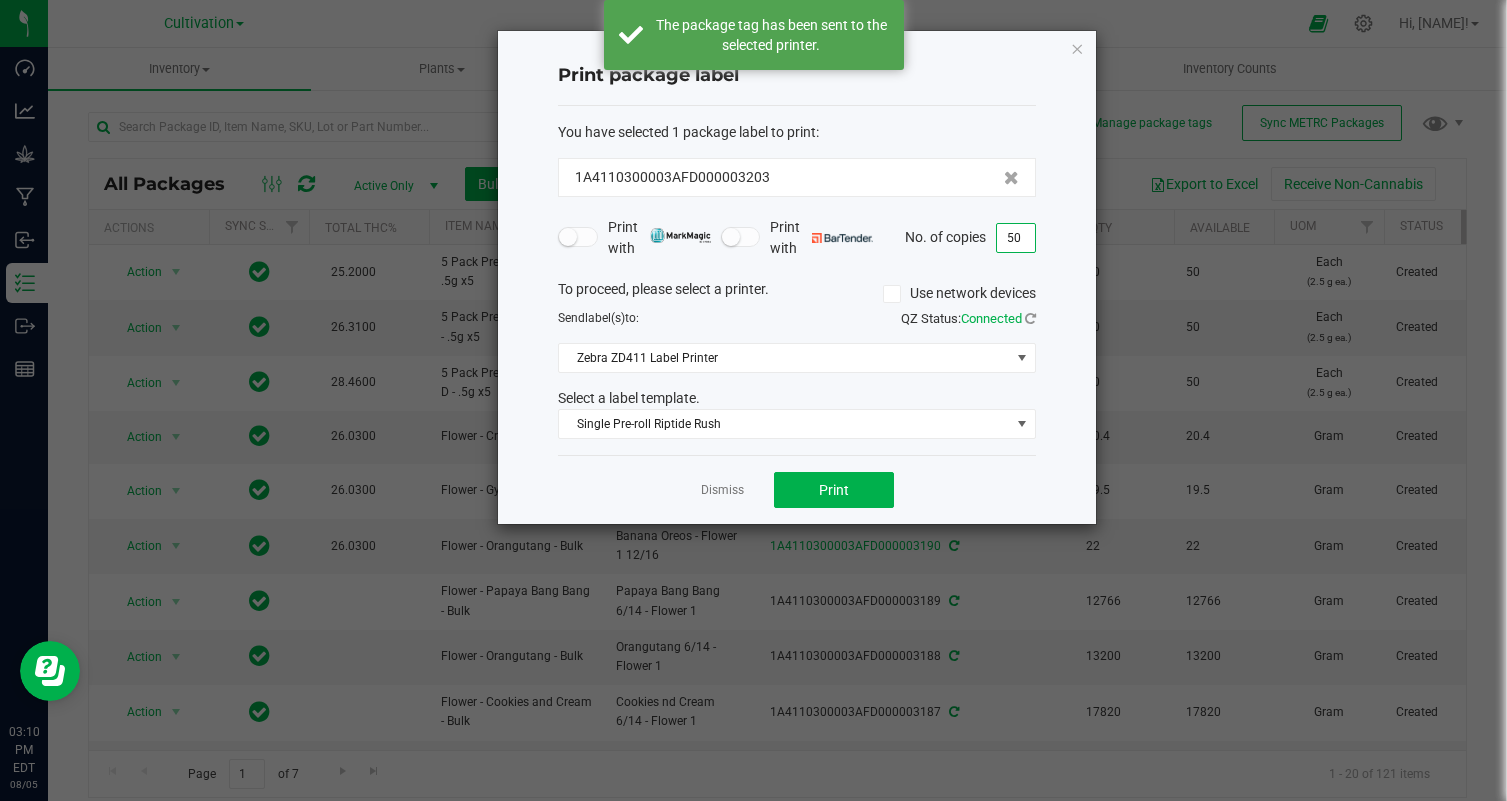 click on "Dismiss   Print" 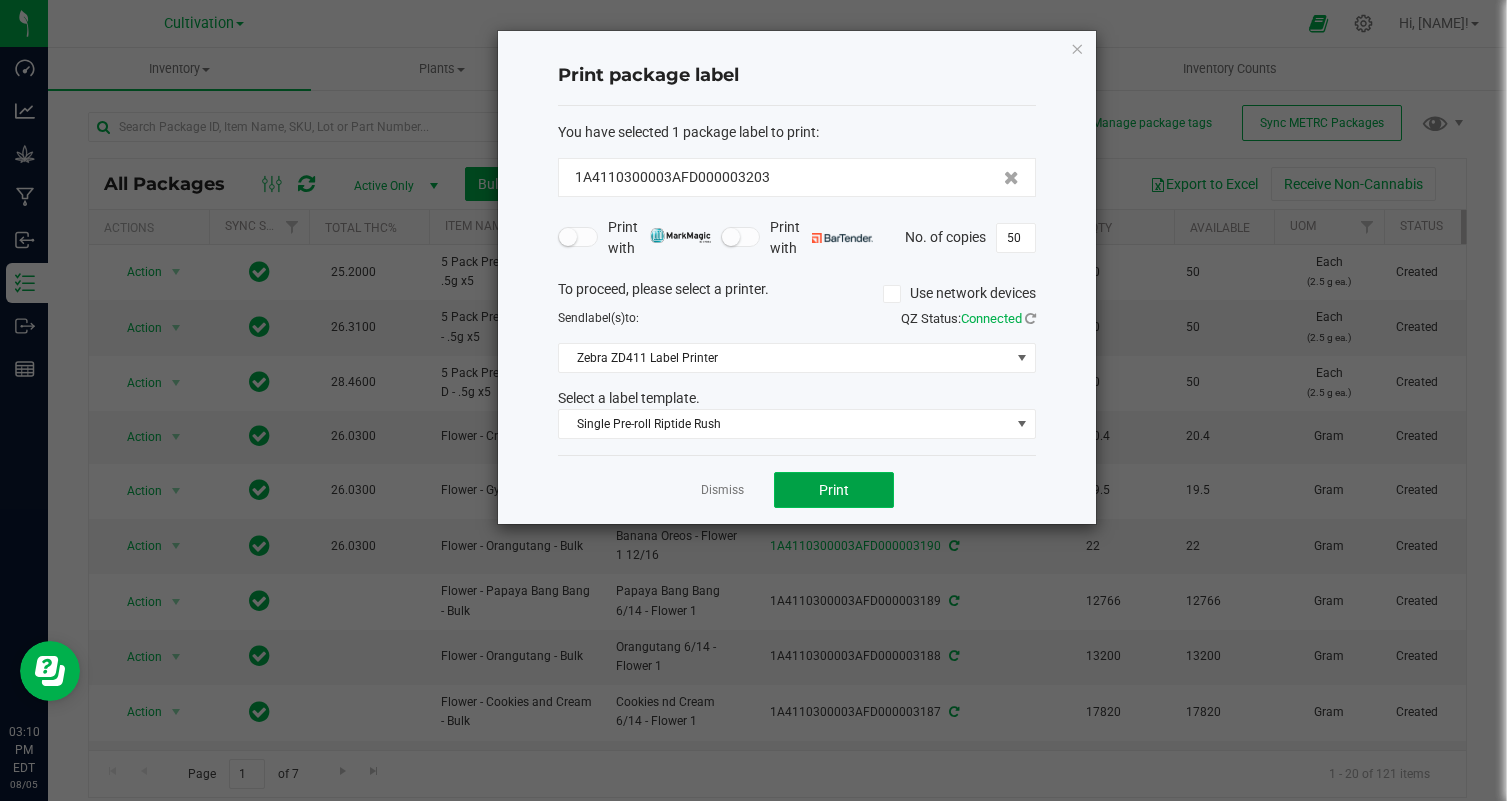 click on "Print" 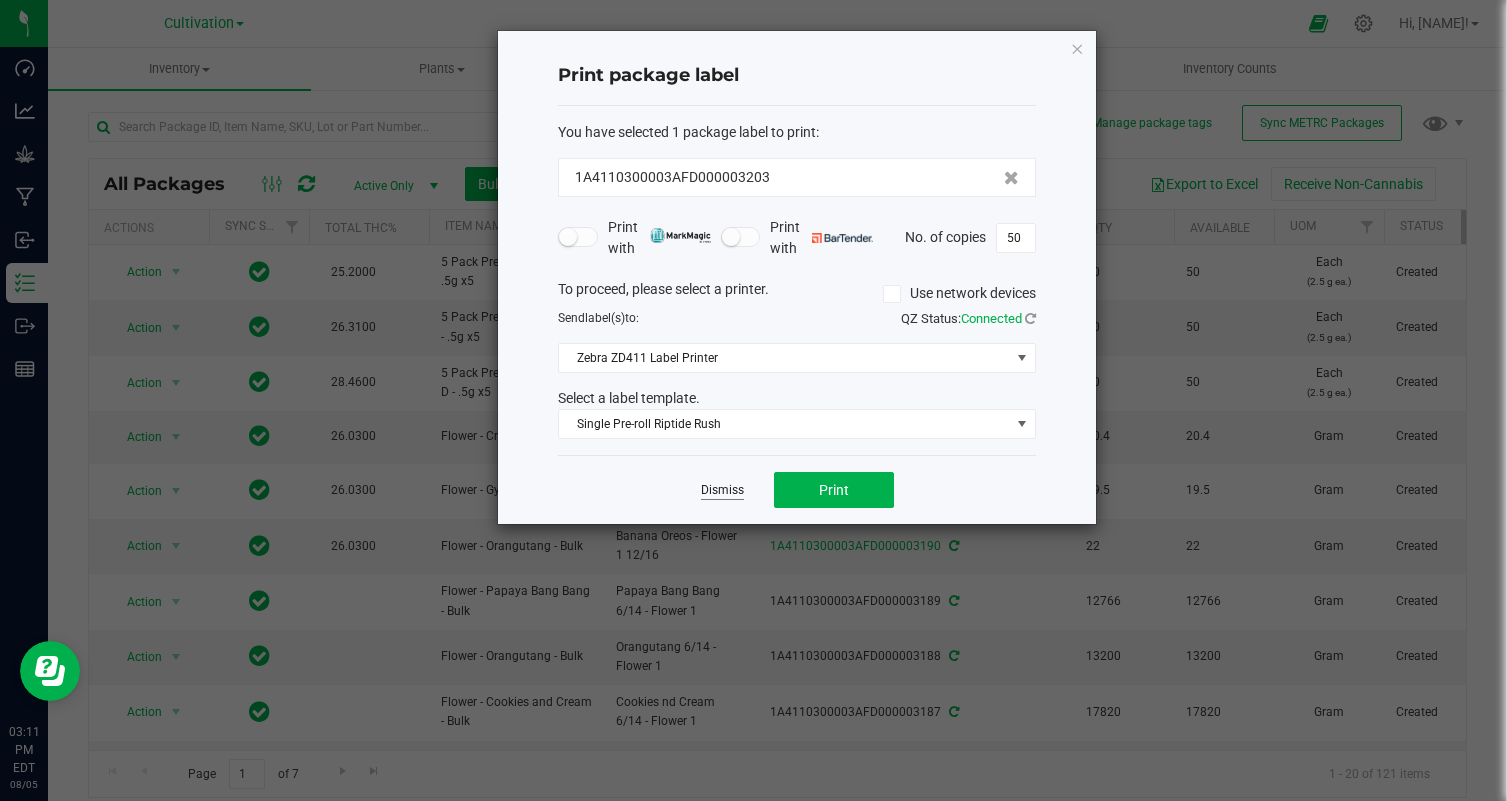 click on "Dismiss" 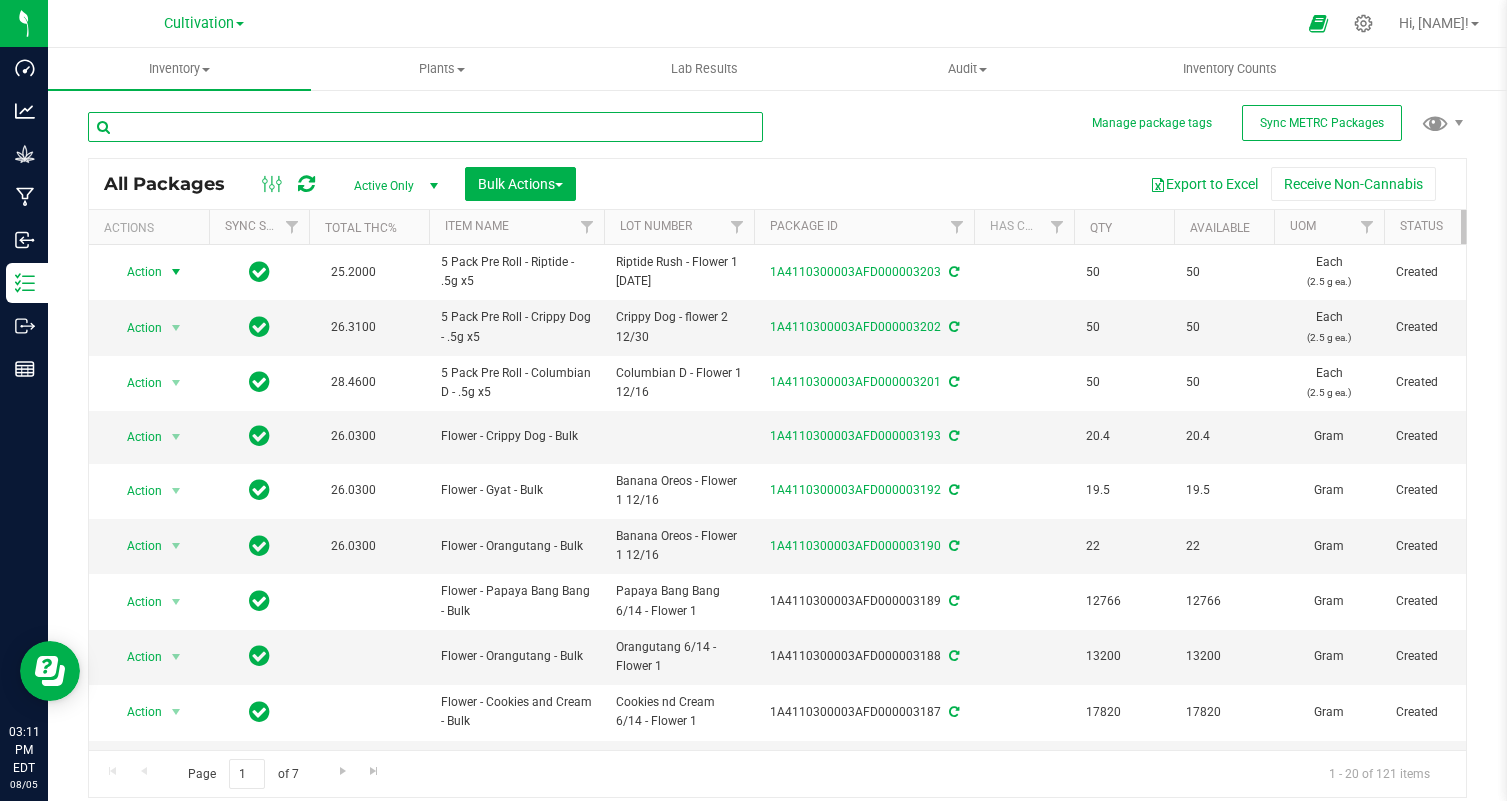 click at bounding box center (425, 127) 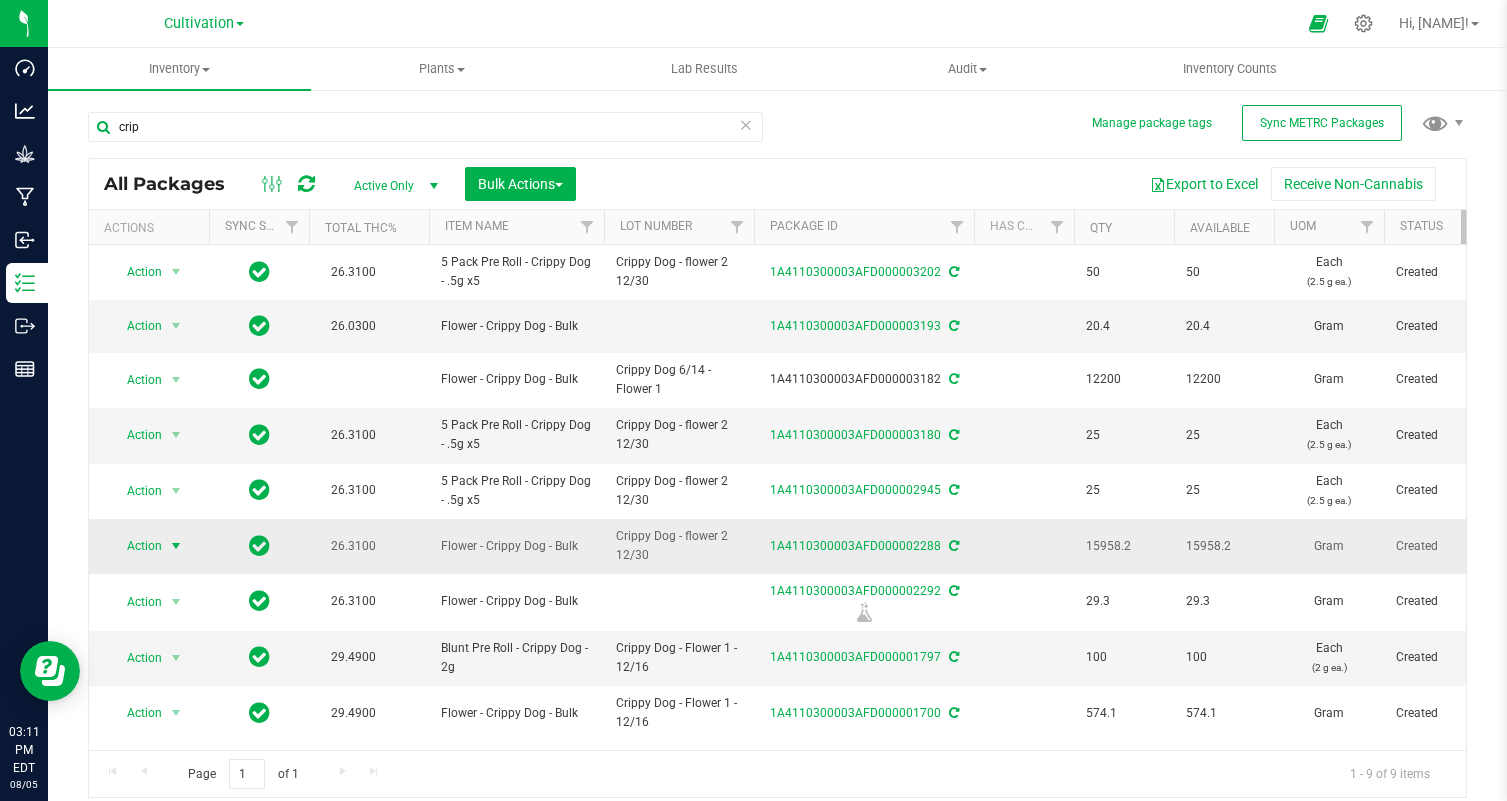 click at bounding box center [176, 546] 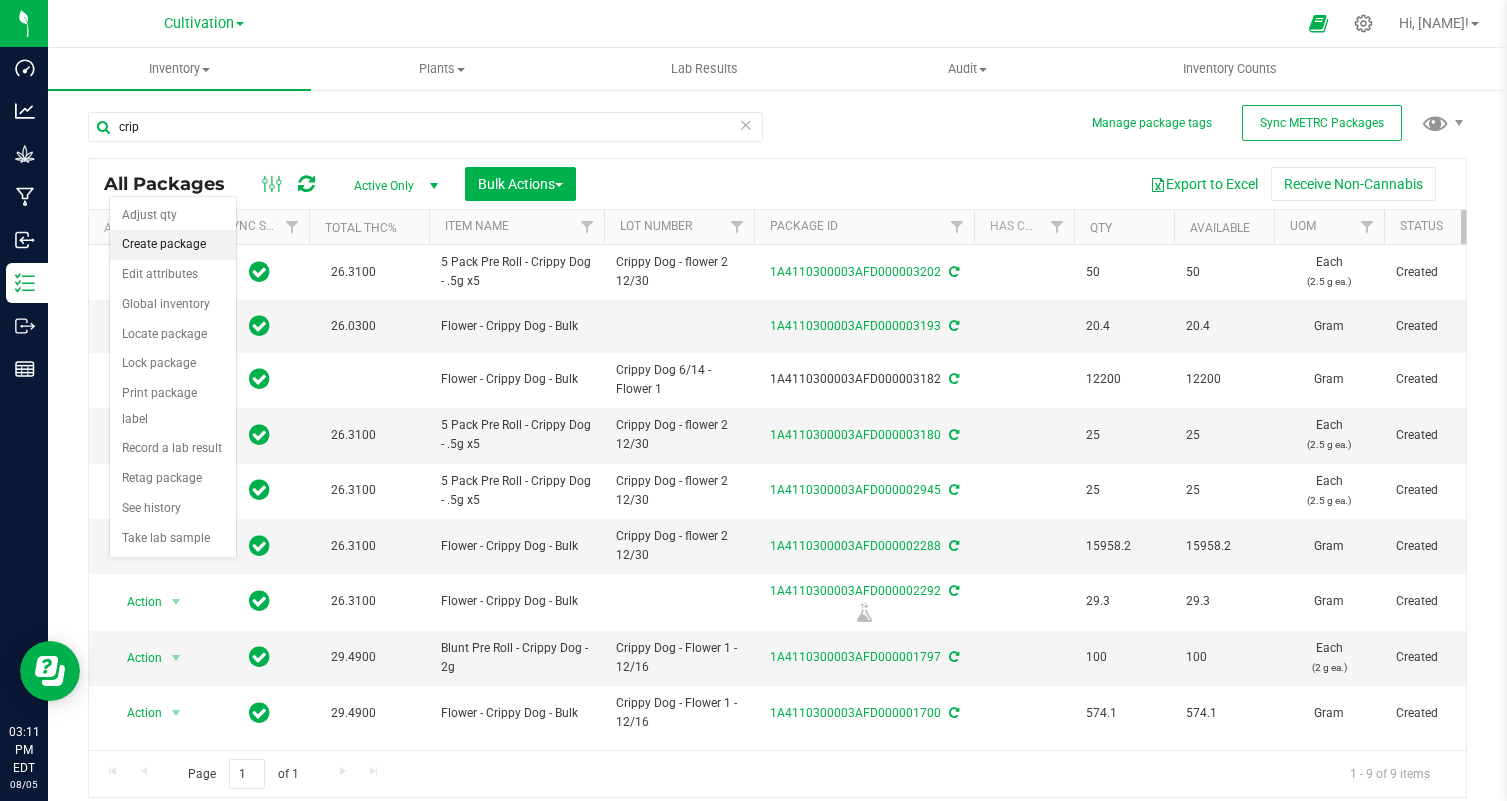 click on "Create package" at bounding box center (173, 245) 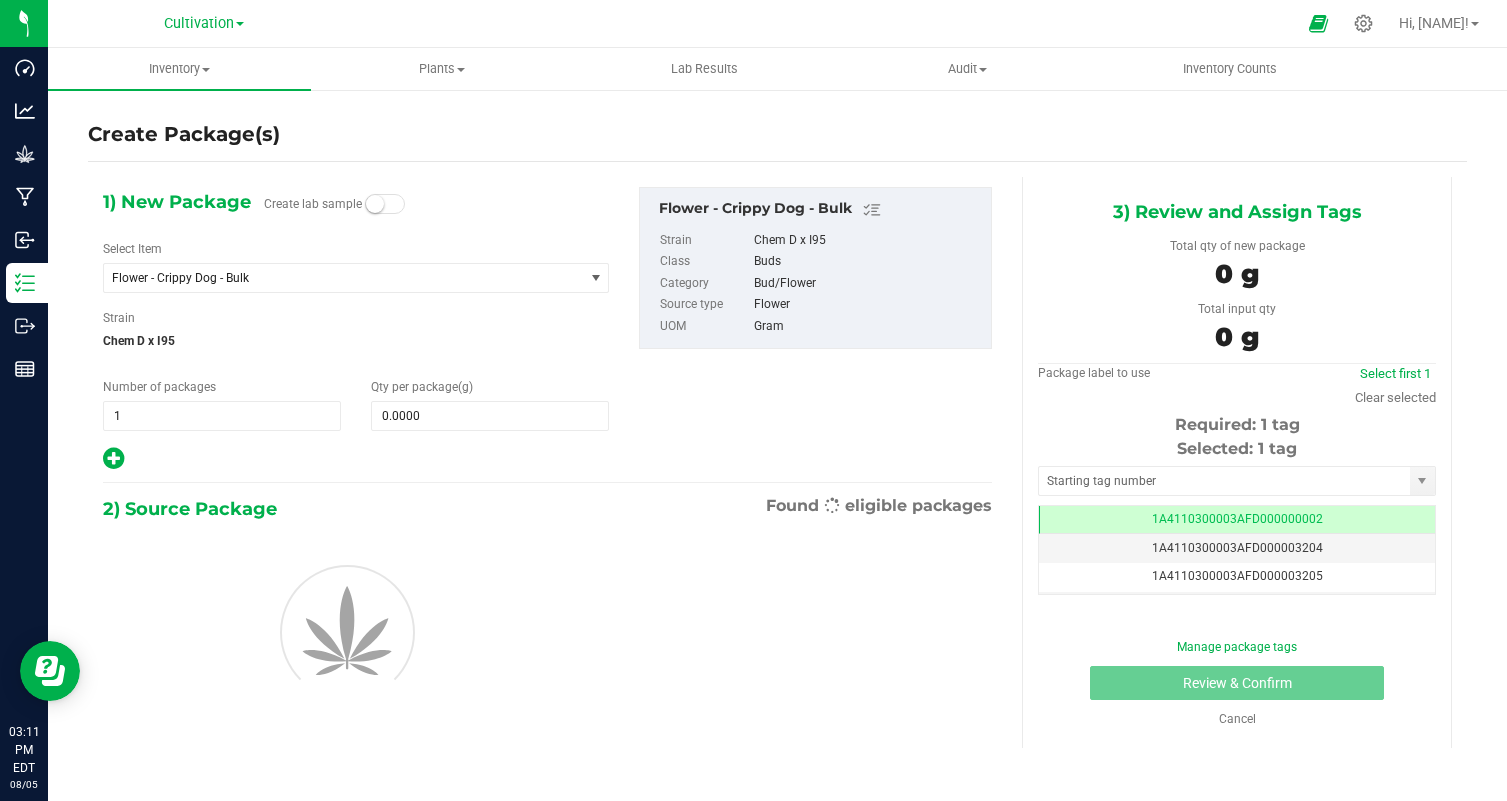 scroll, scrollTop: 0, scrollLeft: 0, axis: both 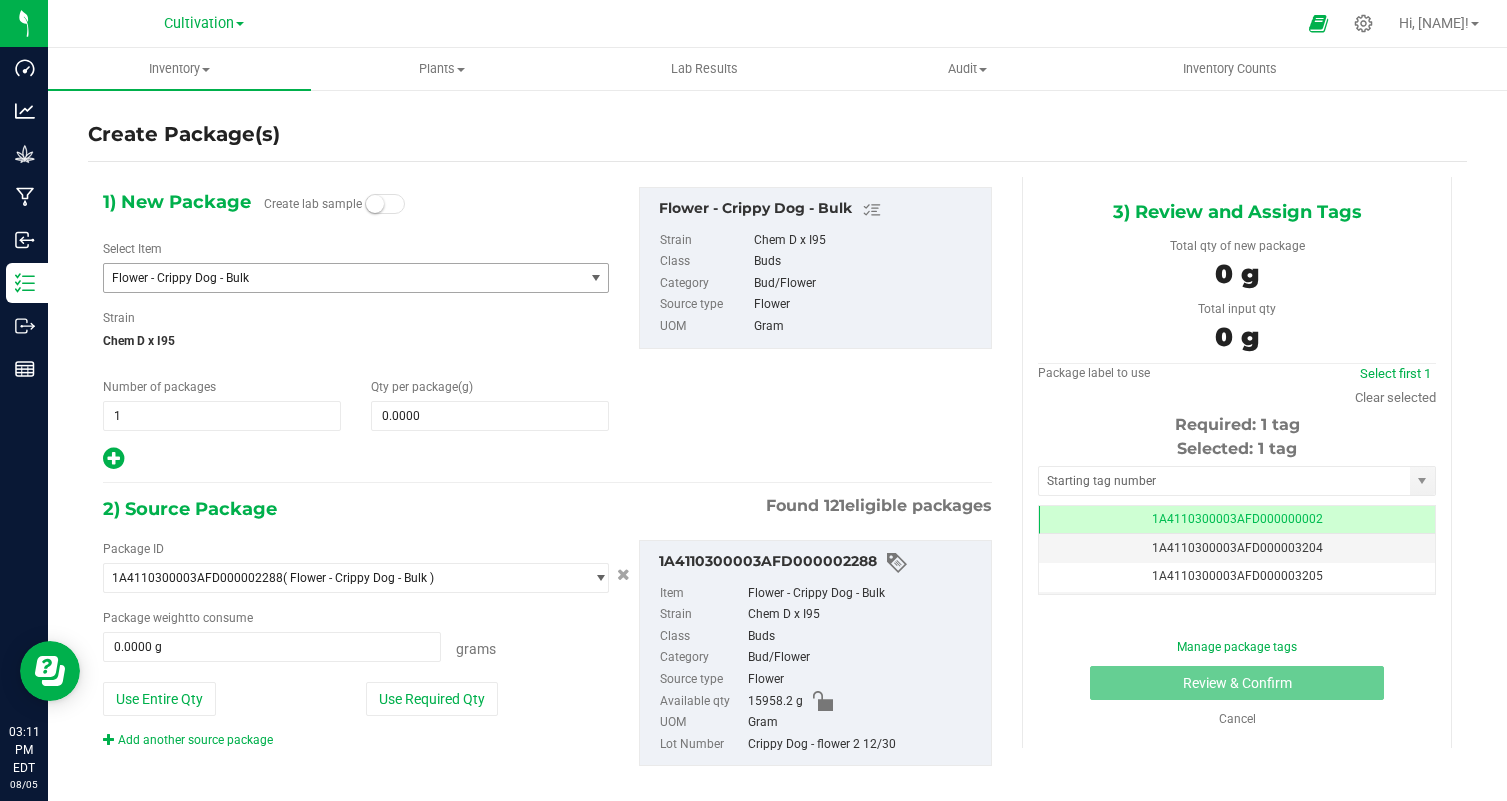 click on "Flower - Crippy Dog - Bulk" at bounding box center [334, 278] 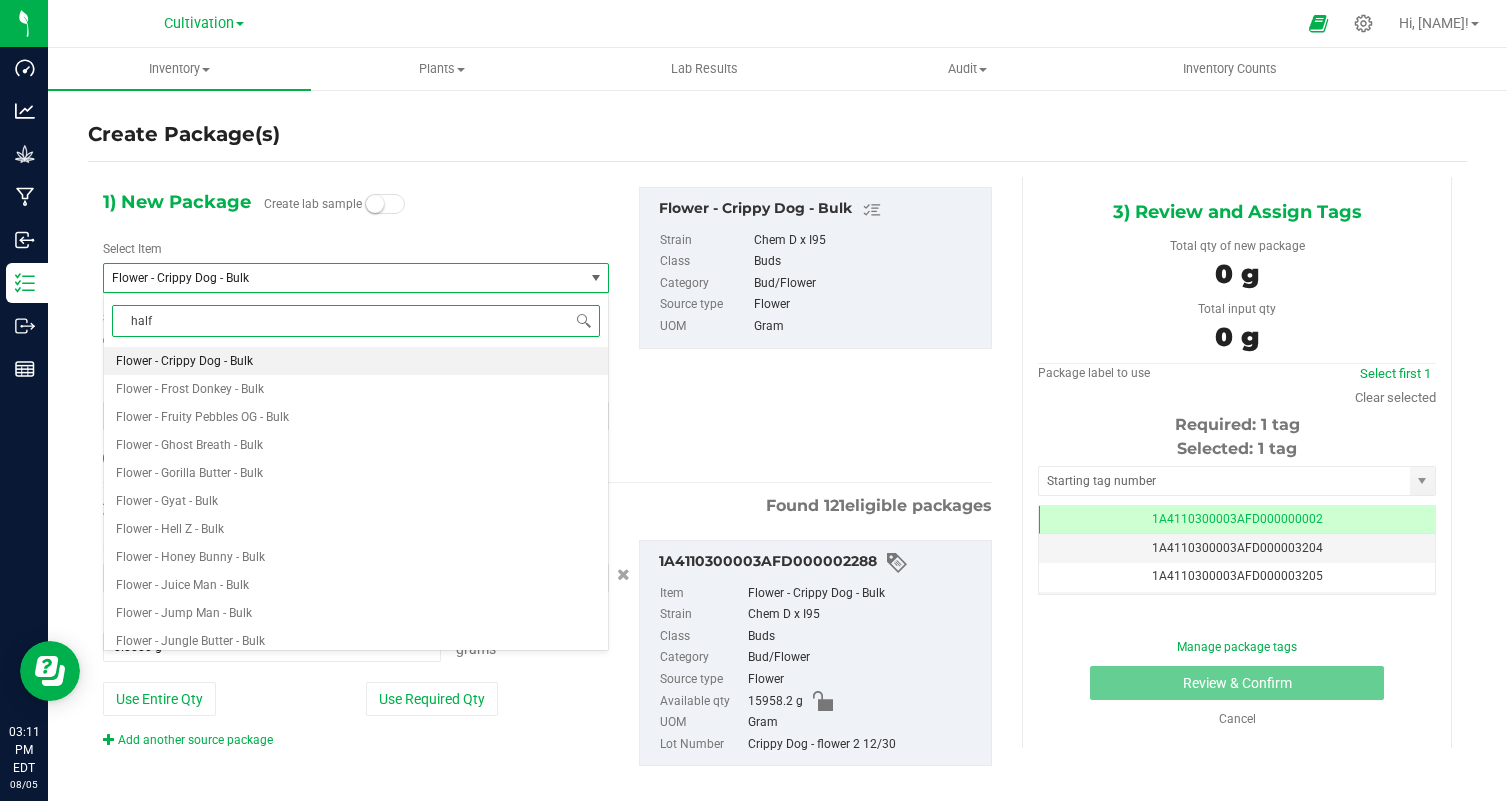 scroll, scrollTop: 0, scrollLeft: 0, axis: both 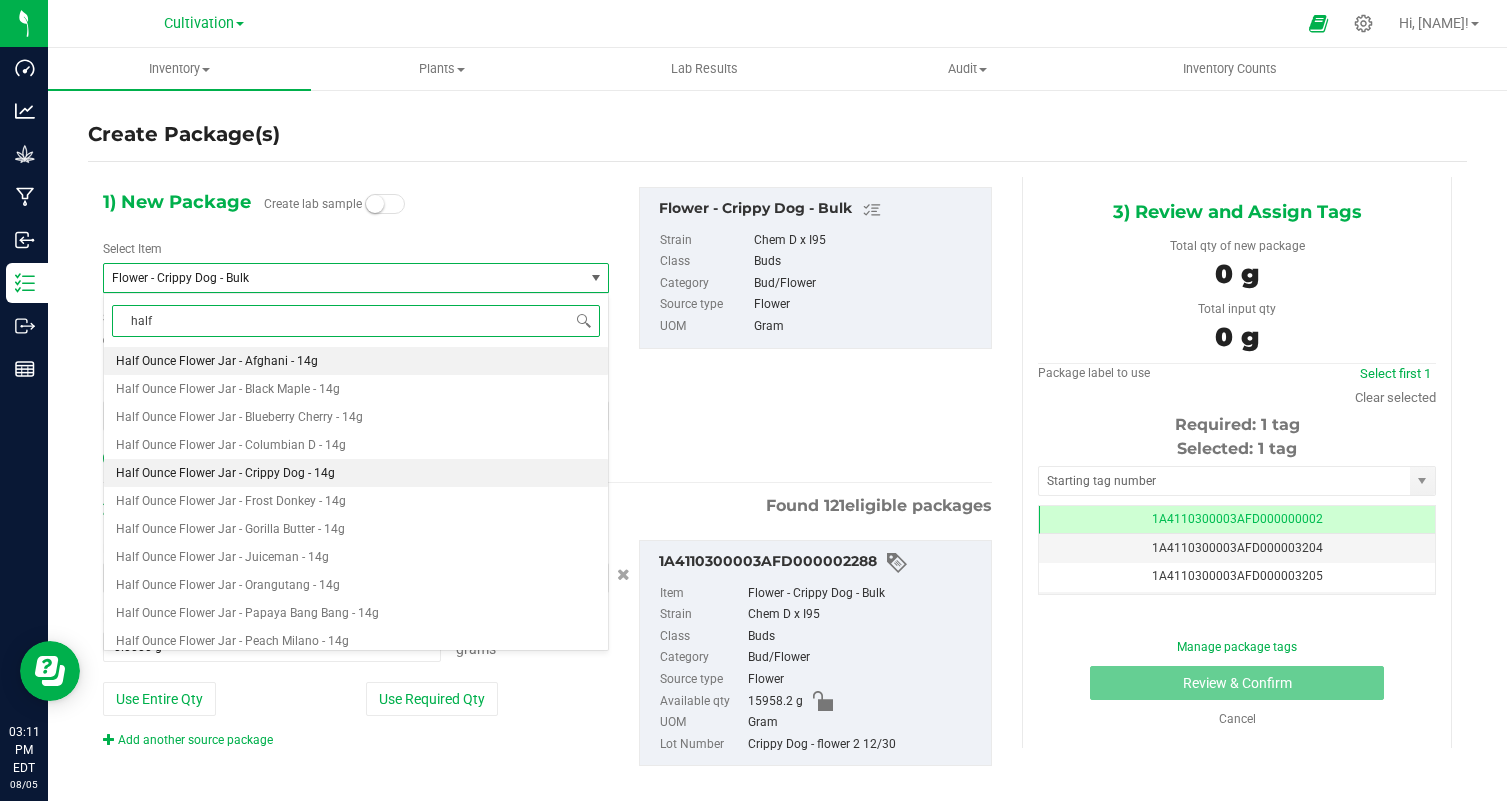 click on "Half Ounce Flower Jar - Crippy Dog - 14g" at bounding box center [356, 473] 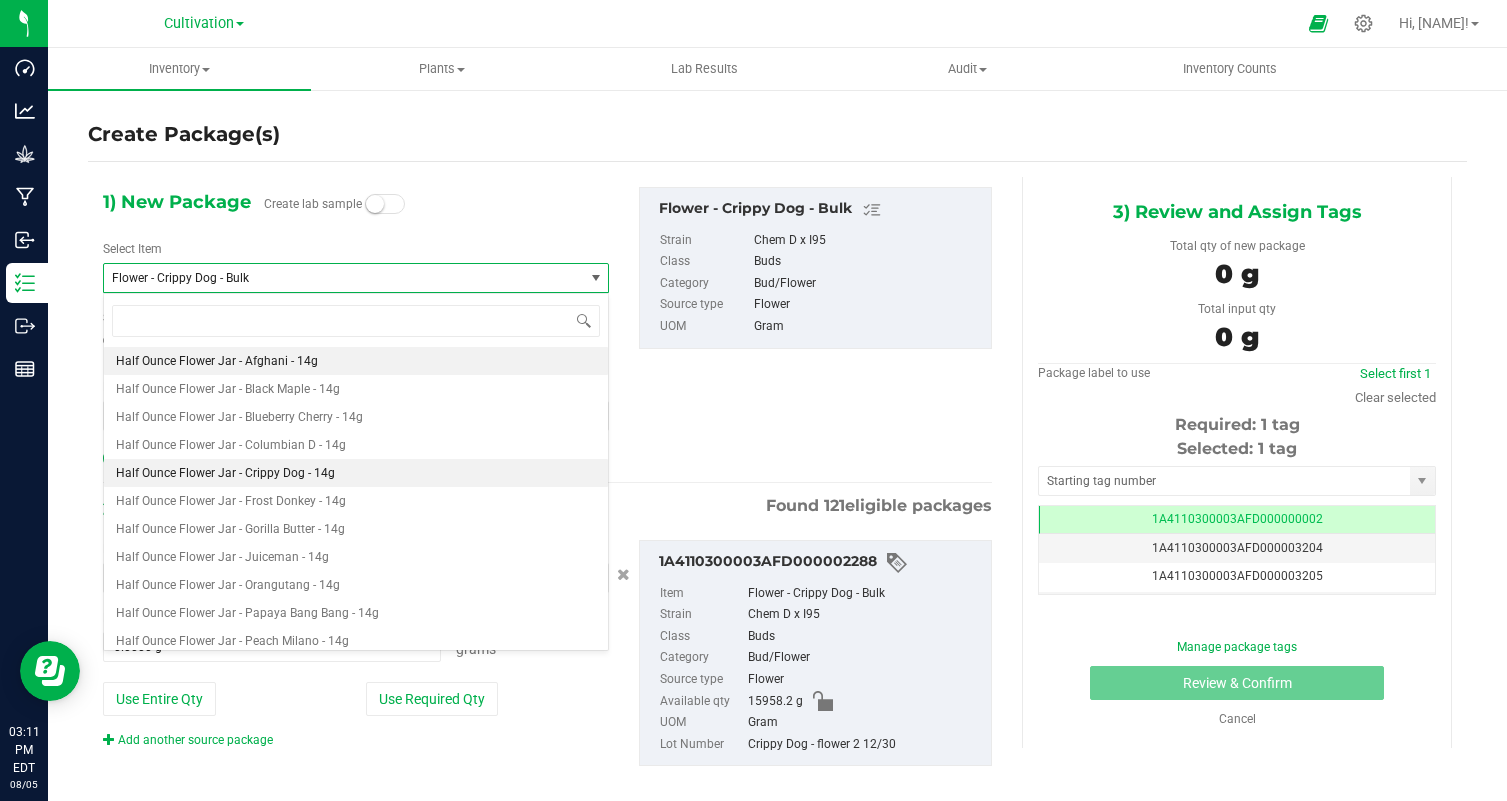 scroll, scrollTop: 6776, scrollLeft: 0, axis: vertical 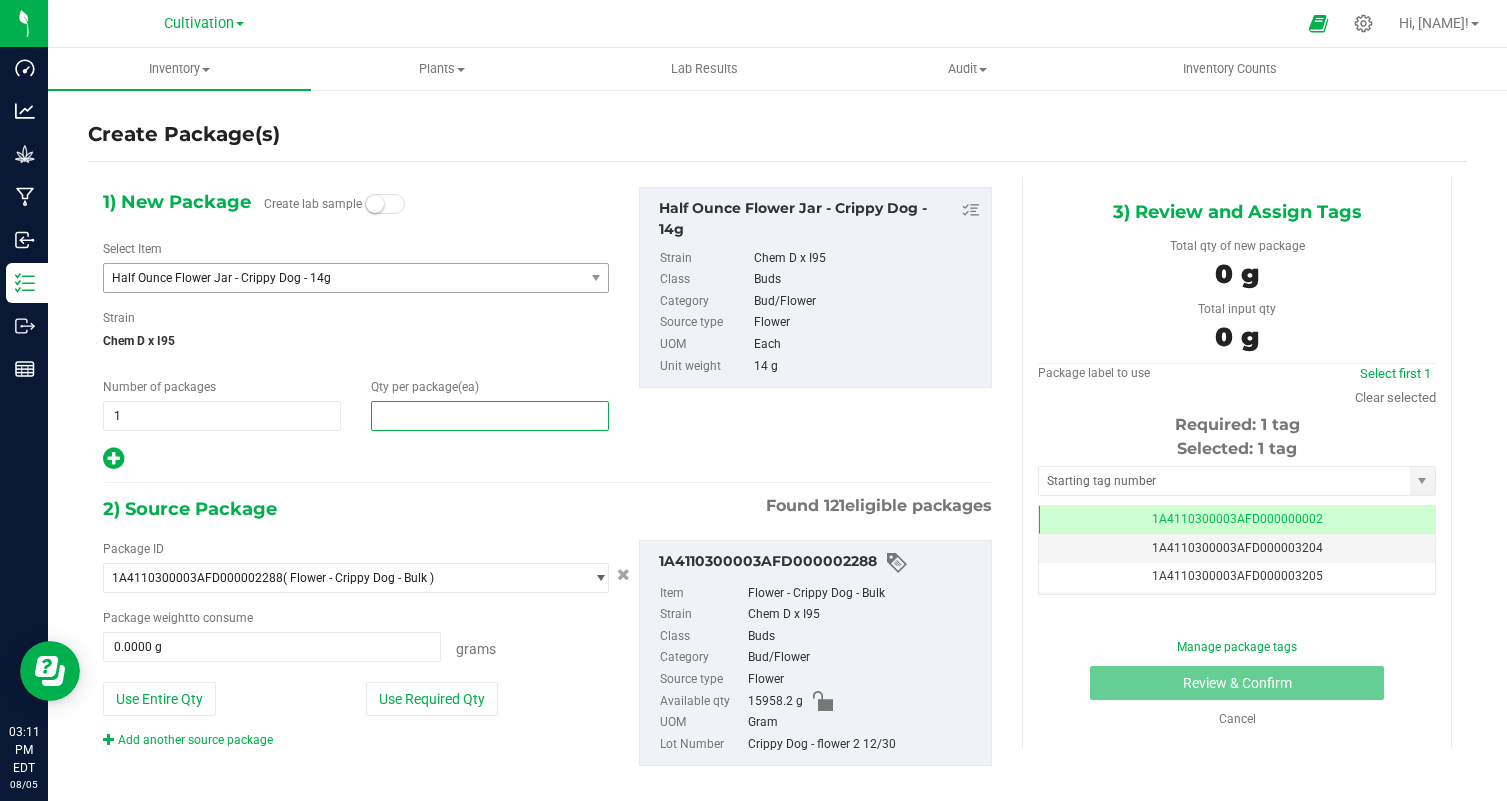 click at bounding box center [490, 416] 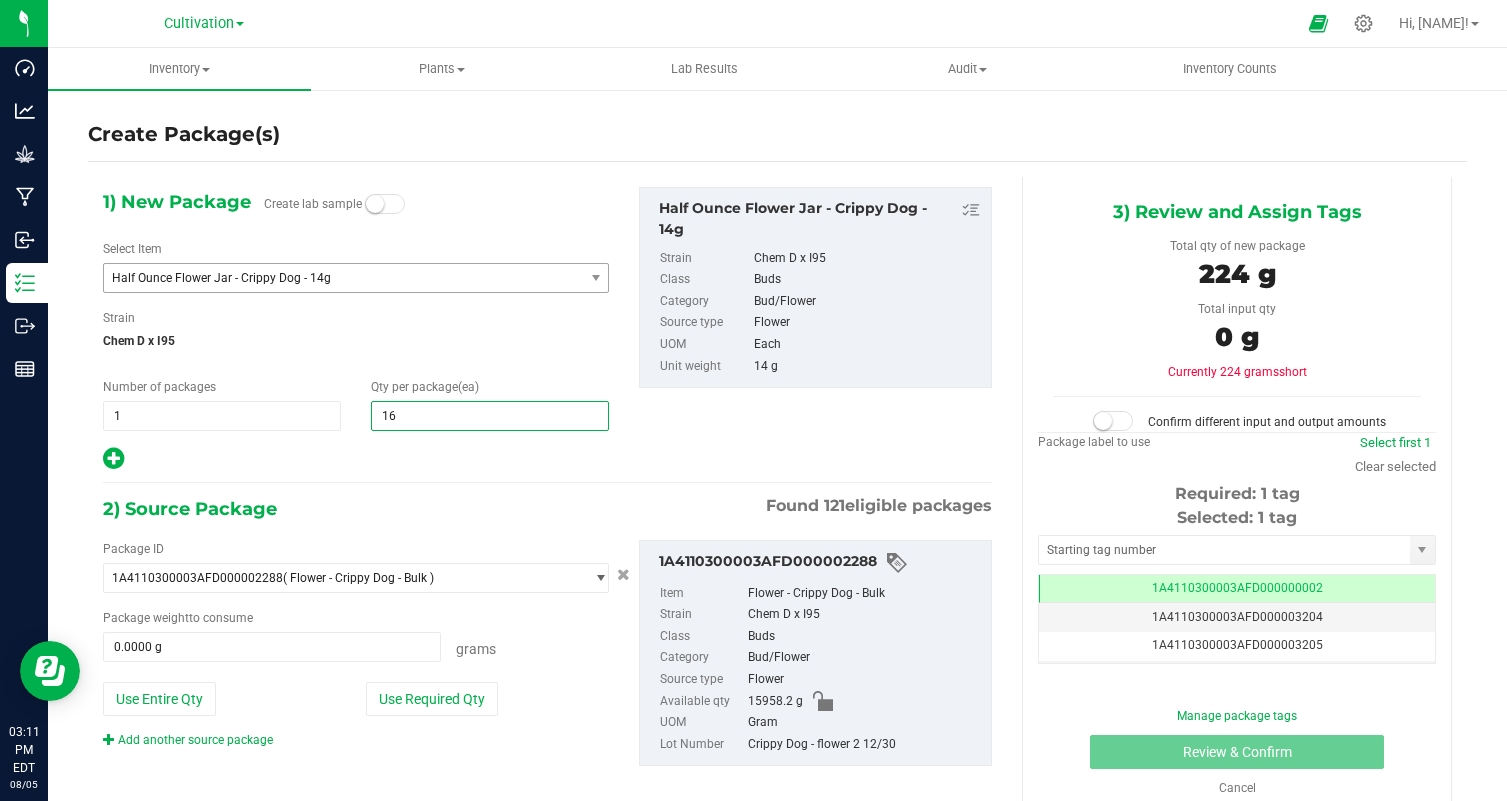 click at bounding box center (356, 459) 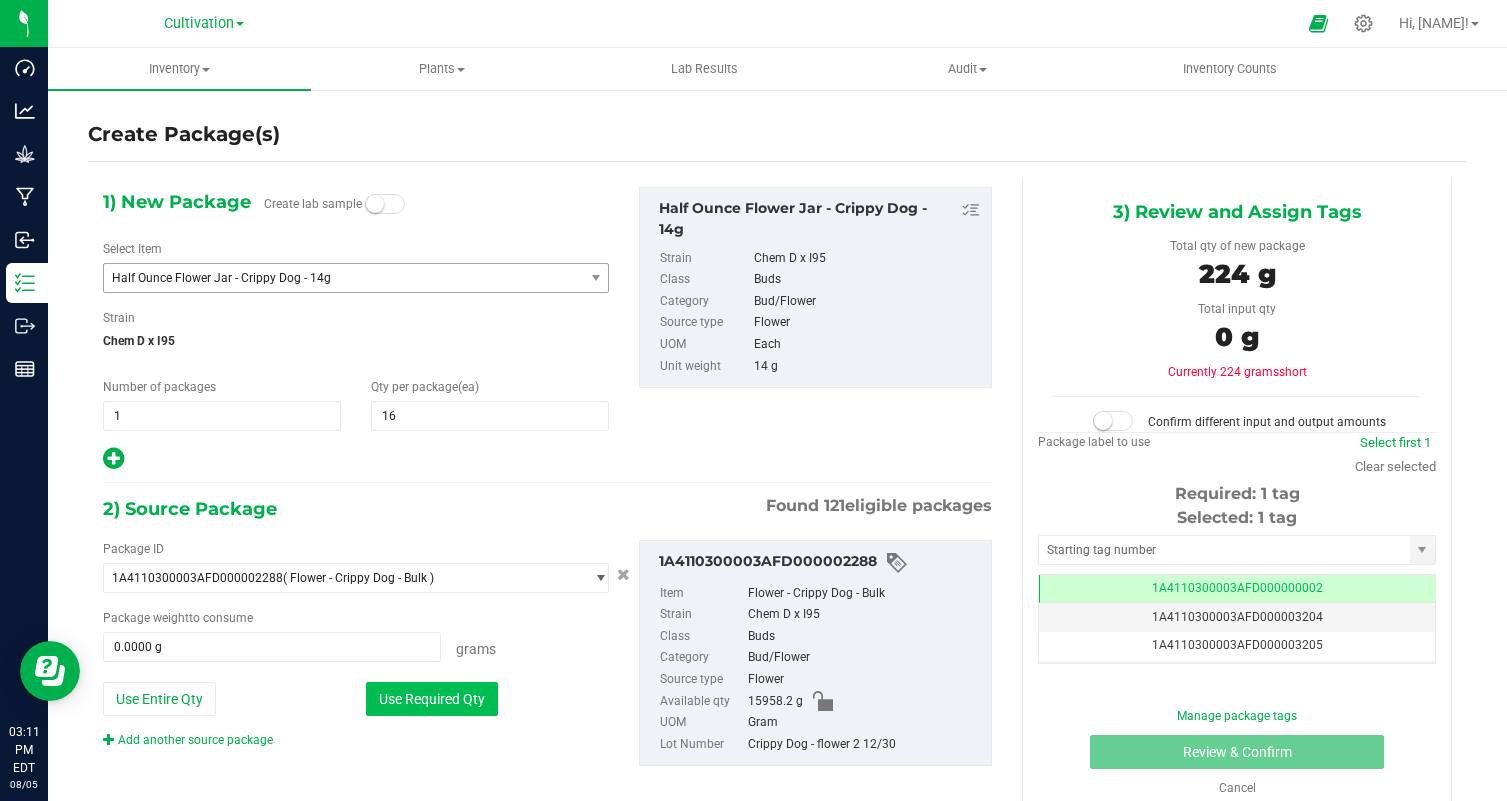 click on "Use Required Qty" at bounding box center (432, 699) 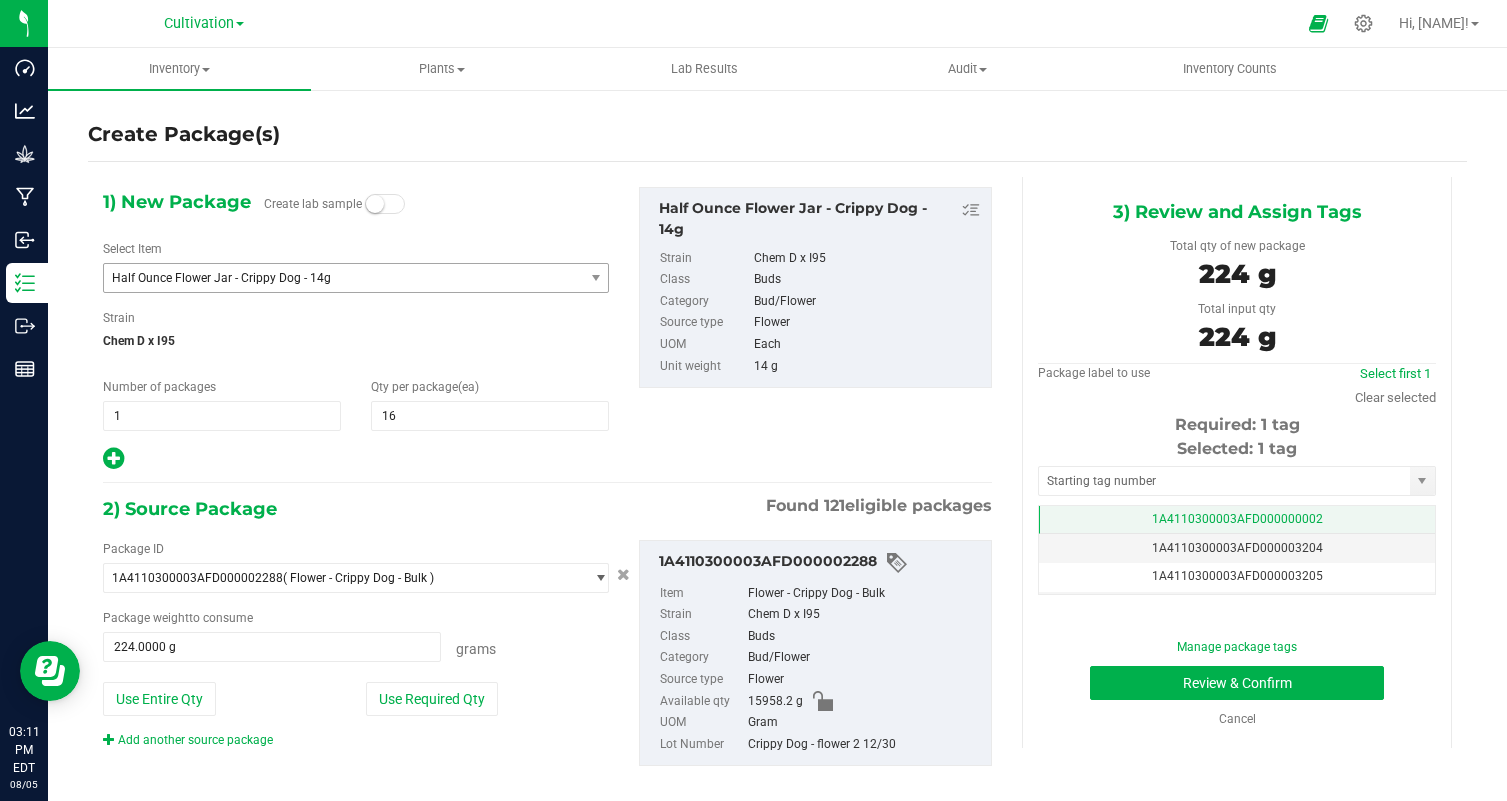 click on "1A4110300003AFD000000002" at bounding box center (1237, 520) 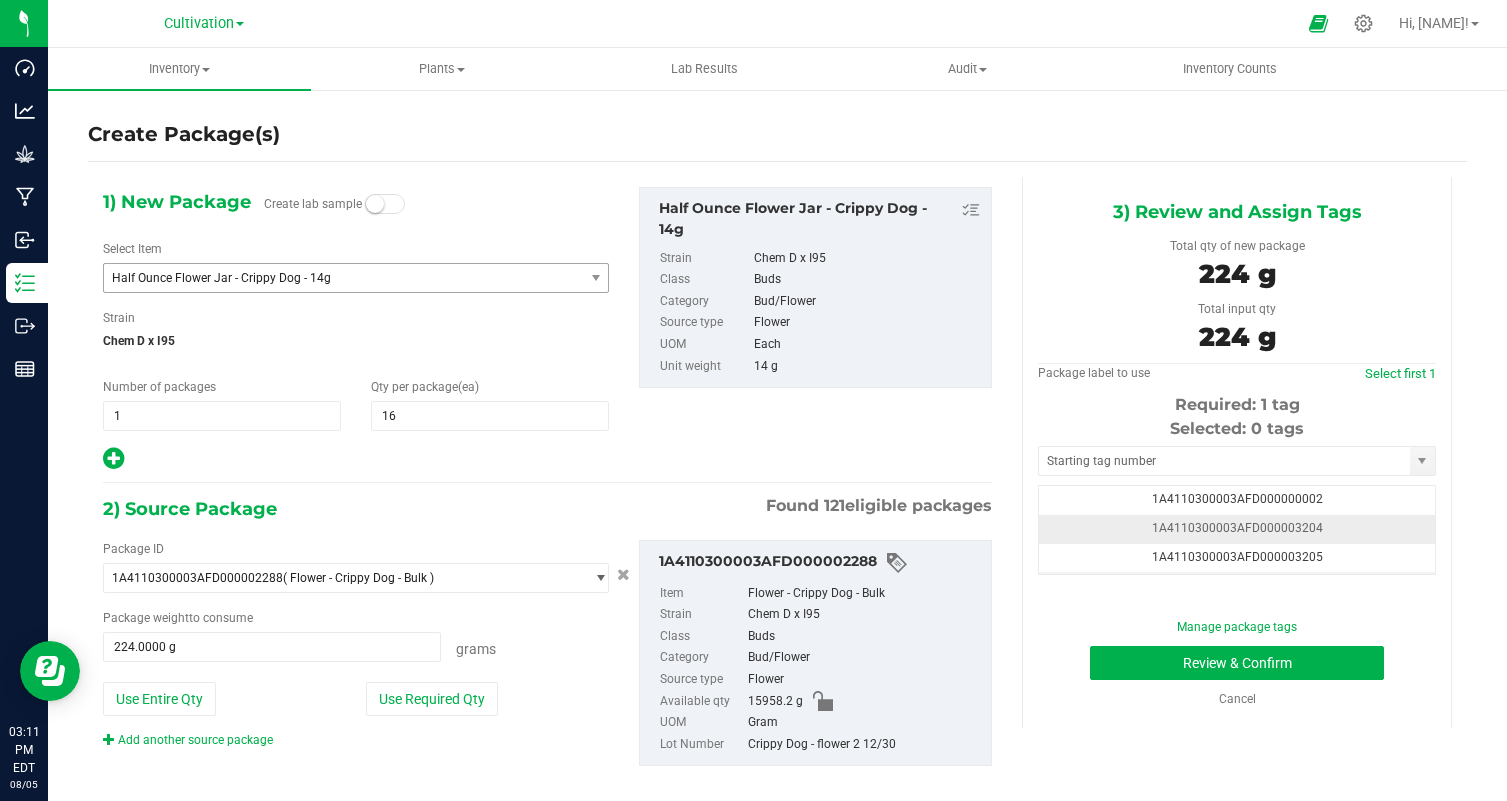 click on "[LICENSE]" at bounding box center [1237, 529] 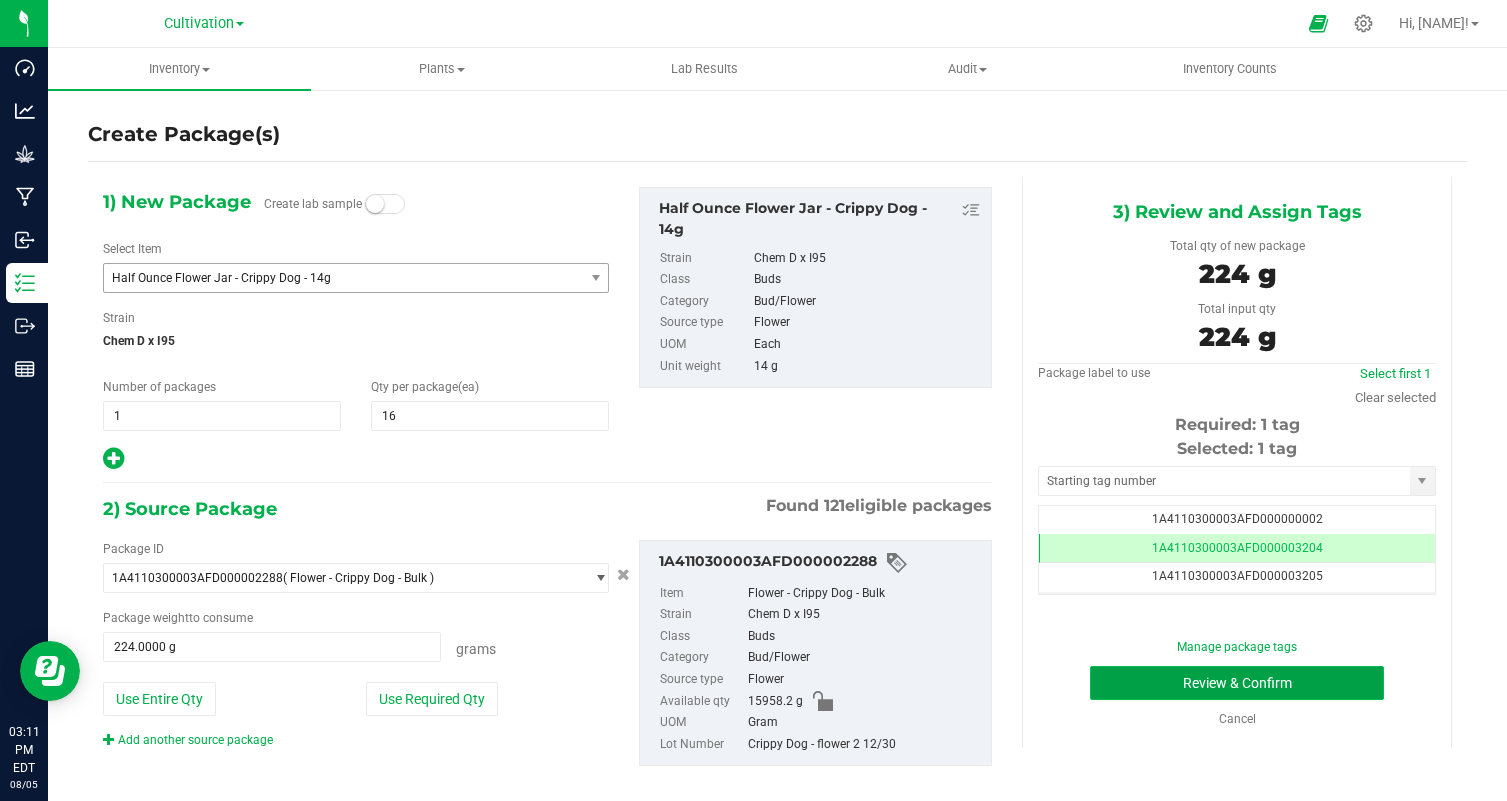 click on "Review & Confirm" at bounding box center (1237, 683) 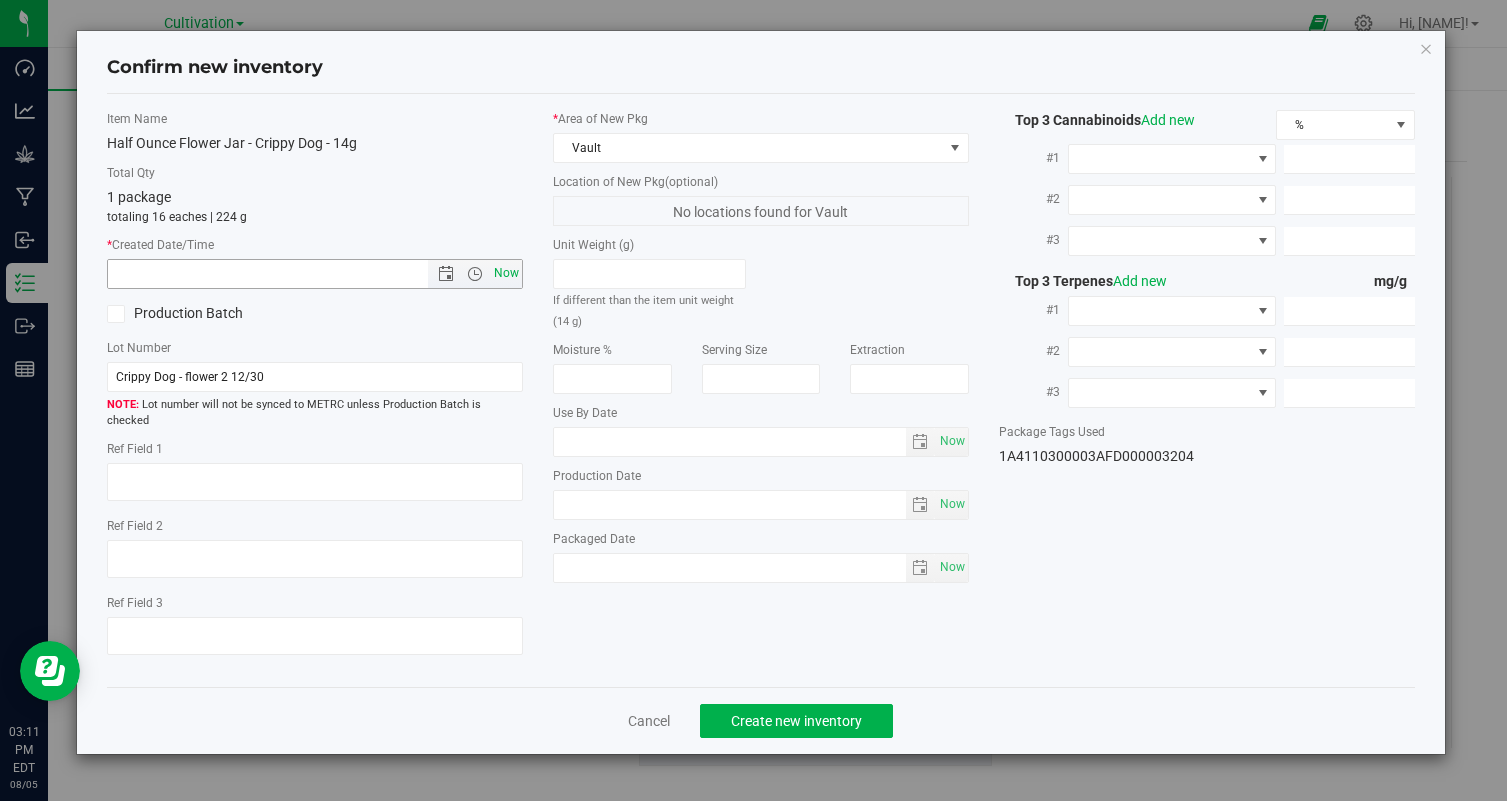click on "Now" at bounding box center (507, 273) 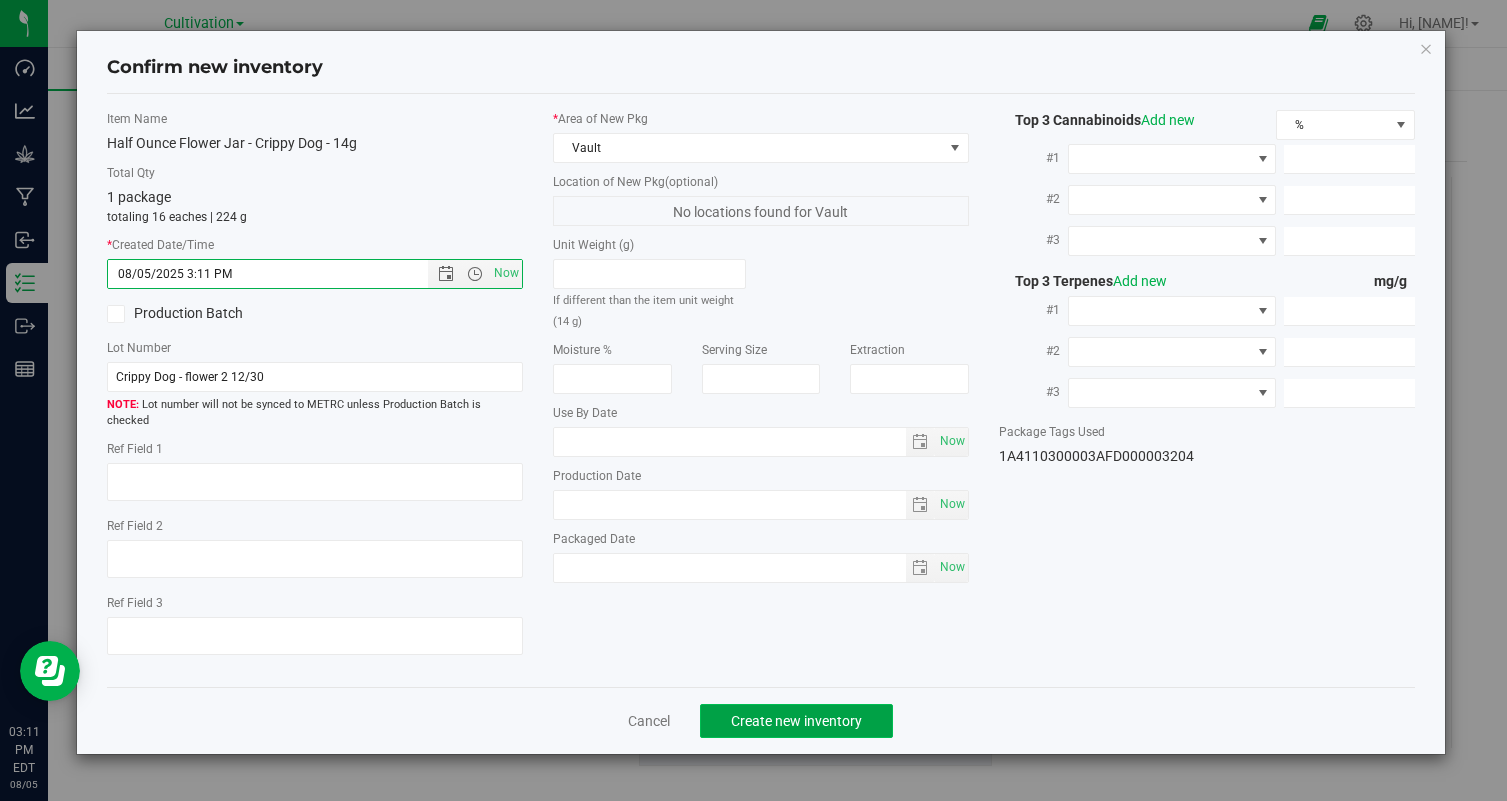 click on "Create new inventory" 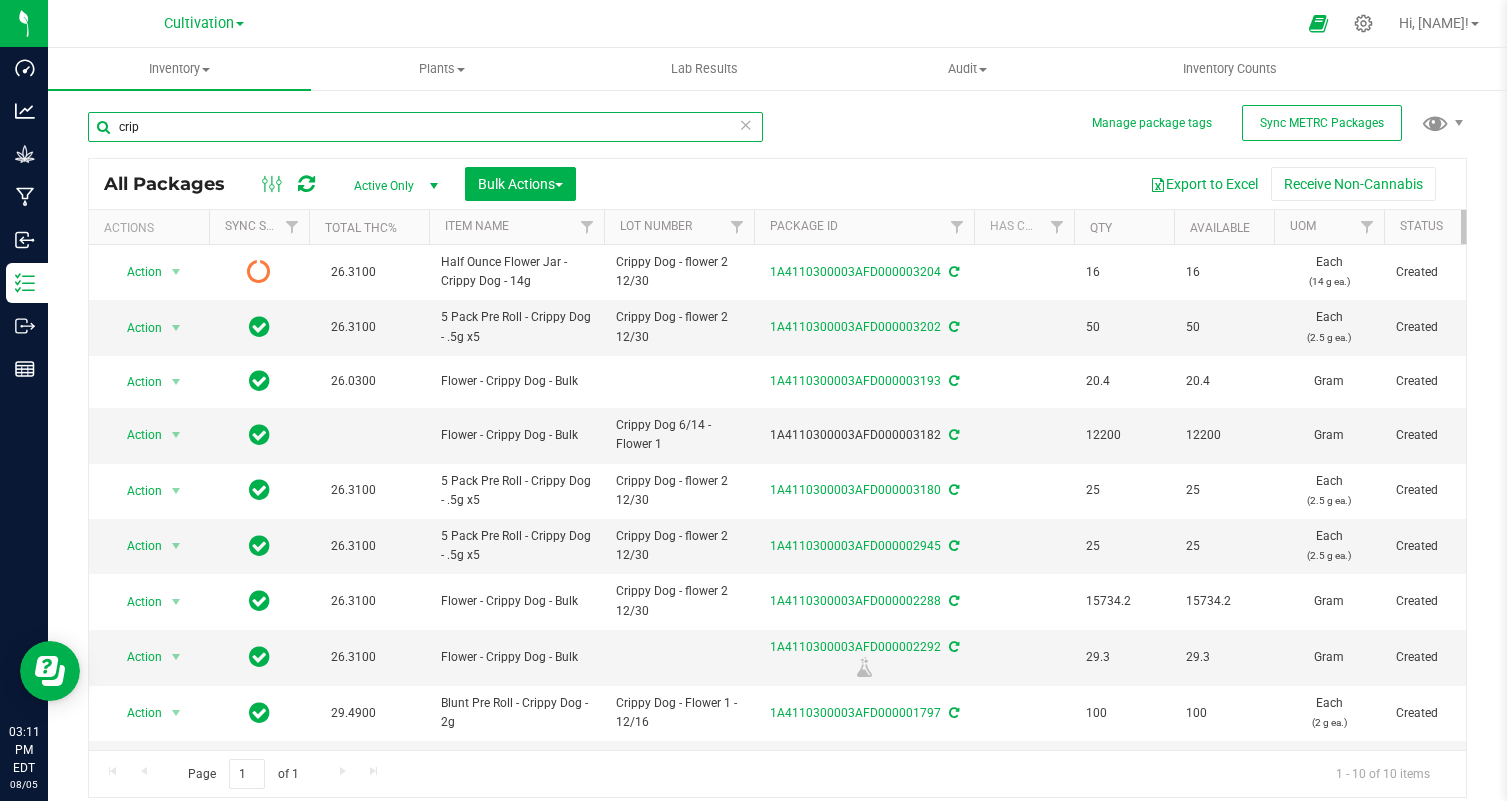 click on "crip" at bounding box center [425, 127] 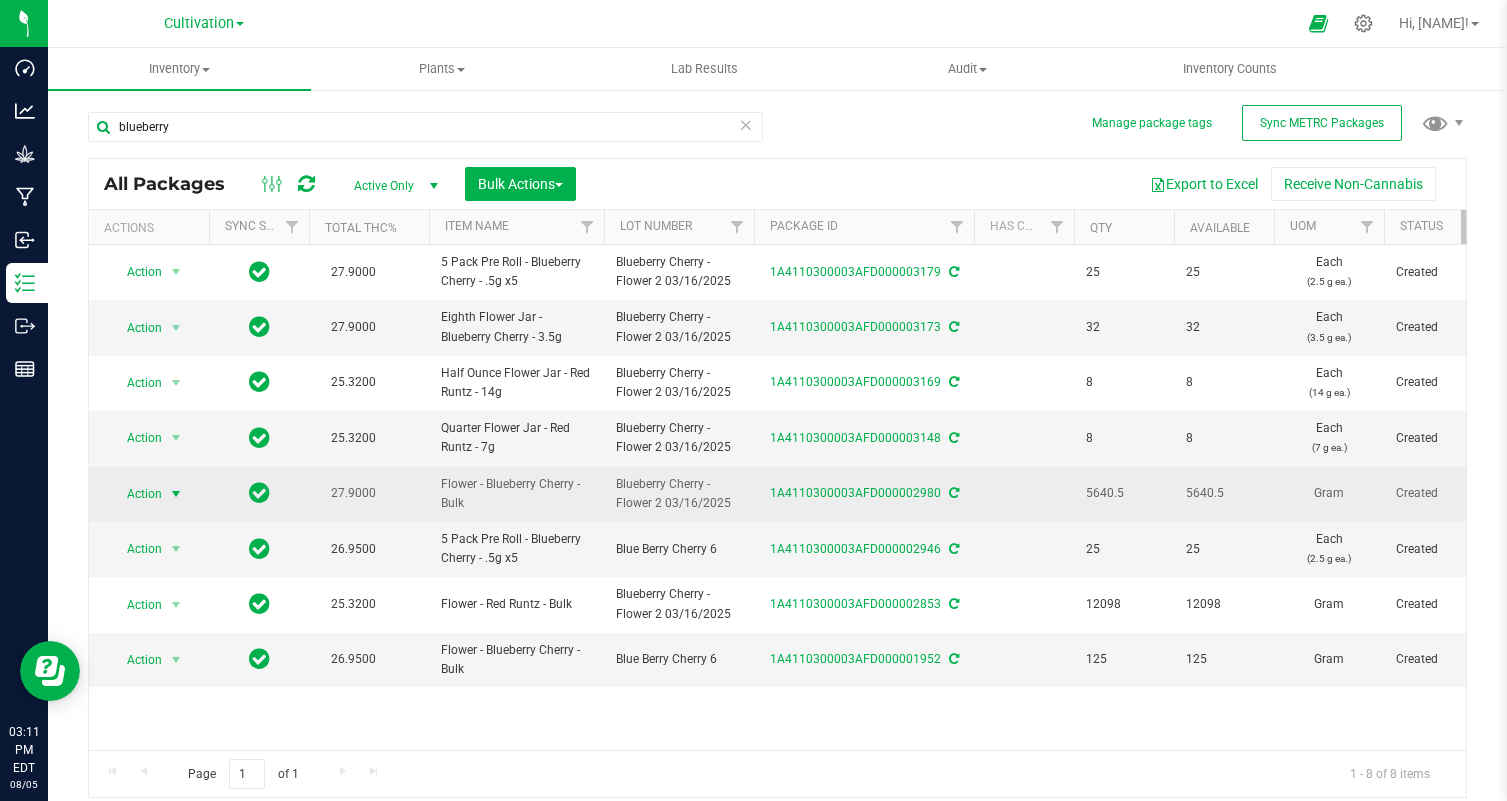 click at bounding box center [176, 494] 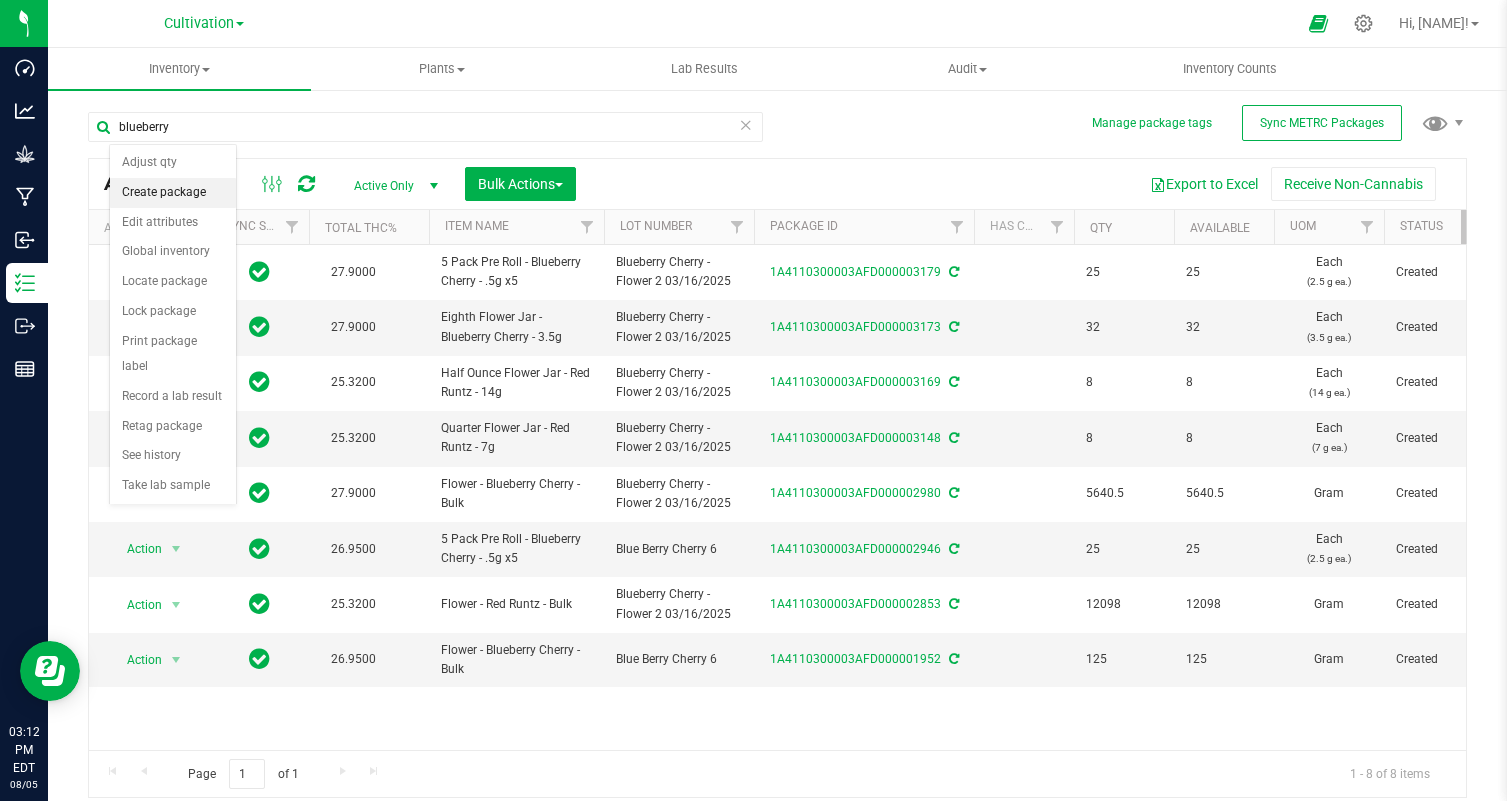 click on "Create package" at bounding box center [173, 193] 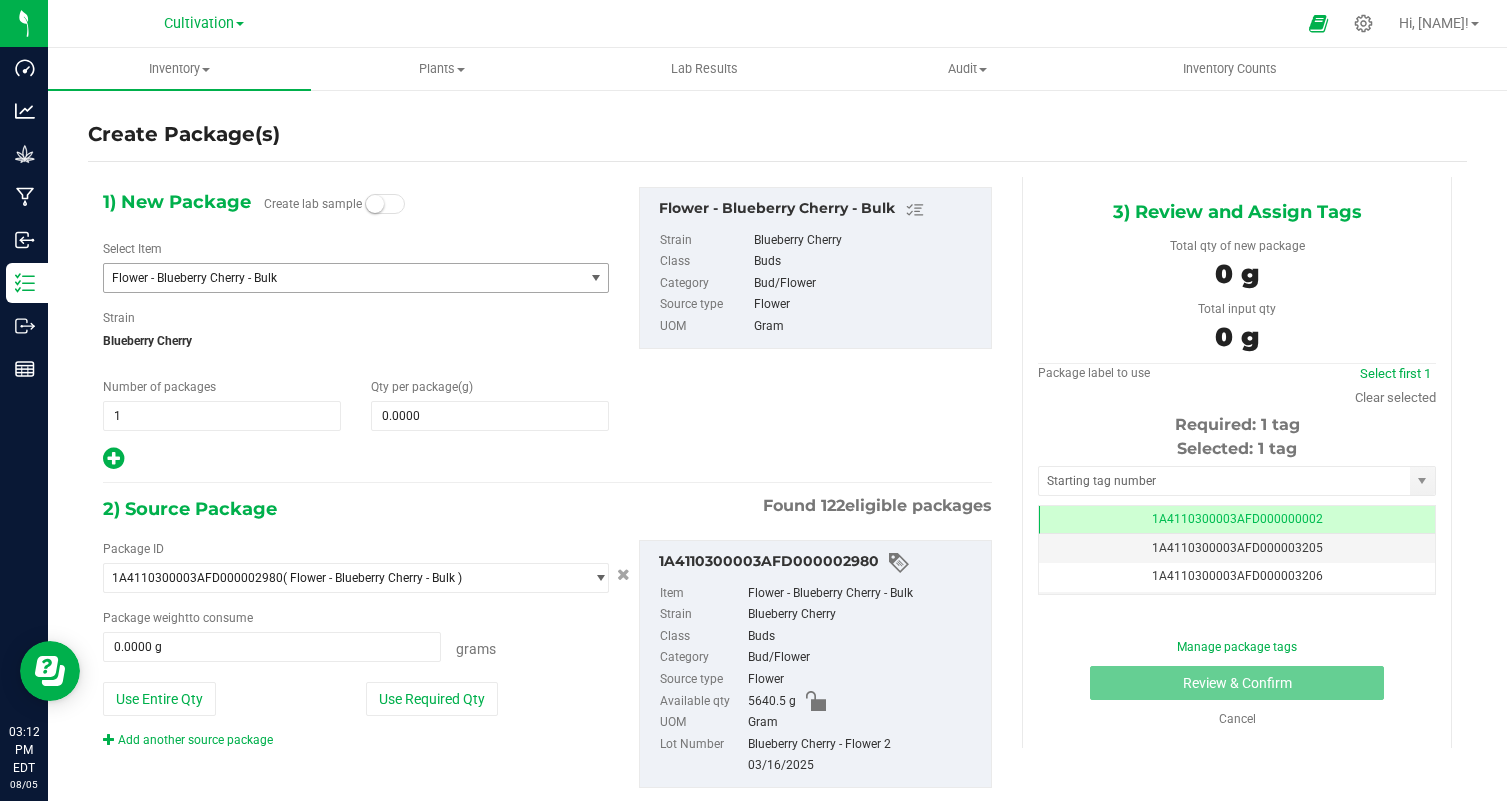 click on "Flower - Blueberry Cherry - Bulk" at bounding box center [334, 278] 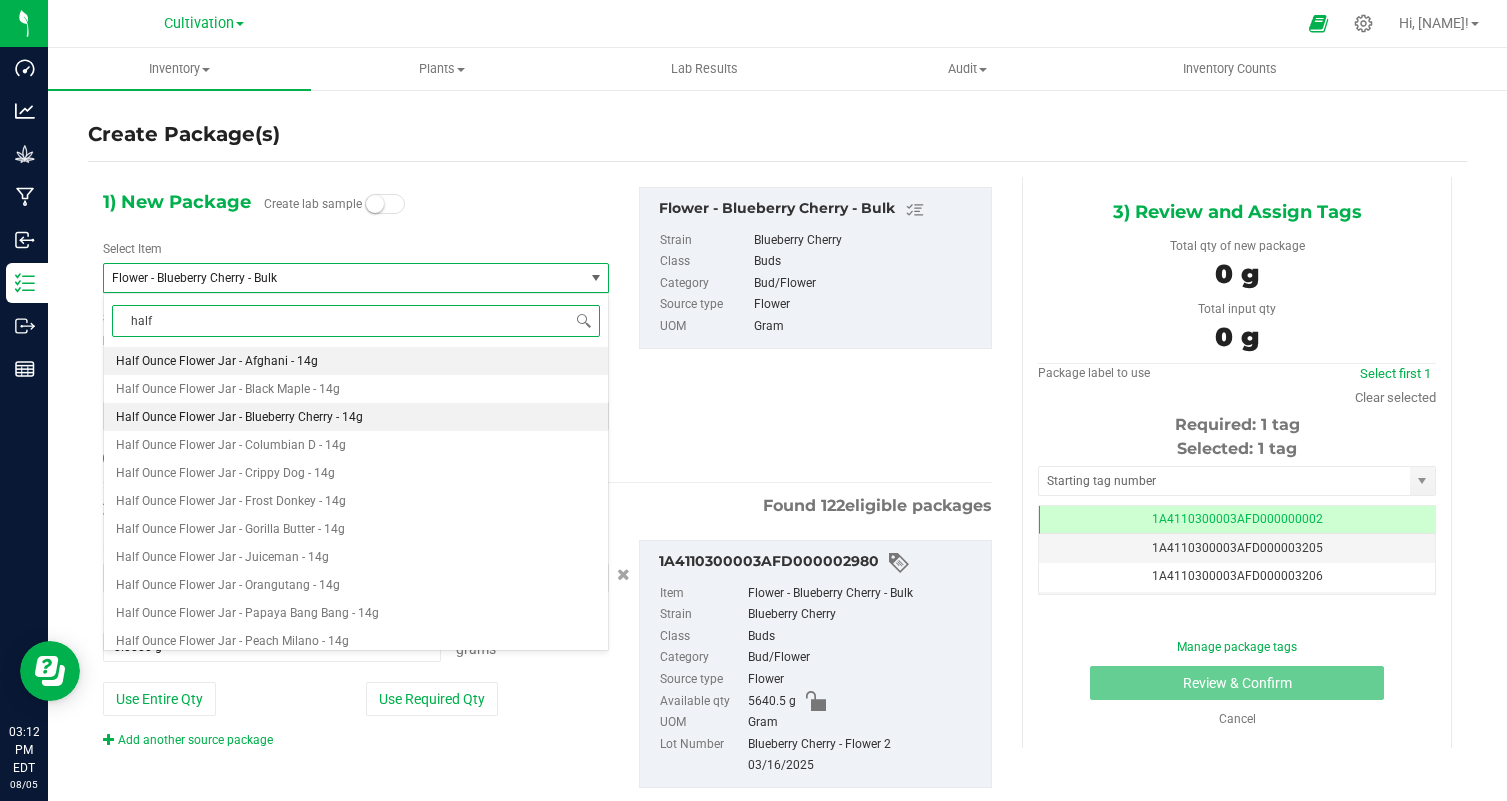 click on "Half Ounce Flower Jar - Blueberry Cherry - 14g" at bounding box center [356, 417] 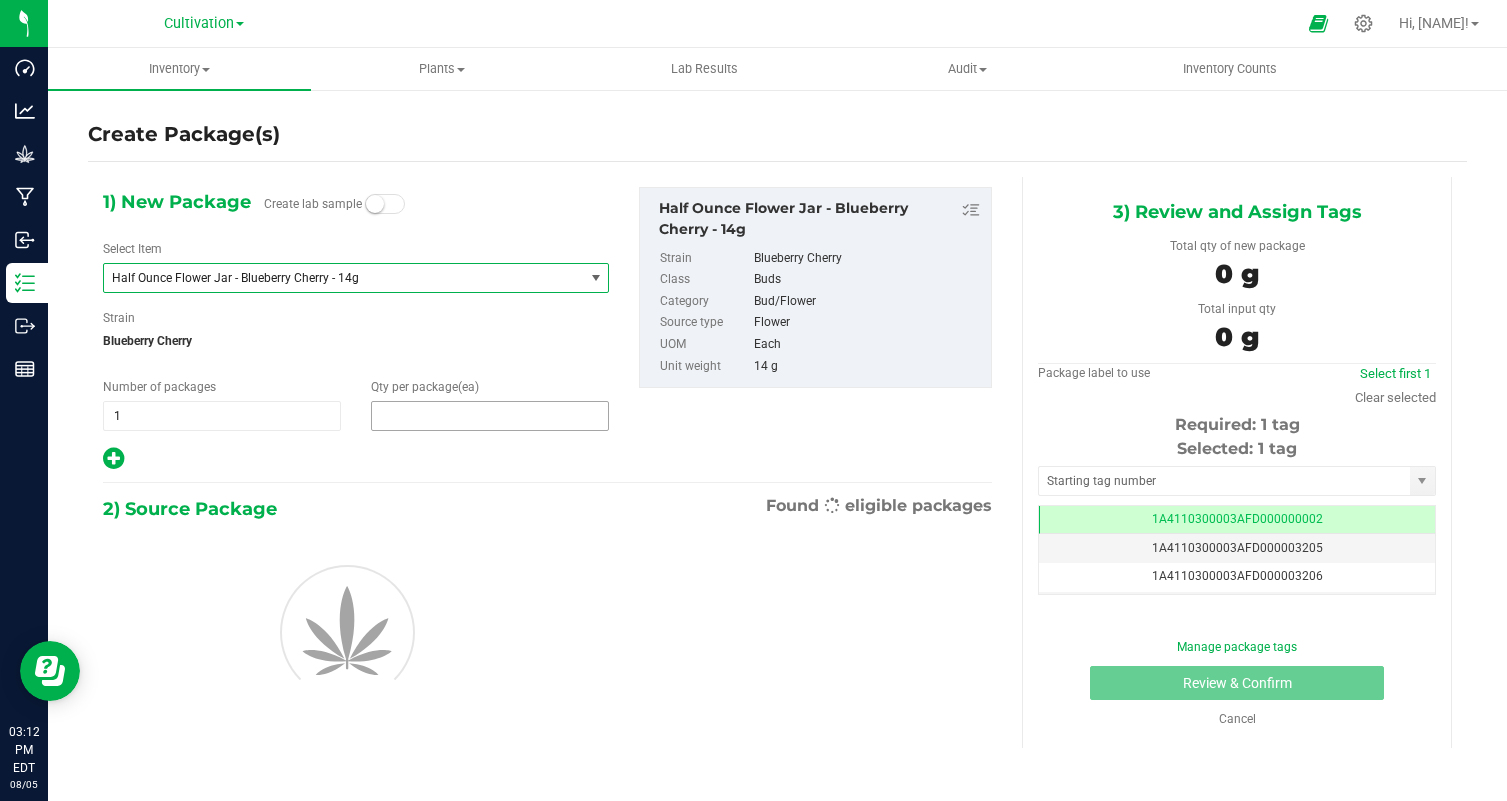 click at bounding box center [490, 416] 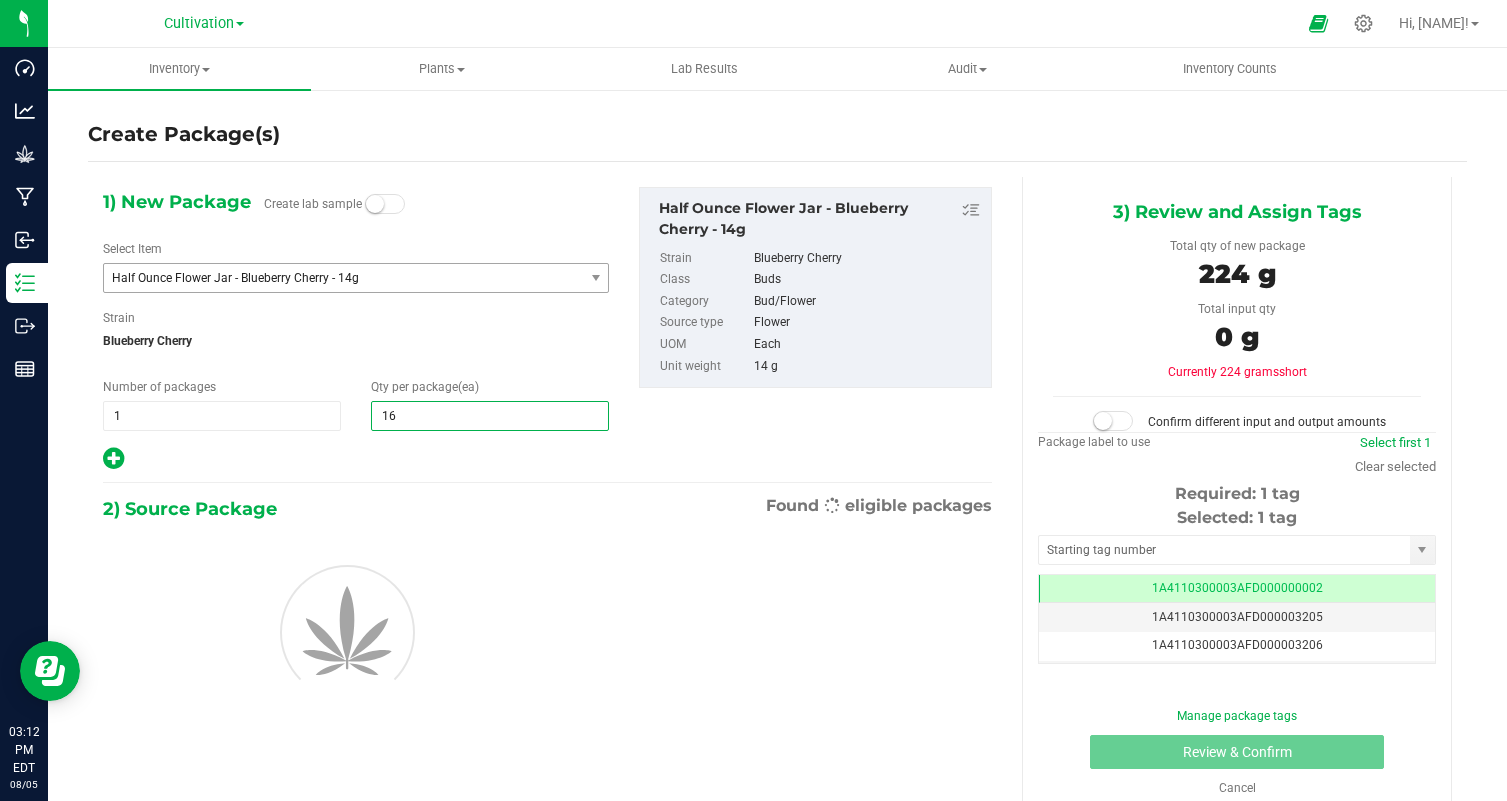 click at bounding box center [356, 459] 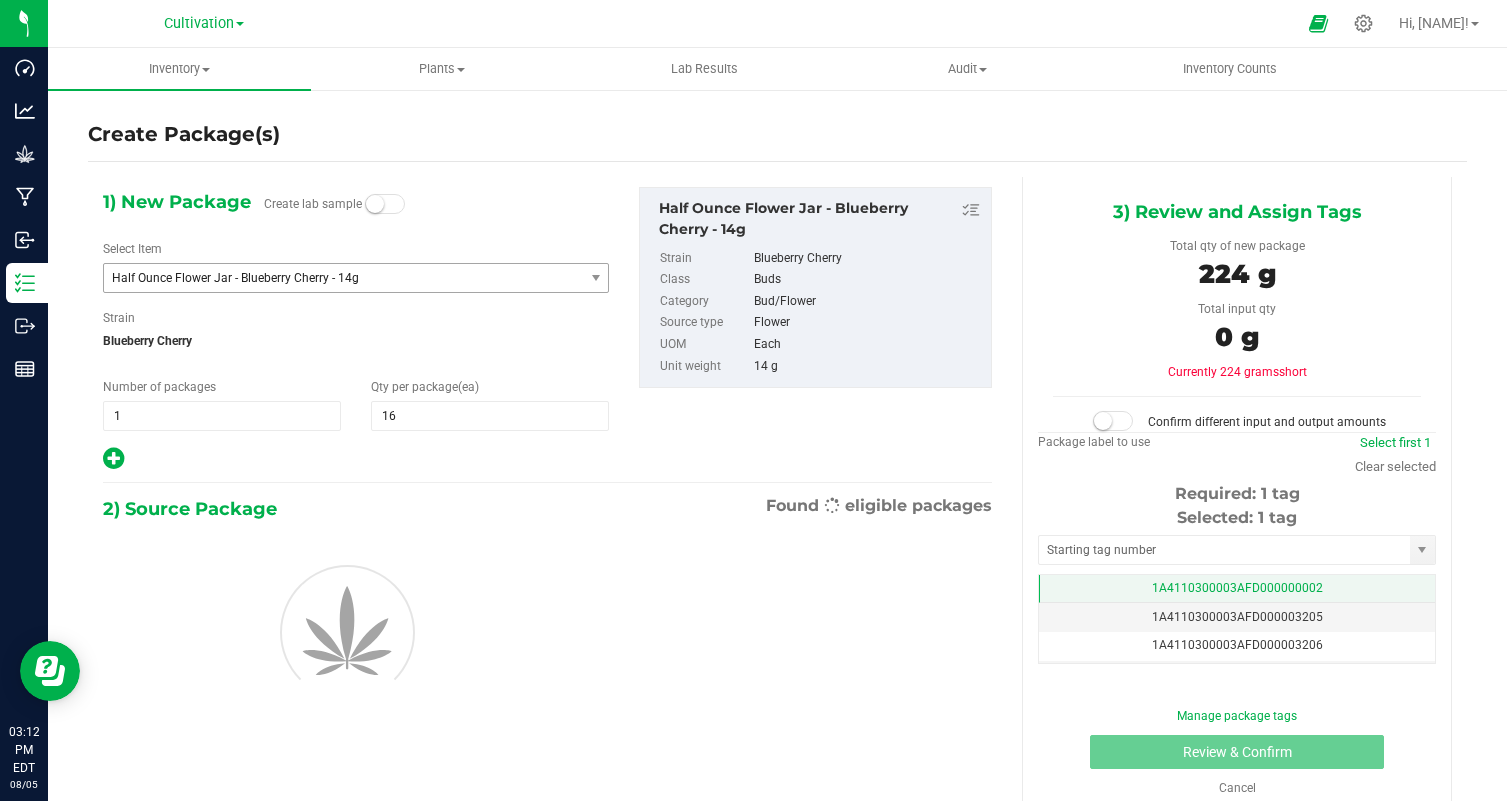 click on "1A4110300003AFD000000002" at bounding box center (1237, 588) 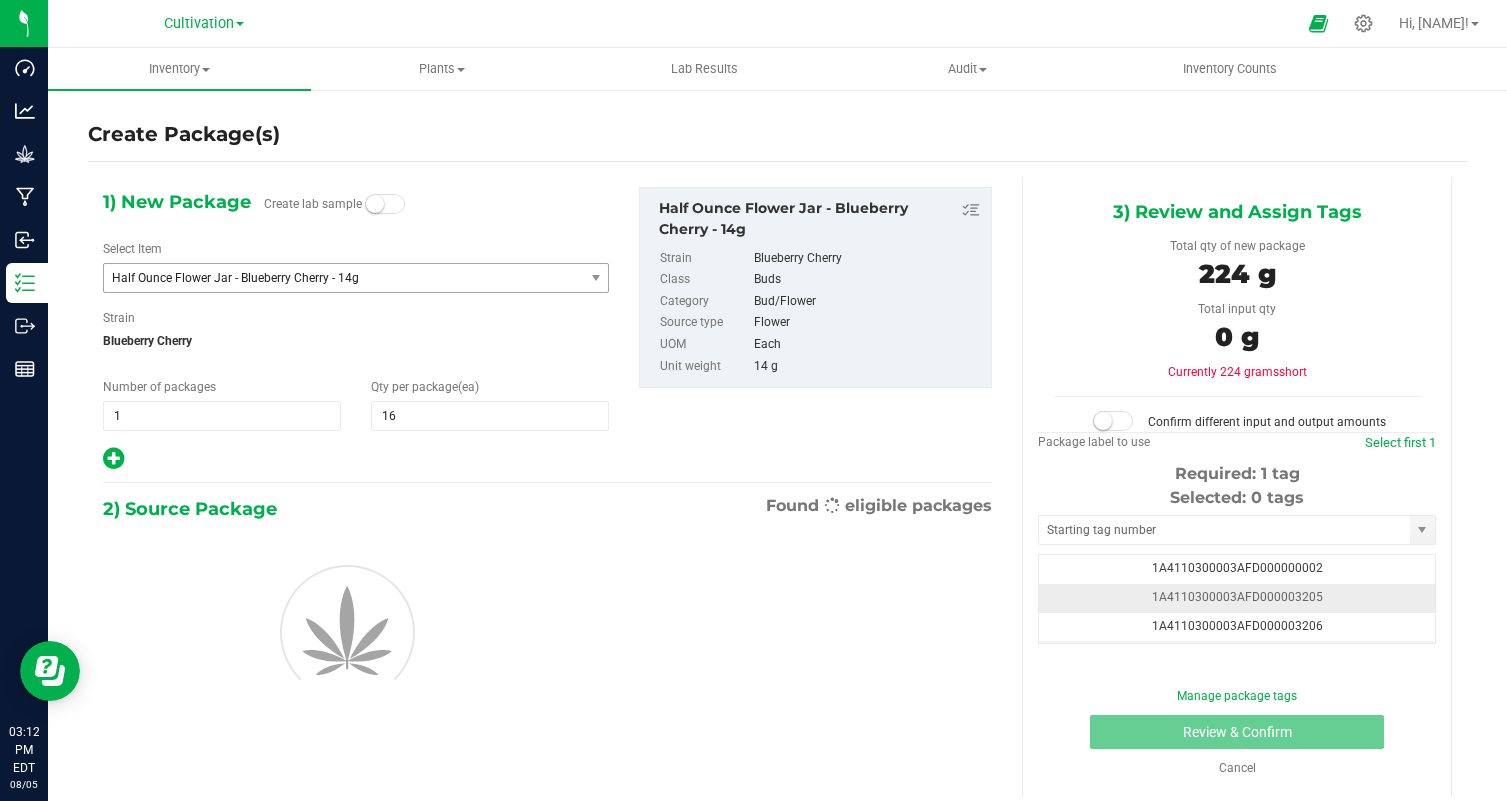 click on "[LICENSE]" at bounding box center [1237, 598] 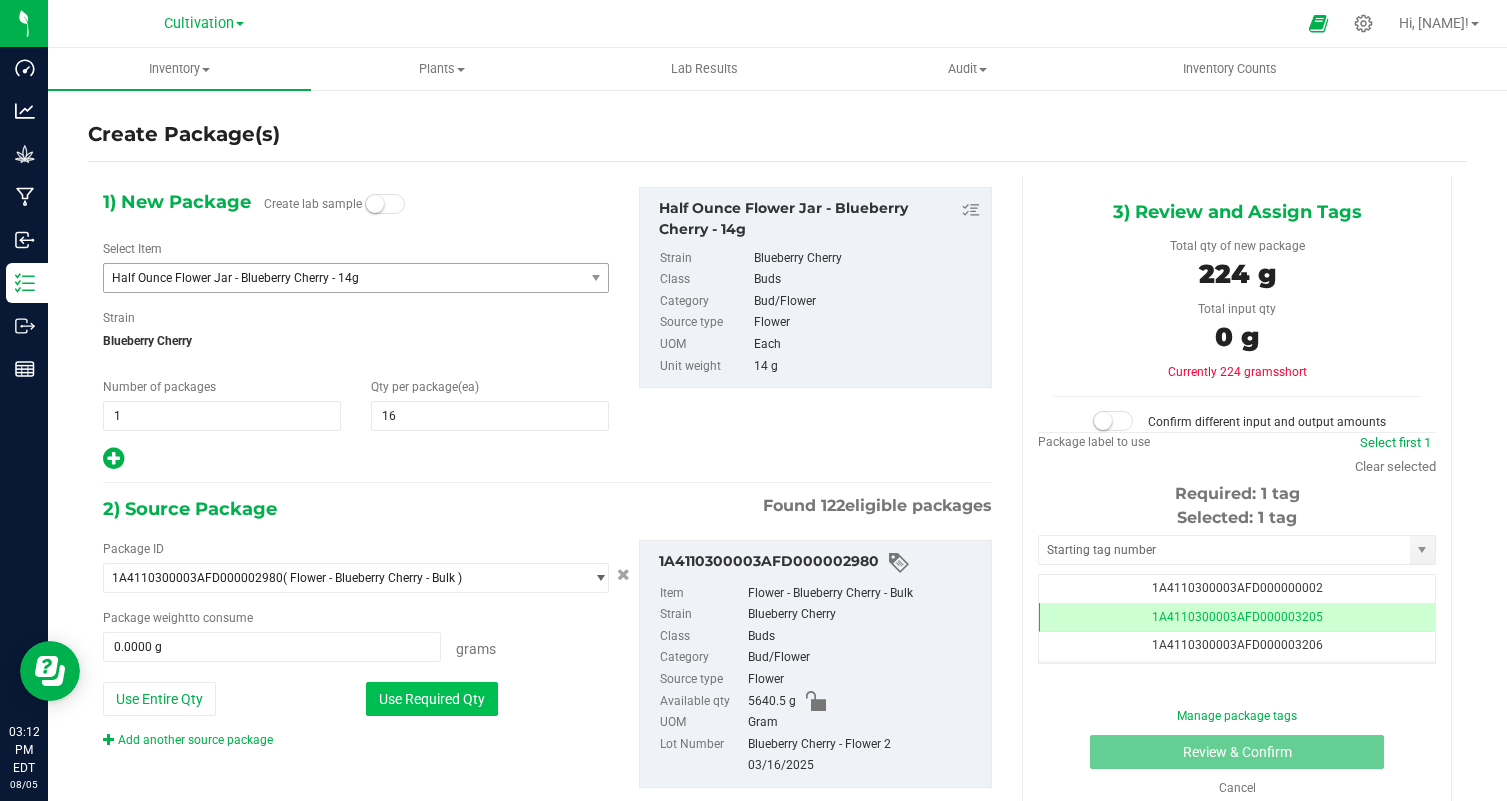 click on "Use Required Qty" at bounding box center (432, 699) 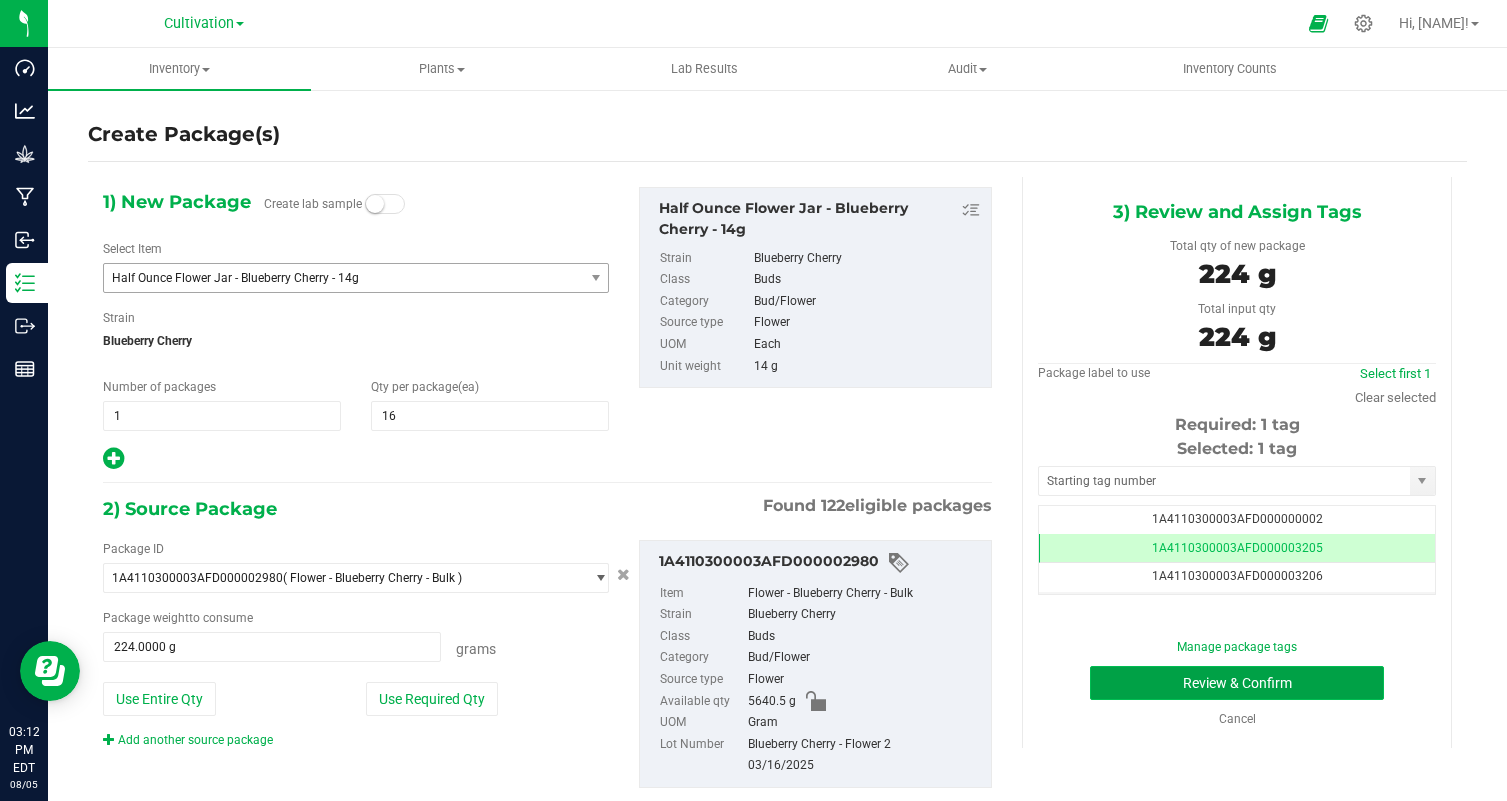 click on "Review & Confirm" at bounding box center (1237, 683) 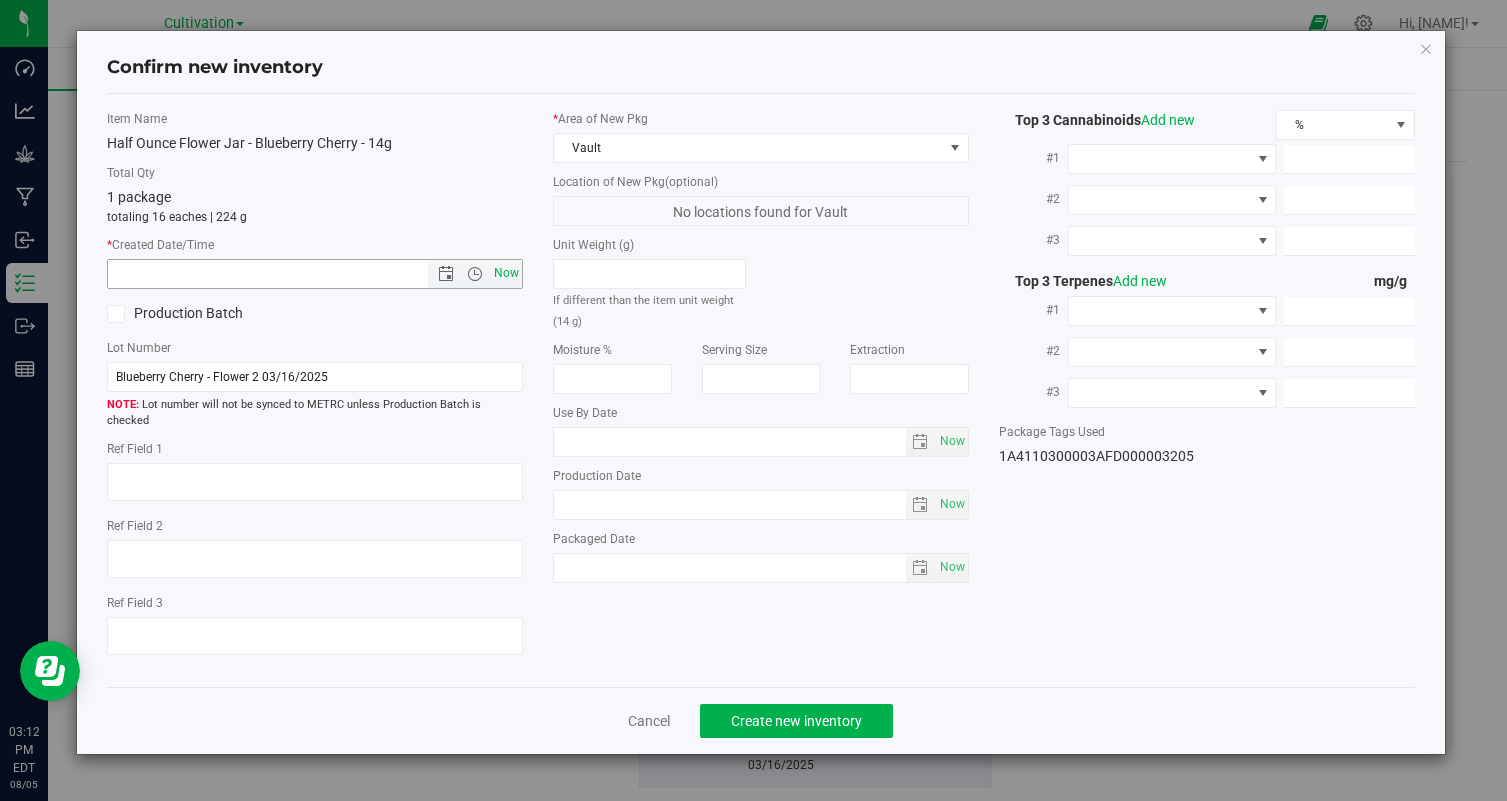 click on "Now" at bounding box center (507, 273) 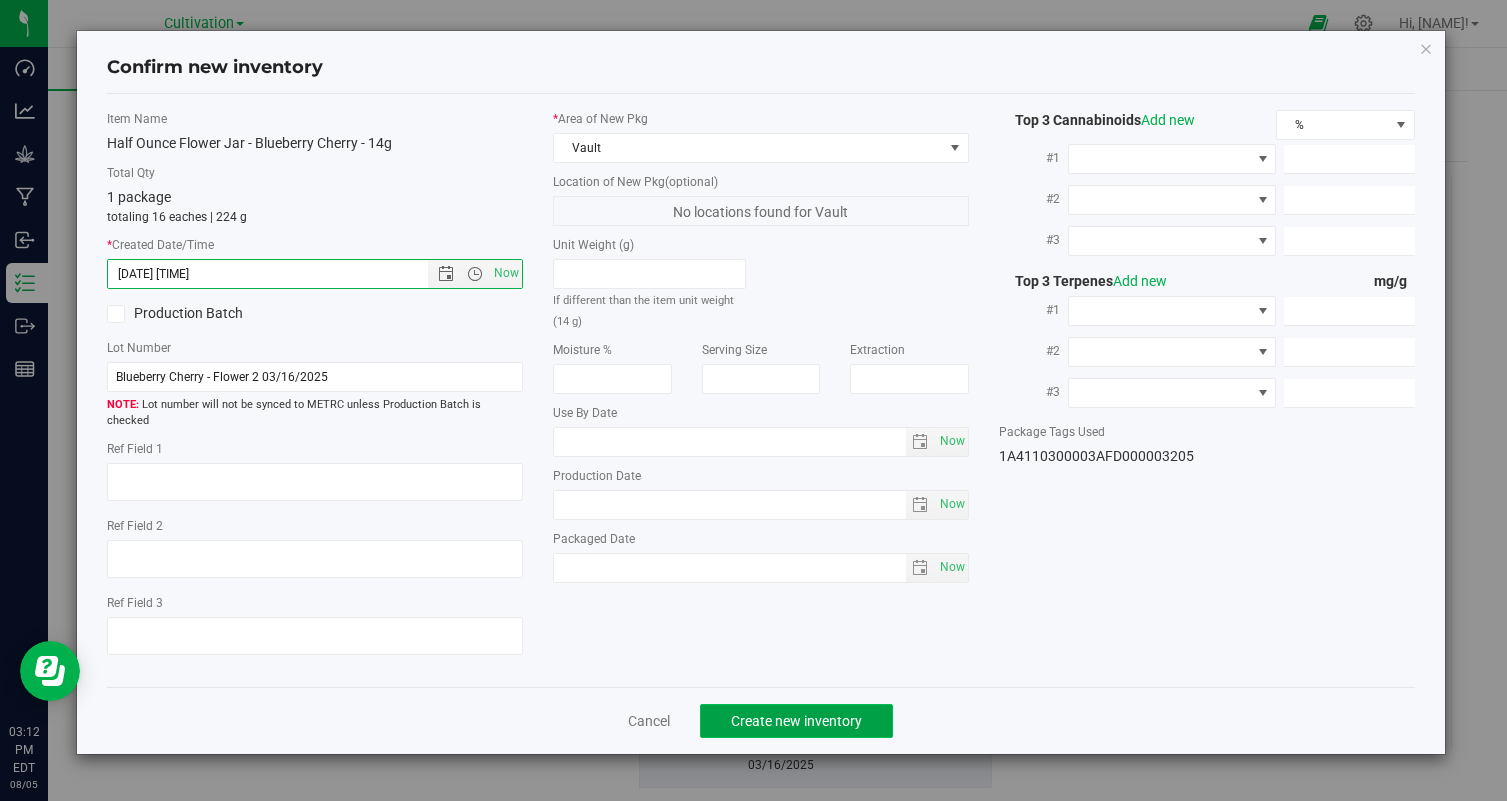 click on "Create new inventory" 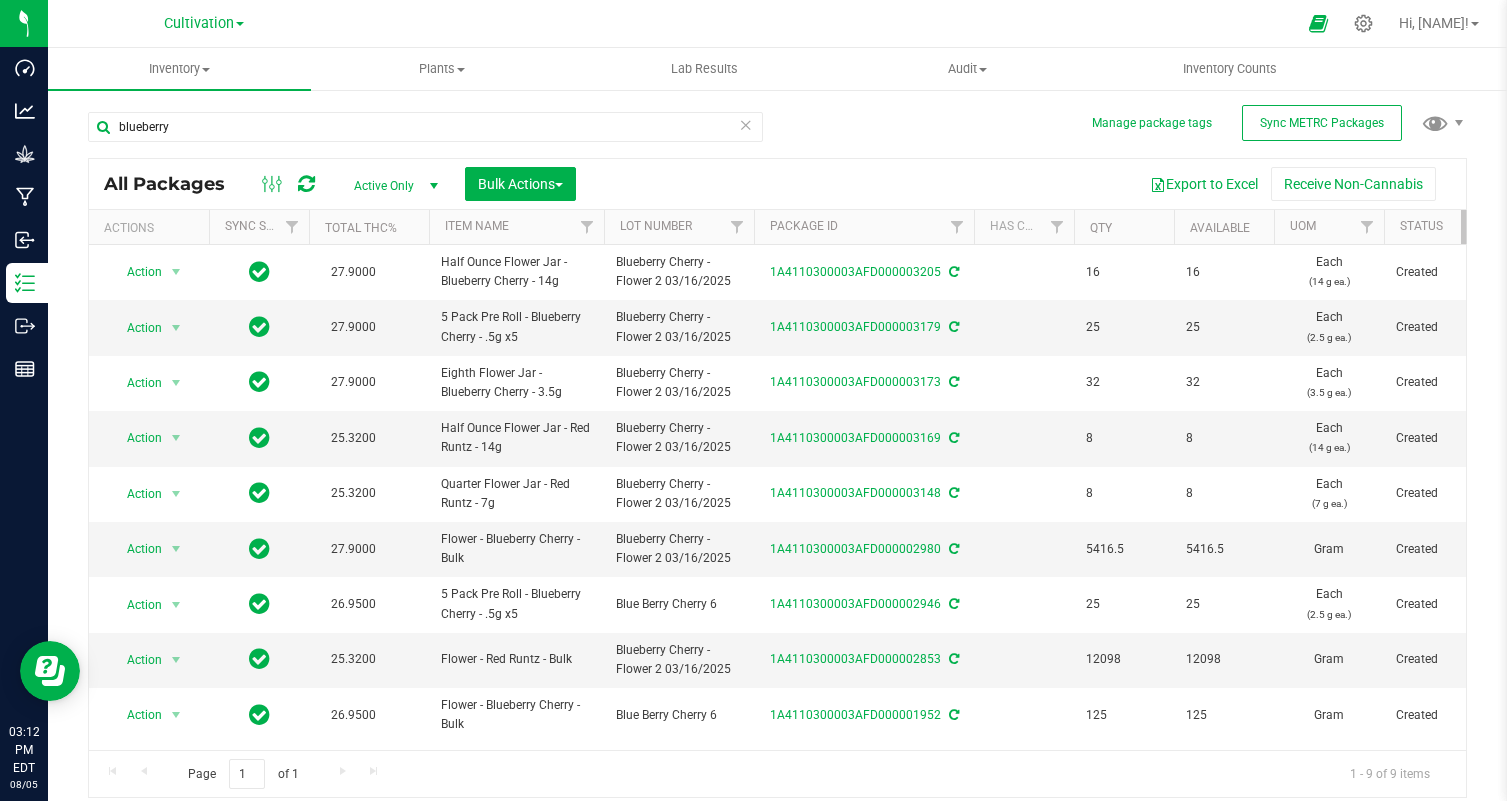 click at bounding box center (746, 124) 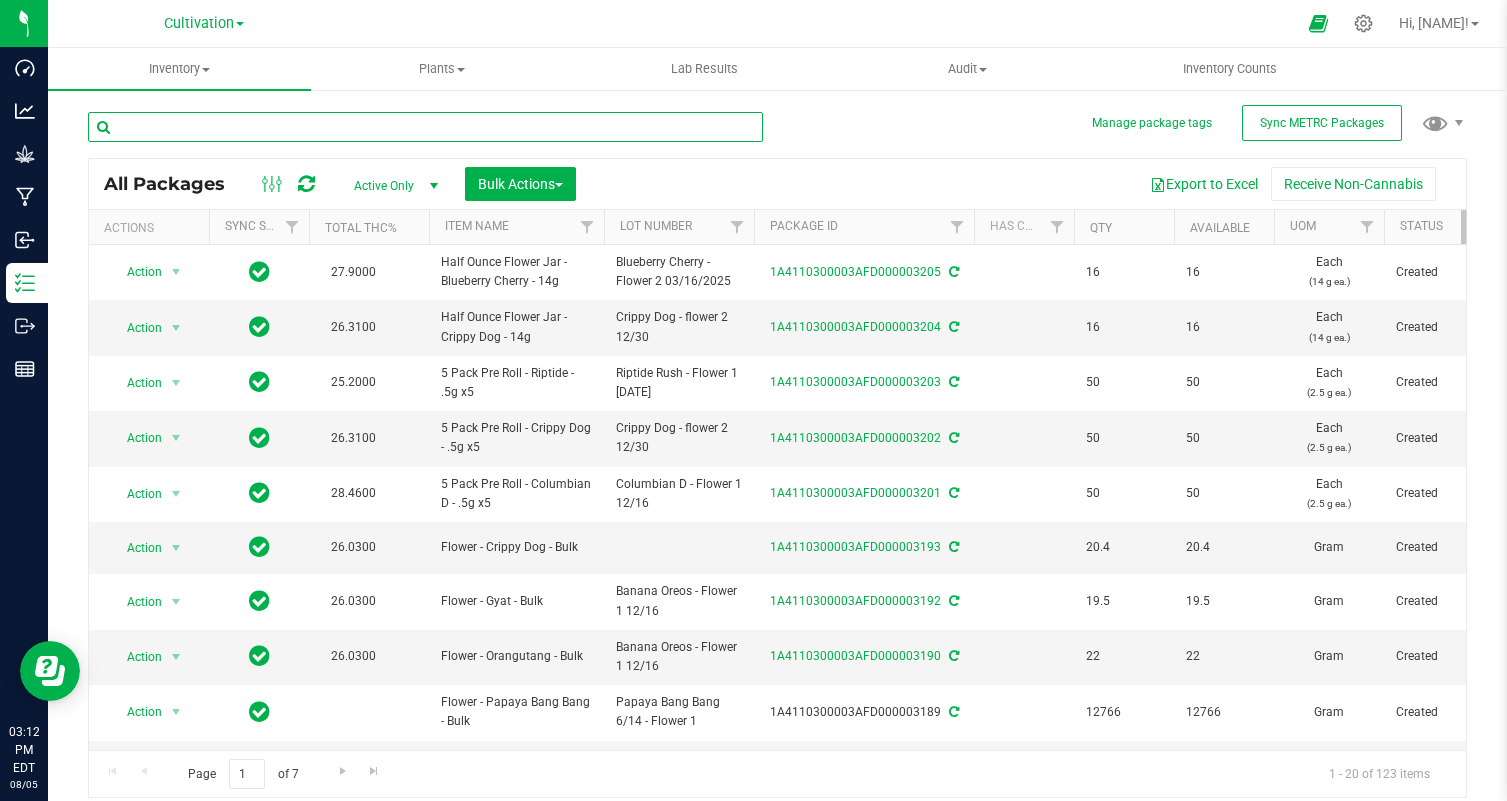 click at bounding box center (425, 127) 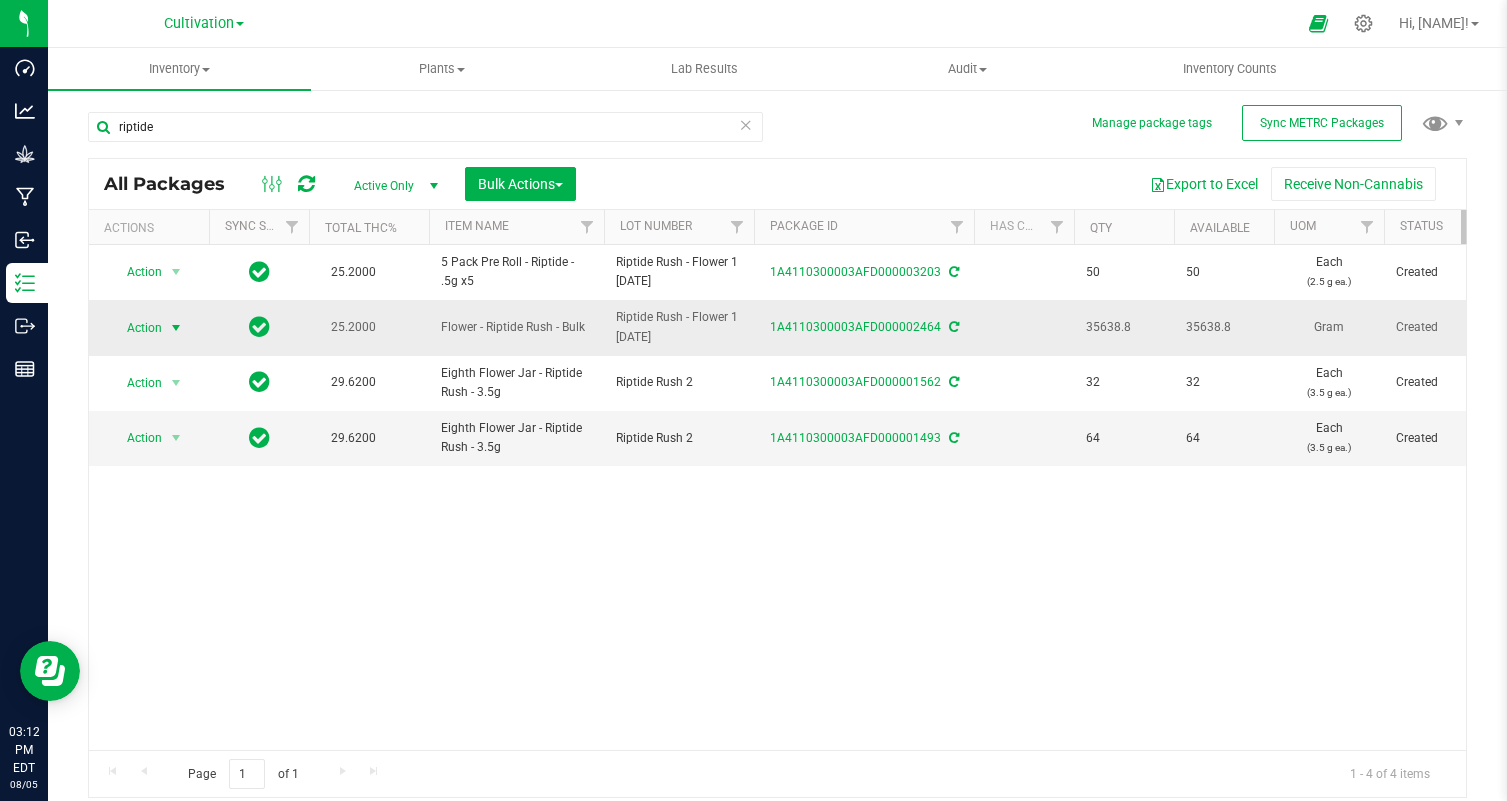 click on "Action" at bounding box center (136, 328) 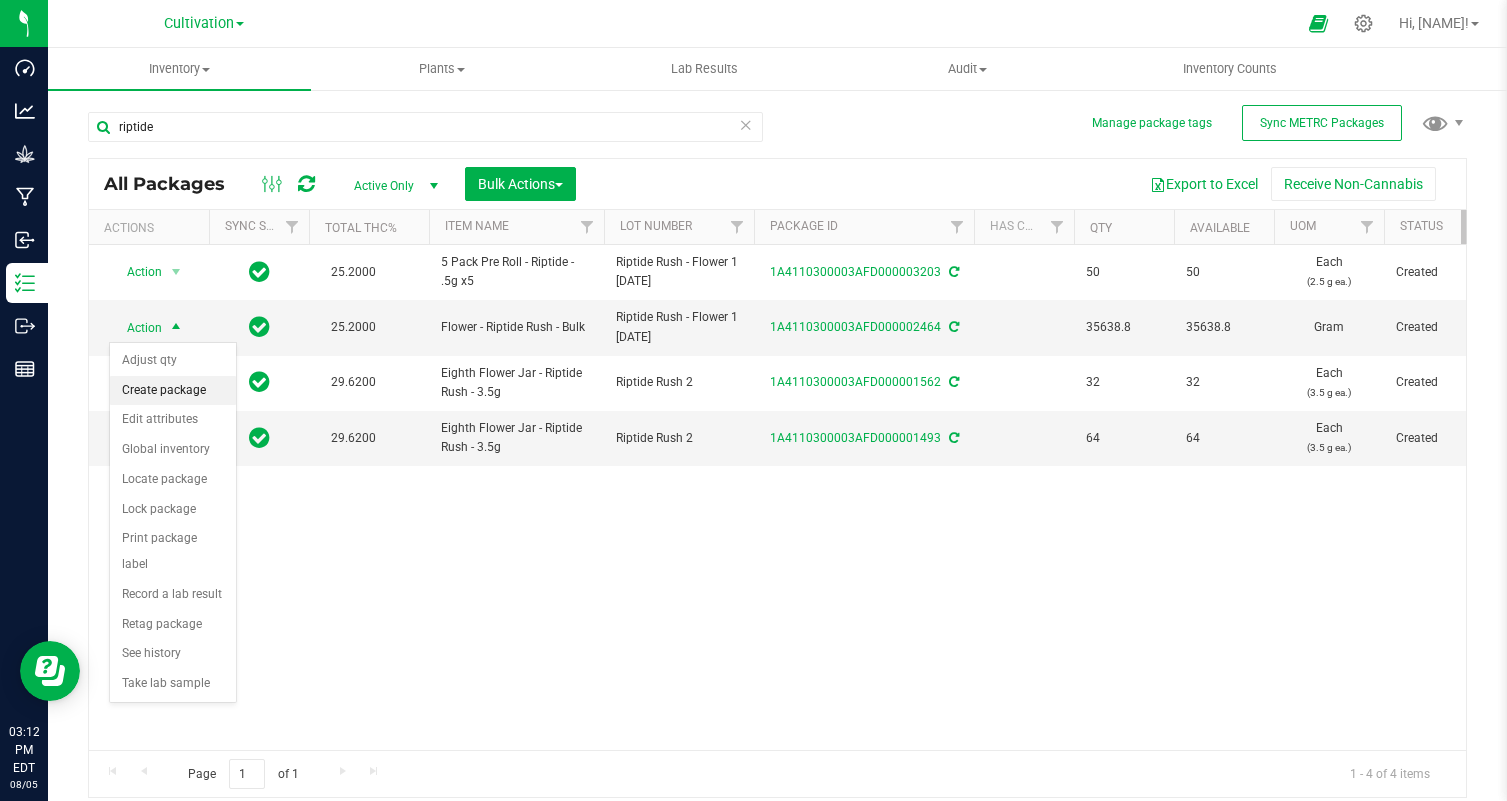 click on "Create package" at bounding box center [173, 391] 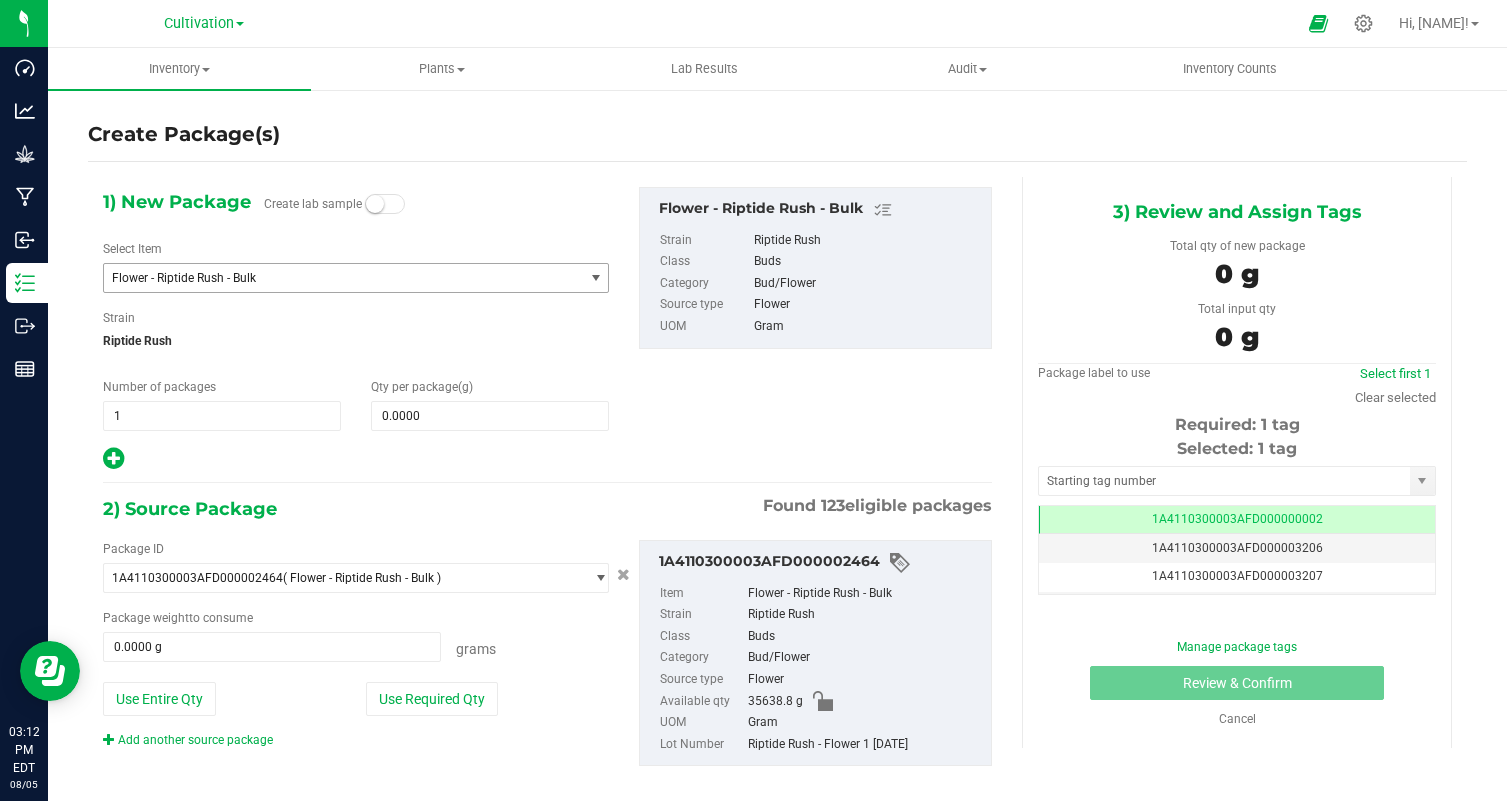 click on "Flower - Riptide Rush - Bulk" at bounding box center (334, 278) 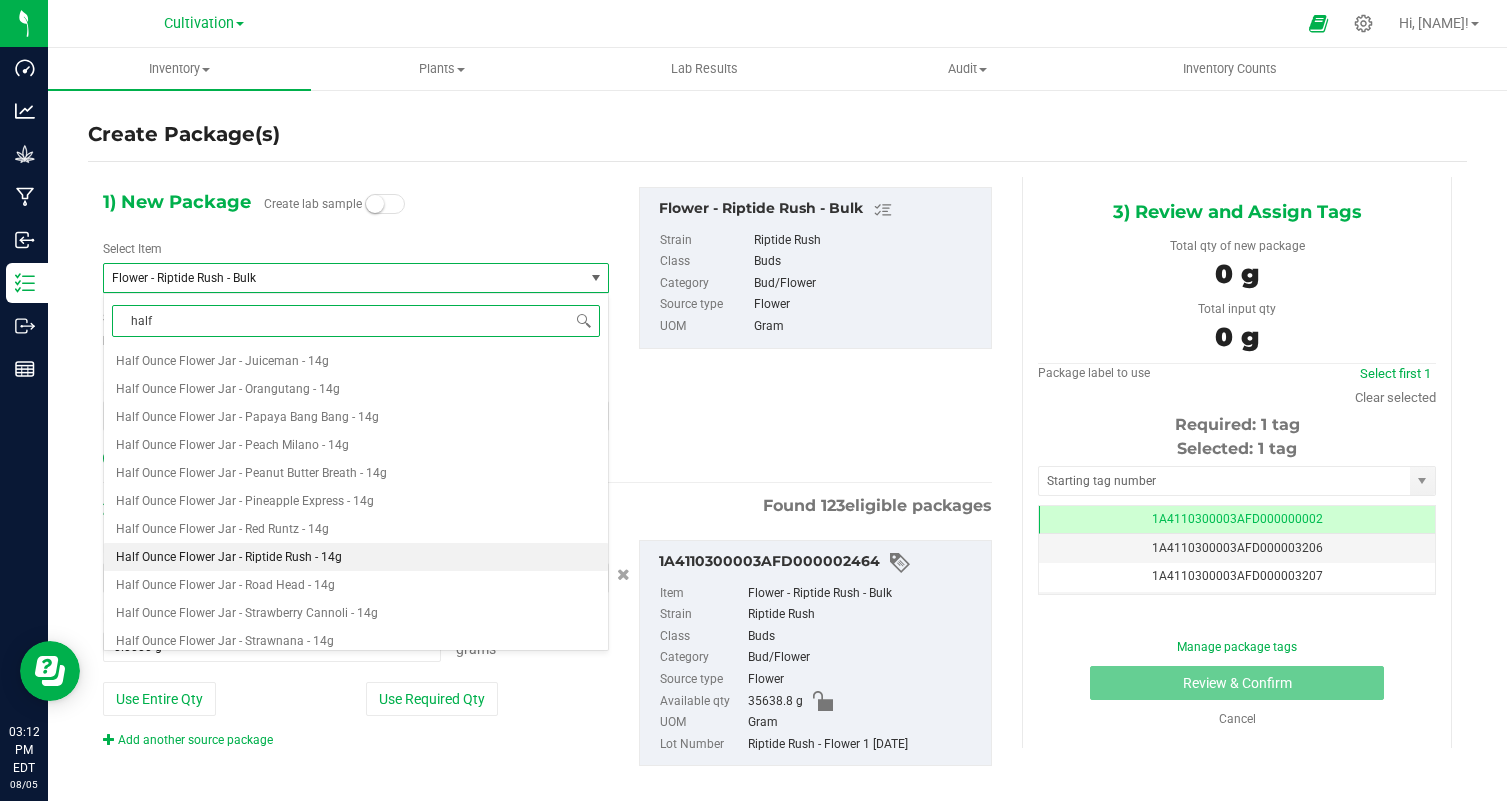 click on "Half Ounce Flower Jar - Riptide Rush - 14g" at bounding box center (356, 557) 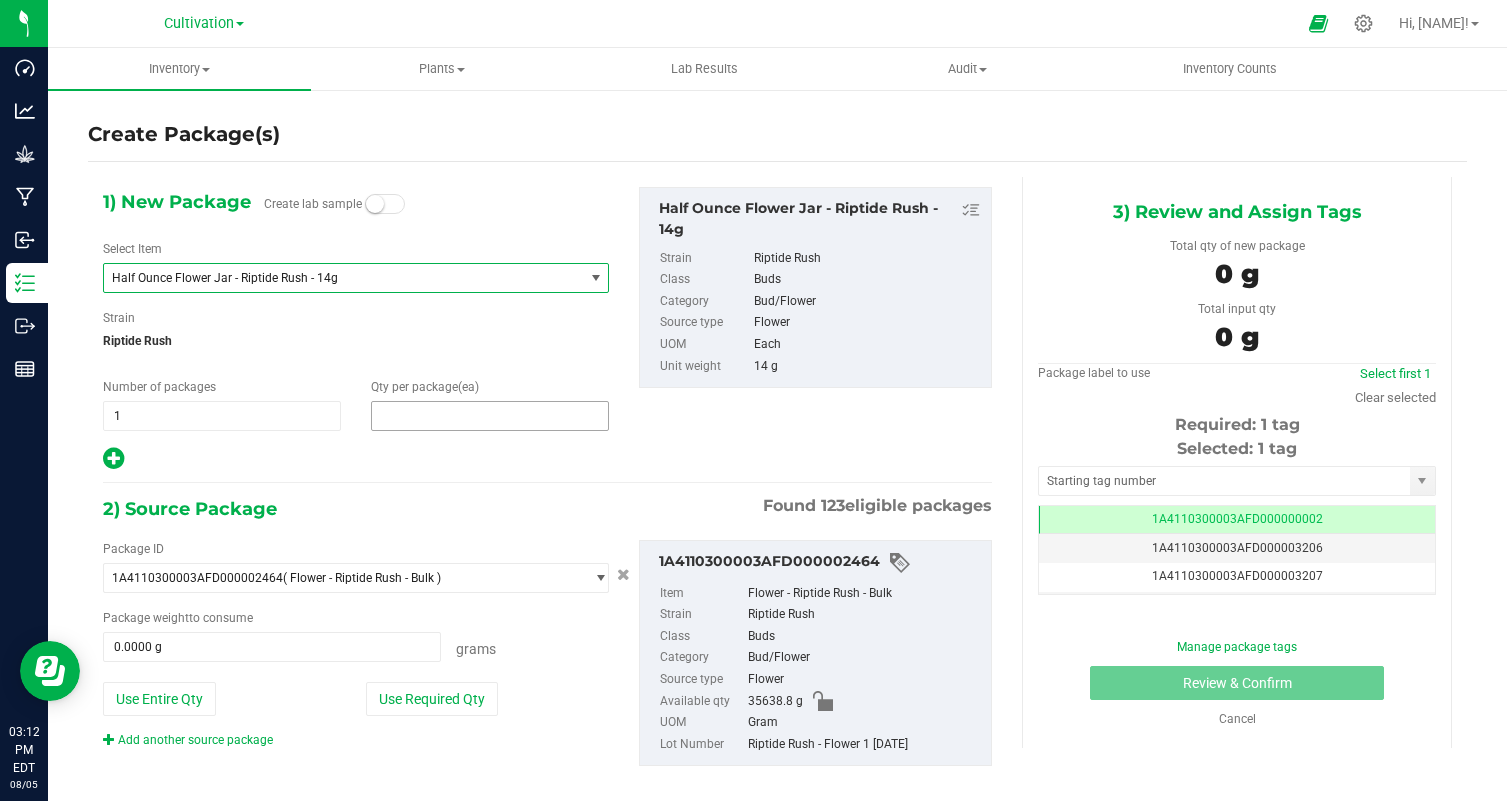 click at bounding box center [490, 416] 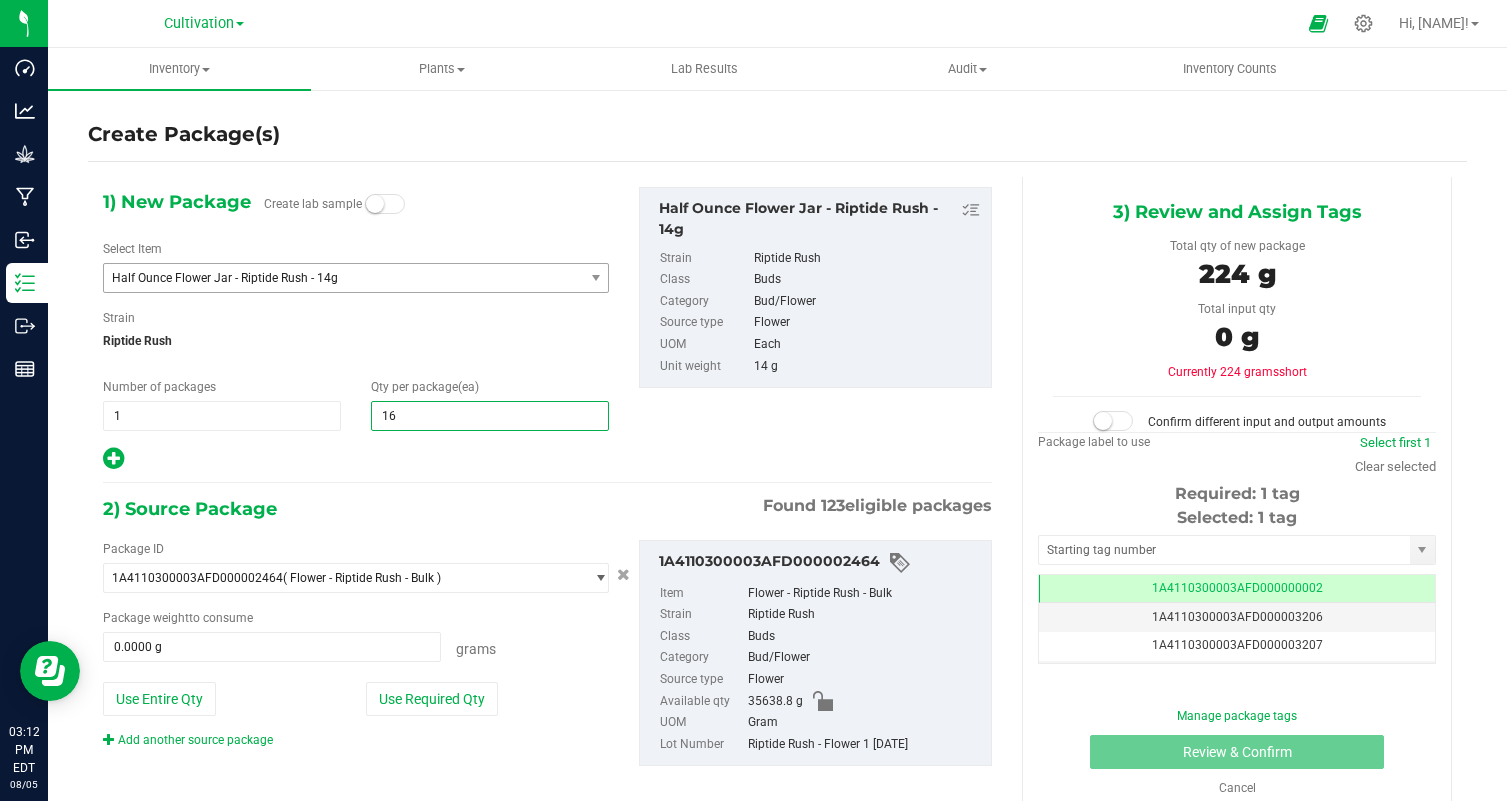 click on "1) New Package
Create lab sample
Select Item
Half Ounce Flower Jar - Riptide Rush - 14g
Half Ounce Flower Jar - Columbian D - 14g Half Ounce Flower Jar - Crippy Dog - 14g Half Ounce Flower Jar - Frost Donkey - 14g Half Ounce Flower Jar - Gorilla Butter - 14g Half Ounce Flower Jar - Juiceman - 14g Half Ounce Flower Jar - Orangutang - 14g Half Ounce Flower Jar - Papaya Bang Bang - 14g Half Ounce Flower Jar - Peach Milano - 14g Half Ounce Flower Jar - Peanut Butter Breath - 14g Half Ounce Flower Jar - Pineapple Express - 14g Half Ounce Flower Jar - Red Runtz - 14g" at bounding box center (356, 329) 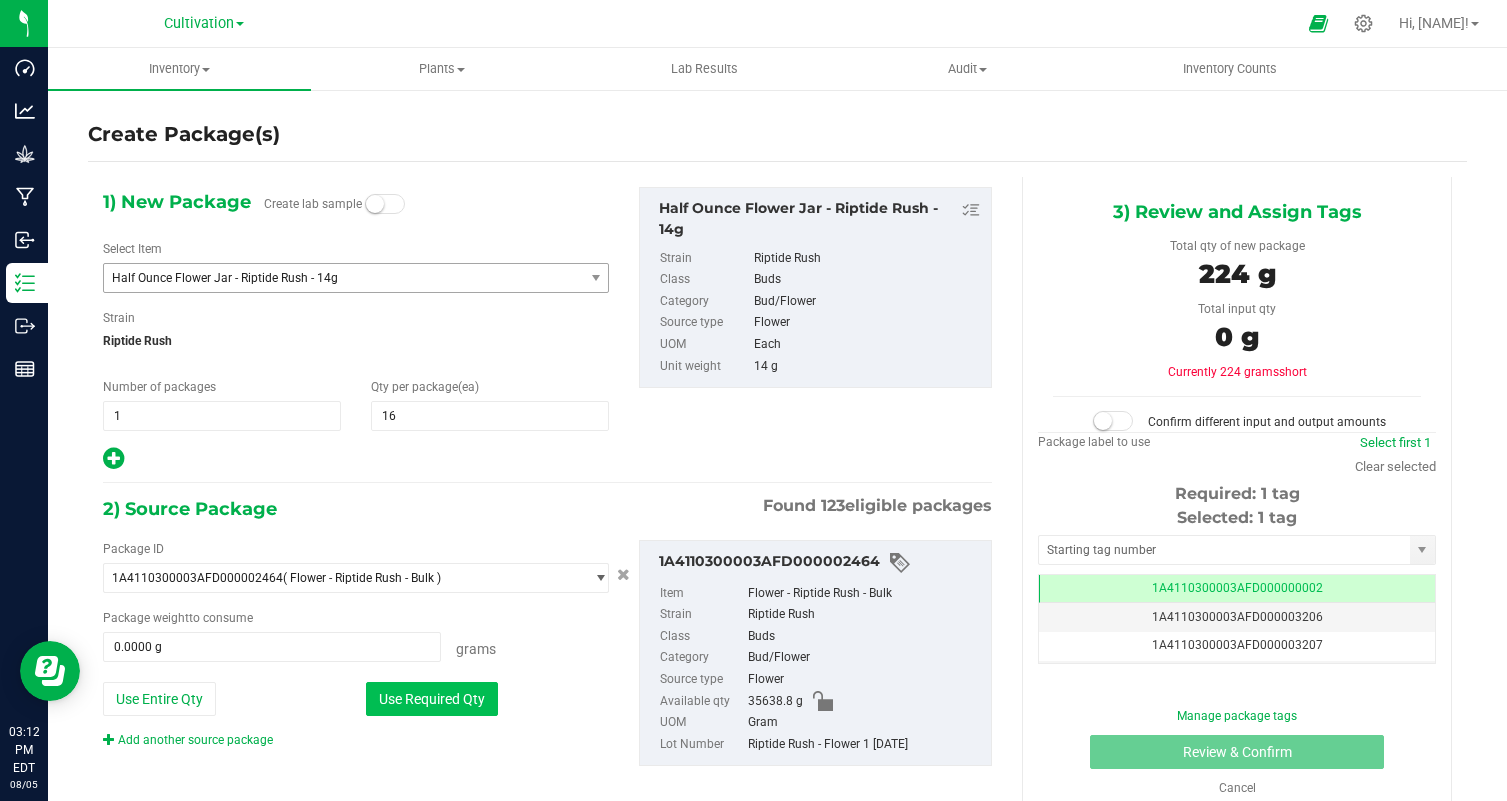 click on "Use Required Qty" at bounding box center (432, 699) 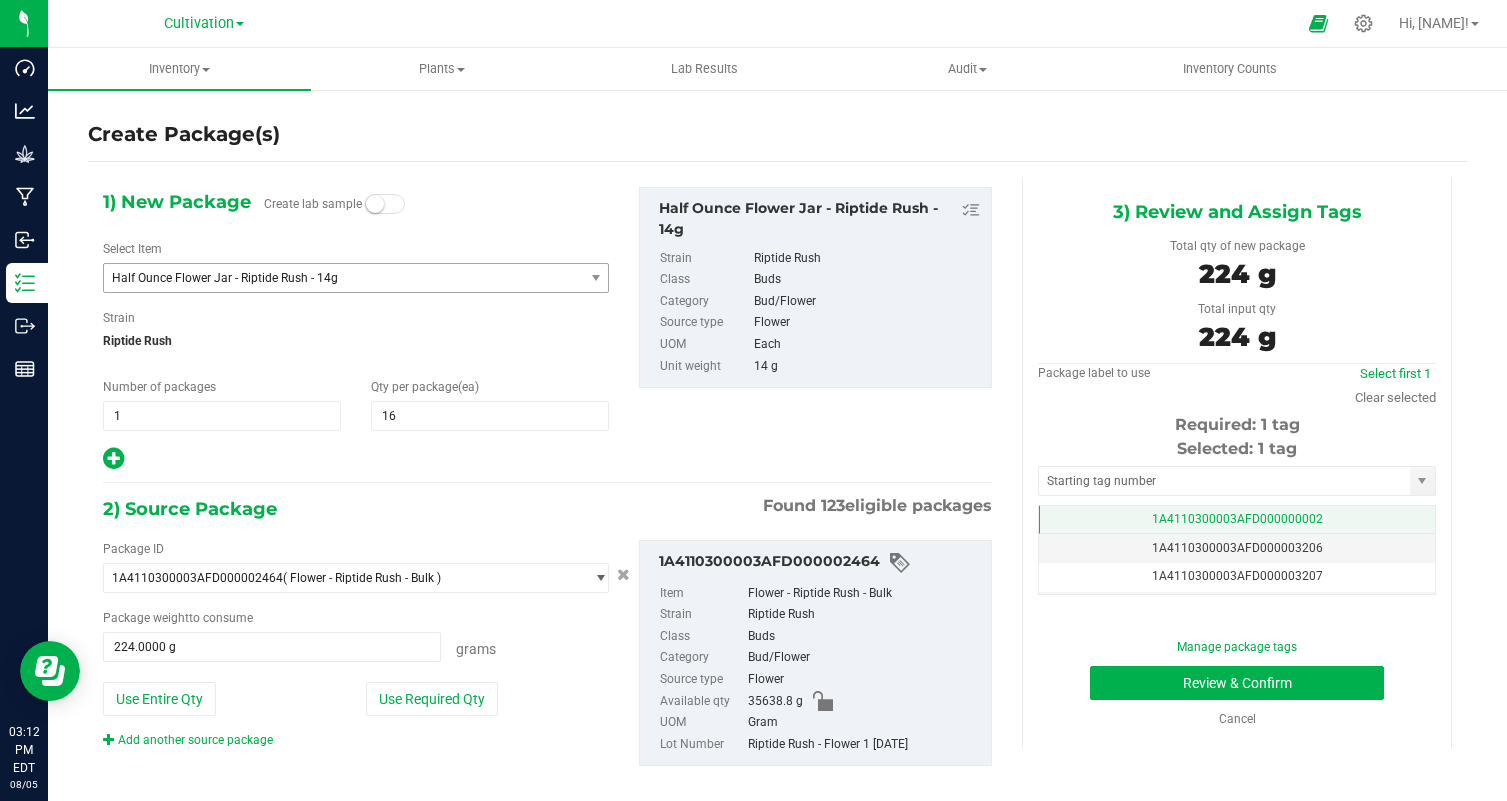 click on "1A4110300003AFD000000002" at bounding box center [1237, 520] 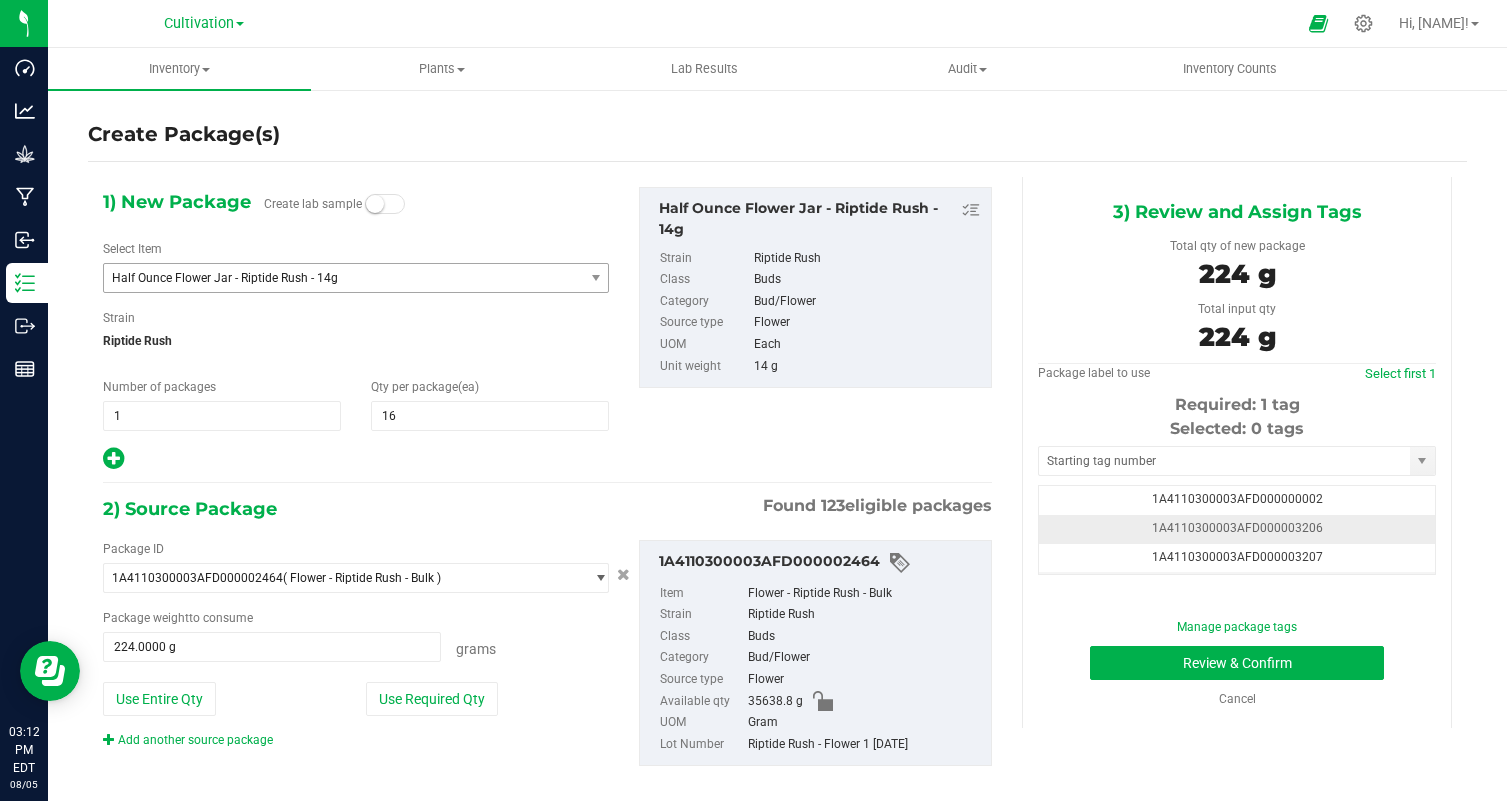 click on "1A4110300003AFD000003206" at bounding box center [1237, 529] 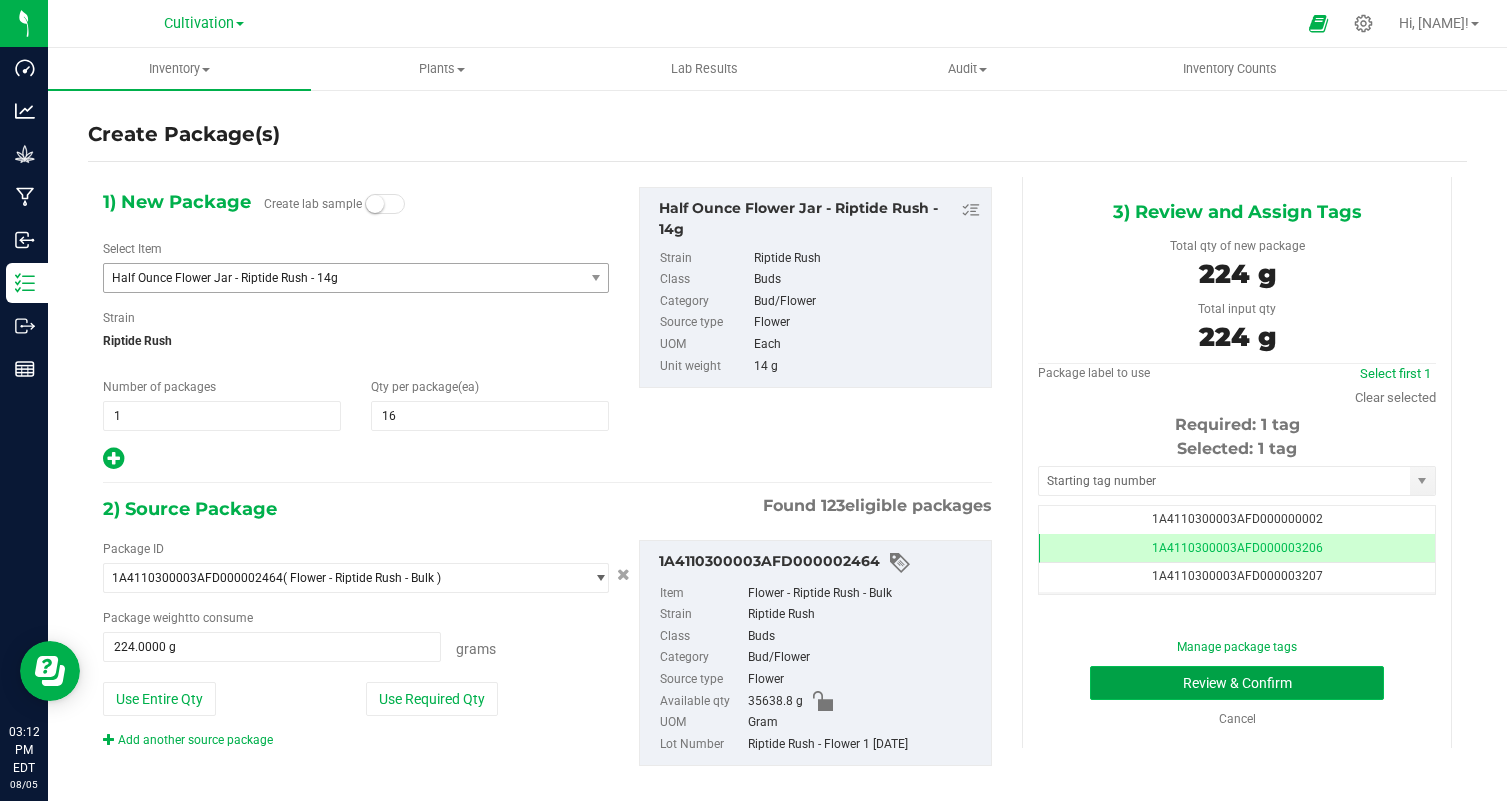 click on "Review & Confirm" at bounding box center [1237, 683] 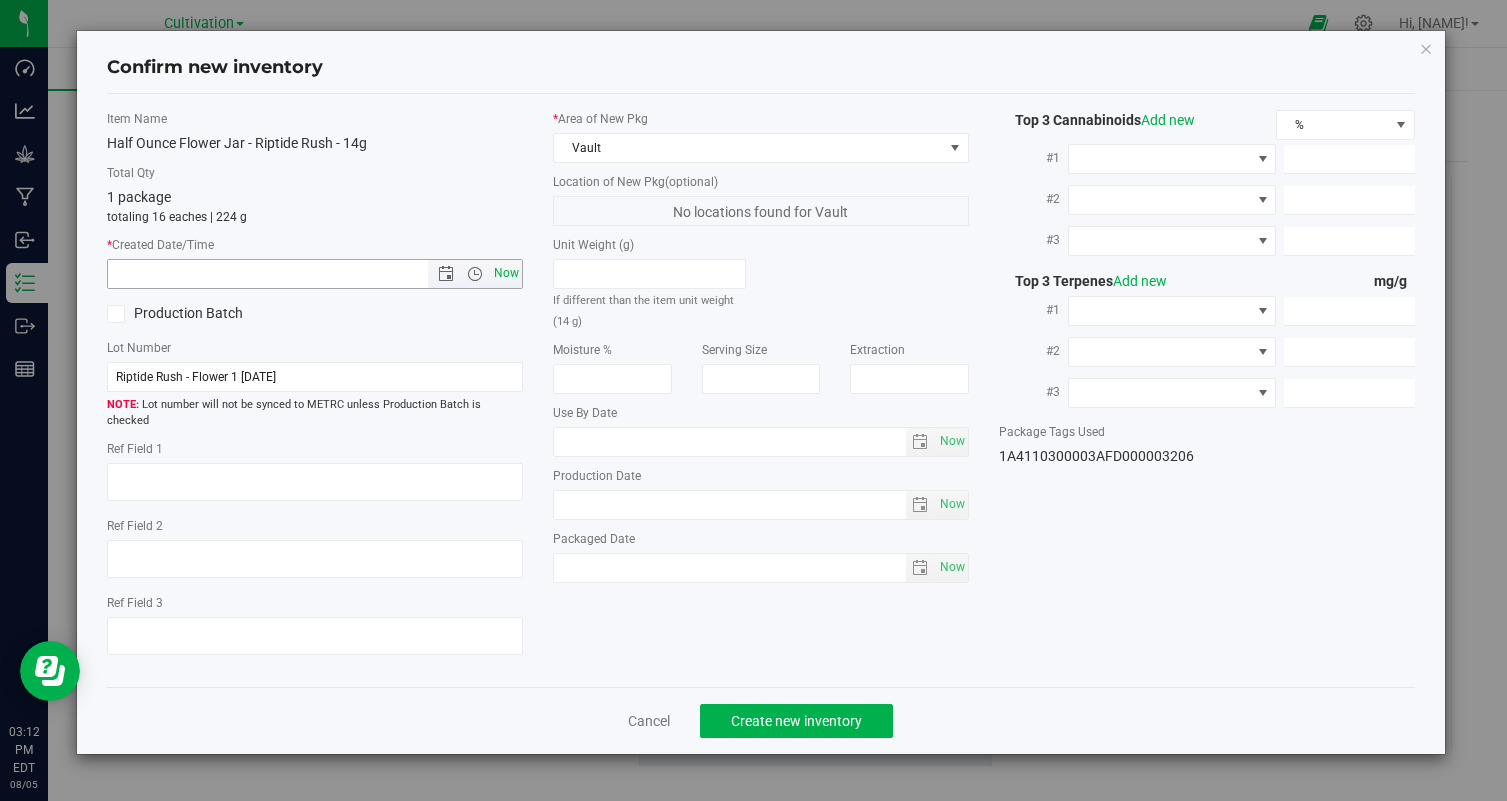 click on "Now" at bounding box center [507, 273] 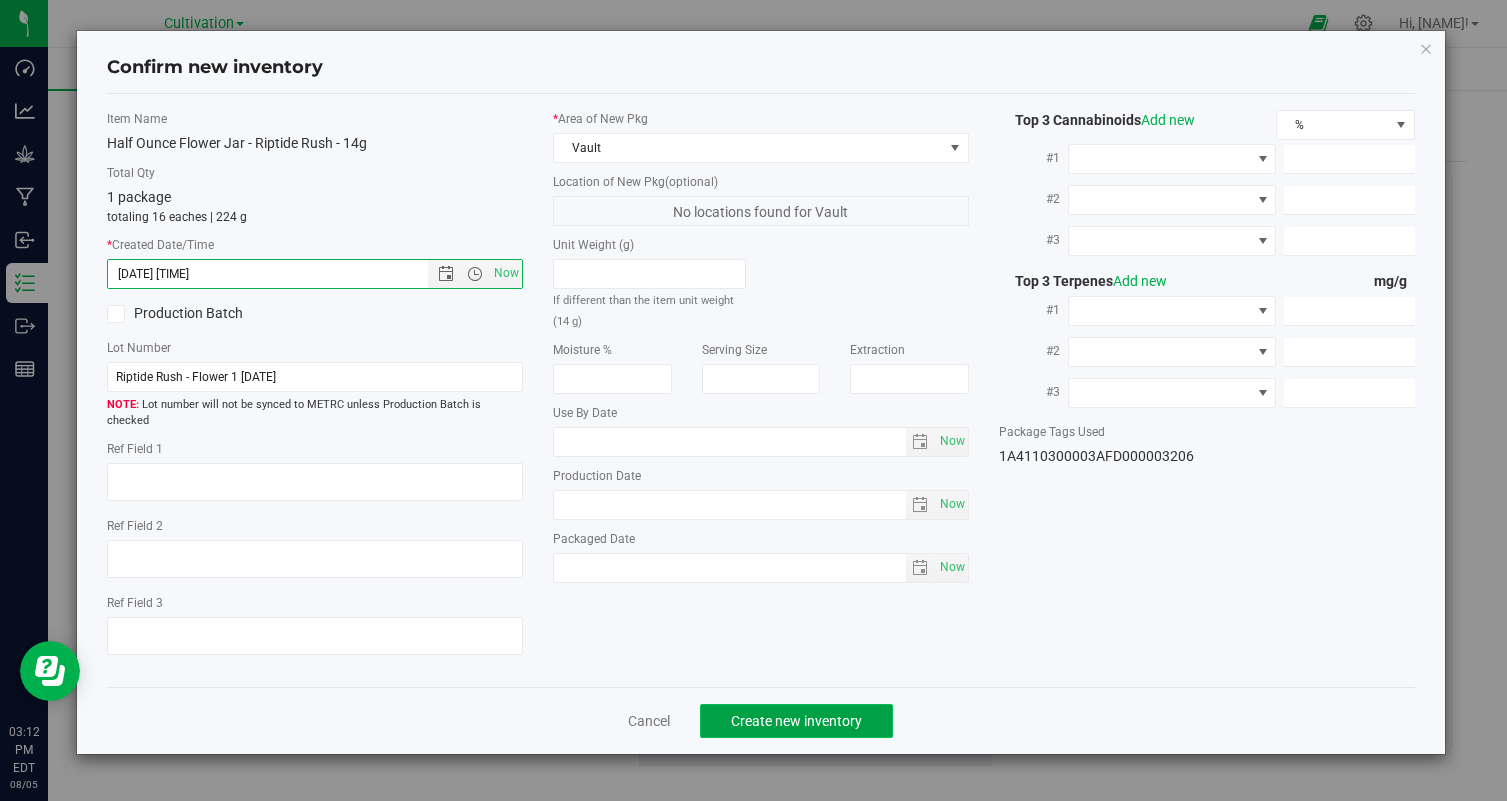 click on "Create new inventory" 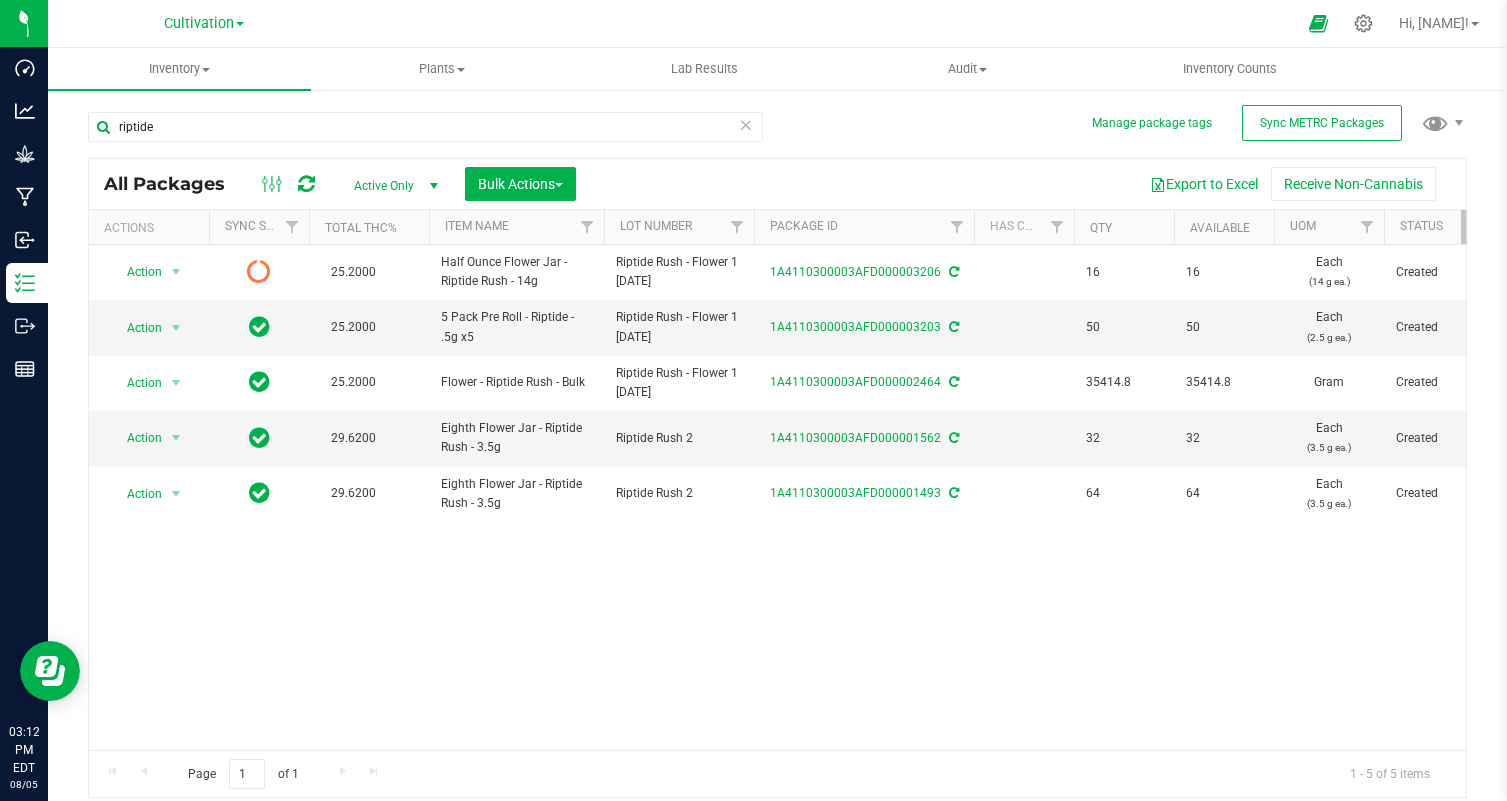click at bounding box center [746, 124] 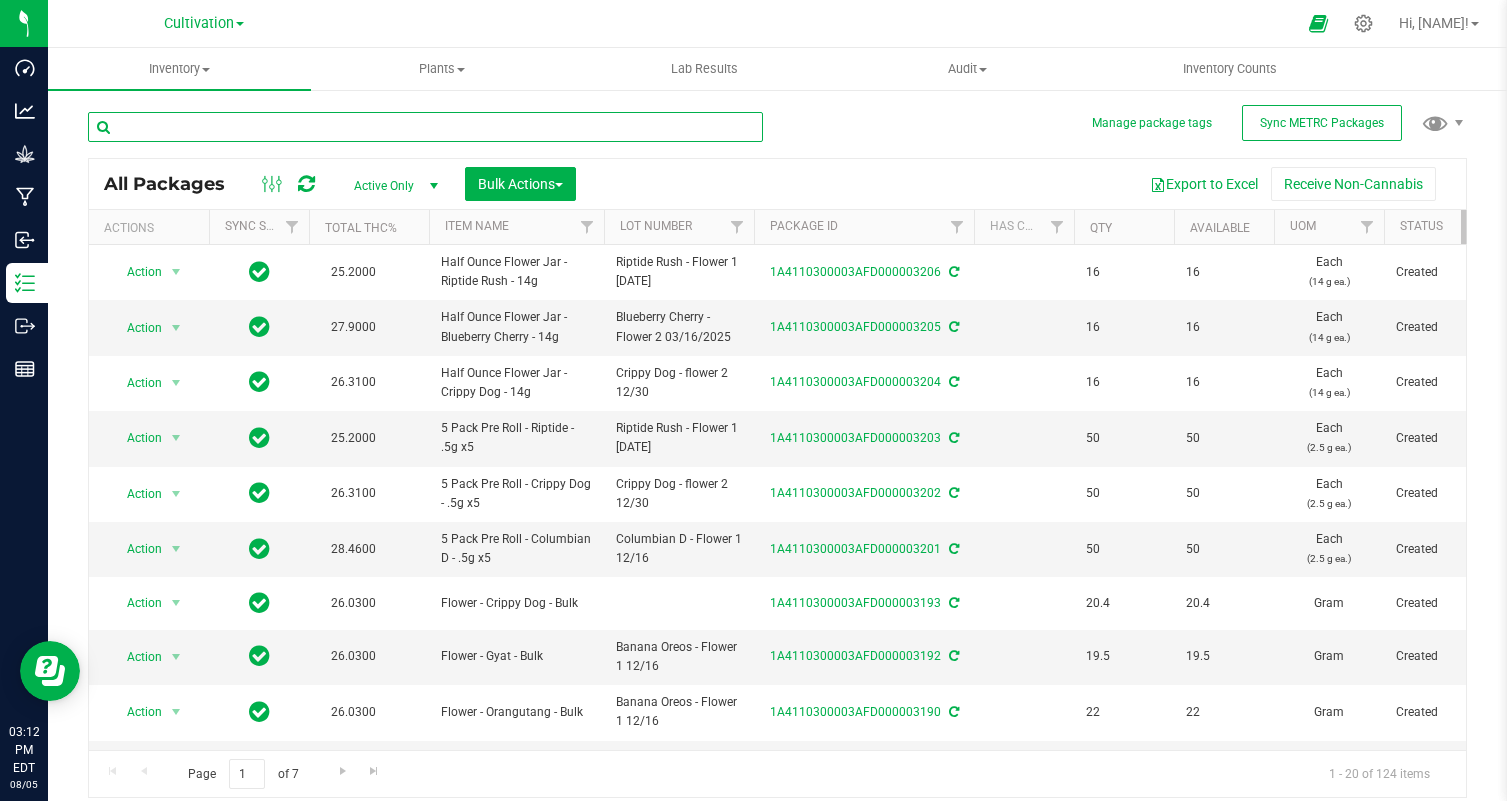 click at bounding box center (425, 127) 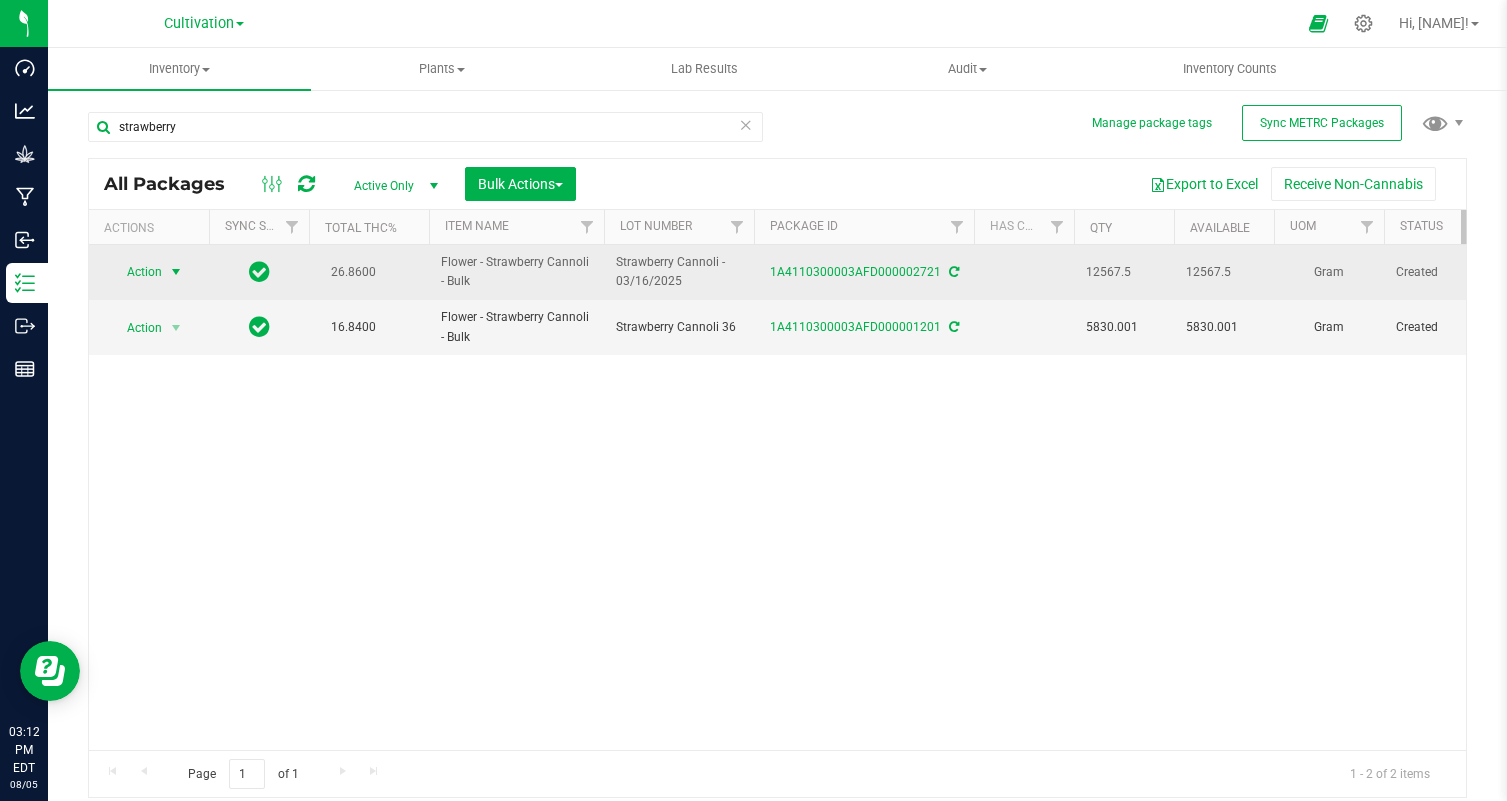 click on "Action" at bounding box center (136, 272) 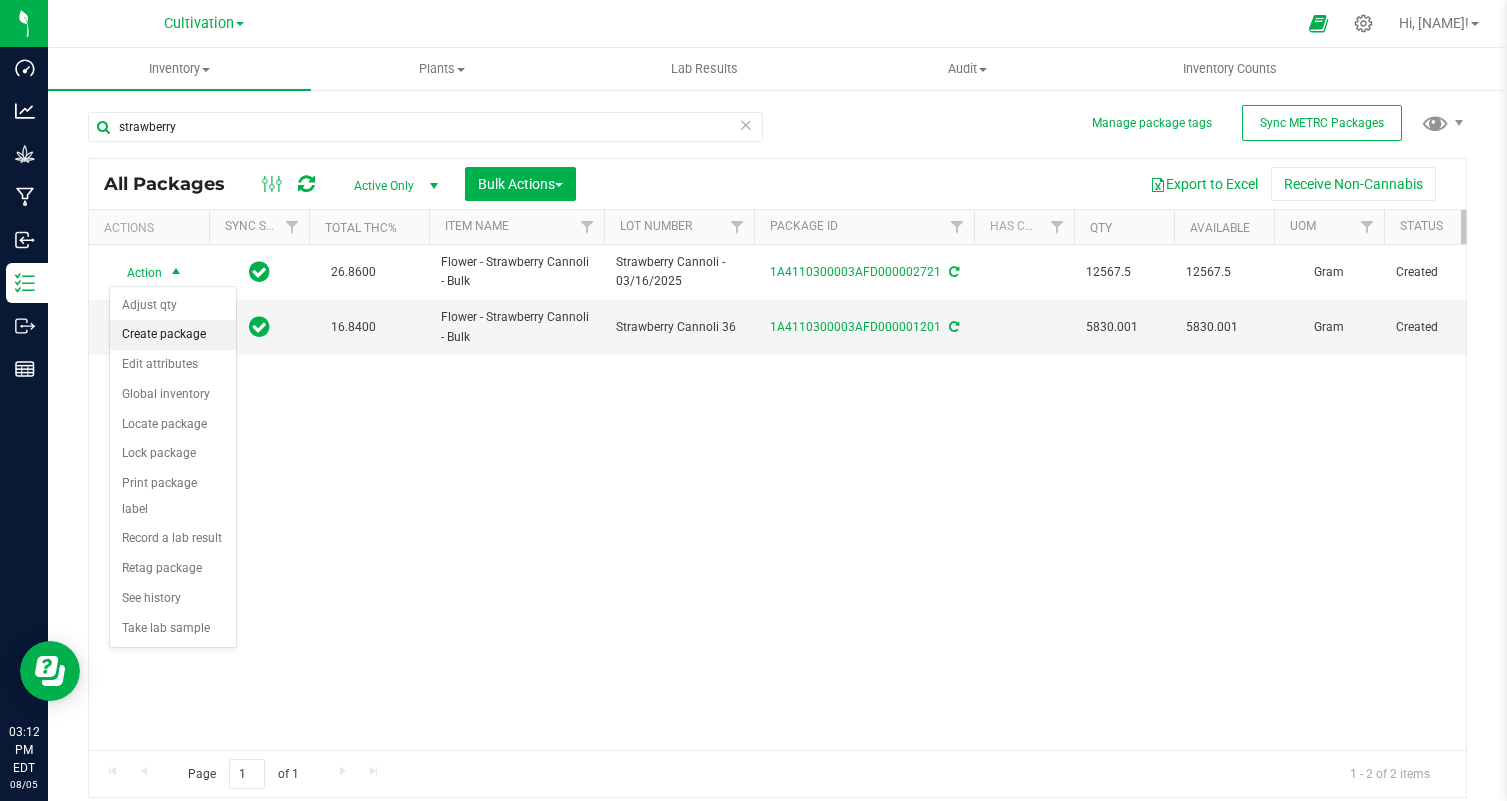 click on "Create package" at bounding box center [173, 335] 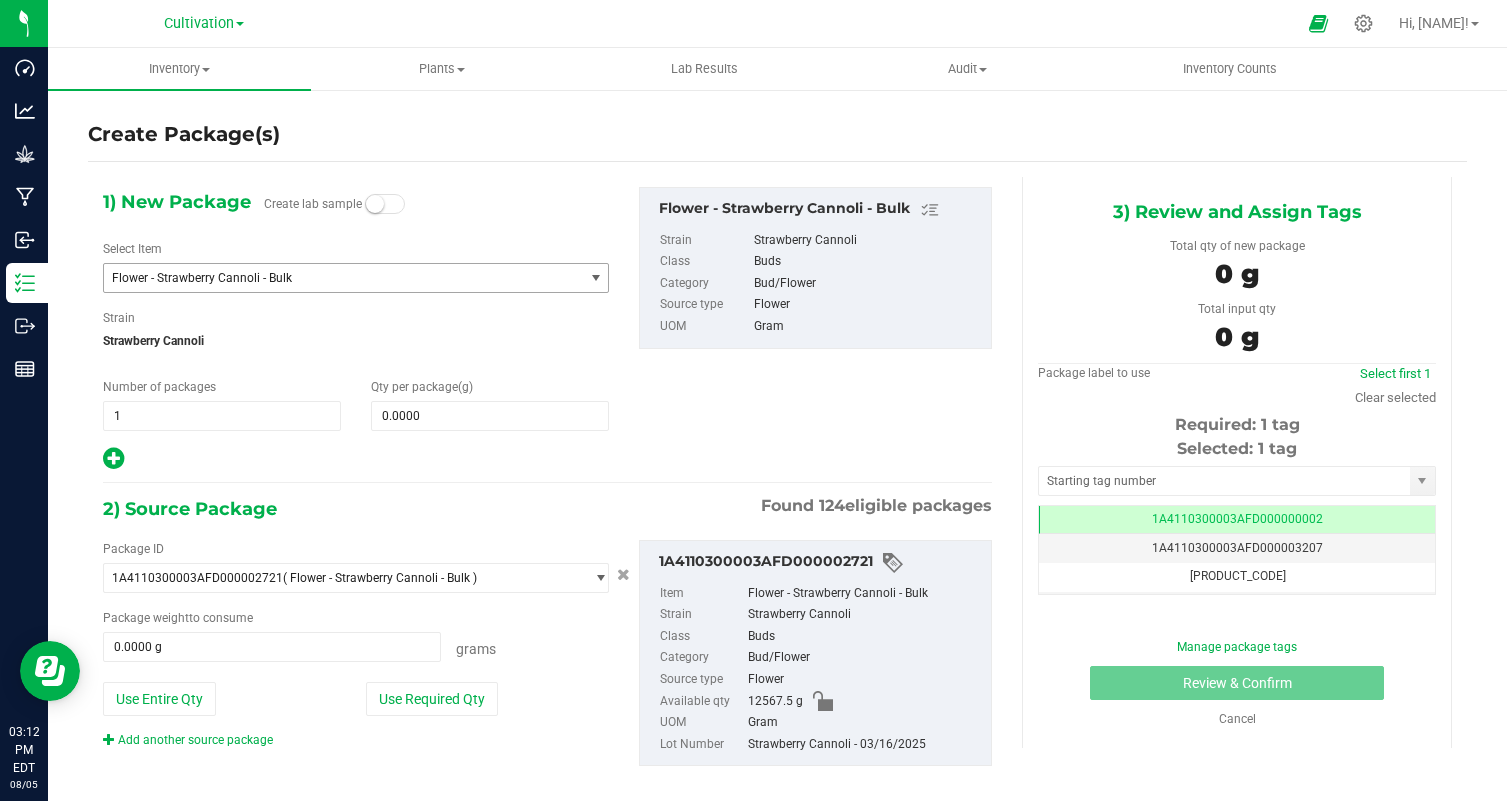 click on "Flower - Strawberry Cannoli - Bulk" at bounding box center (334, 278) 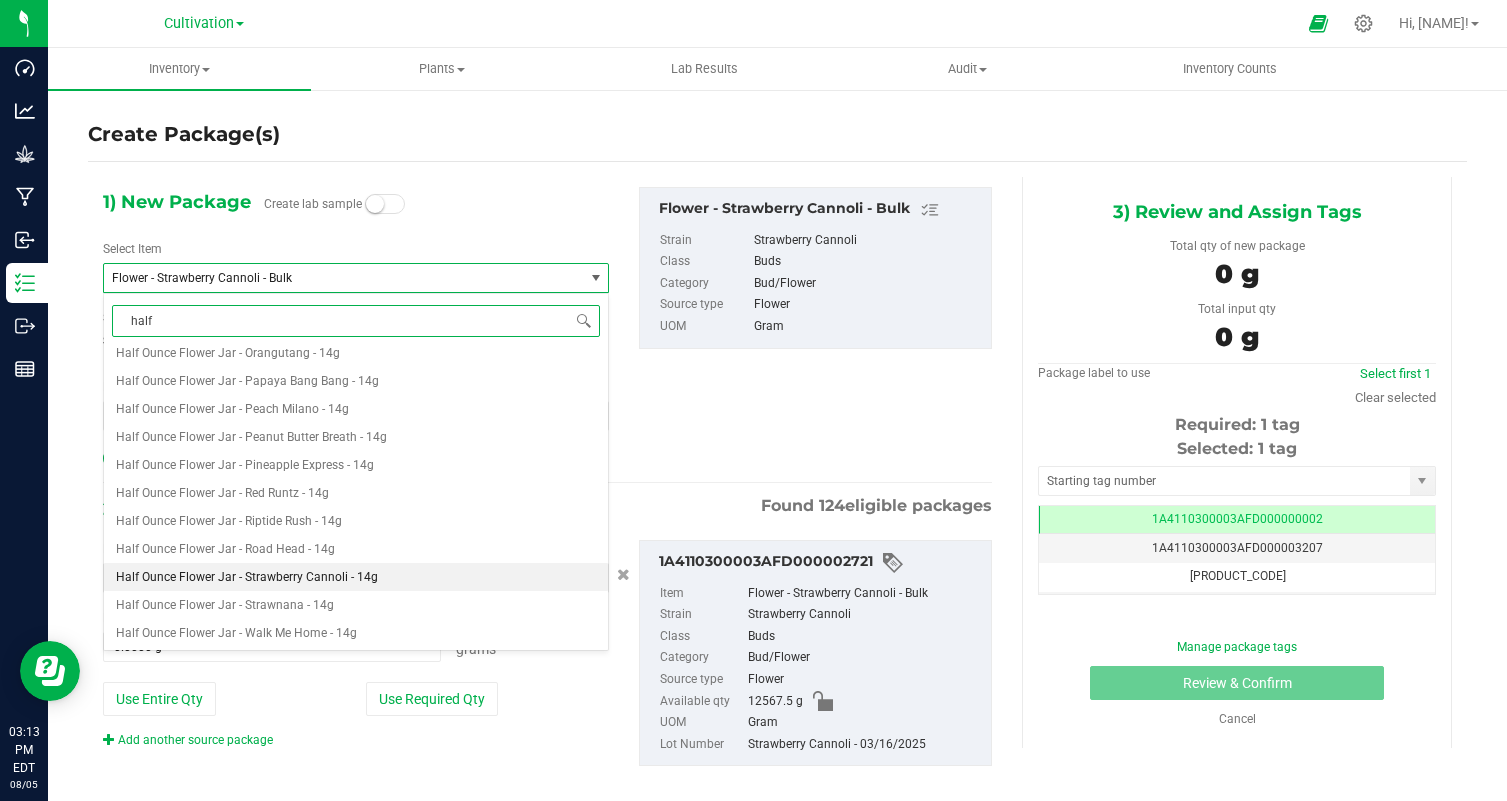 click on "Half Ounce Flower Jar - Strawberry Cannoli - 14g" at bounding box center (356, 577) 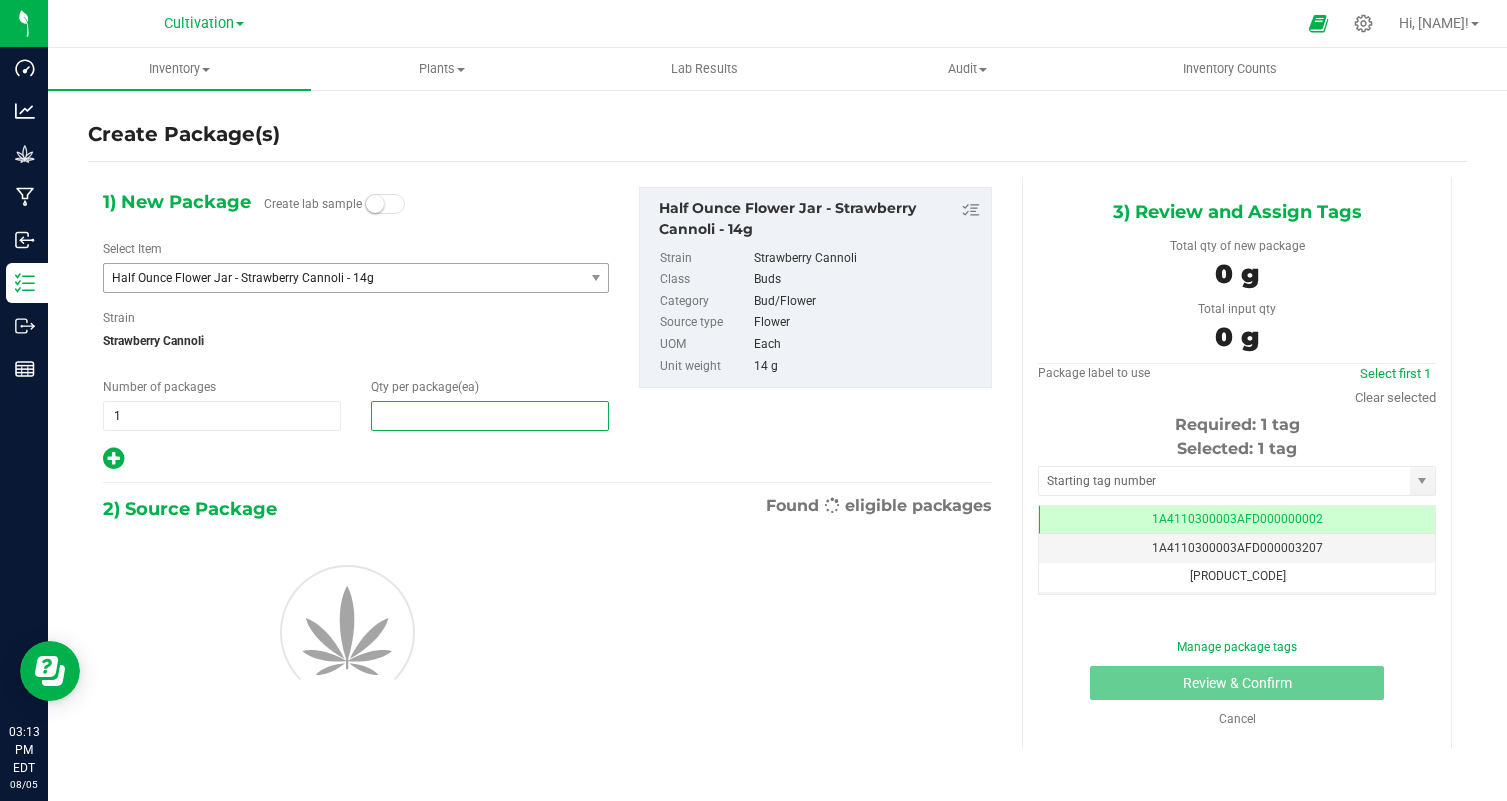 click at bounding box center (490, 416) 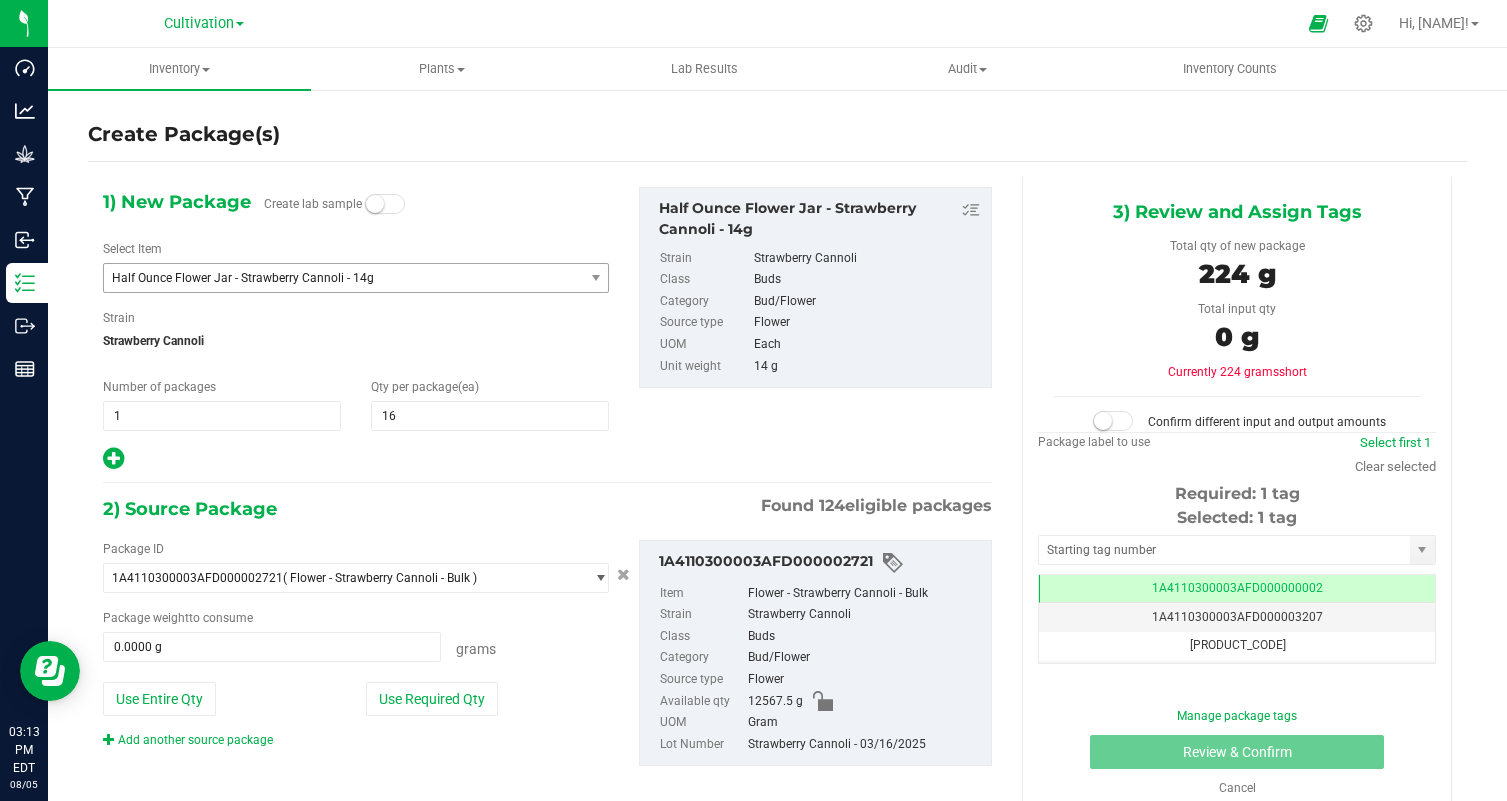 click at bounding box center (356, 459) 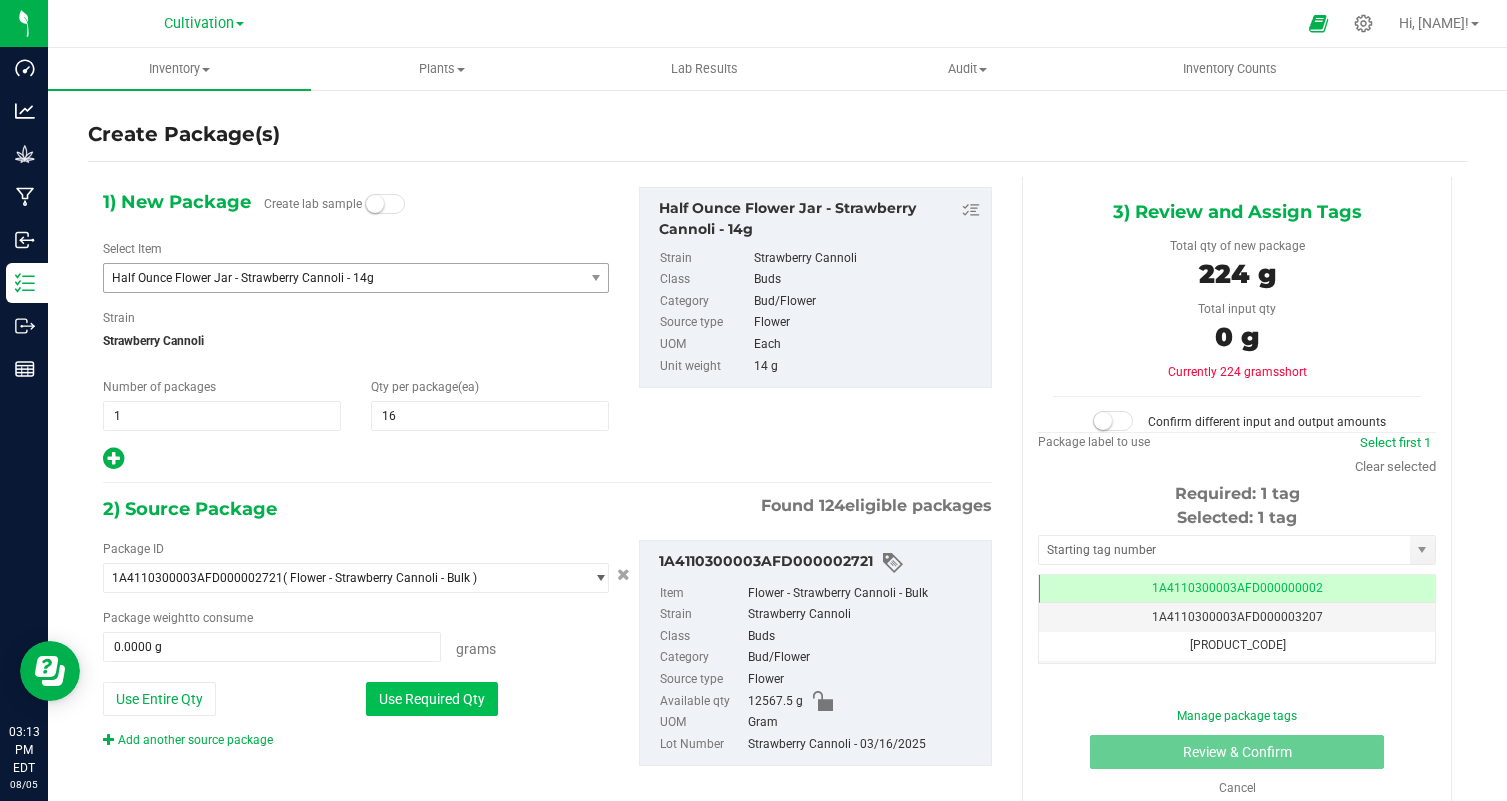 click on "Use Required Qty" at bounding box center (432, 699) 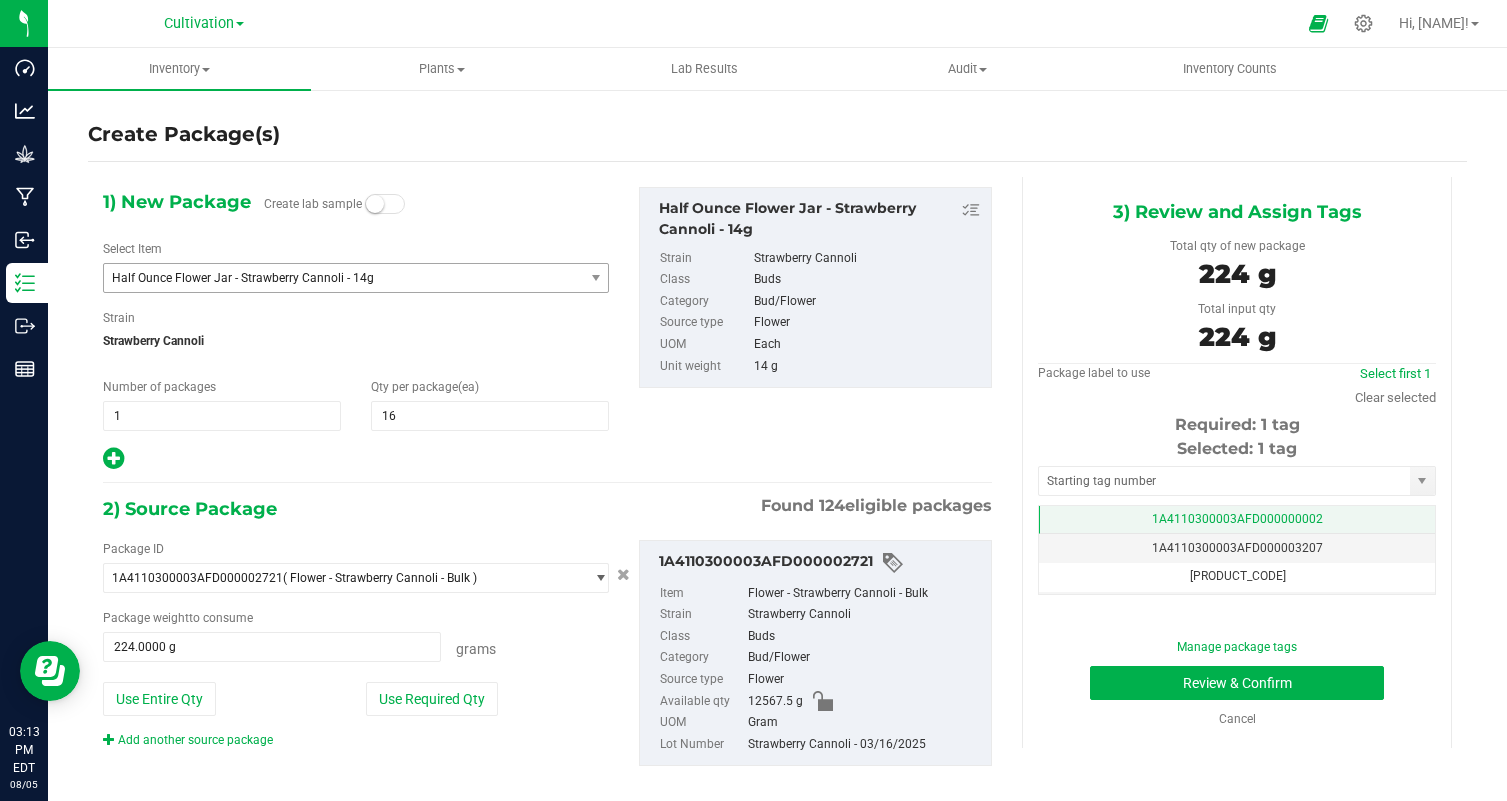 click on "1A4110300003AFD000000002" at bounding box center [1237, 520] 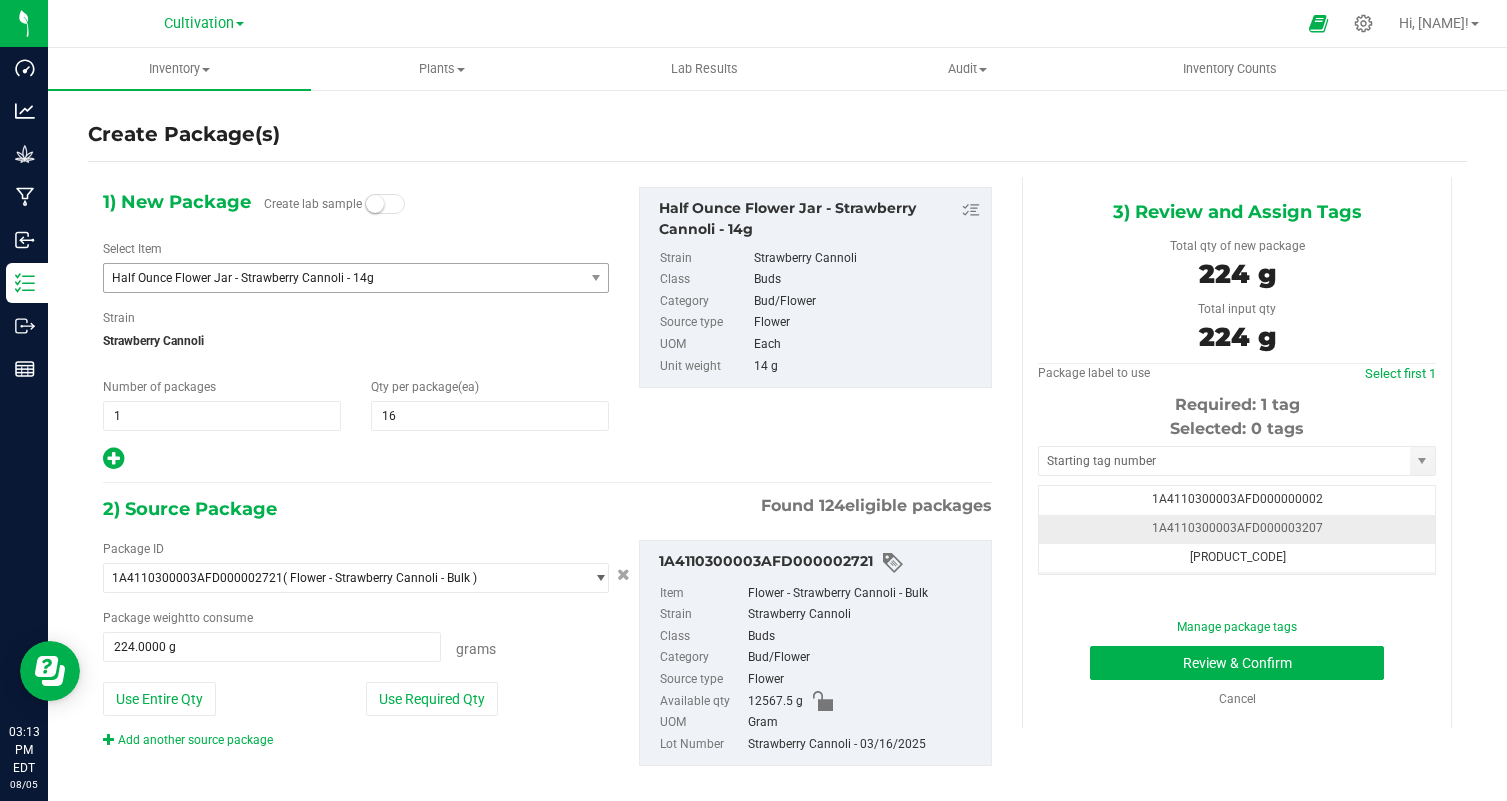 click on "[LICENSE]" at bounding box center [1237, 529] 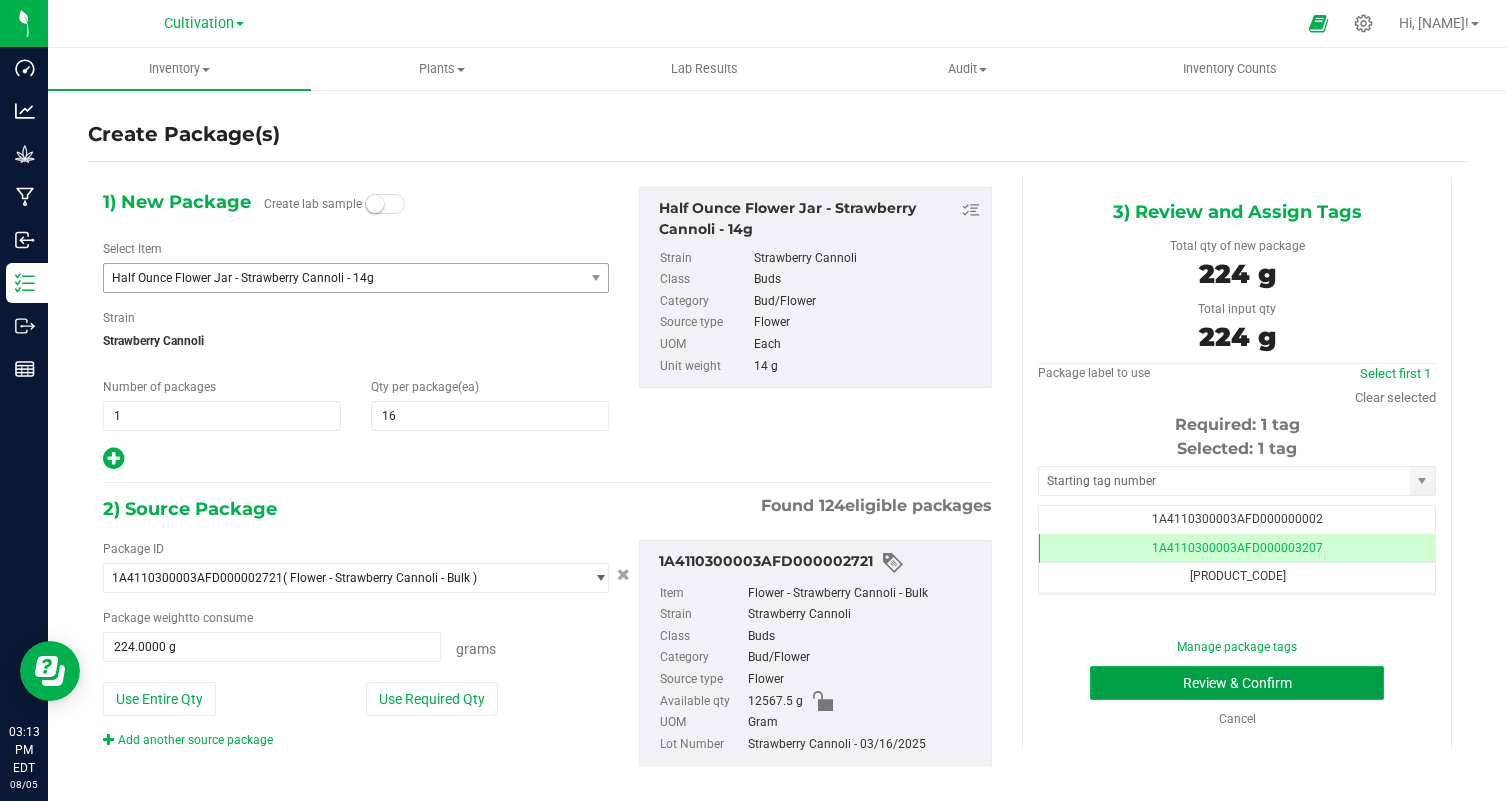 click on "Review & Confirm" at bounding box center (1237, 683) 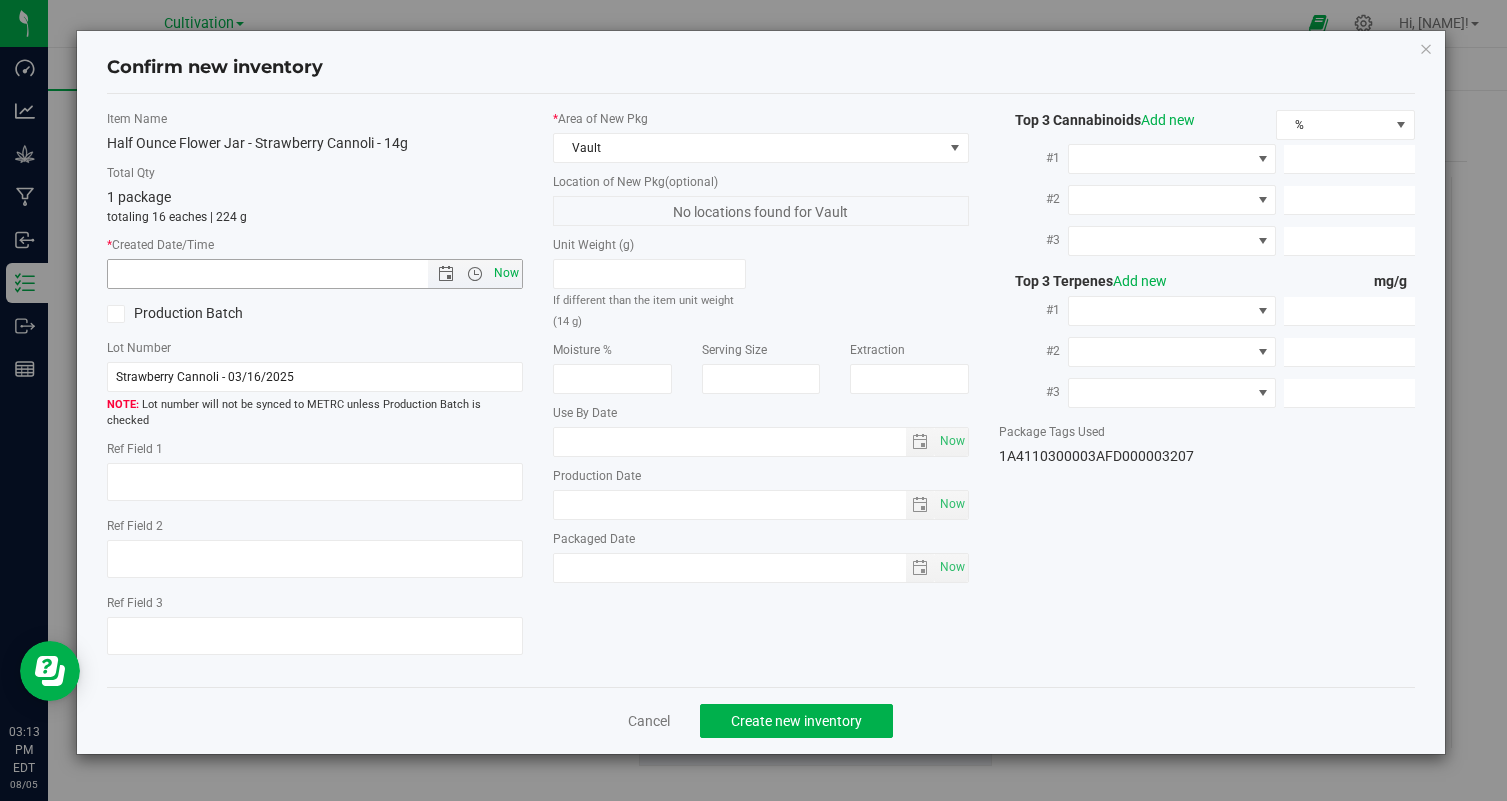 click on "Now" at bounding box center [507, 273] 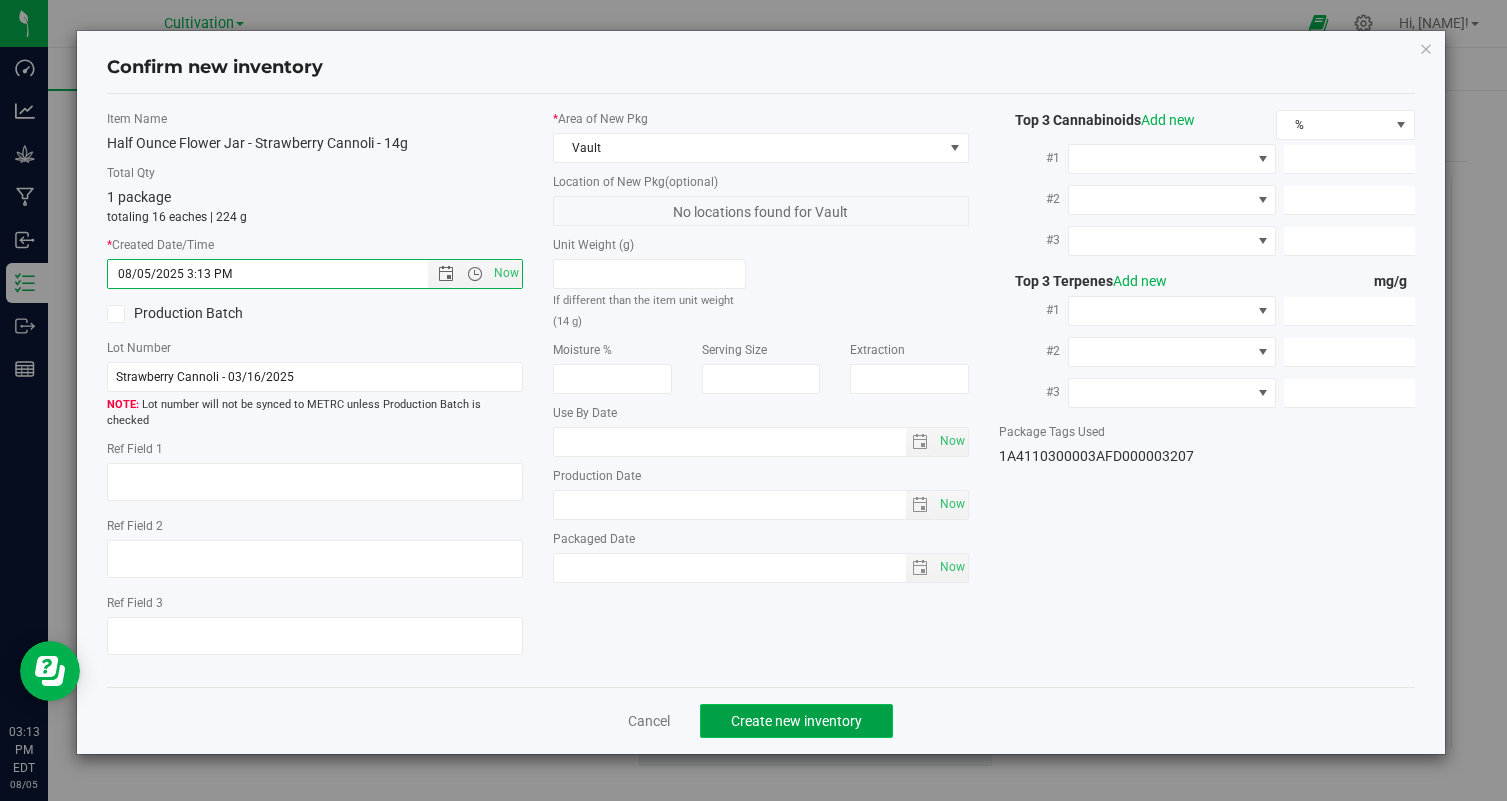 click on "Create new inventory" 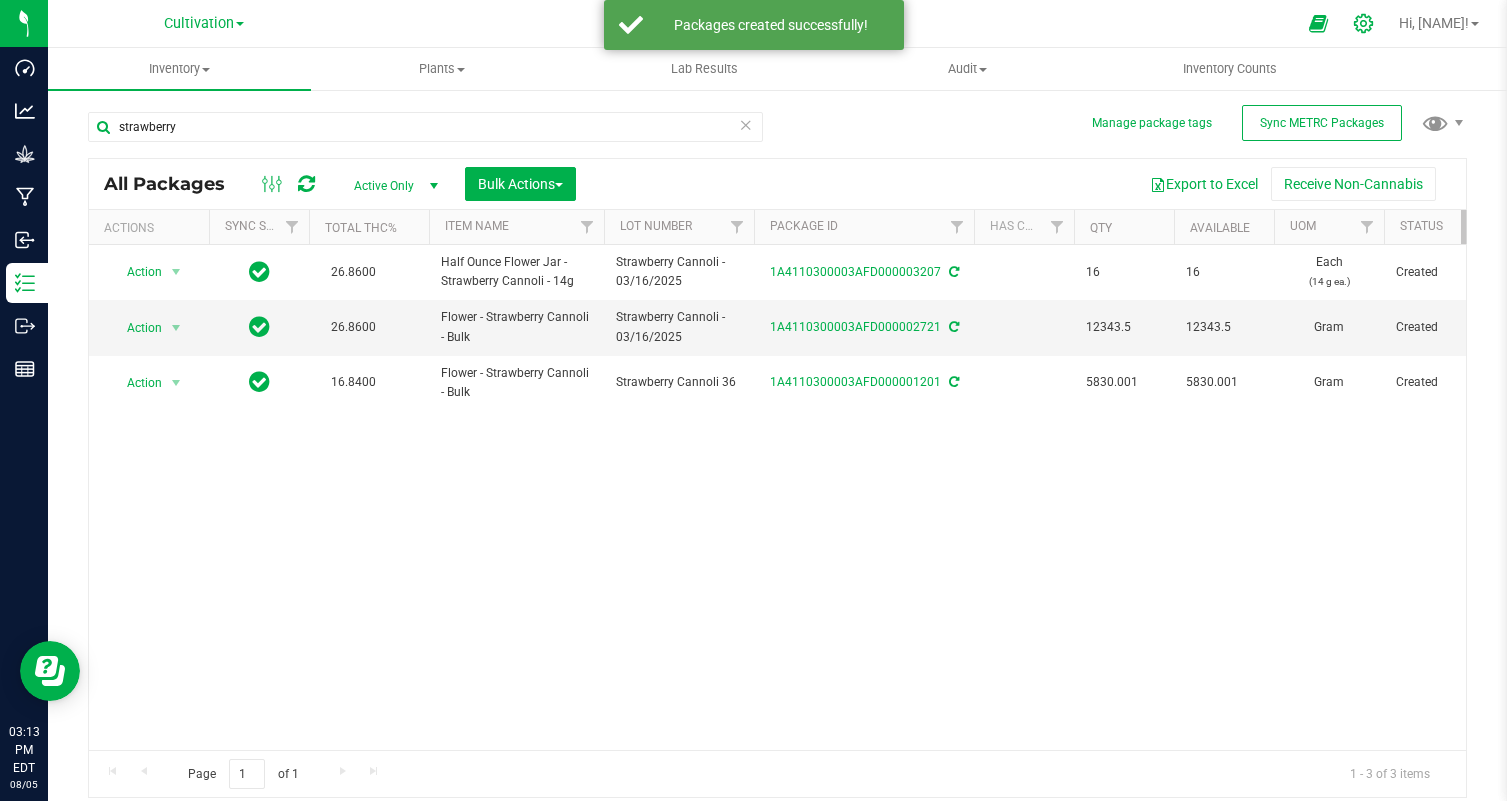 click 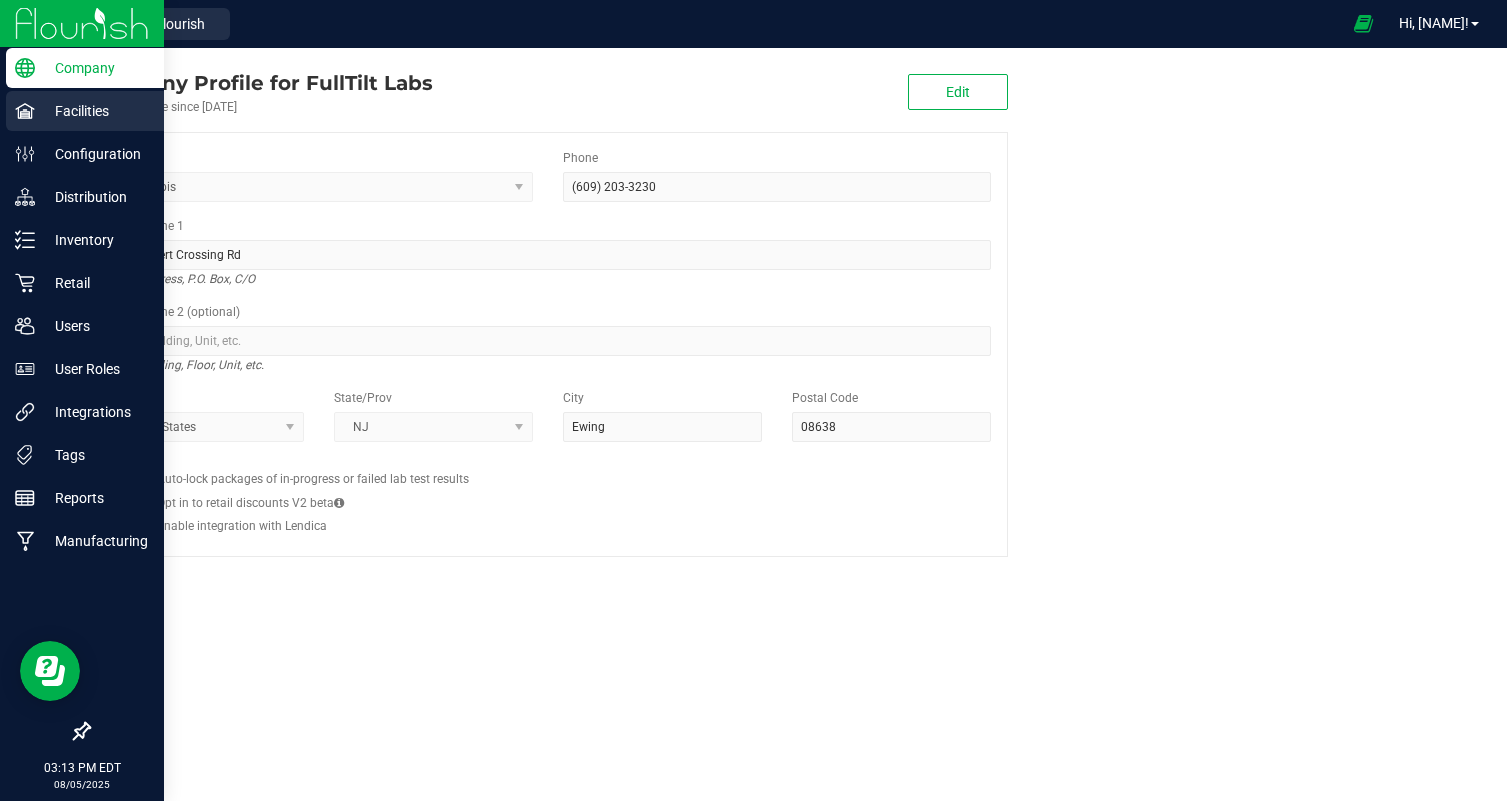 click on "Facilities" at bounding box center (95, 111) 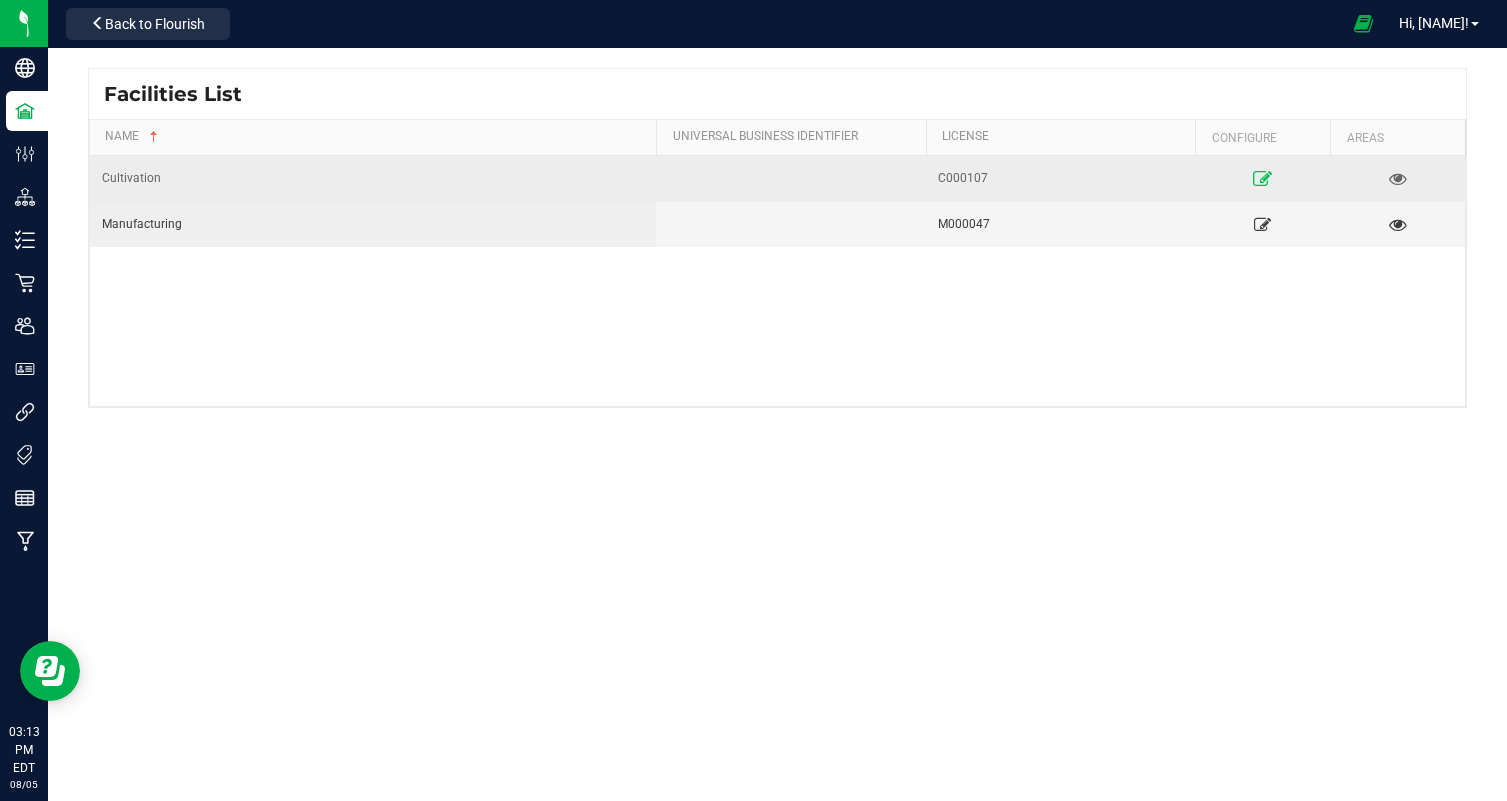 click at bounding box center (1262, 178) 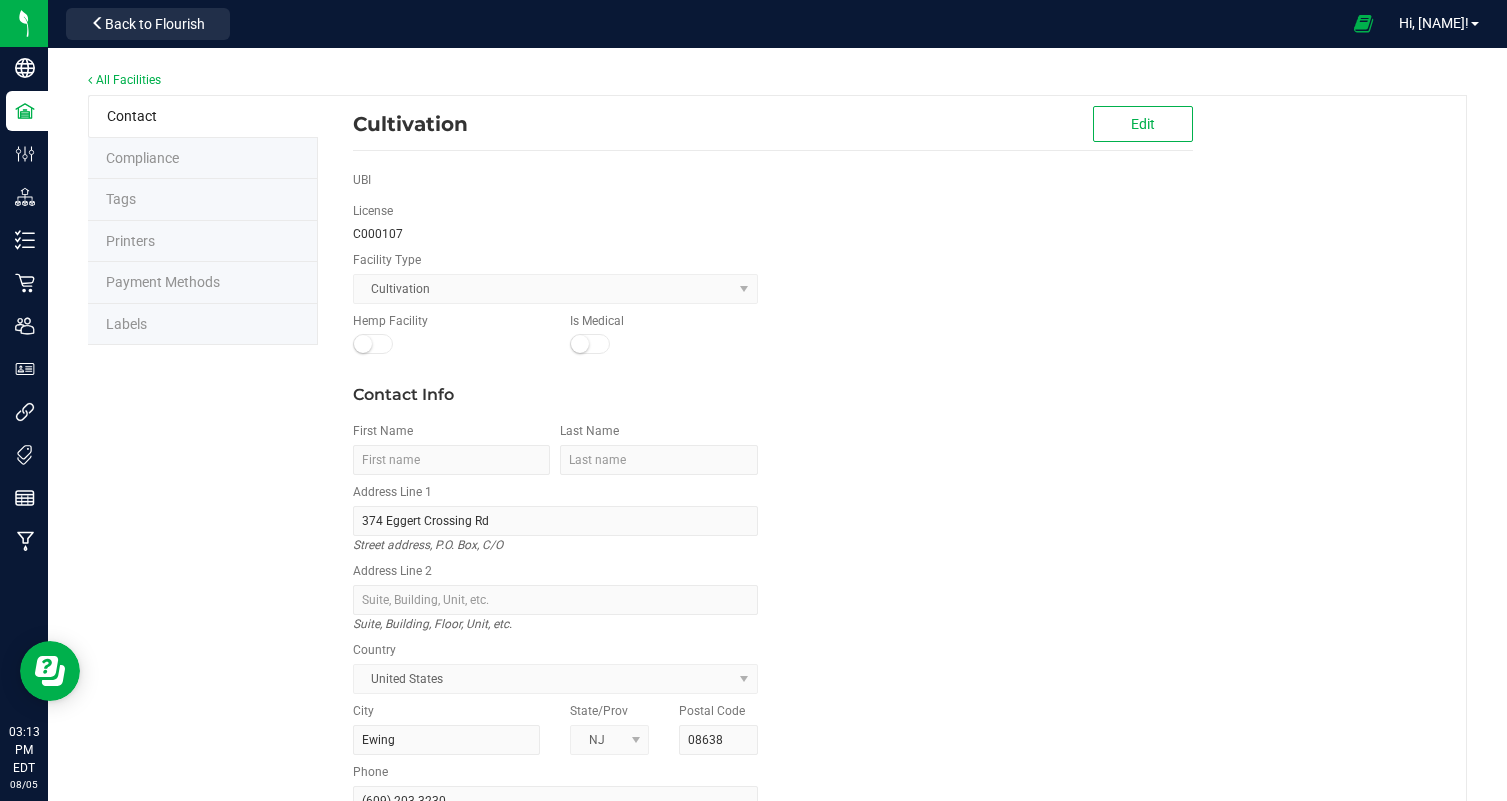 click on "Labels" at bounding box center [203, 325] 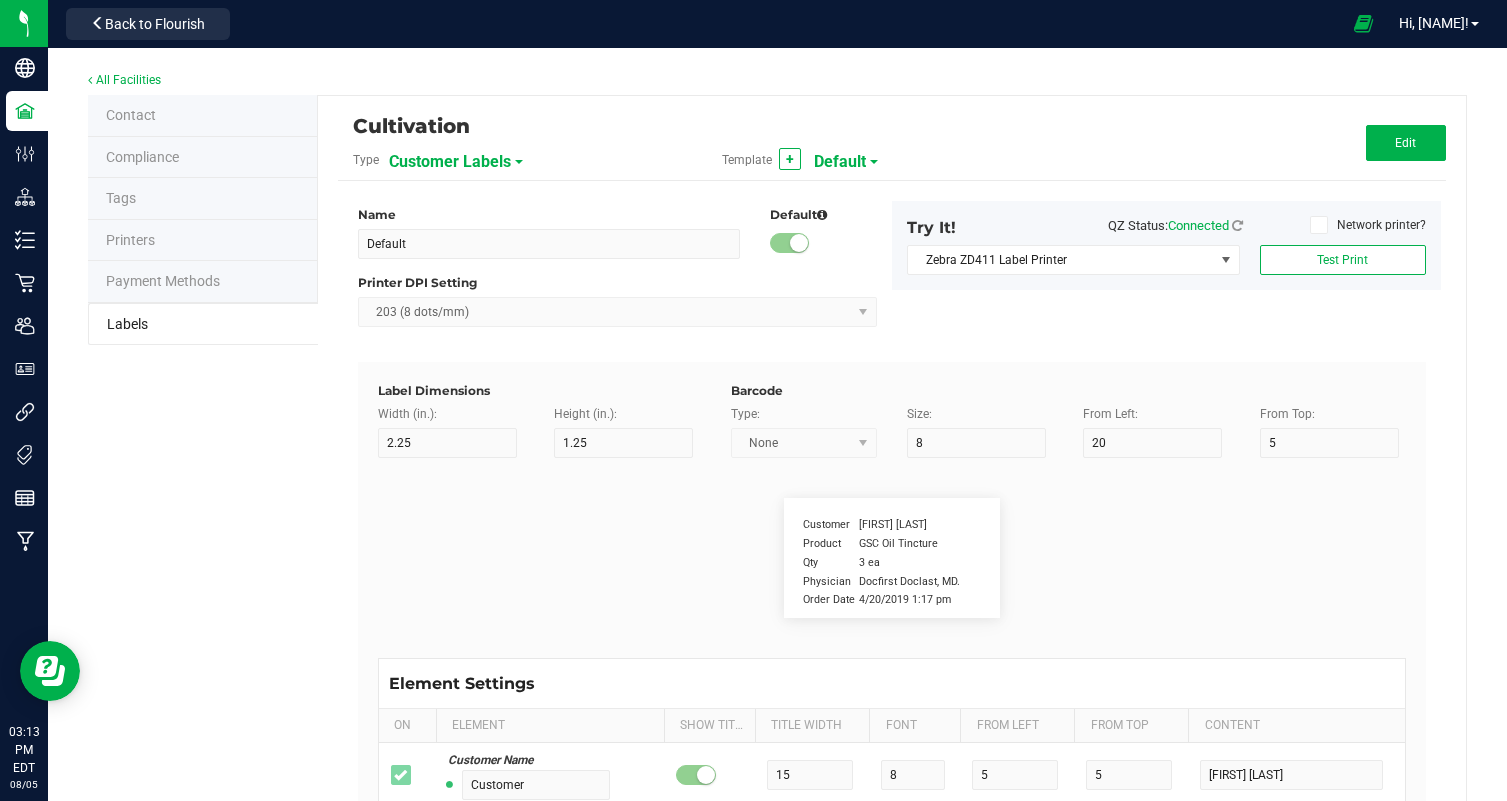 click on "Customer Labels" at bounding box center (450, 162) 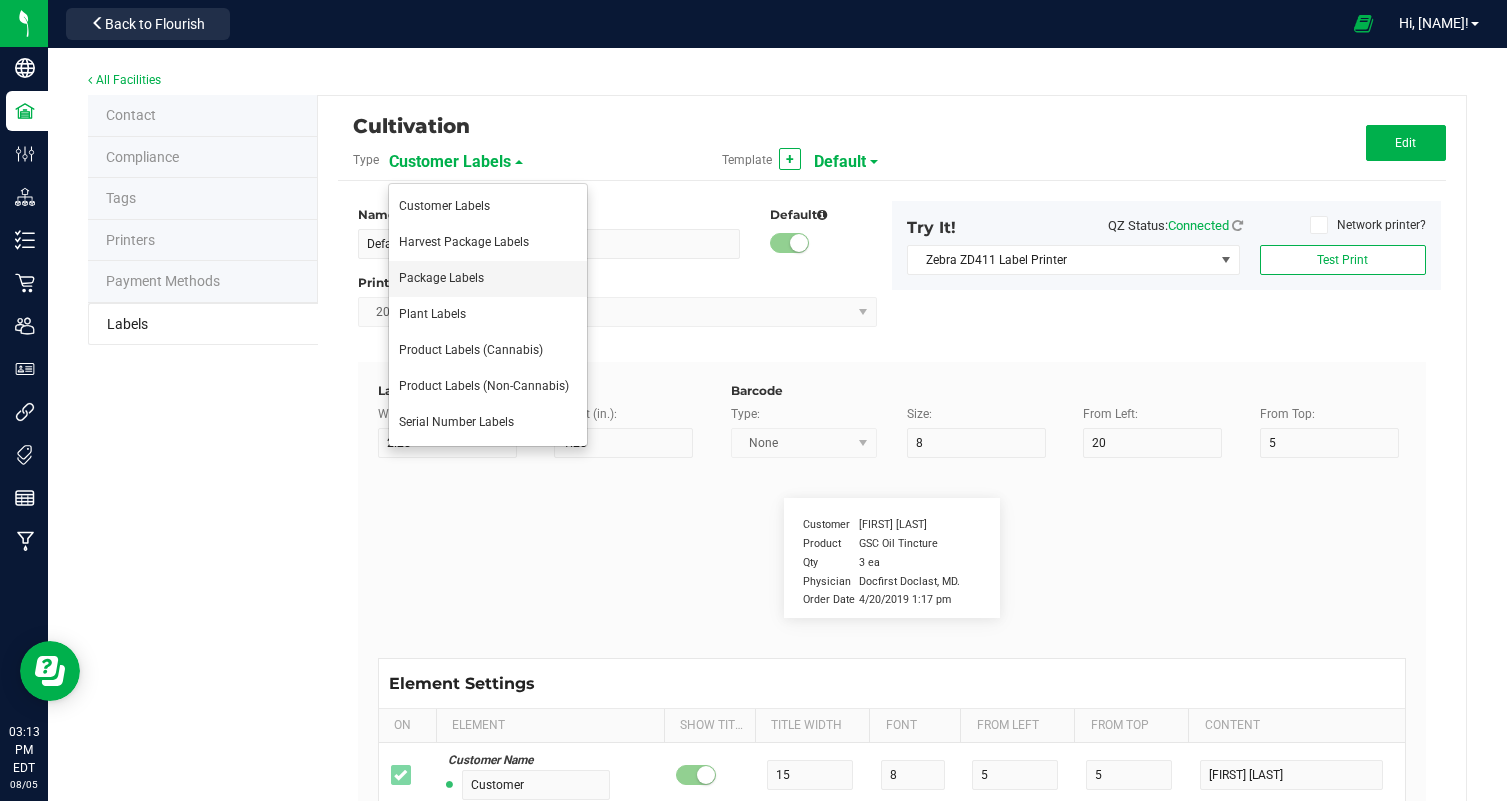 click on "Package Labels" at bounding box center (488, 279) 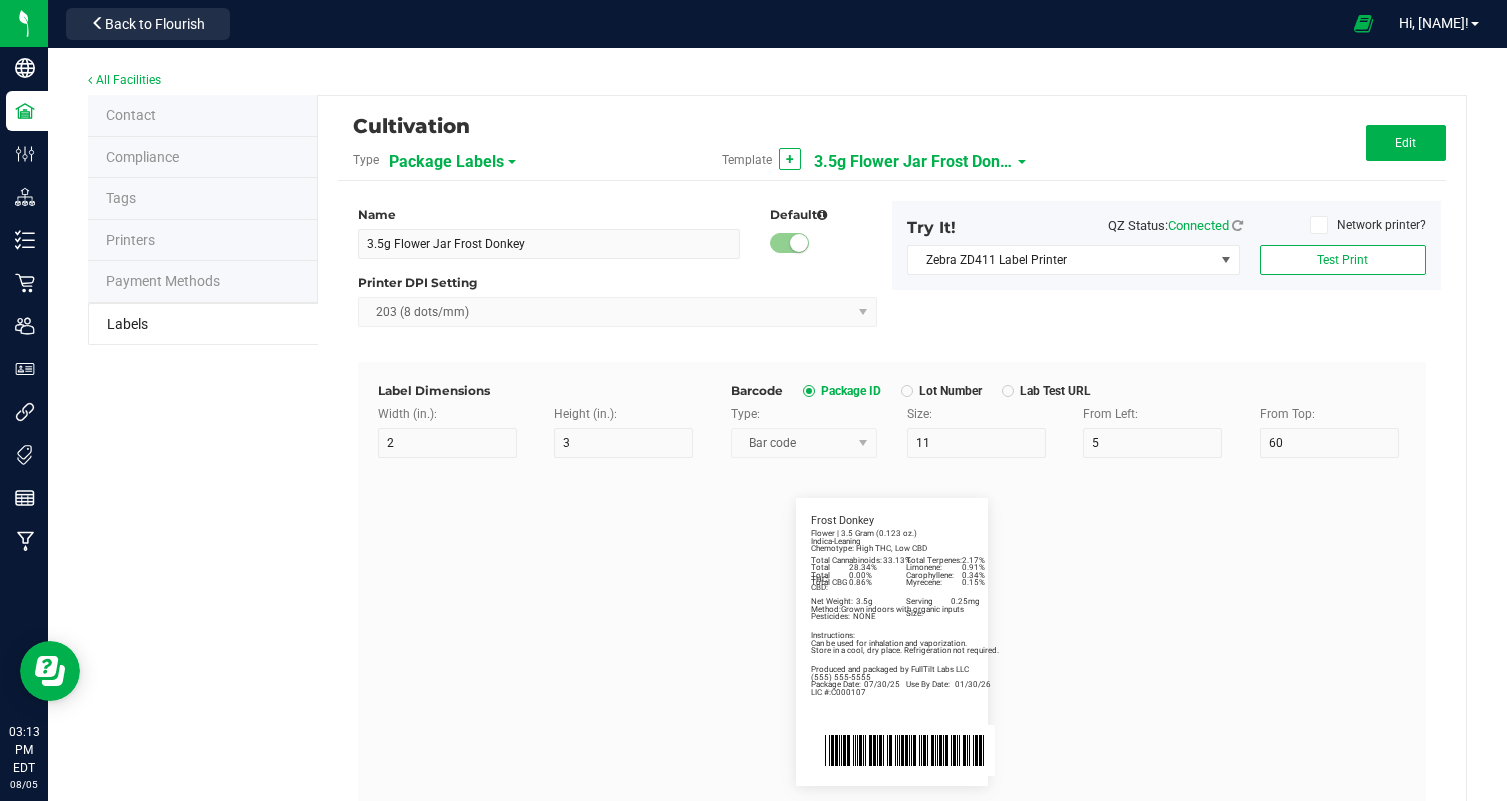 click on "3.5g Flower Jar Frost Donkey" at bounding box center [914, 162] 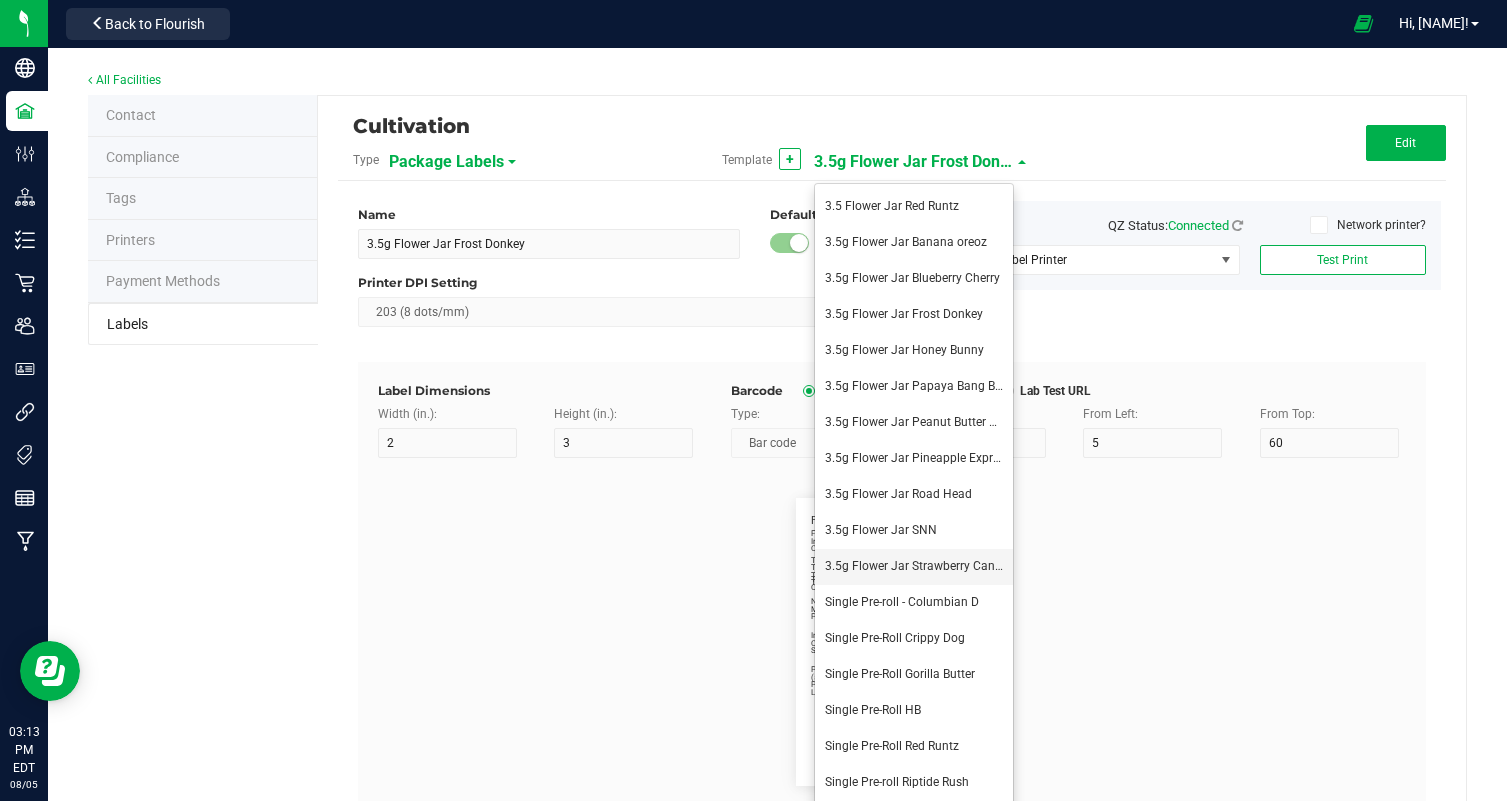 click on "3.5g Flower Jar Strawberry Cannoli" at bounding box center (920, 566) 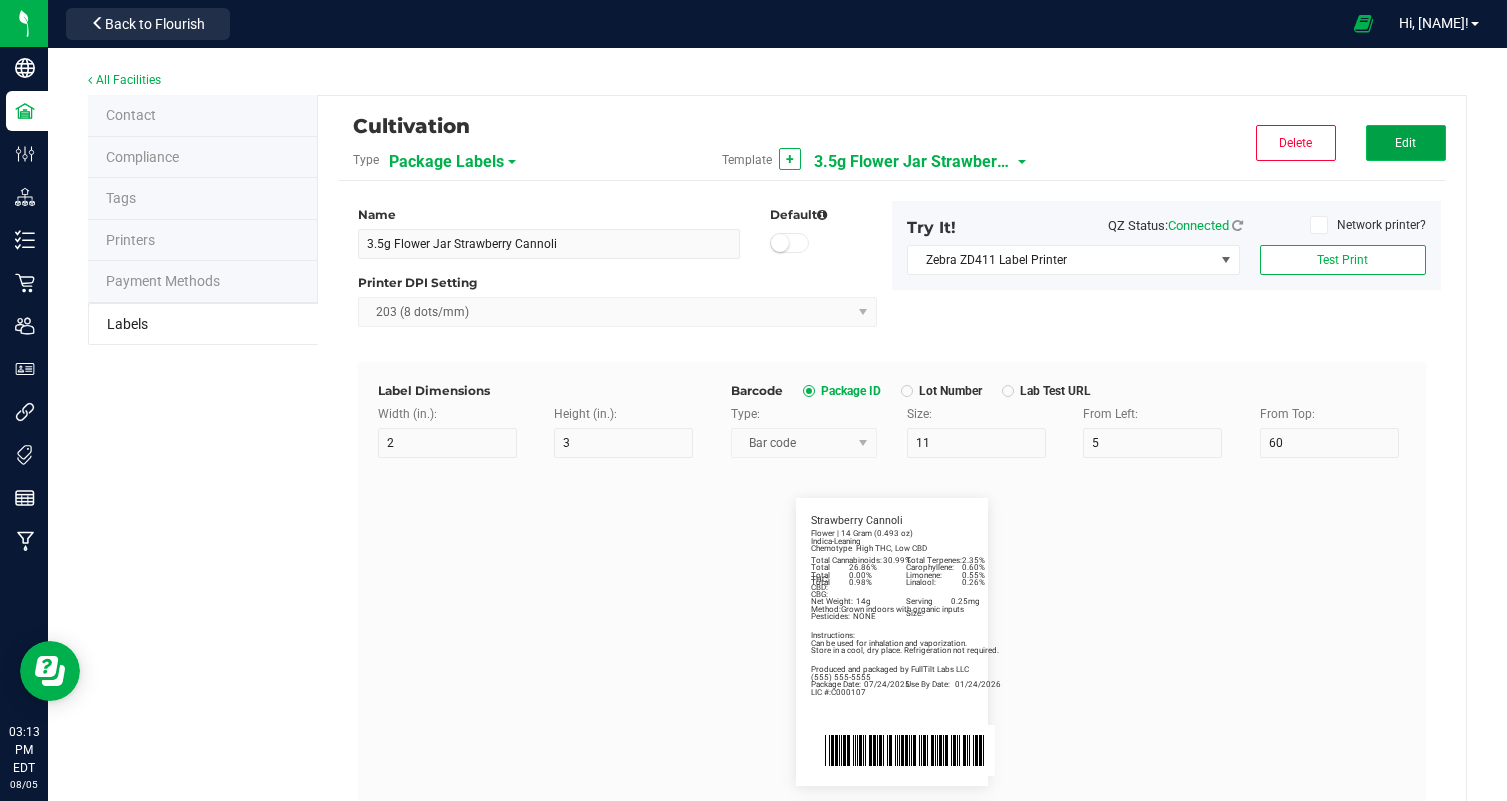 click on "Edit" at bounding box center (1406, 143) 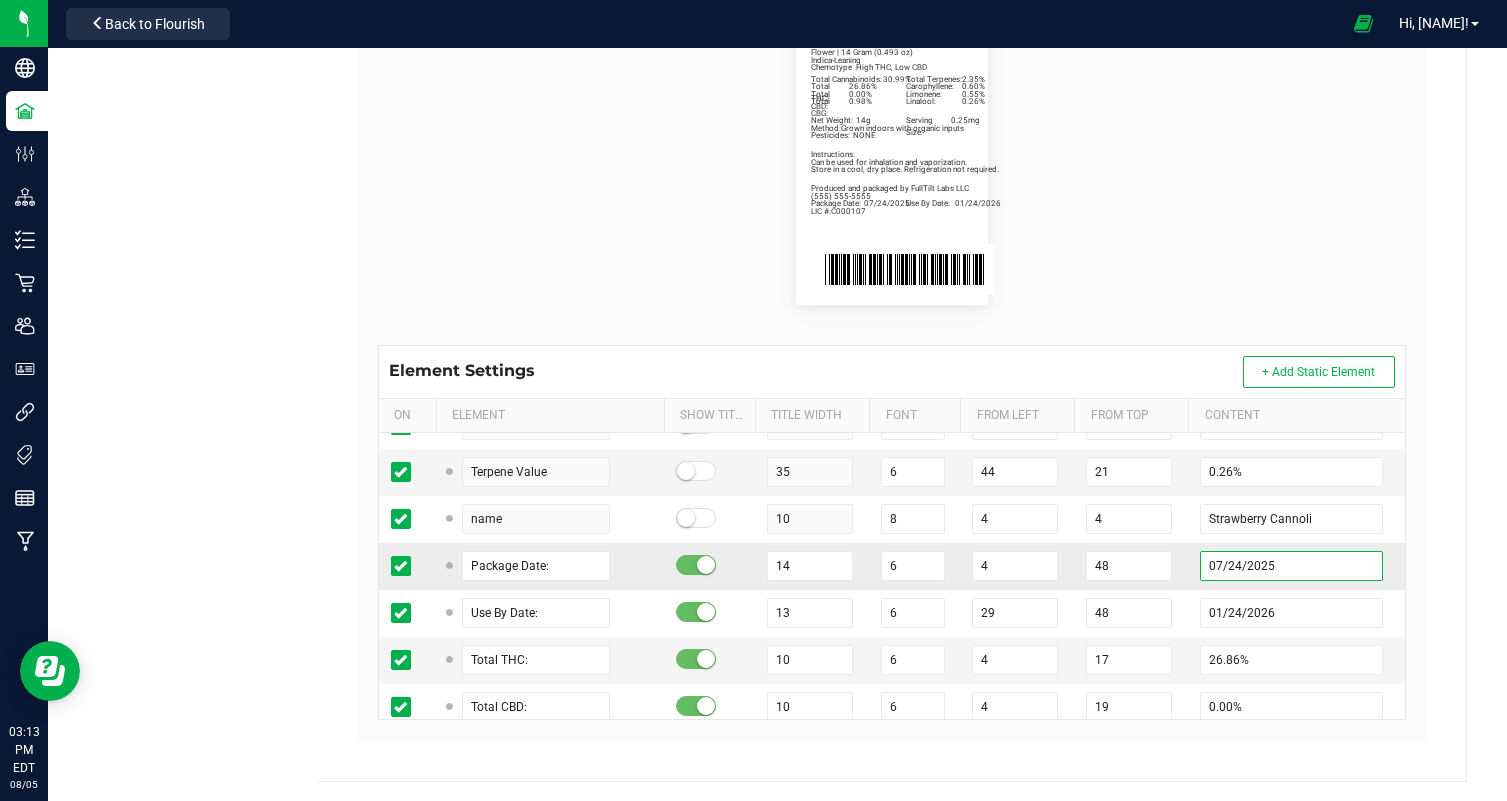 click on "07/24/2025" at bounding box center [1291, 566] 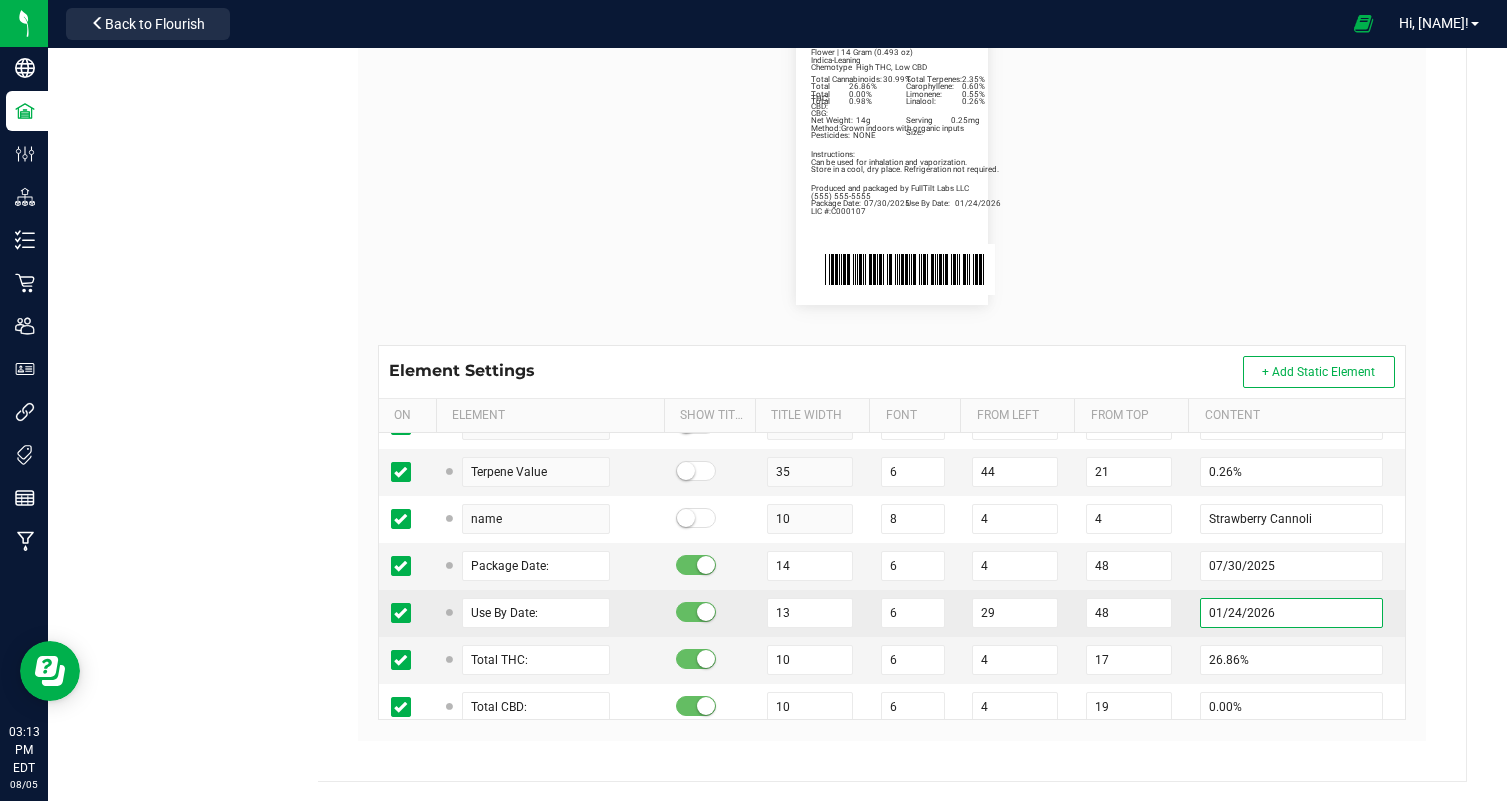 click on "01/24/2026" at bounding box center [1291, 613] 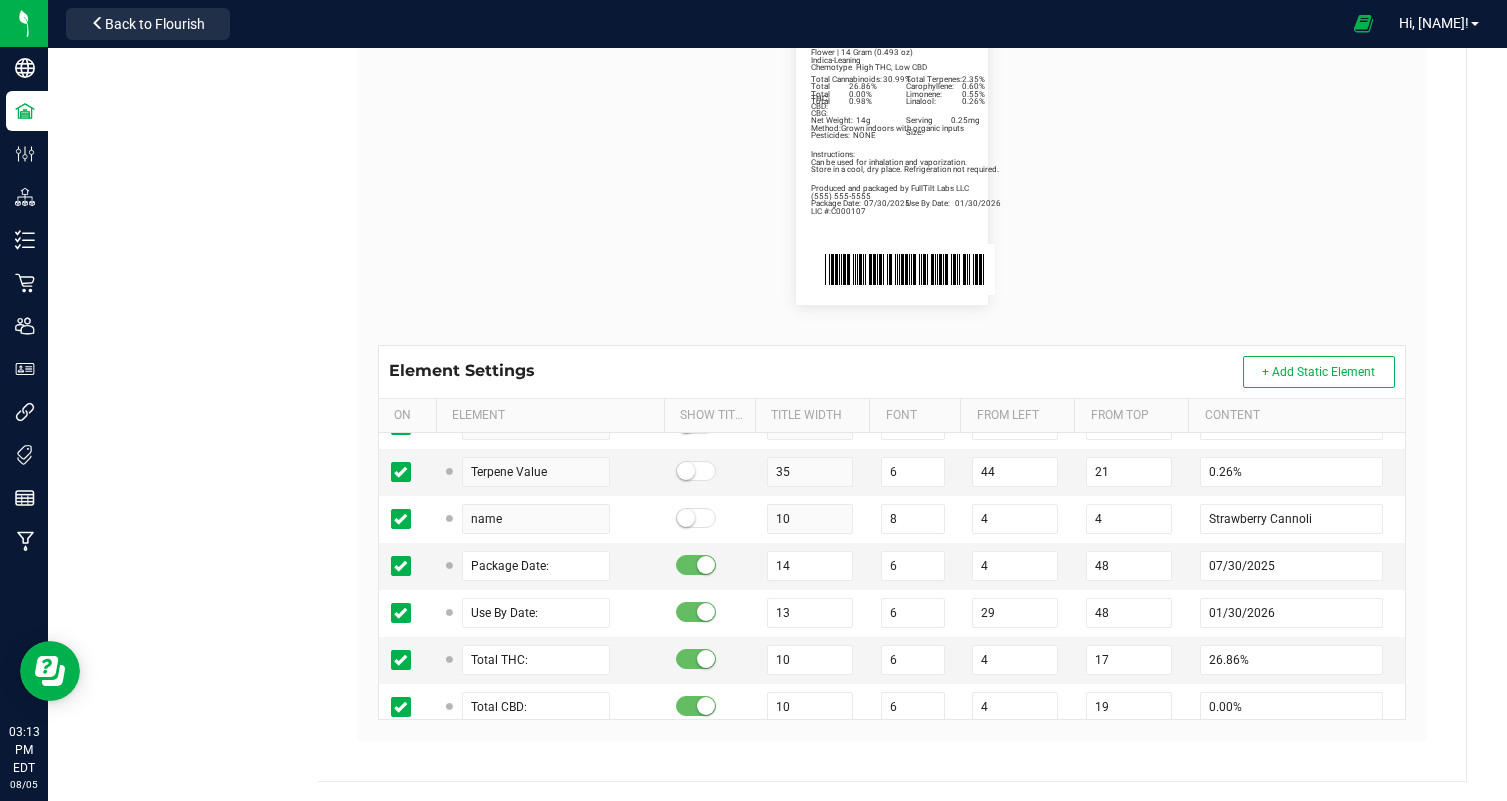 click on "Total Cannabinoids:   30.99%   Total Terpenes:   2.35%   Indica-Leaning   Chemotype   High THC, Low CBD   Produced and packaged by FullTilt Labs LLC   Store in a cool, dry place. Refrigeration not required.   Instructions:      Can be used for inhalation and vaporization.   Method:   Grown indoors with organic inputs   Pesticides:   NONE   (609) 895-6678   LIC #:C000107      Carophyllene:   0.60%   Limonene:   0.55%   Linalool:   0.26%   Strawberry Cannoli   Package Date:   07/30/2025   Use By Date:    01/30/2026   Total THC:   26.86%    Total CBD:   0.00%    Total CBG:   0.98%    Net Weight:   14g   Serving Size:   0.25mg   Flower | 14 Gram (0.493 oz)" at bounding box center (892, 161) 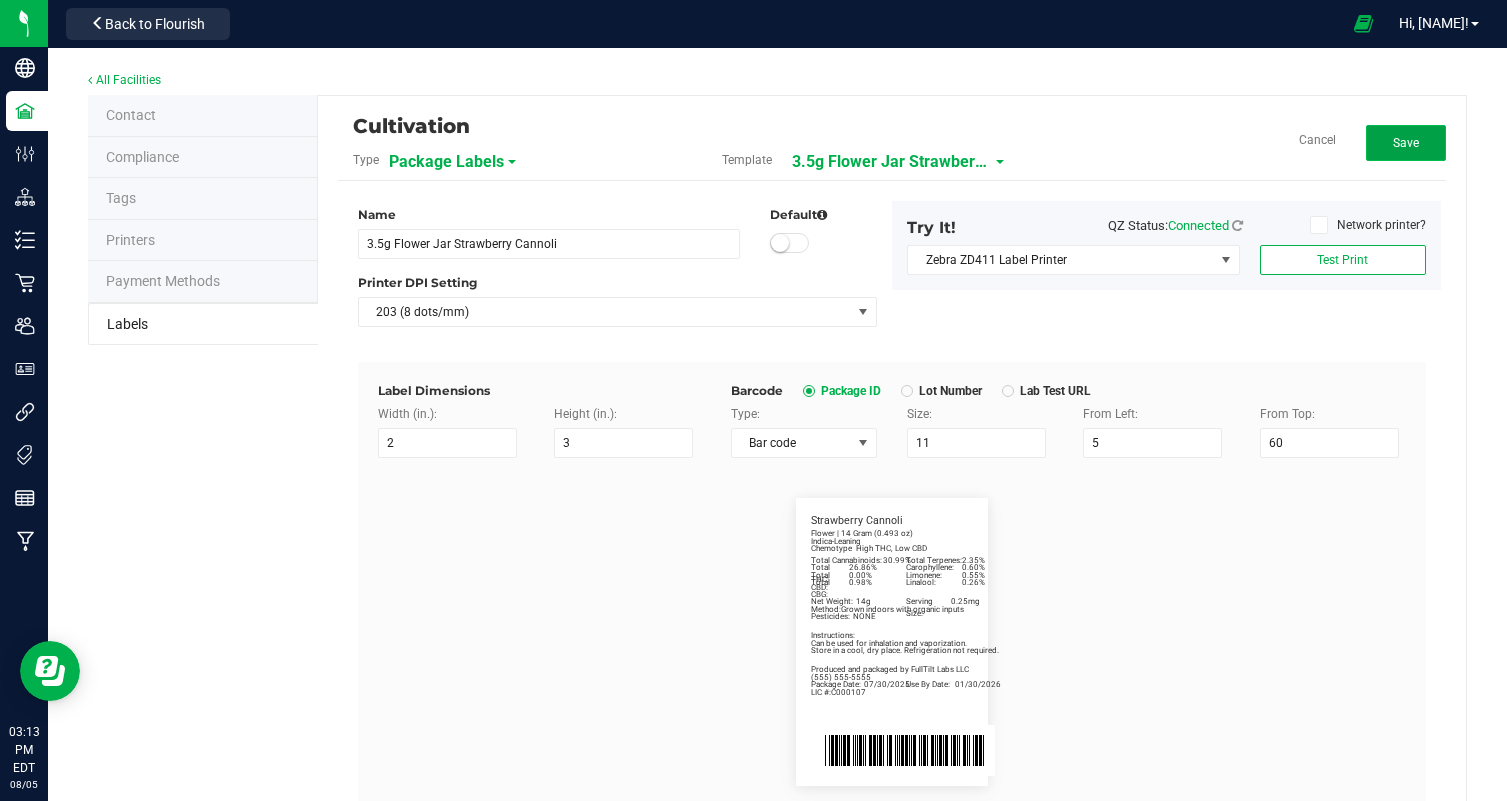 click on "Save" at bounding box center (1406, 143) 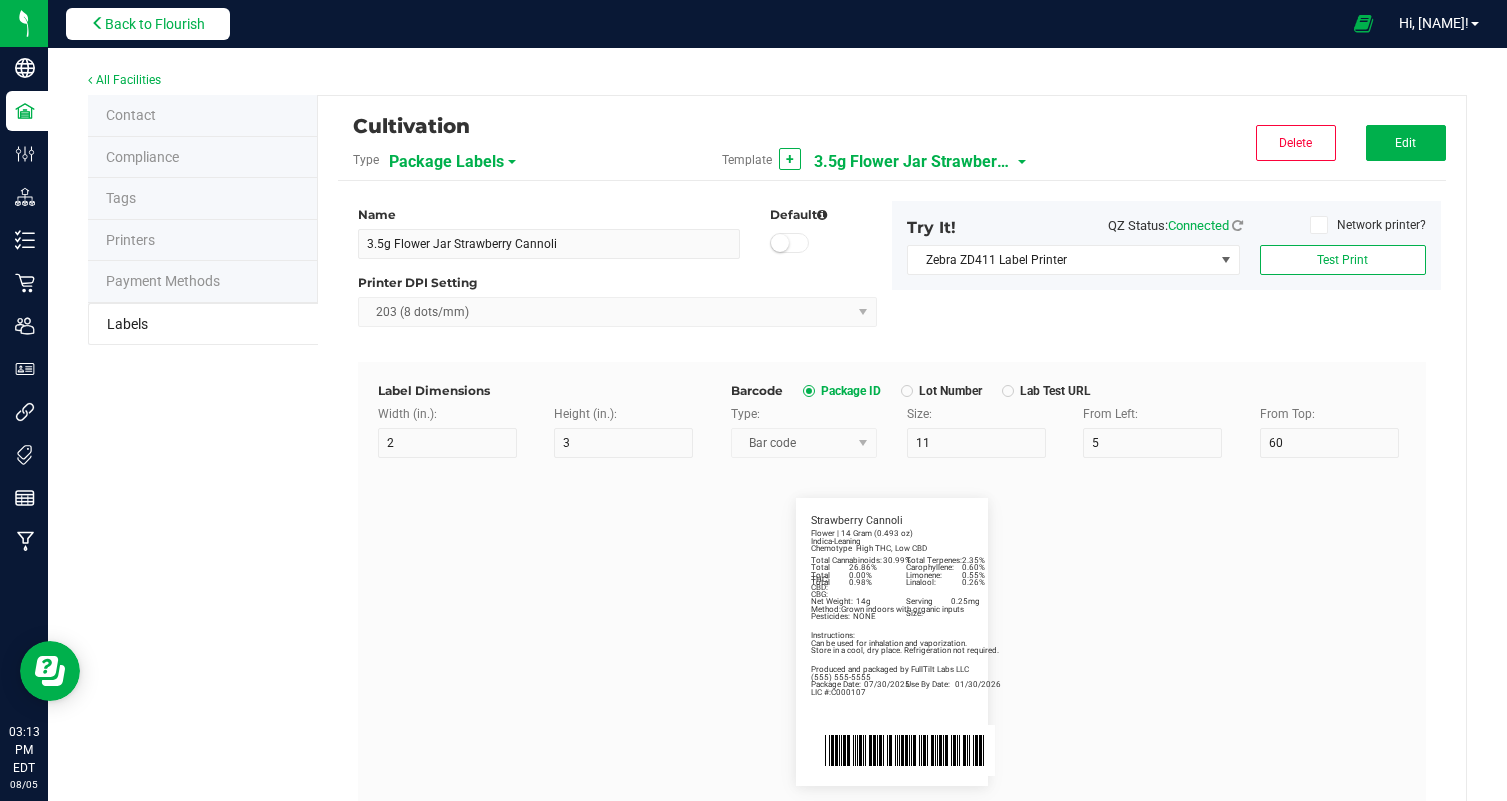 click on "Back to Flourish" at bounding box center [155, 24] 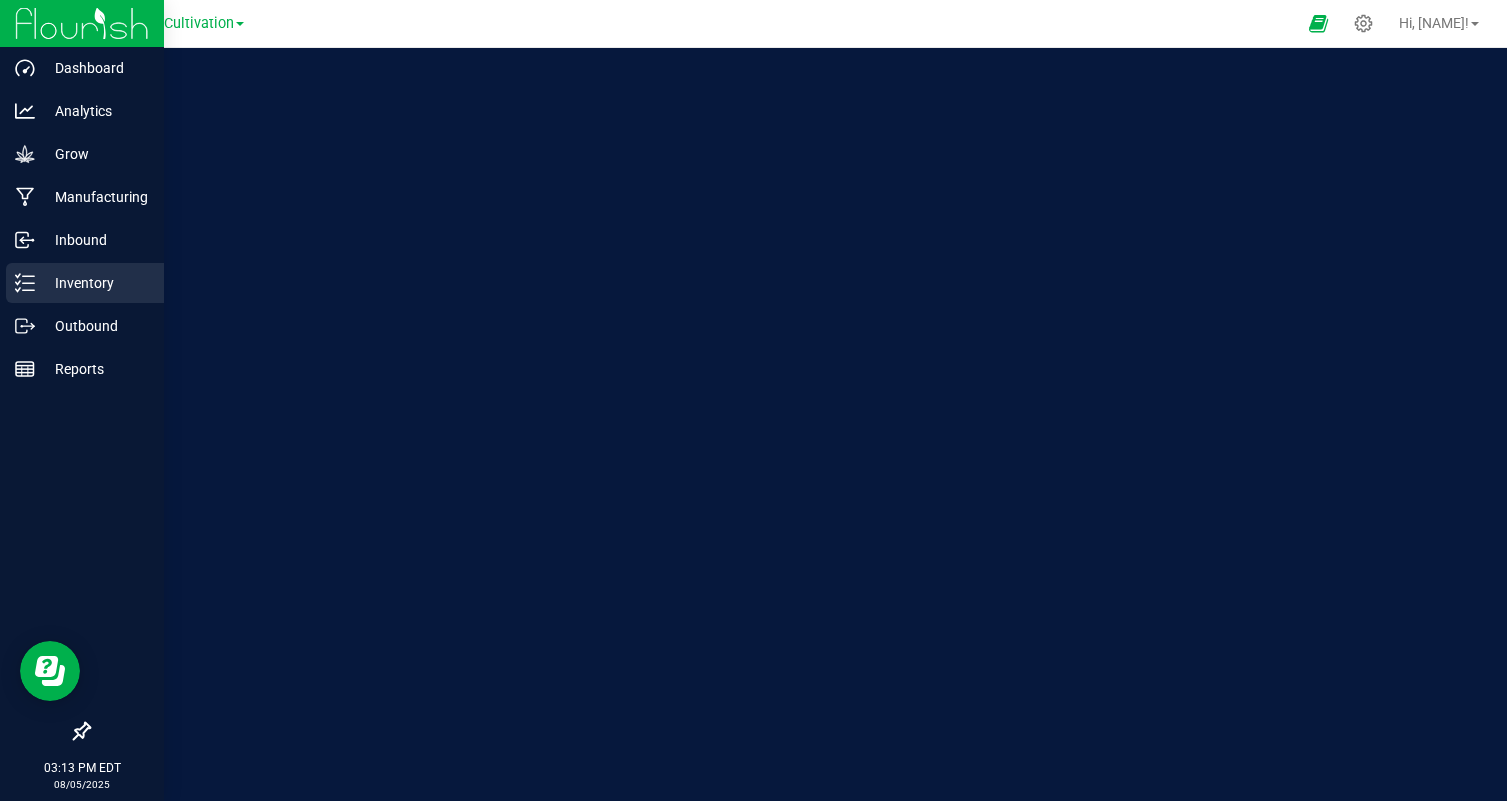 click 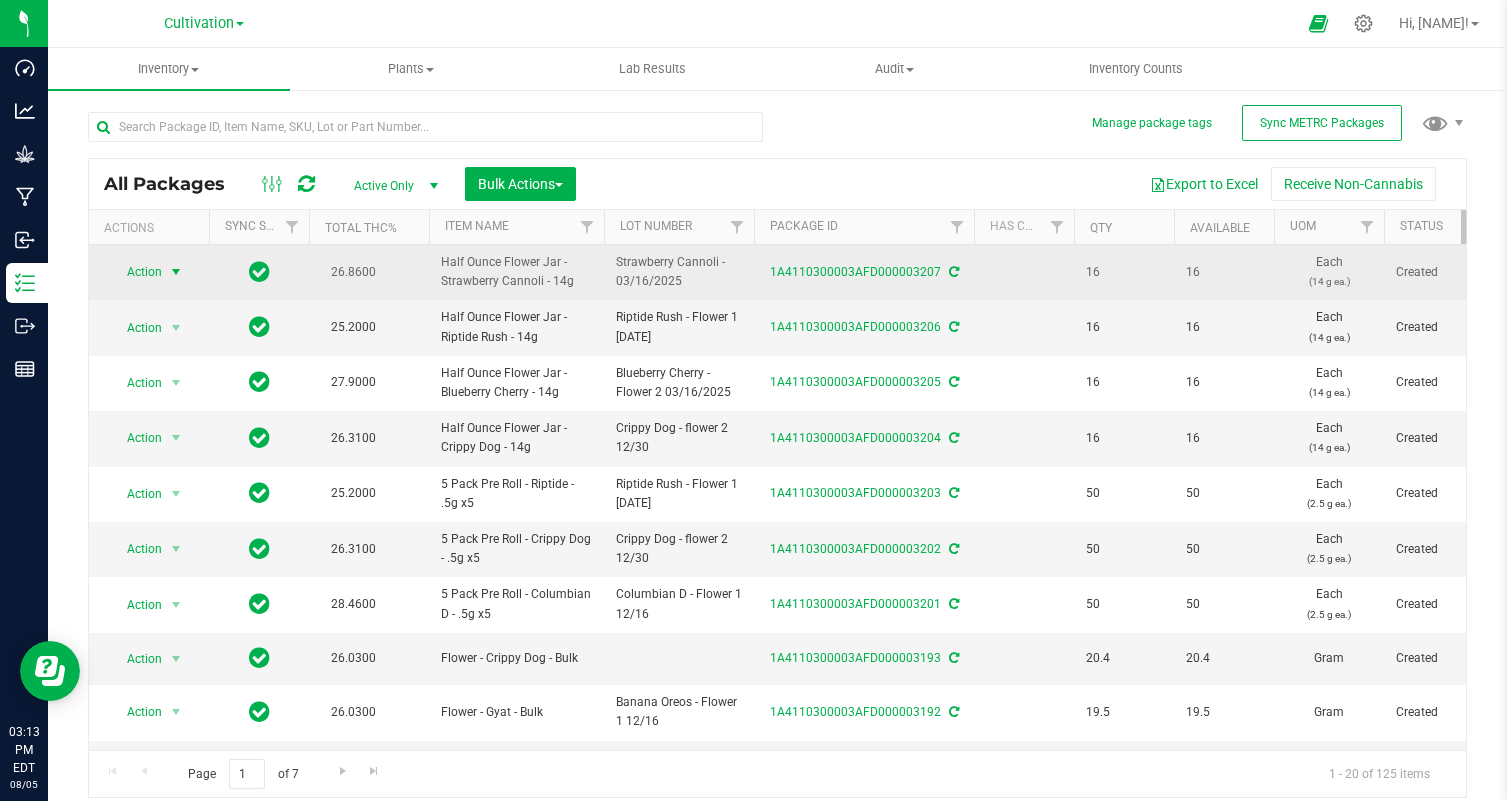 click at bounding box center (176, 272) 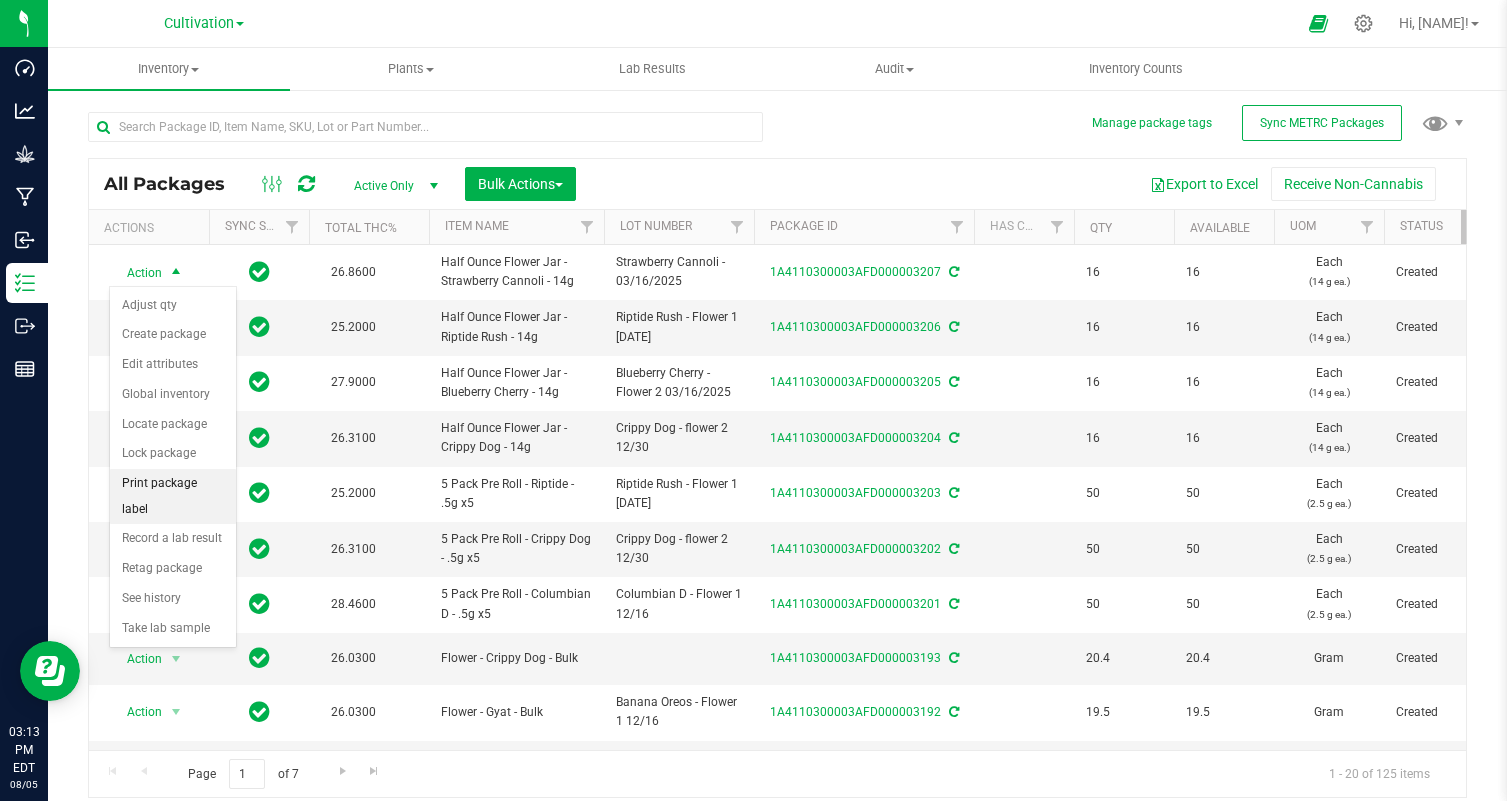 click on "Print package label" at bounding box center (173, 496) 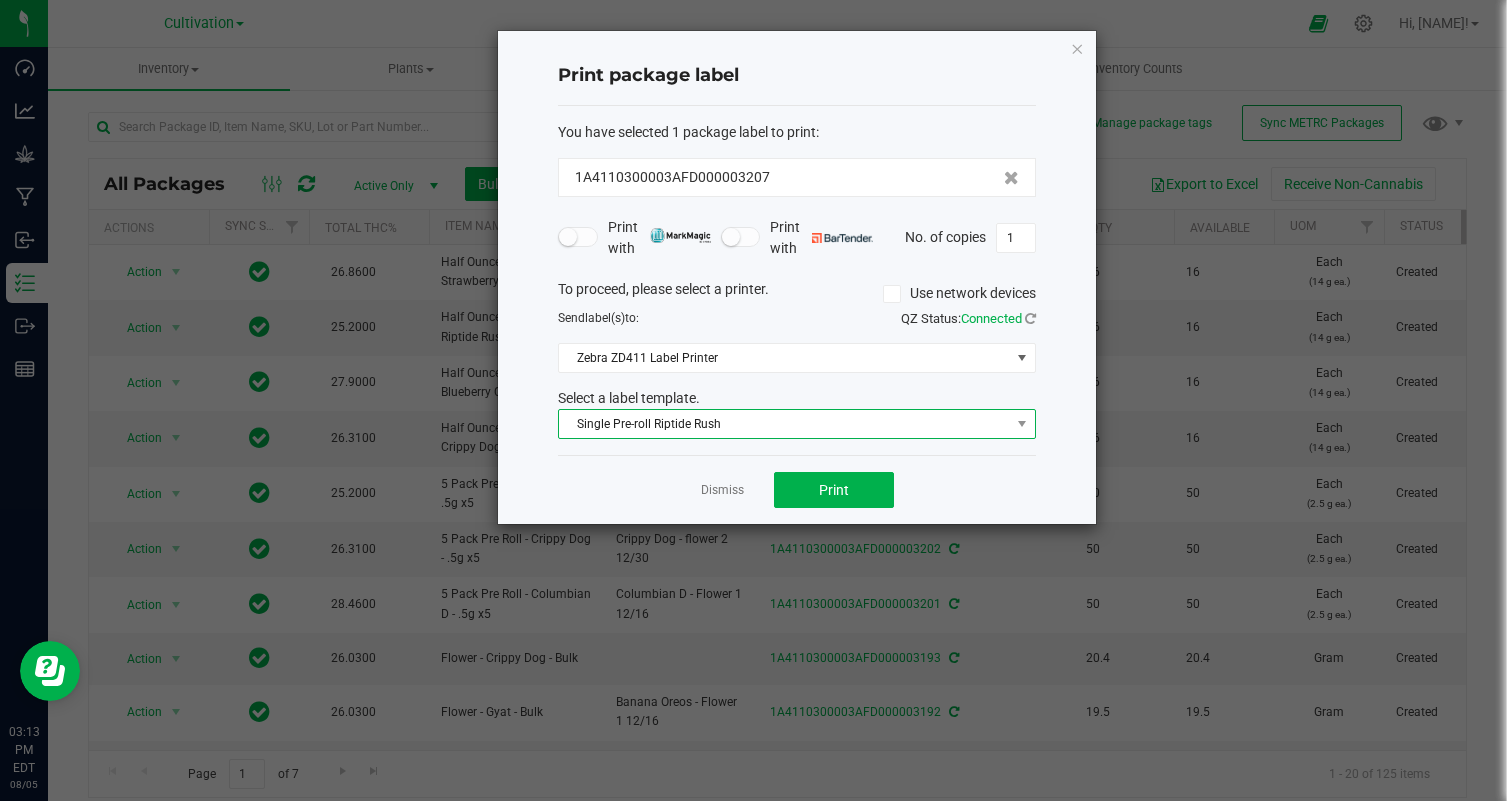click on "Single Pre-roll Riptide Rush" at bounding box center (784, 424) 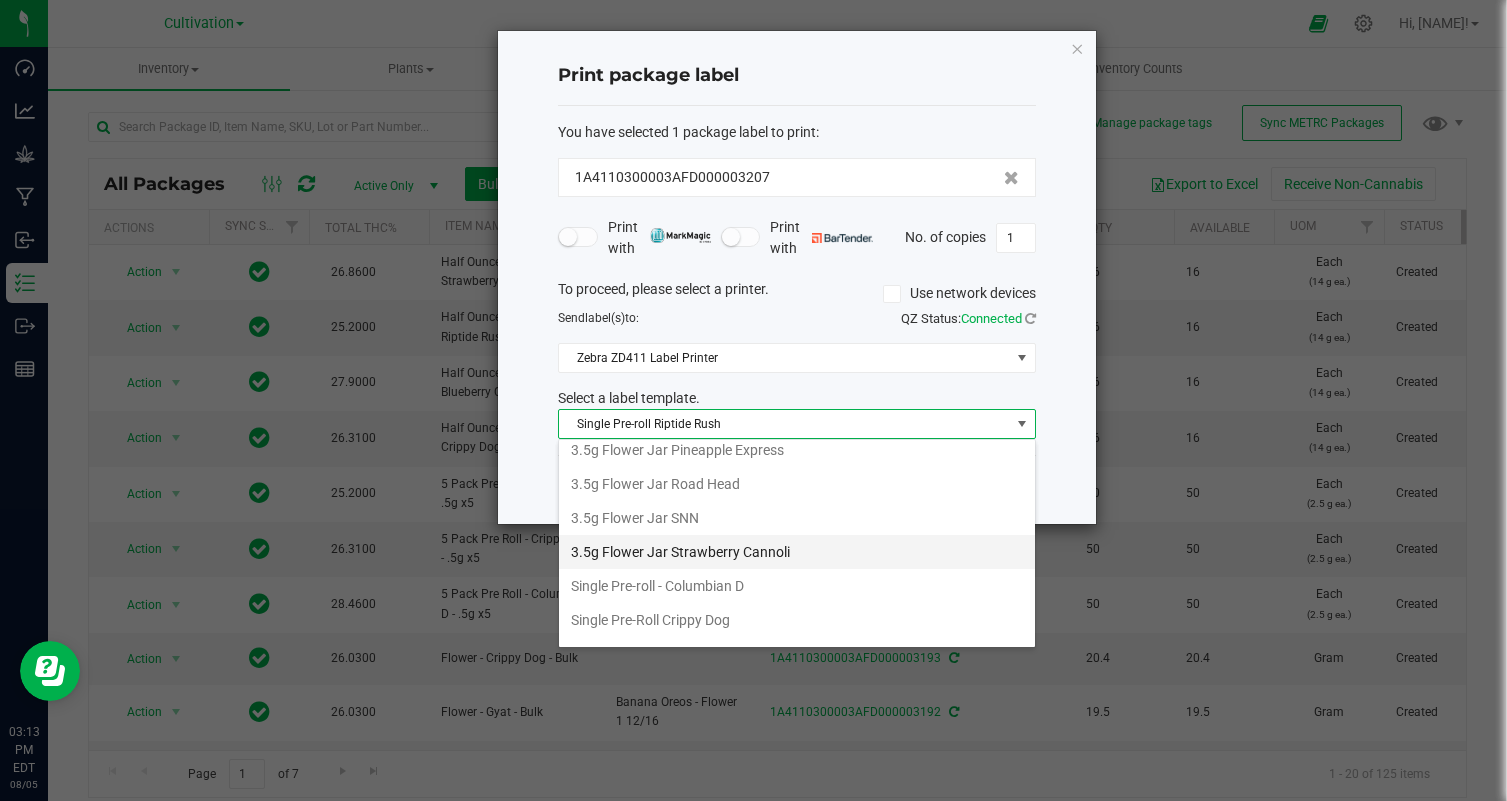 click on "3.5g Flower Jar Strawberry Cannoli" at bounding box center (797, 552) 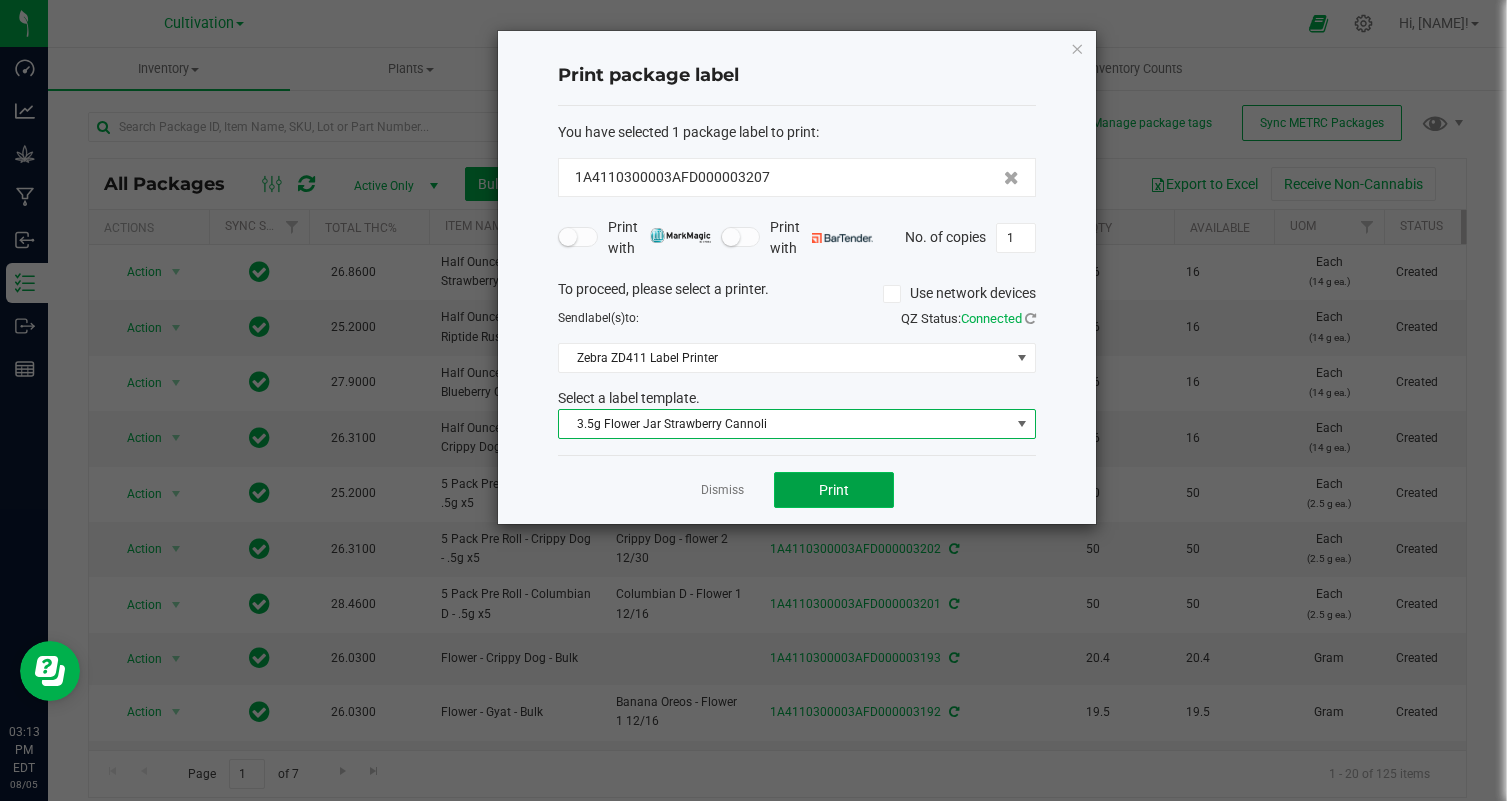 click on "Print" 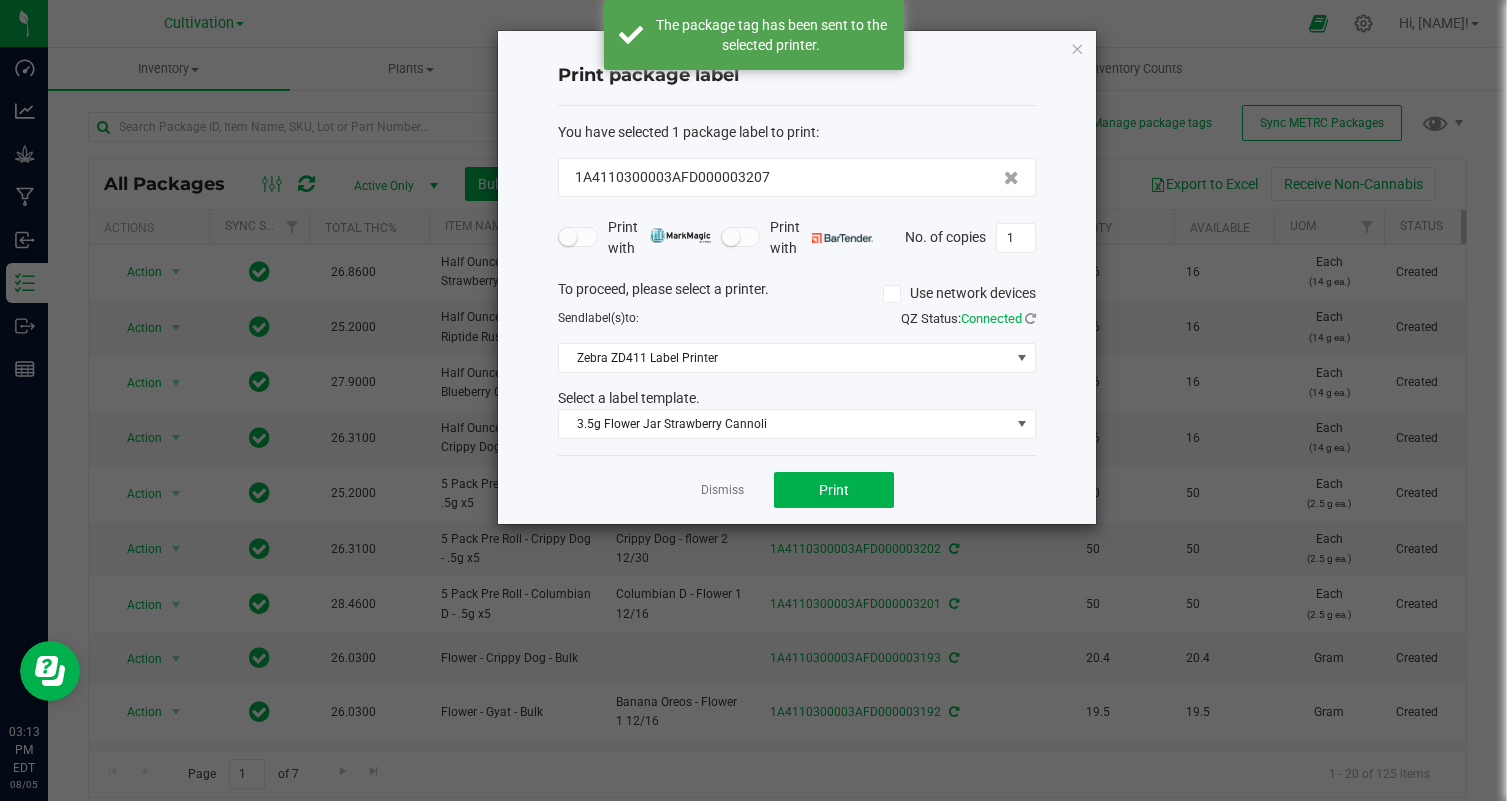 click on "1" at bounding box center [1016, 238] 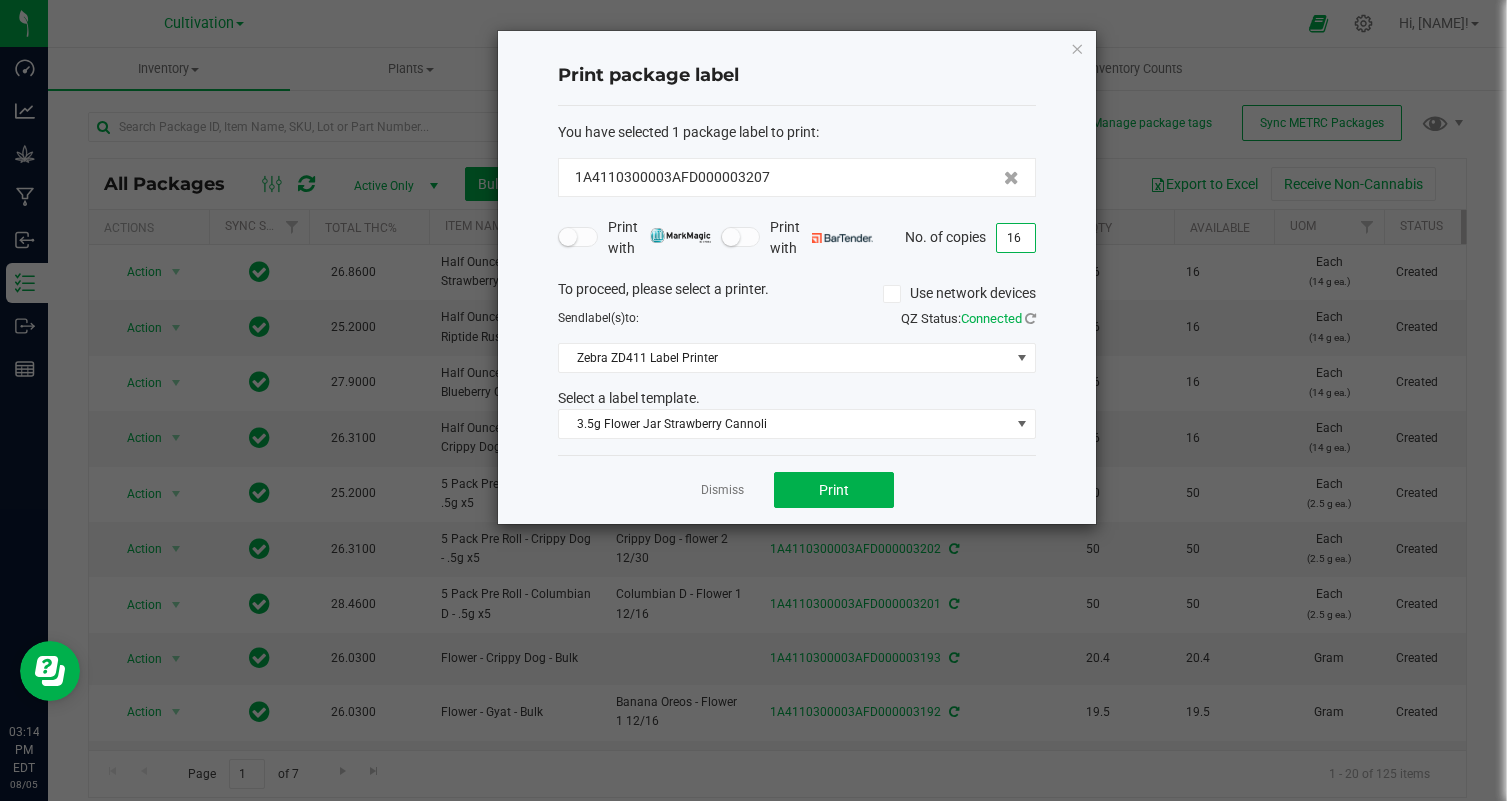 click on "Dismiss   Print" 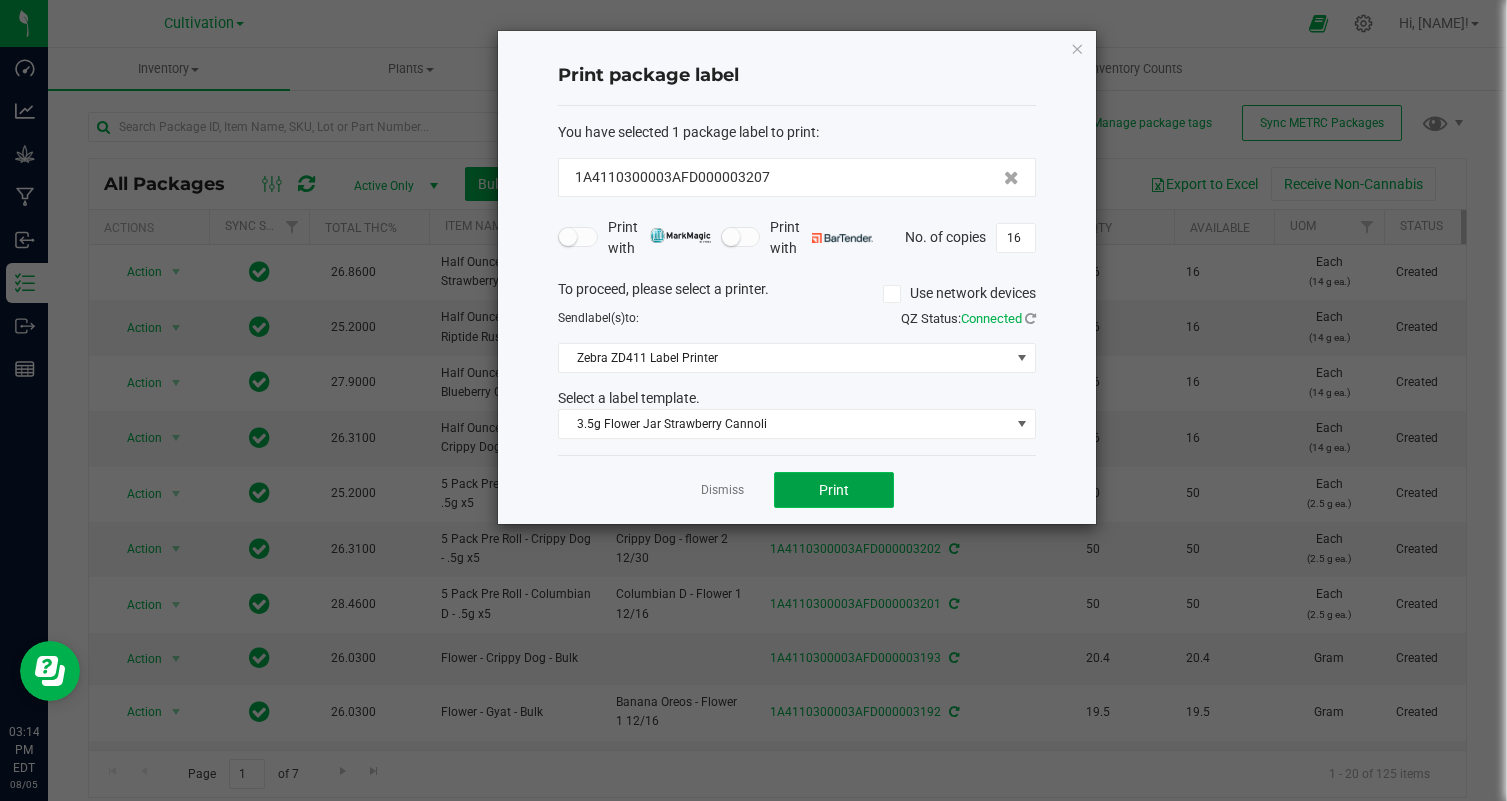 click on "Print" 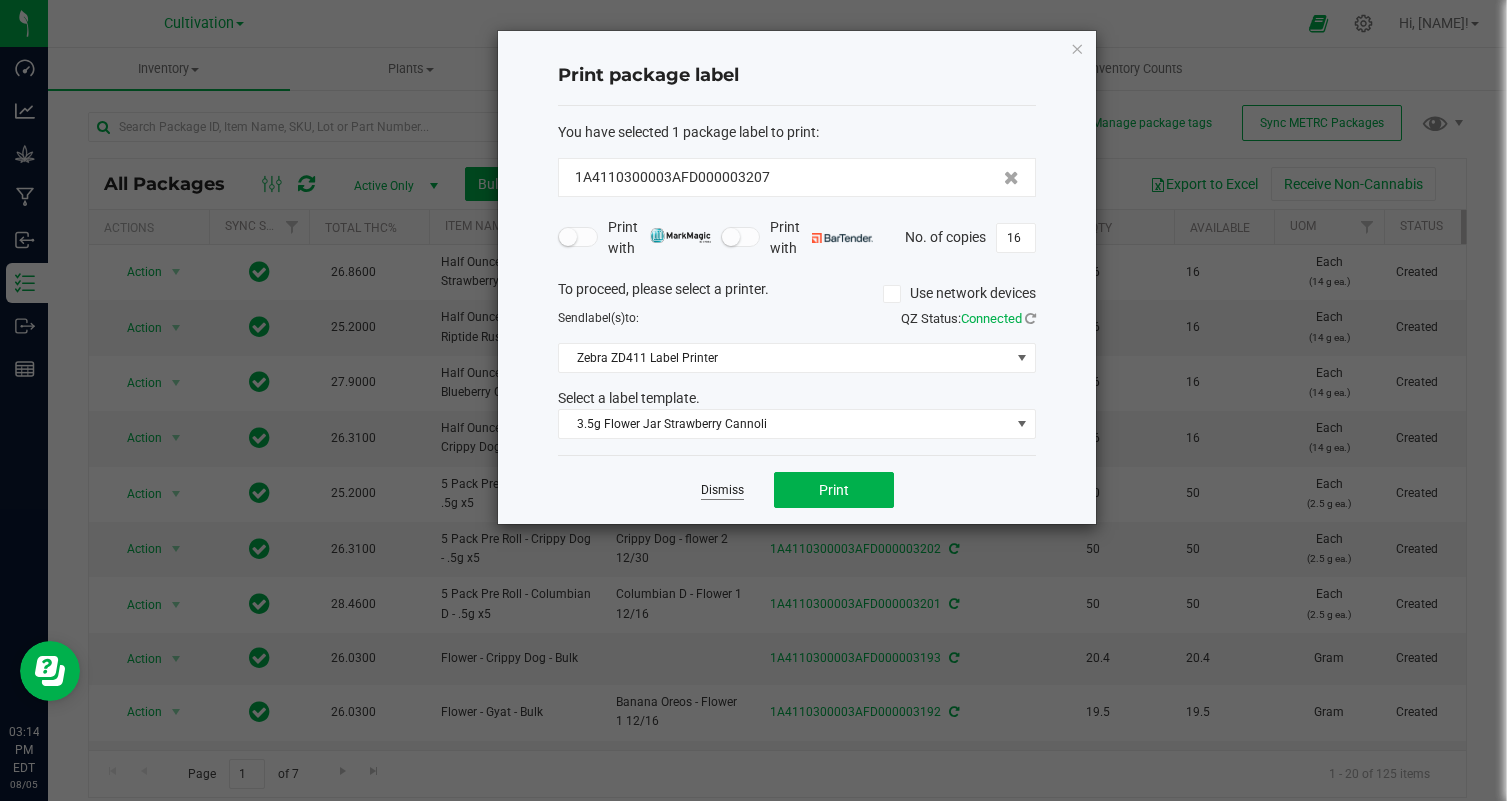 click on "Dismiss" 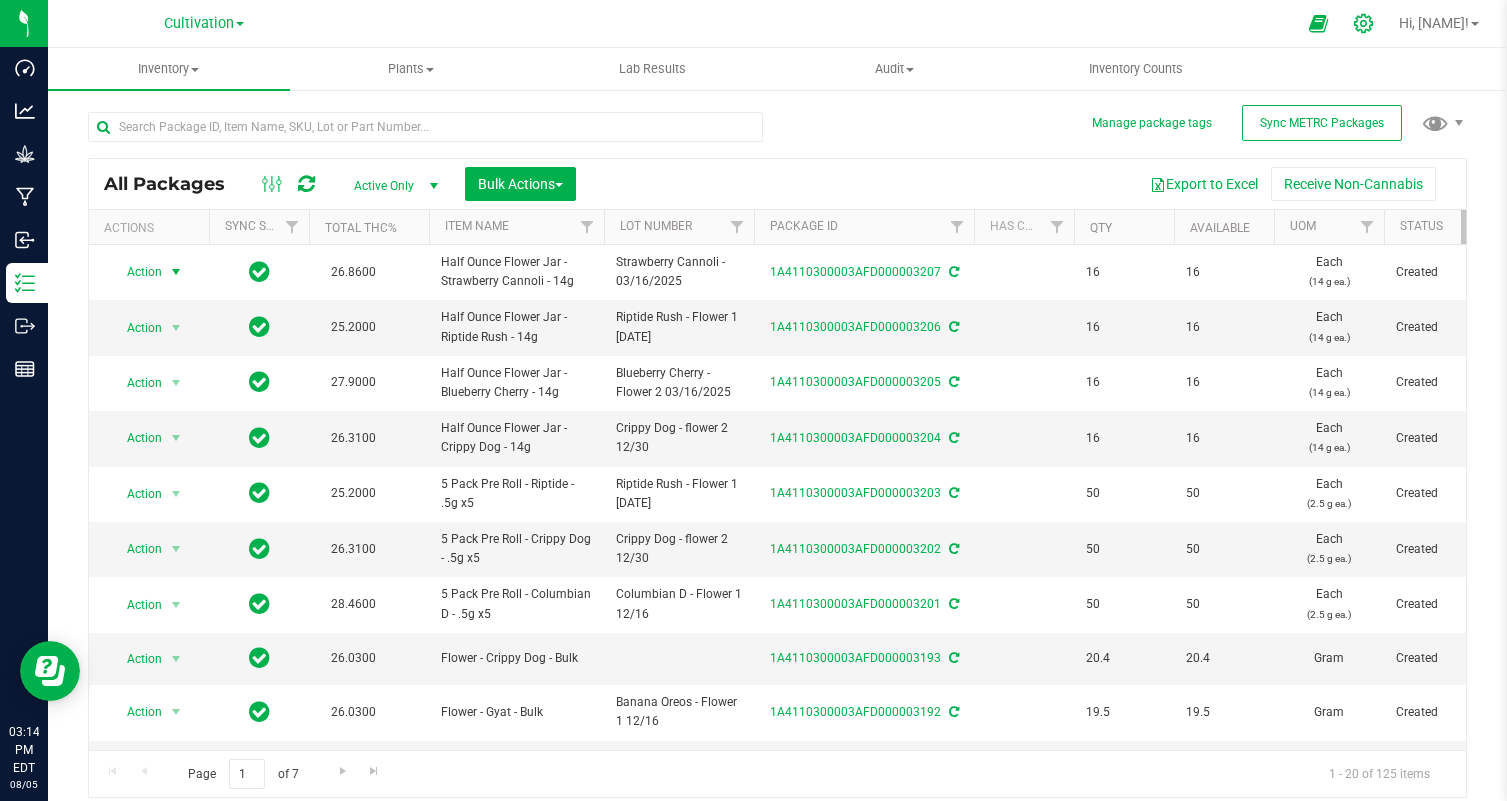 click 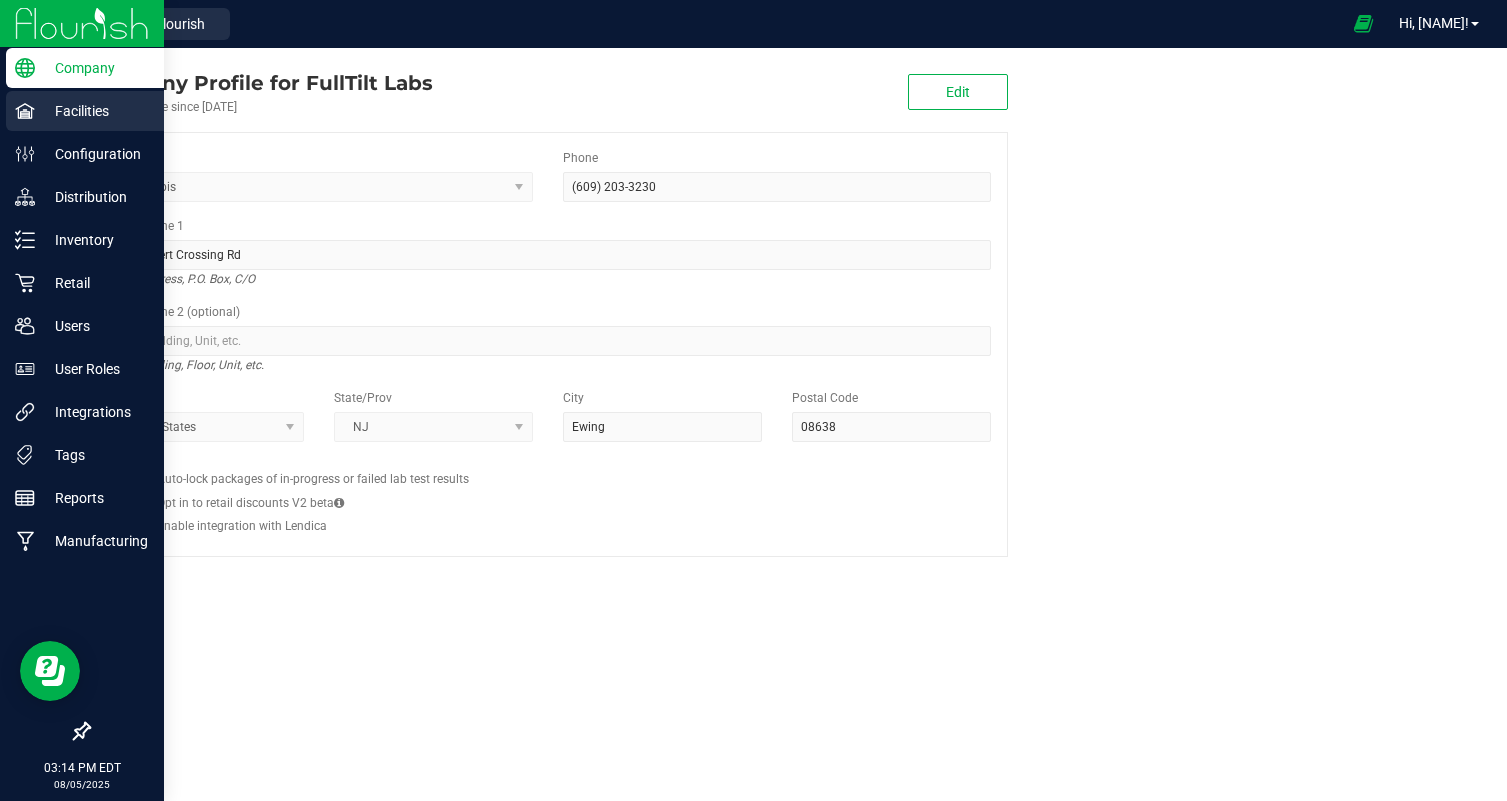 click on "Facilities" at bounding box center (95, 111) 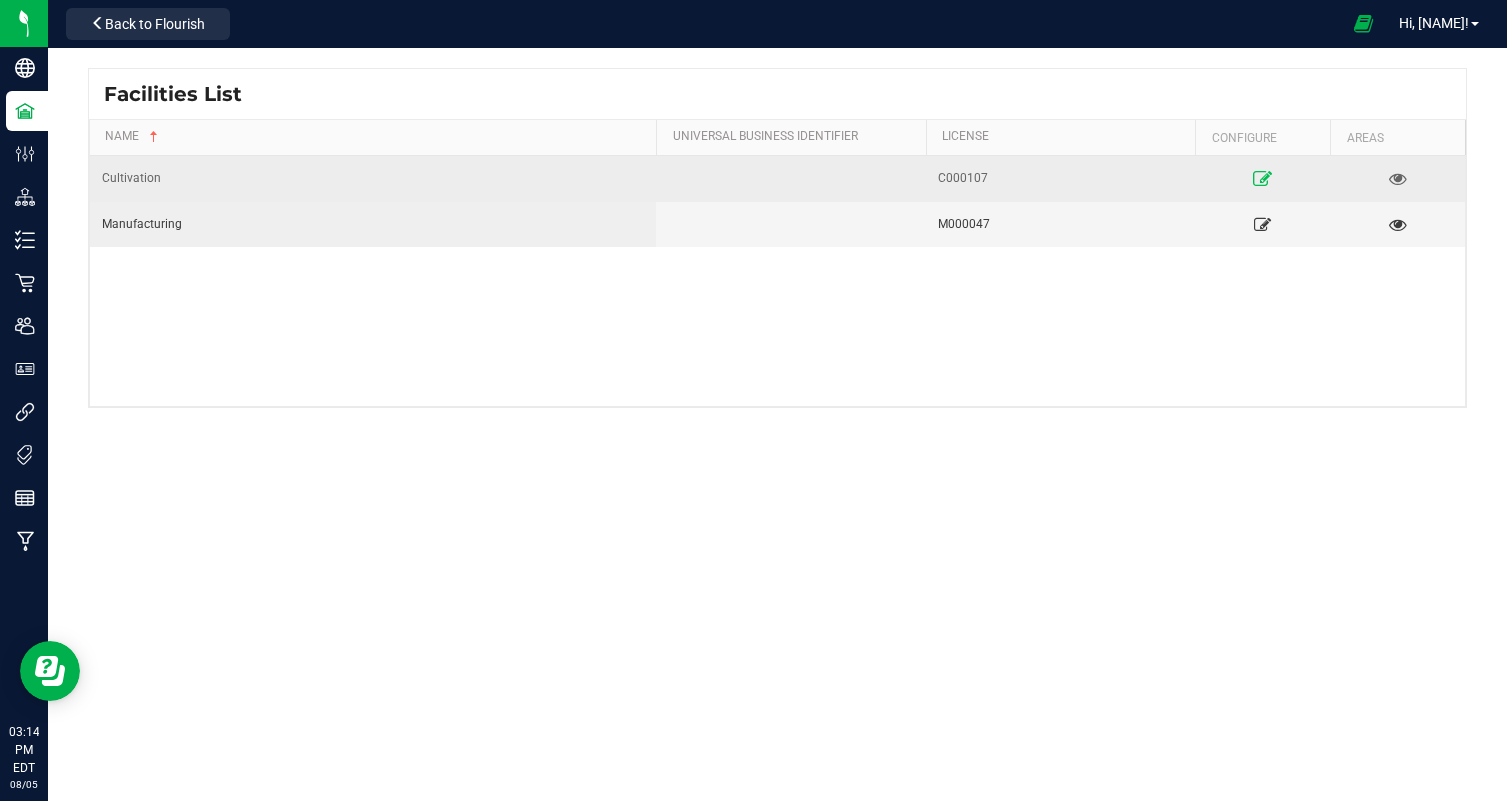 click at bounding box center (1262, 178) 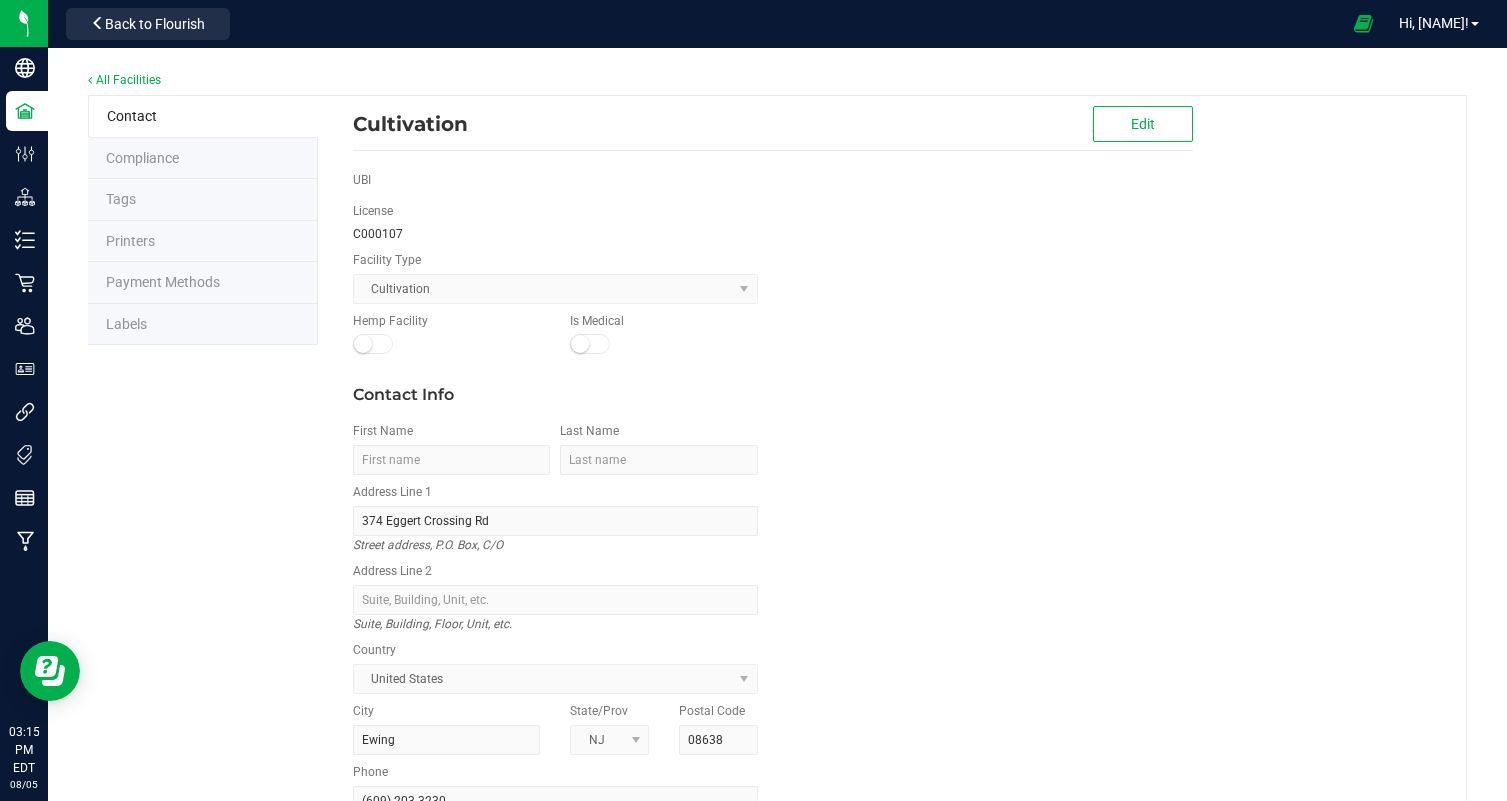 click on "Contact
Compliance
Tags
Printers
Payment Methods
Labels
Cultivation   Edit   UBI   License  C000107  Facility Type  Cultivation  Hemp Facility   Is Medical   Contact Info   First Name   Last Name   Address Line 1  374 Eggert Crossing Rd  Street address, P.O. Box, C/O   Address Line 2   Suite, Building, Floor, Unit, etc.   Country  United States  City  Ewing  State/Prov  NJ  Postal Code  08638  Phone  (609) 203-3230  Email   Website" at bounding box center (777, 545) 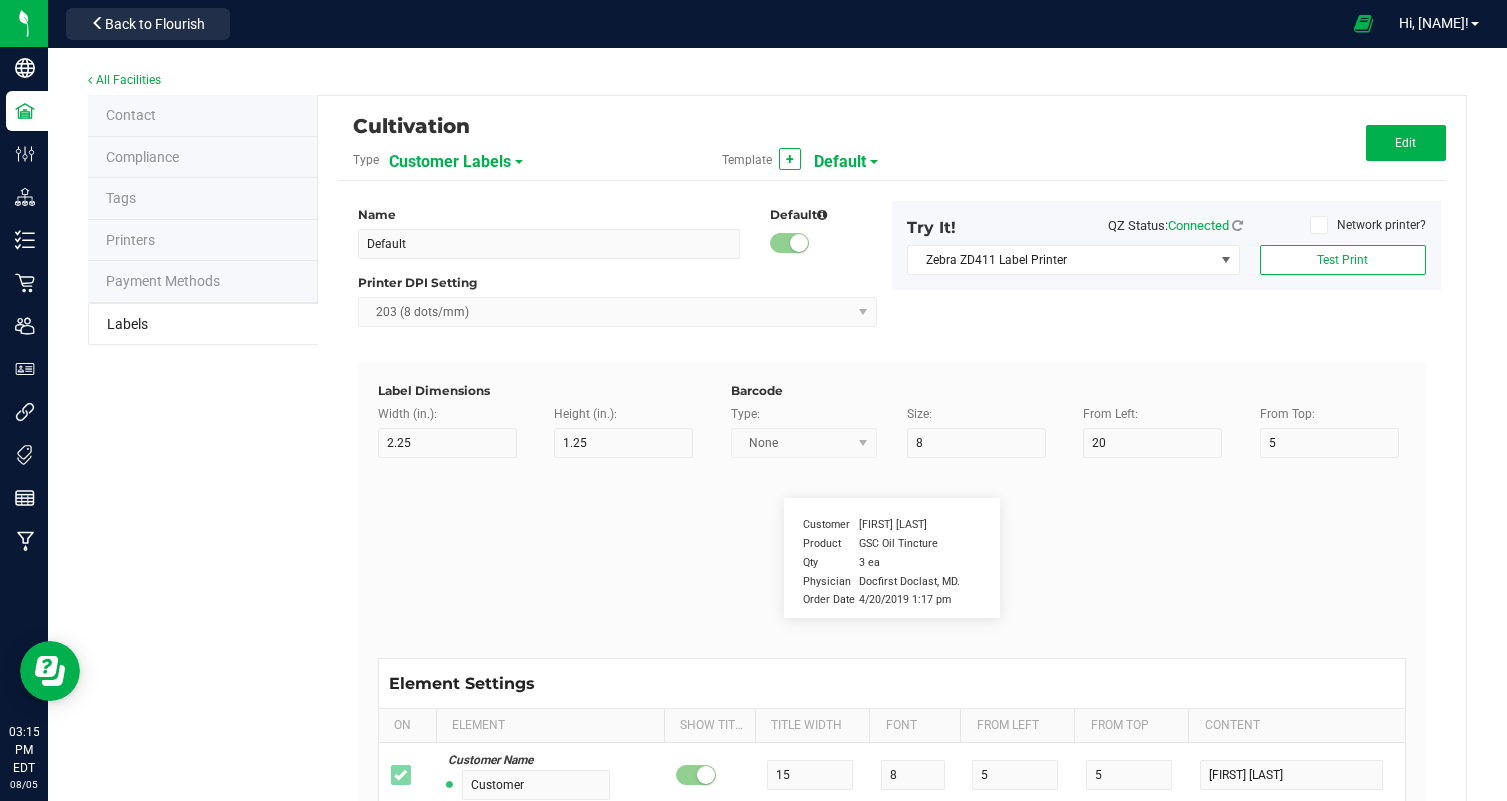 click on "Customer Labels" at bounding box center [450, 162] 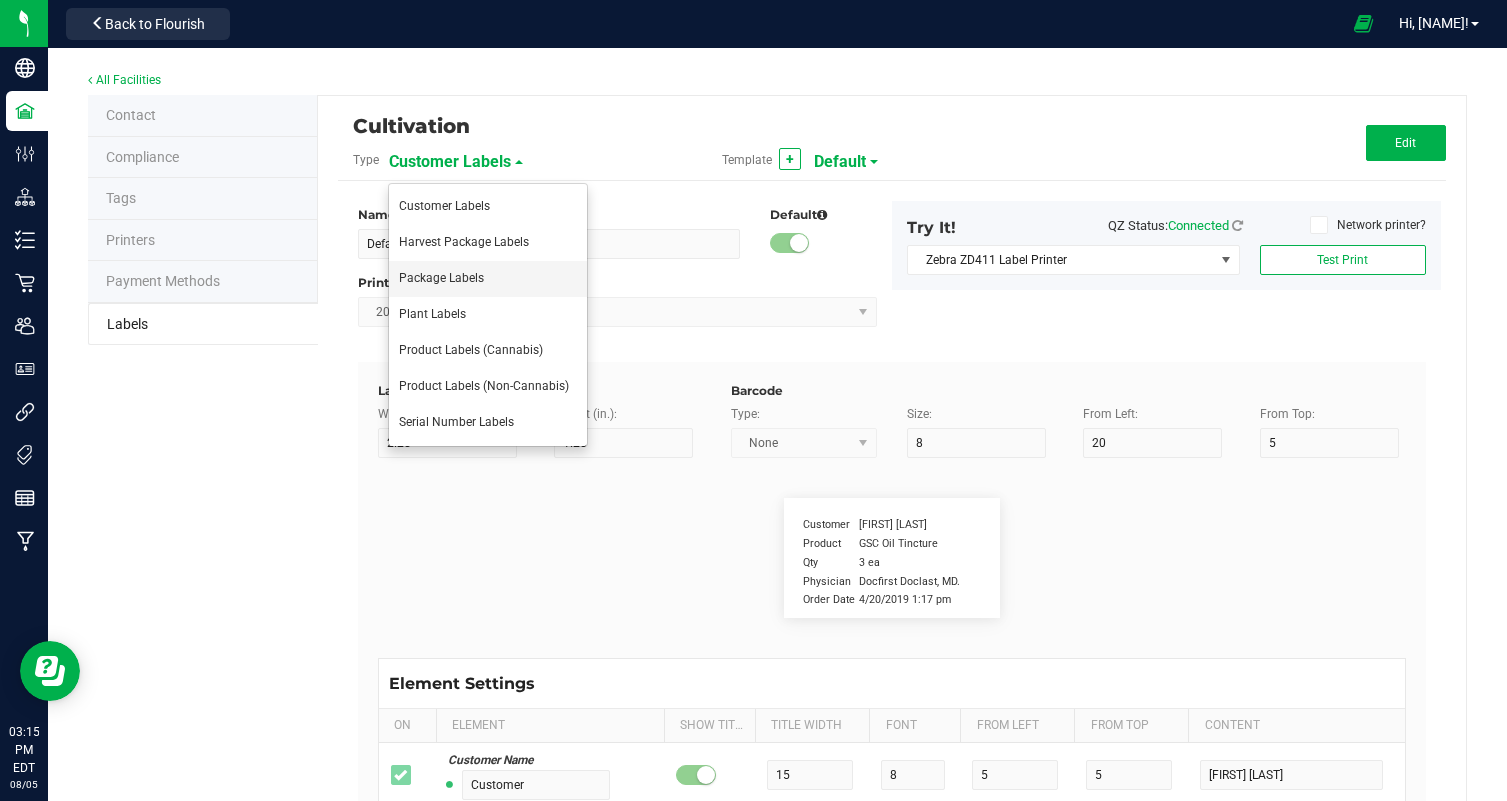 click on "Package Labels" at bounding box center (488, 279) 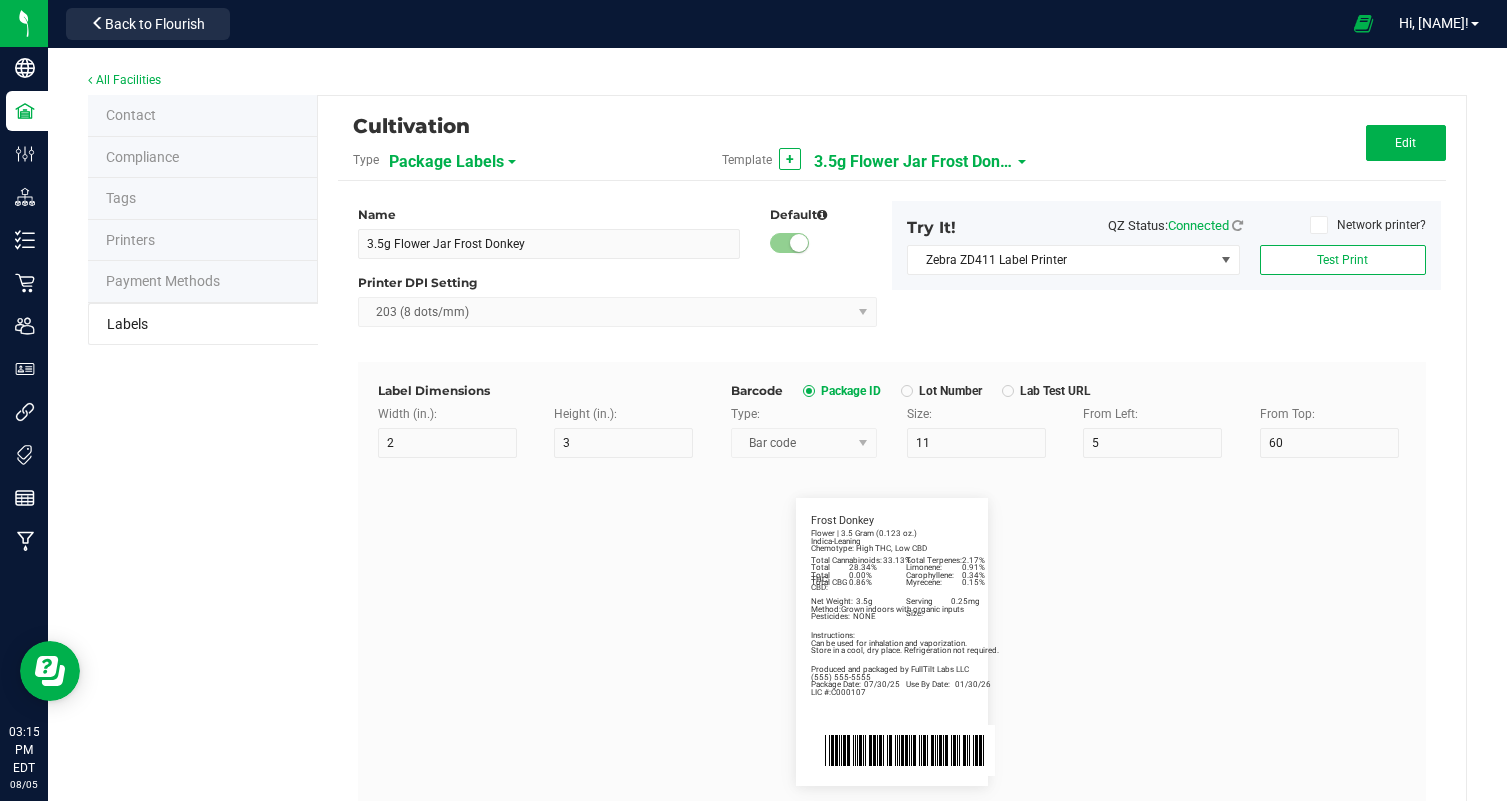 click on "3.5g Flower Jar Frost Donkey" at bounding box center (914, 162) 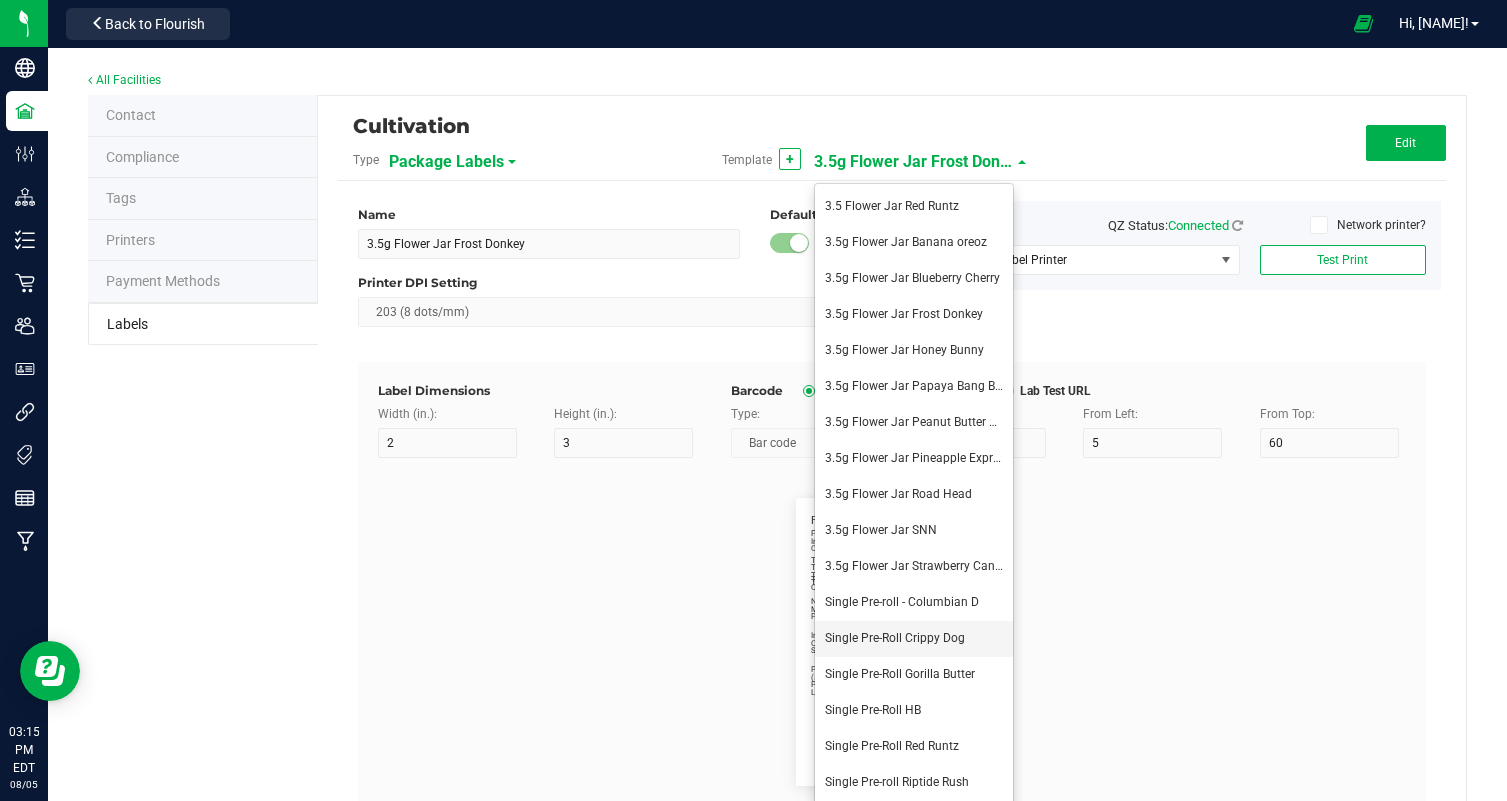 click on "Single Pre-Roll Crippy Dog" at bounding box center (895, 638) 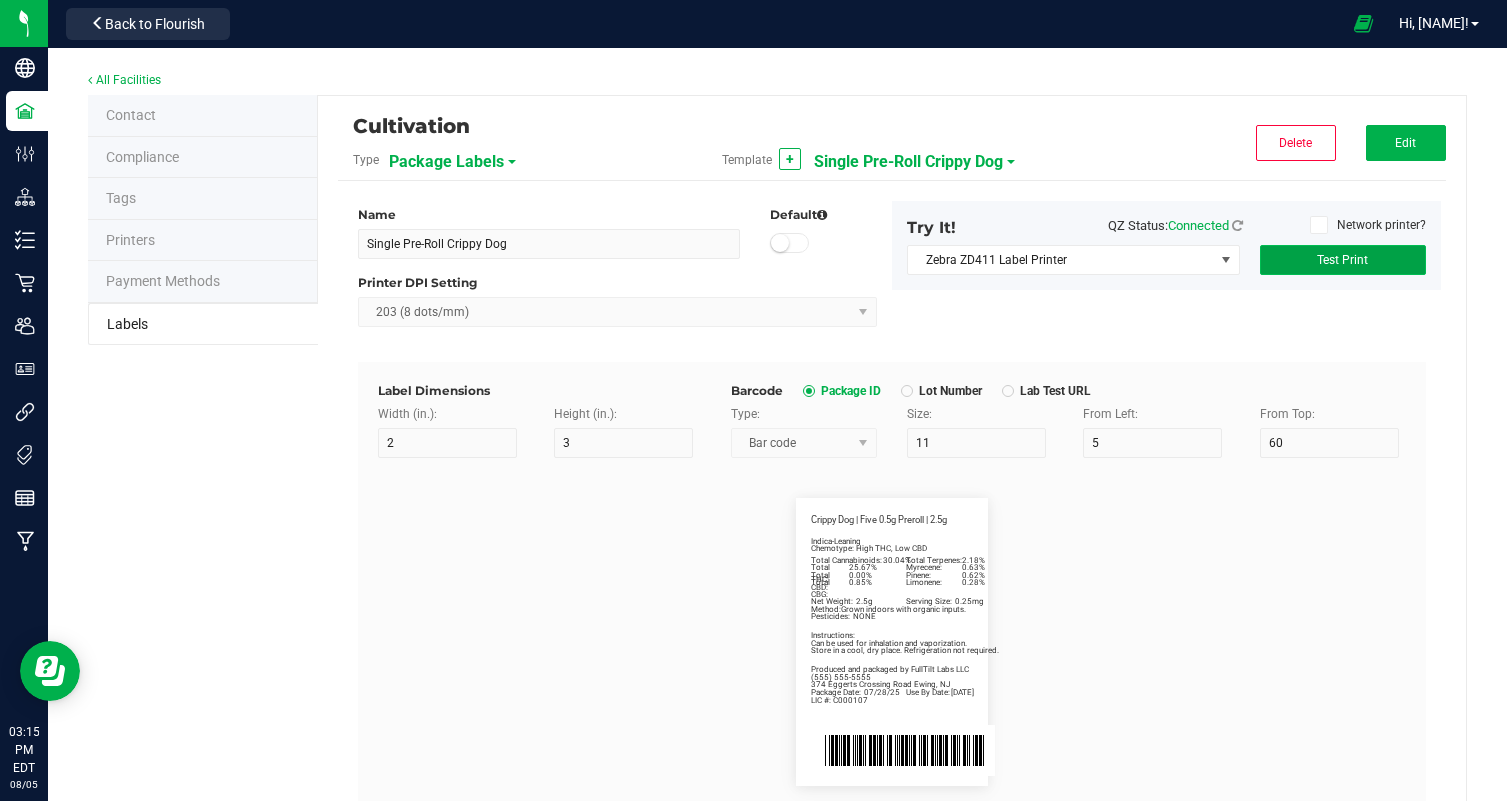 click on "Test Print" at bounding box center (1342, 260) 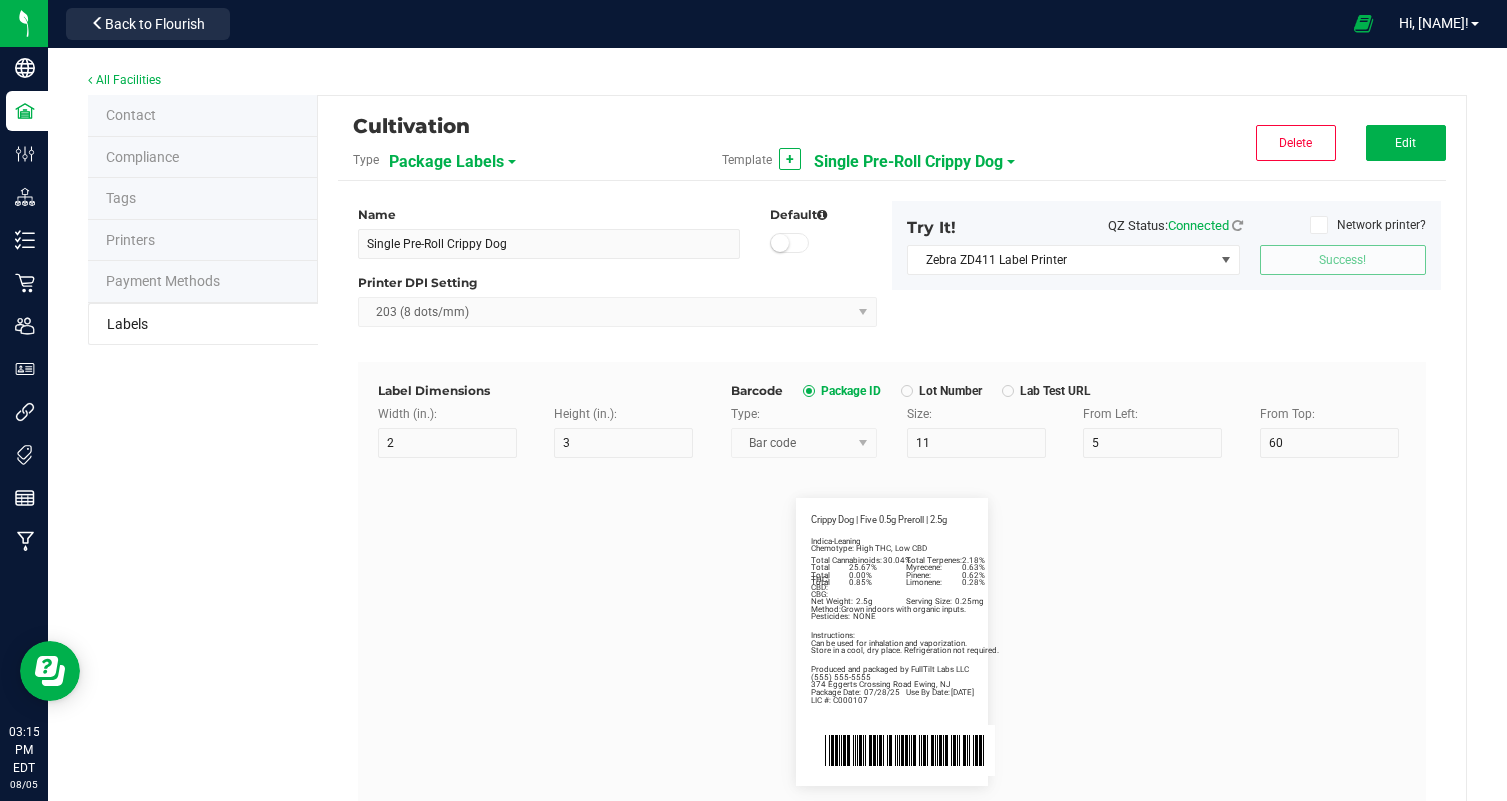 click on "Single Pre-Roll Crippy Dog" at bounding box center [908, 162] 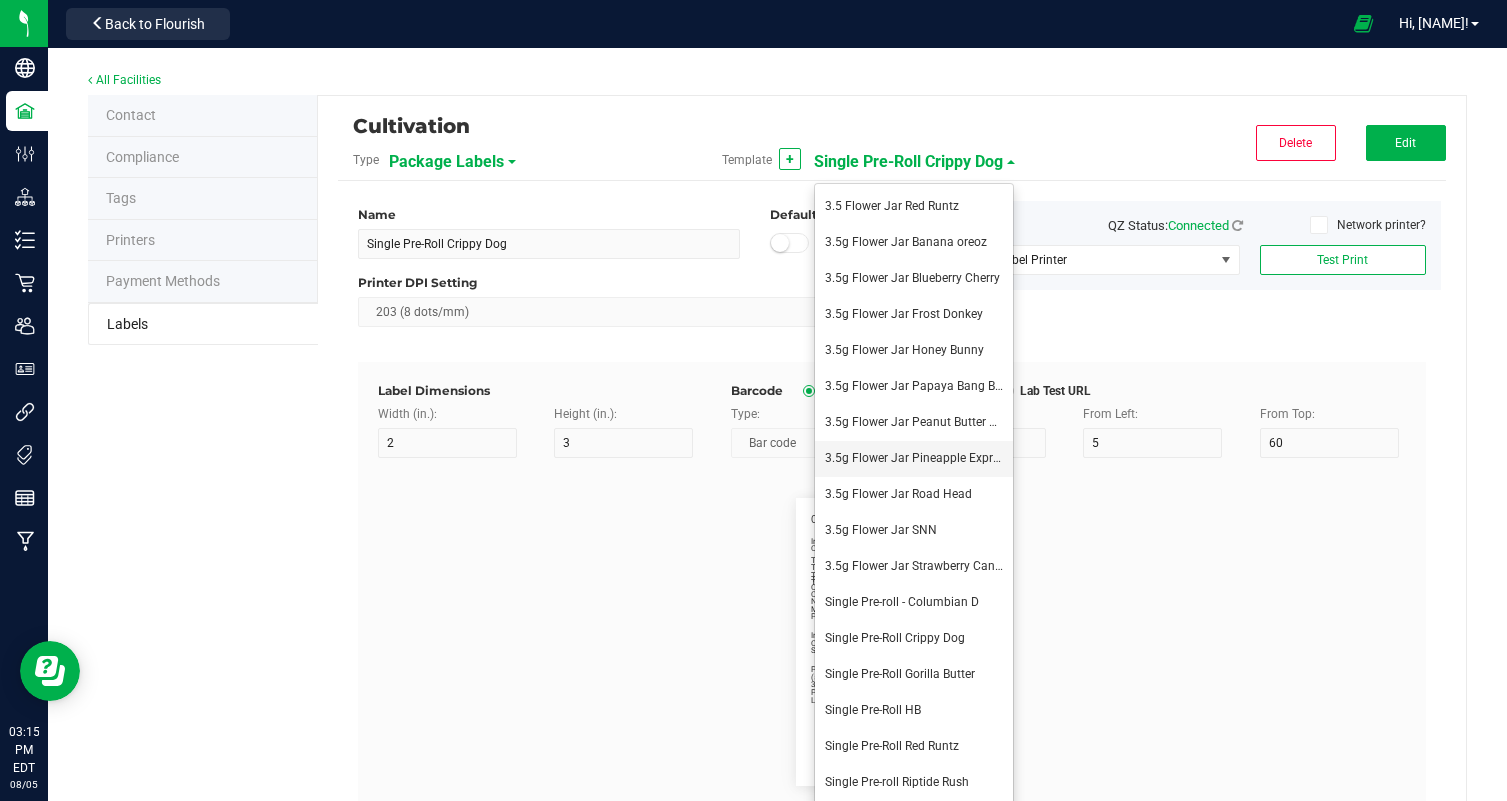 click on "3.5g Flower Jar Pineapple Express" at bounding box center [918, 458] 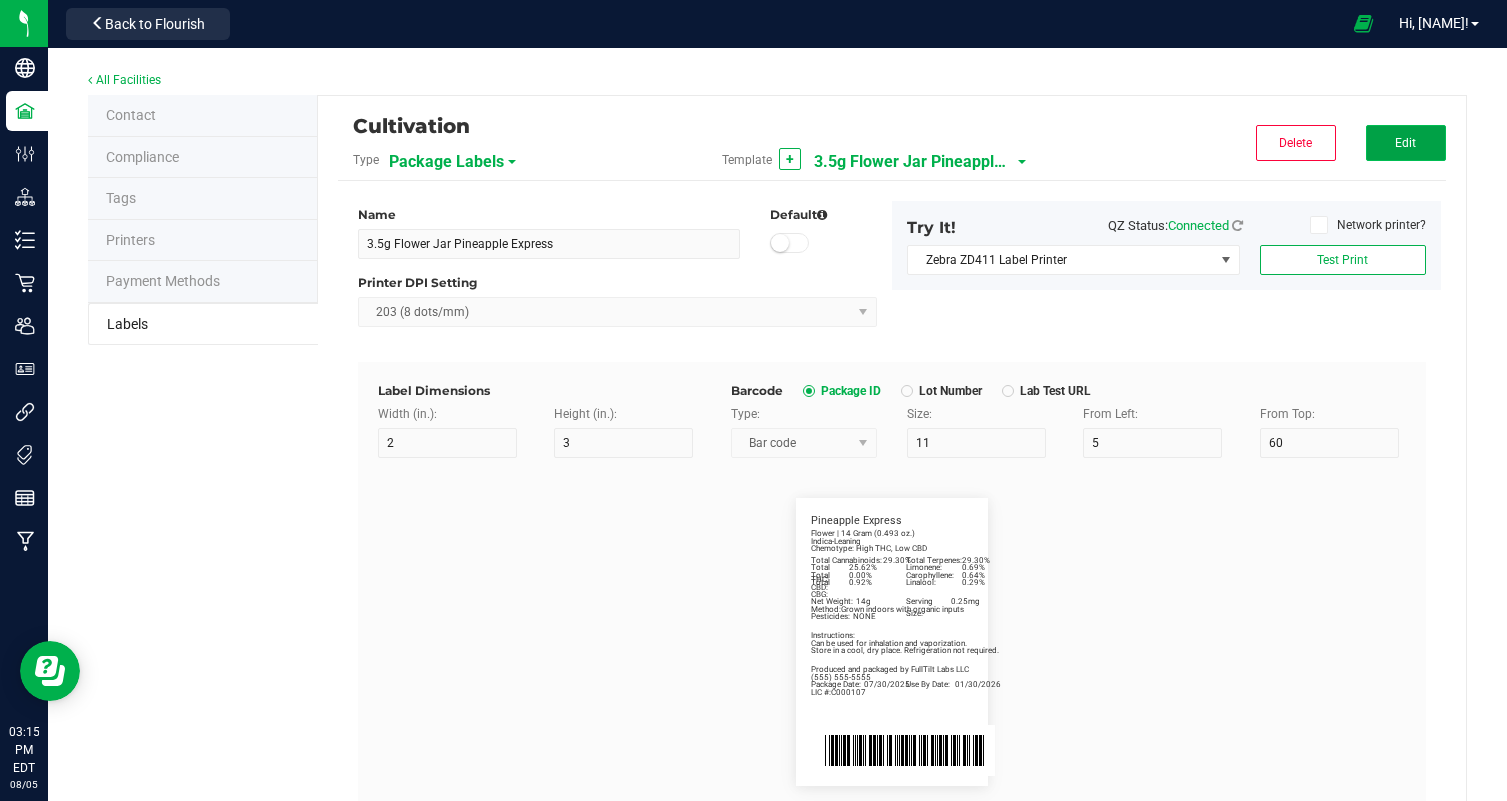 click on "Edit" at bounding box center [1405, 143] 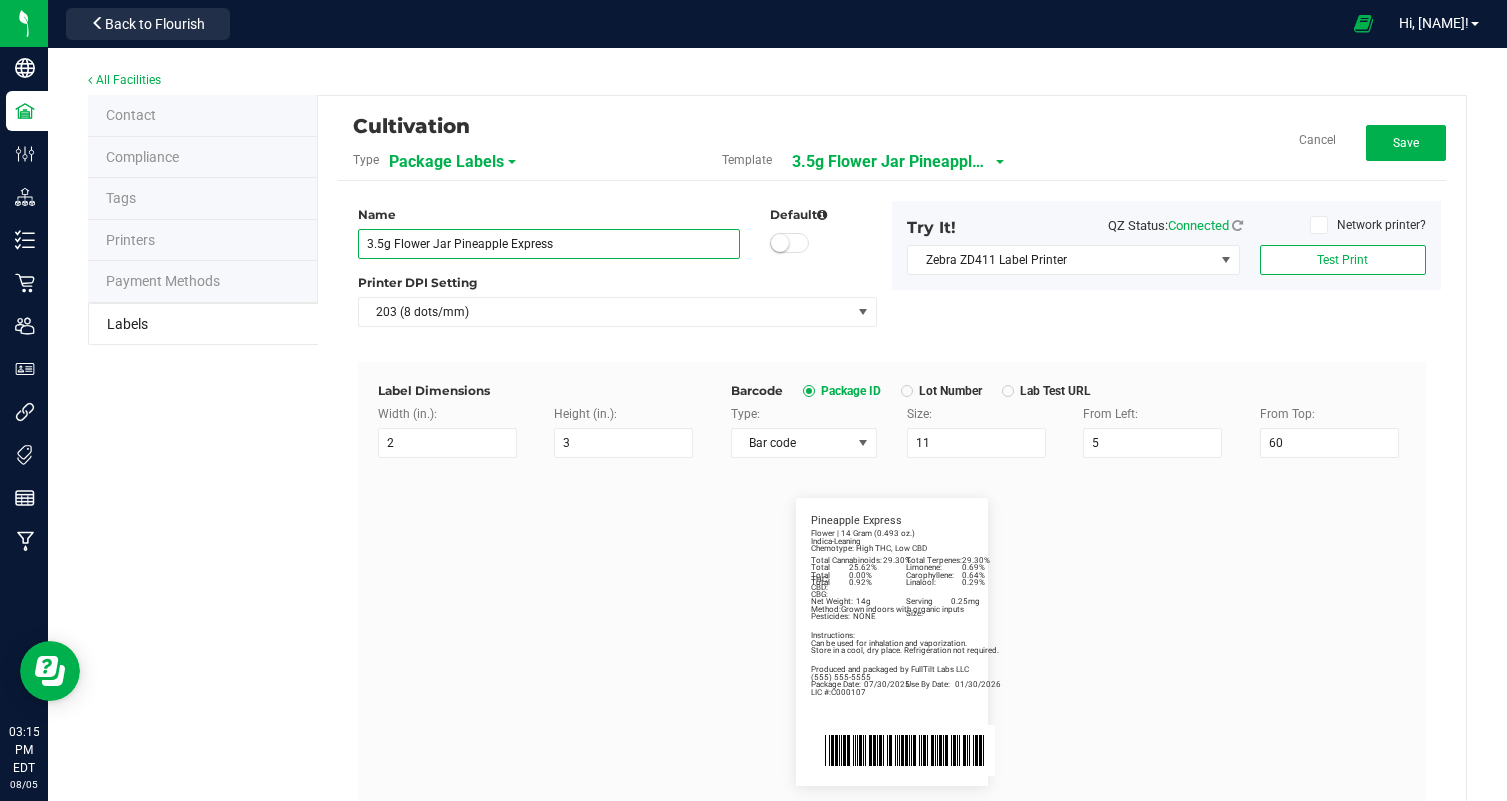drag, startPoint x: 593, startPoint y: 245, endPoint x: 453, endPoint y: 242, distance: 140.03214 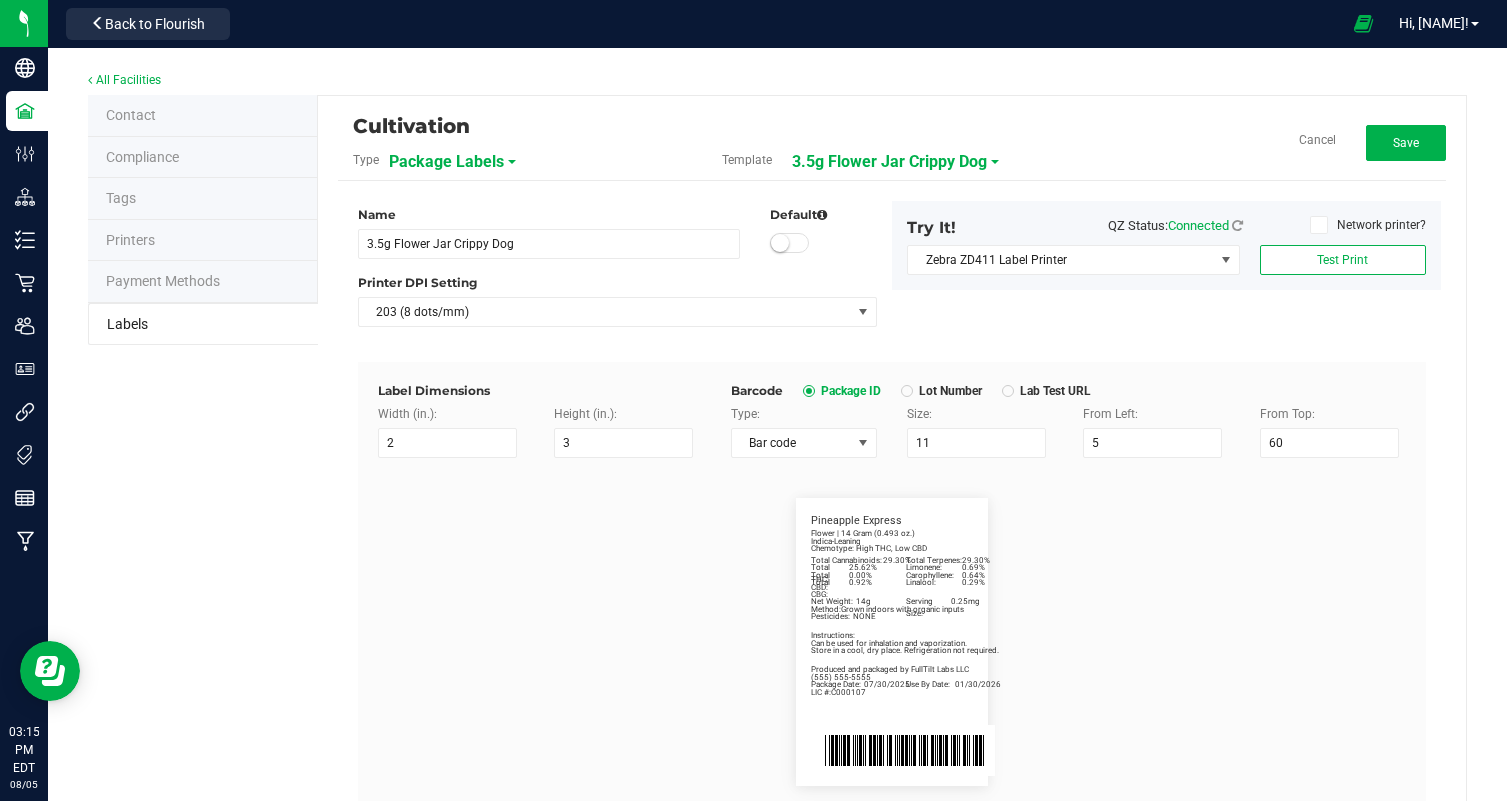 click on "Total Cannabinoids:   29.30%   Total Terpenes:   29.30%   Indica-Leaning   Chemotype:   High THC, Low CBD   Produced and packaged by FullTilt Labs LLC   Store in a cool, dry place. Refrigeration not required.   Instructions:      Can be used for inhalation and vaporization.   Method:   Grown indoors with organic inputs   Pesticides:   NONE   (609) 895-6678   LIC #:C000107      Limonene:   0.69%   Carophyllene:   0.64%   Linalool:   0.29%   Pineapple Express   Package Date:   07/30/2025   Use By Date:    01/30/2026   Total THC:   25.62%    Total CBD:   0.00%    Total CBG:   0.92%   Net Weight:   14g   Serving Size:   0.25mg   Flower | 14 Gram (0.493 oz.)" at bounding box center [892, 642] 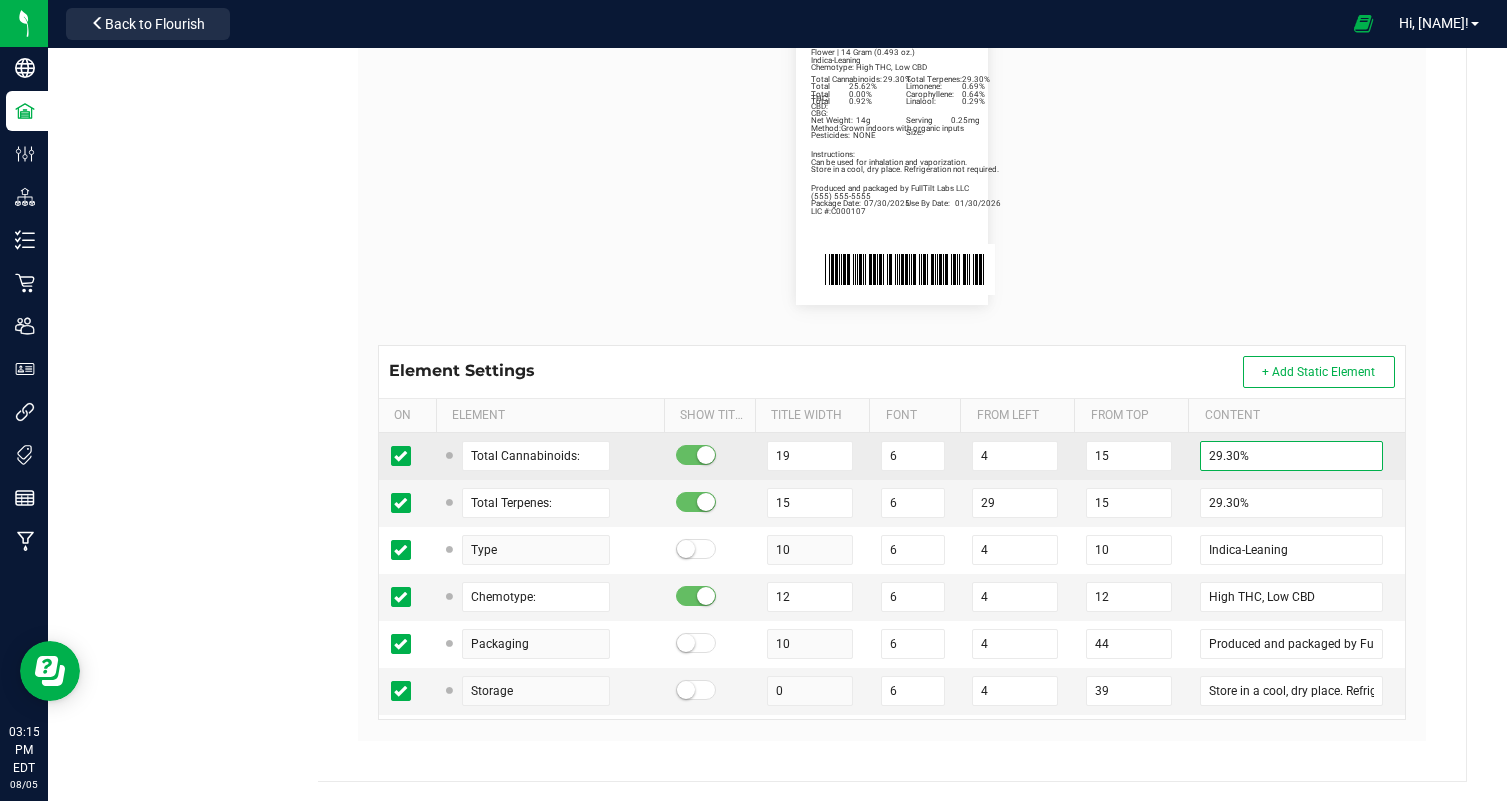 click on "29.30%" at bounding box center [1291, 456] 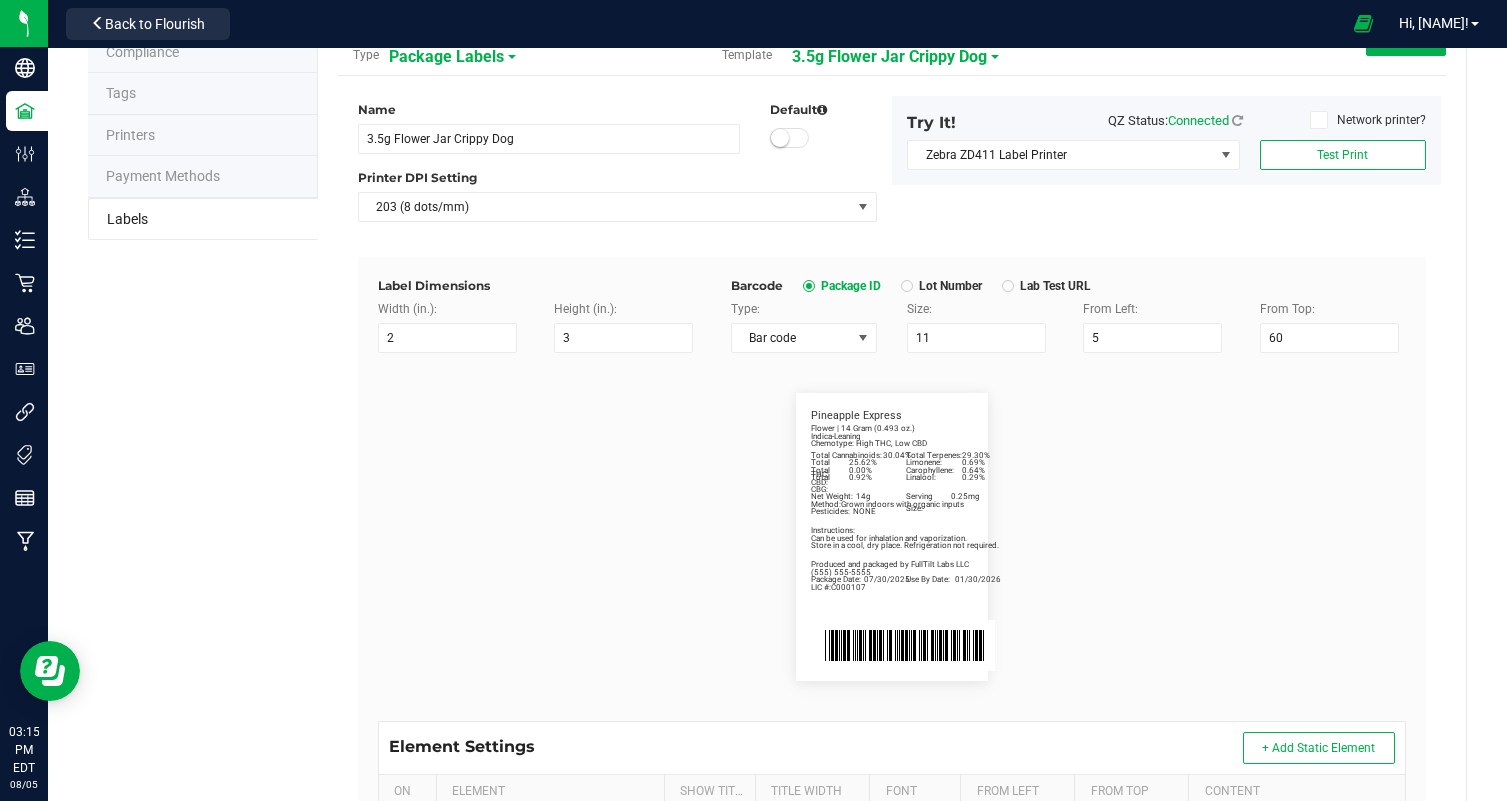 scroll, scrollTop: 481, scrollLeft: 0, axis: vertical 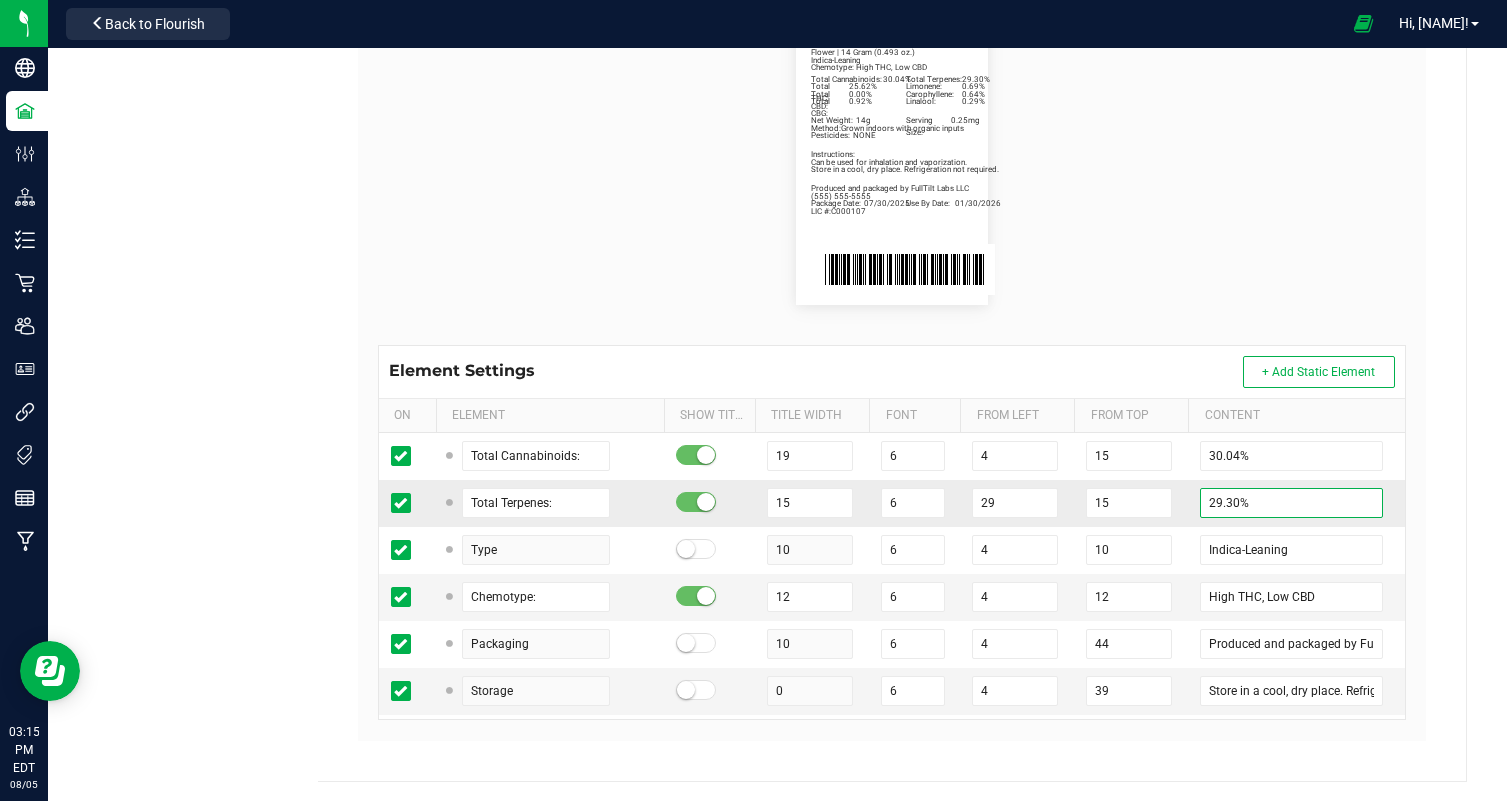 click on "29.30%" at bounding box center [1291, 503] 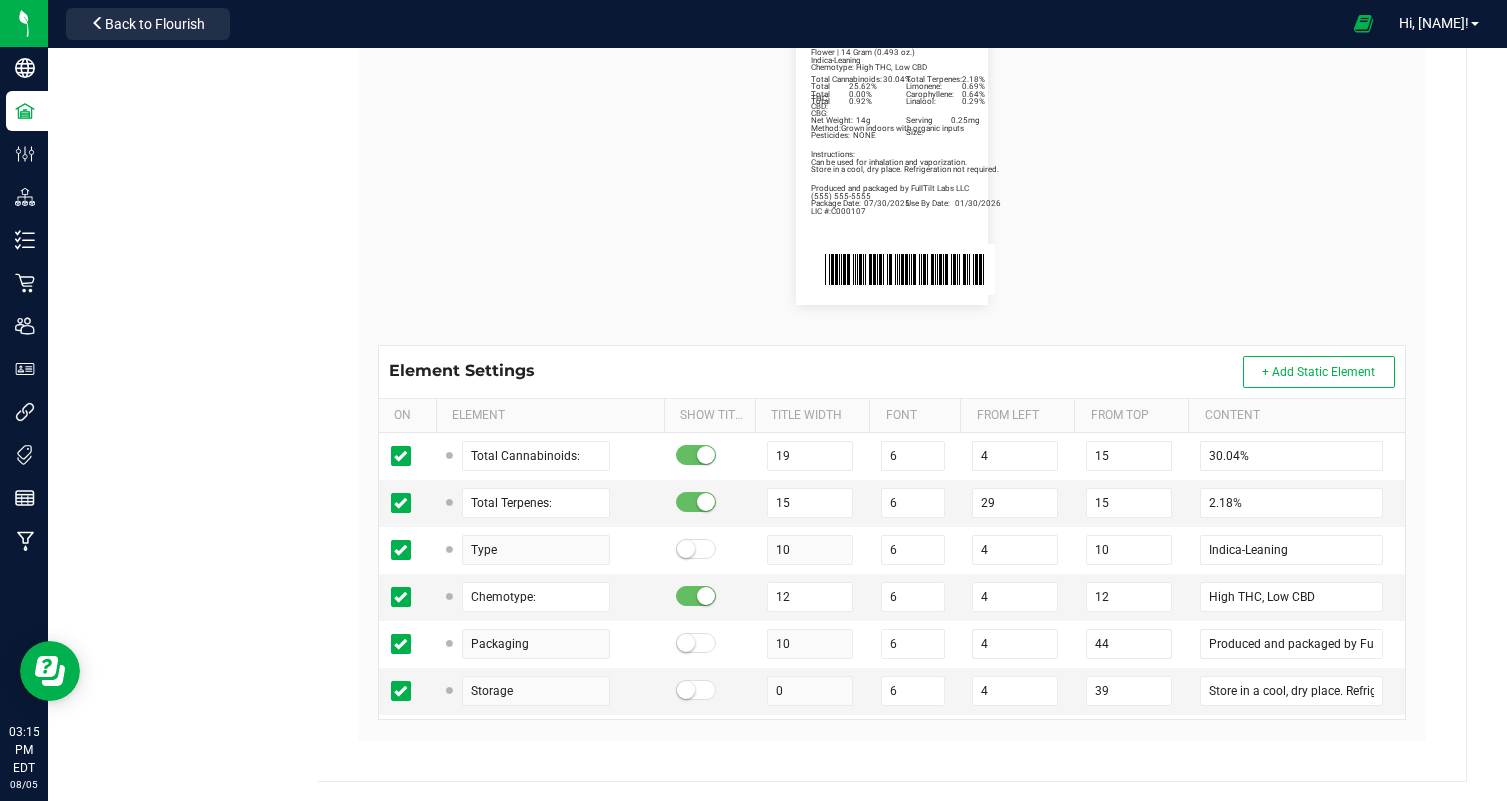 click on "Total Cannabinoids:   30.04%   Total Terpenes:   2.18%   Indica-Leaning   Chemotype:   High THC, Low CBD   Produced and packaged by FullTilt Labs LLC   Store in a cool, dry place. Refrigeration not required.   Instructions:      Can be used for inhalation and vaporization.   Method:   Grown indoors with organic inputs   Pesticides:   NONE   (609) 895-6678   LIC #:C000107      Limonene:   0.69%   Carophyllene:   0.64%   Linalool:   0.29%   Pineapple Express   Package Date:   07/30/2025   Use By Date:    01/30/2026   Total THC:   25.62%    Total CBD:   0.00%    Total CBG:   0.92%   Net Weight:   14g   Serving Size:   0.25mg   Flower | 14 Gram (0.493 oz.)" at bounding box center (892, 161) 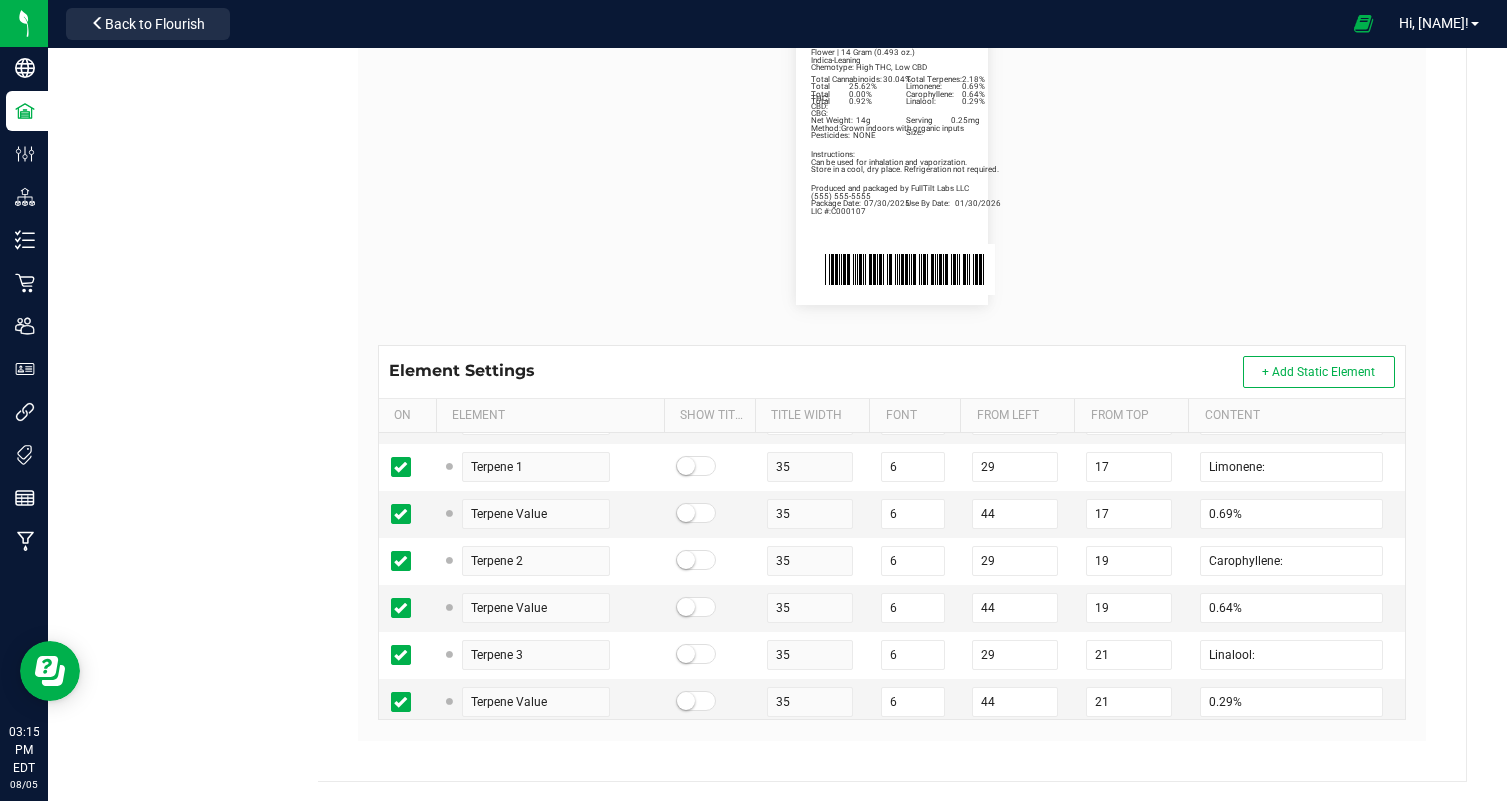 scroll, scrollTop: 556, scrollLeft: 0, axis: vertical 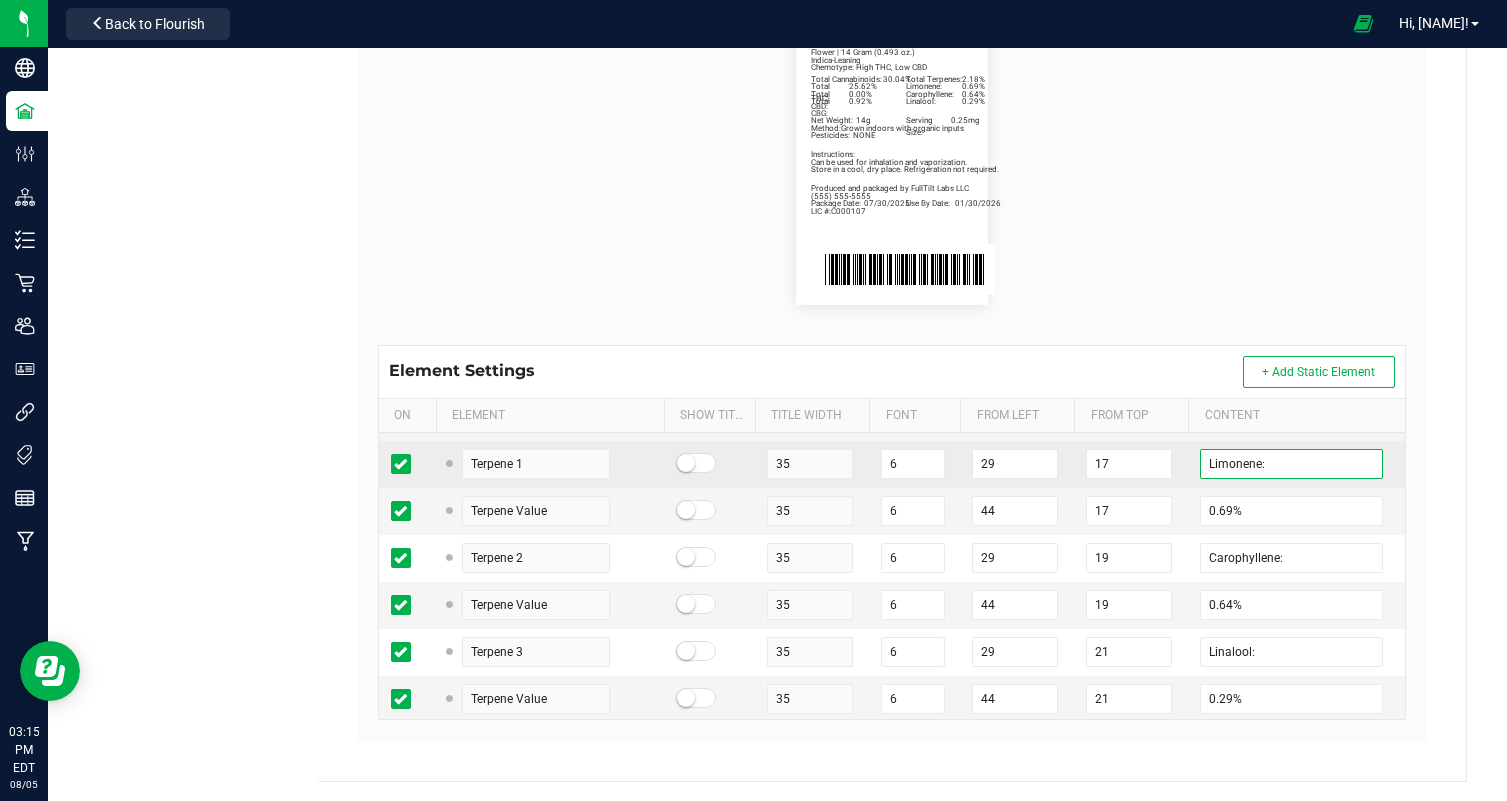 click on "Limonene:" at bounding box center [1291, 464] 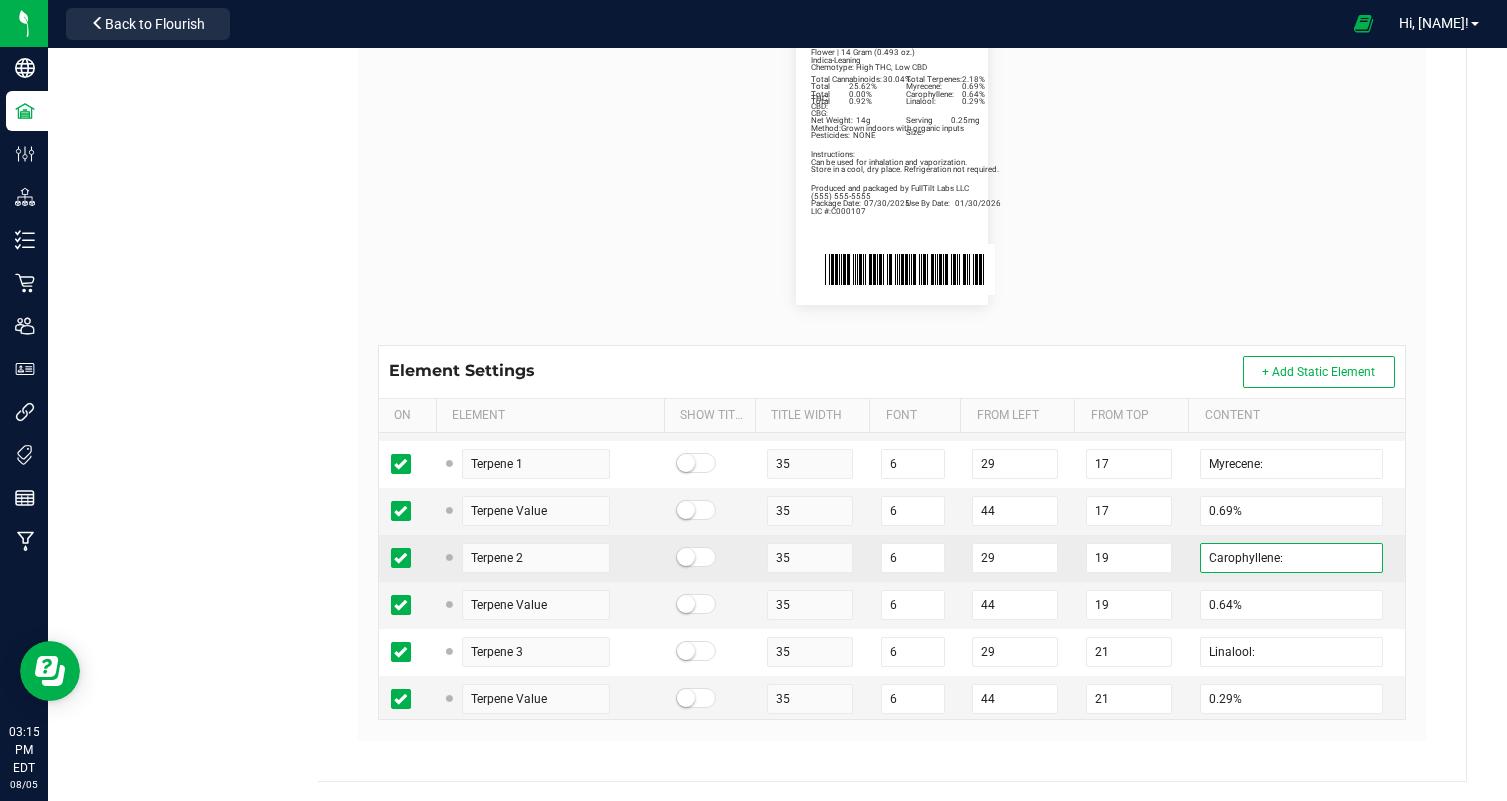 click on "Carophyllene:" at bounding box center (1291, 558) 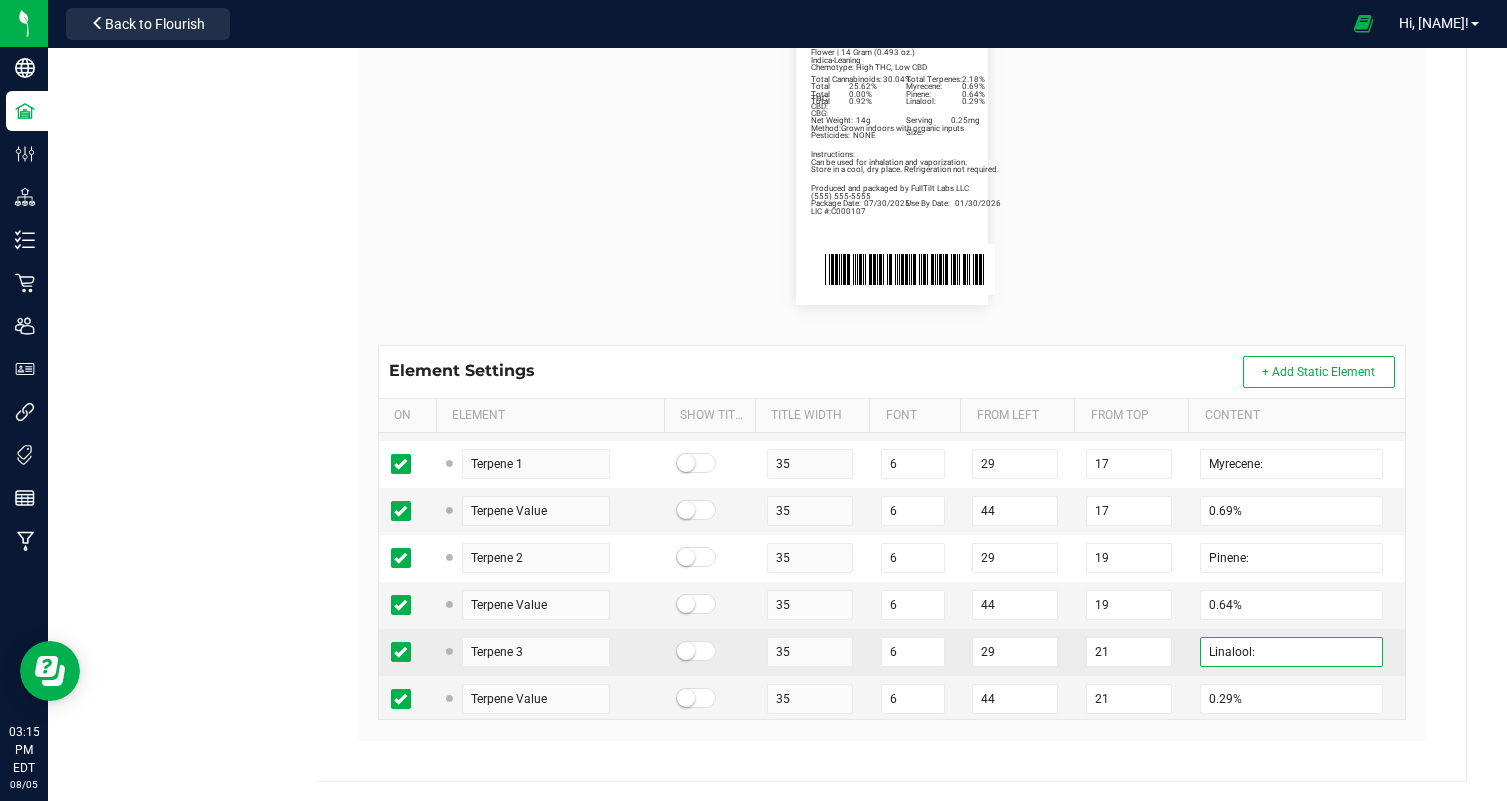 click on "Linalool:" at bounding box center (1291, 652) 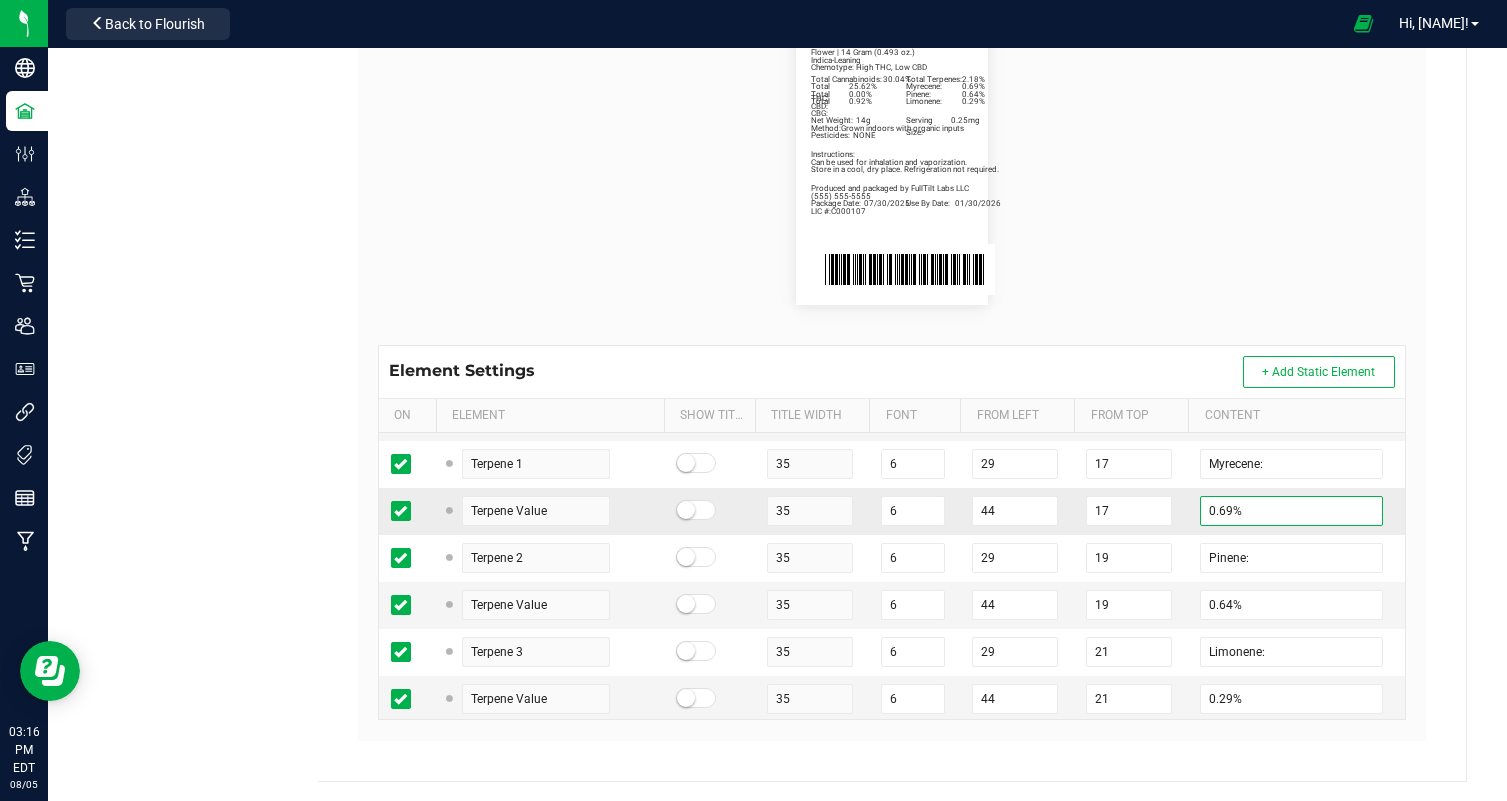 click on "0.69%" at bounding box center (1291, 511) 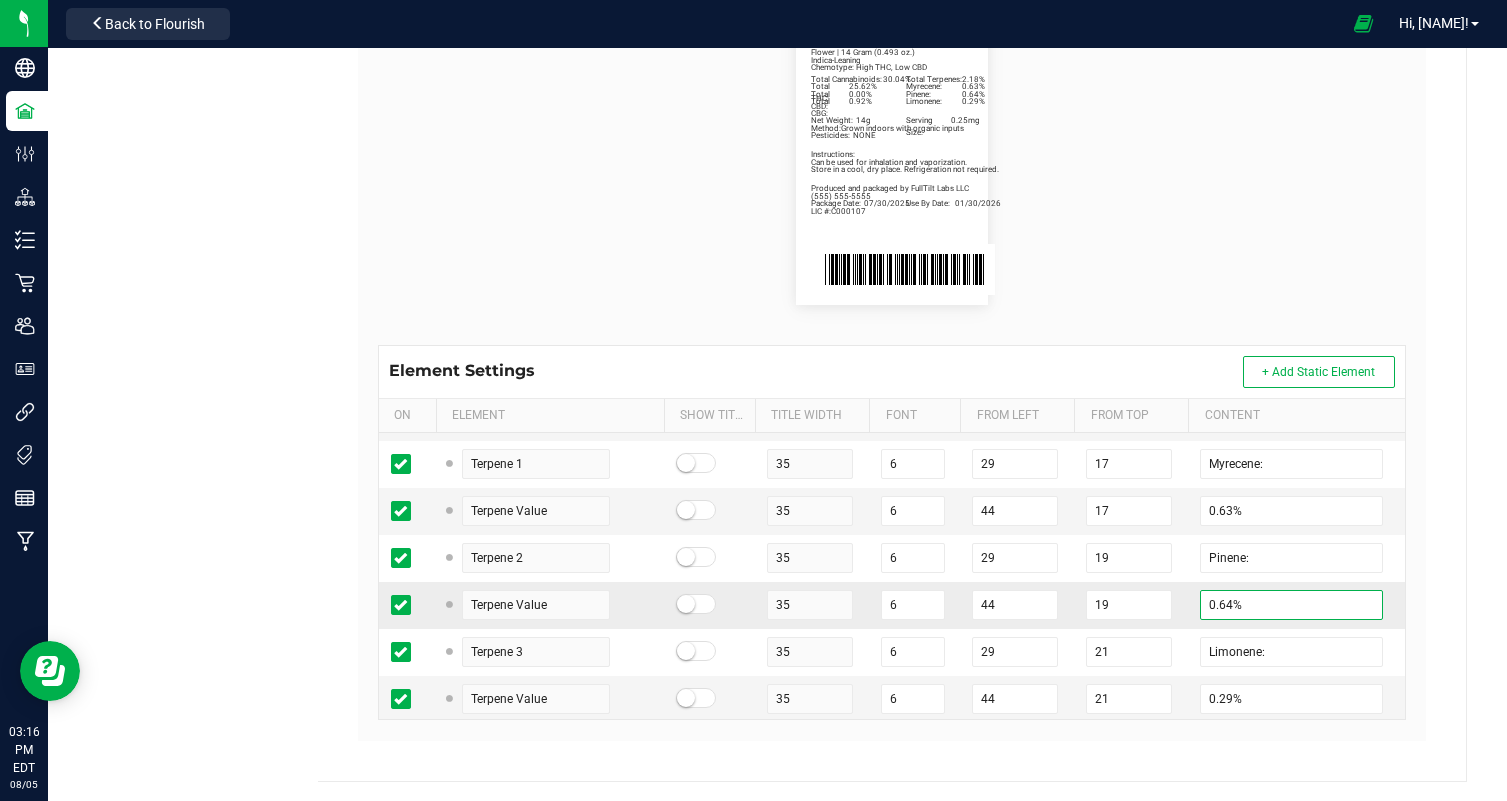 click on "0.64%" at bounding box center [1291, 605] 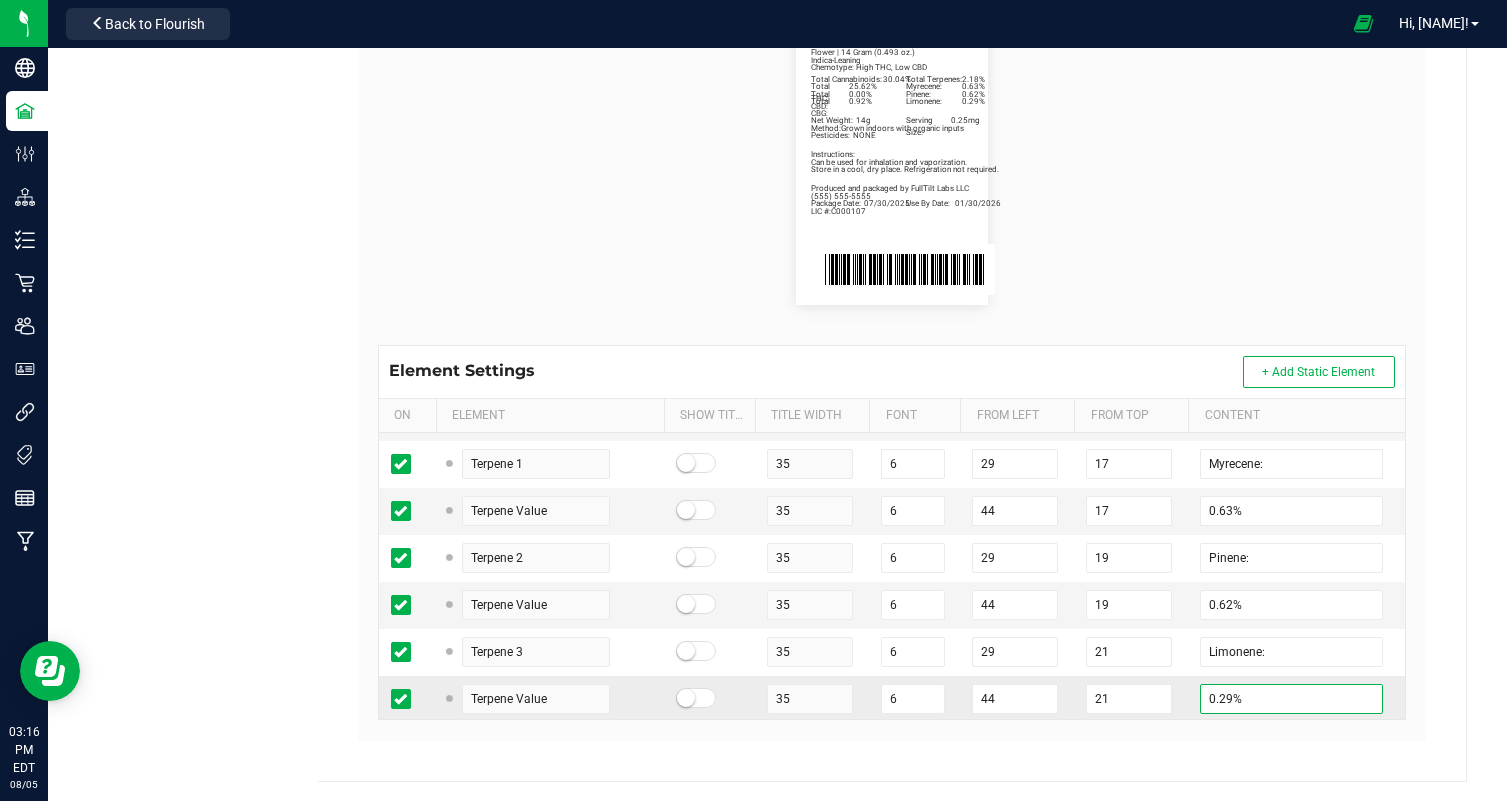 click on "0.29%" at bounding box center [1291, 699] 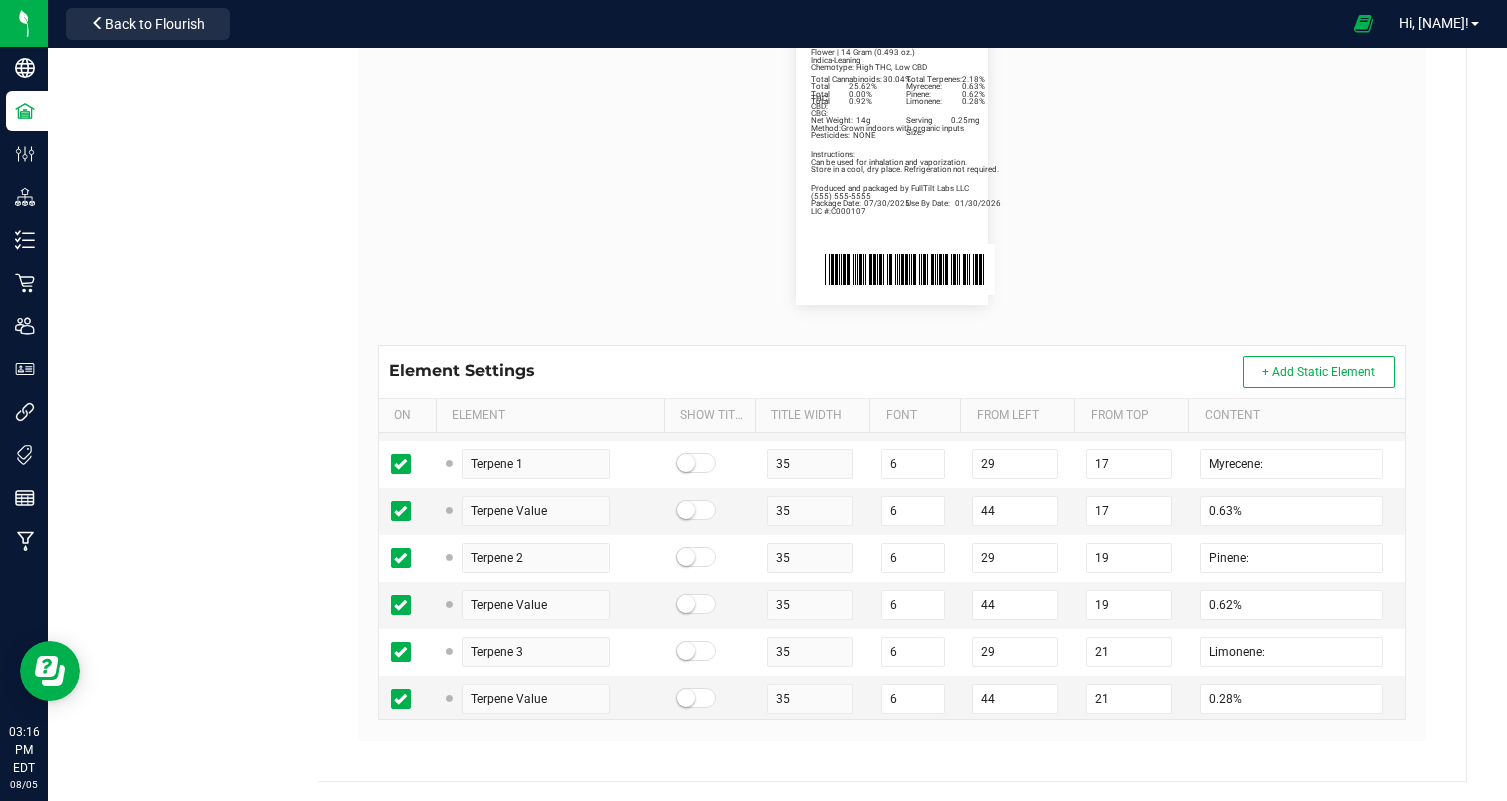 click on "Total Cannabinoids:   30.04%   Total Terpenes:   2.18%   Indica-Leaning   Chemotype:   High THC, Low CBD   Produced and packaged by FullTilt Labs LLC   Store in a cool, dry place. Refrigeration not required.   Instructions:      Can be used for inhalation and vaporization.   Method:   Grown indoors with organic inputs   Pesticides:   NONE   (609) 895-6678   LIC #:C000107      Myrecene:   0.63%   Pinene:   0.62%   Limonene:   0.28%   Pineapple Express   Package Date:   07/30/2025   Use By Date:    01/30/2026   Total THC:   25.62%    Total CBD:   0.00%    Total CBG:   0.92%   Net Weight:   14g   Serving Size:   0.25mg   Flower | 14 Gram (0.493 oz.)" at bounding box center [892, 161] 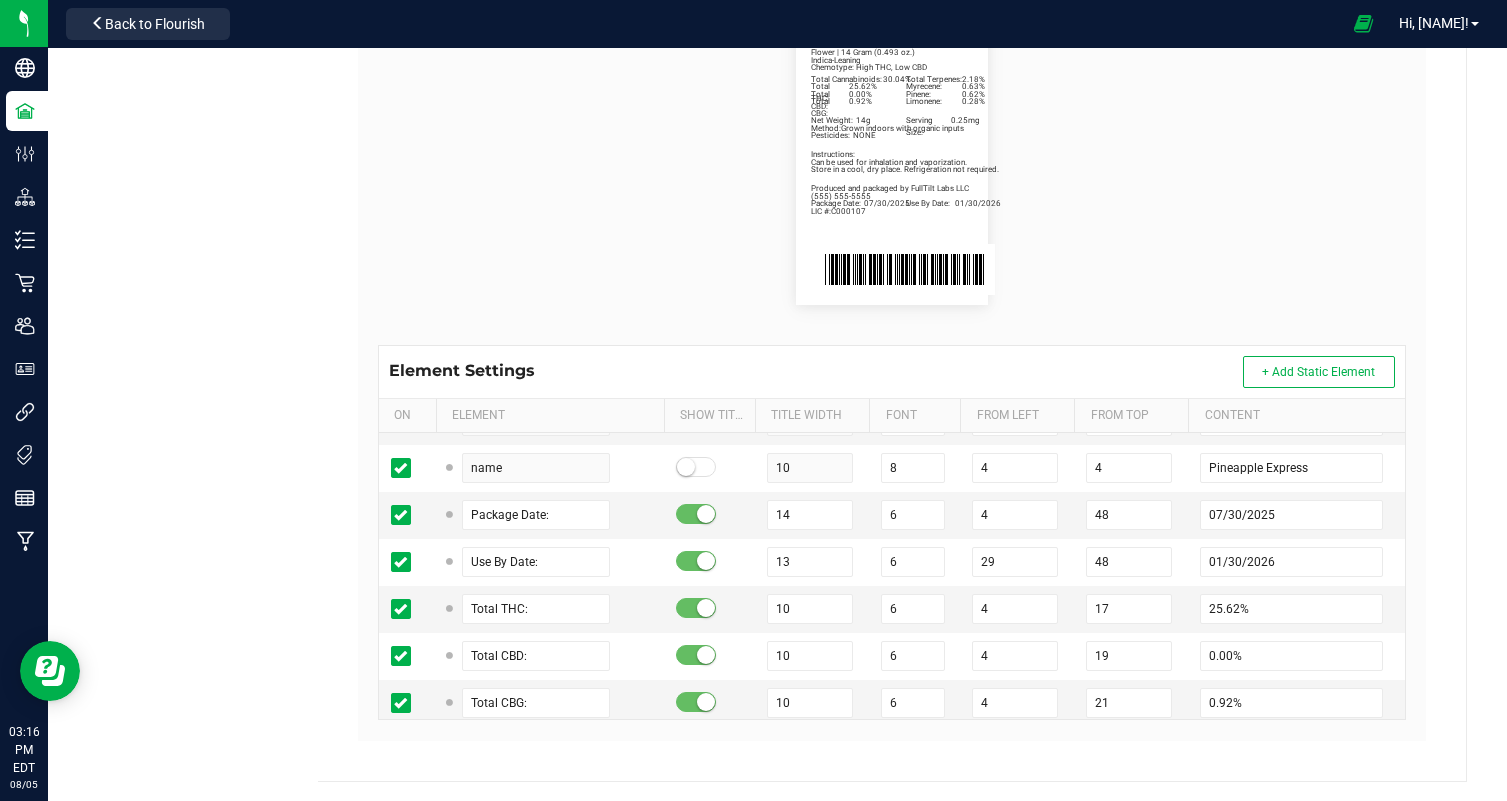 scroll, scrollTop: 828, scrollLeft: 0, axis: vertical 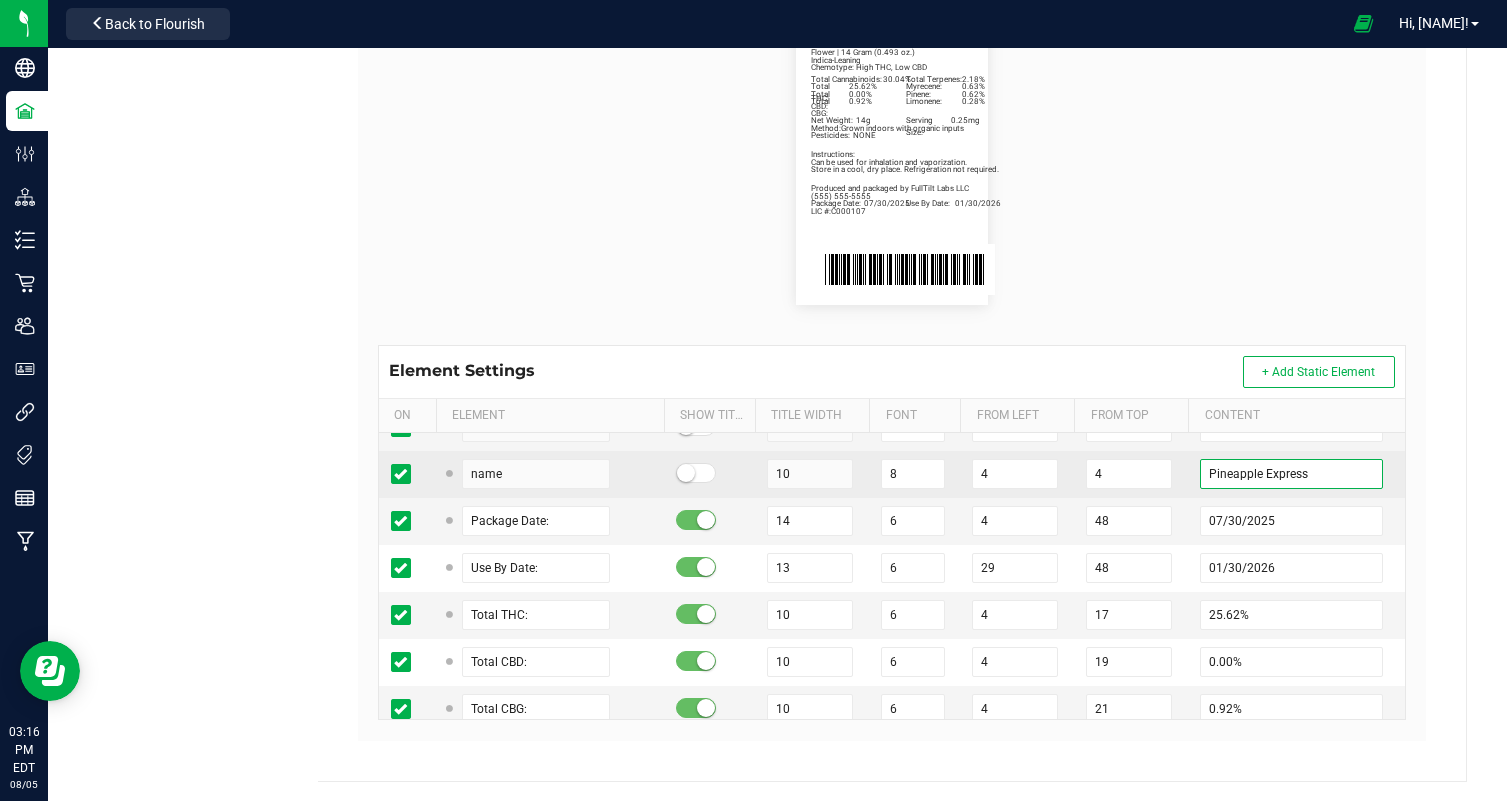 click on "Pineapple Express" at bounding box center (1291, 474) 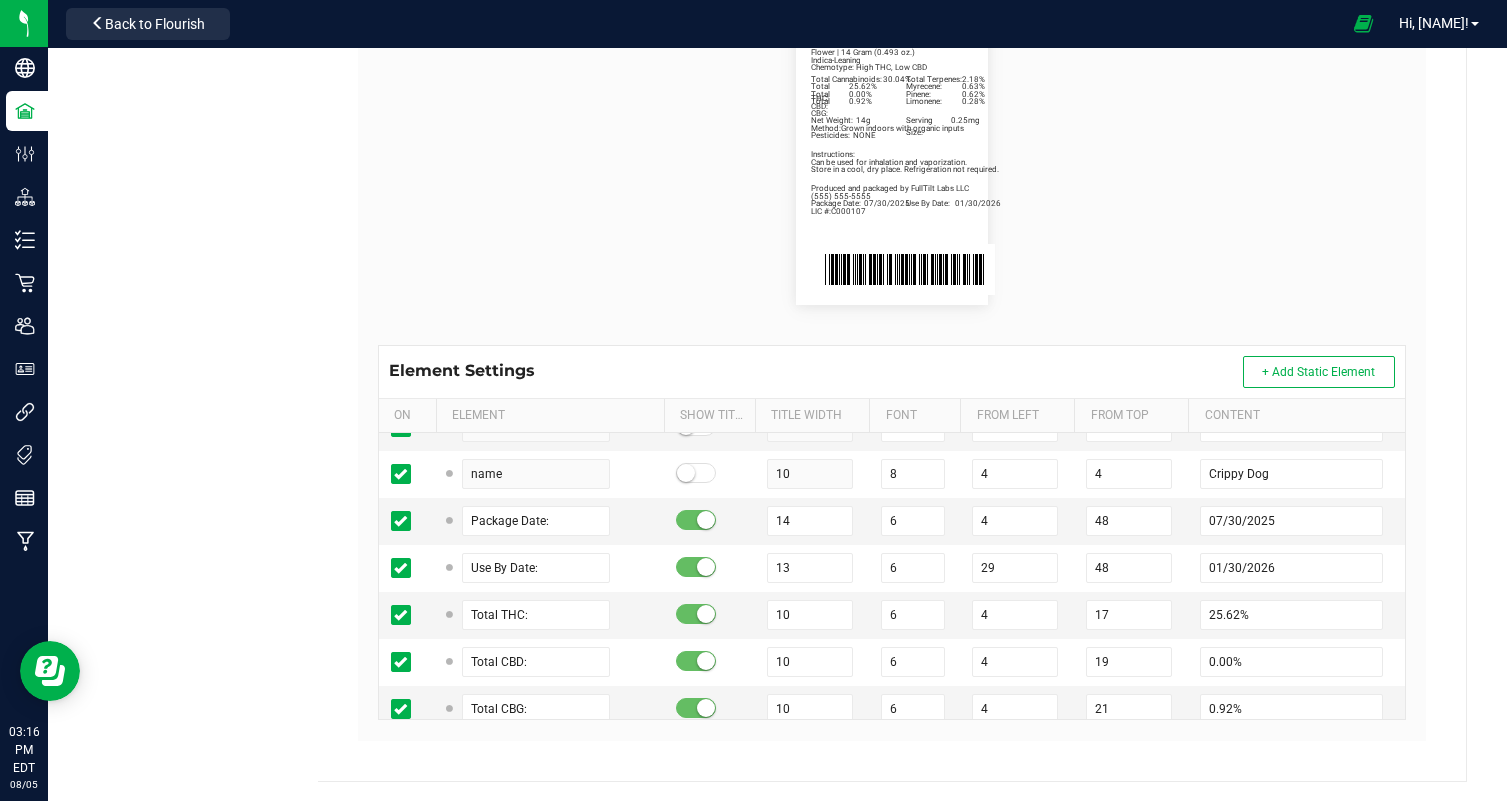 click on "Total Cannabinoids:   30.04%   Total Terpenes:   2.18%   Indica-Leaning   Chemotype:   High THC, Low CBD   Produced and packaged by FullTilt Labs LLC   Store in a cool, dry place. Refrigeration not required.   Instructions:      Can be used for inhalation and vaporization.   Method:   Grown indoors with organic inputs   Pesticides:   NONE   (609) 895-6678   LIC #:C000107      Myrecene:   0.63%   Pinene:   0.62%   Limonene:   0.28%   Crippy Dog   Package Date:   07/30/2025   Use By Date:    01/30/2026   Total THC:   25.62%    Total CBD:   0.00%    Total CBG:   0.92%   Net Weight:   14g   Serving Size:   0.25mg   Flower | 14 Gram (0.493 oz.)" at bounding box center [892, 161] 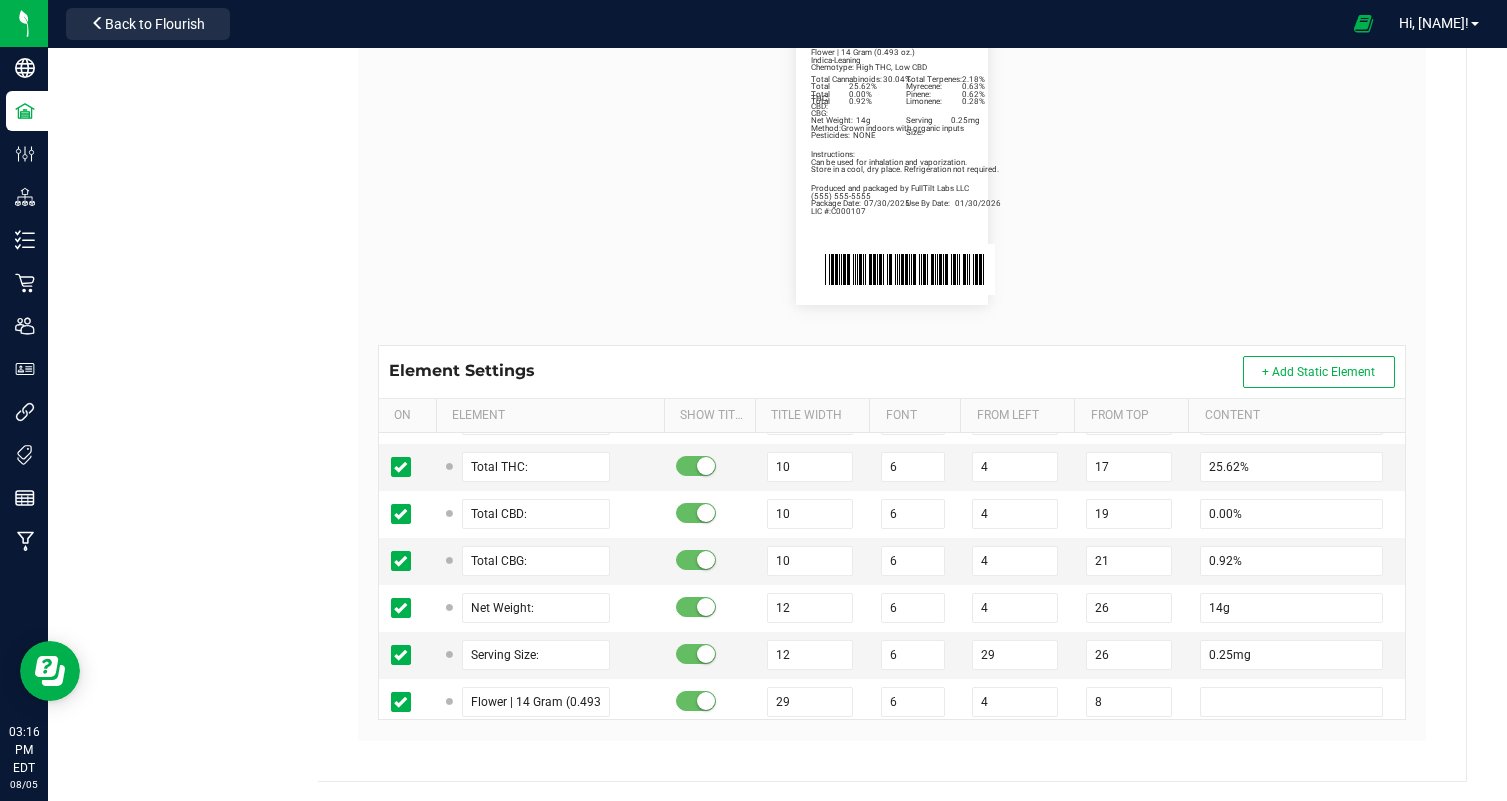 scroll, scrollTop: 987, scrollLeft: 0, axis: vertical 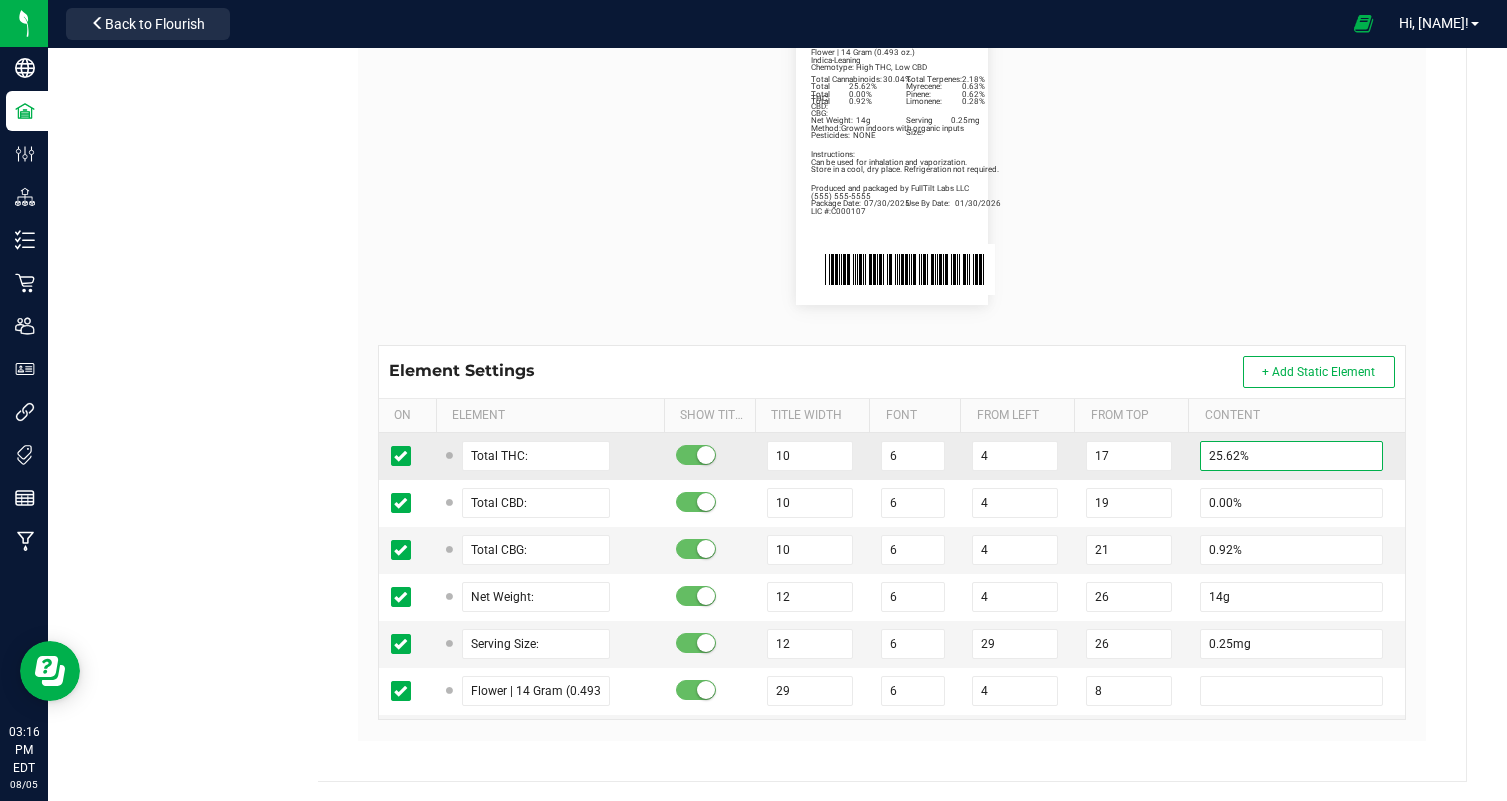 click on "25.62%" at bounding box center [1291, 456] 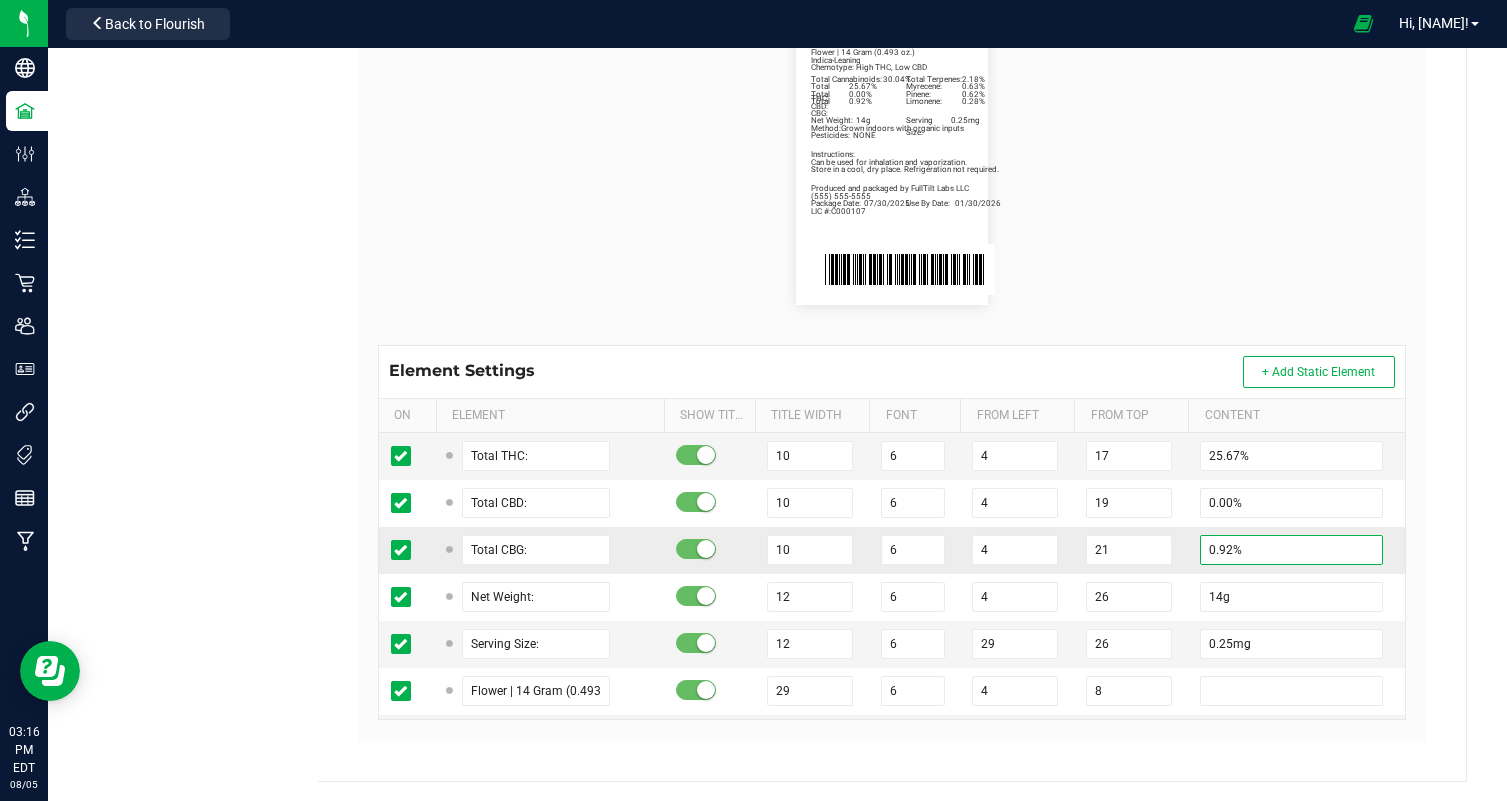click on "0.92%" at bounding box center [1291, 550] 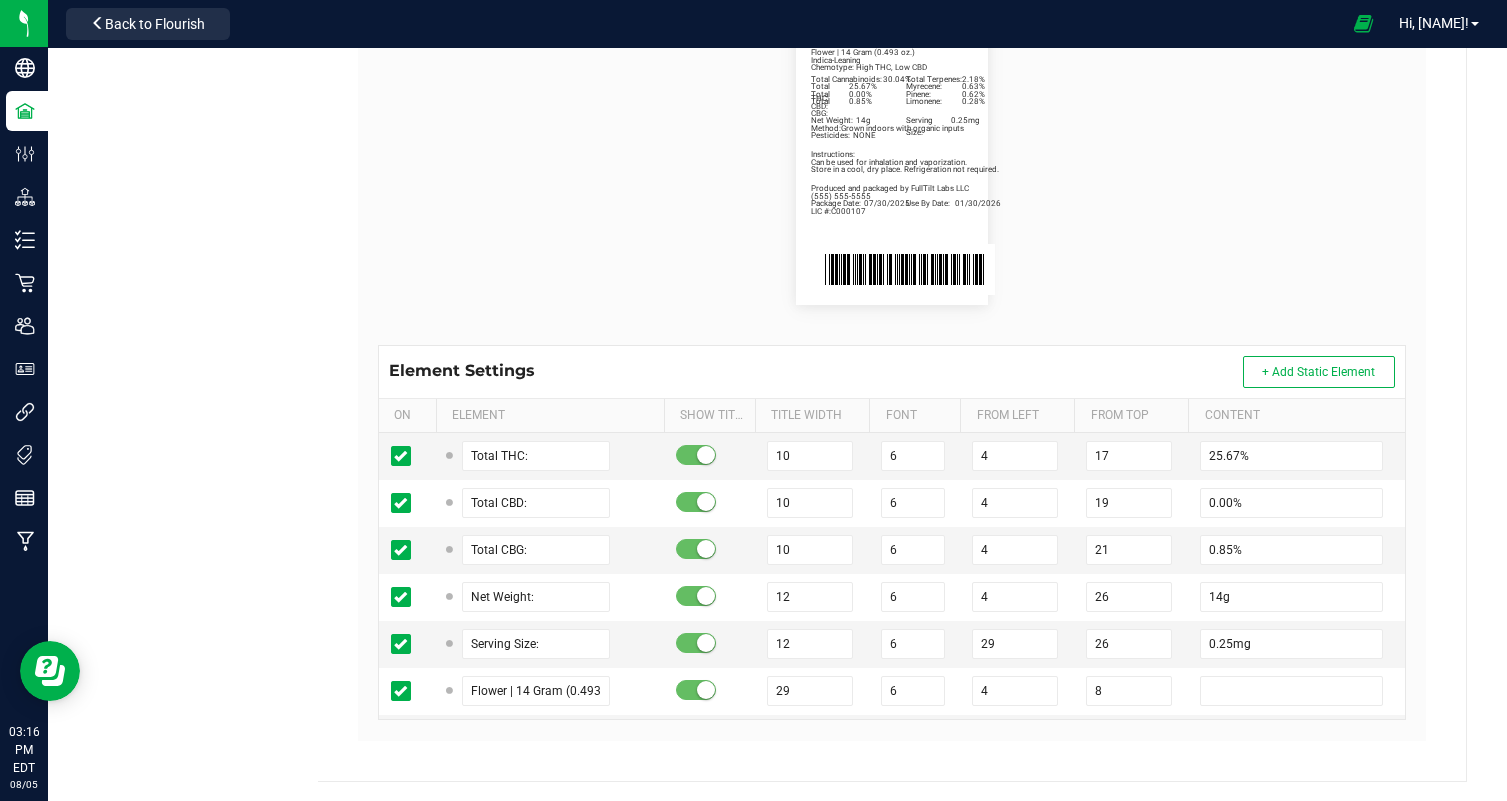 click on "Total Cannabinoids:   30.04%   Total Terpenes:   2.18%   Indica-Leaning   Chemotype:   High THC, Low CBD   Produced and packaged by FullTilt Labs LLC   Store in a cool, dry place. Refrigeration not required.   Instructions:      Can be used for inhalation and vaporization.   Method:   Grown indoors with organic inputs   Pesticides:   NONE   (609) 895-6678   LIC #:C000107      Myrecene:   0.63%   Pinene:   0.62%   Limonene:   0.28%   Crippy Dog   Package Date:   07/30/2025   Use By Date:    01/30/2026   Total THC:   25.67%    Total CBD:   0.00%    Total CBG:   0.85%   Net Weight:   14g   Serving Size:   0.25mg   Flower | 14 Gram (0.493 oz.)" at bounding box center (892, 161) 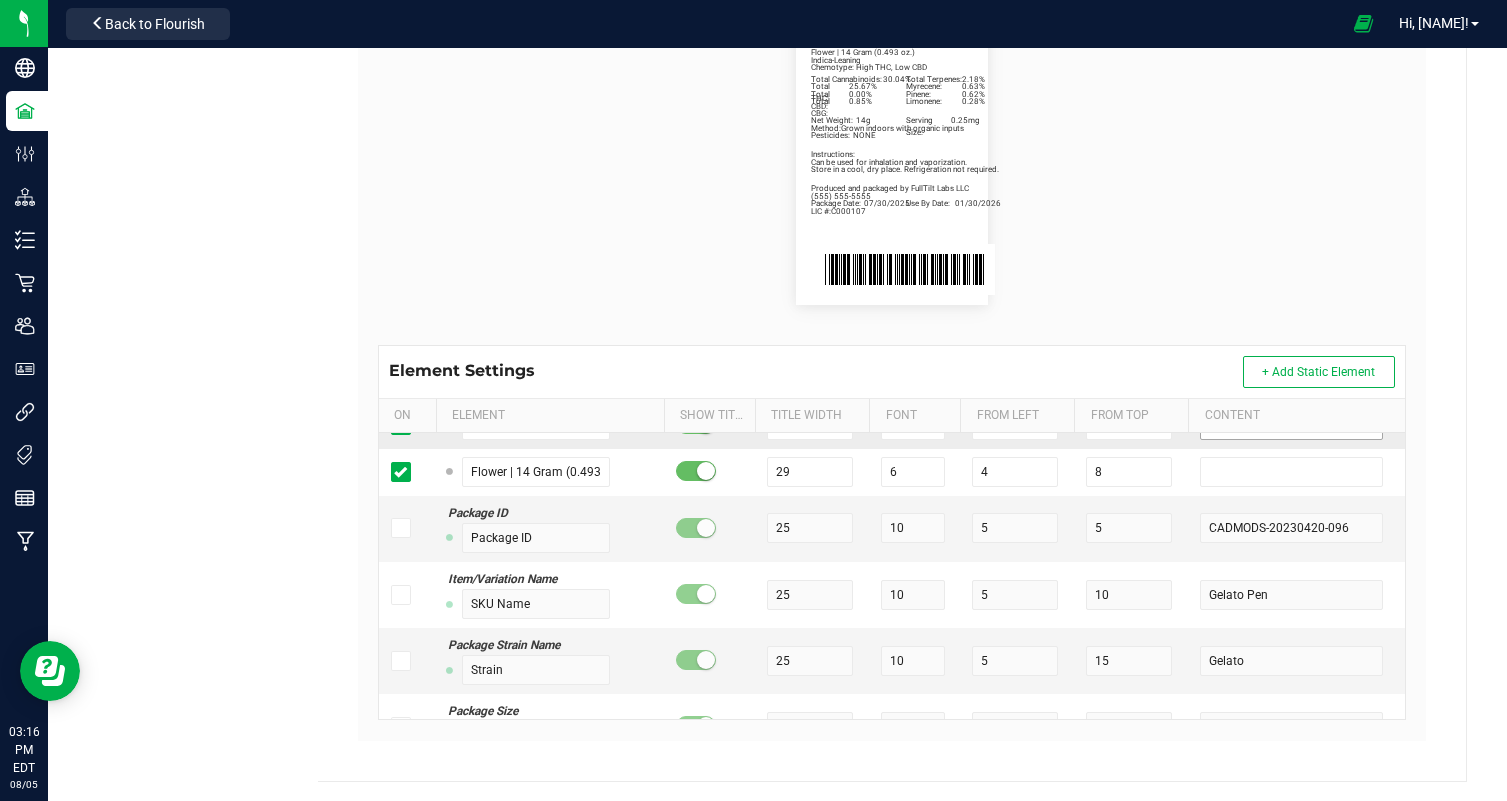 scroll, scrollTop: 1205, scrollLeft: 0, axis: vertical 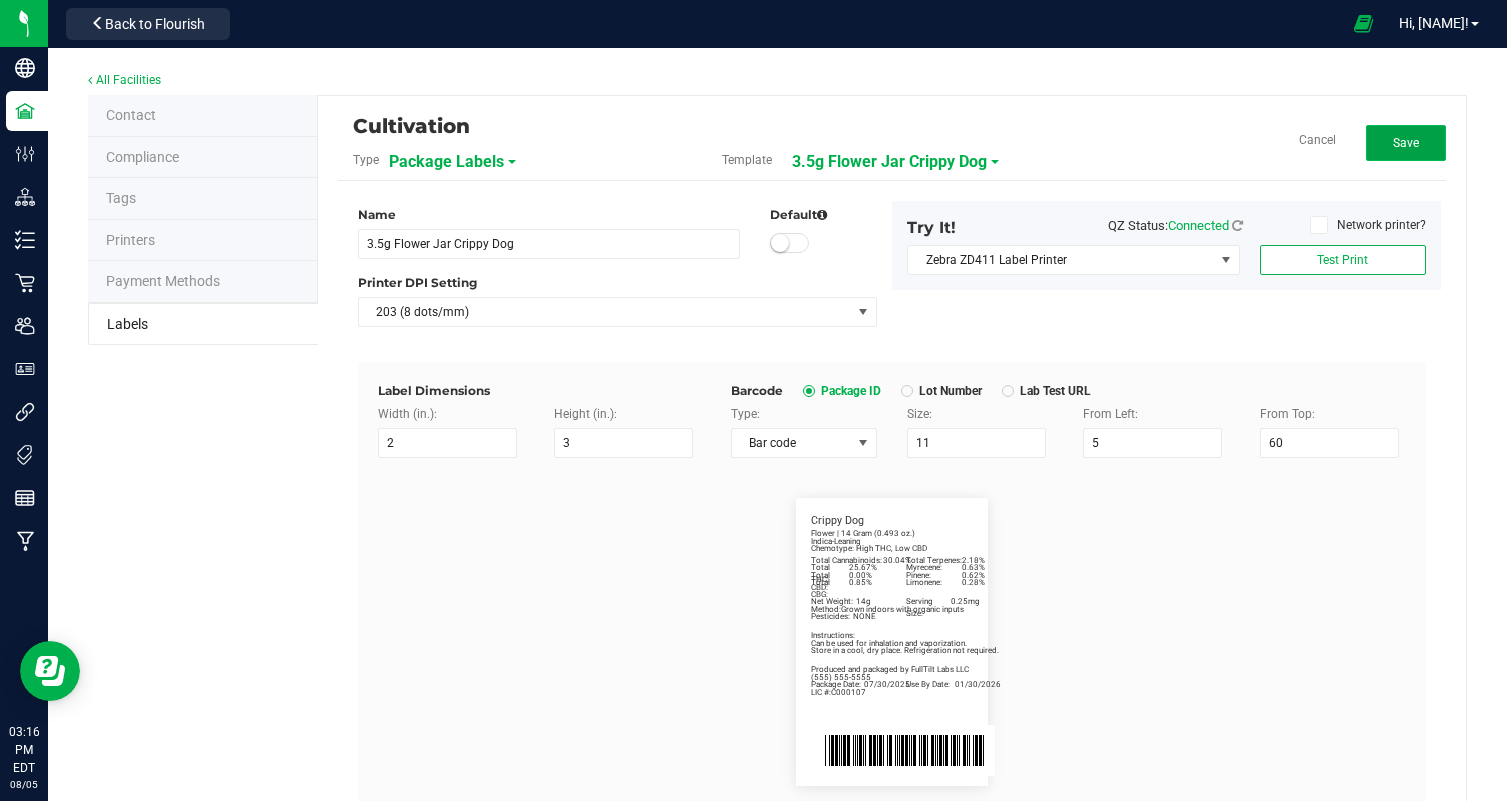 click on "Save" at bounding box center (1406, 143) 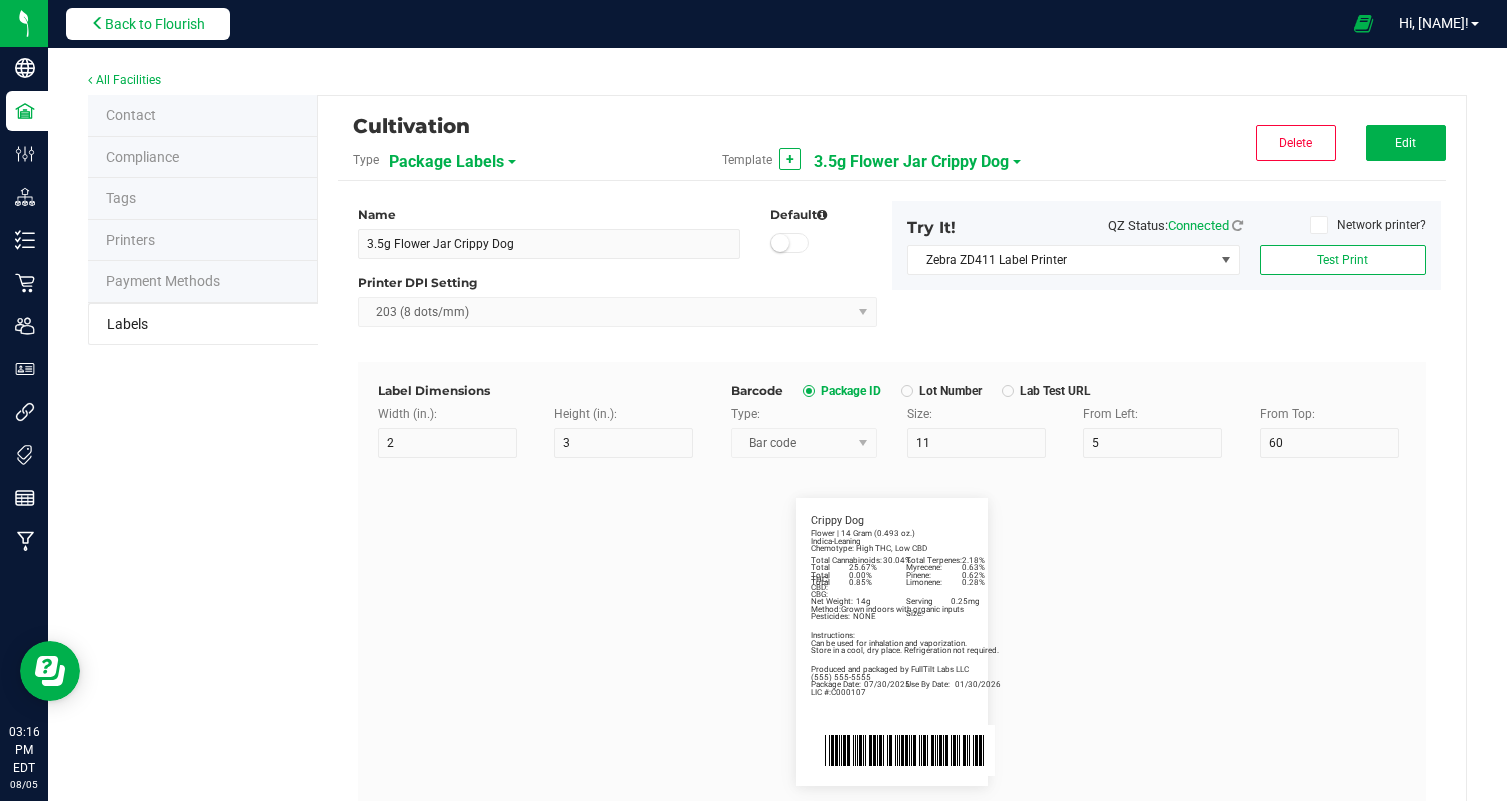 click on "Back to Flourish" at bounding box center (155, 24) 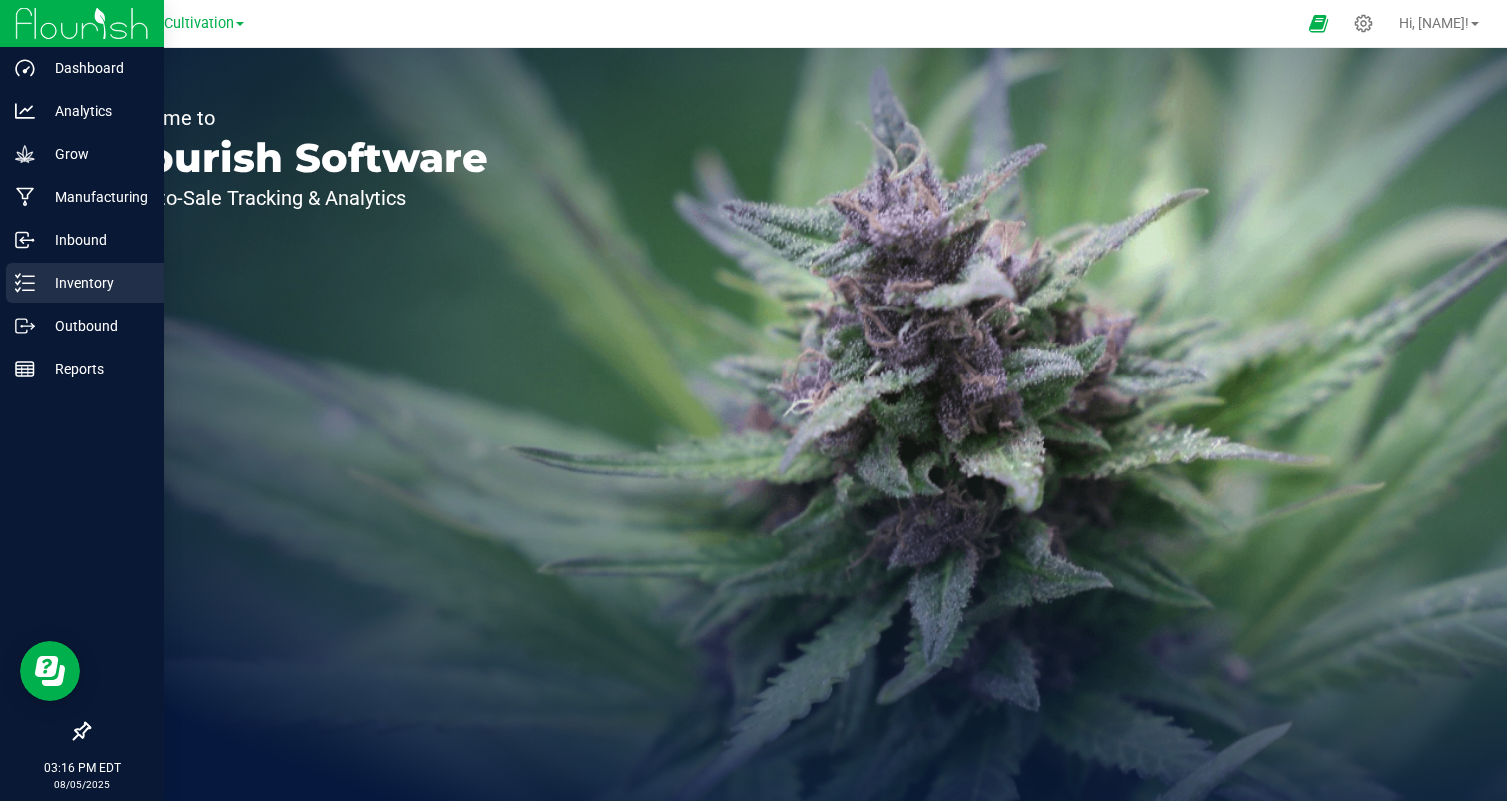click on "Inventory" at bounding box center (95, 283) 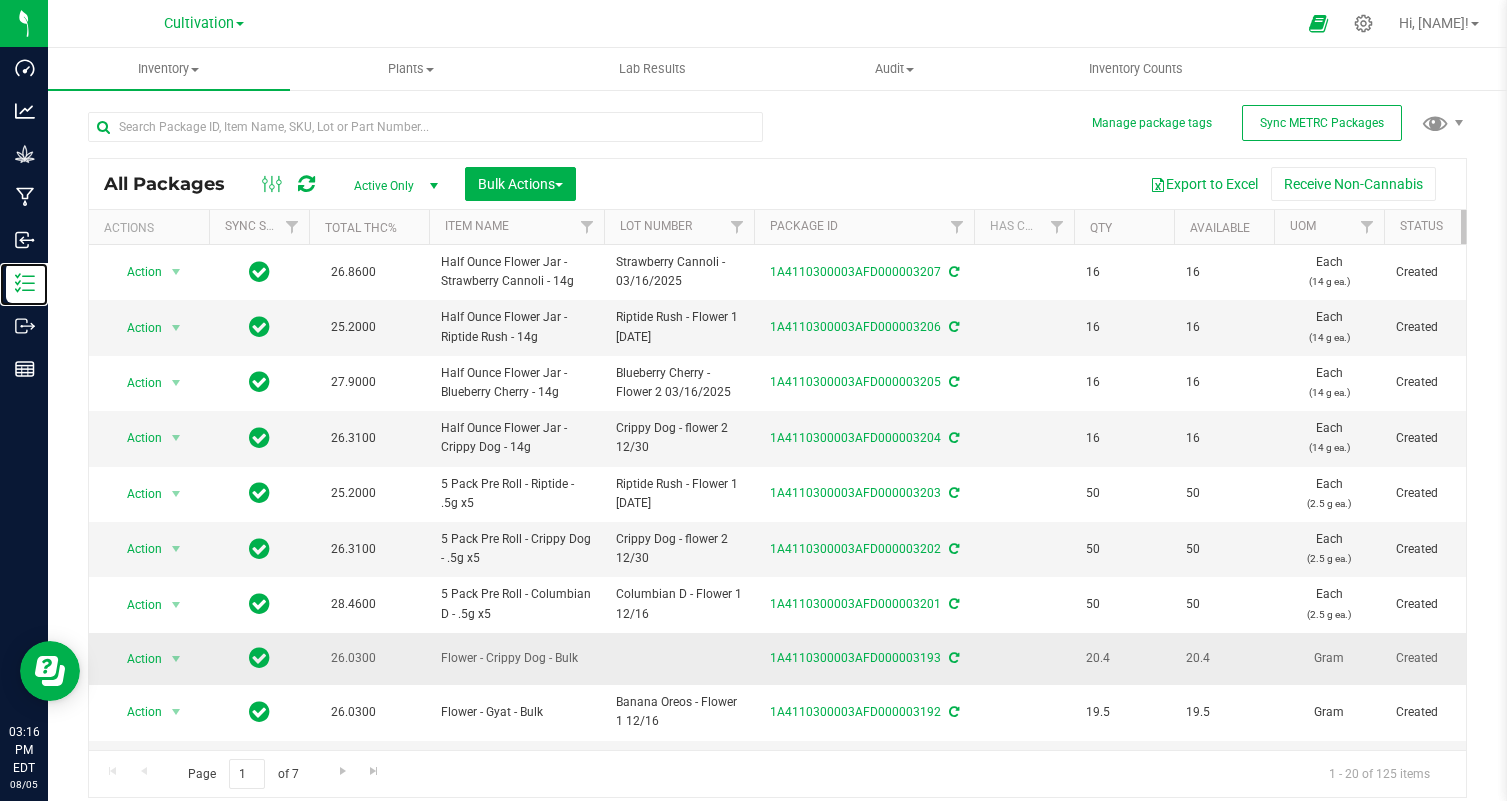 scroll, scrollTop: 0, scrollLeft: 77, axis: horizontal 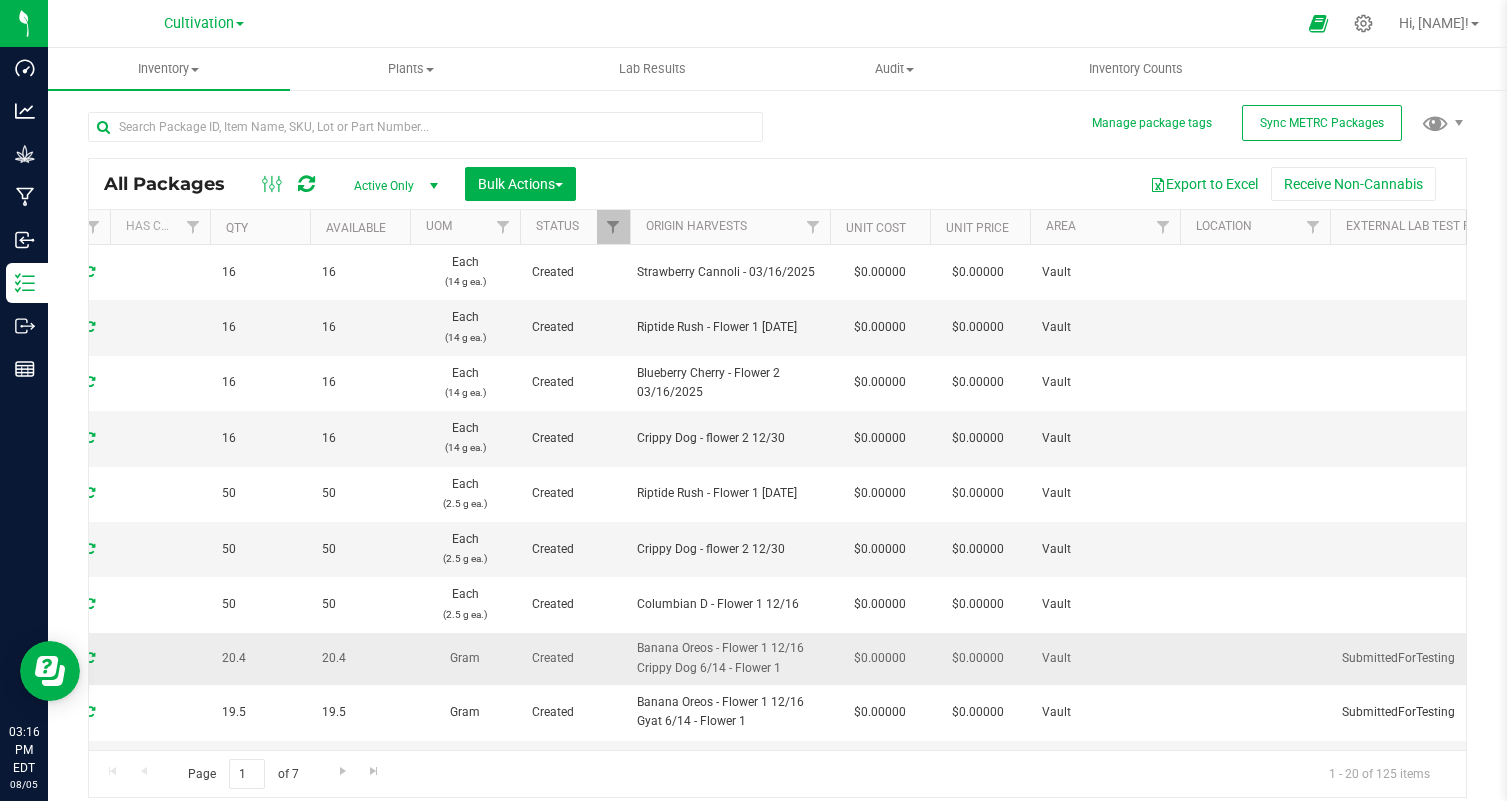 click on "Banana Oreos - Flower 1 12/16" at bounding box center [730, 648] 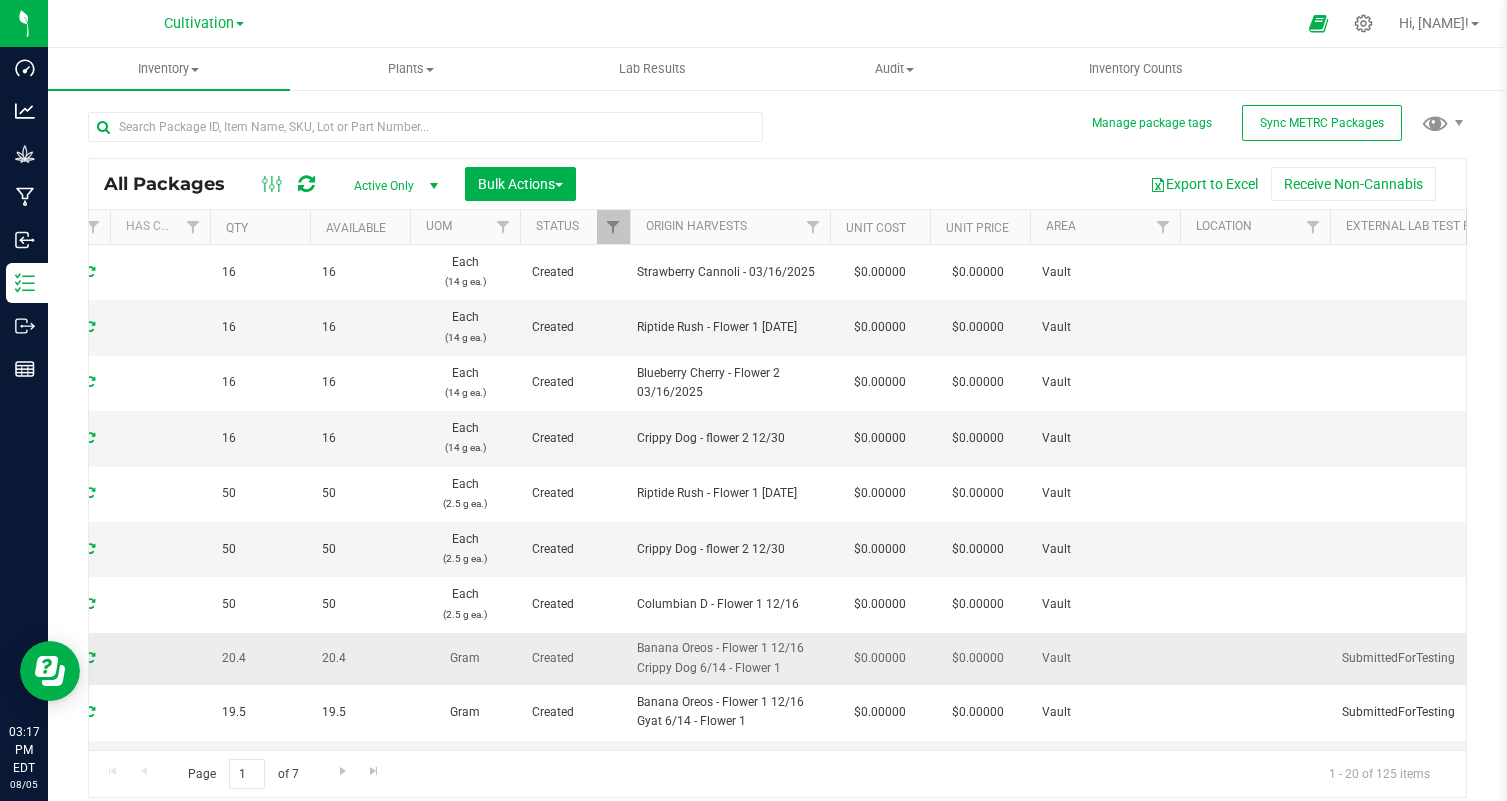scroll, scrollTop: 0, scrollLeft: 1002, axis: horizontal 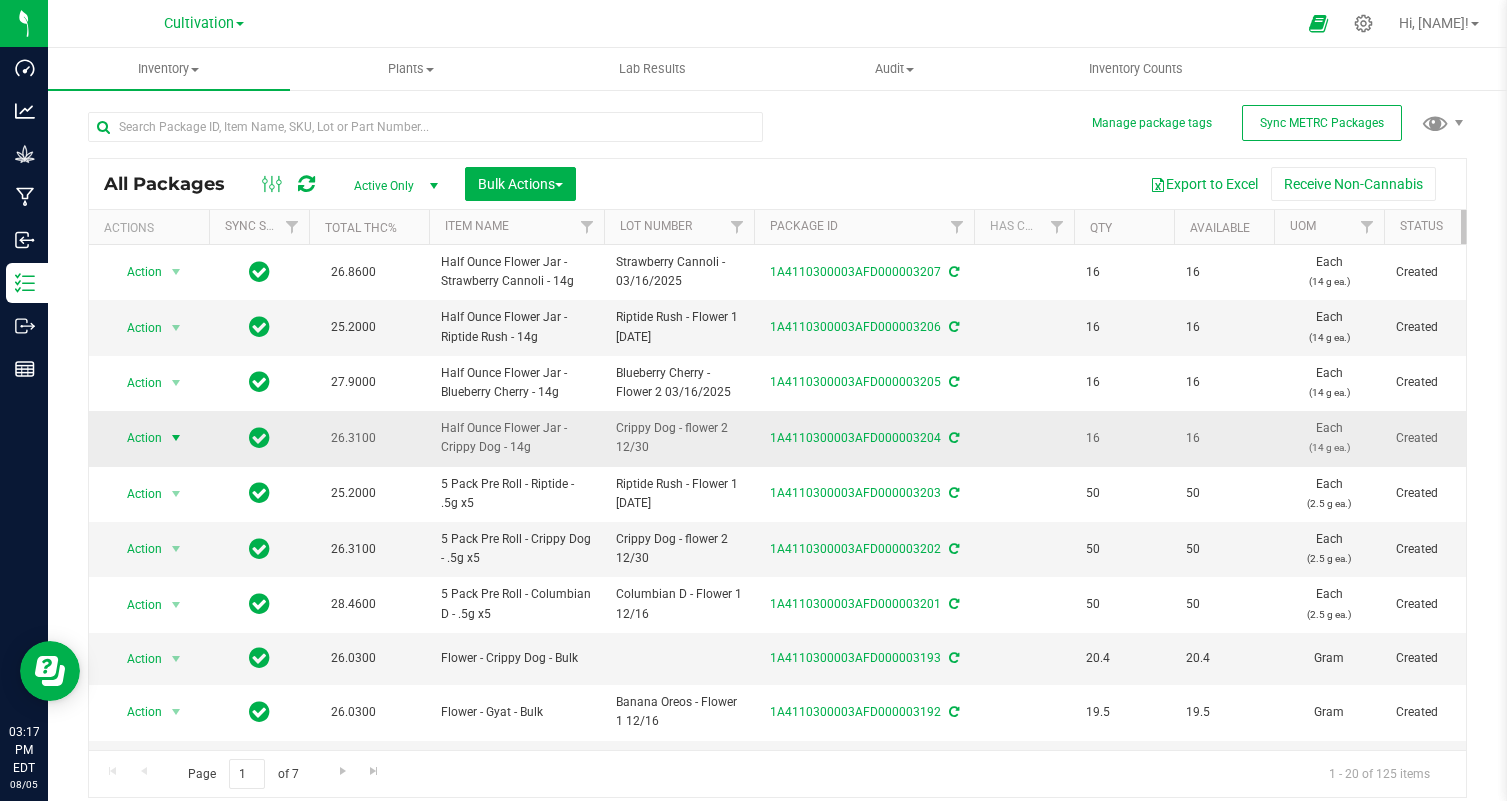 click on "Action" at bounding box center [136, 438] 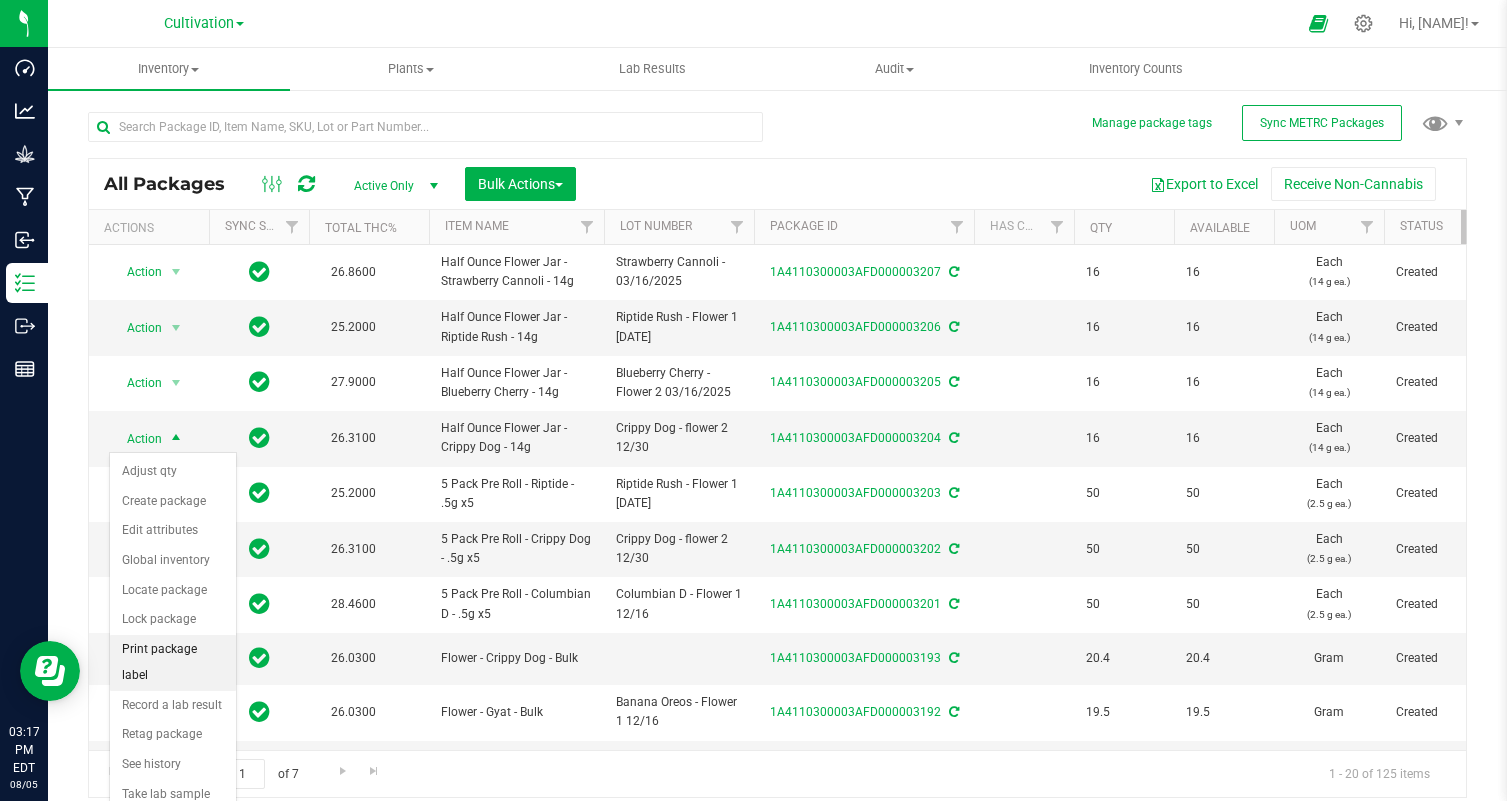 click on "Print package label" at bounding box center [173, 662] 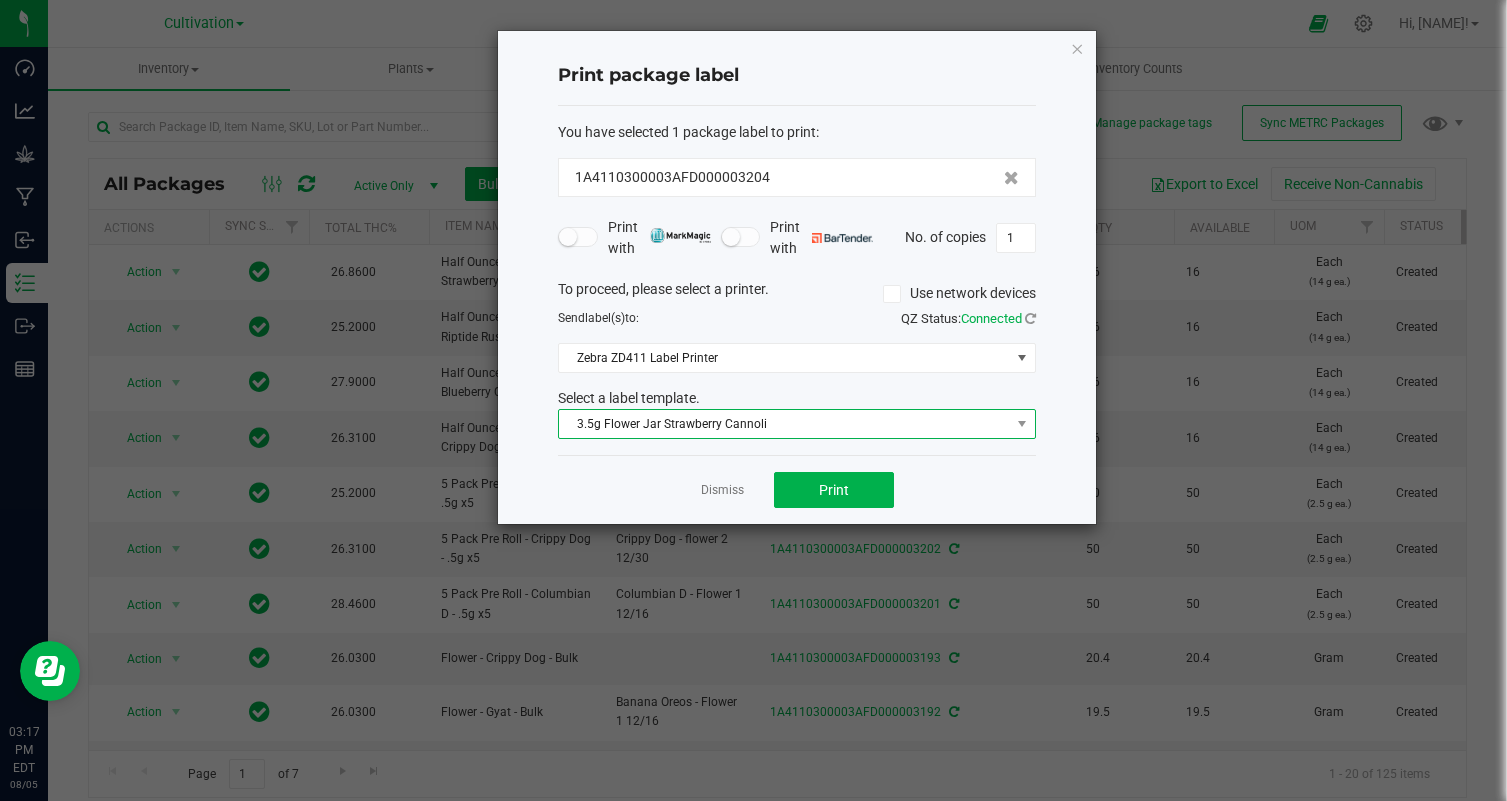 click on "3.5g Flower Jar Strawberry Cannoli" at bounding box center (784, 424) 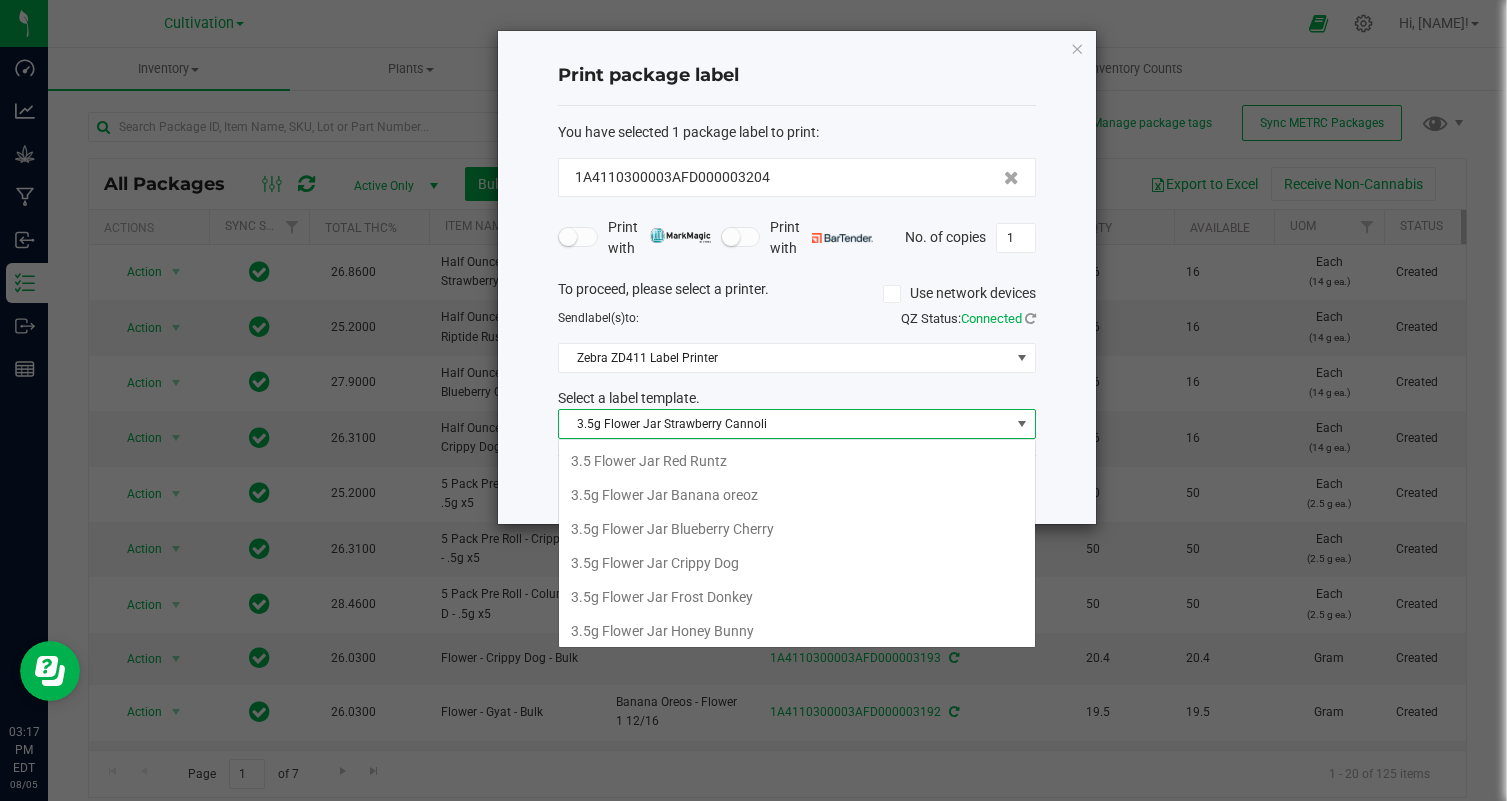 scroll, scrollTop: 99970, scrollLeft: 99522, axis: both 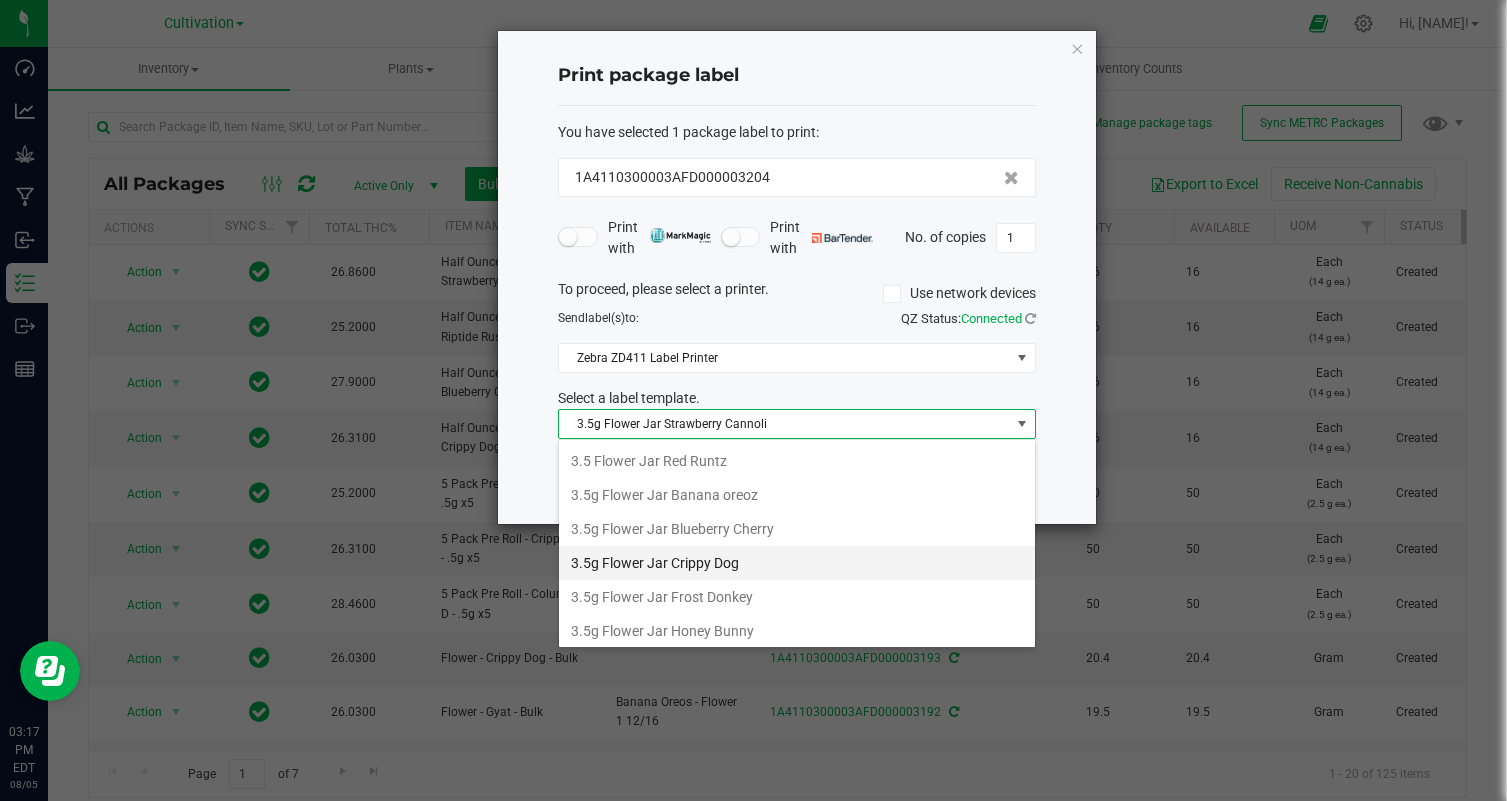 click on "3.5g Flower Jar Crippy Dog" at bounding box center (797, 563) 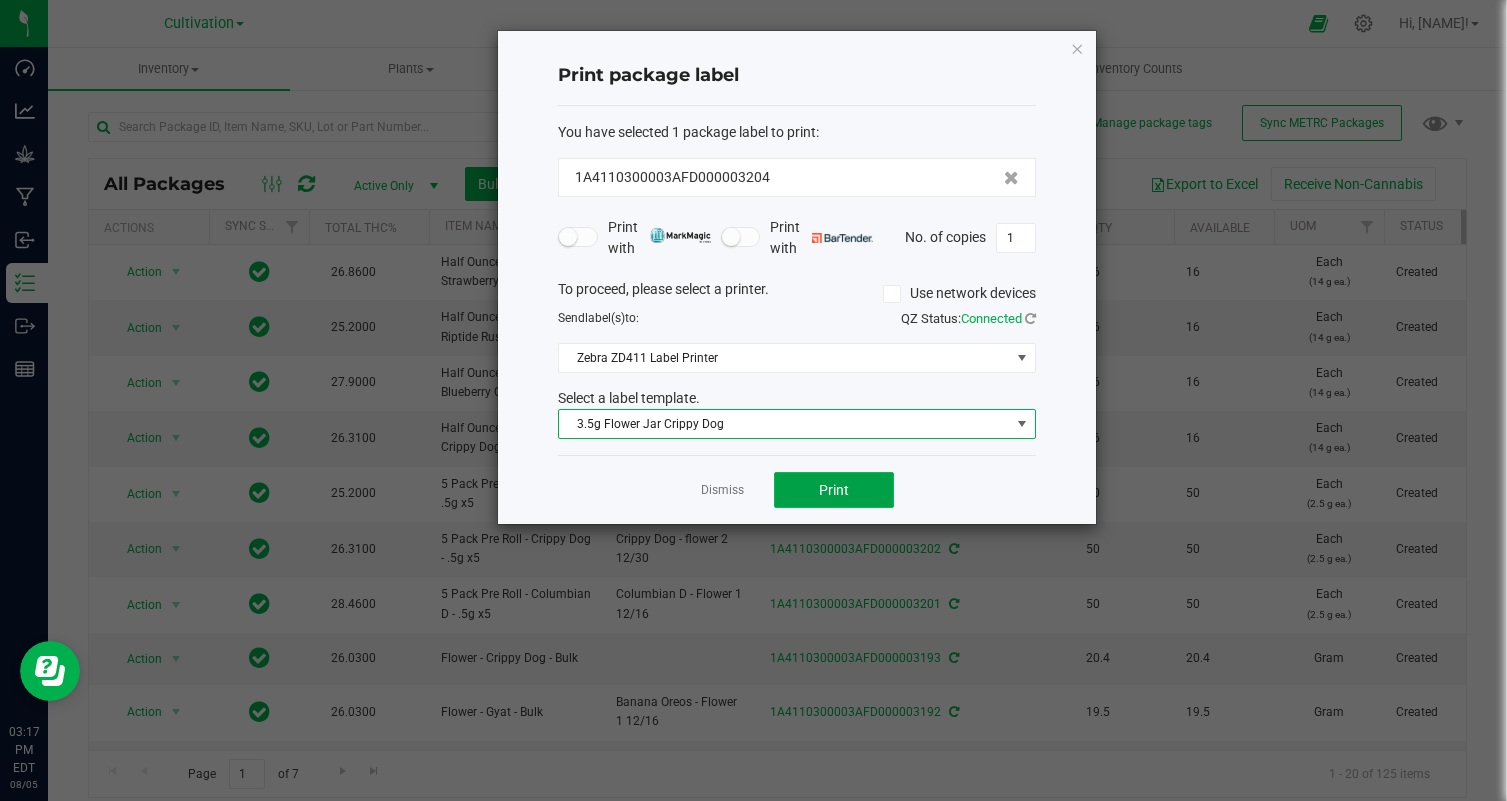 click on "Print" 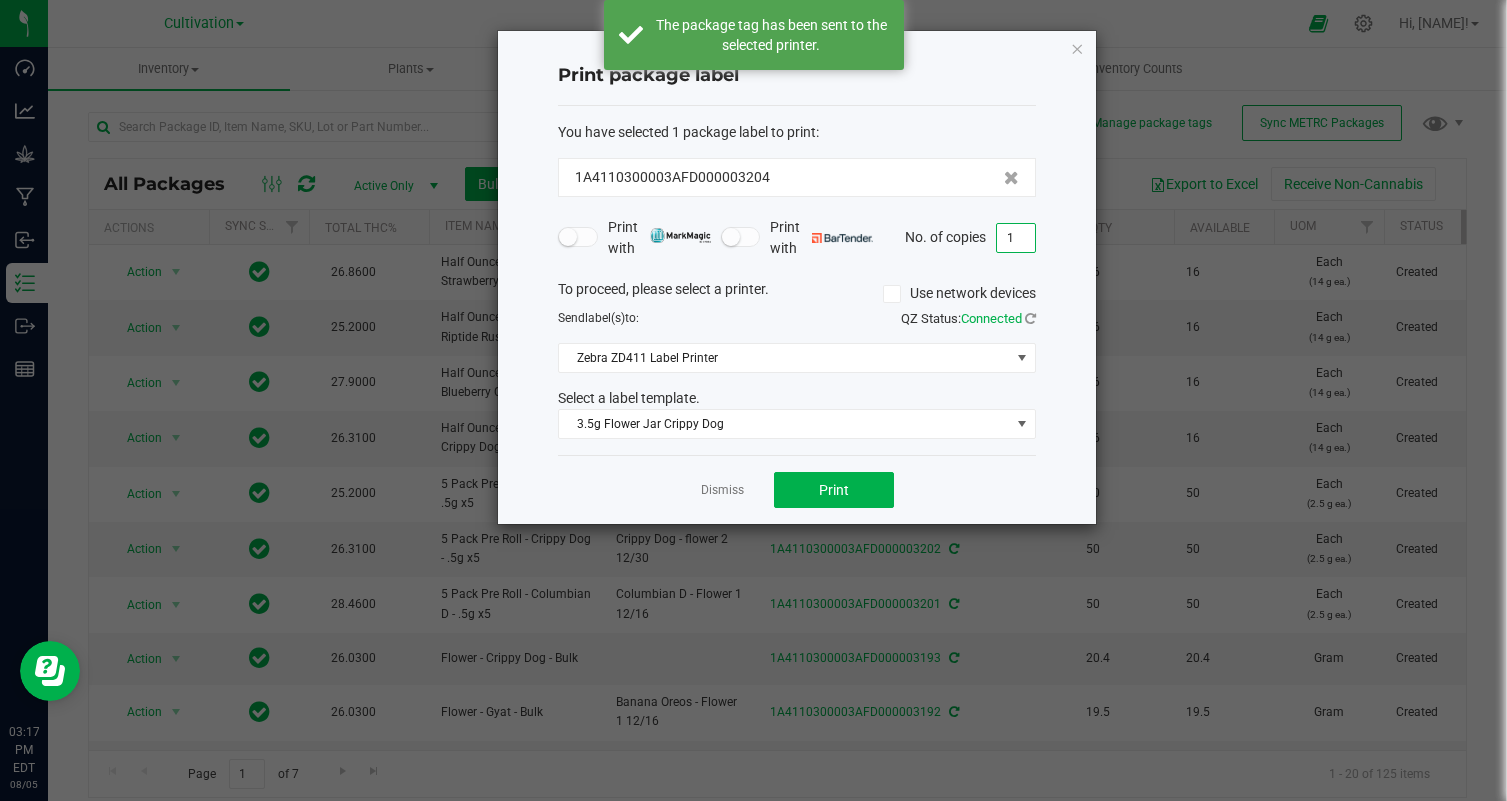 click on "1" at bounding box center (1016, 238) 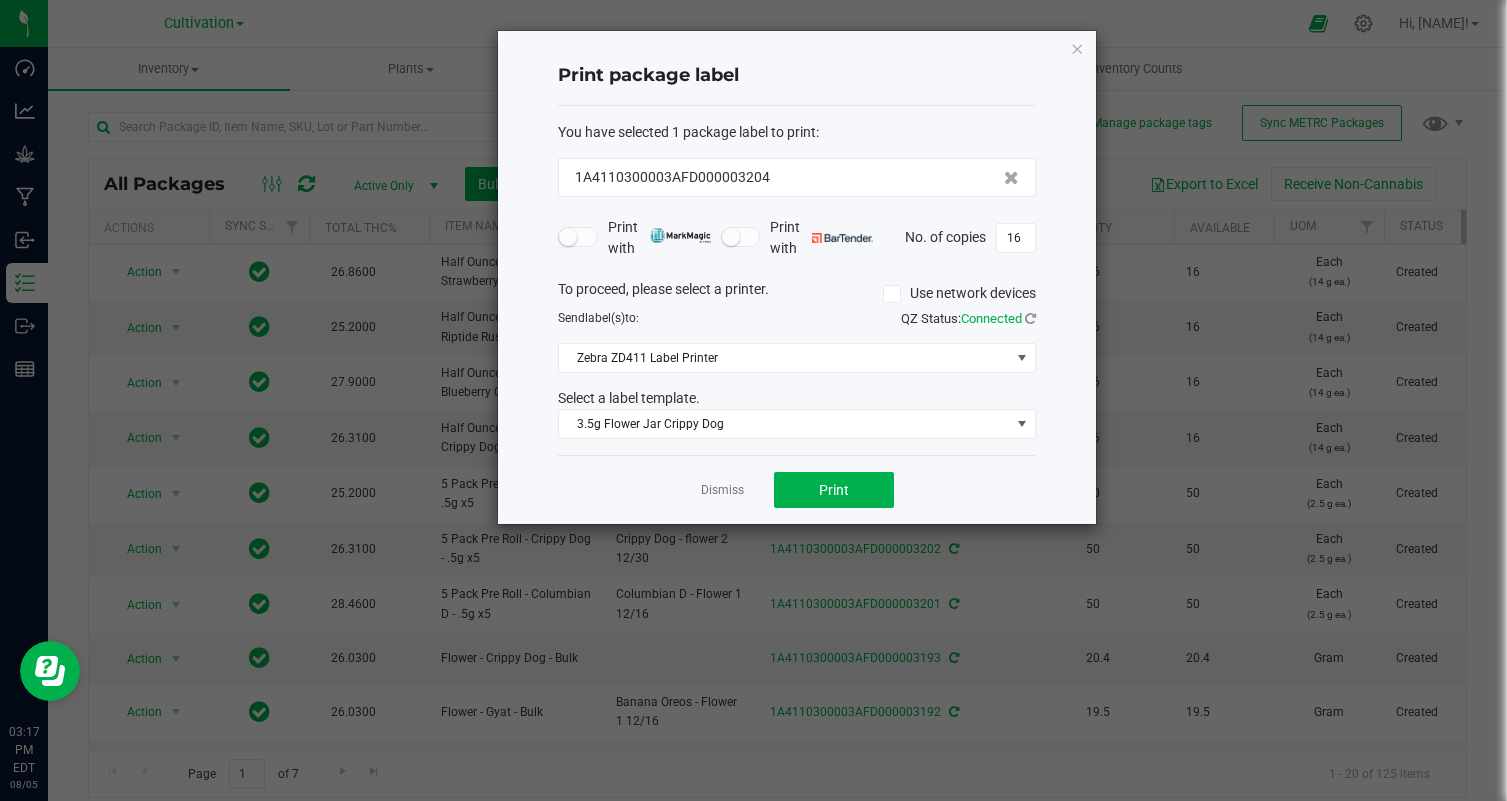 click on "Dismiss   Print" 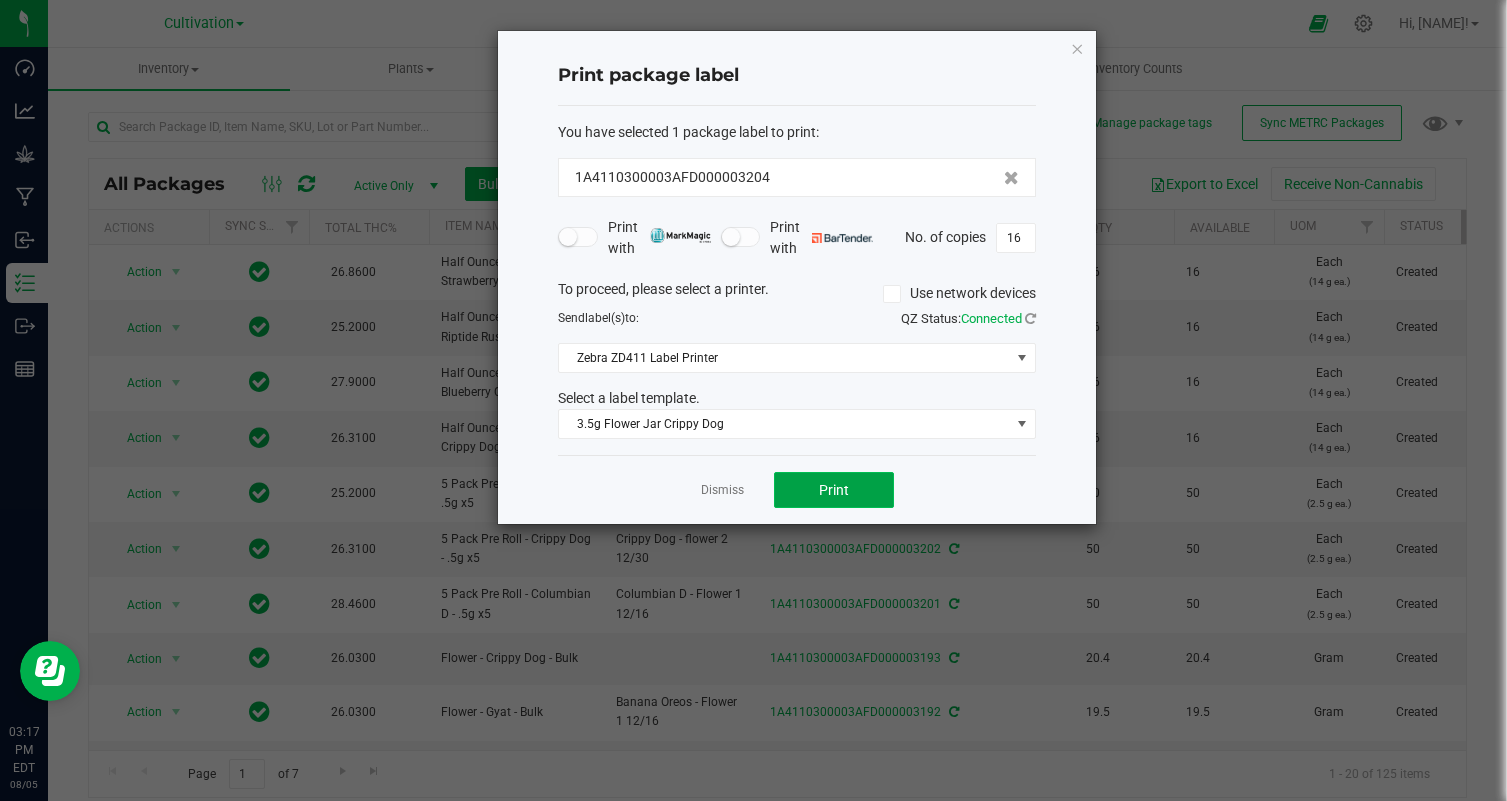 click on "Print" 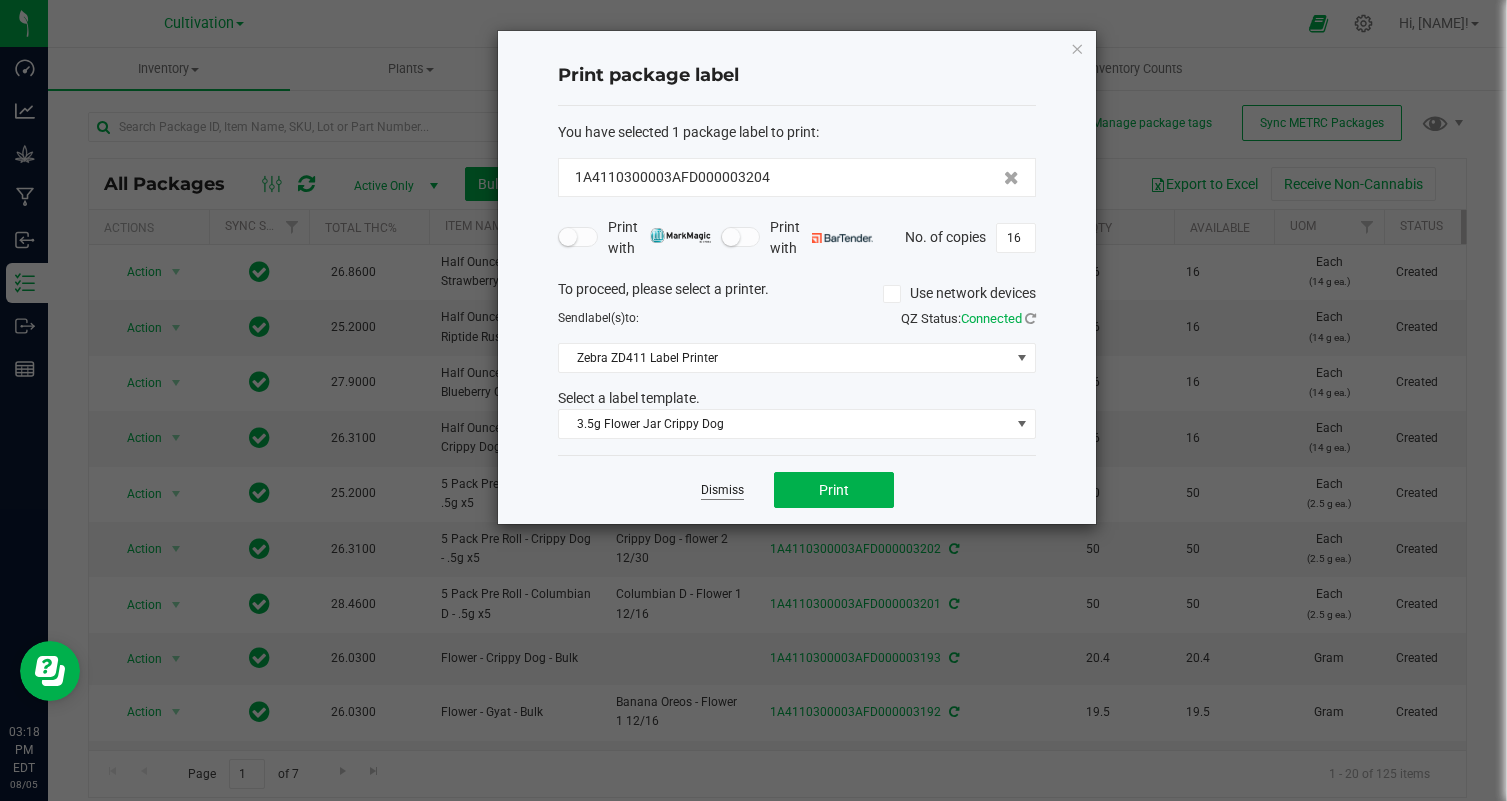 click on "Dismiss" 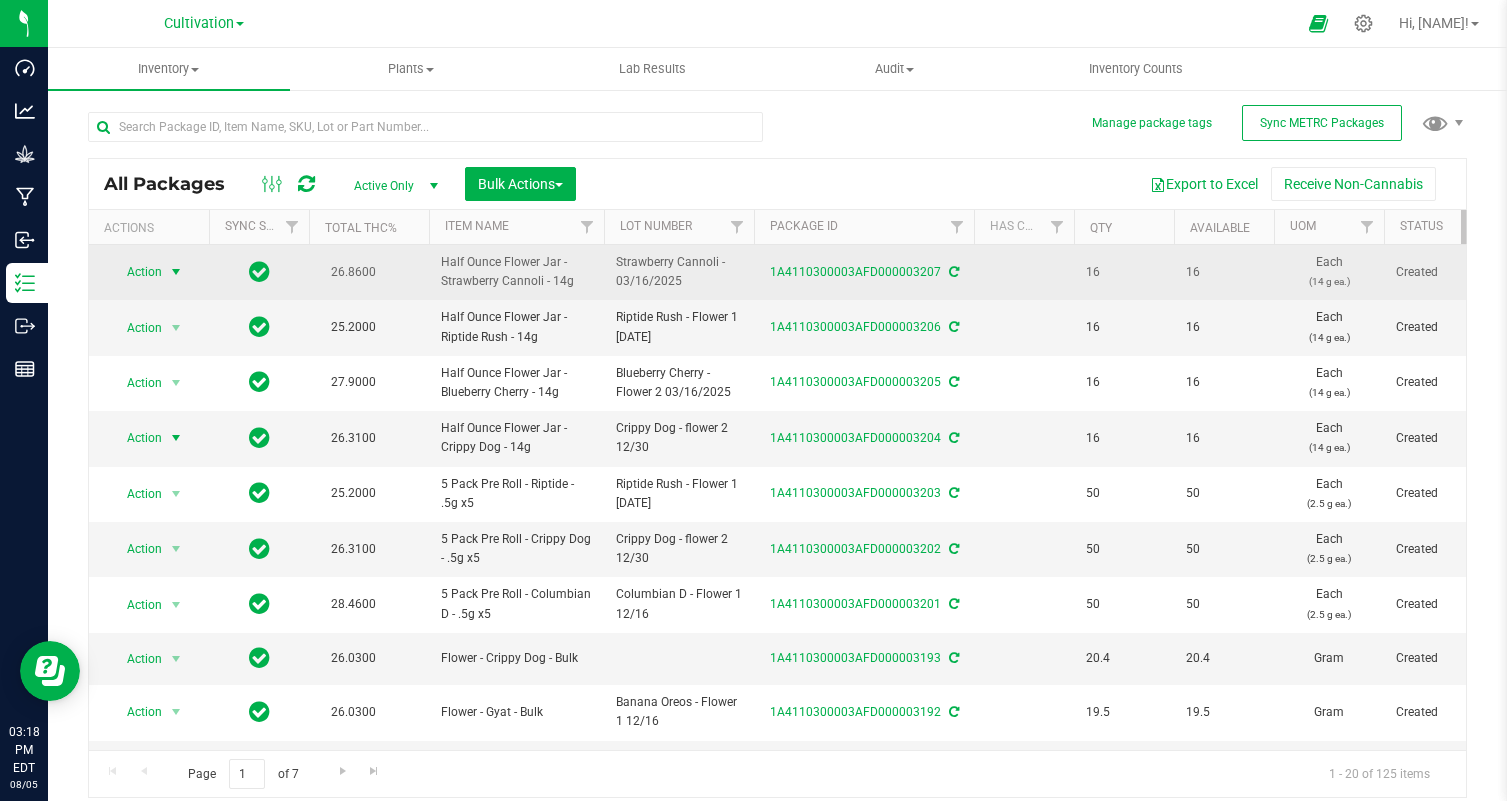 click on "Action" at bounding box center [136, 272] 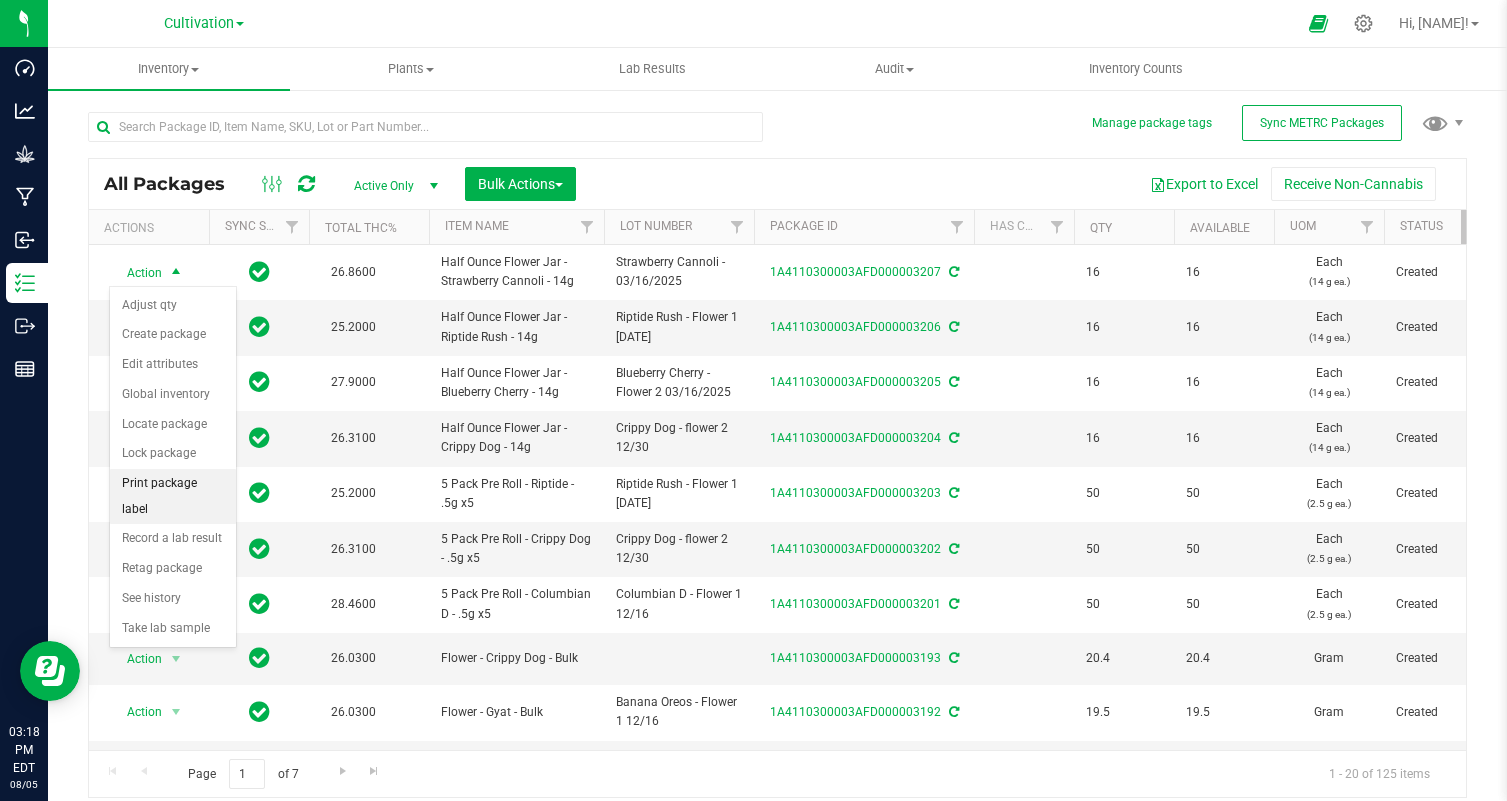 click on "Print package label" at bounding box center [173, 496] 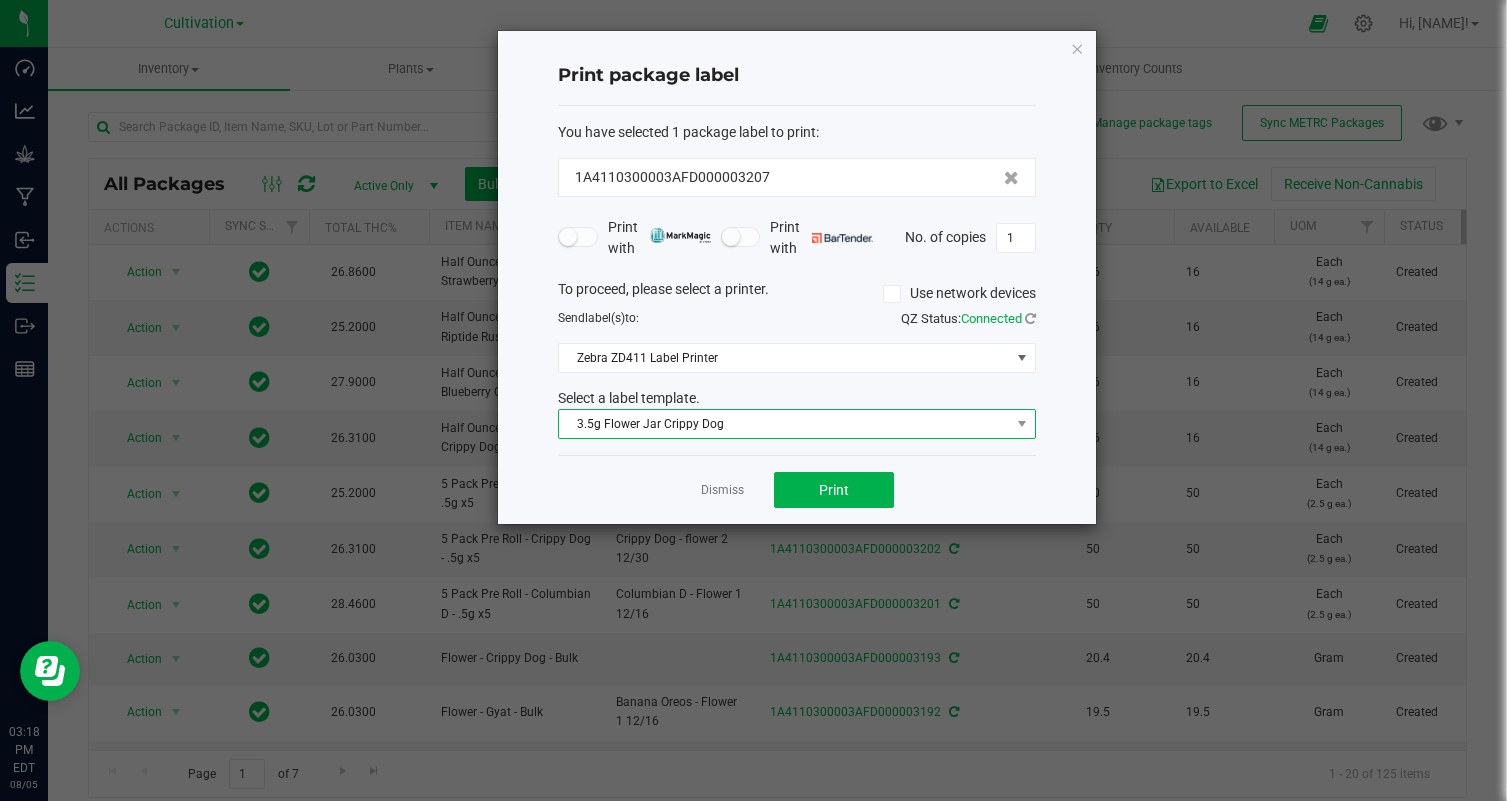 click on "3.5g Flower Jar Crippy Dog" at bounding box center (784, 424) 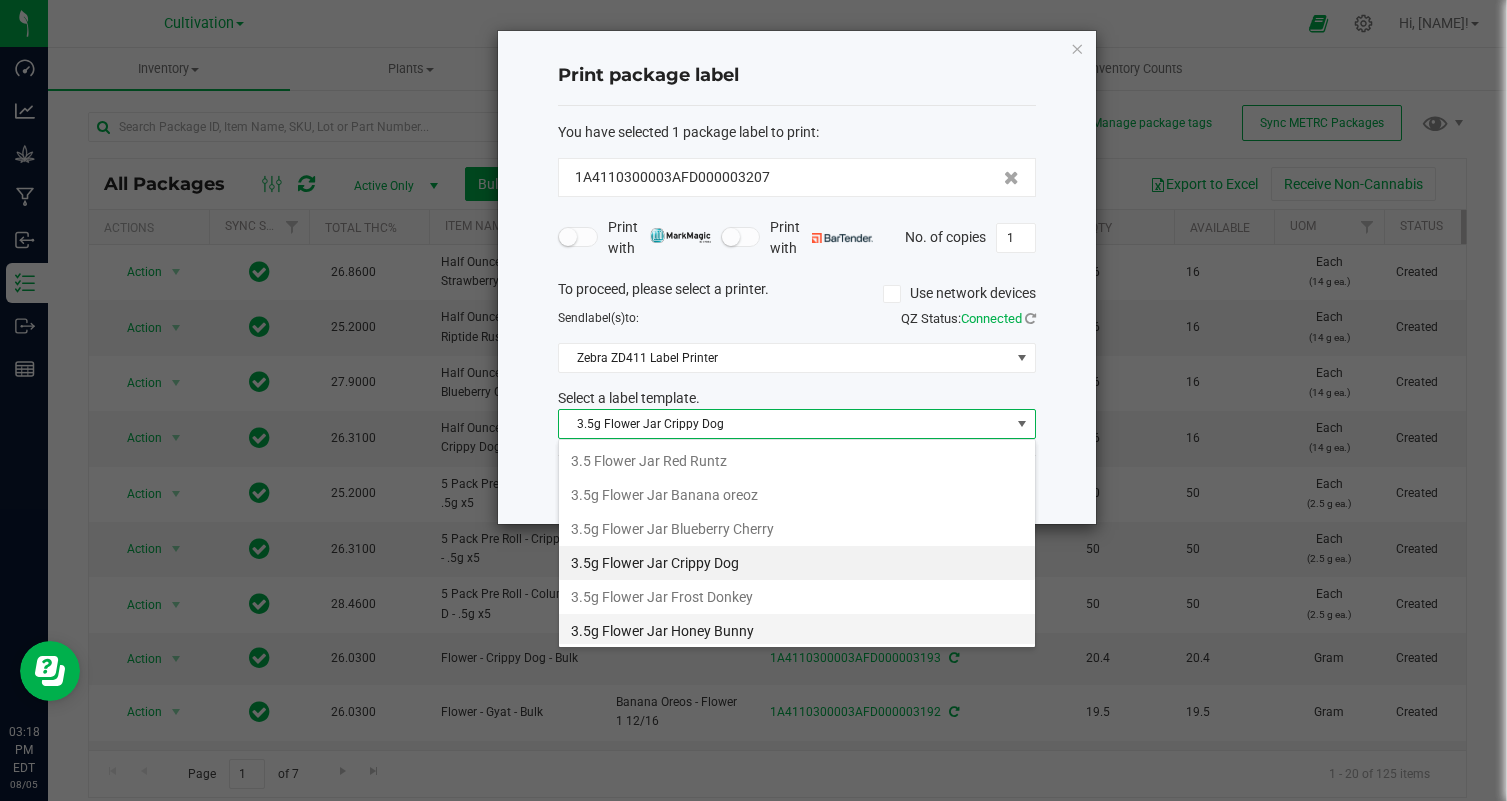 scroll, scrollTop: 99970, scrollLeft: 99522, axis: both 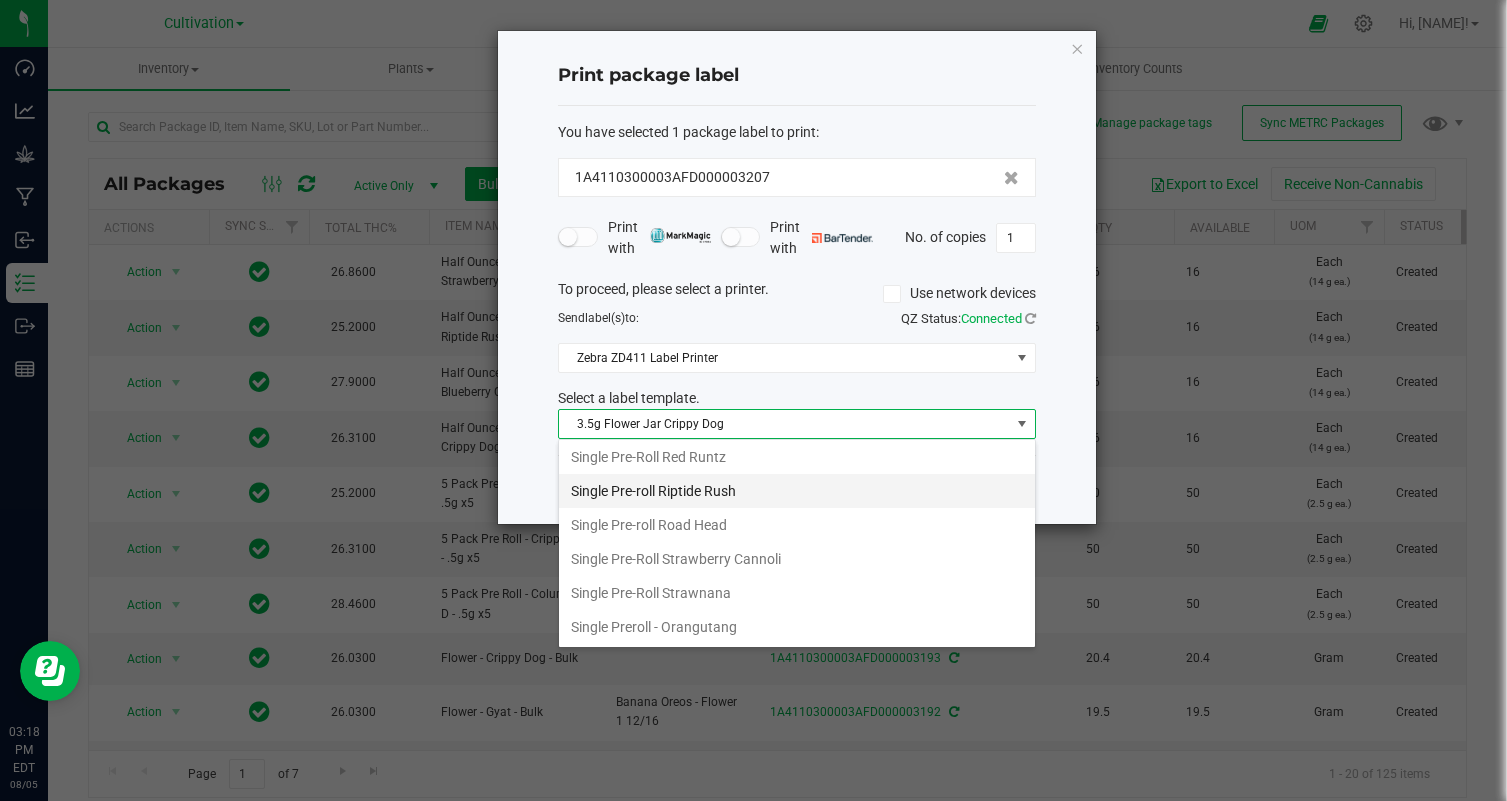 click on "Single Pre-roll Riptide Rush" at bounding box center [797, 491] 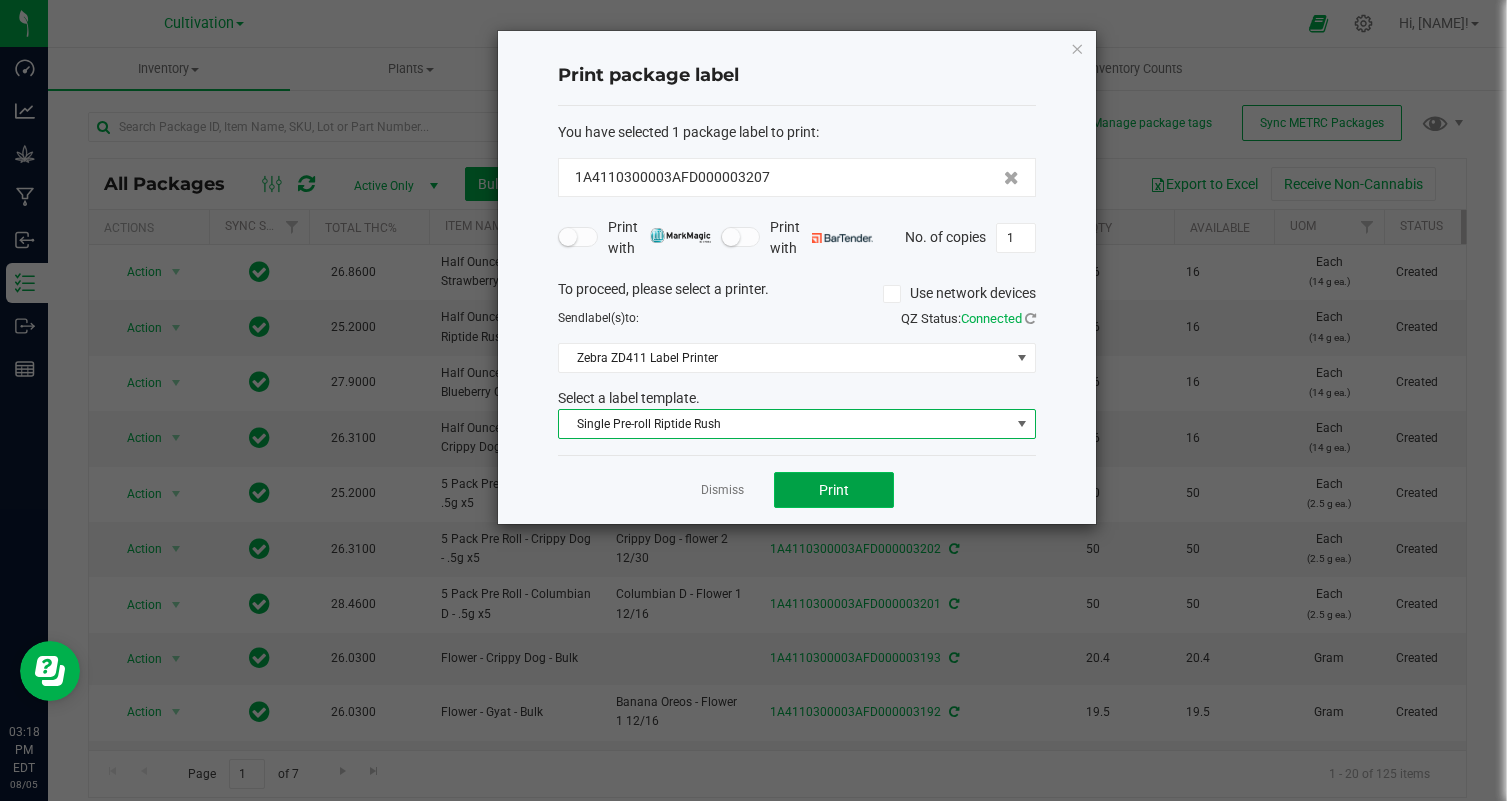 click on "Print" 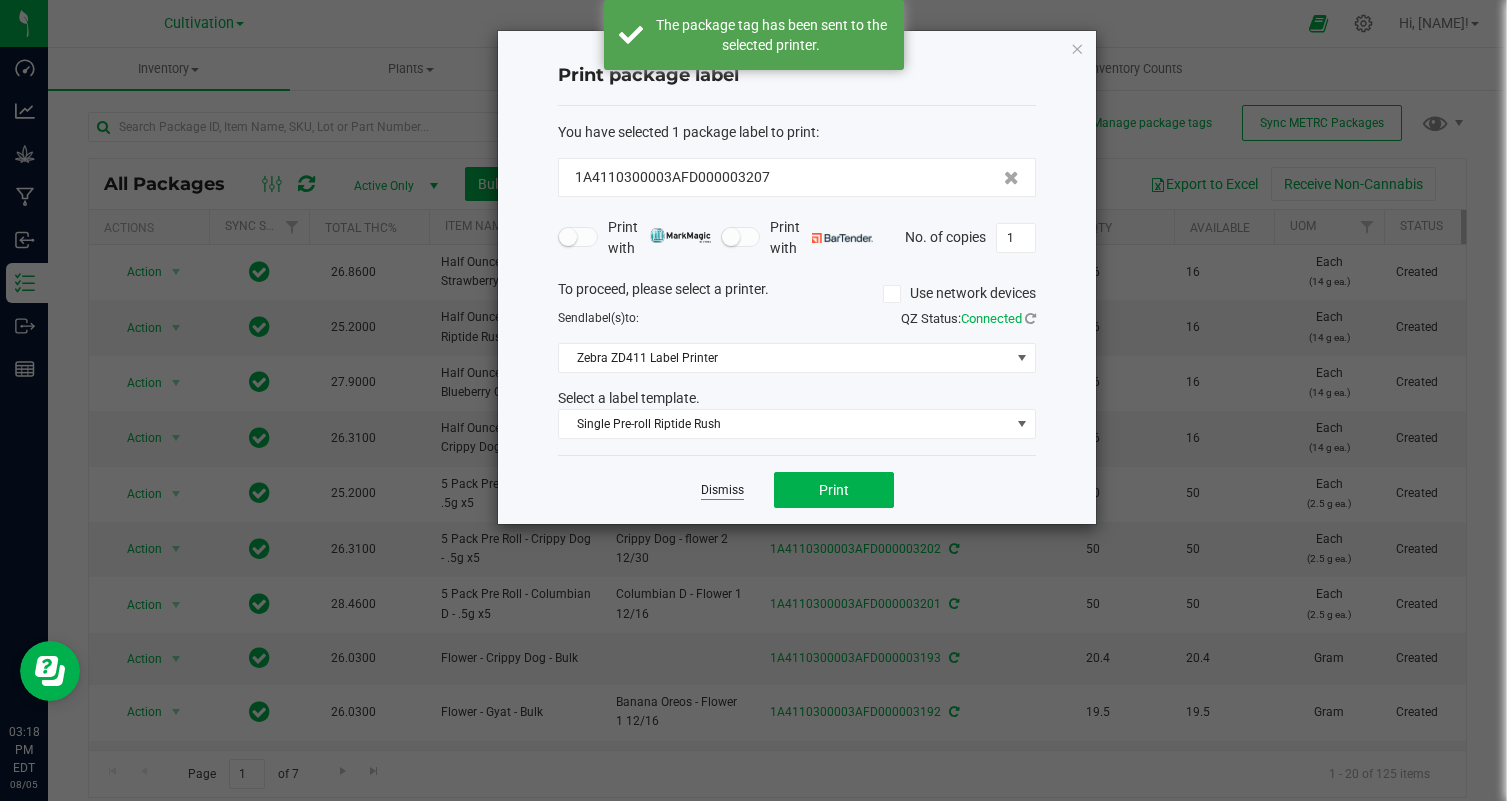 click on "Dismiss" 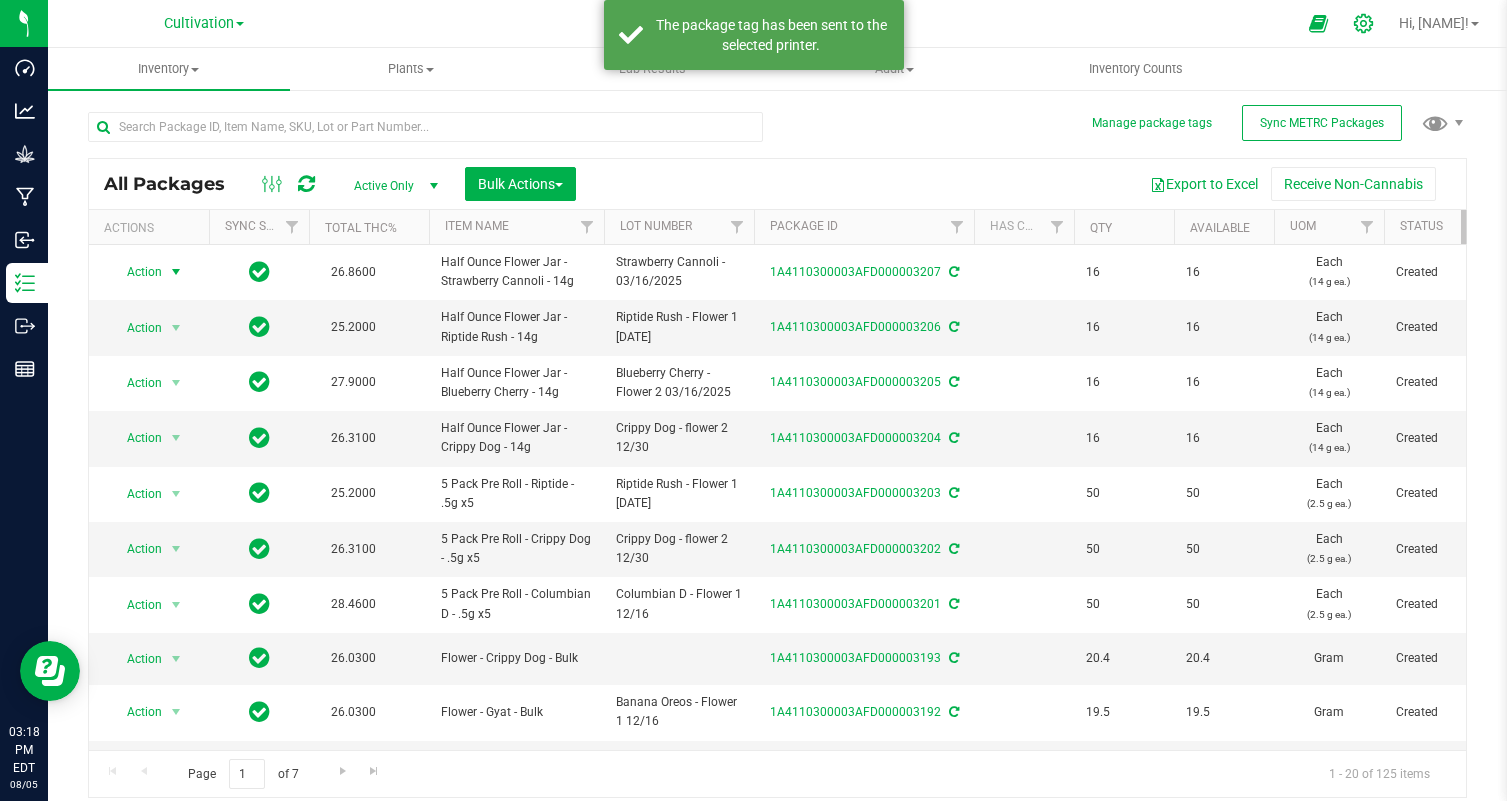 click 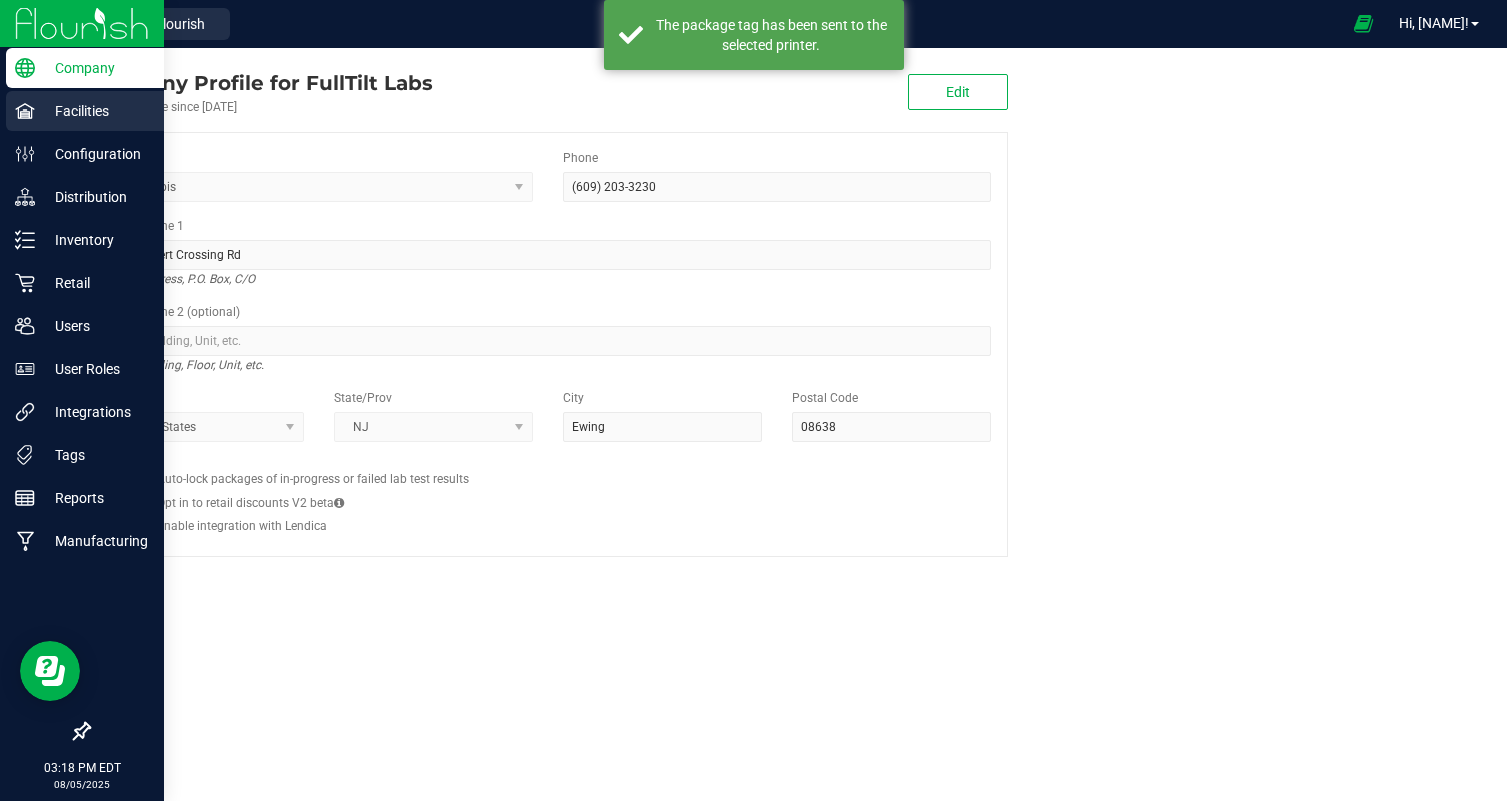 click on "Facilities" at bounding box center [95, 111] 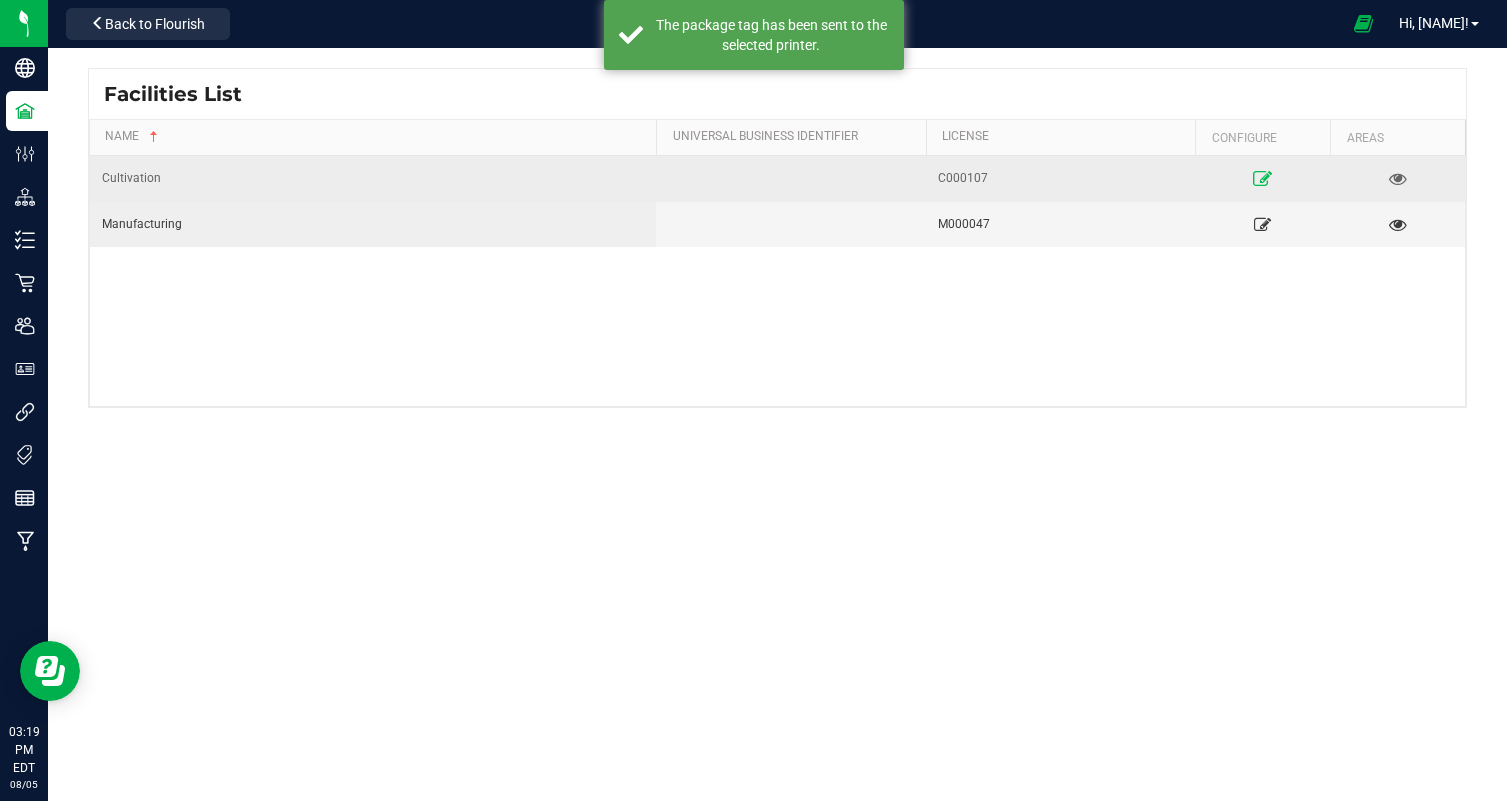 click at bounding box center [1262, 178] 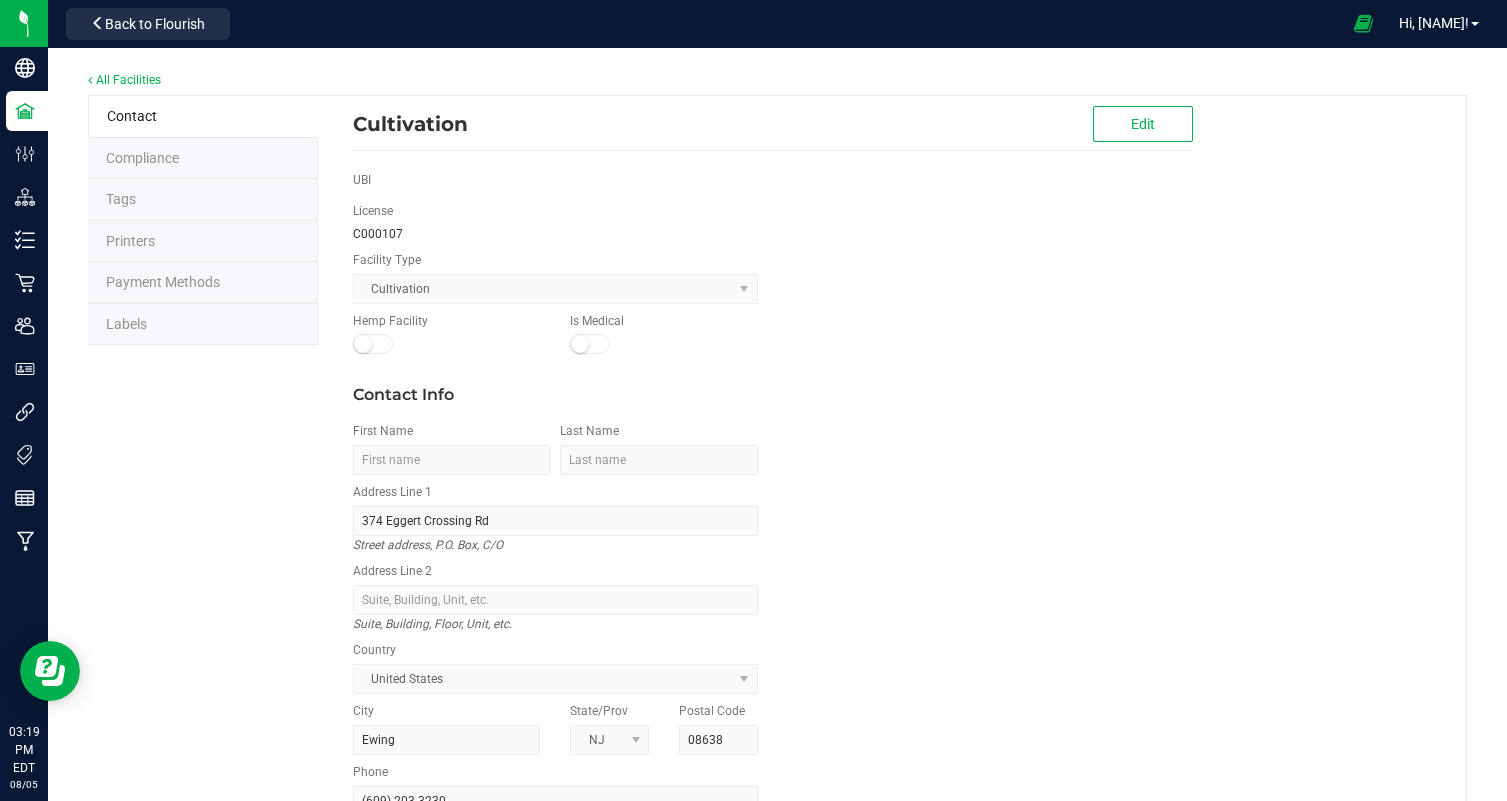 click on "Labels" at bounding box center [203, 325] 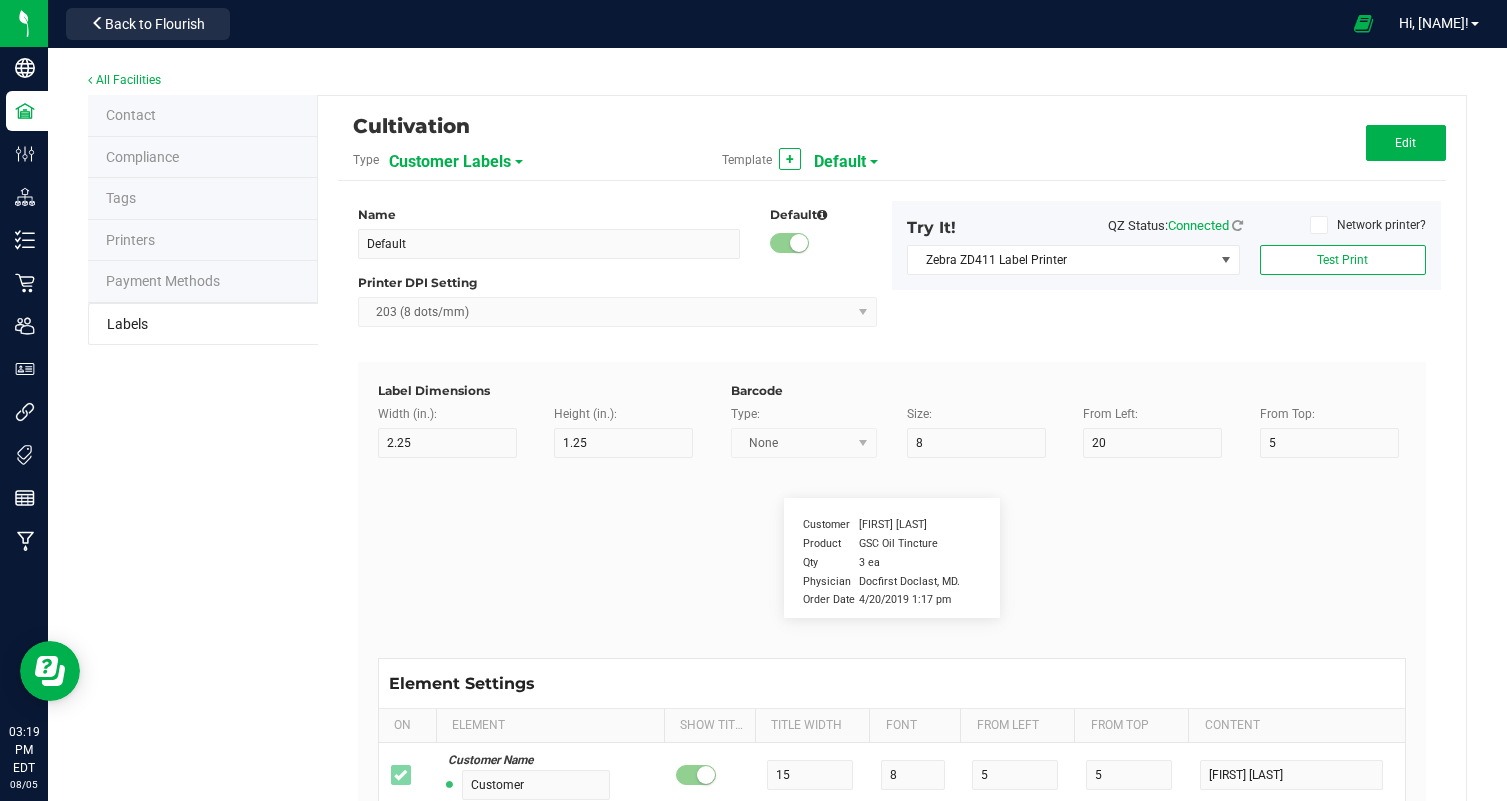 click on "Customer Labels" at bounding box center [450, 162] 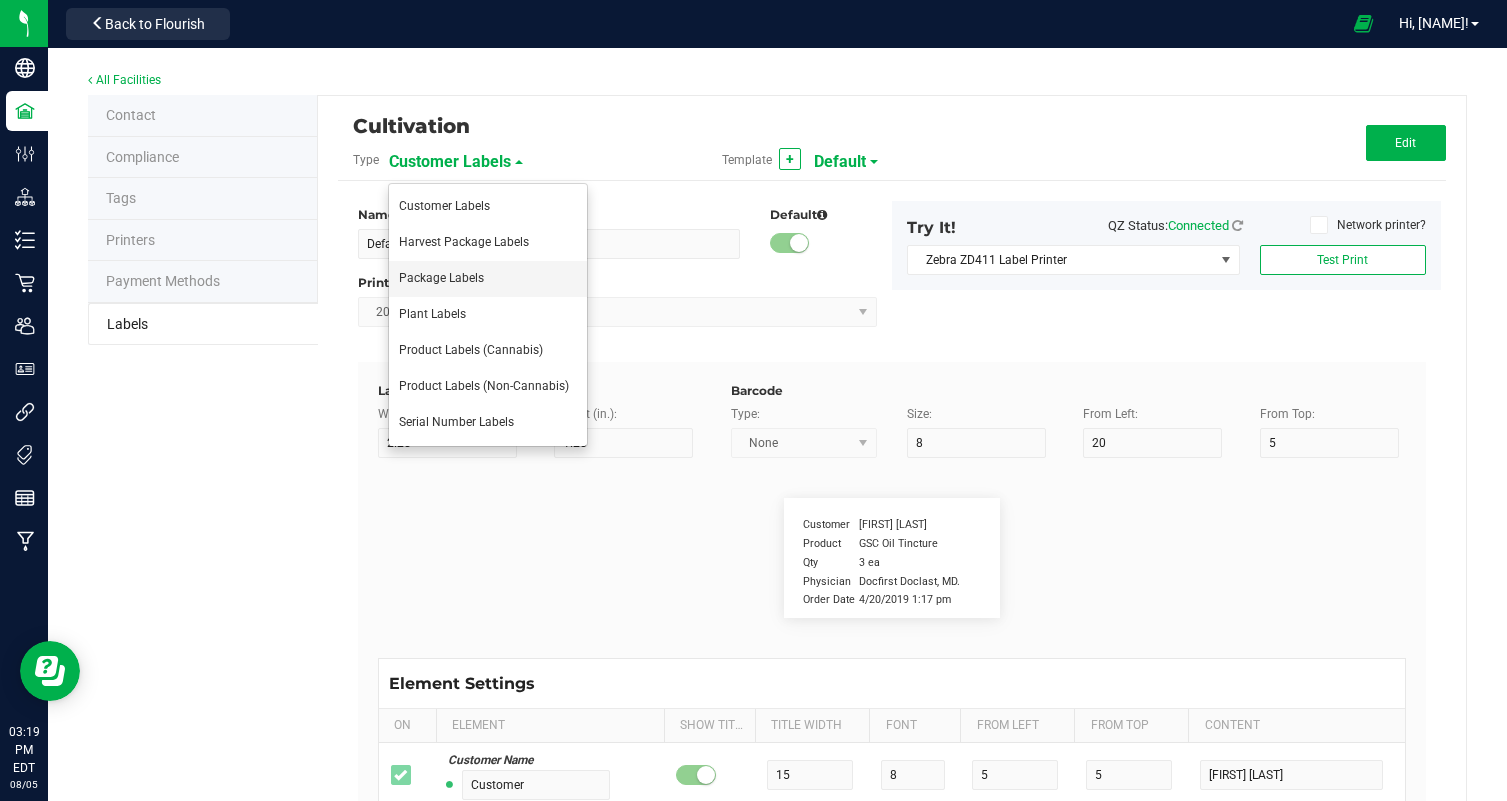 click on "Package Labels" at bounding box center [488, 279] 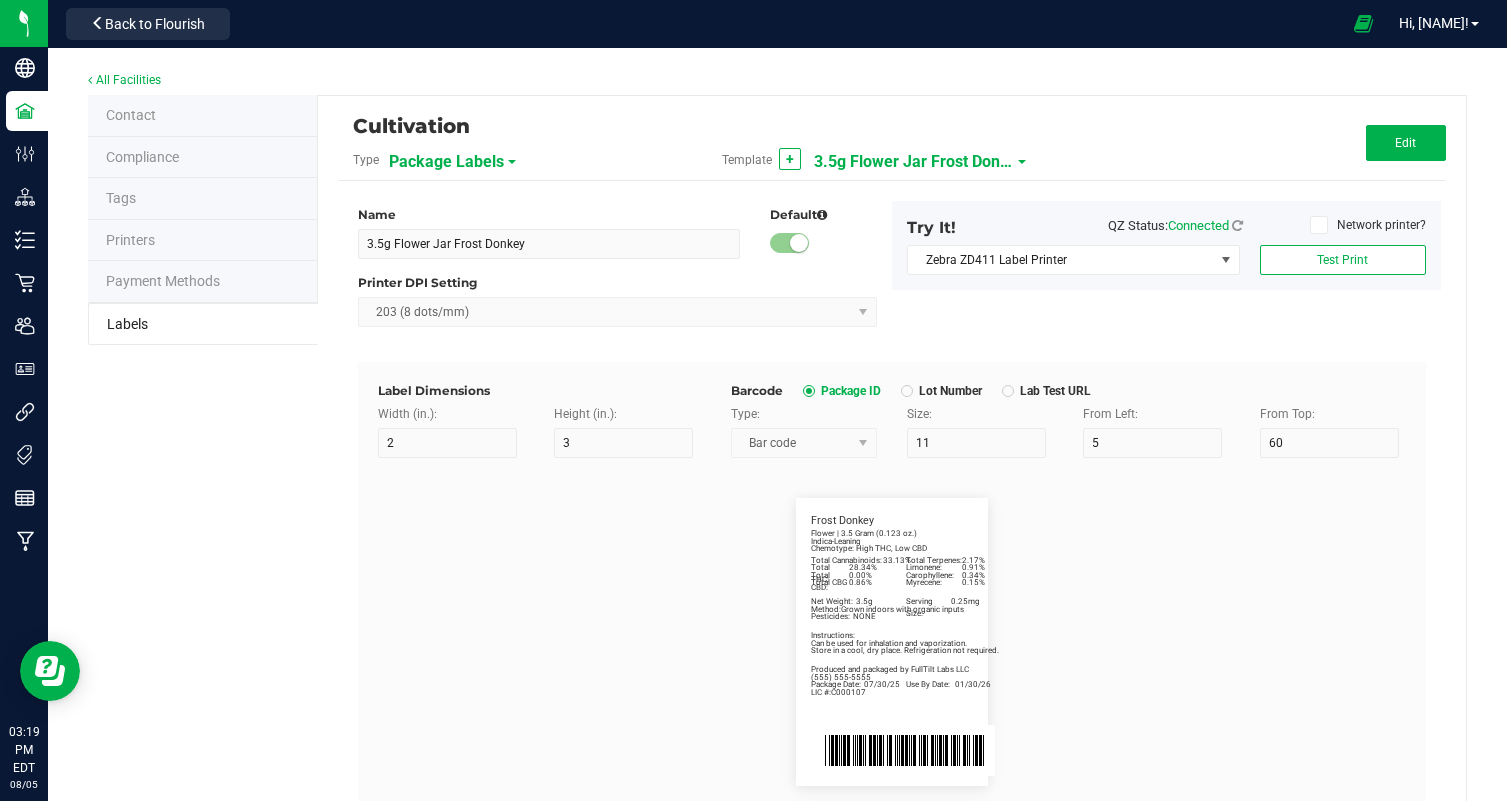 click on "3.5g Flower Jar Frost Donkey" at bounding box center (914, 162) 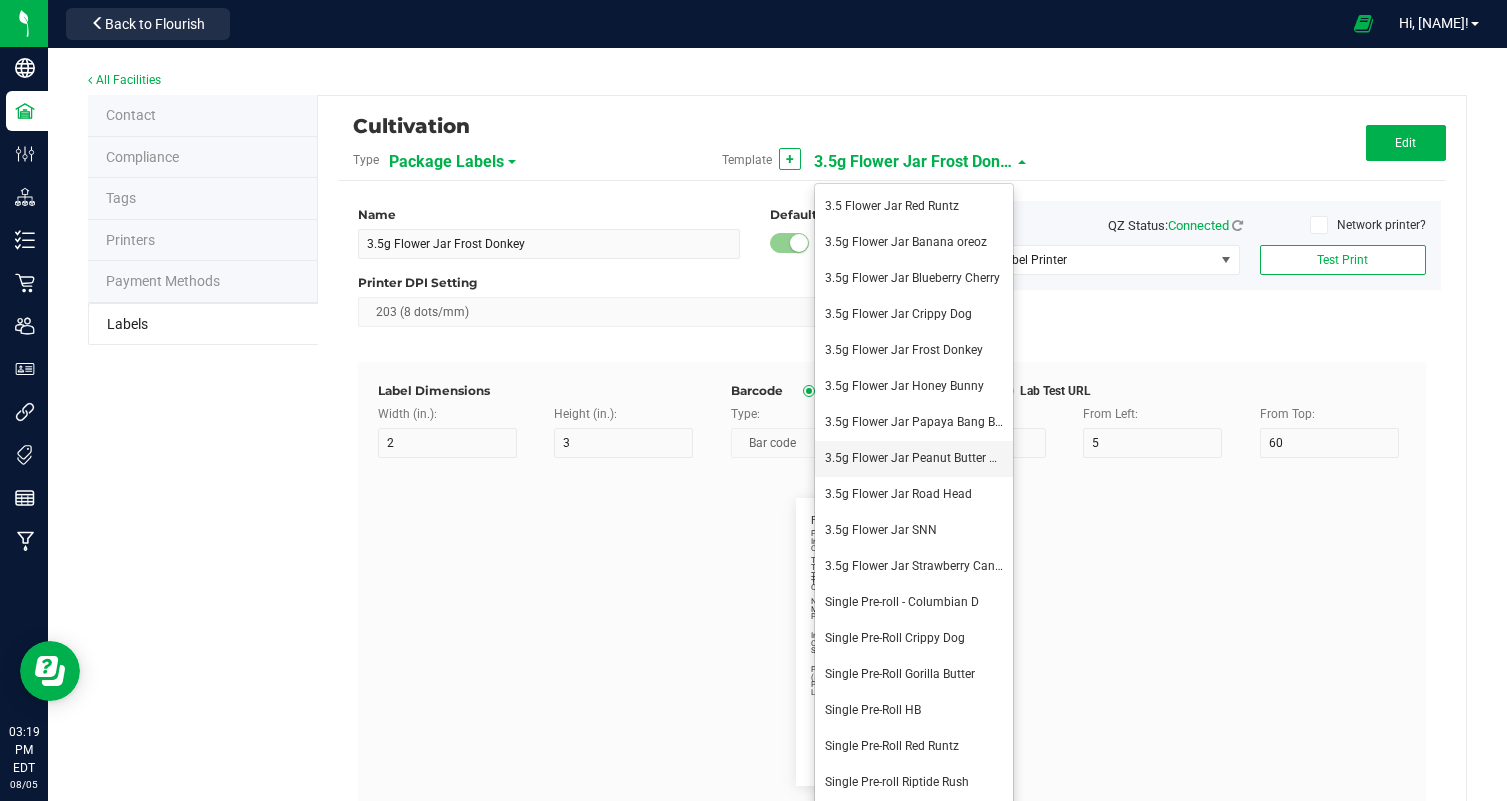 click on "3.5g Flower Jar Peanut Butter Breath" at bounding box center (924, 458) 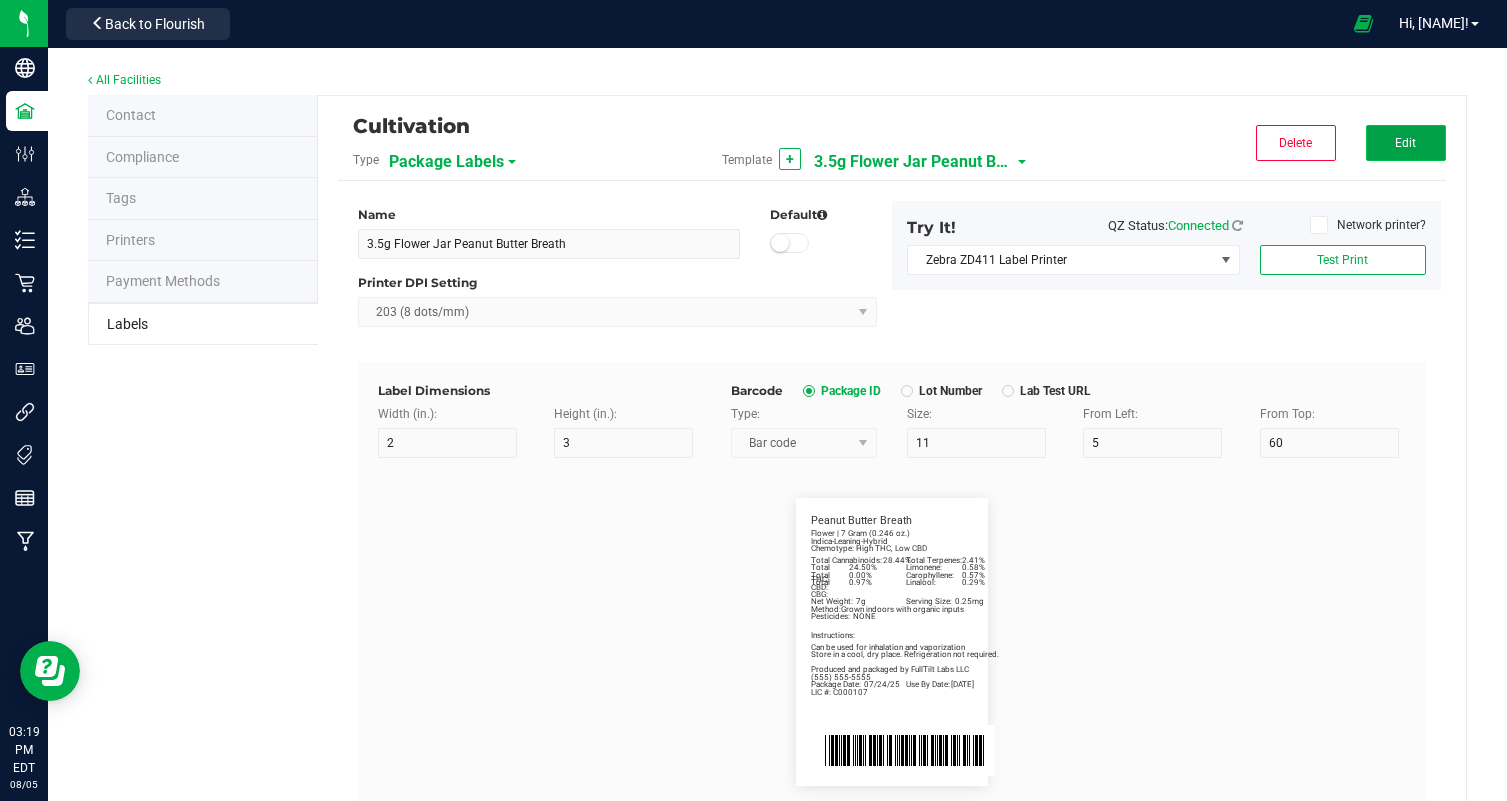 click on "Edit" at bounding box center (1406, 143) 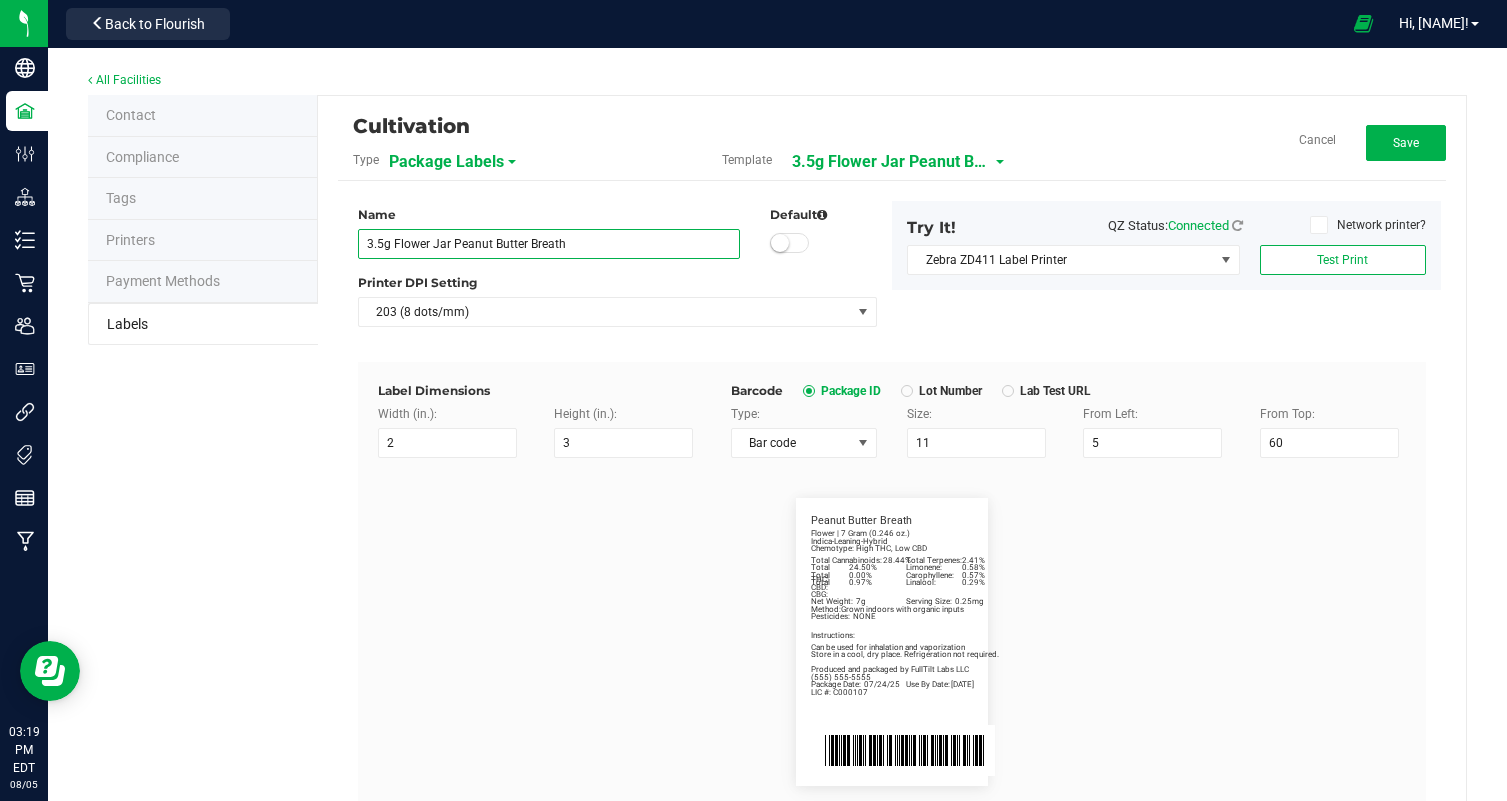 drag, startPoint x: 607, startPoint y: 243, endPoint x: 453, endPoint y: 243, distance: 154 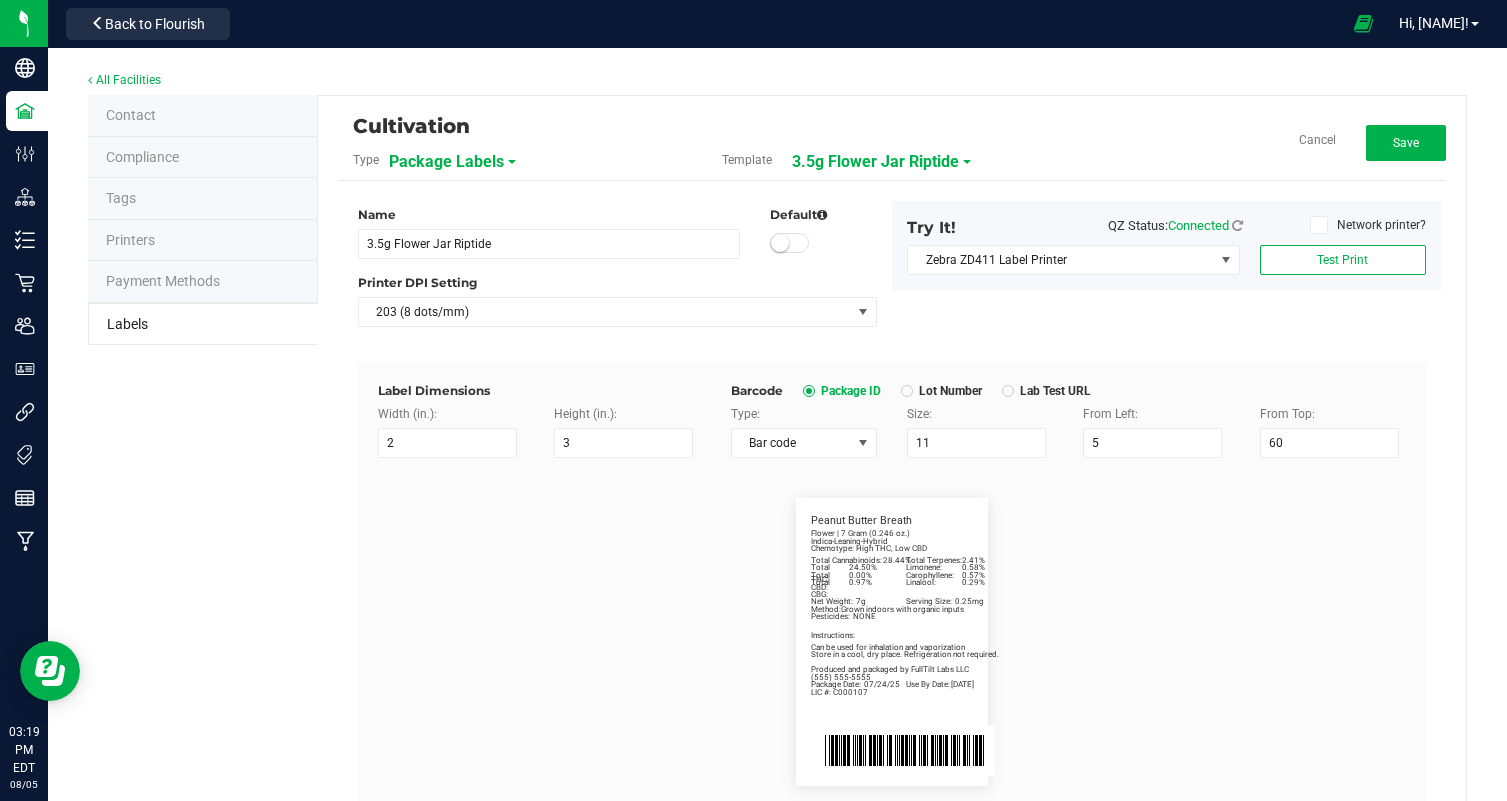 click on "Package Date:   07/24/25   Use By Date:   01/24/26   Limonene:   0.58%   Carophyllene:   0.57%   Linalool:   0.29%   Total Cannabinoids:   28.44%   Total Terpenes:   2.41%   Total THC:    24.50%   Total CBD:   0.00%   Total CBG:   0.97%   Peanut Butter Breath   Indica-Leaning-Hybrid   Chemotype:   High THC, Low CBD   Net Weight:   7g   Serving Size:   0.25mg   Flower | 7 Gram (0.246 oz.)        Produced and packaged by FullTilt Labs LLC   Instructions:        Can be used for inhalation and vaporization   Method:   Grown indoors with organic inputs   Pesticides:   NONE   (609) 895-6678   LIC #: C000107        Store in a cool, dry place. Refrigeration not required." at bounding box center [892, 642] 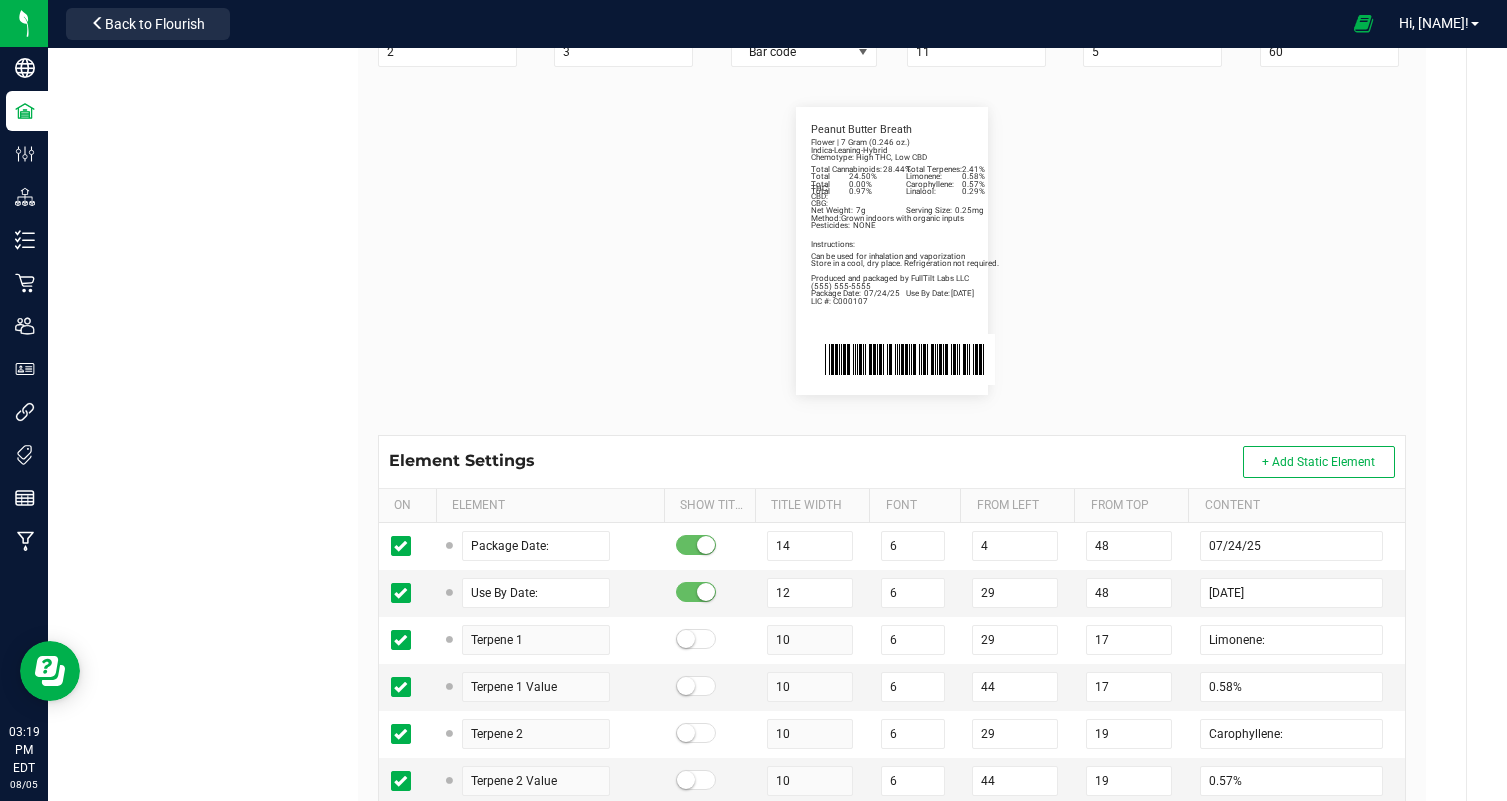 scroll, scrollTop: 481, scrollLeft: 0, axis: vertical 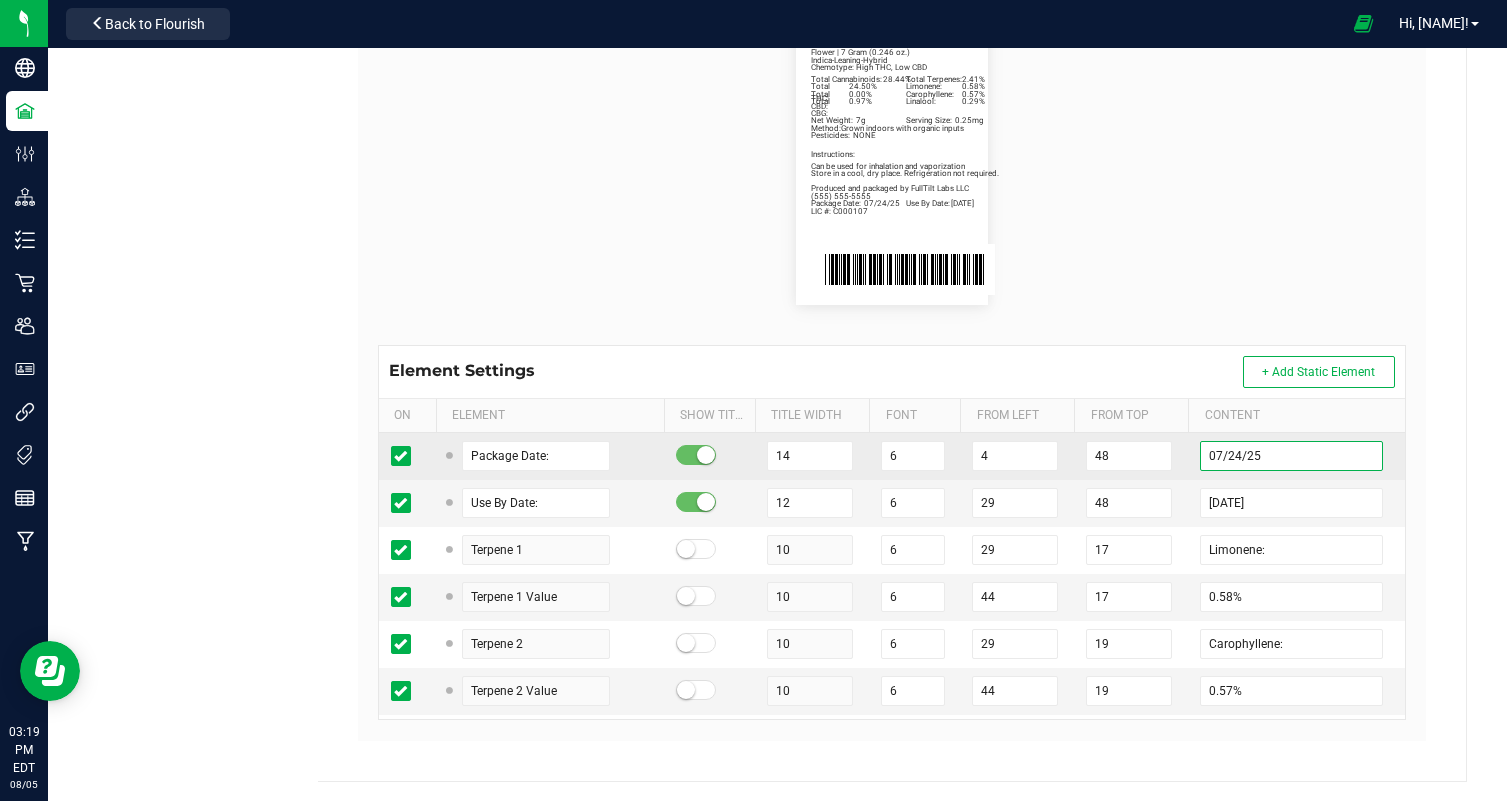 click on "07/24/25" at bounding box center [1291, 456] 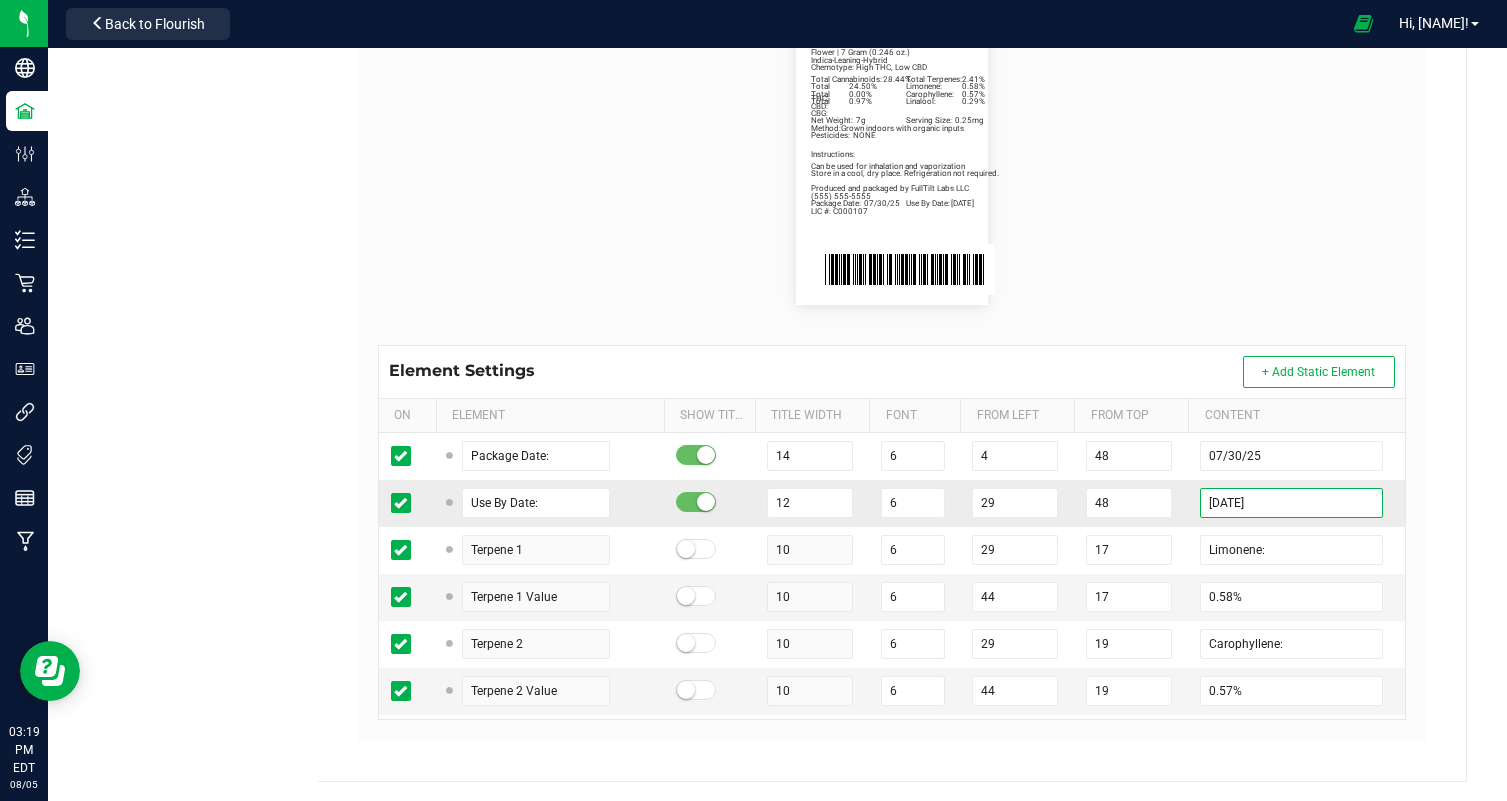 click on "01/24/26" at bounding box center (1291, 503) 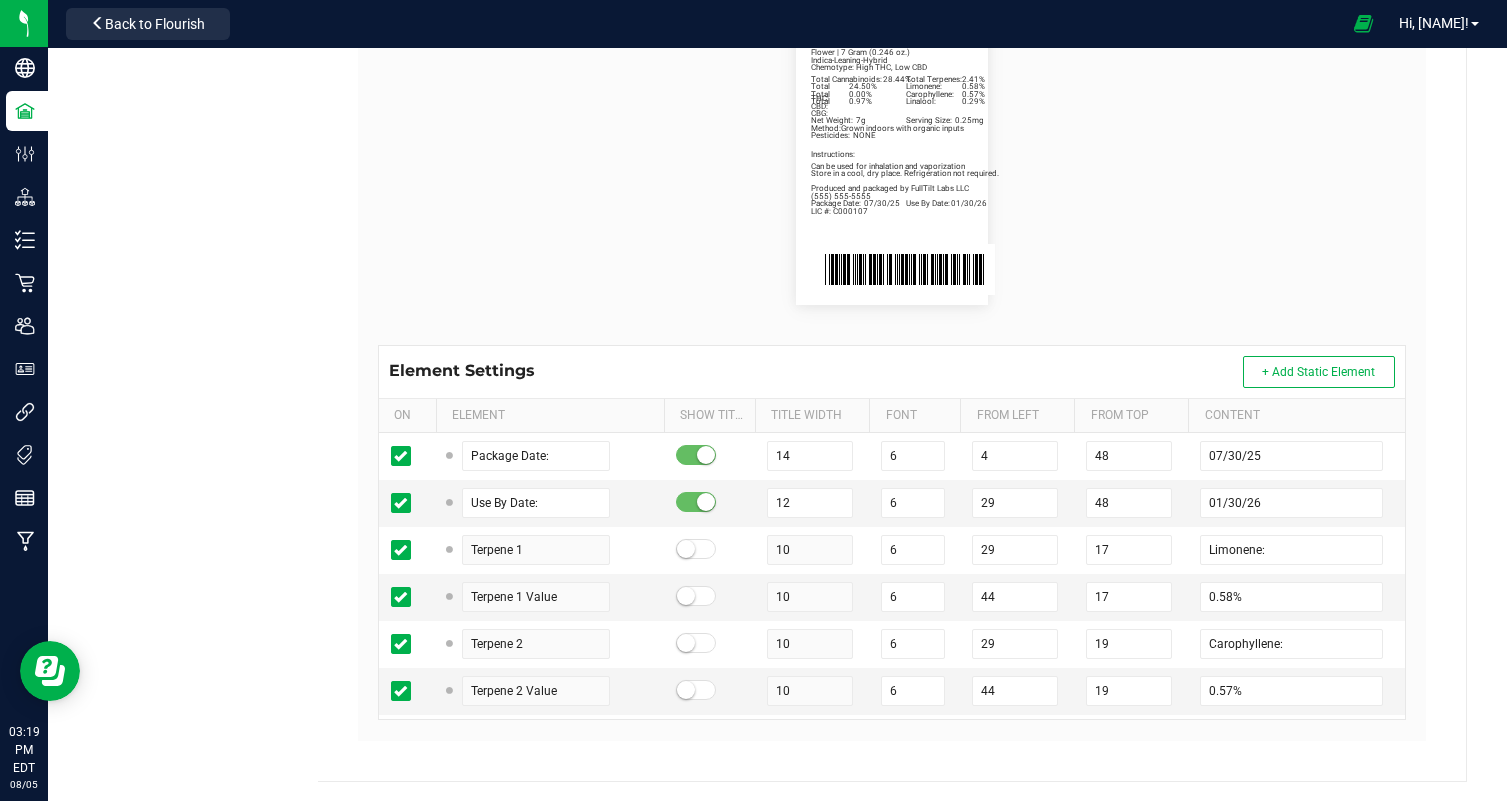 click on "Package Date:   07/30/25   Use By Date:   01/30/26   Limonene:   0.58%   Carophyllene:   0.57%   Linalool:   0.29%   Total Cannabinoids:   28.44%   Total Terpenes:   2.41%   Total THC:    24.50%   Total CBD:   0.00%   Total CBG:   0.97%   Peanut Butter Breath   Indica-Leaning-Hybrid   Chemotype:   High THC, Low CBD   Net Weight:   7g   Serving Size:   0.25mg   Flower | 7 Gram (0.246 oz.)        Produced and packaged by FullTilt Labs LLC   Instructions:        Can be used for inhalation and vaporization   Method:   Grown indoors with organic inputs   Pesticides:   NONE   (609) 895-6678   LIC #: C000107        Store in a cool, dry place. Refrigeration not required." at bounding box center [892, 161] 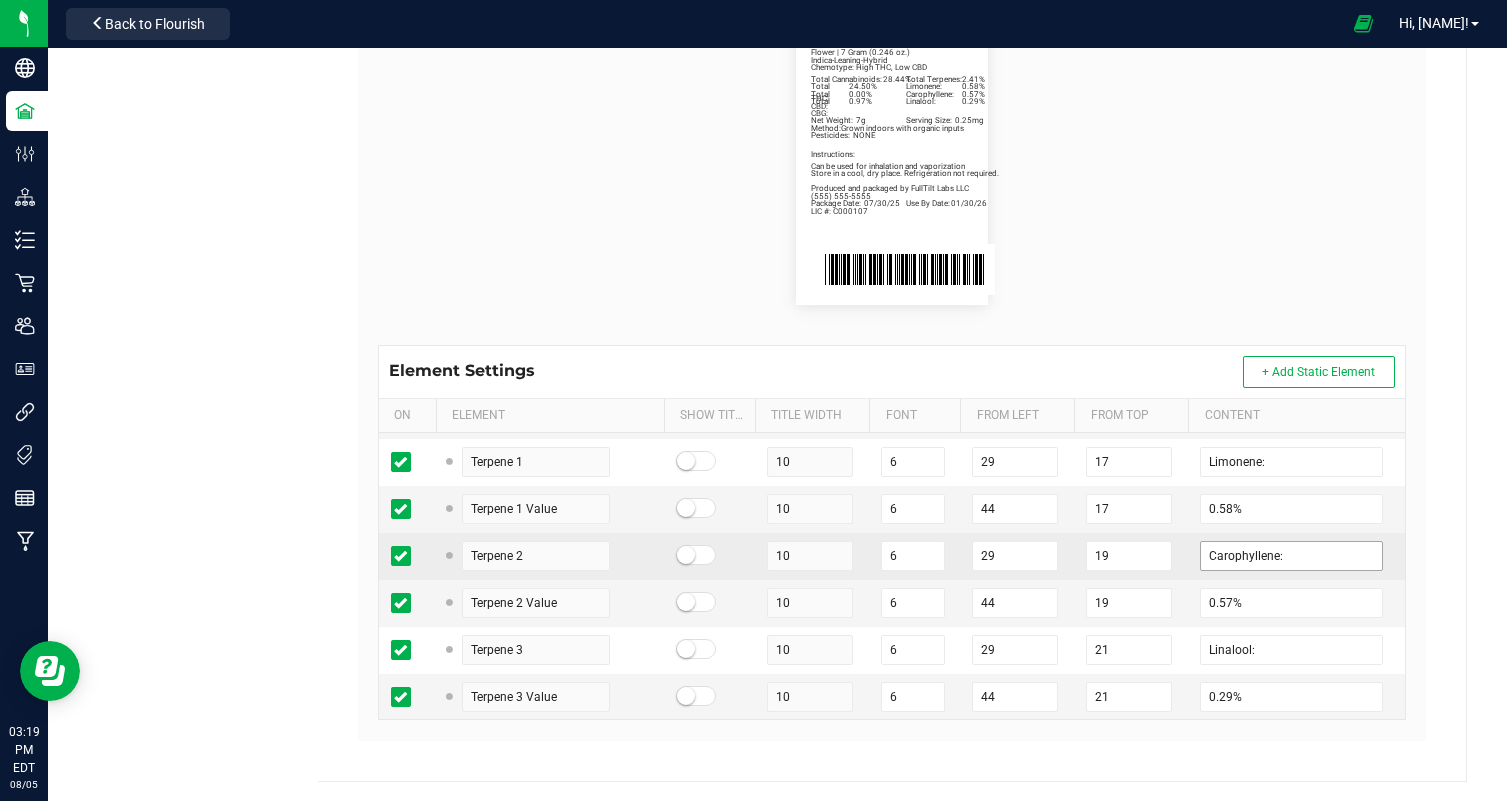 scroll, scrollTop: 98, scrollLeft: 0, axis: vertical 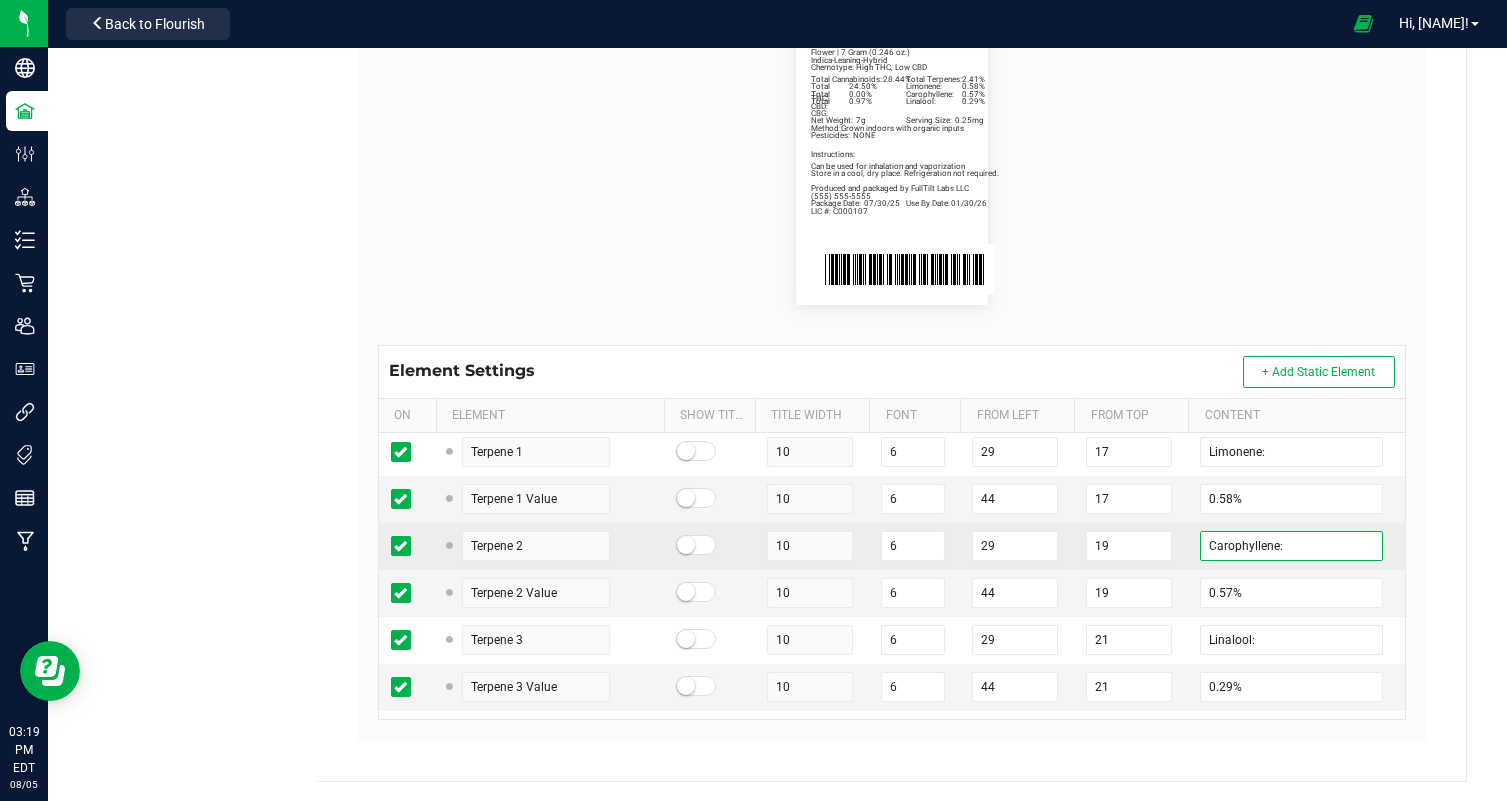 click on "Carophyllene:" at bounding box center (1291, 546) 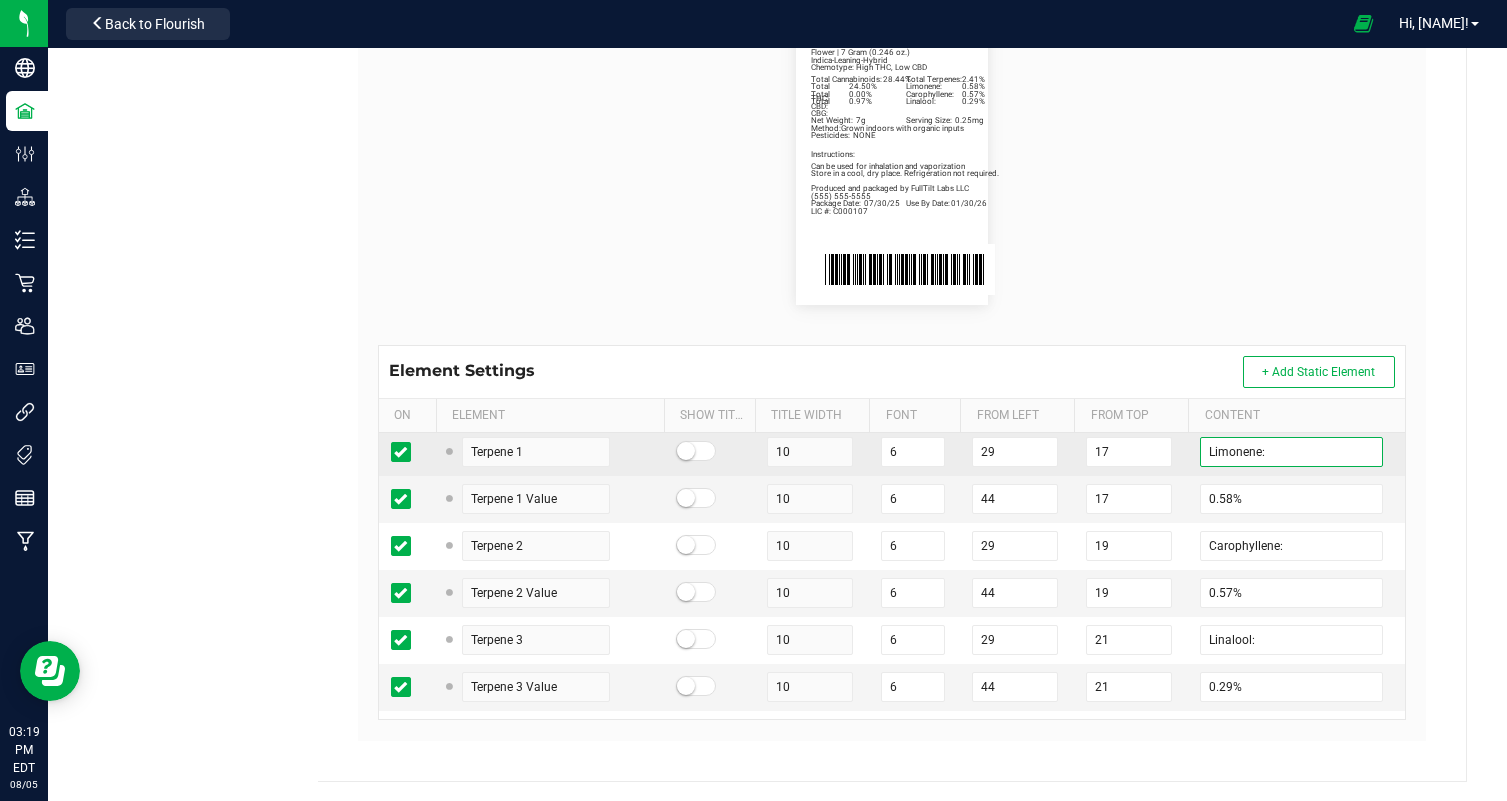 click on "Limonene:" at bounding box center [1291, 452] 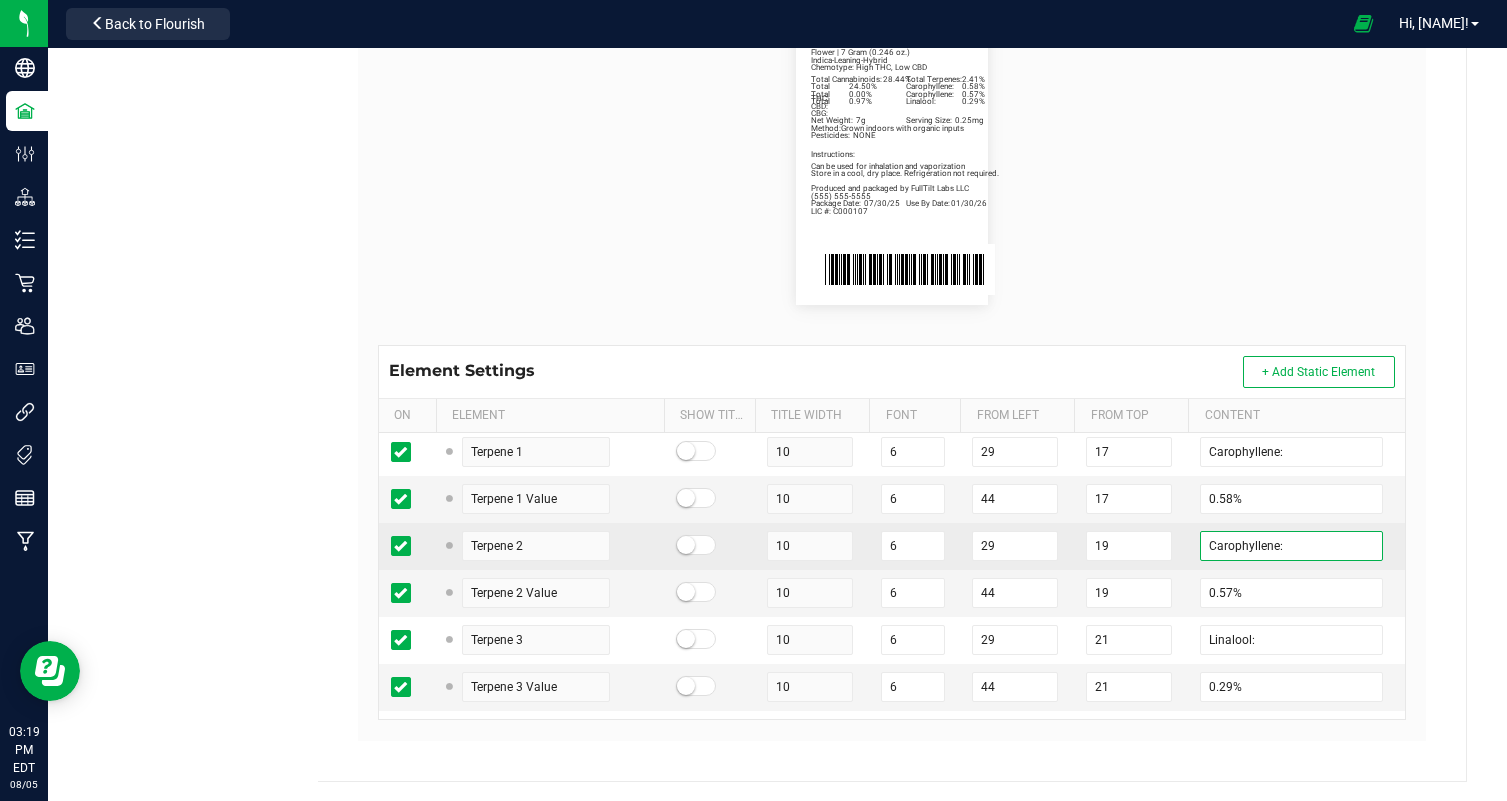 click on "Carophyllene:" at bounding box center (1291, 546) 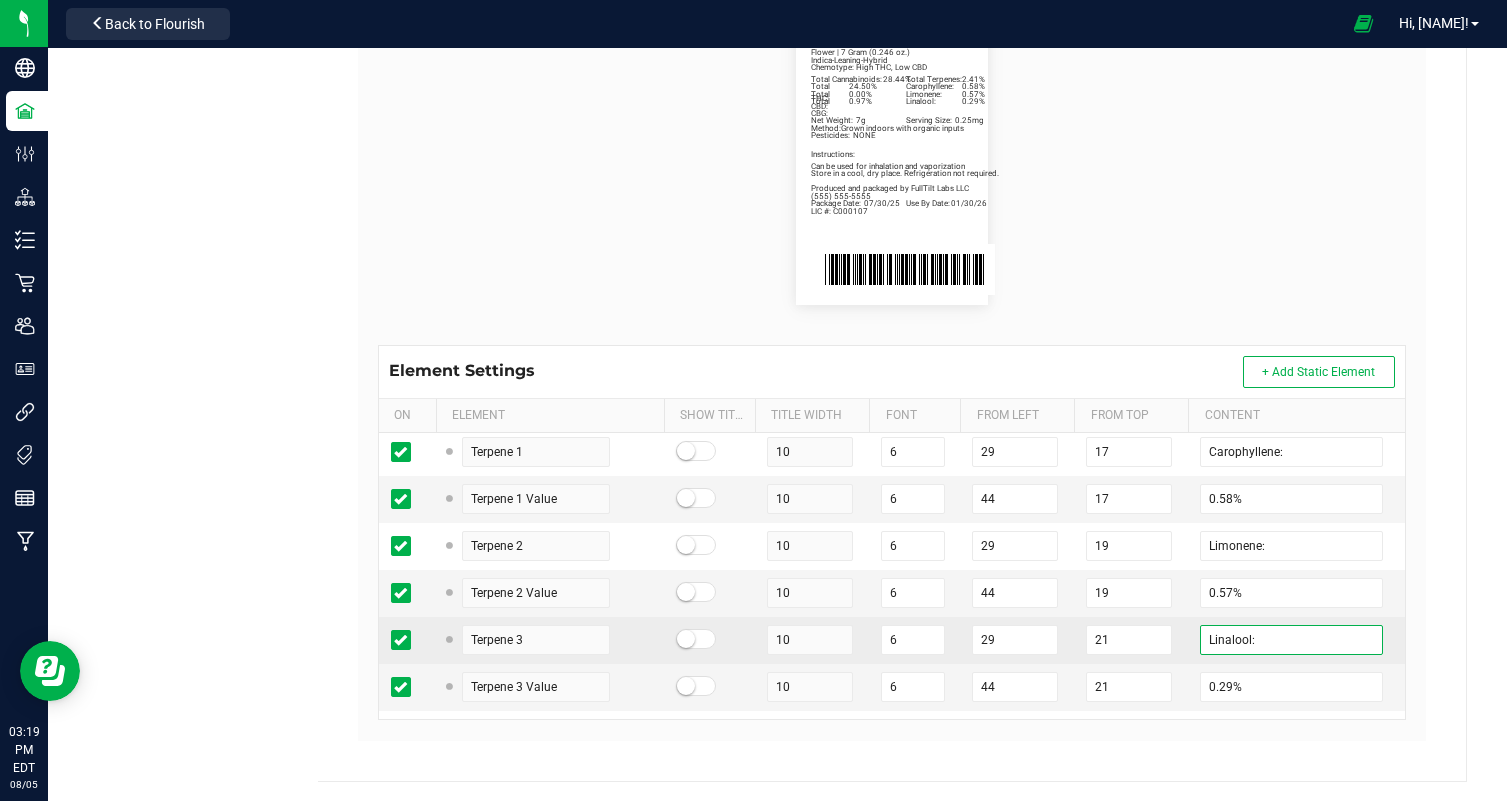 click on "Linalool:" at bounding box center [1291, 640] 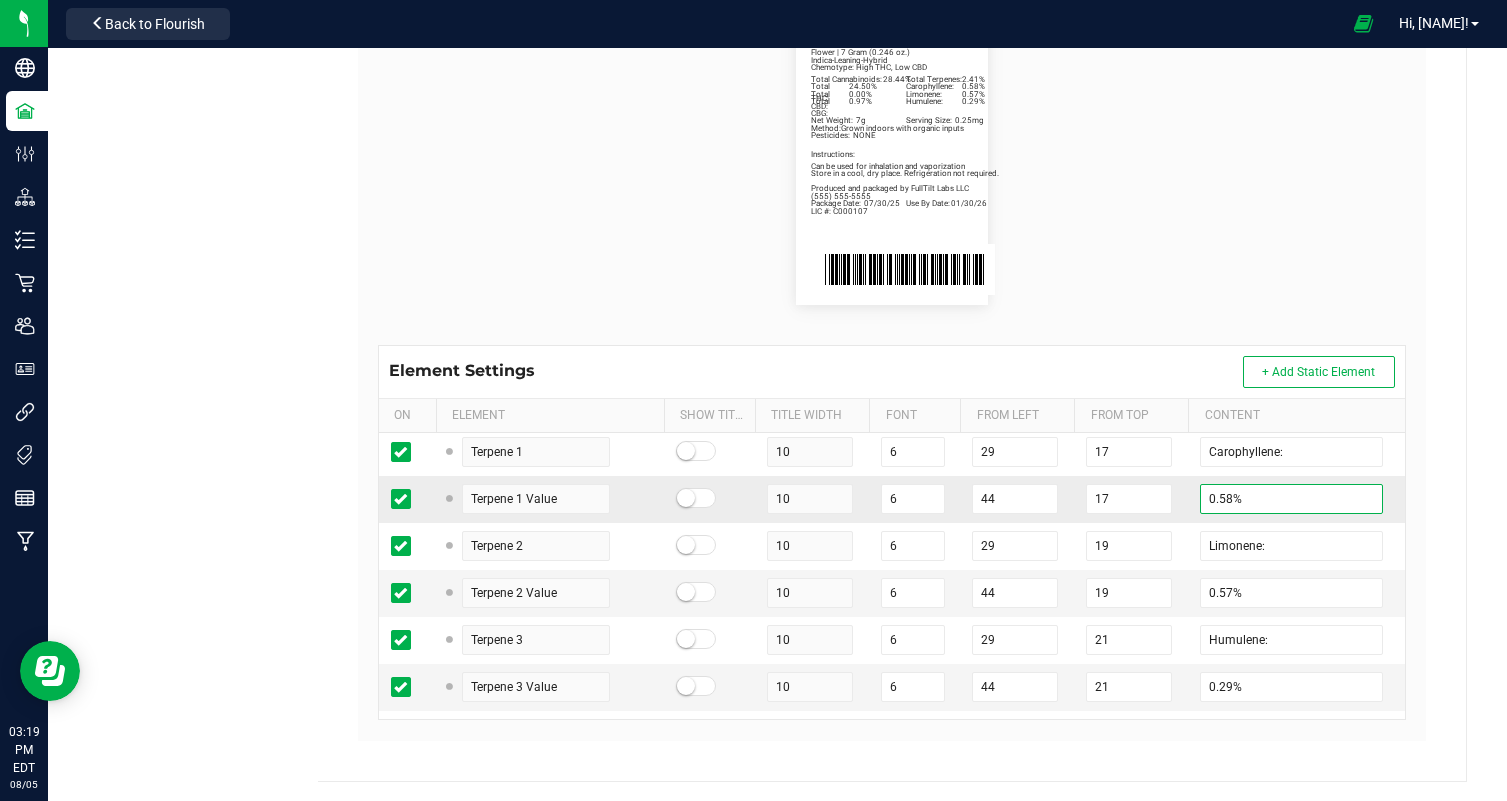 click on "0.58%" at bounding box center (1291, 499) 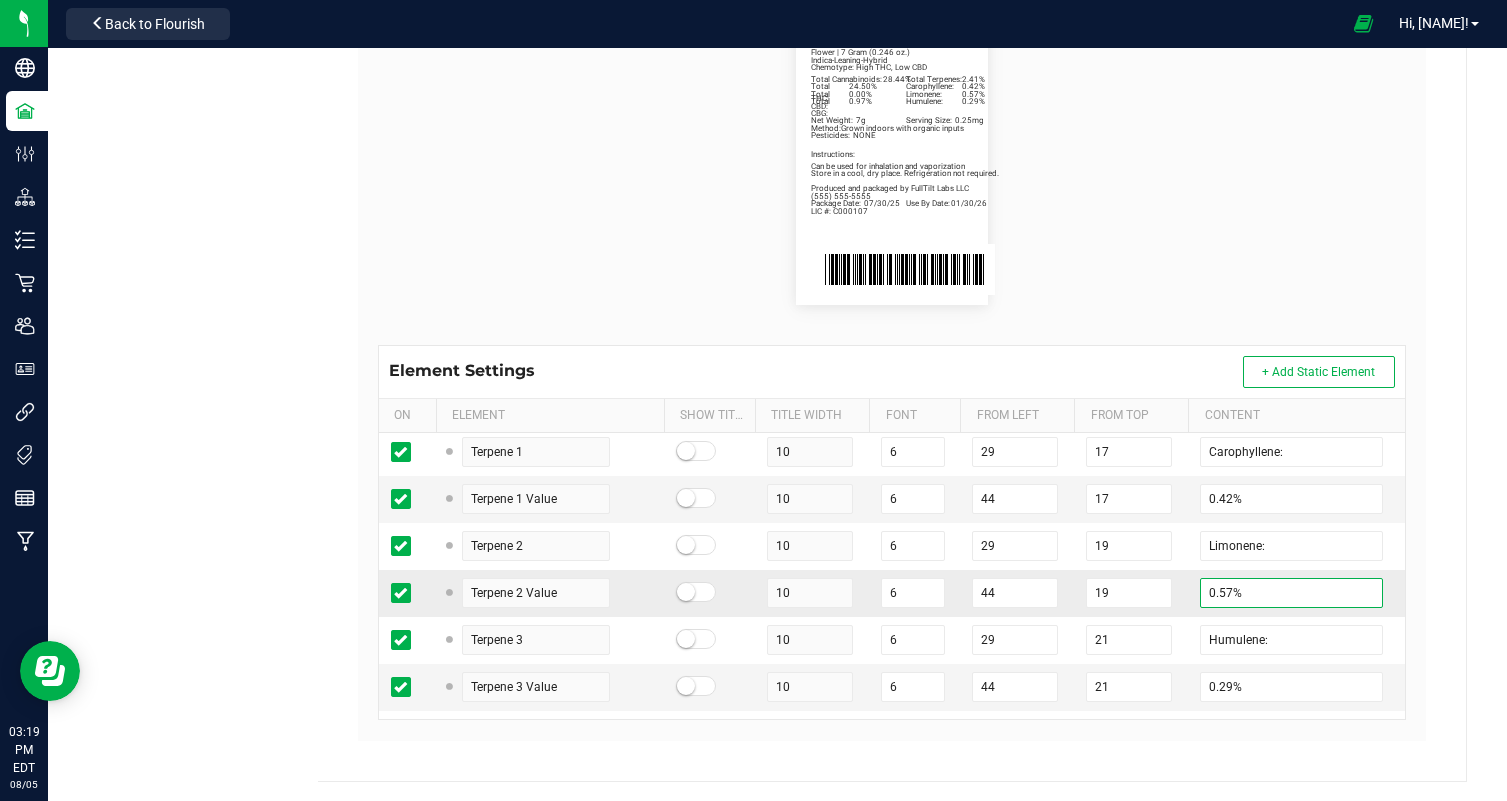 click on "0.57%" at bounding box center (1291, 593) 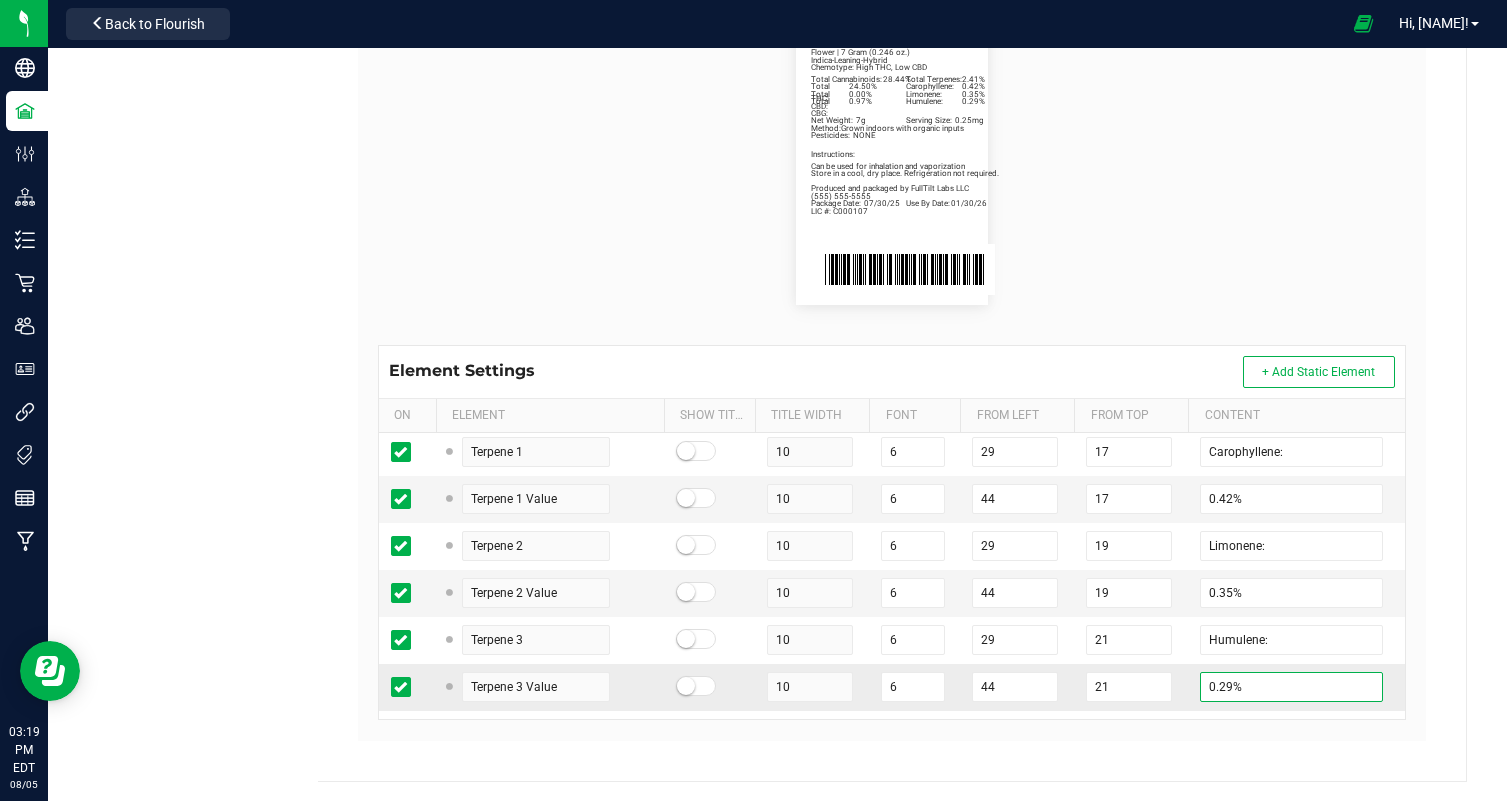 click on "0.29%" at bounding box center [1291, 687] 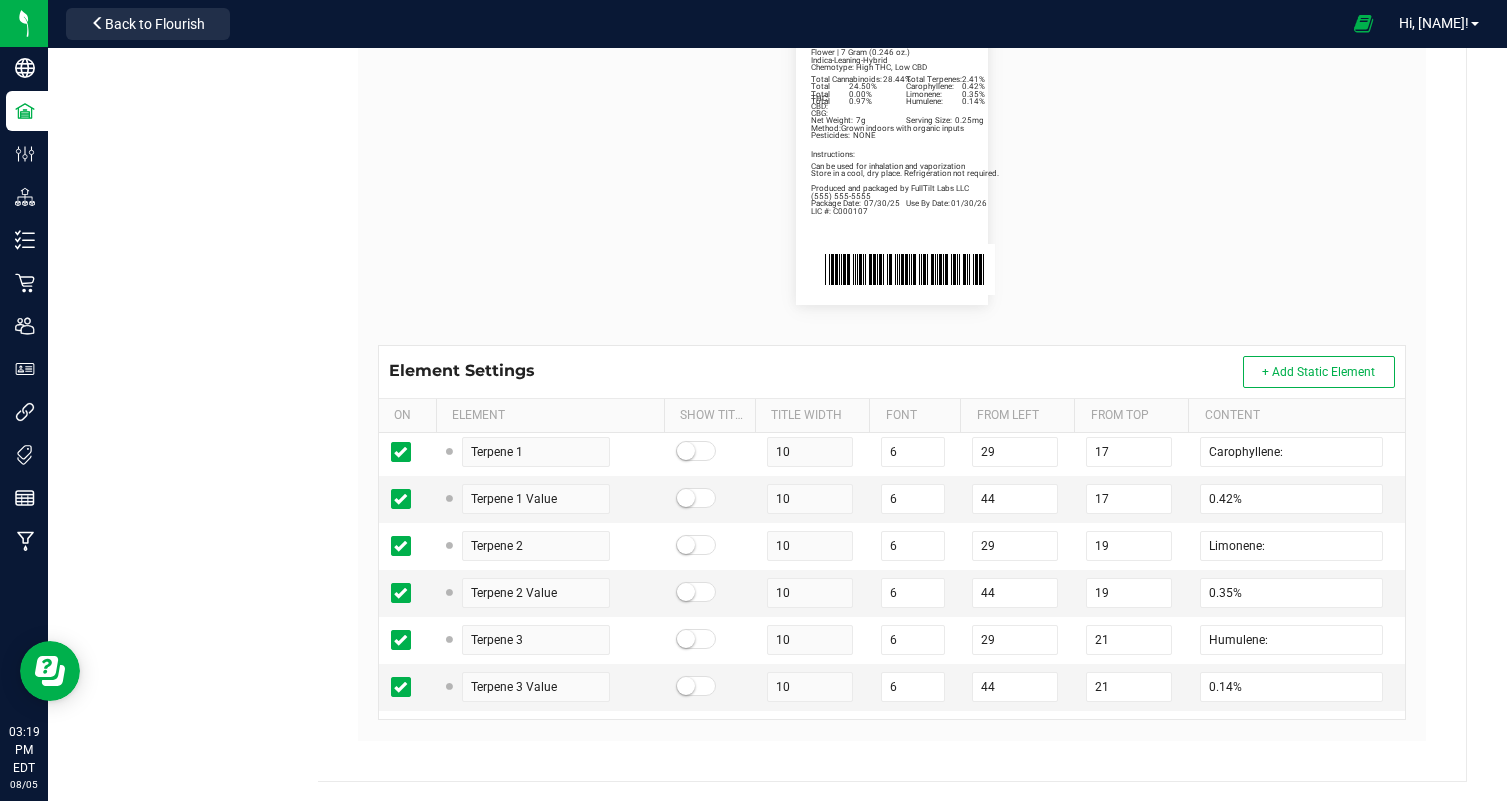 click on "Package Date:   07/30/25   Use By Date:   01/30/26   Carophyllene:   0.42%   Limonene:   0.35%   Humulene:   0.14%   Total Cannabinoids:   28.44%   Total Terpenes:   2.41%   Total THC:    24.50%   Total CBD:   0.00%   Total CBG:   0.97%   Peanut Butter Breath   Indica-Leaning-Hybrid   Chemotype:   High THC, Low CBD   Net Weight:   7g   Serving Size:   0.25mg   Flower | 7 Gram (0.246 oz.)        Produced and packaged by FullTilt Labs LLC   Instructions:        Can be used for inhalation and vaporization   Method:   Grown indoors with organic inputs   Pesticides:   NONE   (609) 895-6678   LIC #: C000107        Store in a cool, dry place. Refrigeration not required." at bounding box center [892, 161] 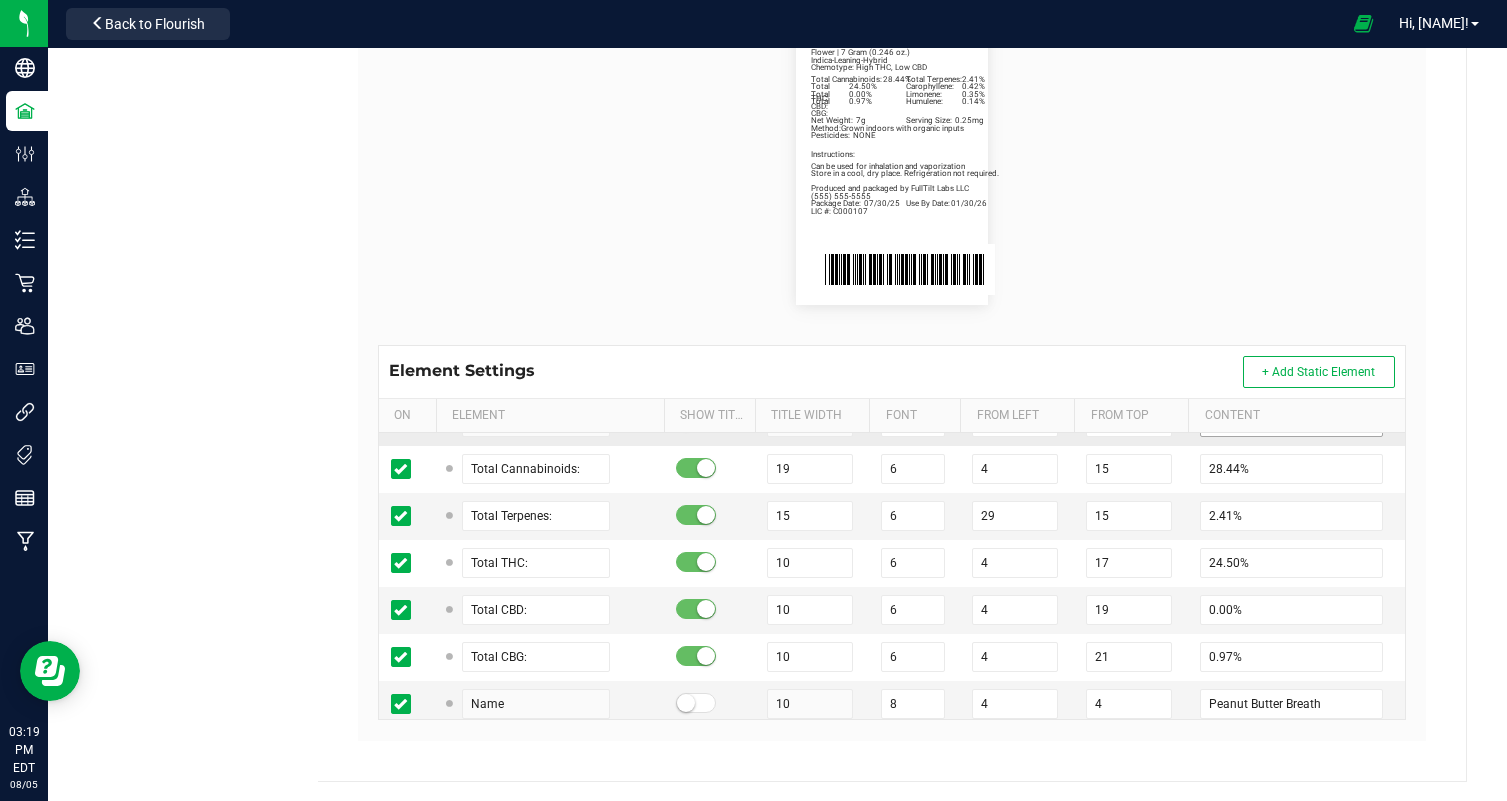 scroll, scrollTop: 378, scrollLeft: 0, axis: vertical 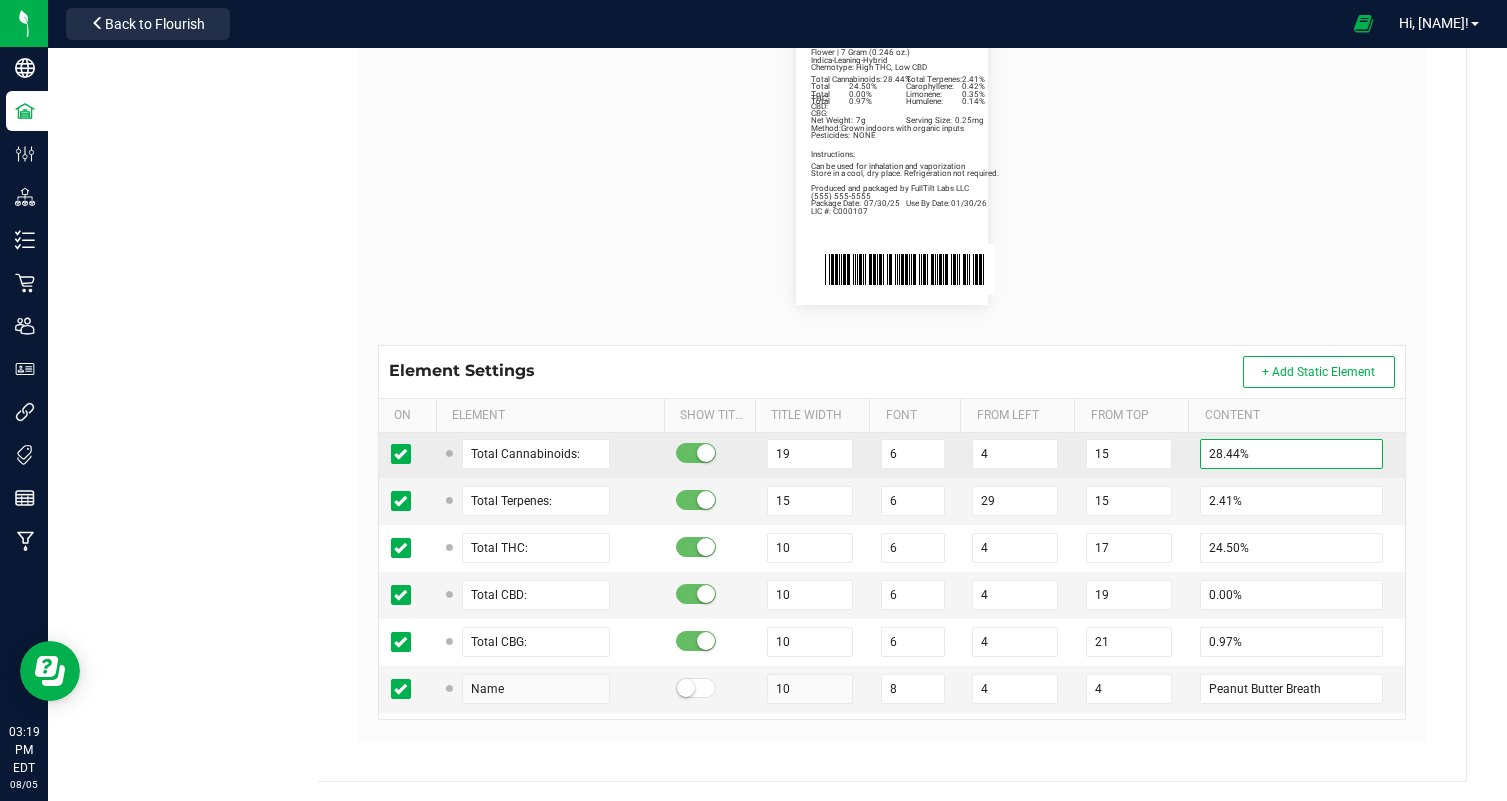 click on "28.44%" at bounding box center (1291, 454) 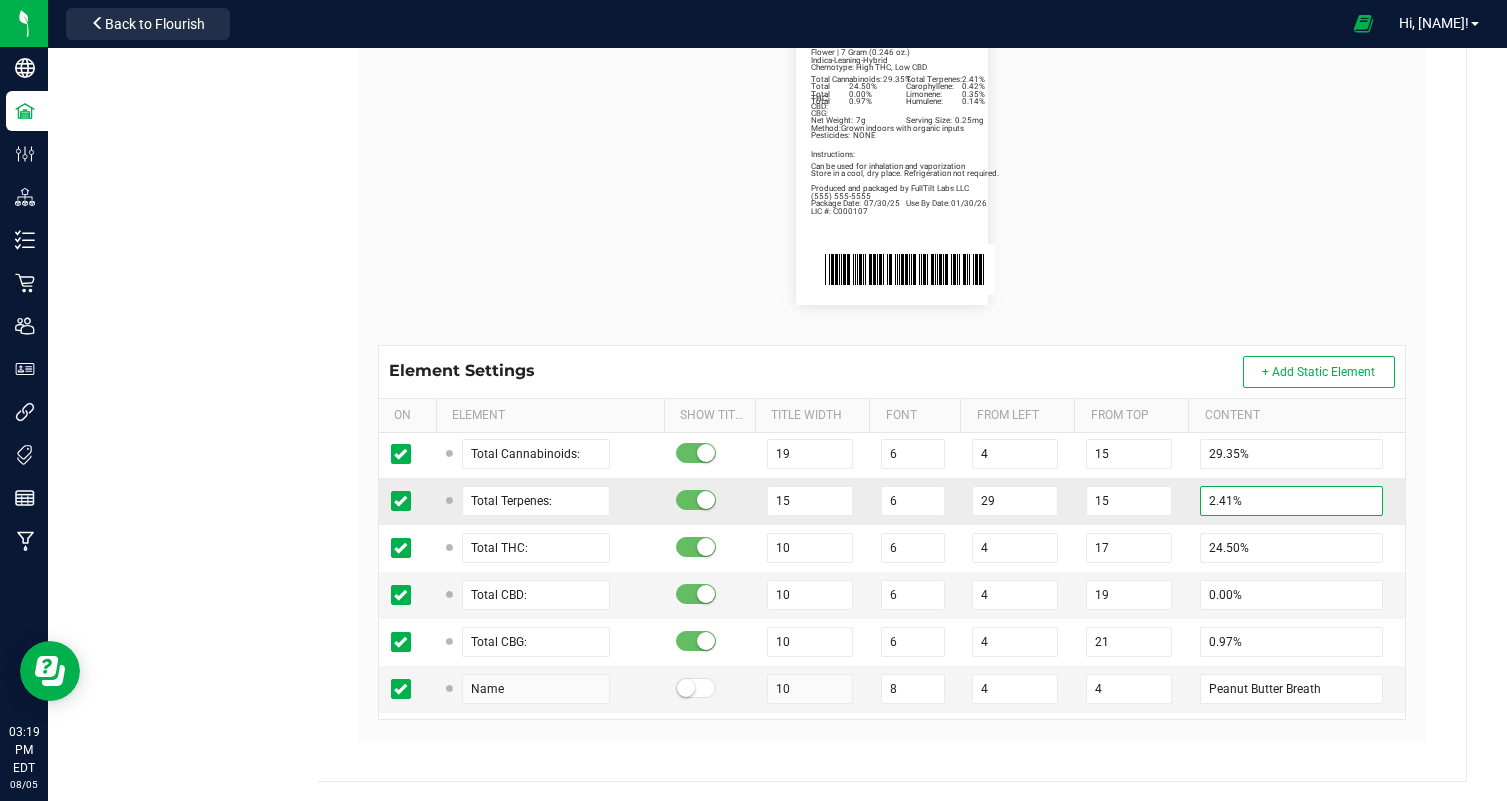 click on "2.41%" at bounding box center (1291, 501) 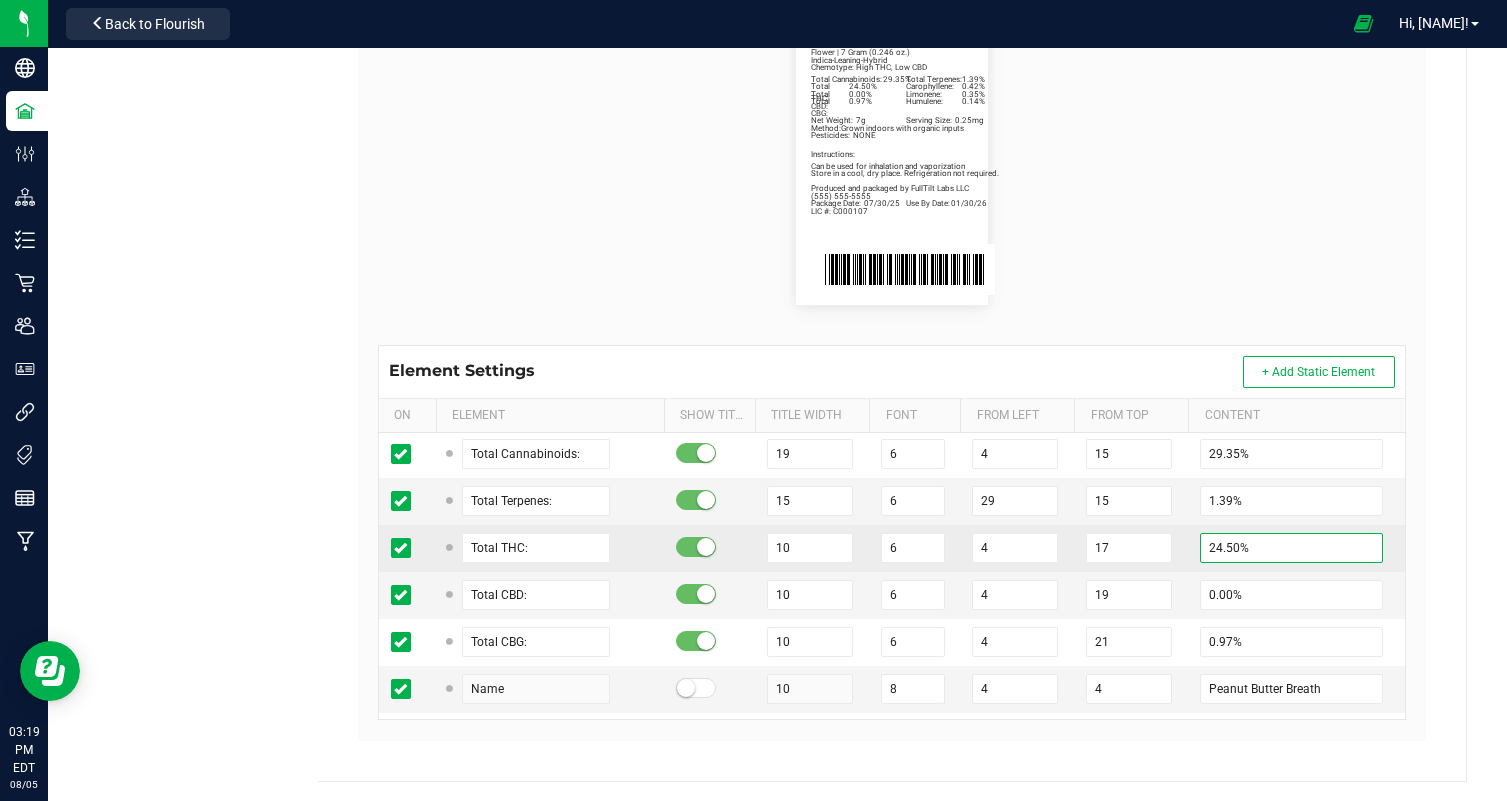 click on "24.50%" at bounding box center [1291, 548] 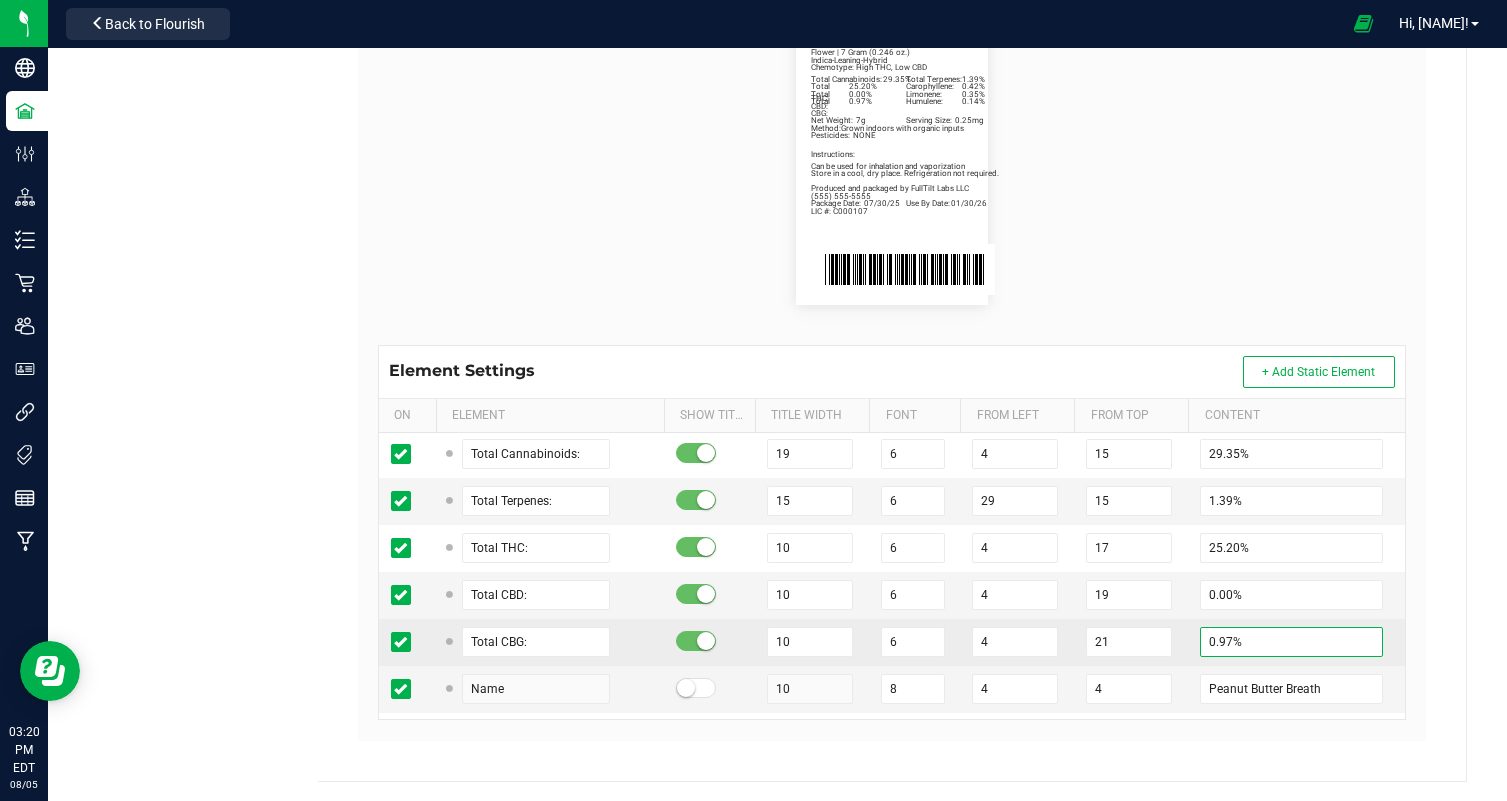 click on "0.97%" at bounding box center [1291, 642] 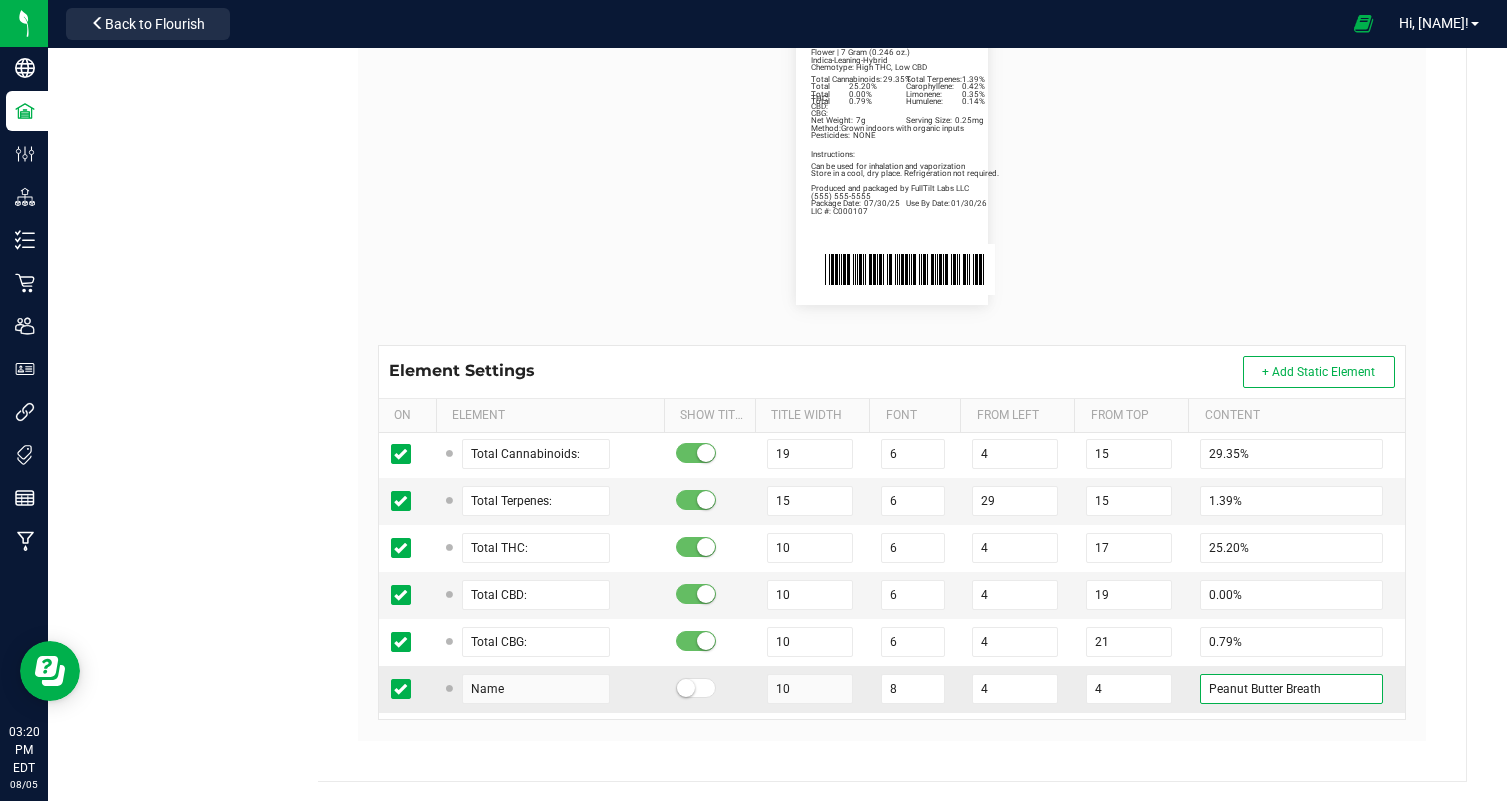 click on "Peanut Butter Breath" at bounding box center (1291, 689) 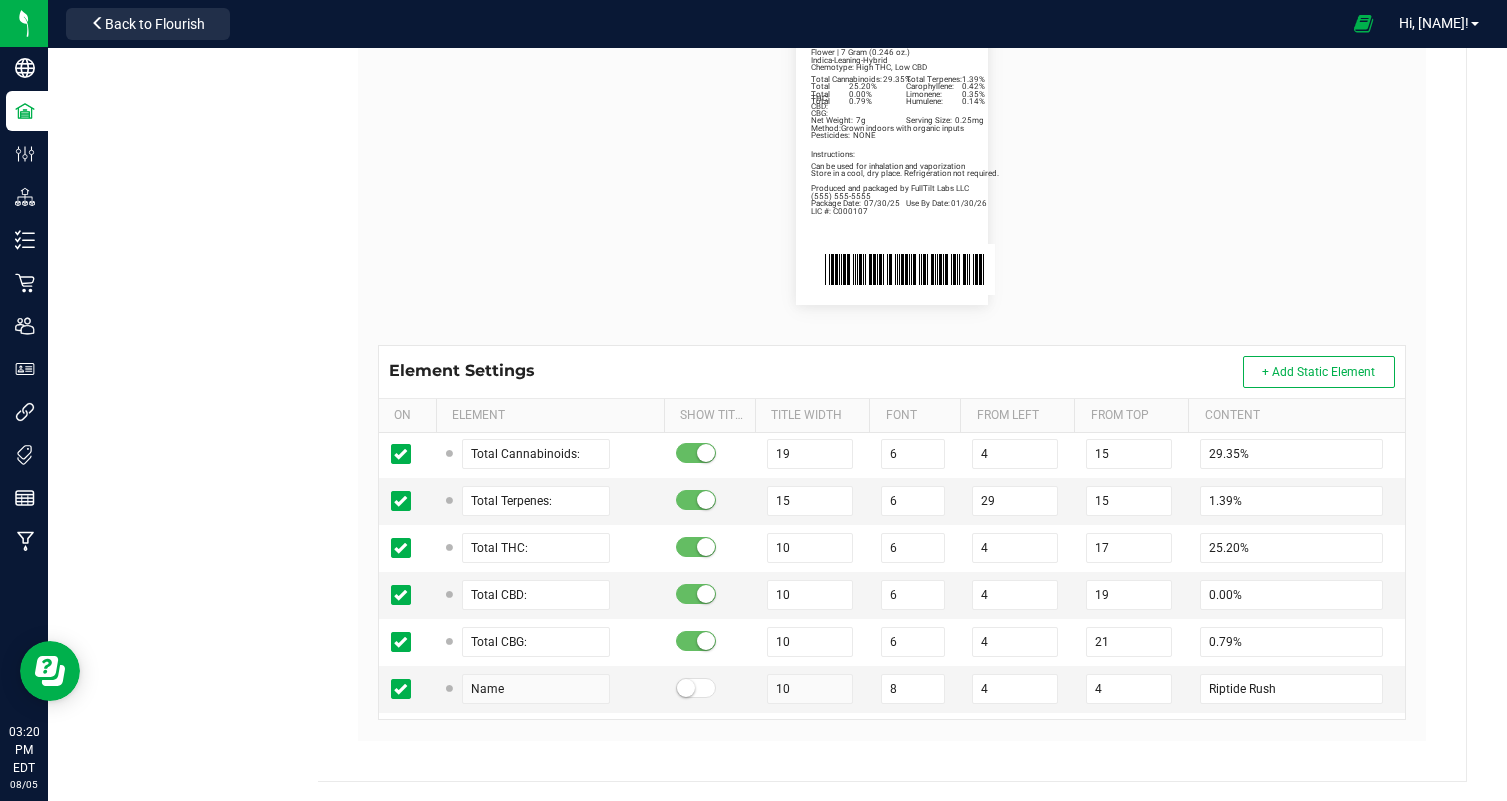 click on "Package Date:   07/30/25   Use By Date:   01/30/26   Carophyllene:   0.42%   Limonene:   0.35%   Humulene:   0.14%   Total Cannabinoids:   29.35%   Total Terpenes:   1.39%   Total THC:    25.20%   Total CBD:   0.00%   Total CBG:   0.79%   Riptide Rush   Indica-Leaning-Hybrid   Chemotype:   High THC, Low CBD   Net Weight:   7g   Serving Size:   0.25mg   Flower | 7 Gram (0.246 oz.)        Produced and packaged by FullTilt Labs LLC   Instructions:        Can be used for inhalation and vaporization   Method:   Grown indoors with organic inputs   Pesticides:   NONE   (609) 895-6678   LIC #: C000107        Store in a cool, dry place. Refrigeration not required." at bounding box center (892, 161) 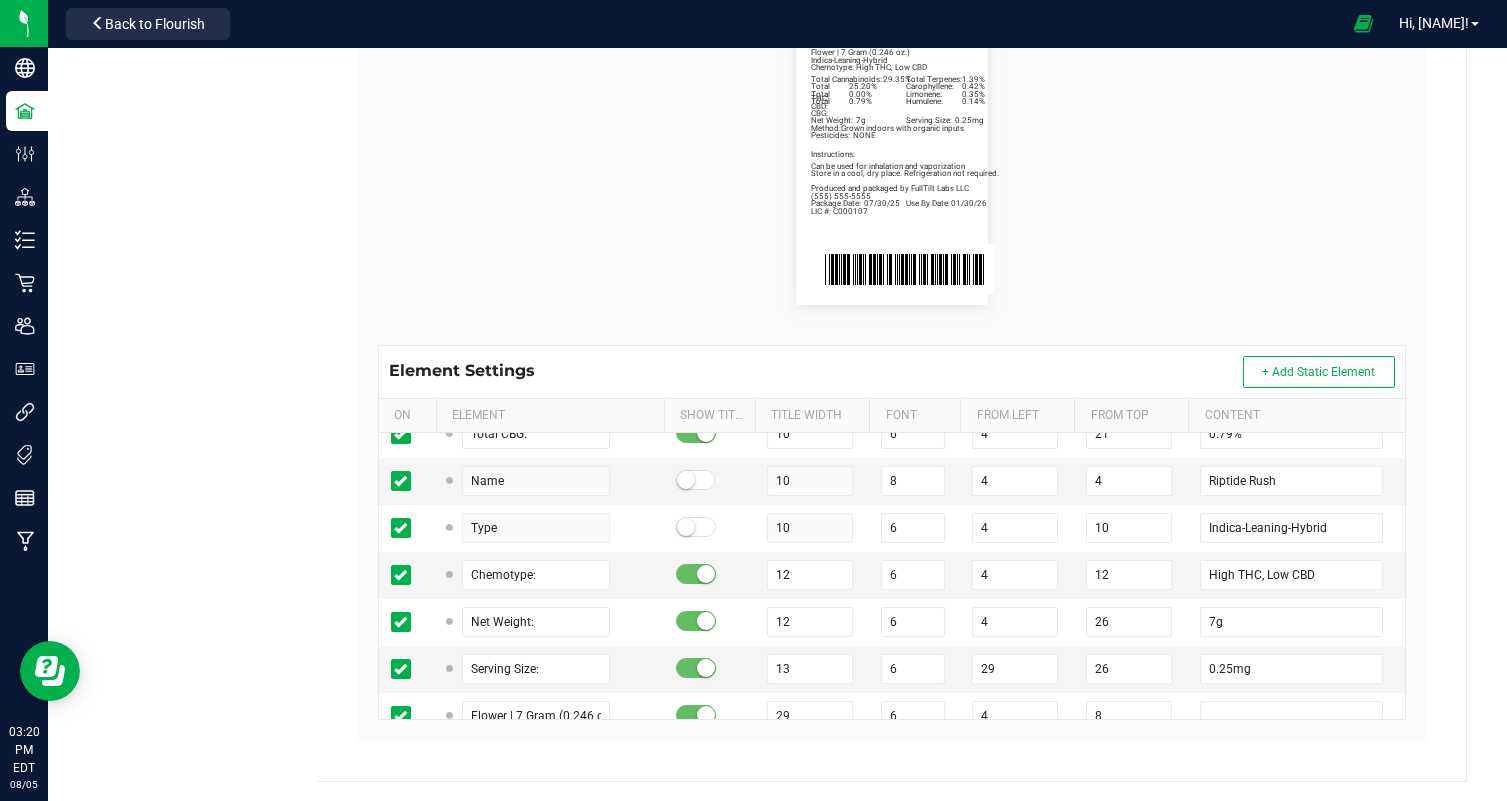 scroll, scrollTop: 591, scrollLeft: 0, axis: vertical 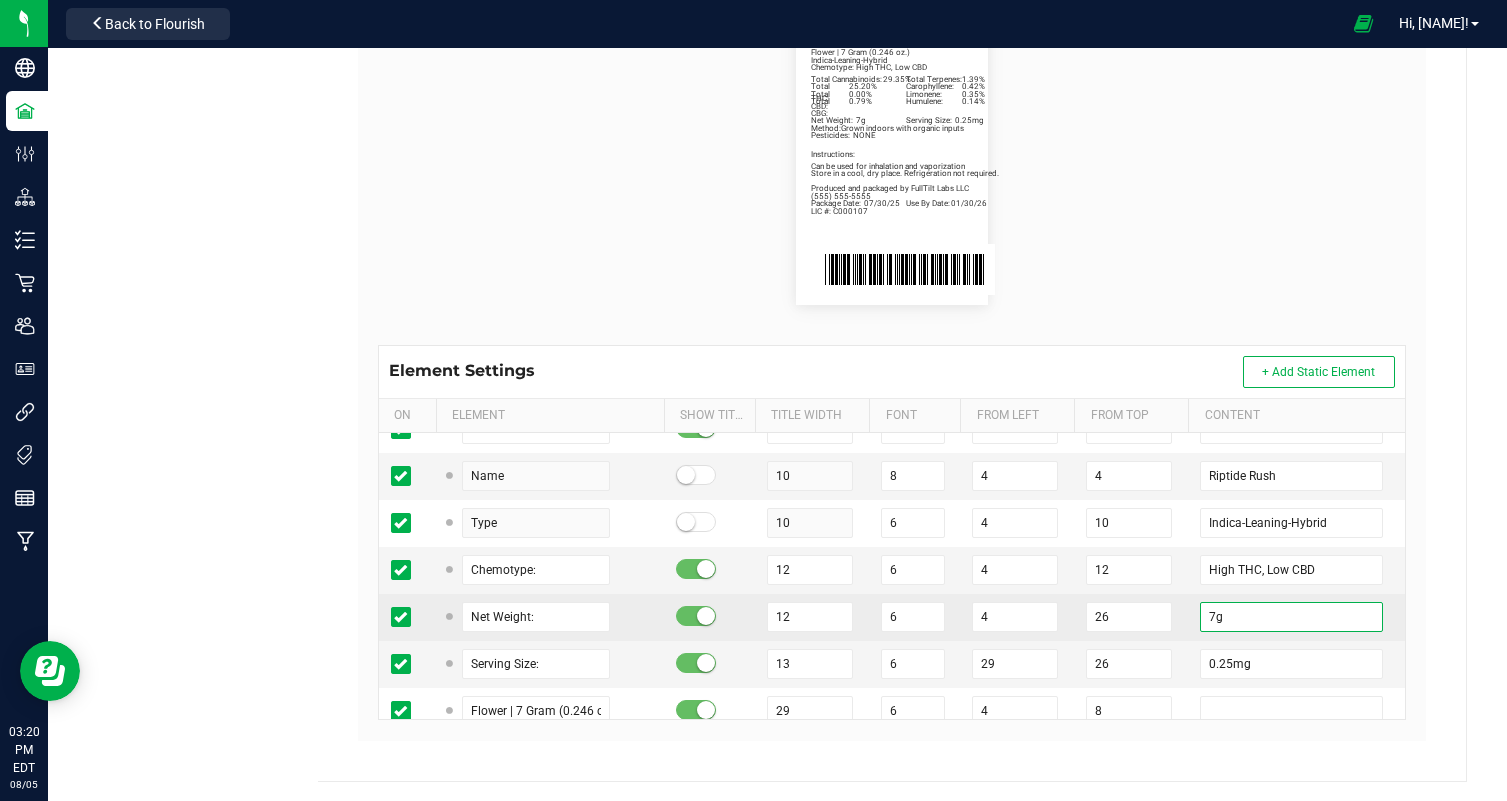 drag, startPoint x: 1218, startPoint y: 618, endPoint x: 1175, endPoint y: 618, distance: 43 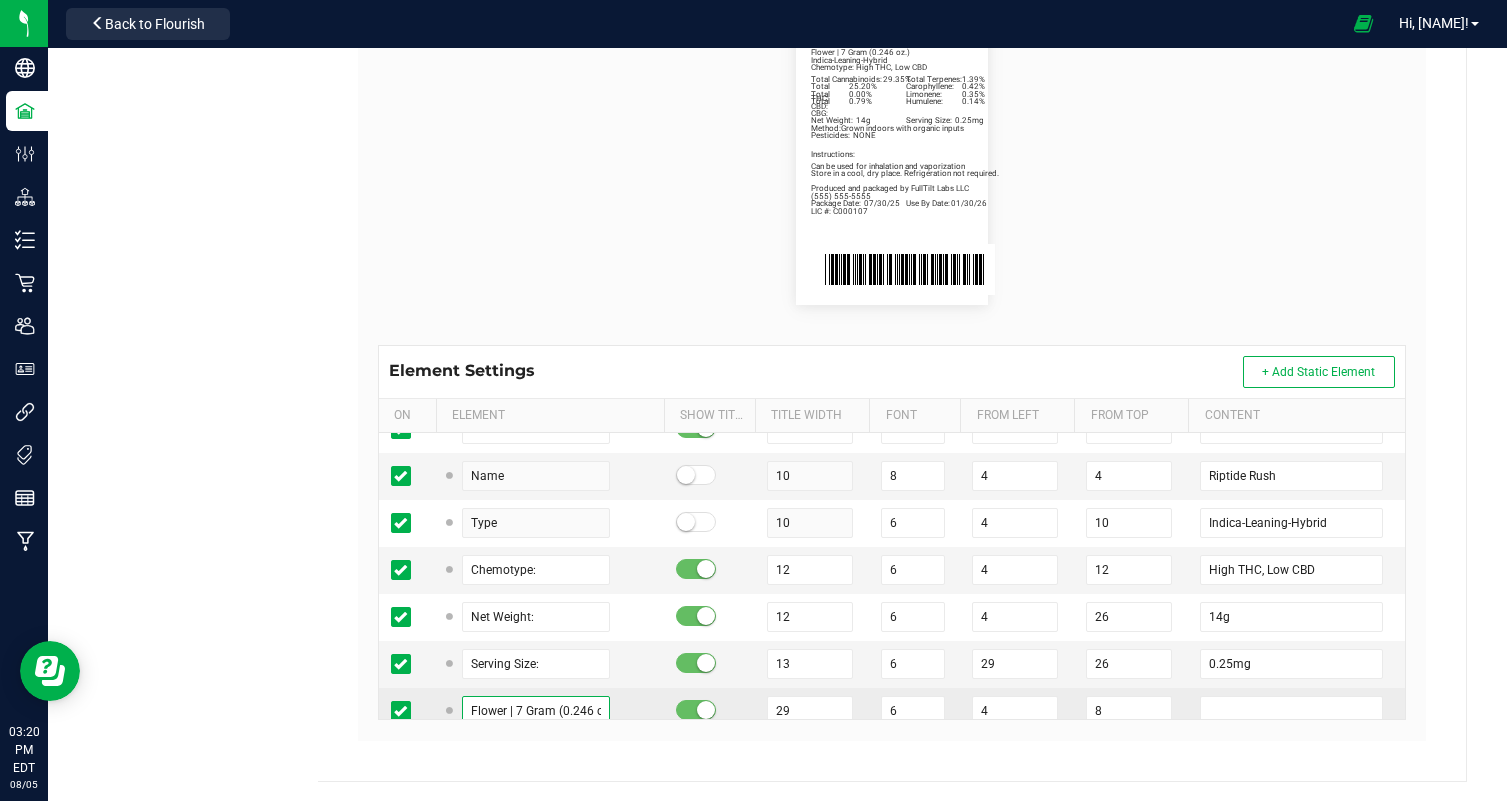 click on "Flower | 7 Gram (0.246 oz.)" at bounding box center [536, 711] 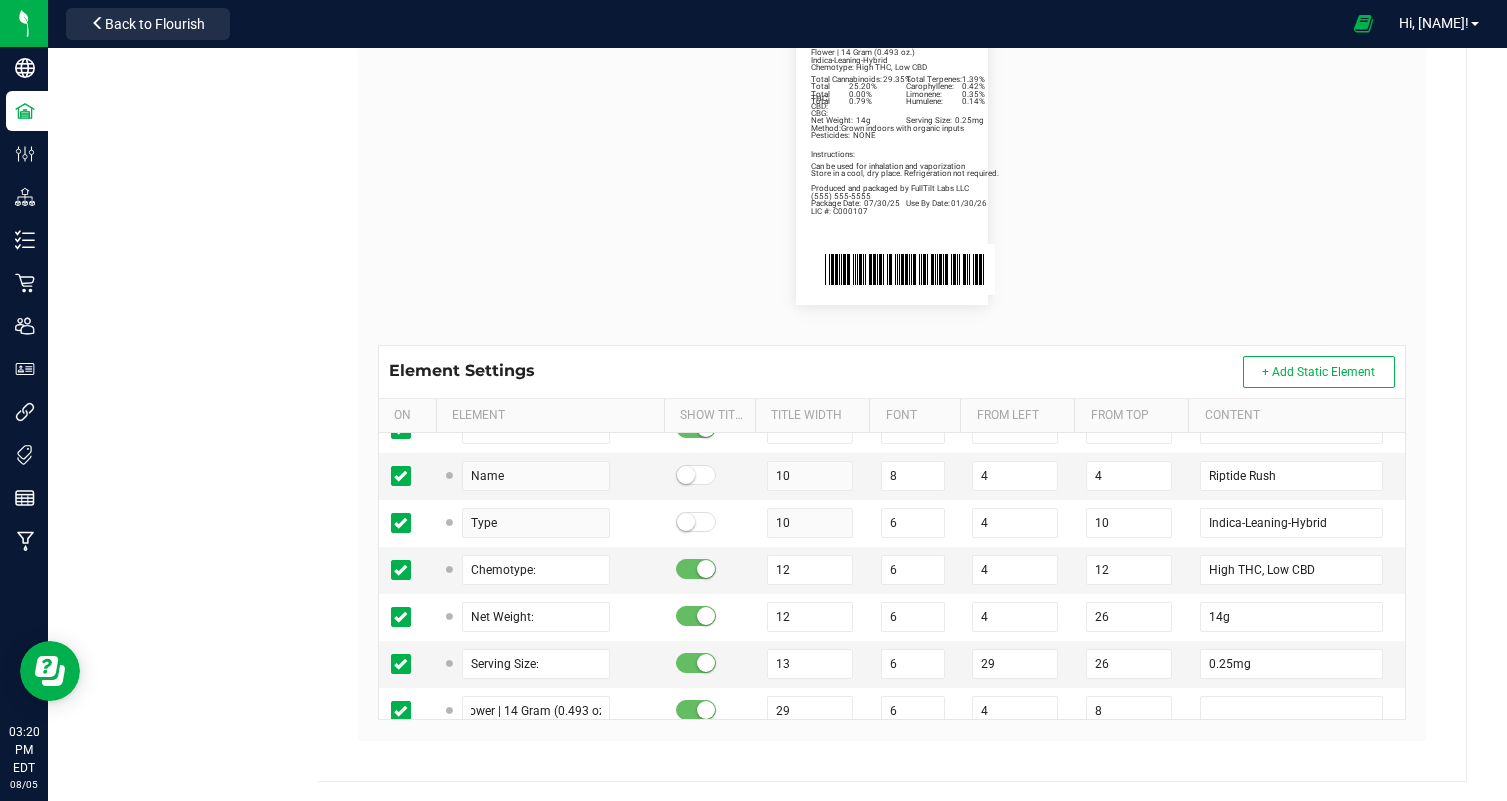 scroll, scrollTop: 0, scrollLeft: 0, axis: both 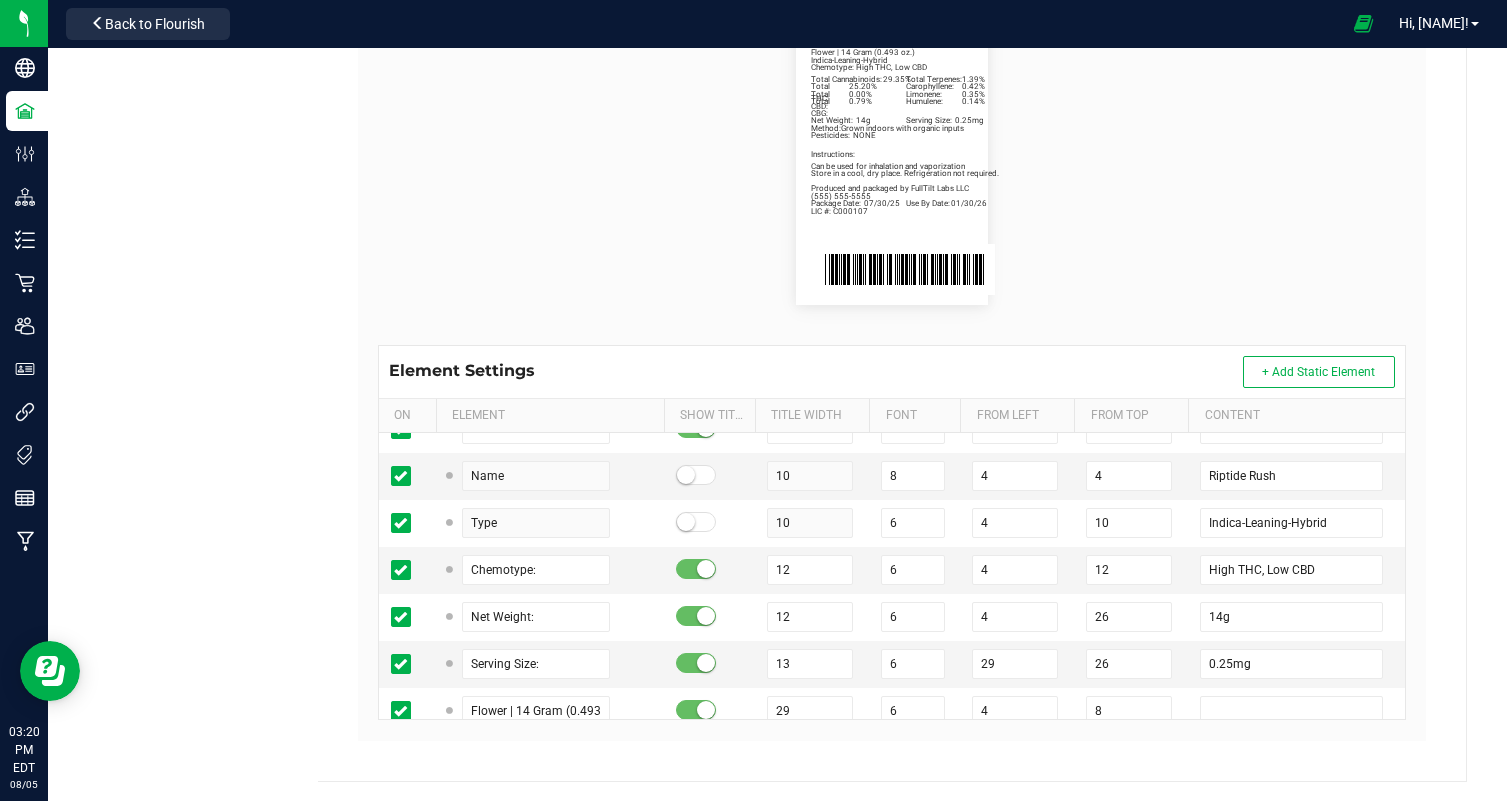 click on "Package Date:   07/30/25   Use By Date:   01/30/26   Carophyllene:   0.42%   Limonene:   0.35%   Humulene:   0.14%   Total Cannabinoids:   29.35%   Total Terpenes:   1.39%   Total THC:    25.20%   Total CBD:   0.00%   Total CBG:   0.79%   Riptide Rush   Indica-Leaning-Hybrid   Chemotype:   High THC, Low CBD   Net Weight:   14g   Serving Size:   0.25mg   Flower | 14 Gram (0.493 oz.)        Produced and packaged by FullTilt Labs LLC   Instructions:        Can be used for inhalation and vaporization   Method:   Grown indoors with organic inputs   Pesticides:   NONE   (609) 895-6678   LIC #: C000107        Store in a cool, dry place. Refrigeration not required." at bounding box center [892, 161] 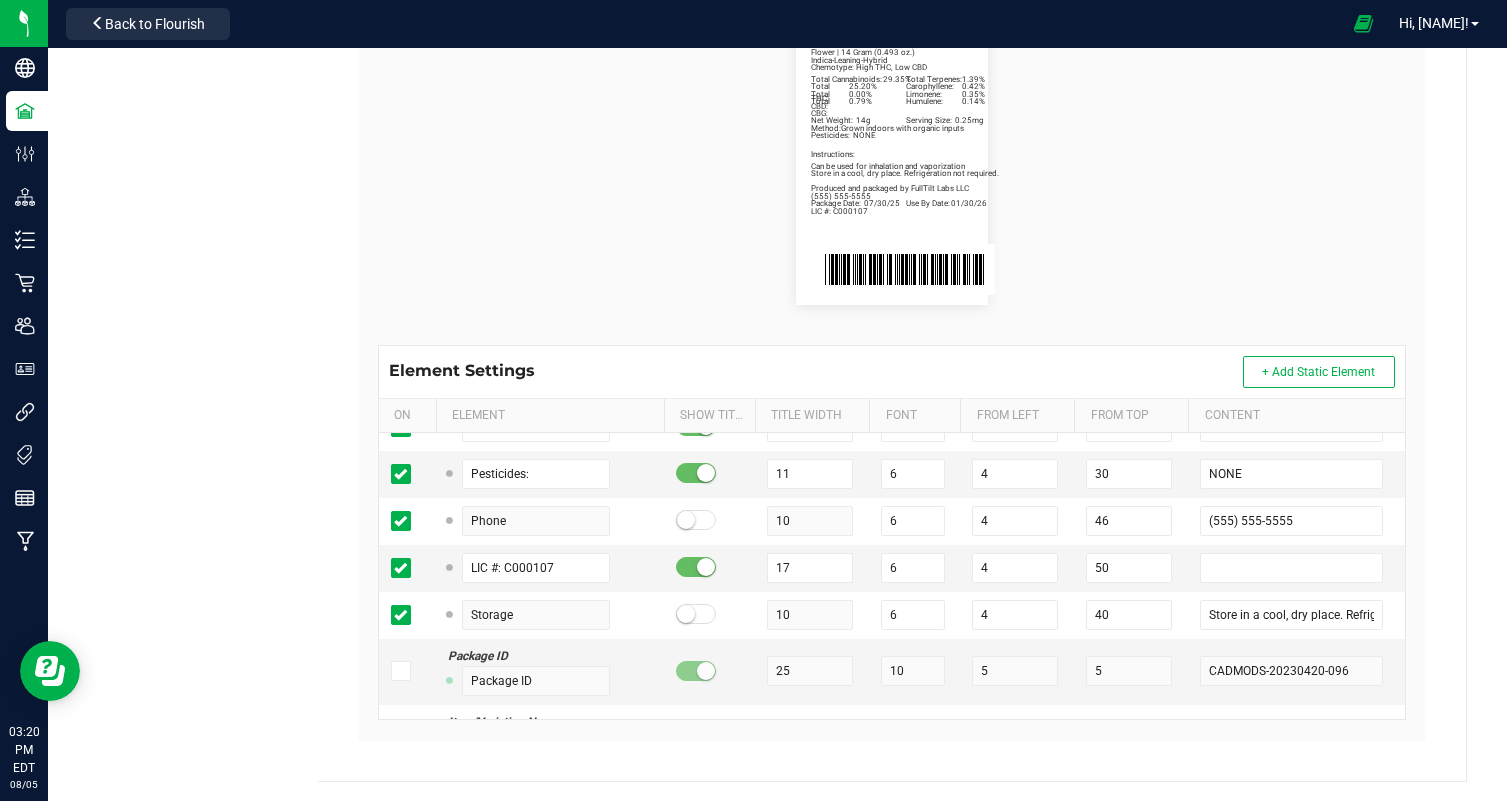 scroll, scrollTop: 1070, scrollLeft: 0, axis: vertical 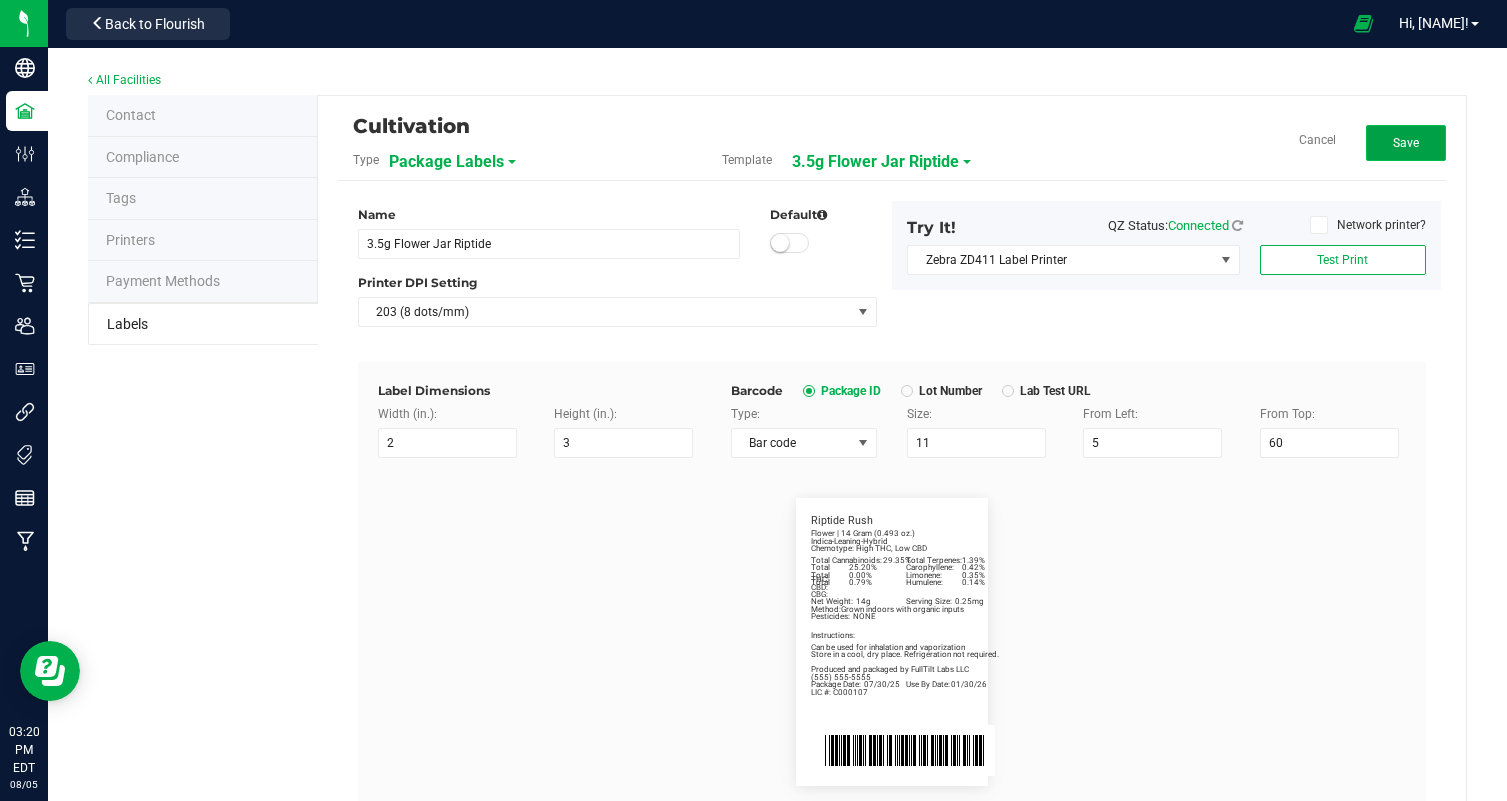 click on "Save" at bounding box center (1406, 143) 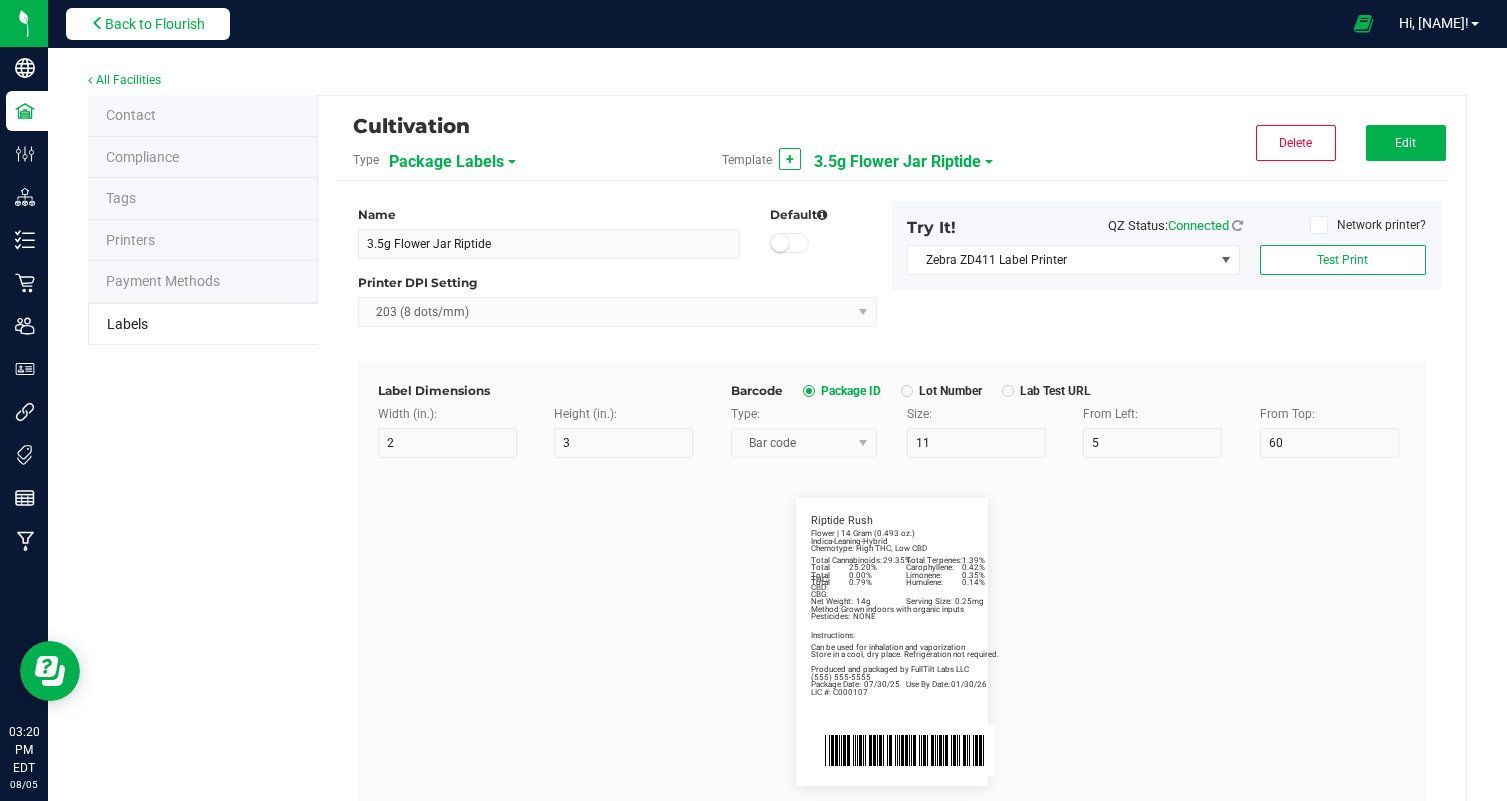 click on "Back to Flourish" at bounding box center (155, 24) 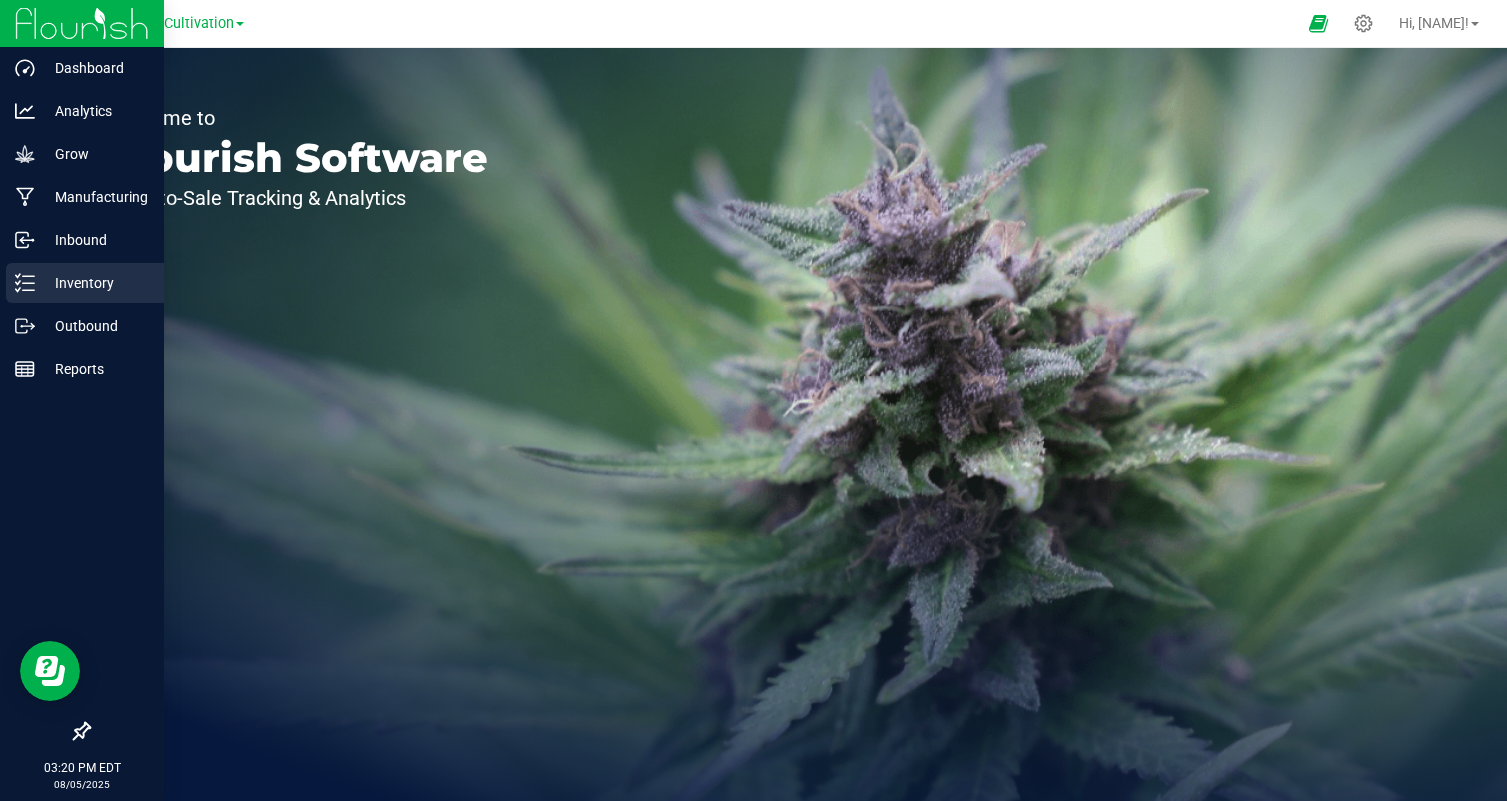 click on "Inventory" at bounding box center (95, 283) 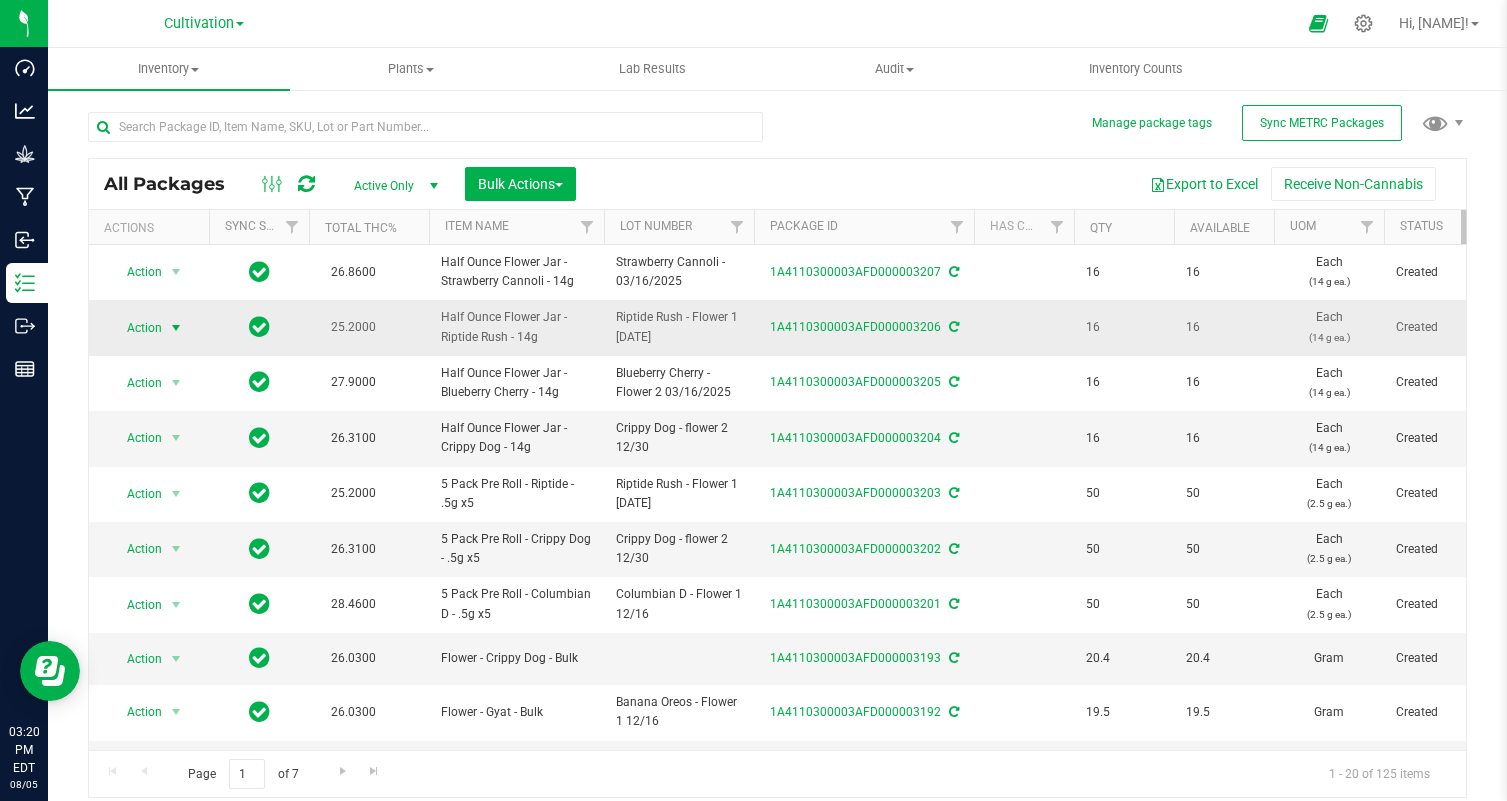 click on "Action" at bounding box center [136, 328] 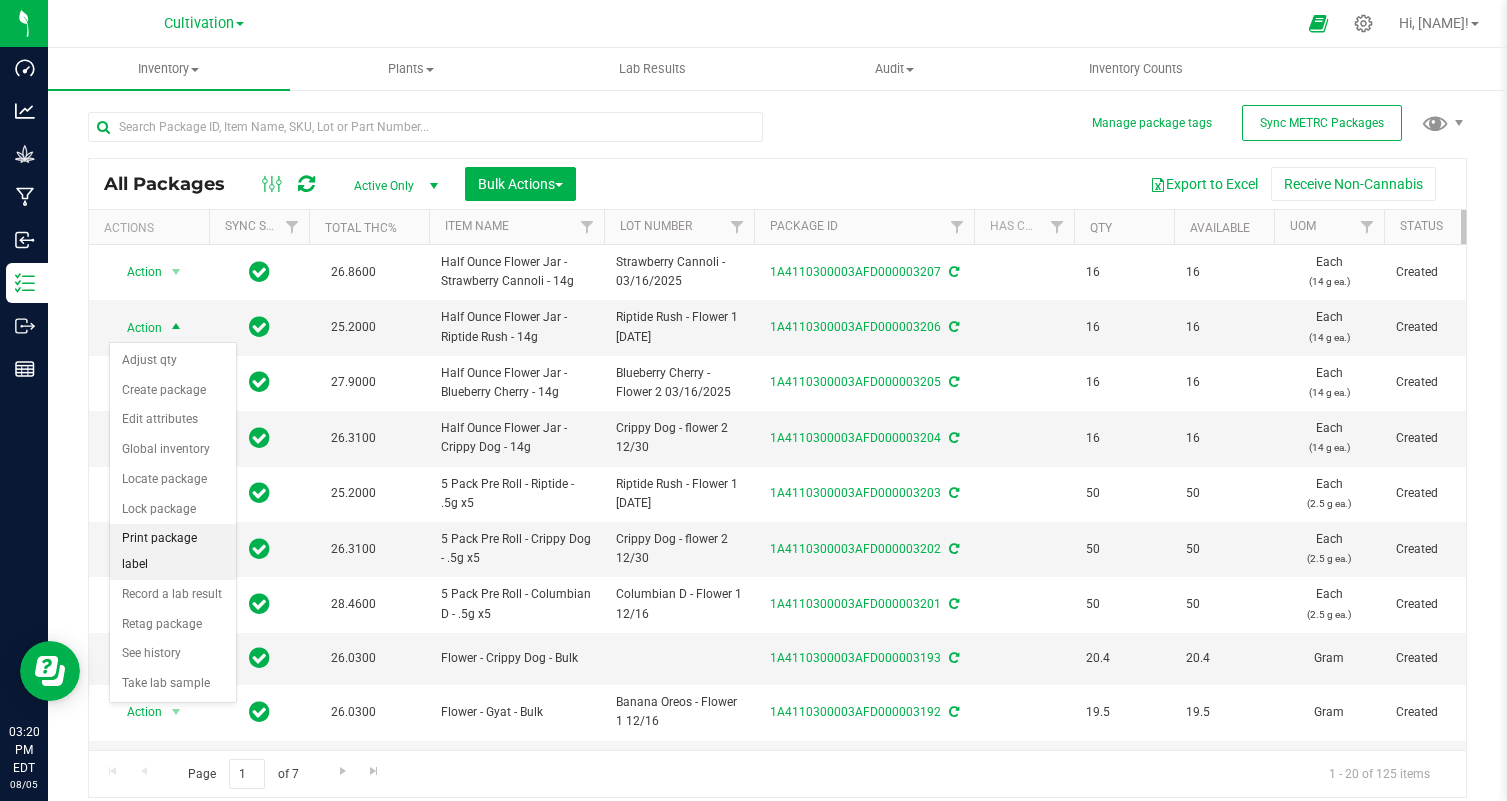 click on "Print package label" at bounding box center (173, 551) 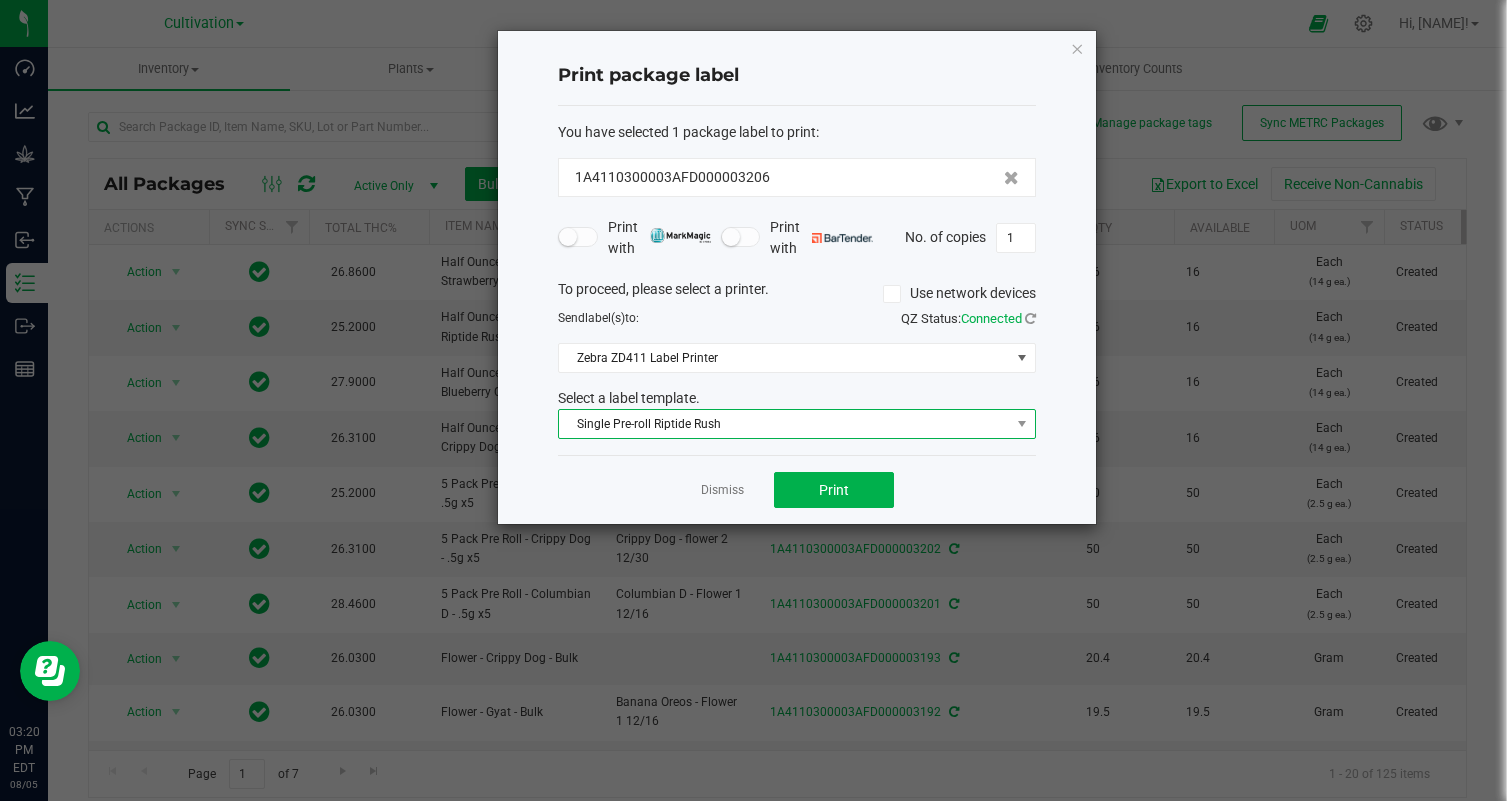 click on "Single Pre-roll Riptide Rush" at bounding box center [784, 424] 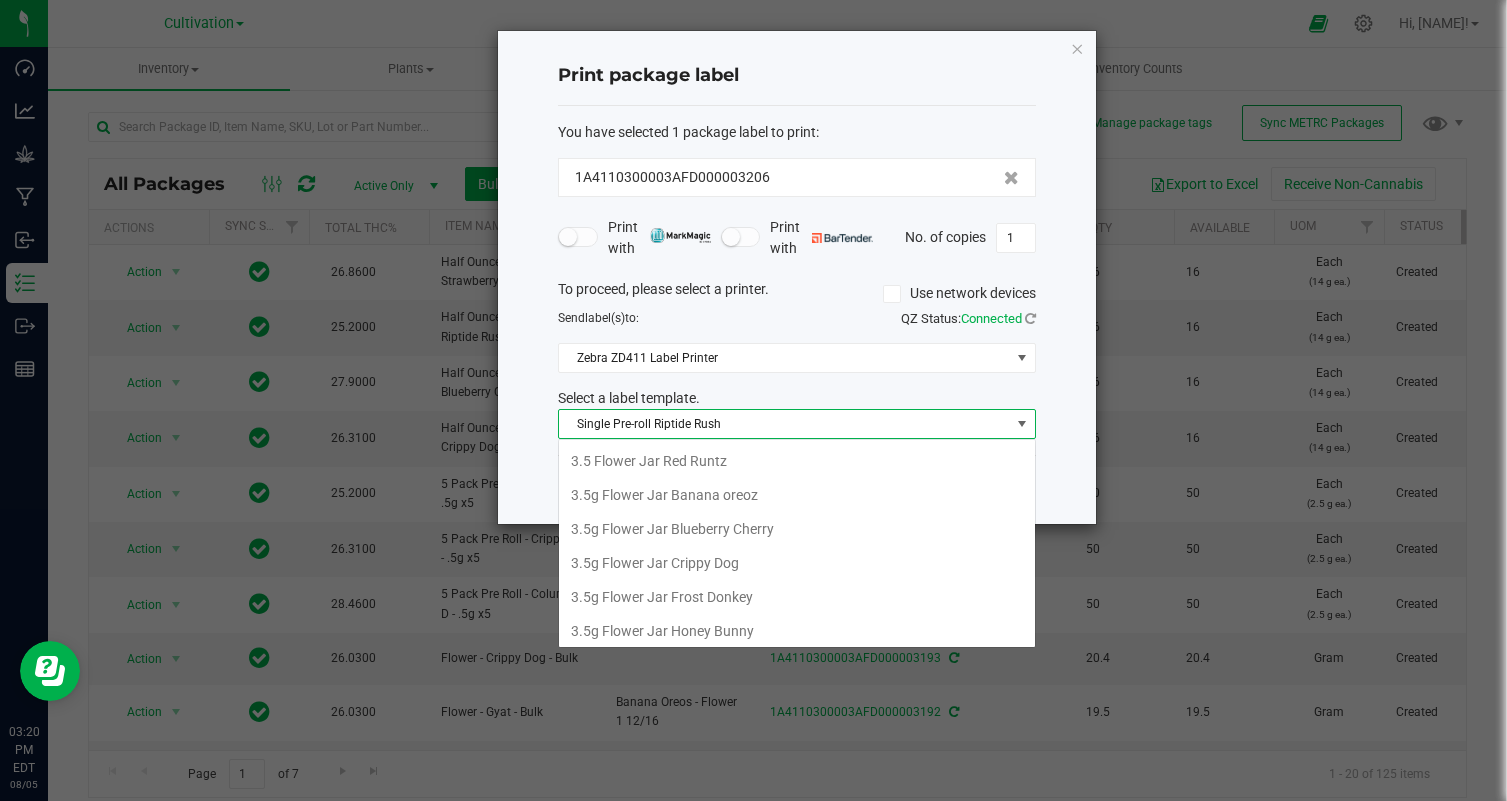 scroll, scrollTop: 99970, scrollLeft: 99522, axis: both 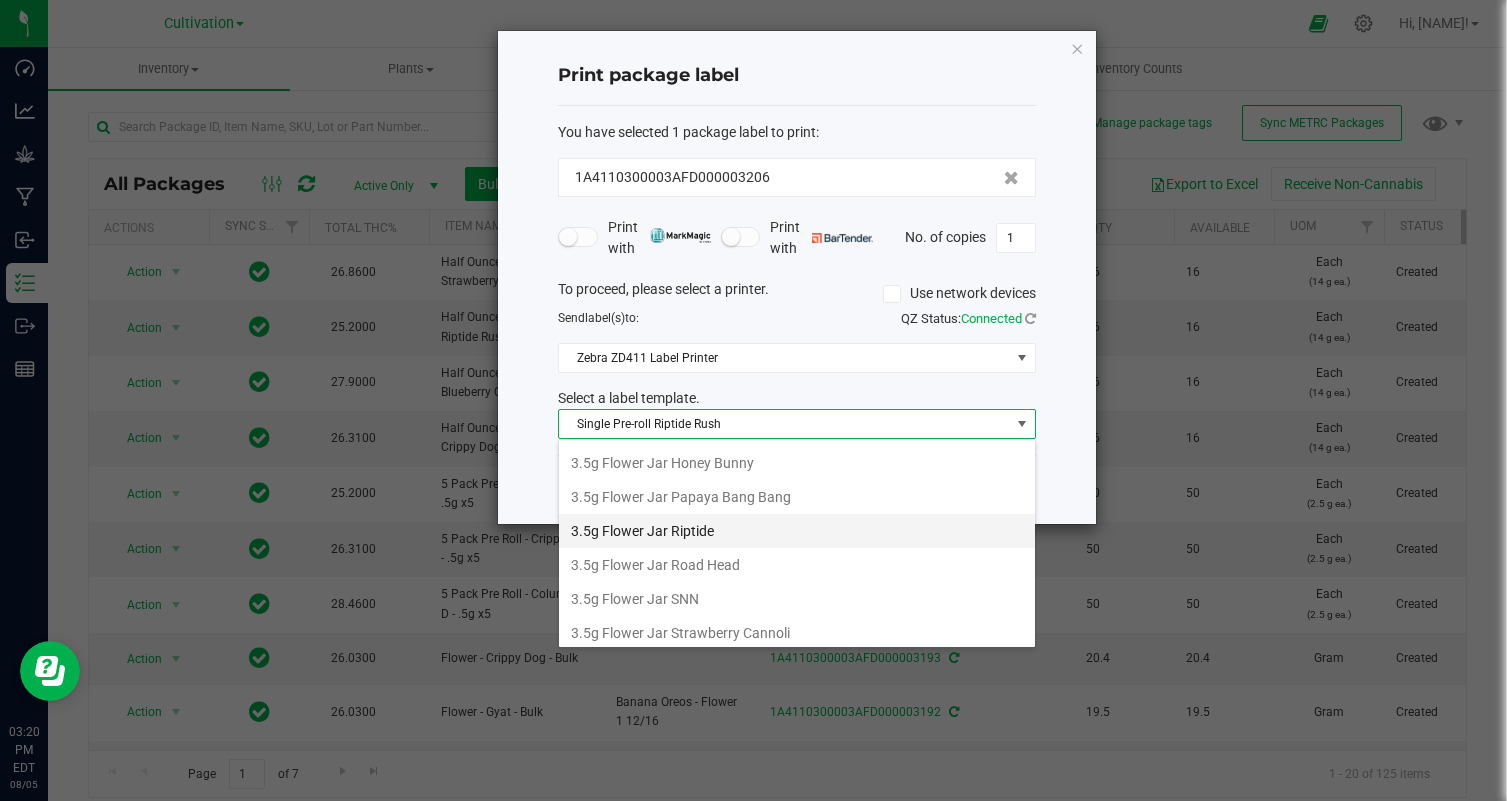click on "3.5g Flower Jar Riptide" at bounding box center [797, 531] 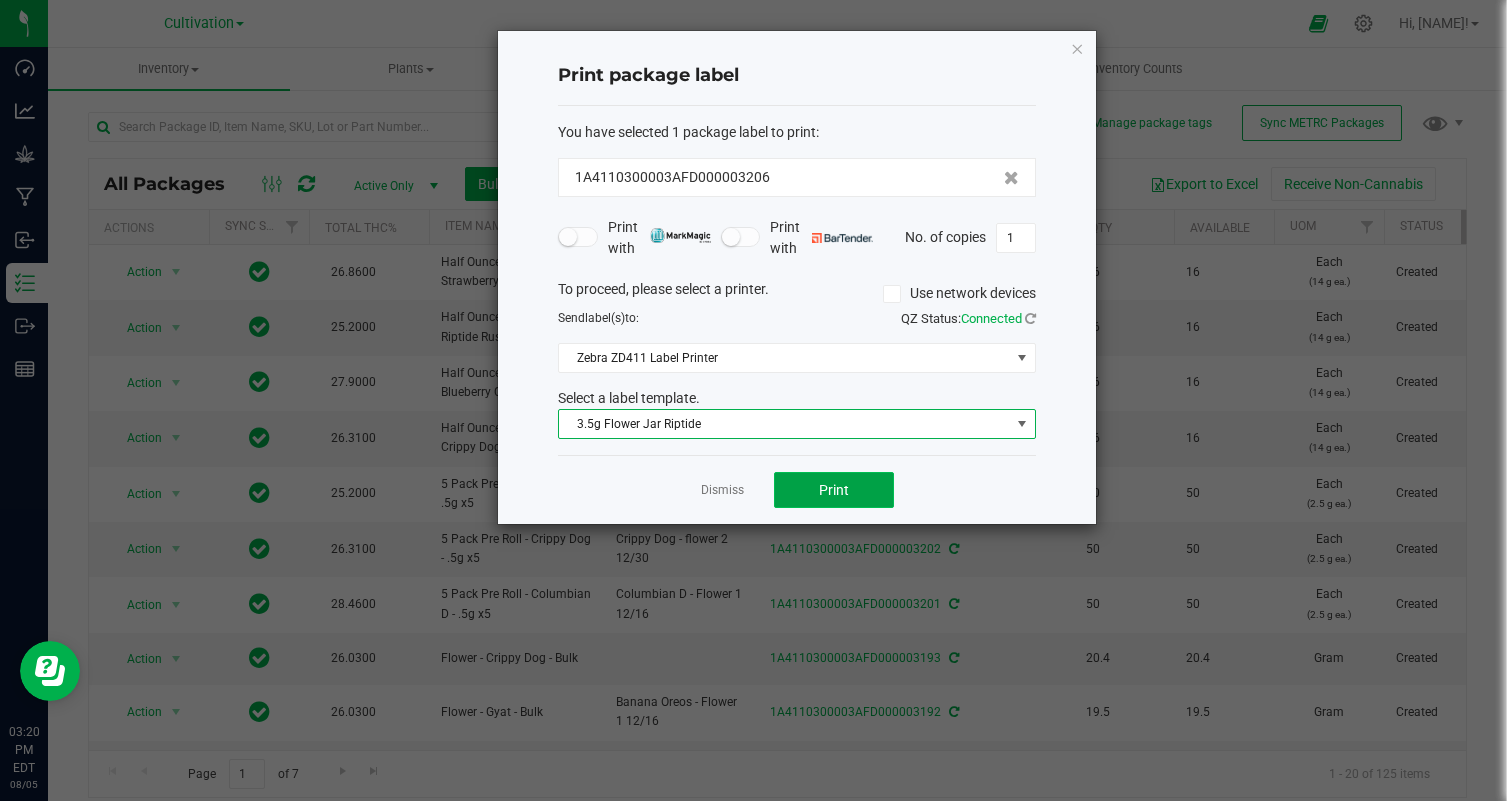 click on "Print" 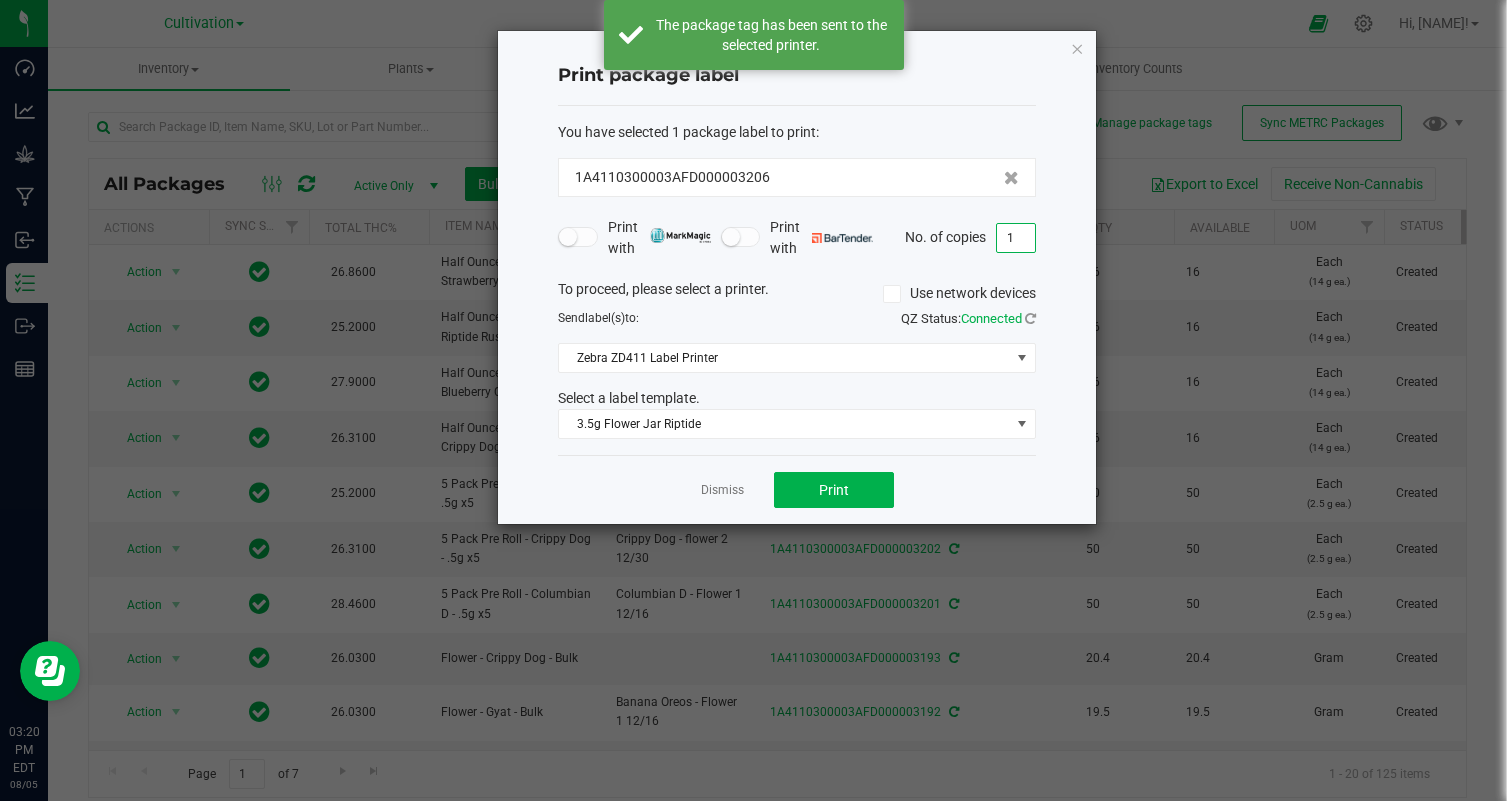 click on "1" at bounding box center (1016, 238) 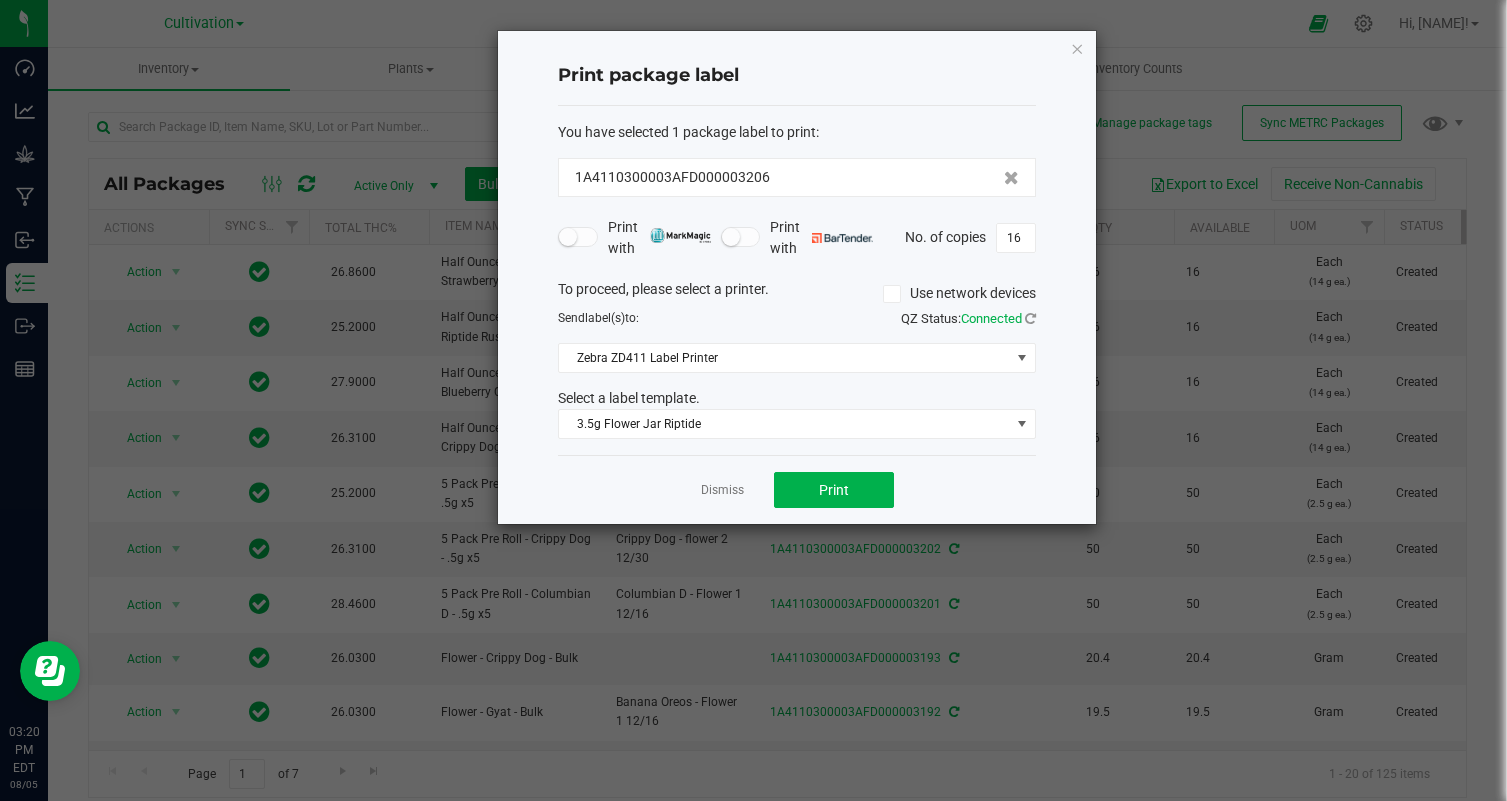 click on "Dismiss   Print" 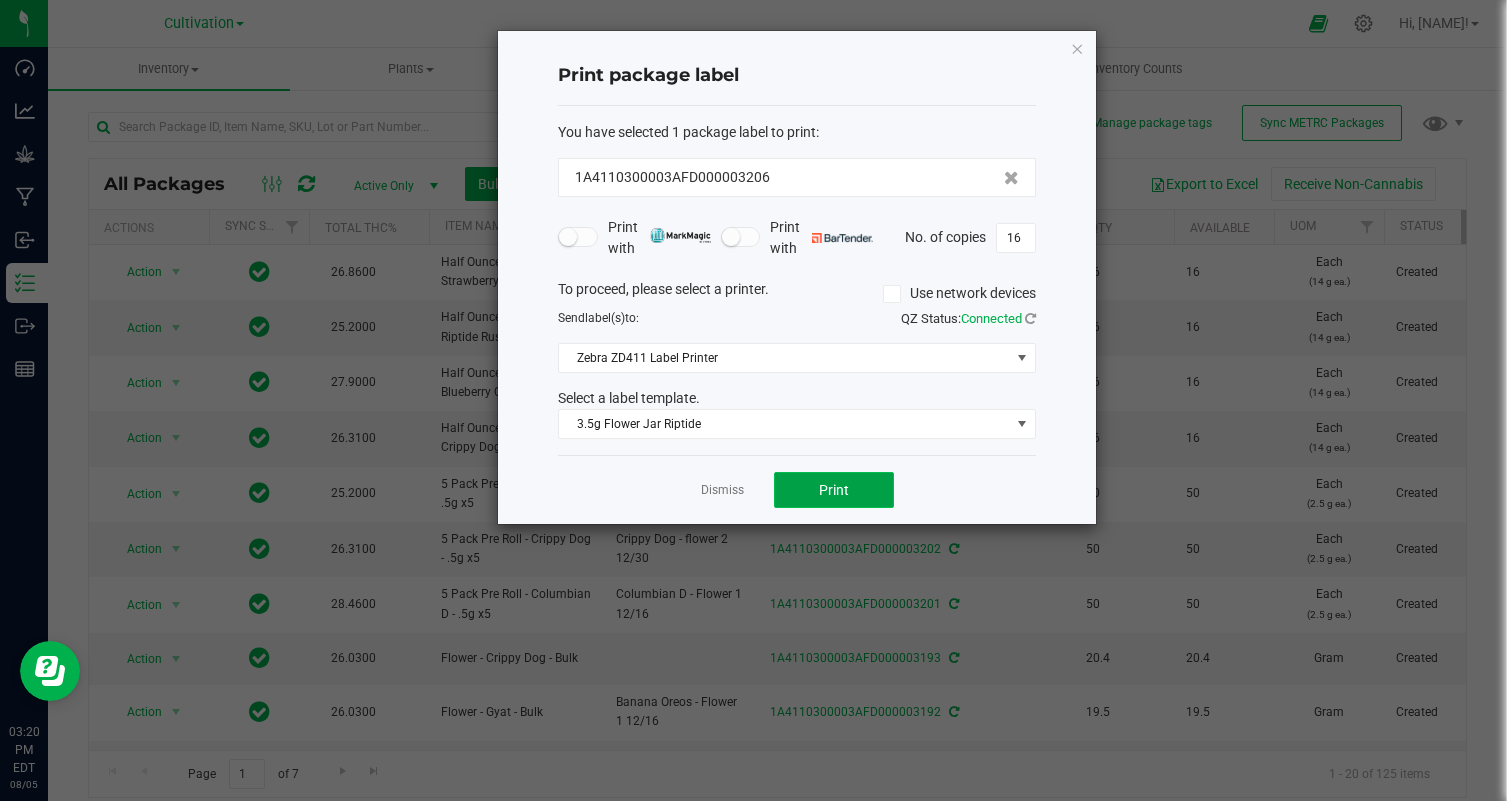 click on "Print" 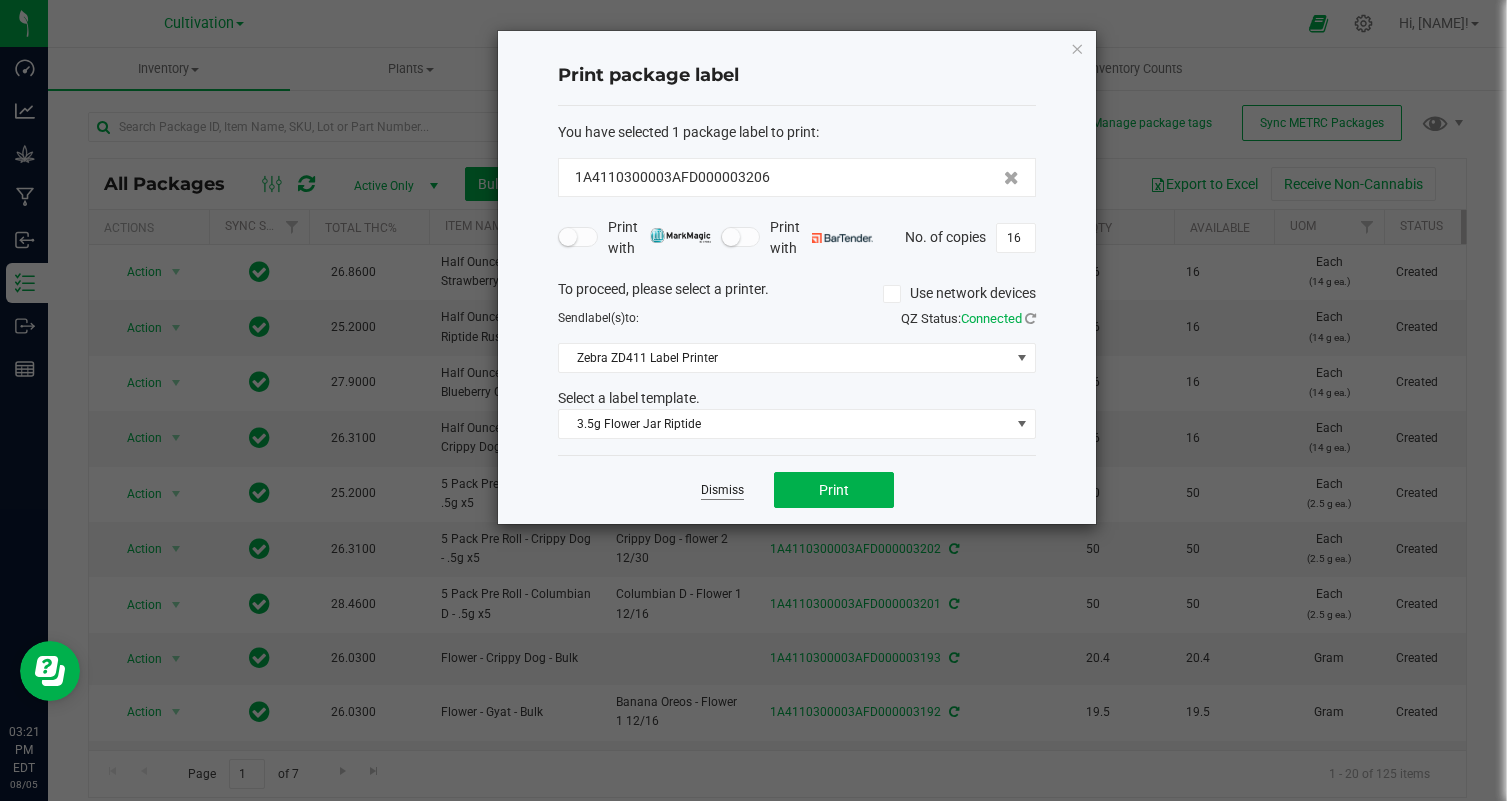 click on "Dismiss" 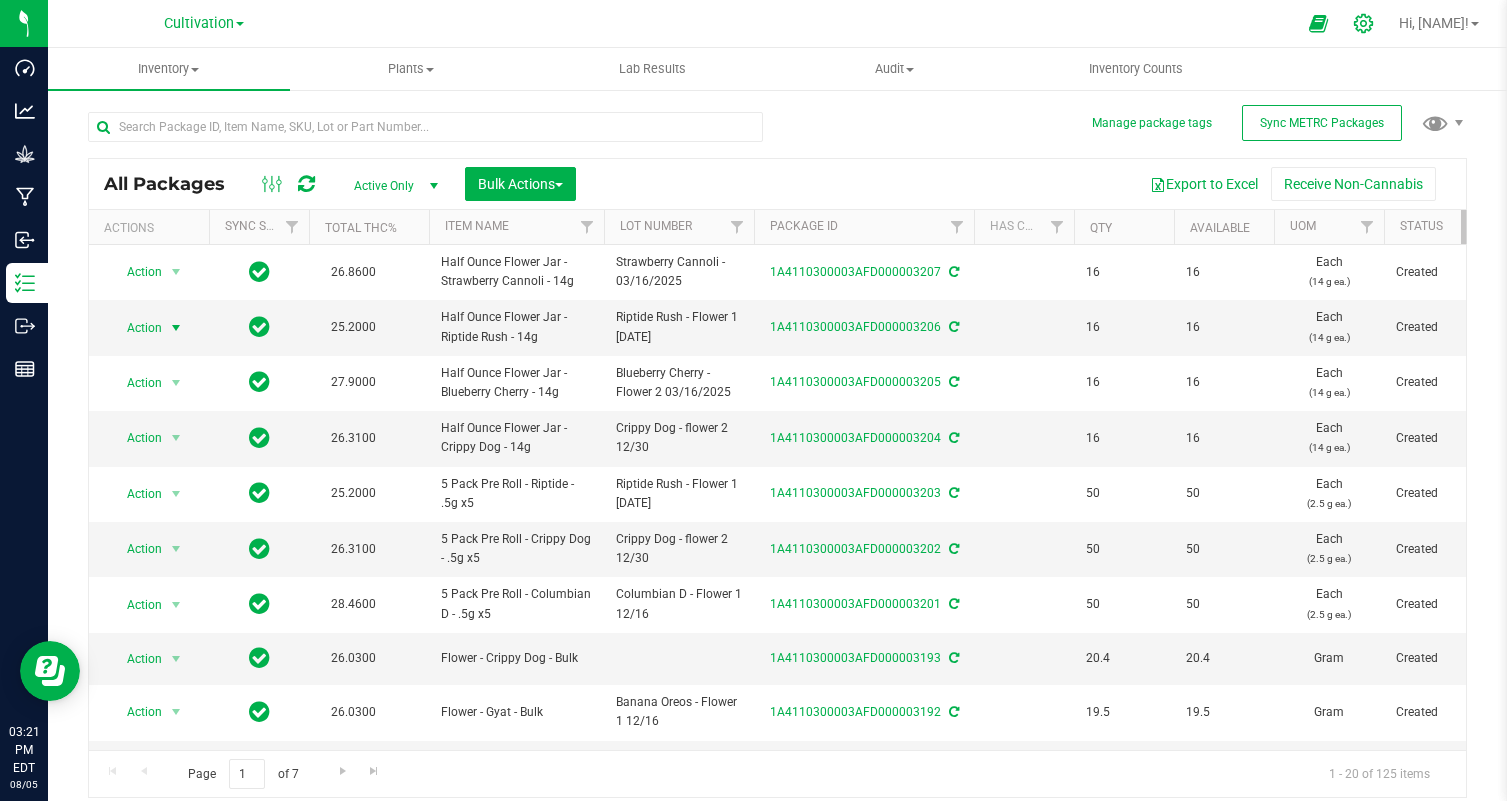 click 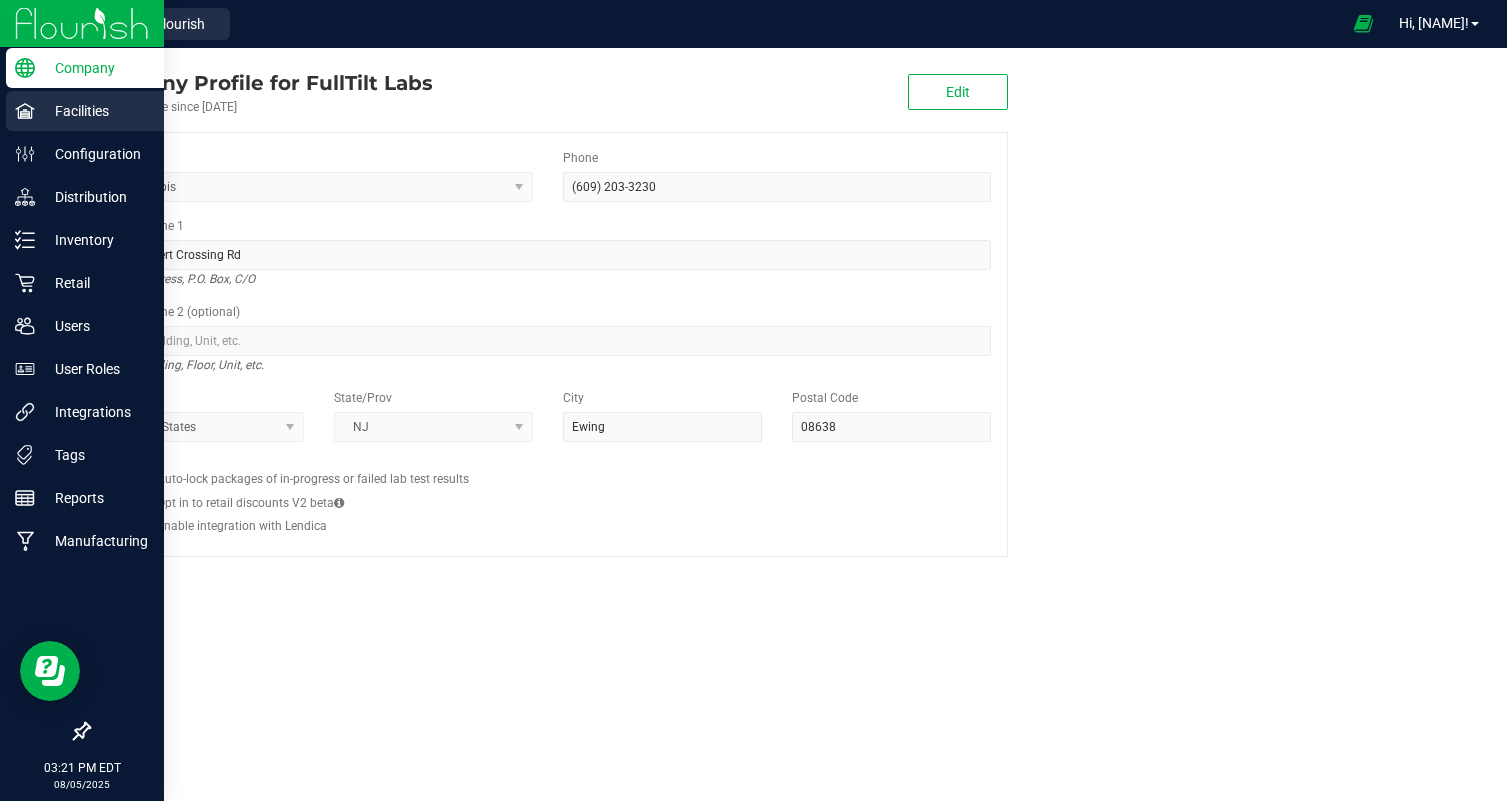 click on "Facilities" at bounding box center (95, 111) 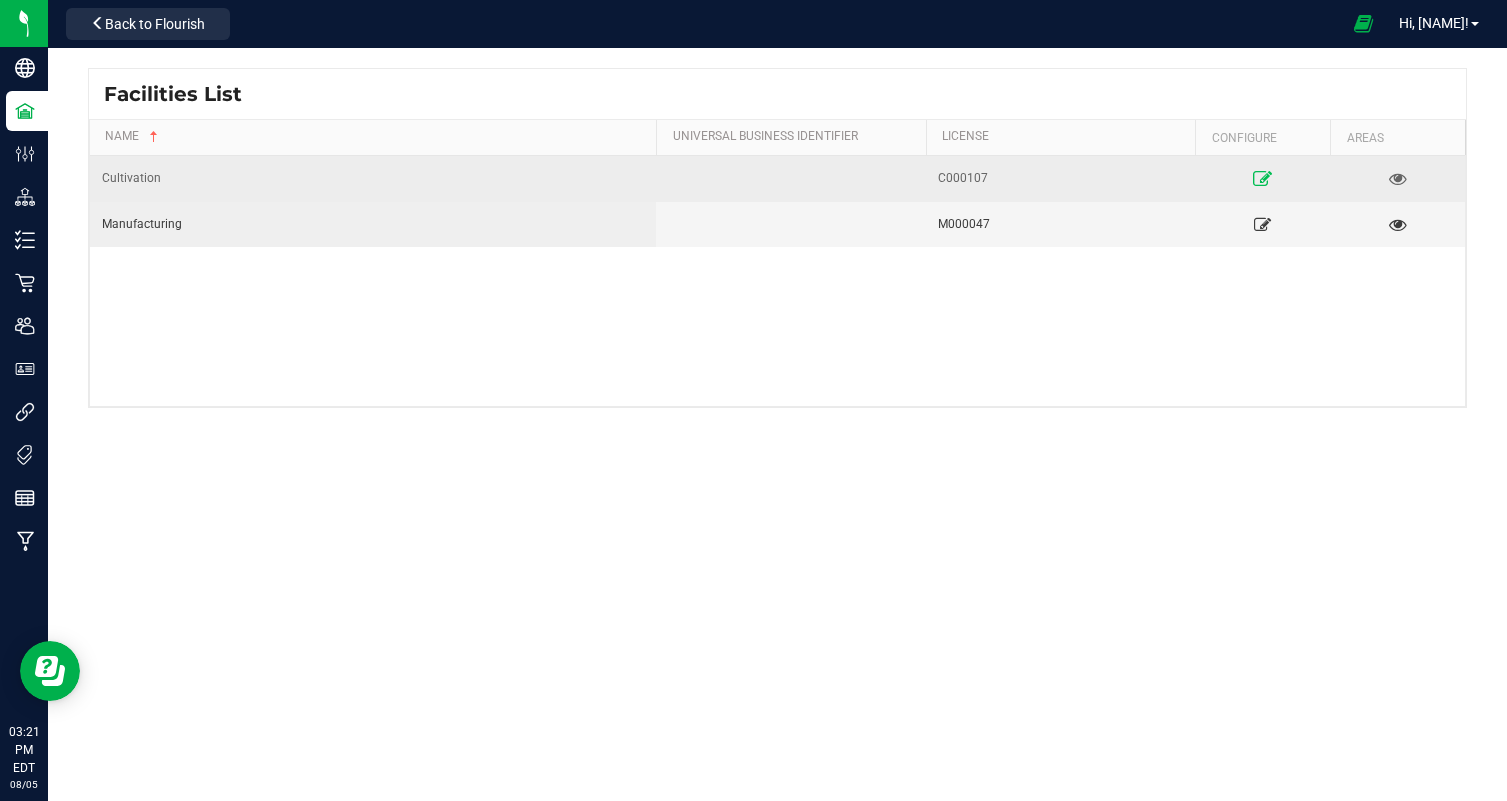 click at bounding box center [1262, 178] 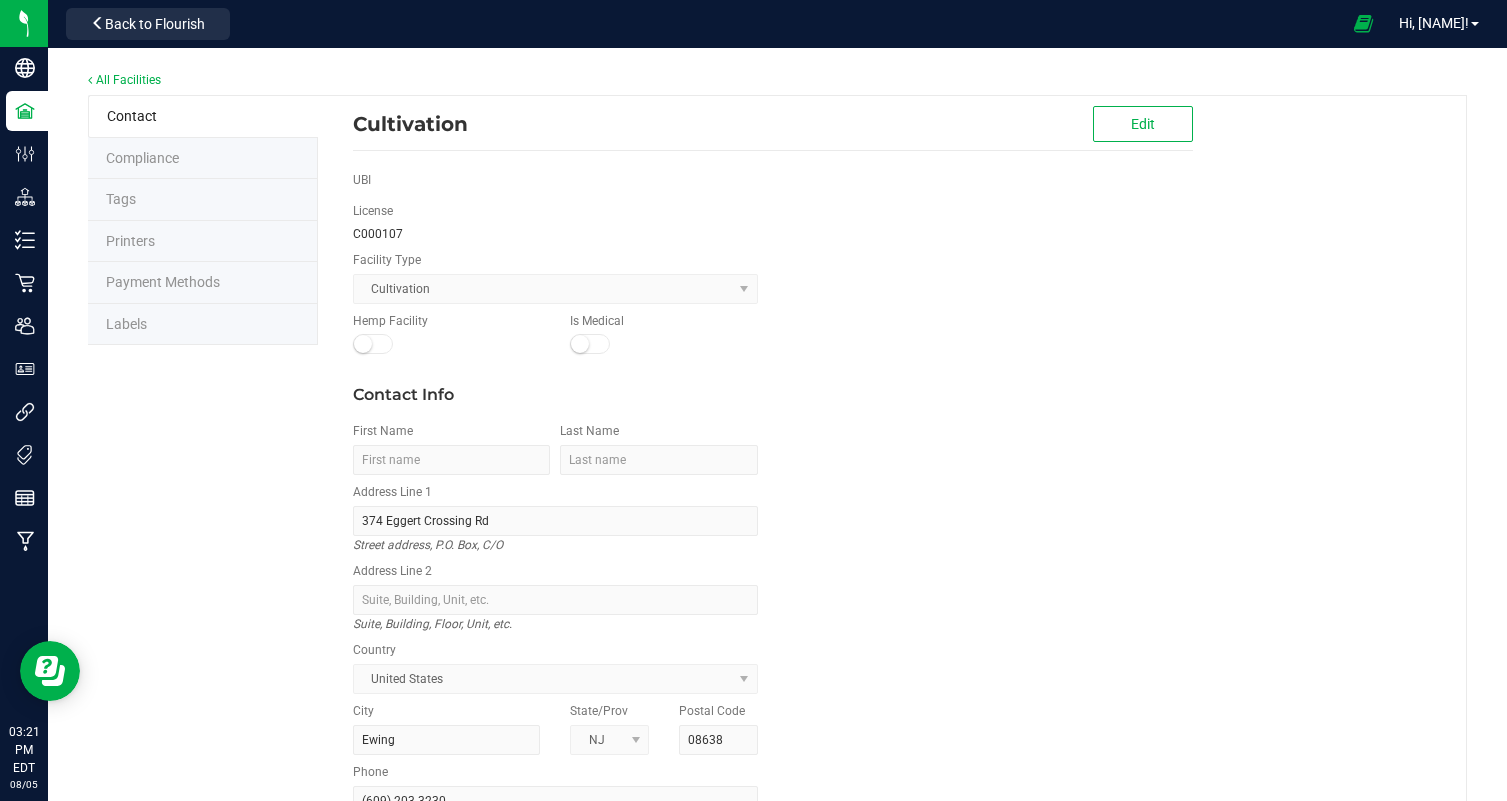 click on "Labels" at bounding box center (203, 325) 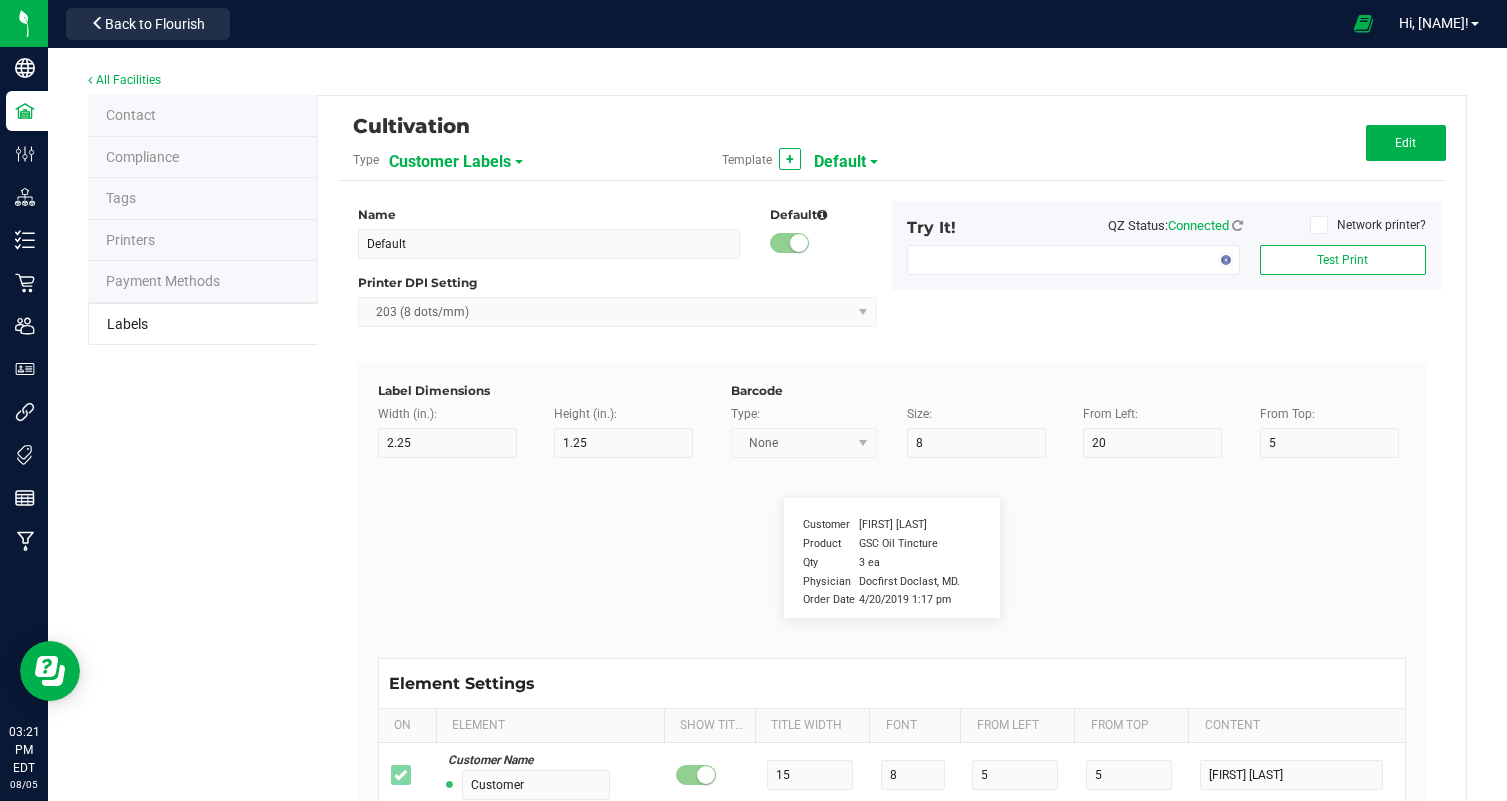 click on "Customer Labels" at bounding box center [450, 162] 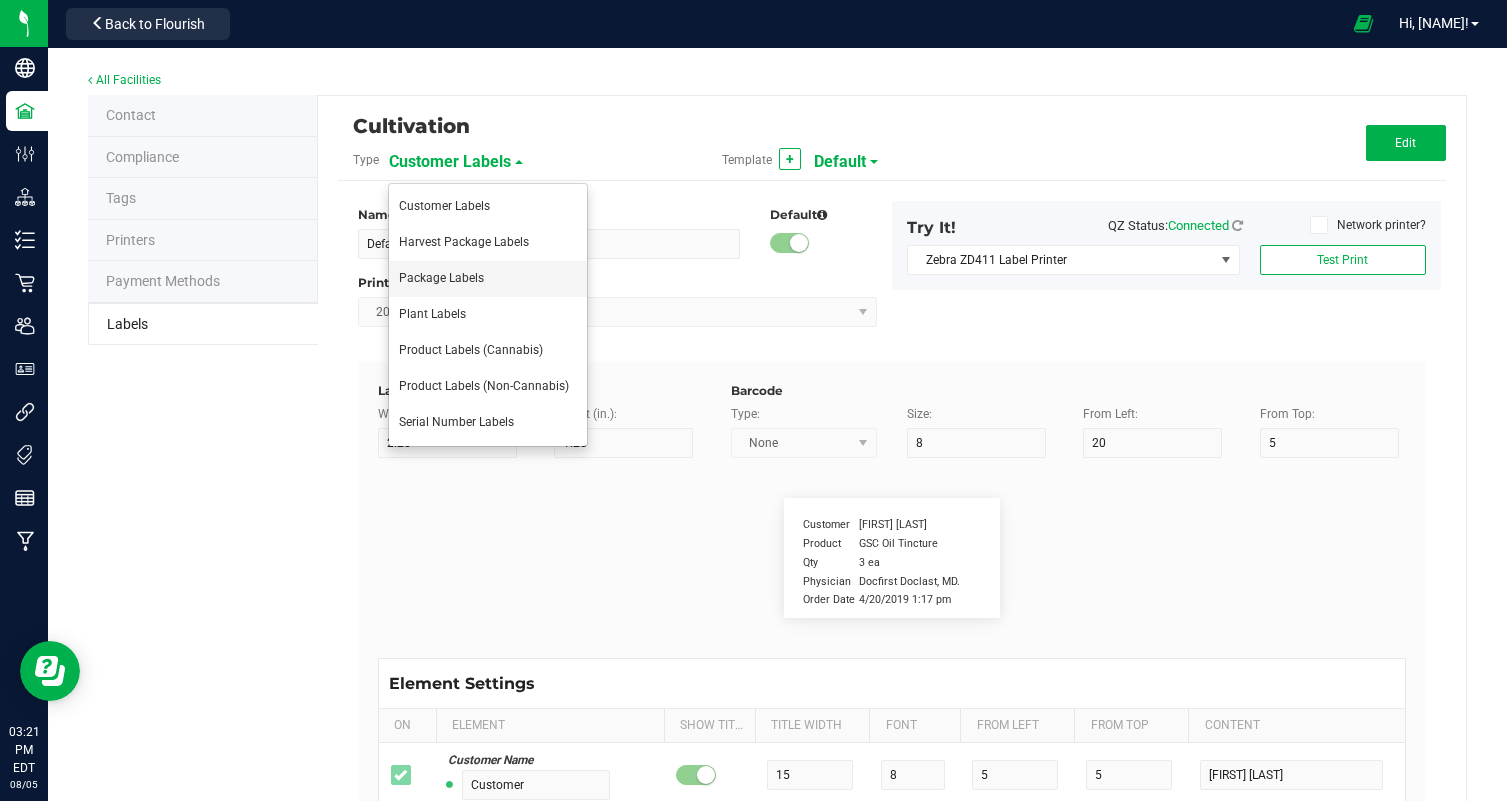 click on "Package Labels" at bounding box center (488, 279) 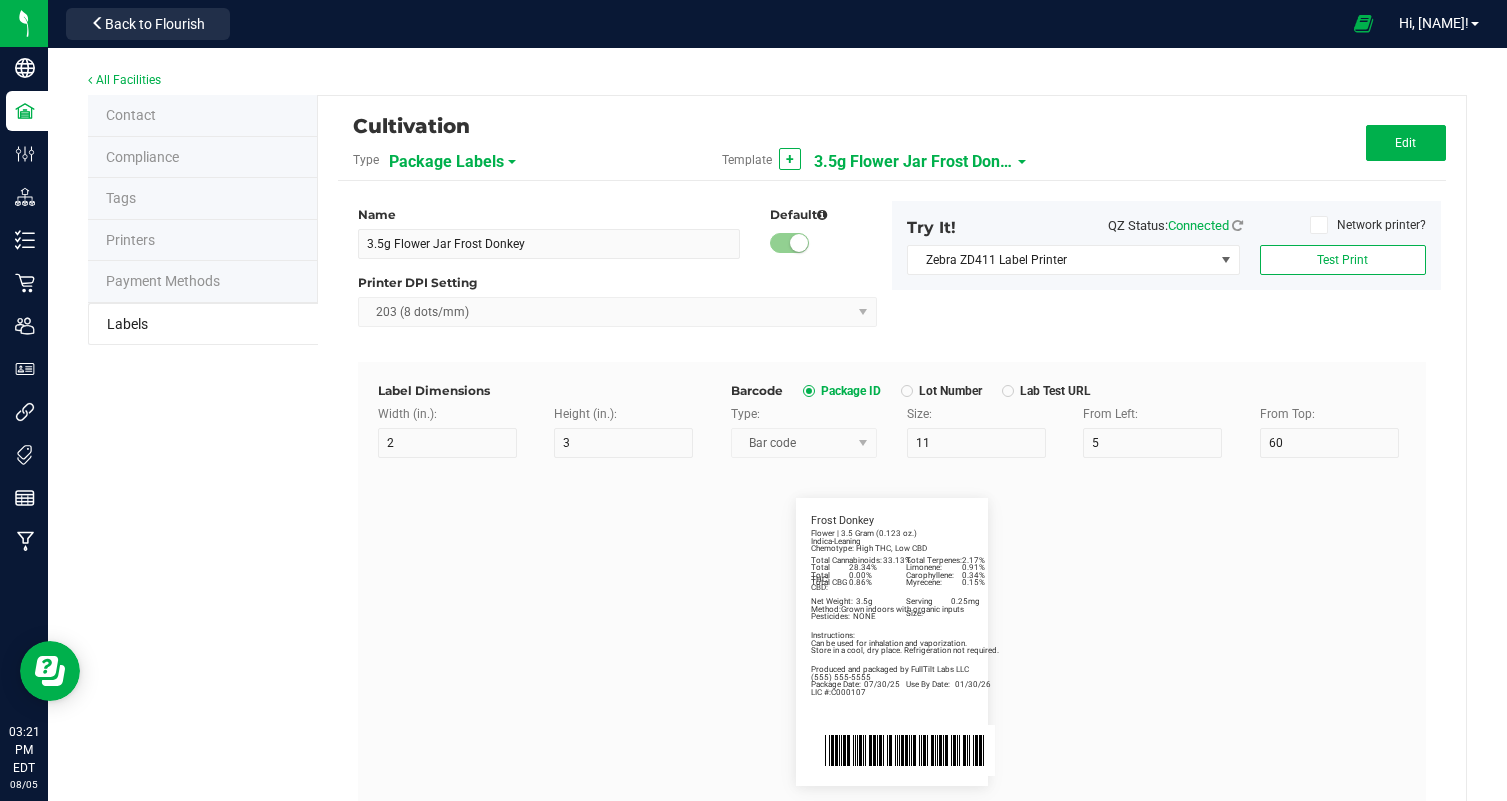 click on "3.5g Flower Jar Frost Donkey" at bounding box center [914, 162] 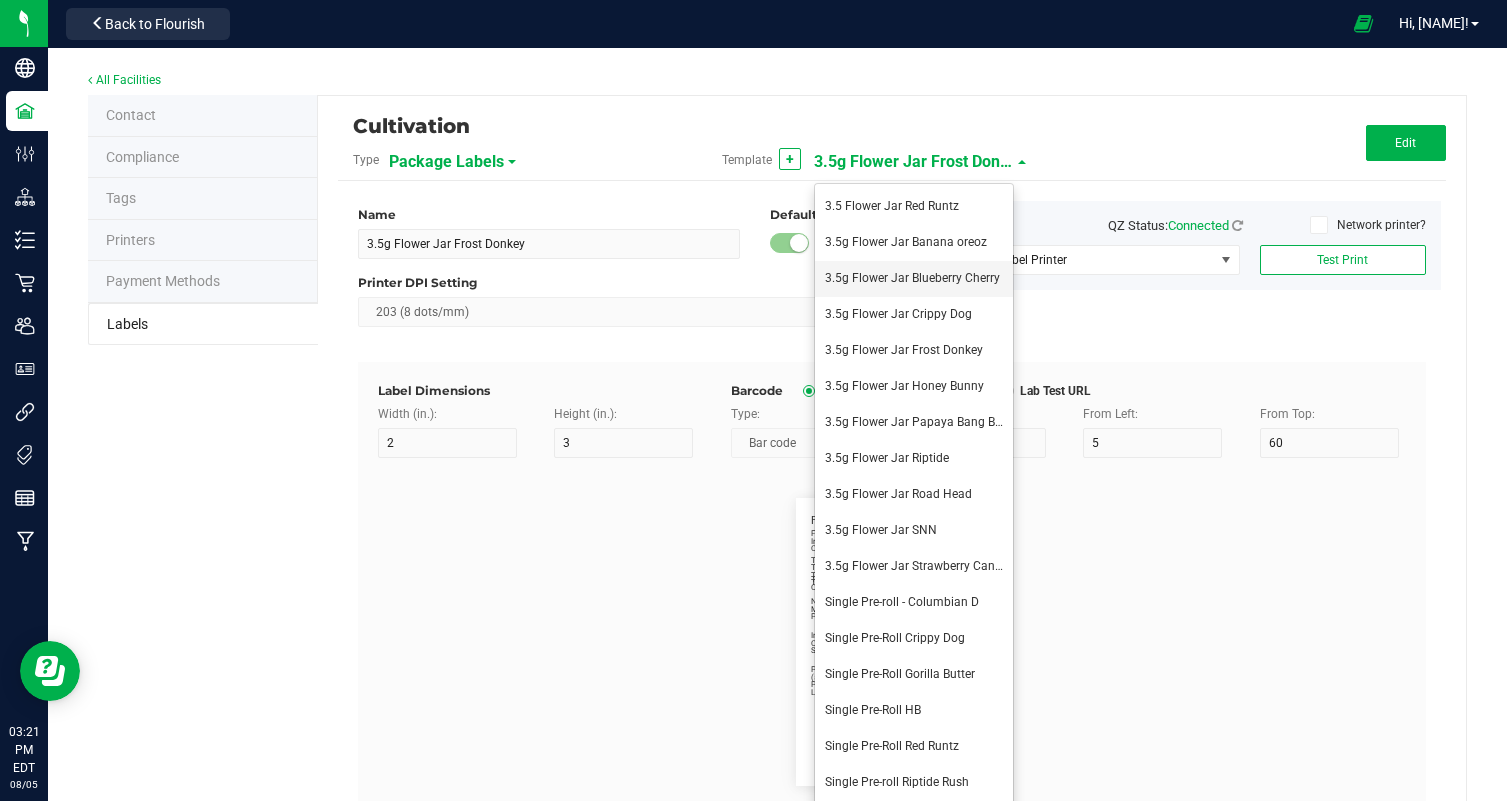 click on "3.5g Flower Jar Blueberry Cherry" at bounding box center (914, 279) 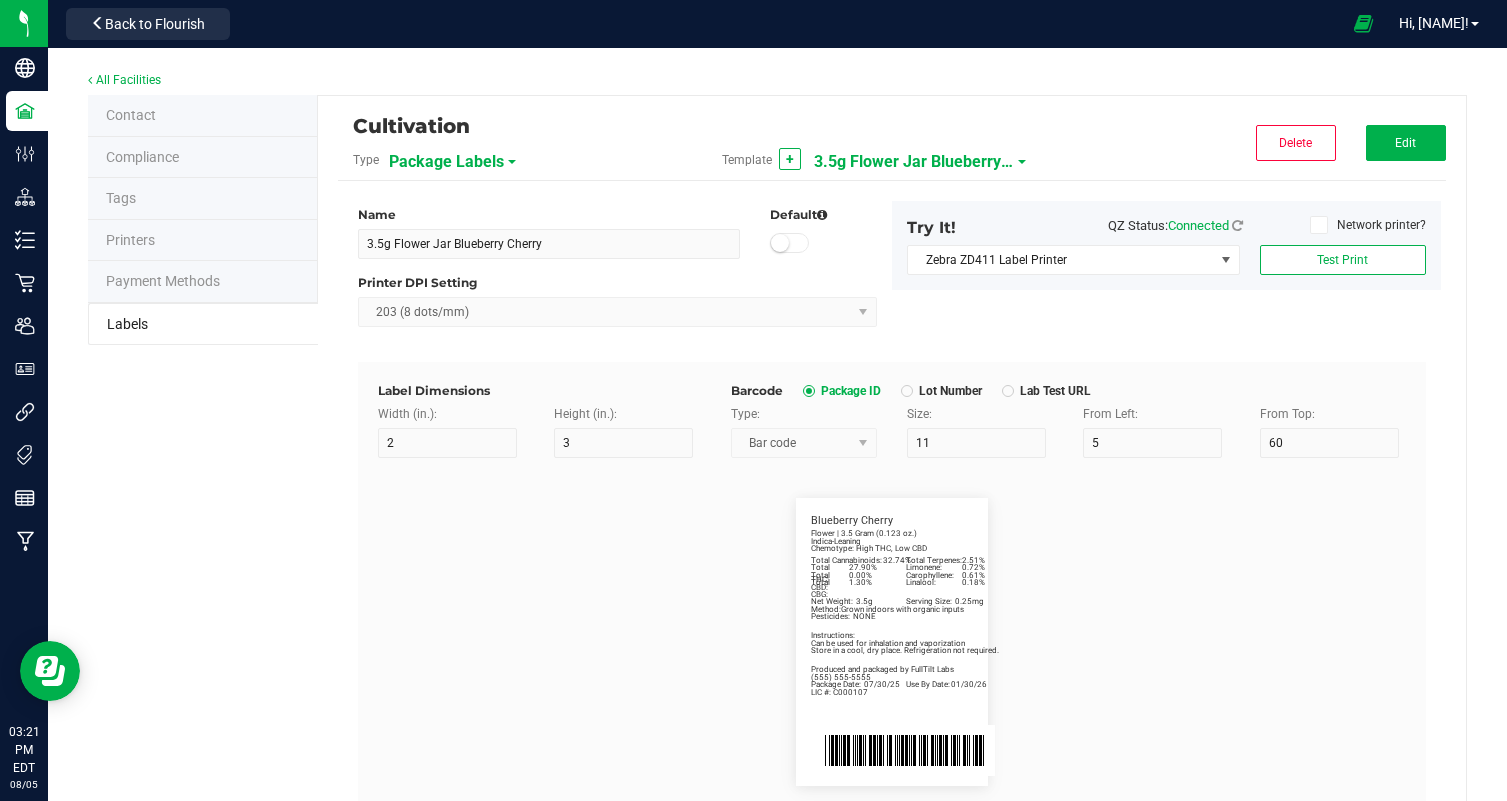click on "Cultivation   Type   Package Labels   Template   +   3.5g Flower Jar Blueberry Cherry   Delete   Edit" at bounding box center [892, 148] 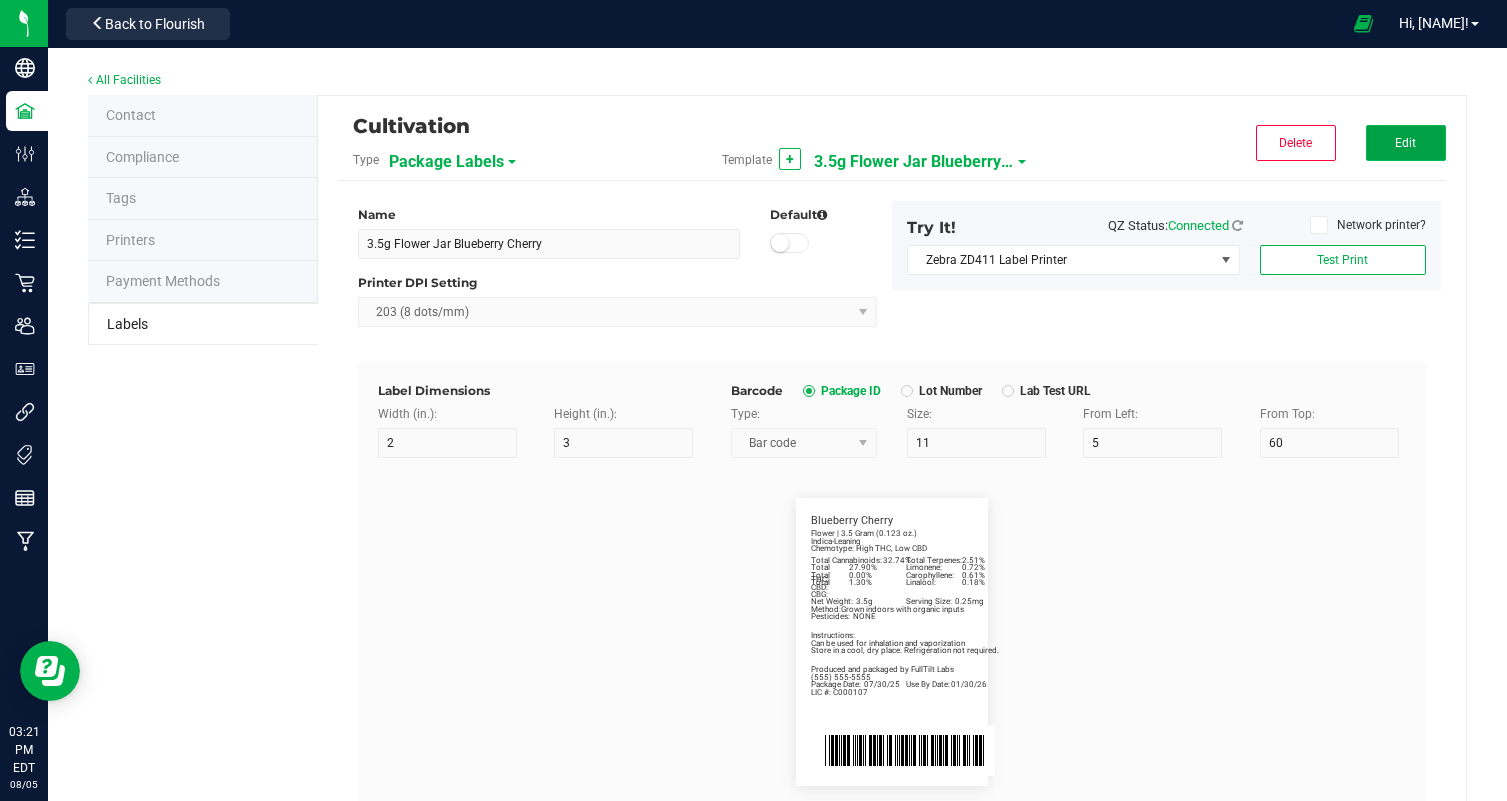 click on "Edit" at bounding box center [1405, 143] 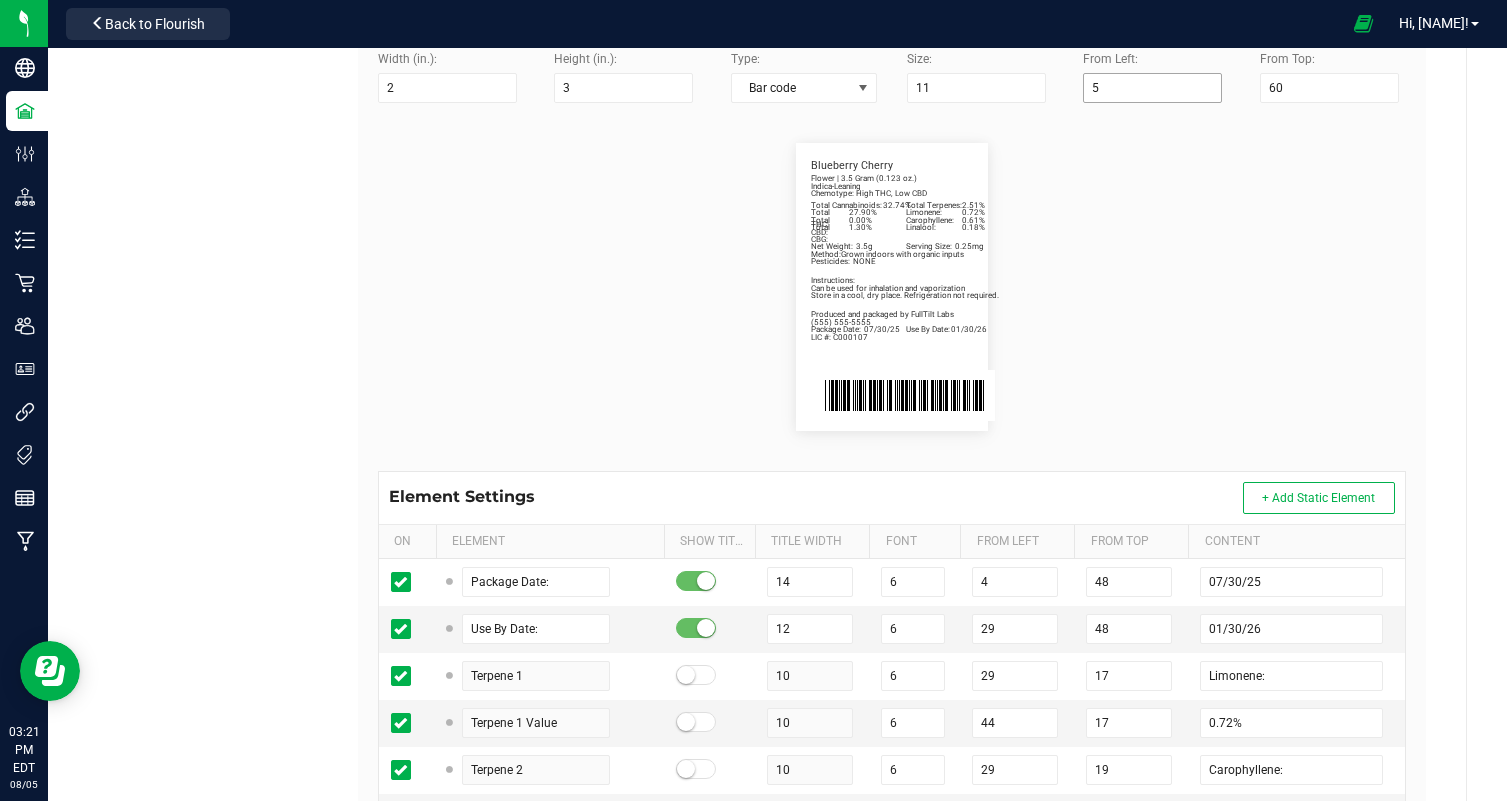 scroll, scrollTop: 481, scrollLeft: 0, axis: vertical 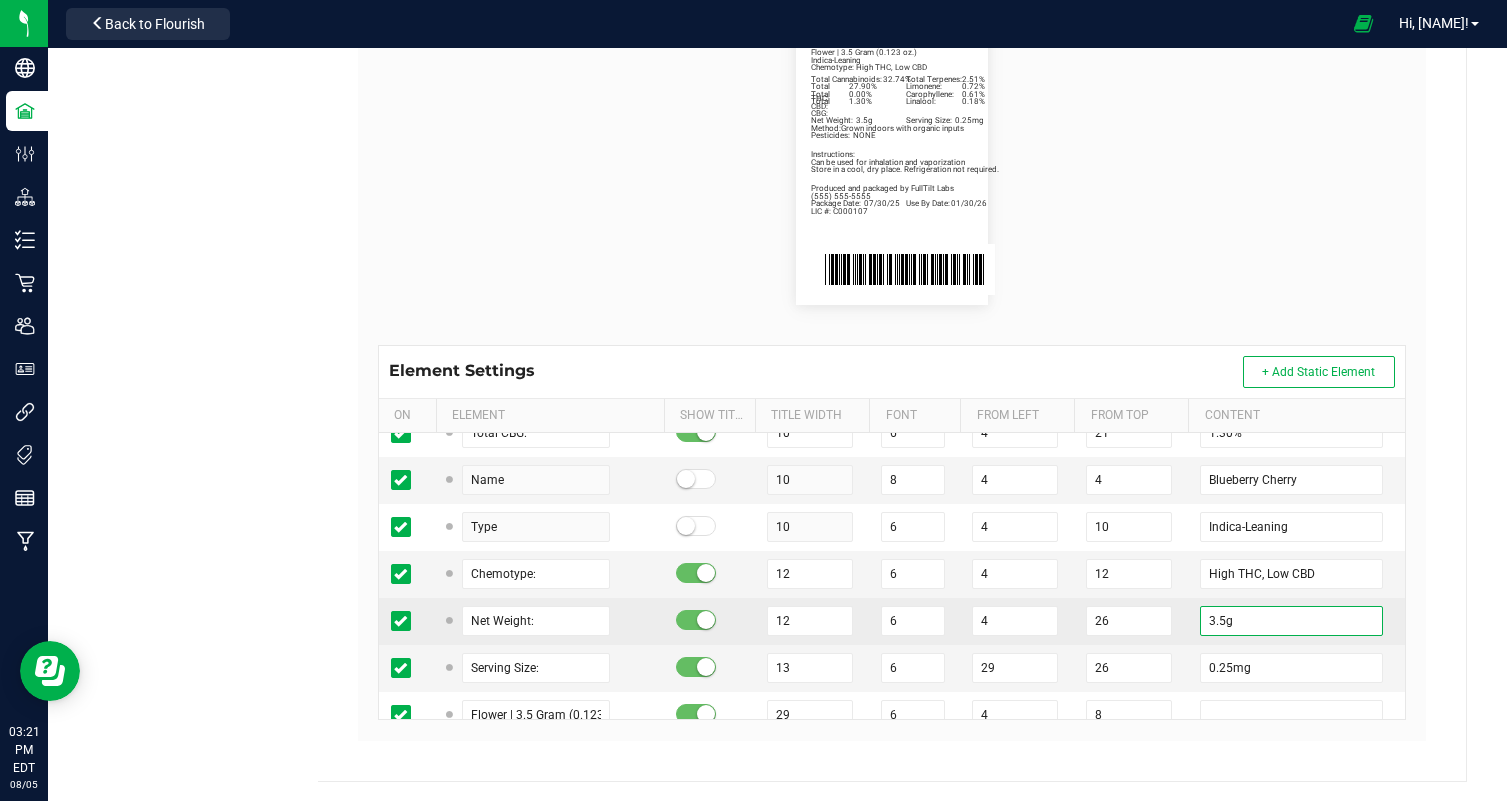 drag, startPoint x: 1228, startPoint y: 618, endPoint x: 1186, endPoint y: 615, distance: 42.107006 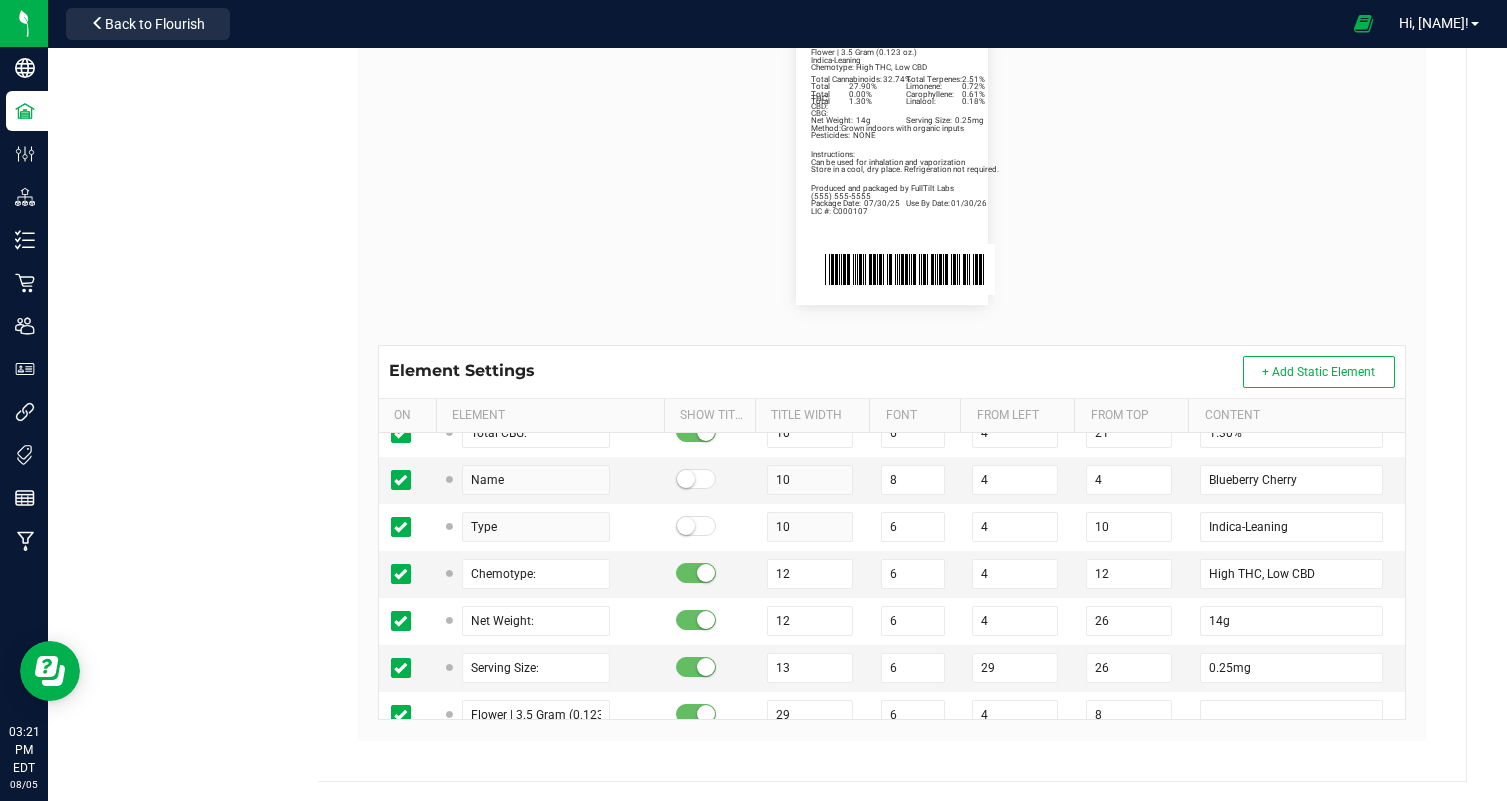 click on "Package Date:   07/30/25   Use By Date:   01/30/26   Limonene:   0.72%   Carophyllene:   0.61%   Linalool:   0.18%   Total Cannabinoids:   32.74%   Total Terpenes:   2.51%   Total THC:   27.90%   Total CBD:   0.00%   Total CBG:   1.30%    Blueberry Cherry   Indica-Leaning   Chemotype:   High THC, Low CBD   Net Weight:   14g   Serving Size:   0.25mg   Flower | 3.5 Gram (0.123 oz.)      Produced and packaged by FullTilt Labs   Instructions:      Can be used for inhalation and vaporization   Method:   Grown indoors with organic inputs   Pesticides:   NONE   (609) 895-6678   LIC #: C000107      Store in a cool, dry place. Refrigeration not required." at bounding box center [892, 161] 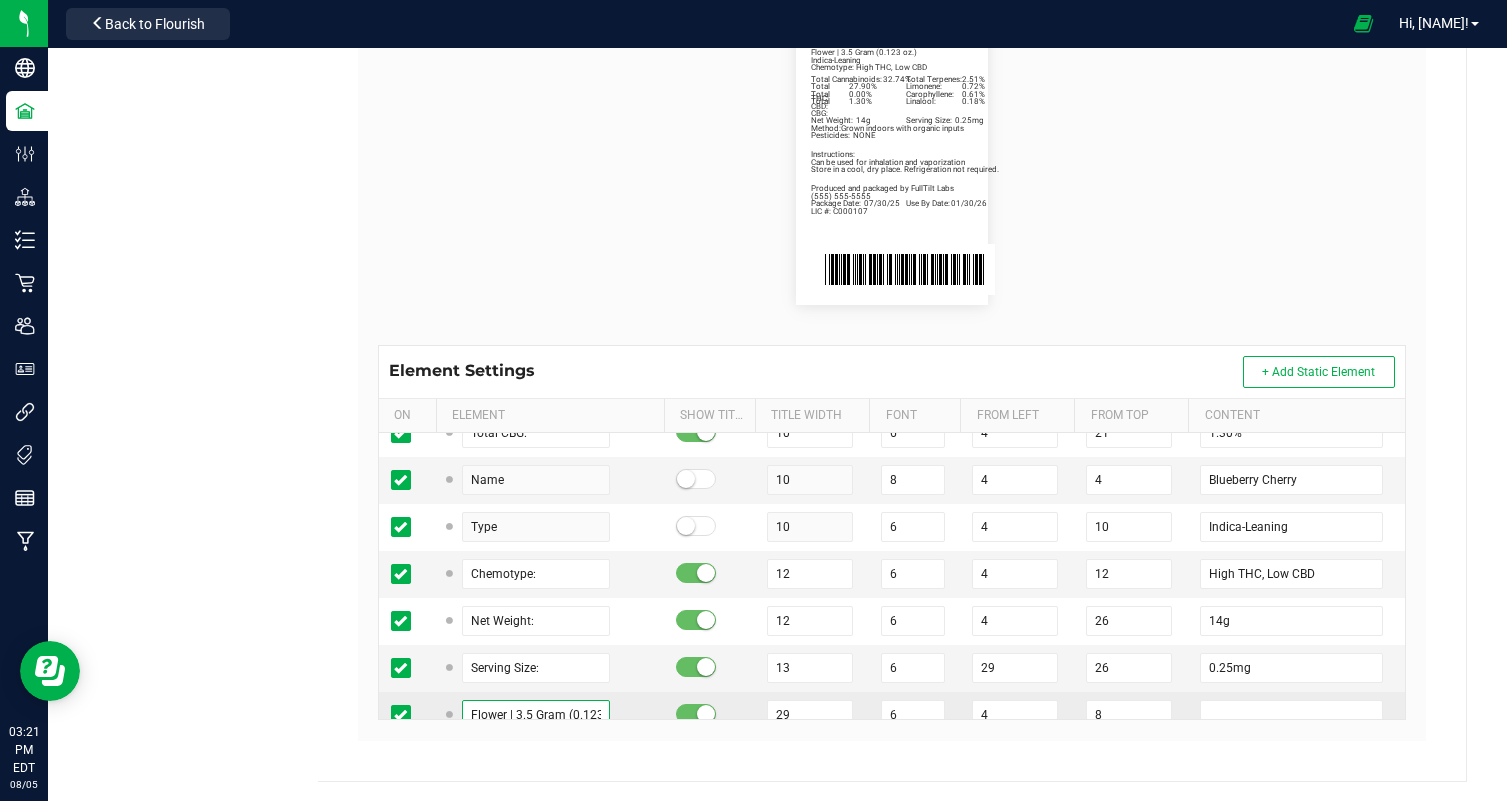 click on "Flower | 3.5 Gram (0.123 oz.)" at bounding box center [536, 715] 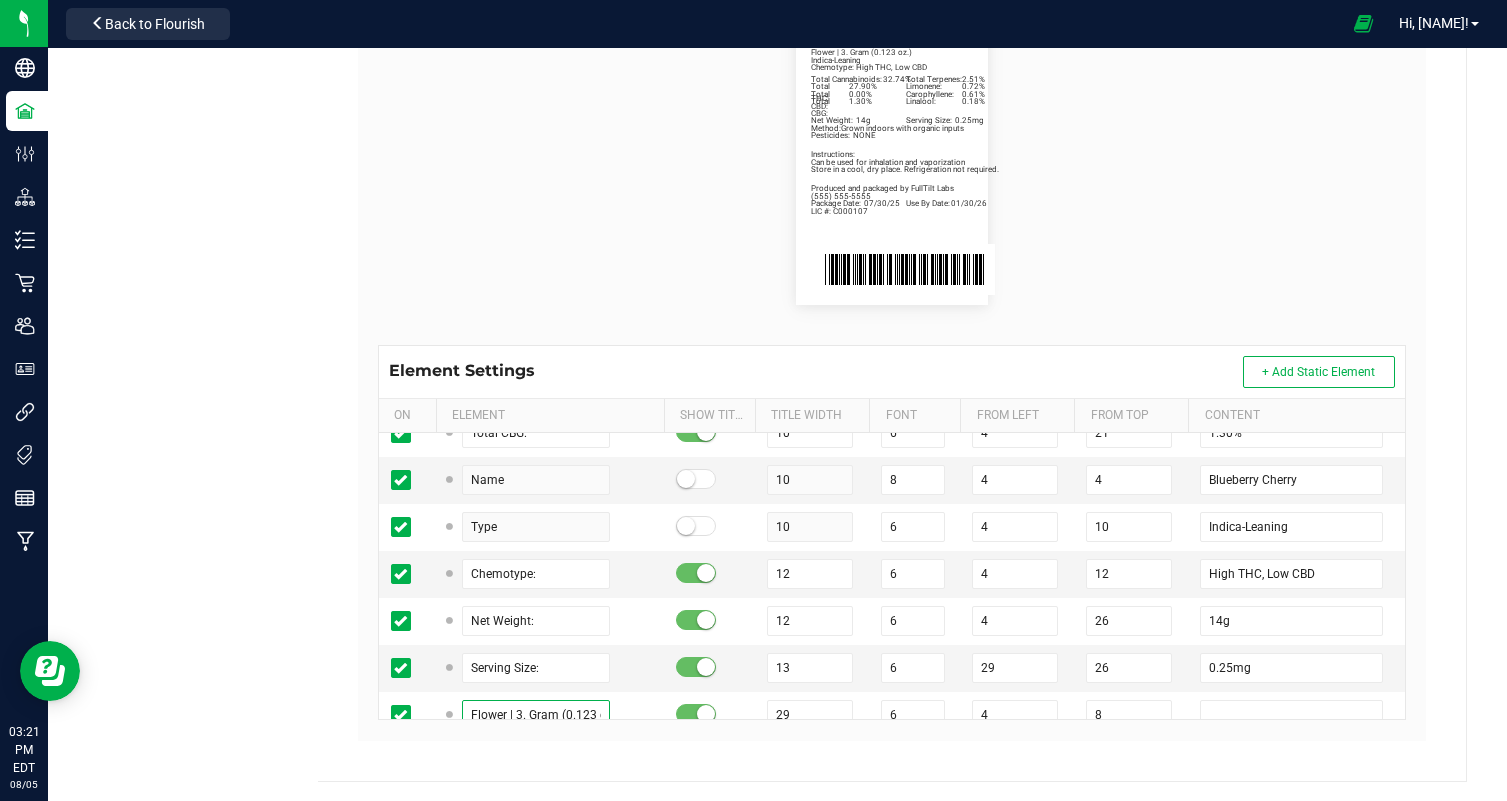 scroll, scrollTop: 590, scrollLeft: 0, axis: vertical 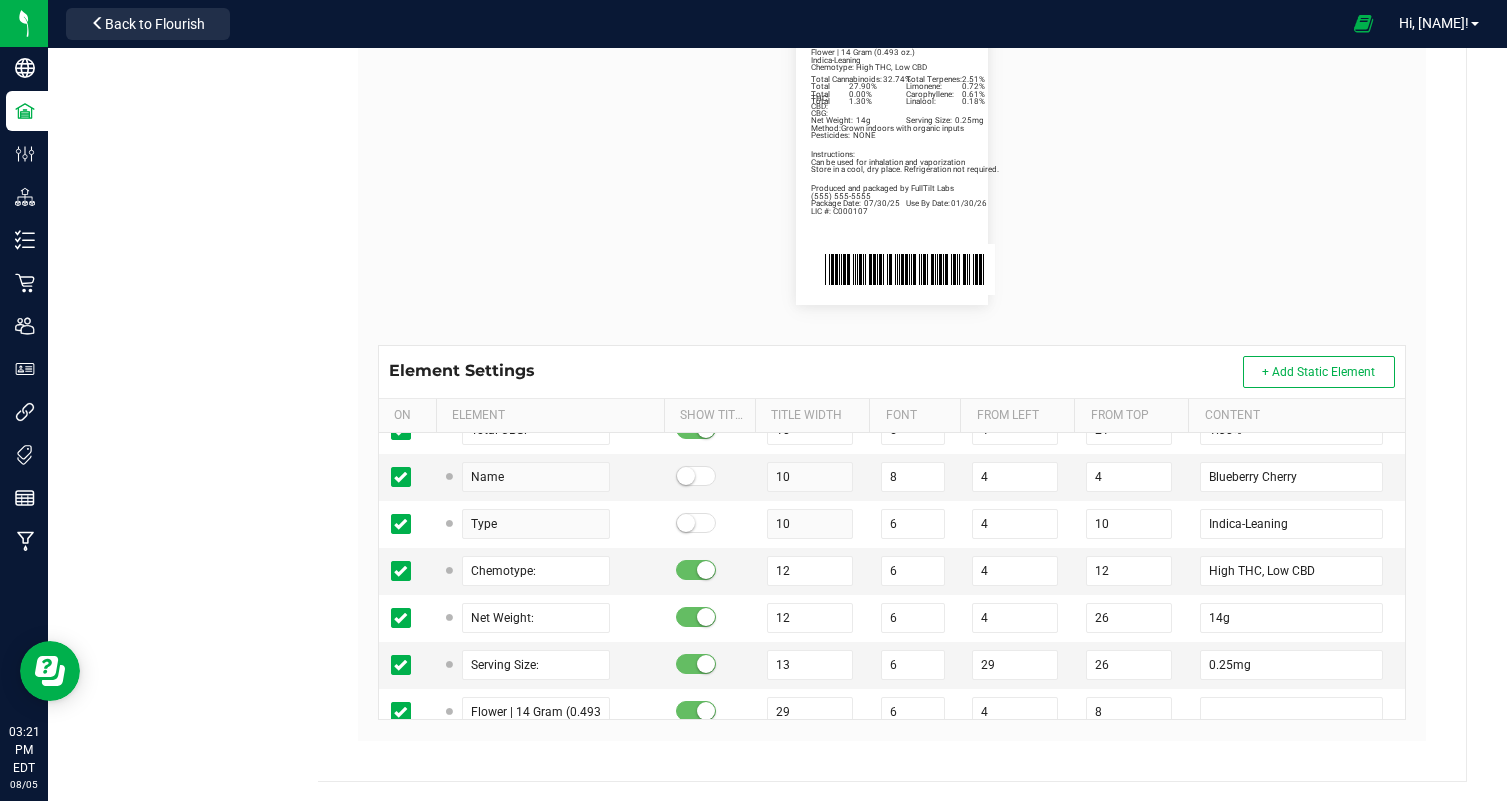 click on "Package Date:   07/30/25   Use By Date:   01/30/26   Limonene:   0.72%   Carophyllene:   0.61%   Linalool:   0.18%   Total Cannabinoids:   32.74%   Total Terpenes:   2.51%   Total THC:   27.90%   Total CBD:   0.00%   Total CBG:   1.30%    Blueberry Cherry   Indica-Leaning   Chemotype:   High THC, Low CBD   Net Weight:   14g   Serving Size:   0.25mg   Flower | 14 Gram (0.493 oz.)      Produced and packaged by FullTilt Labs   Instructions:      Can be used for inhalation and vaporization   Method:   Grown indoors with organic inputs   Pesticides:   NONE   (609) 895-6678   LIC #: C000107      Store in a cool, dry place. Refrigeration not required." at bounding box center [892, 161] 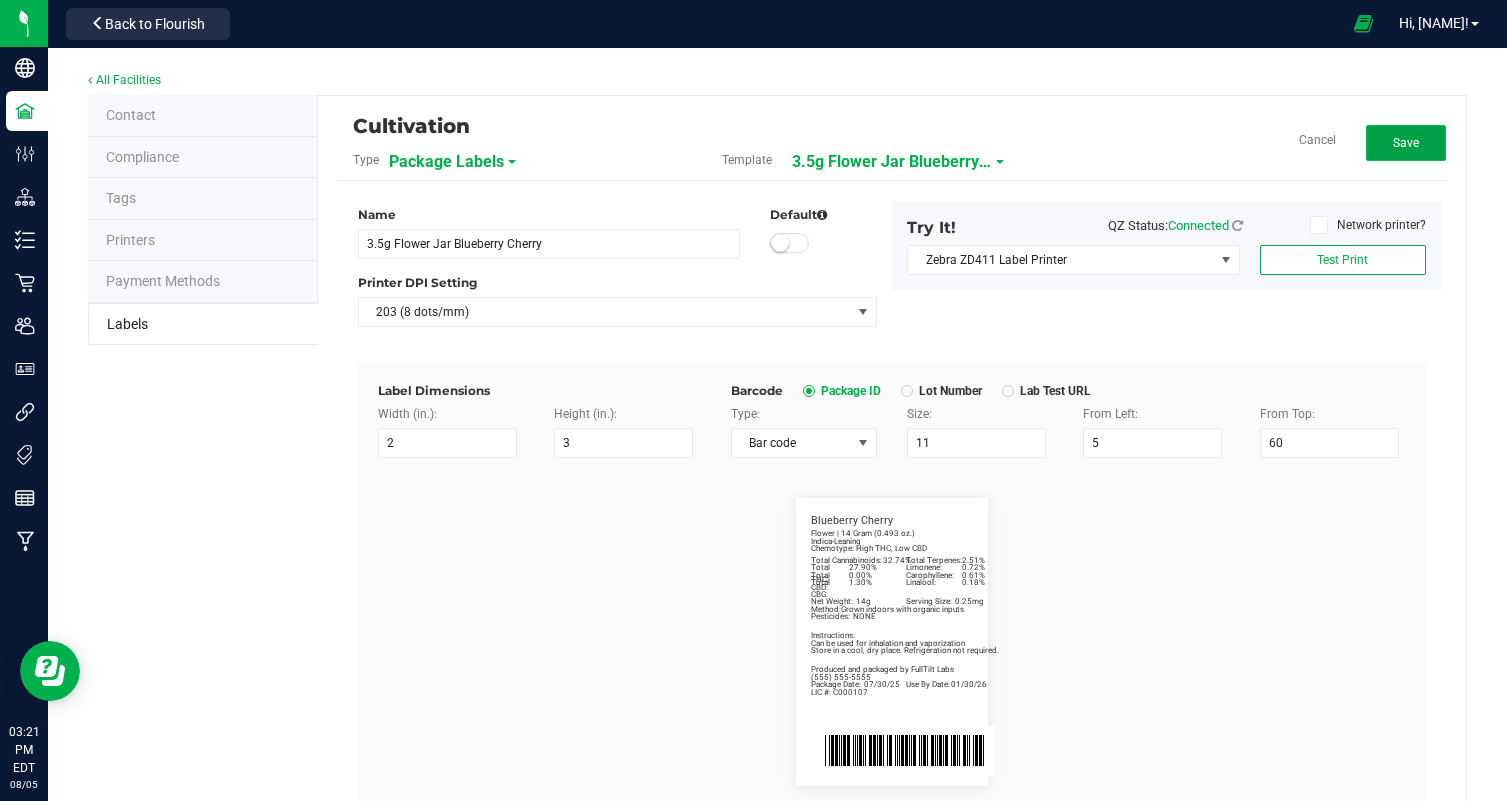 click on "Save" at bounding box center [1406, 143] 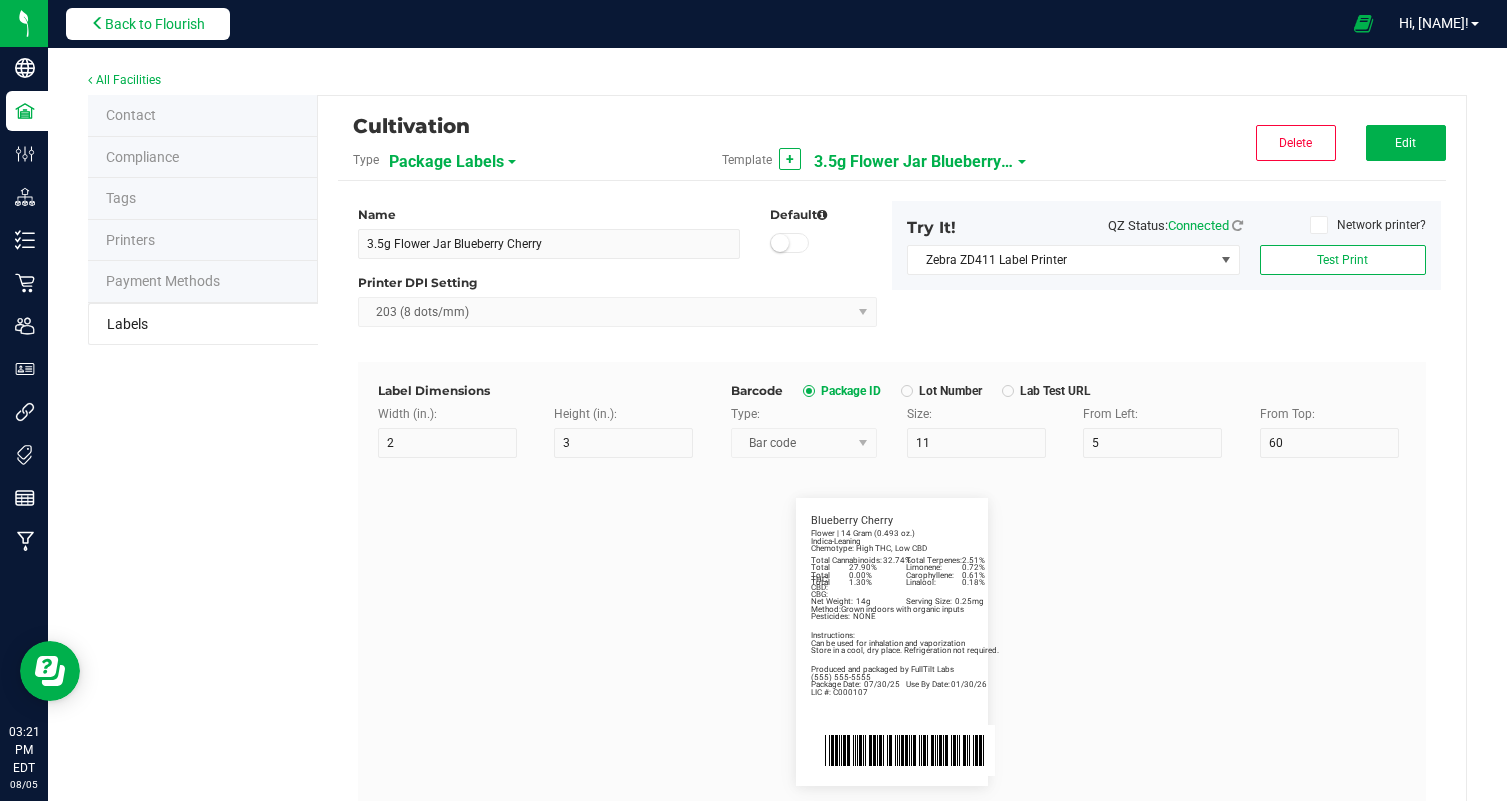 click on "Back to Flourish" at bounding box center (148, 24) 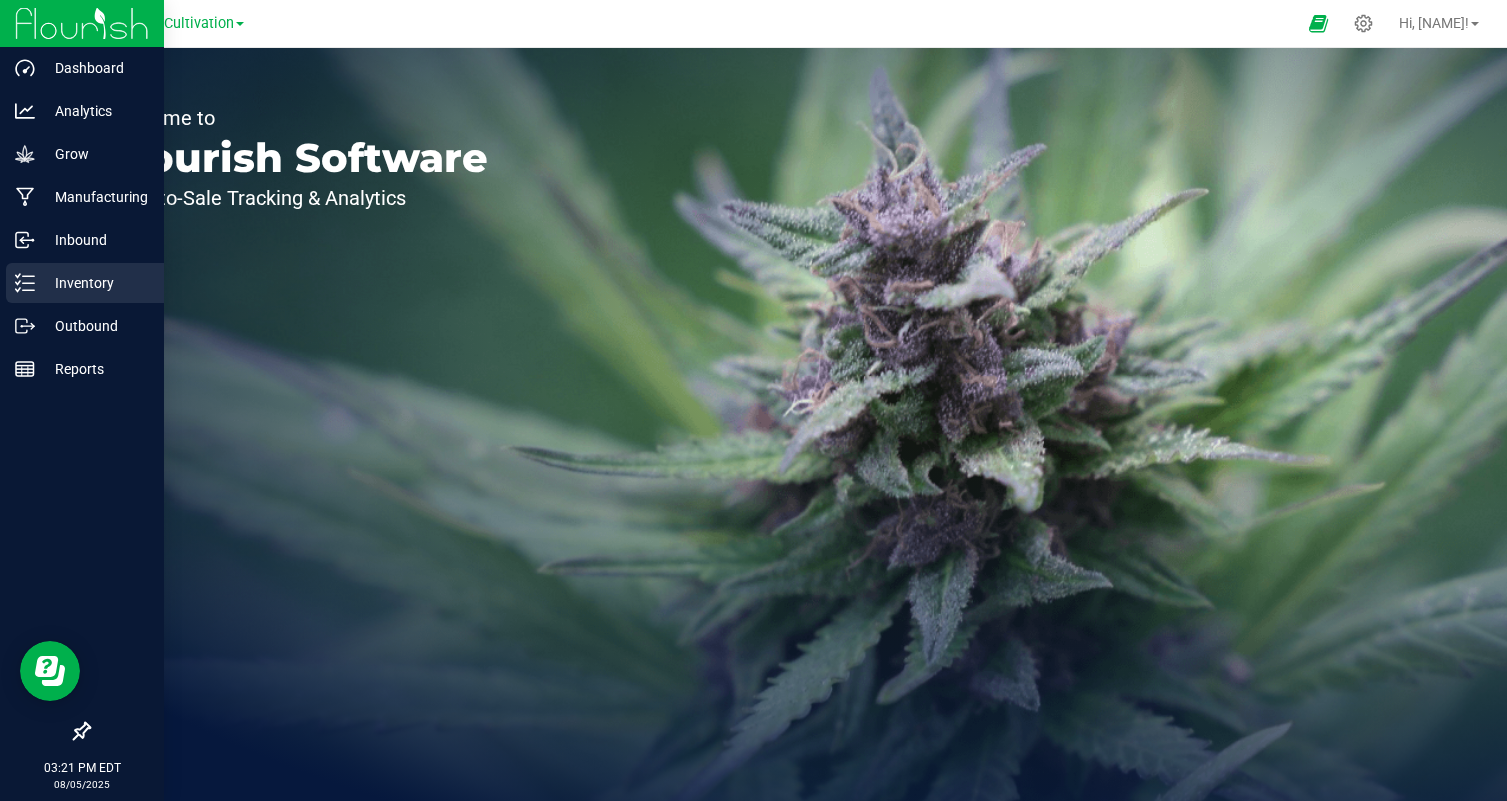 click on "Inventory" at bounding box center [95, 283] 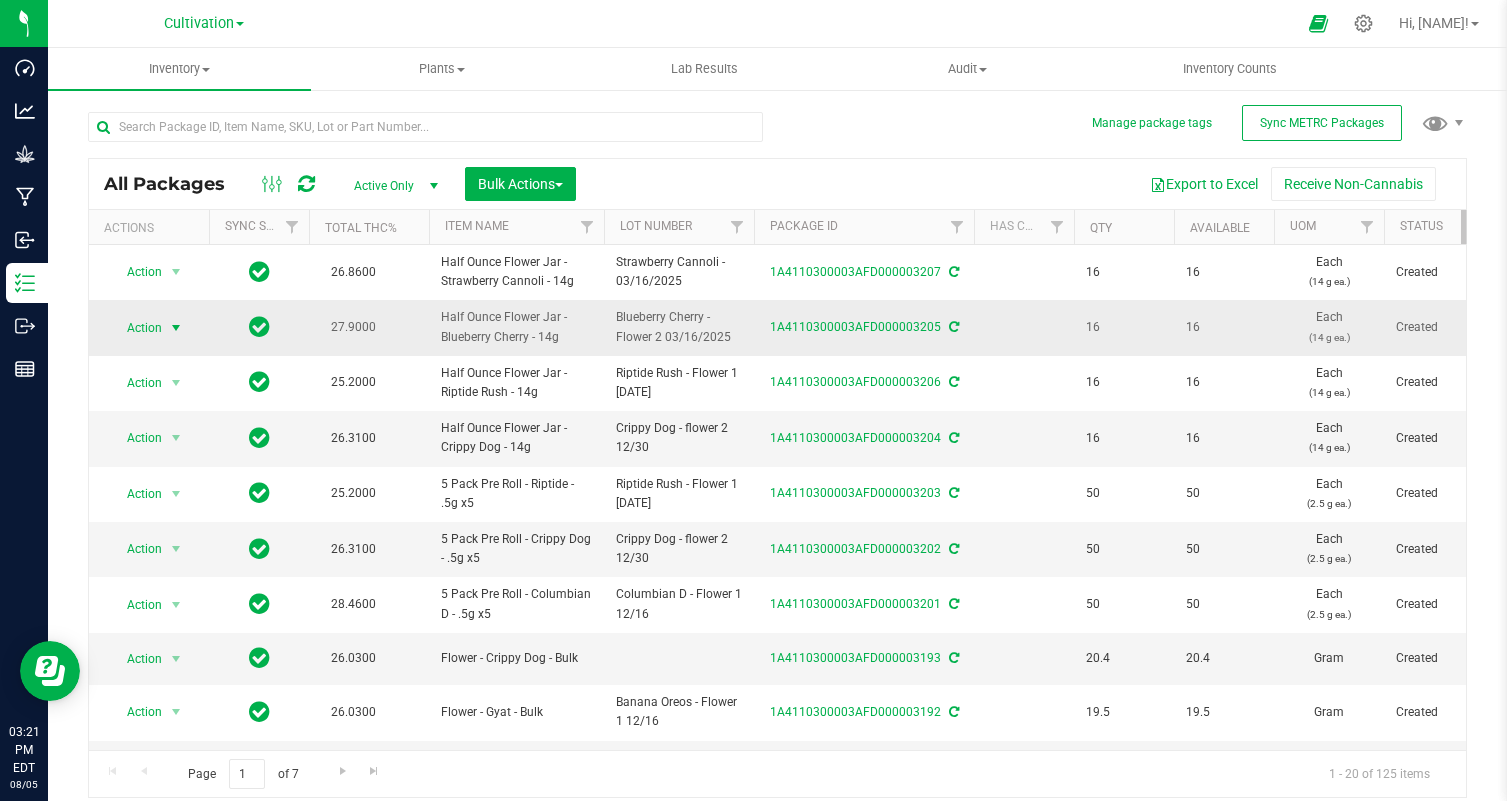 click on "Action" at bounding box center (136, 328) 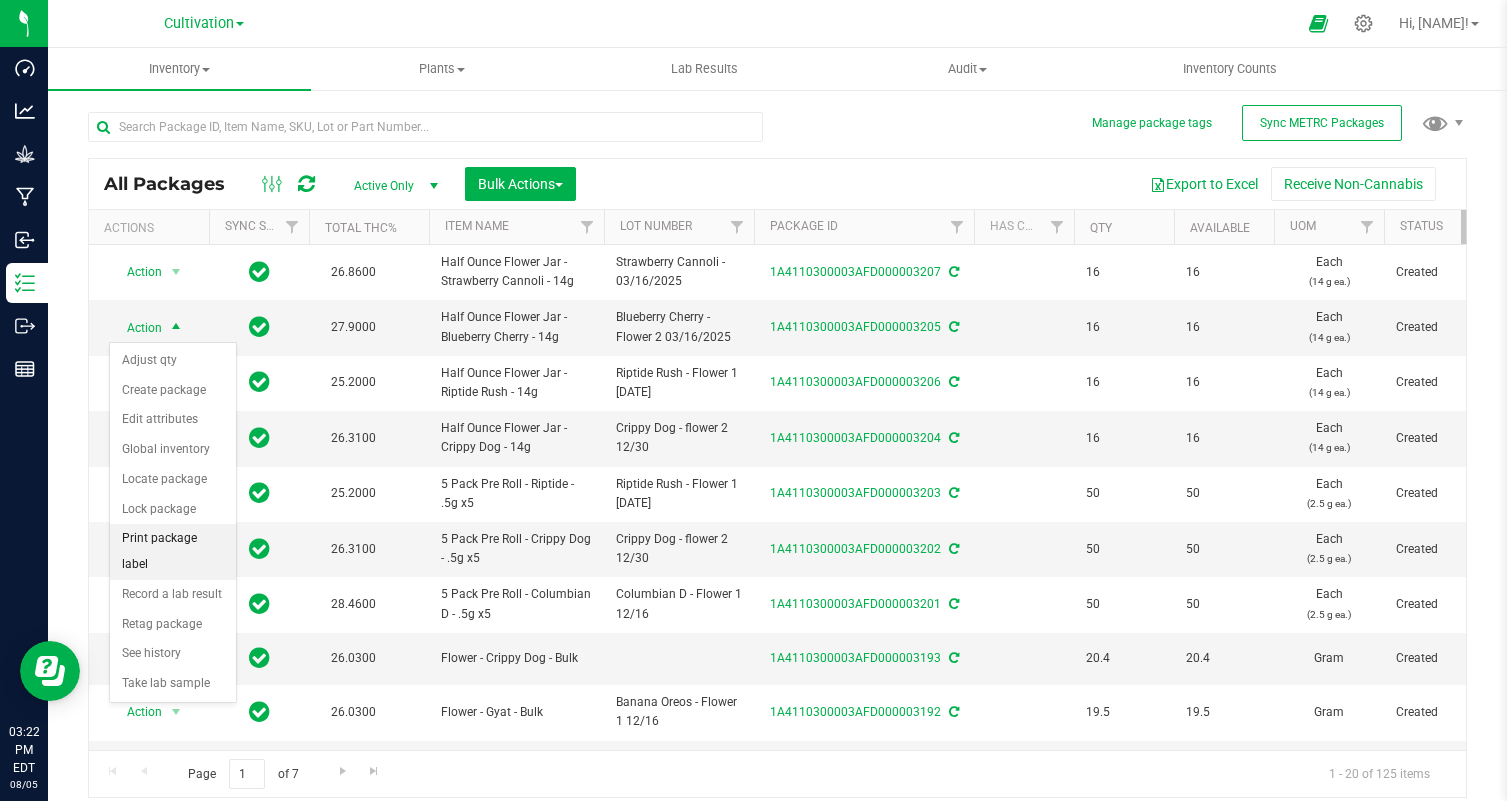 click on "Print package label" at bounding box center (173, 551) 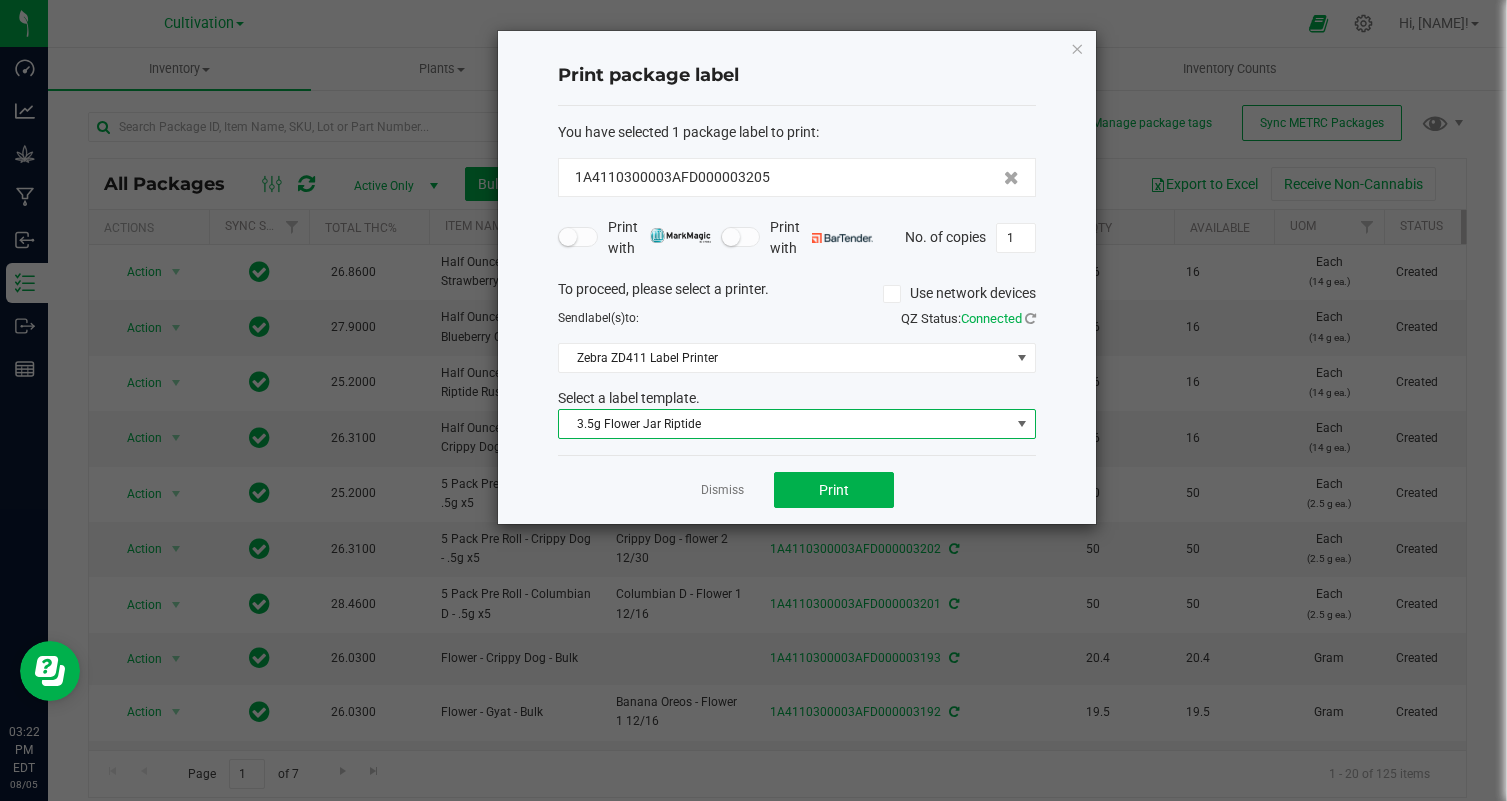click on "3.5g Flower Jar Riptide" at bounding box center [784, 424] 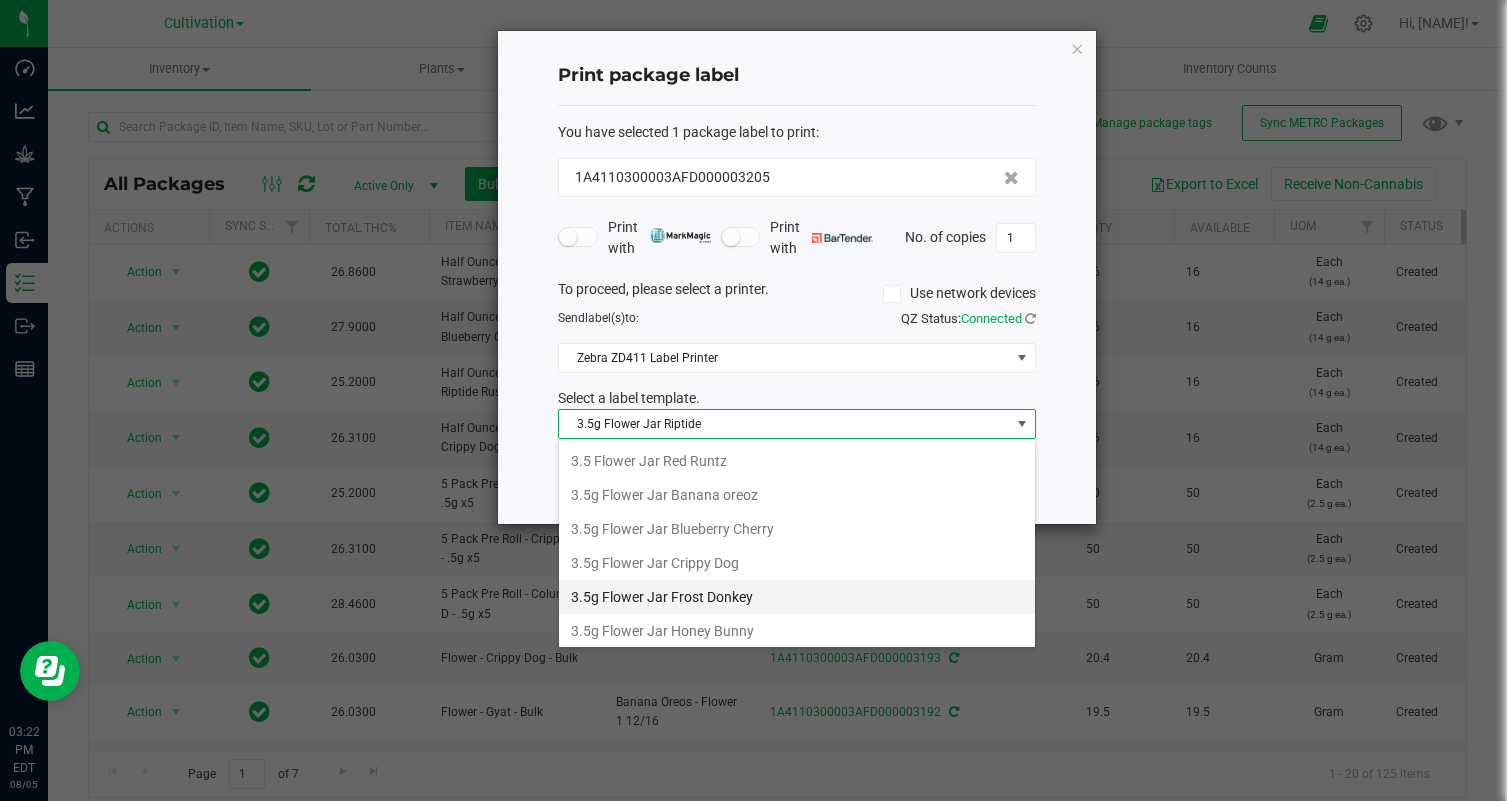 scroll, scrollTop: 72, scrollLeft: 0, axis: vertical 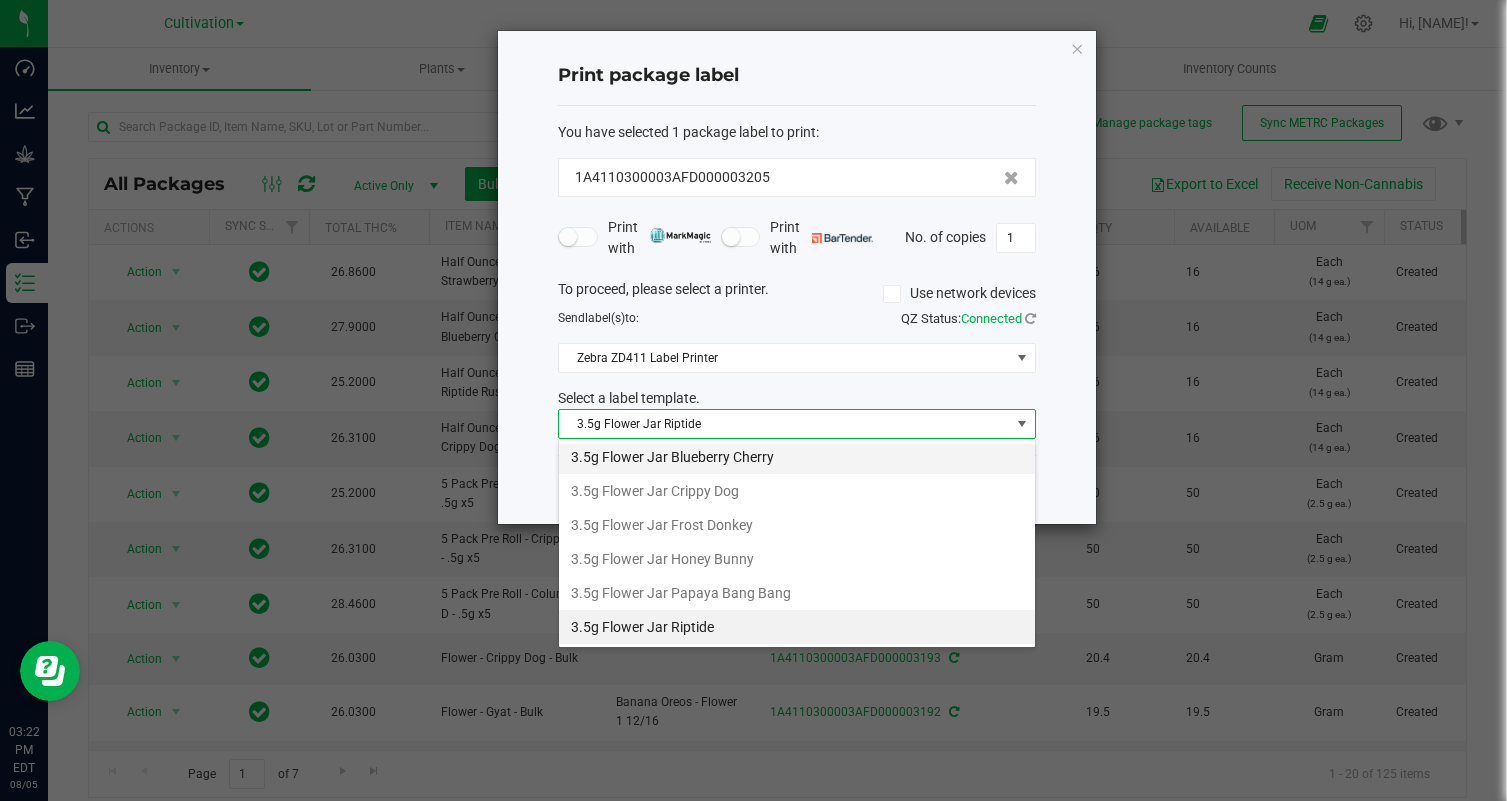 click on "3.5g Flower Jar Blueberry Cherry" at bounding box center [797, 457] 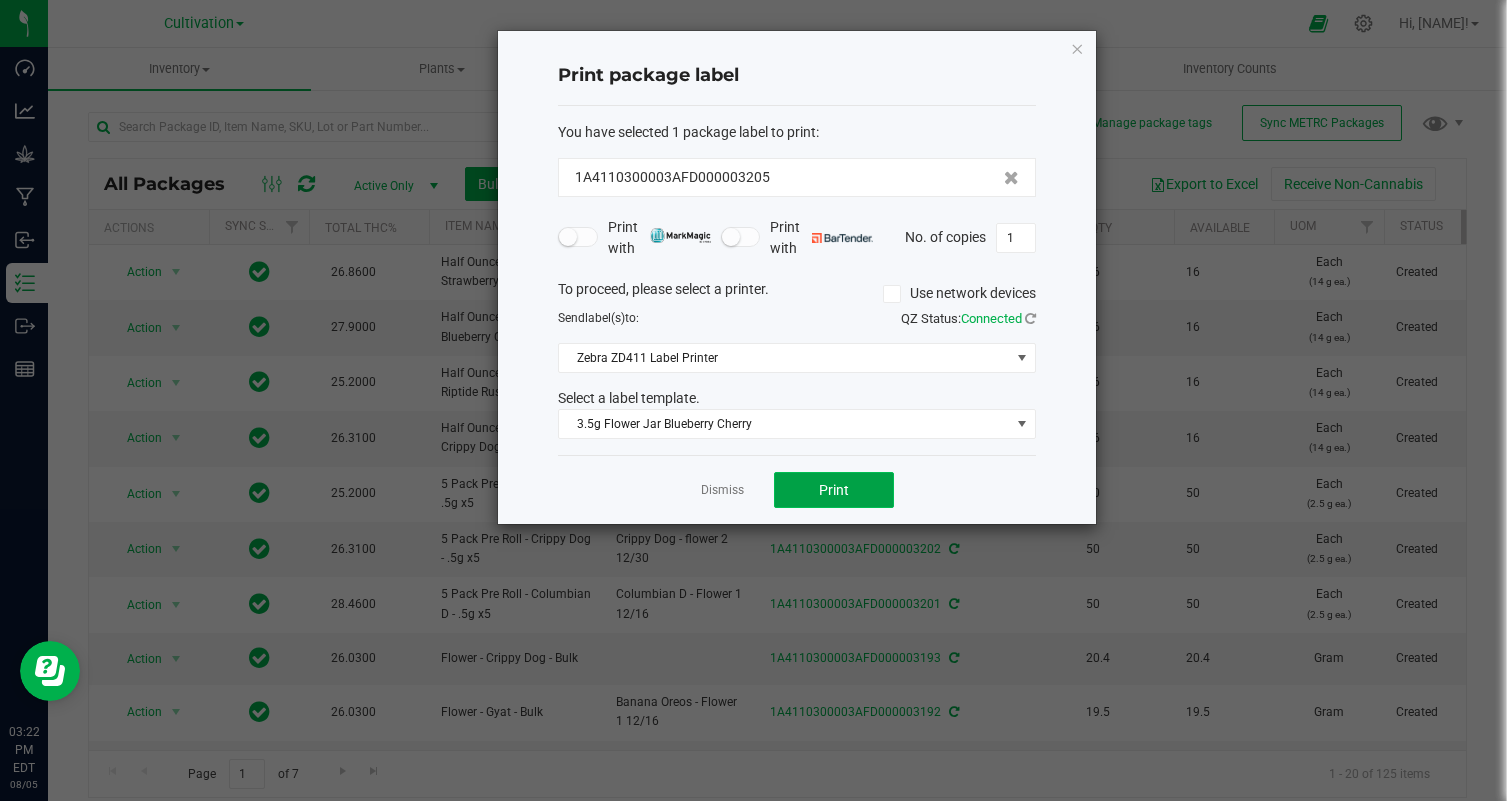click on "Print" 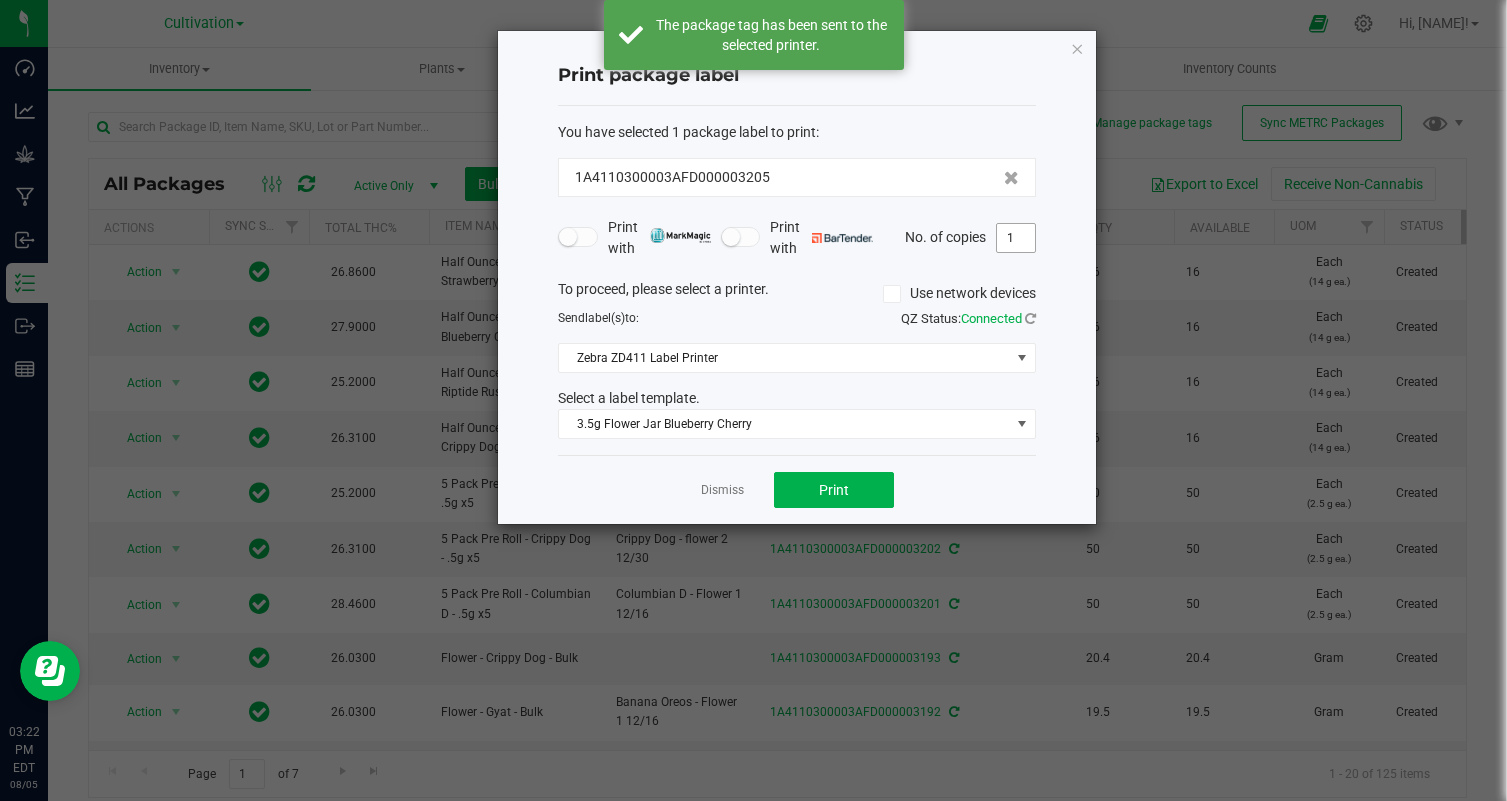 click on "1" at bounding box center [1016, 238] 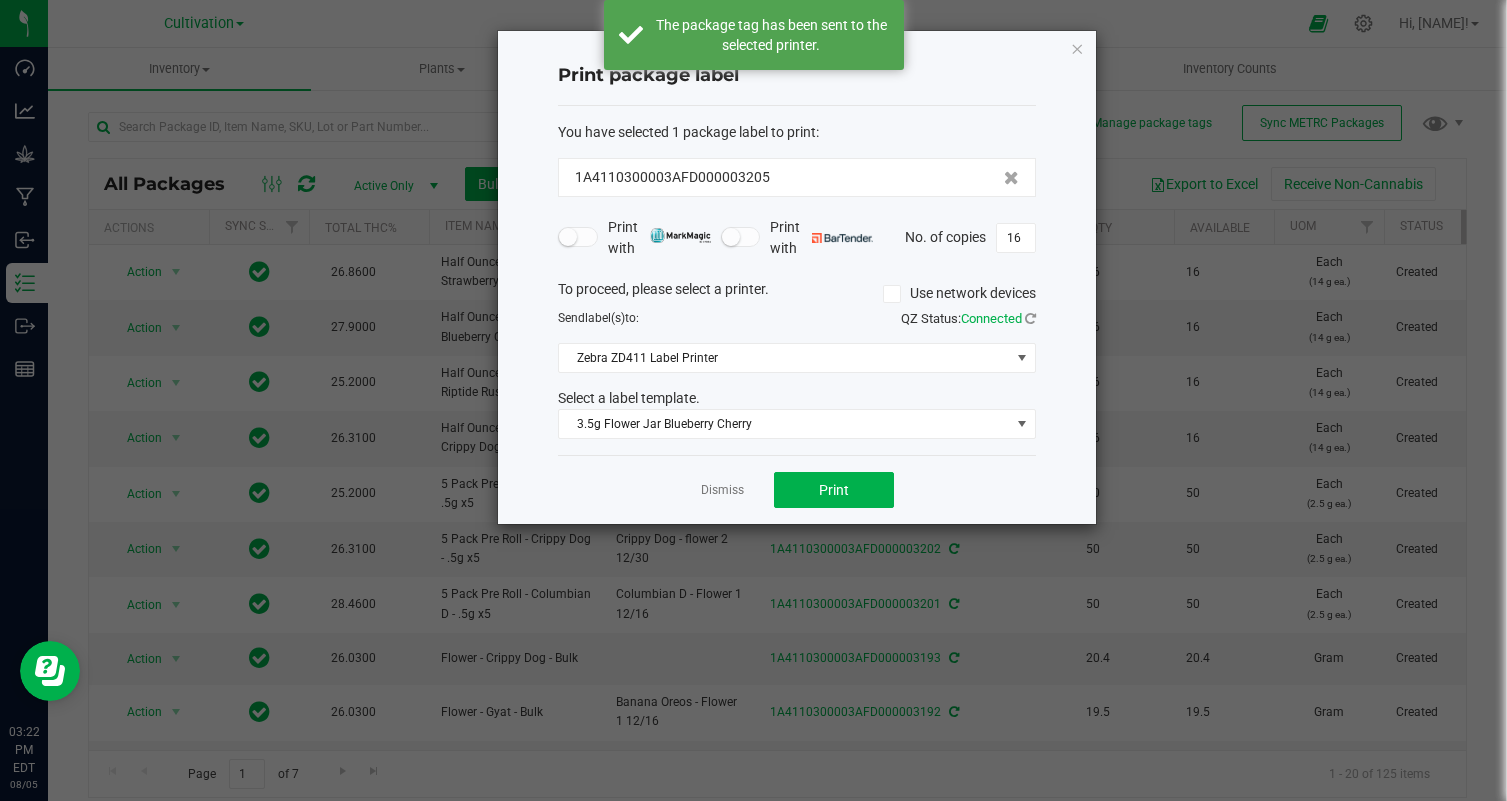 click on "Dismiss   Print" 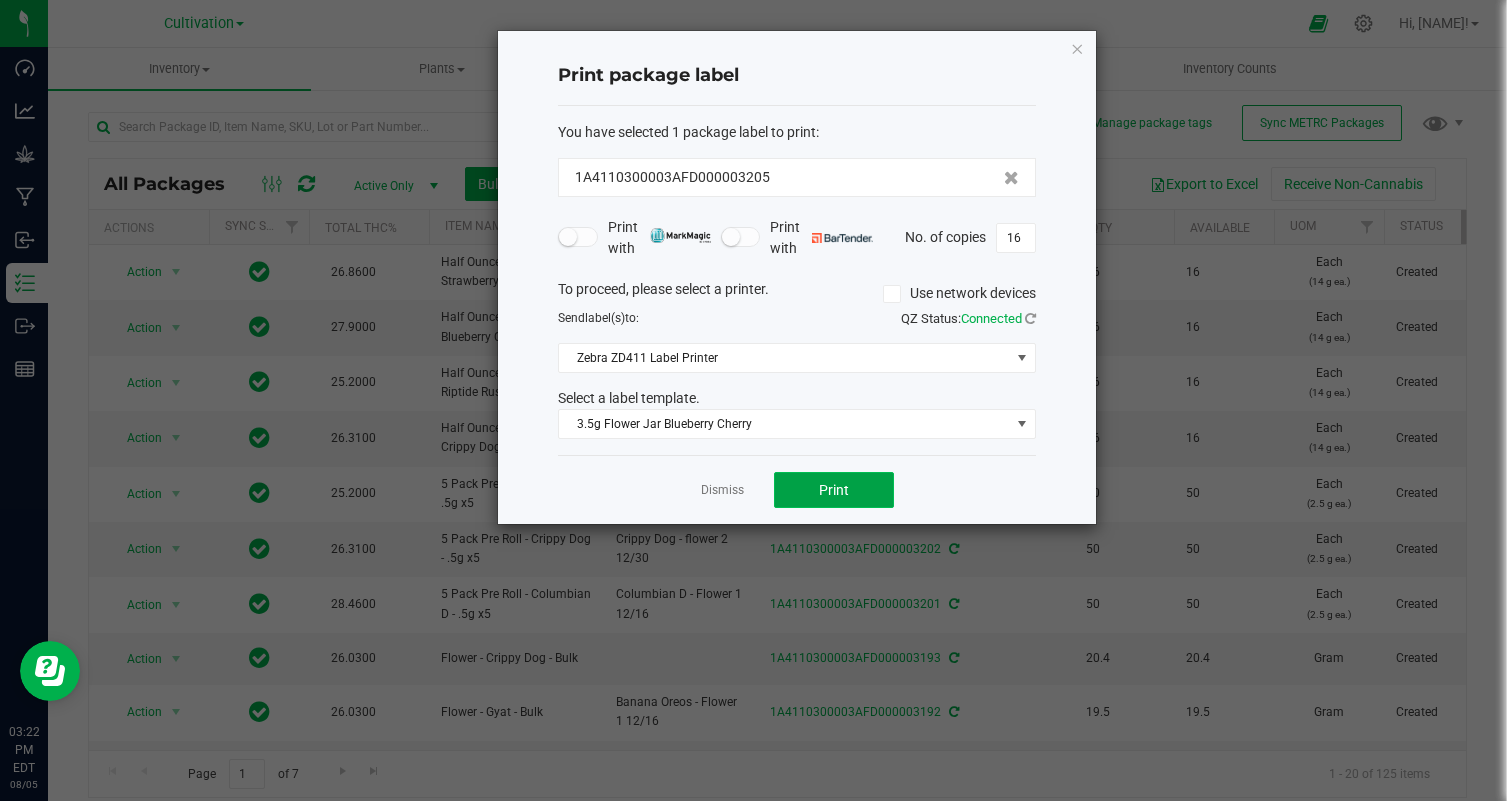 click on "Print" 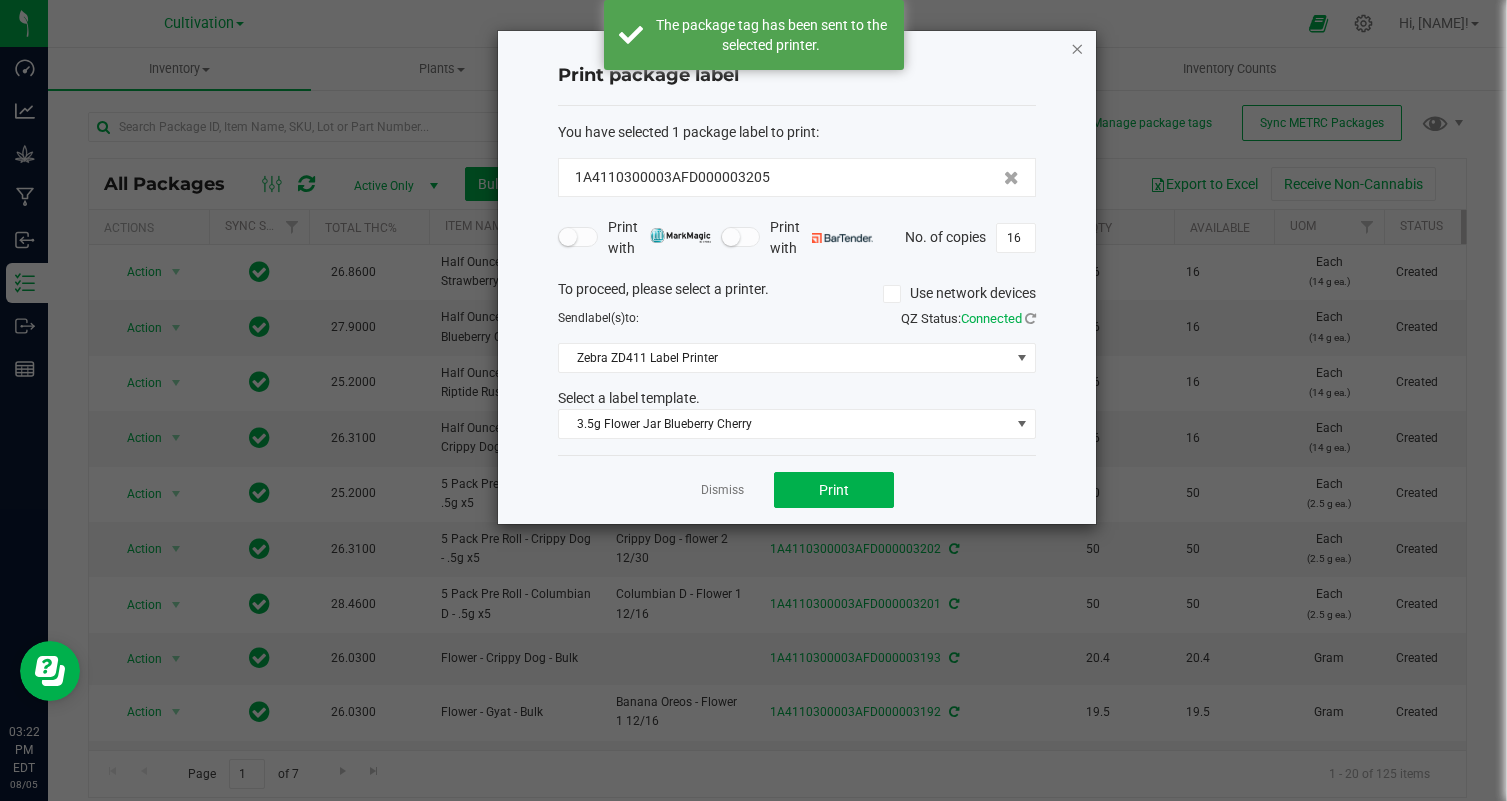 click 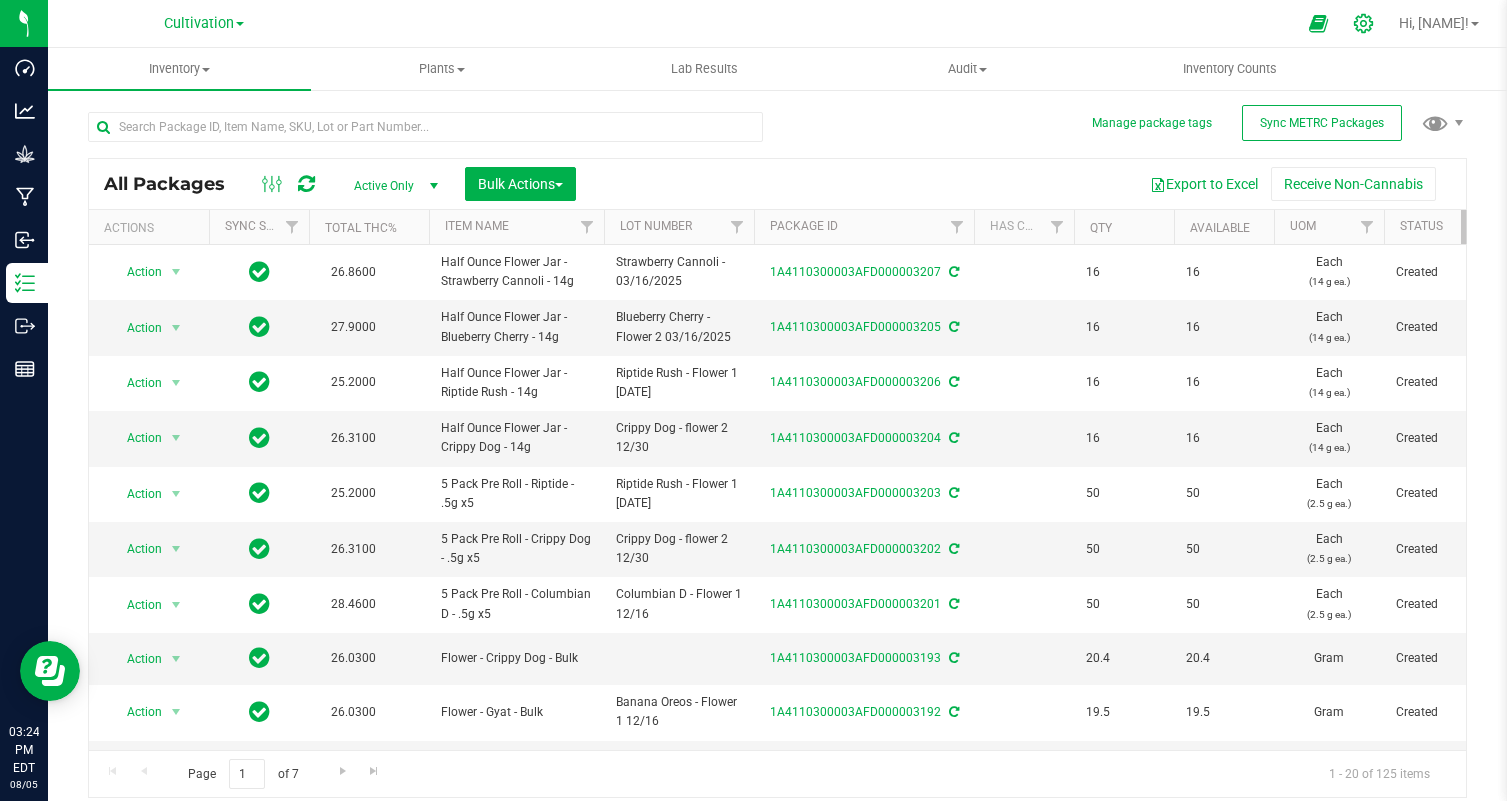 click at bounding box center [1364, 23] 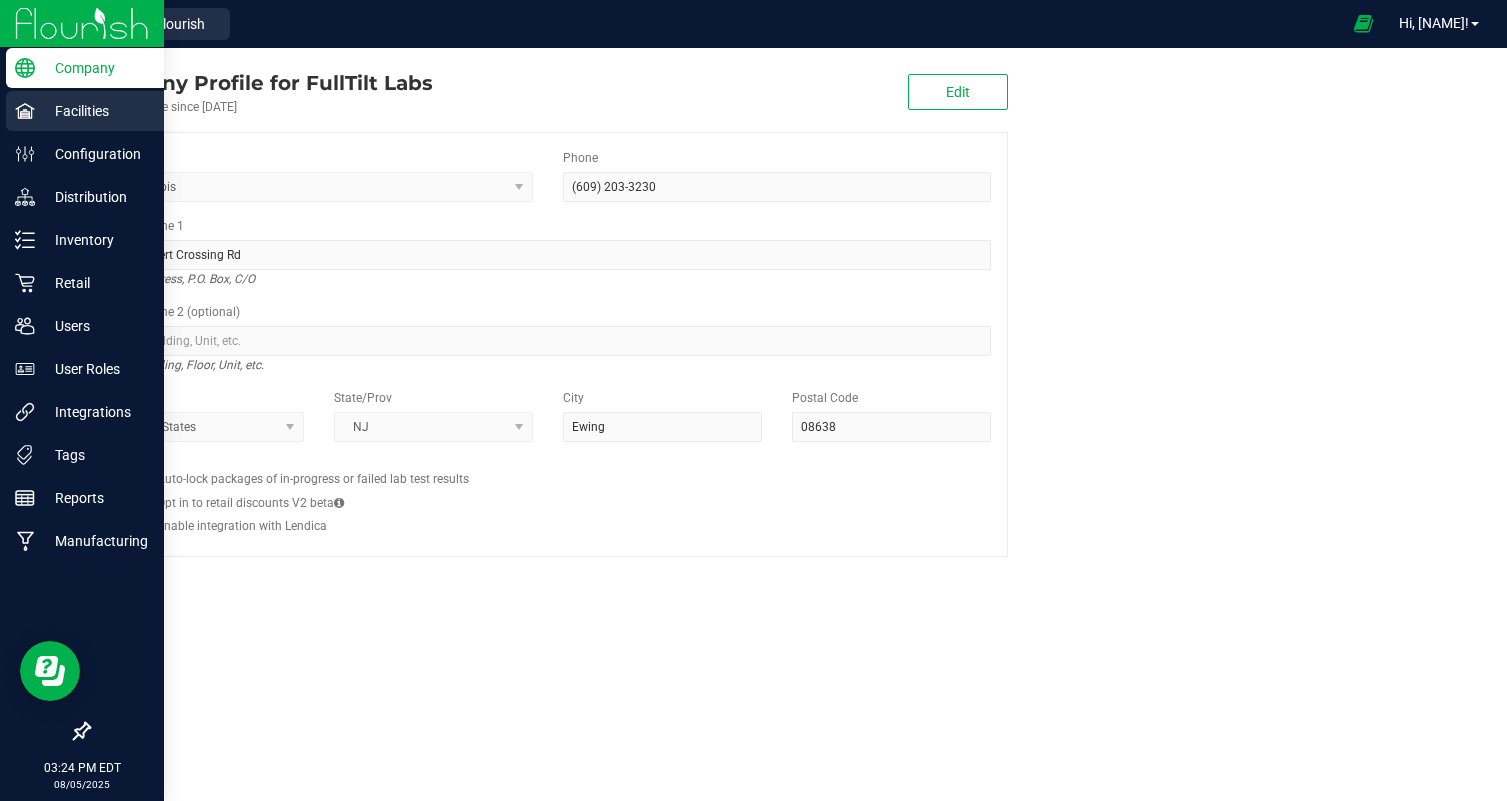 click on "Facilities" at bounding box center [85, 111] 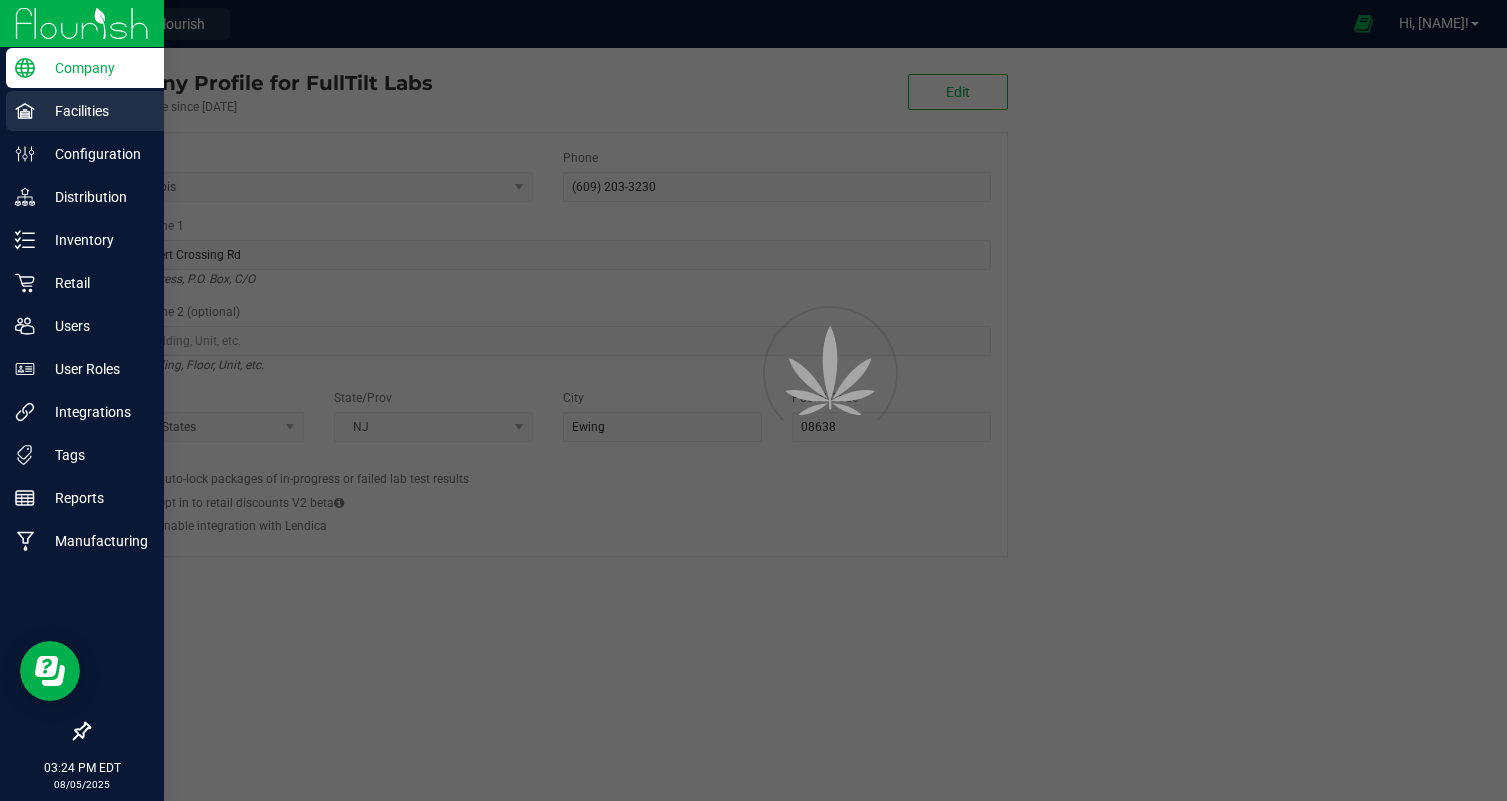click on "Facilities" at bounding box center (85, 111) 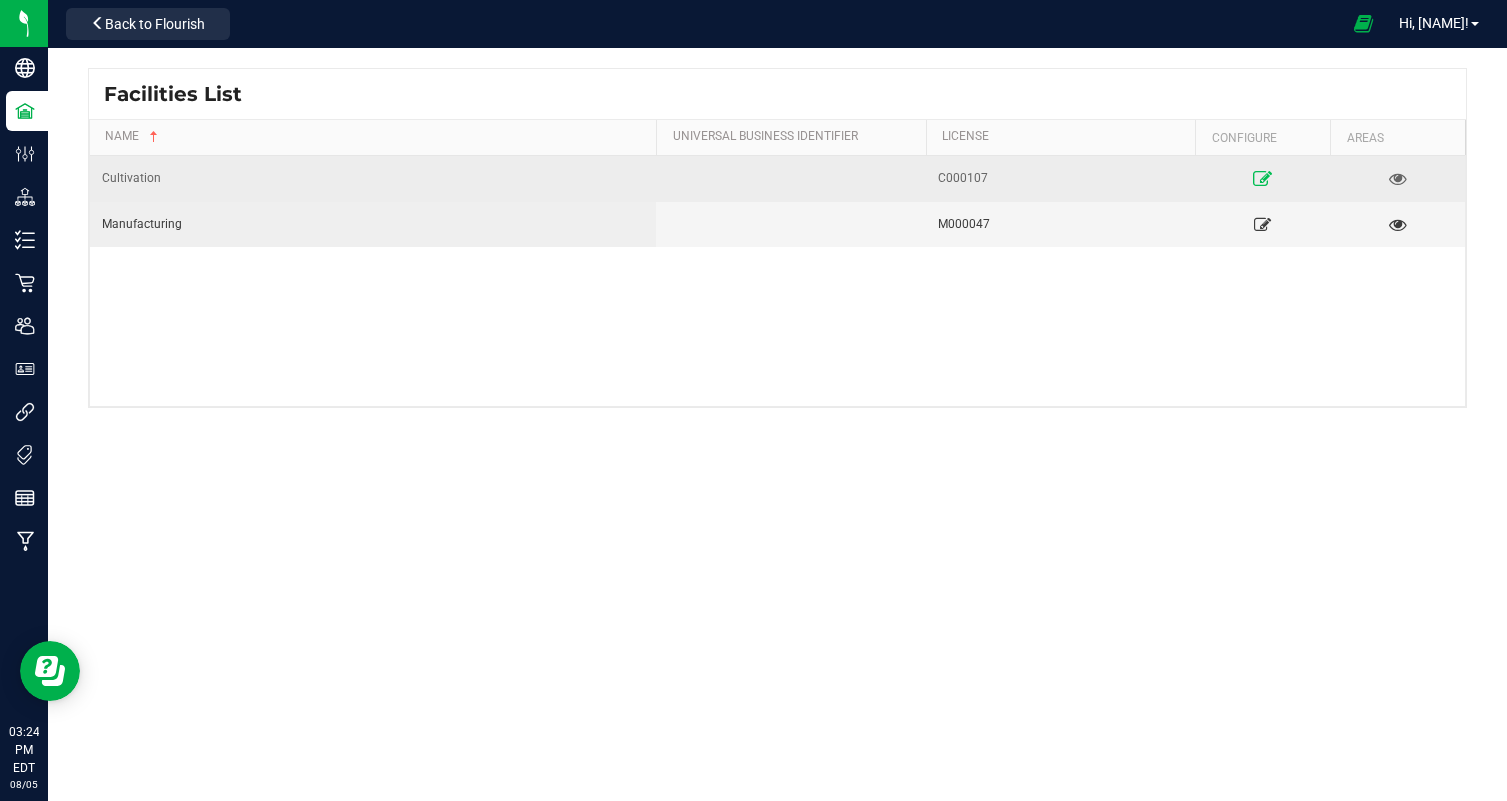 click at bounding box center (1263, 178) 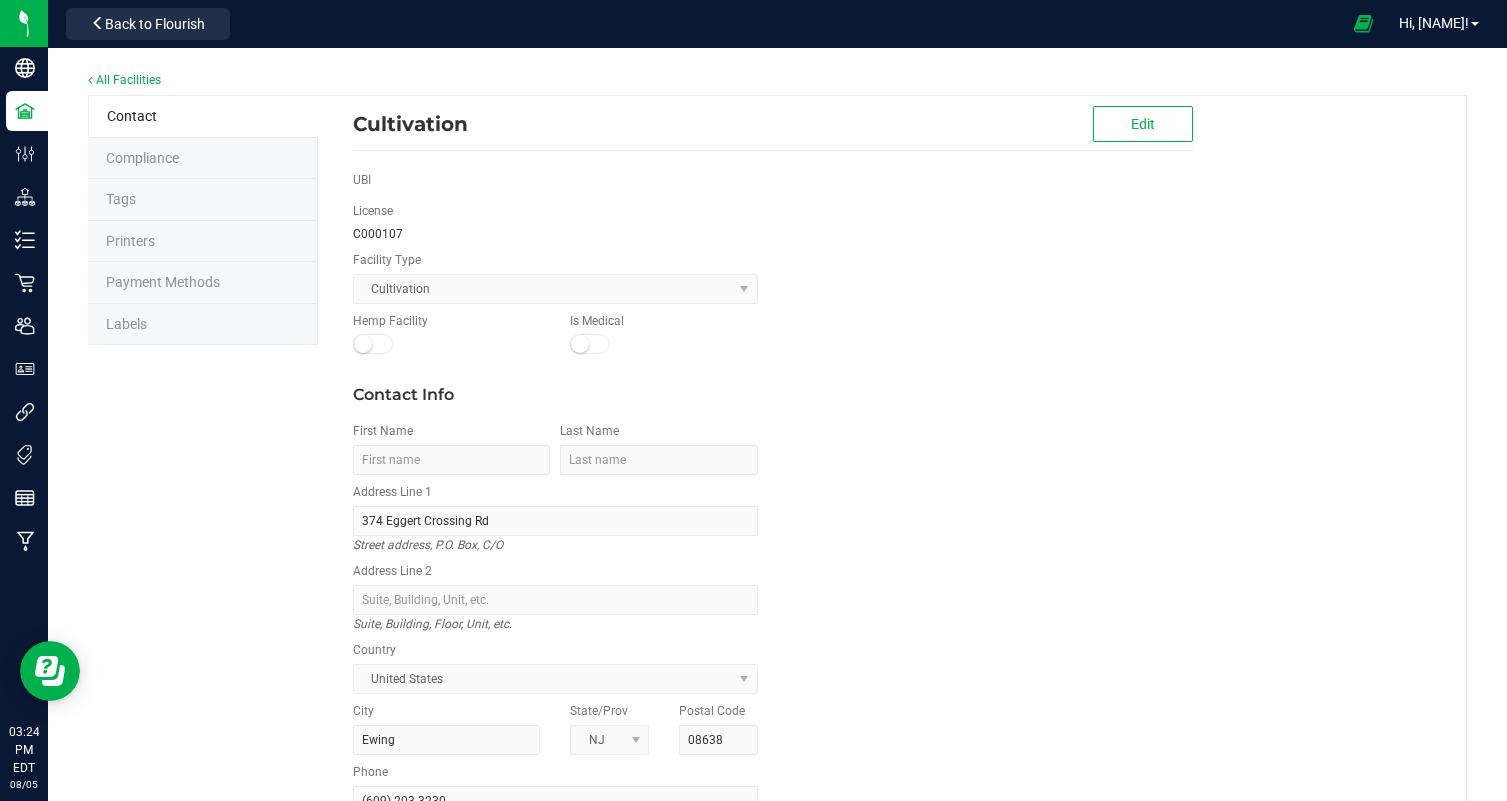 click on "Labels" at bounding box center [203, 325] 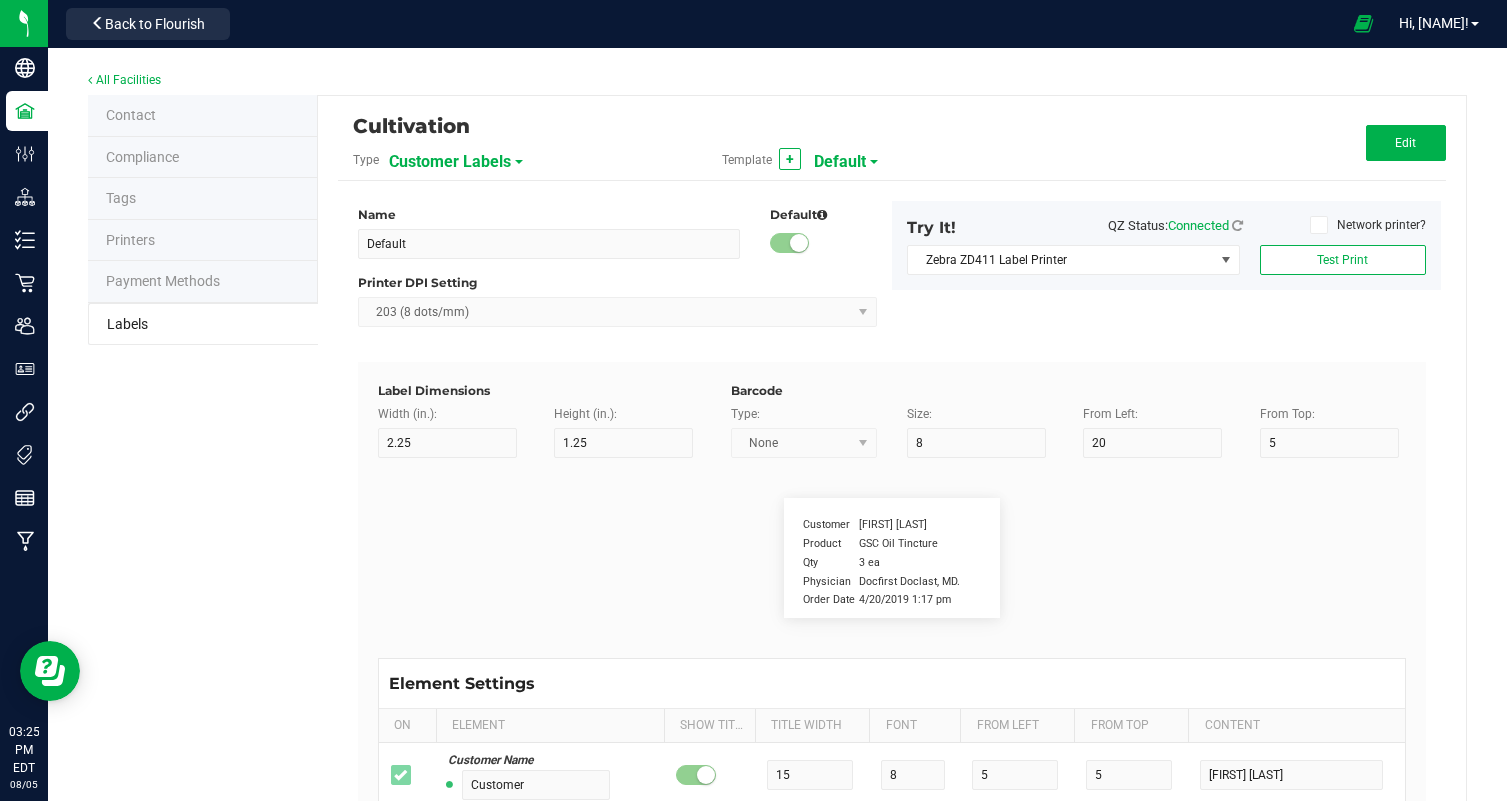 click on "Customer Labels" at bounding box center (450, 162) 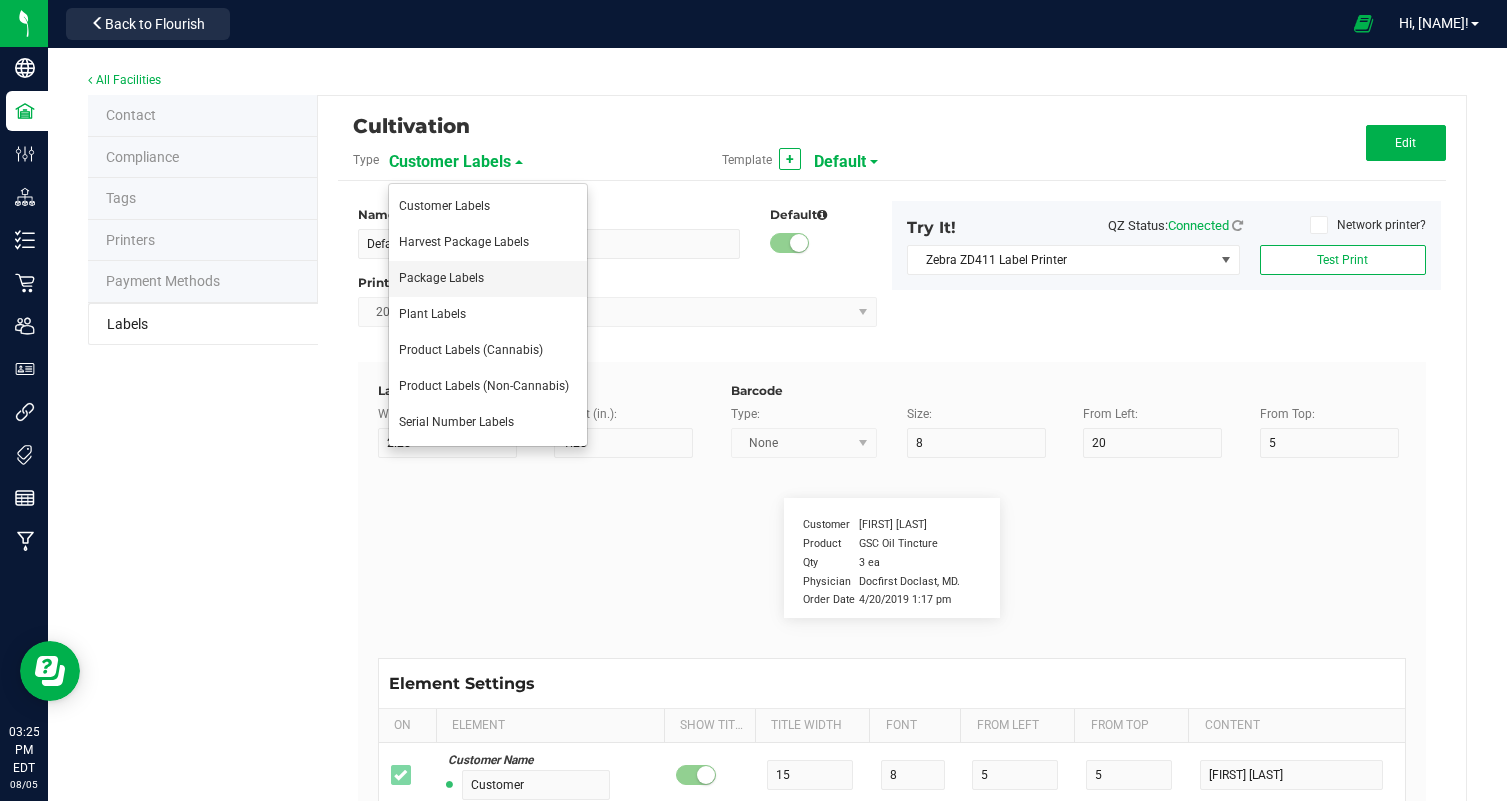 click on "Package Labels" at bounding box center [488, 279] 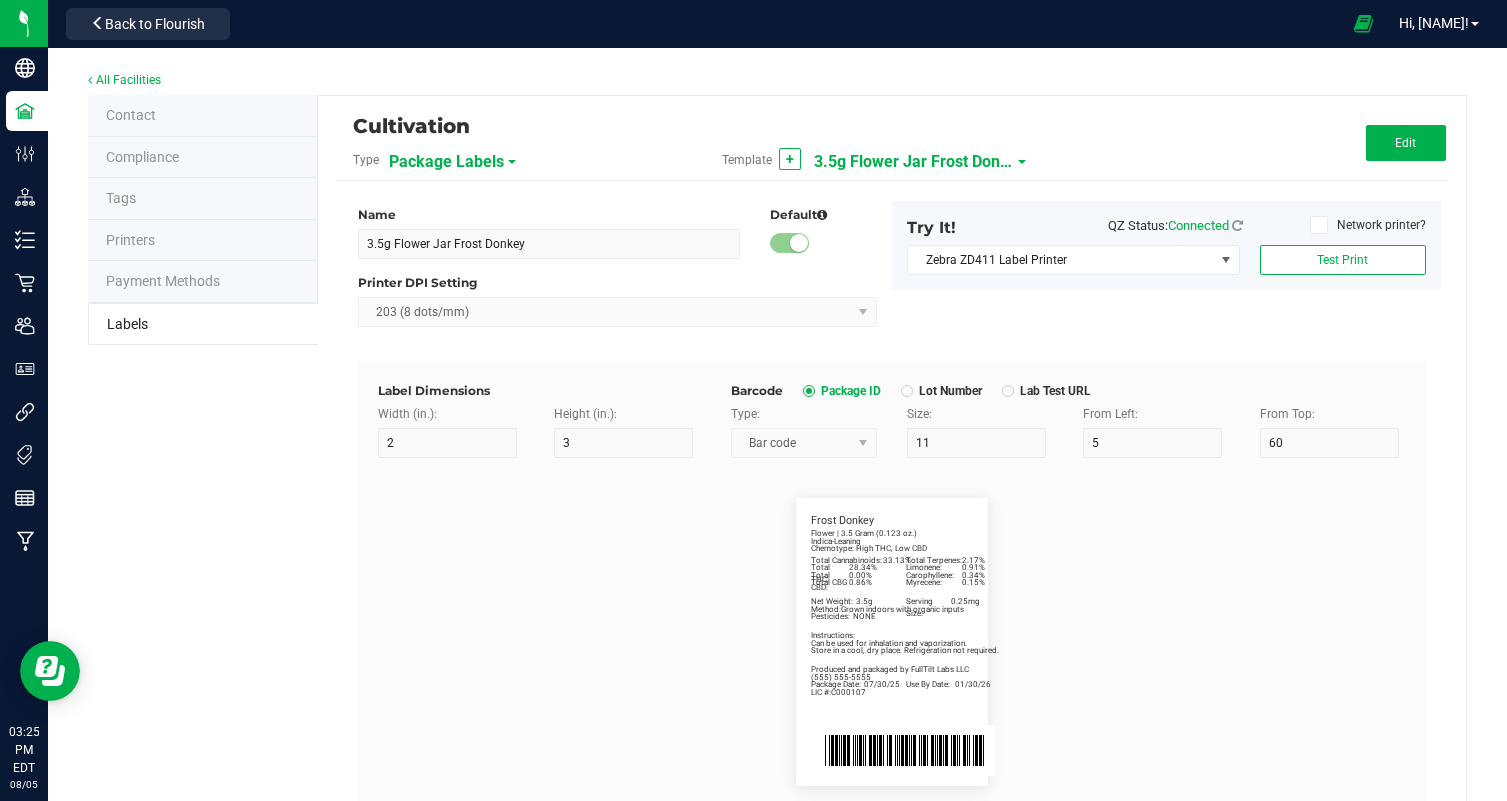 click on "3.5g Flower Jar Frost Donkey" at bounding box center (914, 162) 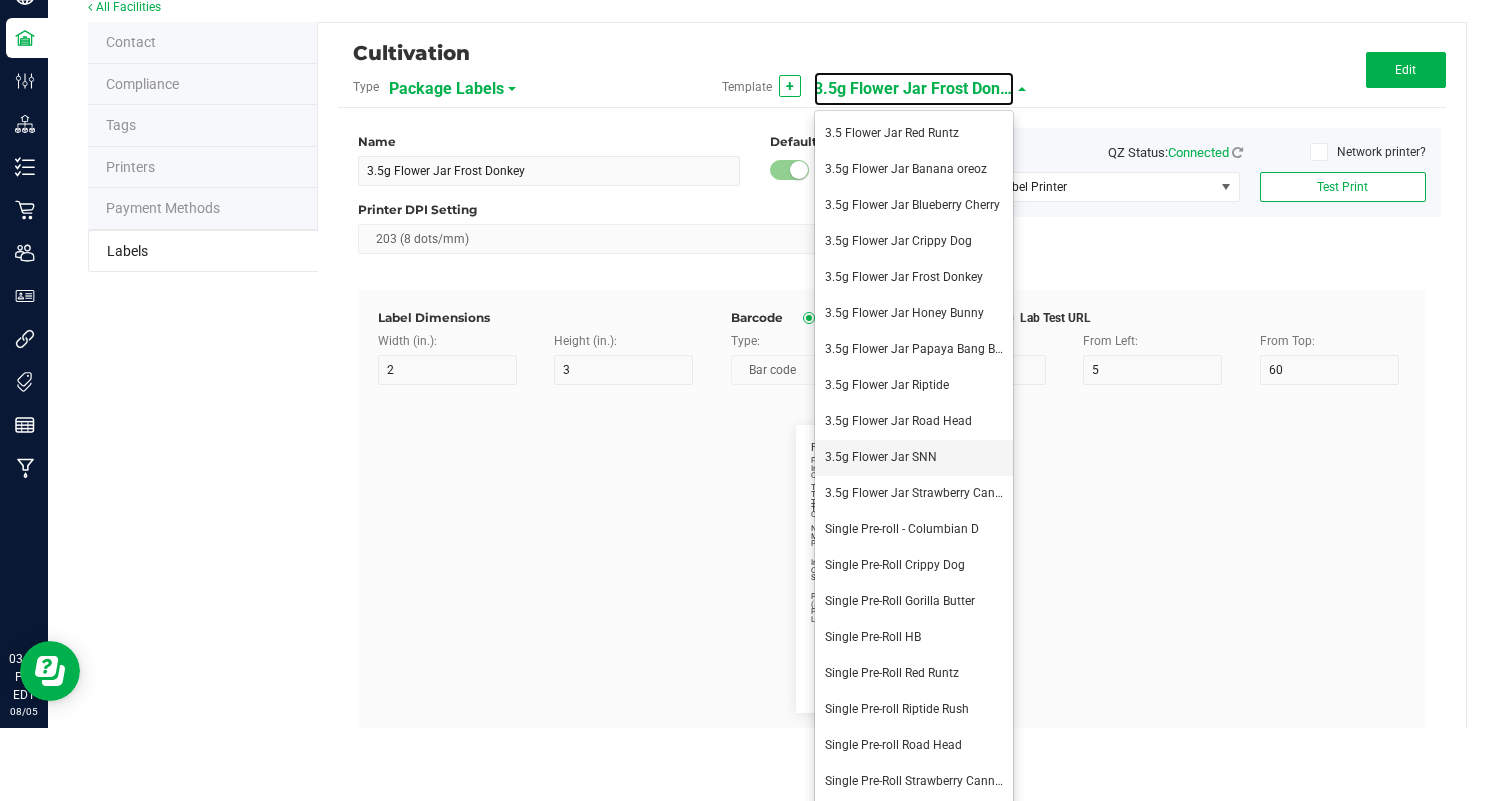 scroll, scrollTop: 79, scrollLeft: 0, axis: vertical 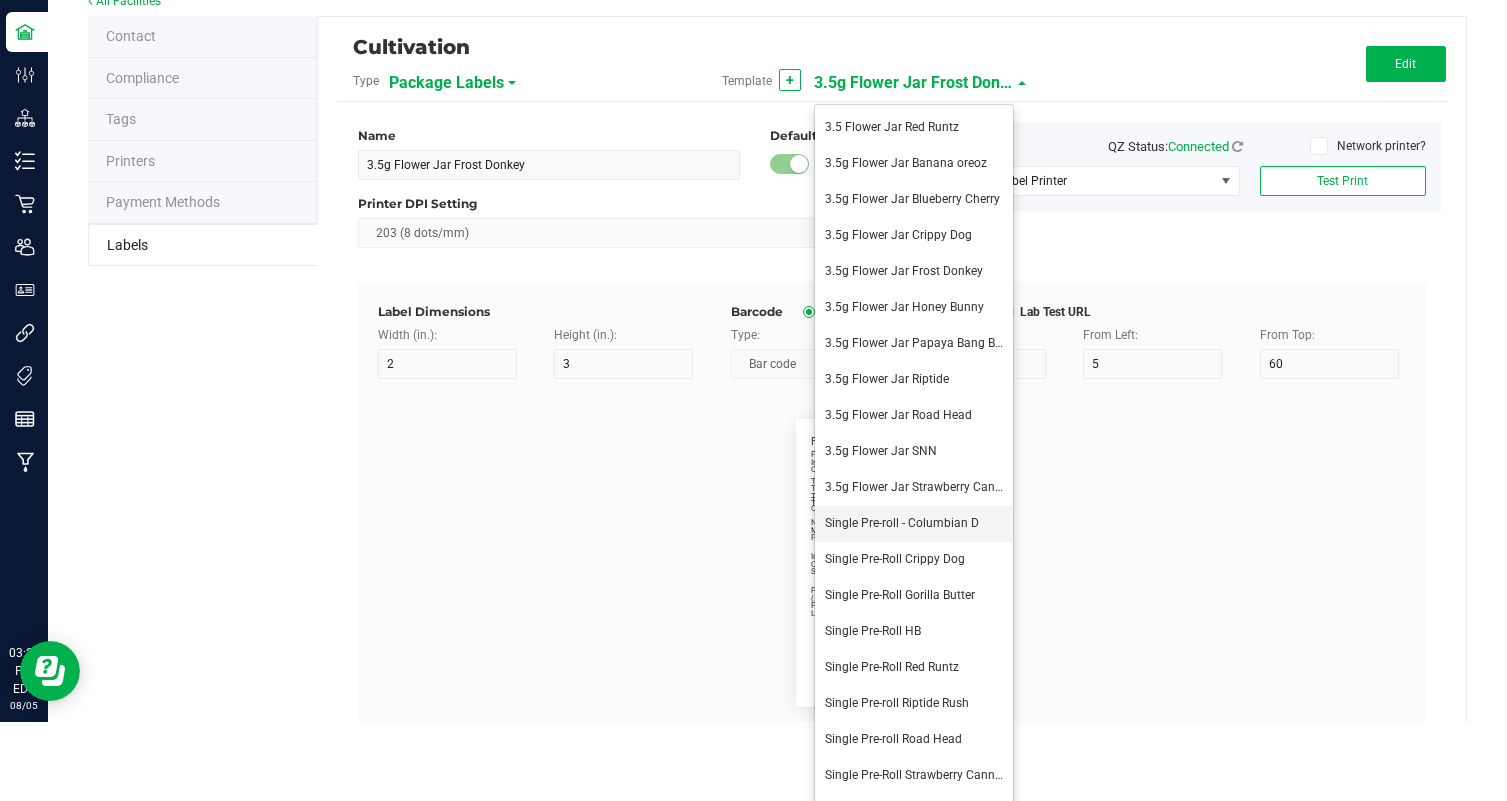click on "Single Pre-Roll - Columbian D" at bounding box center (902, 523) 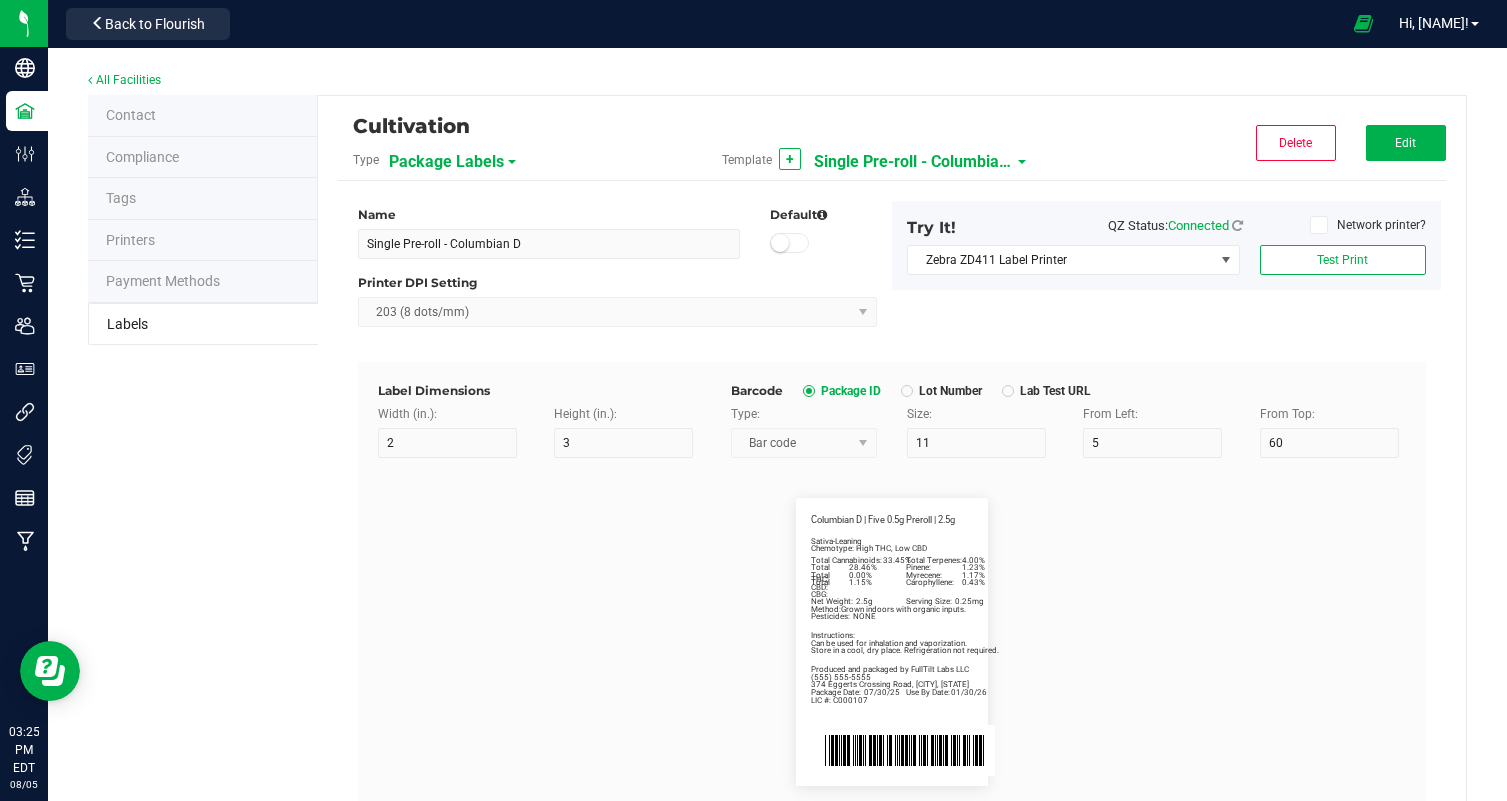 scroll, scrollTop: 0, scrollLeft: 0, axis: both 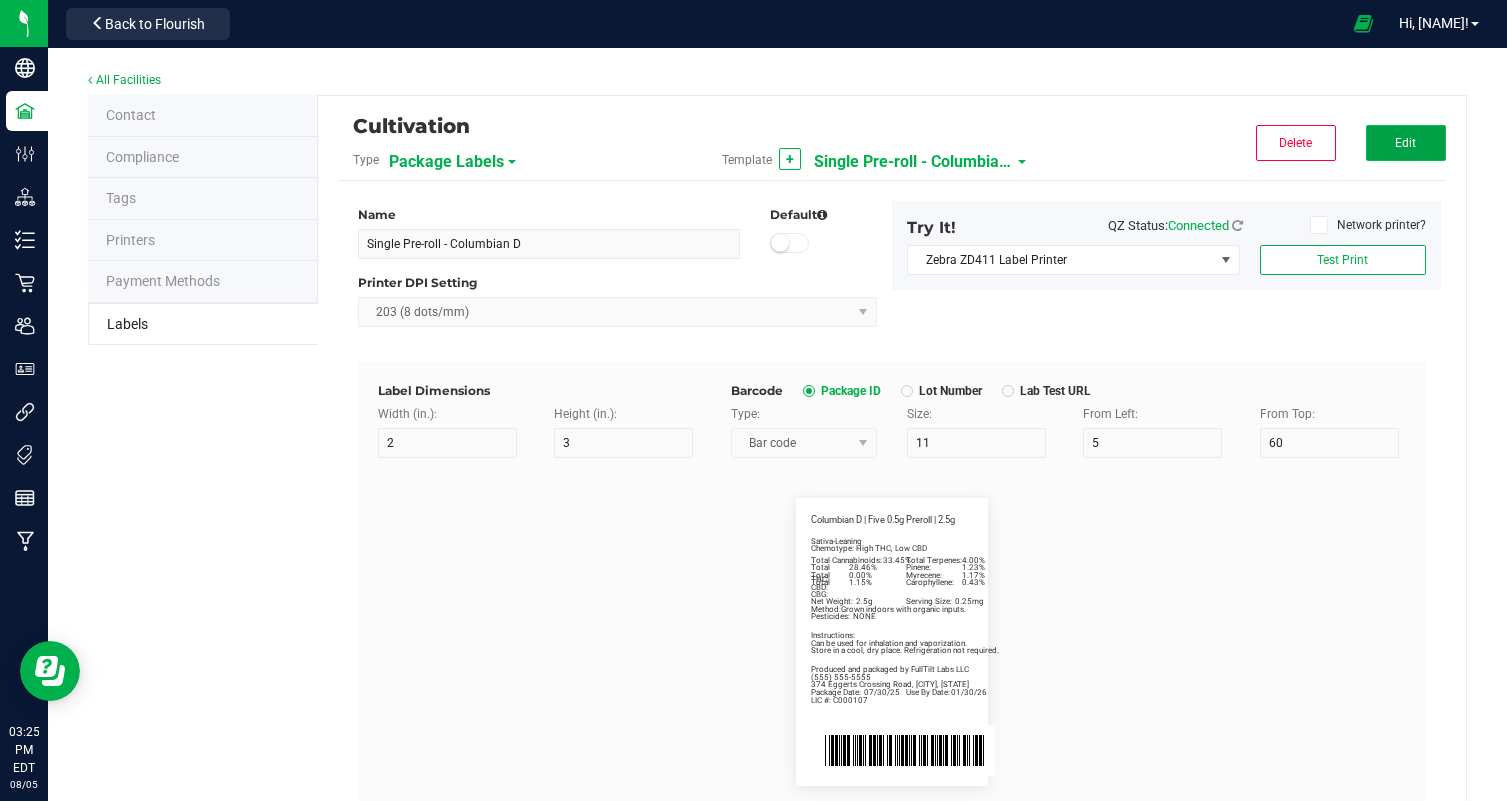 click on "Edit" at bounding box center [1406, 143] 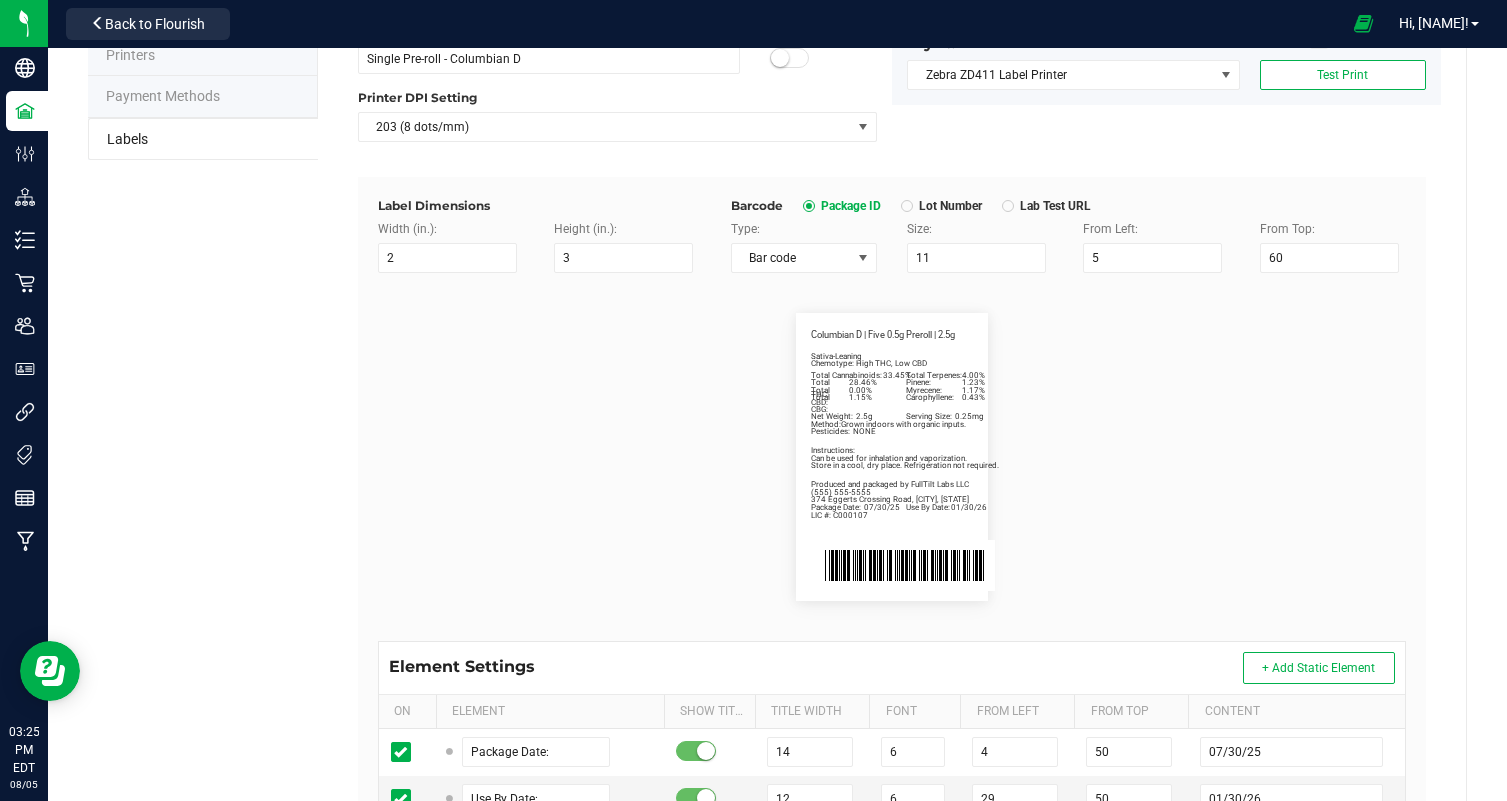 scroll, scrollTop: 225, scrollLeft: 0, axis: vertical 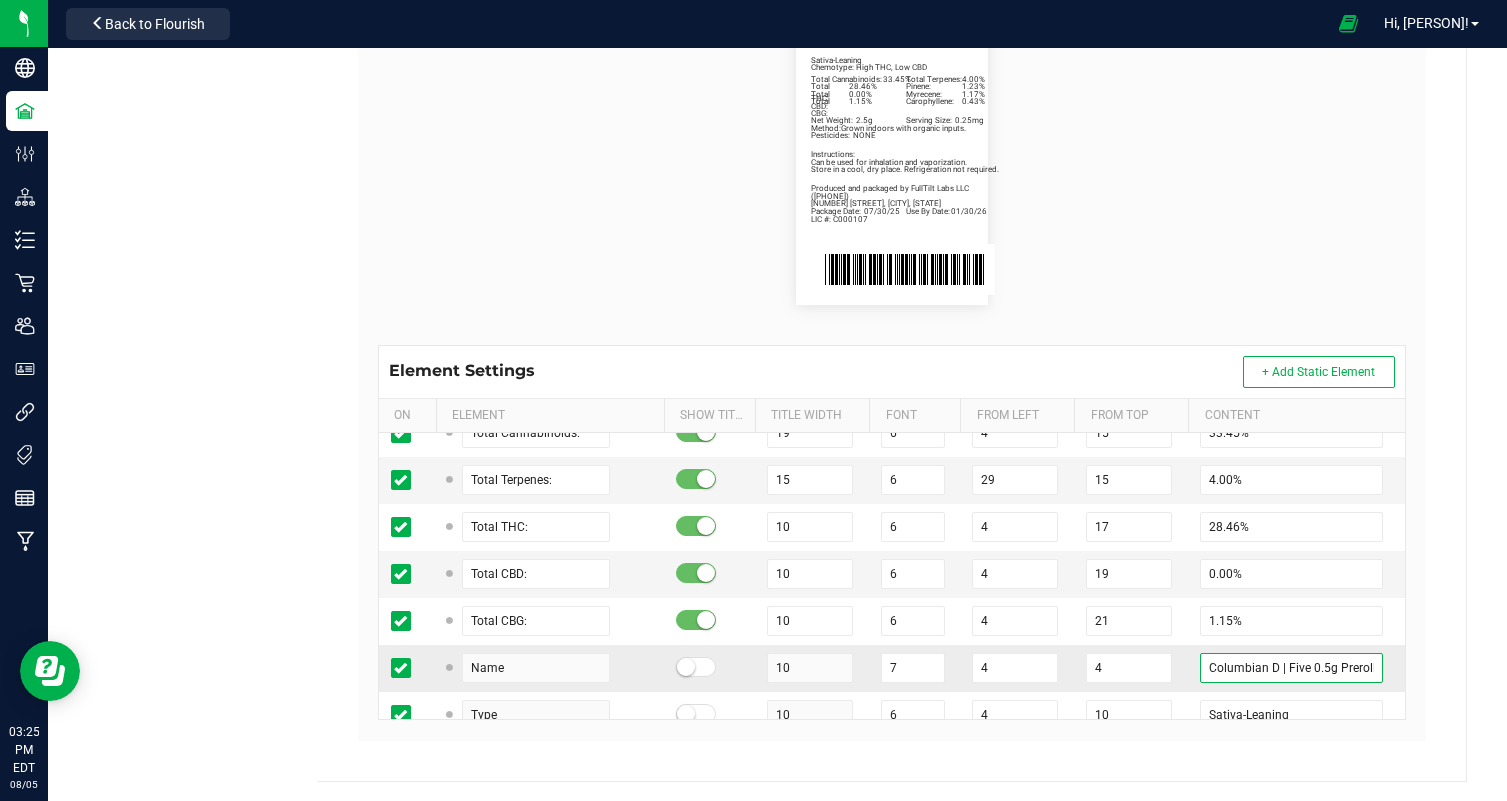 click on "Columbian D | Five 0.5g Preroll | 2.5g" at bounding box center (1291, 668) 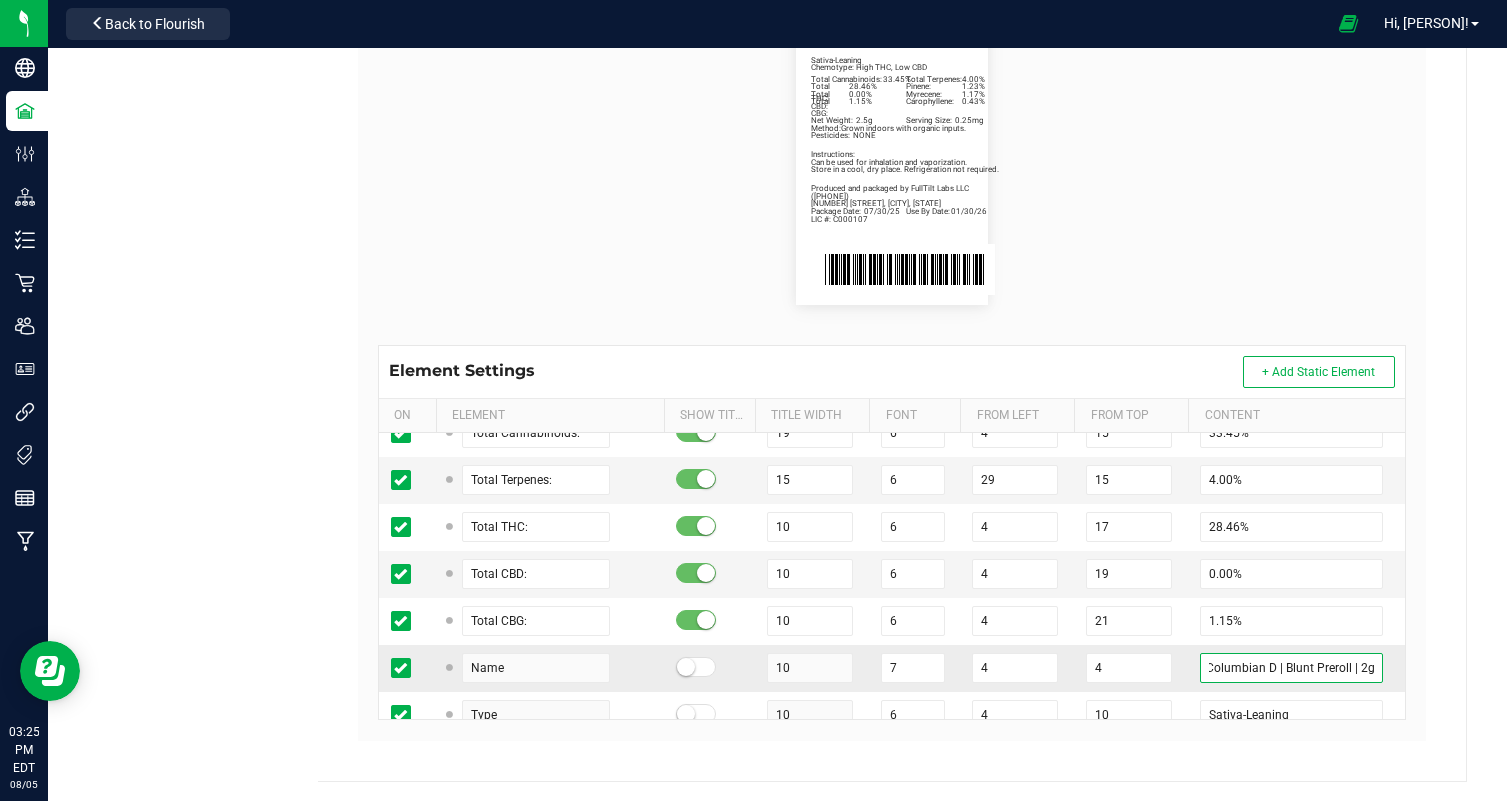 scroll, scrollTop: 0, scrollLeft: 0, axis: both 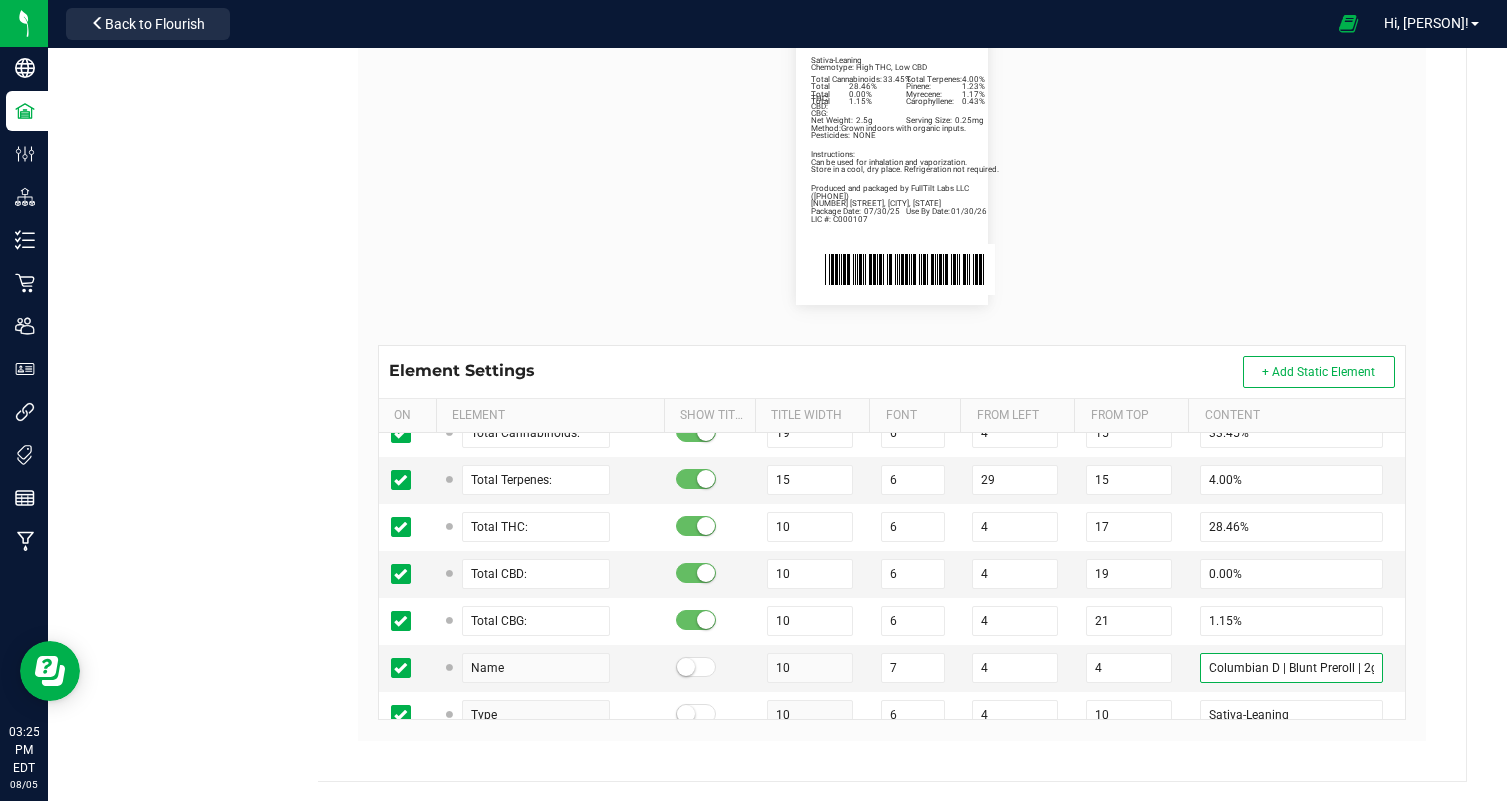 type on "Columbian D | Blunt Preroll | 2g" 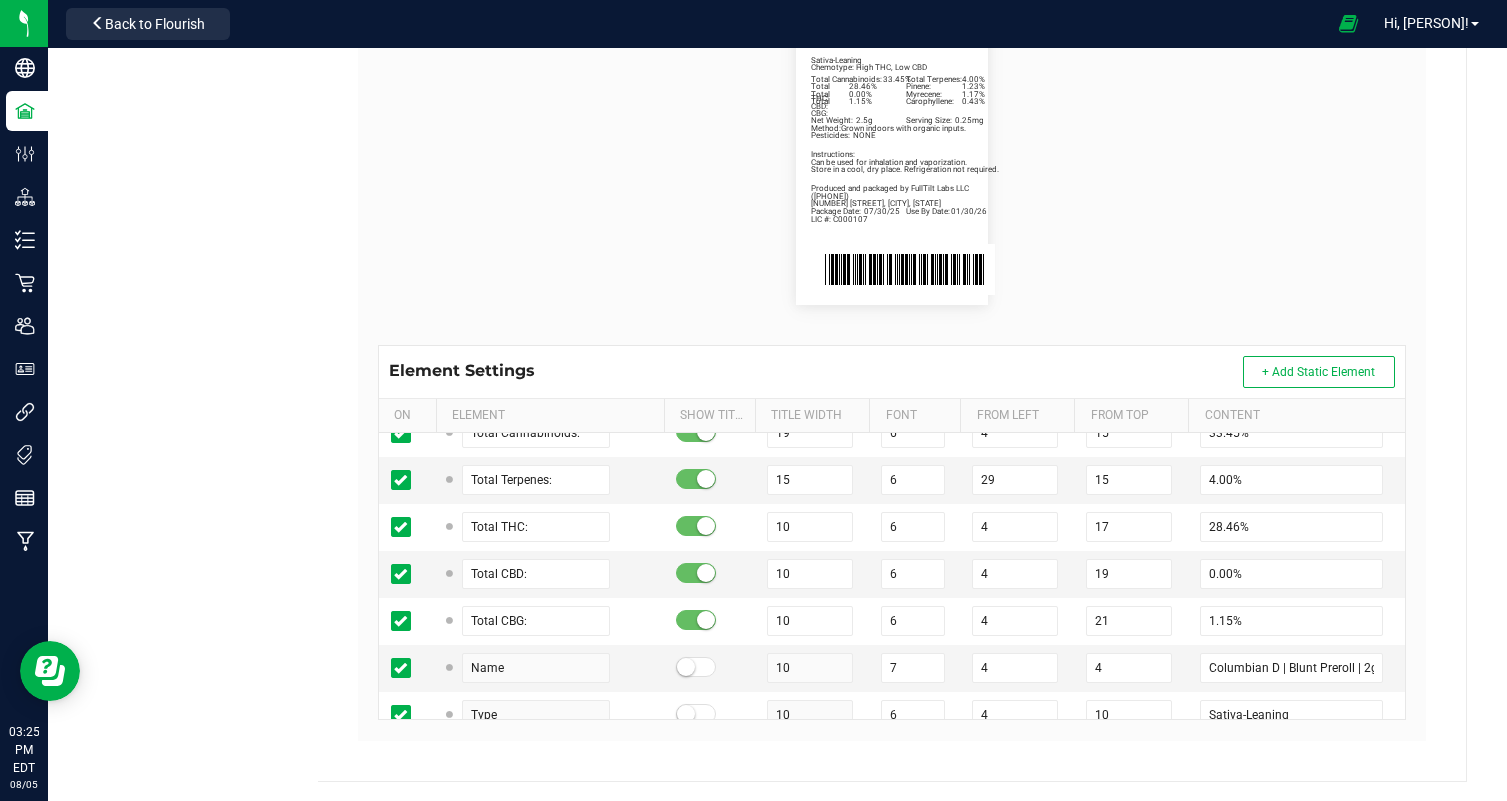click on "Package Date:   07/30/25   Use By Date:   01/30/26   Pinene:   1.23%   Myrecene:   1.17%   Carophyllene:   0.43%   Total Cannabinoids:   33.45%   Total Terpenes:   4.00%   Total THC:   28.46%   Total CBD:   0.00%   Total CBG:   1.15%   Columbian D | Blunt Preroll | 2g   Sativa-Leaning   Chemotype:   High THC, Low CBD   Net Weight:   2.5g   Serving Size:   0.25mg   Produced and packaged by FullTilt Labs LLC   Instructions:      Can be used for inhalation and vaporization.   Method:   Grown indoors with organic inputs.   Pesticides:   NONE   [PHONE]   LIC #: C000107      Store in a cool, dry place. Refrigeration not required.   374 Eggerts Crossing Rd, [CITY], [STATE]" at bounding box center [892, 161] 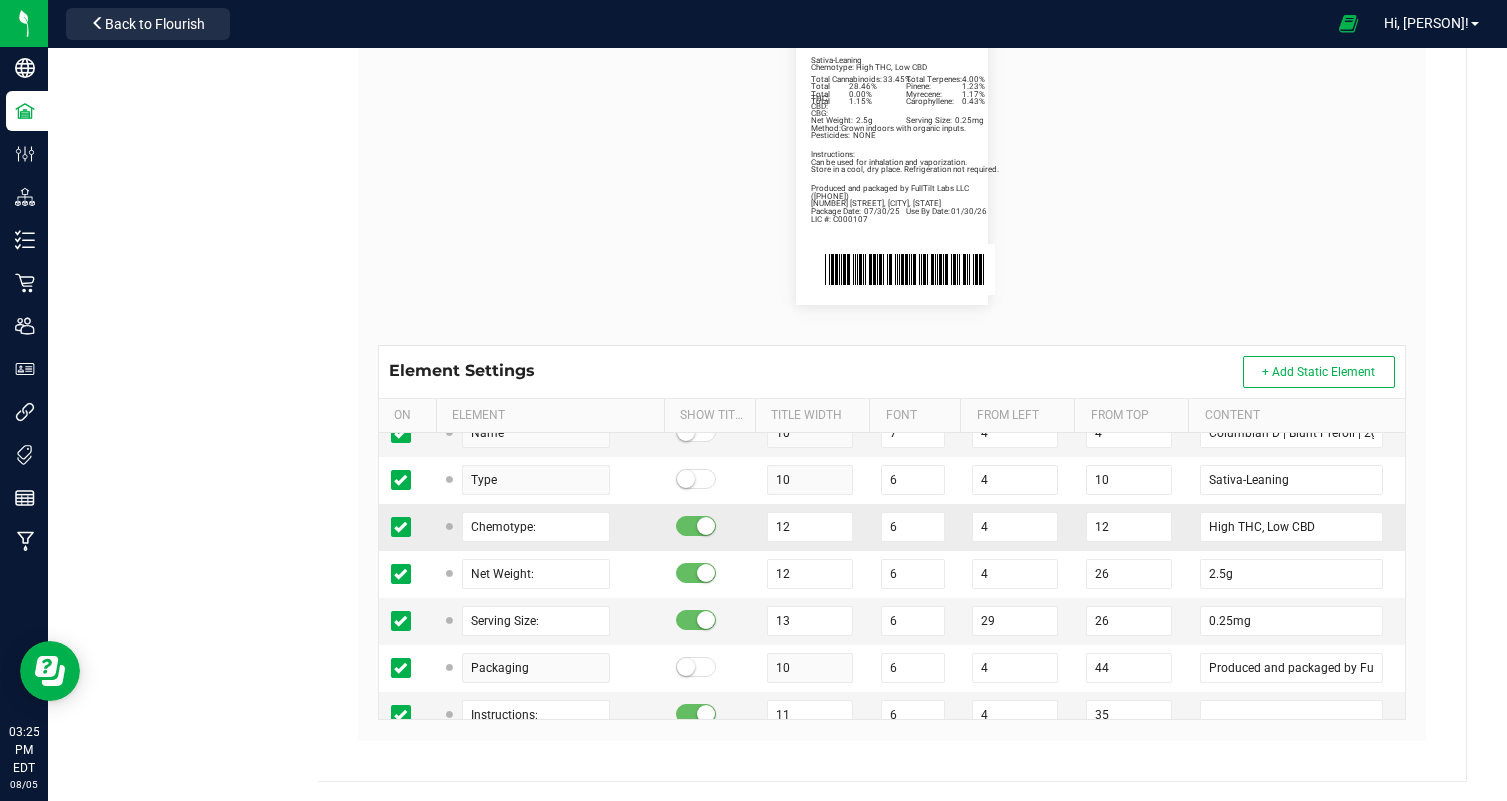 scroll, scrollTop: 632, scrollLeft: 0, axis: vertical 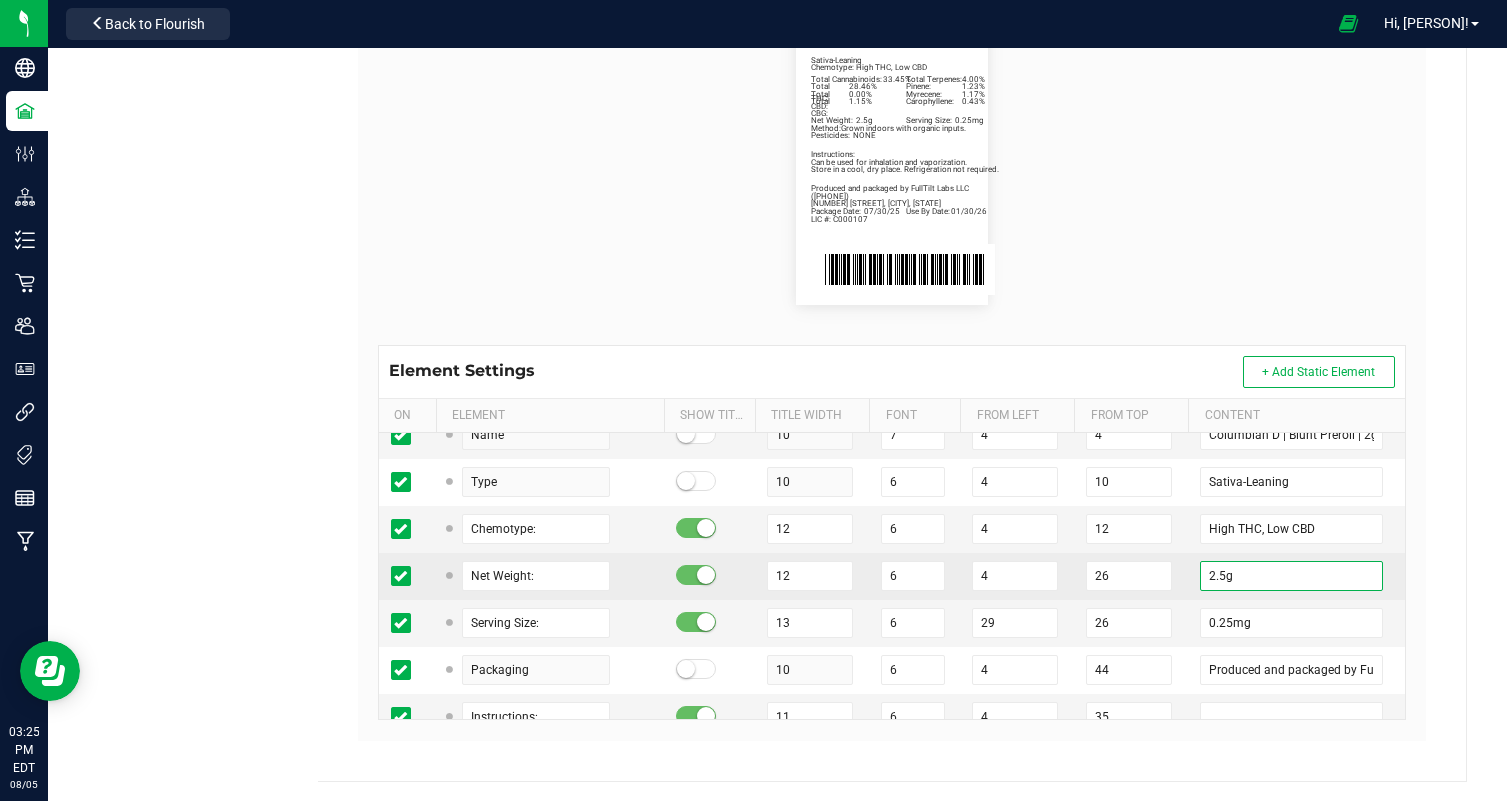 click on "2.5g" at bounding box center (1291, 576) 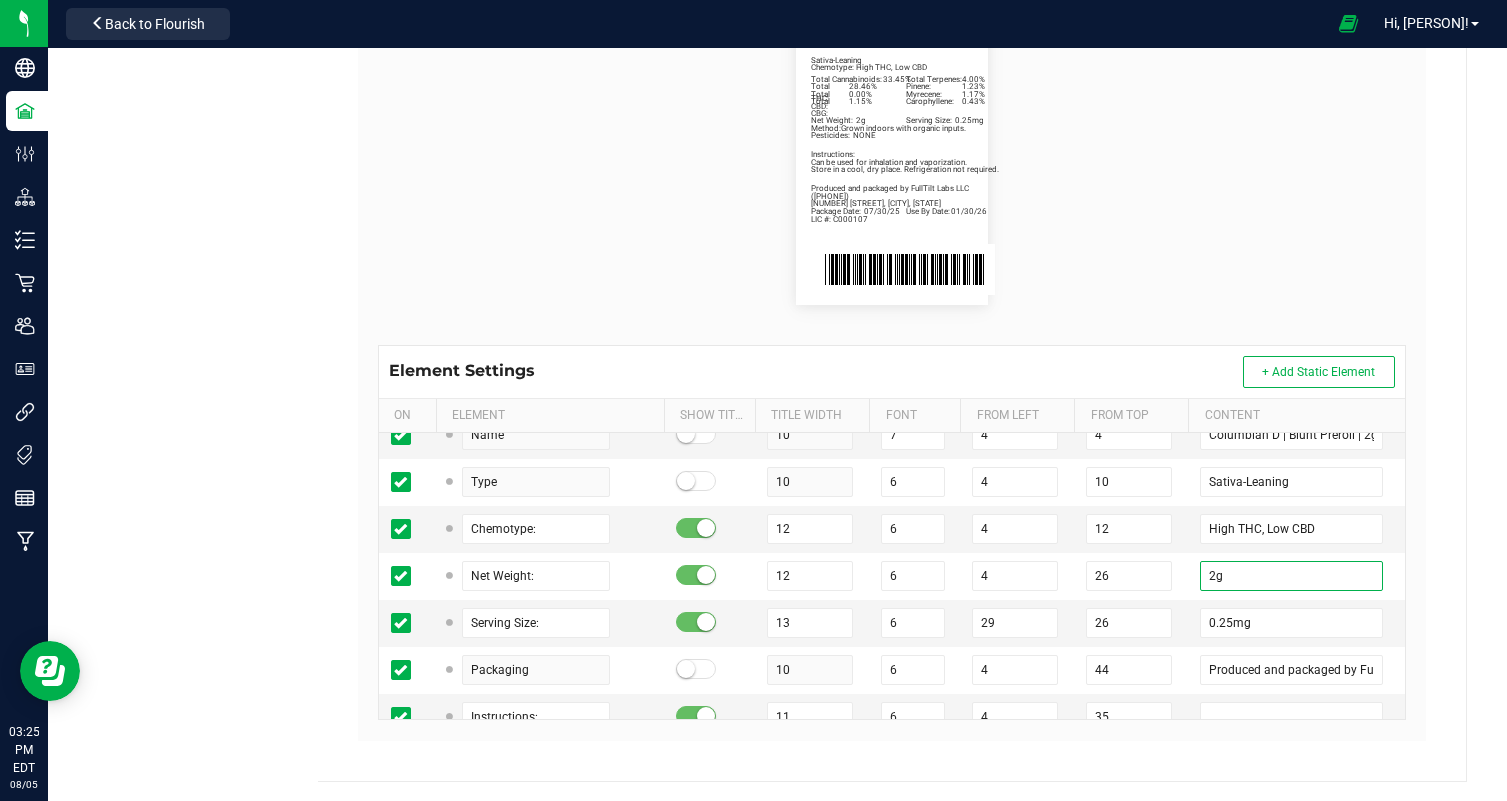 type on "2g" 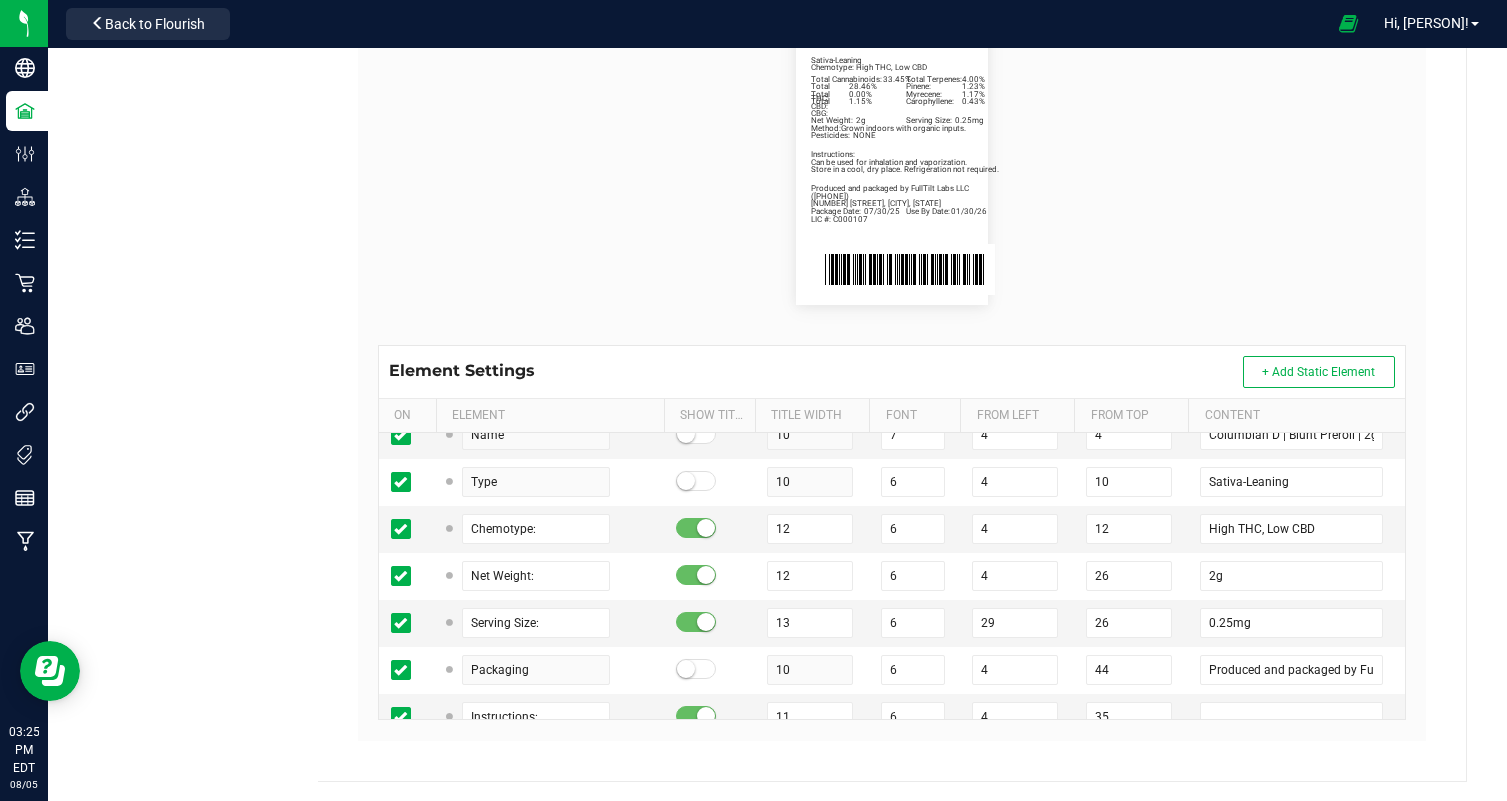 click on "Package Date:   07/30/25   Use By Date:   01/30/26   Pinene:   1.23%   Myrecene:   1.17%   Carophyllene:   0.43%   Total Cannabinoids:   33.45%   Total Terpenes:   4.00%   Total THC:   28.46%   Total CBD:   0.00%   Total CBG:   1.15%   Columbian D | Blunt Preroll | 2g   Sativa-Leaning   Chemotype:   High THC, Low CBD   Net Weight:   2g   Serving Size:   0.25mg   Produced and packaged by FullTilt Labs LLC   Instructions:      Can be used for inhalation and vaporization.   Method:   Grown indoors with organic inputs.   Pesticides:   NONE   ([PHONE])   LIC #: C000107      Store in a cool, dry place. Refrigeration not required.   374 Eggerts Crossing Rd, Ewing, [STATE]" at bounding box center [892, 161] 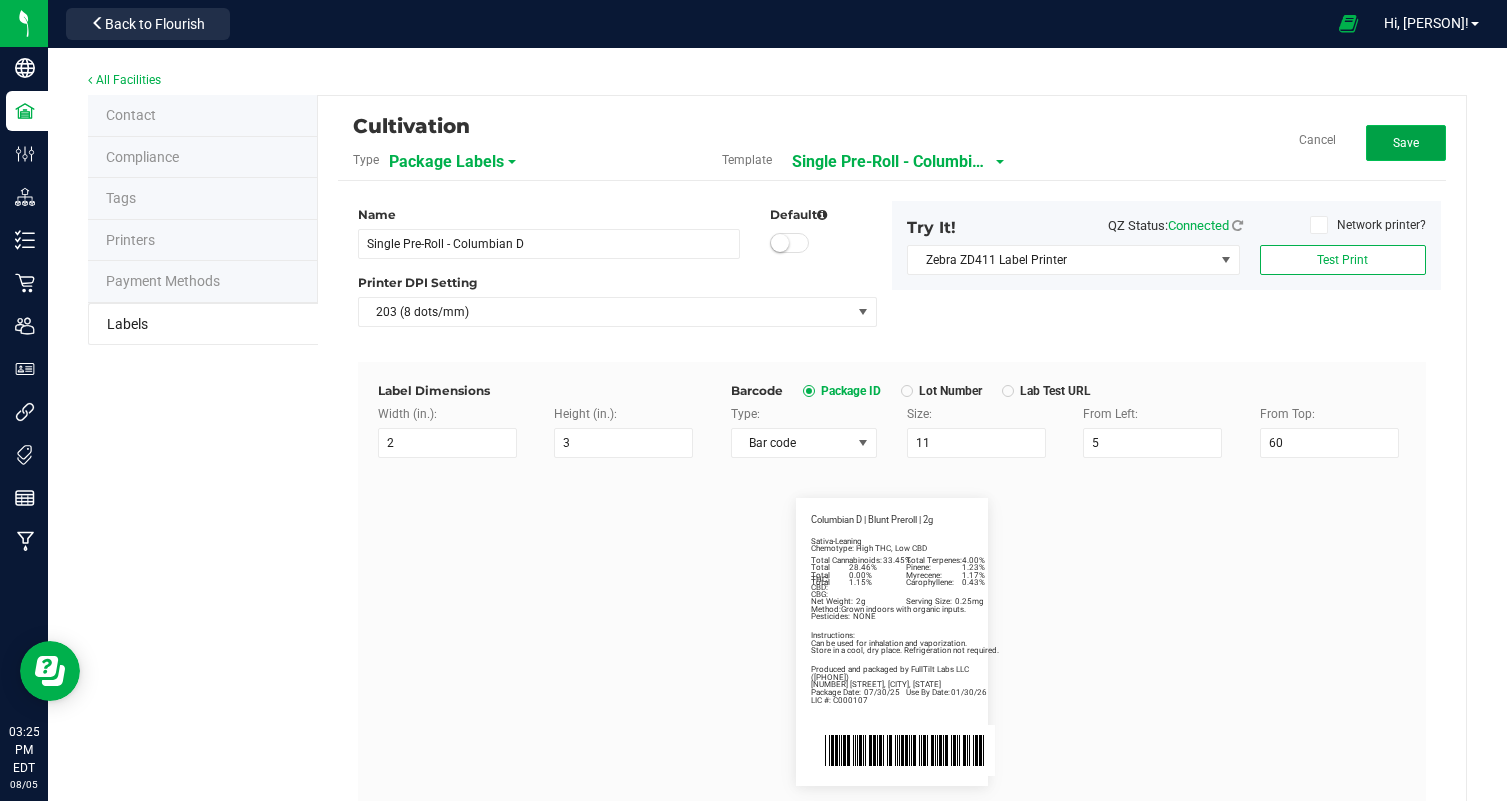 click on "Save" at bounding box center [1406, 143] 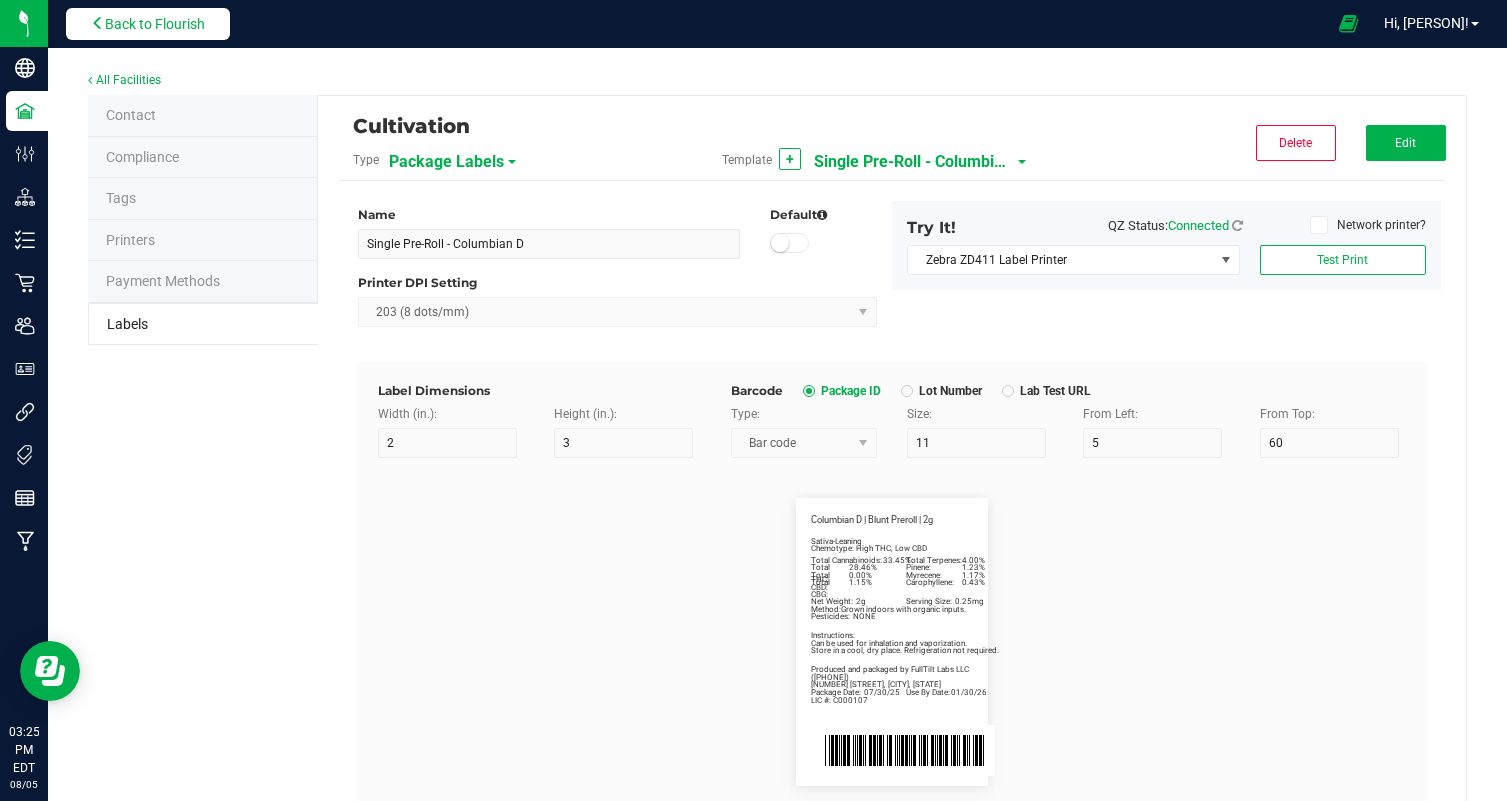 click on "Back to Flourish" at bounding box center [155, 24] 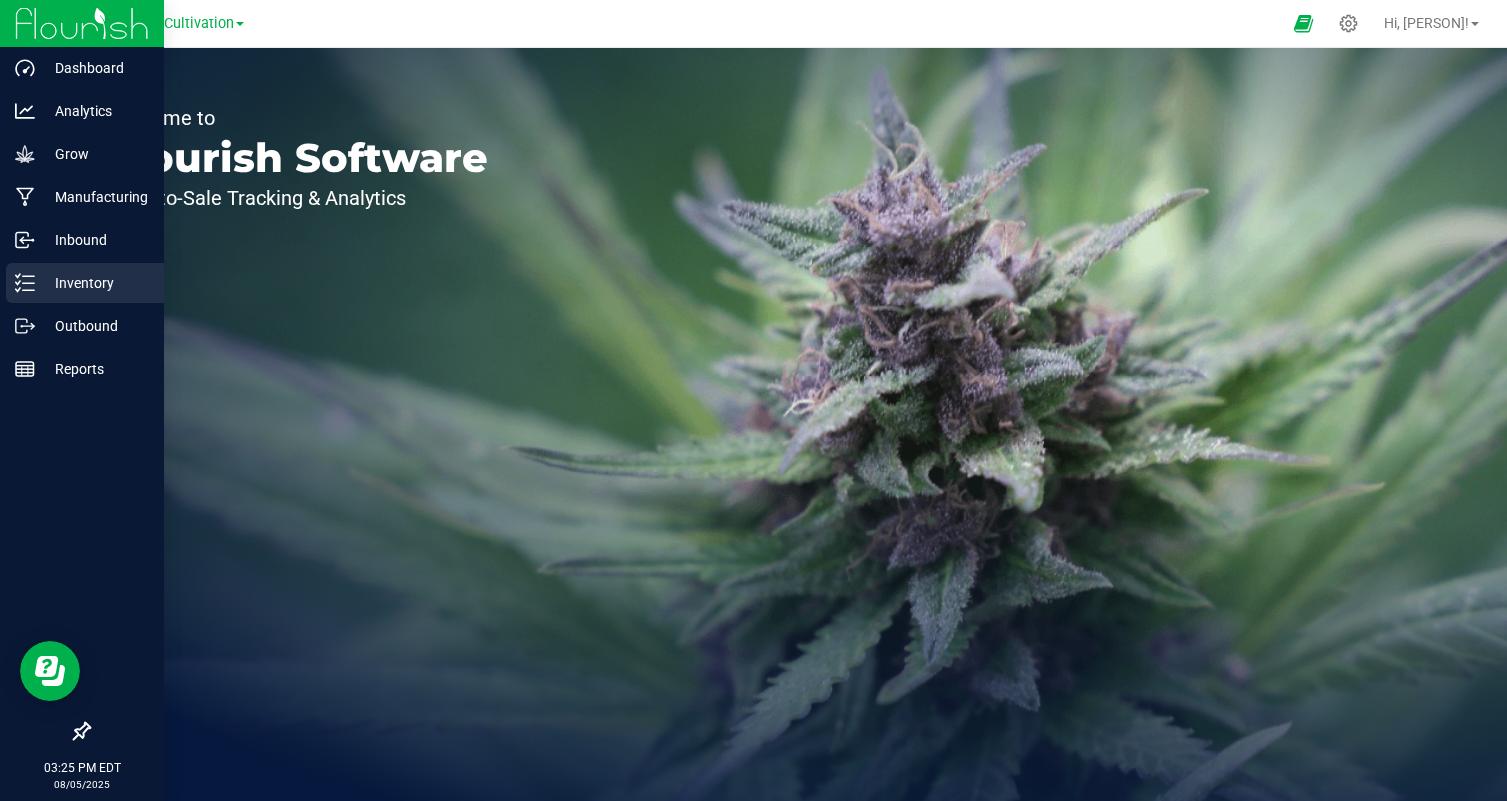 click on "Inventory" at bounding box center (85, 283) 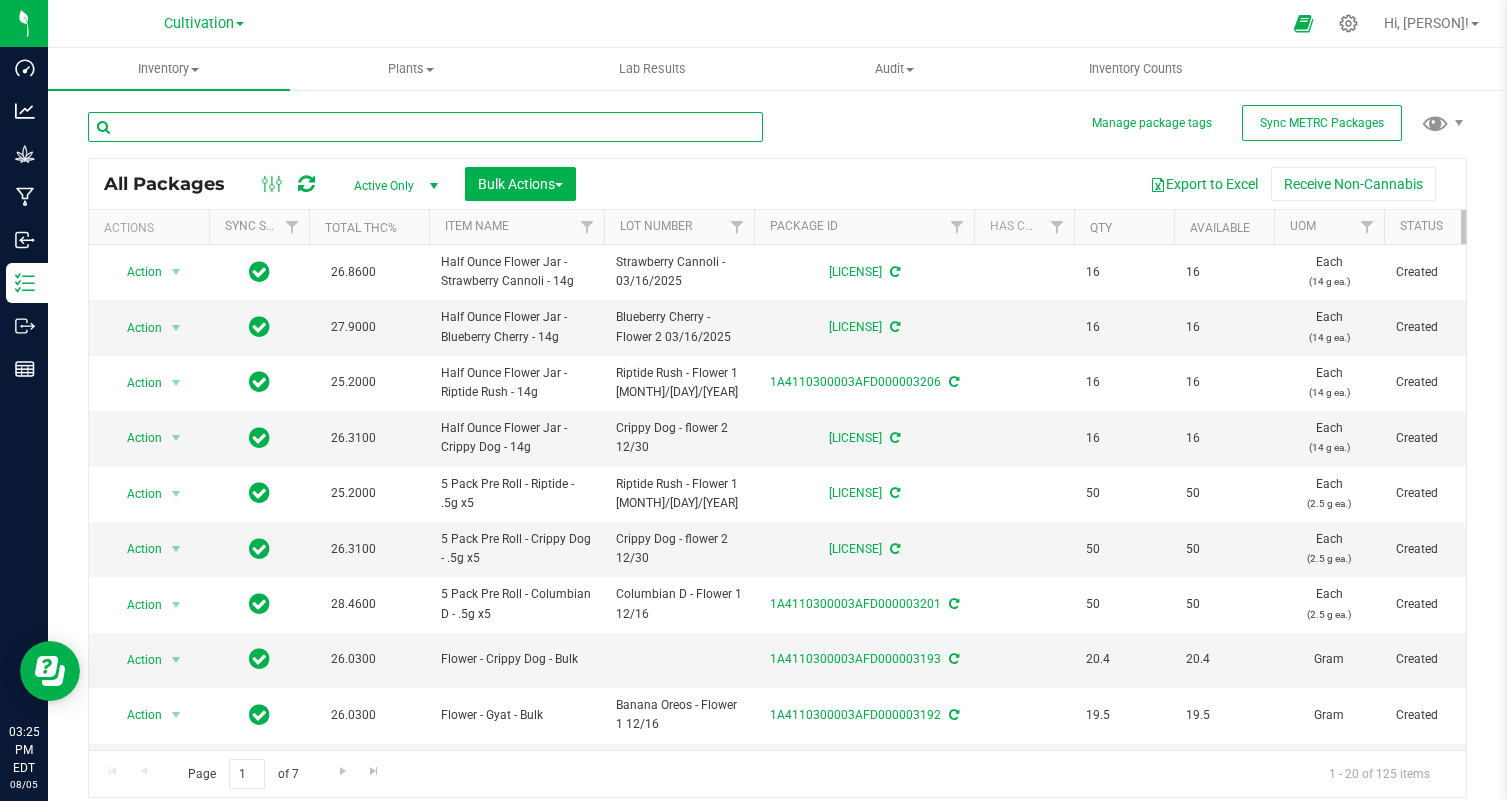 click at bounding box center (425, 127) 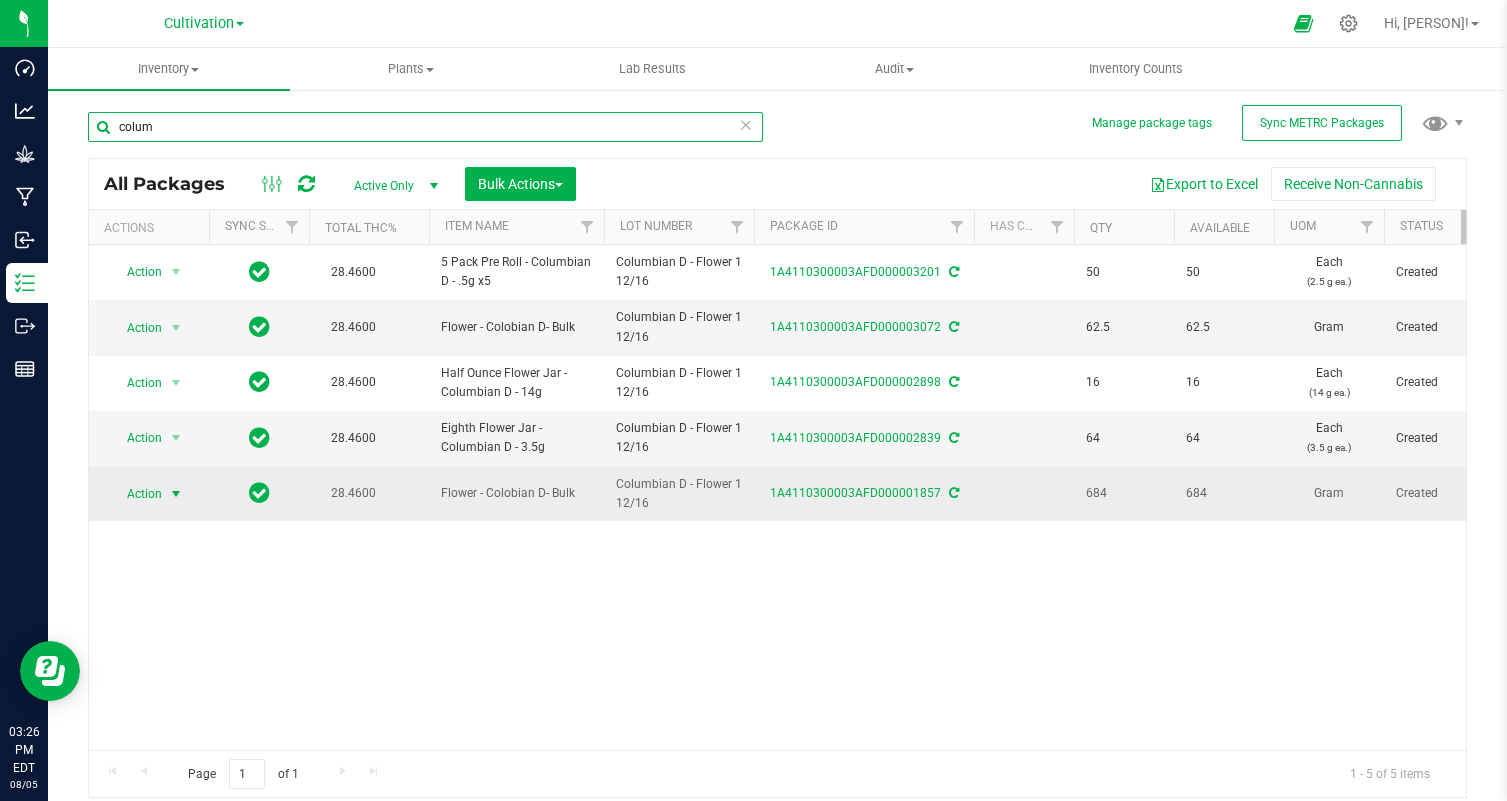 type on "colum" 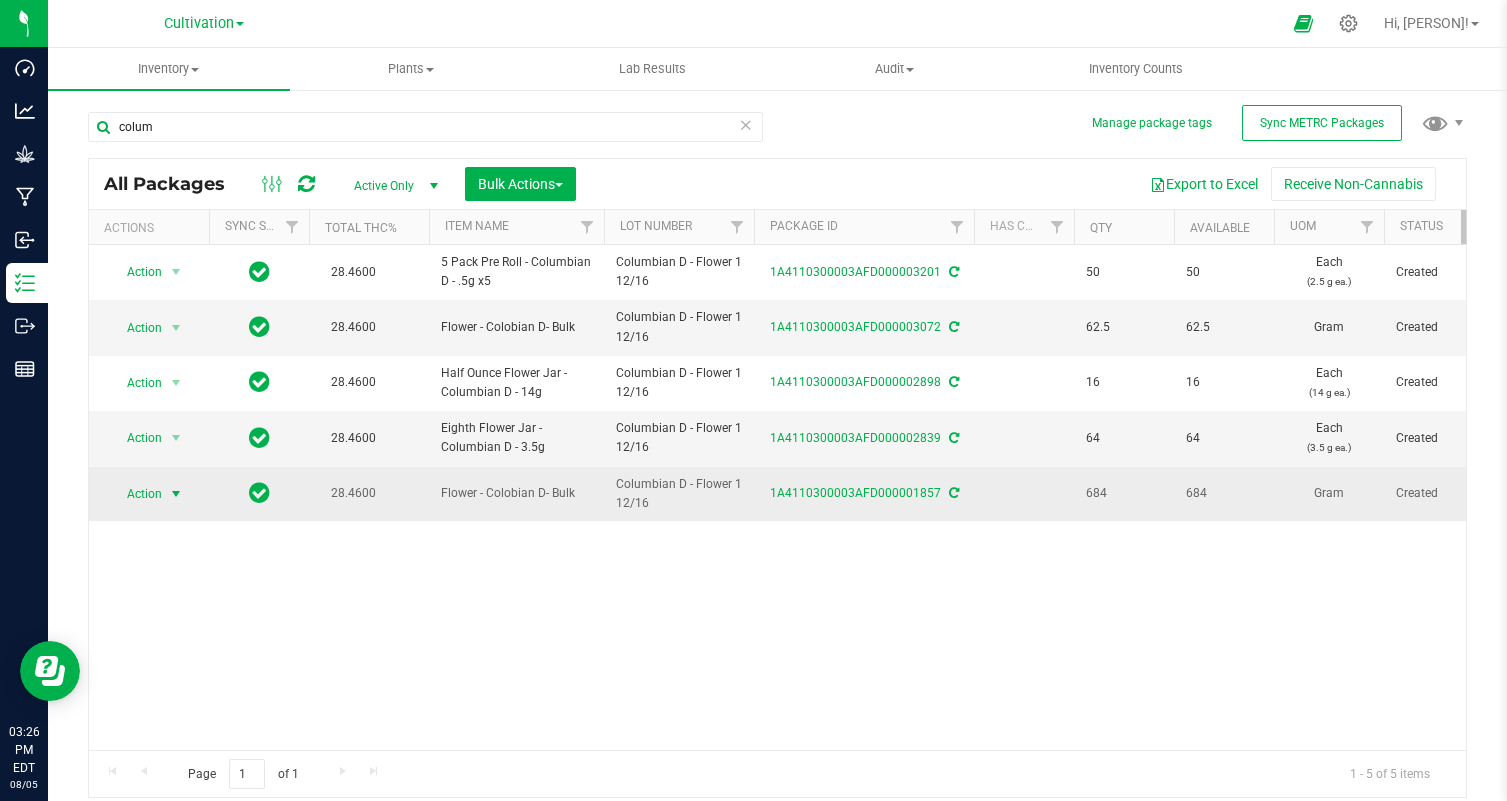 click on "Action" at bounding box center [136, 494] 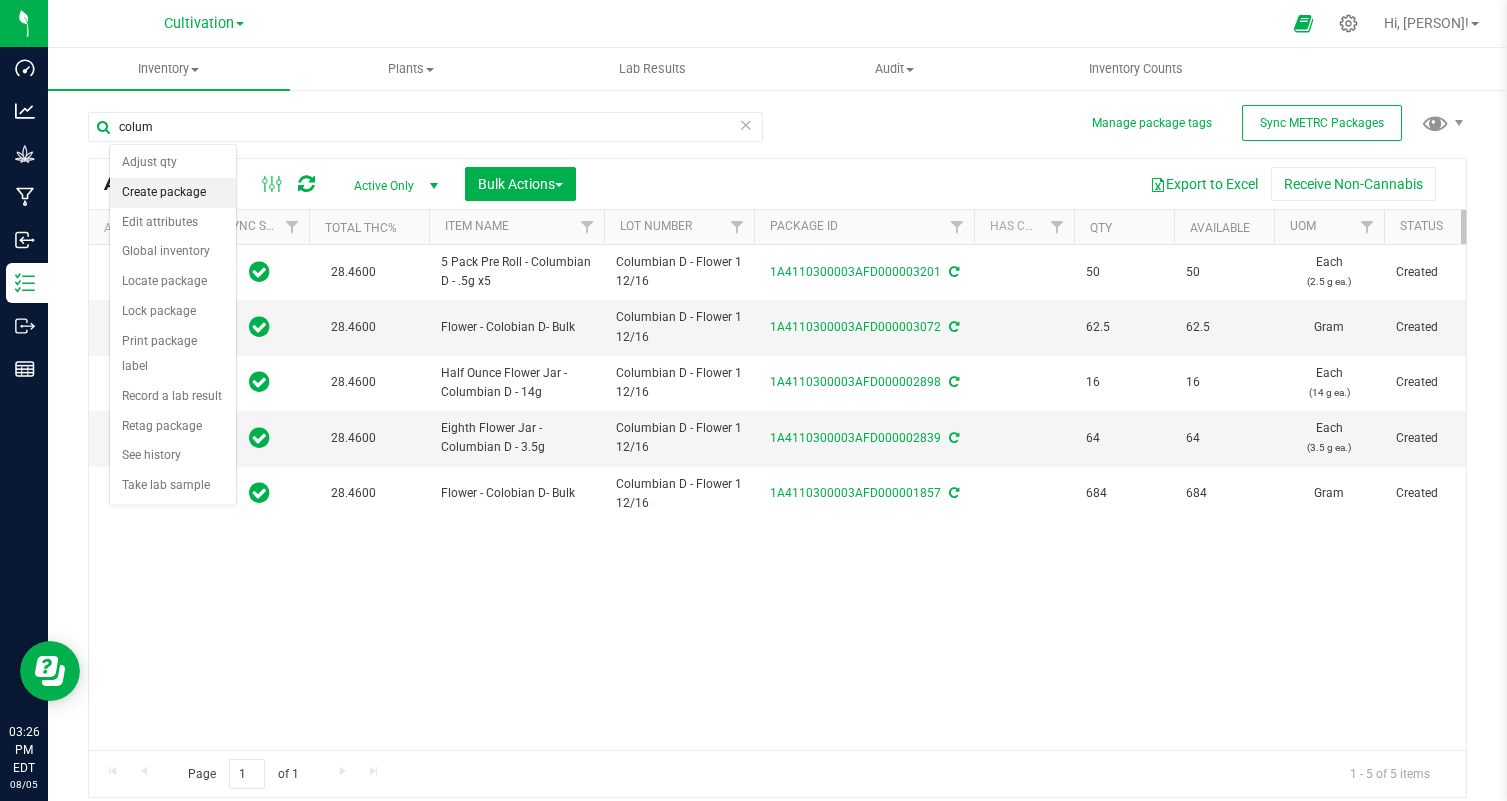 click on "Create package" at bounding box center (173, 193) 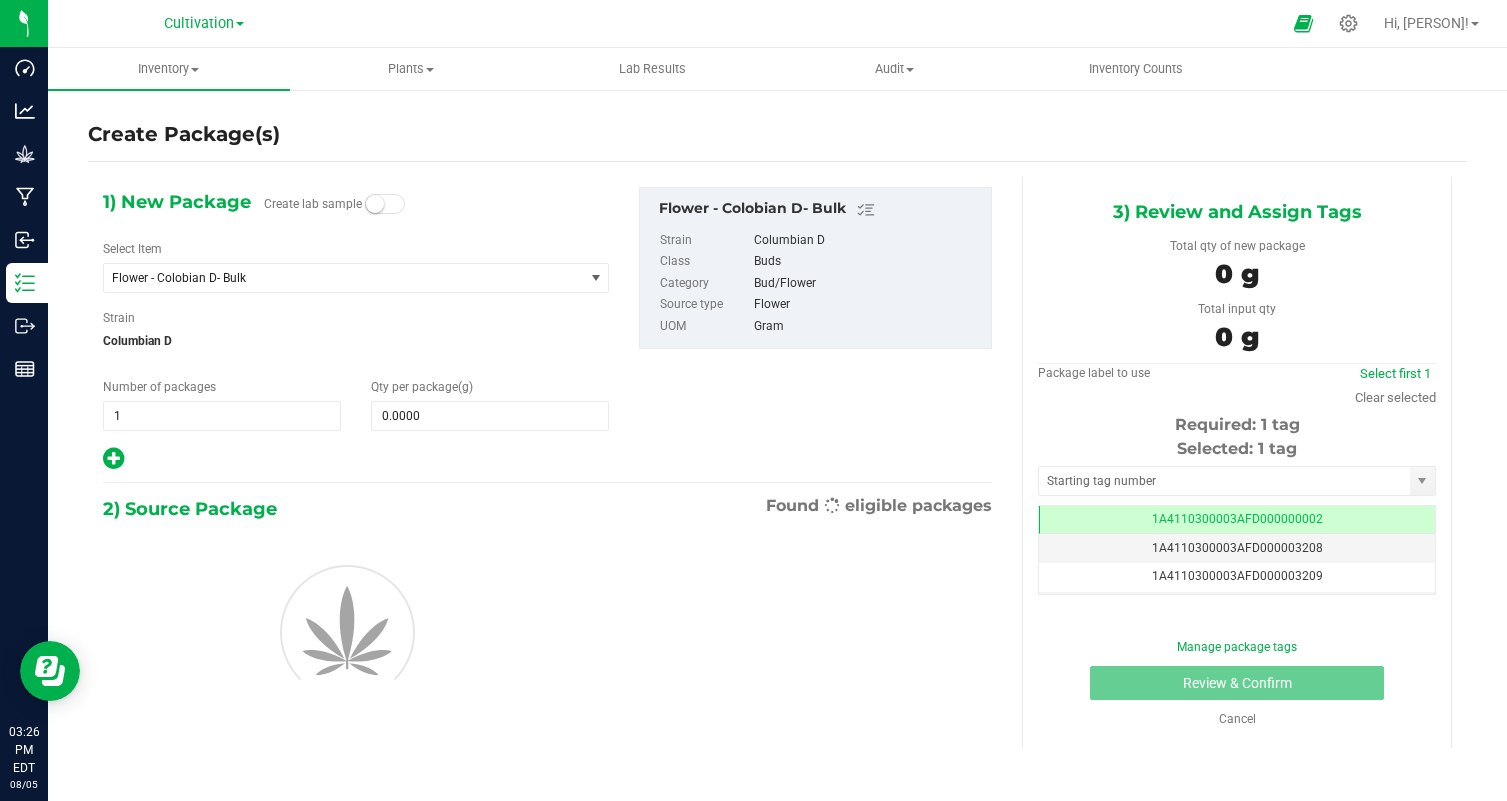 scroll, scrollTop: 0, scrollLeft: 0, axis: both 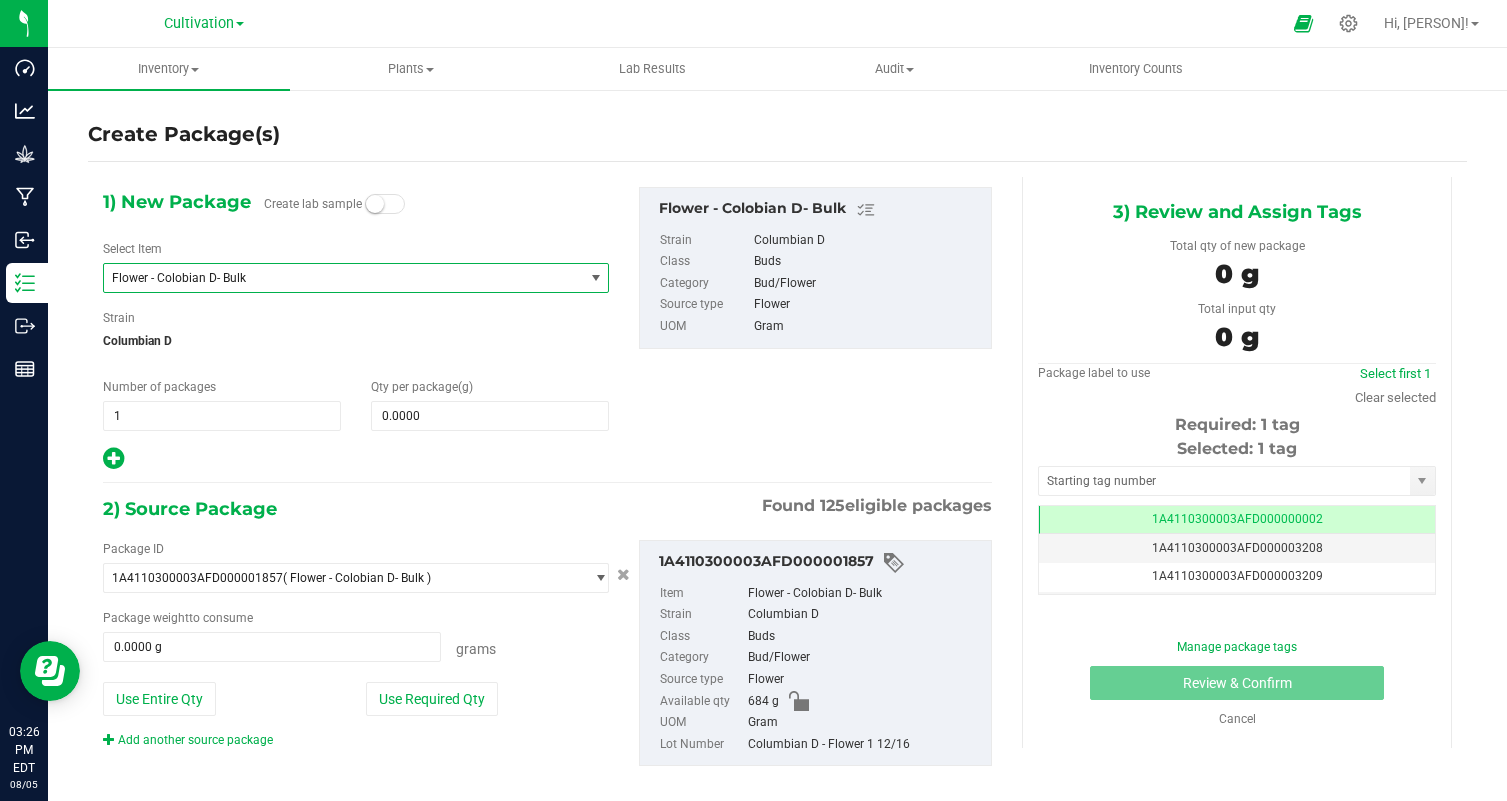 click on "Flower - Colobian D- Bulk" at bounding box center (334, 278) 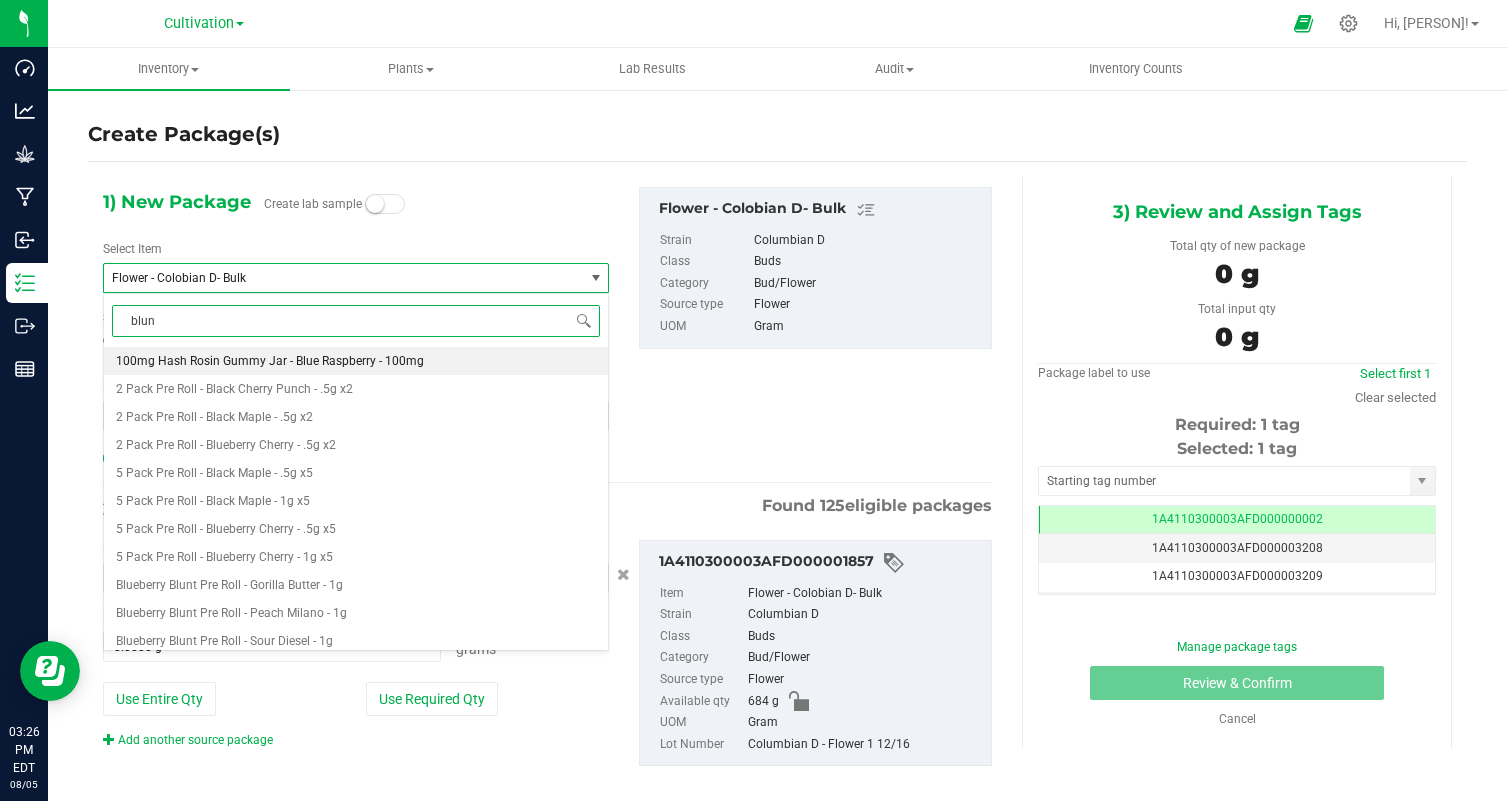 type on "blunt" 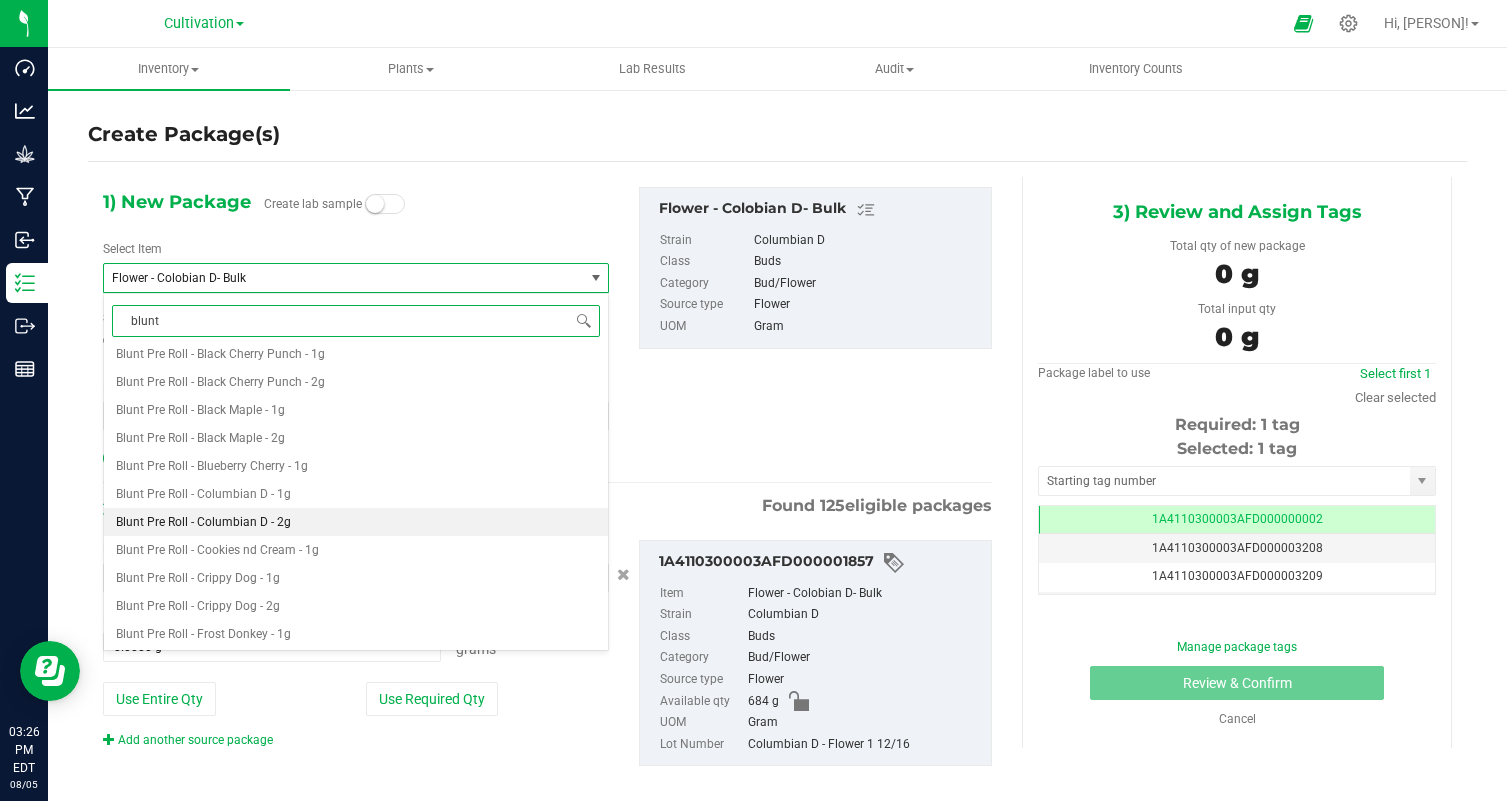 click on "Blunt Pre Roll - Columbian D - 2g" at bounding box center [356, 522] 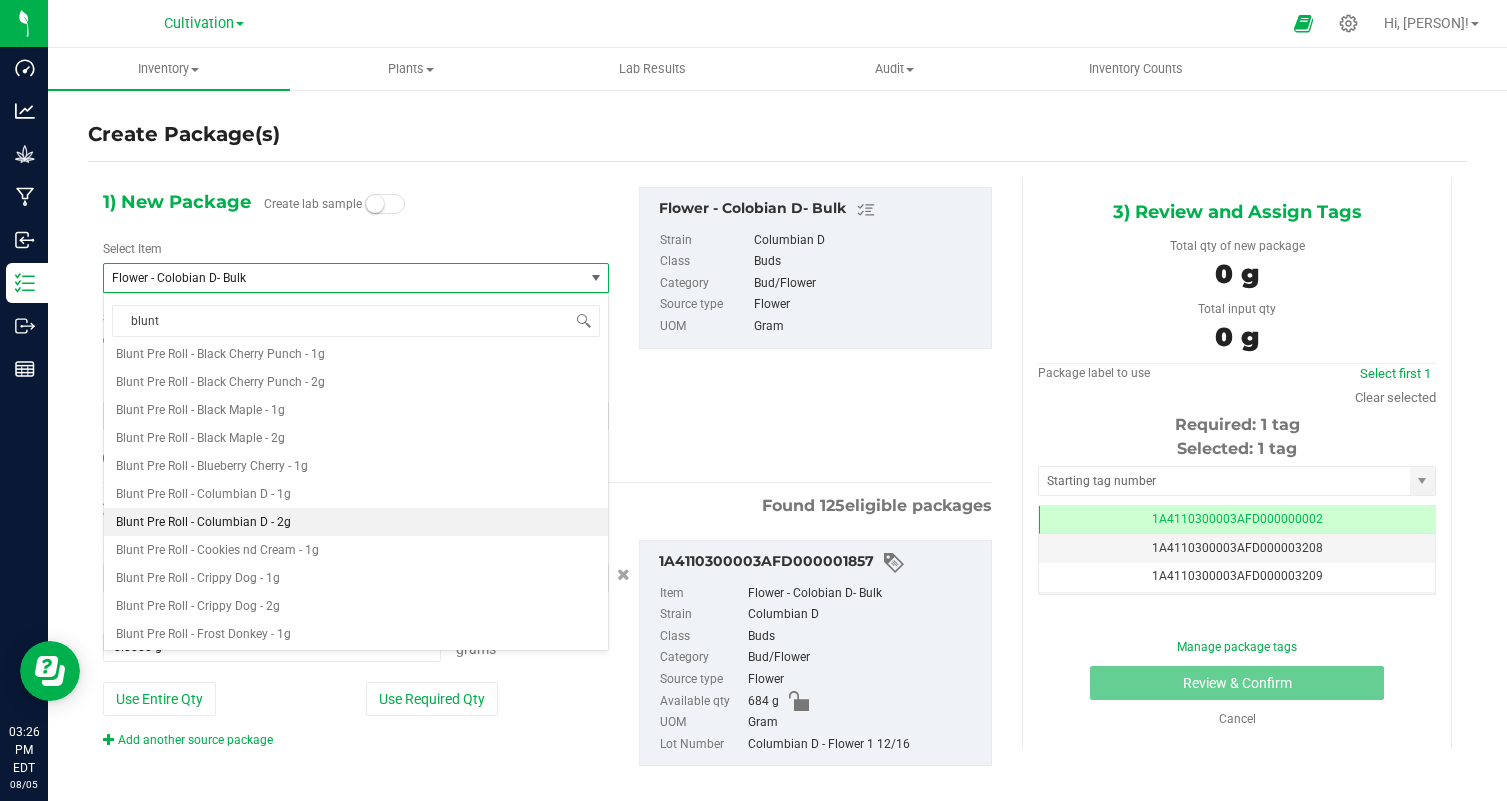 type 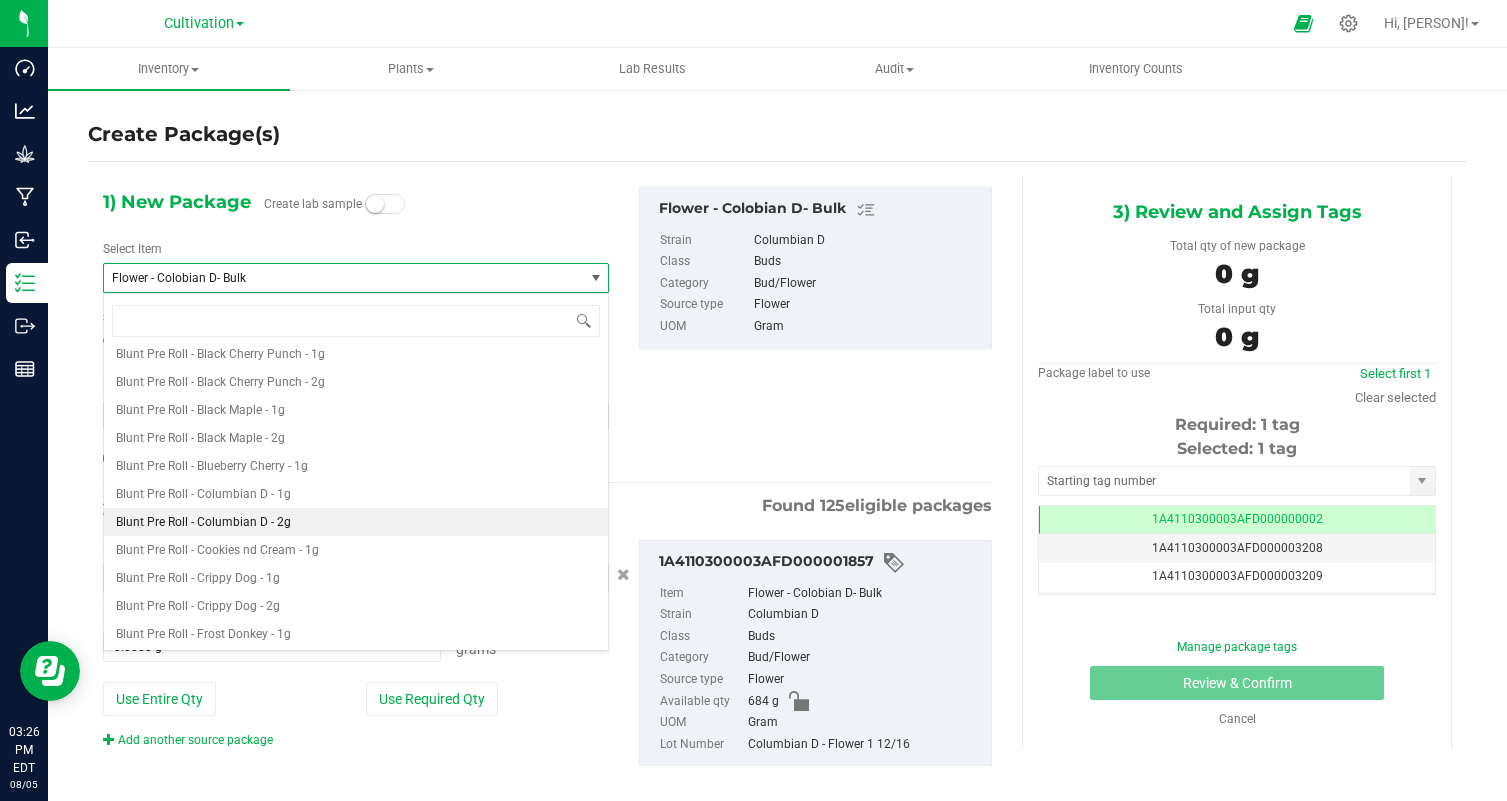 type on "0" 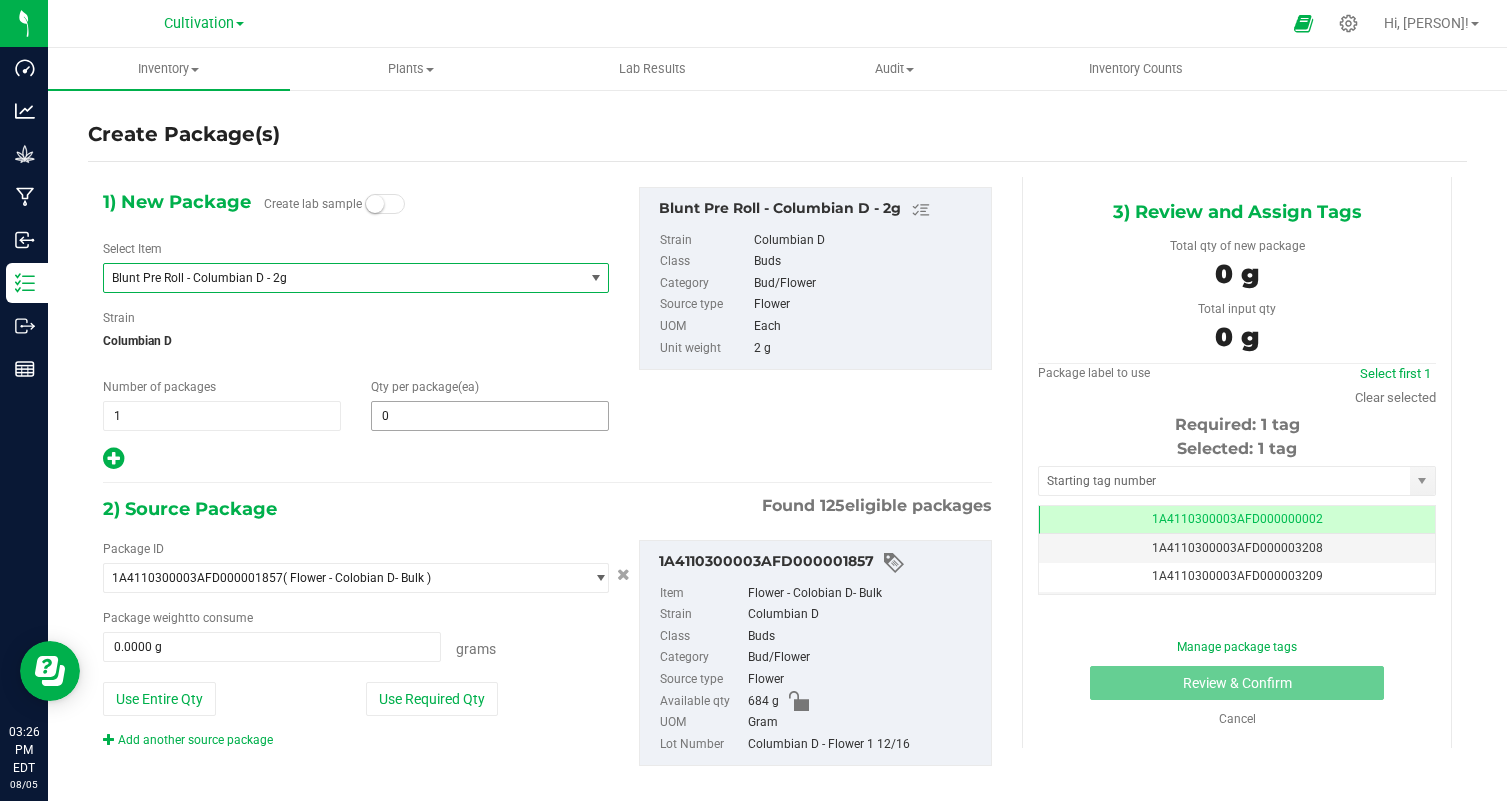 type 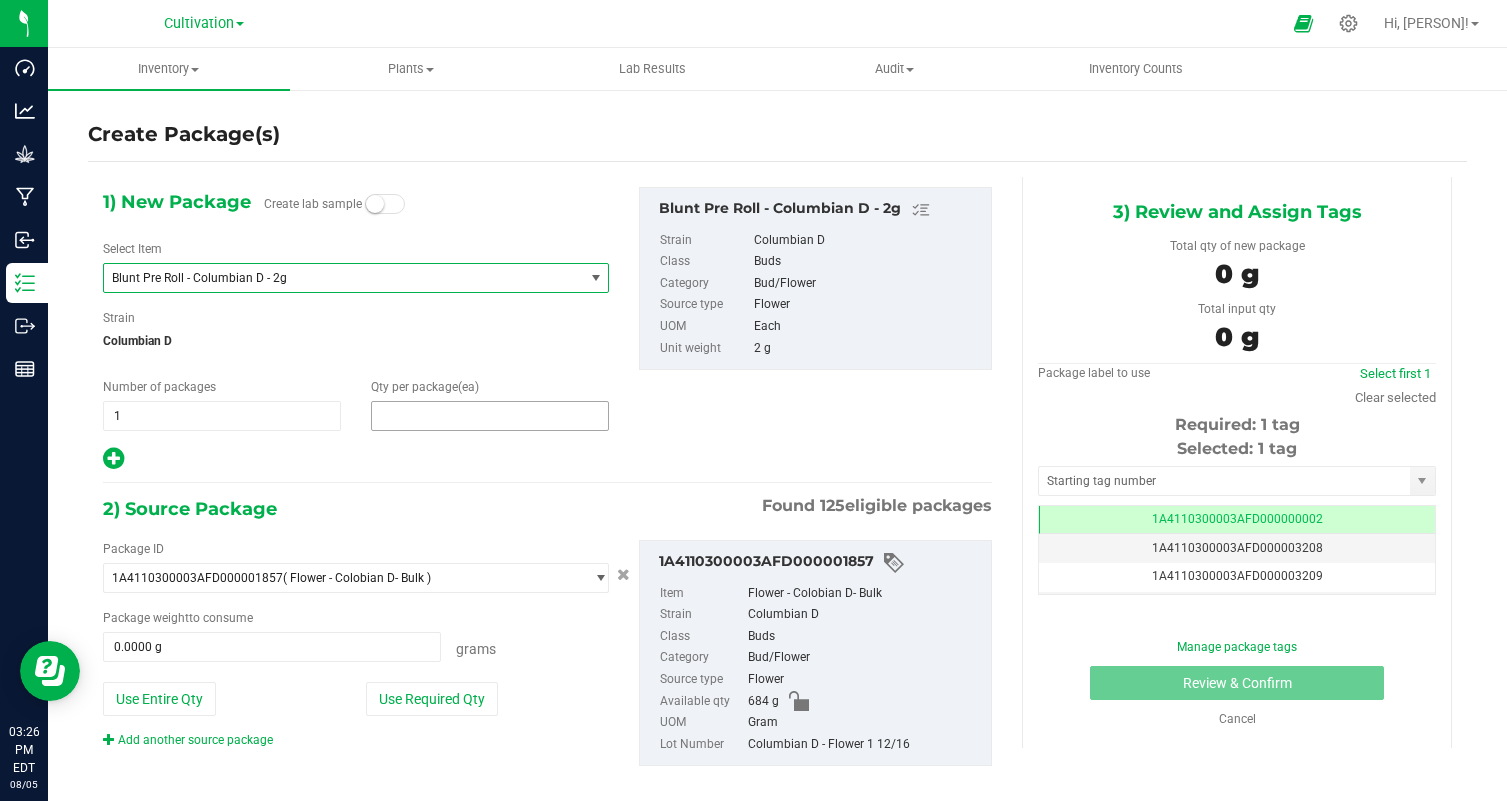 click at bounding box center (490, 416) 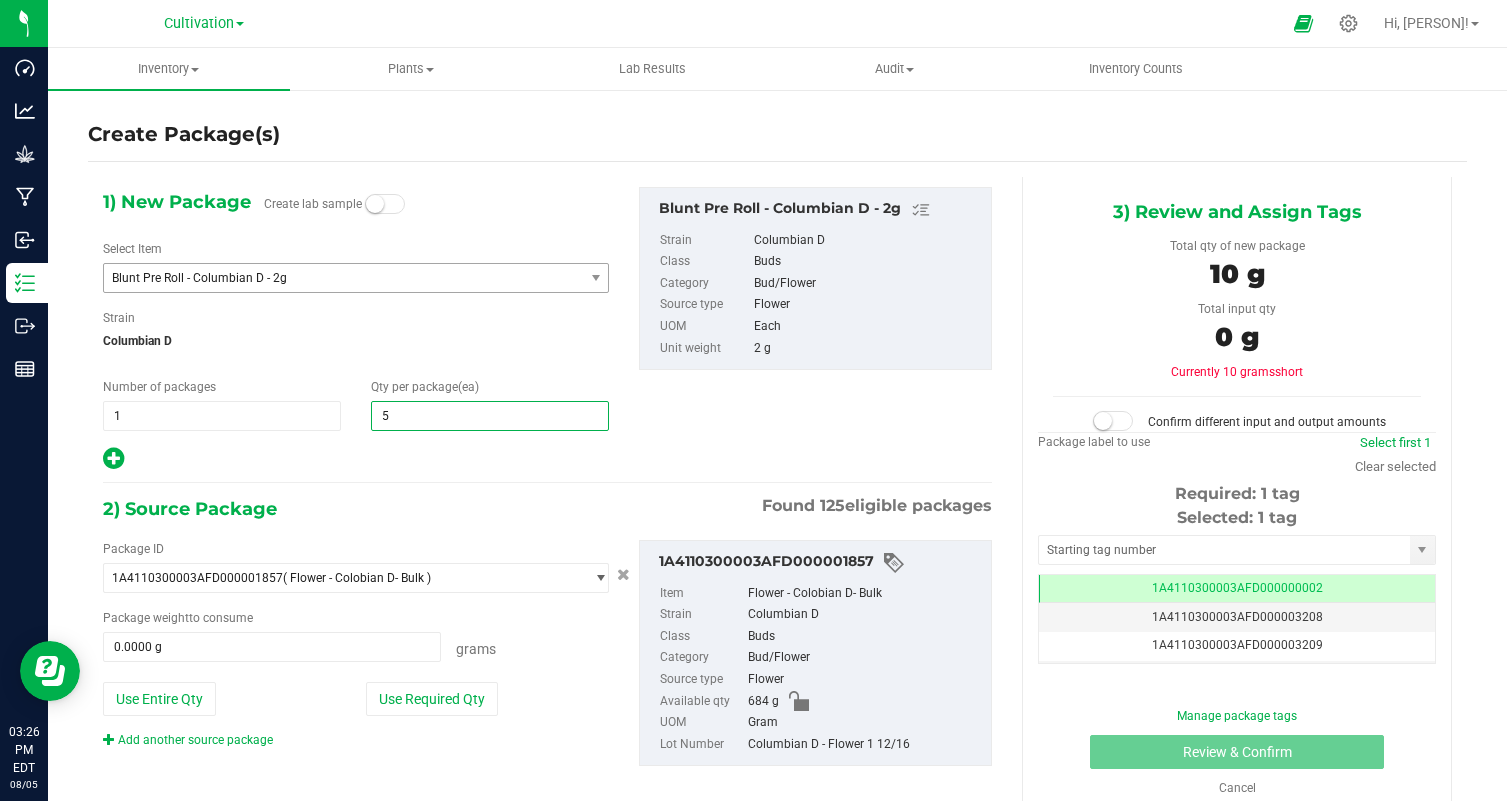 type on "50" 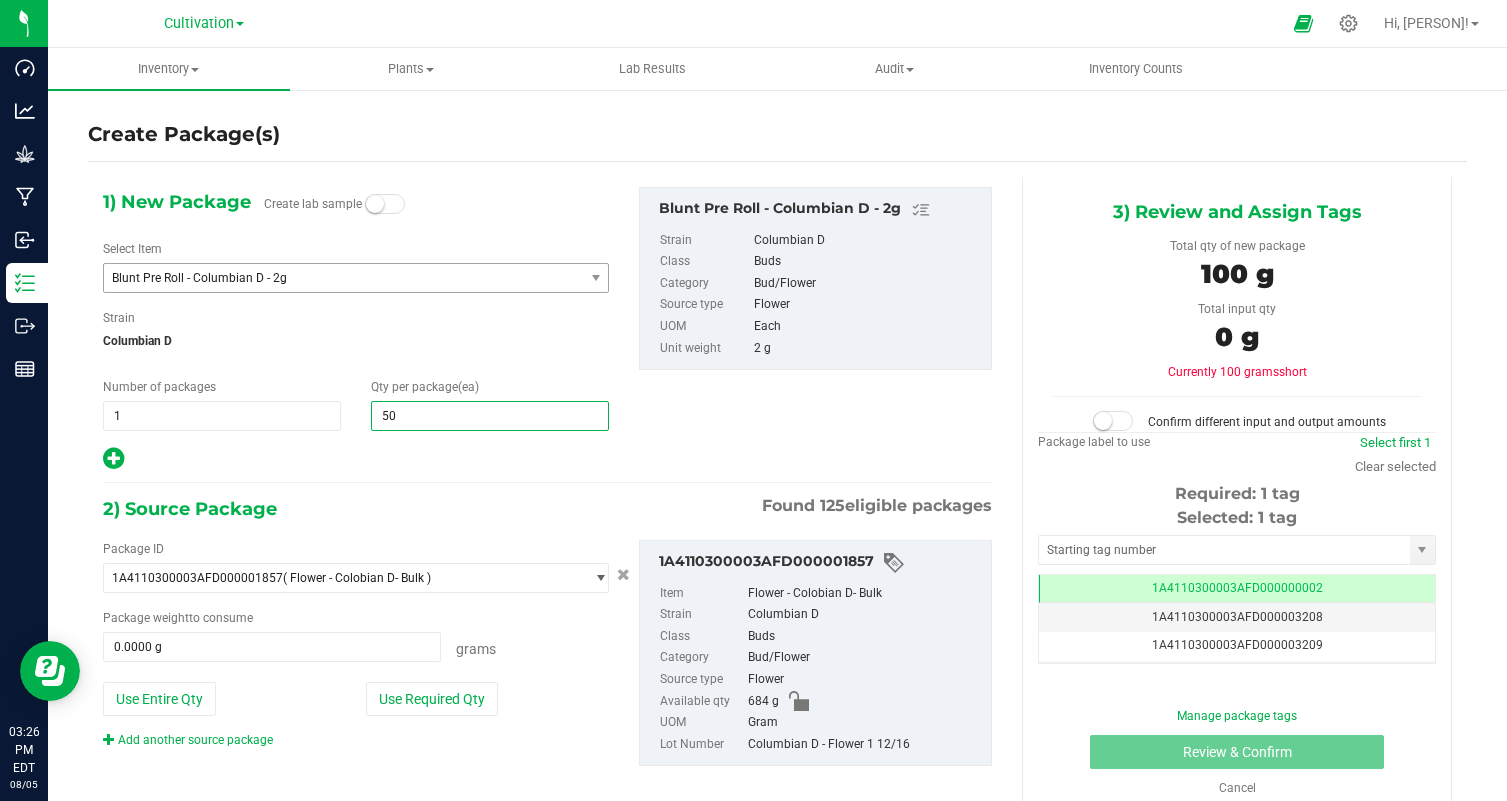 type on "50" 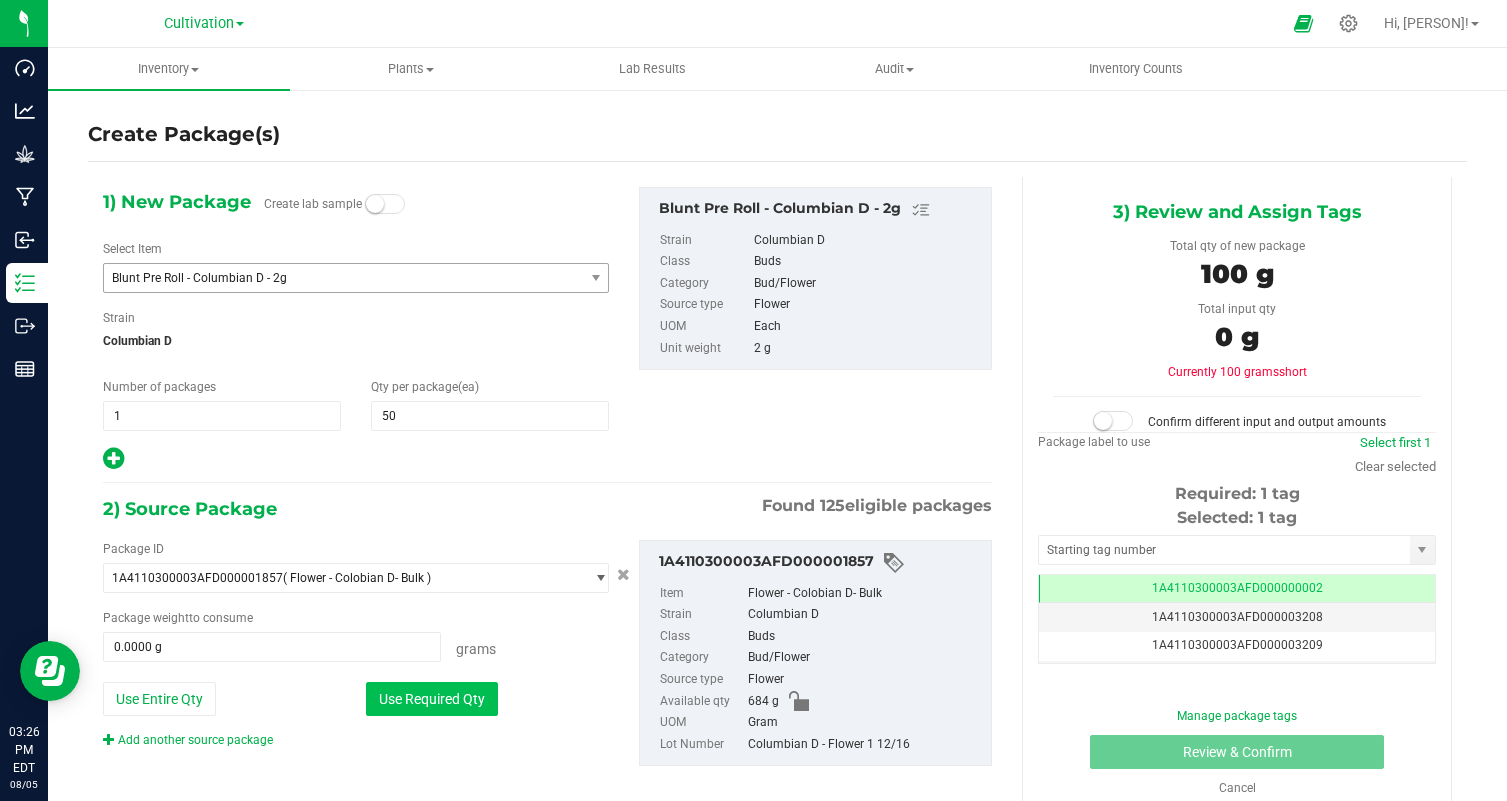 click on "Use Required Qty" at bounding box center [432, 699] 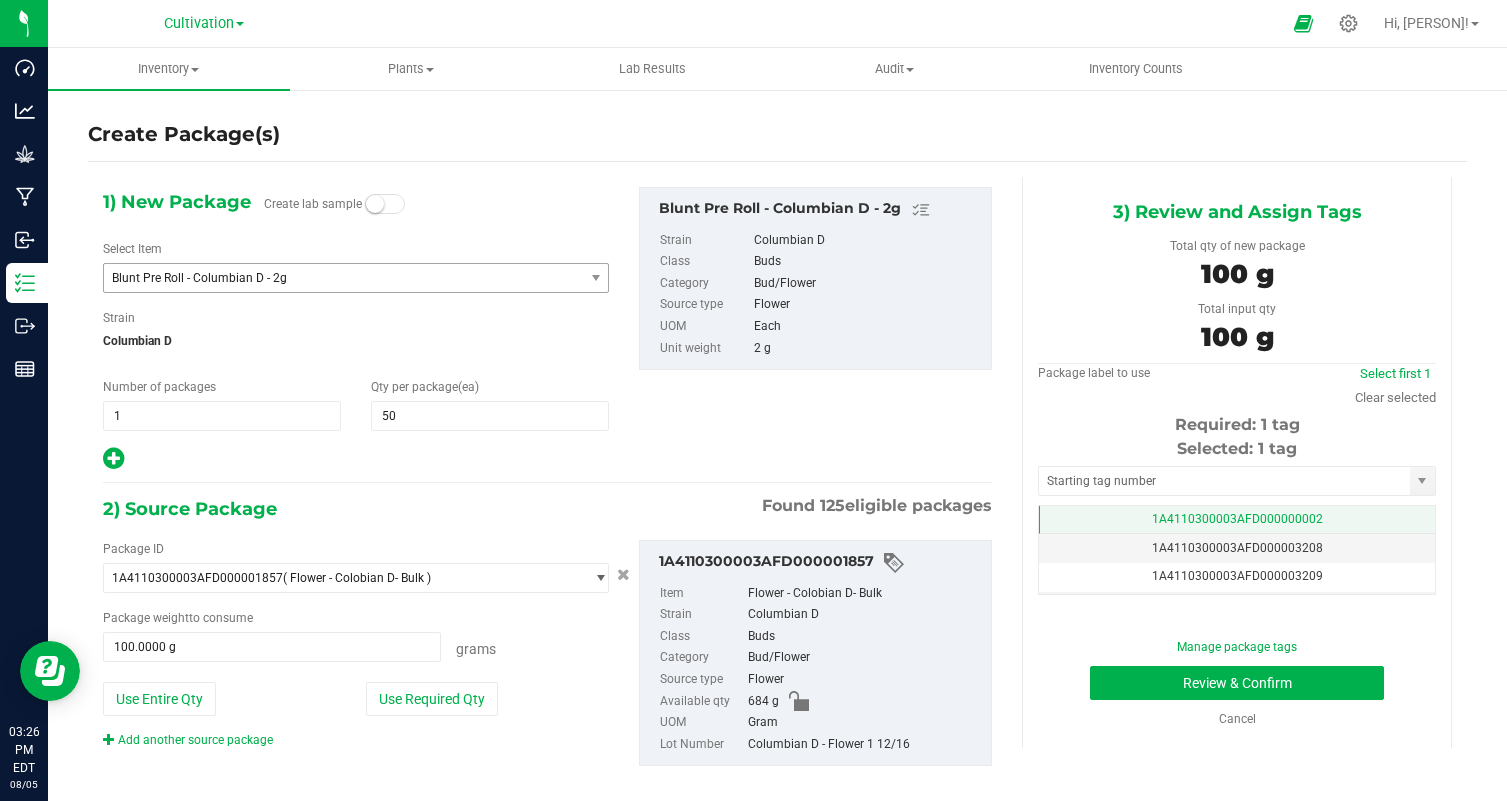 click on "1A4110300003AFD000000002" at bounding box center [1237, 519] 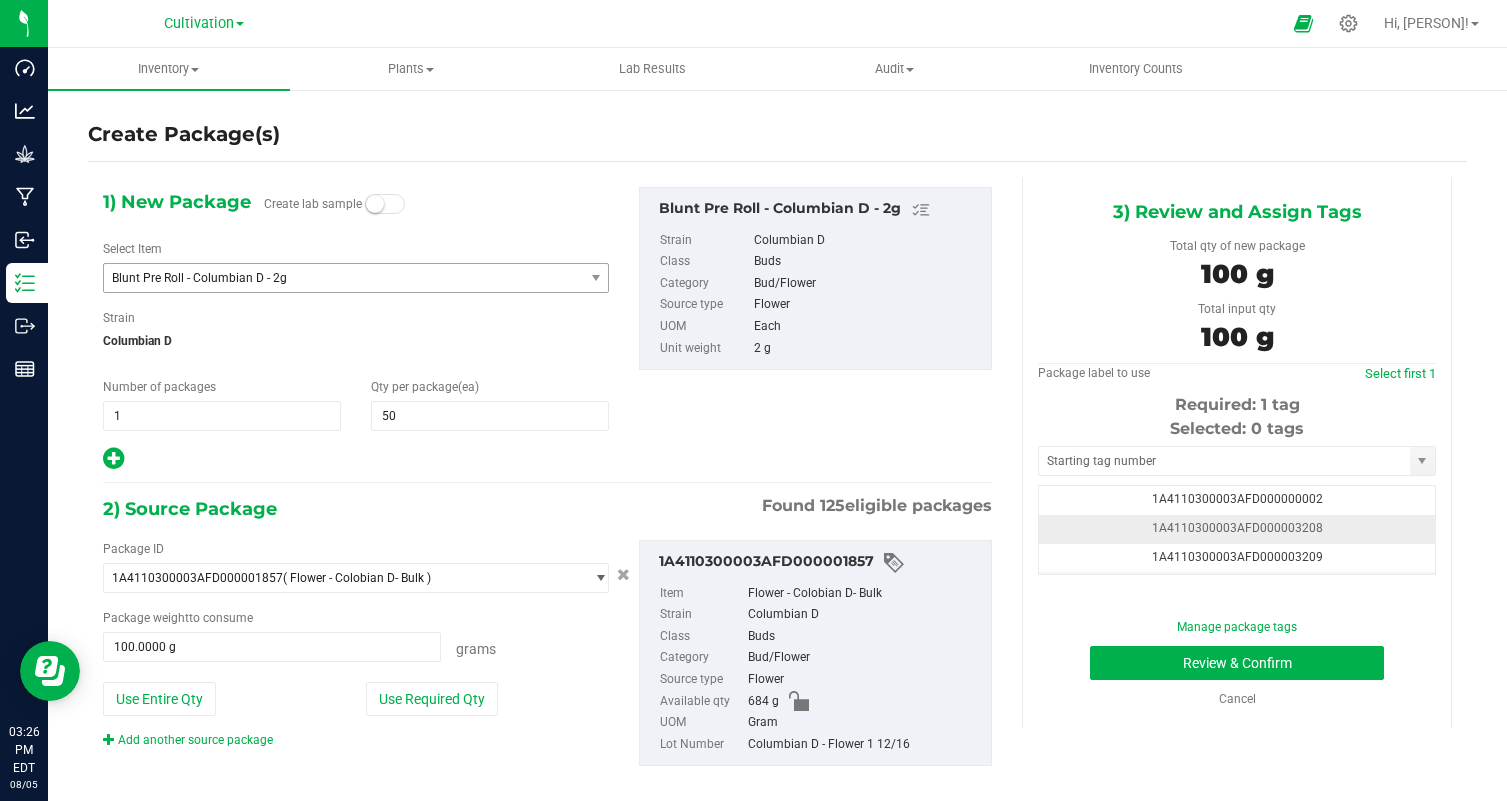 click on "1A4110300003AFD000003208" at bounding box center (1237, 529) 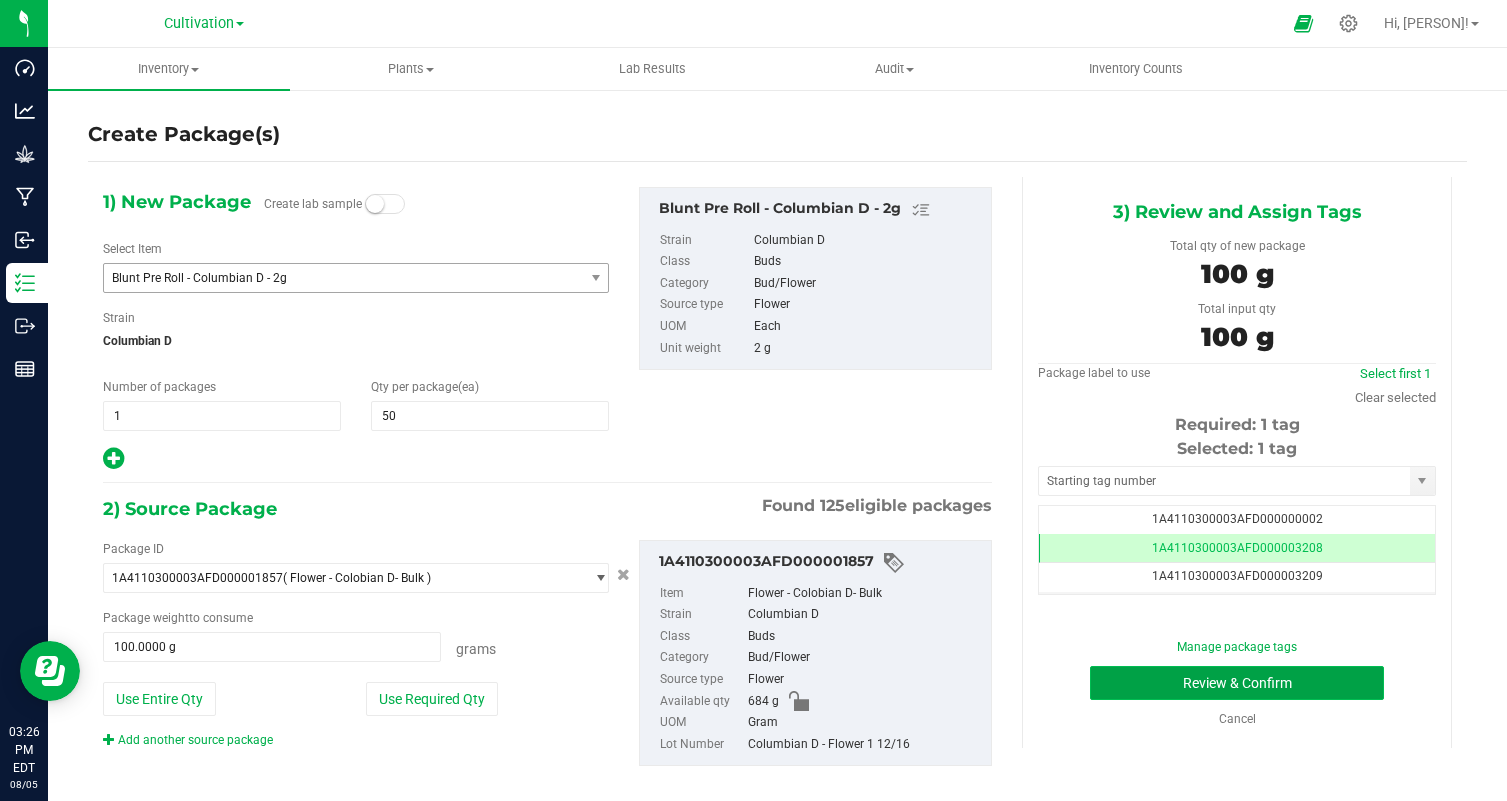 click on "Review & Confirm" at bounding box center [1237, 683] 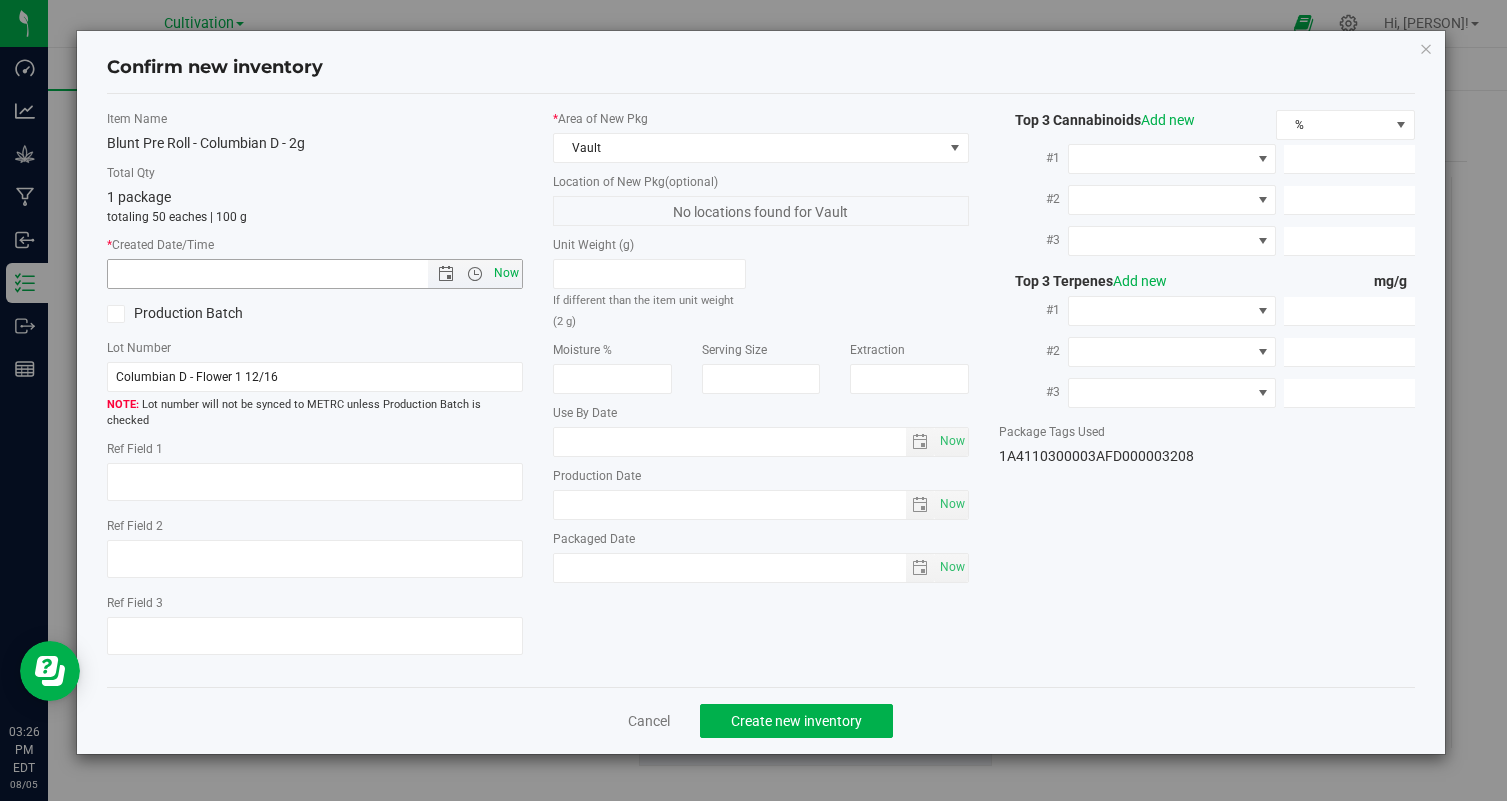 click on "Now" at bounding box center [507, 273] 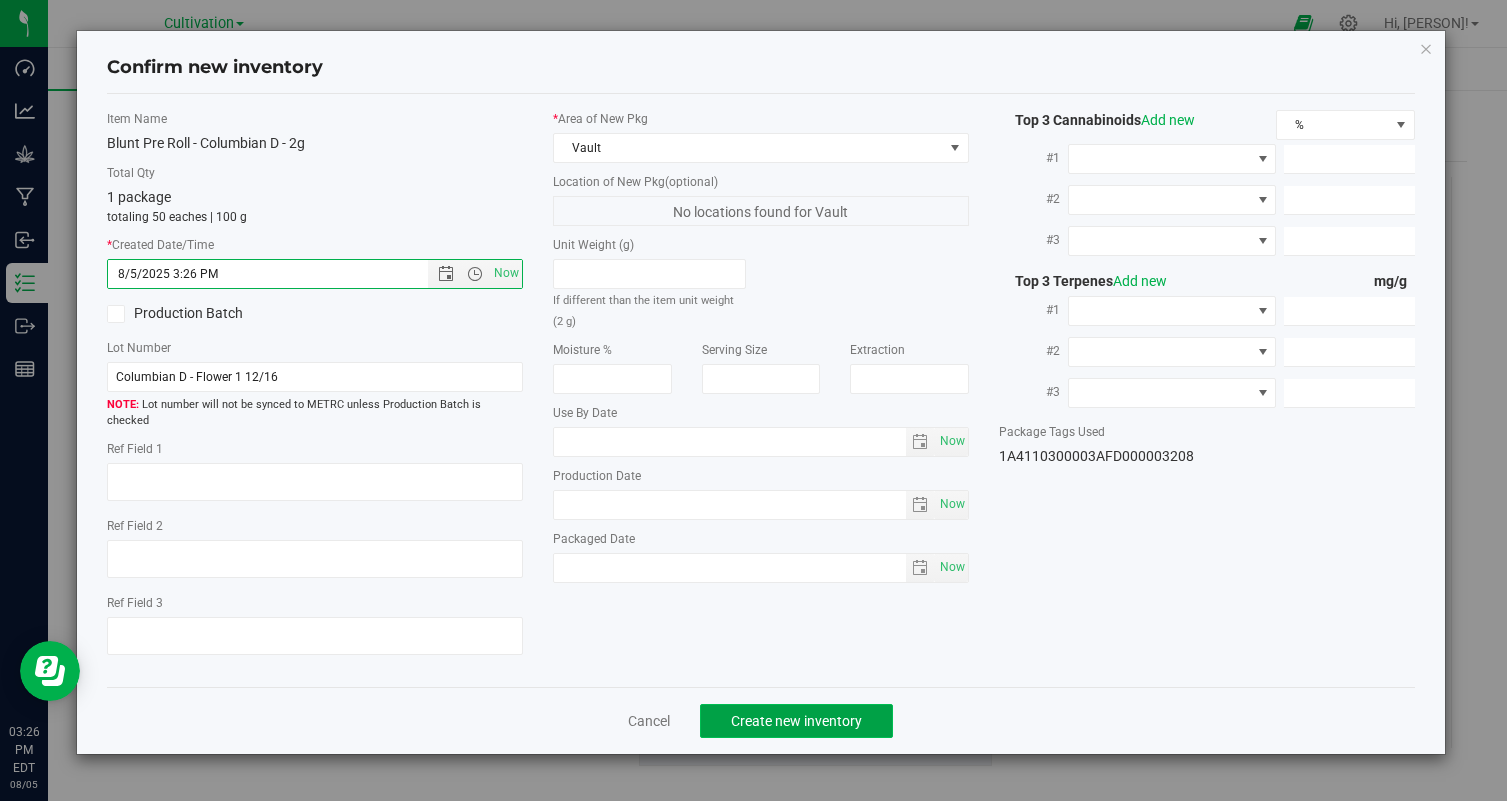 click on "Create new inventory" 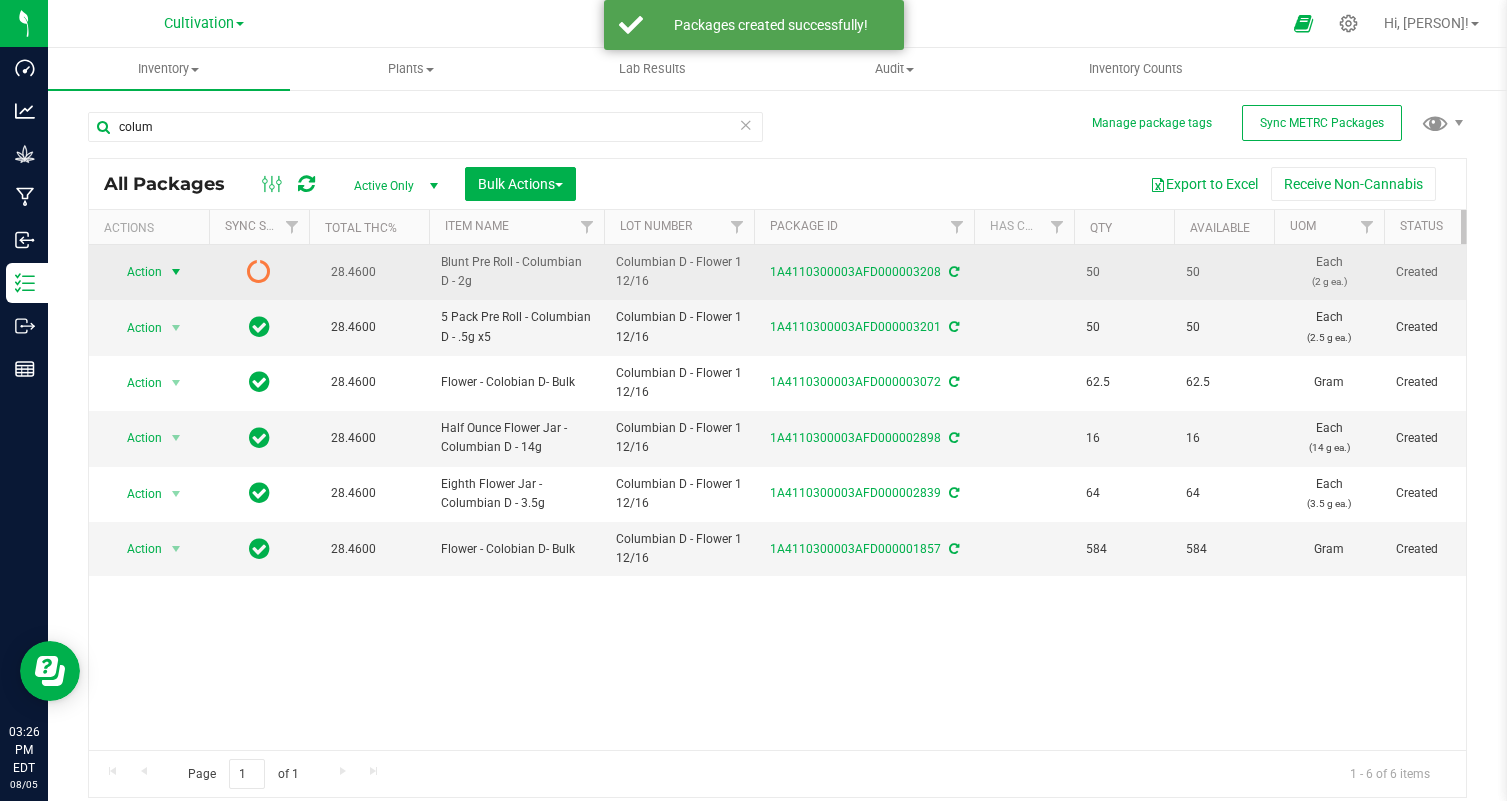 click on "Action" at bounding box center [136, 272] 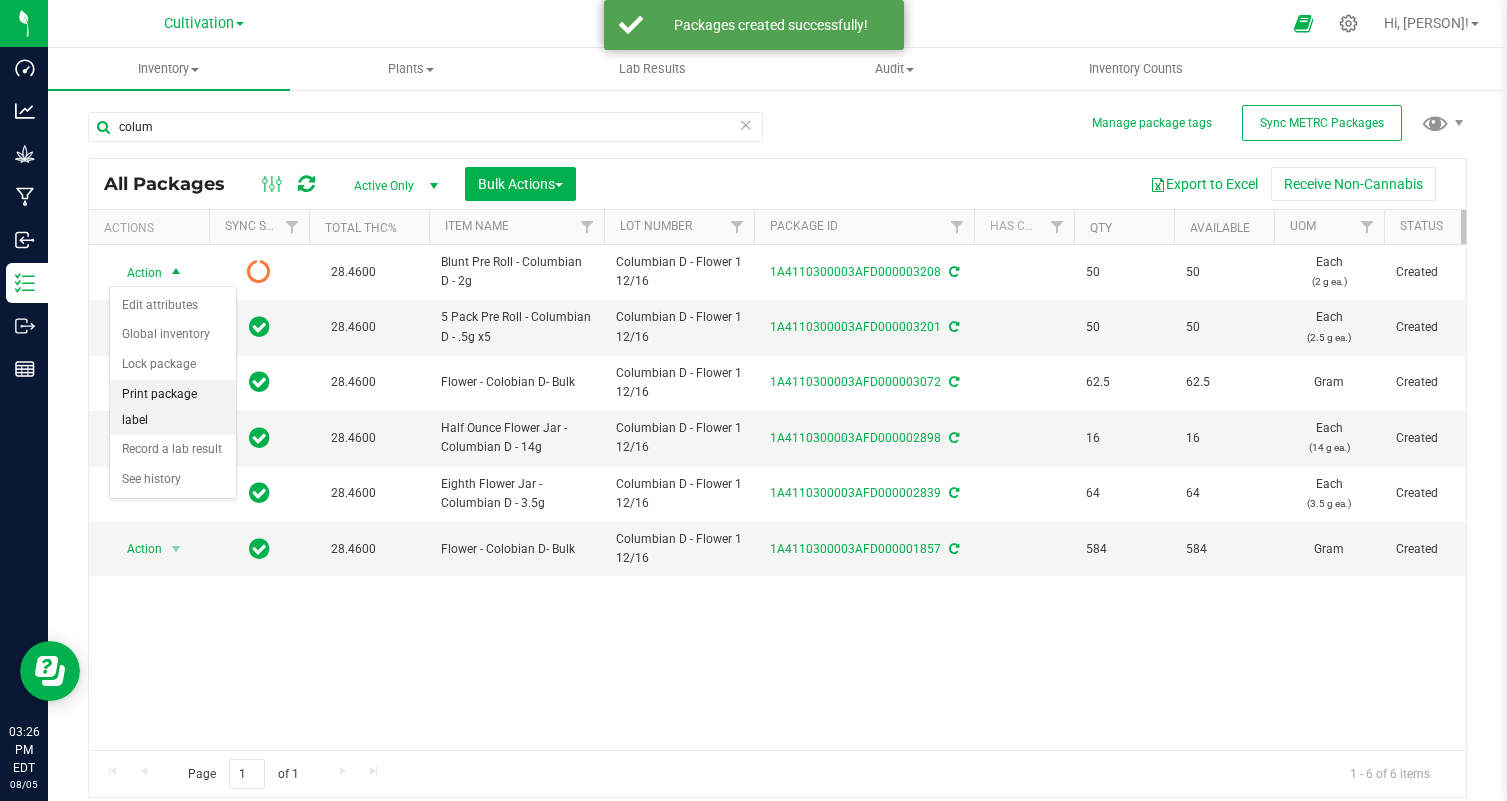 click on "Print package label" at bounding box center [173, 407] 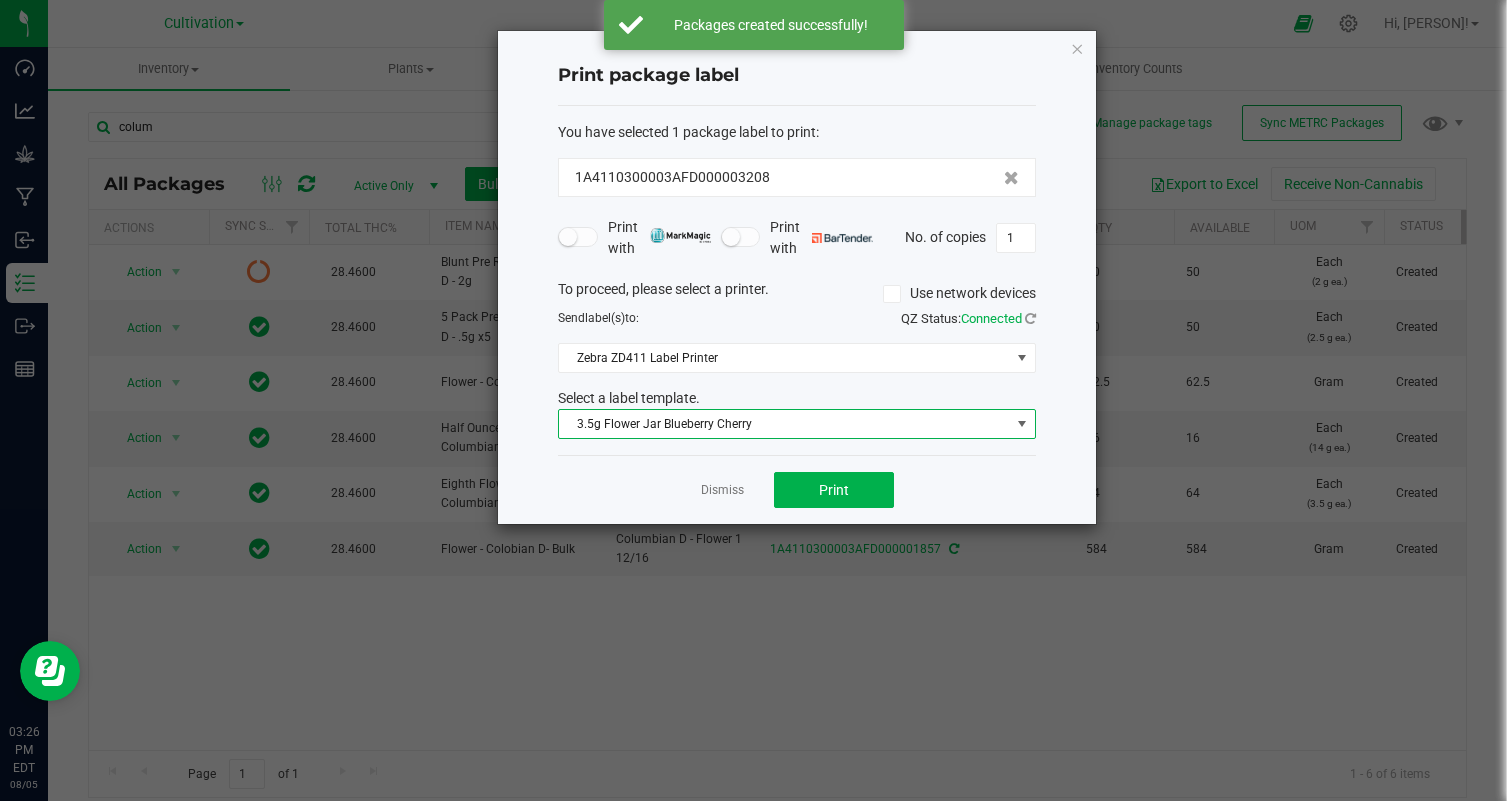 click on "3.5g Flower Jar Blueberry Cherry" at bounding box center (784, 424) 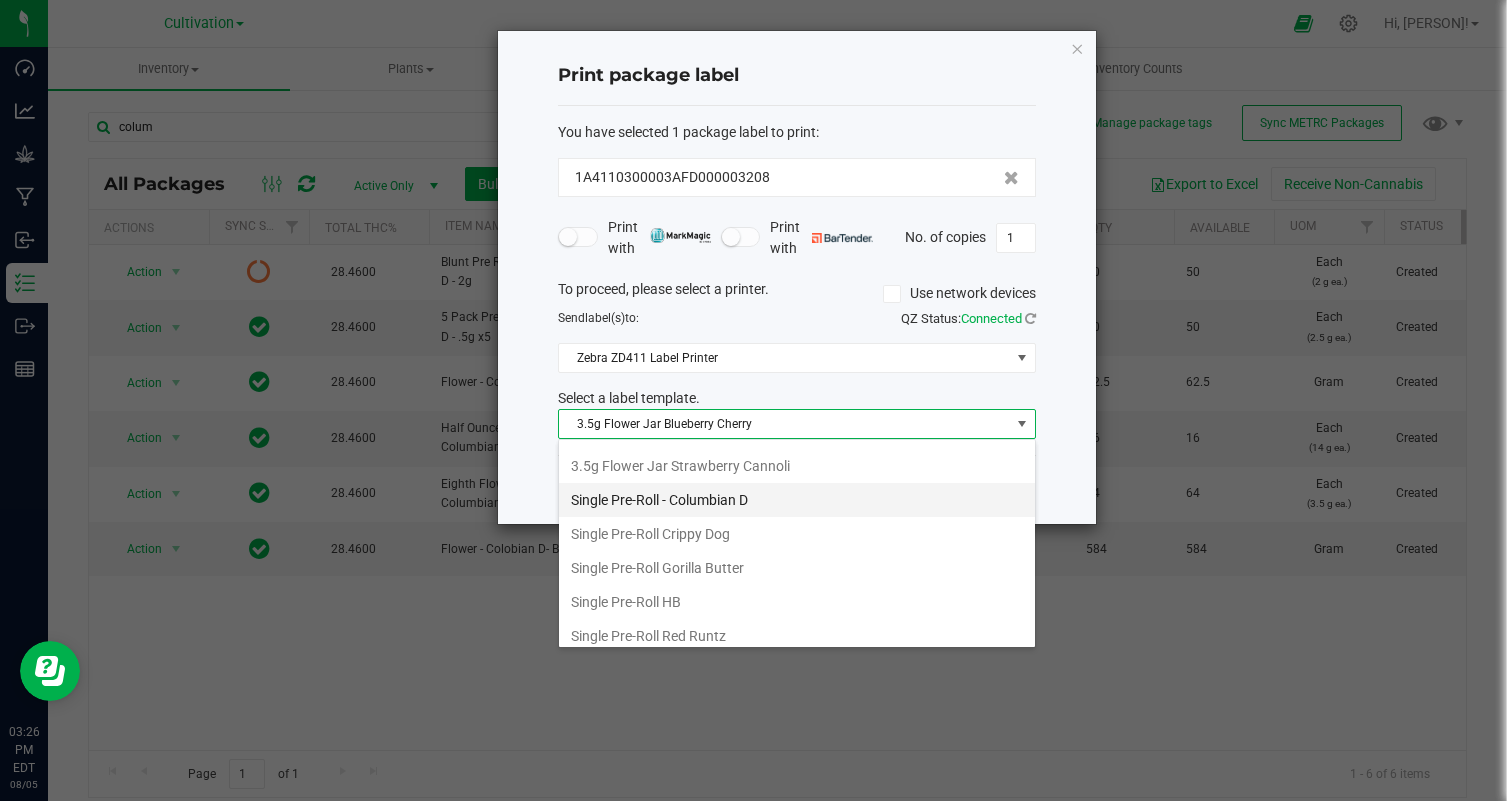 click on "Single Pre-Roll - Columbian D" at bounding box center (797, 500) 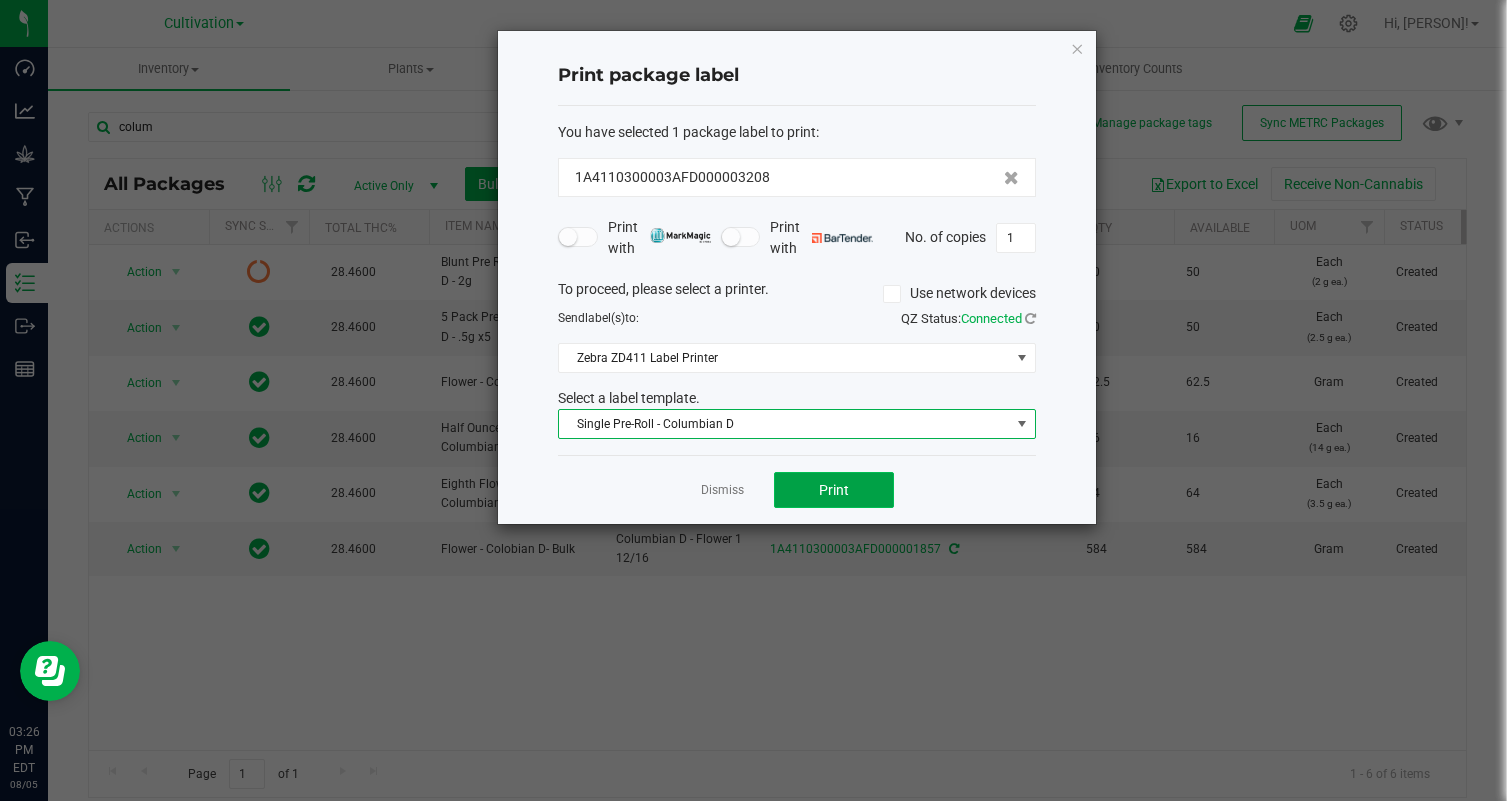 click on "Print" 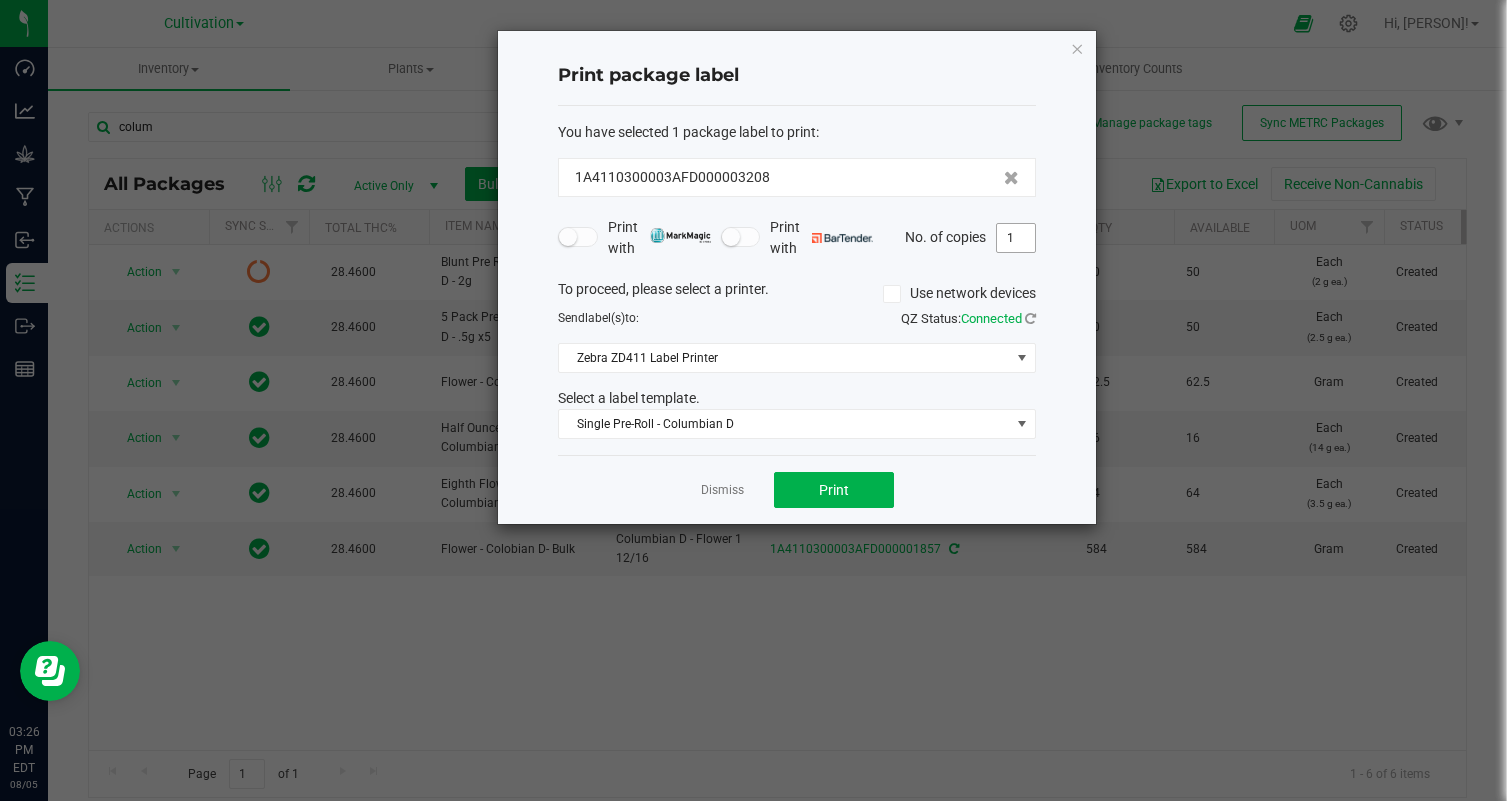 click on "1" at bounding box center (1016, 238) 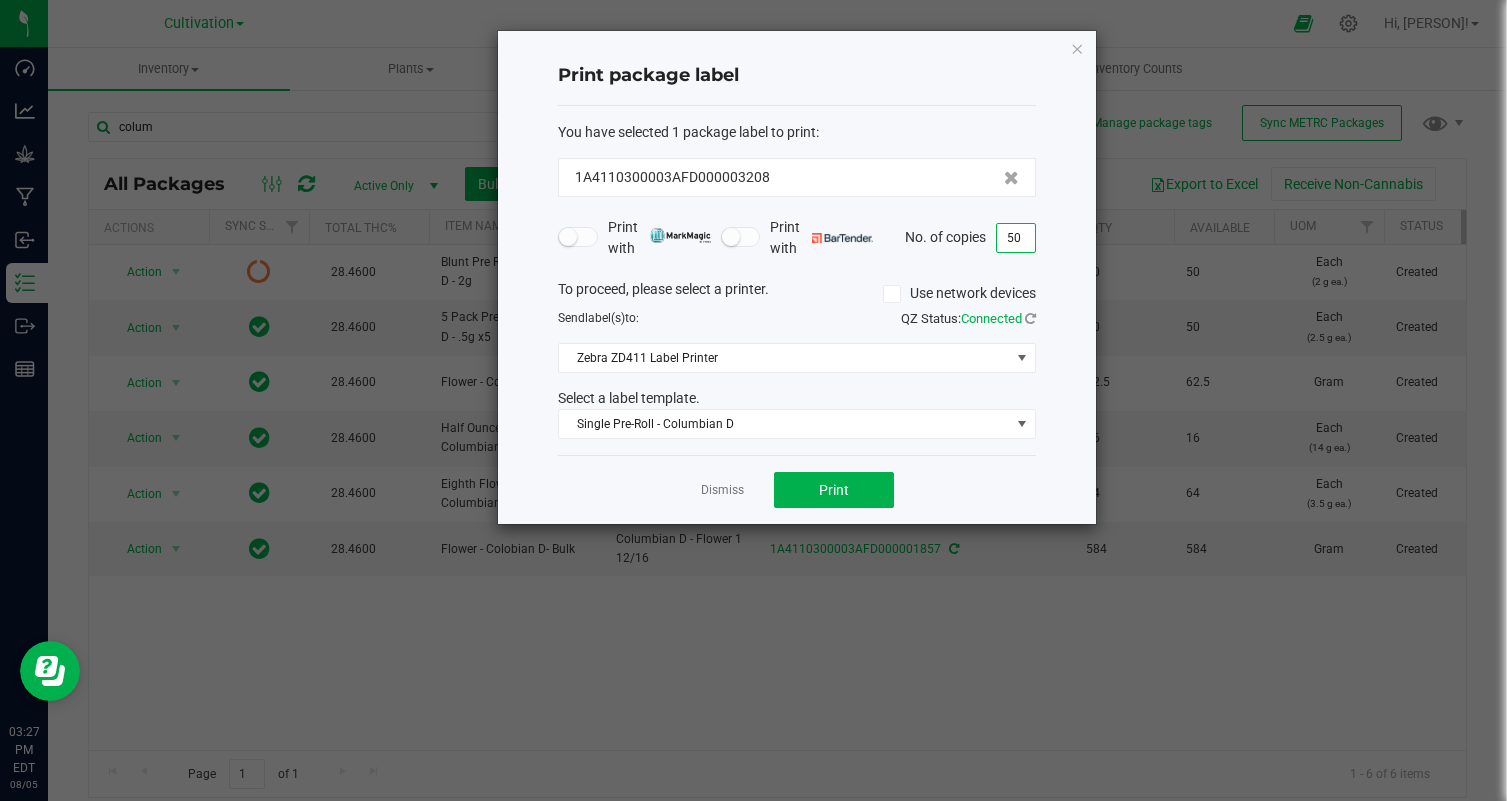 type on "50" 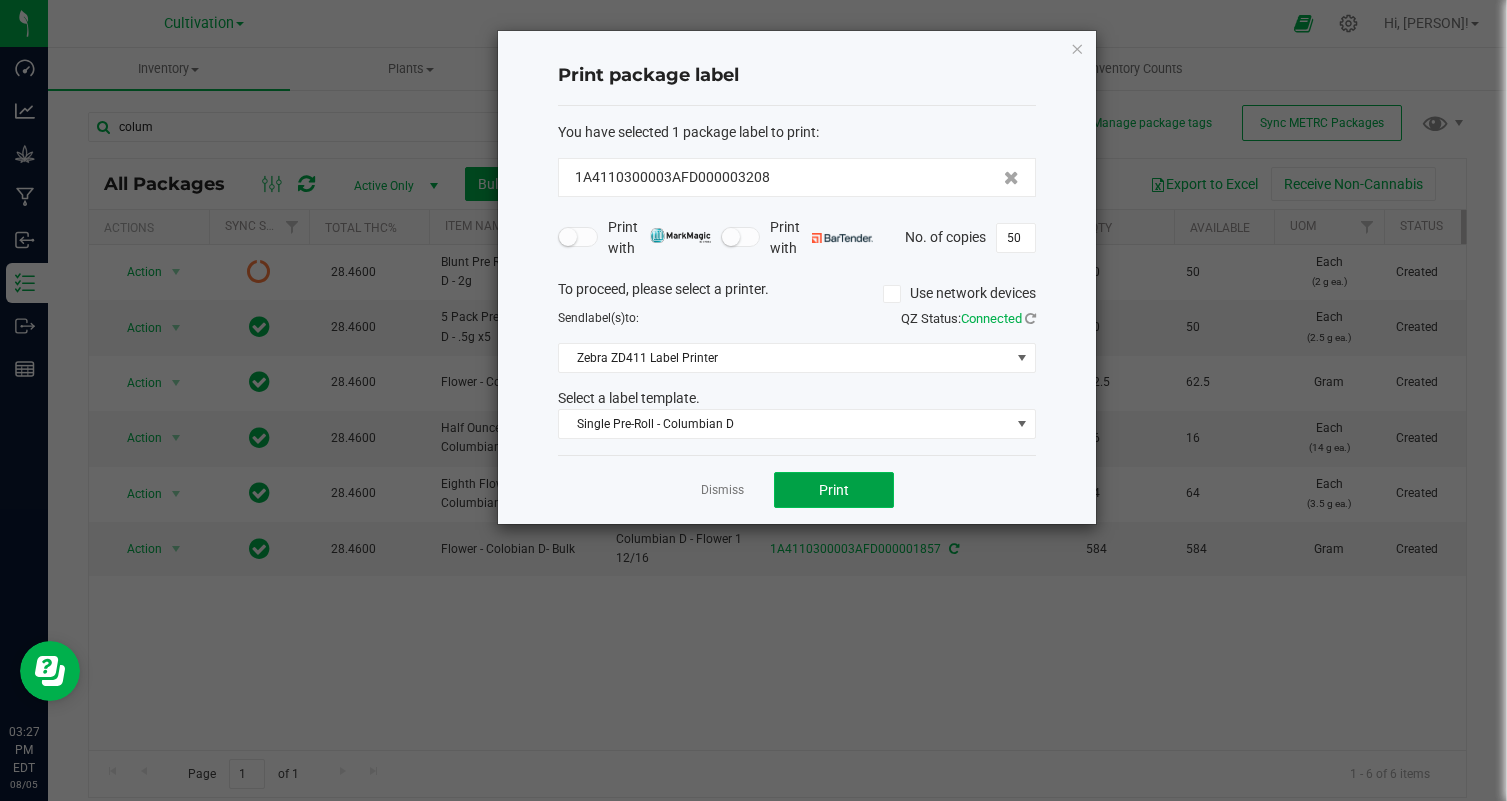 click on "Print" 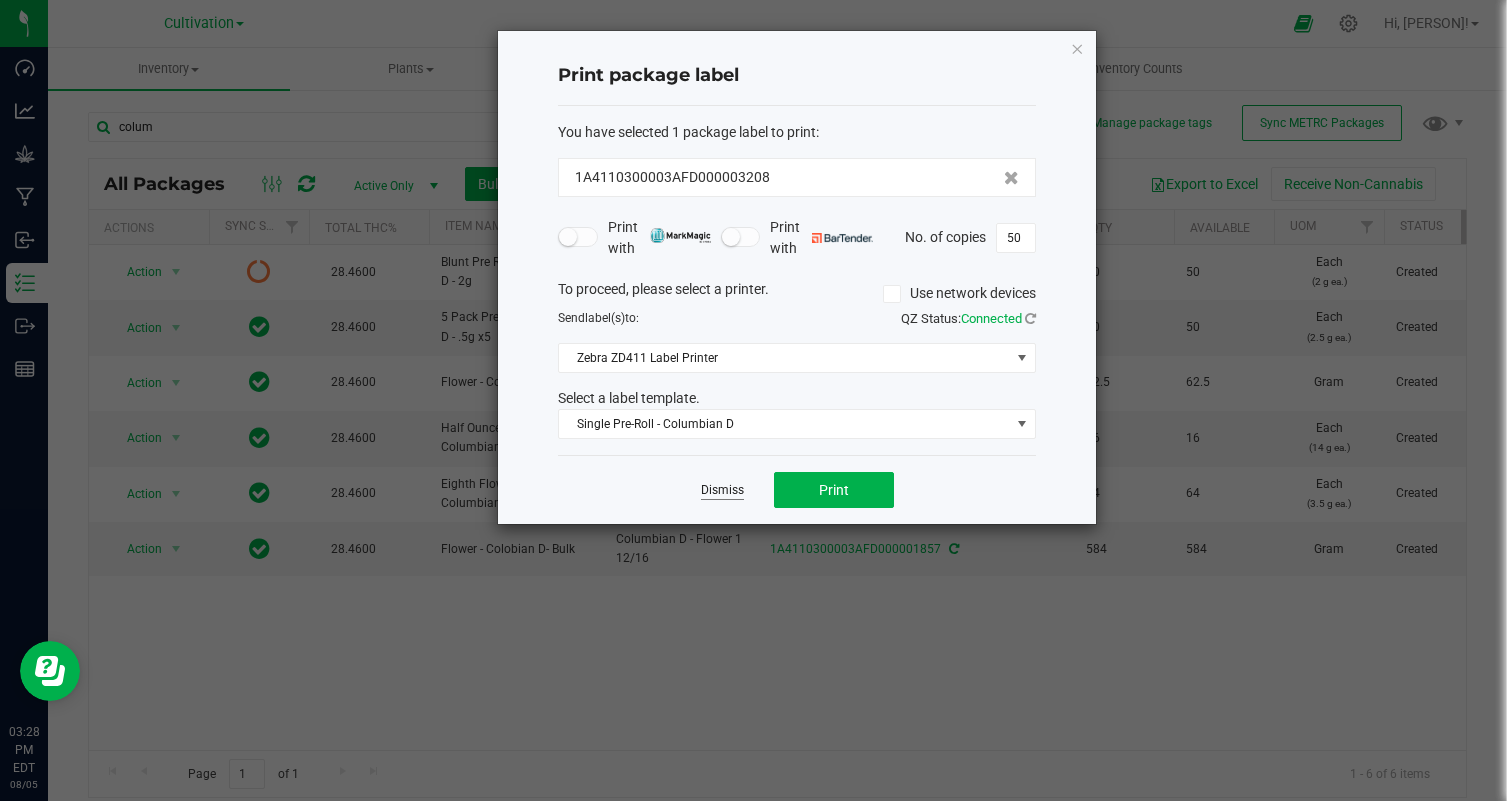 click on "Dismiss" 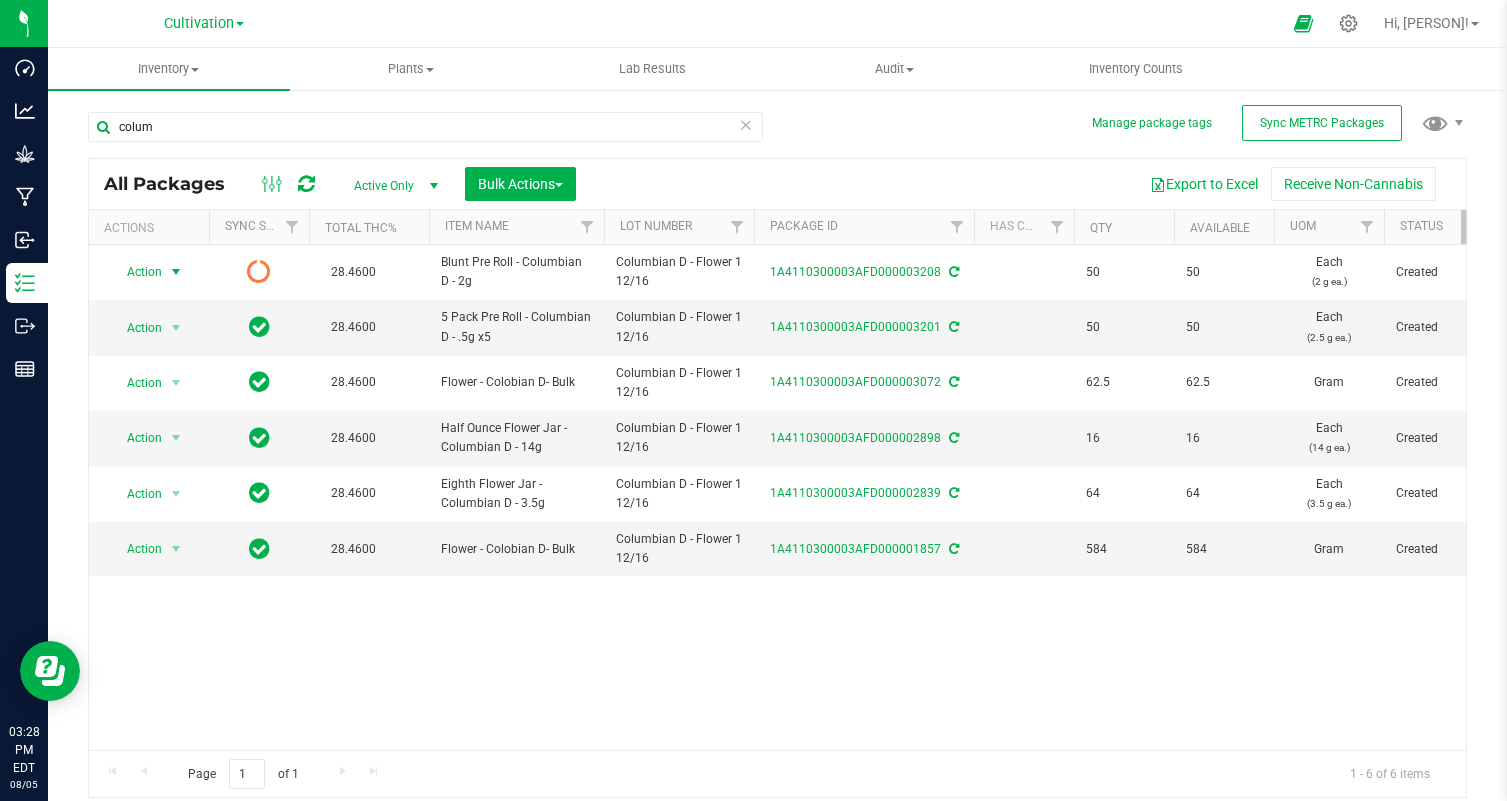 click at bounding box center [746, 124] 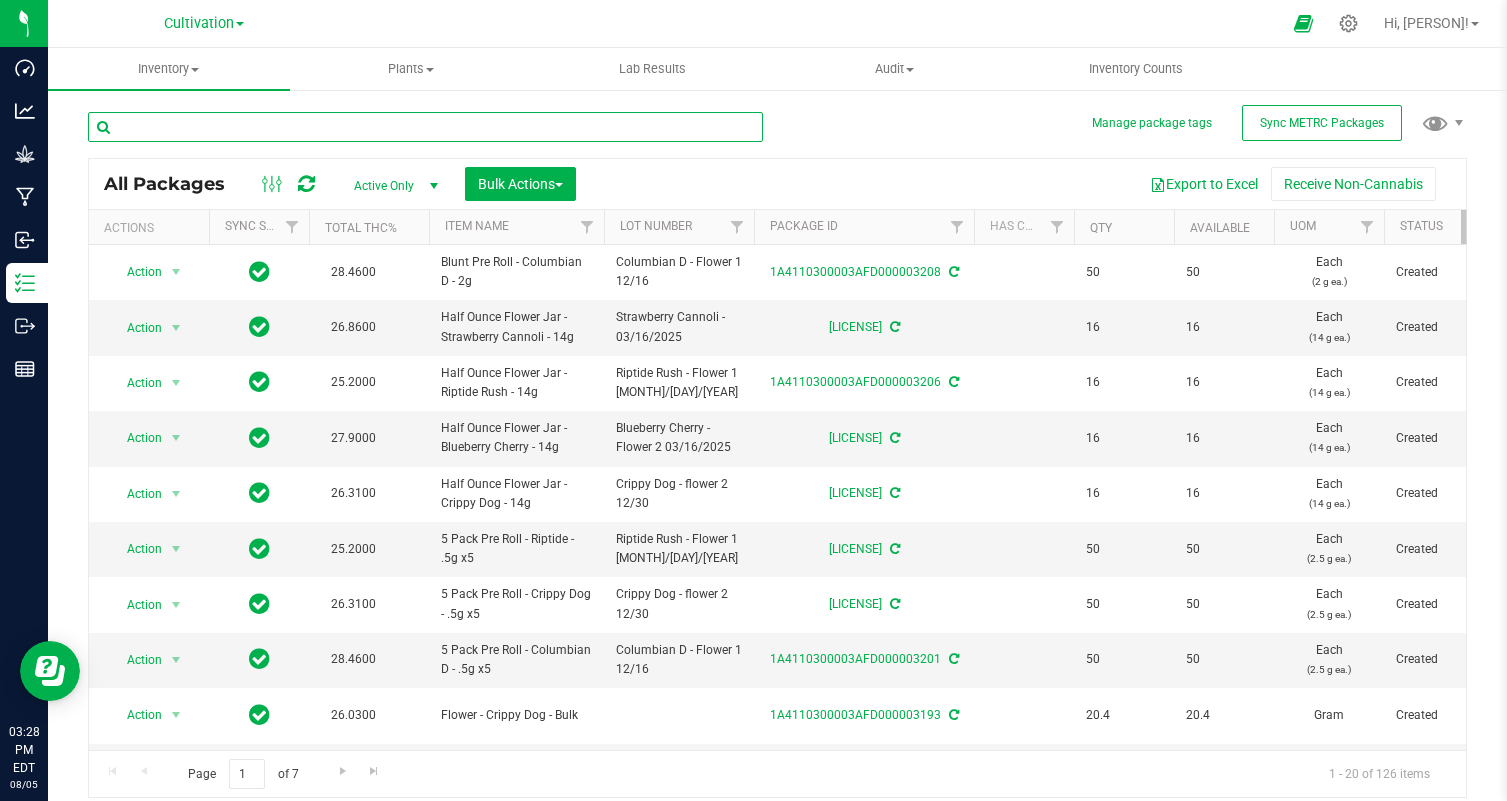 click at bounding box center (425, 127) 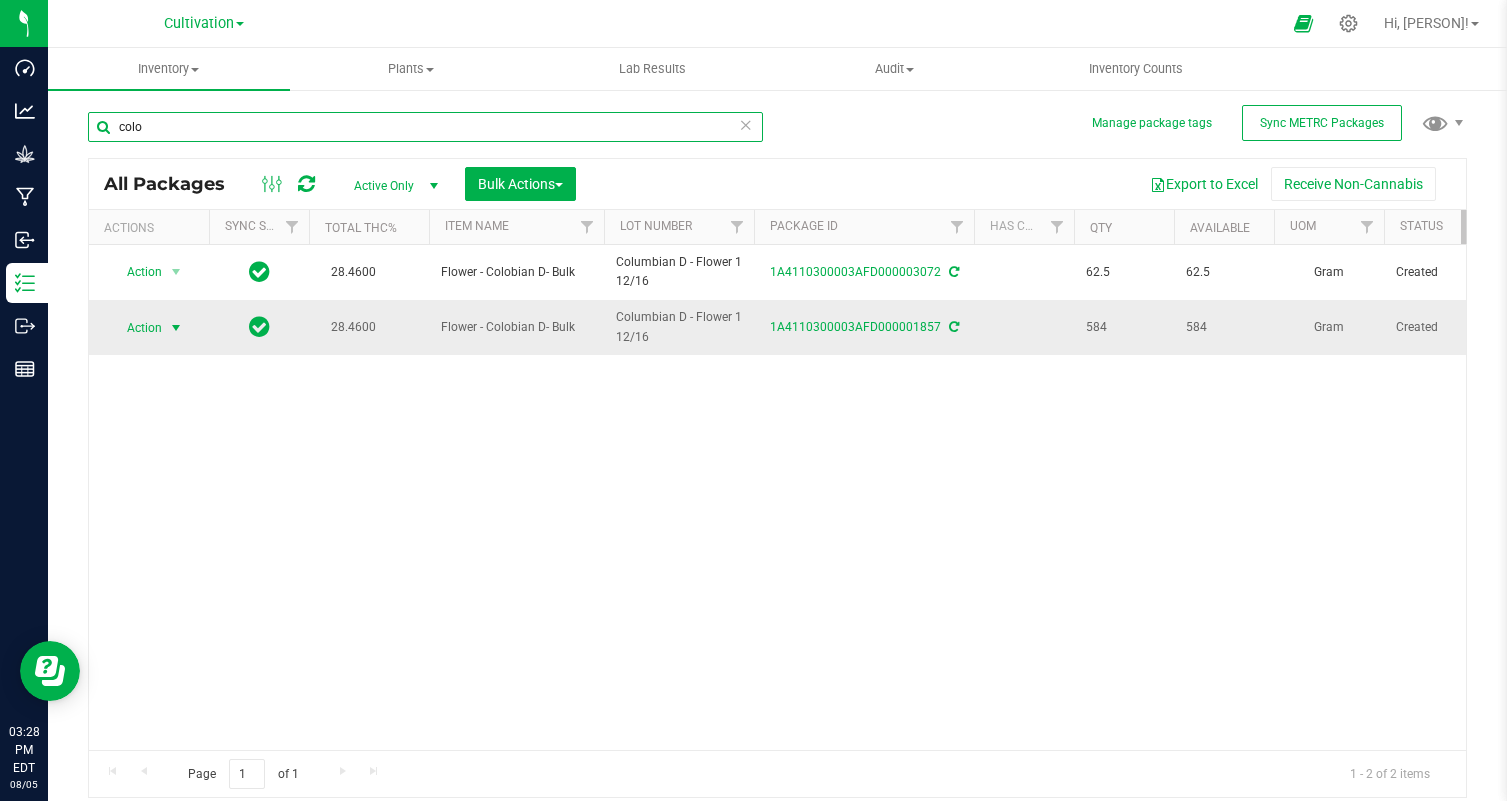 type on "colo" 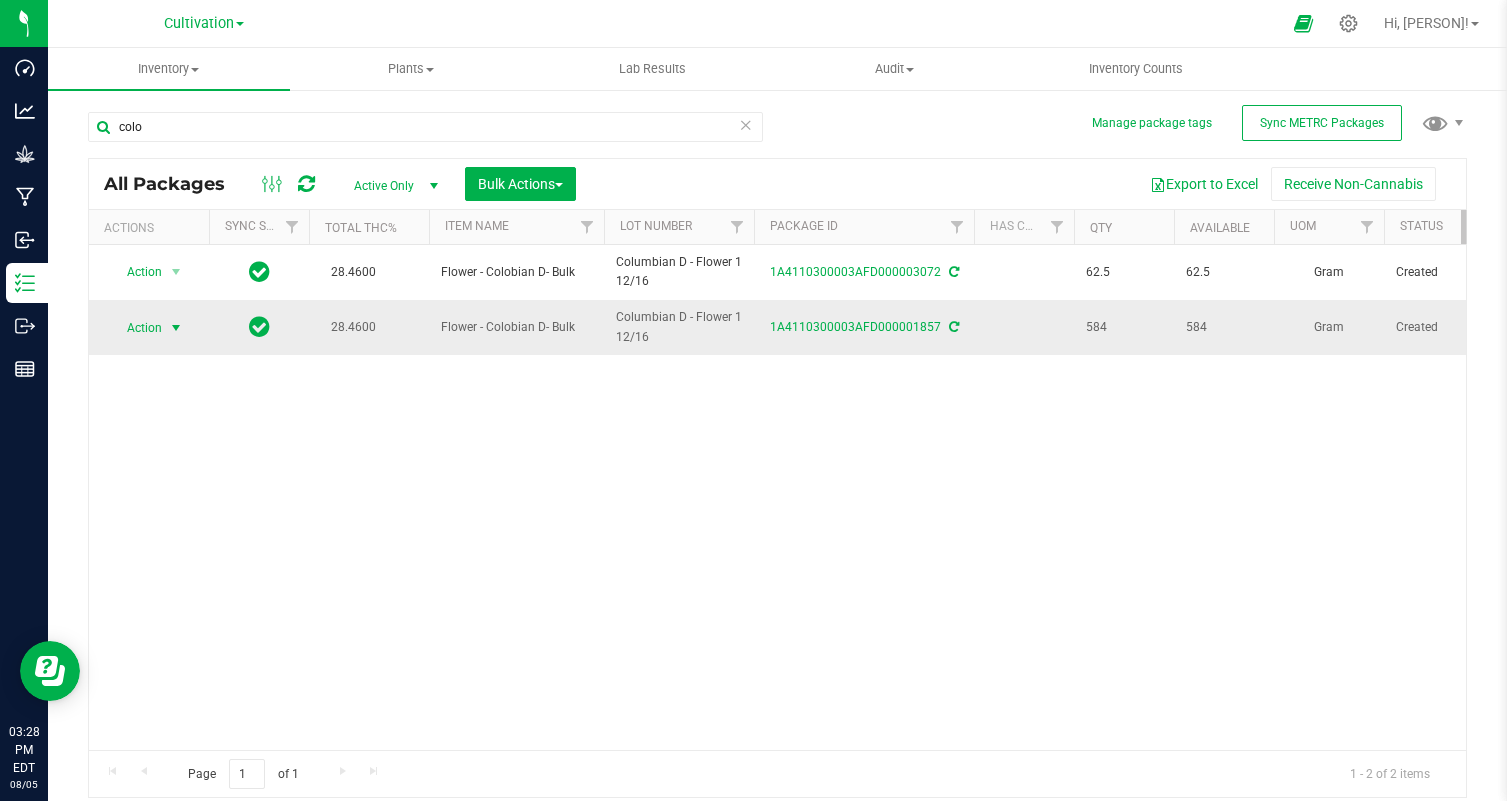 click on "Action" at bounding box center (136, 328) 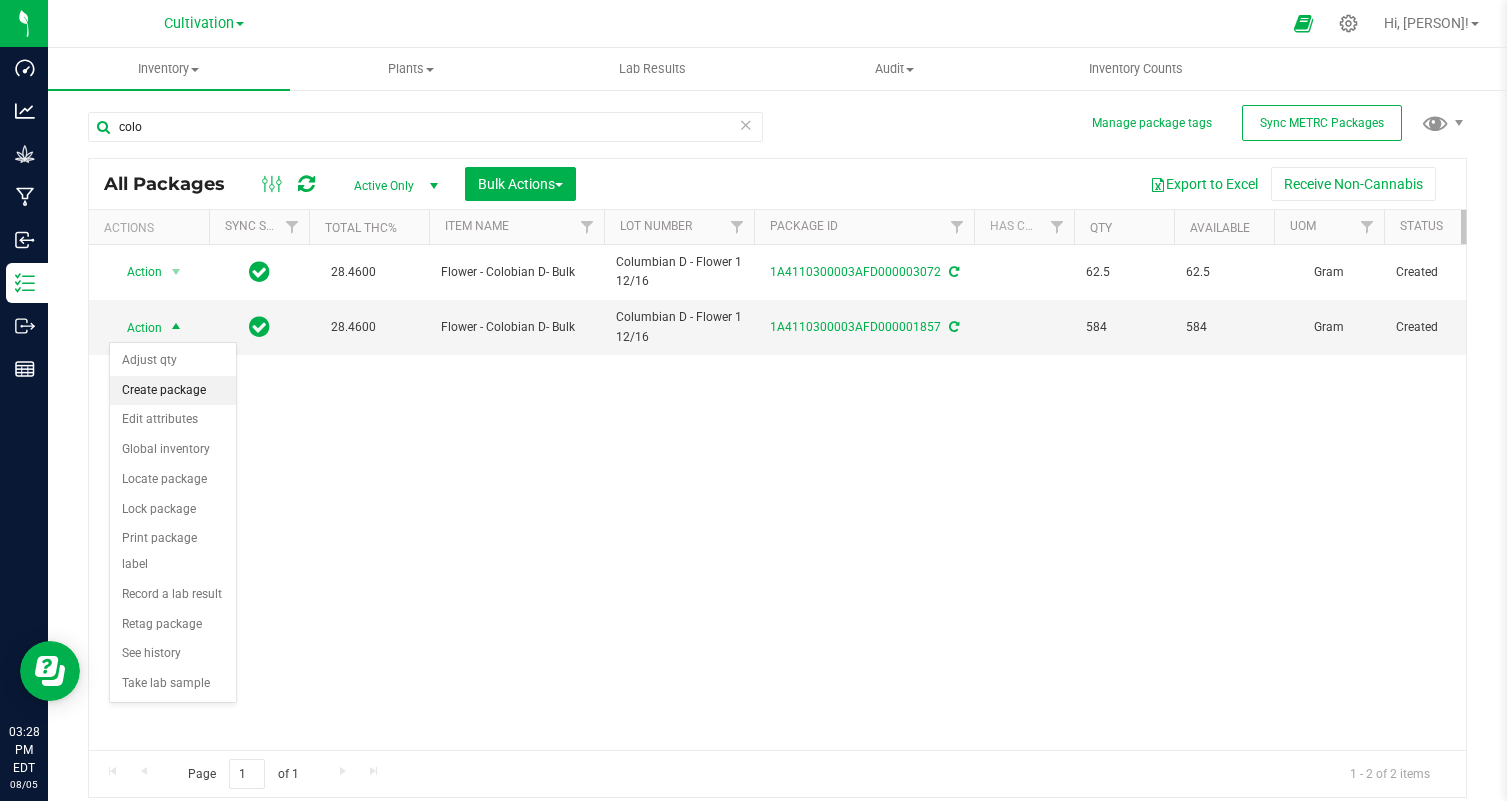 click on "Create package" at bounding box center [173, 391] 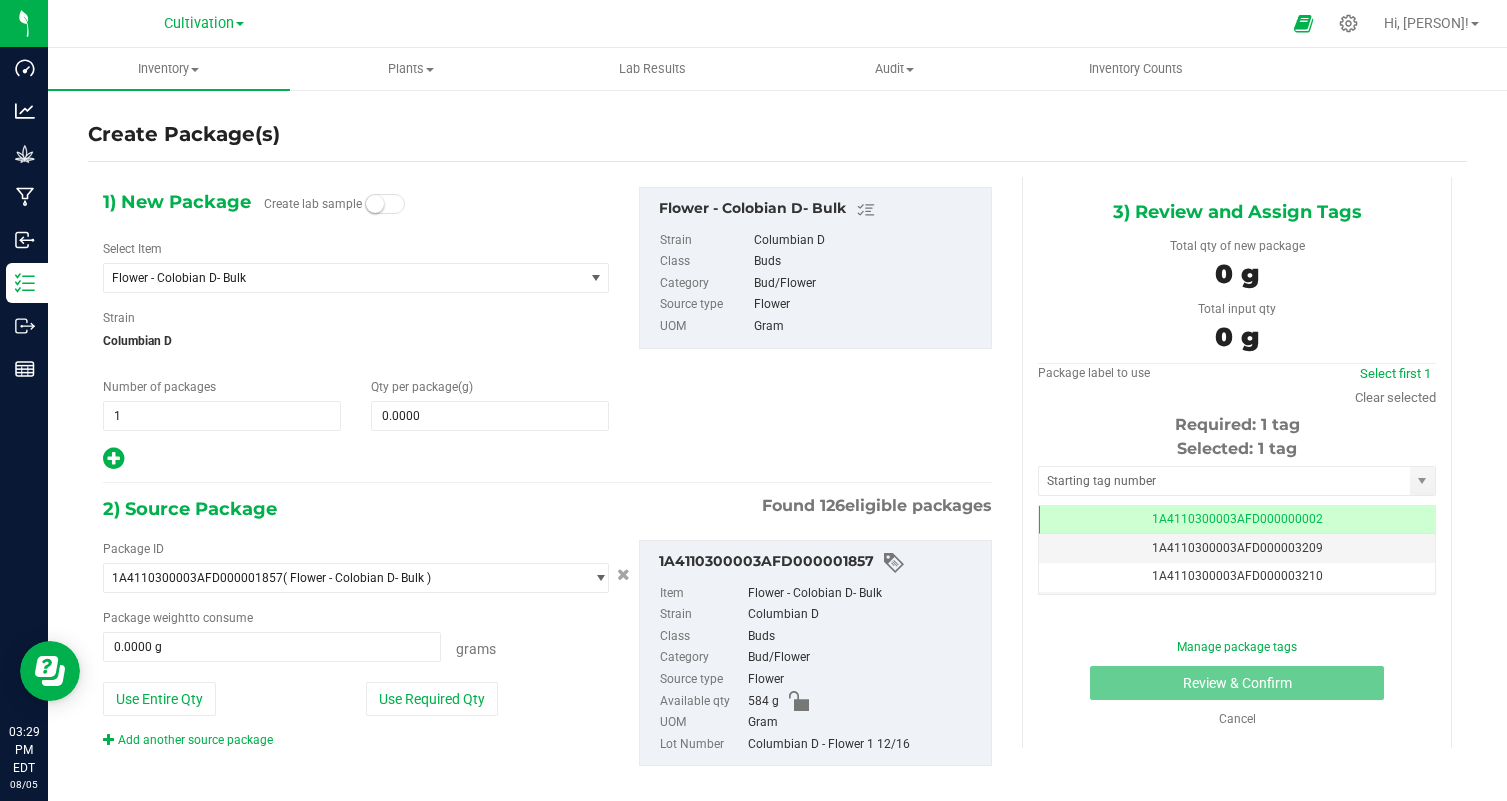 scroll, scrollTop: 0, scrollLeft: 0, axis: both 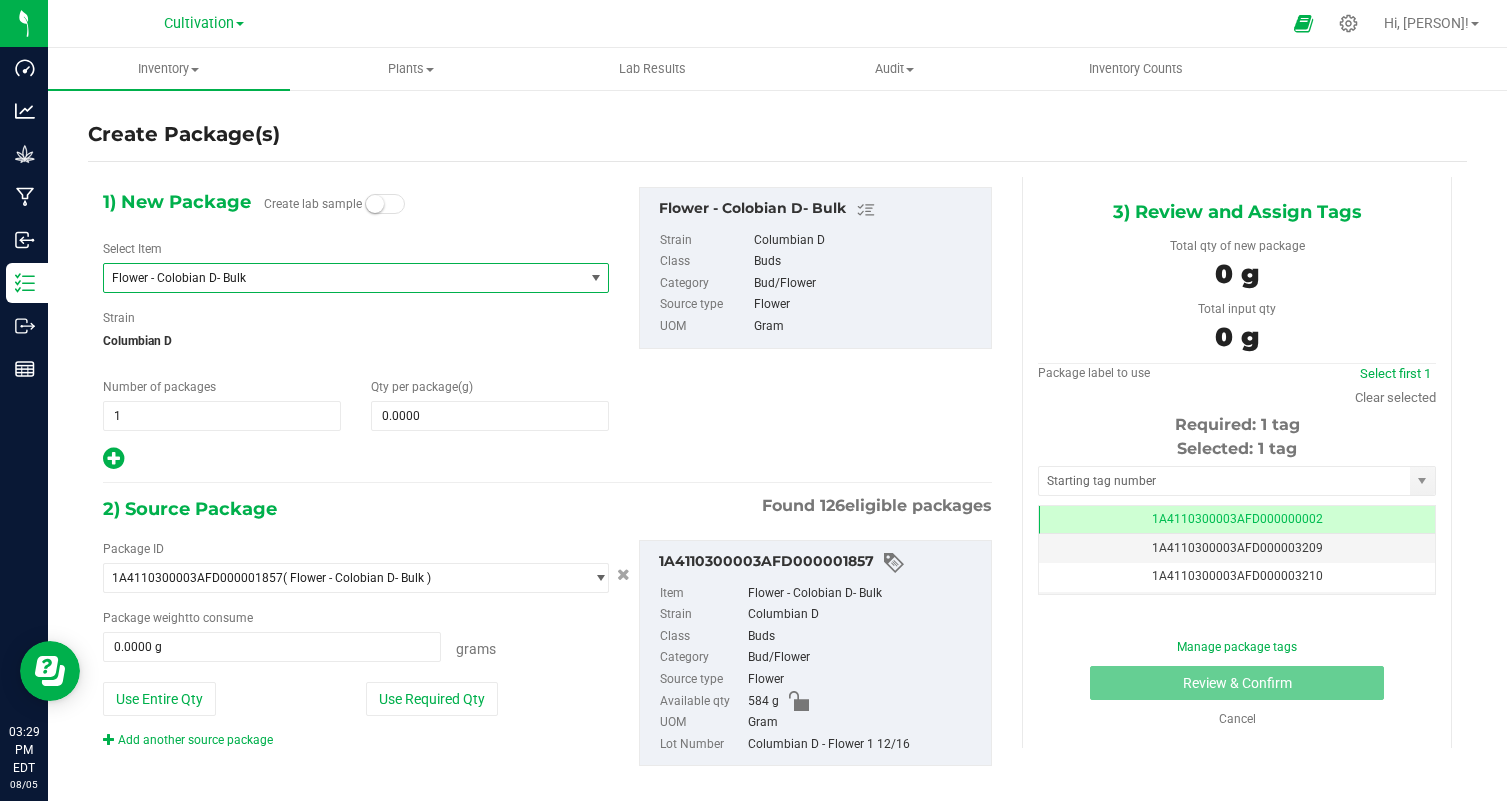 click on "Flower - Colobian D- Bulk" at bounding box center (334, 278) 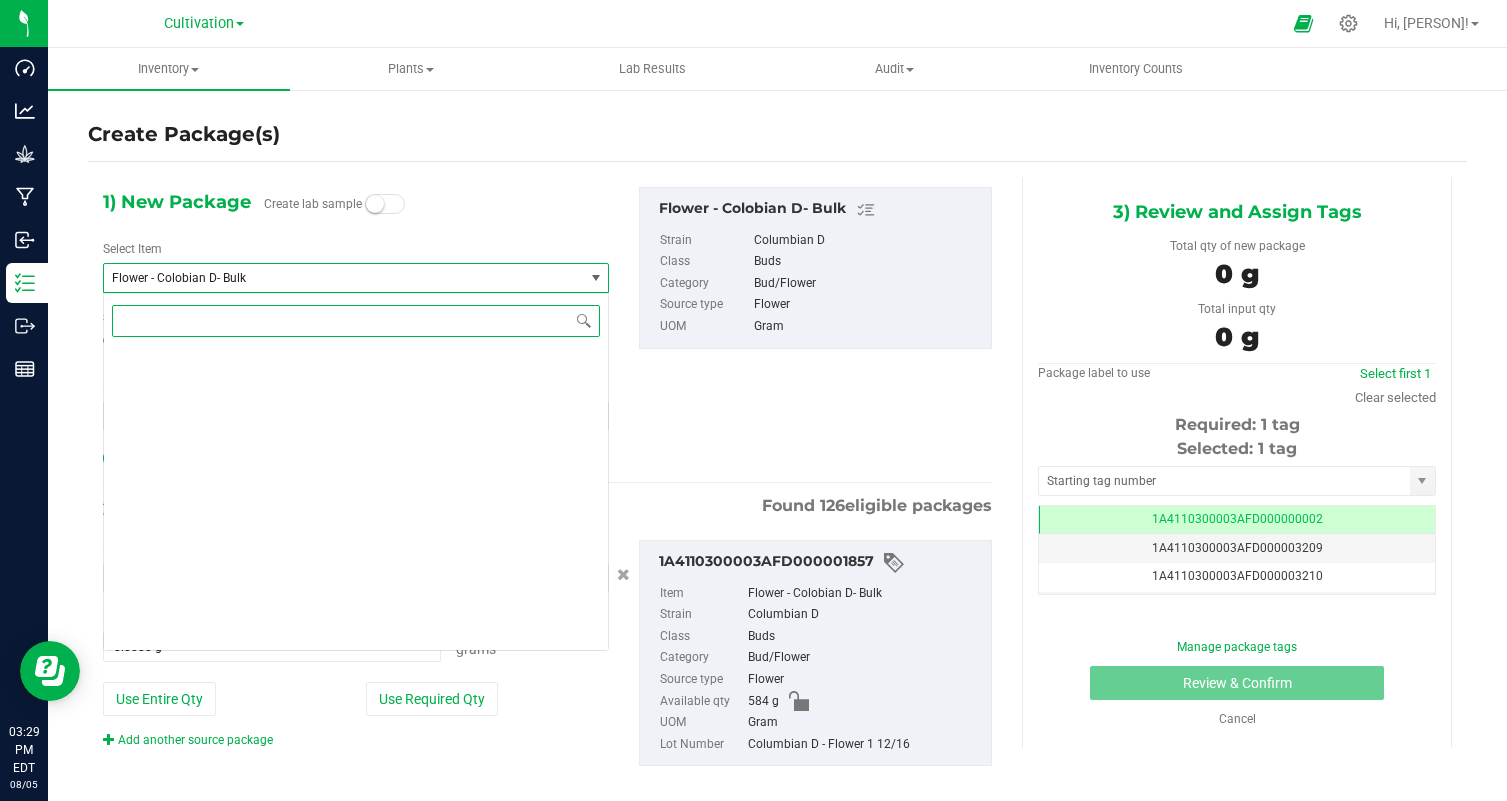 scroll, scrollTop: 5096, scrollLeft: 0, axis: vertical 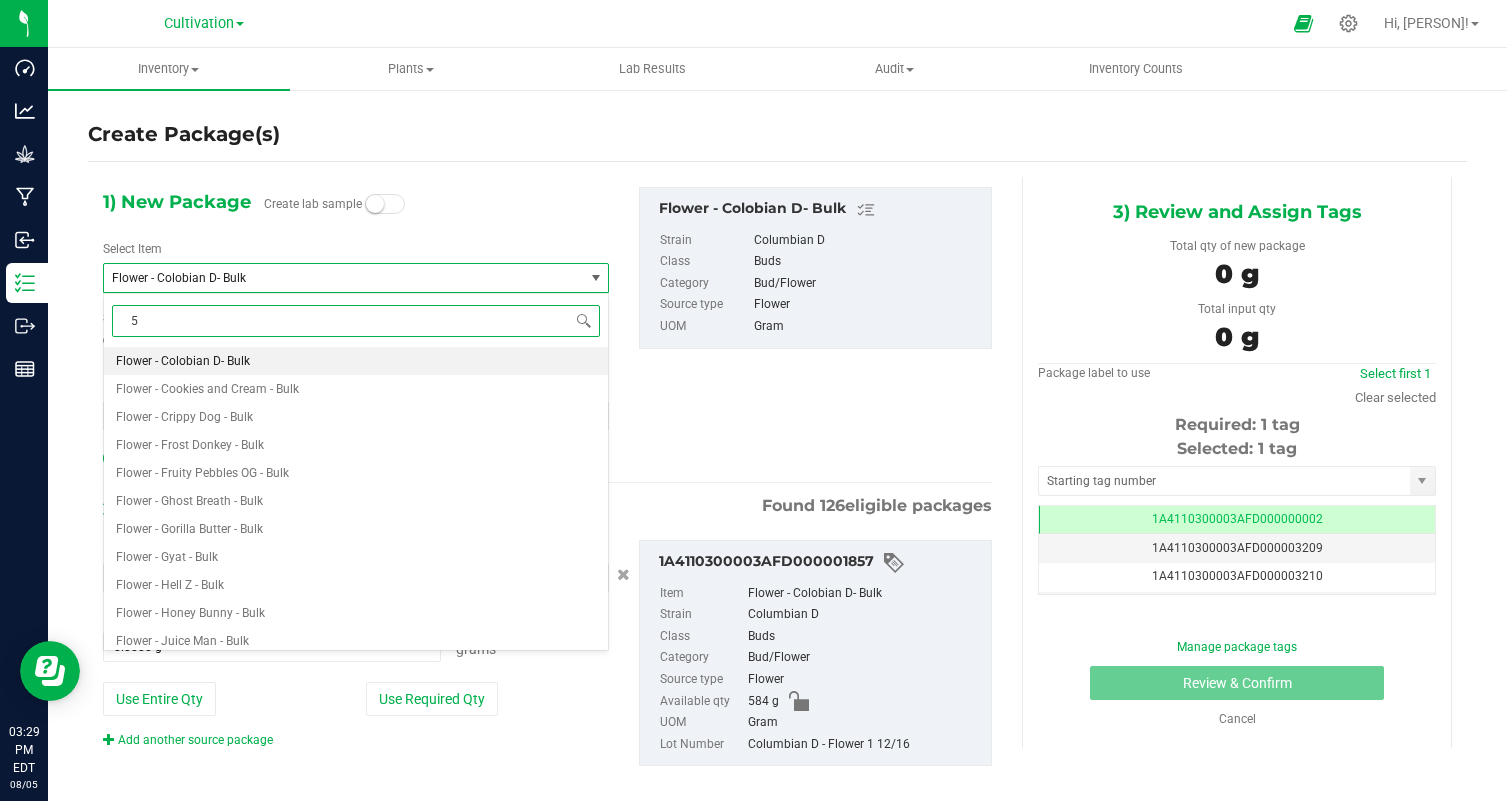 type on "5" 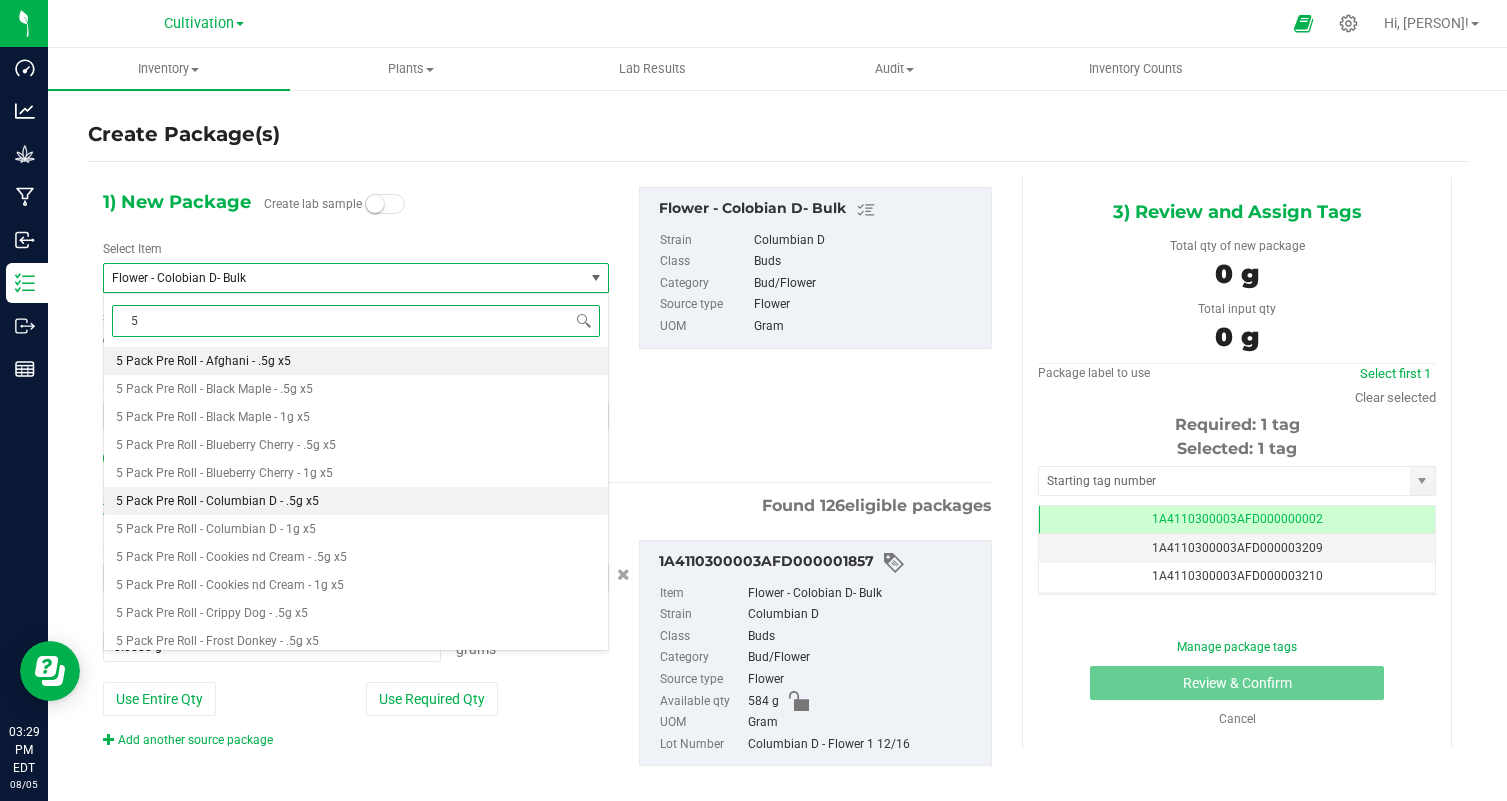 click on "5 Pack Pre Roll - Columbian D - .5g x5" at bounding box center (356, 501) 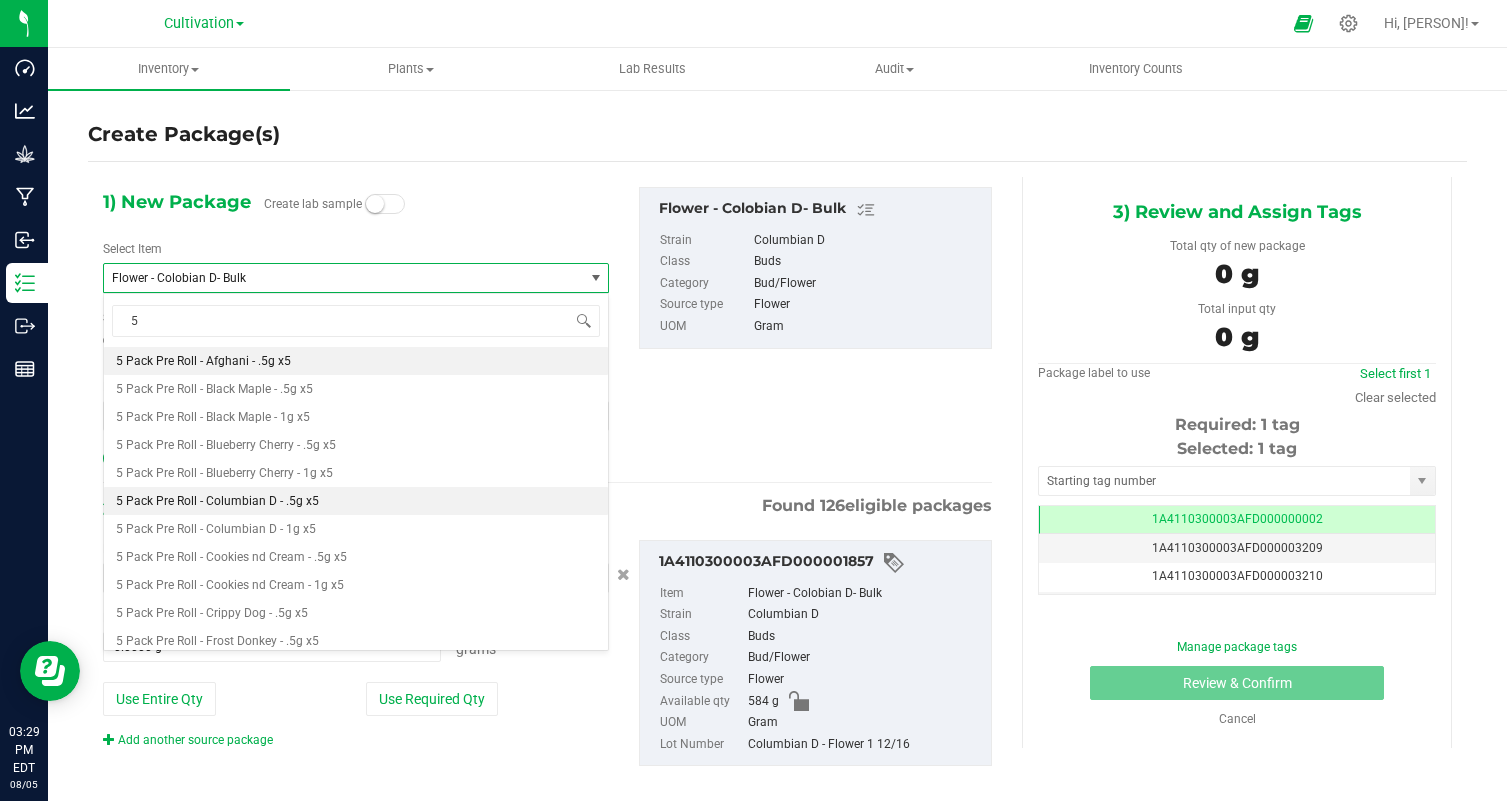 type 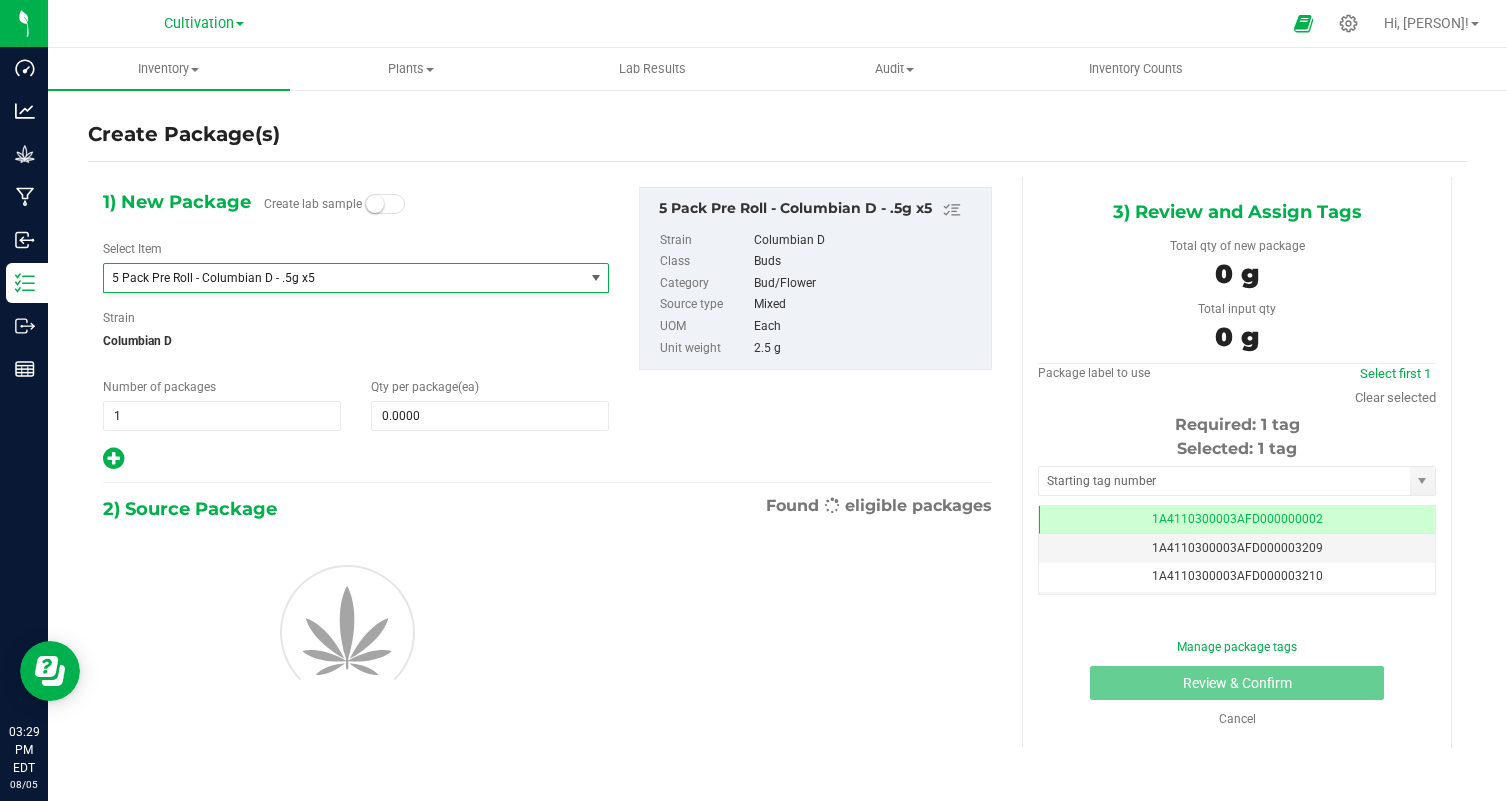 type on "0" 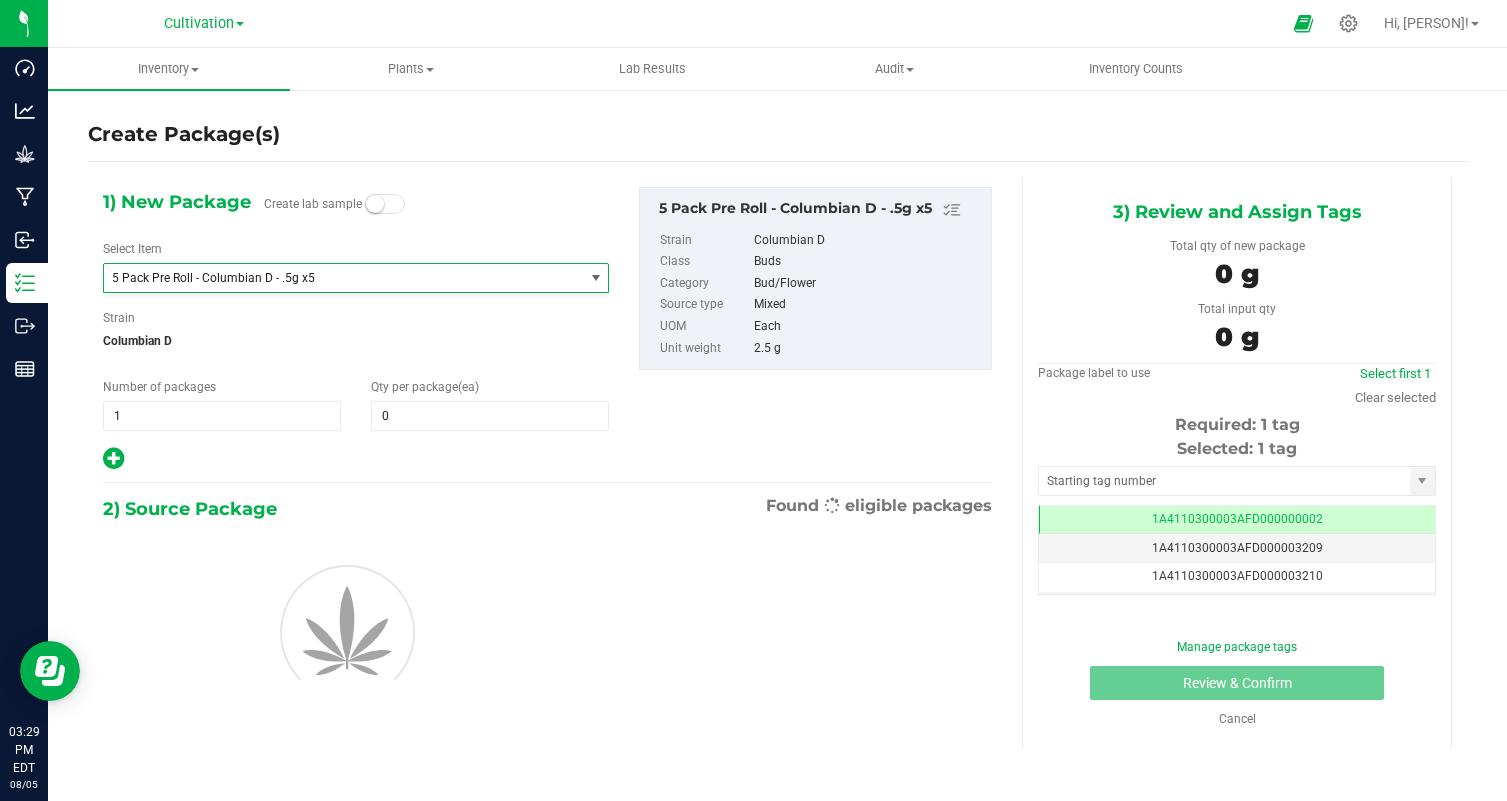 scroll, scrollTop: 1204, scrollLeft: 0, axis: vertical 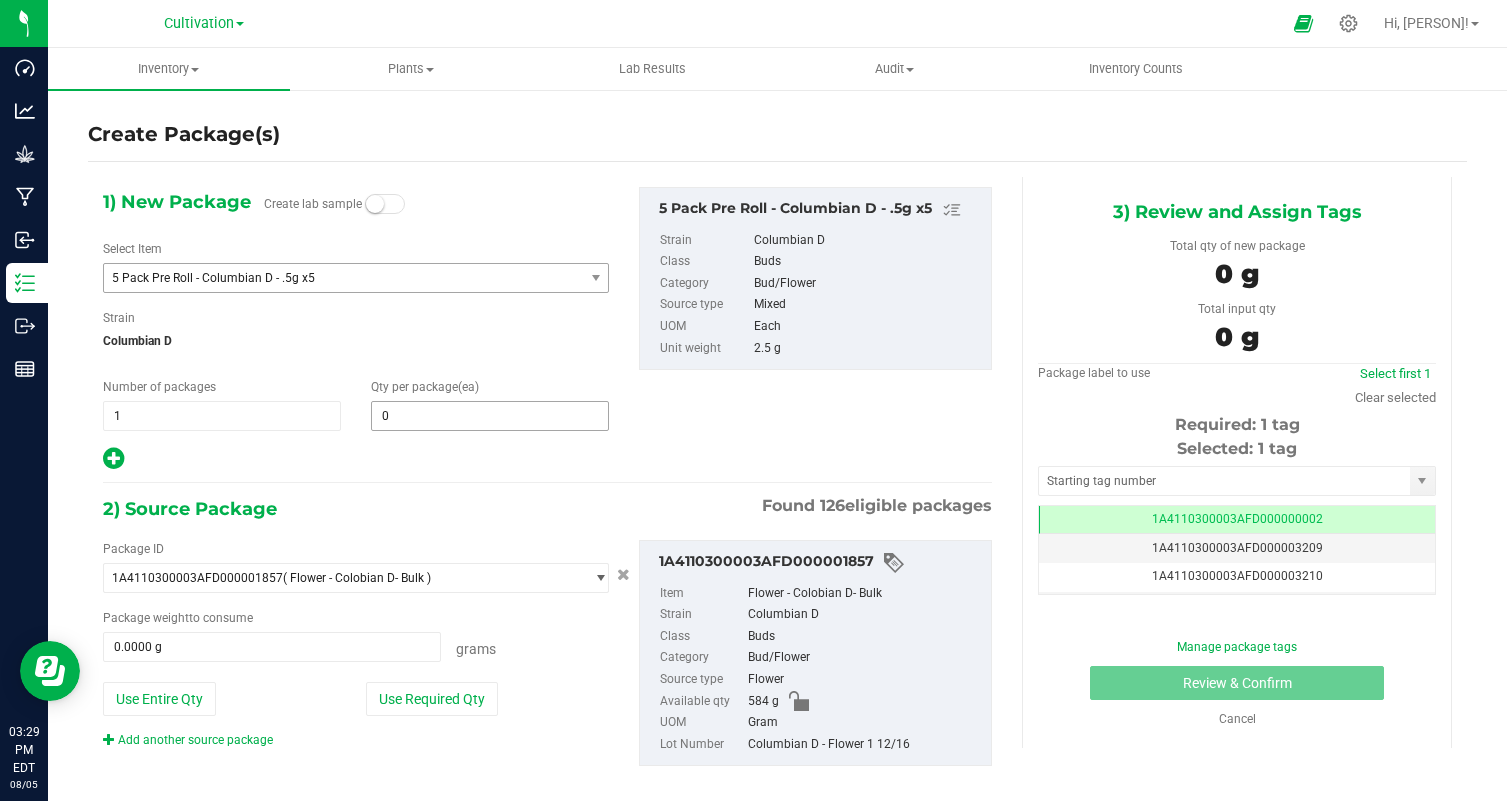 click on "0 0" at bounding box center (490, 416) 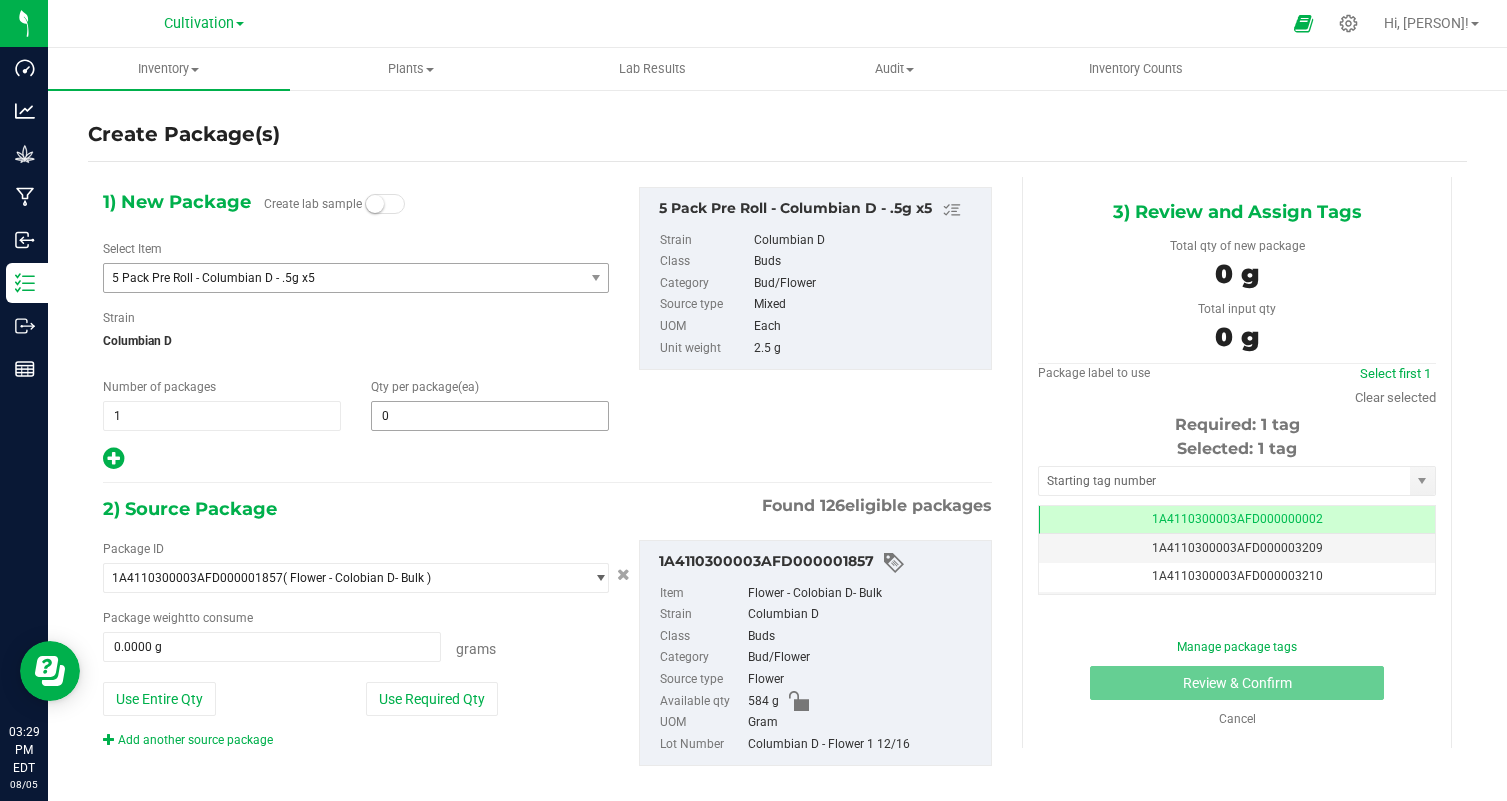 type 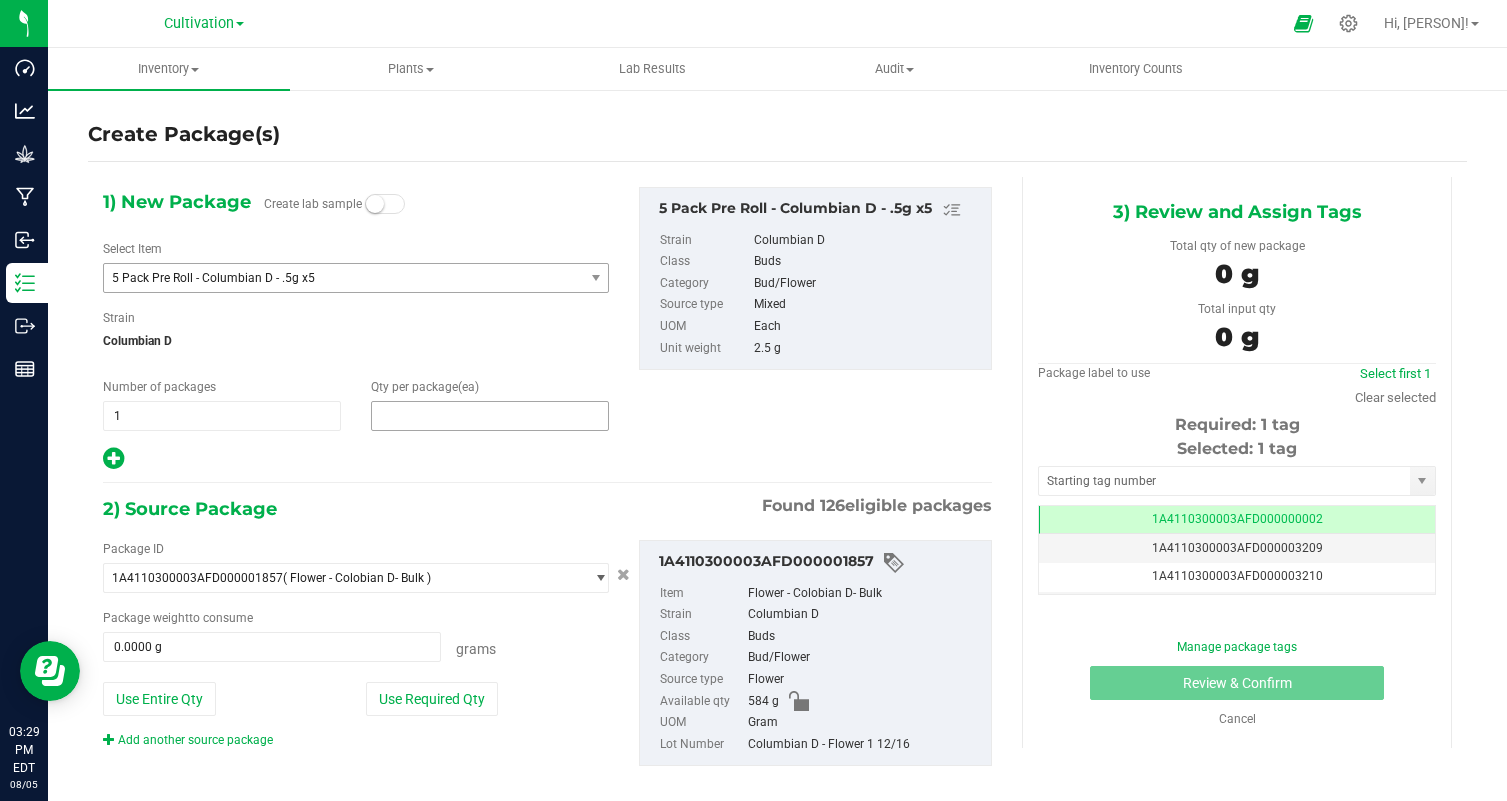 click at bounding box center [490, 416] 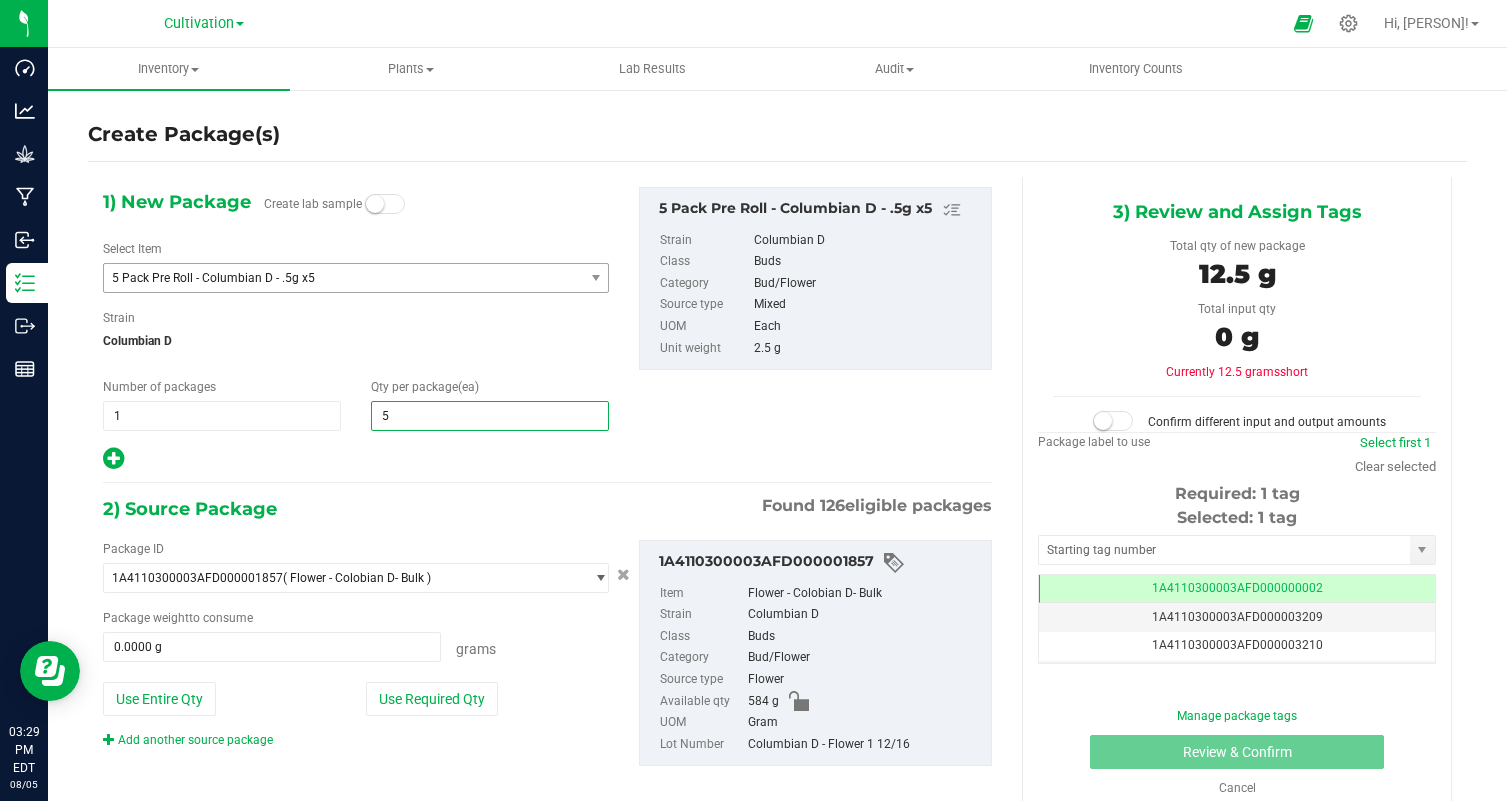 type on "50" 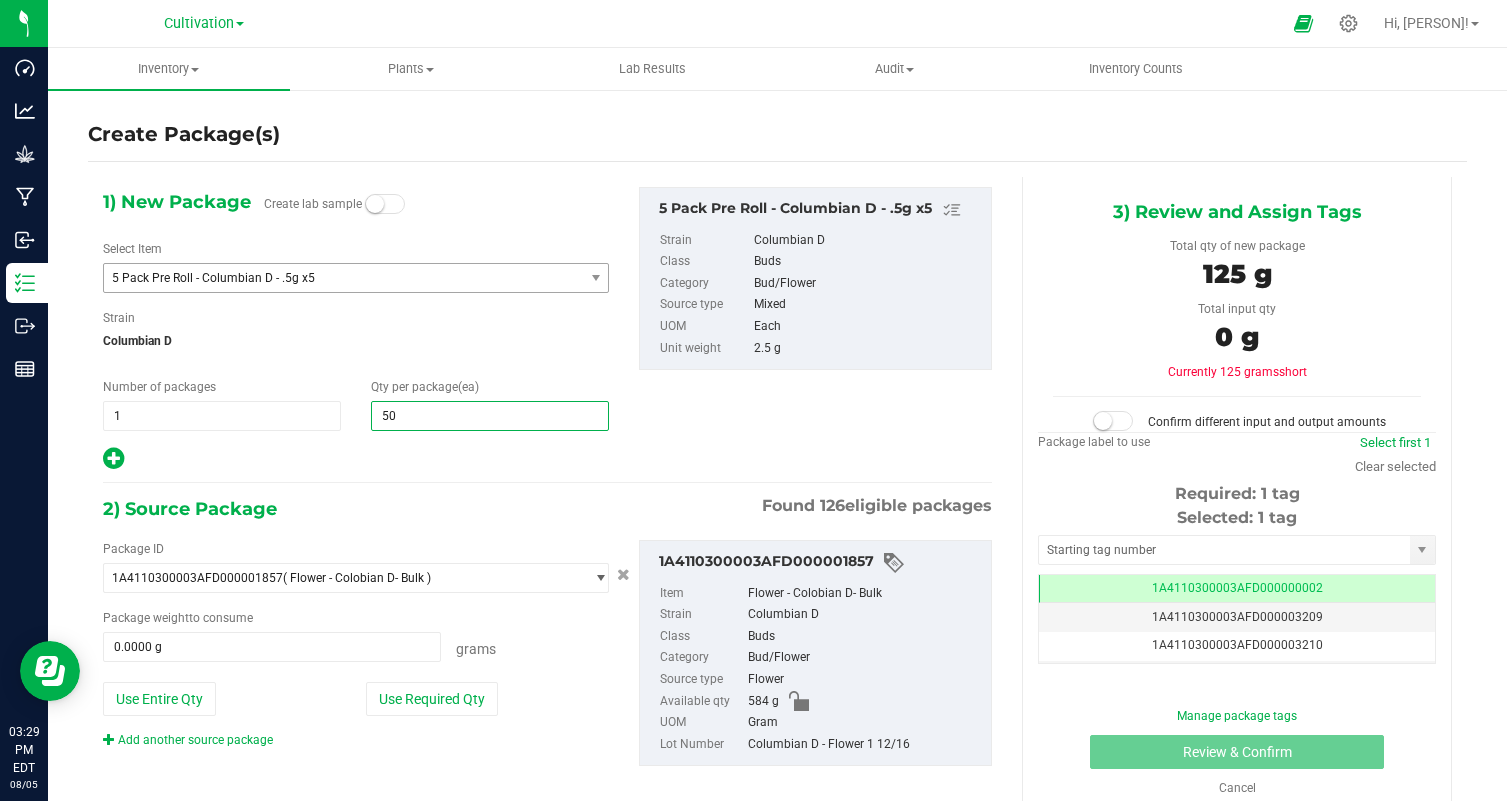 type on "50" 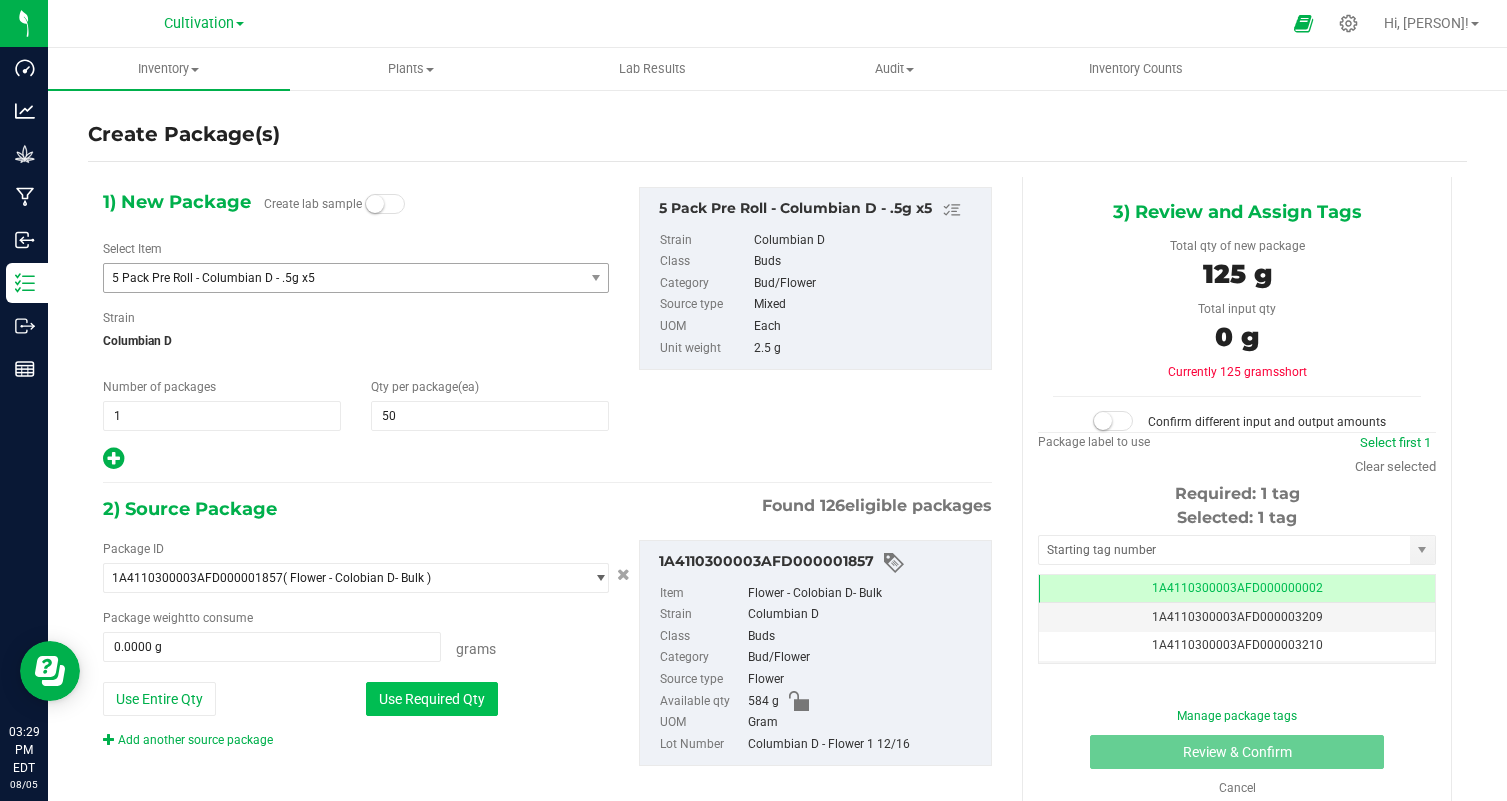 click on "Use Required Qty" at bounding box center (432, 699) 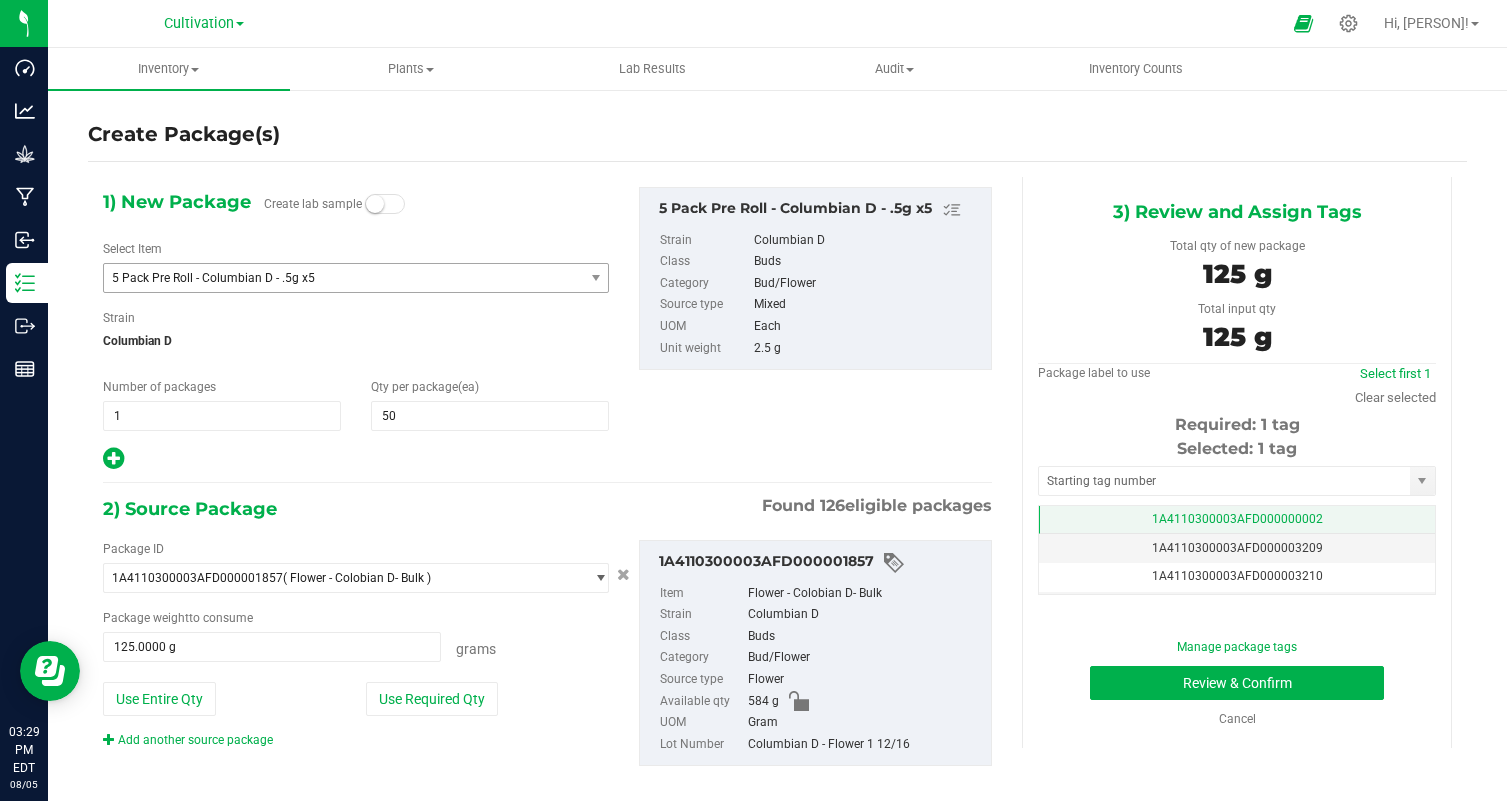 click on "1A4110300003AFD000000002" at bounding box center [1237, 520] 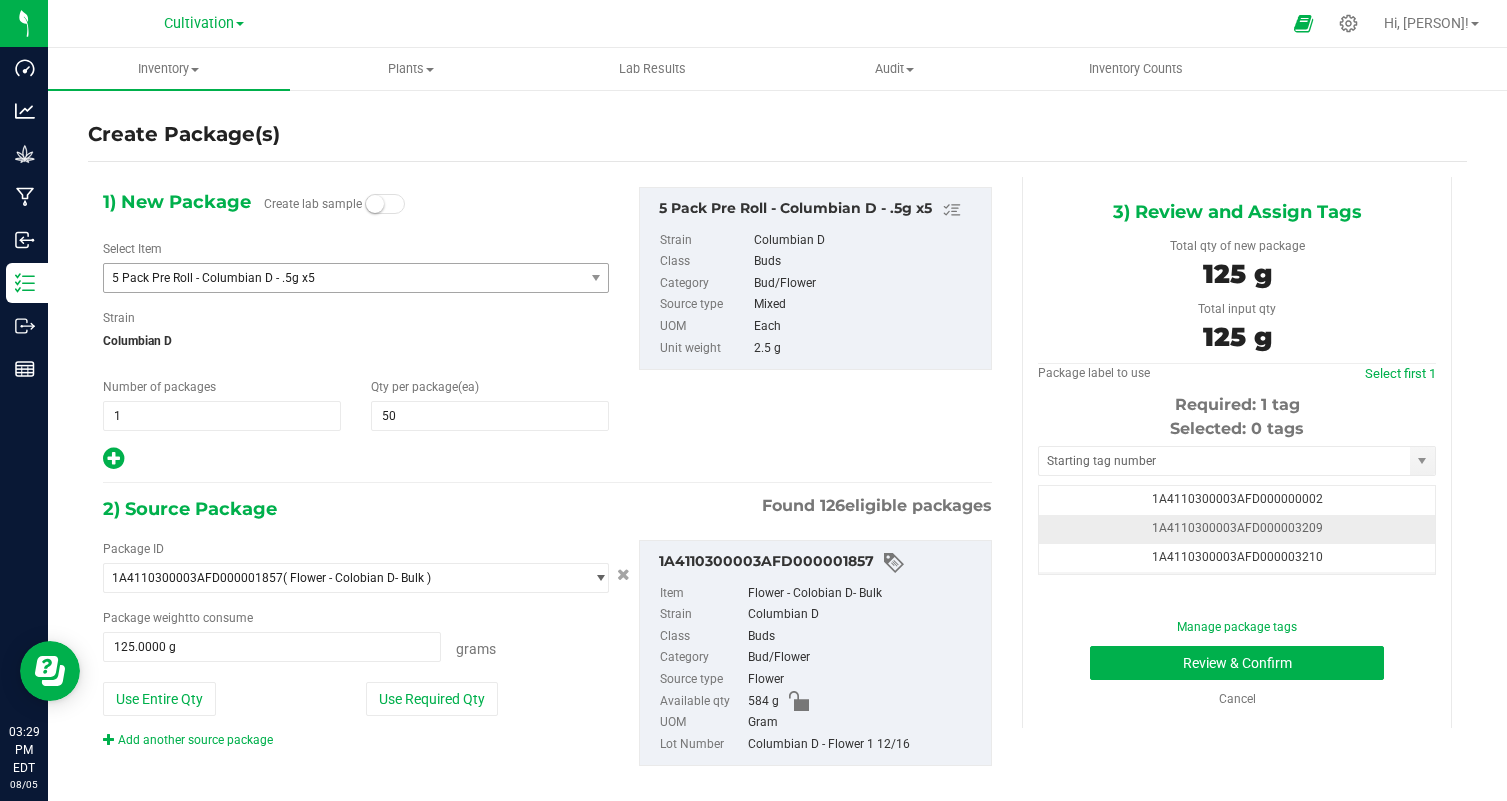click on "1A4110300003AFD000003209" at bounding box center [1237, 529] 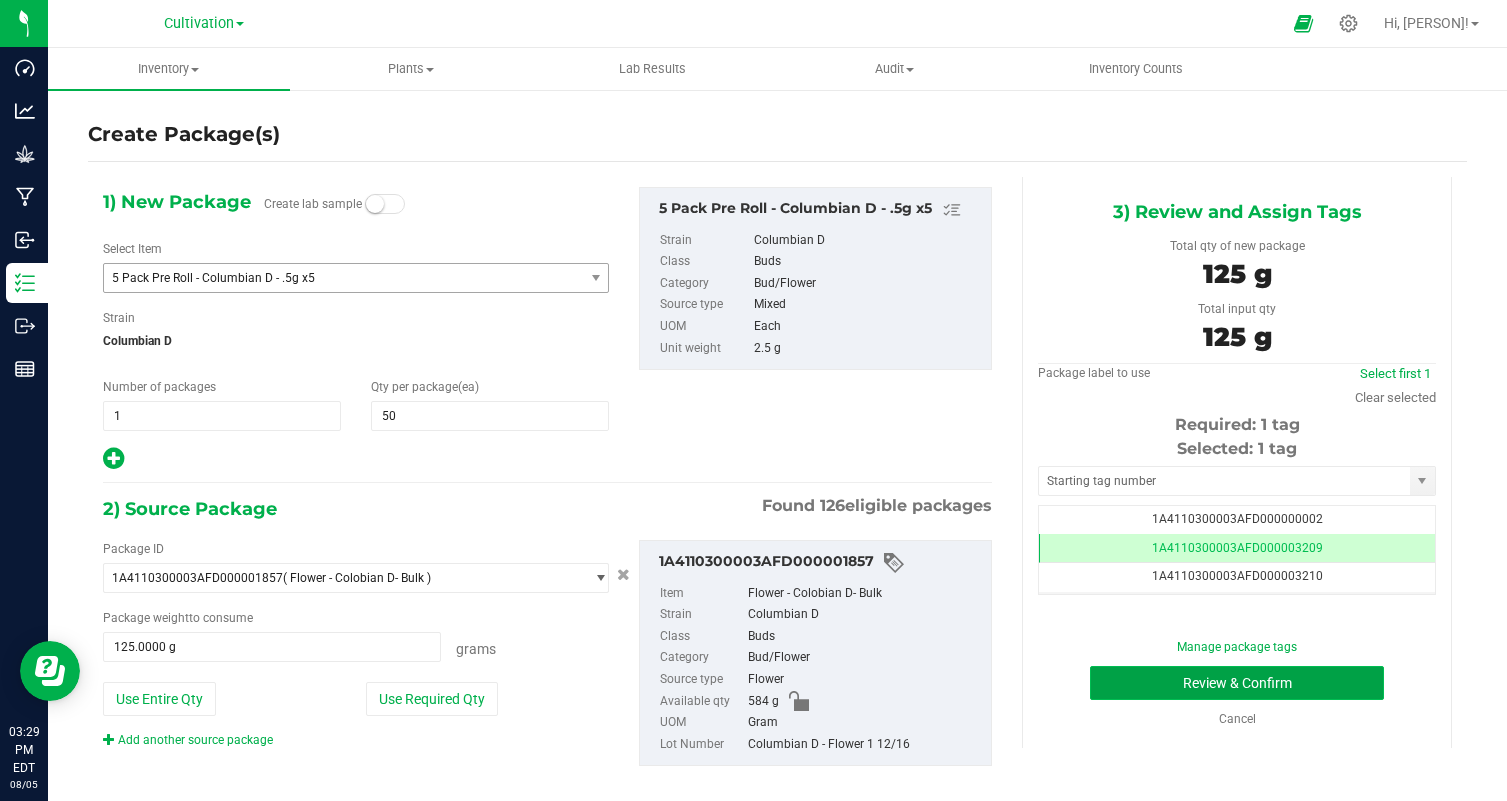 click on "Review & Confirm" at bounding box center [1237, 683] 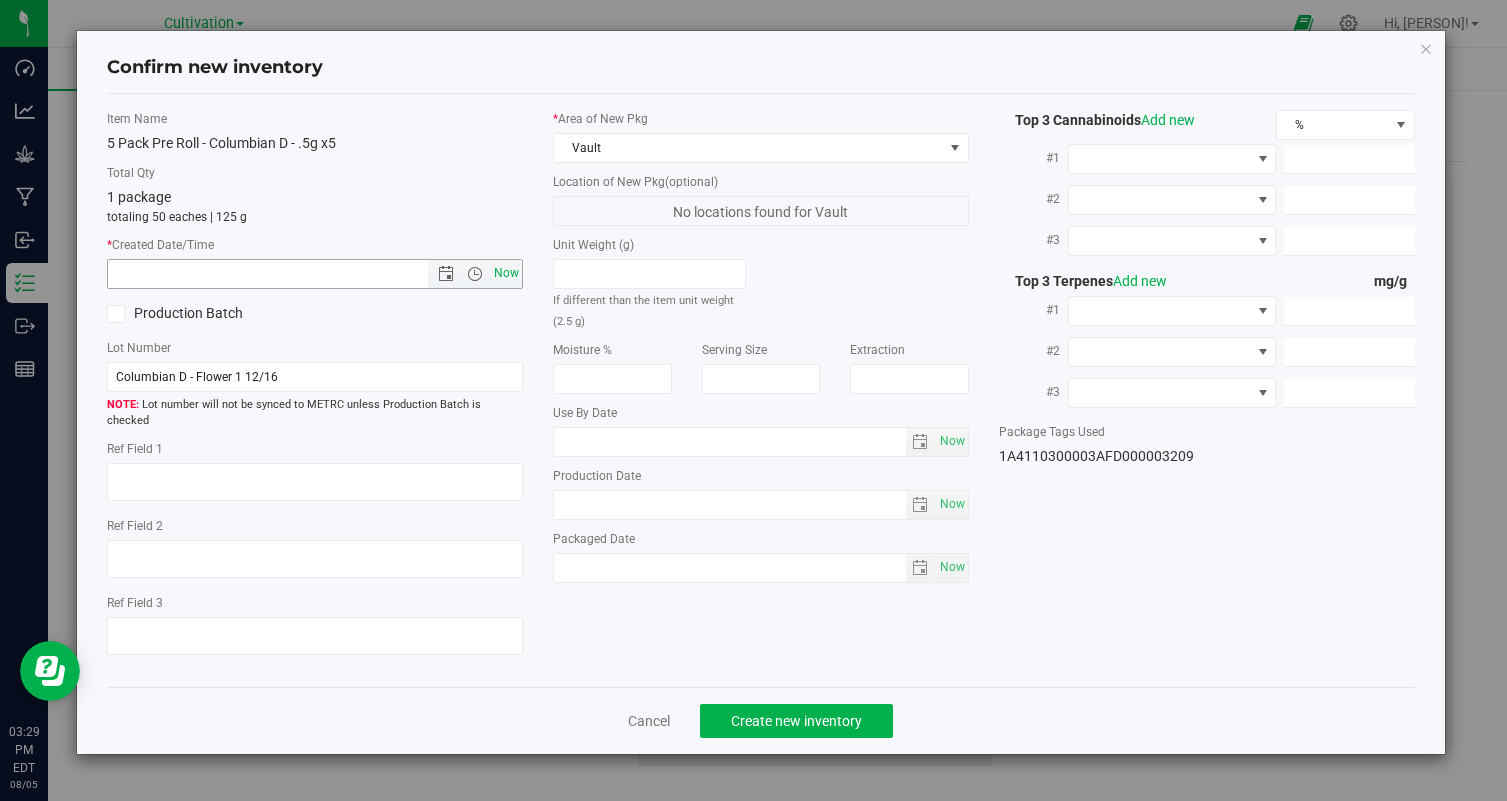click on "Now" at bounding box center [507, 273] 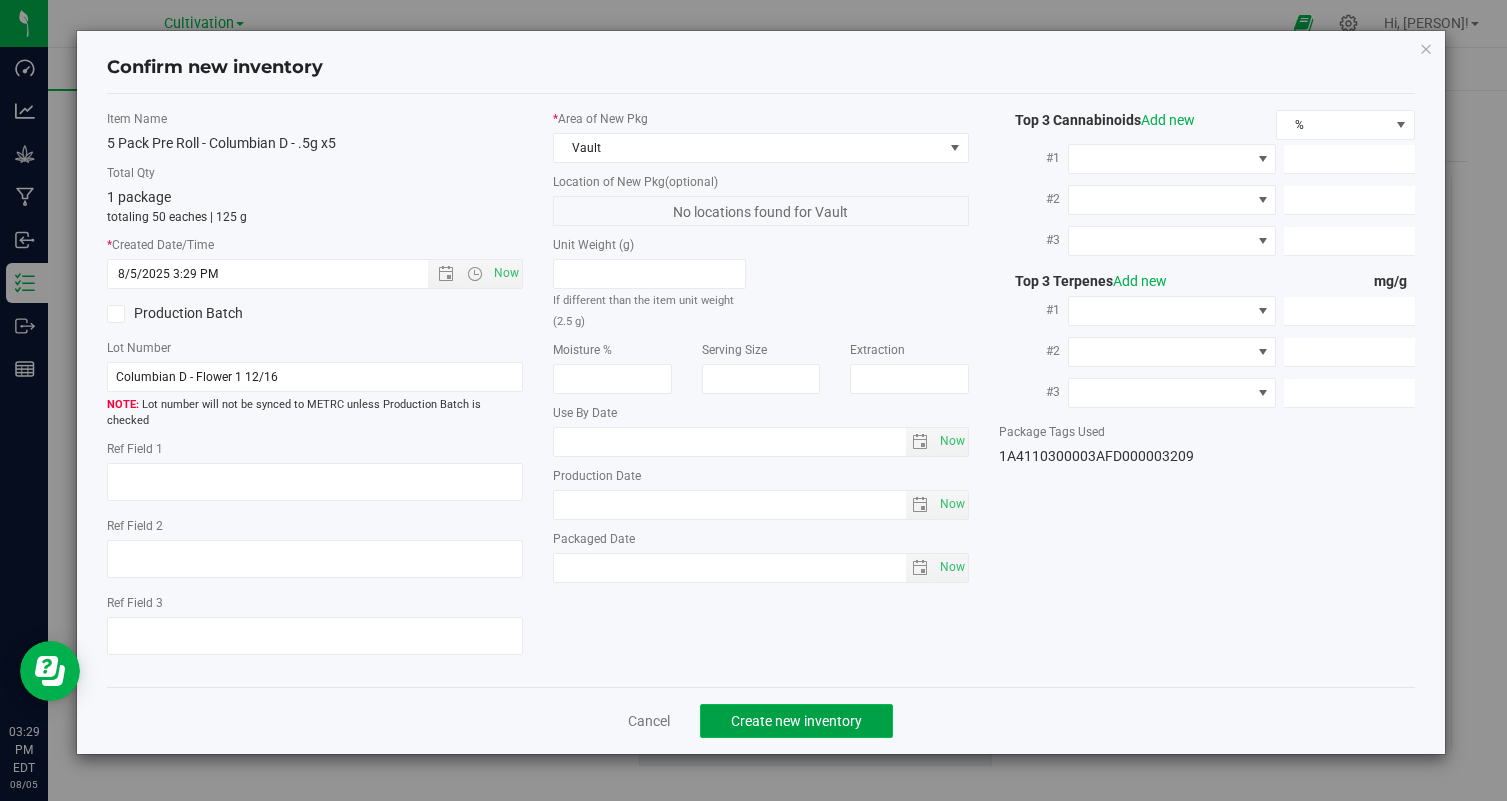 click on "Create new inventory" 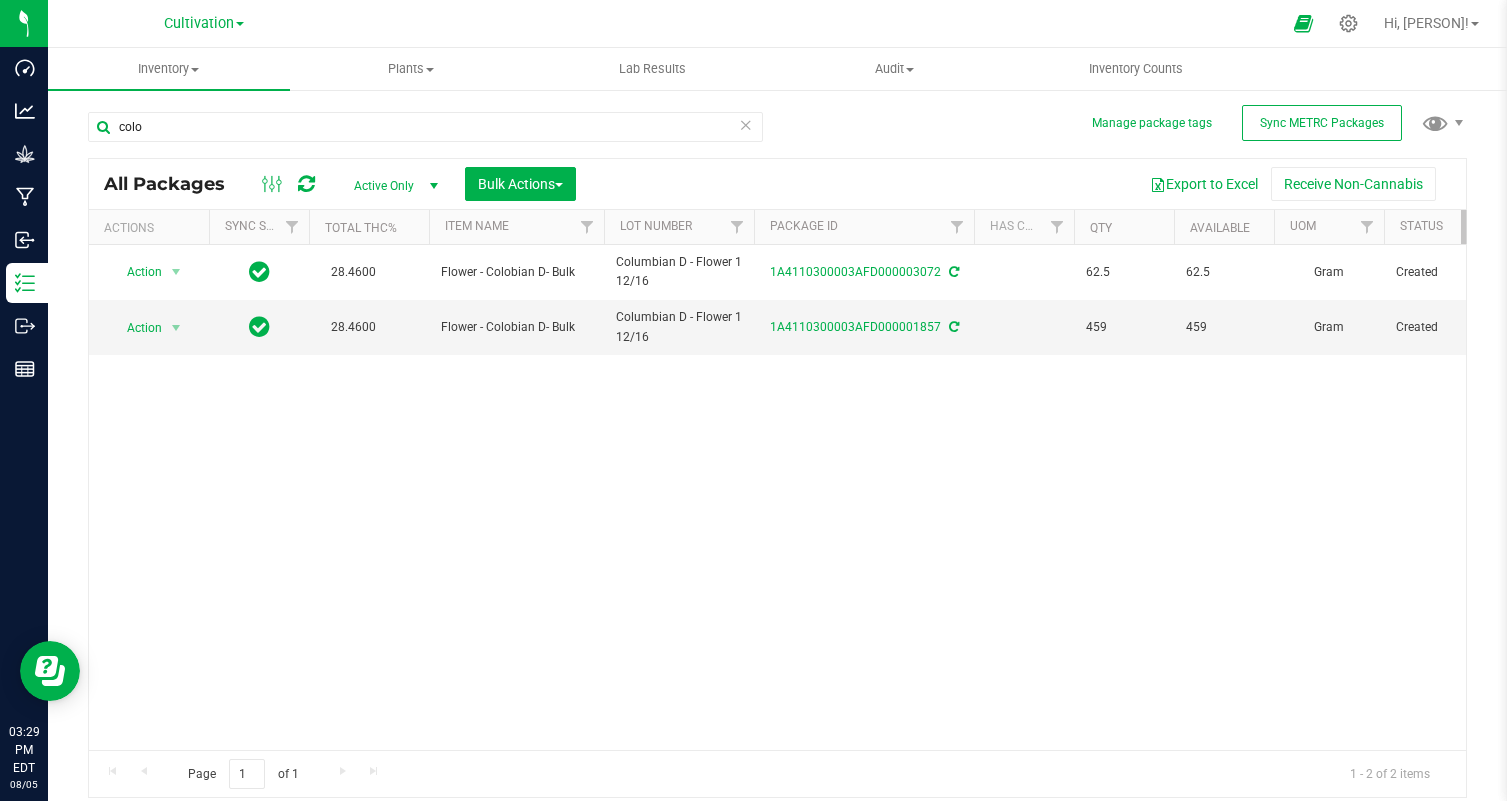 click at bounding box center [746, 124] 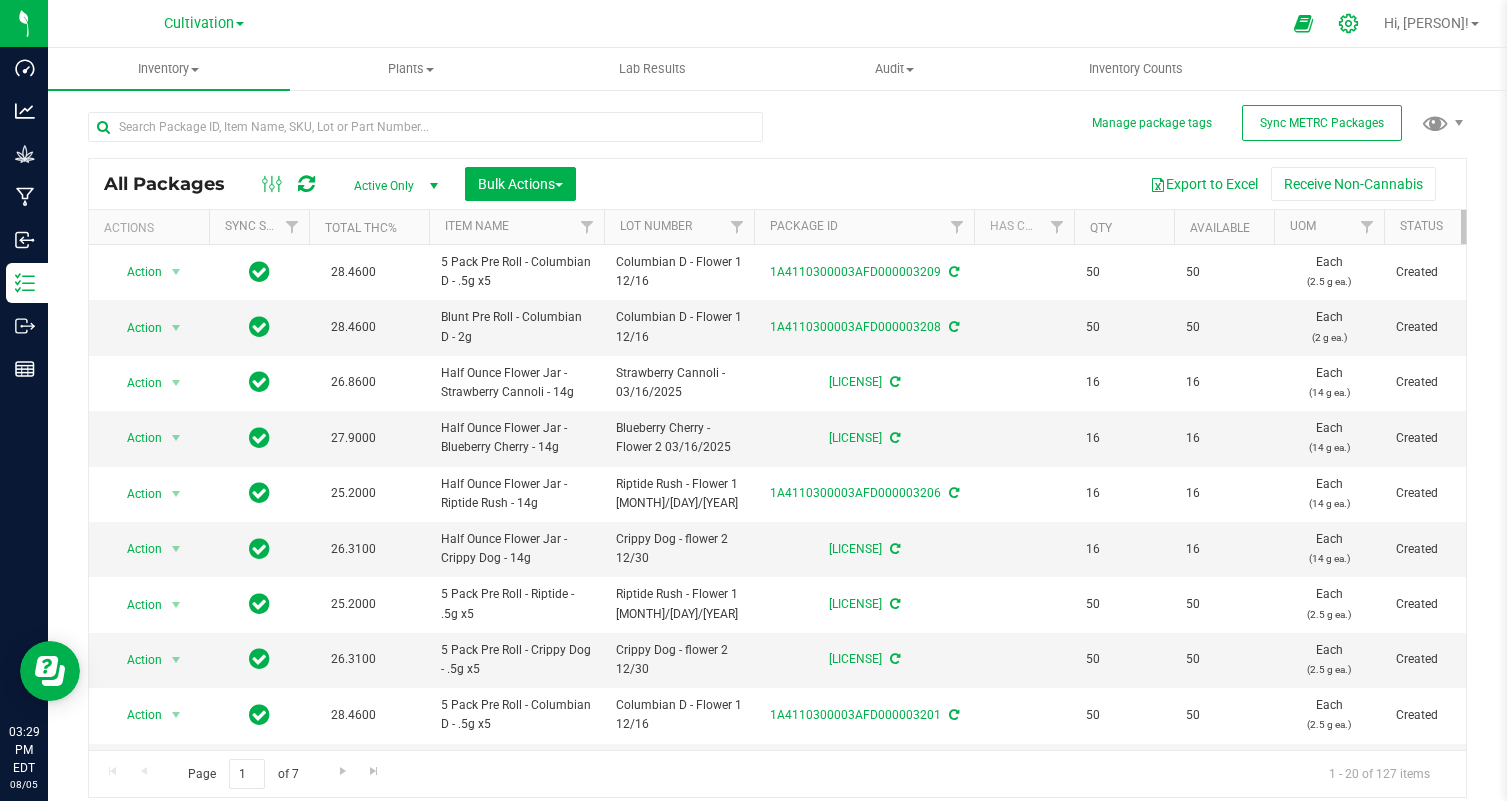 click at bounding box center [1349, 23] 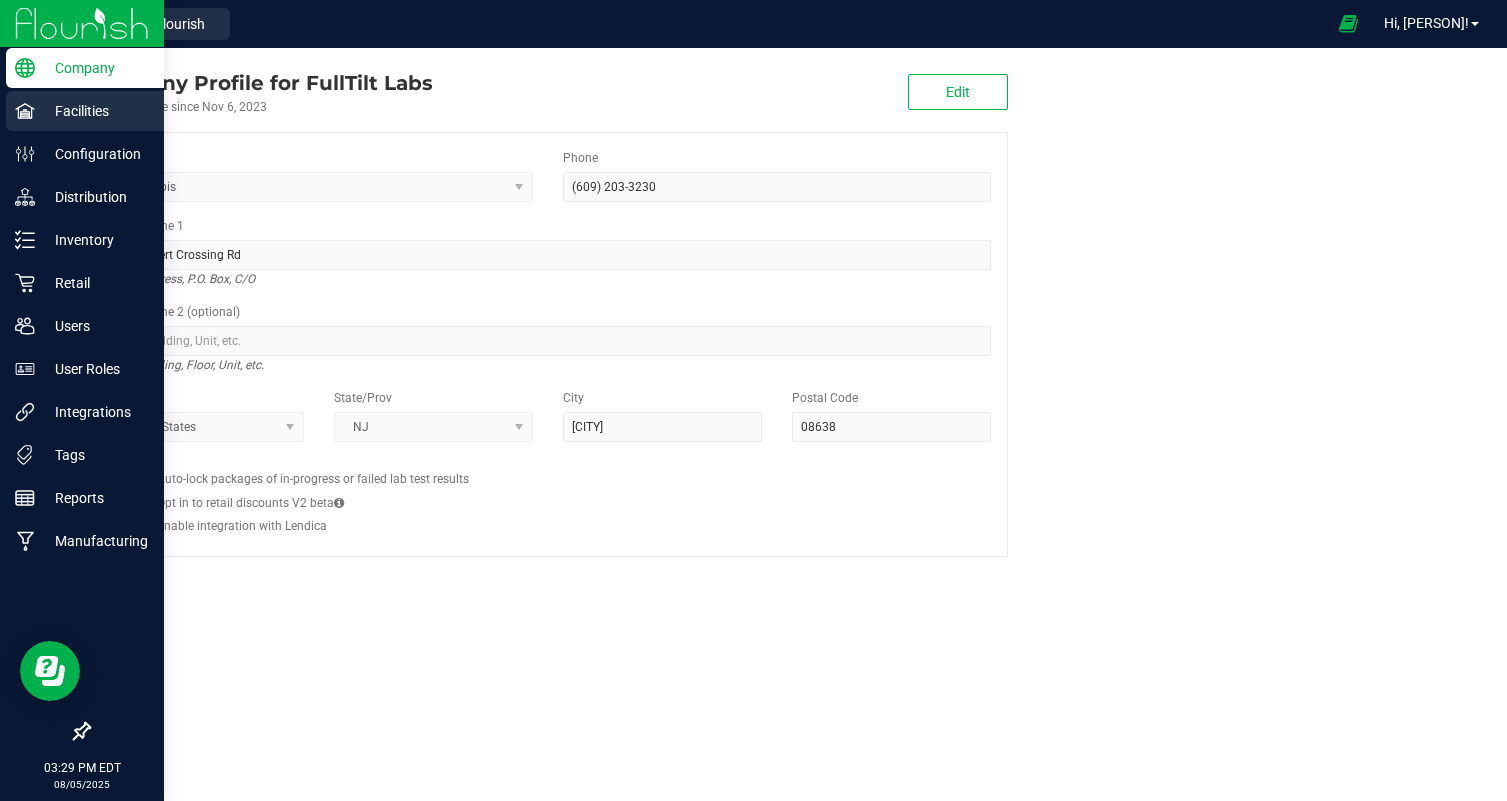 click on "Facilities" at bounding box center [95, 111] 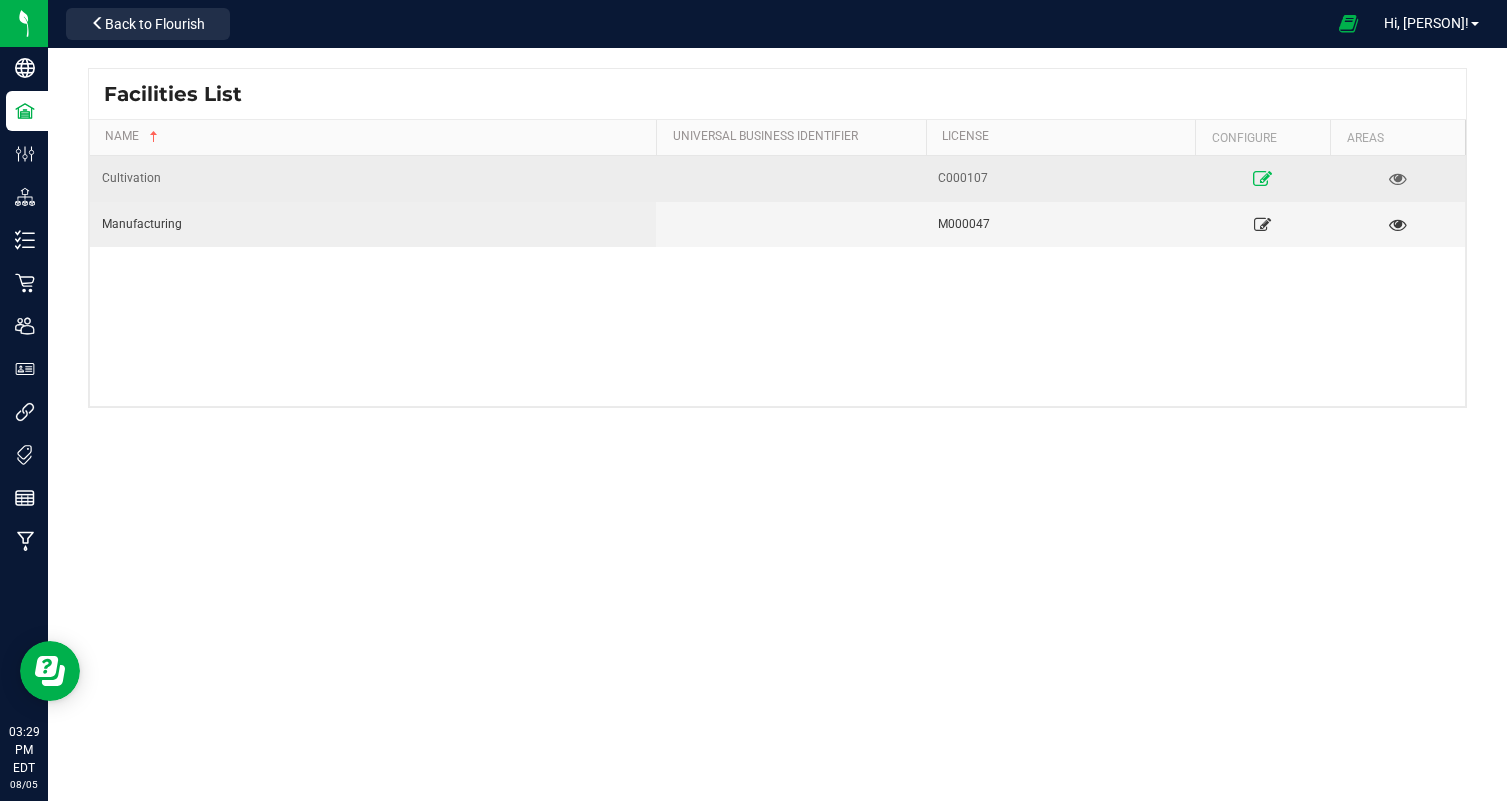 click at bounding box center [1262, 178] 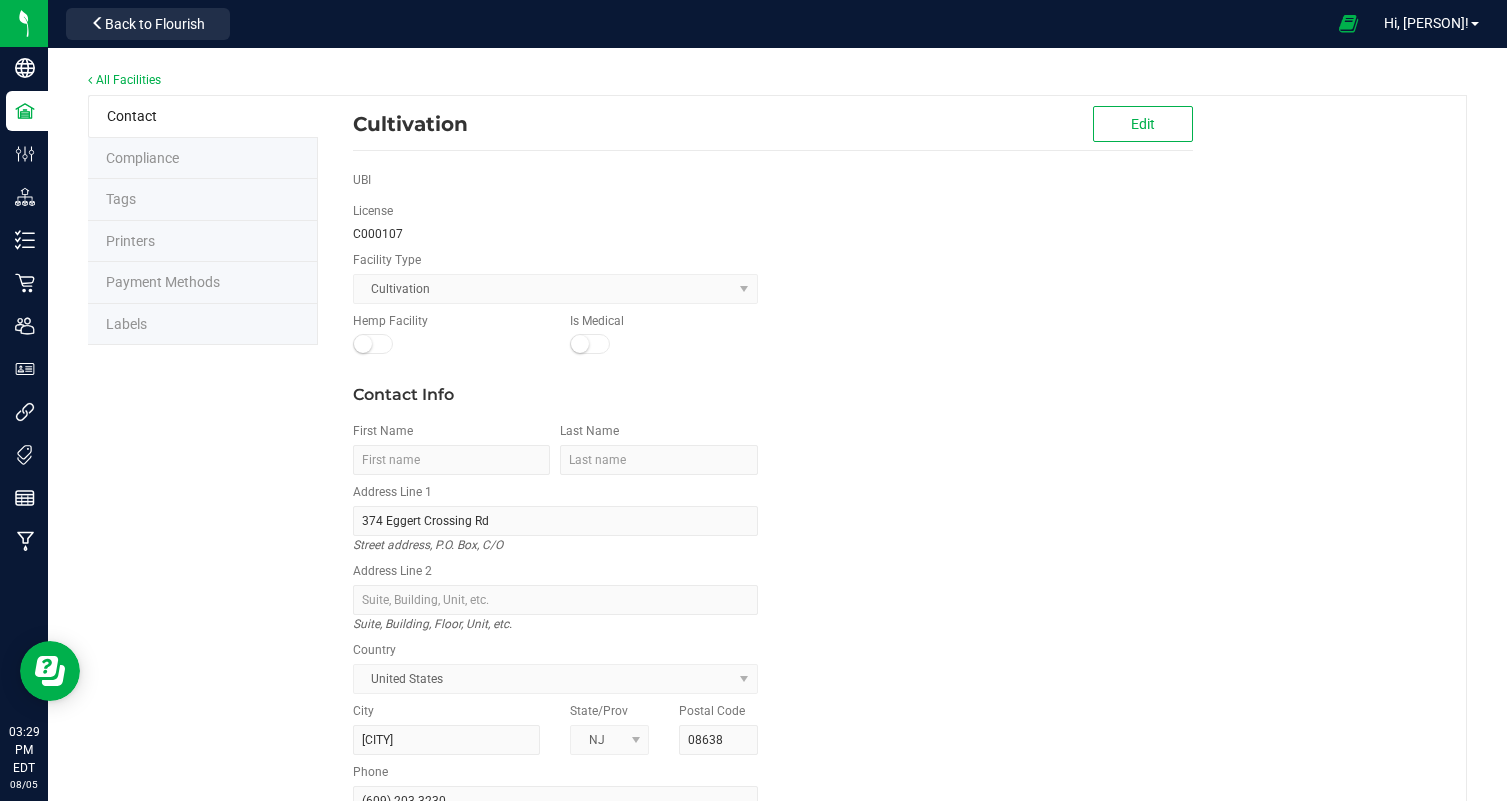 click on "Labels" at bounding box center [203, 325] 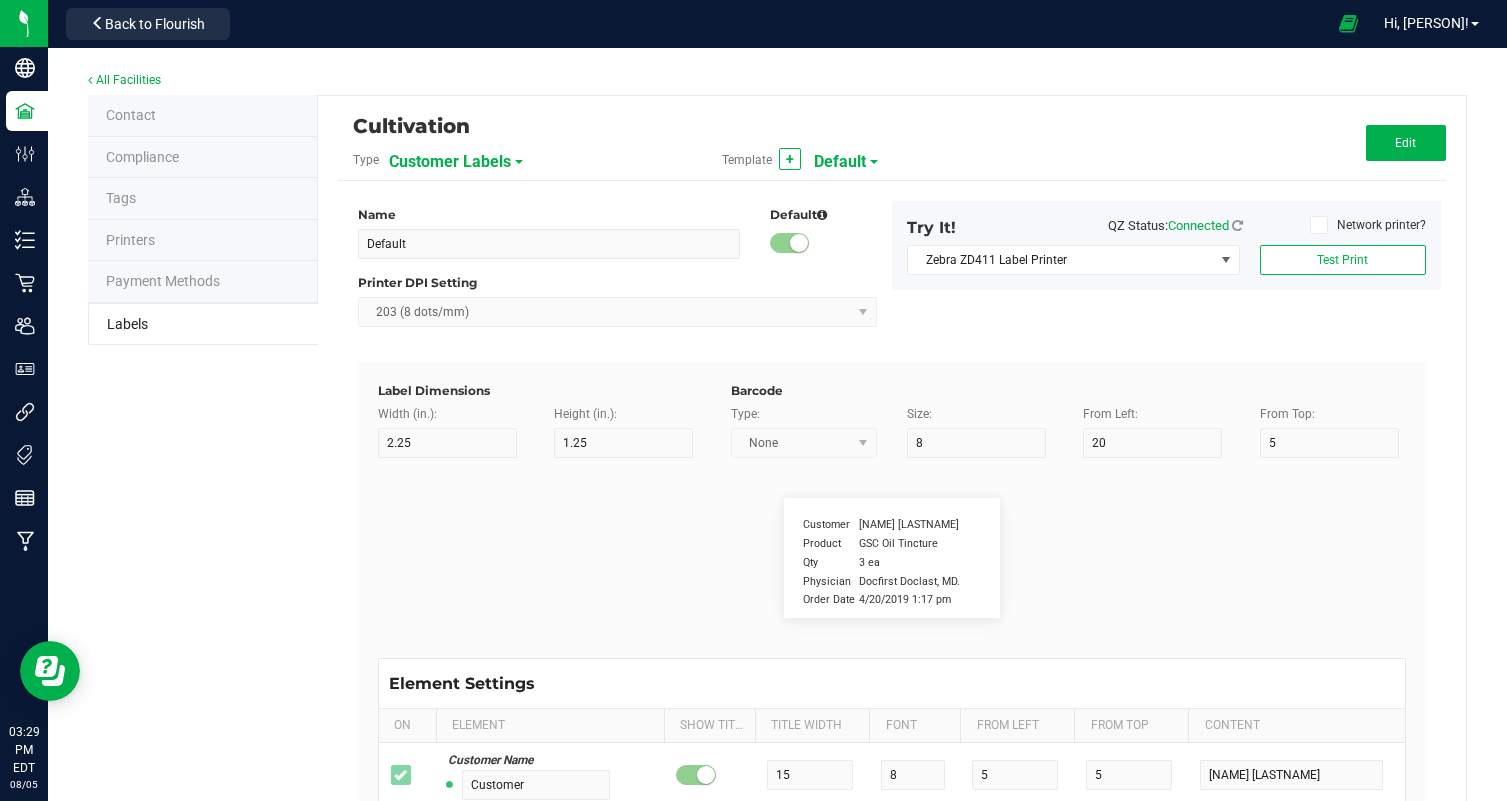 click on "Customer Labels" at bounding box center [450, 162] 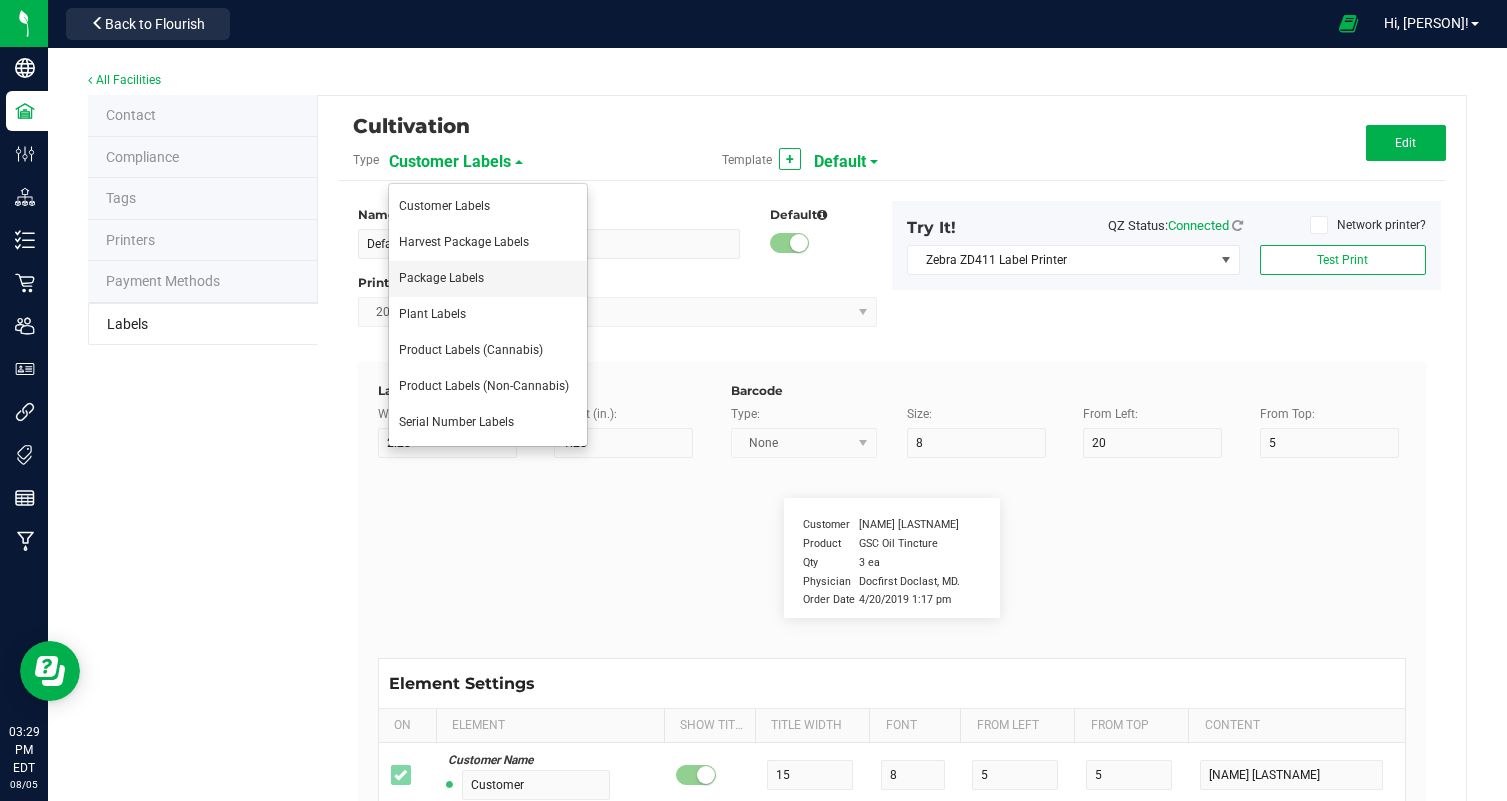 click on "Package Labels" at bounding box center (488, 279) 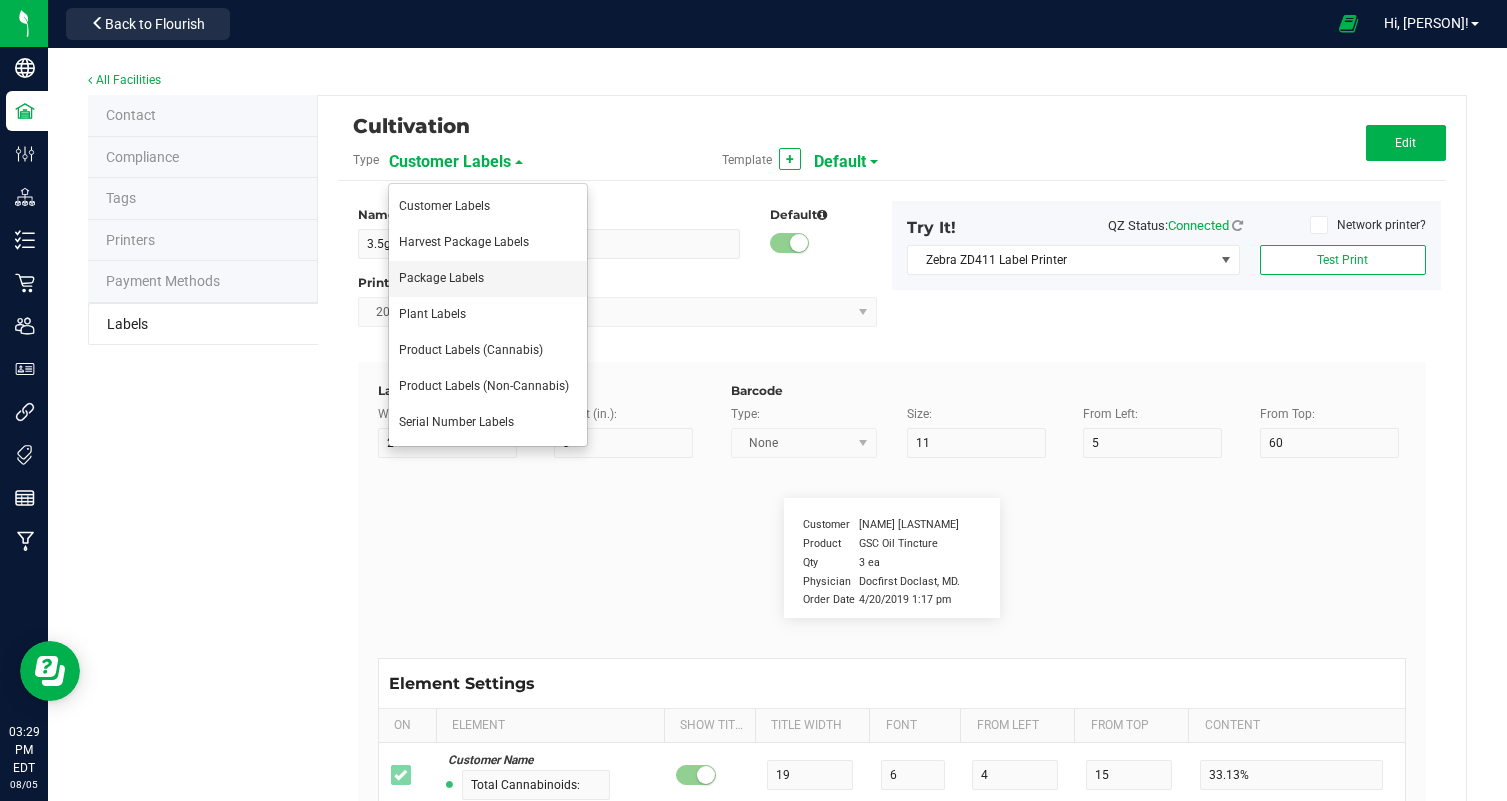 type on "LIC #:C000107" 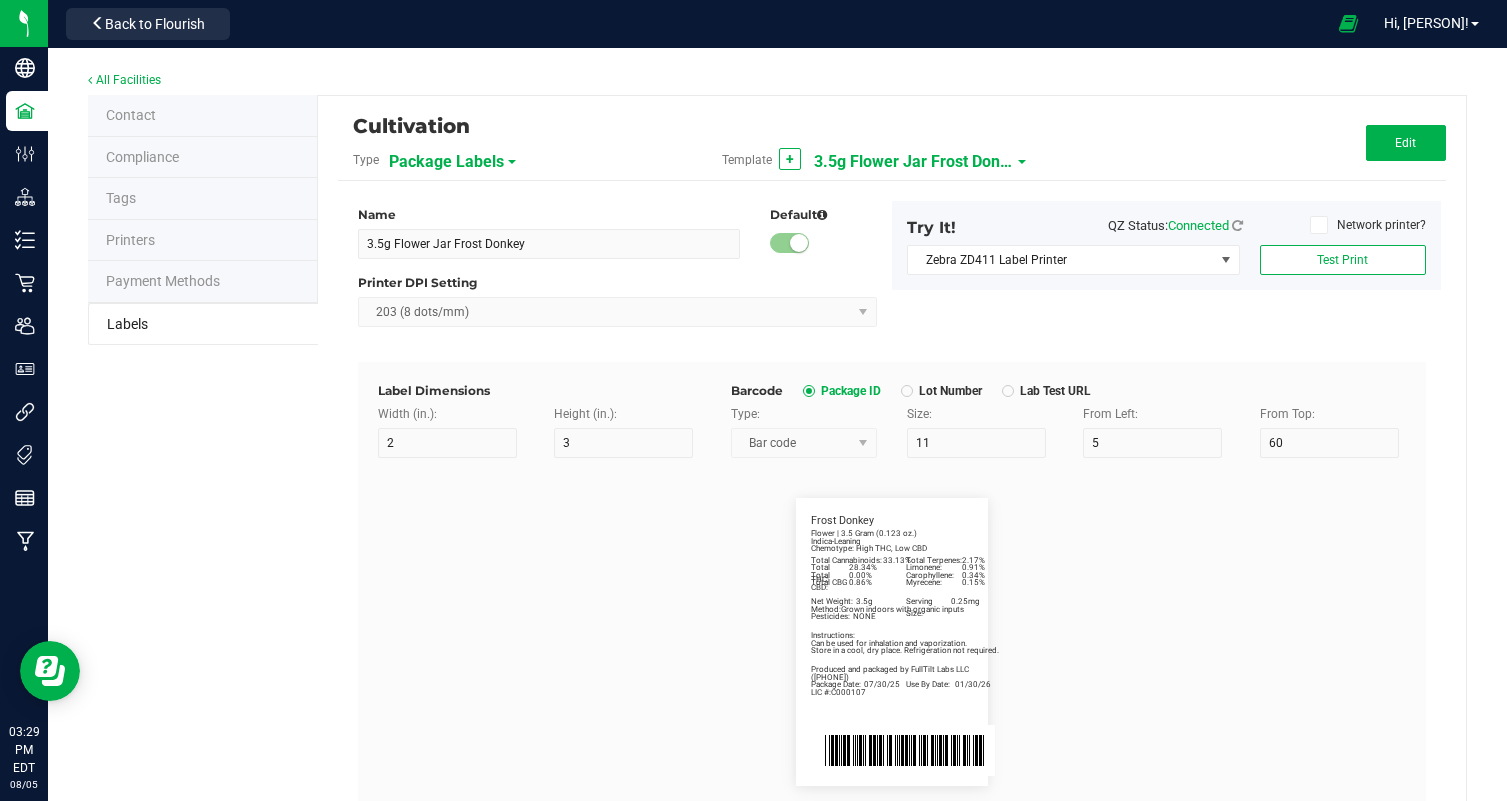 click on "3.5g Flower Jar Frost Donkey" at bounding box center [914, 162] 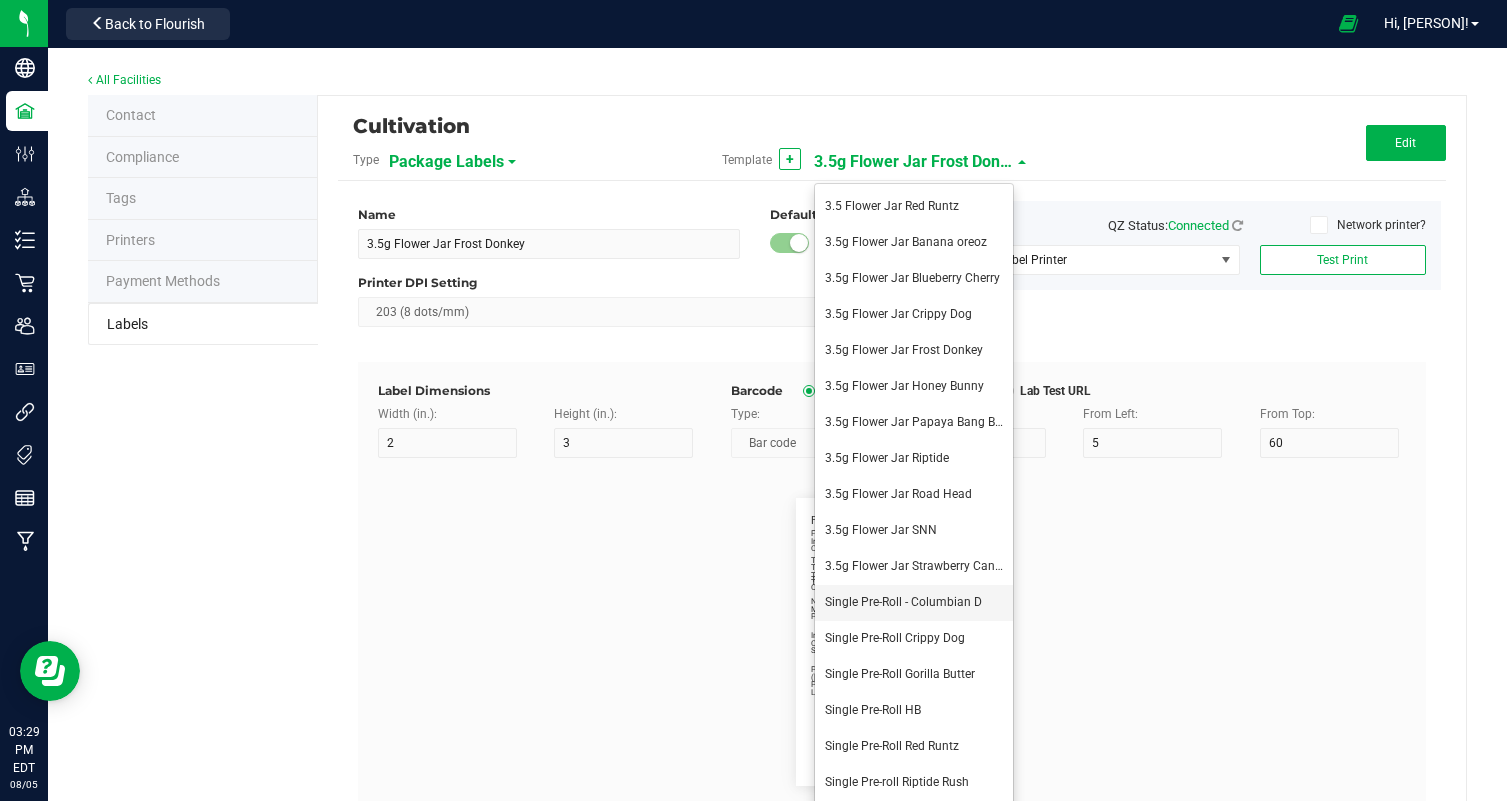 click on "Single Pre-Roll - Columbian D" at bounding box center (903, 602) 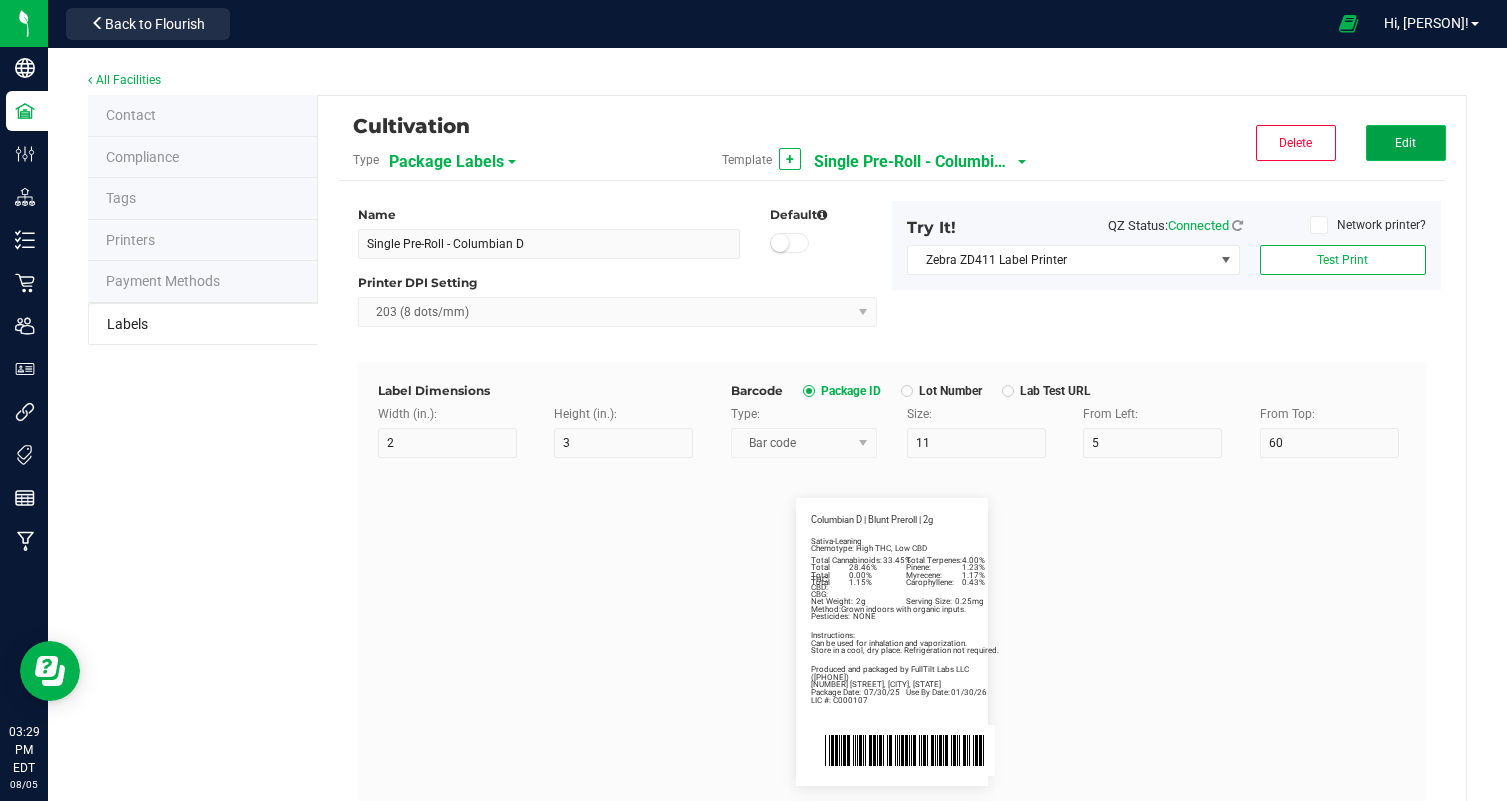 click on "Edit" at bounding box center (1406, 143) 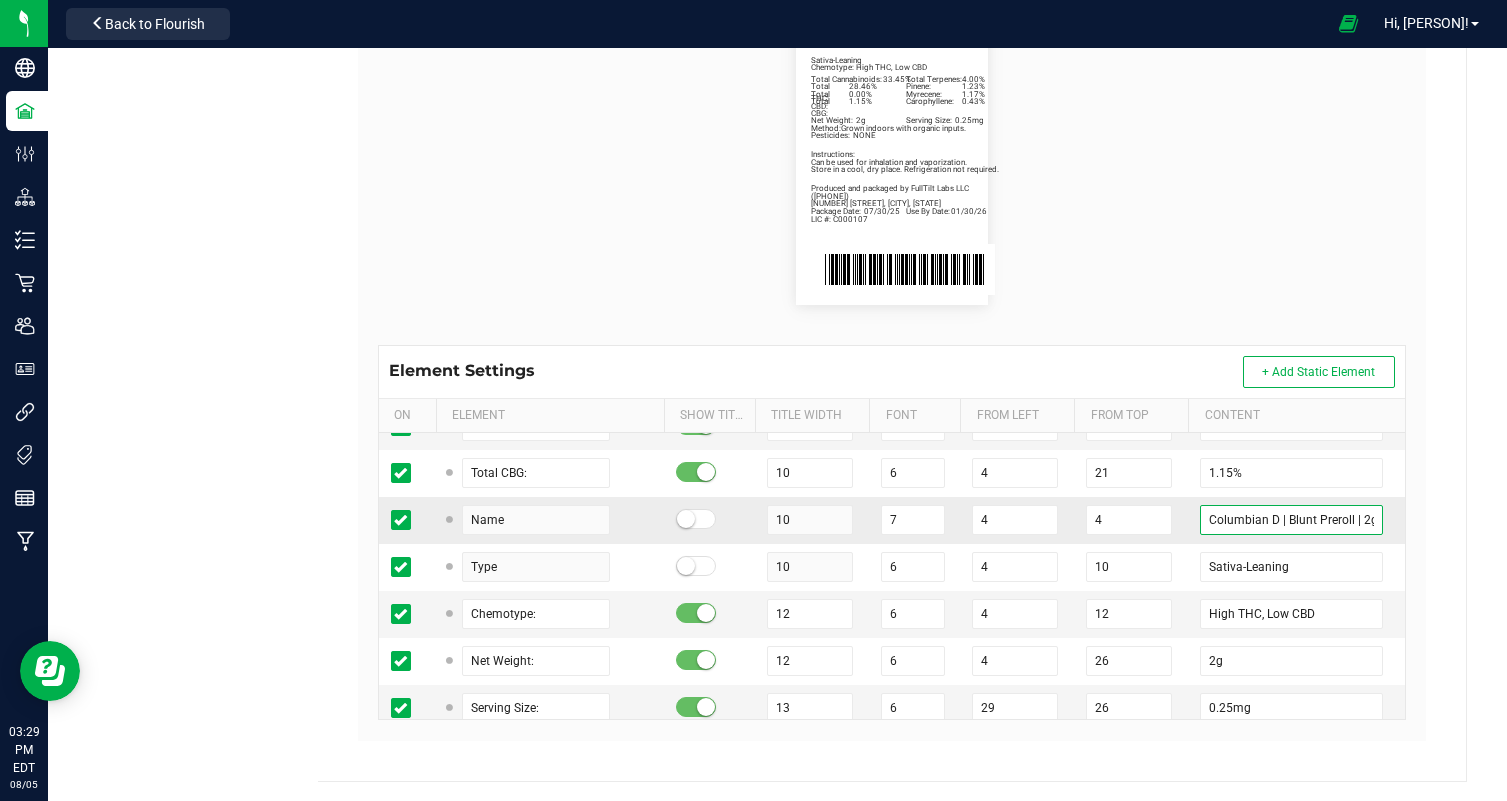 click on "Columbian D | Blunt Preroll | 2g" at bounding box center [1291, 520] 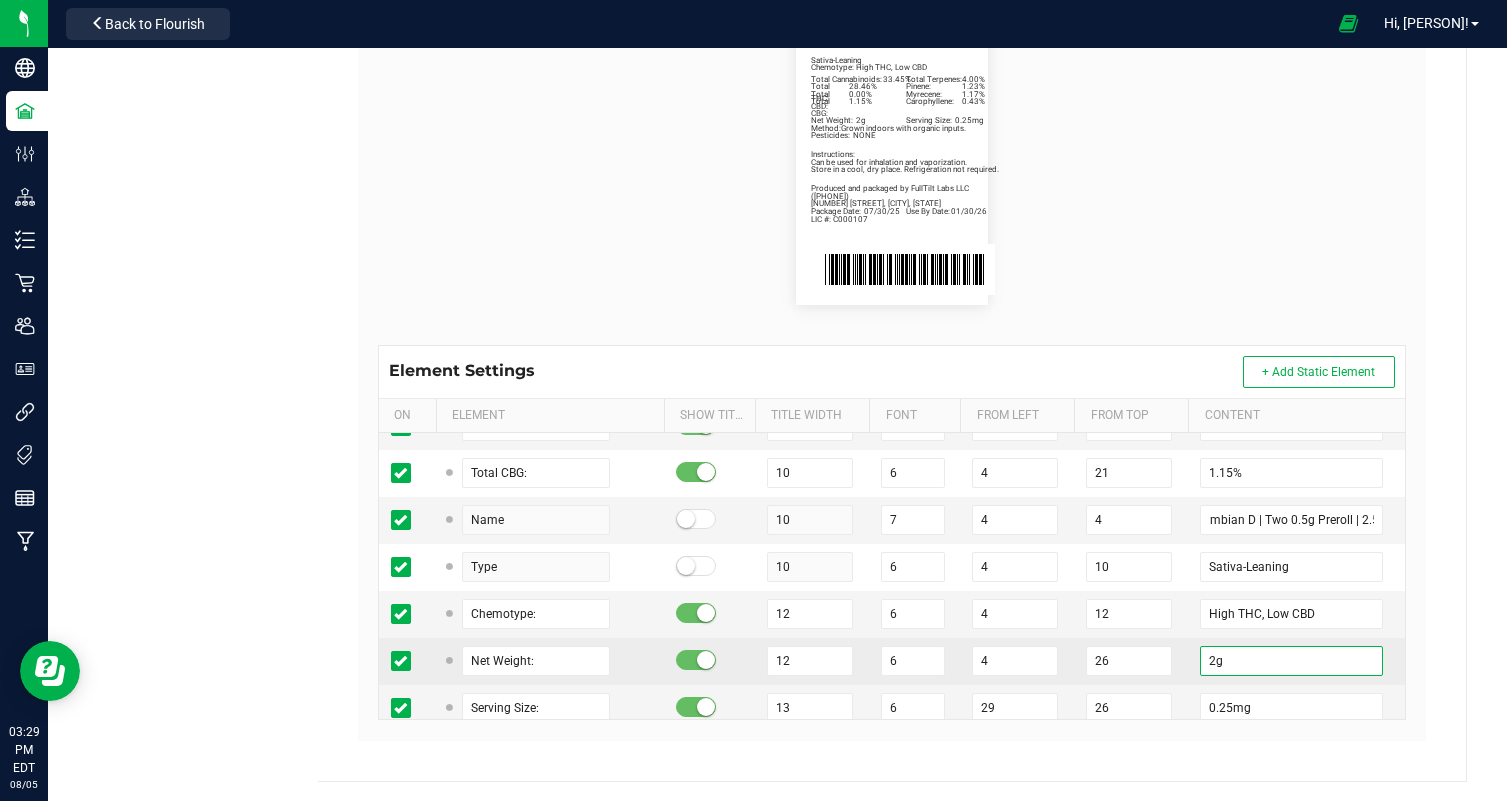 click on "2g" at bounding box center (1291, 661) 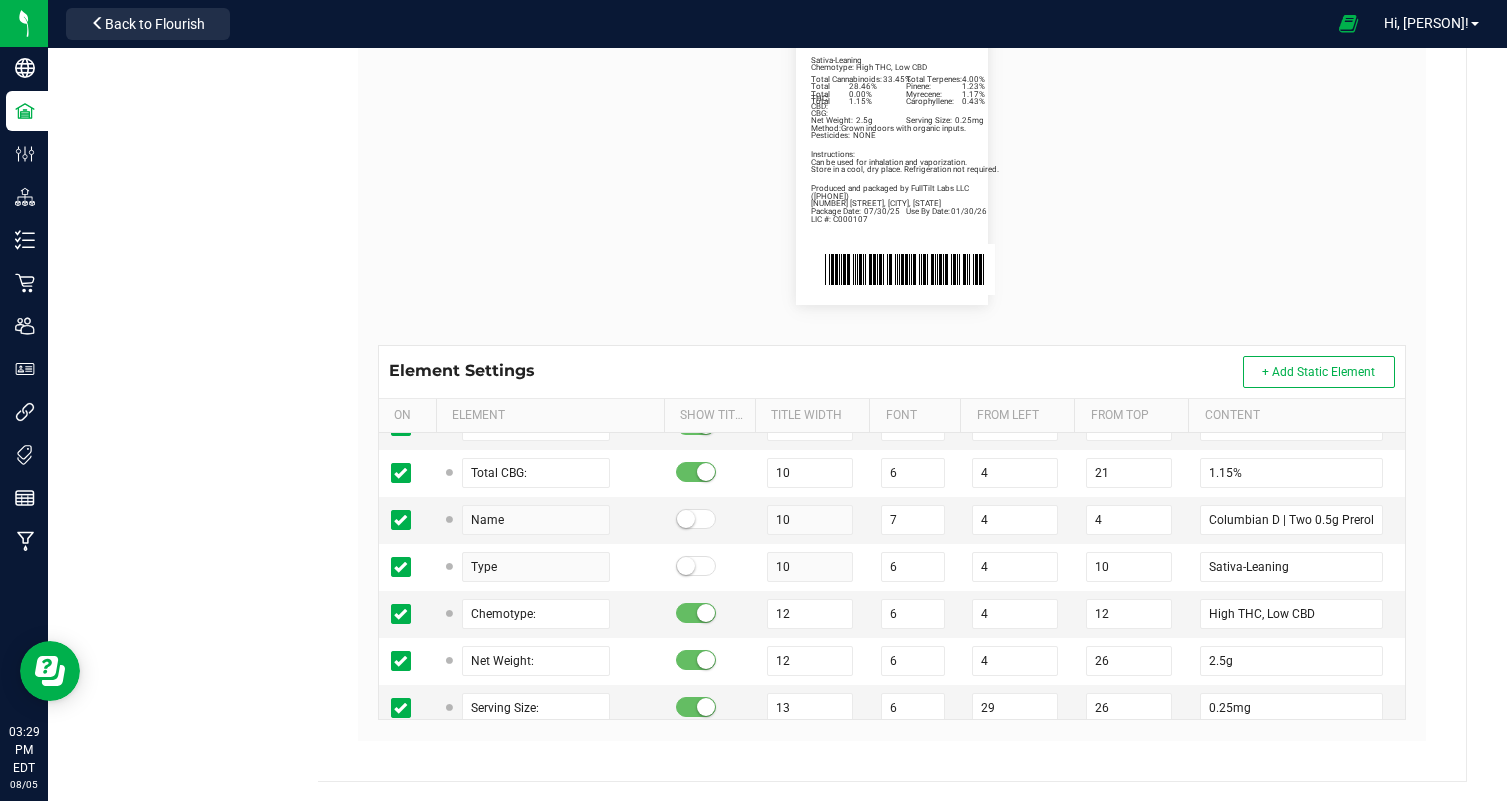 click on "Package Date:   [MONTH]/[DAY]/[YEAR]   Use By Date:   [MONTH]/[DAY]/[YEAR]   Pinene:   1.23%   Myrecene:   1.17%   Carophyllene:   0.43%   Total Cannabinoids:   33.45%   Total Terpenes:   4.00%   Total THC:   28.46%   Total CBD:   0.00%   Total CBG:   1.15%   Columbian D | Two 0.5g Preroll | 2.5g   Sativa-Leaning   Chemotype:   High THC, Low CBD   Net Weight:   2.5g   Serving Size:   0.25mg   Produced and packaged by FullTilt Labs LLC   Instructions:      Can be used for inhalation and vaporization.   Method:   Grown indoors with organic inputs.   Pesticides:   NONE   [PHONE]   LIC #: C000107      Store in a cool, dry place. Refrigeration not required.   [NUMBER] [STREET] [CITY], [STATE]" at bounding box center [892, 161] 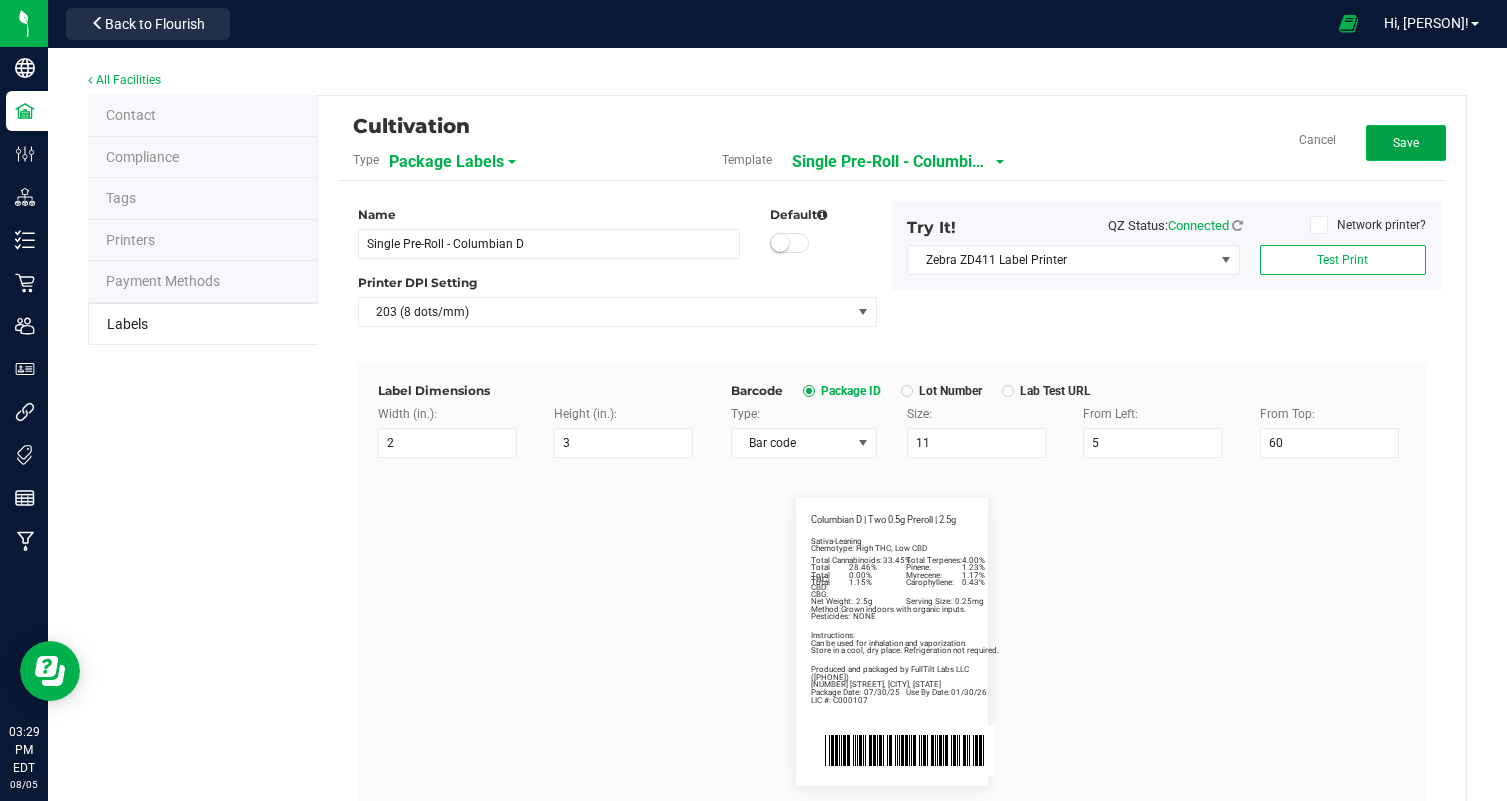 click on "Save" at bounding box center [1406, 143] 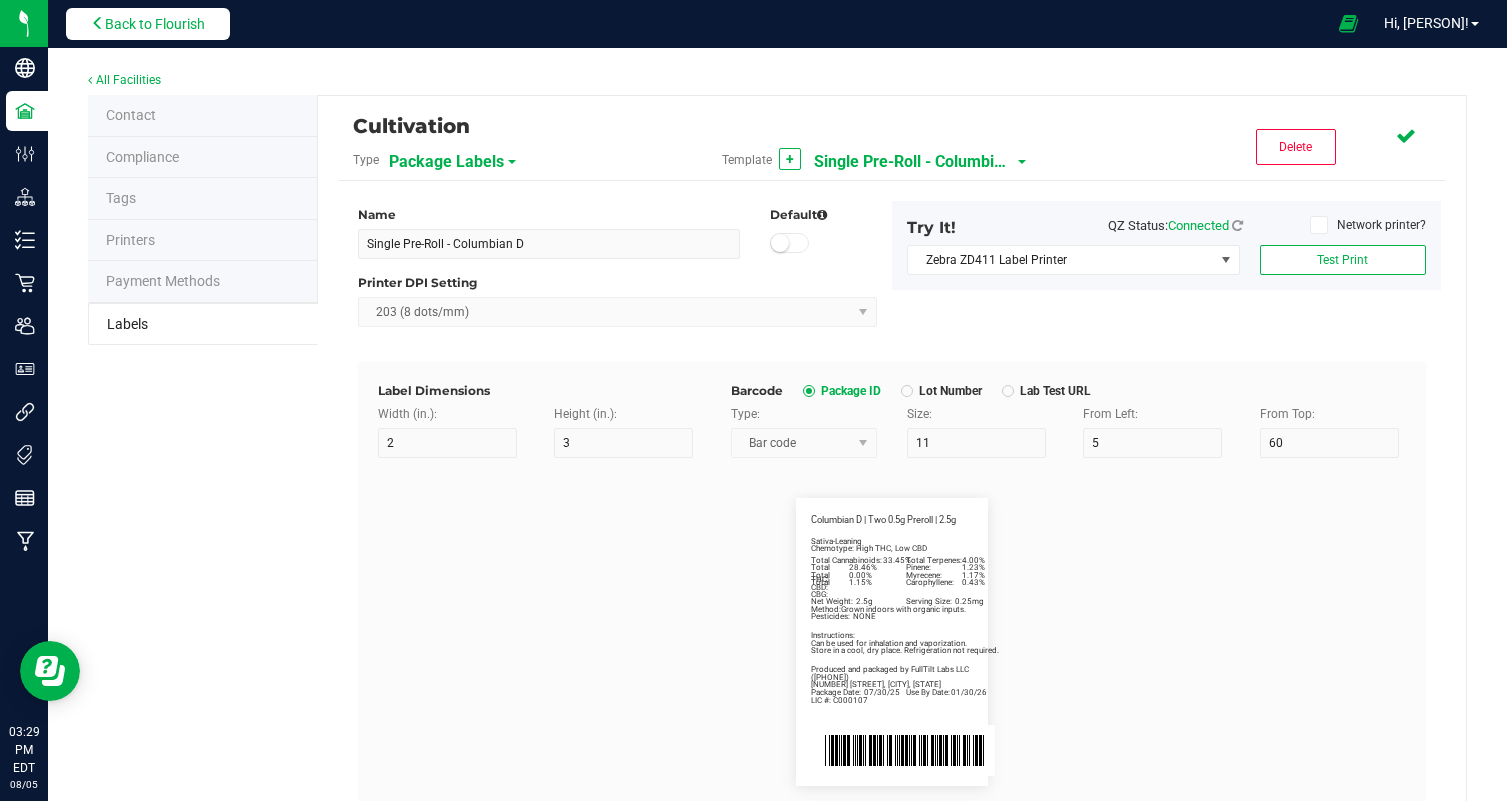 click on "Back to Flourish" at bounding box center (155, 24) 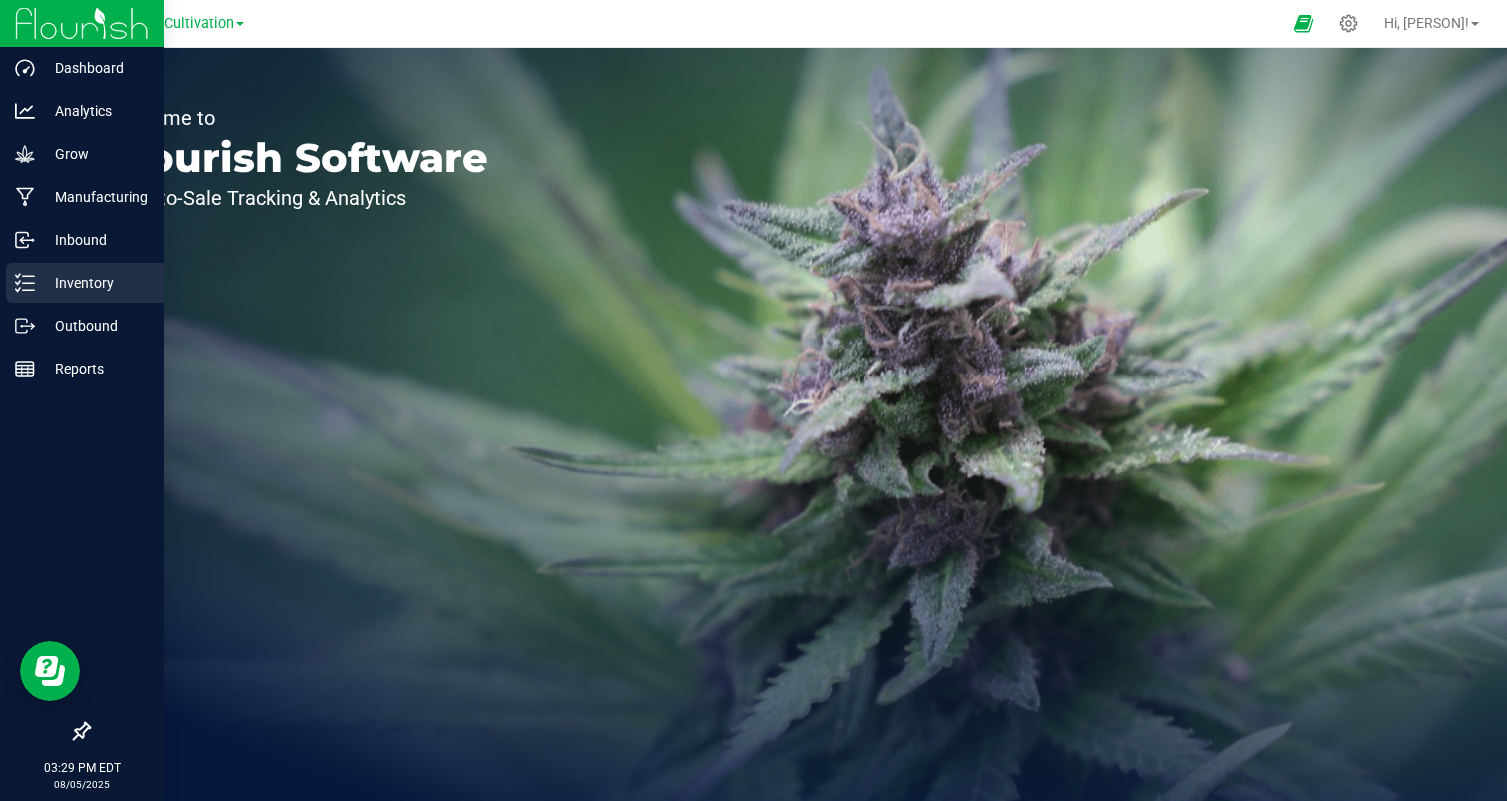click on "Inventory" at bounding box center (95, 283) 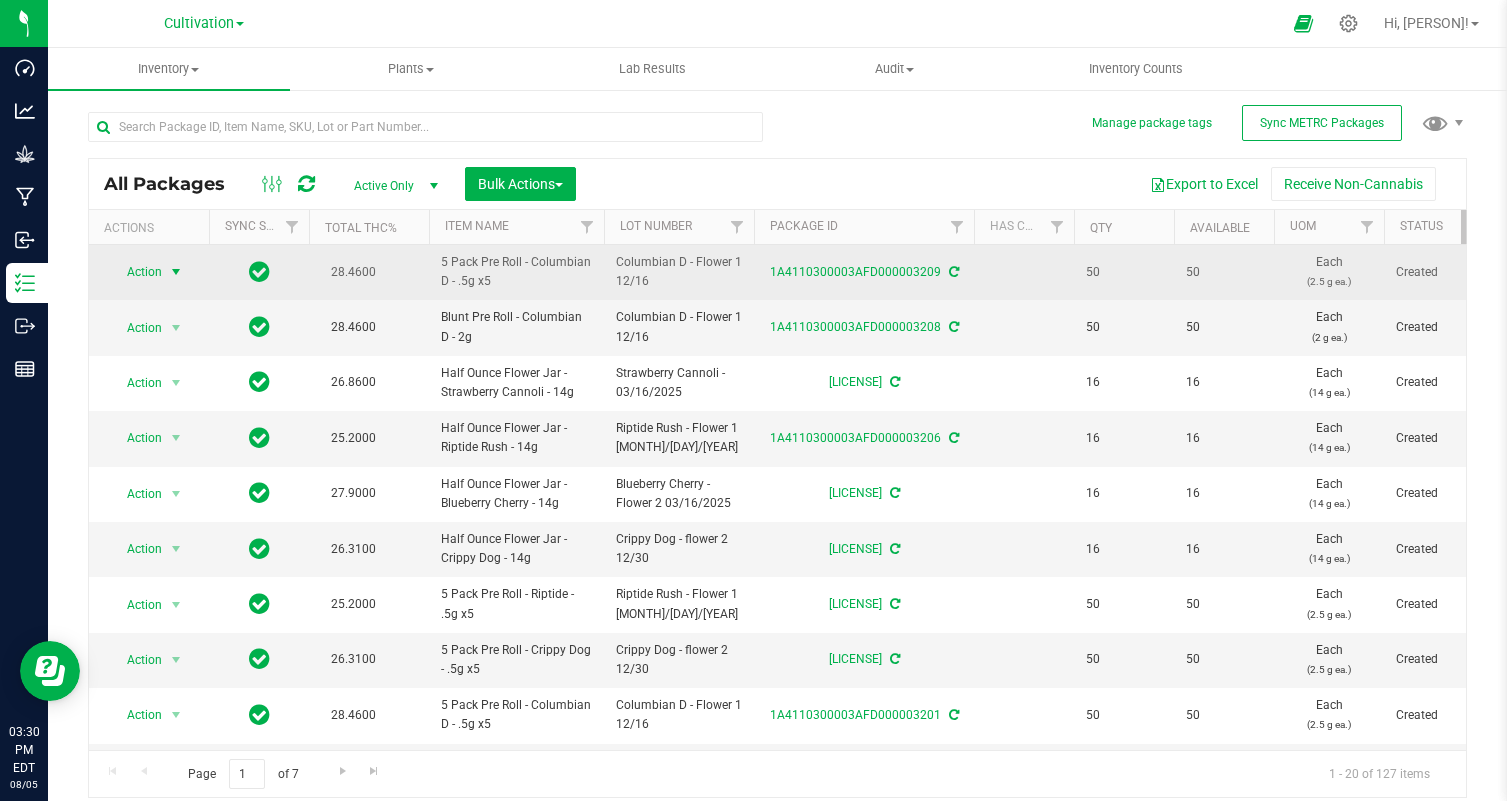 click on "Action" at bounding box center [136, 272] 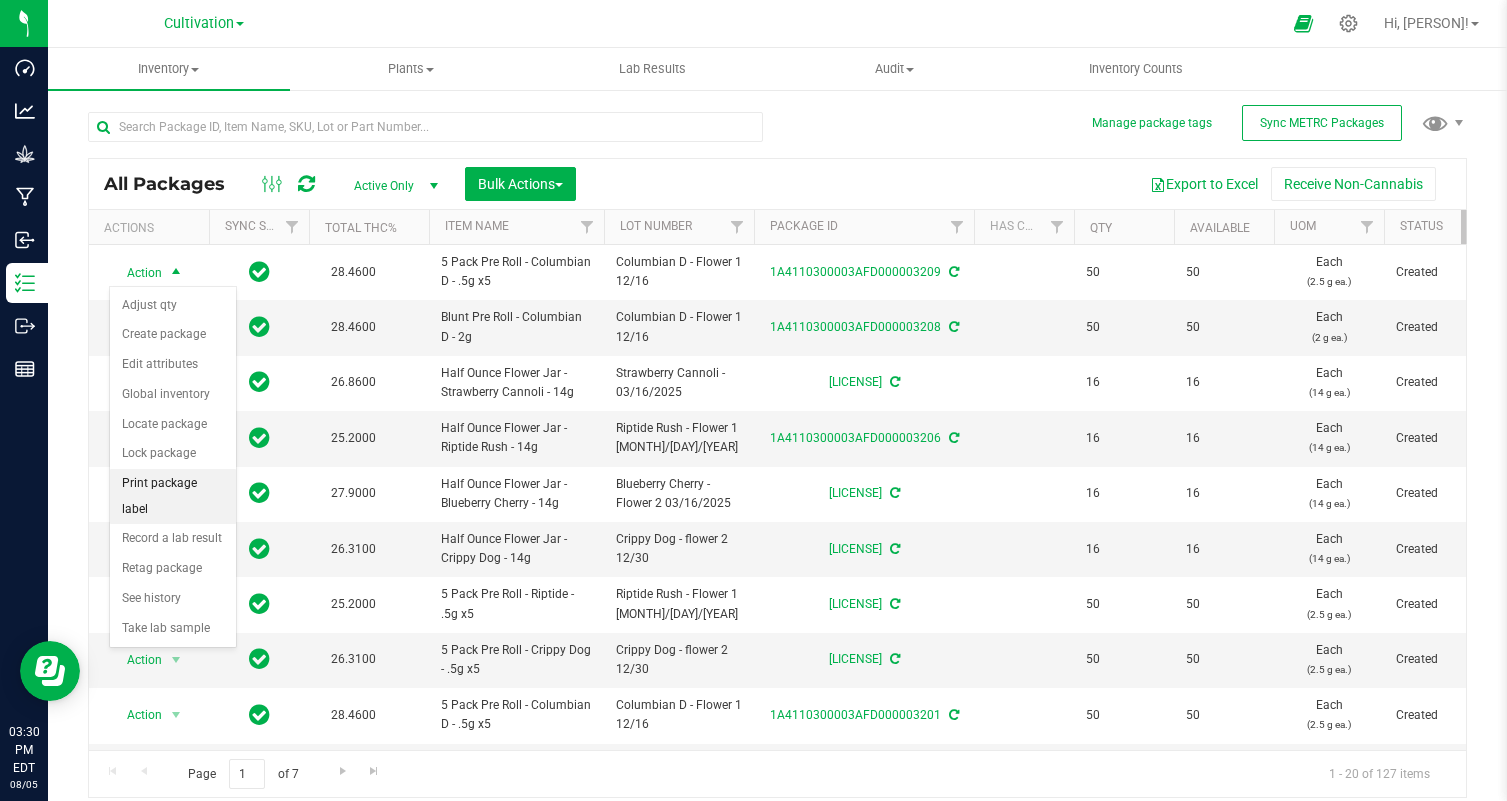 click on "Print package label" at bounding box center (173, 496) 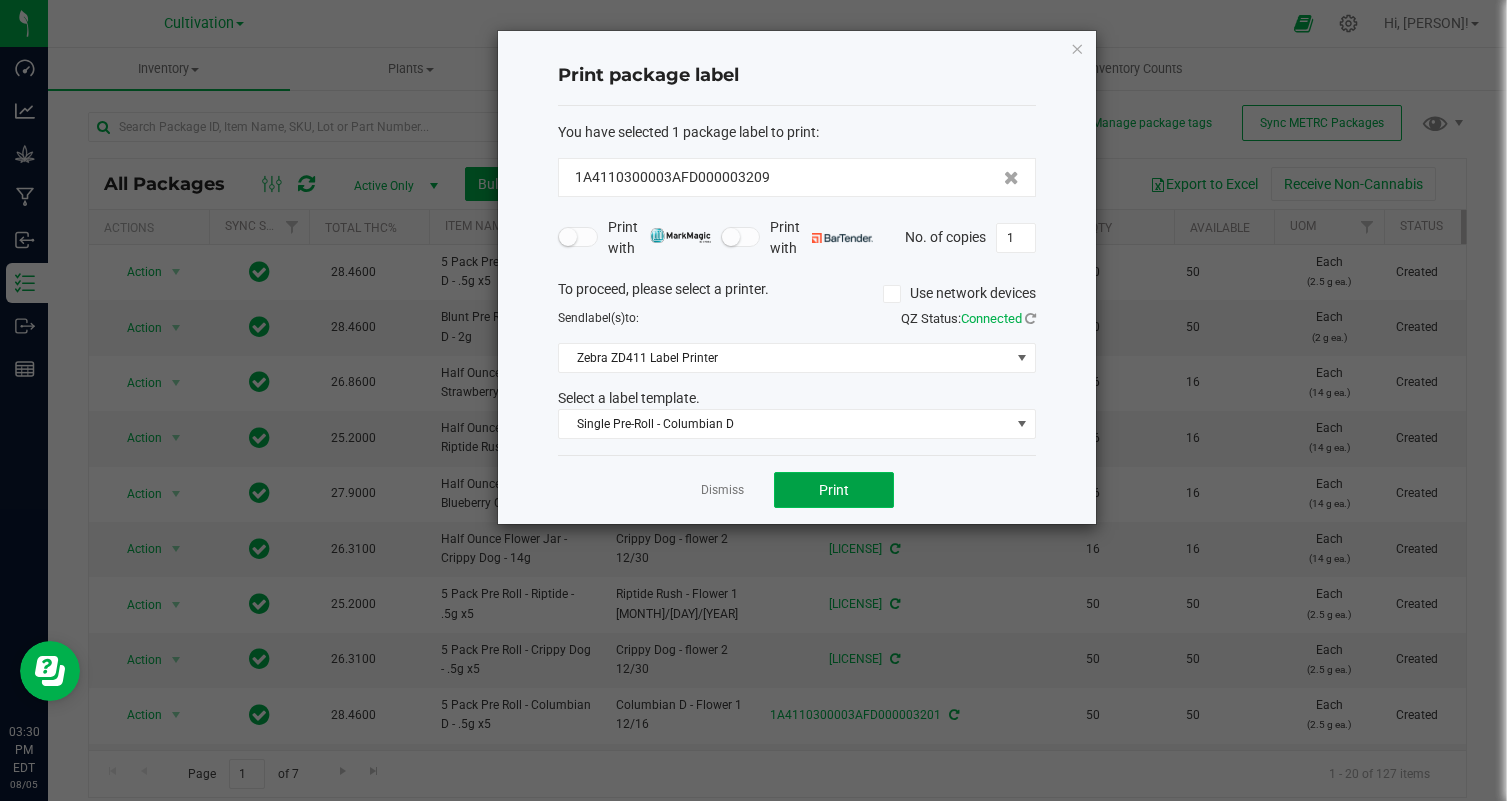 click on "Print" 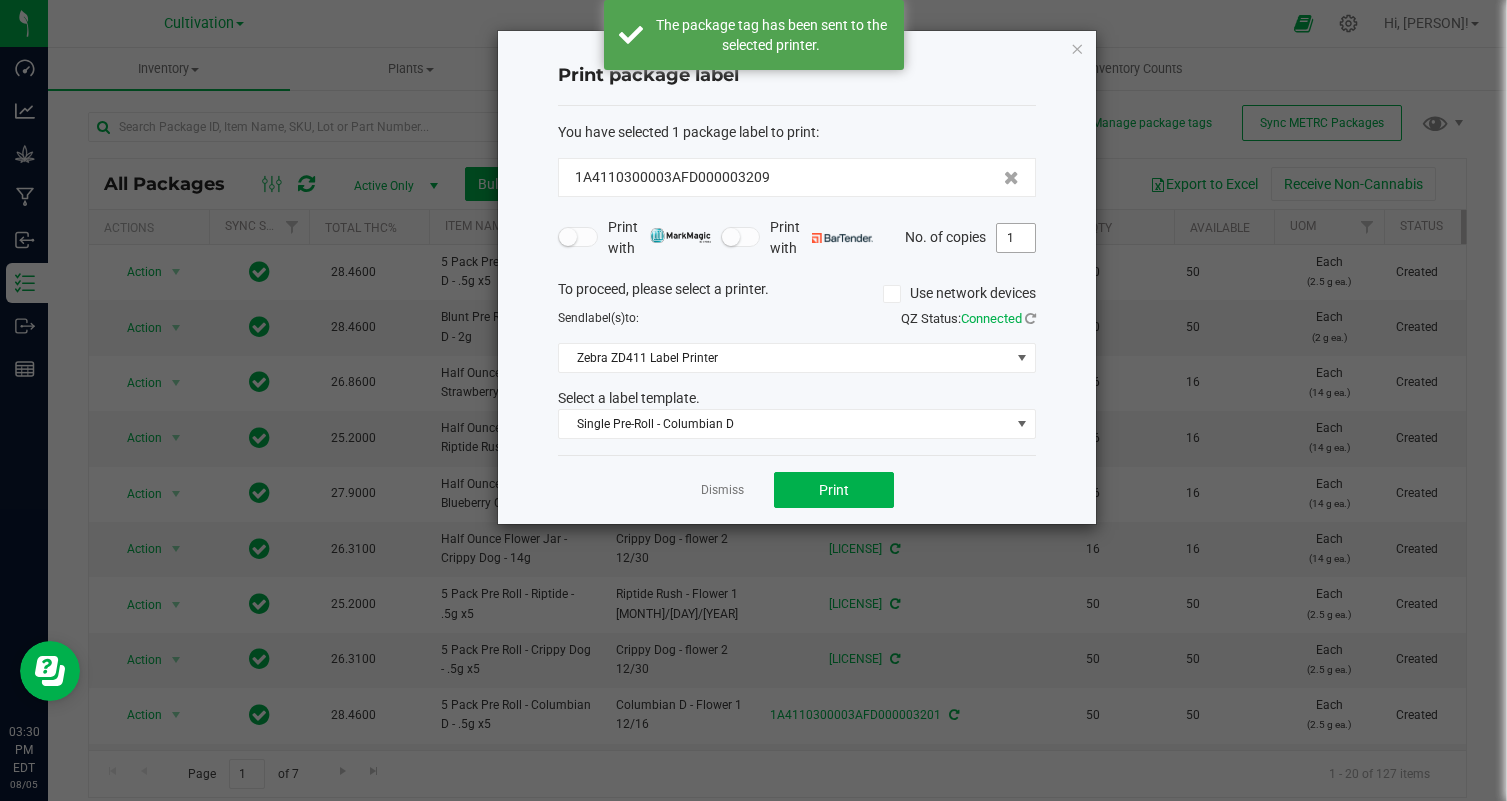 click on "1" at bounding box center [1016, 238] 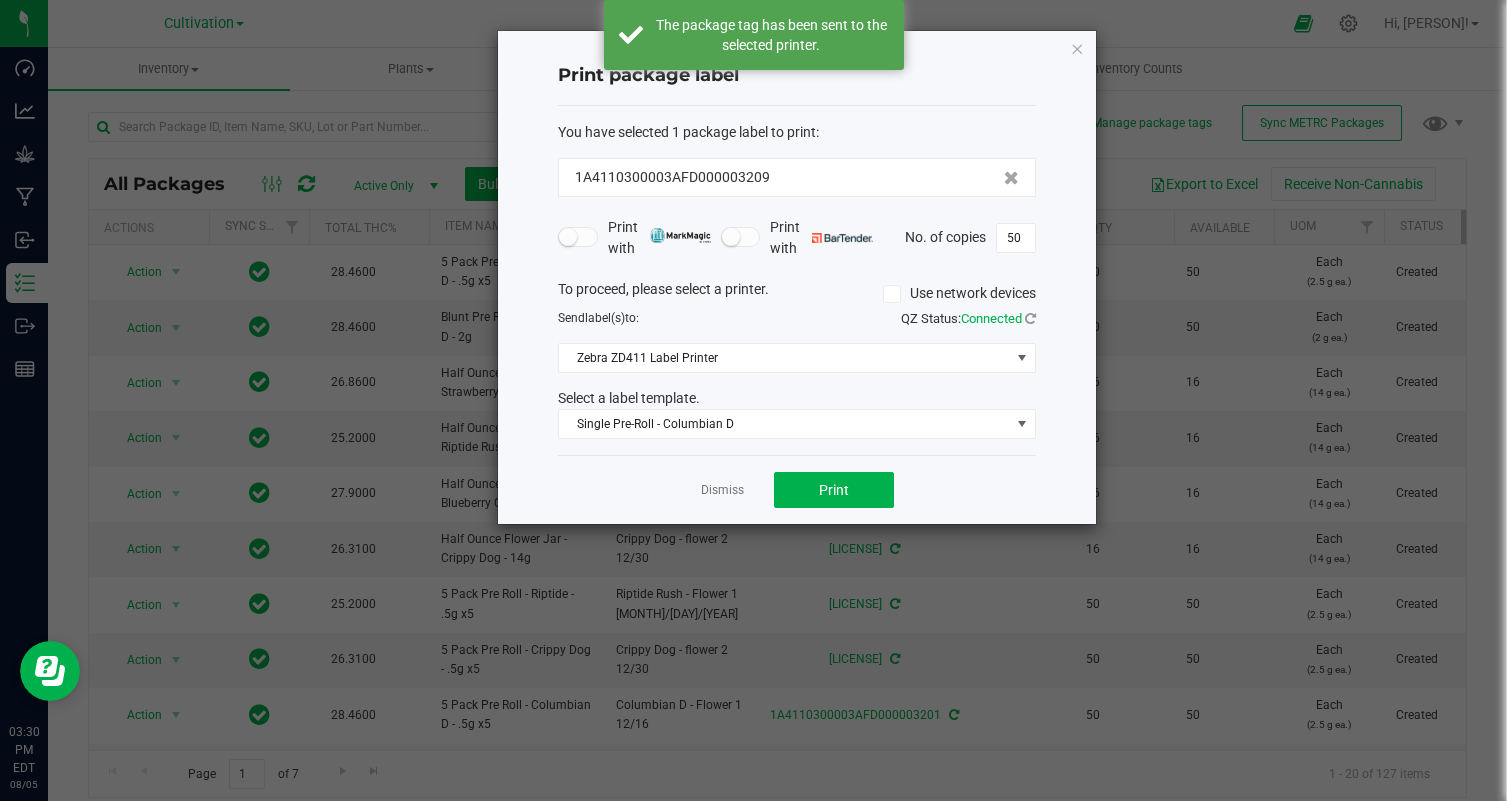 click on "Dismiss   Print" 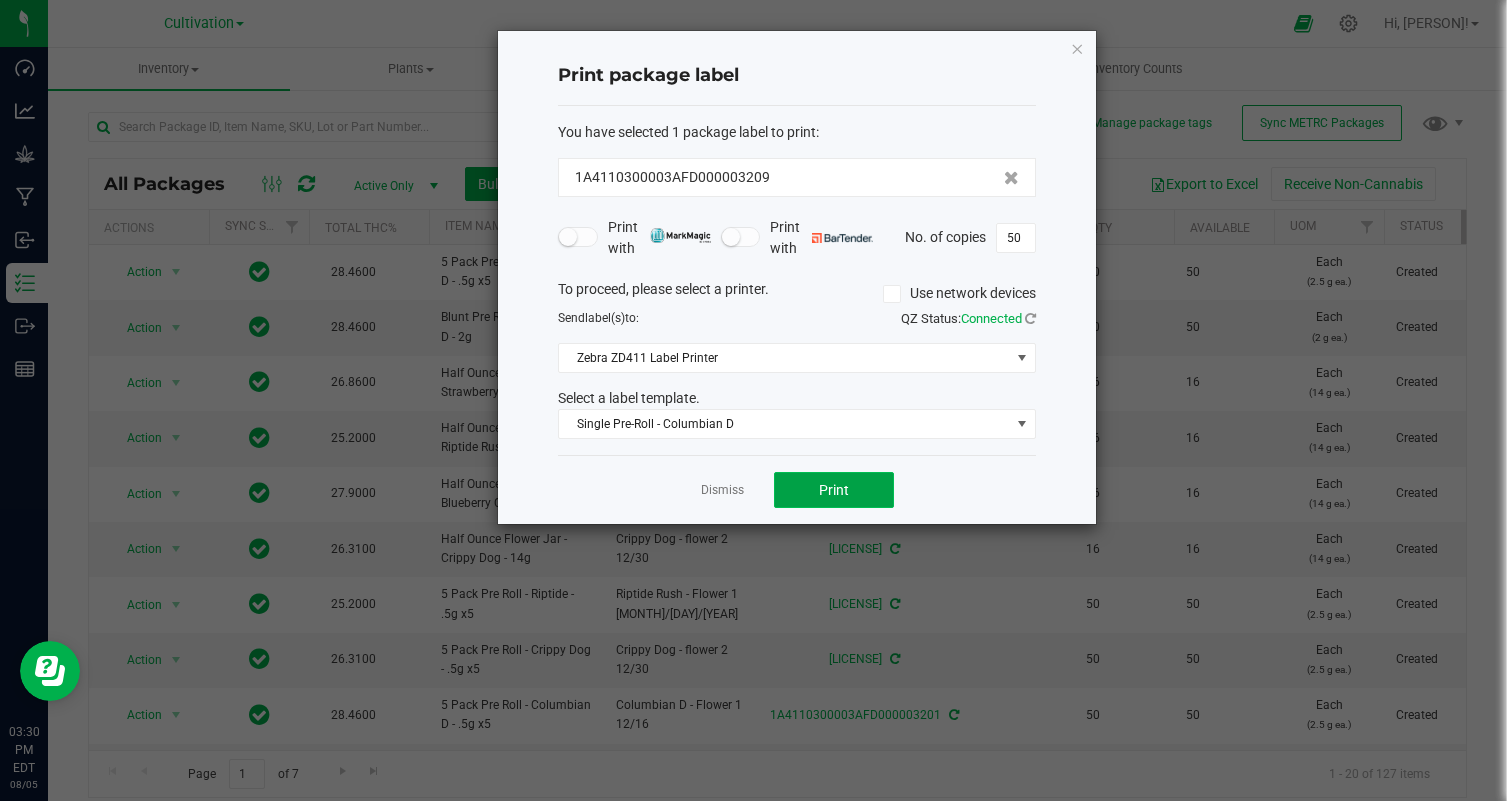 click on "Print" 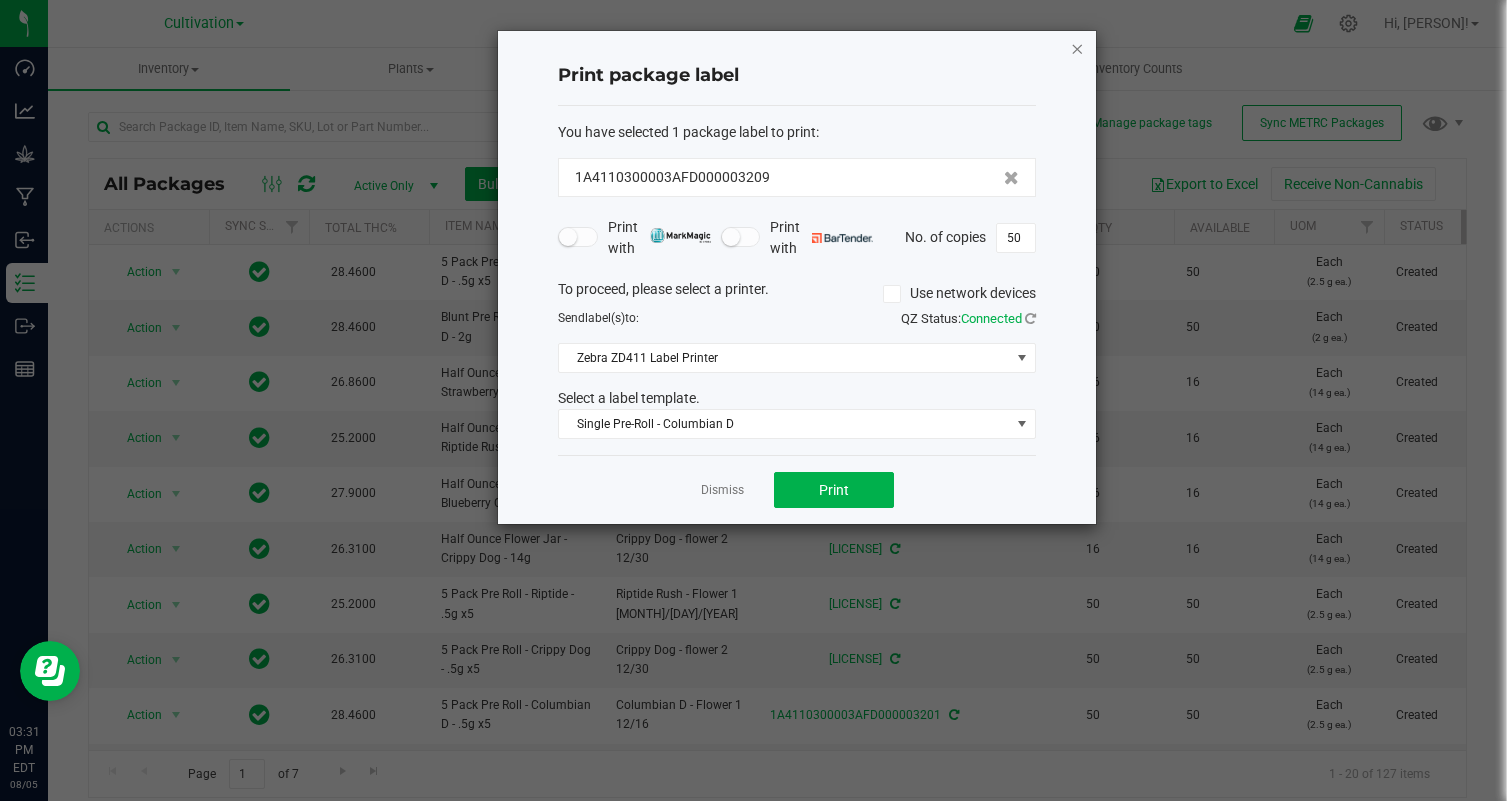 click 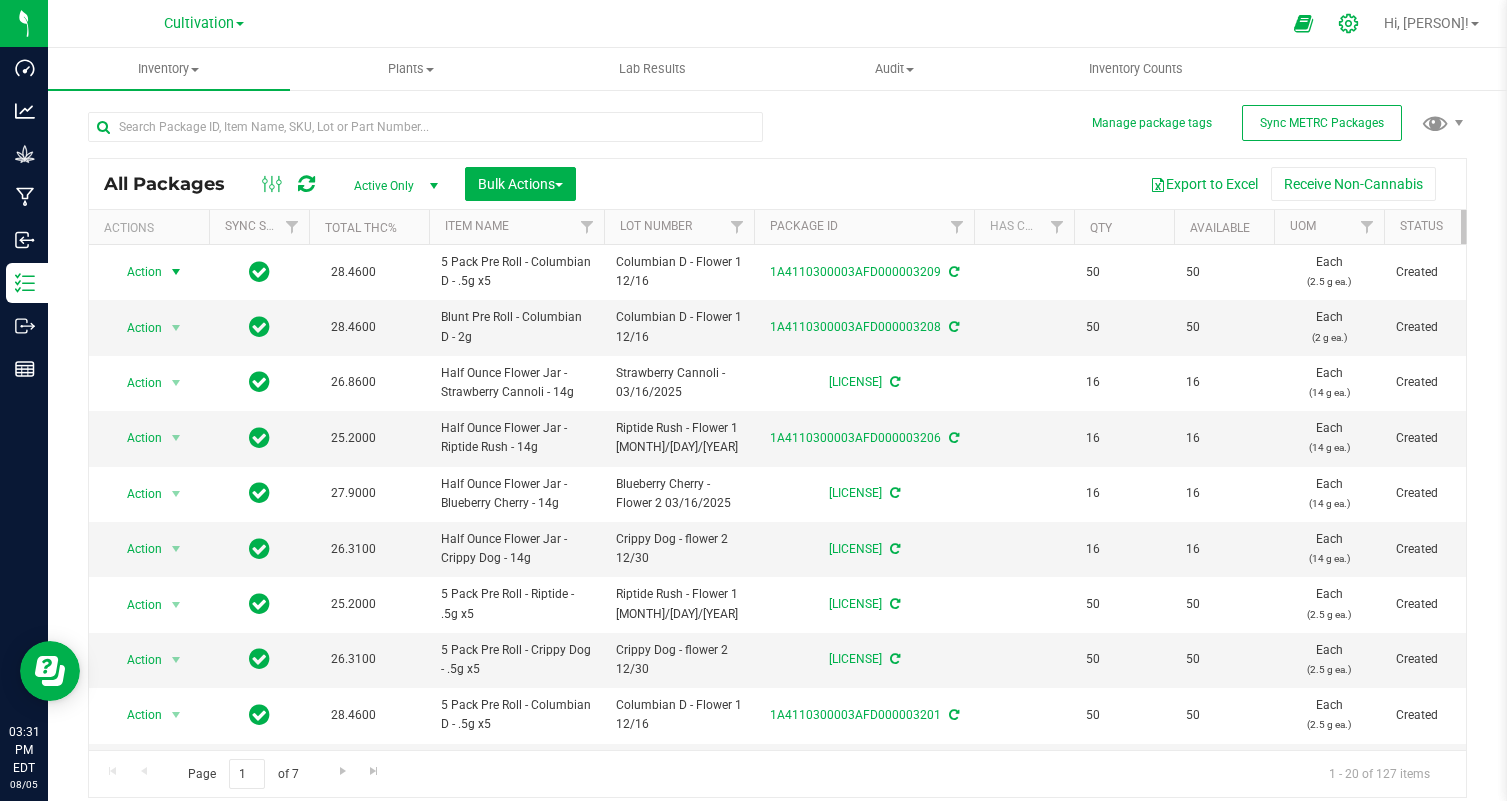 click 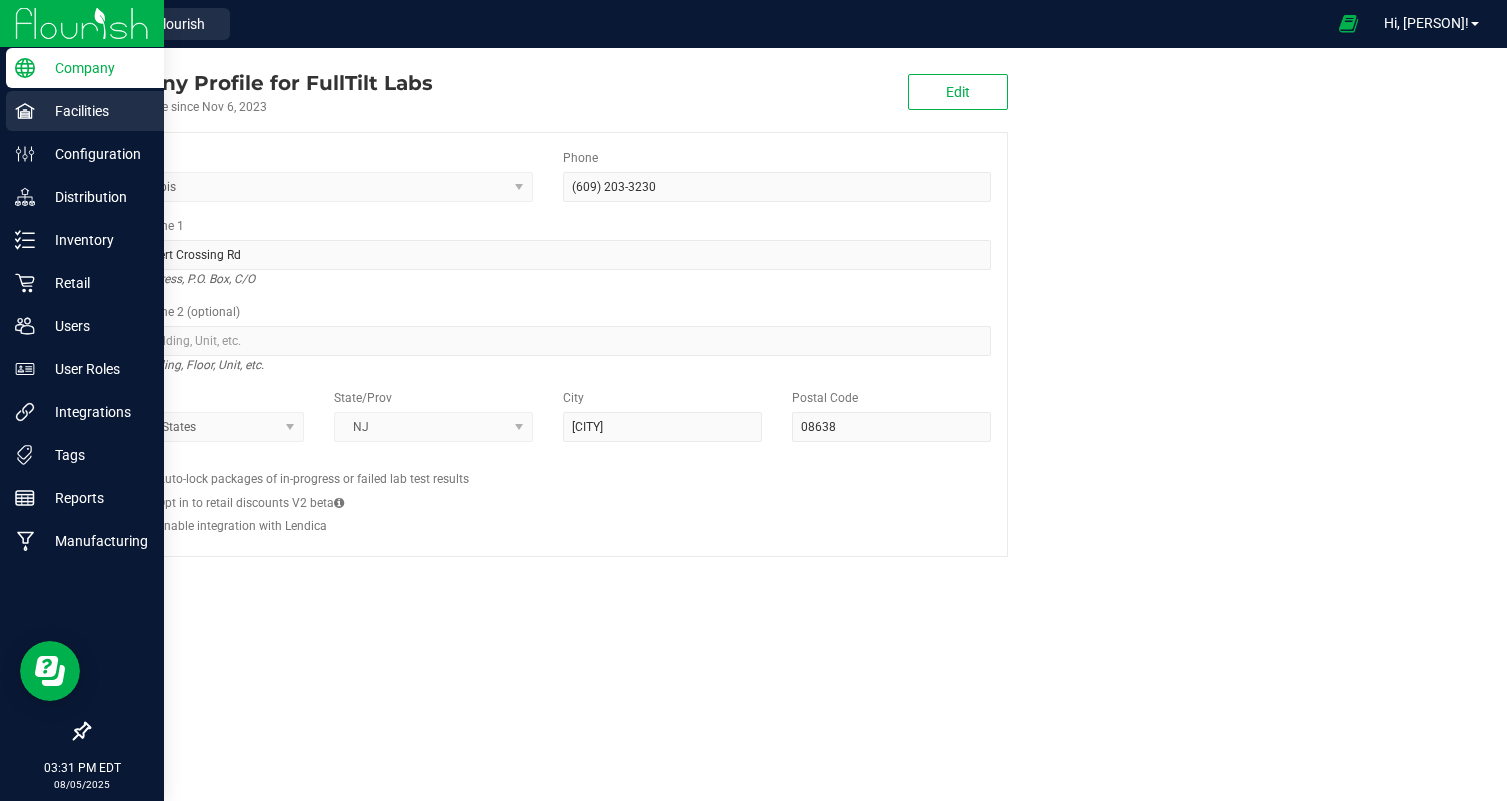 click on "Facilities" at bounding box center [95, 111] 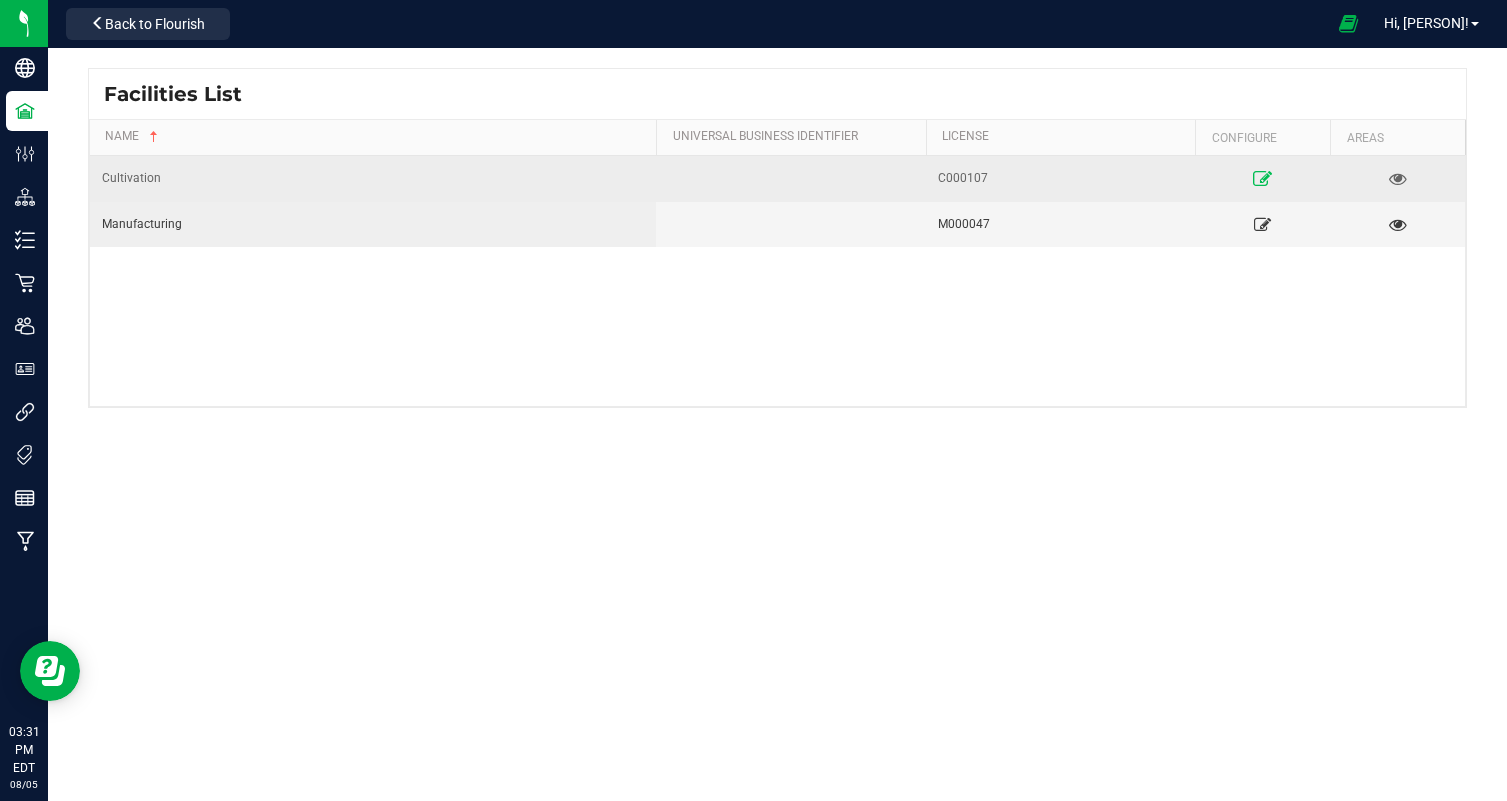 click at bounding box center [1263, 178] 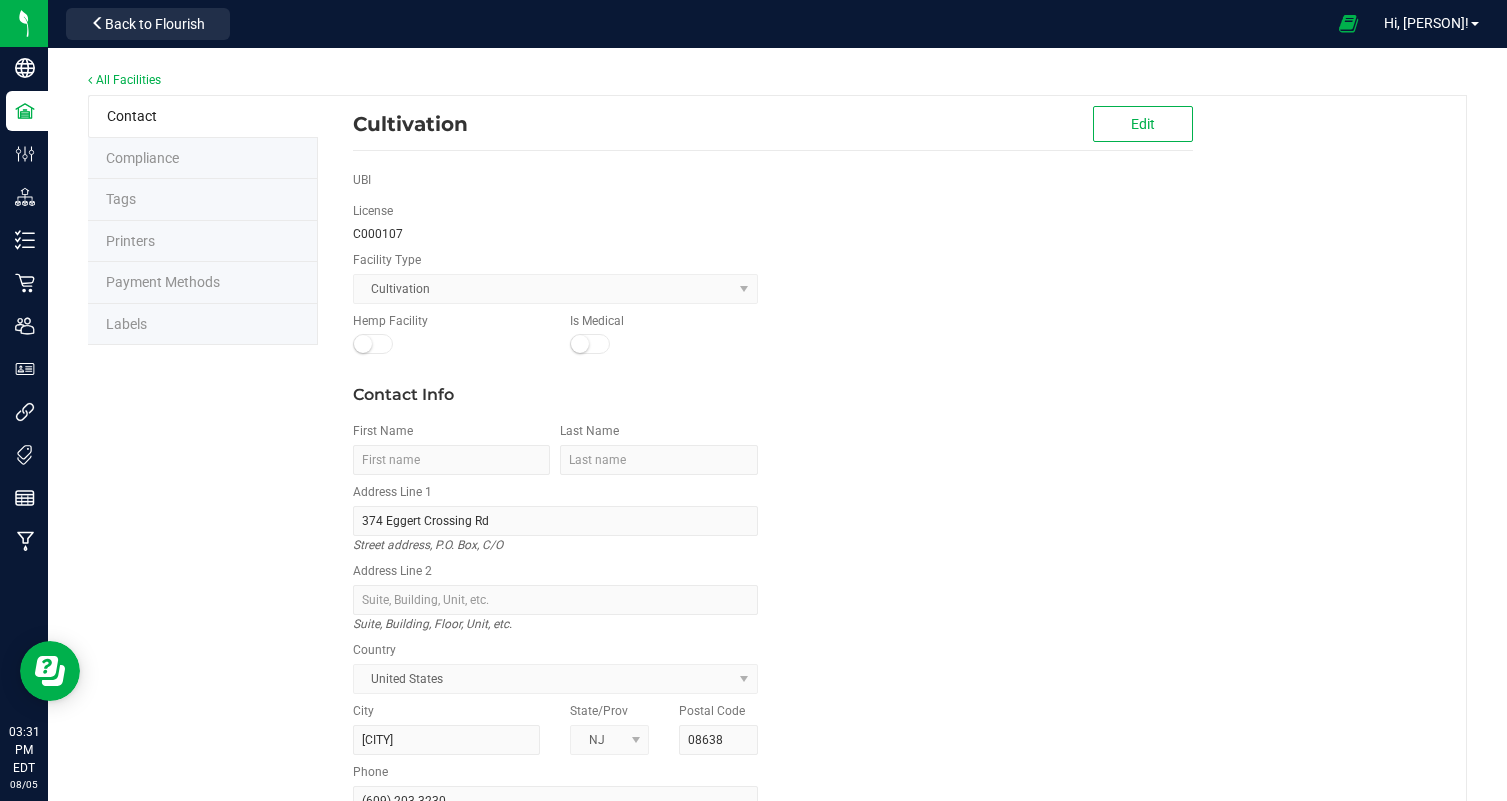 click on "Labels" at bounding box center [203, 325] 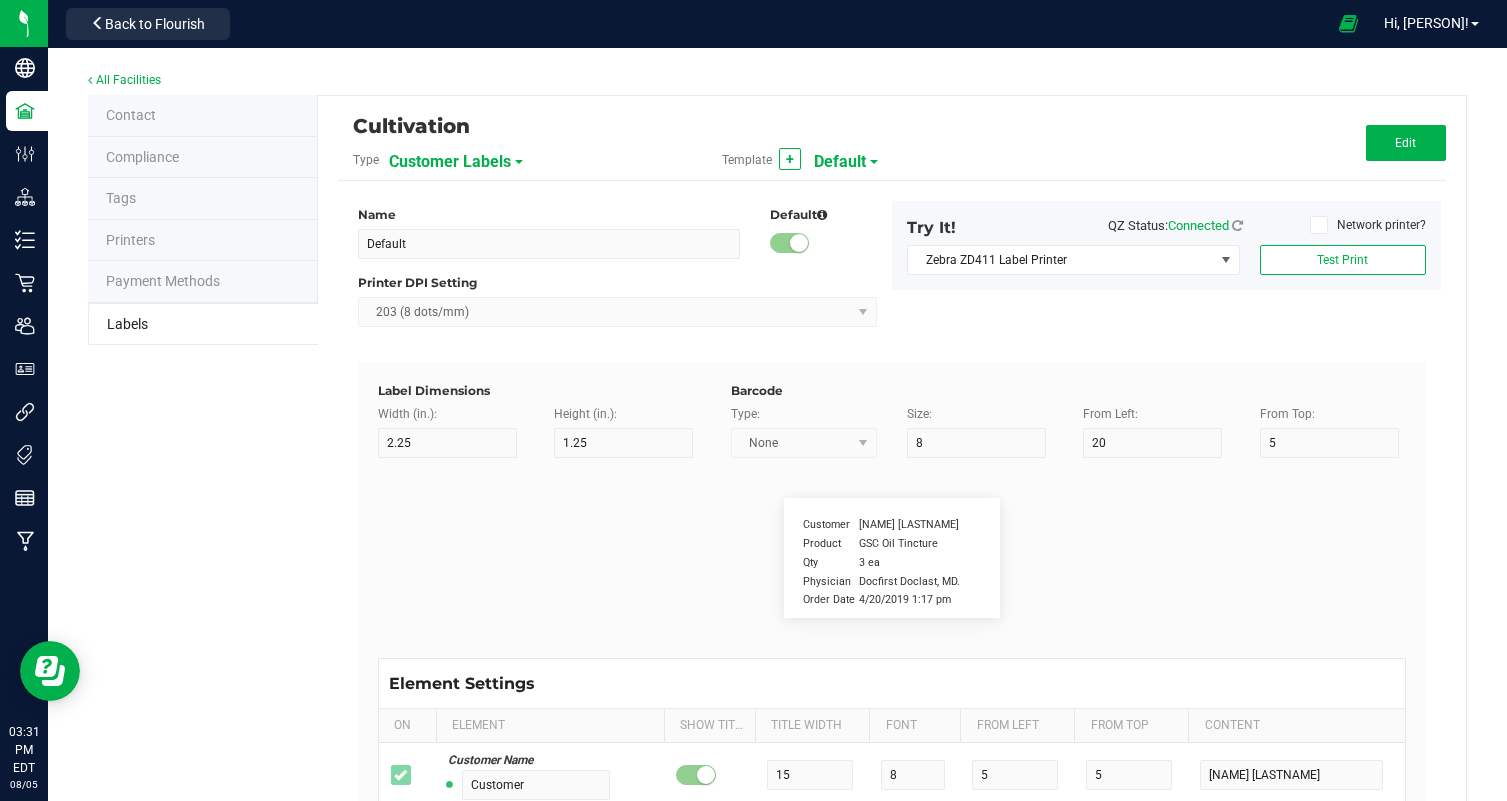 click on "Customer Labels" at bounding box center [450, 162] 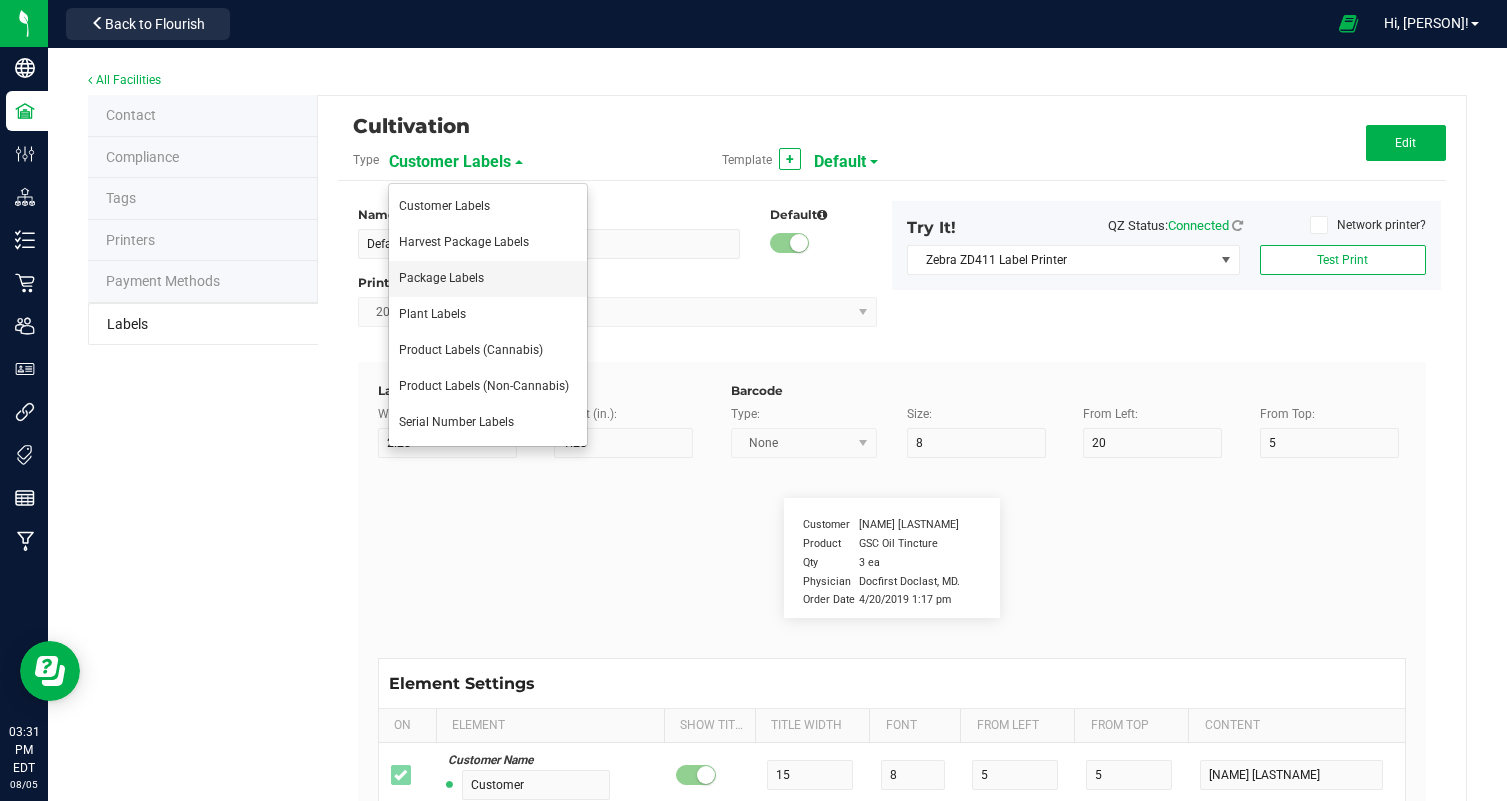 click on "Package Labels" at bounding box center (441, 278) 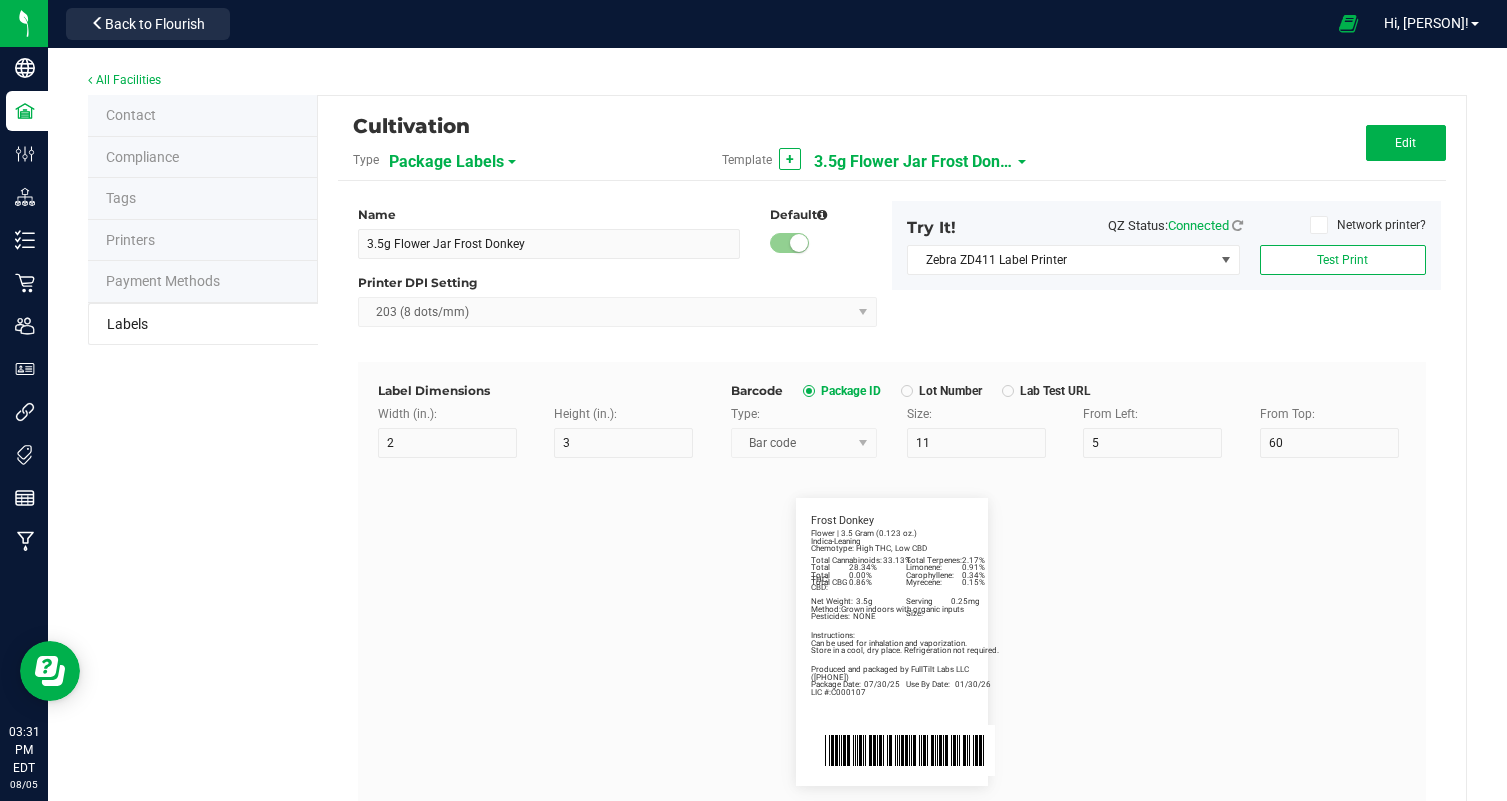 click on "3.5g Flower Jar Frost Donkey" at bounding box center [914, 162] 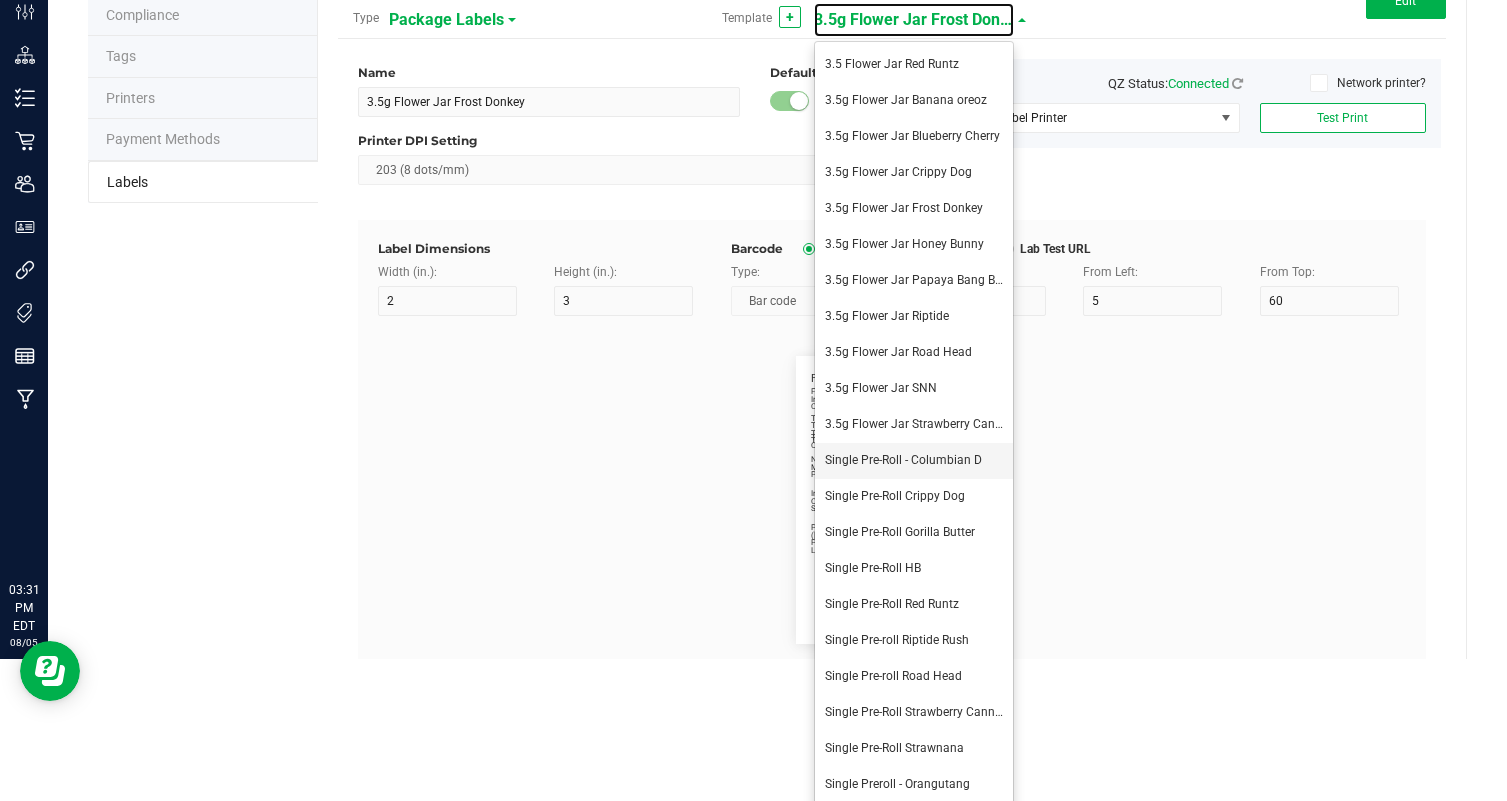 scroll, scrollTop: 150, scrollLeft: 0, axis: vertical 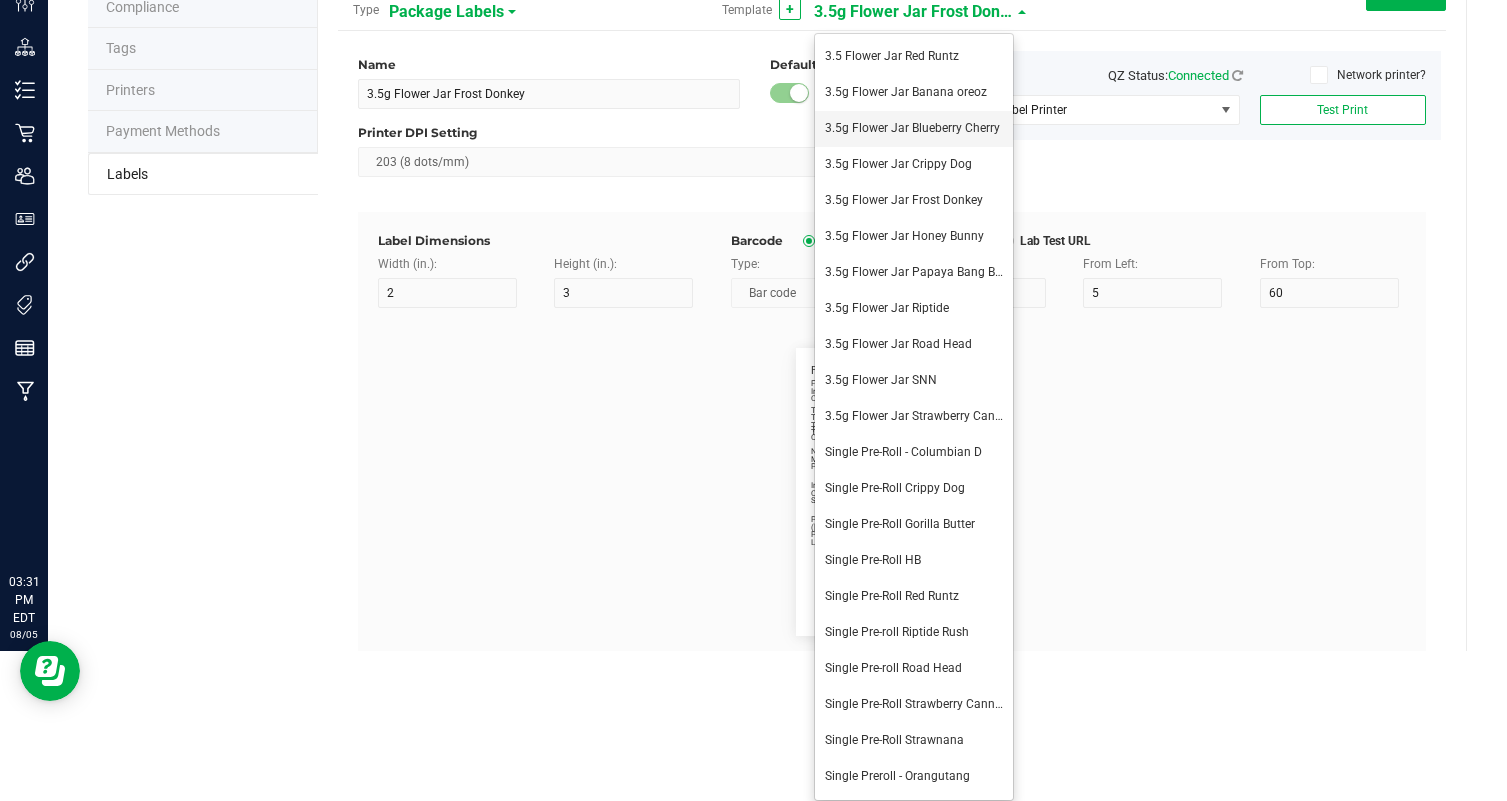 click on "3.5g Flower Jar Blueberry Cherry" at bounding box center (912, 128) 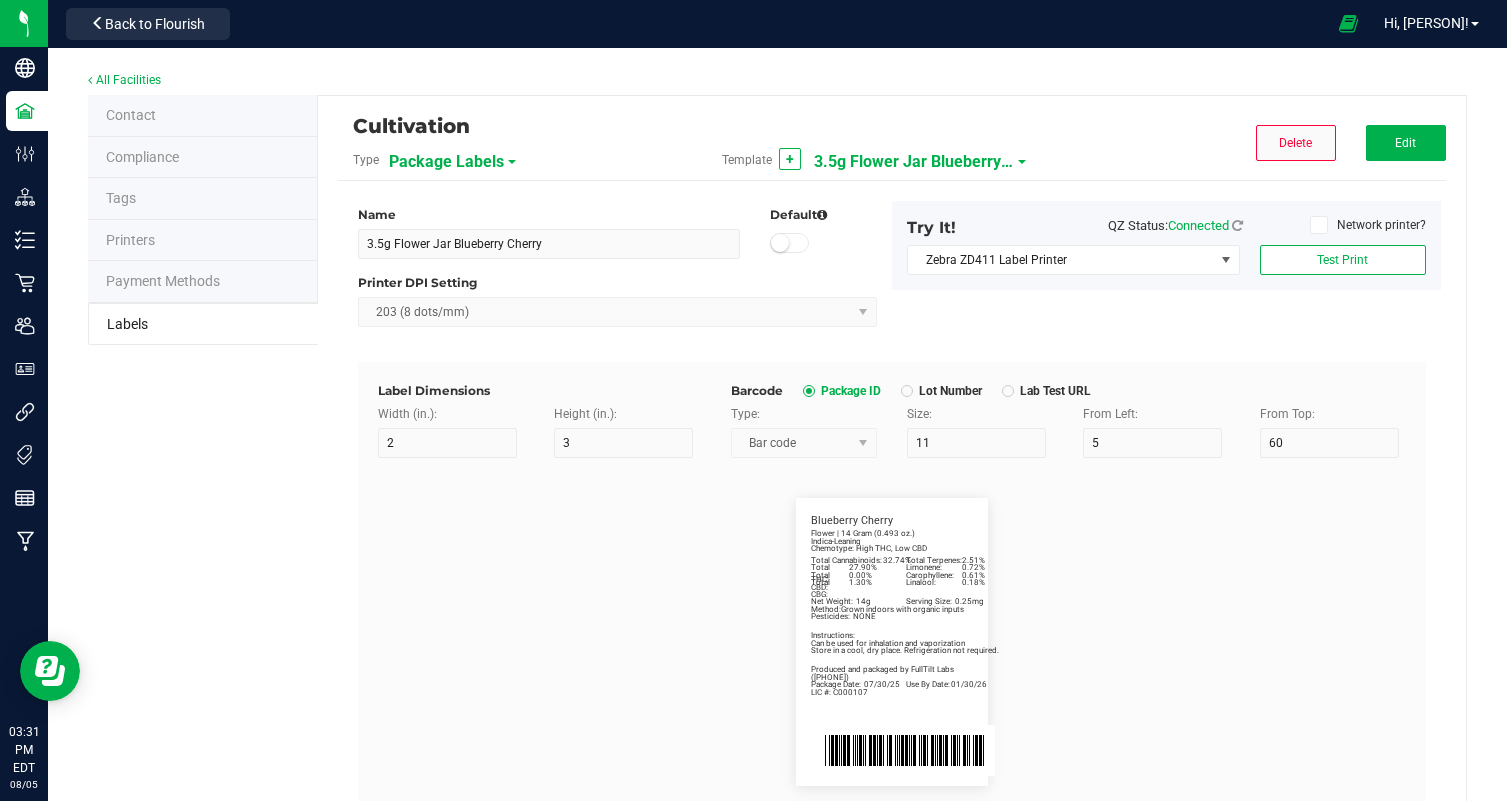 scroll, scrollTop: 0, scrollLeft: 0, axis: both 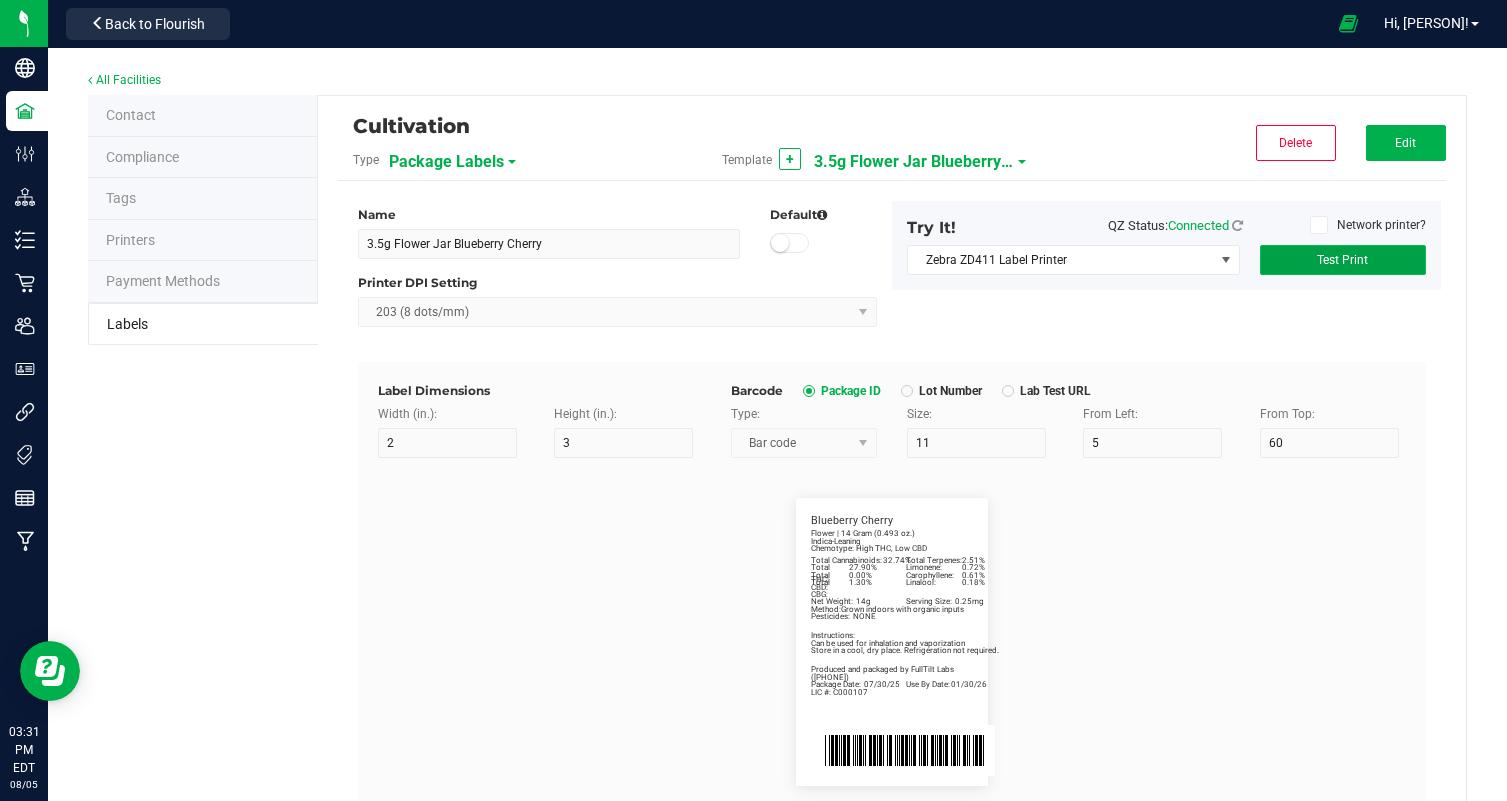 click on "Test Print" at bounding box center [1343, 260] 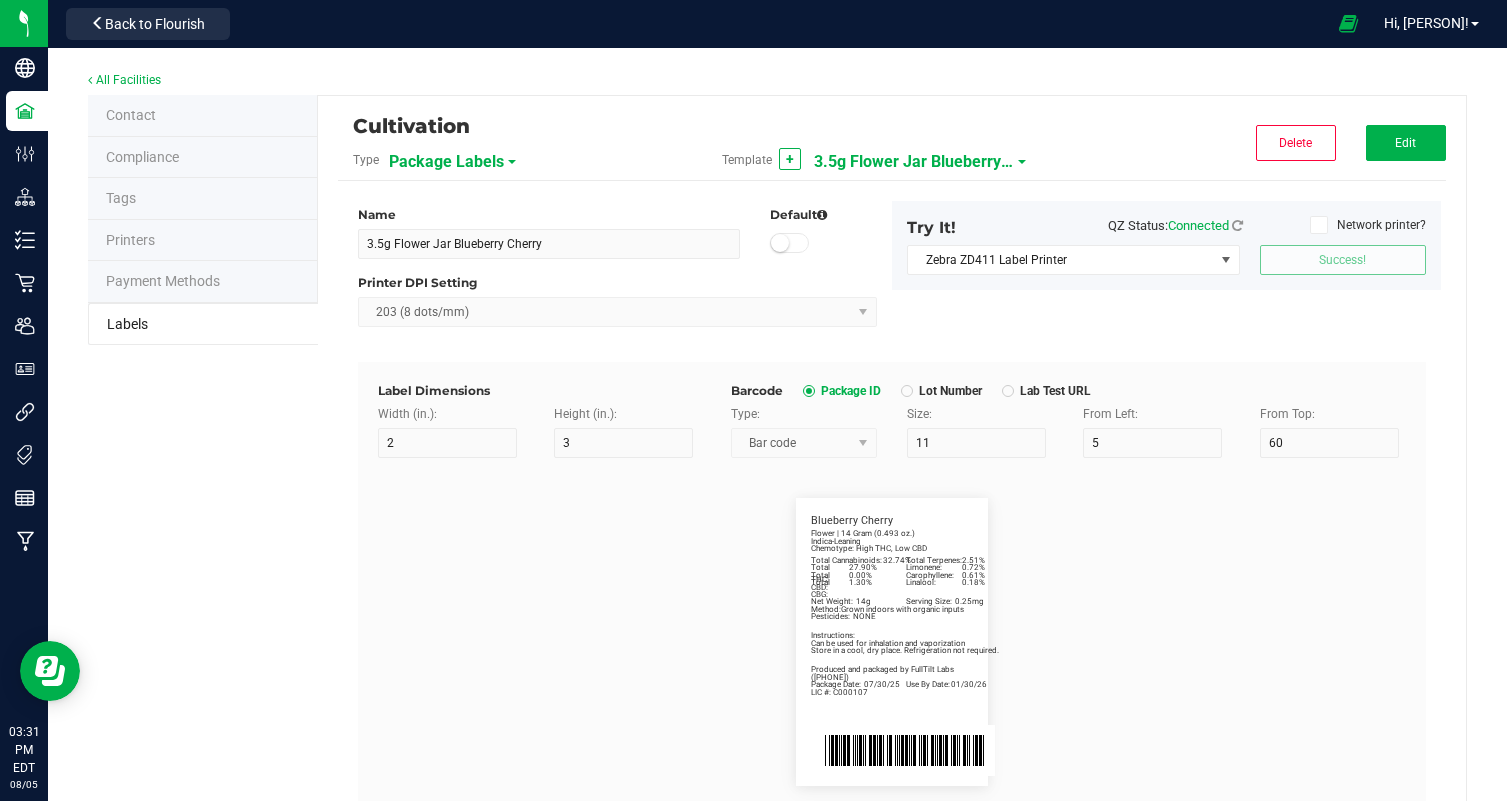 click on "3.5g Flower Jar Blueberry Cherry" at bounding box center (914, 162) 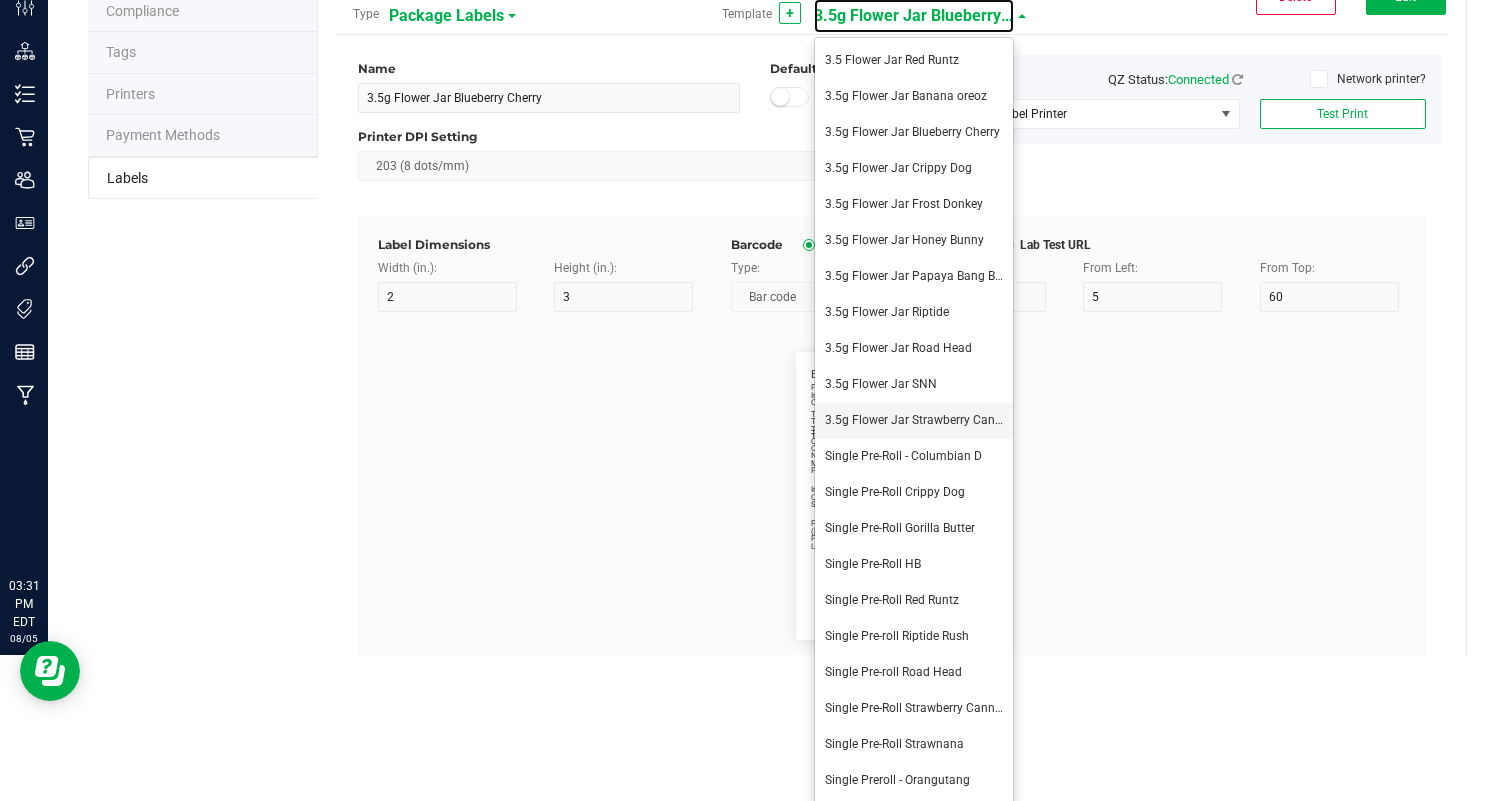scroll, scrollTop: 150, scrollLeft: 0, axis: vertical 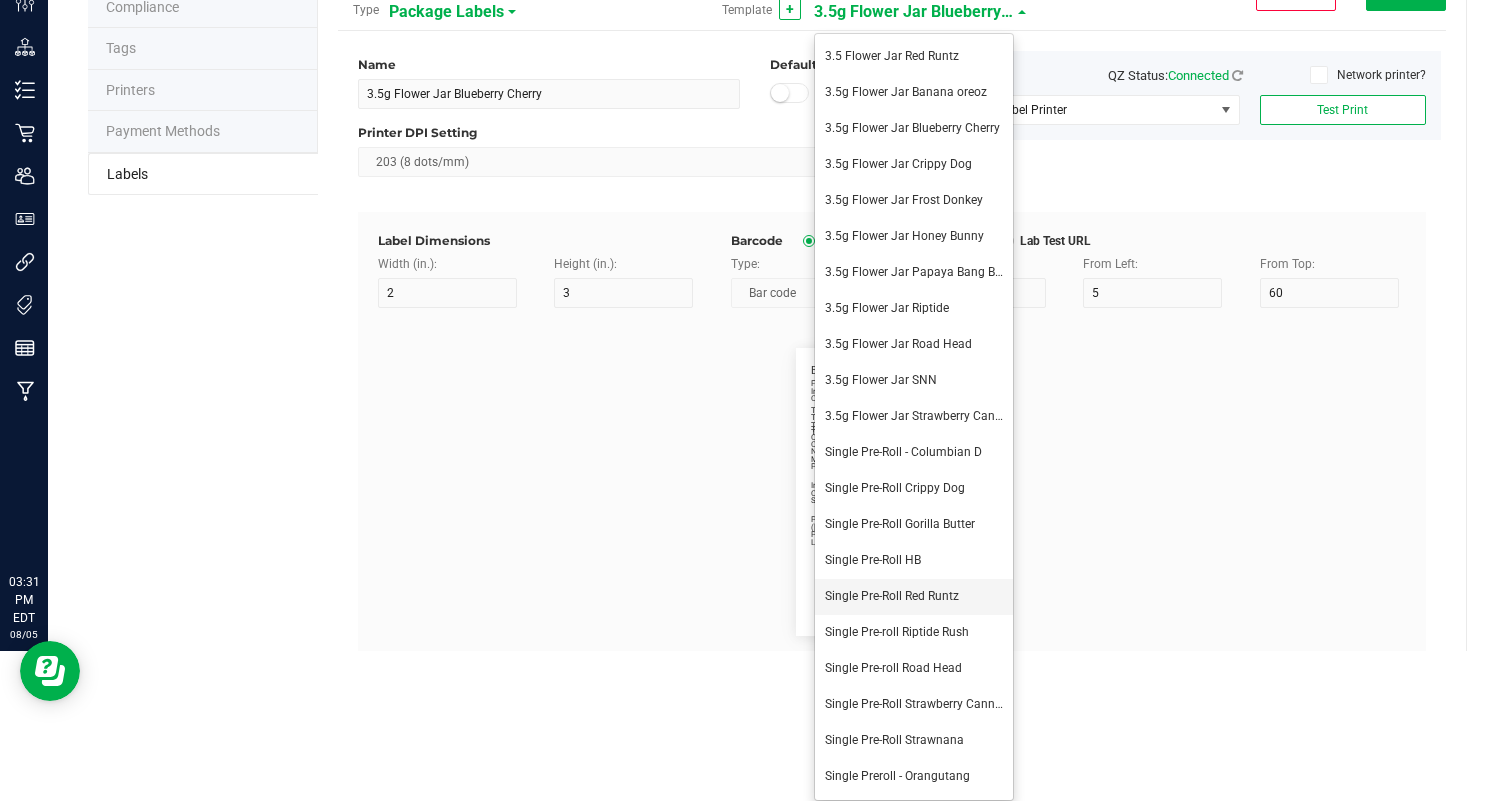 click on "Single Pre-Roll Red Runtz" at bounding box center (914, 597) 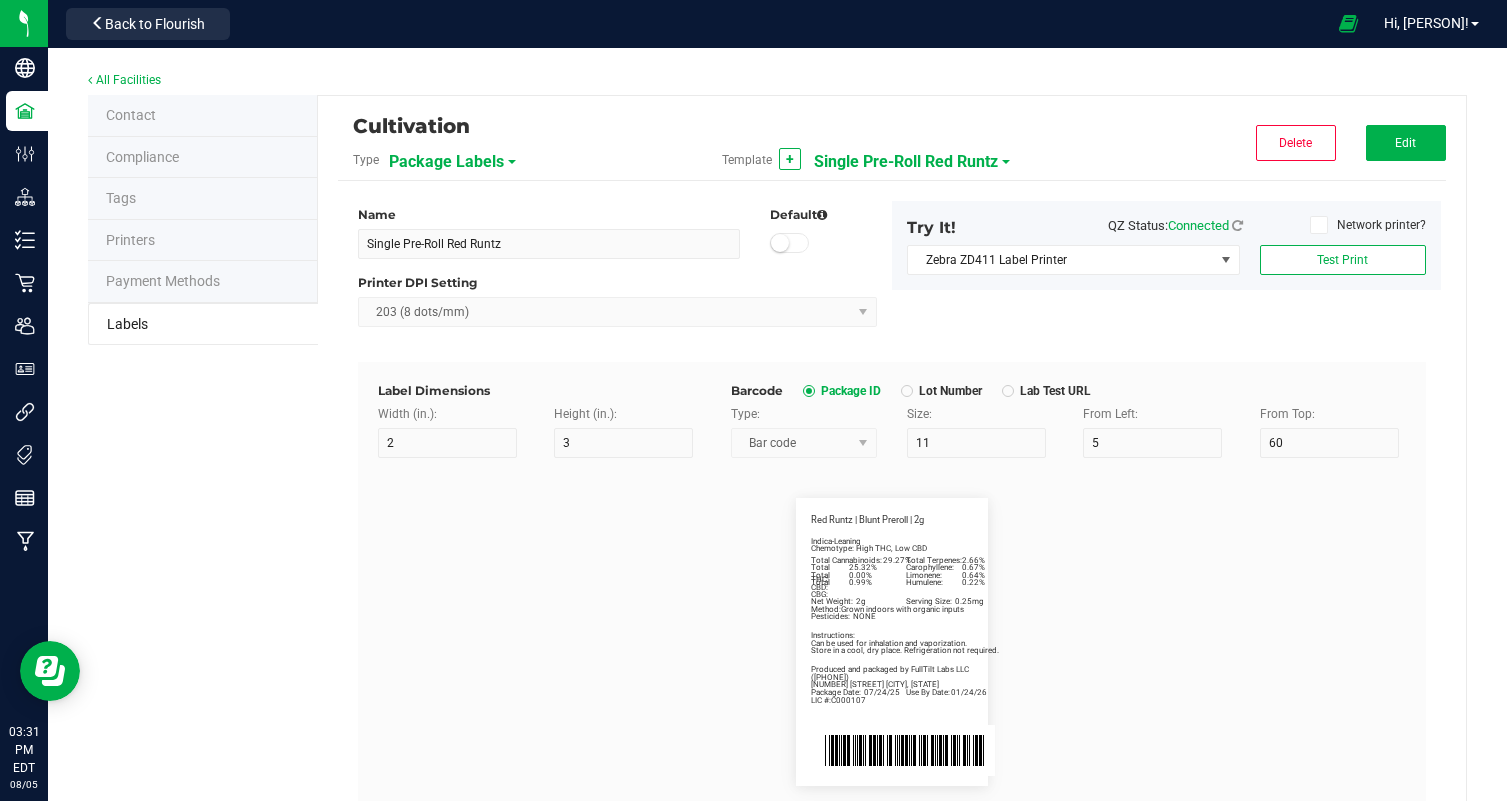 scroll, scrollTop: 0, scrollLeft: 0, axis: both 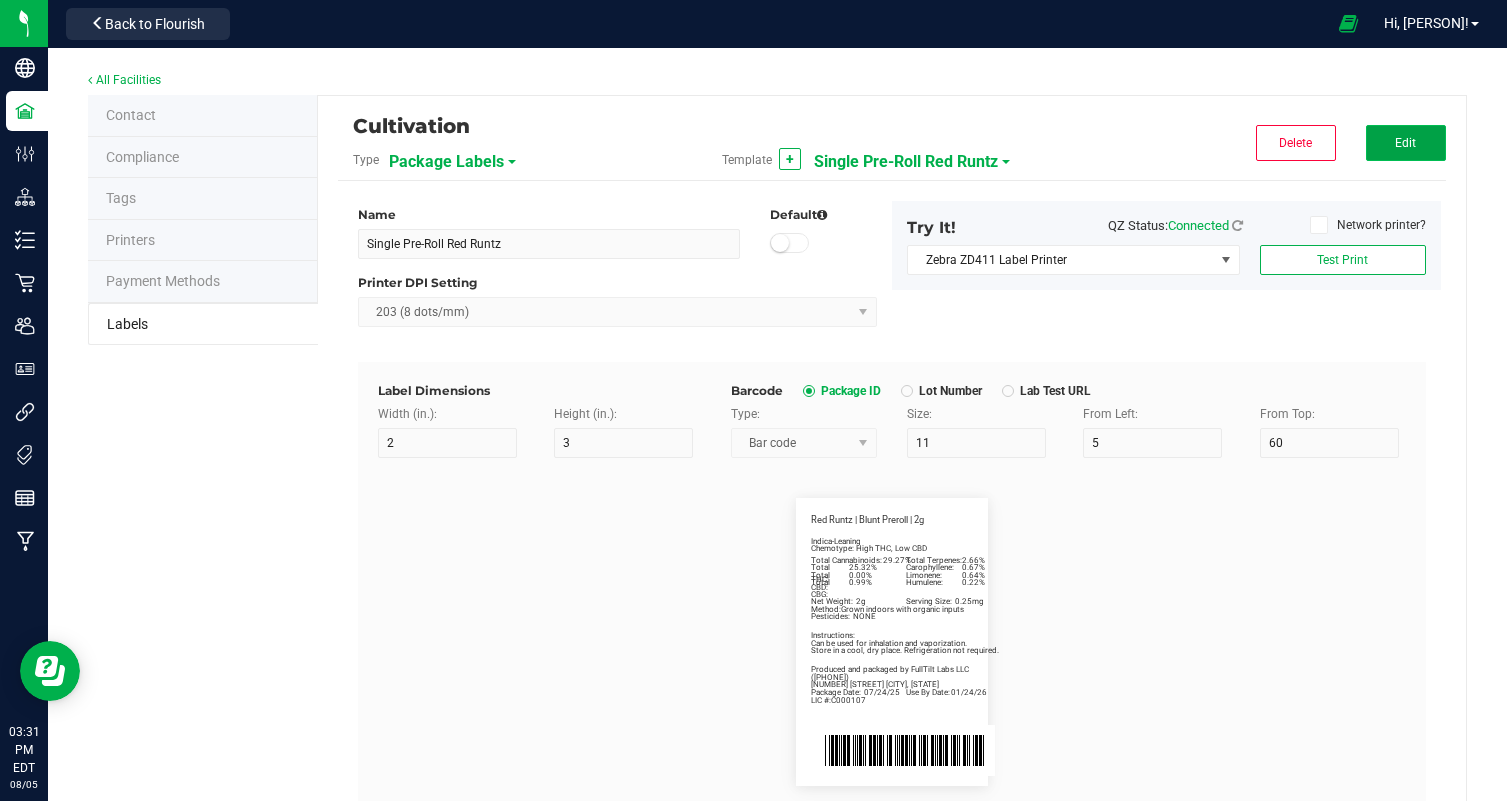 click on "Edit" at bounding box center [1406, 143] 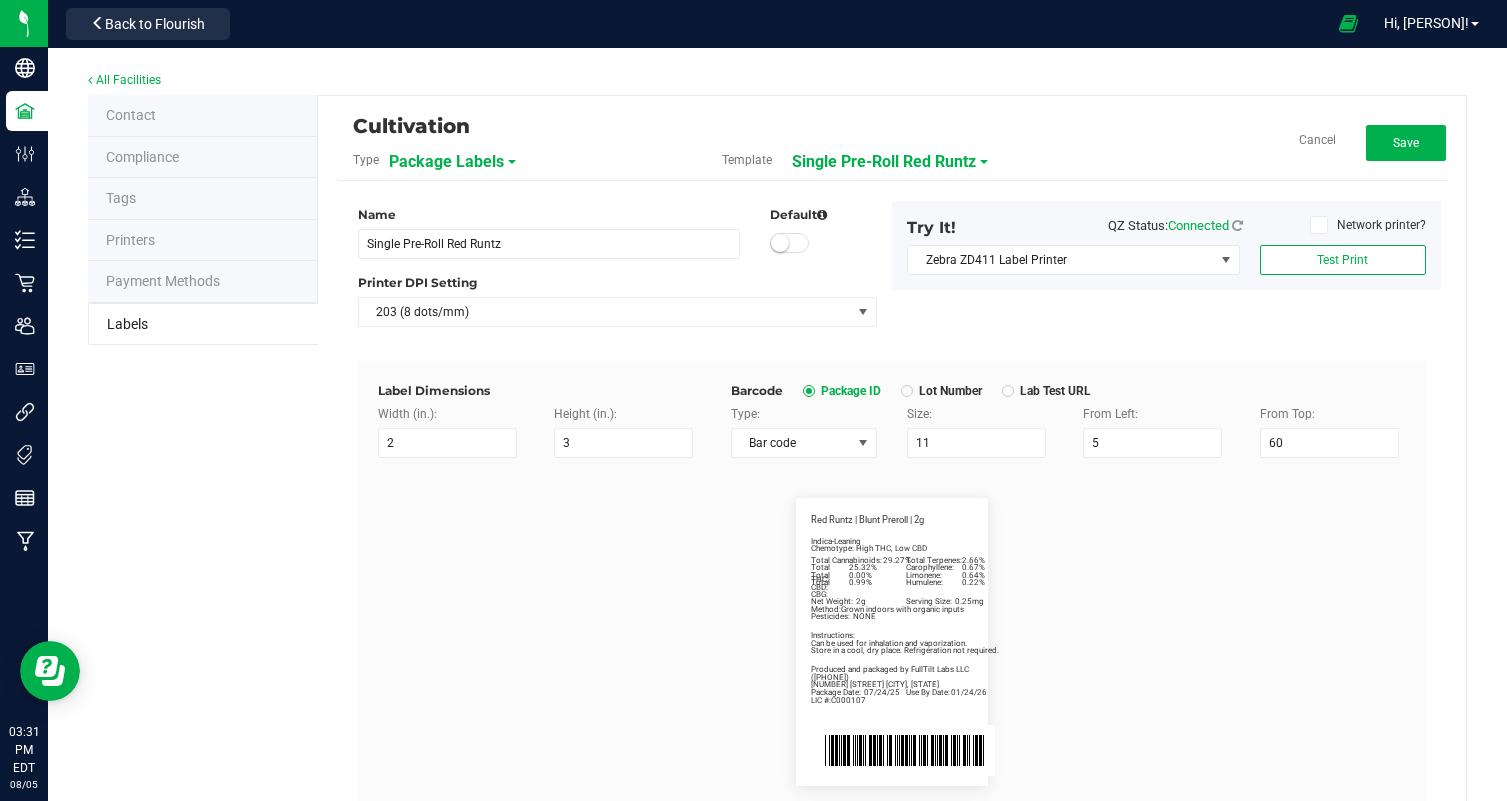 click on "Name  Single Pre-Roll Red Runtz  Default   Printer DPI Setting  203 (8 dots/mm)" at bounding box center (617, 271) 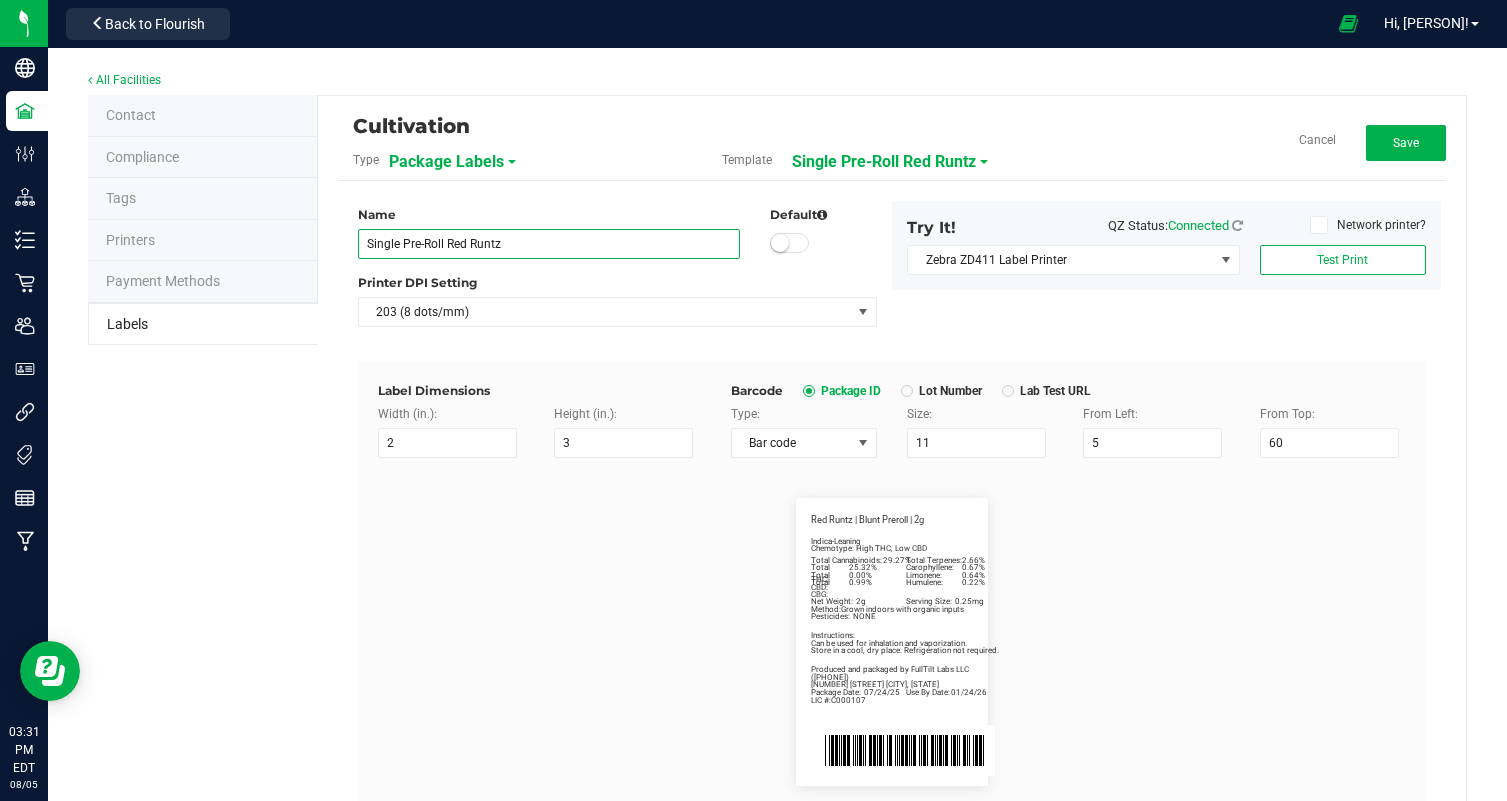 drag, startPoint x: 514, startPoint y: 244, endPoint x: 448, endPoint y: 241, distance: 66.068146 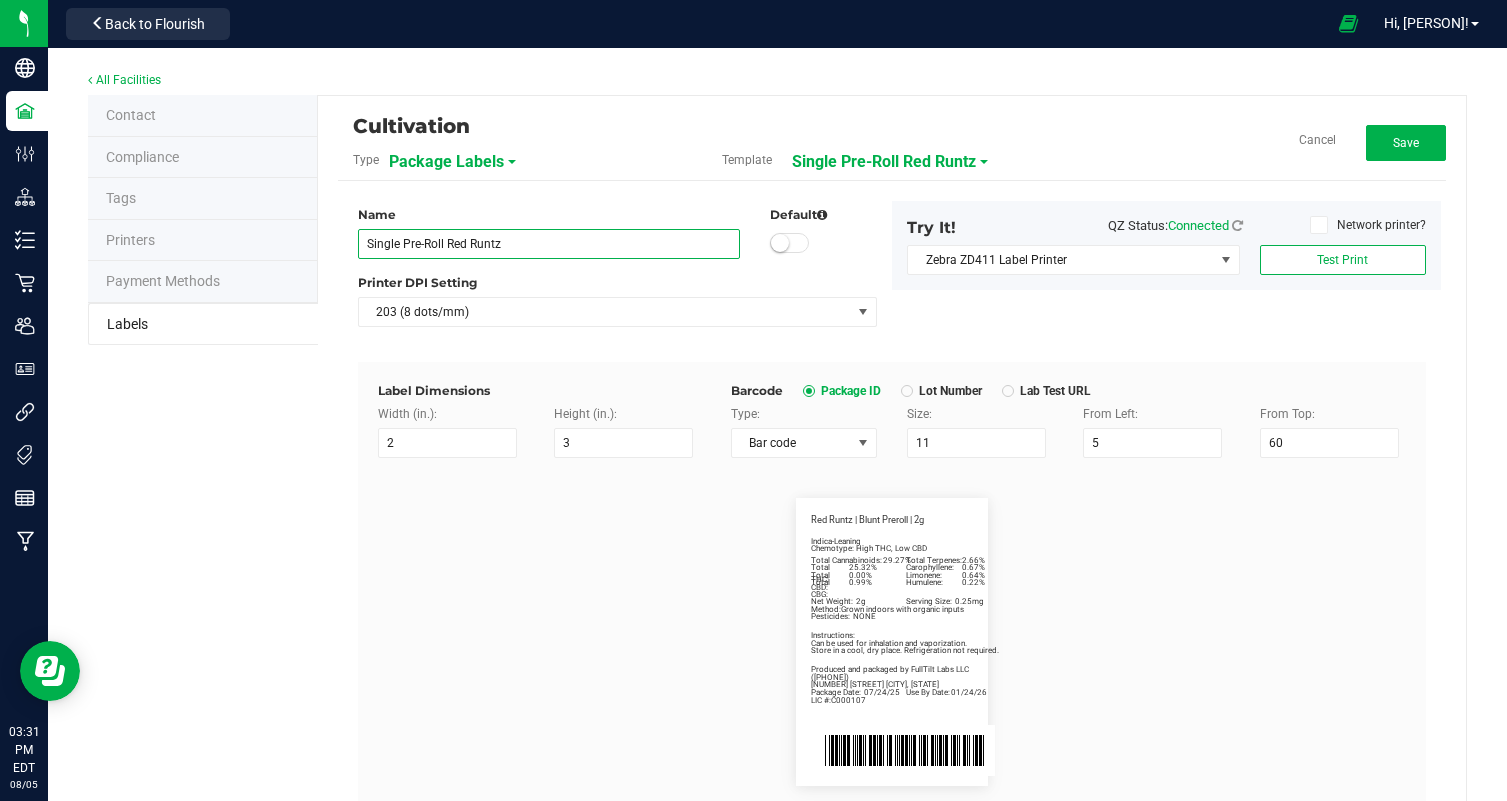 click on "Single Pre-Roll Red Runtz" at bounding box center [549, 244] 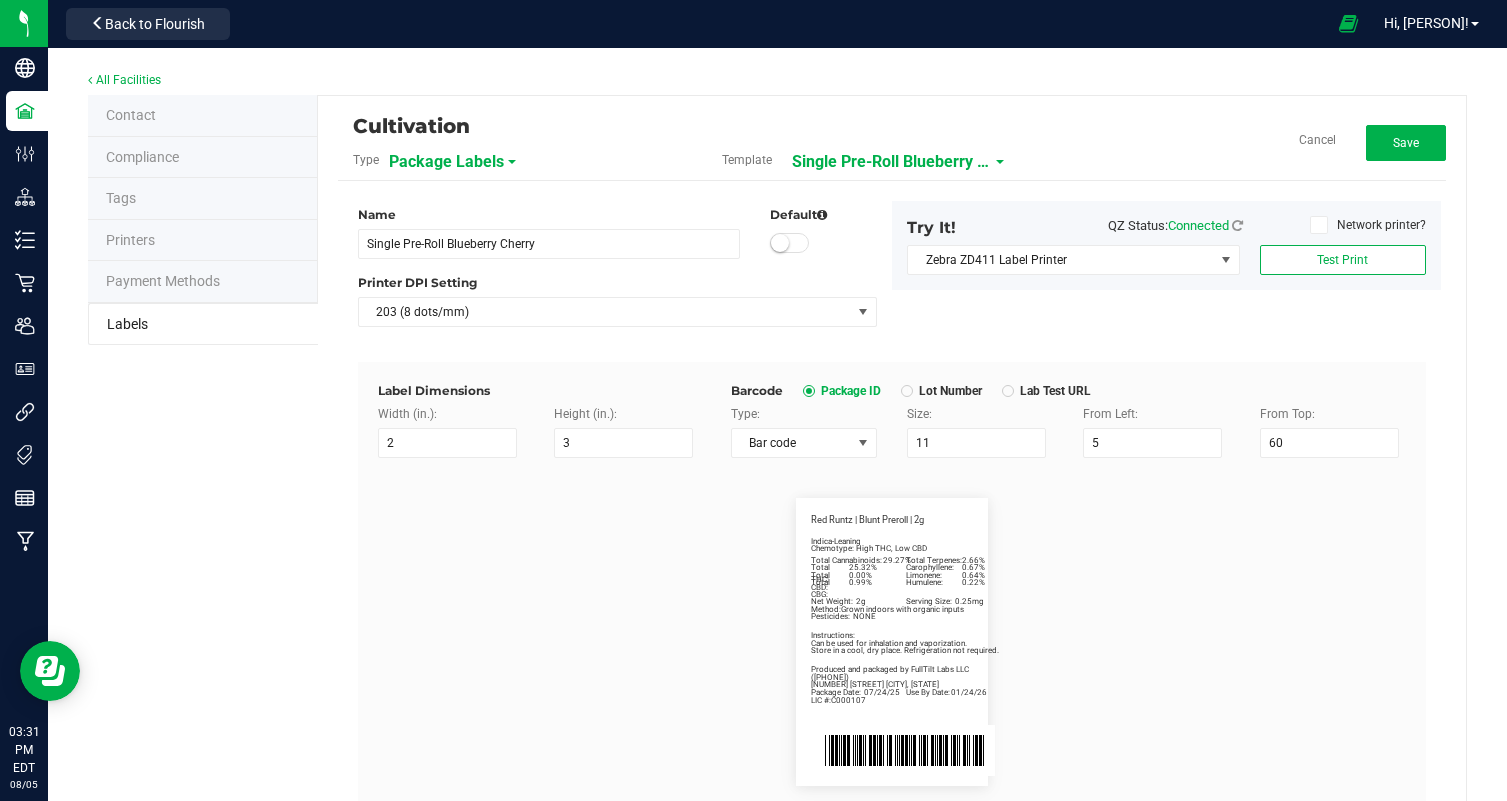 click on "Package Date:   07/24/25   Use By Date:   01/24/26   Carophyllene:   0.67%   Limonene:   0.64%   Humulene:   0.22%   Total Cannabinoids:   29.27%   Total Terpenes:   2.66%   Total THC:   25.32%   Total CBD:   0.00%    Total CBG:   0.99%   Red Runtz | Blunt Preroll | 2g   Indica-Leaning   Chemotype:   High THC, Low CBD   Net Weight:   2g   Serving Size:   0.25mg   Produced and packaged by FullTilt Labs LLC   Instructions:      Can be used for inhalation and vaporization.   Method:   Grown indoors with organic inputs   Pesticides:   NONE   ([PHONE])   LIC #:C000107      Store in a cool, dry place. Refrigeration not required.   374 Eggerts Crossing Road Ewing, [STATE]" at bounding box center [892, 642] 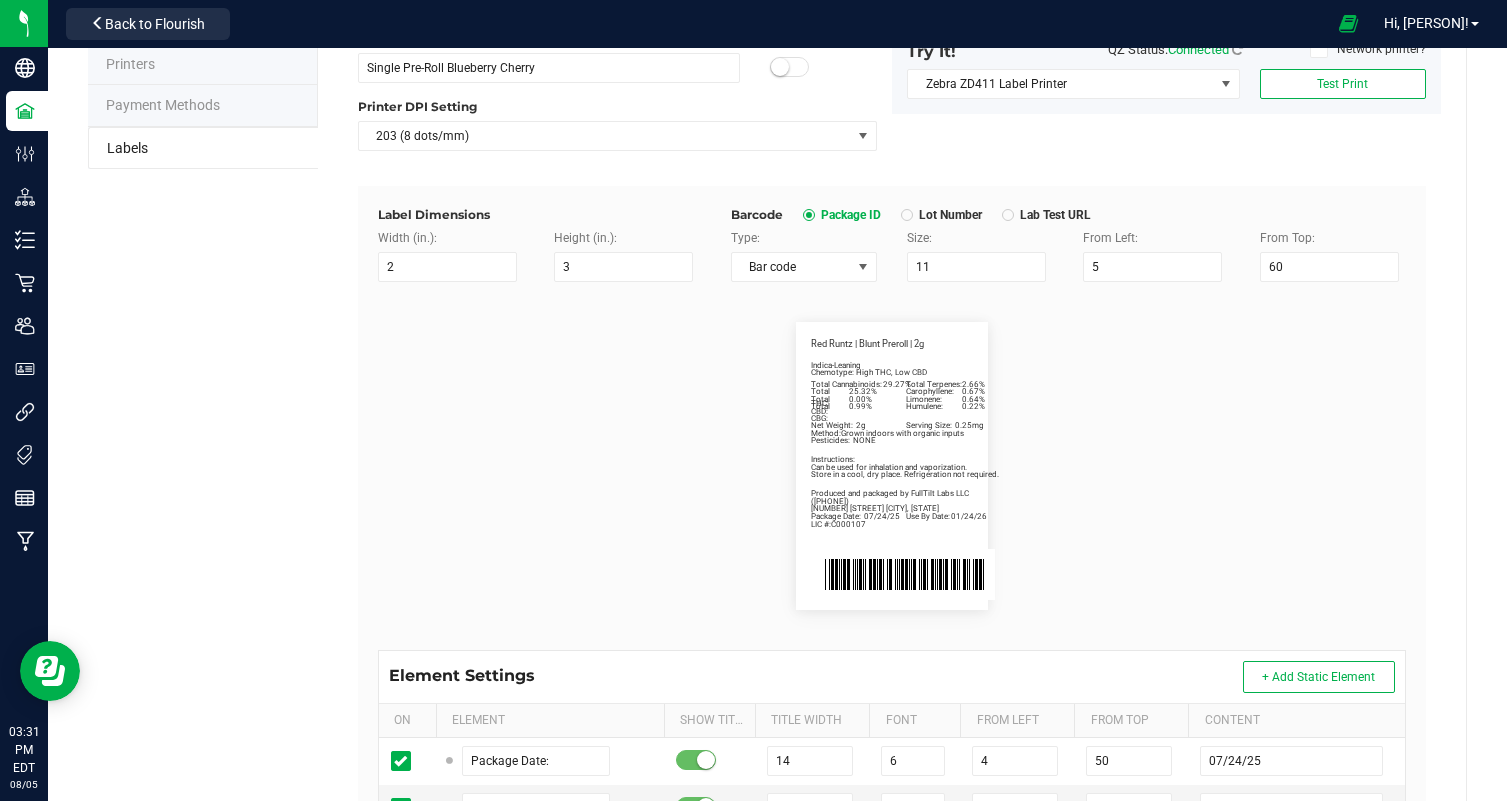 scroll, scrollTop: 481, scrollLeft: 0, axis: vertical 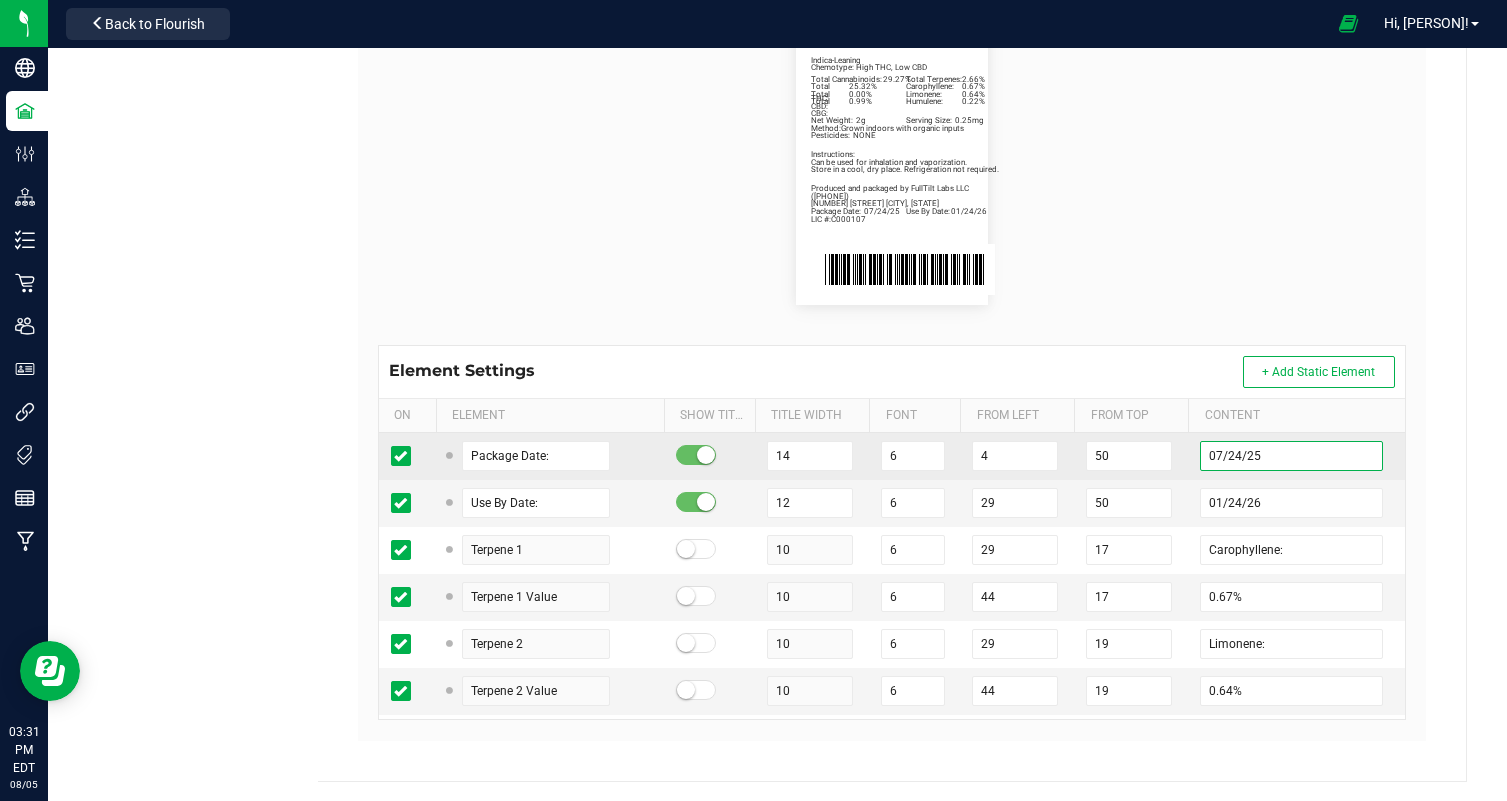 click on "07/24/25" at bounding box center (1291, 456) 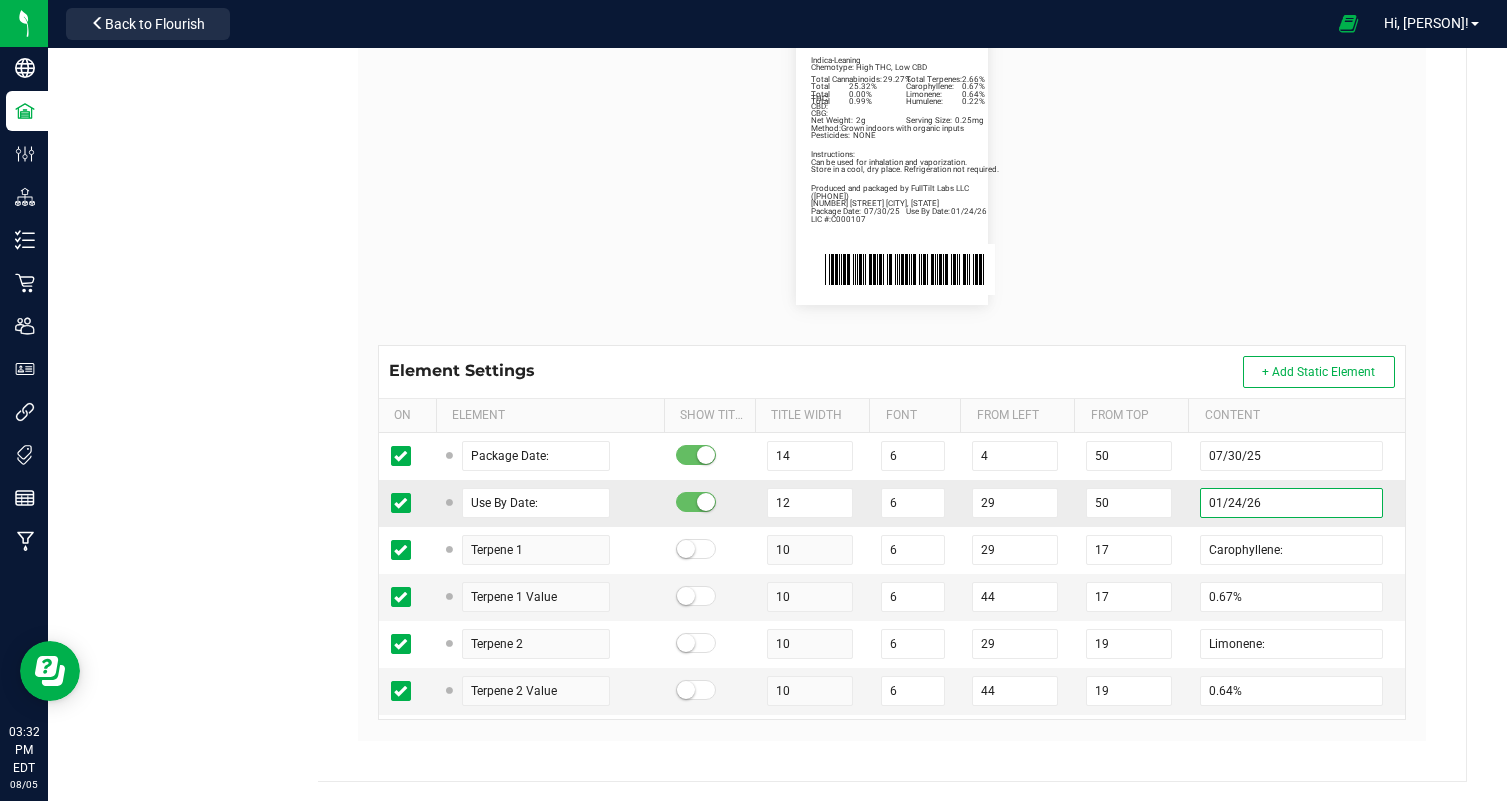 click on "01/24/26" at bounding box center [1291, 503] 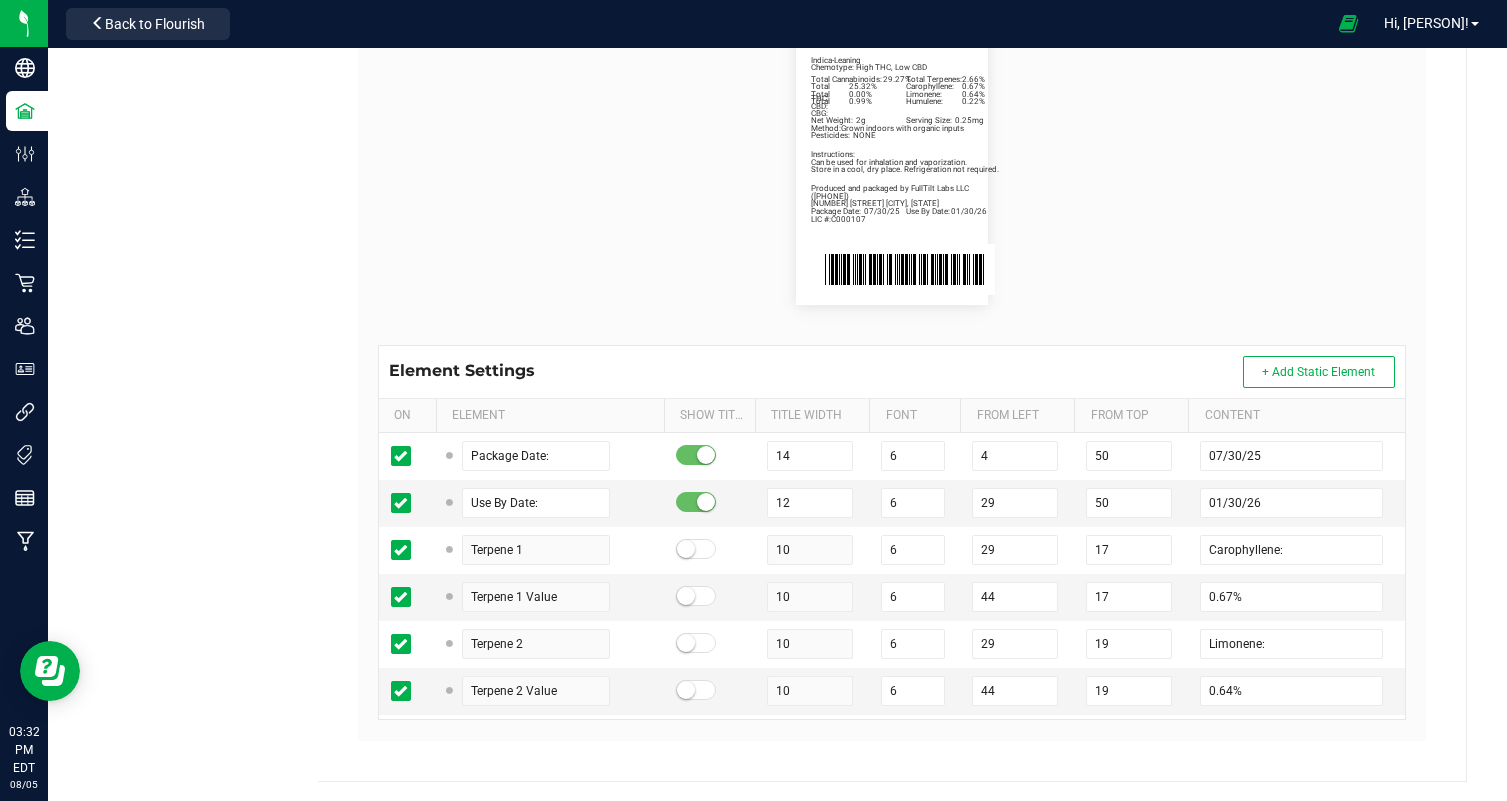 click on "Package Date:   [MONTH]/[DAY]/[YEAR]   Use By Date:   [MONTH]/[DAY]/[YEAR]   Humulene:   0.22%   Total Cannabinoids:   29.27%   Total Terpenes:   2.66%   Total THC:   25.32%   Total CBD:   0.00%    Total CBG:   0.99%   Red Runtz | Blunt Preroll | 2g   Indica-Leaning   Chemotype:   High THC, Low CBD   Net Weight:   2g   Serving Size:   0.25mg   Produced and packaged by FullTilt Labs LLC   Instructions:      Can be used for inhalation and vaporization.   Method:   Grown indoors with organic inputs   Pesticides:   NONE   [PHONE]   LIC #:C000107      Store in a cool, dry place. Refrigeration not required.   [NUMBER] [STREET] [CITY], [STATE]" at bounding box center [892, 161] 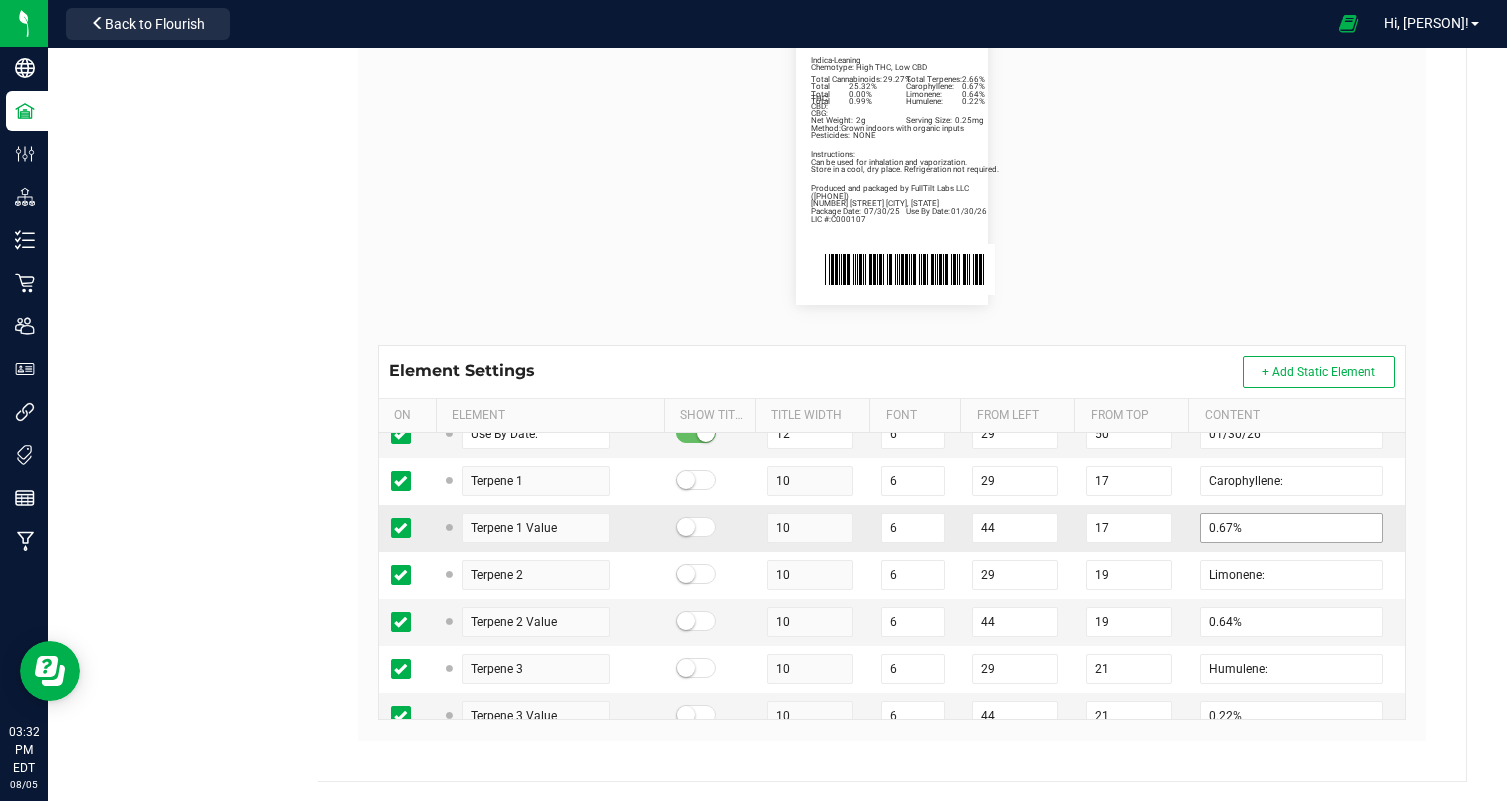 scroll, scrollTop: 80, scrollLeft: 0, axis: vertical 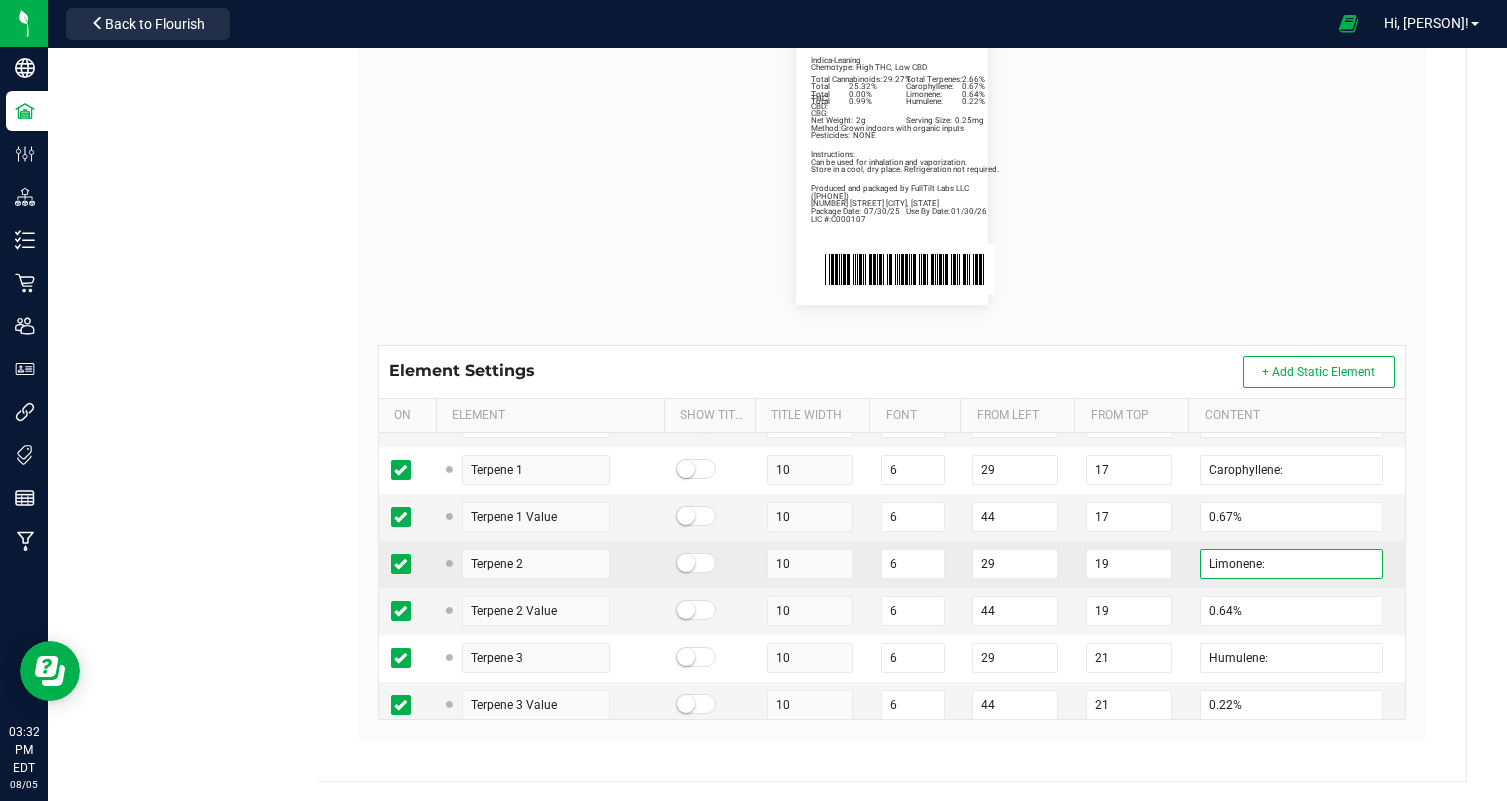 click on "Limonene:" at bounding box center [1291, 564] 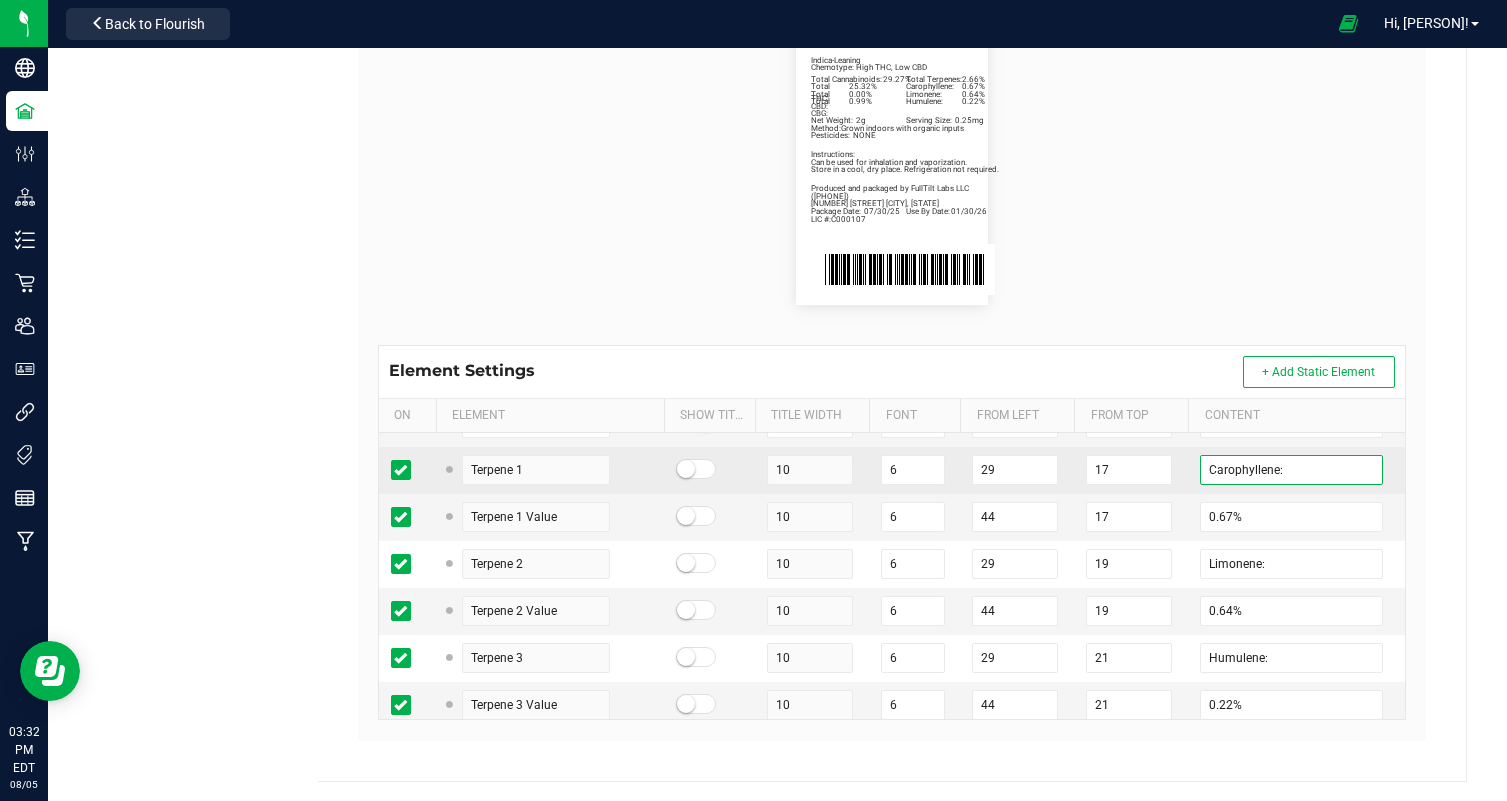 click on "Carophyllene:" at bounding box center (1291, 470) 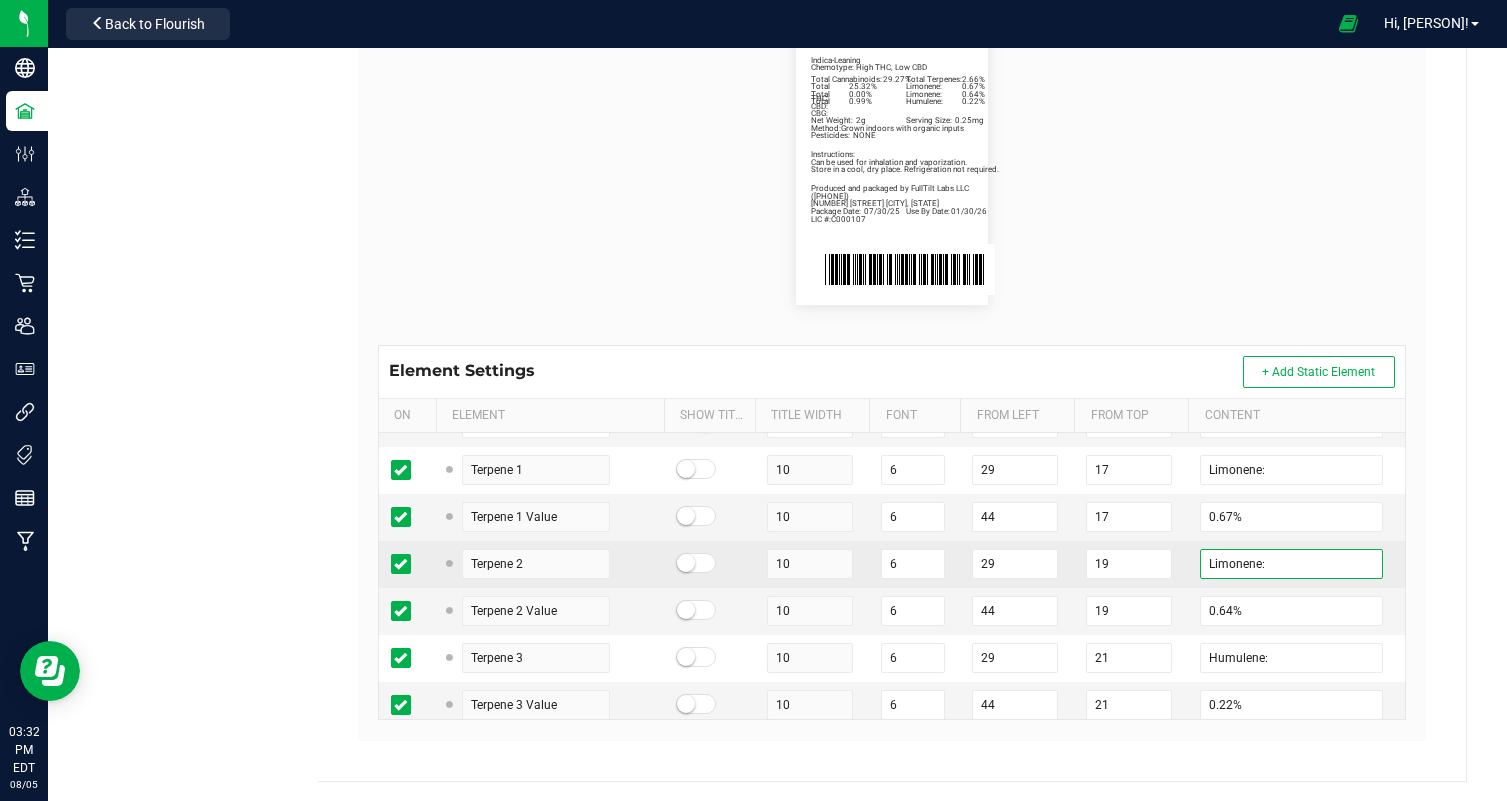 click on "Limonene:" at bounding box center [1291, 564] 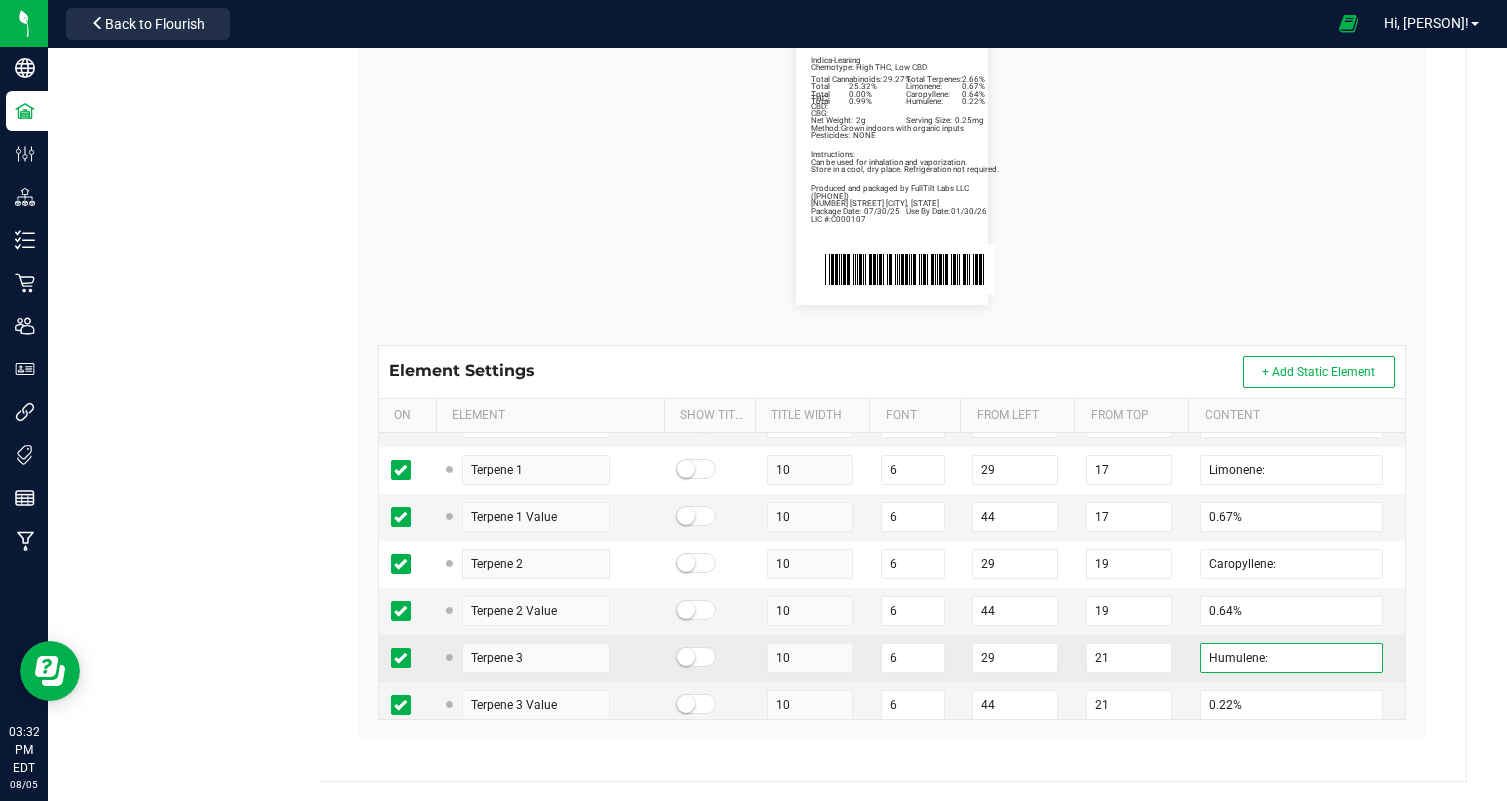 click on "Humulene:" at bounding box center [1291, 658] 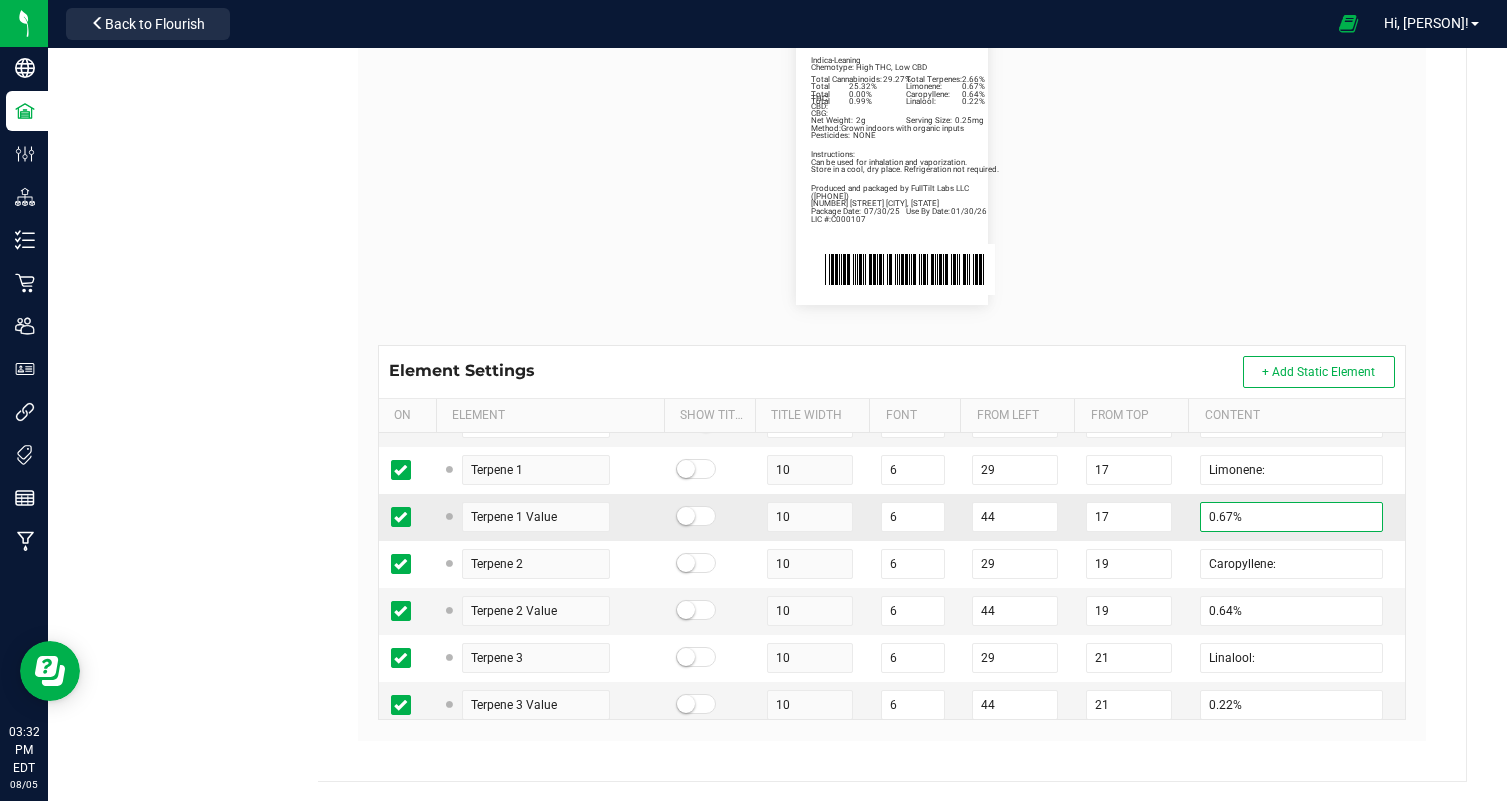 click on "0.67%" at bounding box center [1291, 517] 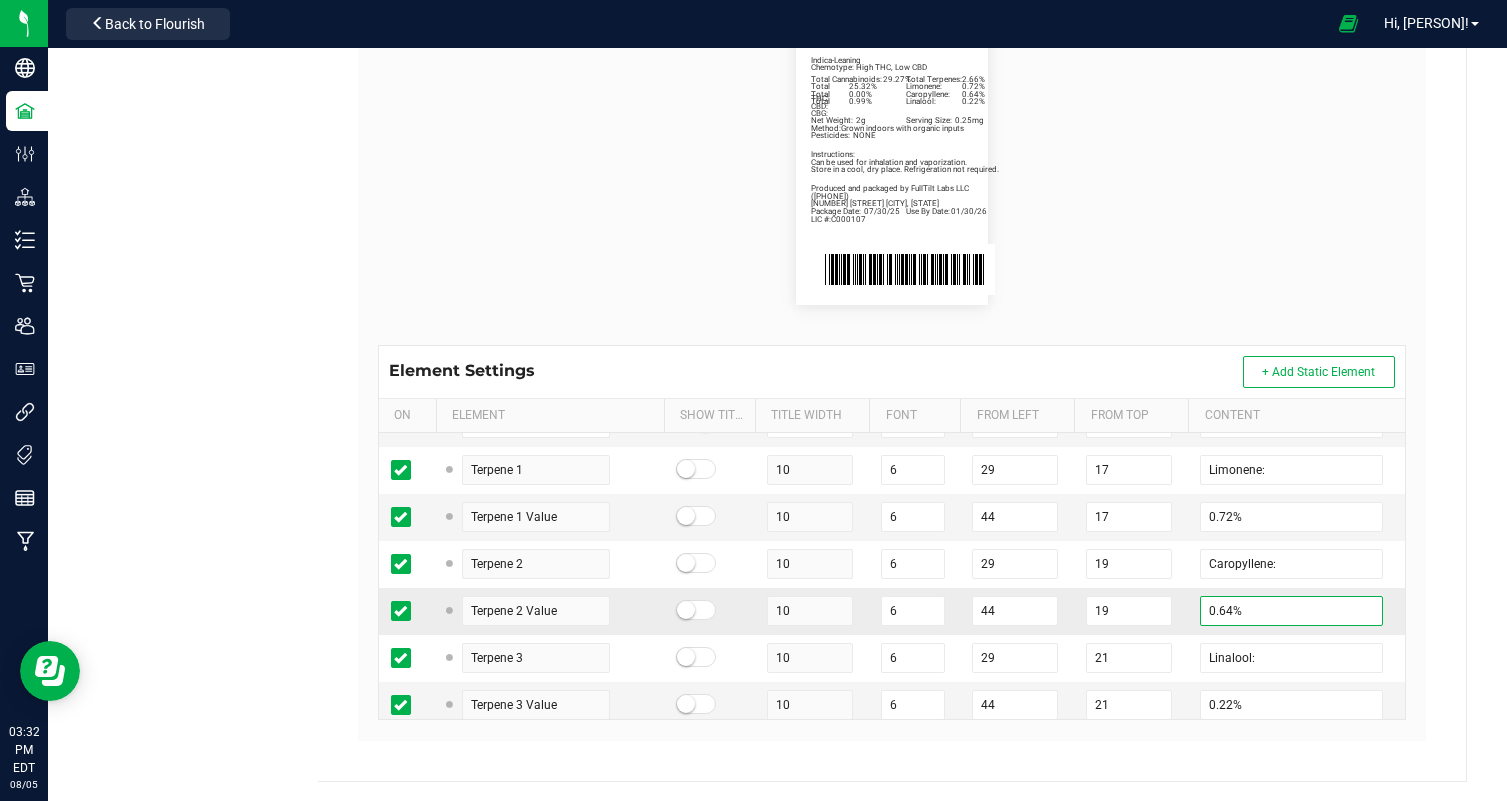 click on "0.64%" at bounding box center [1291, 611] 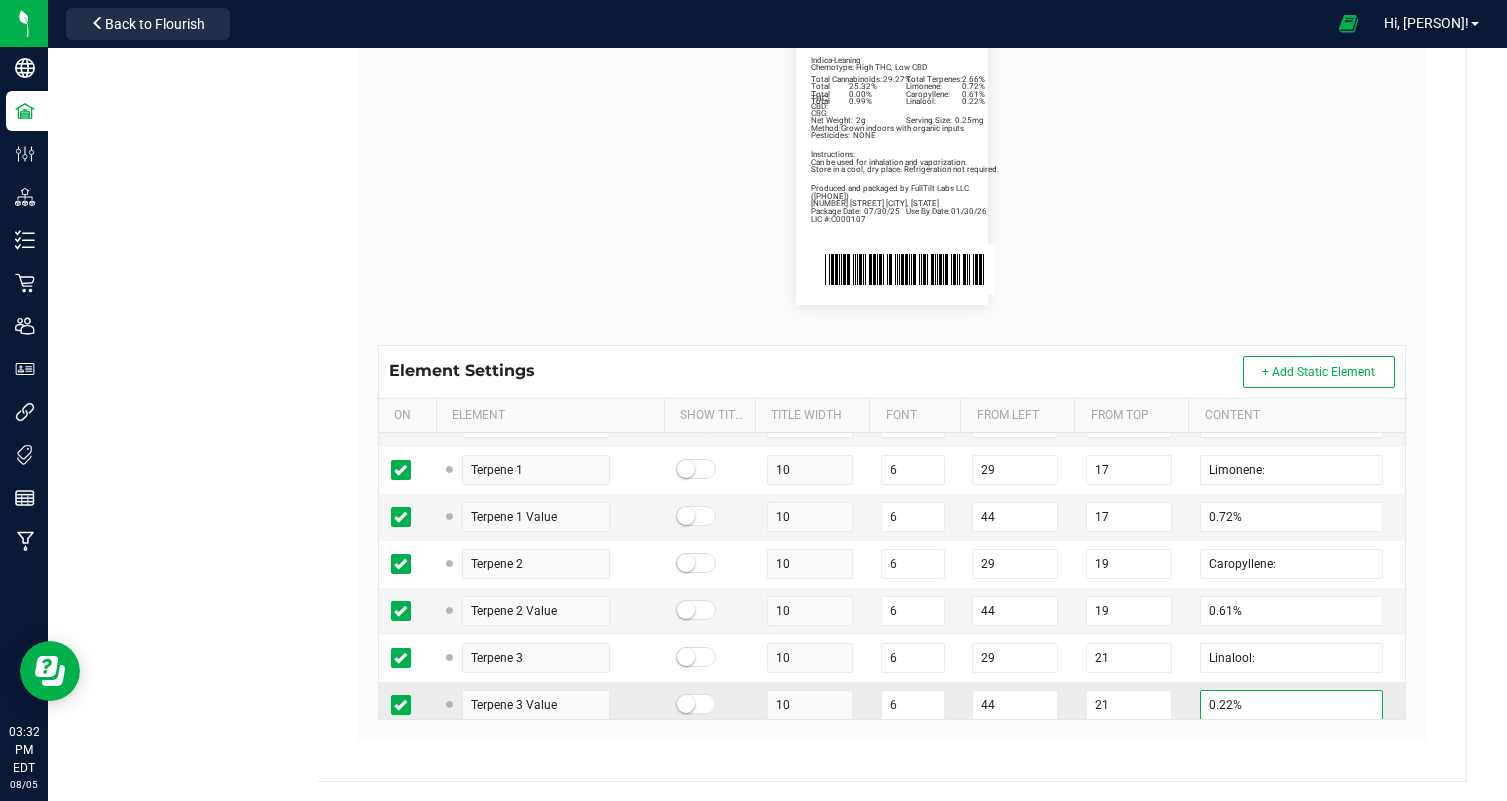 click on "0.22%" at bounding box center (1291, 705) 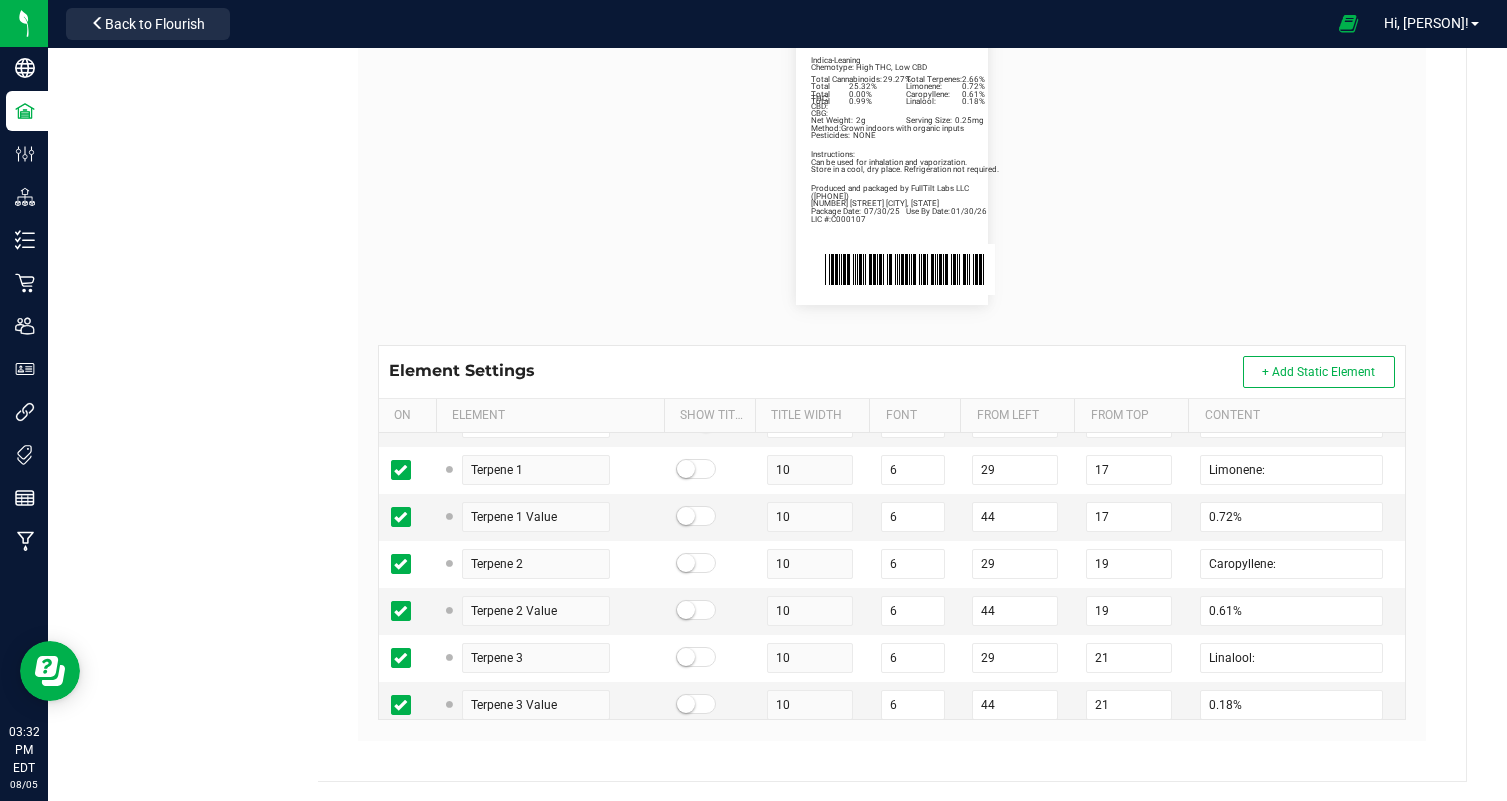 click on "Package Date:   [MONTH]/[DAY]/[YEAR]   Use By Date:   [MONTH]/[DAY]/[YEAR]   Limonene:   0.72%   Caropyllene:   0.61%   Linalool:   0.18%   Total Cannabinoids:   29.27%   Total Terpenes:   2.66%   Total THC:   25.32%   Total CBD:   0.00%   Total CBG:   0.99%   Red Runtz | Blunt Preroll | 2g   Indica-Leaning   Chemotype:   High THC, Low CBD   Net Weight:   2g   Serving Size:   0.25mg   Produced and packaged by FullTilt Labs LLC   Instructions:      Can be used for inhalation and vaporization.   Method:   Grown indoors with organic inputs   Pesticides:   NONE   [PHONE]   LIC #:C000107      Store in a cool, dry place. Refrigeration not required.   [NUMBER] [STREET] [CITY], [STATE]" at bounding box center (892, 161) 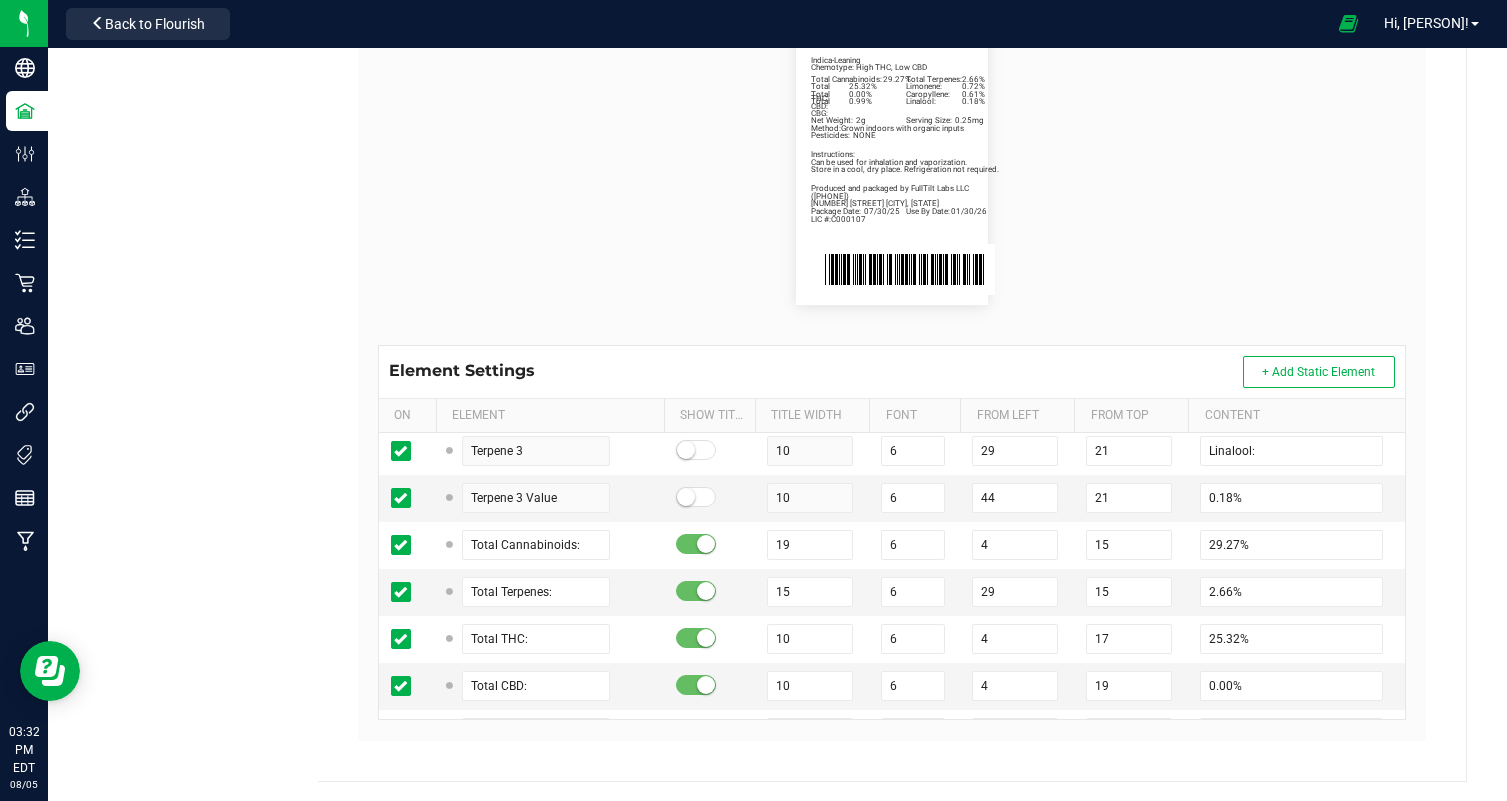 scroll, scrollTop: 359, scrollLeft: 0, axis: vertical 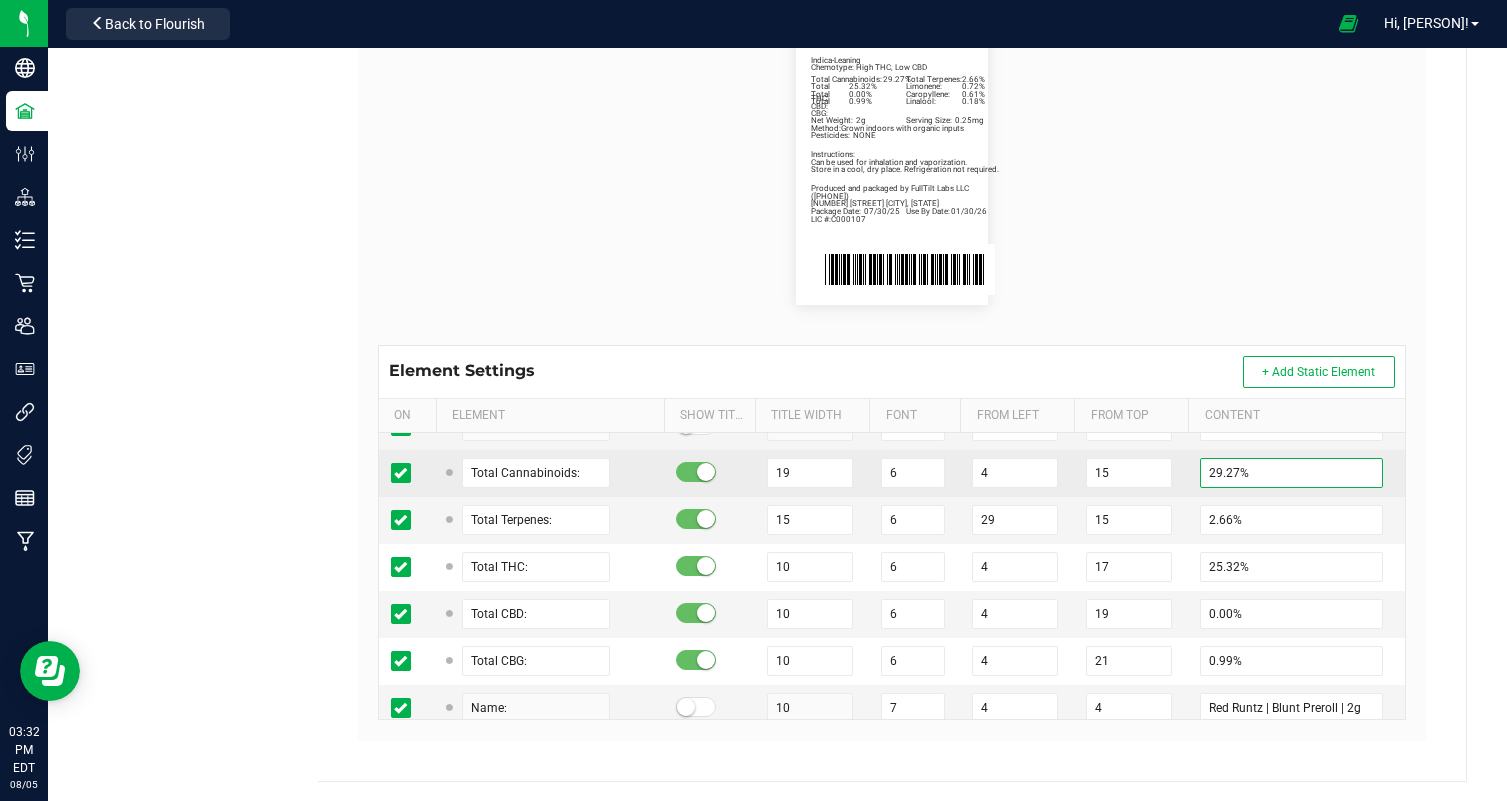 click on "29.27%" at bounding box center (1291, 473) 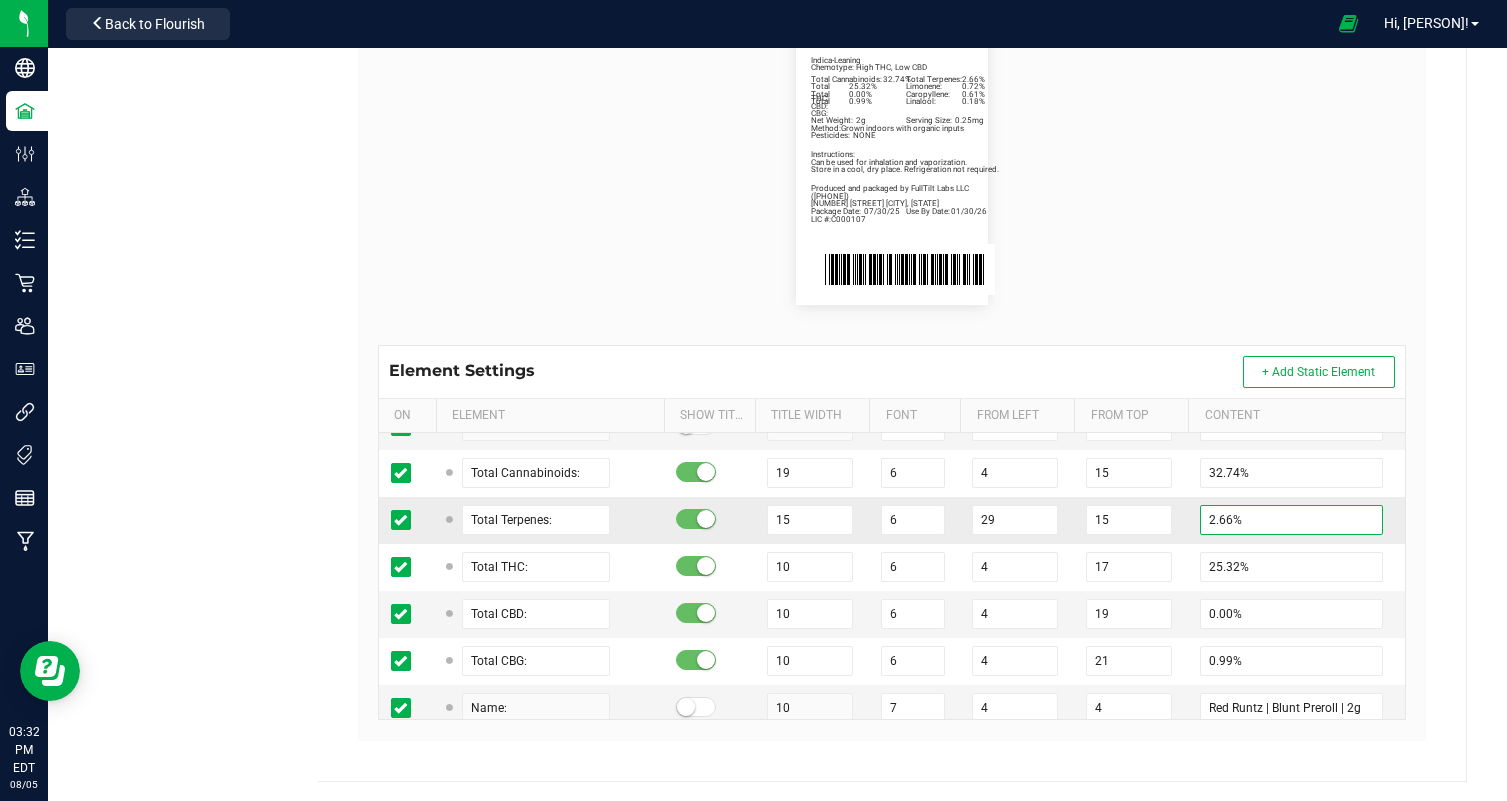 click on "2.66%" at bounding box center [1291, 520] 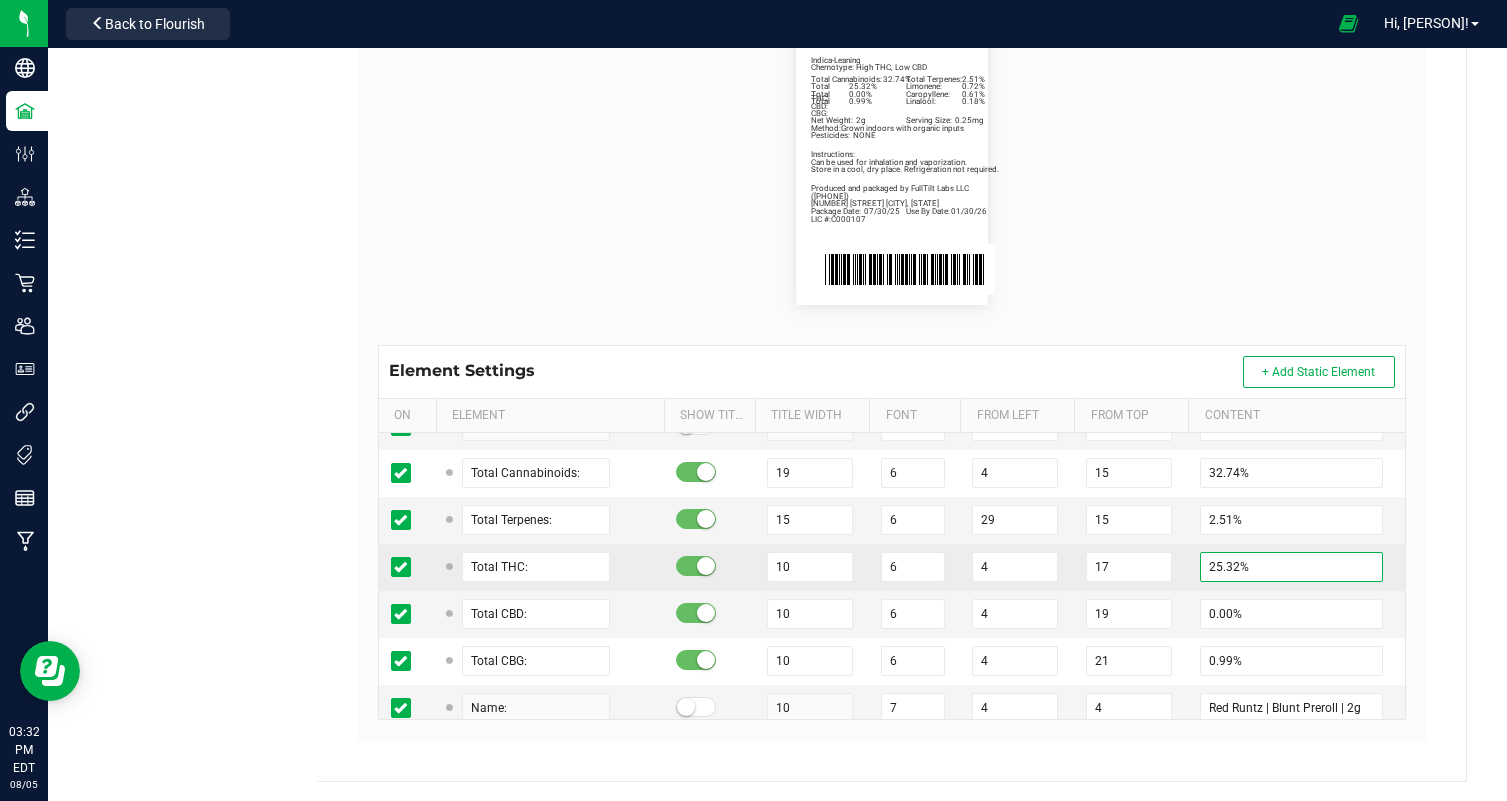 click on "25.32%" at bounding box center [1291, 567] 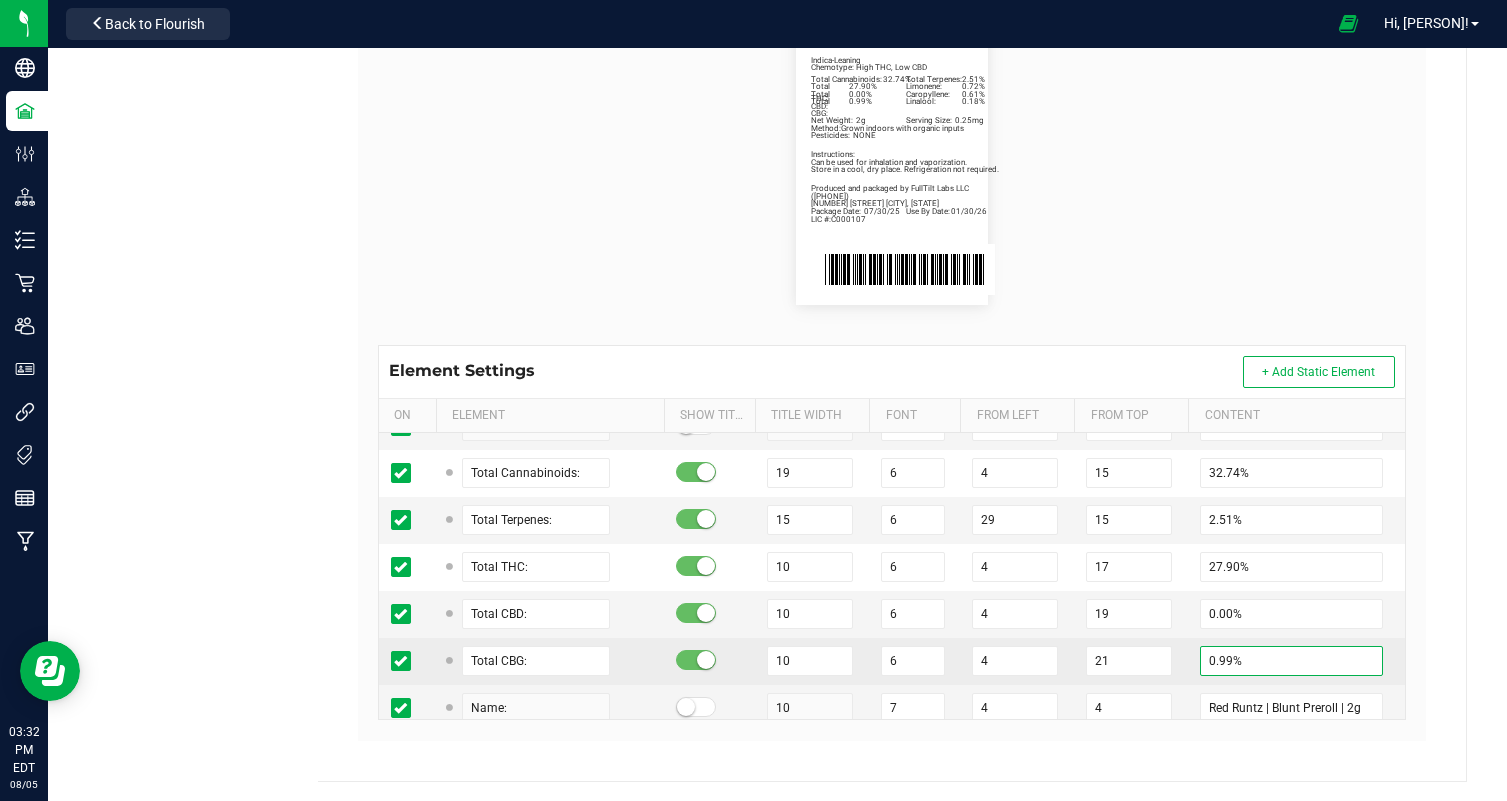click on "0.99%" at bounding box center (1291, 661) 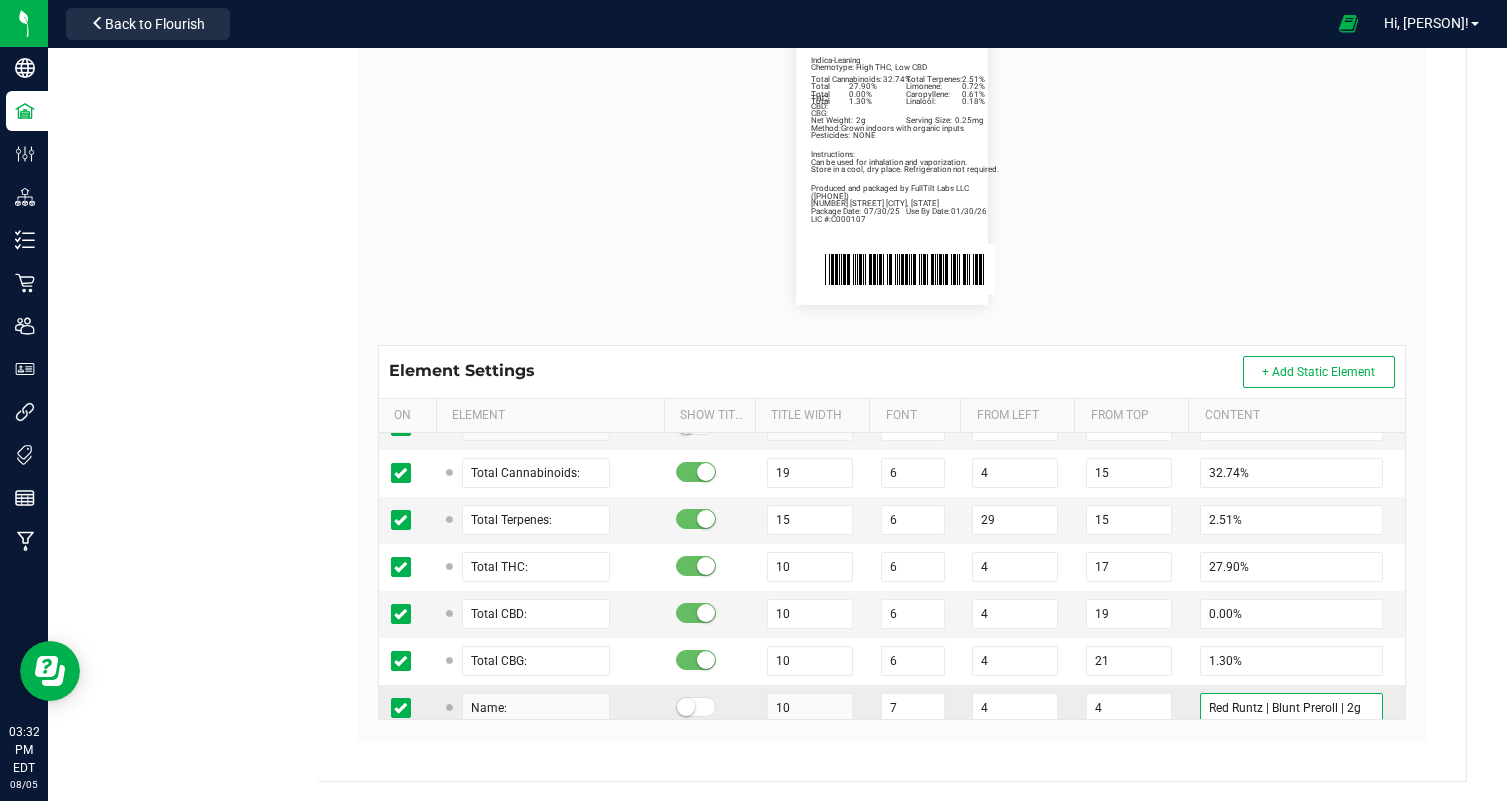 click on "Red Runtz | Blunt Preroll | 2g" at bounding box center [1291, 708] 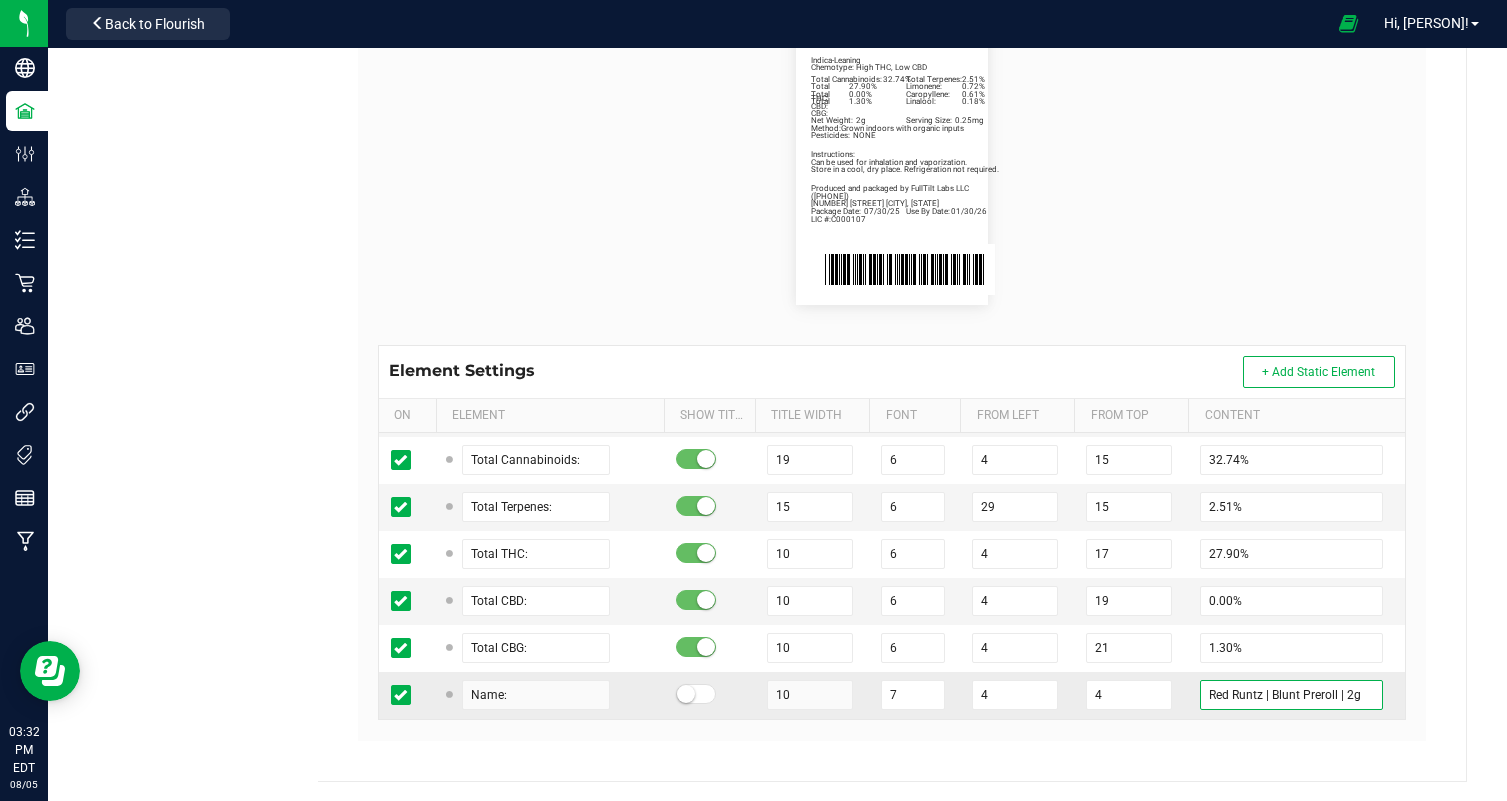 drag, startPoint x: 1262, startPoint y: 709, endPoint x: 1044, endPoint y: 709, distance: 218 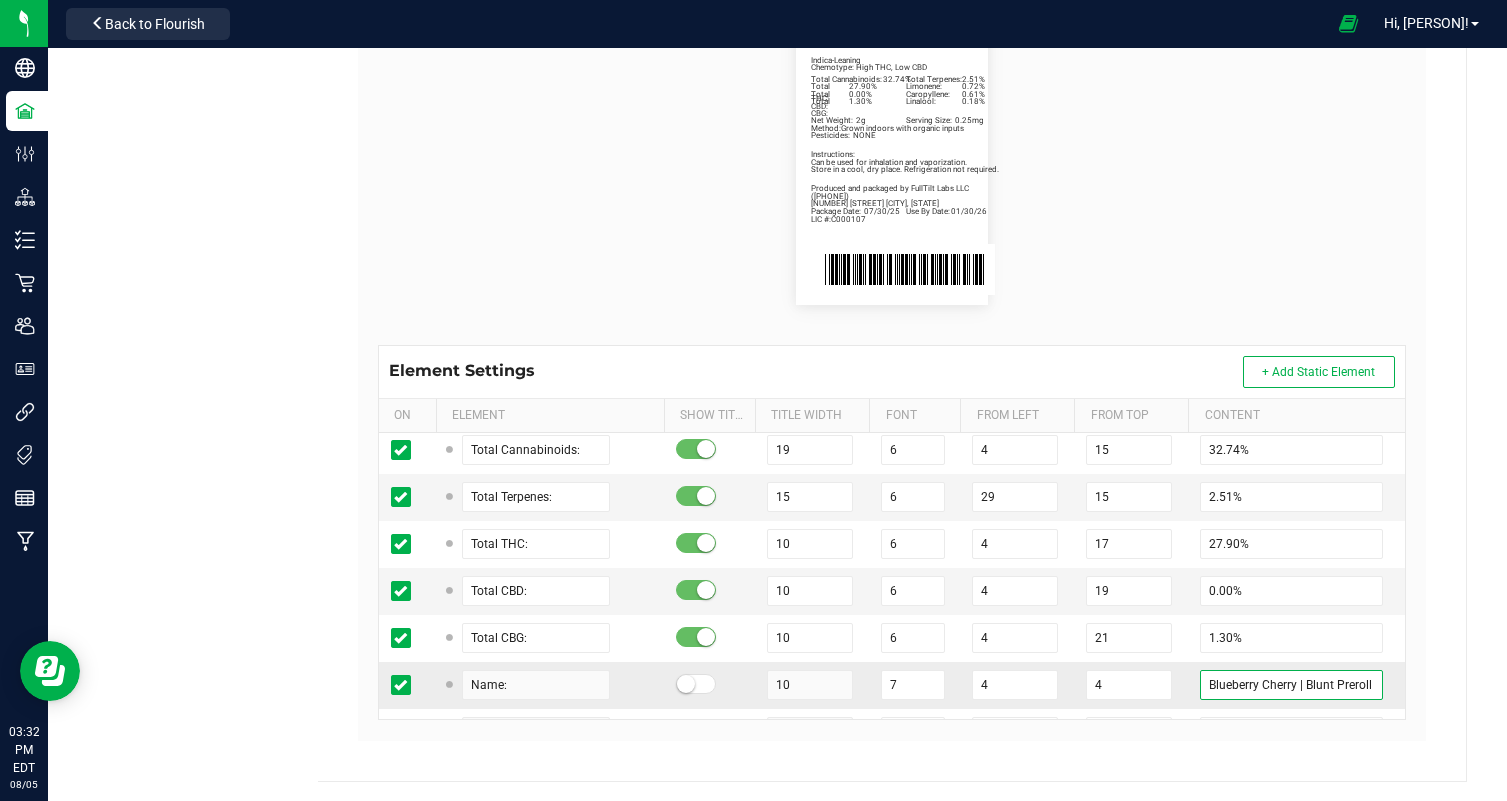 click on "Blueberry Cherry | Blunt Preroll | 2g" at bounding box center [1291, 685] 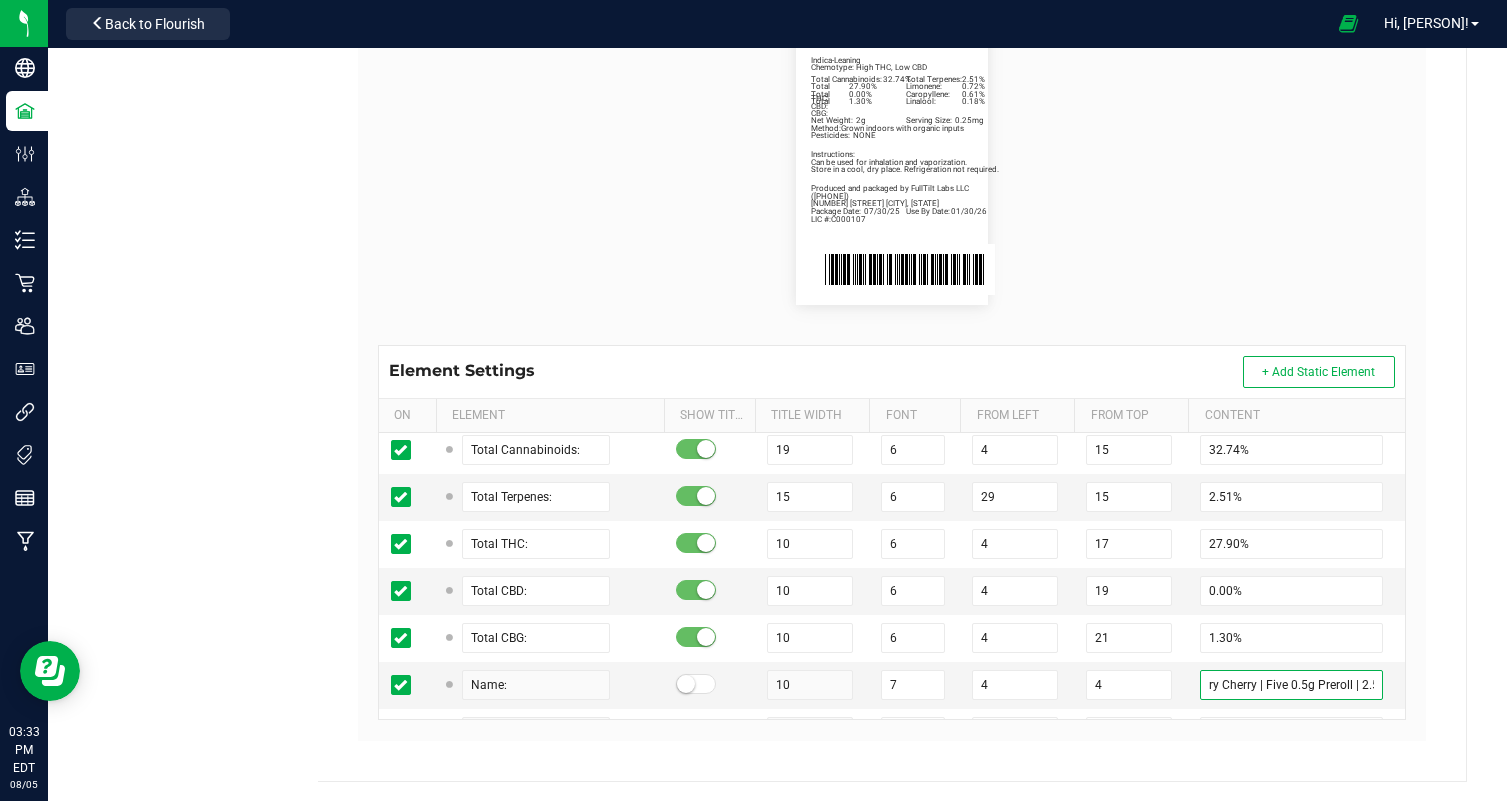 scroll, scrollTop: 0, scrollLeft: 43, axis: horizontal 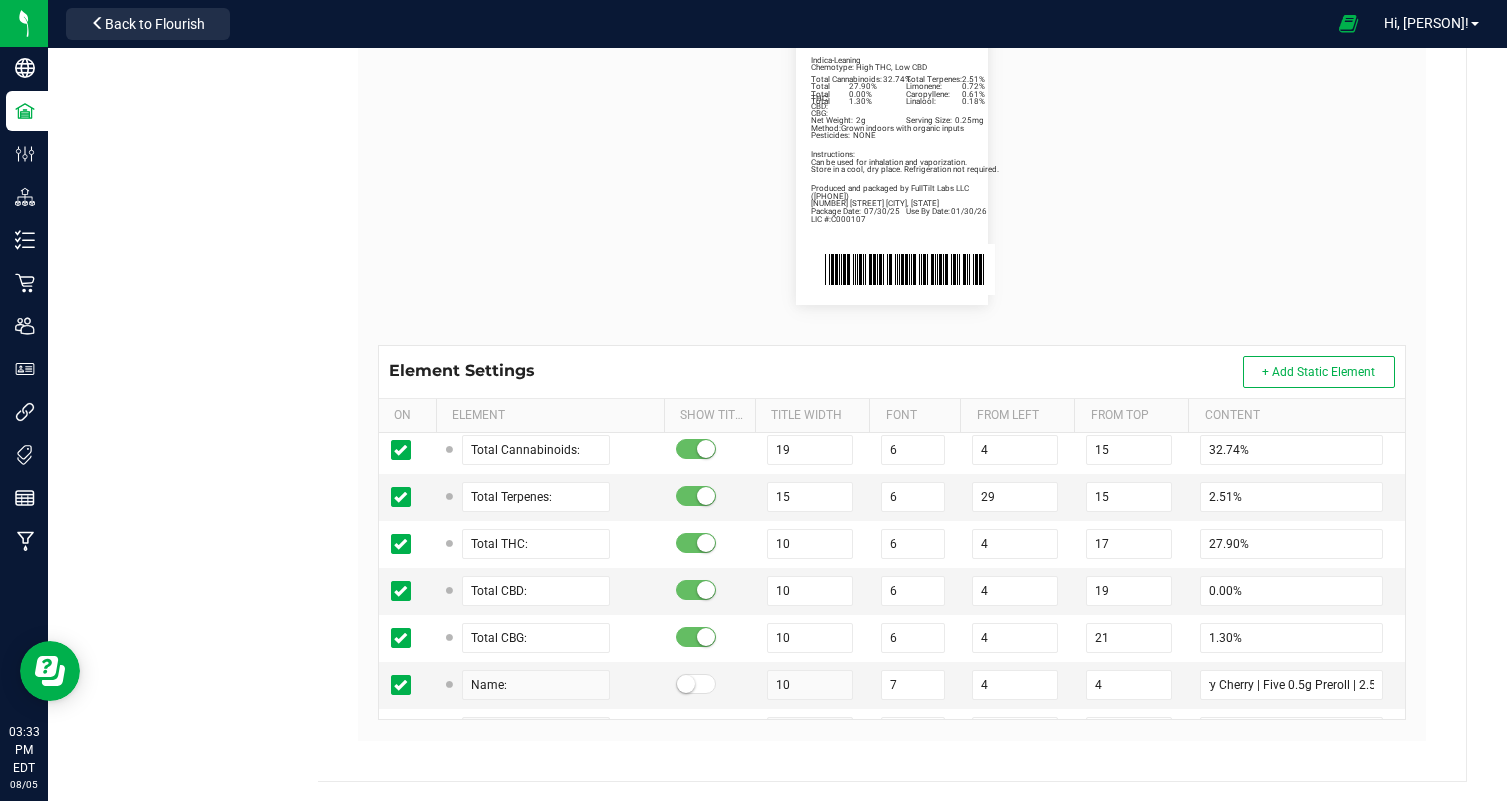 click on "Package Date:   07/30/25   Use By Date:   01/30/26   Limonene:   0.72%   Caropyllene:   0.61%   Linalool:   0.18%   Total Cannabinoids:   32.74%   Total Terpenes:   2.51%   Total THC:   27.90%   Total CBD:   0.00%    Total CBG:   1.30%   Blueberry Cherry | Five 0.5g Preroll | 2.5g   Indica-Leaning   Chemotype:   High THC, Low CBD   Net Weight:   2g   Serving Size:   0.25mg   Produced and packaged by FullTilt Labs LLC   Instructions:      Can be used for inhalation and vaporization.   Method:   Grown indoors with organic inputs   Pesticides:   NONE   ([PHONE])   LIC #:C000107      Store in a cool, dry place. Refrigeration not required.   374 Eggerts Crossing Road Ewing, NJ" at bounding box center (892, 161) 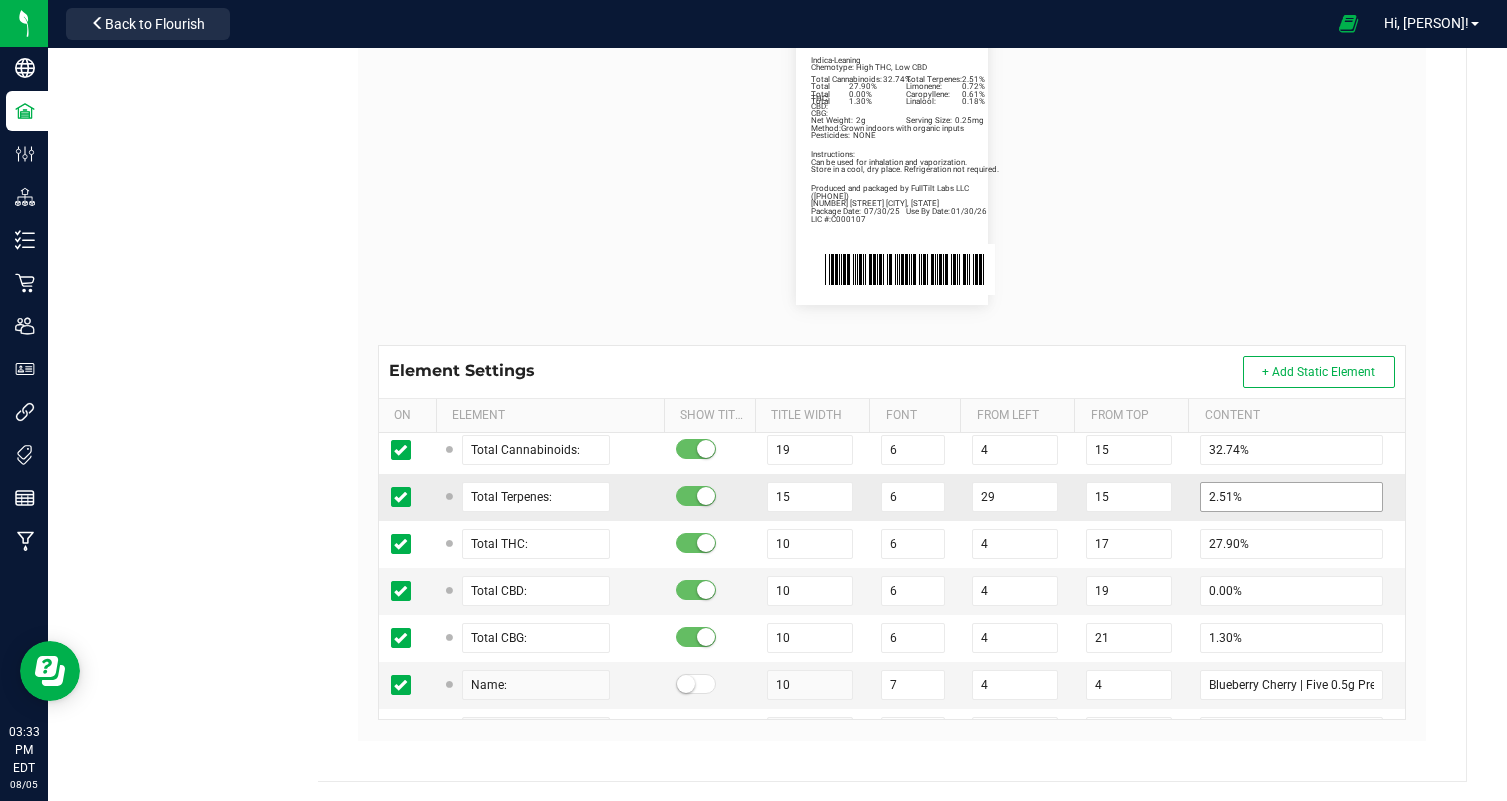 scroll, scrollTop: 580, scrollLeft: 0, axis: vertical 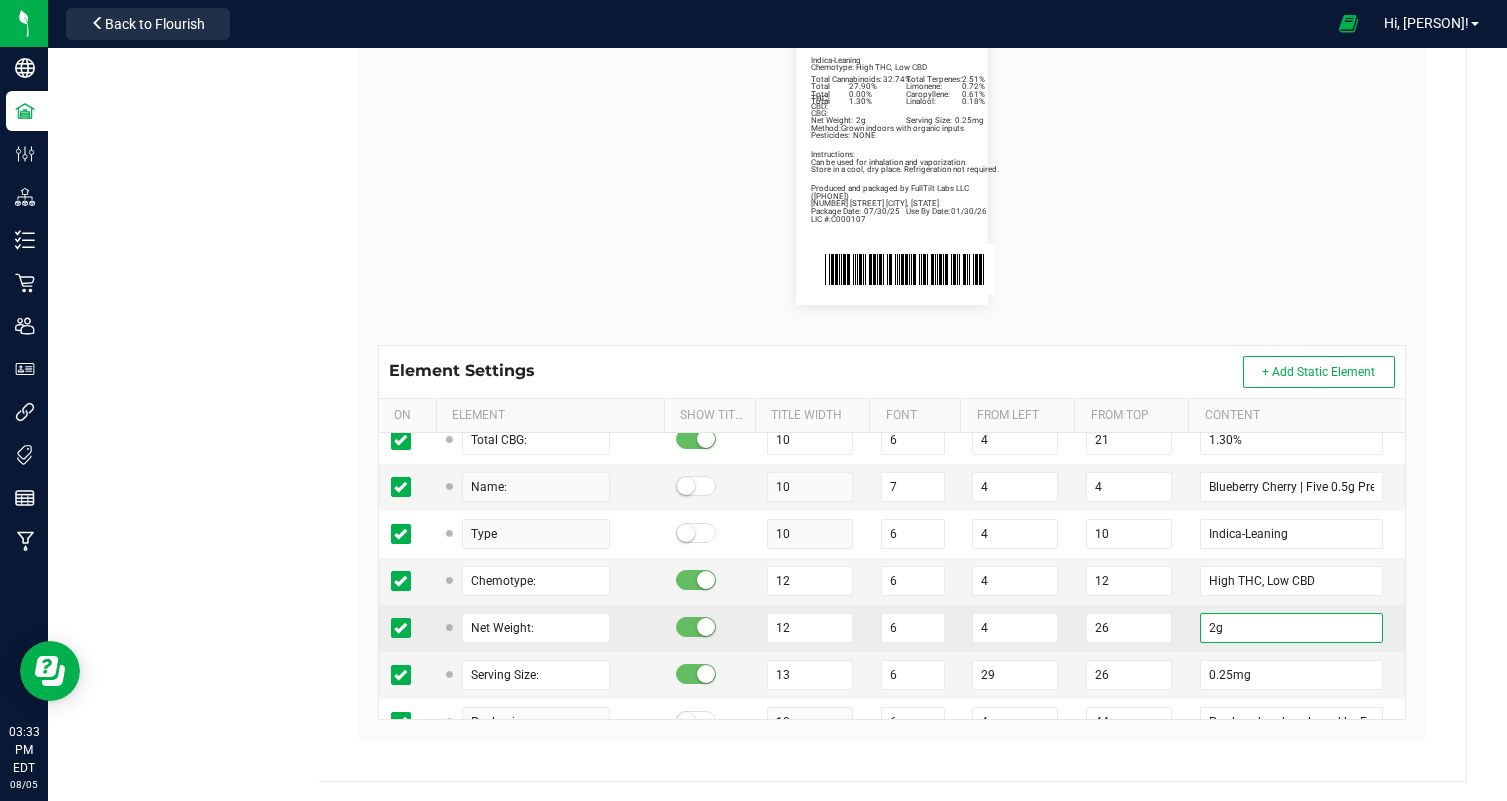 click on "2g" at bounding box center (1291, 628) 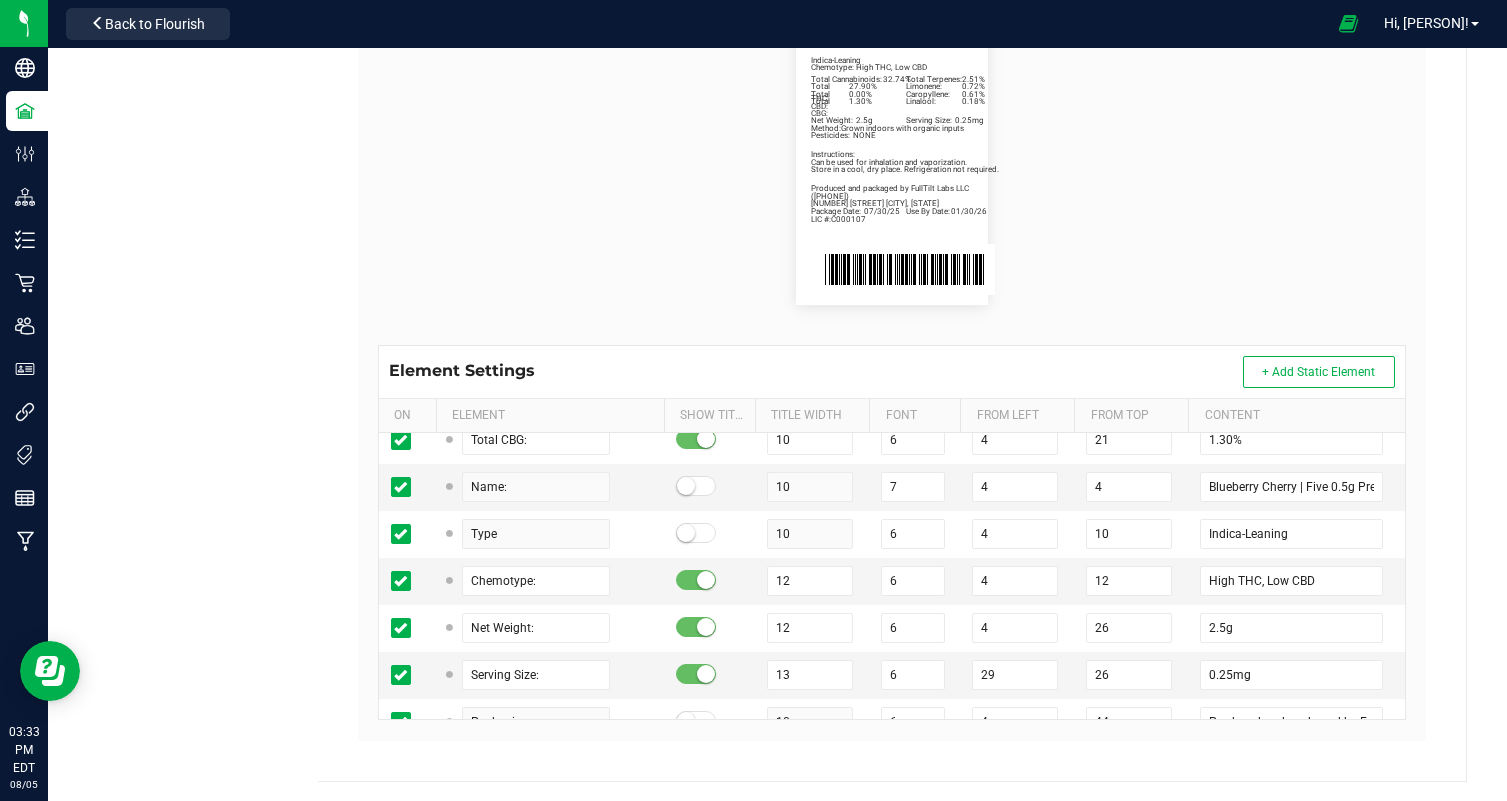 click on "Package Date:   [MONTH]/[DAY]/[YEAR]   Use By Date:   [MONTH]/[DAY]/[YEAR]   Limonene:   0.72%   Caropyllene:   0.61%   Linalool:   0.18%   Total Cannabinoids:   32.74%   Total Terpenes:   2.51%   Total THC:   27.90%   Total CBD:   0.00%    Total CBG:   1.30%   Blueberry Cherry | Five 0.5g Preroll | 2.5g   Indica-Leaning   Chemotype:   High THC, Low CBD   Net Weight:   2.5g   Serving Size:   0.25mg   Produced and packaged by FullTilt Labs LLC   Instructions:      Can be used for inhalation and vaporization.   Method:   Grown indoors with organic inputs   Pesticides:   NONE   [PHONE]   LIC #:C000107      Store in a cool, dry place. Refrigeration not required.   [NUMBER] [STREET] [CITY], [STATE]" at bounding box center (892, 161) 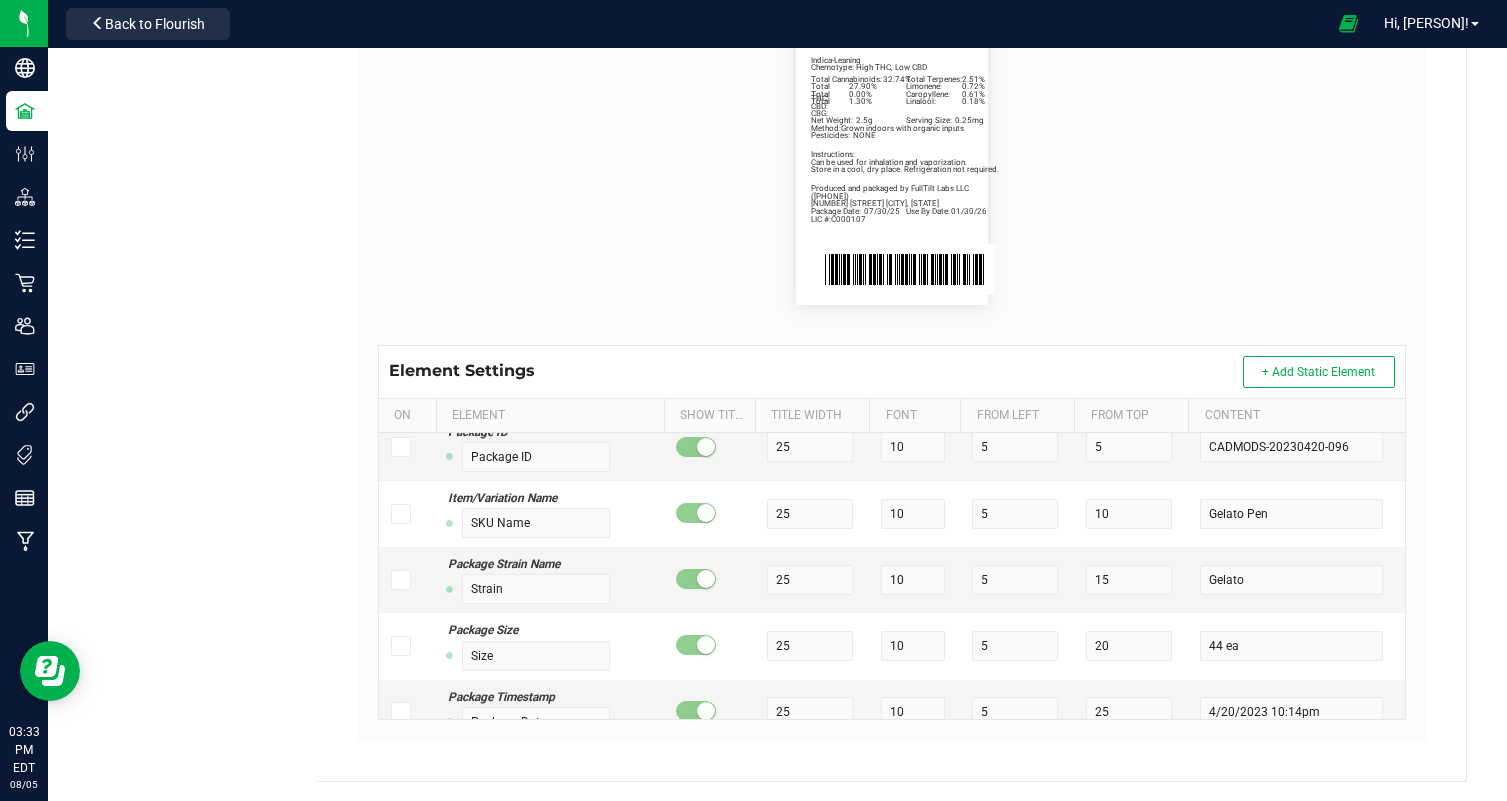 scroll, scrollTop: 1339, scrollLeft: 0, axis: vertical 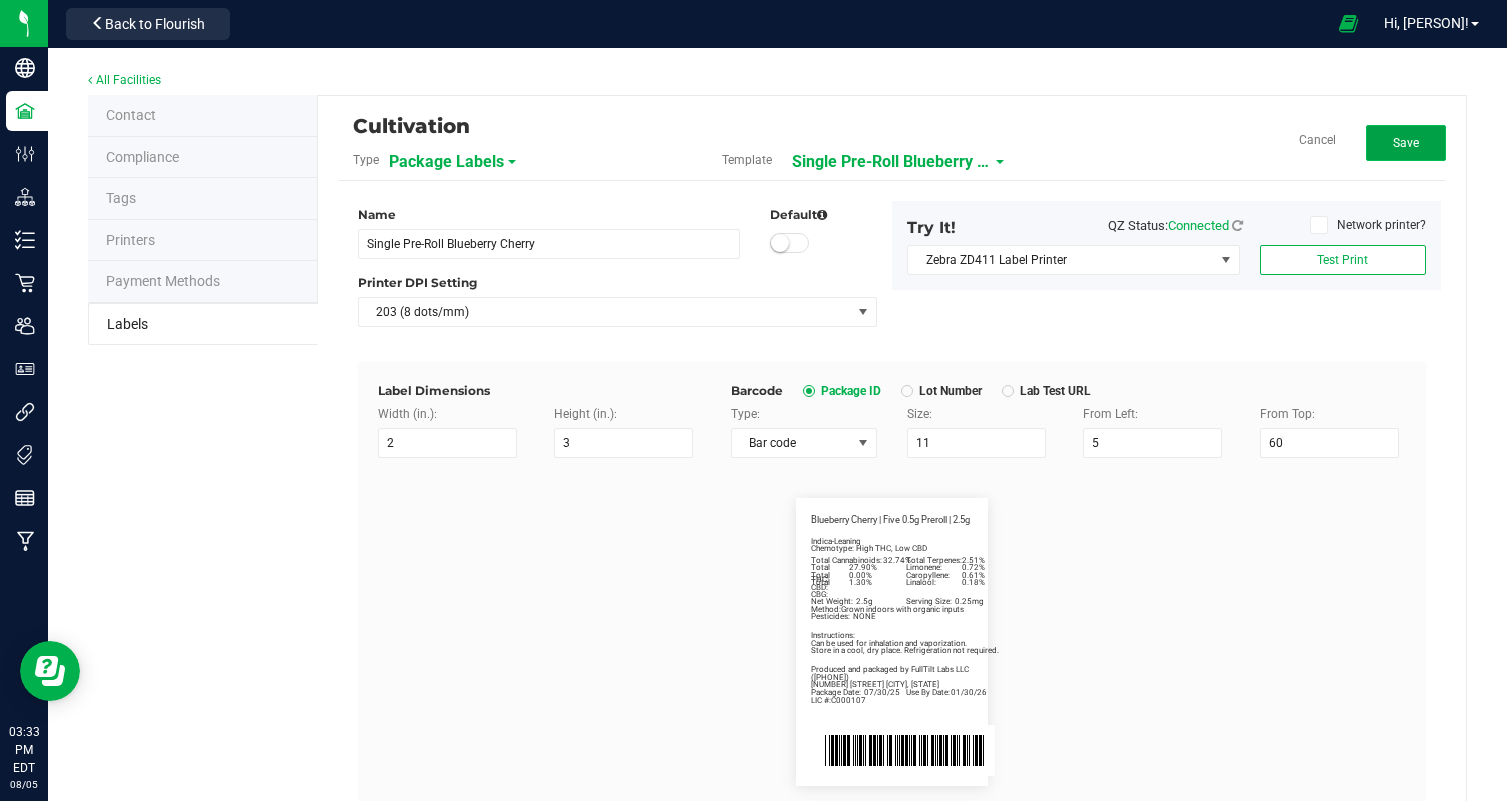 click on "Save" at bounding box center (1406, 143) 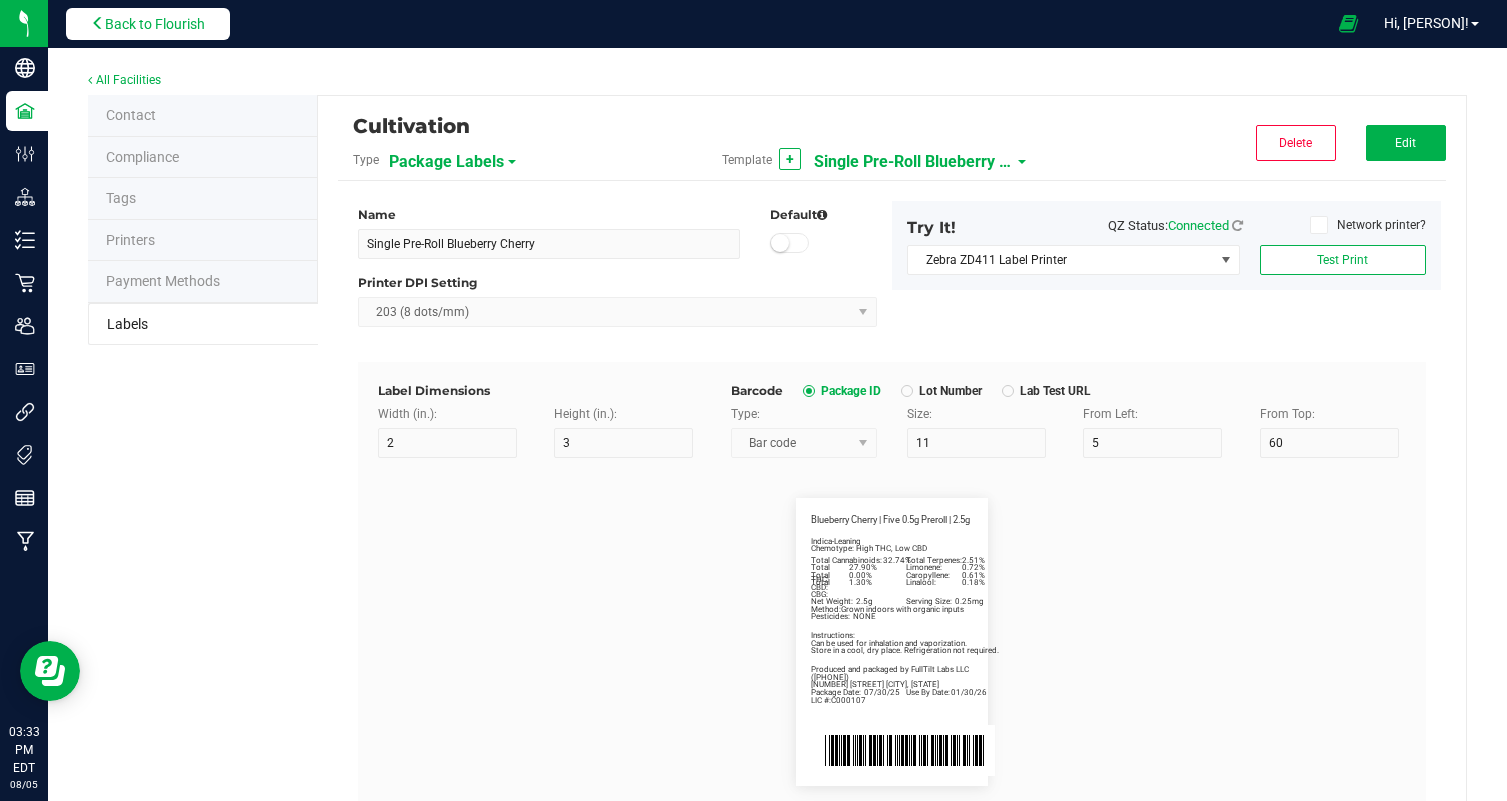click on "Back to Flourish" at bounding box center [155, 24] 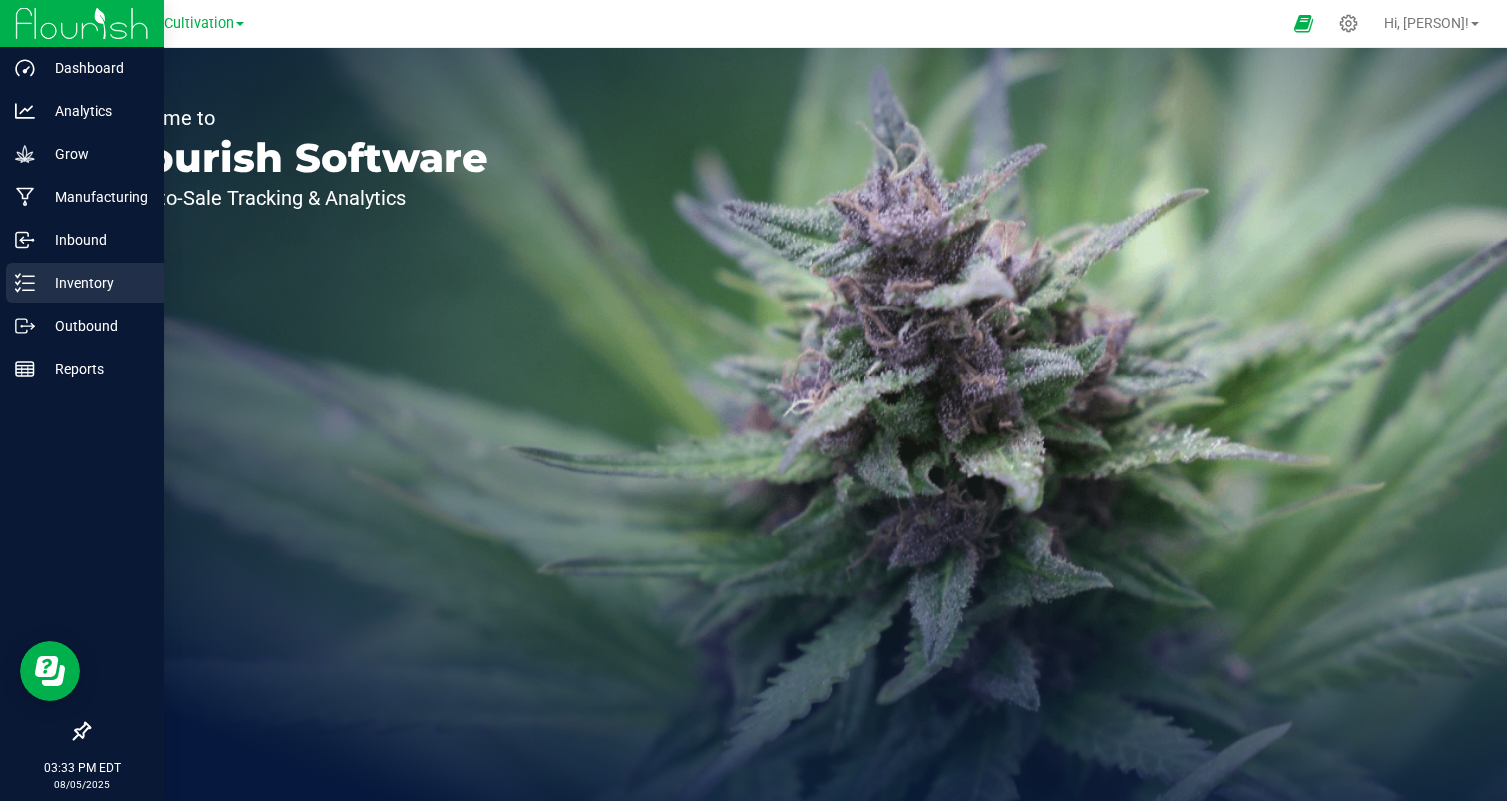 click on "Inventory" at bounding box center [95, 283] 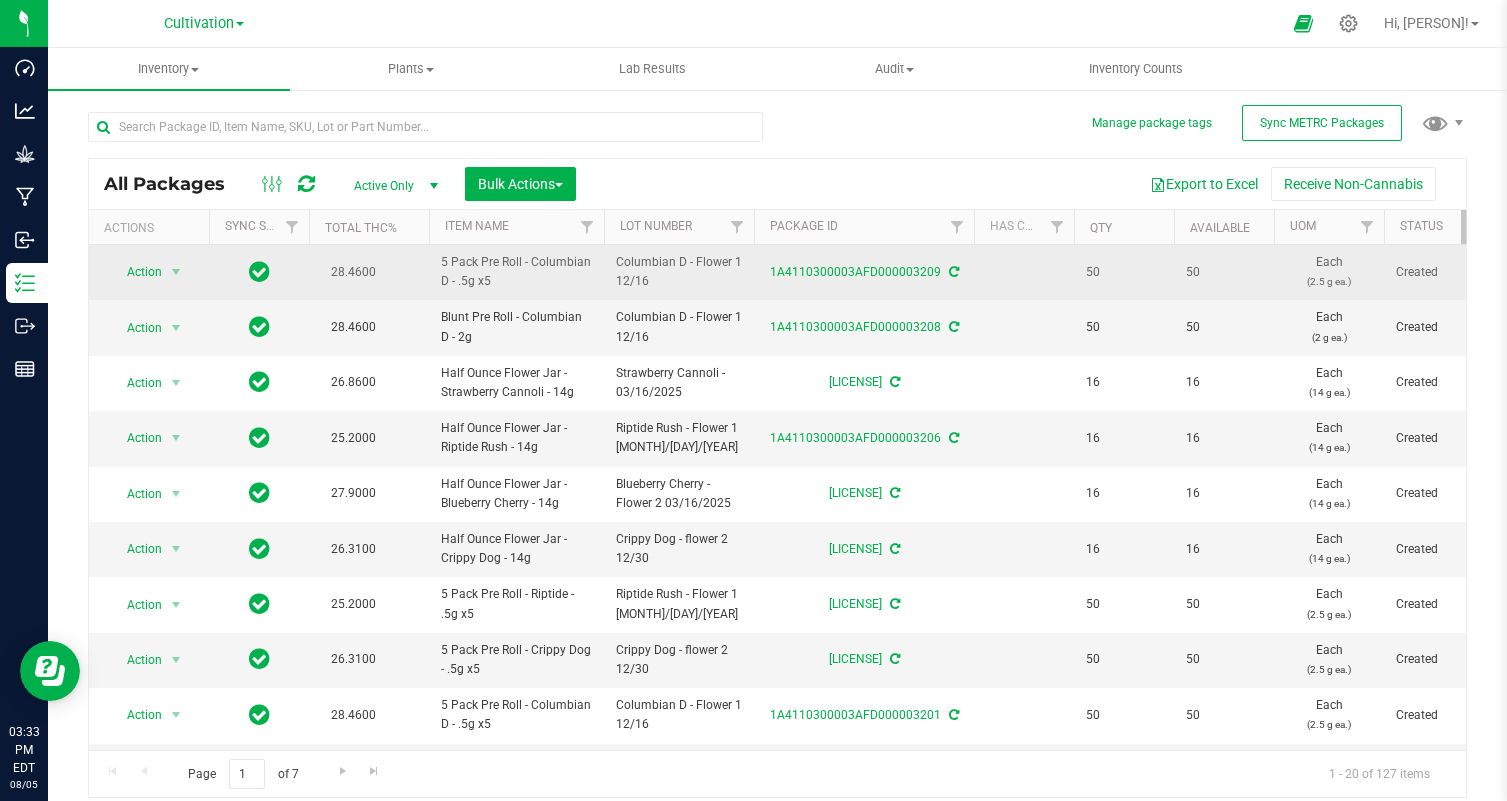 click on "Action Action Adjust qty Create package Edit attributes Global inventory Locate package Lock package Print package label Record a lab result Retag package See history Take lab sample" at bounding box center (149, 272) 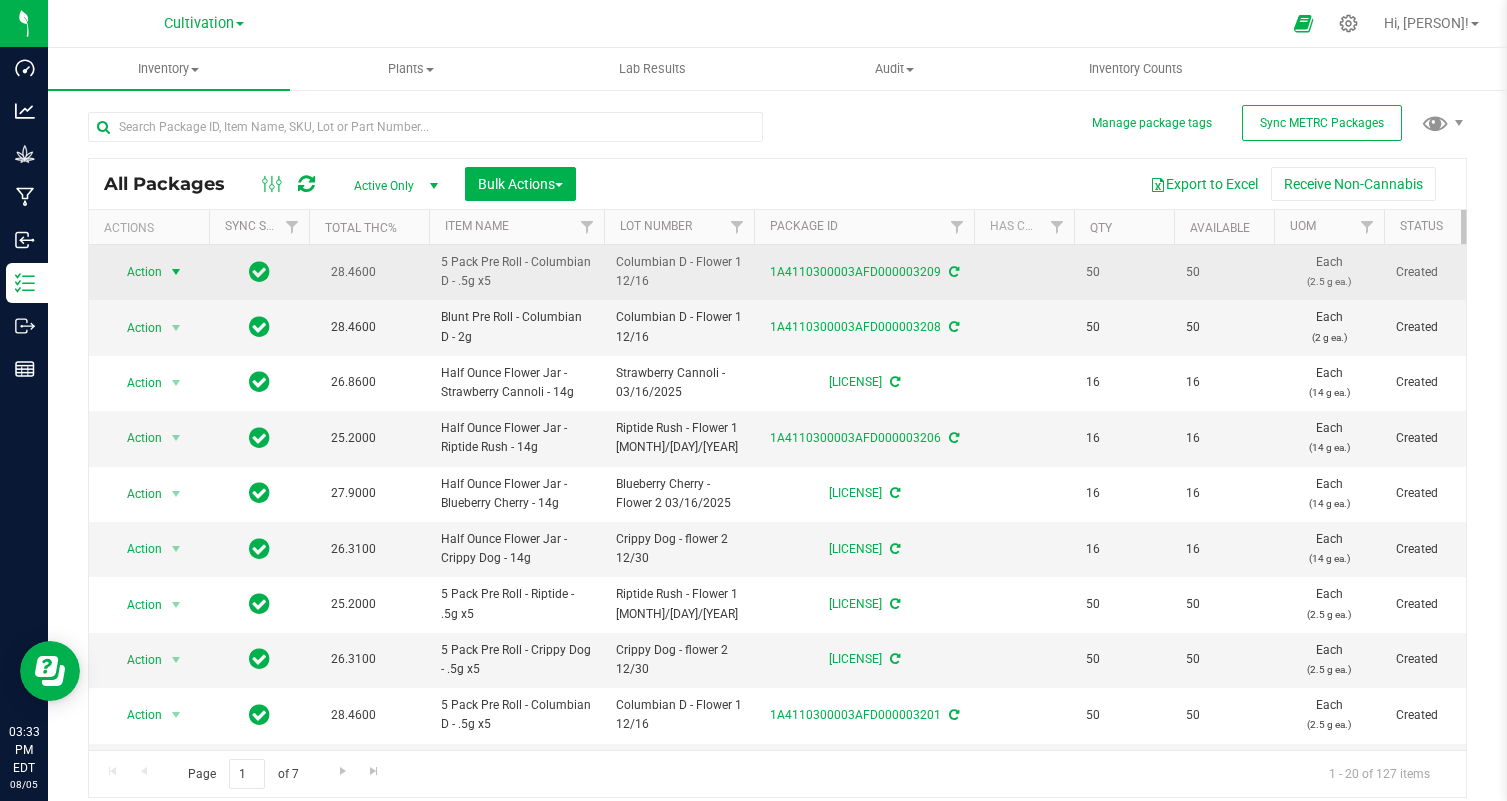 click on "Action" at bounding box center [136, 272] 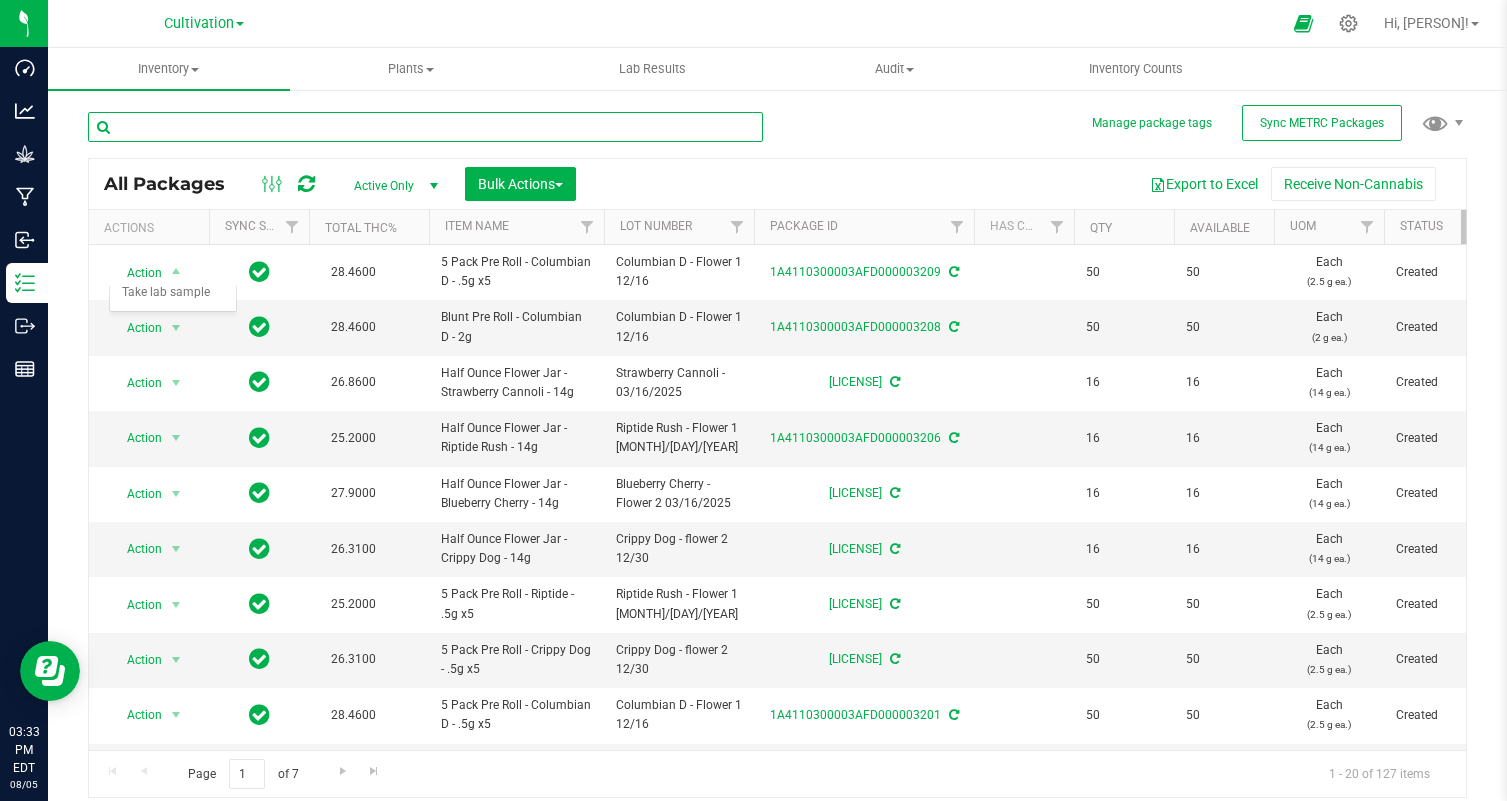 click at bounding box center (425, 127) 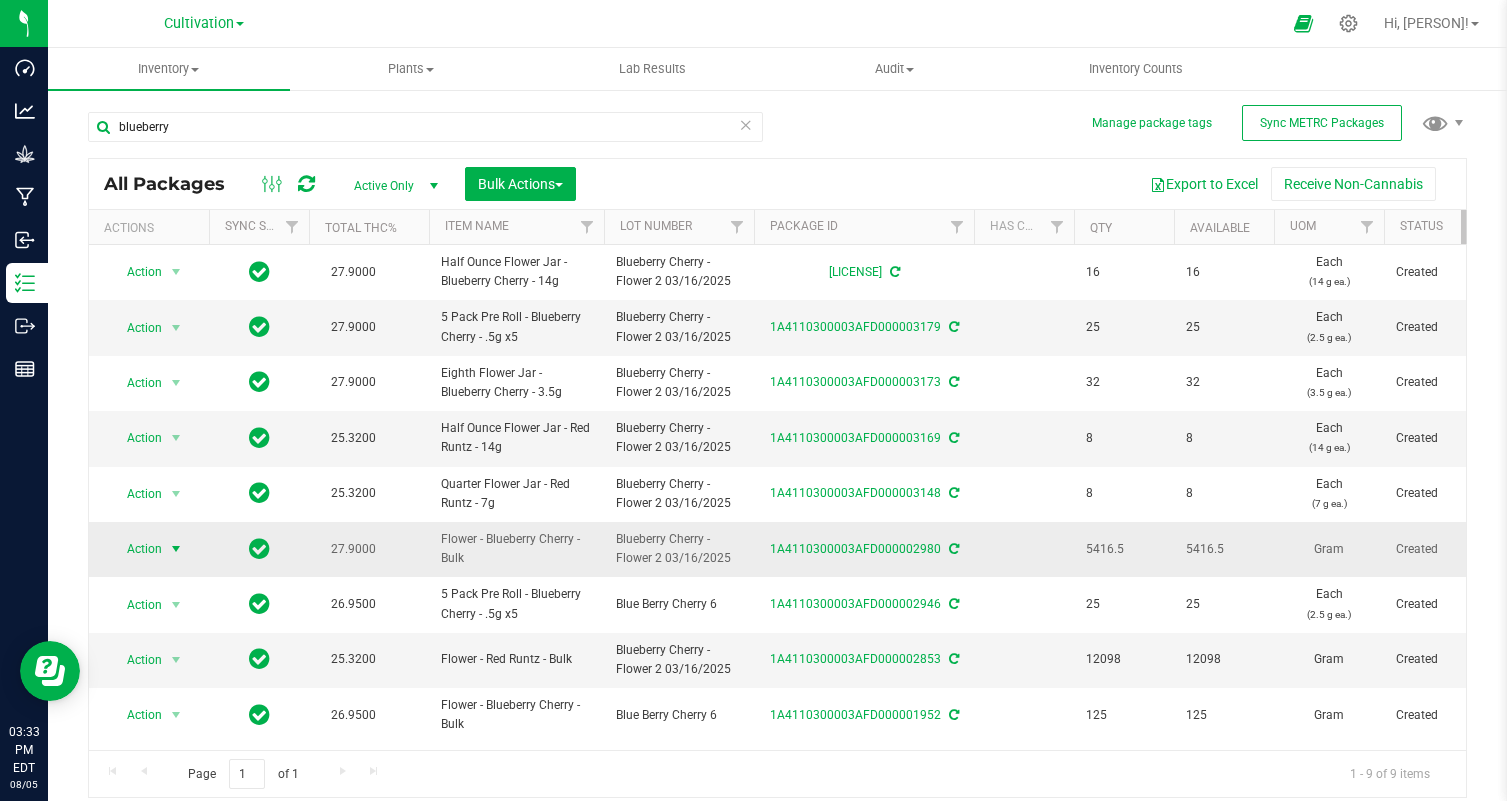 click on "Action" at bounding box center [136, 549] 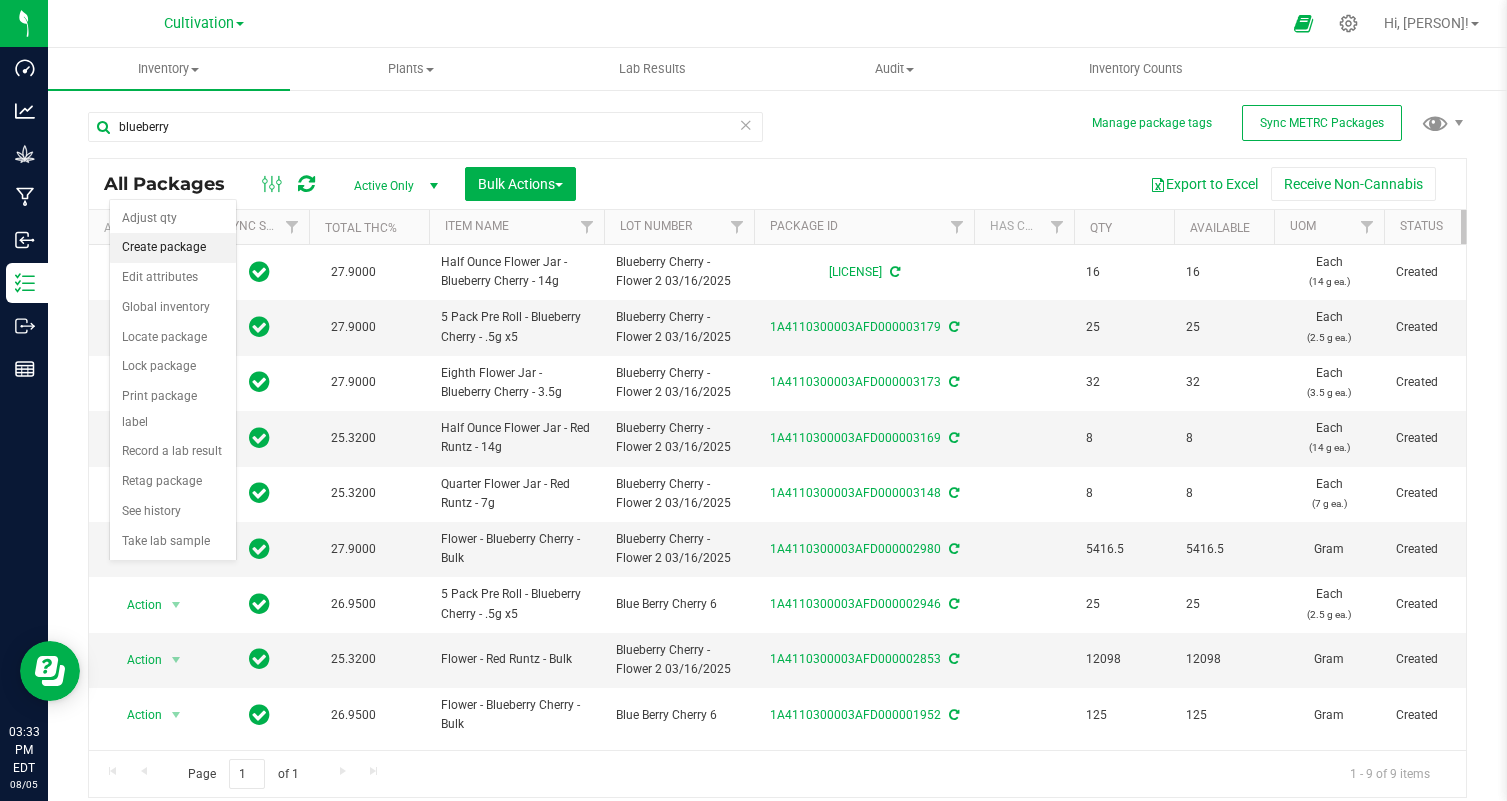 click on "Create package" at bounding box center [173, 248] 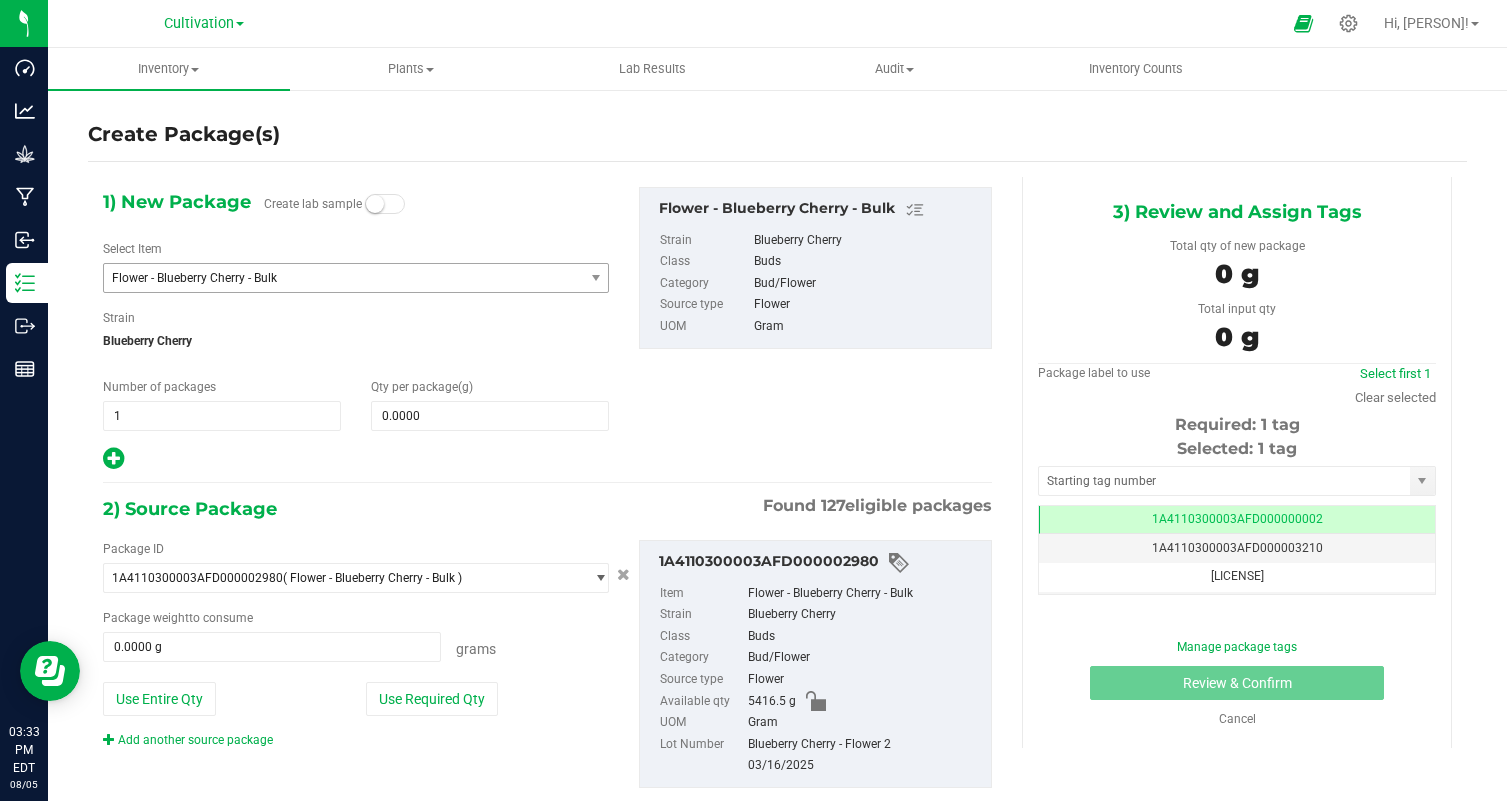 scroll, scrollTop: 0, scrollLeft: 0, axis: both 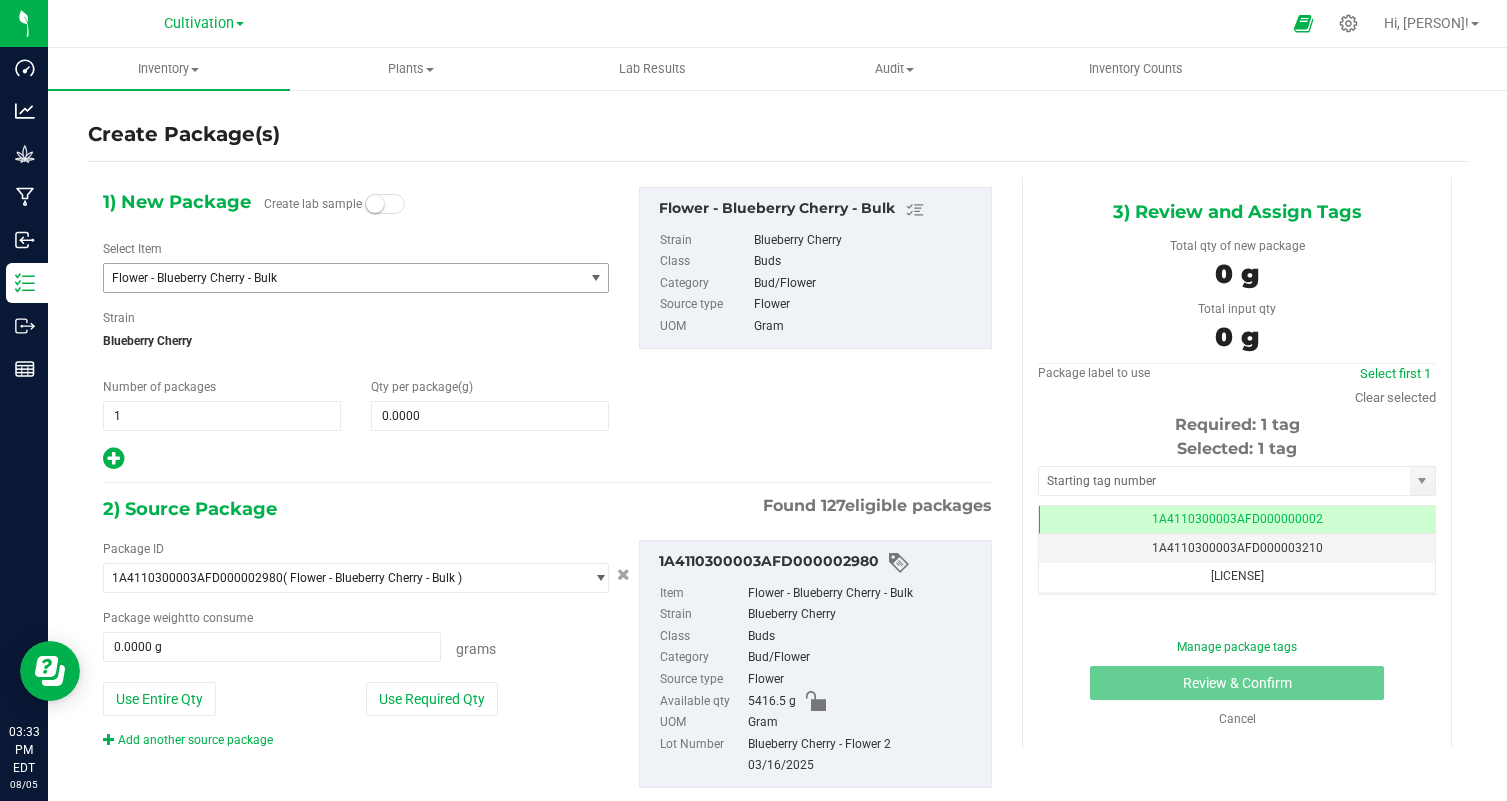 click on "Flower - Blueberry Cherry - Bulk" at bounding box center [334, 278] 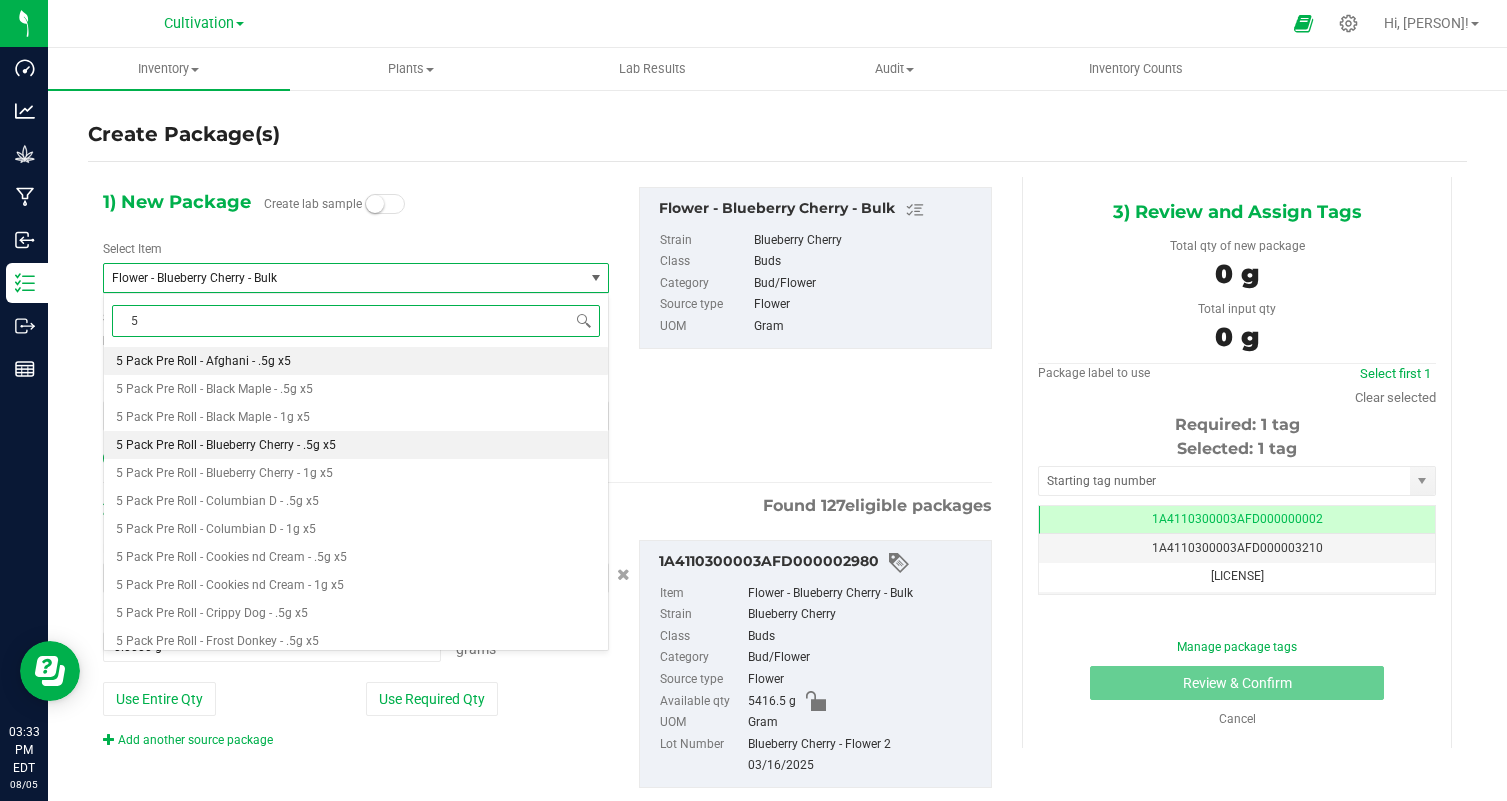 click on "5 Pack Pre Roll - Blueberry Cherry - .5g x5" at bounding box center [356, 445] 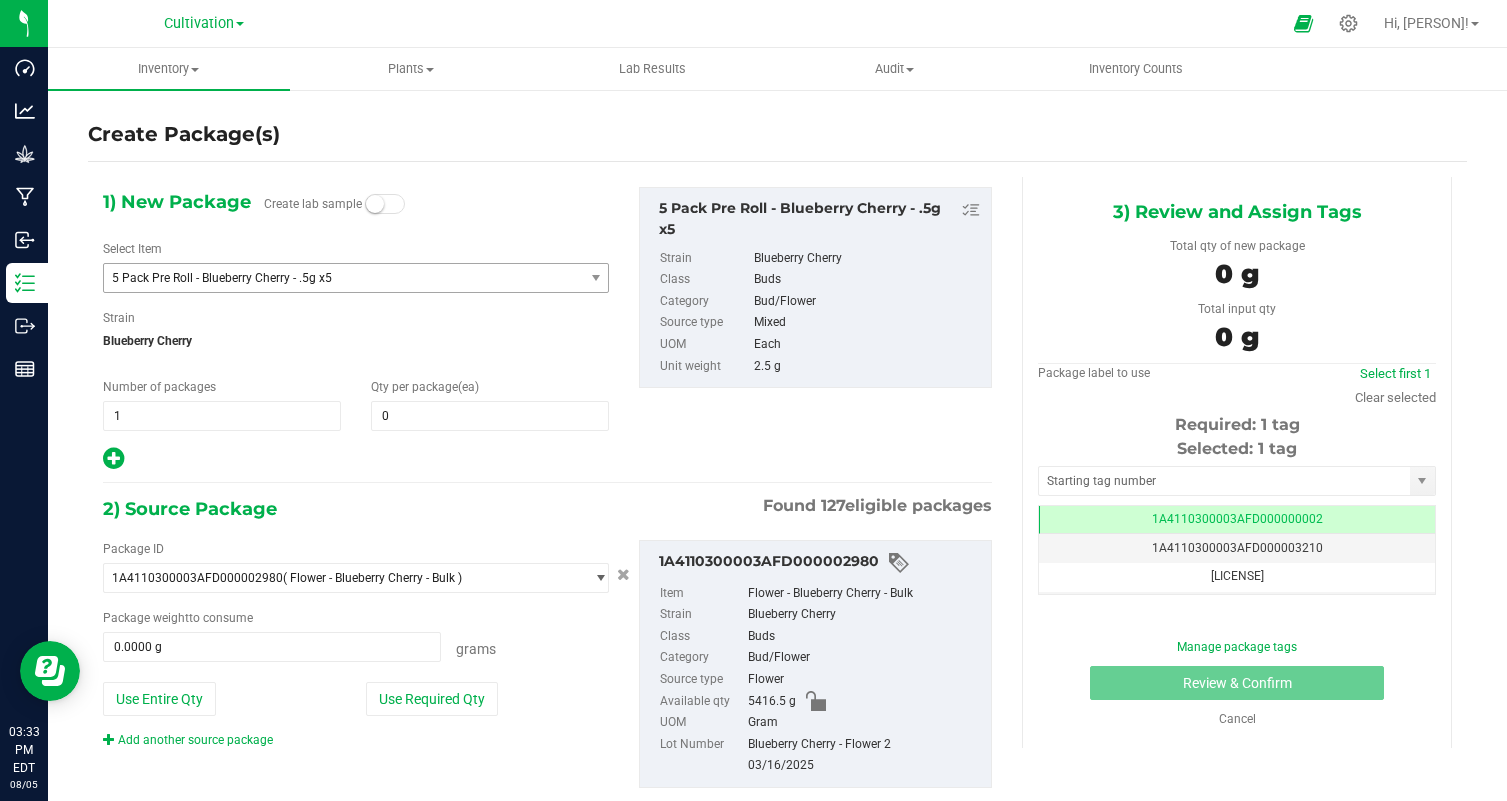 click on "Qty per package
(ea)" at bounding box center [425, 387] 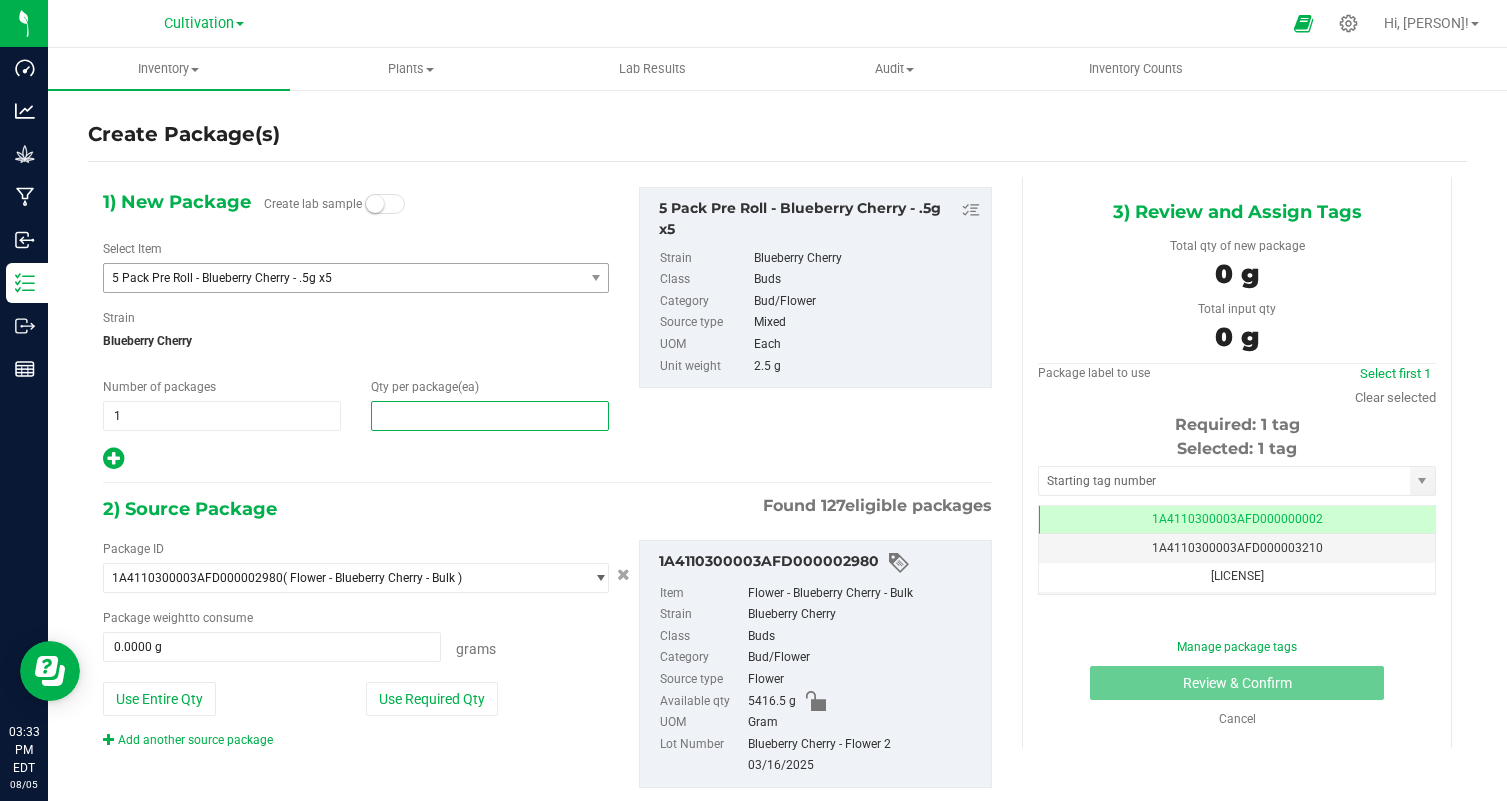 click at bounding box center (490, 416) 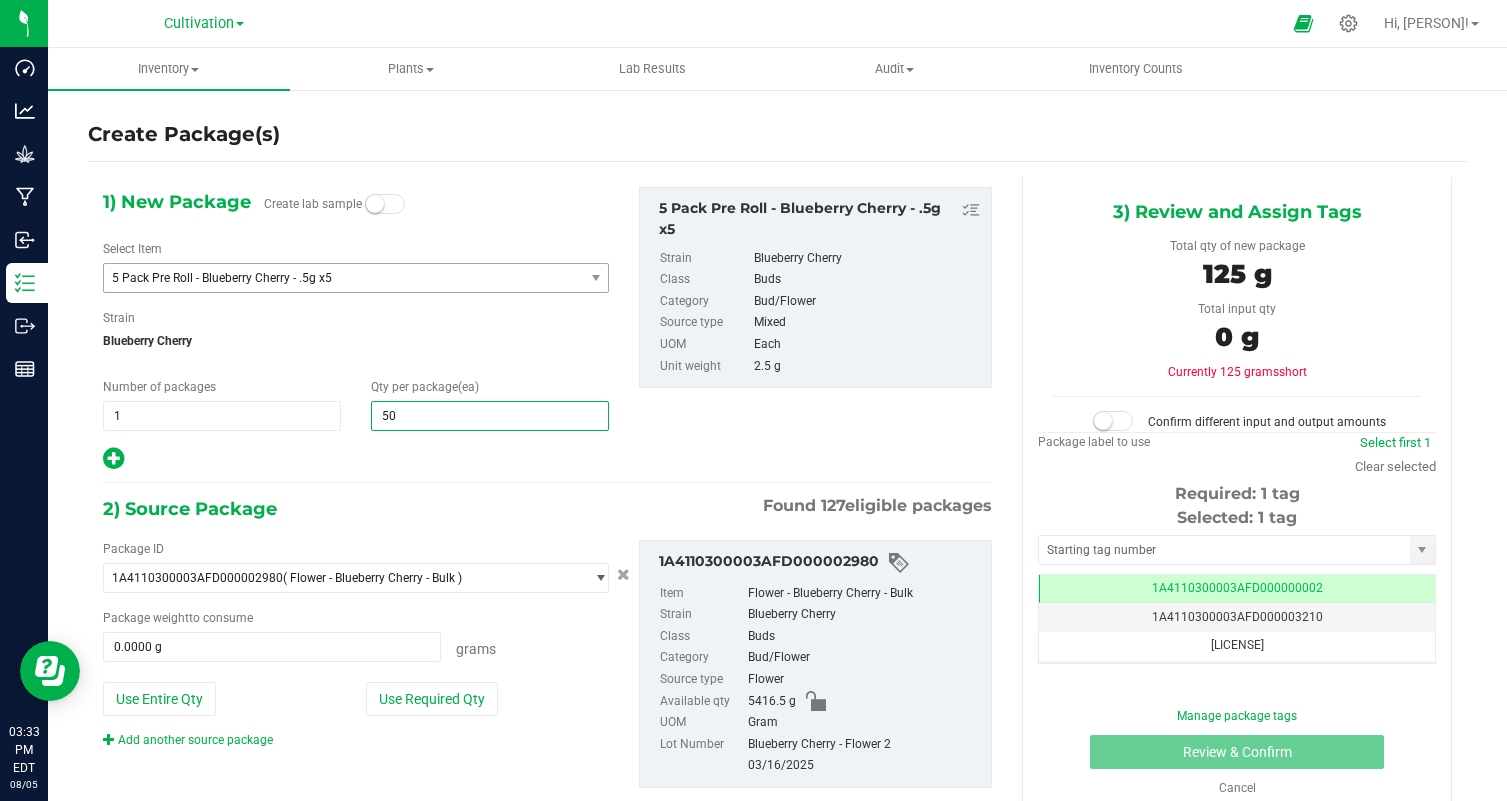 click at bounding box center [356, 459] 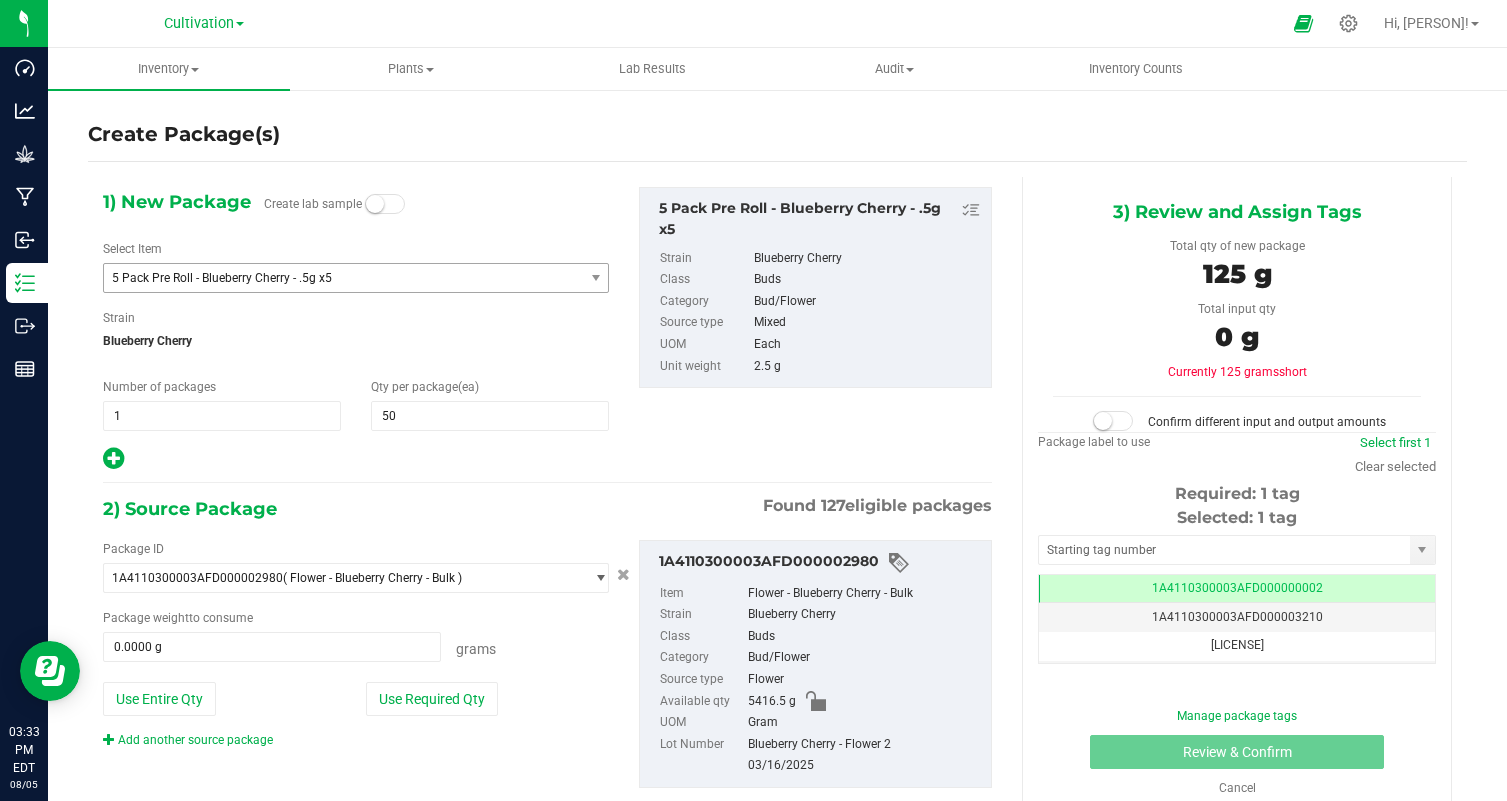 click on "Package ID
1A4110300003AFD000002980
(
Flower - Blueberry Cherry - Bulk
)
1A4110300003AFD000000435 1A4110300003AFD000000440 1A4110300003AFD000000637 1A4110300003AFD000001167 1A4110300003AFD000001195 1A4110300003AFD000001201 1A4110300003AFD000001202 1A4110300003AFD000001429 1A4110300003AFD000001432 1A4110300003AFD000001433 1A4110300003AFD000001435 1A4110300003AFD000001493 1A4110300003AFD000001540 1A4110300003AFD000001562 1A4110300003AFD000001632 1A4110300003AFD000001700 1A4110300003AFD000001710 1A4110300003AFD000001797 1A4110300003AFD000001799 1A4110300003AFD000001848 1A4110300003AFD000001849 1A4110300003AFD000001850 1A4110300003AFD000001851 1A4110300003AFD000001853 1A4110300003AFD000001855 1A4110300003AFD000001857 1A4110300003AFD000001887 1A4110300003AFD000001897 1A4110300003AFD000001898 1A4110300003AFD000001899" at bounding box center (356, 644) 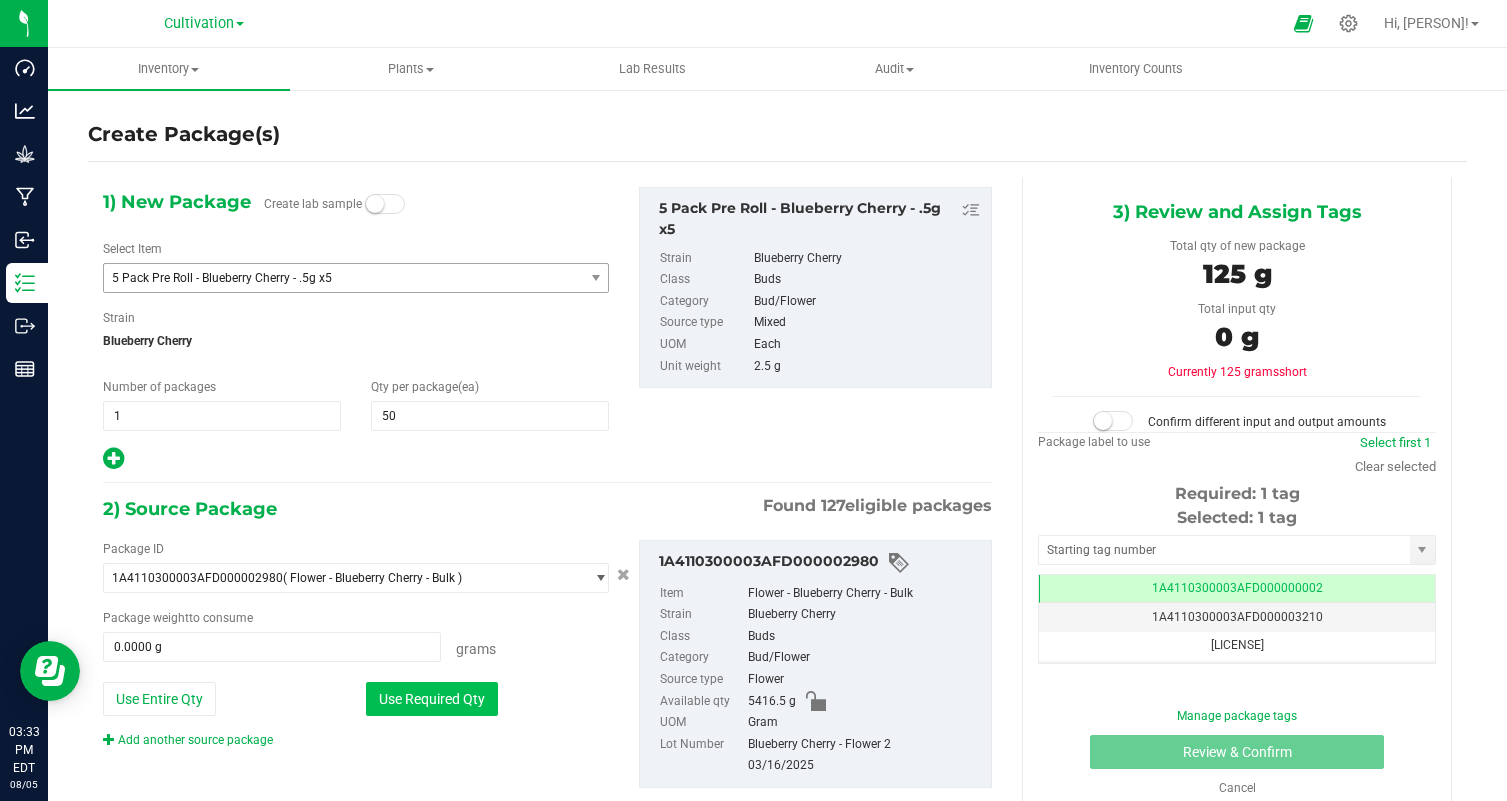click on "Use Required Qty" at bounding box center [432, 699] 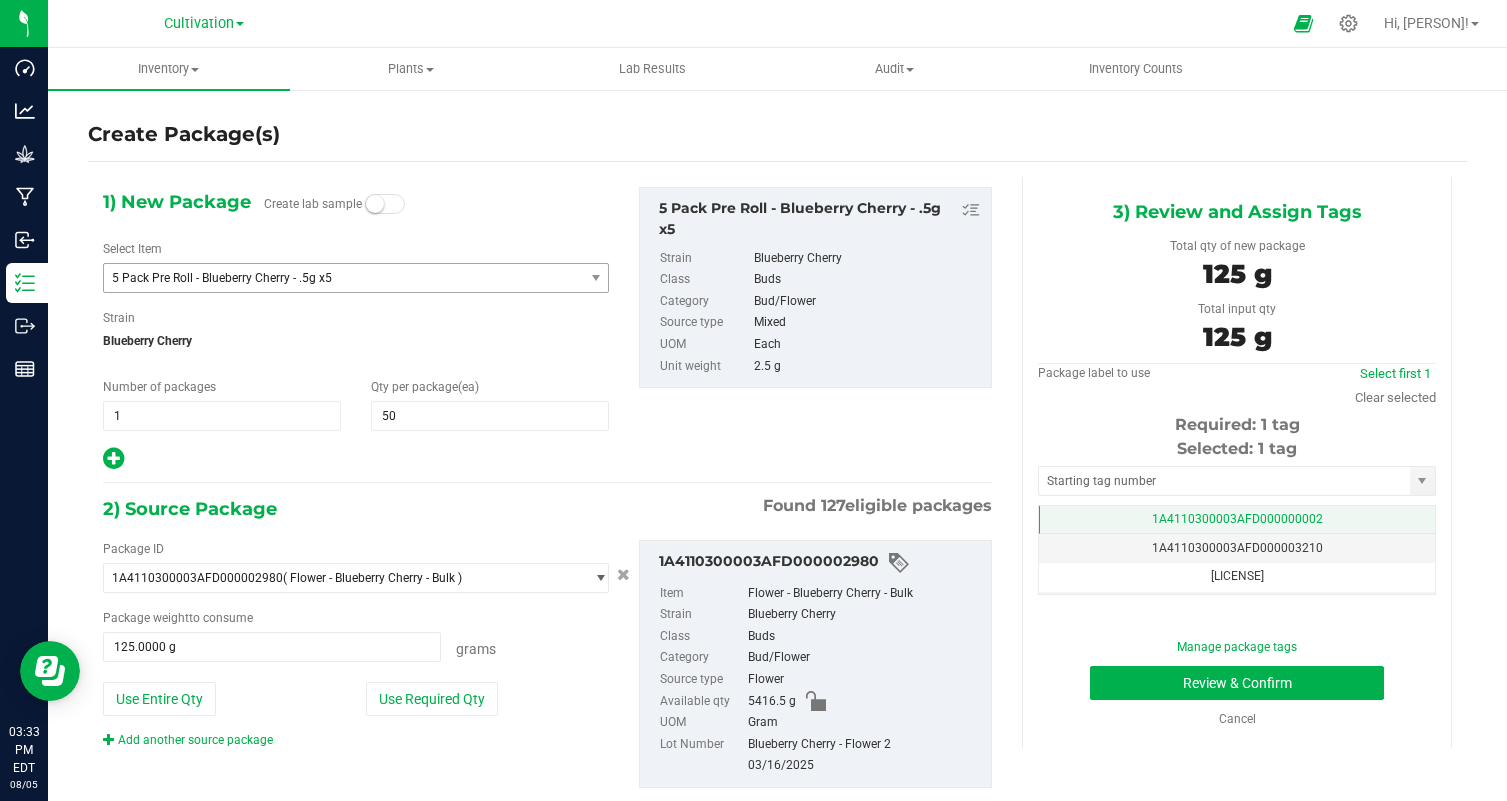 click on "1A4110300003AFD000000002" at bounding box center (1237, 519) 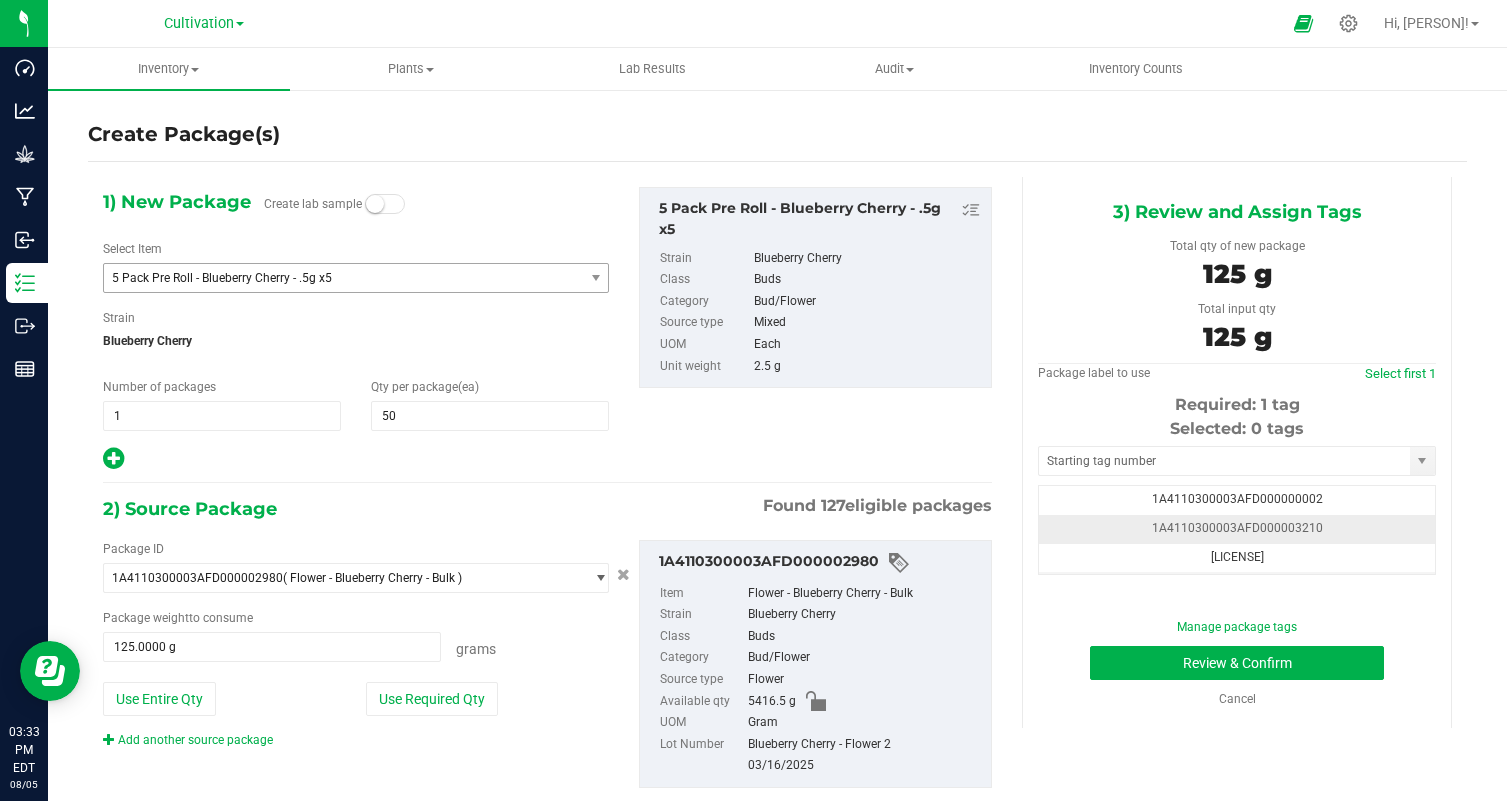 click on "1A4110300003AFD000003210" at bounding box center (1237, 529) 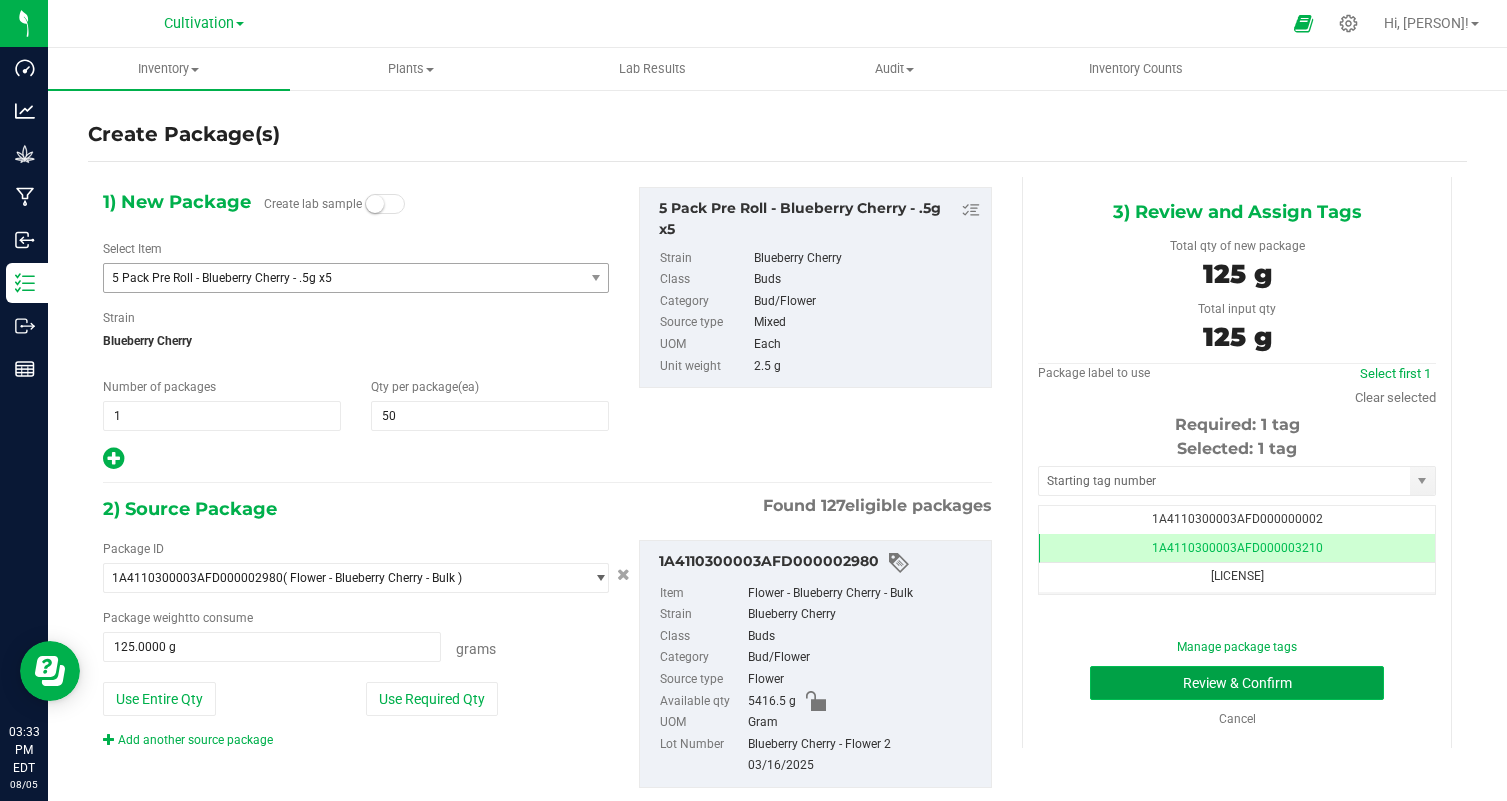 click on "Review & Confirm" at bounding box center [1237, 683] 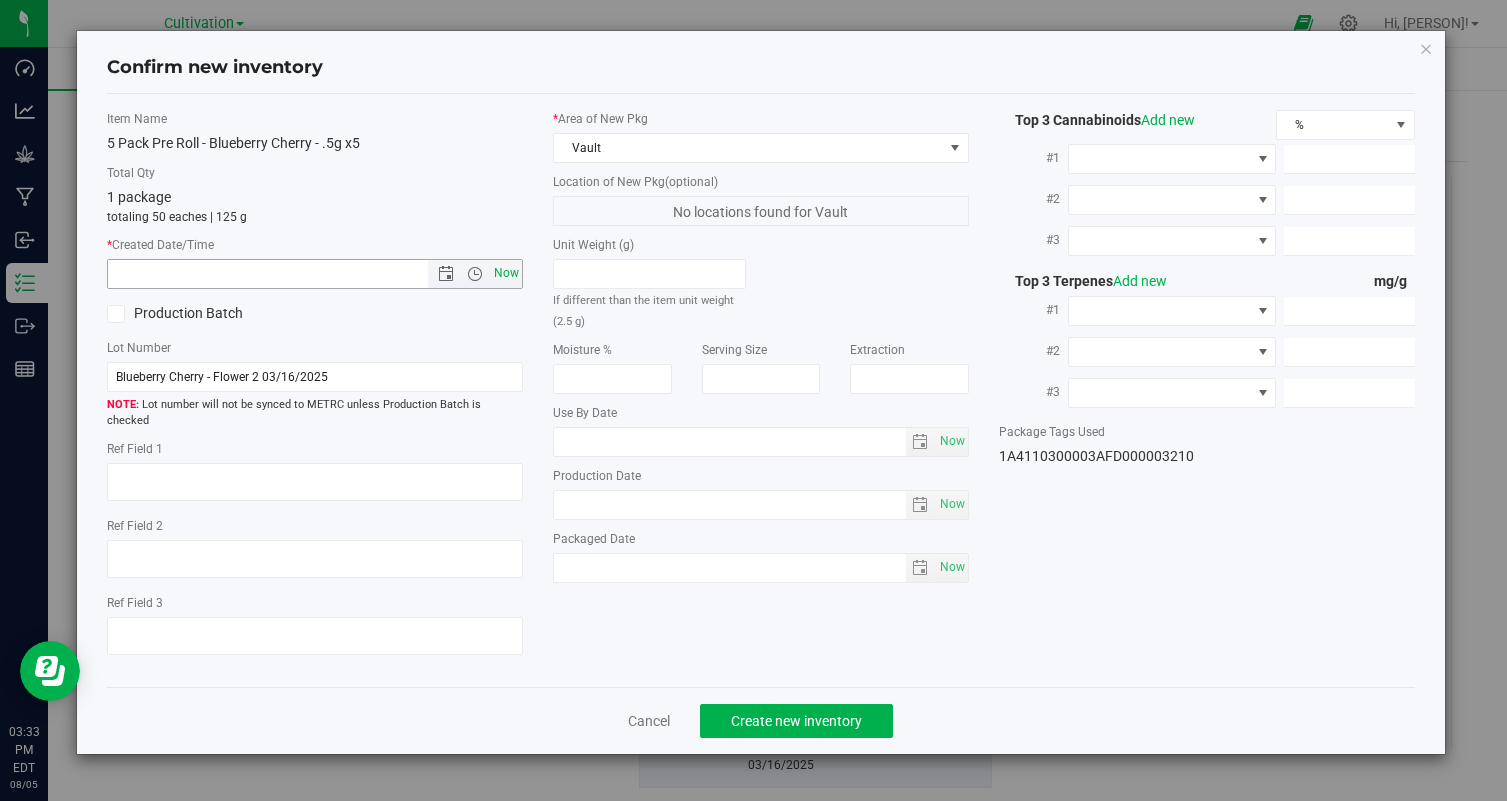 click on "Now" at bounding box center [507, 273] 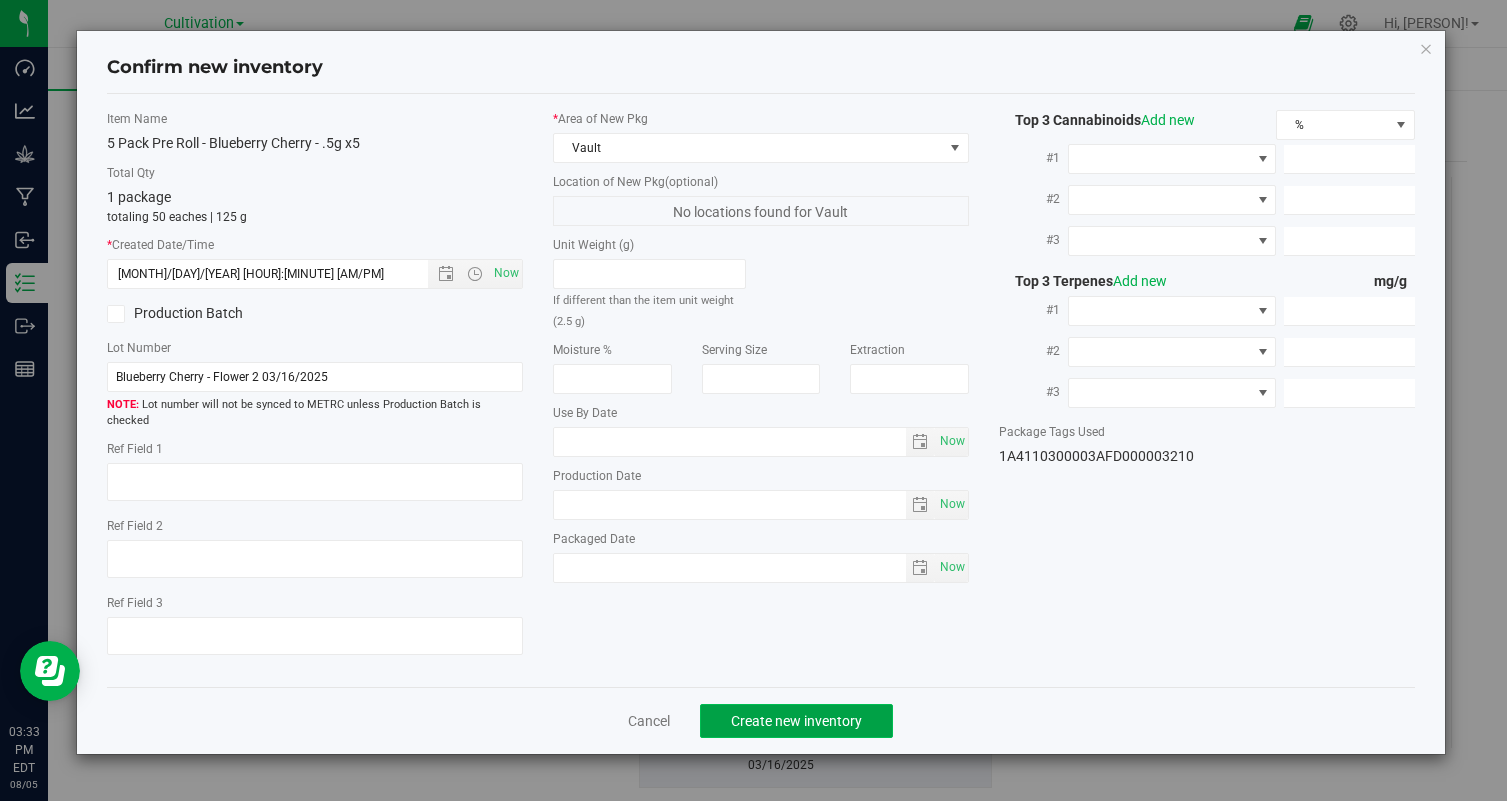 click on "Create new inventory" 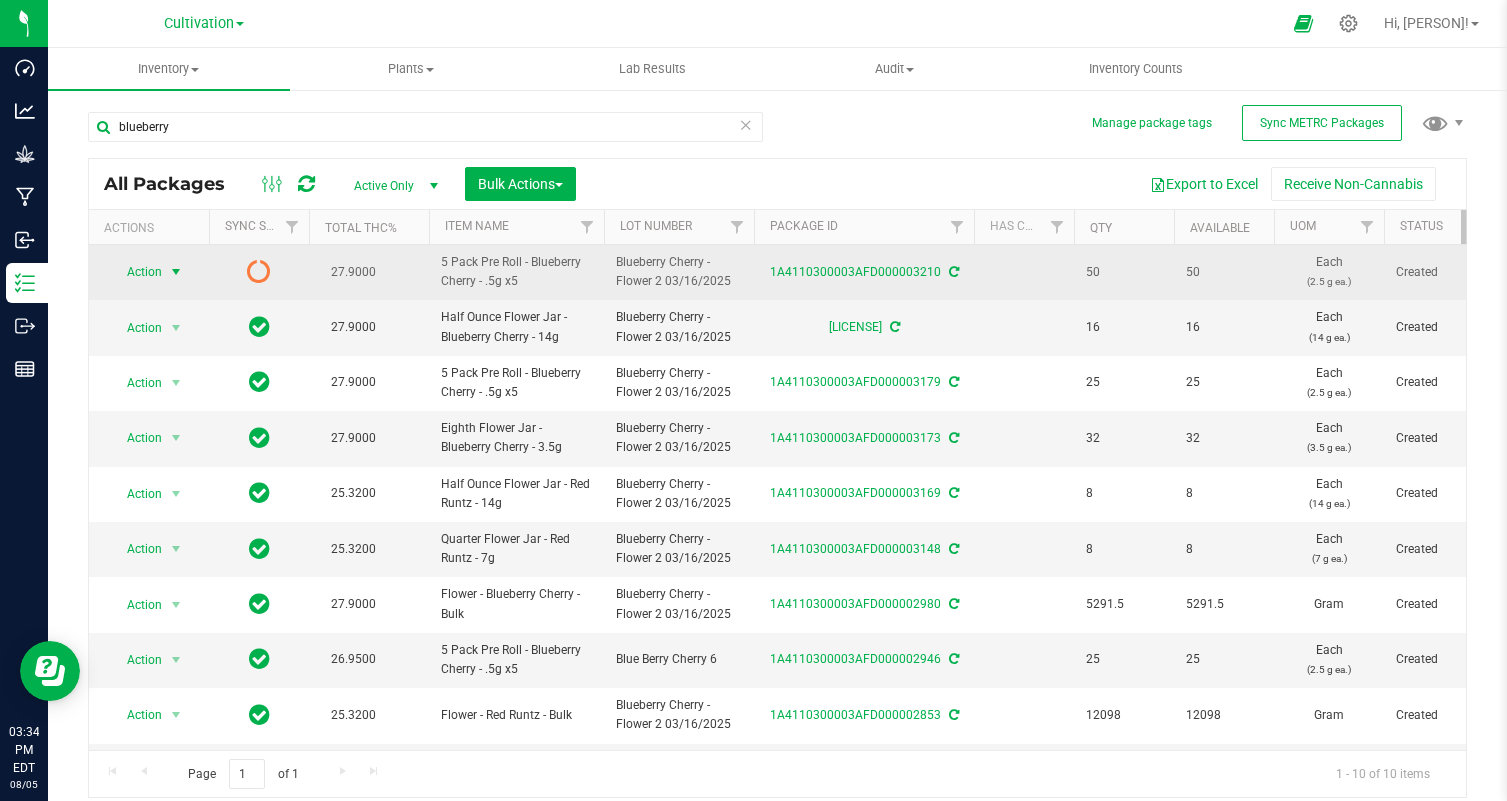 click on "Action" at bounding box center [136, 272] 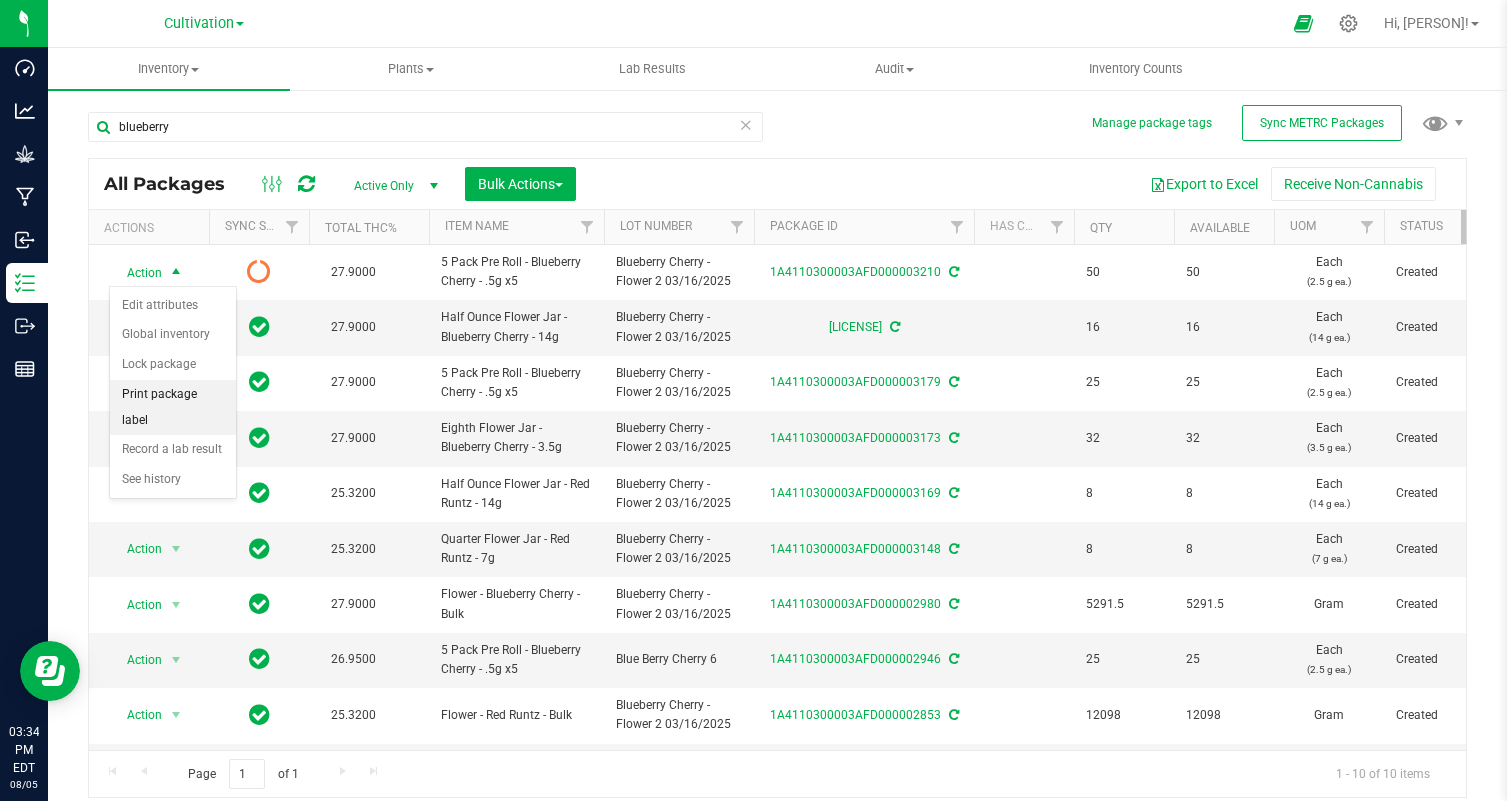 click on "Print package label" at bounding box center [173, 407] 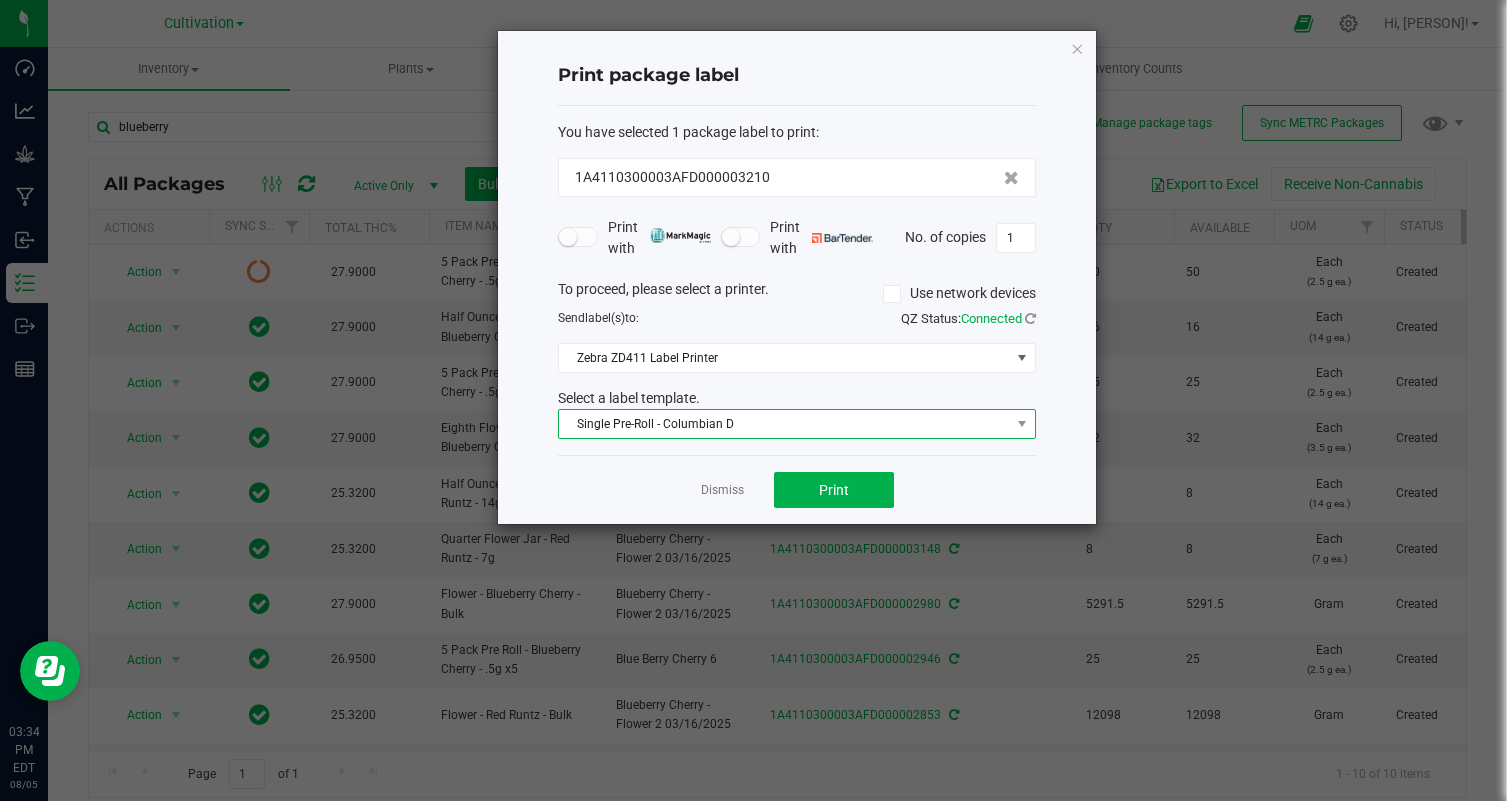 click on "Single Pre-Roll - Columbian D" at bounding box center [784, 424] 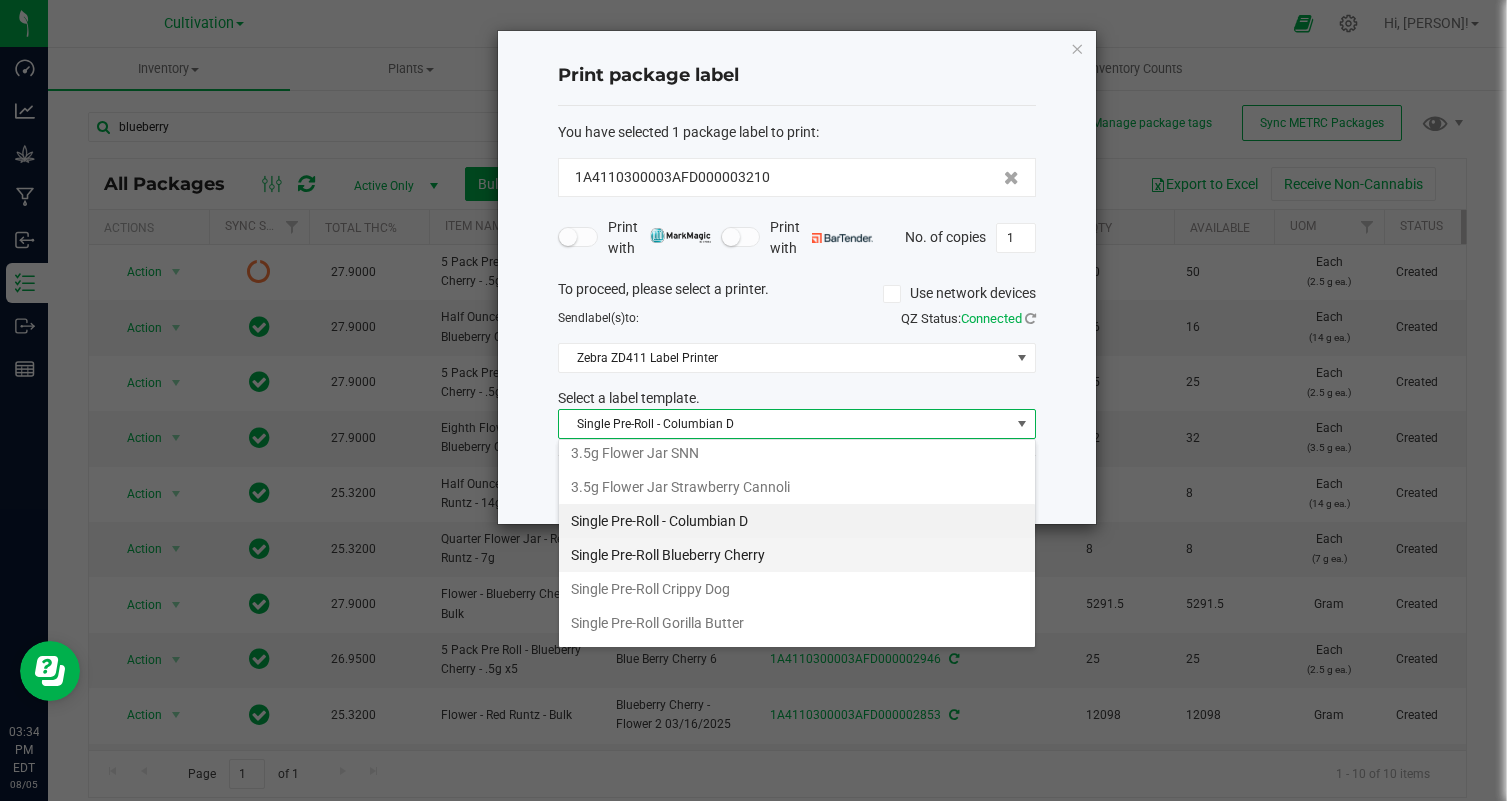 click on "Single Pre-Roll Blueberry Cherry" at bounding box center [797, 555] 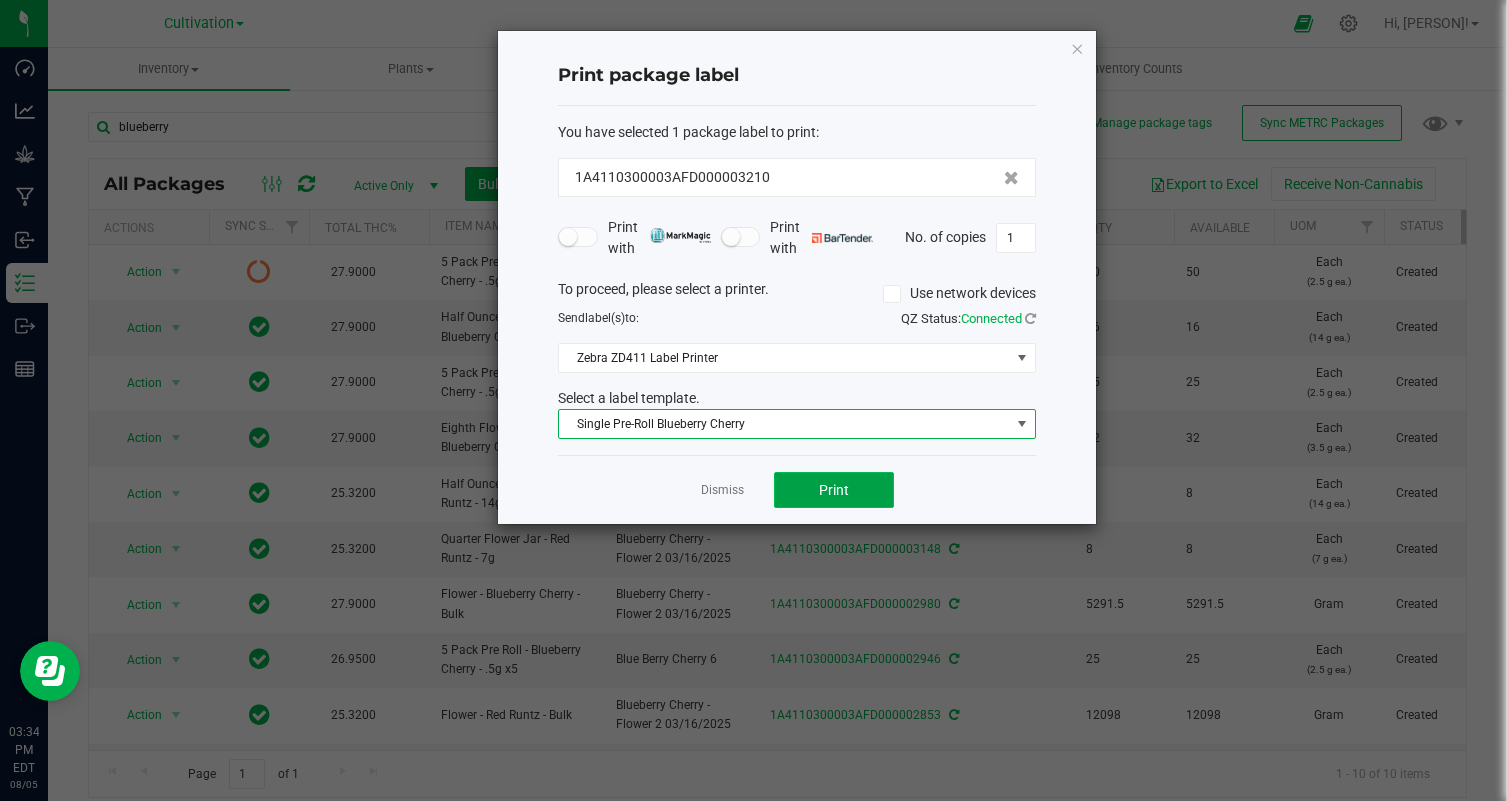click on "Print" 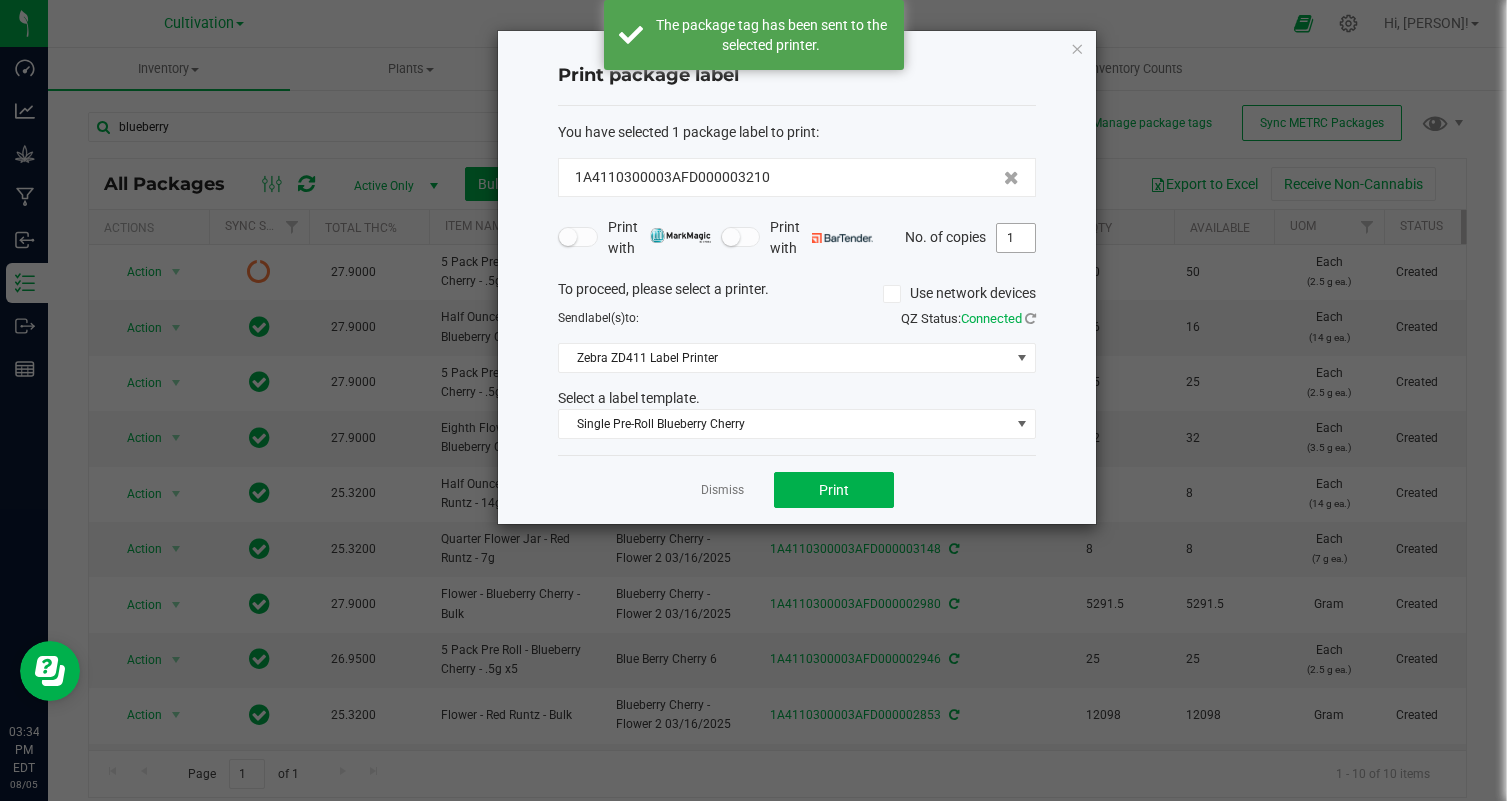 click on "1" at bounding box center (1016, 238) 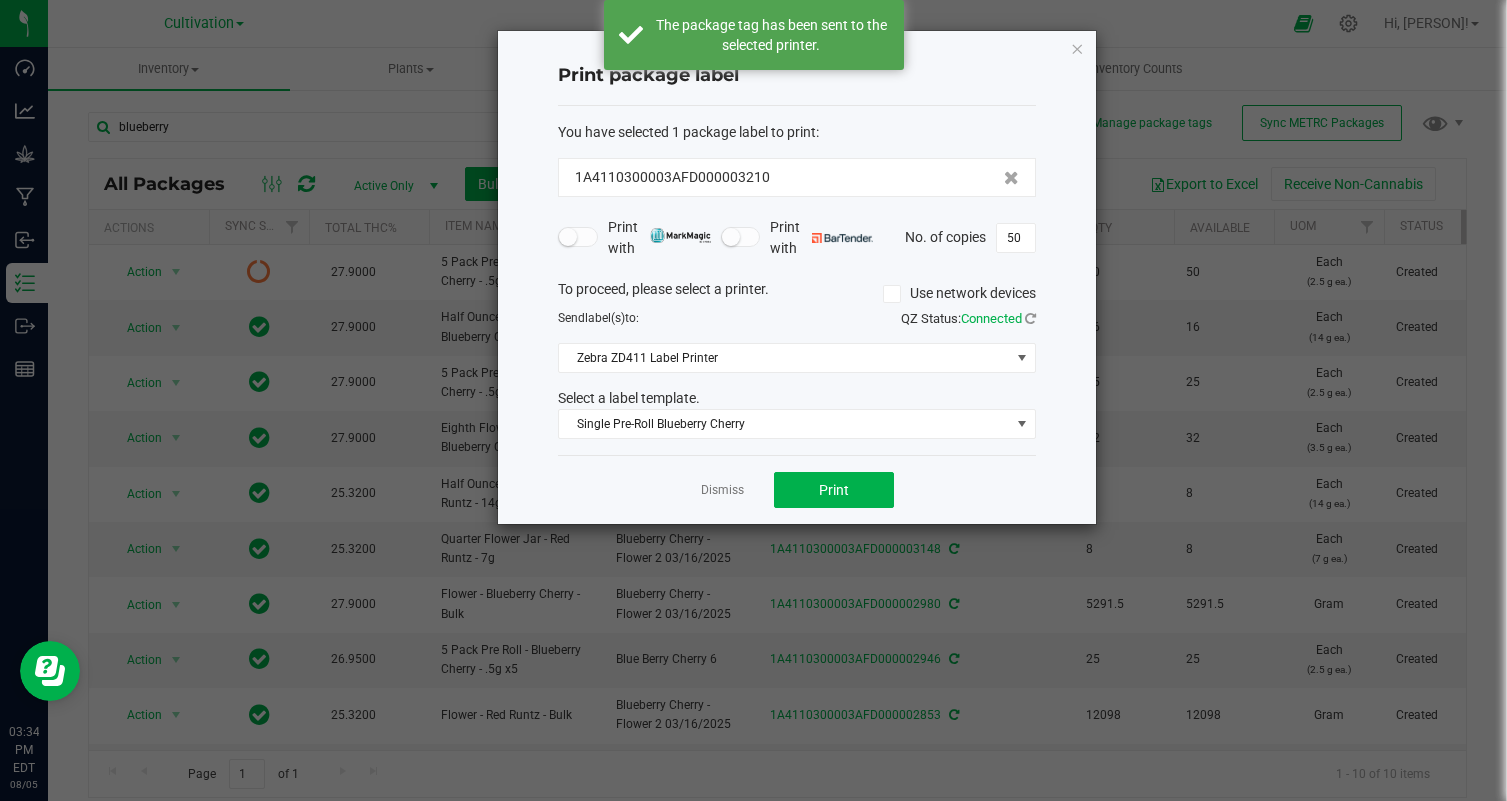 click on "Dismiss   Print" 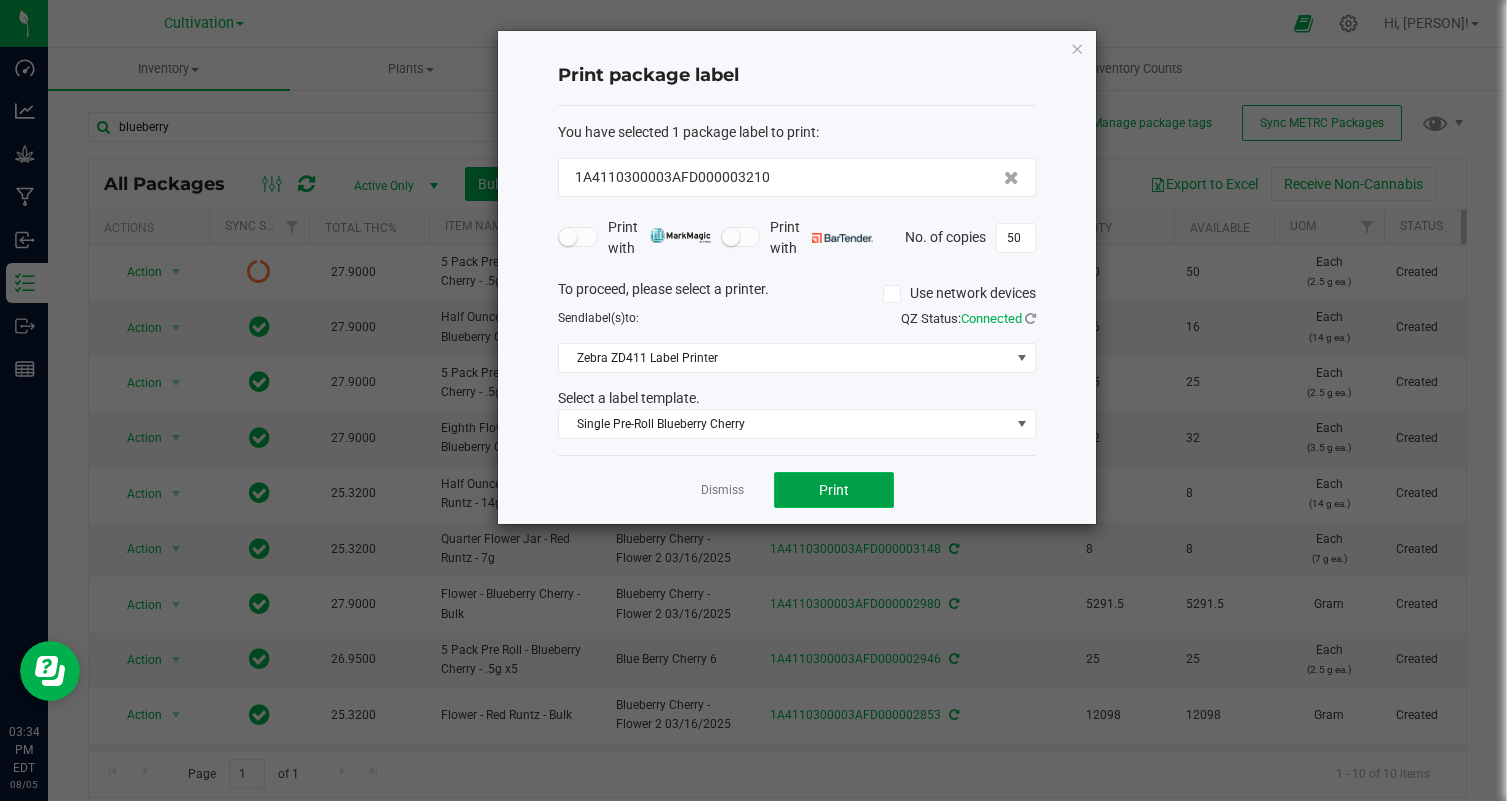 click on "Print" 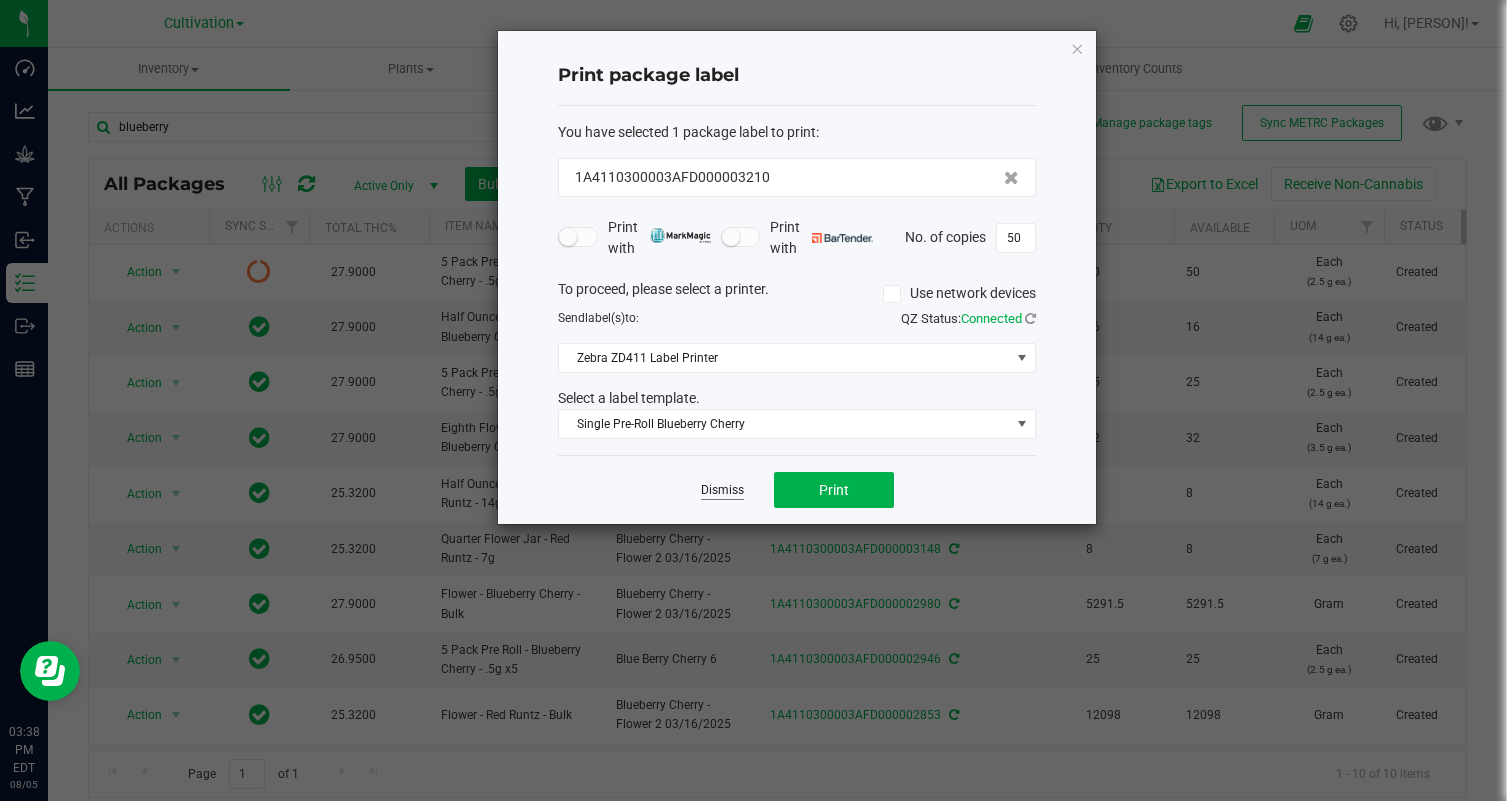 click on "Dismiss" 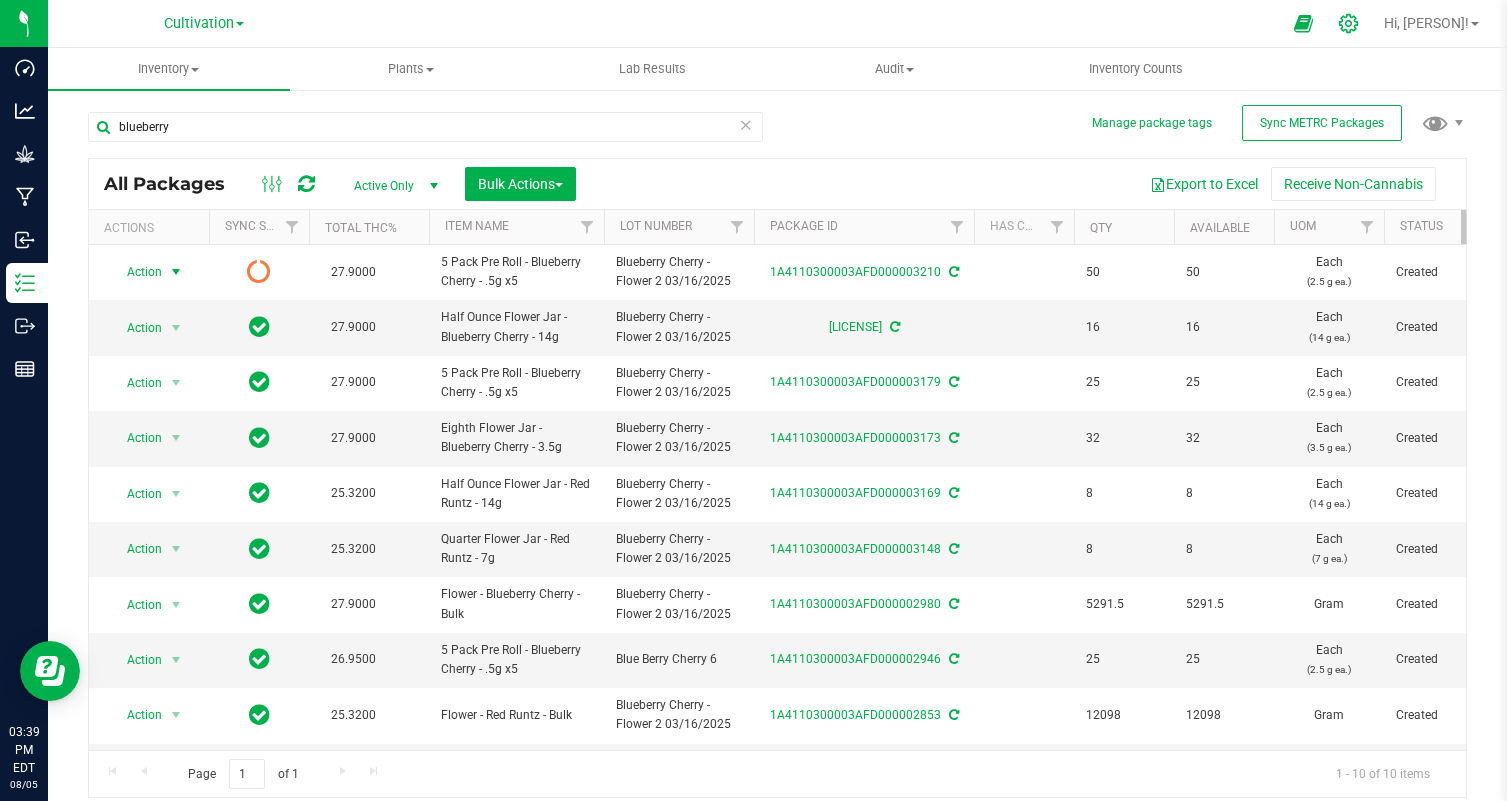 click 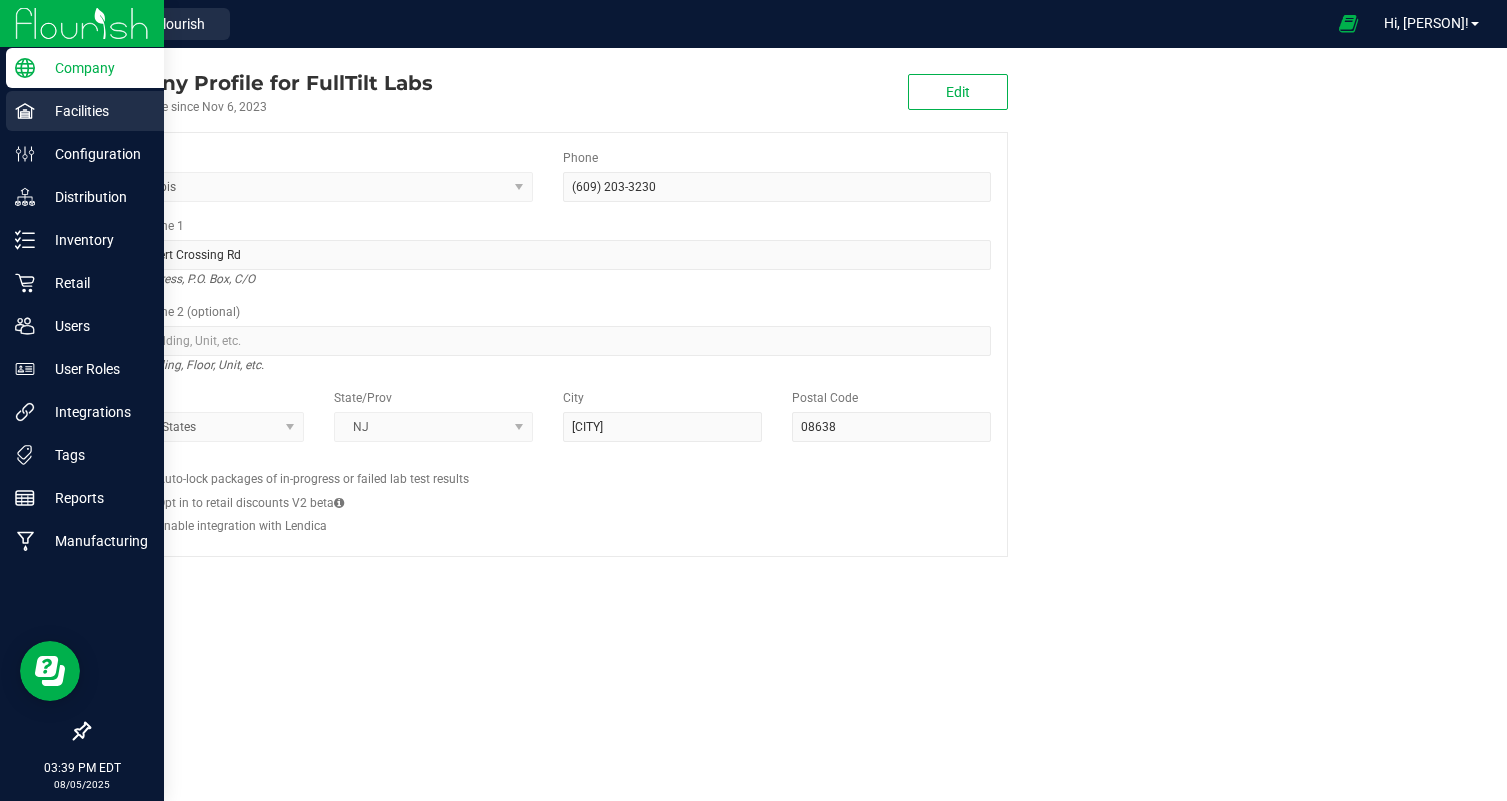 click on "Facilities" at bounding box center (95, 111) 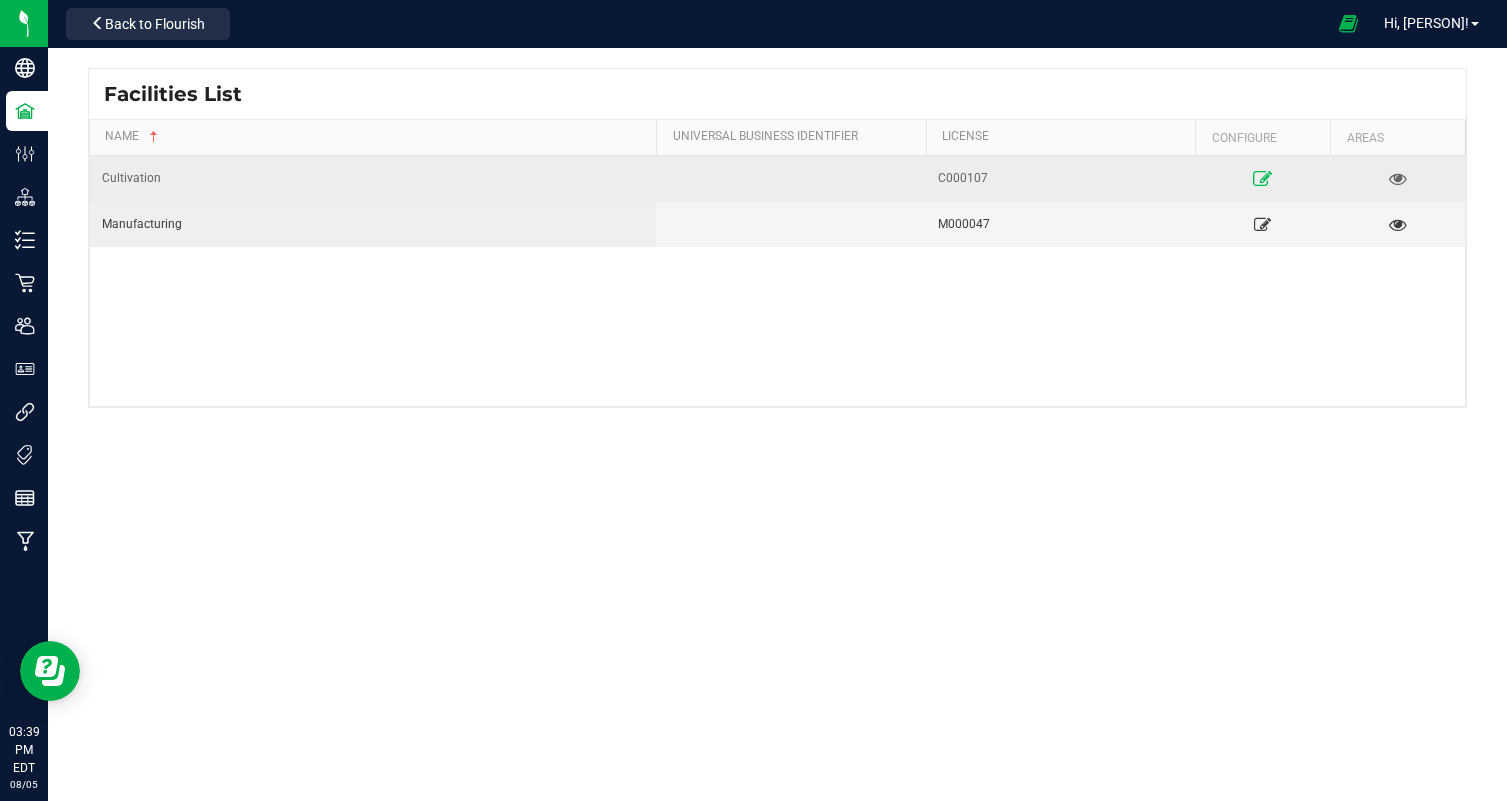 click at bounding box center (1262, 178) 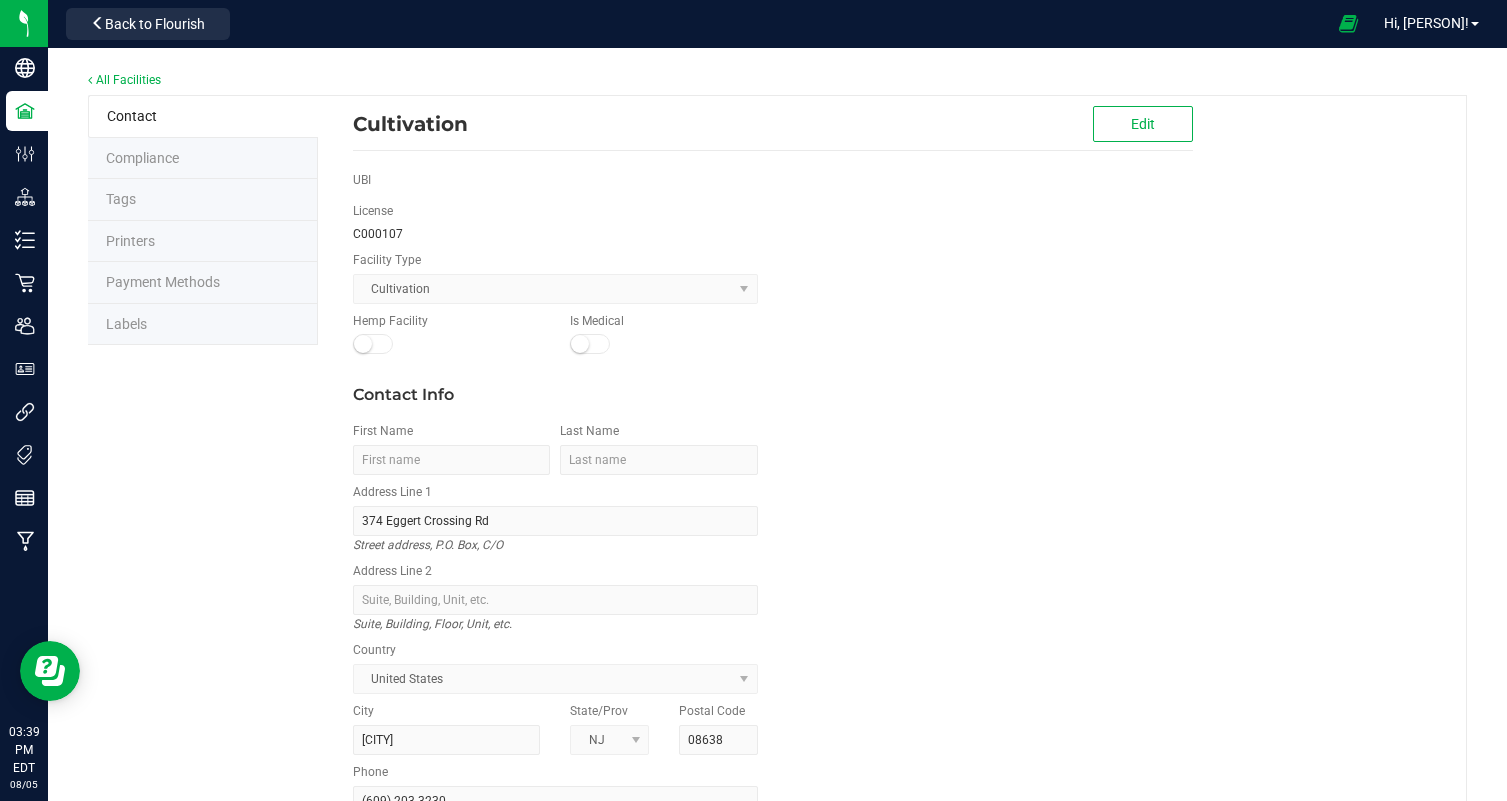 click on "Labels" at bounding box center [126, 324] 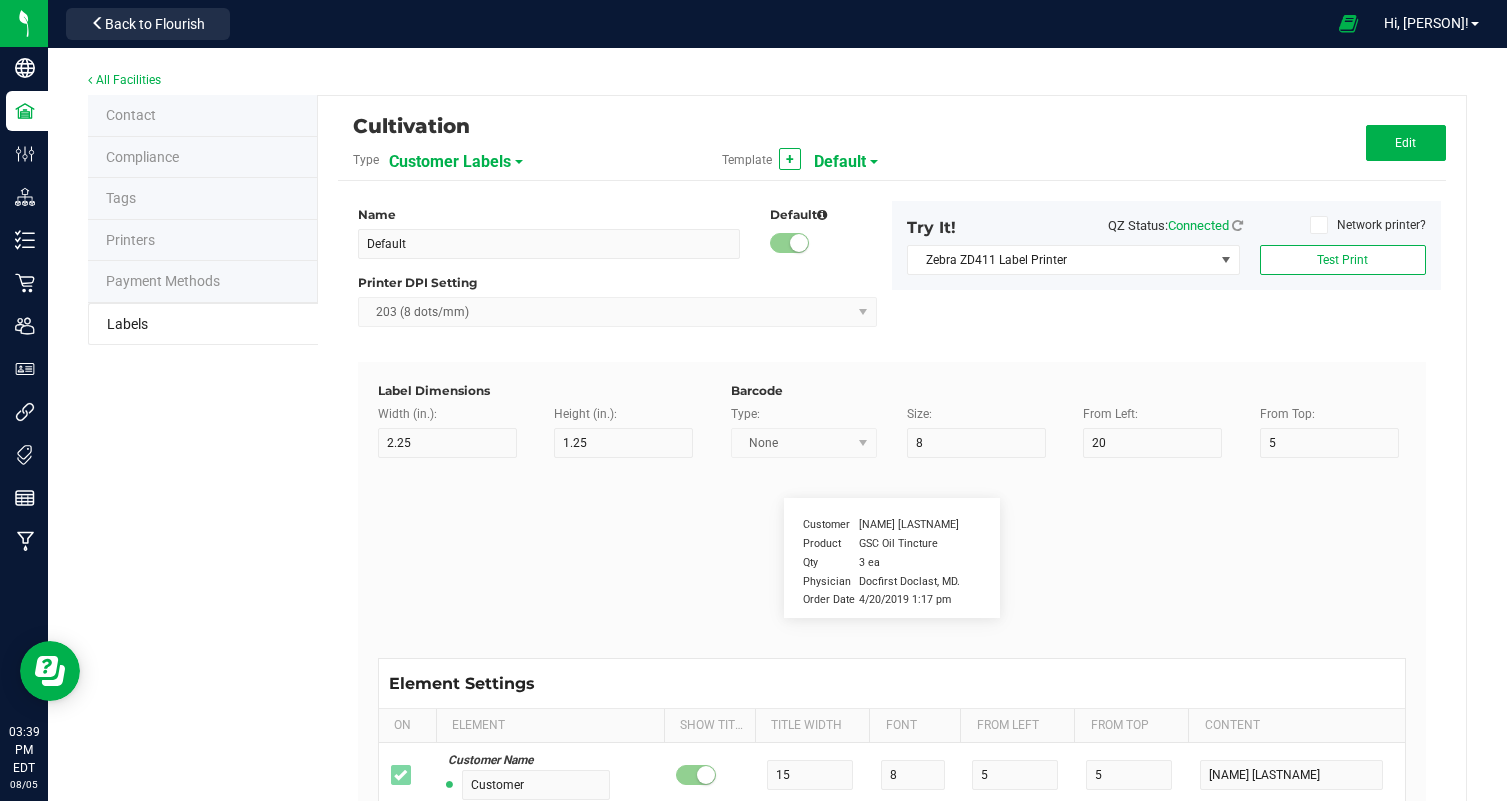 click on "Customer Labels" at bounding box center (450, 162) 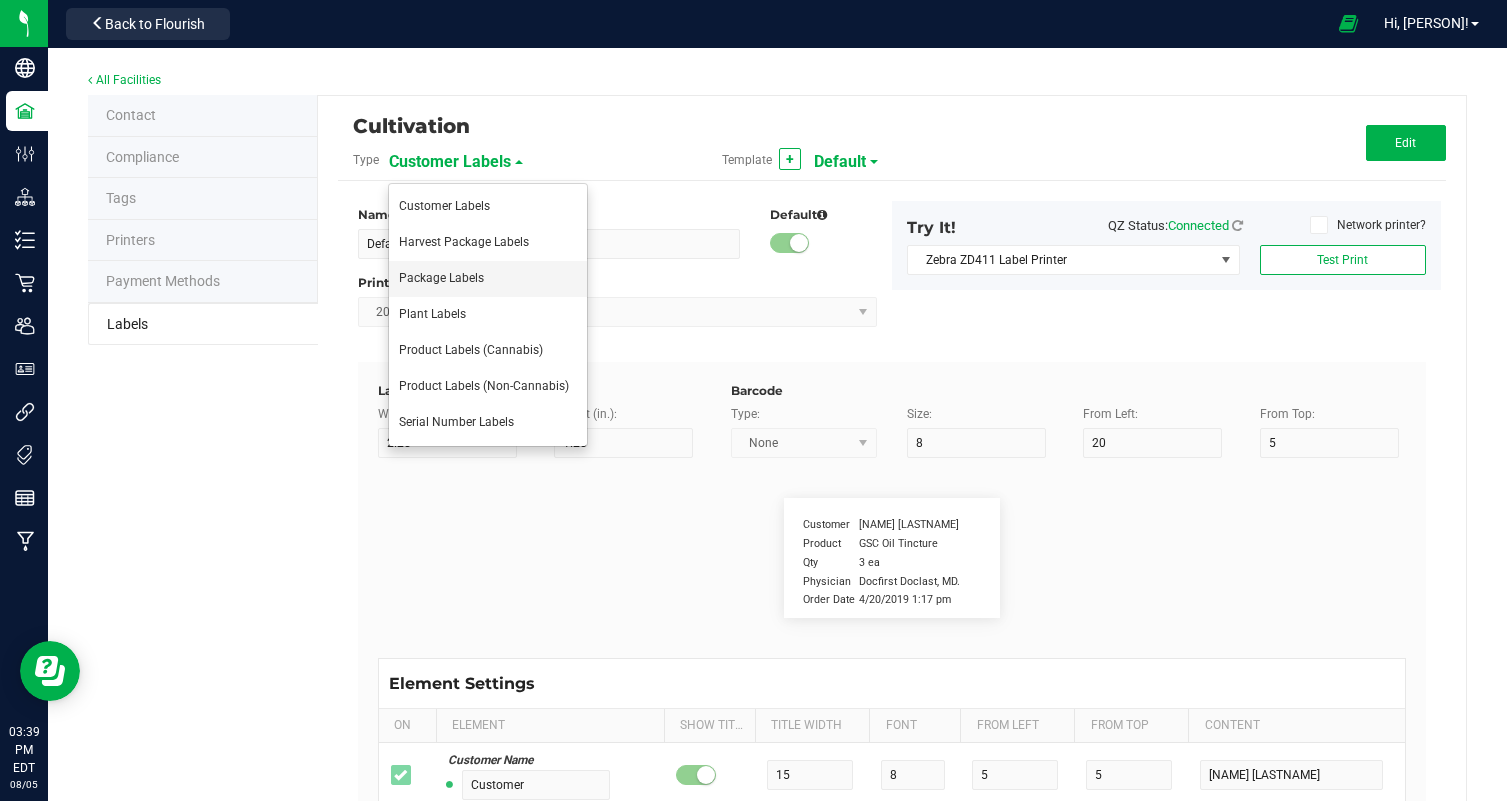 click on "Package Labels" at bounding box center [441, 278] 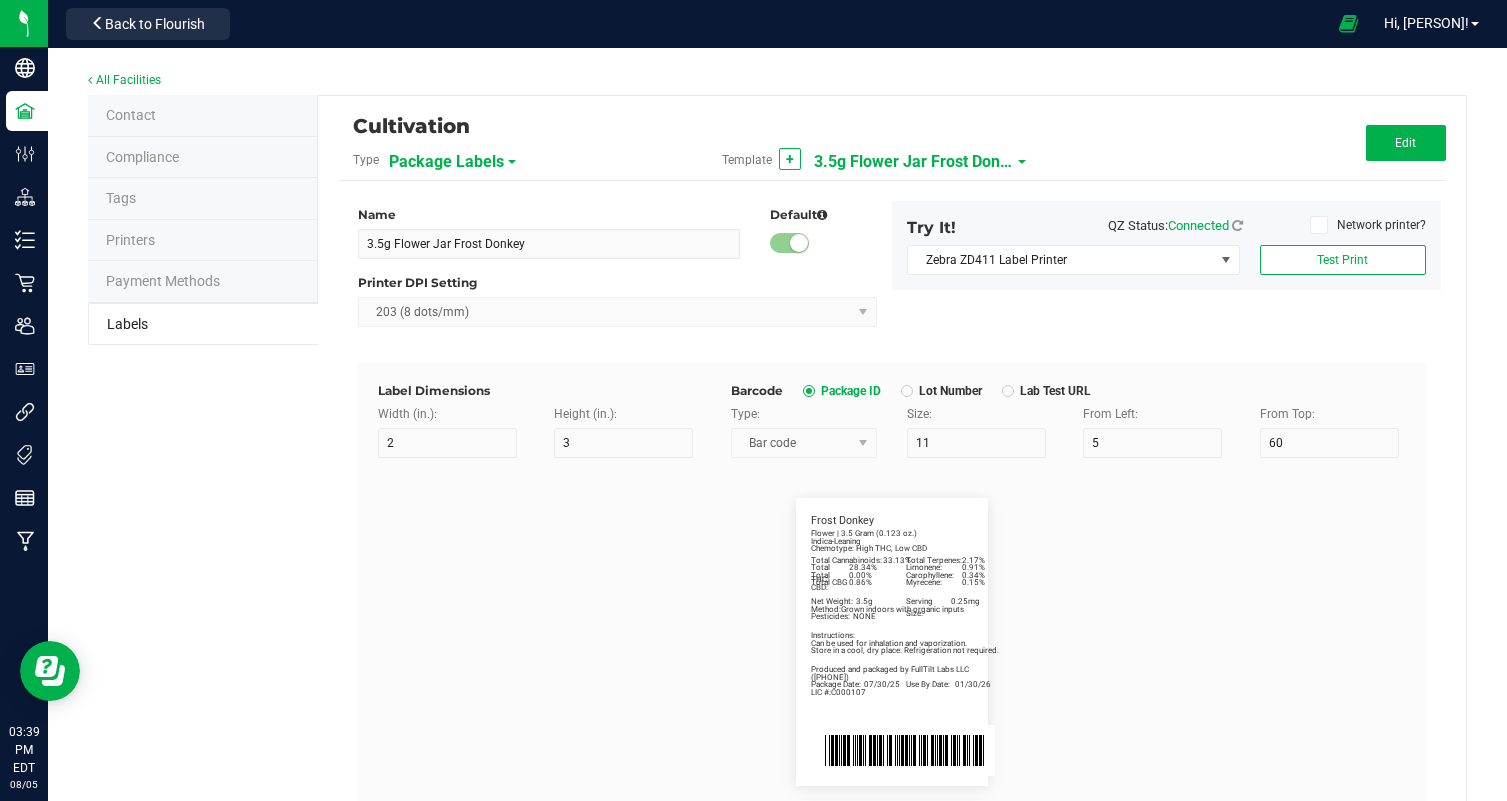 click on "3.5g Flower Jar Frost Donkey" at bounding box center [914, 162] 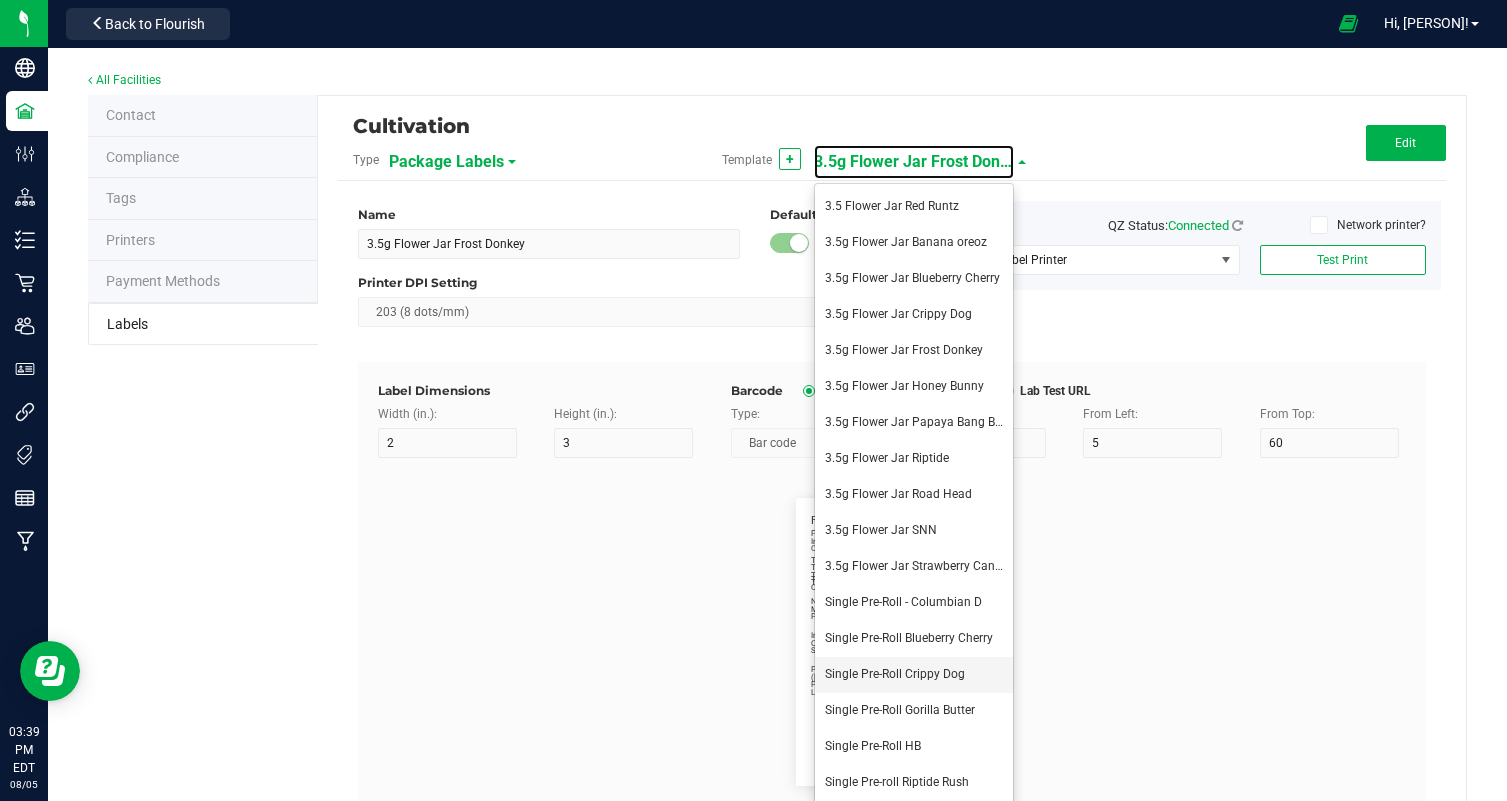 scroll, scrollTop: 150, scrollLeft: 0, axis: vertical 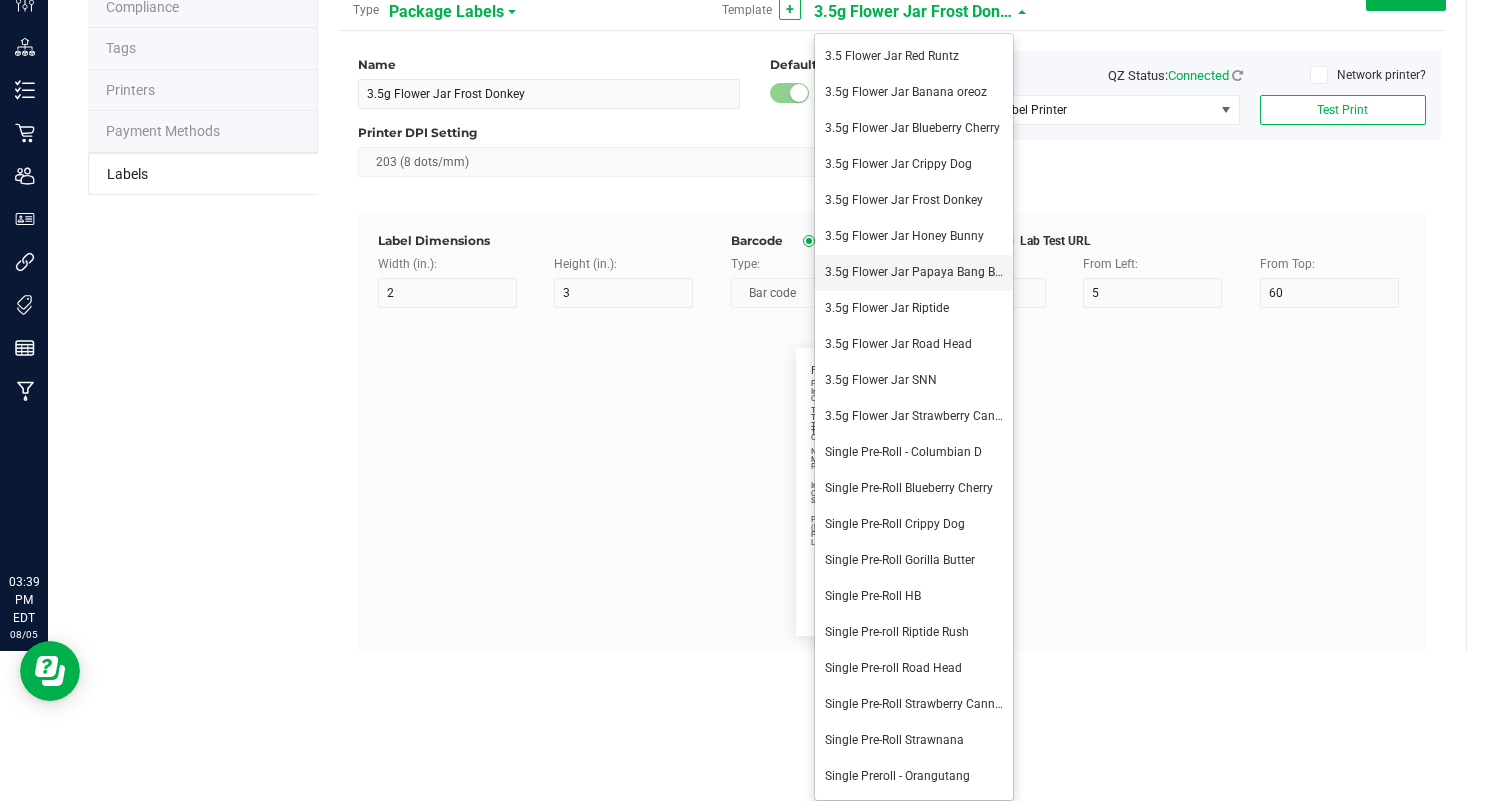 click on "3.5g Flower Jar Papaya Bang Bang" at bounding box center (914, 273) 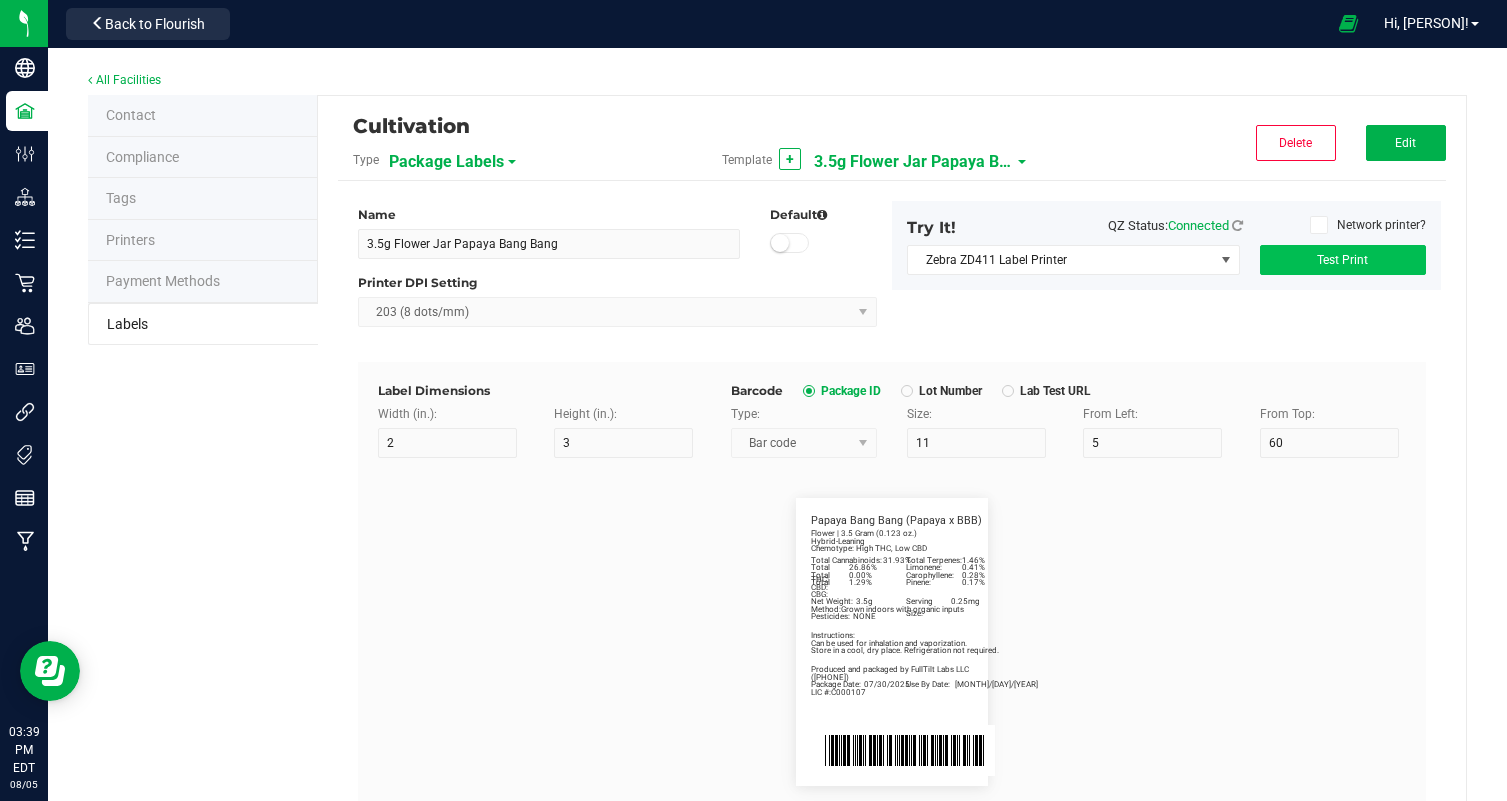 scroll, scrollTop: 0, scrollLeft: 0, axis: both 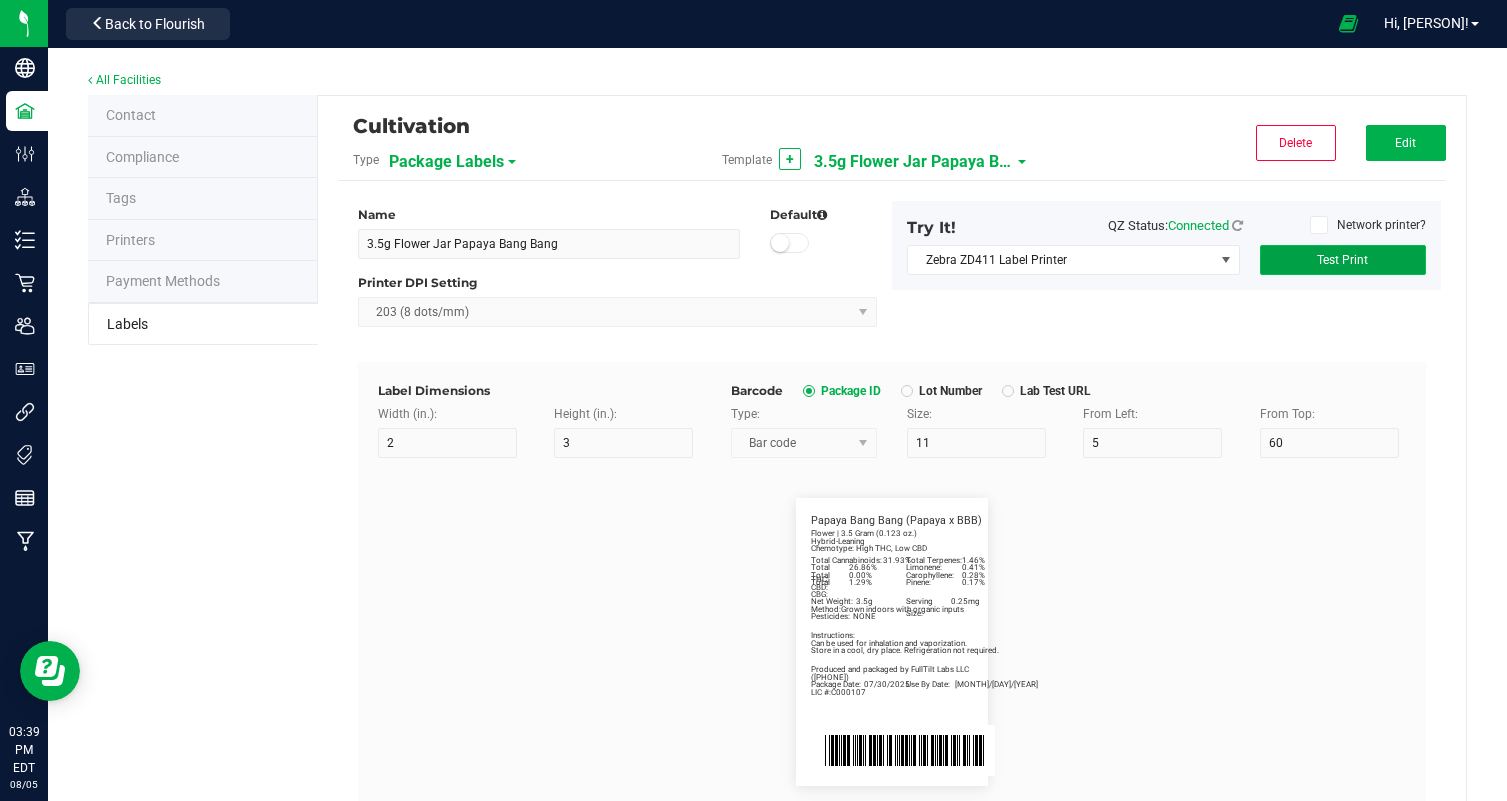 click on "Test Print" at bounding box center [1342, 260] 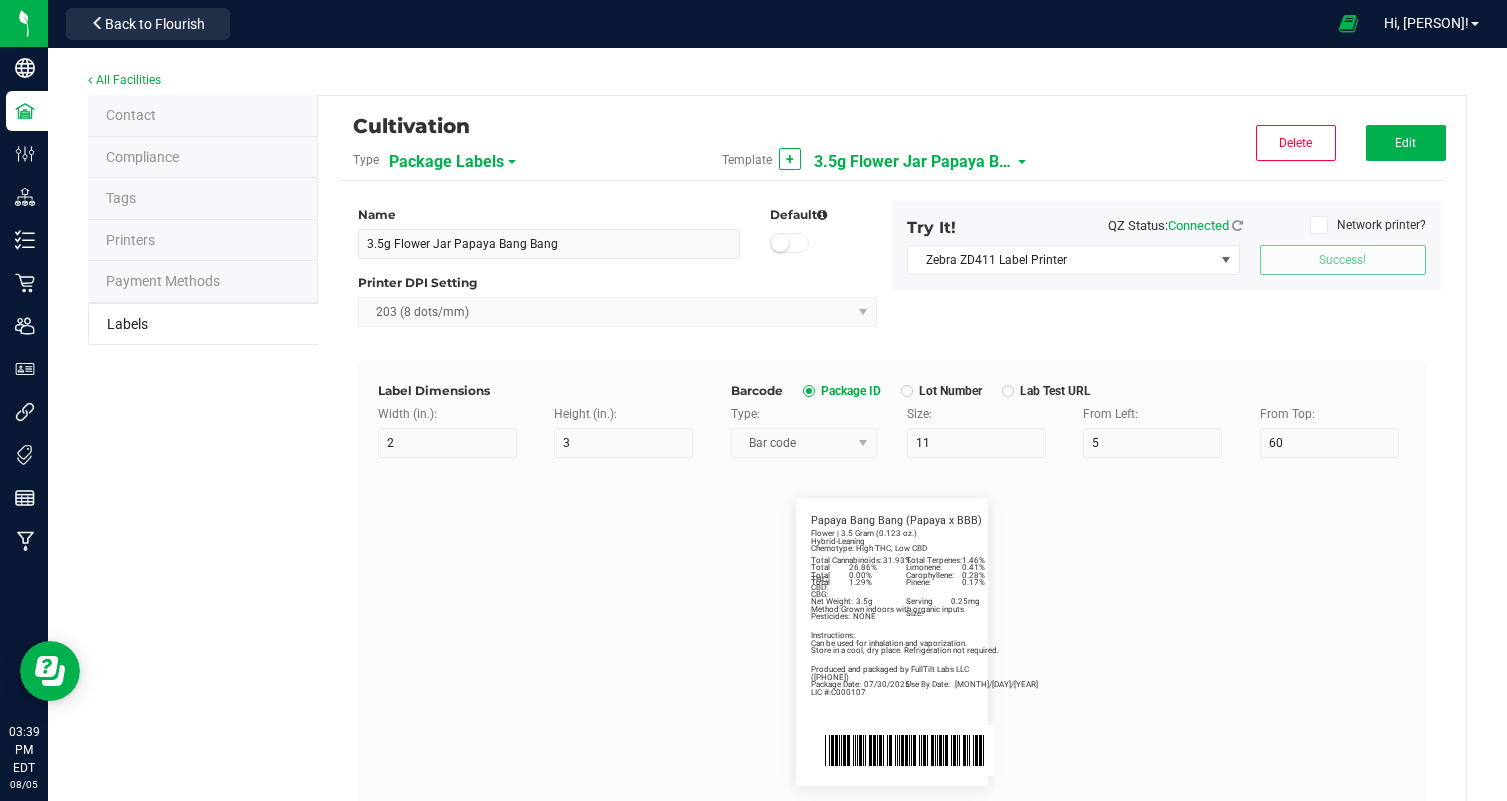 click on "3.5g Flower Jar Papaya Bang Bang" at bounding box center (914, 162) 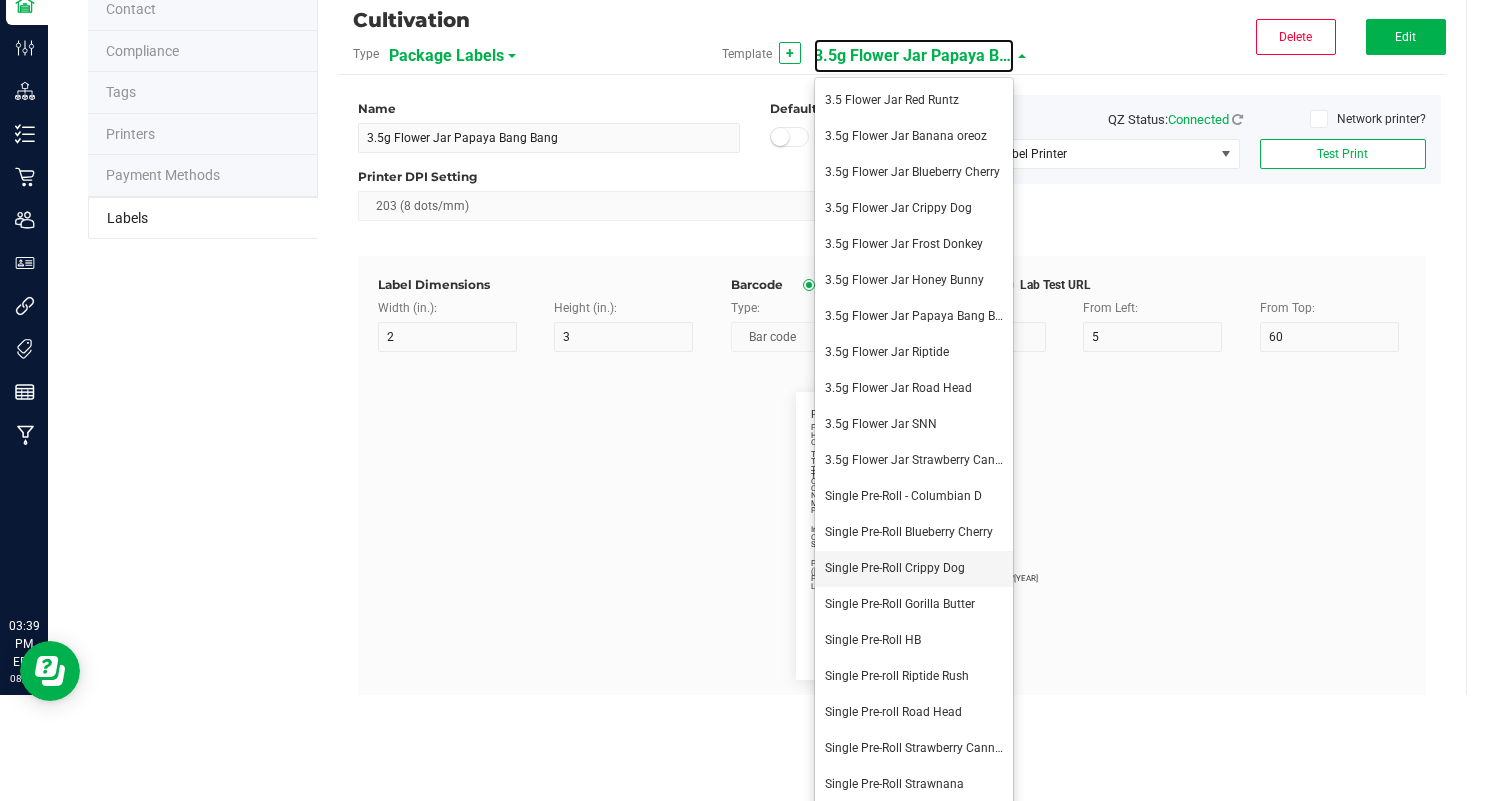 scroll, scrollTop: 150, scrollLeft: 0, axis: vertical 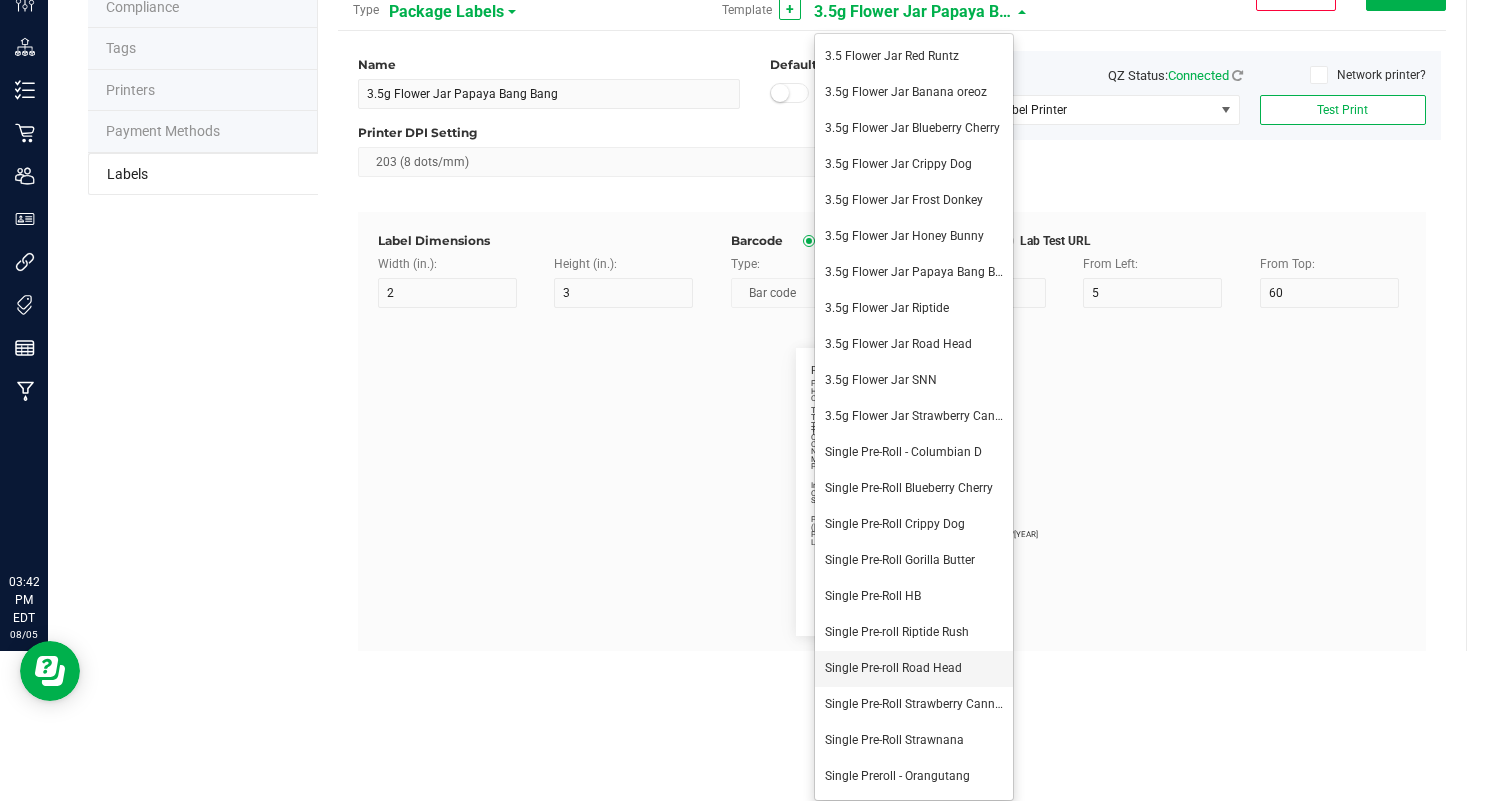 click on "Single Pre-roll Road Head" at bounding box center [893, 668] 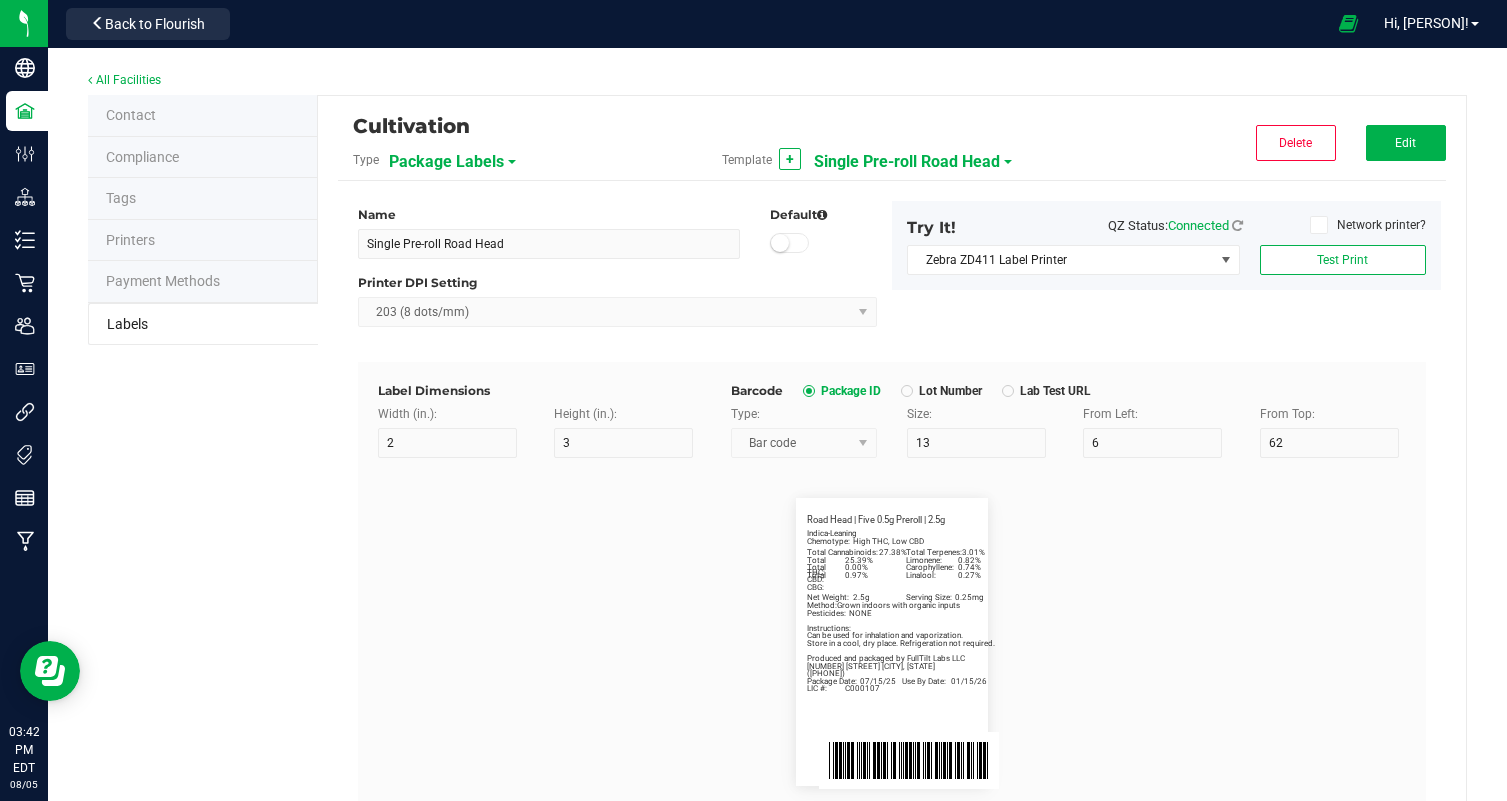 scroll, scrollTop: 0, scrollLeft: 0, axis: both 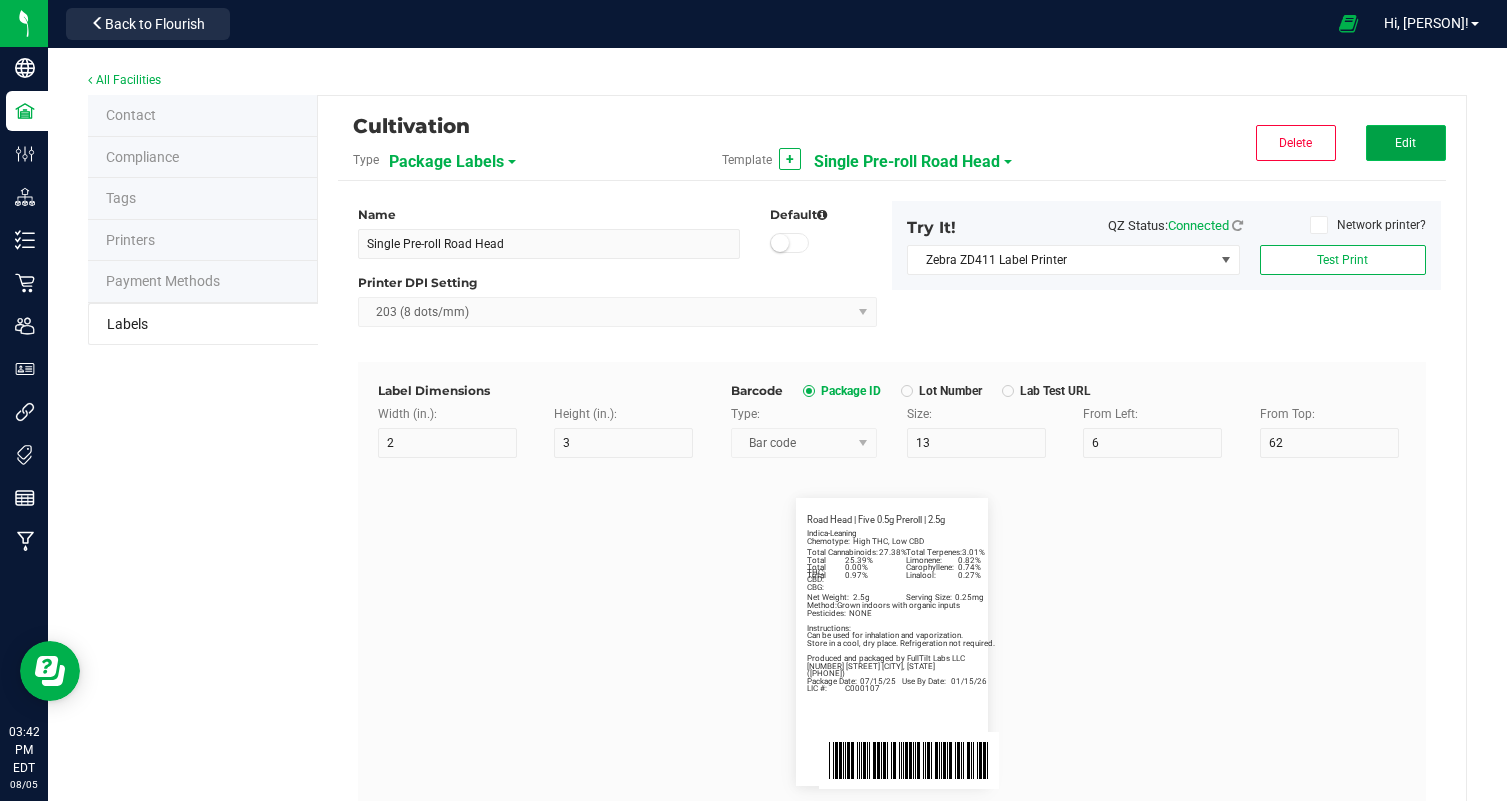 click on "Edit" at bounding box center [1406, 143] 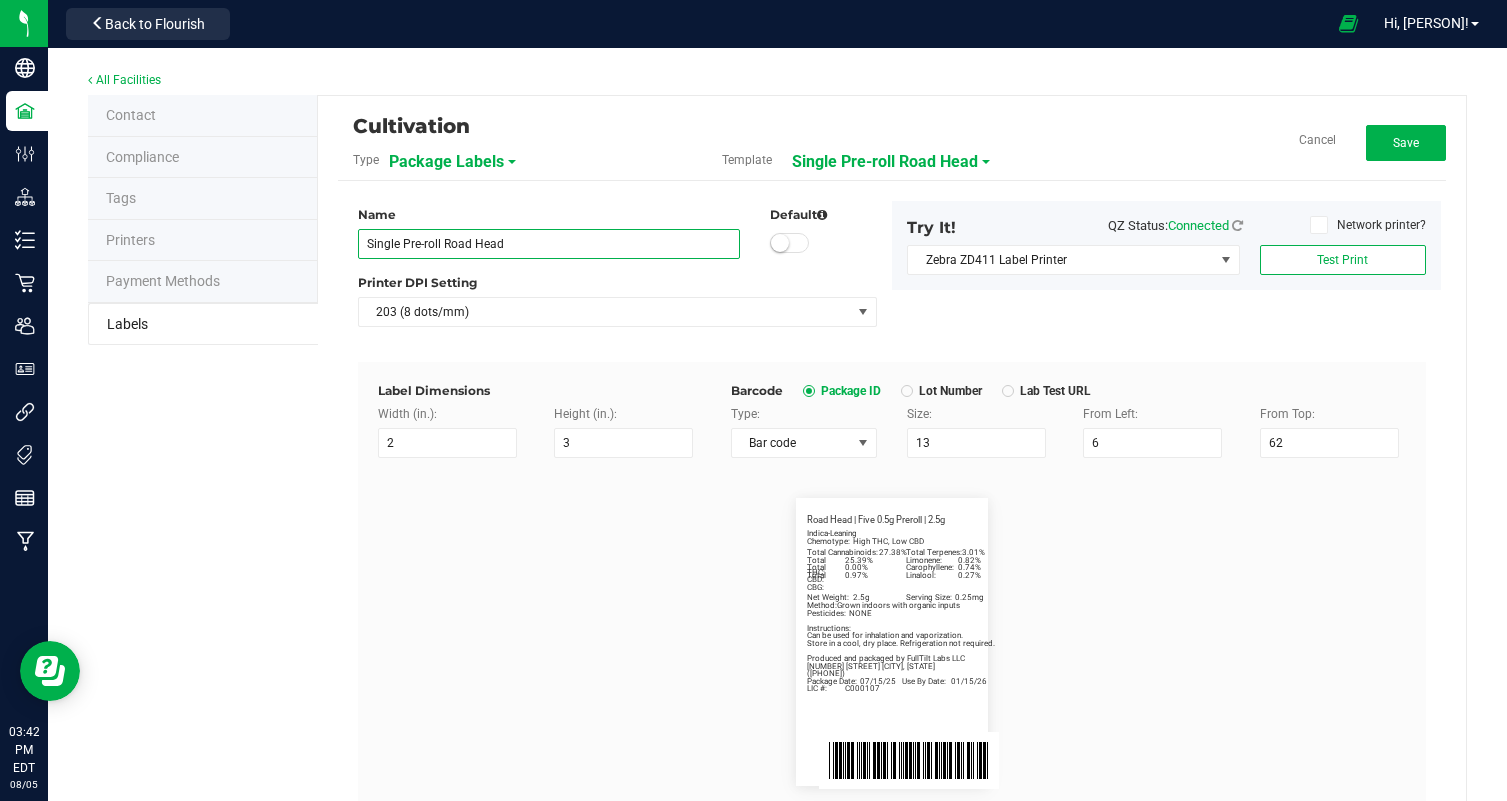 drag, startPoint x: 625, startPoint y: 239, endPoint x: 447, endPoint y: 242, distance: 178.02528 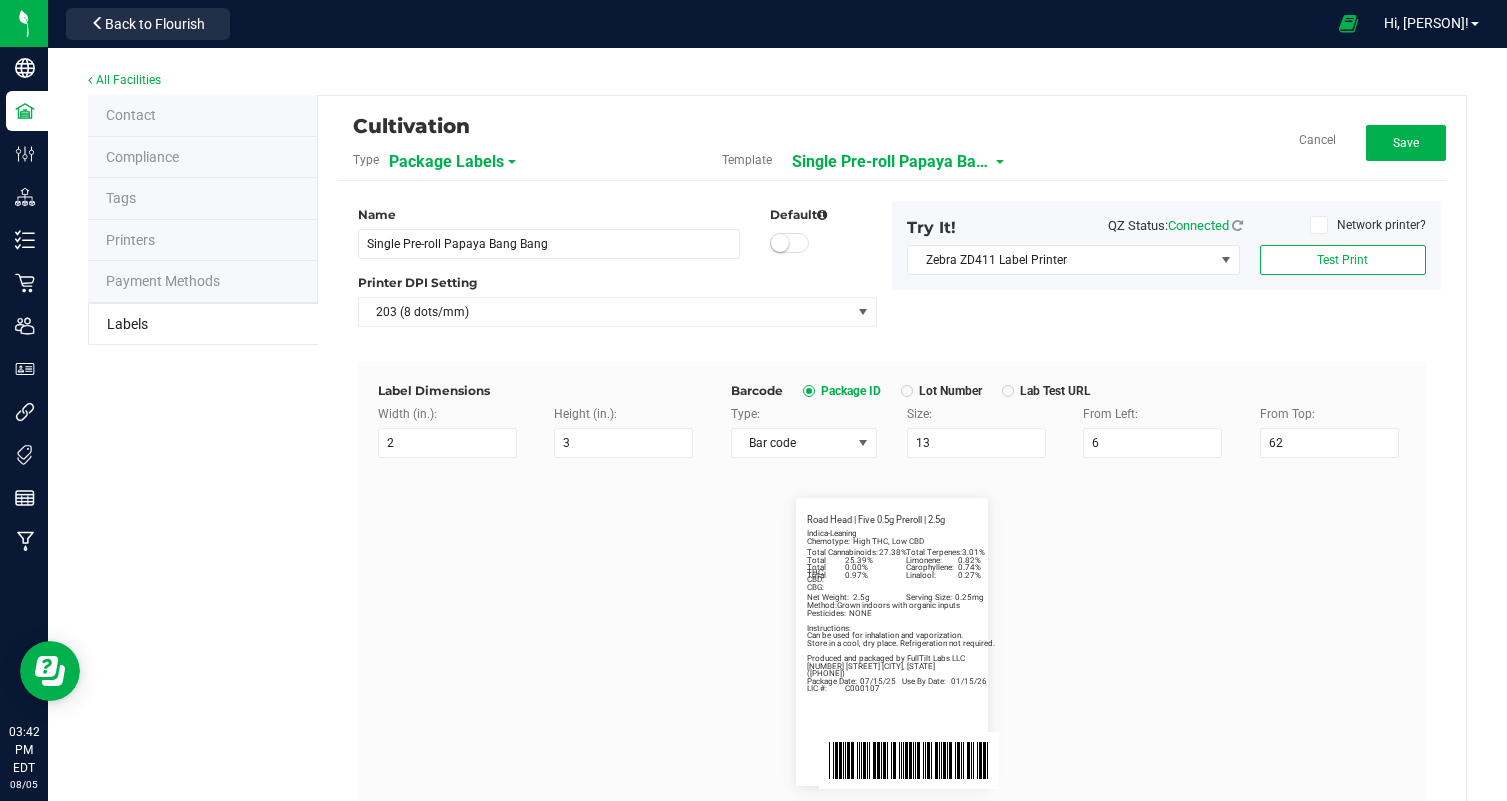 click on "Indica-Leaning   Total Cannabinoids:   27.38%    Total Terpenes:   3.01%   Chemotype:   High THC, Low CBD   Produced and packaged by FullTilt Labs LLC   Store in a cool, dry place. Refrigeration not required.   Instructions:      ([PHONE])   Limonene:   0.82%   Carophyllene:   0.74%   Linalool:   0.27%   Road Head | Five 0.5g Preroll | 2.5g   Package Date:   07/15/25   Use By Date:   01/15/26   Total THC:   25.39%    Total CBD:   0.00%    Total CBG:   0.97%    LIC #:   C000107   Method:   Grown indoors with organic inputs   Pesticides:   NONE    374 Eggerts Crossing Road Ewing, [STATE]   Can be used for inhalation and vaporization.   Net Weight:   2.5g   Serving Size:   0.25mg" at bounding box center (892, 642) 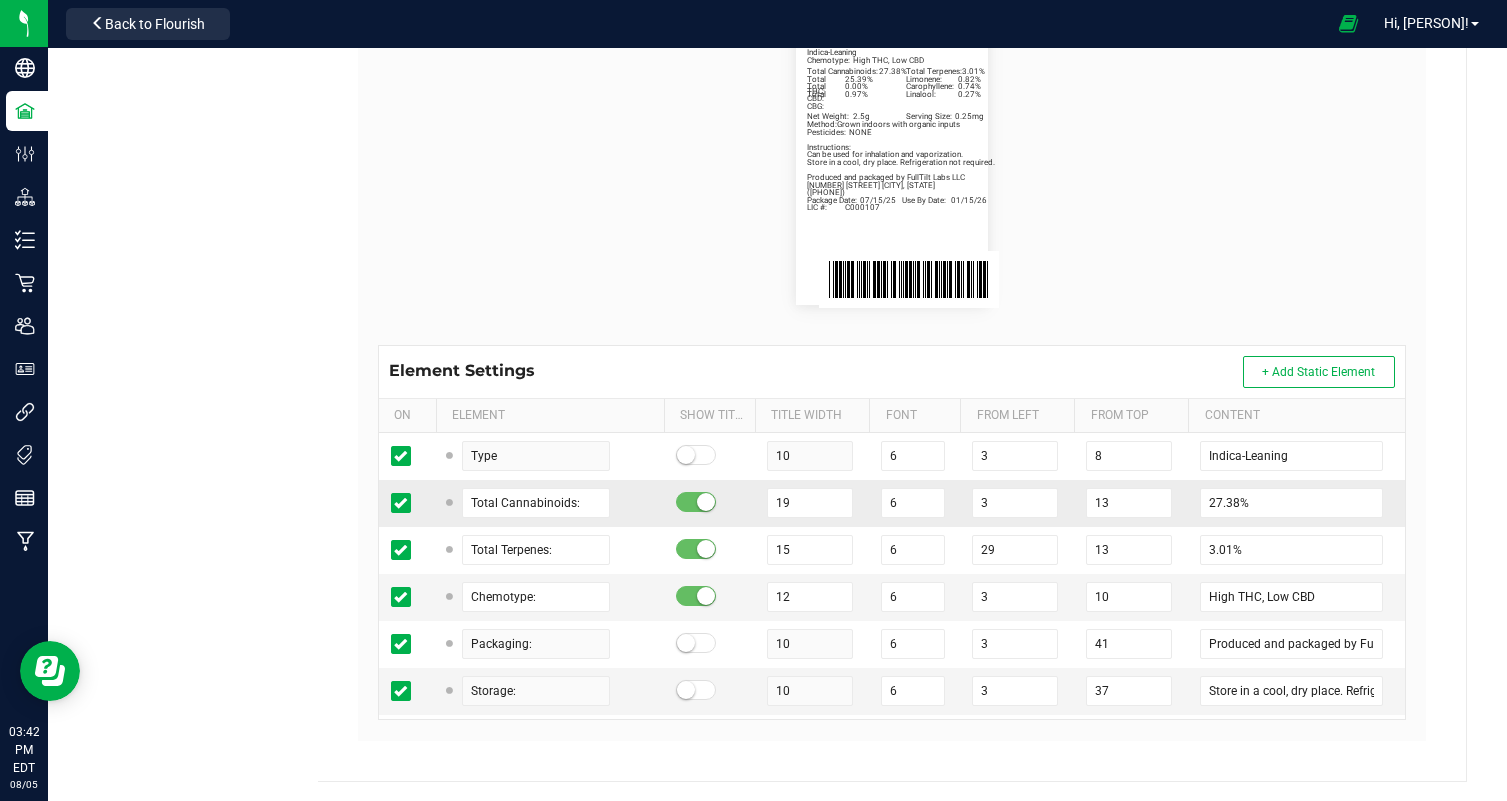scroll, scrollTop: 419, scrollLeft: 0, axis: vertical 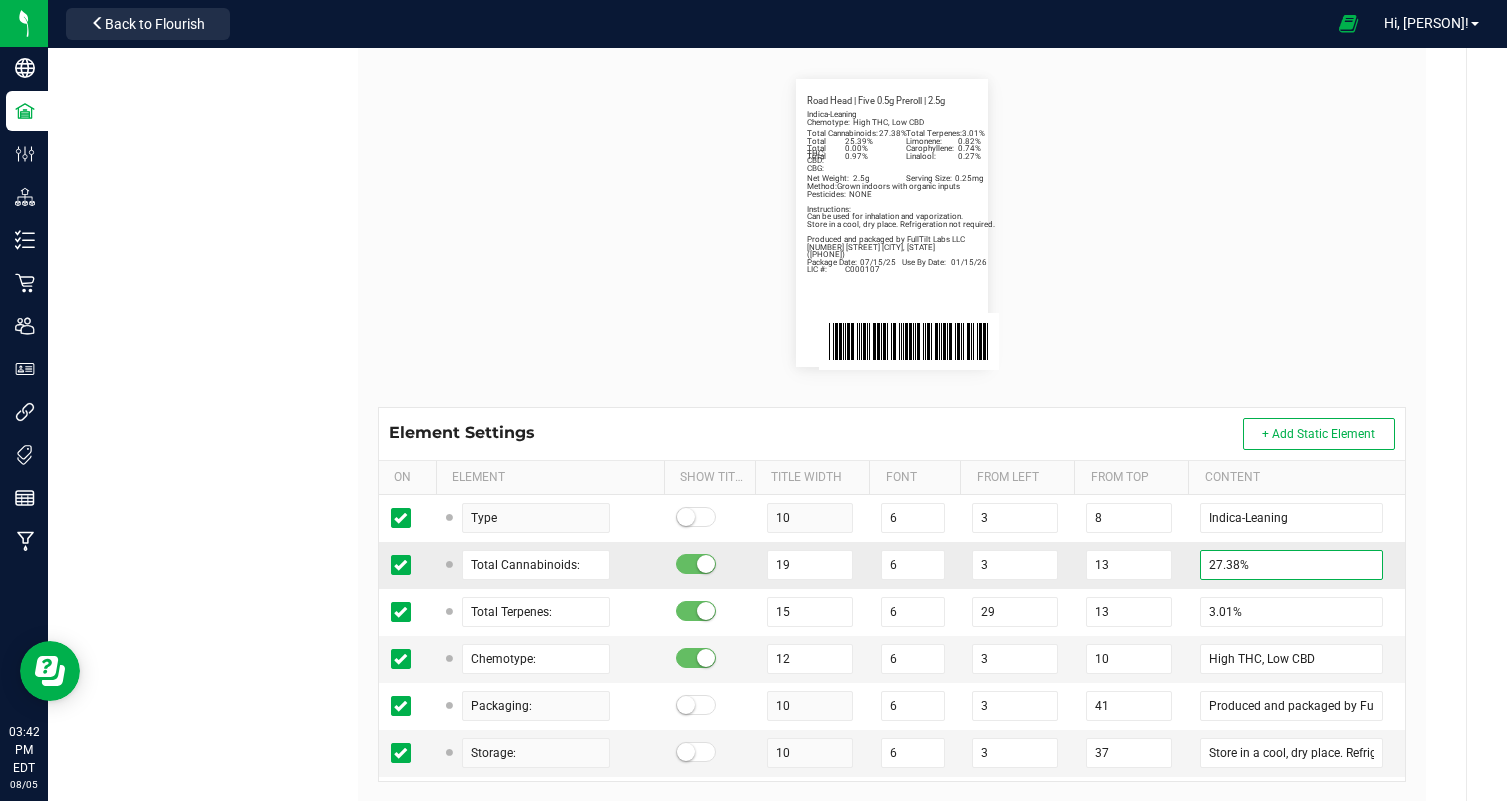 click on "27.38%" at bounding box center (1291, 565) 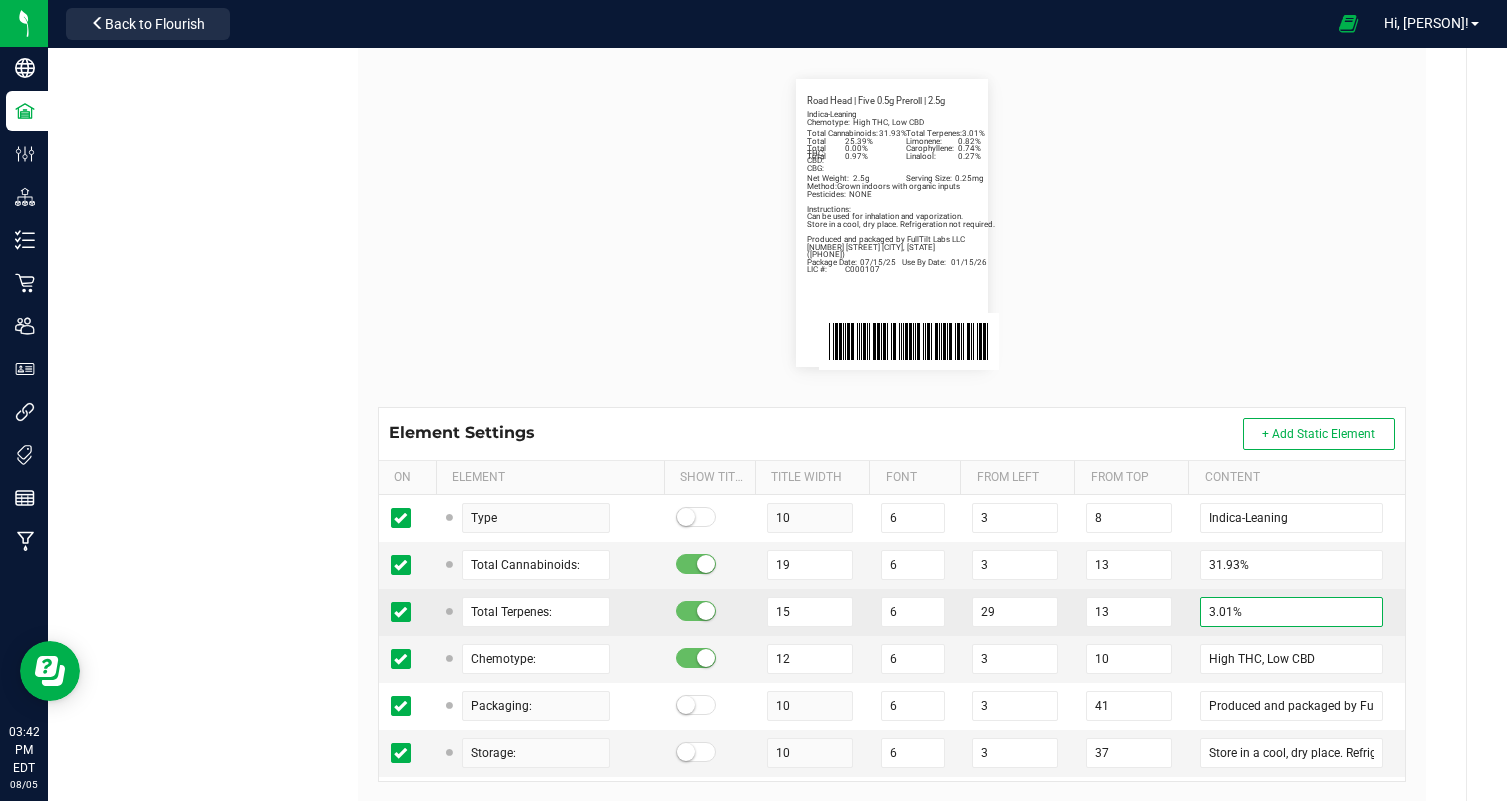 click on "3.01%" at bounding box center [1291, 612] 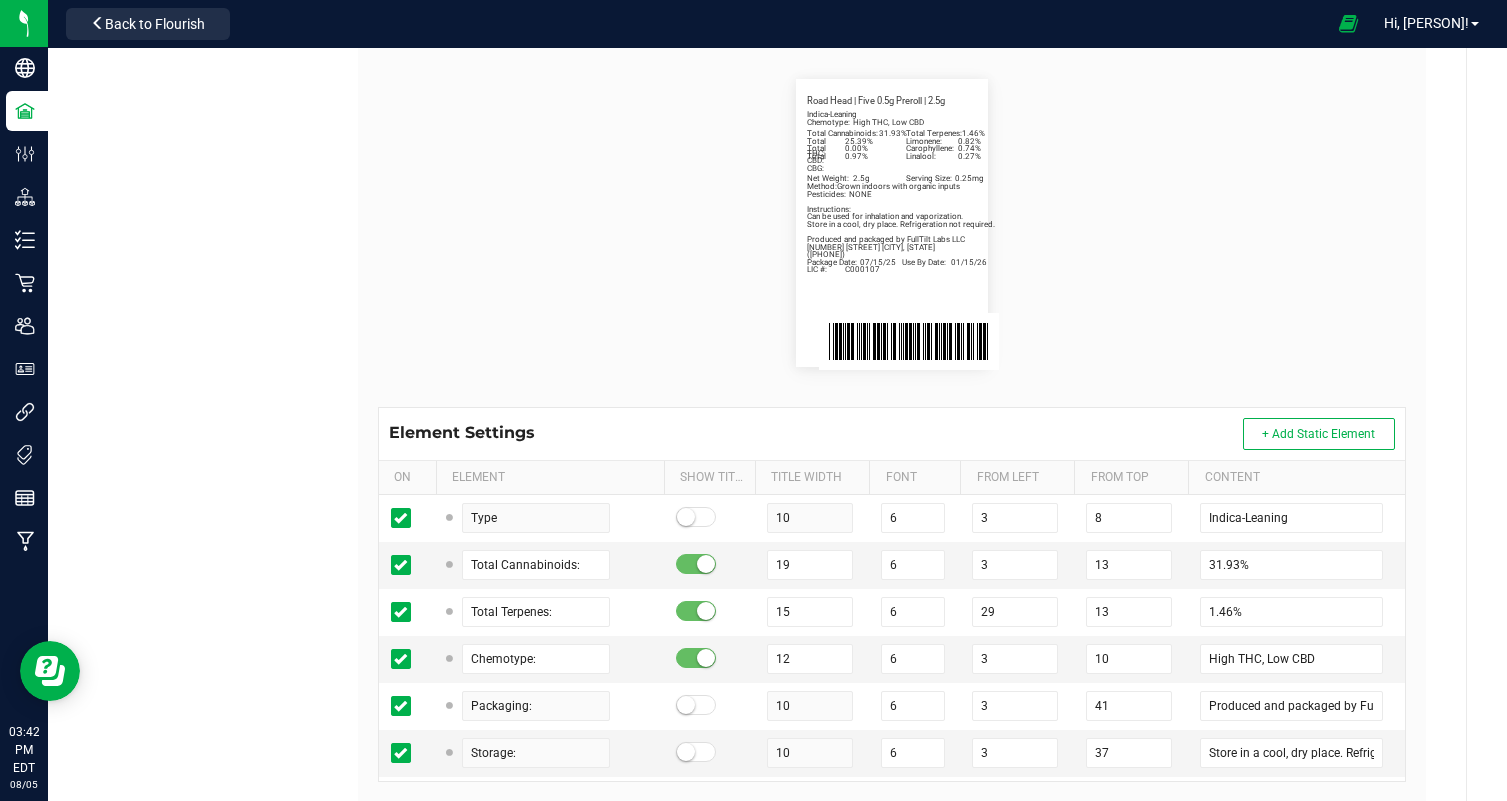 click on "Indica-Leaning   Total Cannabinoids:   31.93%    Total Terpenes:   1.46%   Chemotype:   High THC, Low CBD   Produced and packaged by FullTilt Labs LLC   Store in a cool, dry place. Refrigeration not required.   Instructions:      ([PHONE])   Limonene:   0.82%   Carophyllene:   0.74%   Linalool:   0.27%   Road Head | Five 0.5g Preroll | 2.5g   Package Date:   07/15/25   Use By Date:   01/15/26   Total THC:   25.39%    Total CBD:   0.00%    Total CBG:   0.97%    LIC #:   C000107   Method:   Grown indoors with organic inputs   Pesticides:   NONE    [NUMBER] [STREET] [CITY], [STATE]   Can be used for inhalation and vaporization.   Net Weight:   2.5g   Serving Size:   0.25mg" at bounding box center [892, 223] 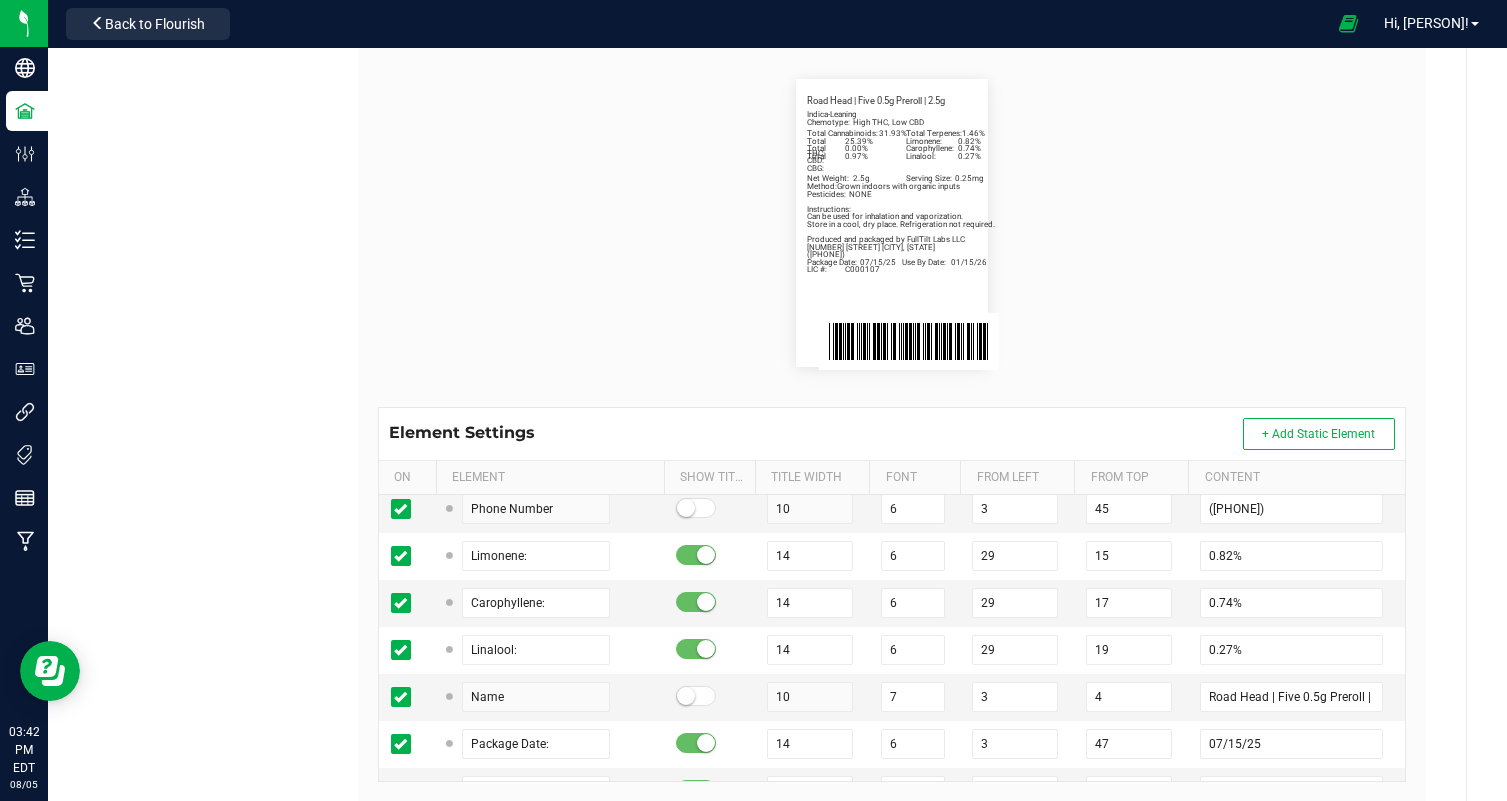 scroll, scrollTop: 367, scrollLeft: 0, axis: vertical 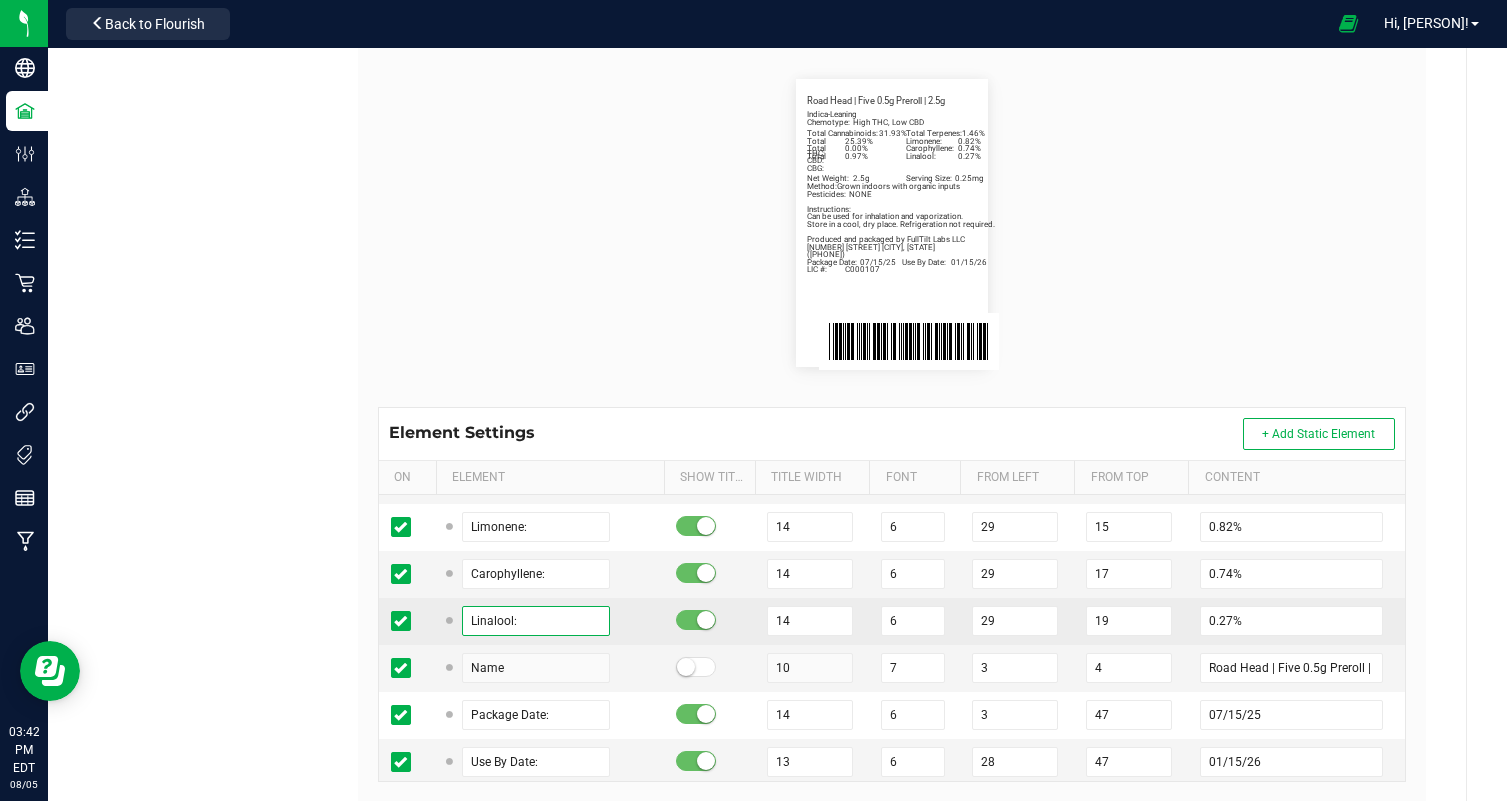 click on "Linalool:" at bounding box center [536, 621] 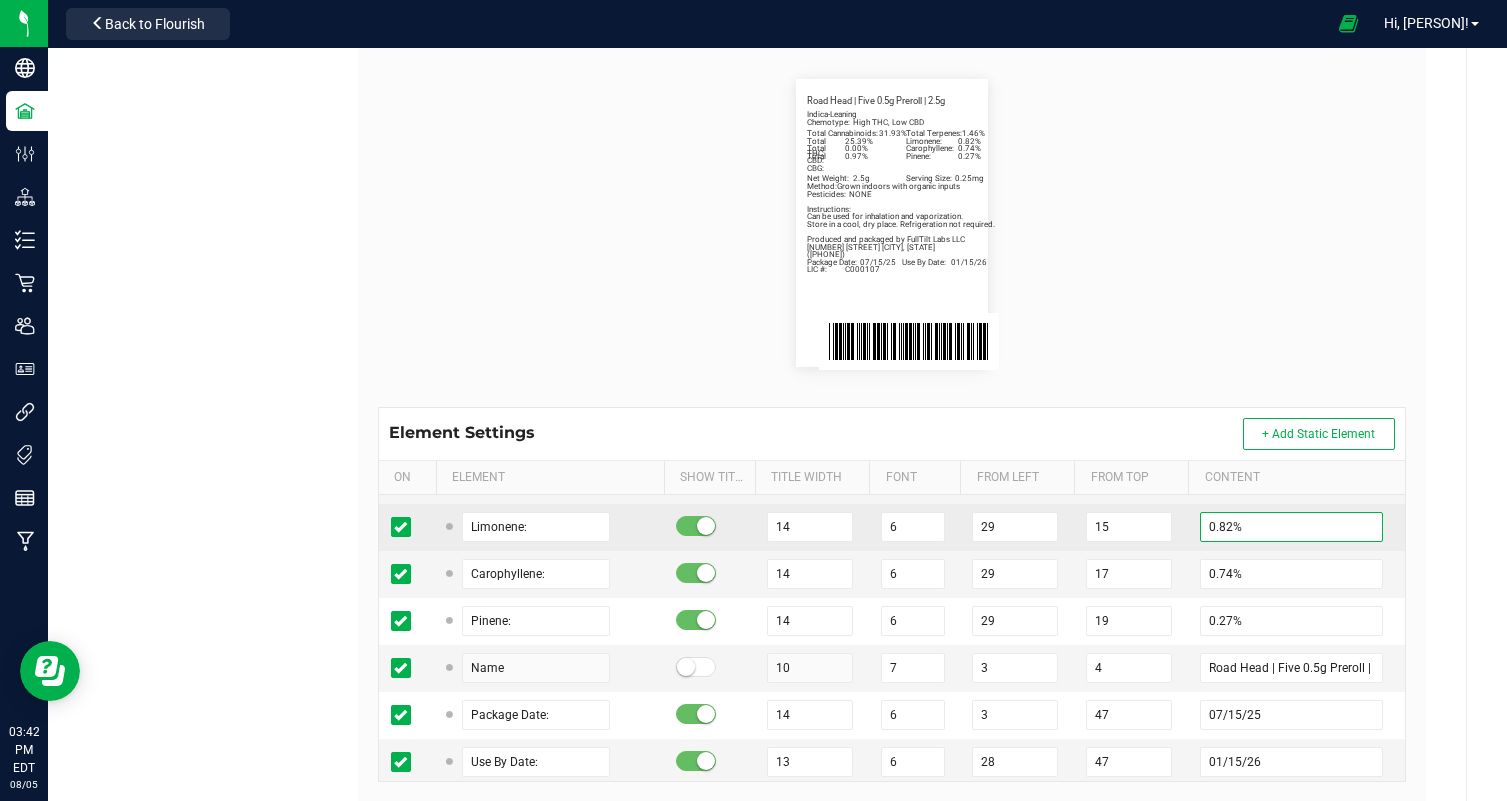 click on "0.82%" at bounding box center [1291, 527] 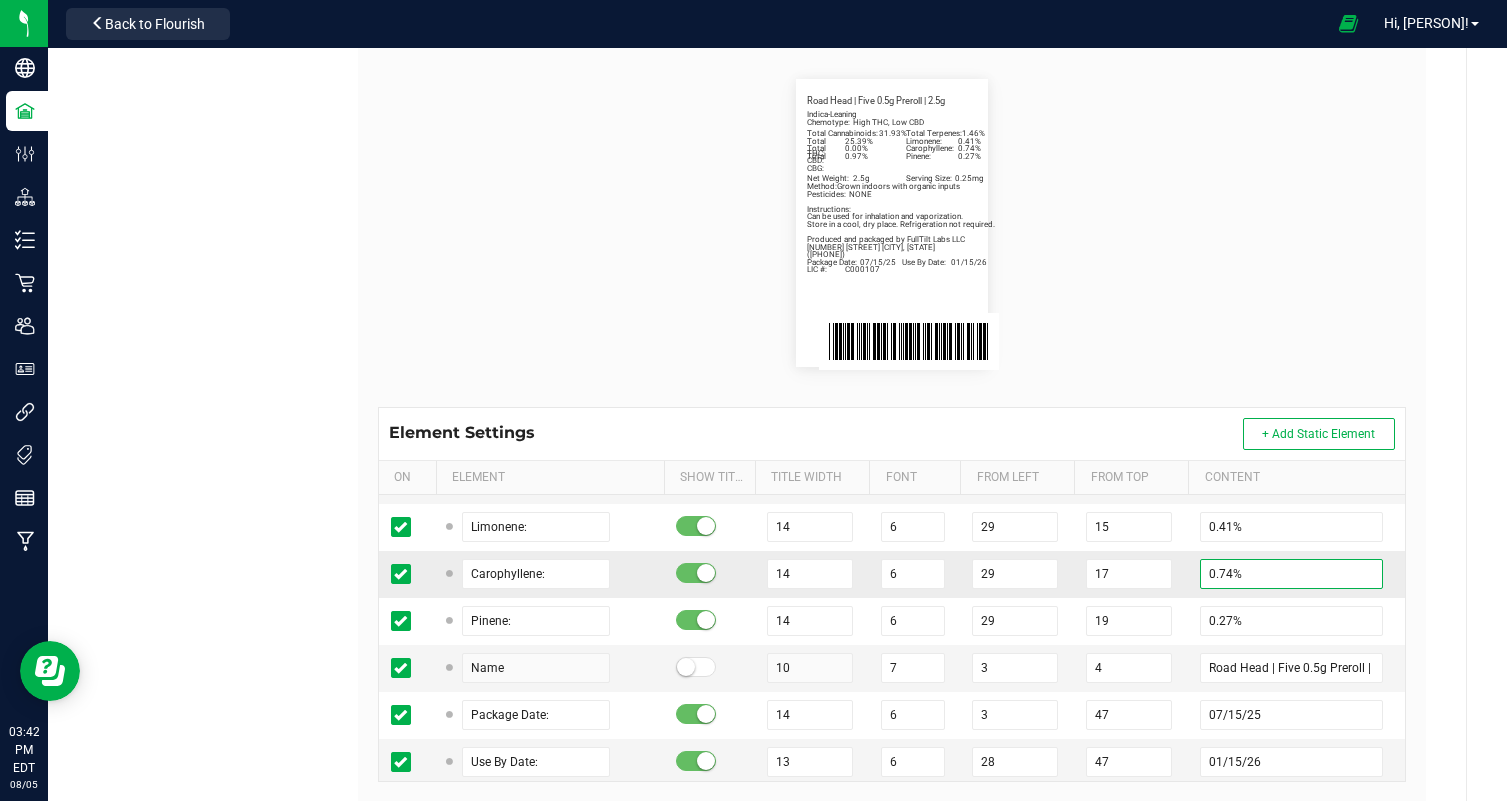 click on "0.74%" at bounding box center (1291, 574) 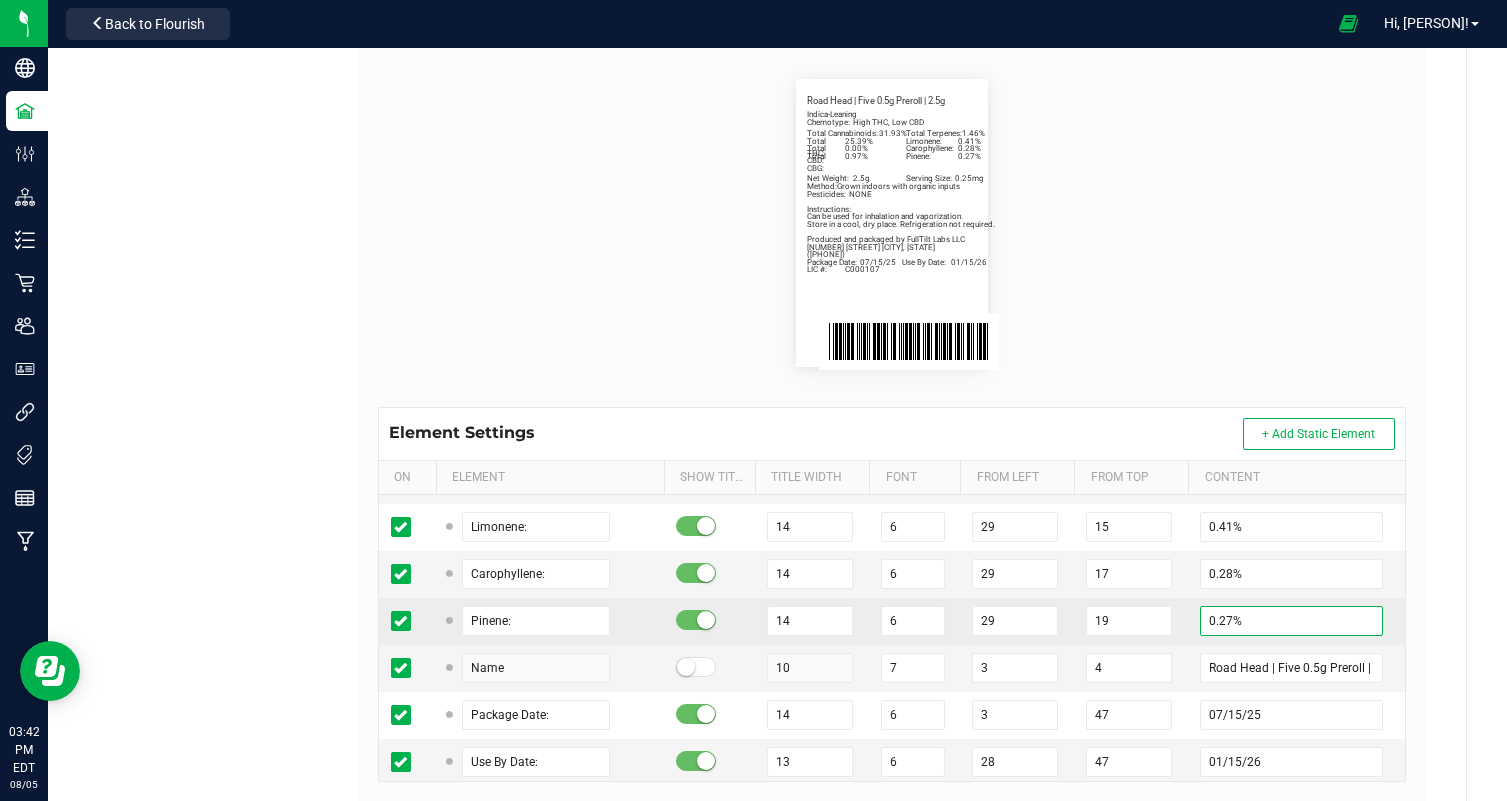 click on "0.27%" at bounding box center (1291, 621) 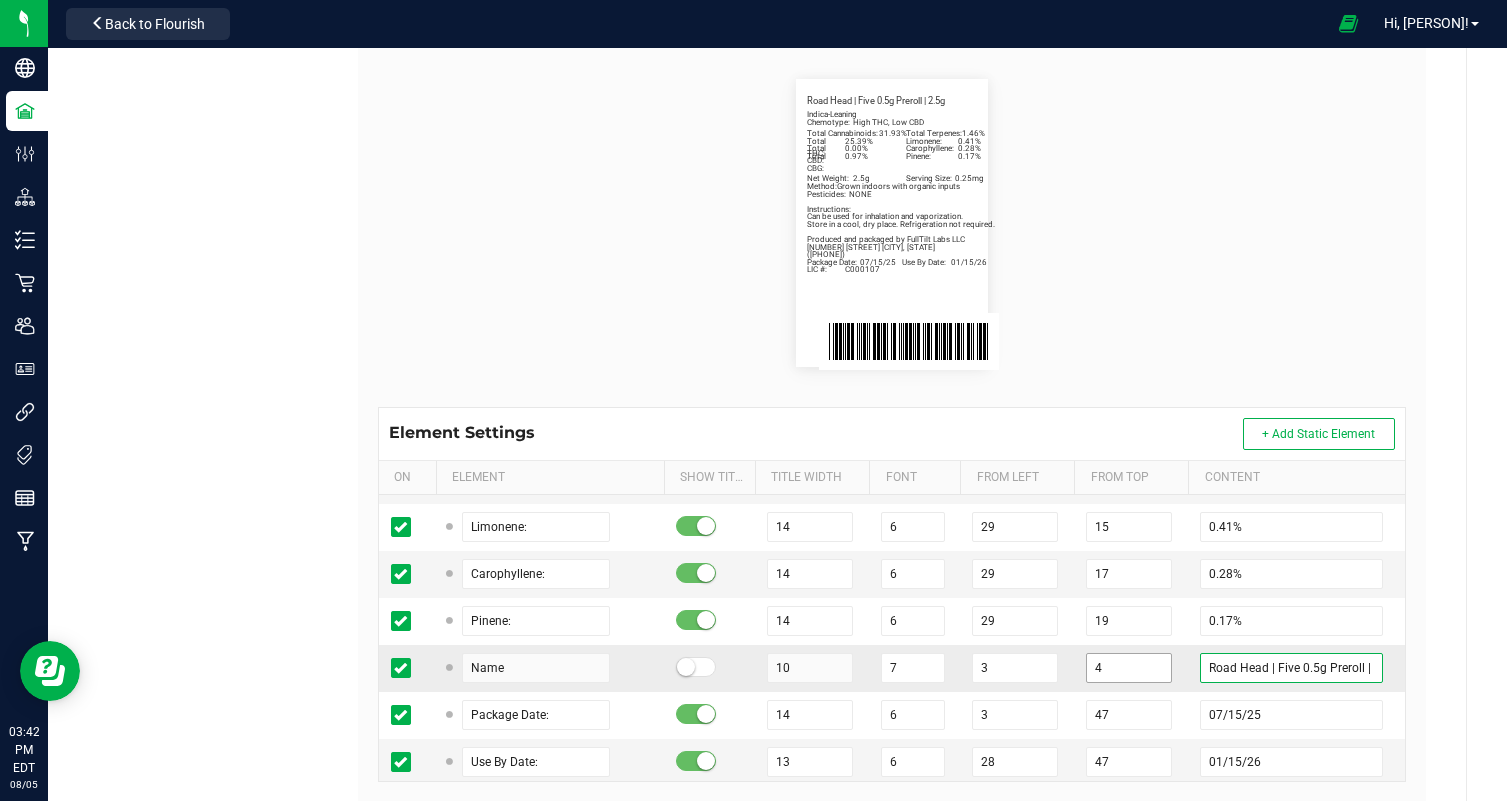 drag, startPoint x: 1266, startPoint y: 666, endPoint x: 1103, endPoint y: 662, distance: 163.04907 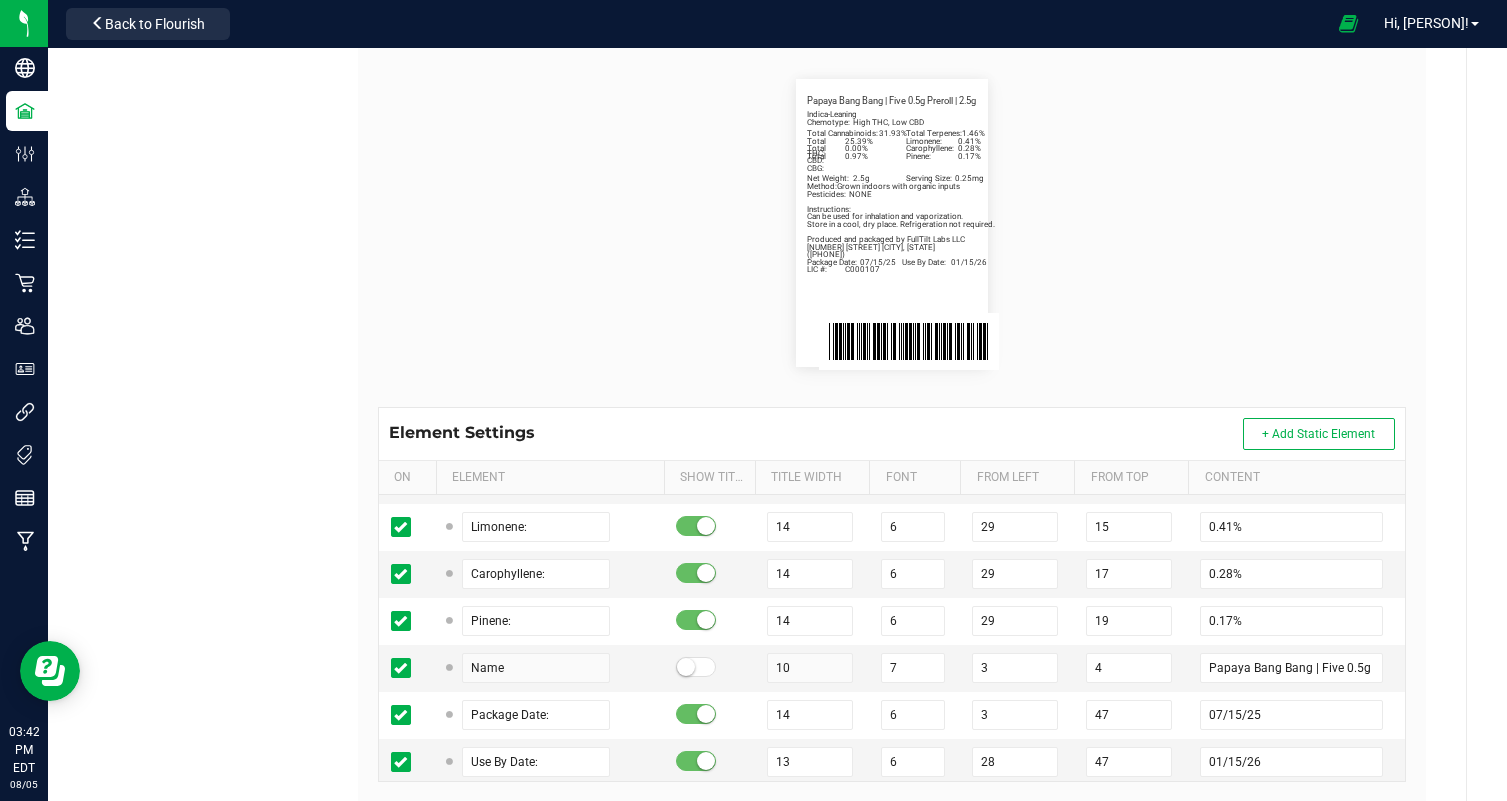 click on "Indica-Leaning   Total Cannabinoids:   31.93%    Total Terpenes:   1.46%   Chemotype:   High THC, Low CBD   Produced and packaged by FullTilt Labs LLC   Store in a cool, dry place. Refrigeration not required.   Instructions:      [PHONE]   Limonene:   0.41%   Carophyllene:   0.28%   Pinene:   0.17%   Papaya Bang Bang | Five 0.5g Preroll | 2.5g   Package Date:   07/15/25   Use By Date:   01/15/26   Total THC:   25.39%    Total CBD:   0.00%    Total CBG:   0.97%    LIC #:   C000107   Method:   Grown indoors with organic inputs   Pesticides:   NONE    374 Eggerts Crossing Road [CITY], [STATE]   Can be used for inhalation and vaporization.   Net Weight:   2.5g   Serving Size:   0.25mg" at bounding box center (892, 223) 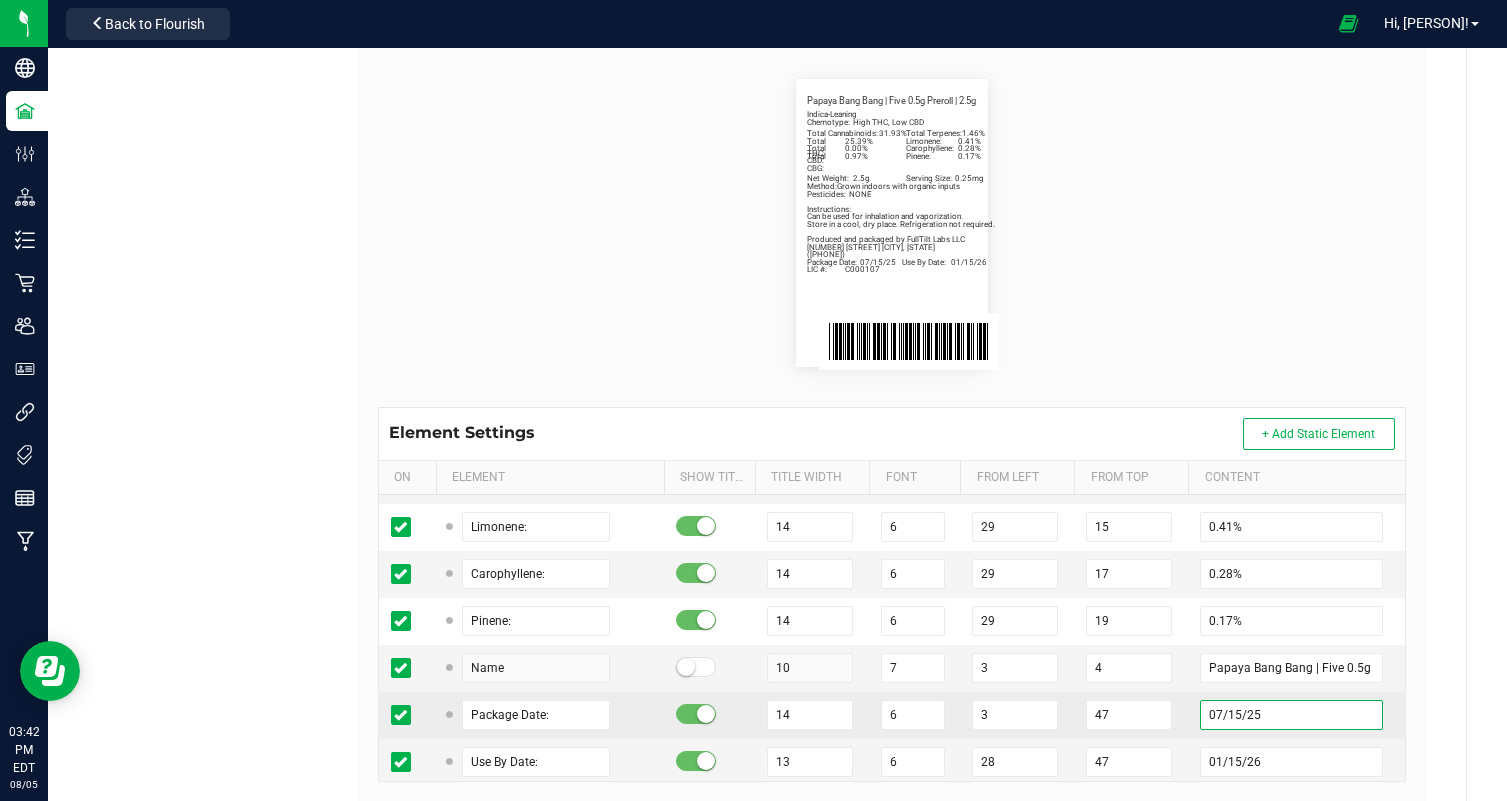 click on "07/15/25" at bounding box center (1291, 715) 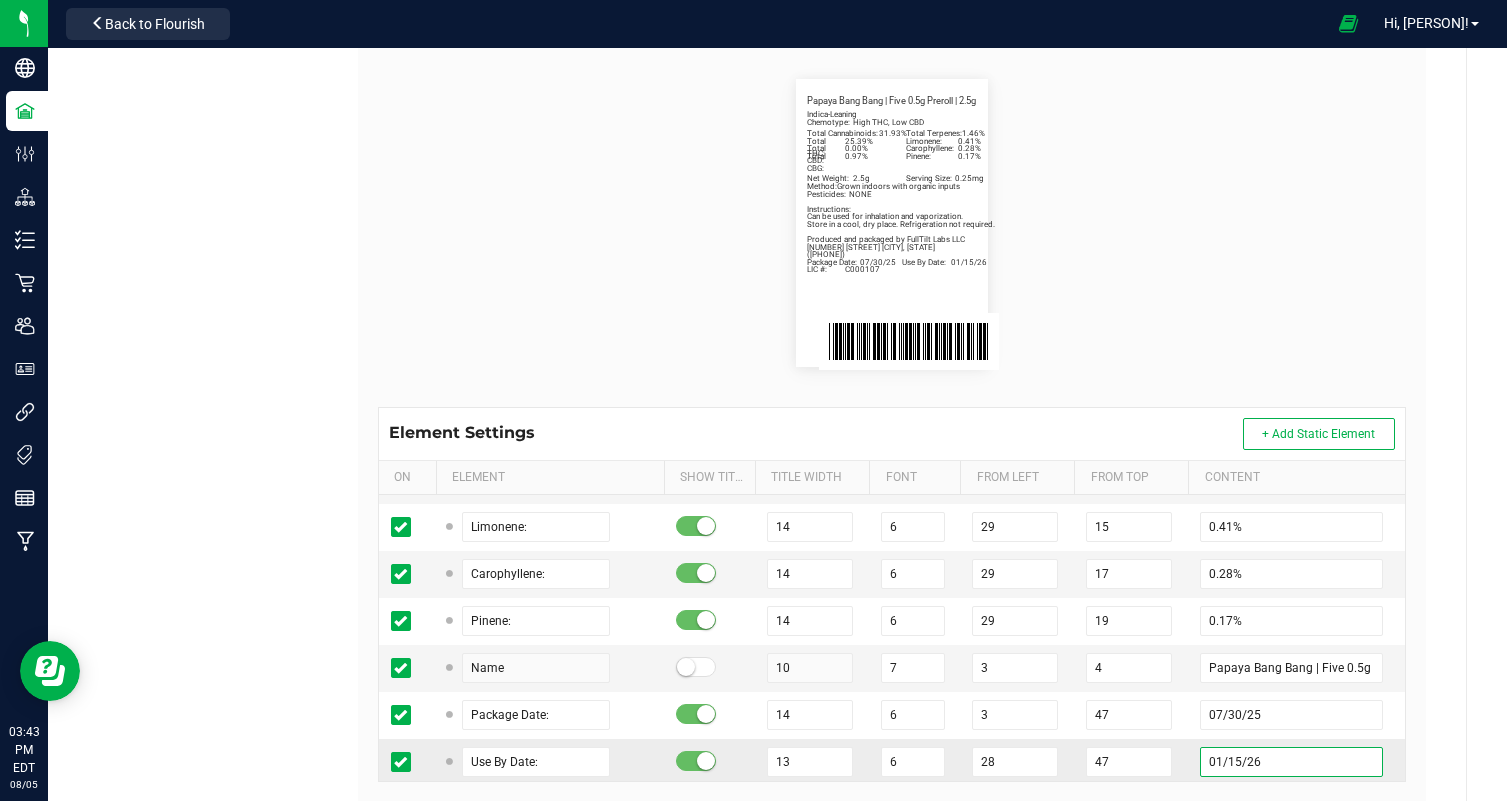 click on "01/15/26" at bounding box center [1291, 762] 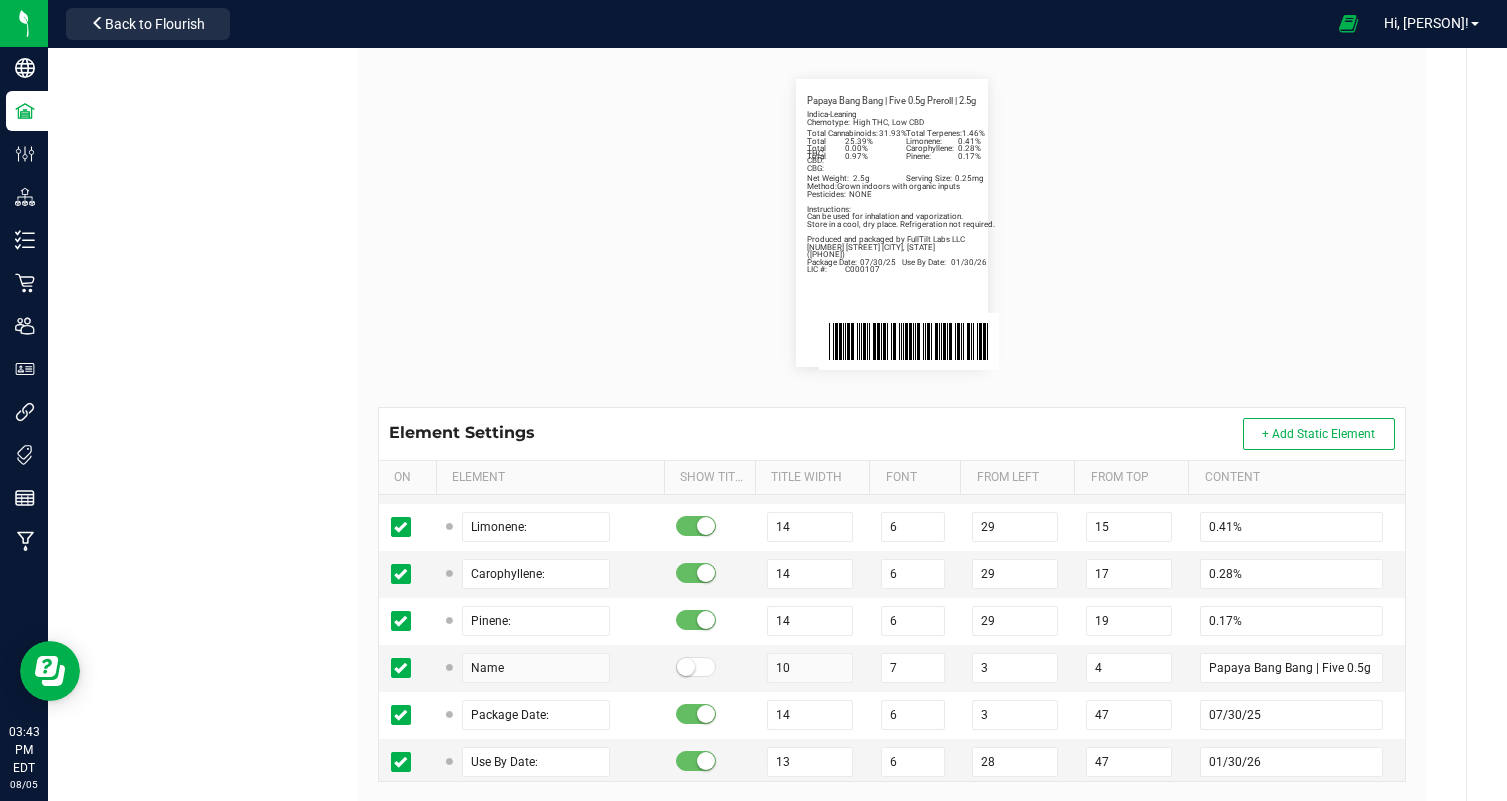 click on "Indica-Leaning   Total Cannabinoids:   31.93%    Total Terpenes:   1.46%   Chemotype:   High THC, Low CBD   Produced and packaged by FullTilt Labs LLC   Store in a cool, dry place. Refrigeration not required.   Instructions:      [PHONE]   Limonene:   0.41%   Carophyllene:   0.28%   Pinene:   0.17%   Papaya Bang Bang | Five 0.5g Preroll | 2.5g   Package Date:   07/30/[YEAR]   Use By Date:   01/30/[YEAR]   Total THC:   25.39%    Total CBD:   0.00%    Total CBG:   0.97%    LIC #:   C000107   Method:   Grown indoors with organic inputs   Pesticides:   NONE    [NUMBER] [STREET] [CITY], [STATE]   Can be used for inhalation and vaporization.   Net Weight:   2.5g   Serving Size:   0.25mg" at bounding box center (892, 223) 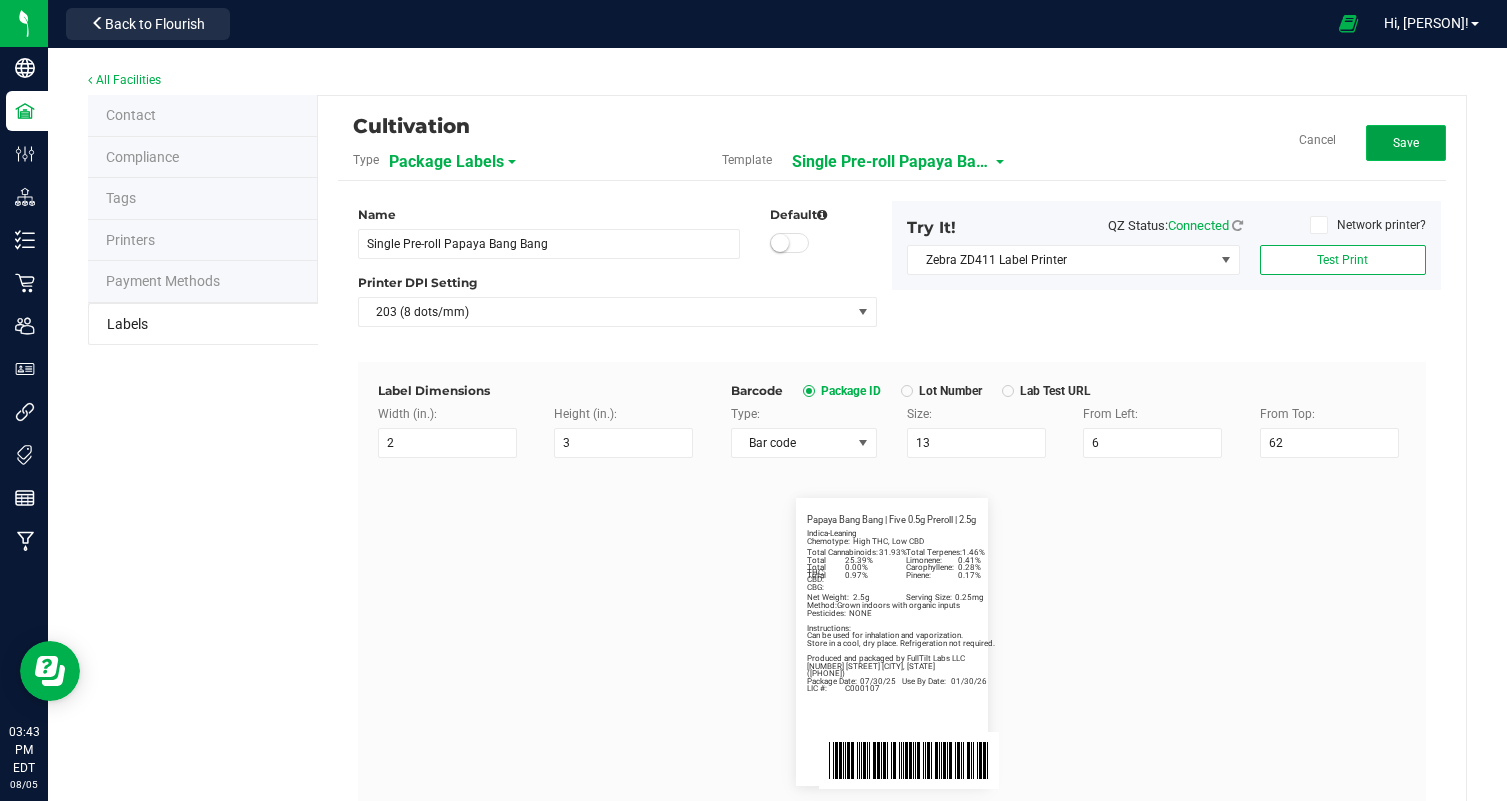click on "Save" at bounding box center [1406, 143] 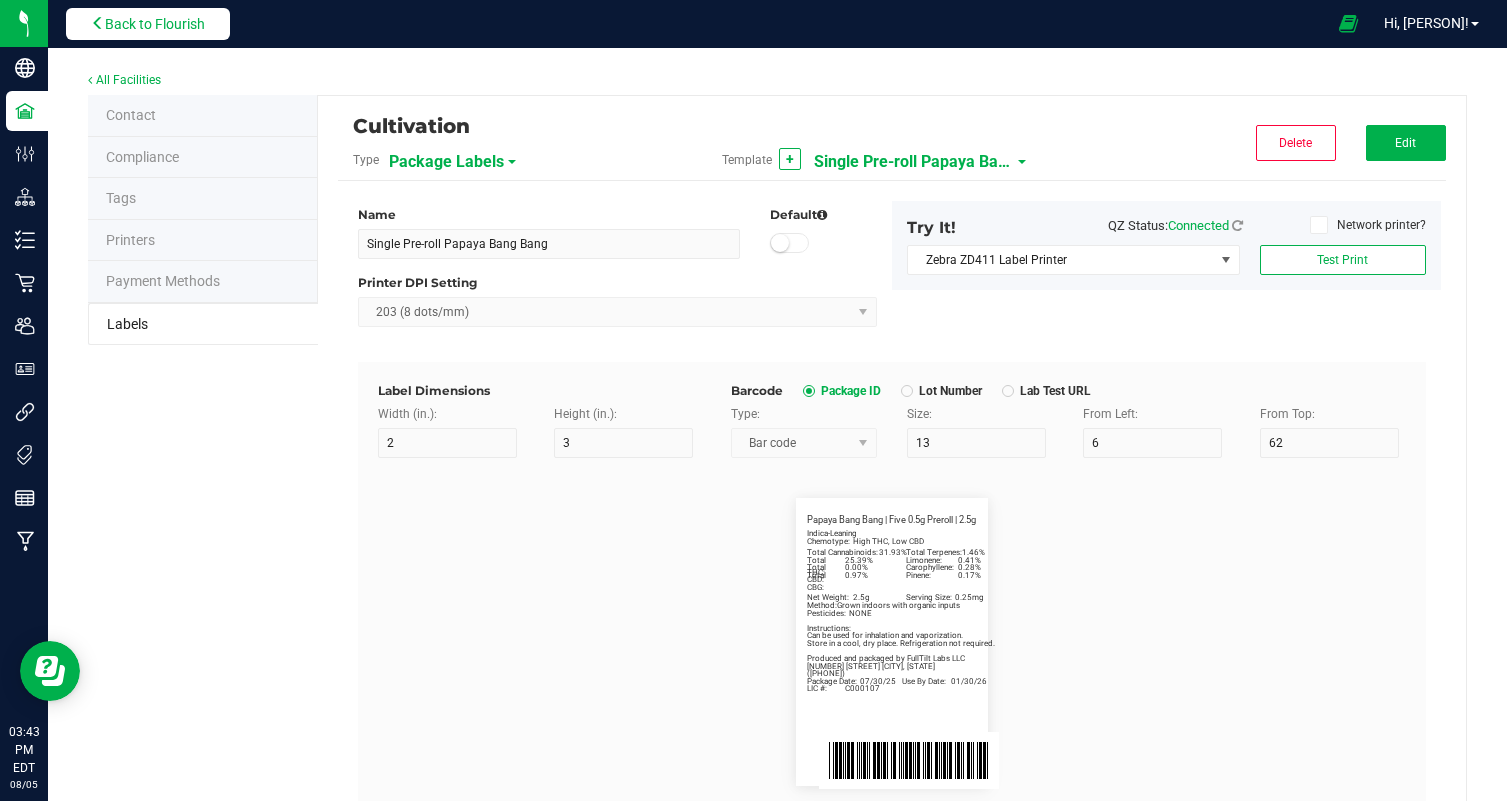 click on "Back to Flourish" at bounding box center (155, 24) 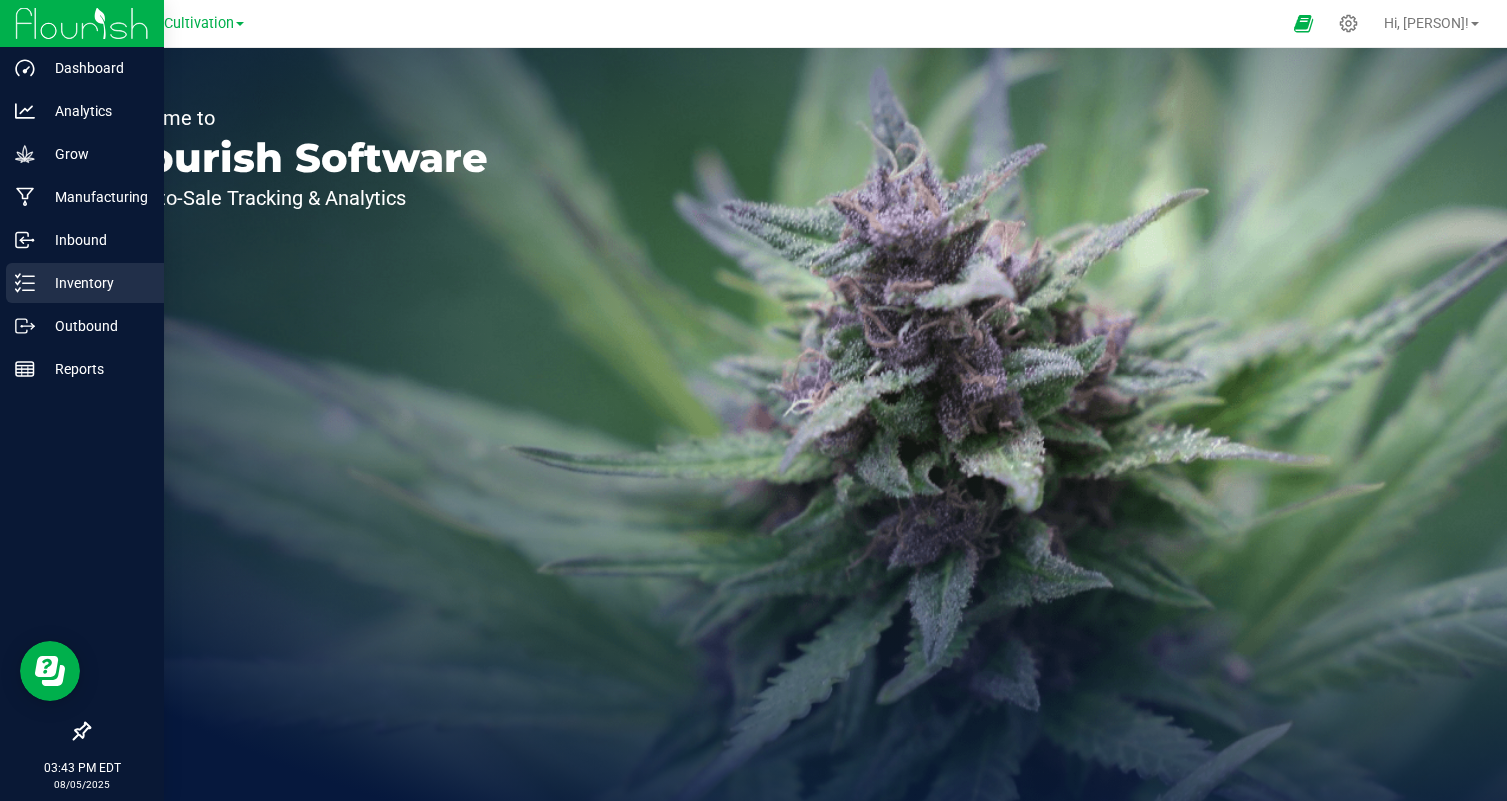 click on "Inventory" at bounding box center [95, 283] 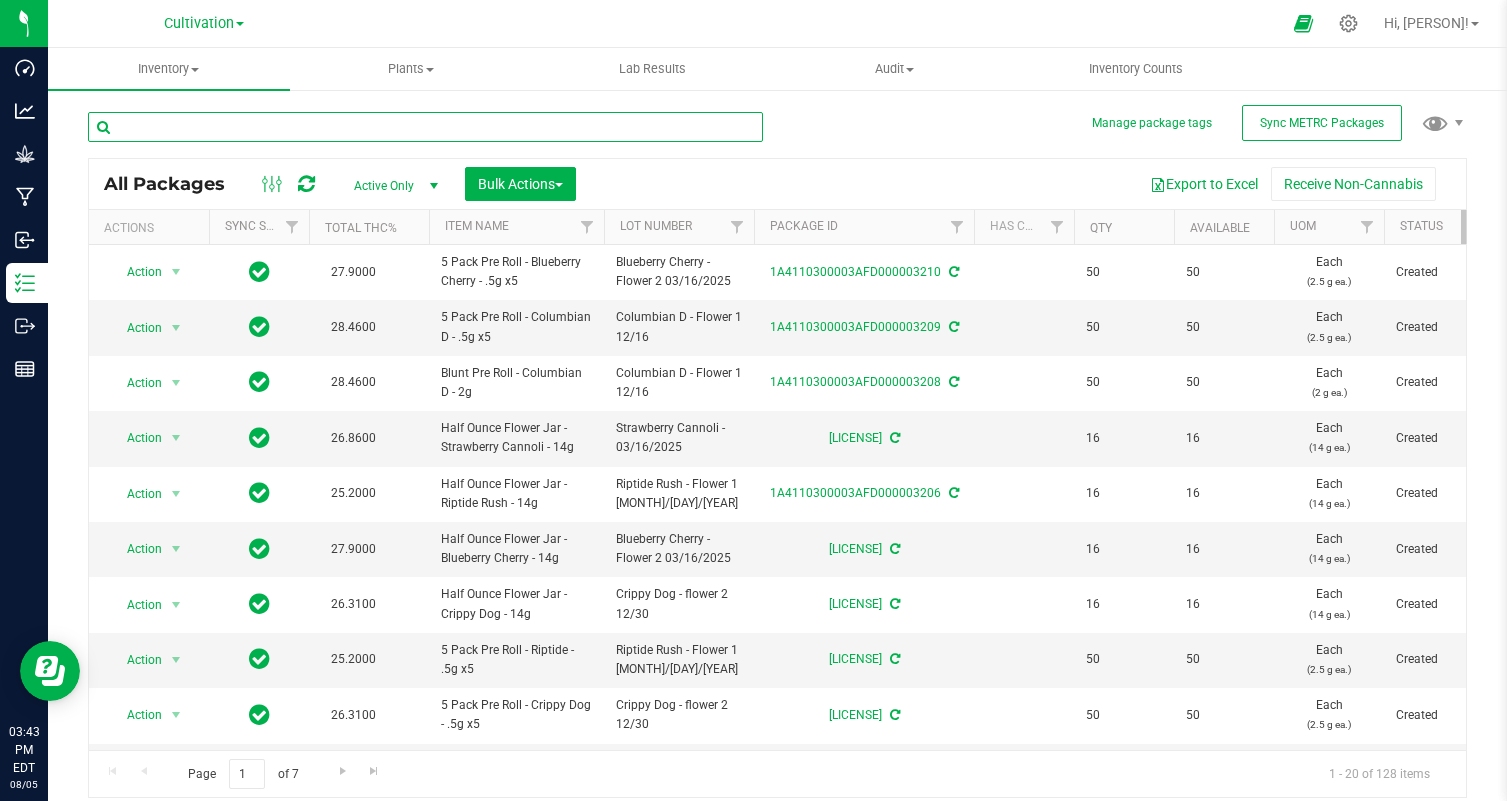 click at bounding box center [425, 127] 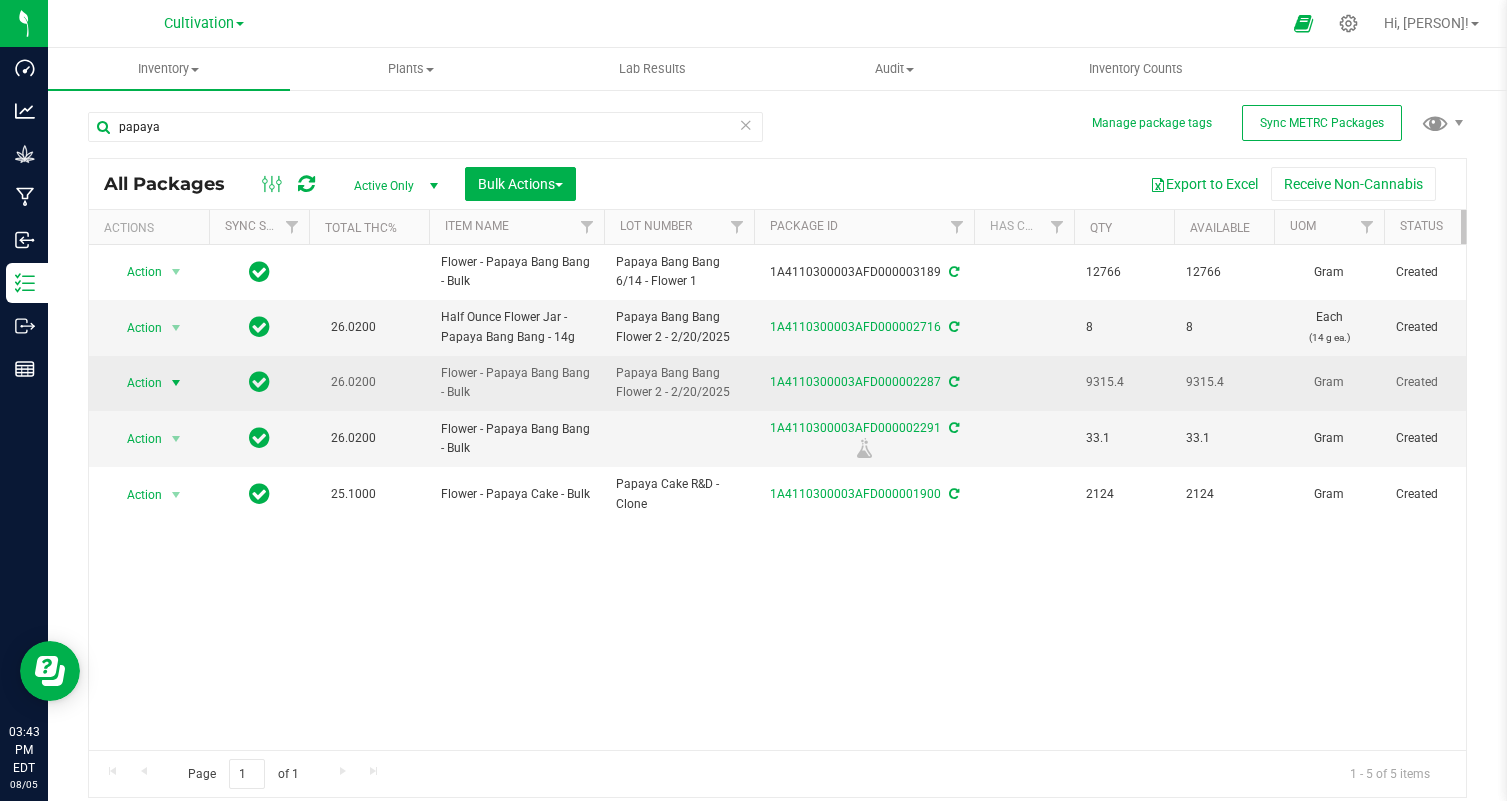 click at bounding box center (176, 383) 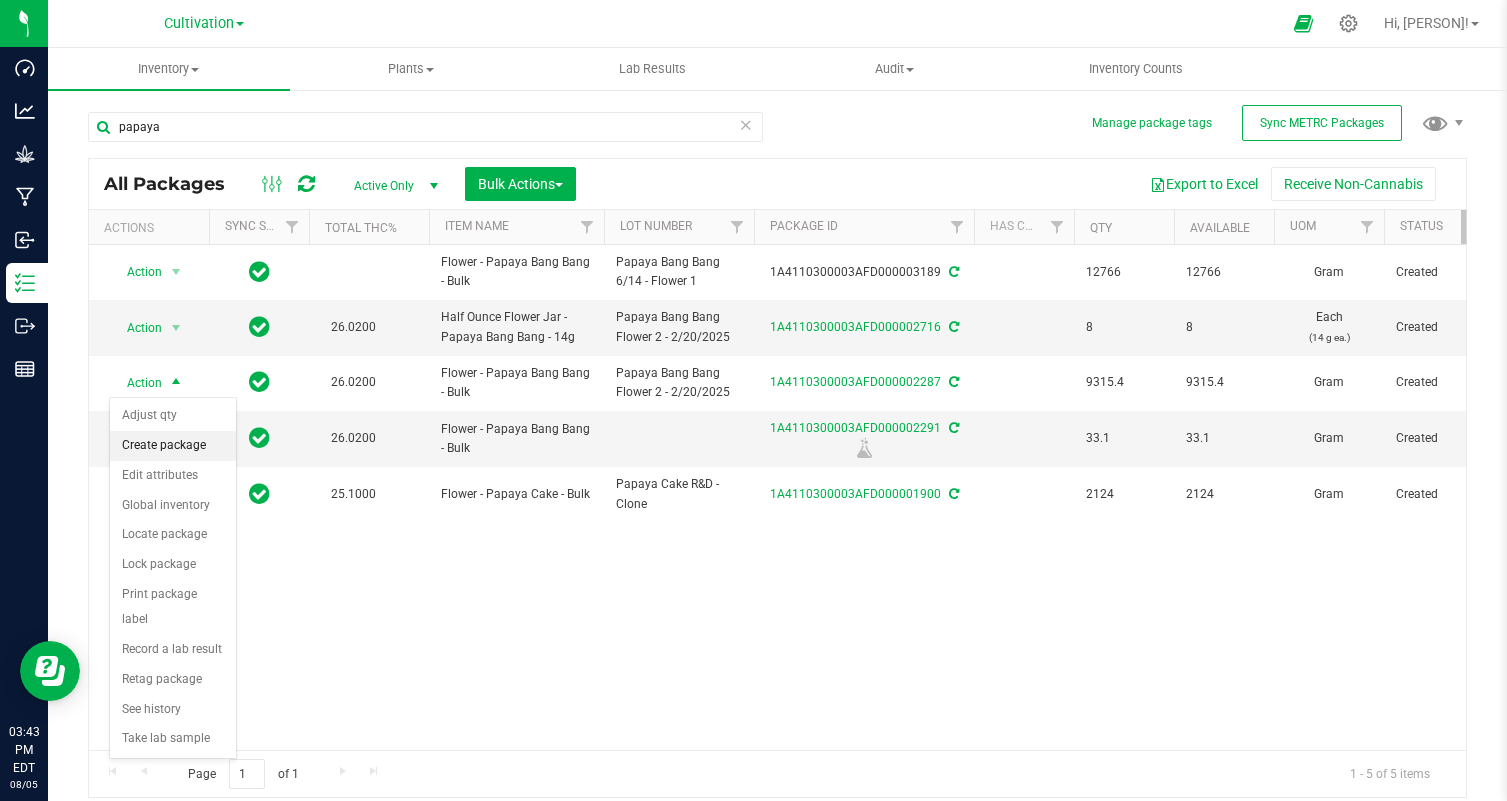 click on "Create package" at bounding box center [173, 446] 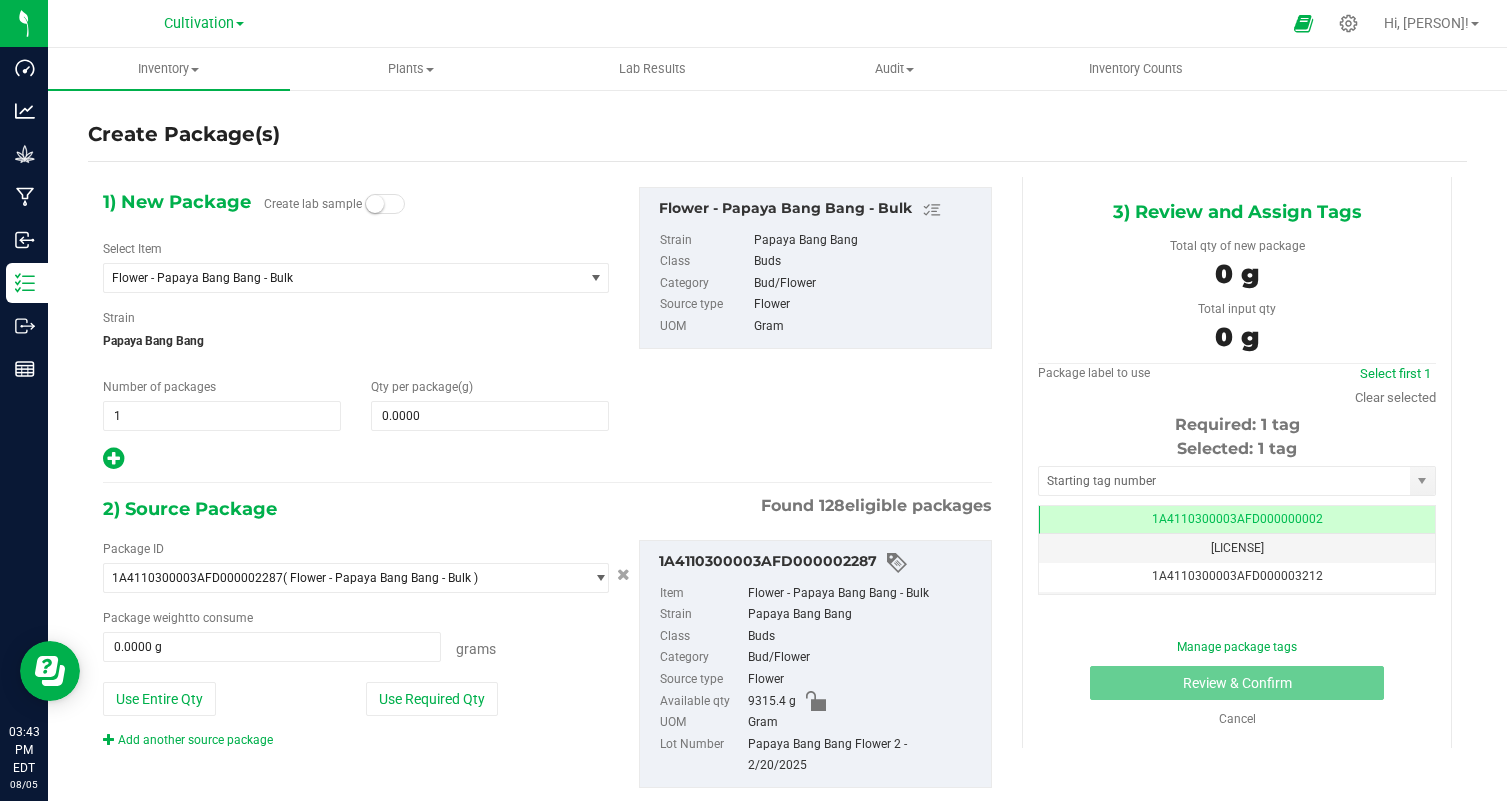 scroll, scrollTop: 0, scrollLeft: 0, axis: both 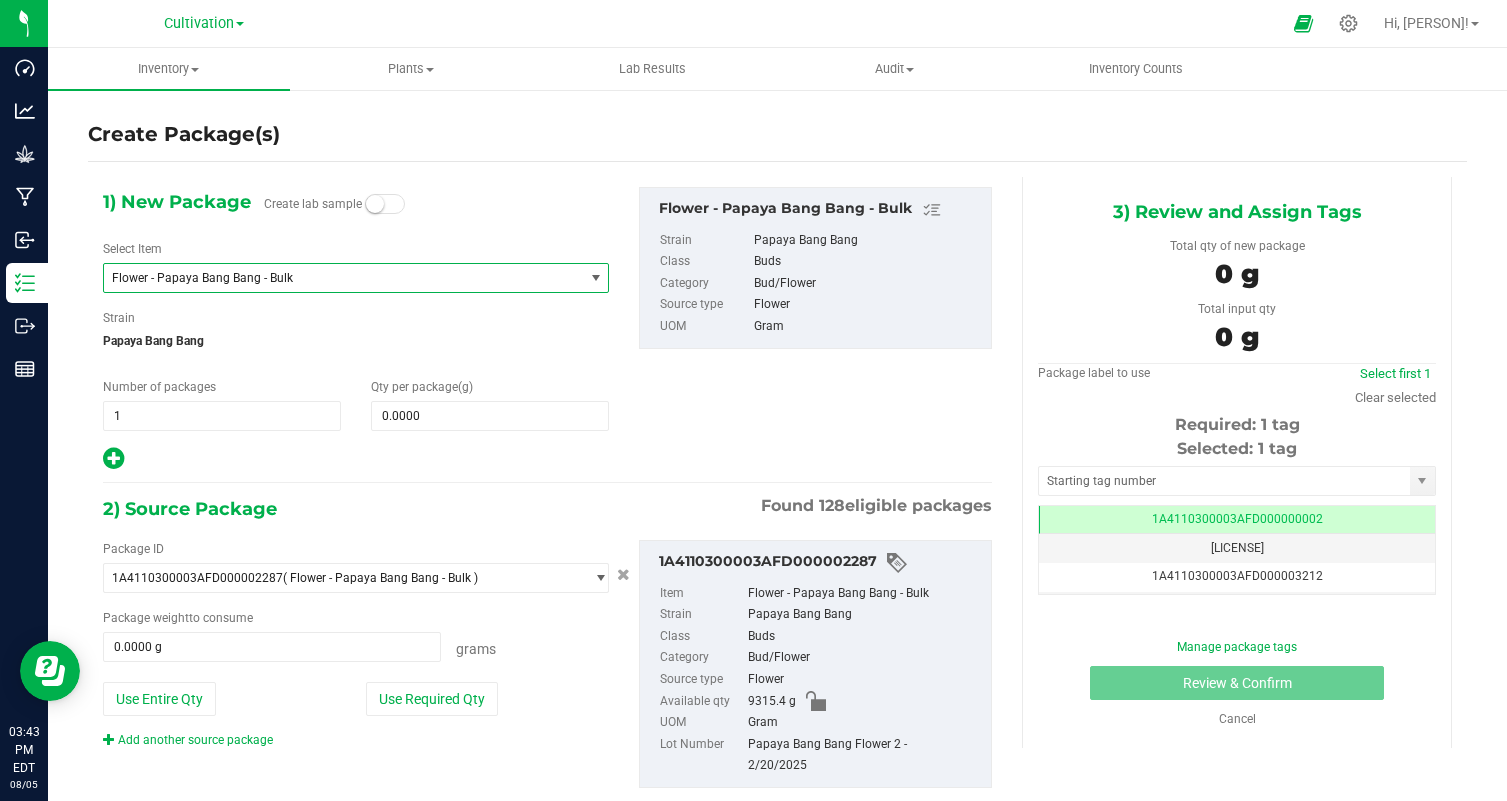 click on "Flower - Papaya Bang Bang - Bulk" at bounding box center [334, 278] 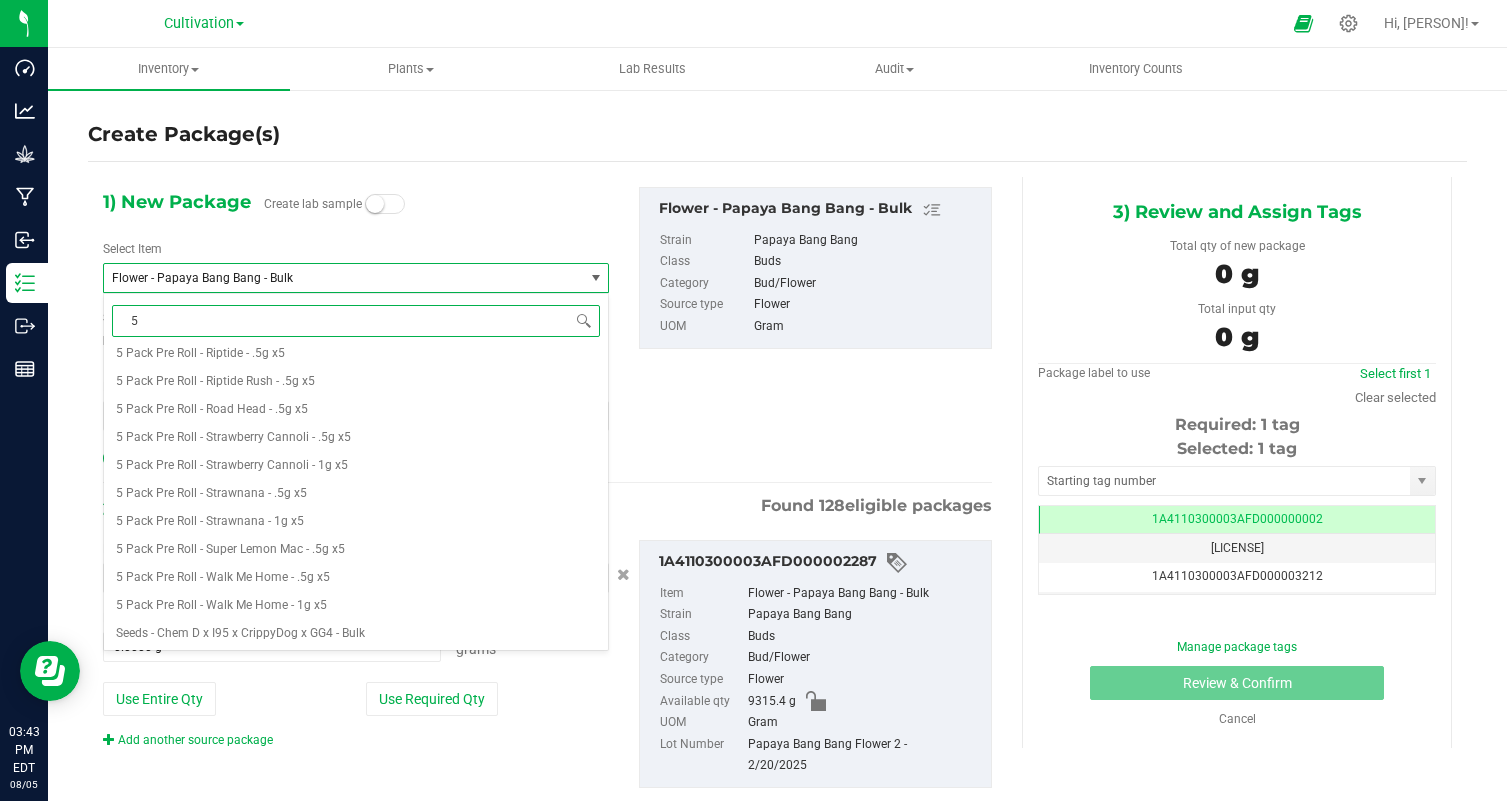 scroll, scrollTop: 0, scrollLeft: 0, axis: both 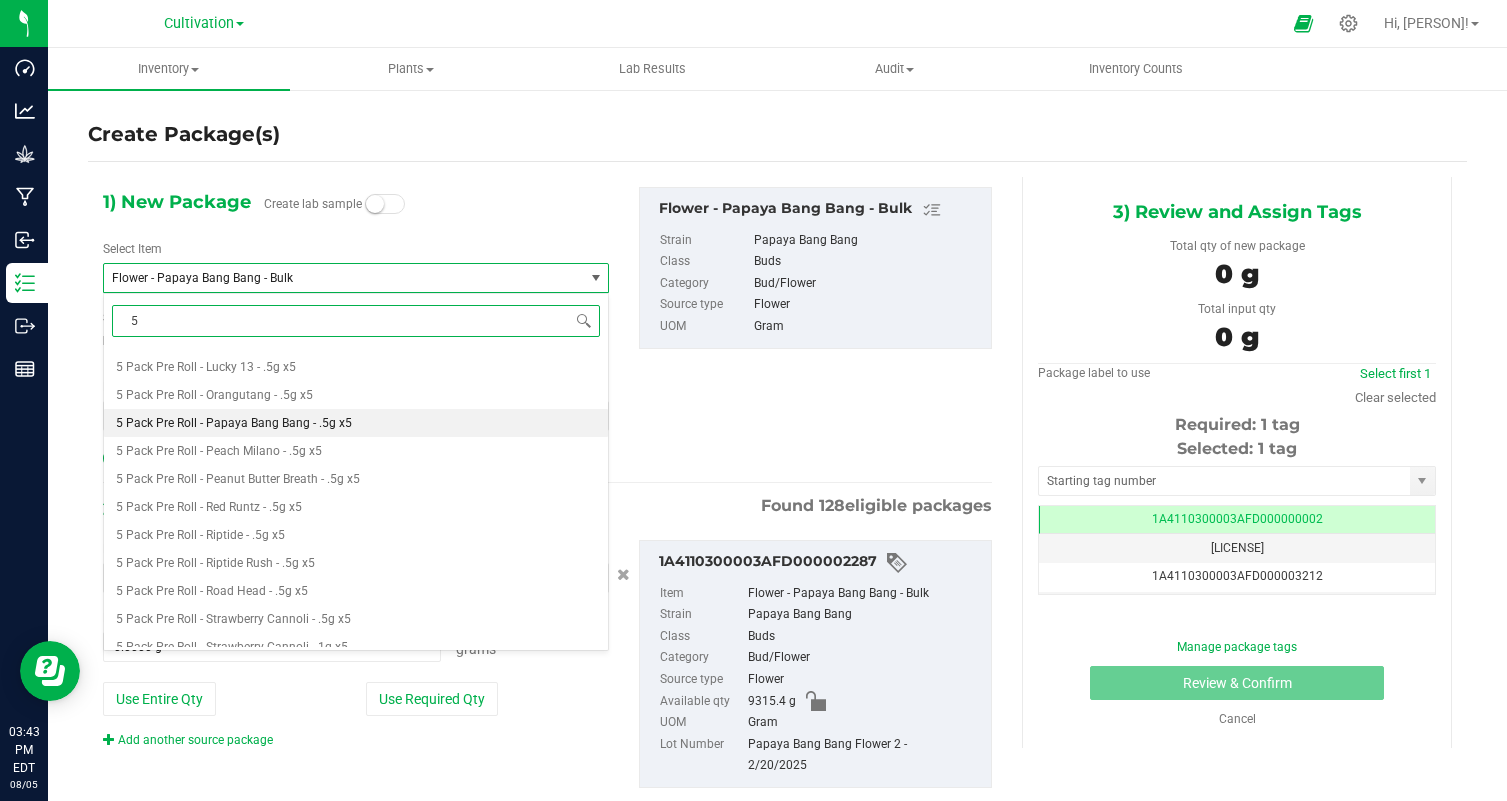 click on "5 Pack Pre Roll - Papaya Bang Bang - .5g x5" at bounding box center [356, 423] 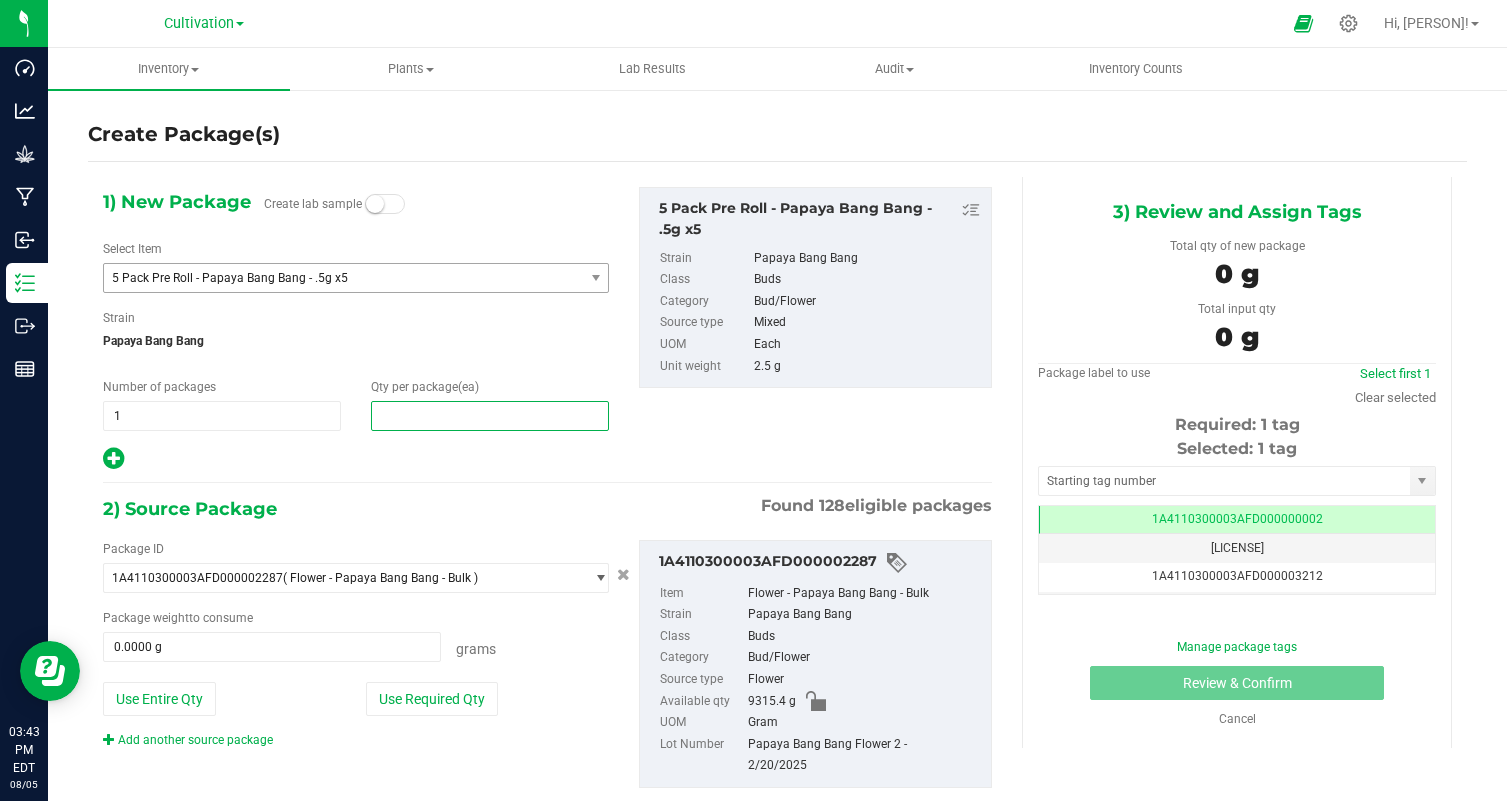 click at bounding box center [490, 416] 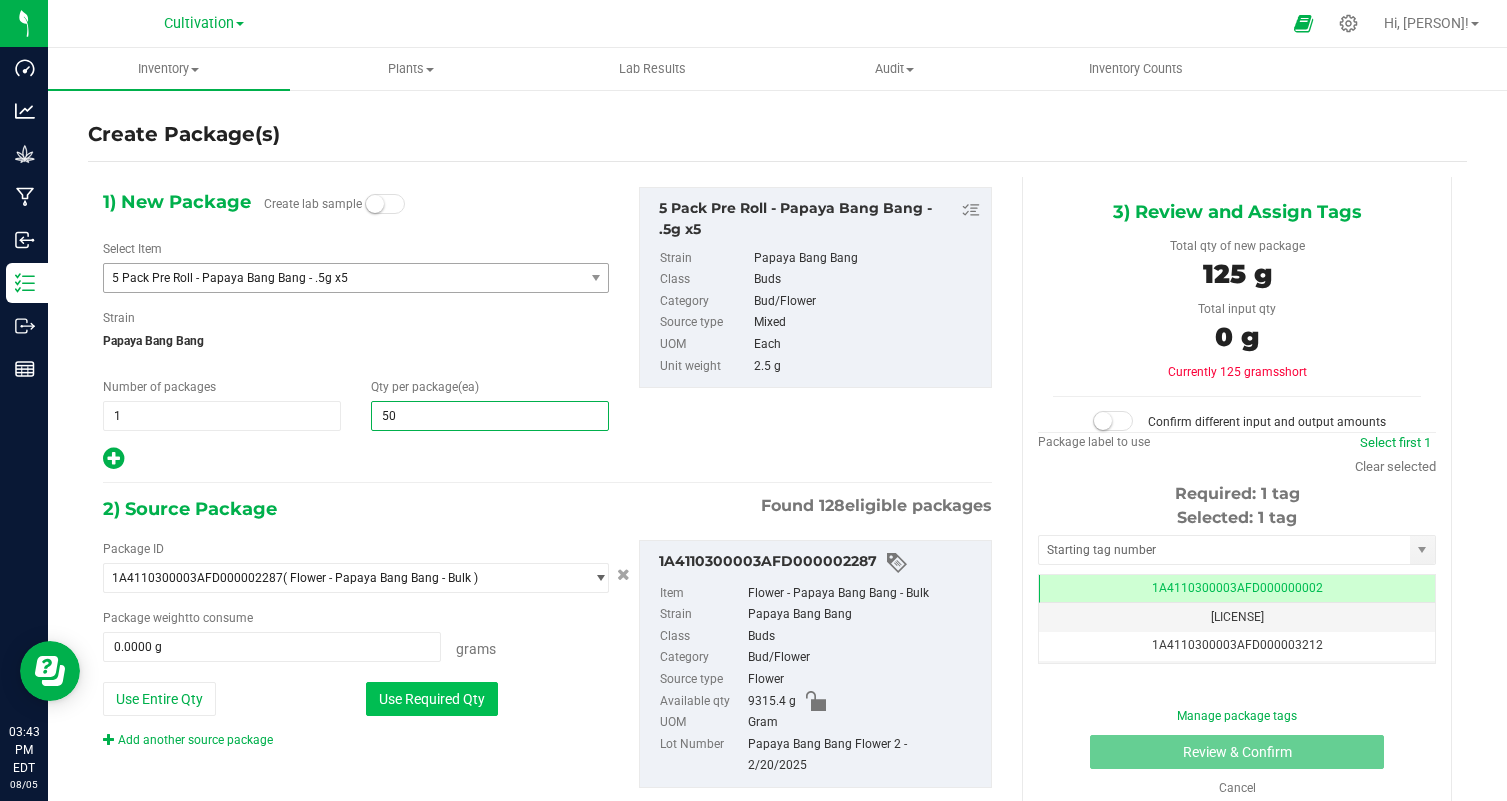 click on "Use Required Qty" at bounding box center [432, 699] 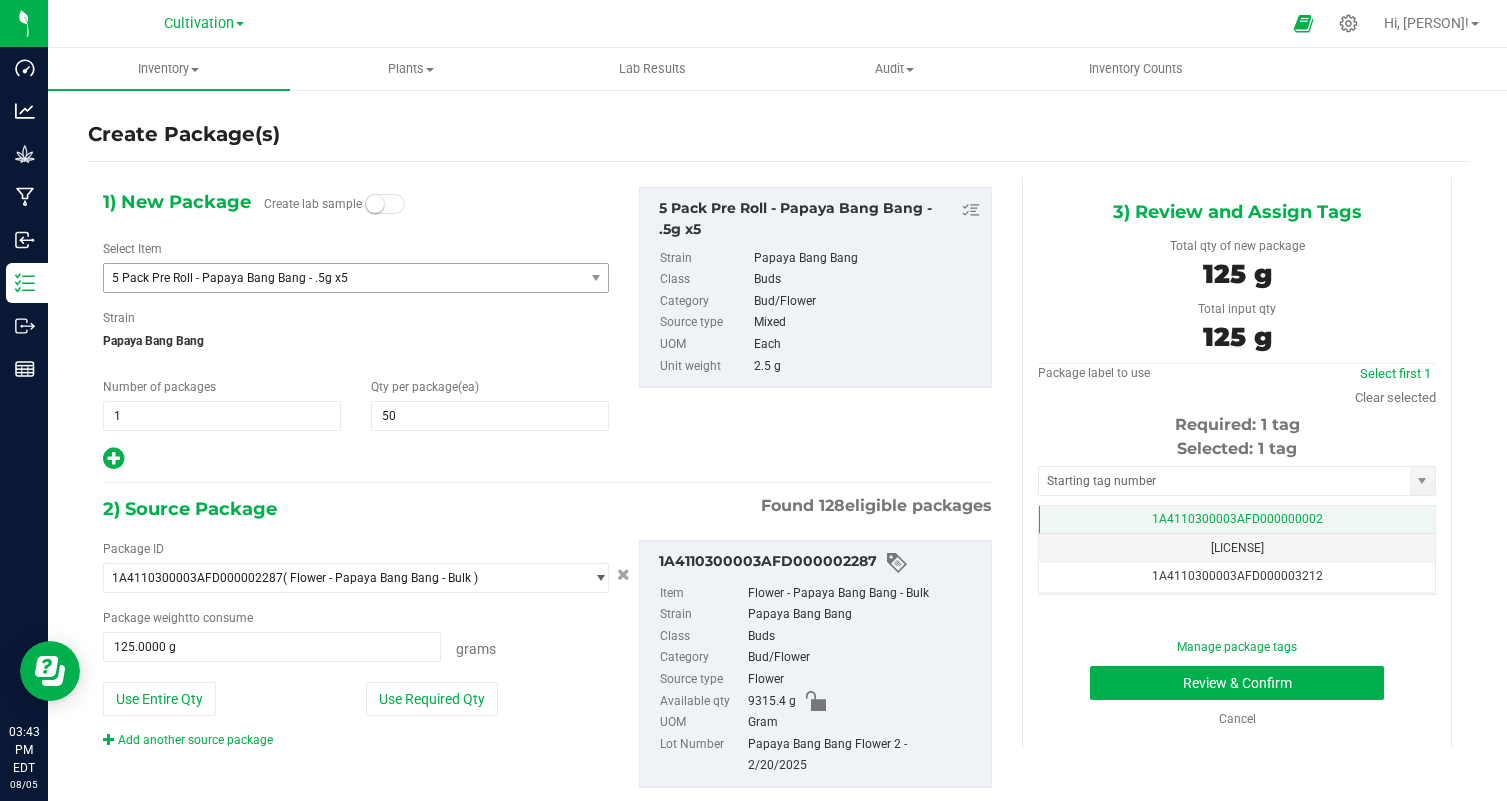 click on "1A4110300003AFD000000002" at bounding box center [1237, 520] 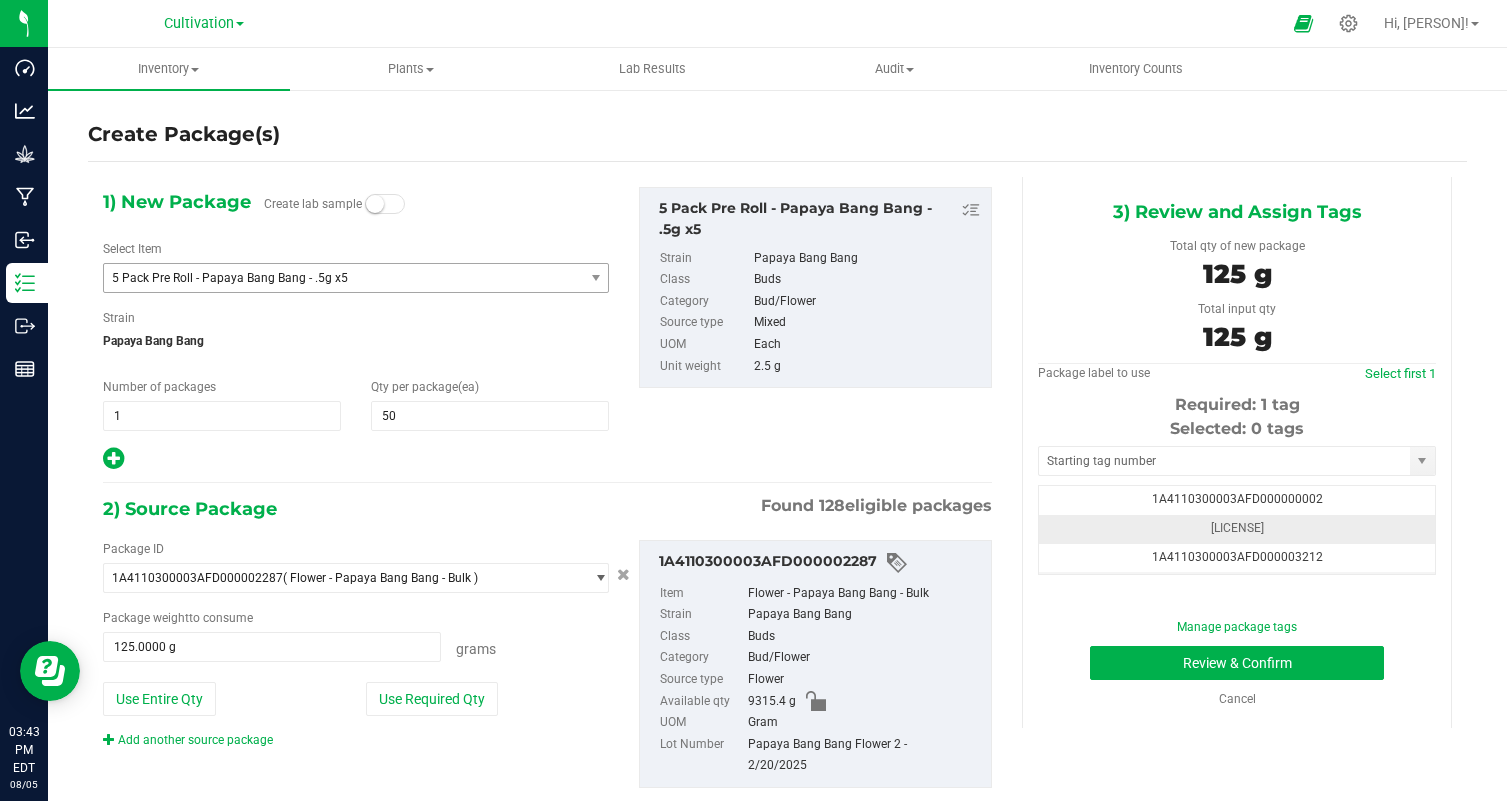 click on "[LICENSE]" at bounding box center (1237, 529) 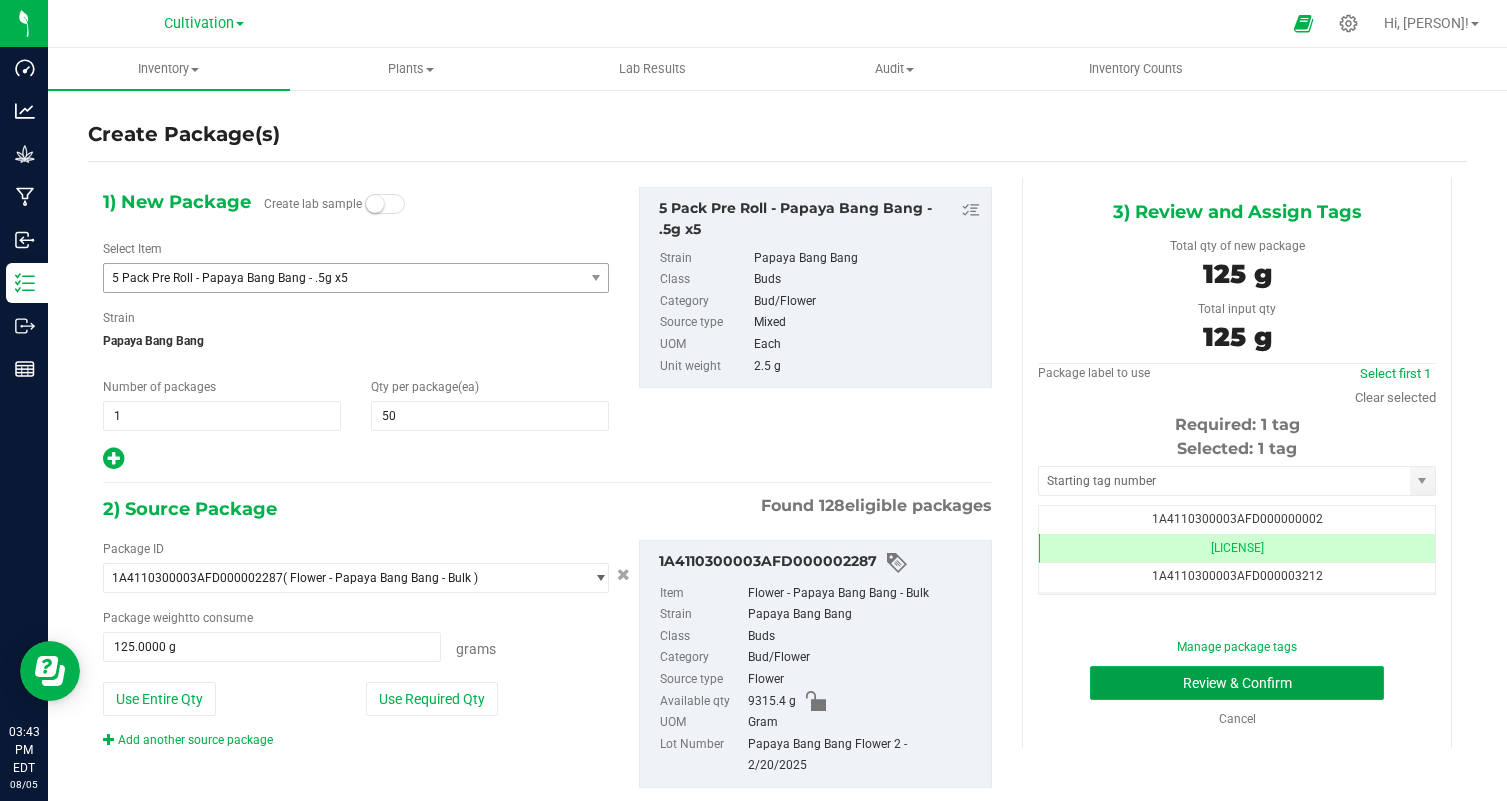 click on "Review & Confirm" at bounding box center [1237, 683] 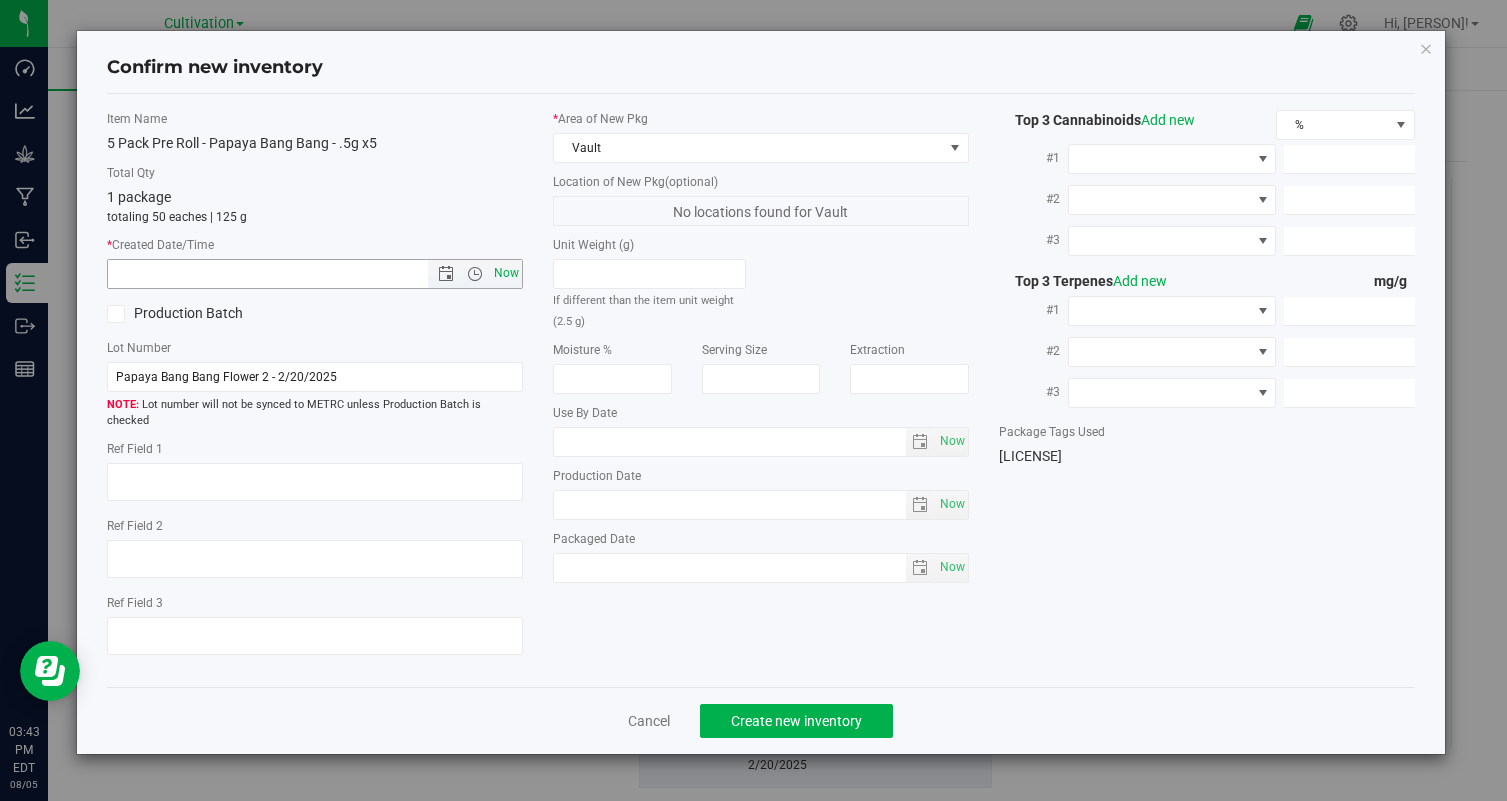 click on "Now" at bounding box center [507, 273] 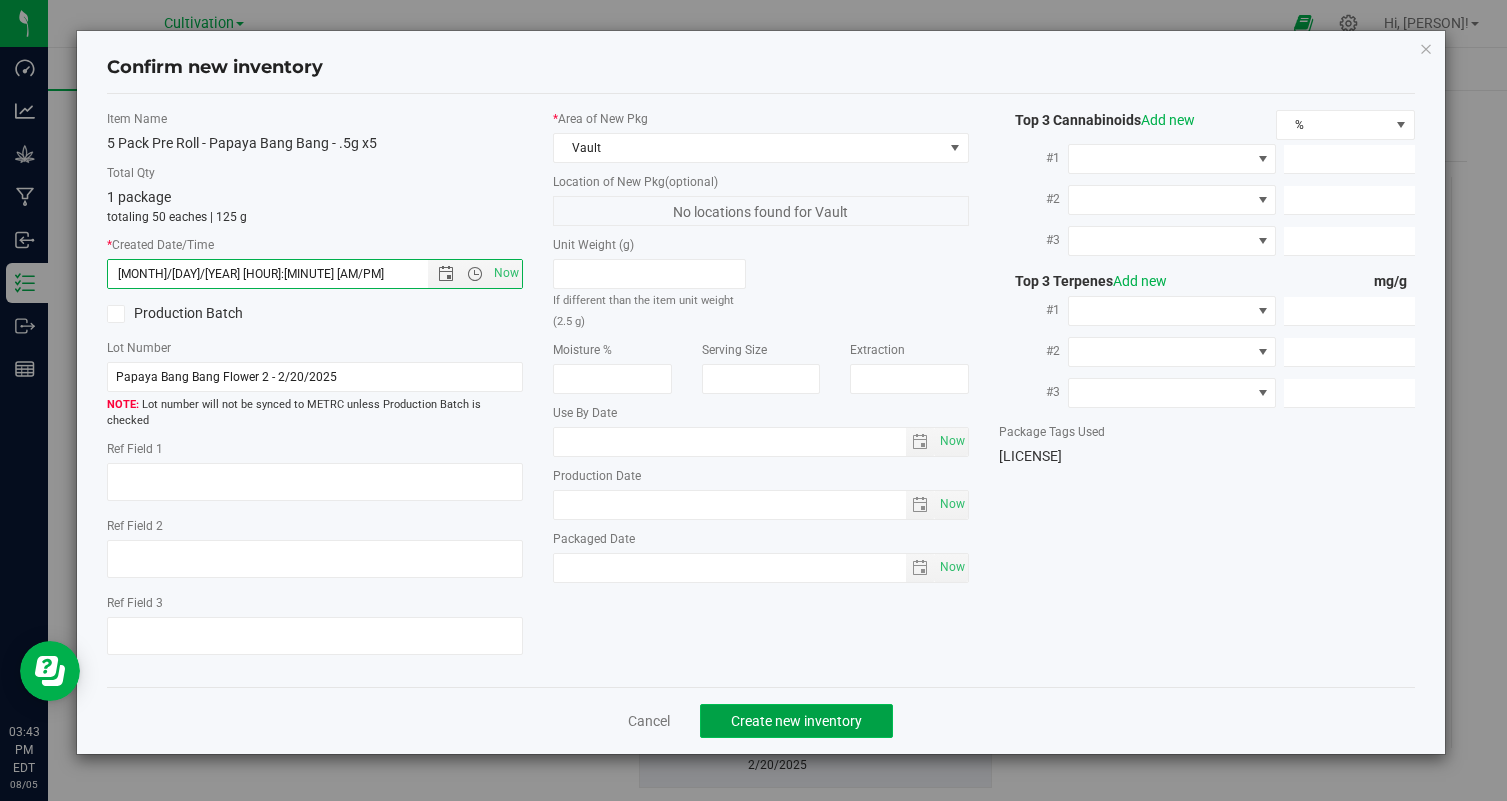 click on "Create new inventory" 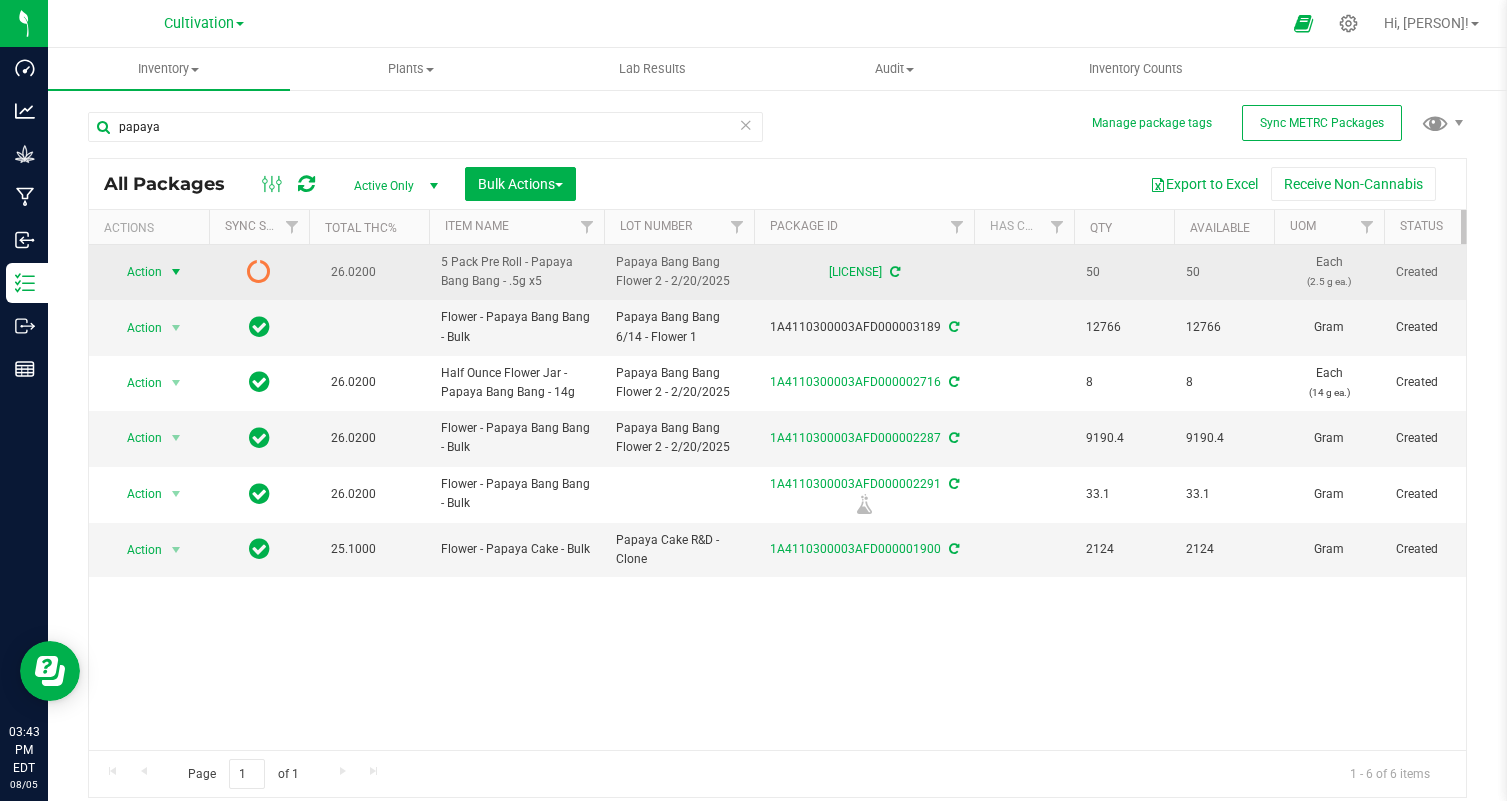 click on "Action" at bounding box center [136, 272] 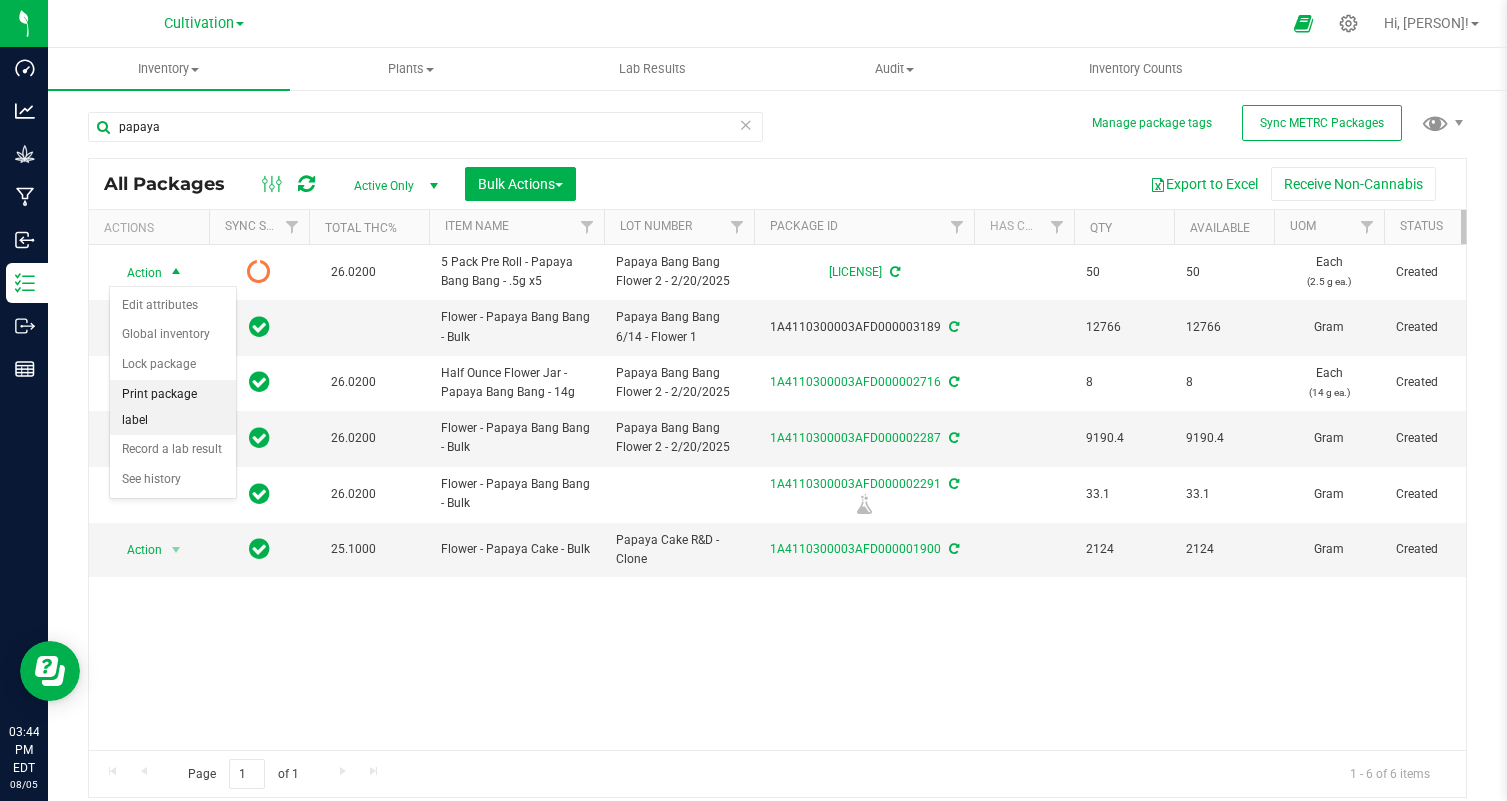 click on "Print package label" at bounding box center (173, 407) 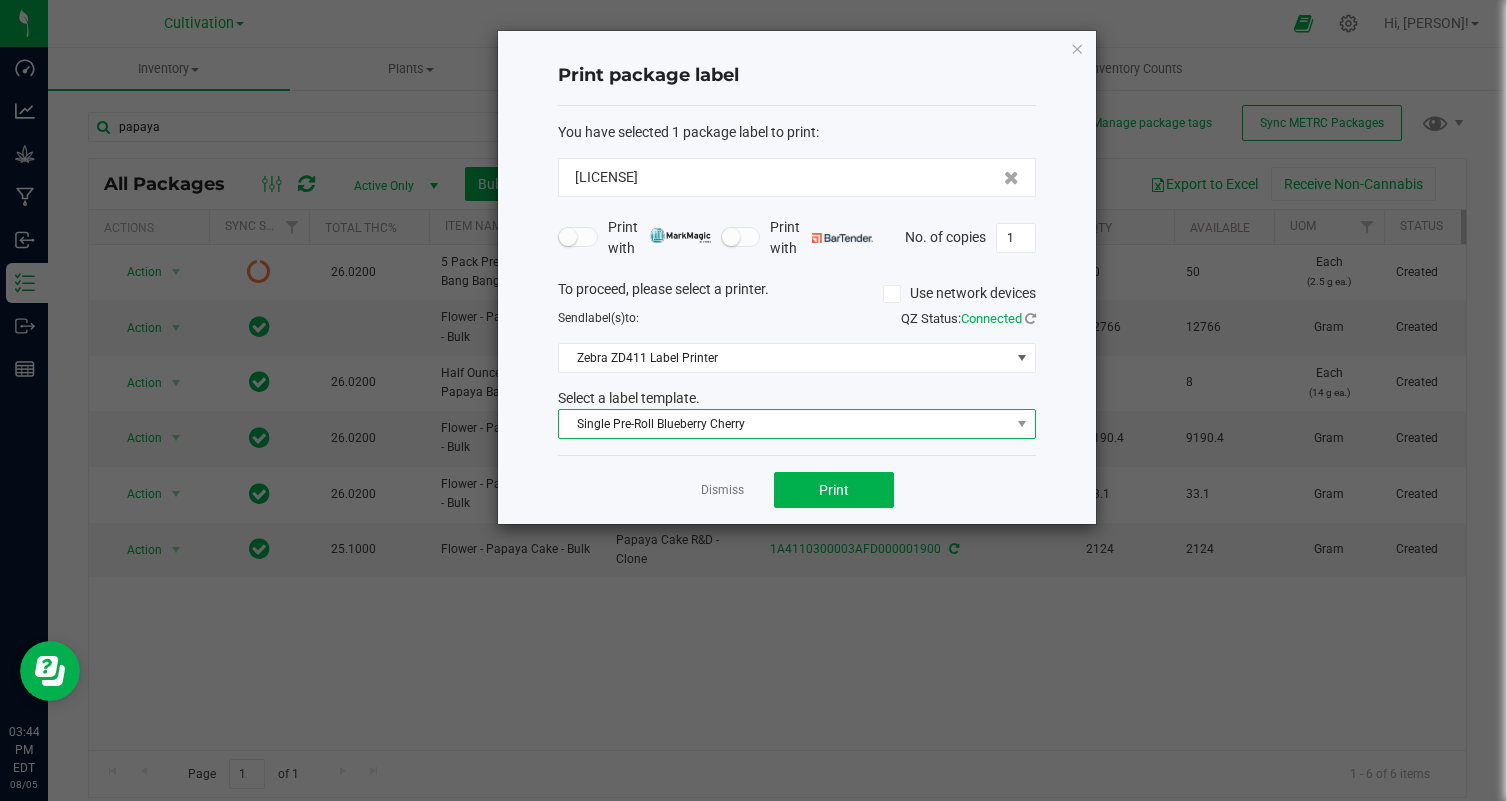click on "Single Pre-Roll Blueberry Cherry" at bounding box center (784, 424) 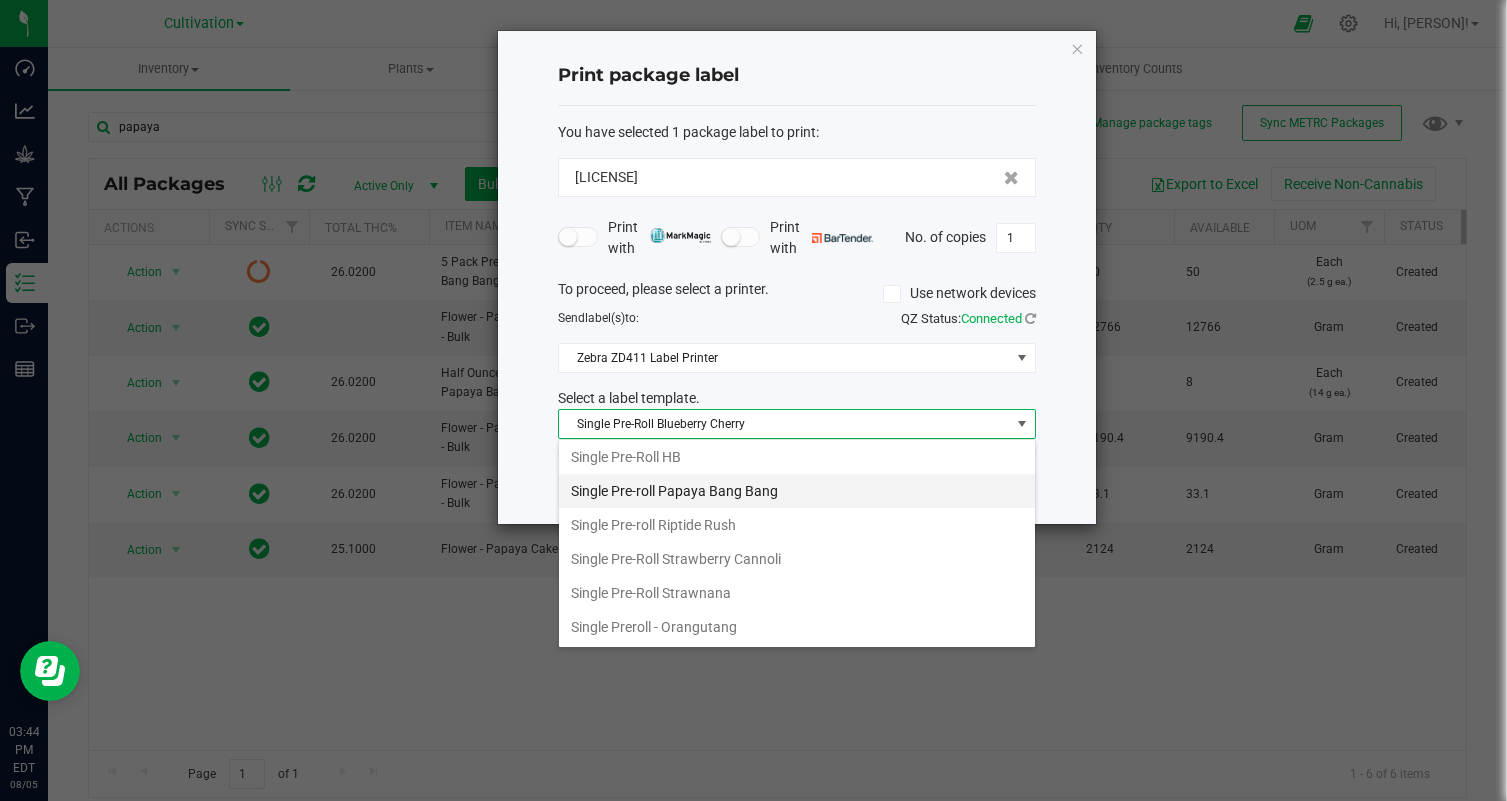 click on "Single Pre-roll Papaya Bang Bang" at bounding box center [797, 491] 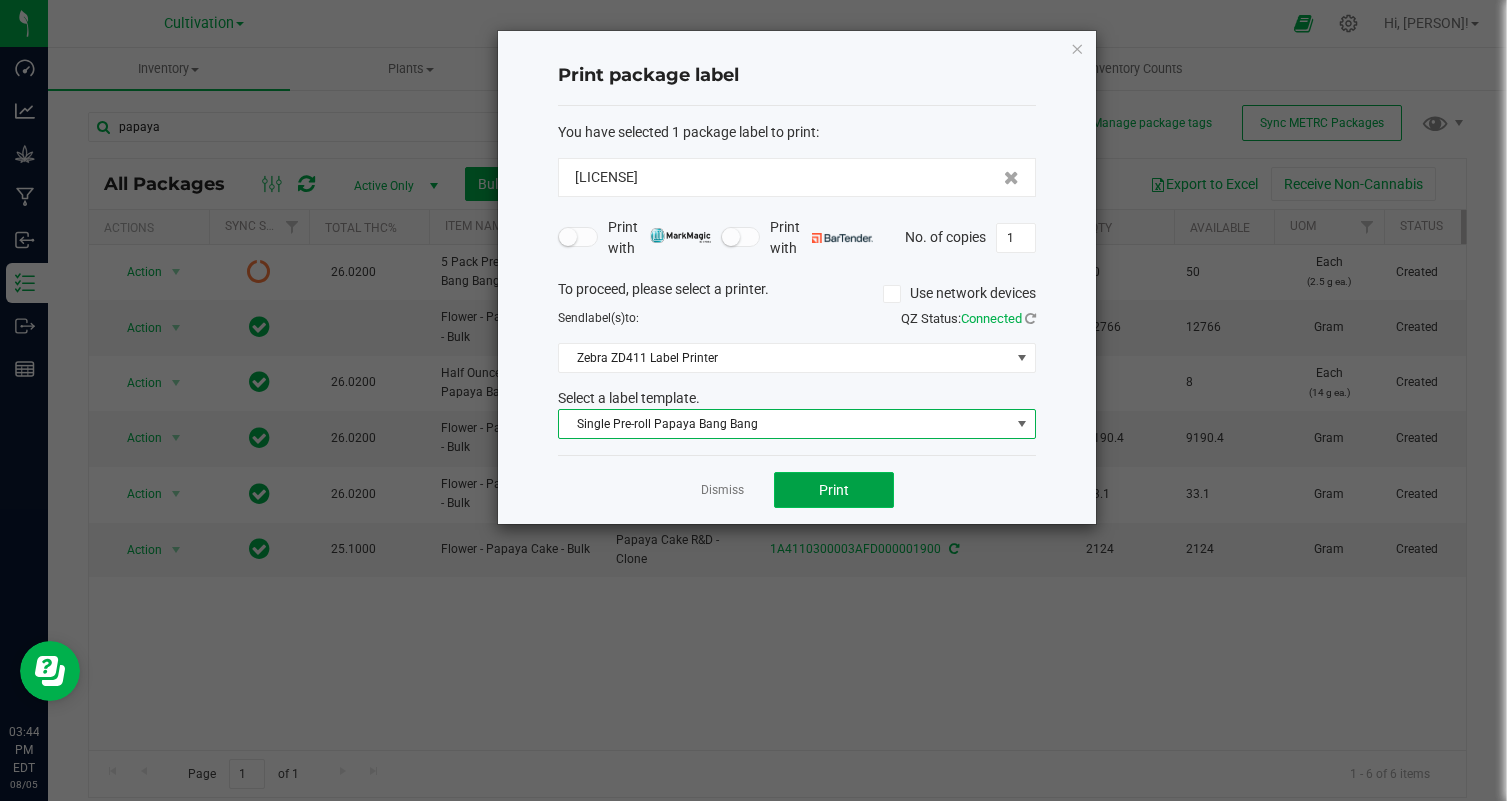 click on "Print" 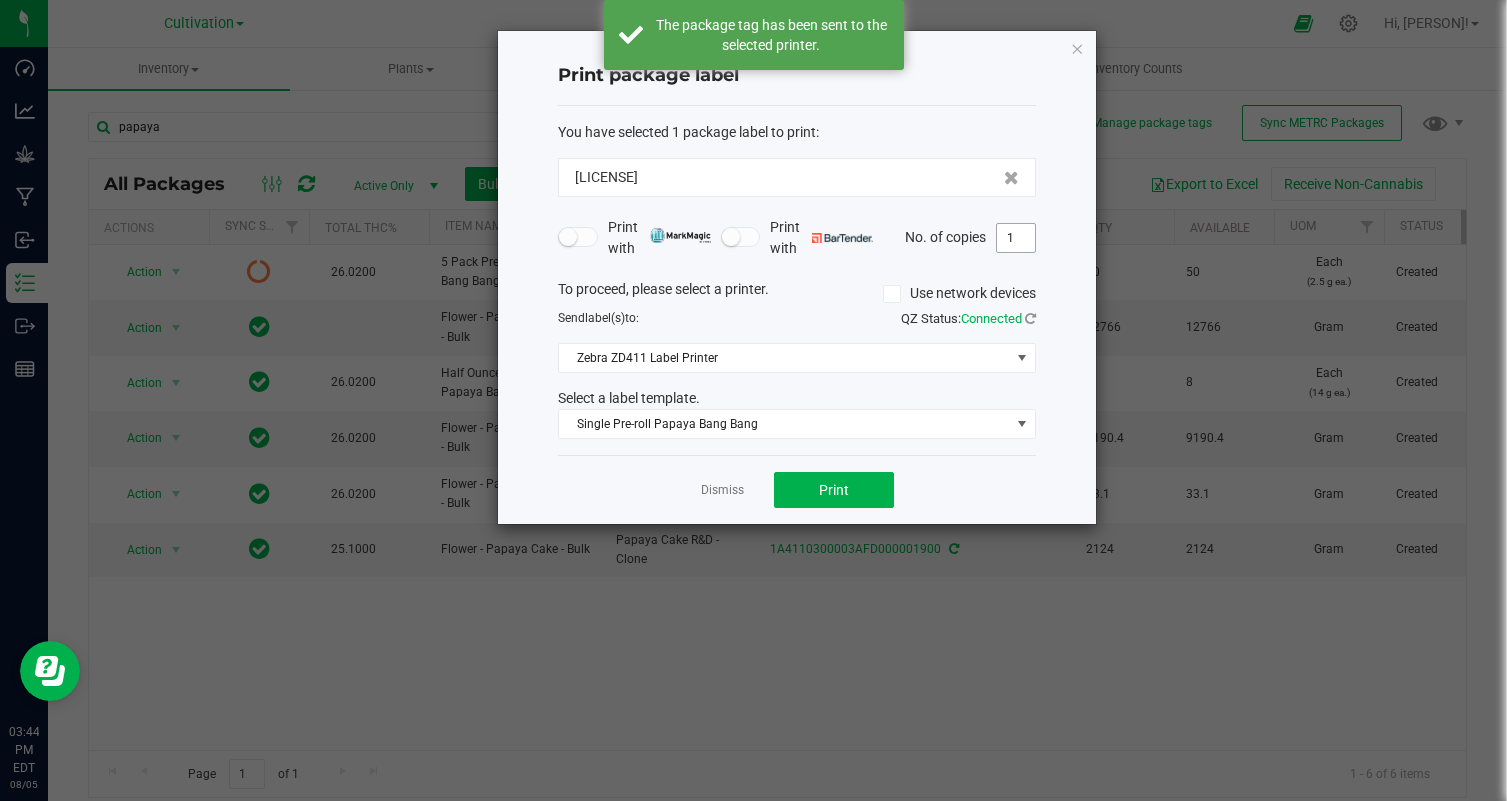 click on "1" at bounding box center (1016, 238) 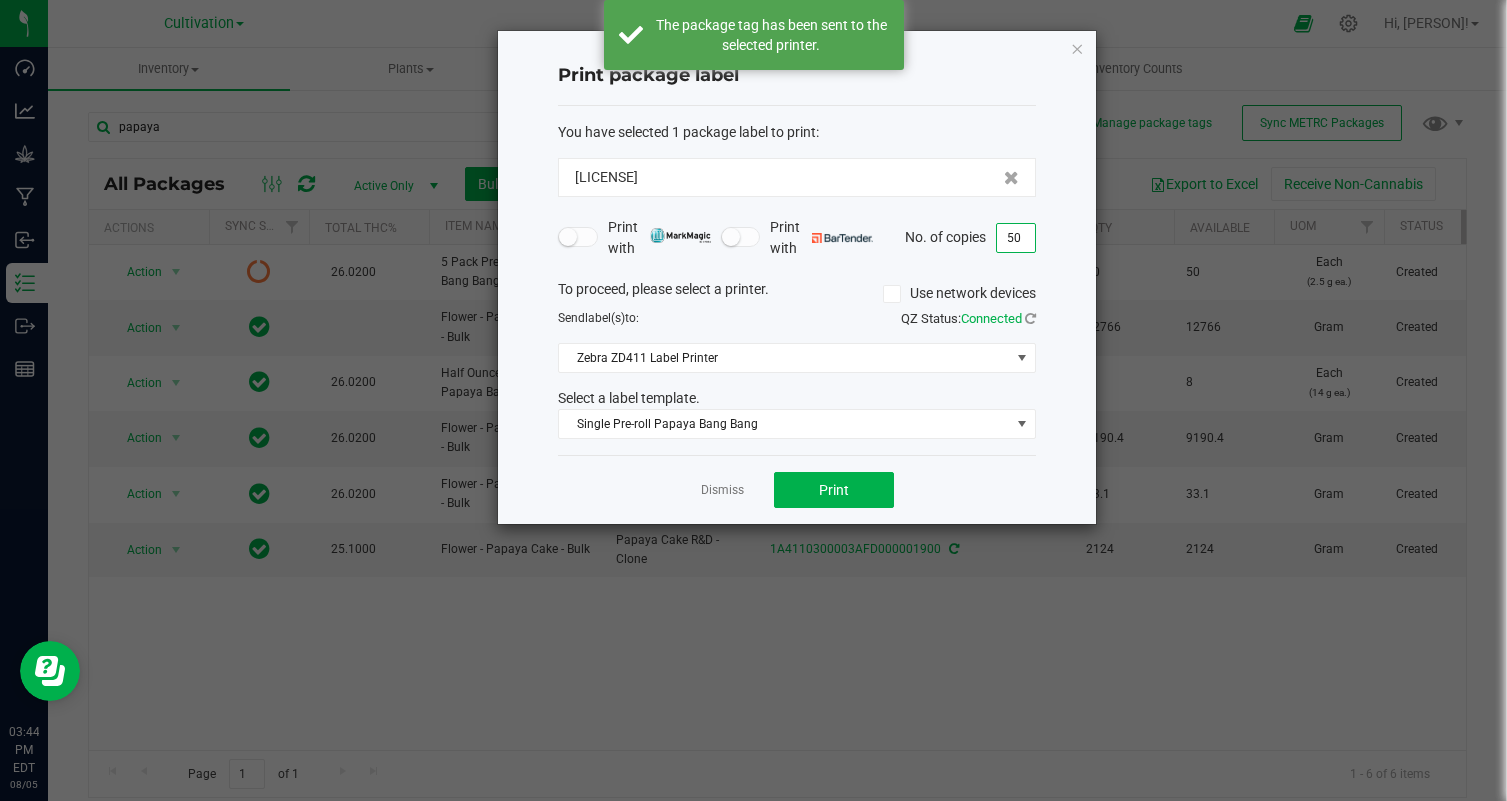 click on "Dismiss   Print" 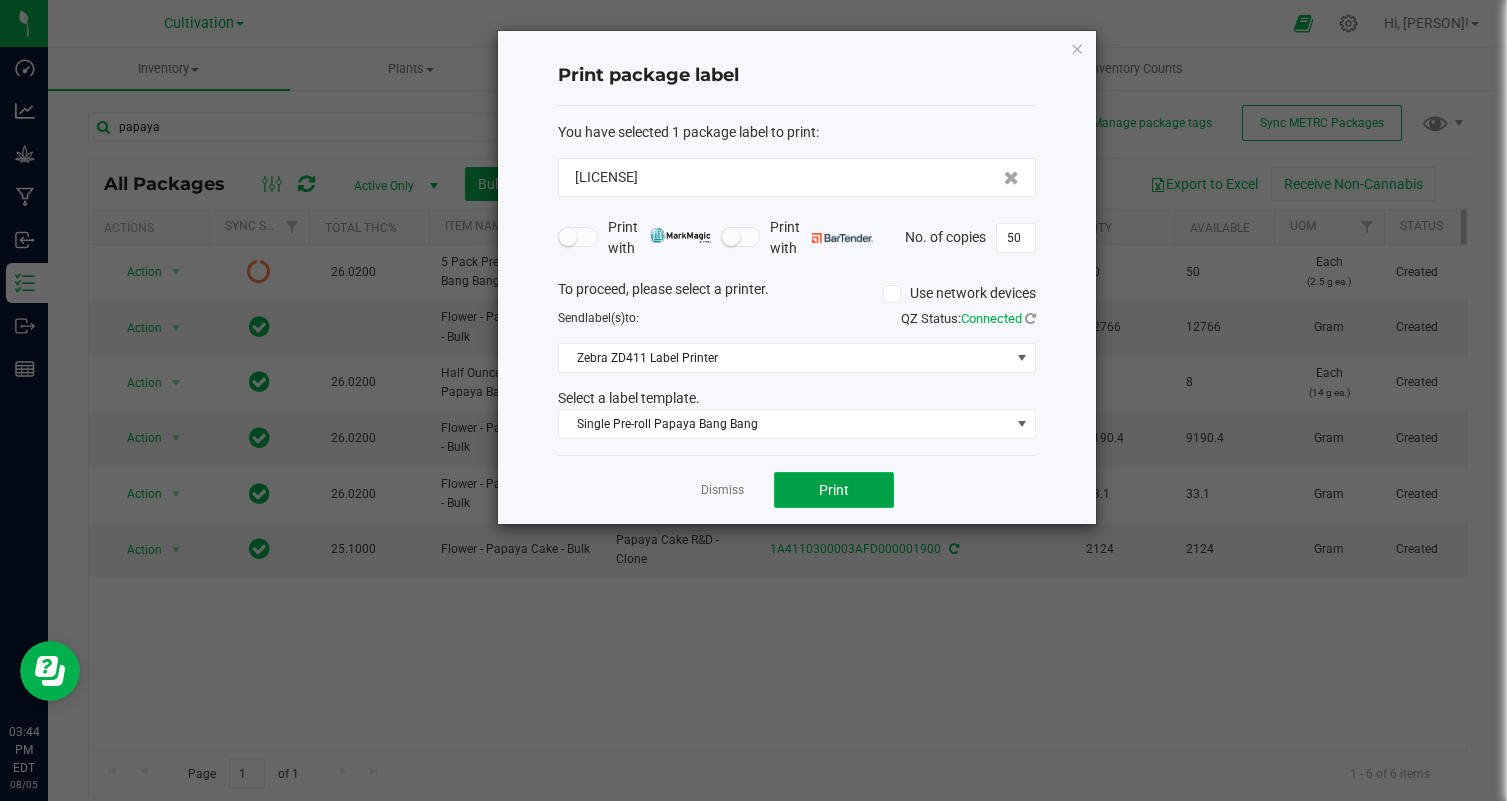 click on "Print" 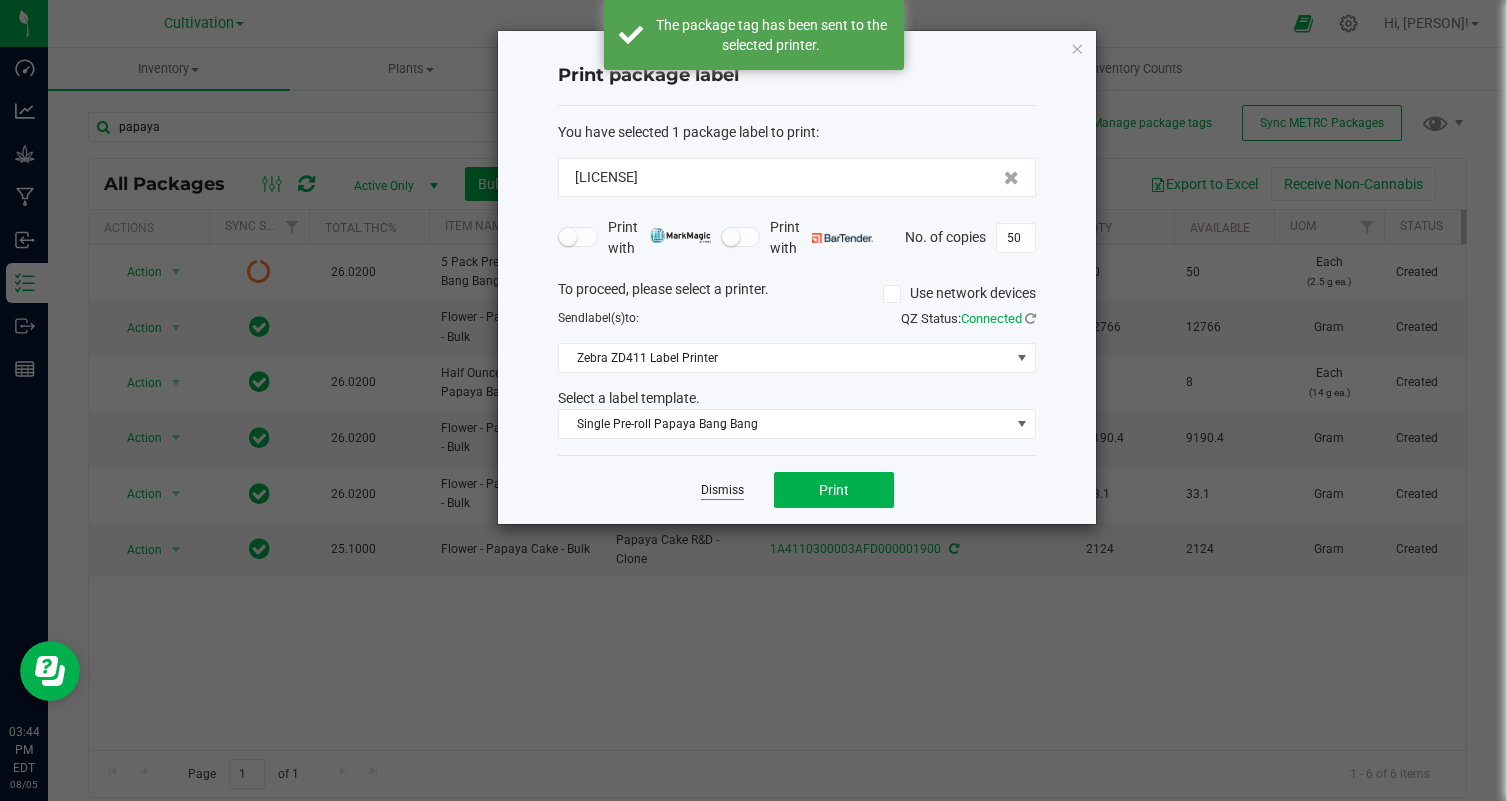 click on "Dismiss" 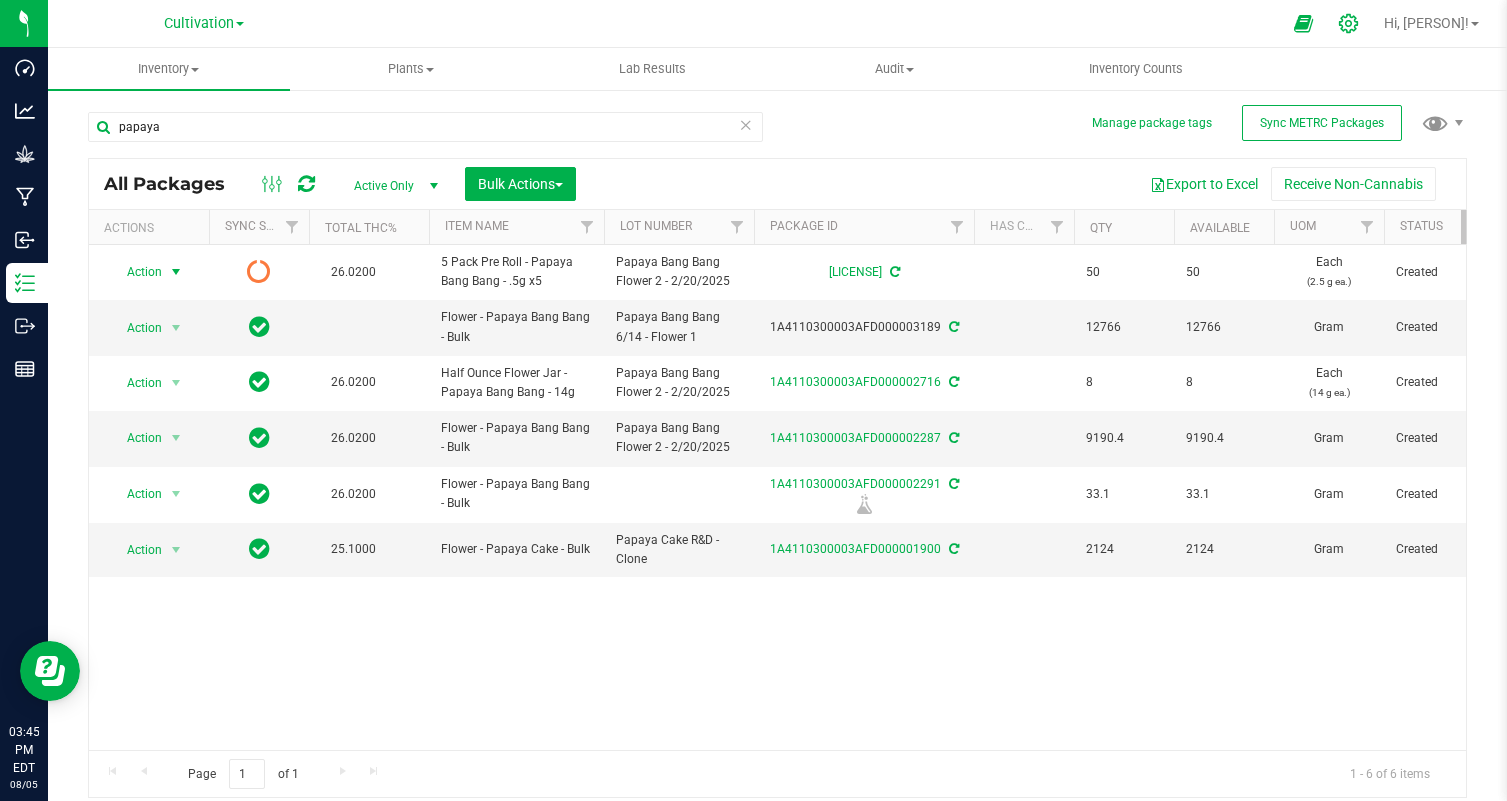 click 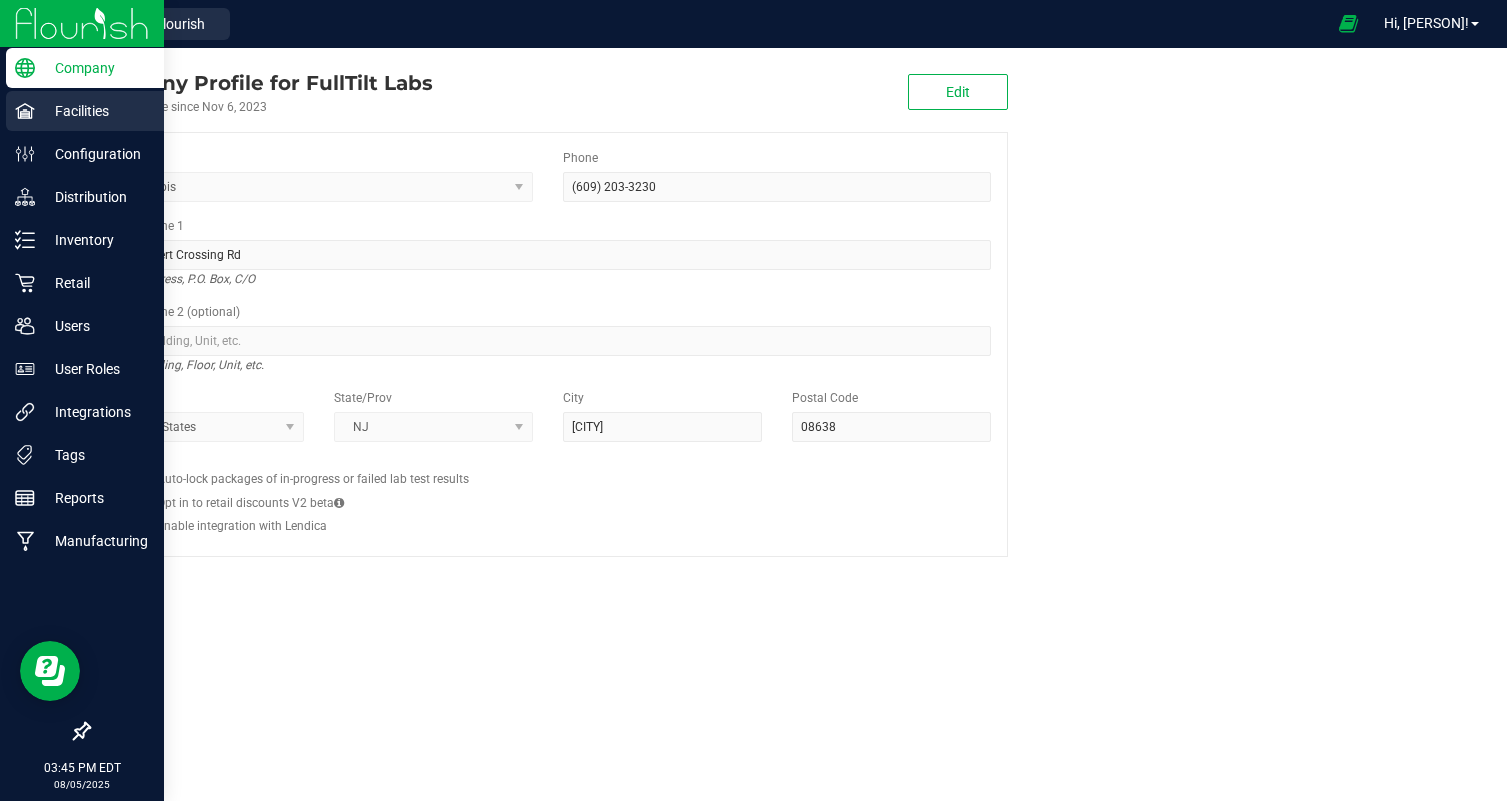 click 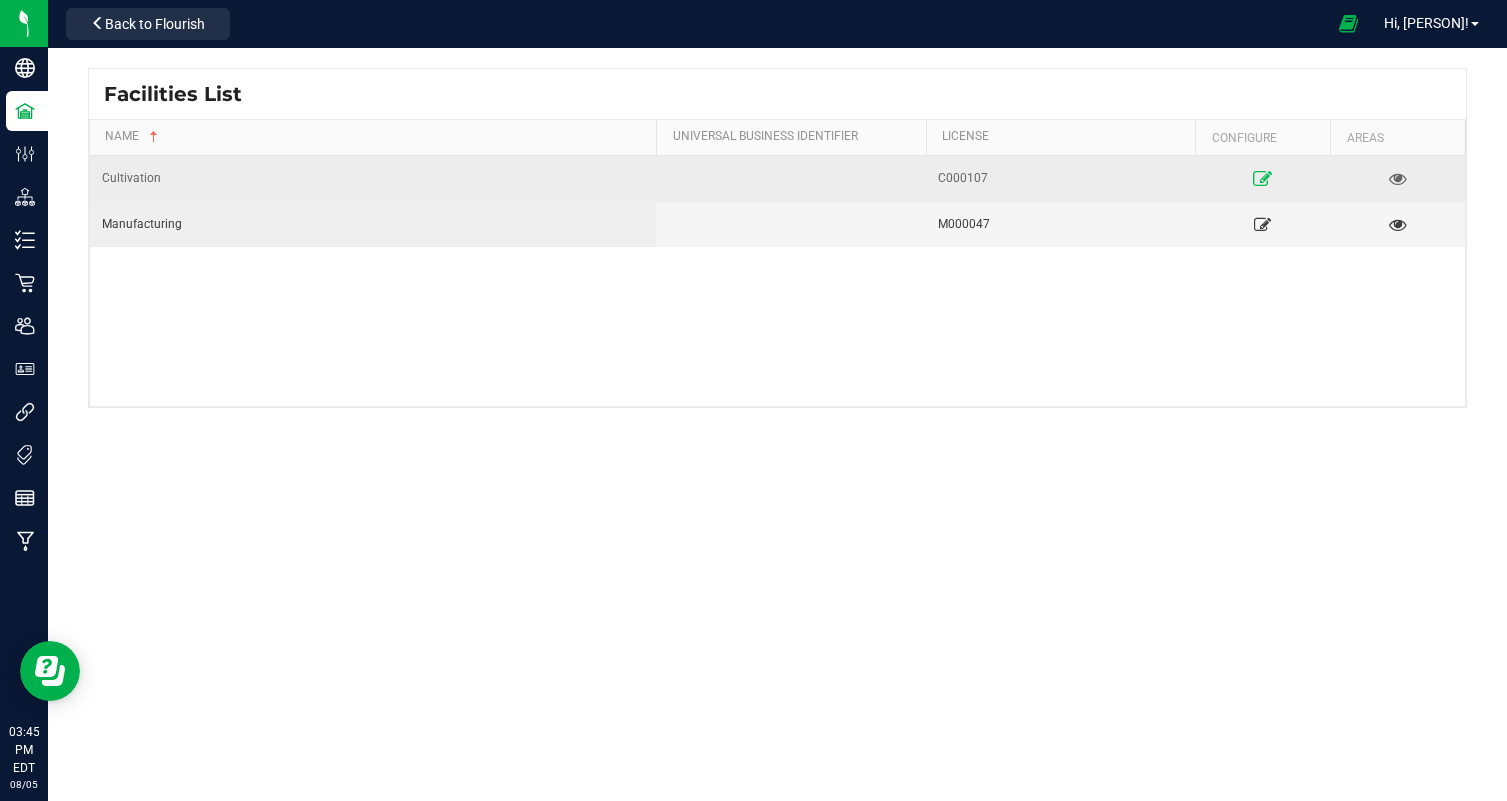 click at bounding box center [1263, 178] 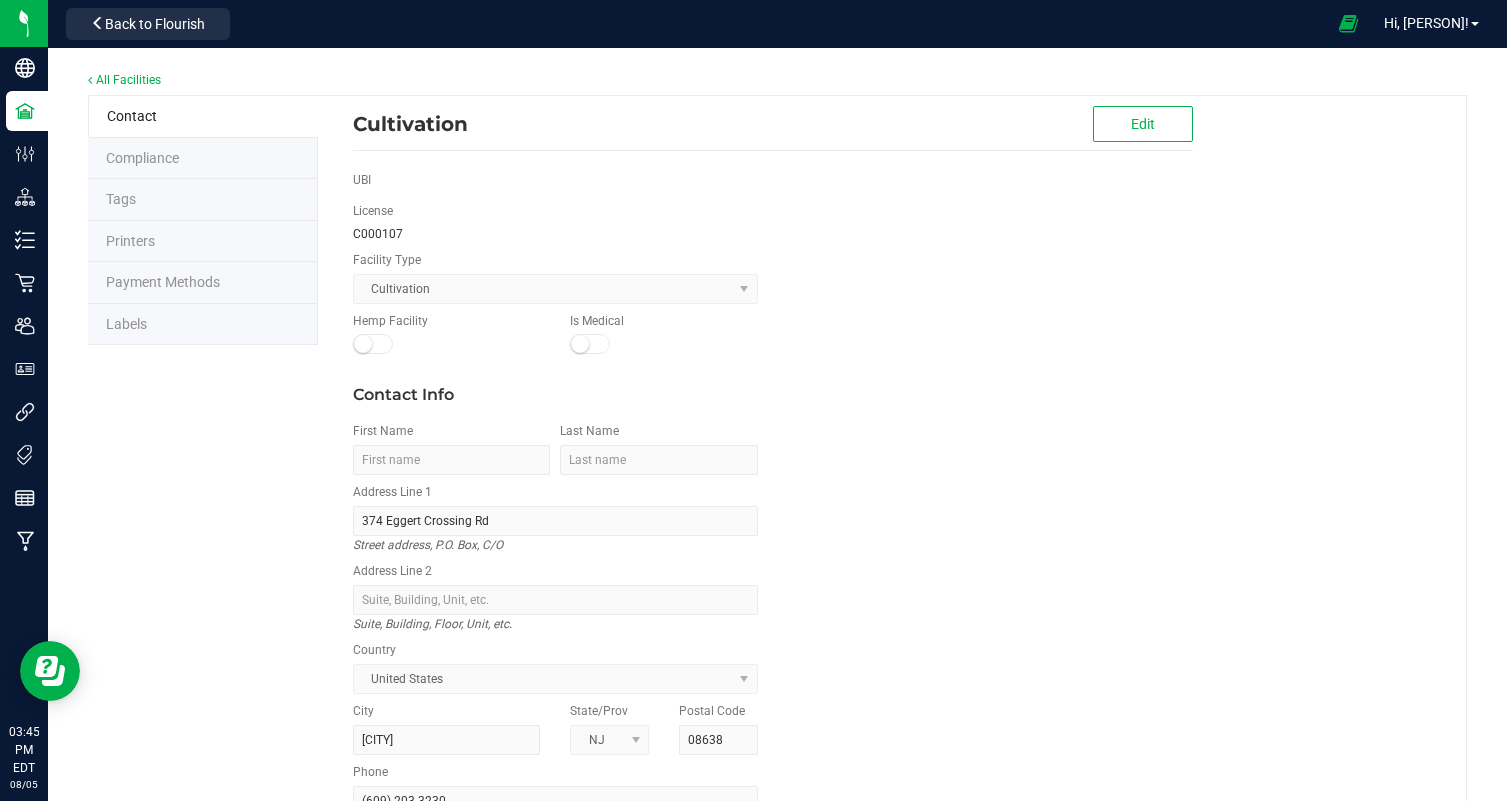 click on "Labels" at bounding box center (126, 324) 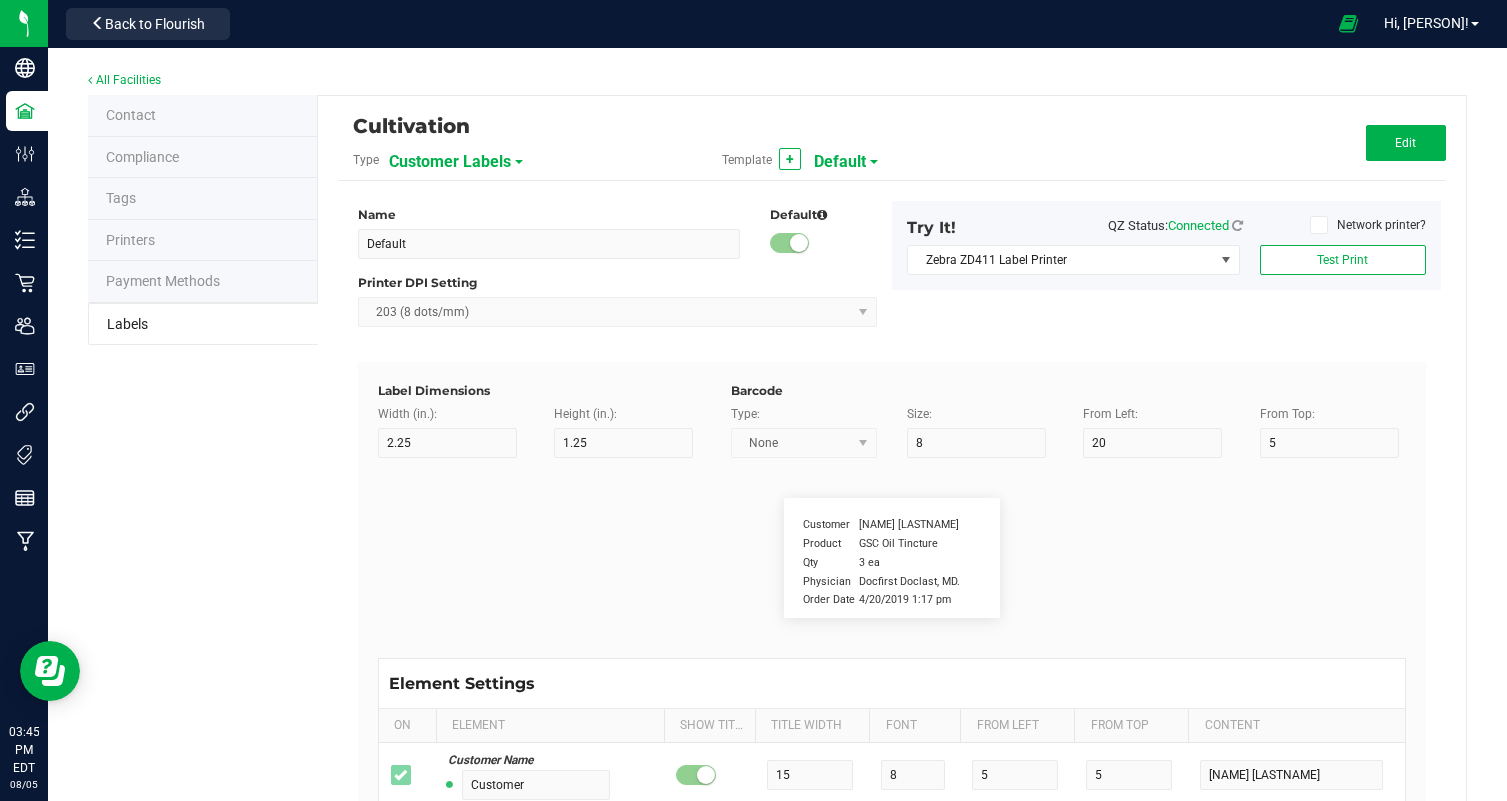 click on "Customer Labels" at bounding box center (450, 162) 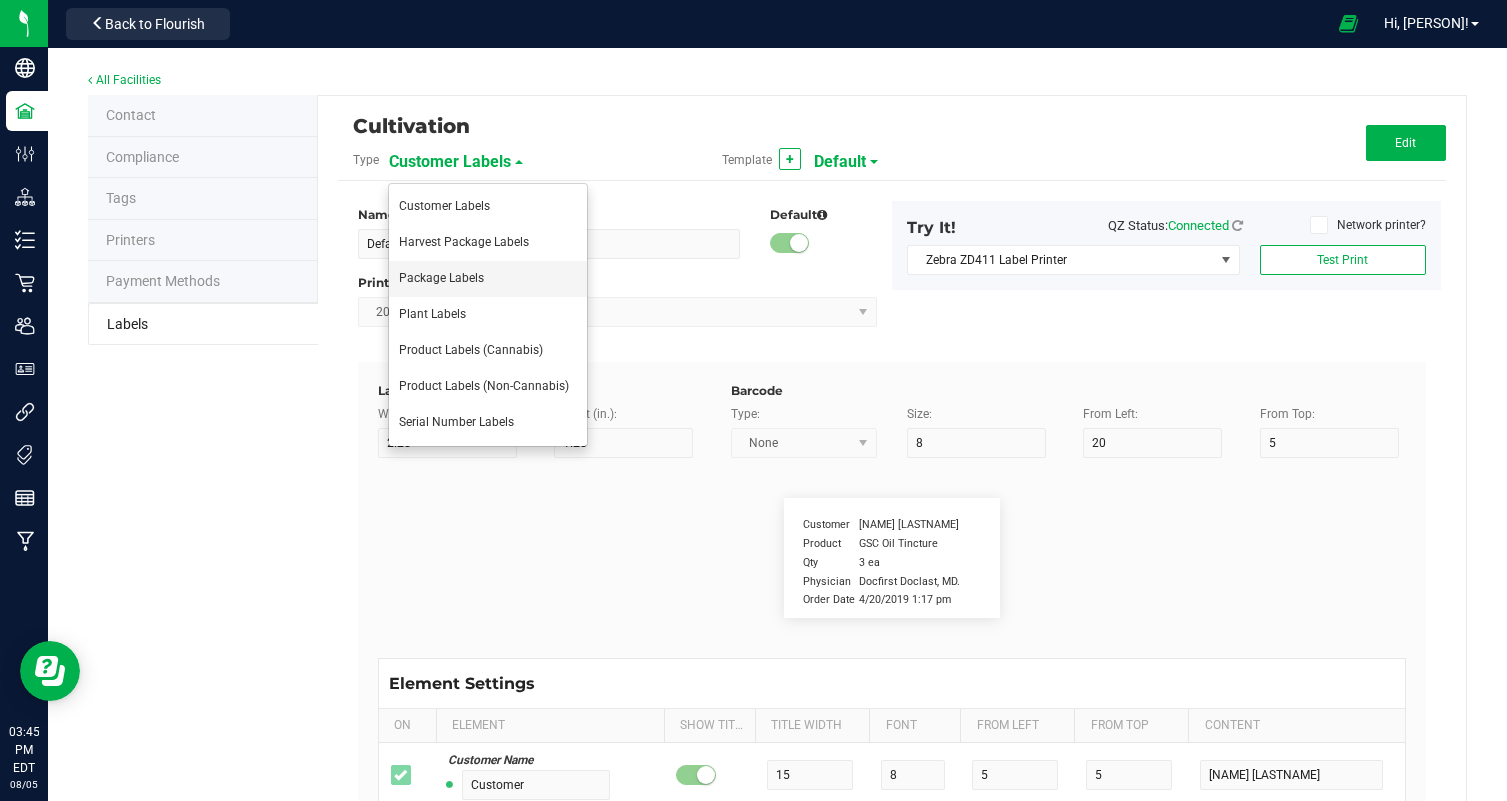 click on "Package Labels" at bounding box center [488, 279] 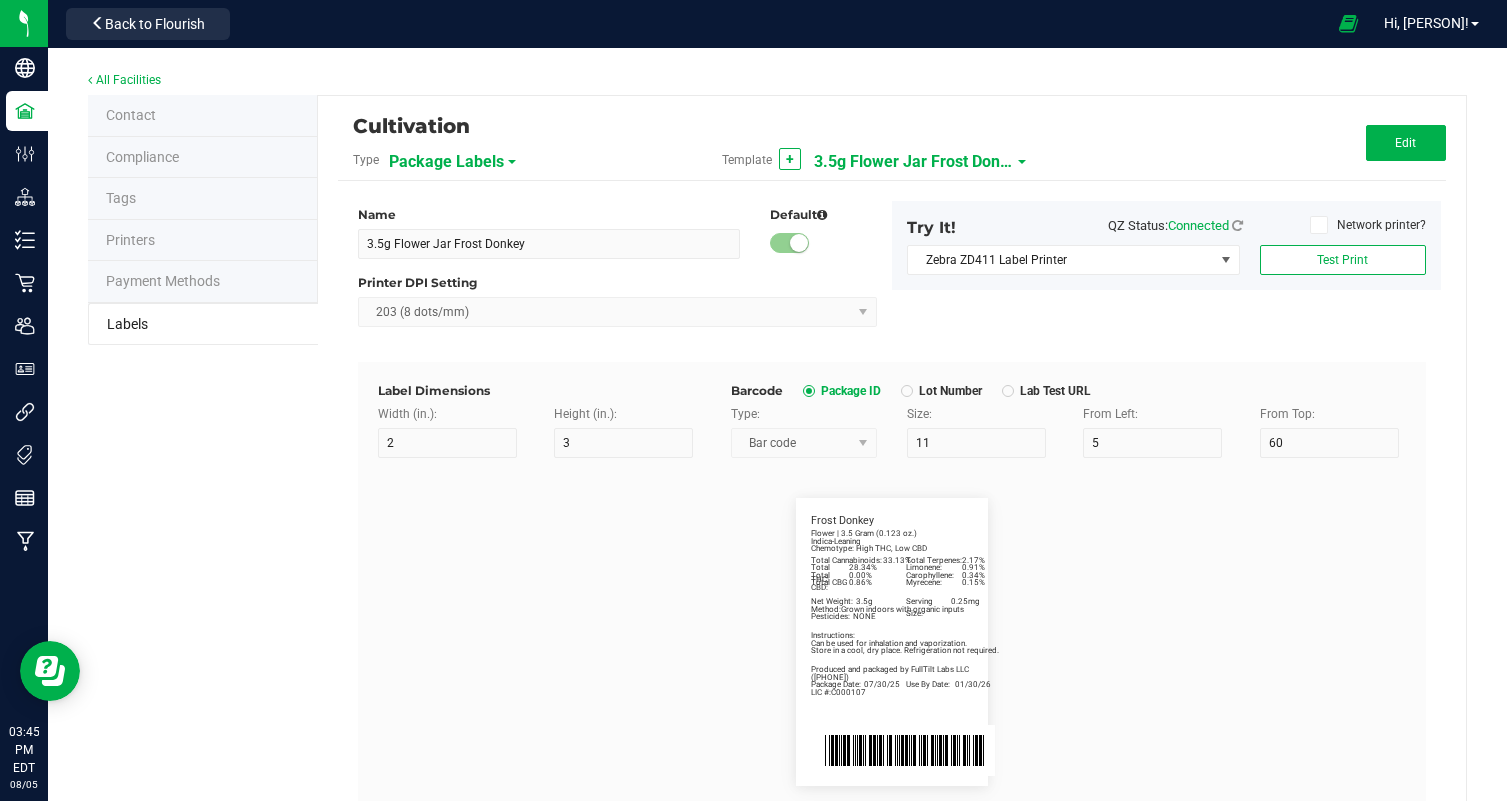 click on "3.5g Flower Jar Frost Donkey" at bounding box center [914, 162] 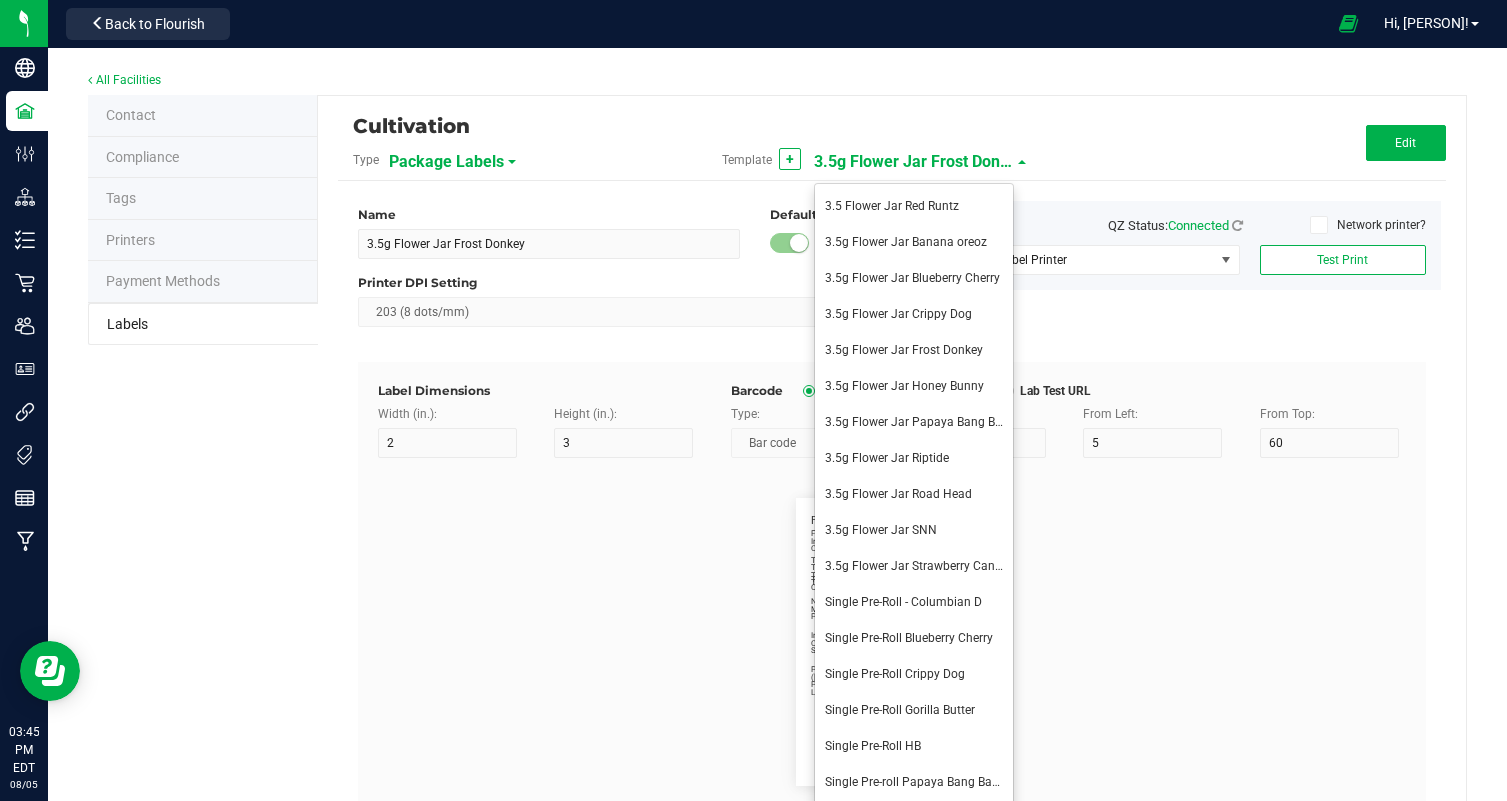 click on "Network printer?" at bounding box center [1349, 229] 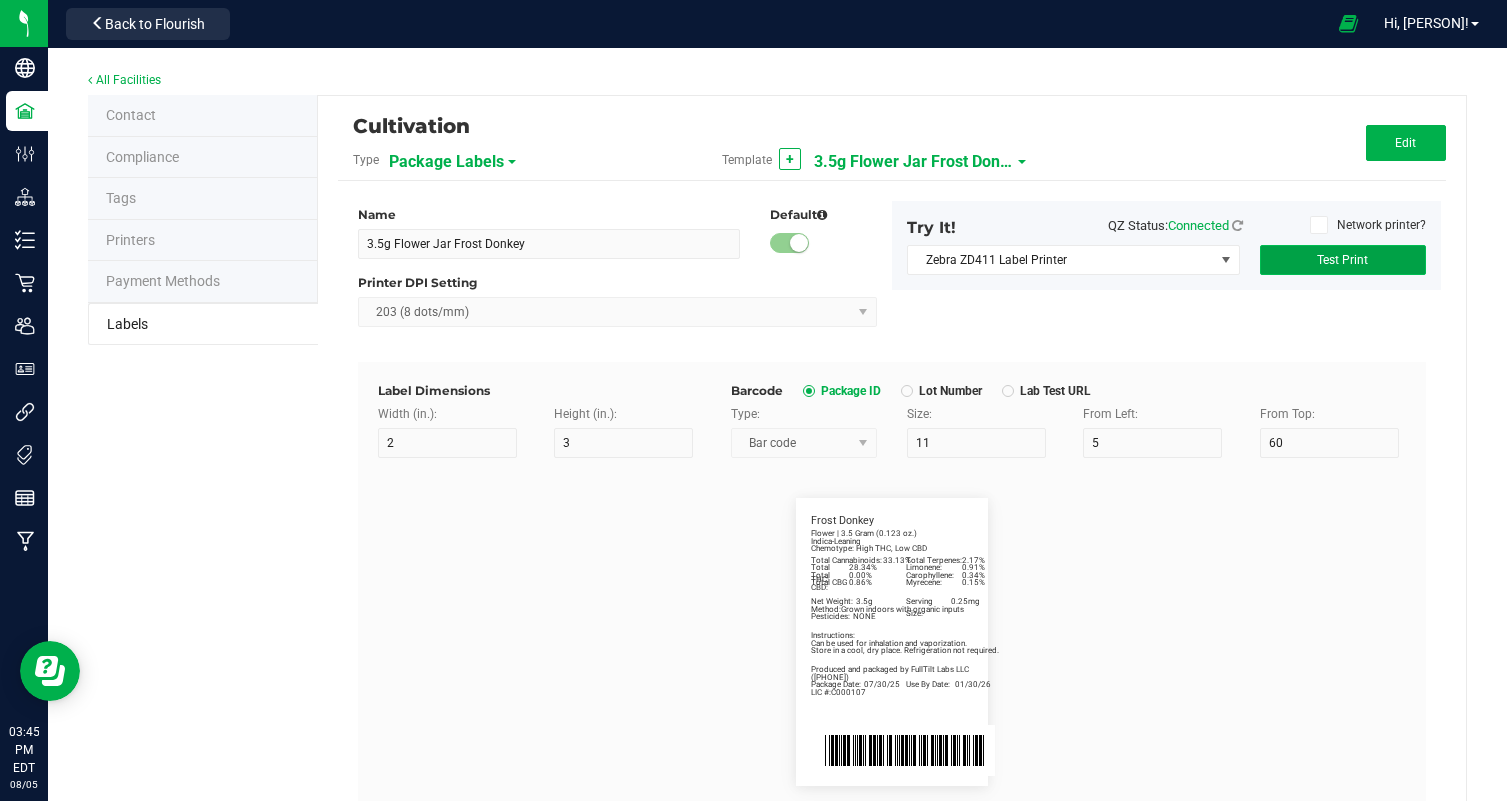 click on "Test Print" at bounding box center [1343, 260] 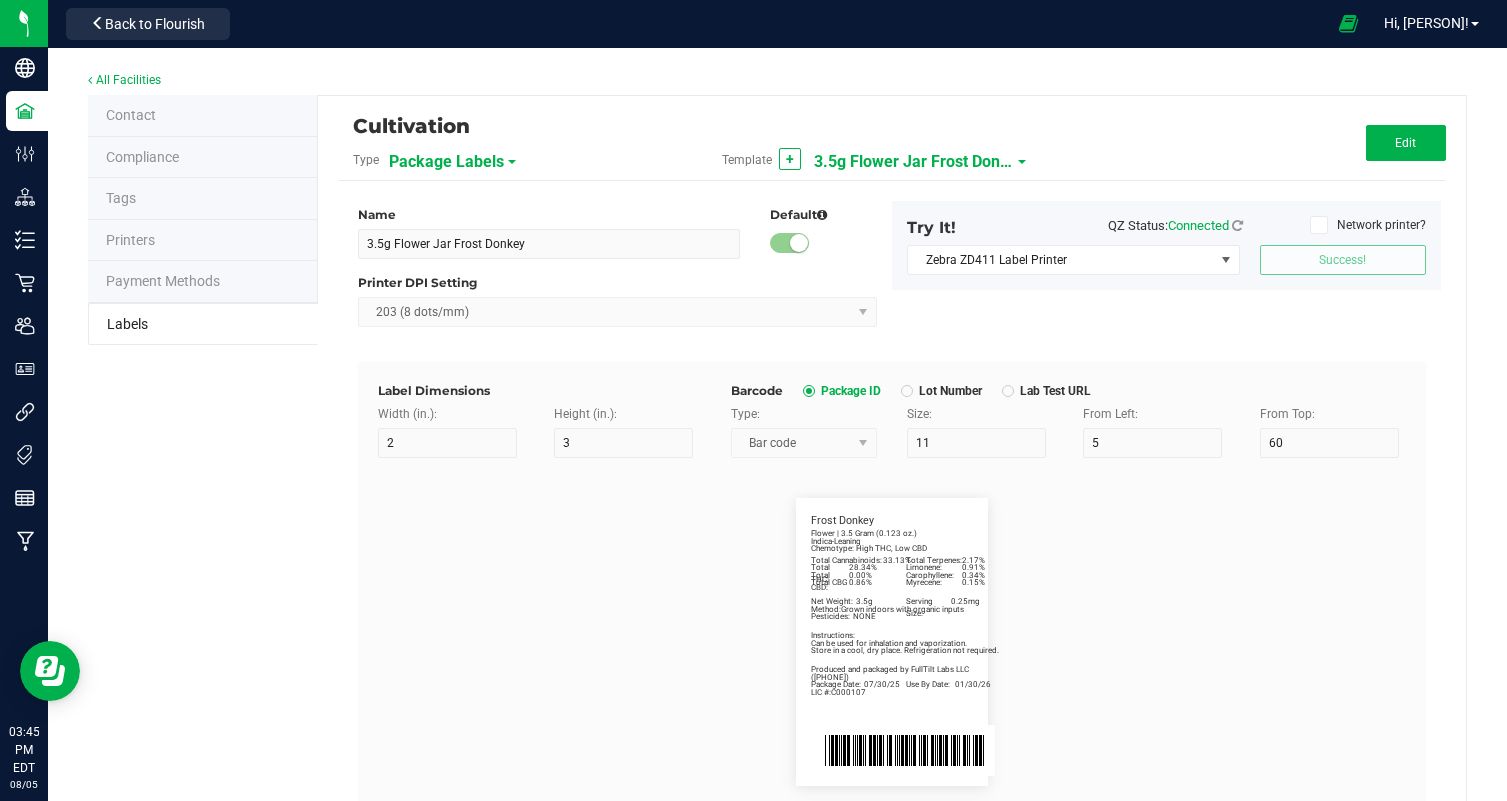 click on "3.5g Flower Jar Frost Donkey" at bounding box center [914, 162] 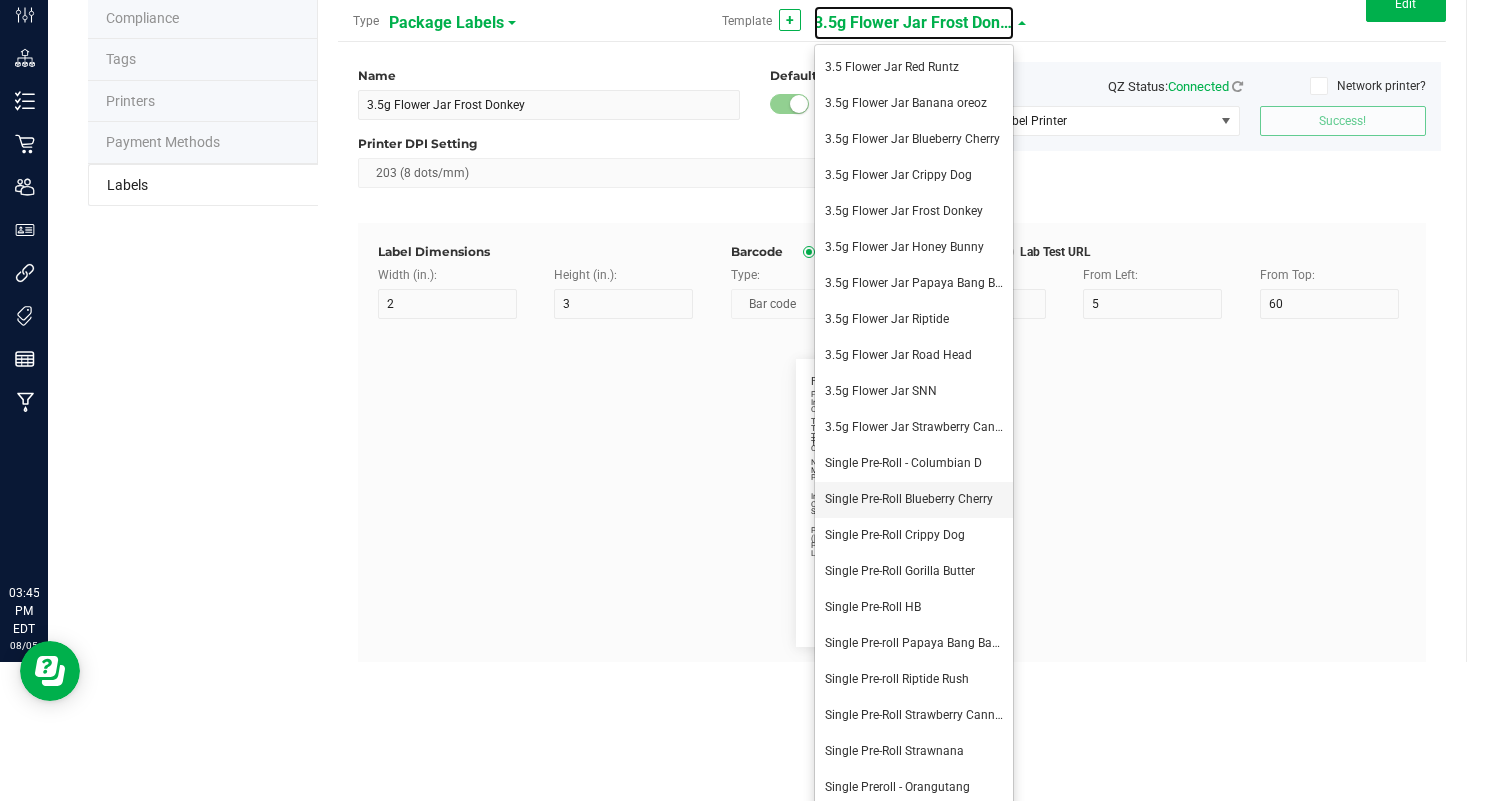 scroll, scrollTop: 150, scrollLeft: 0, axis: vertical 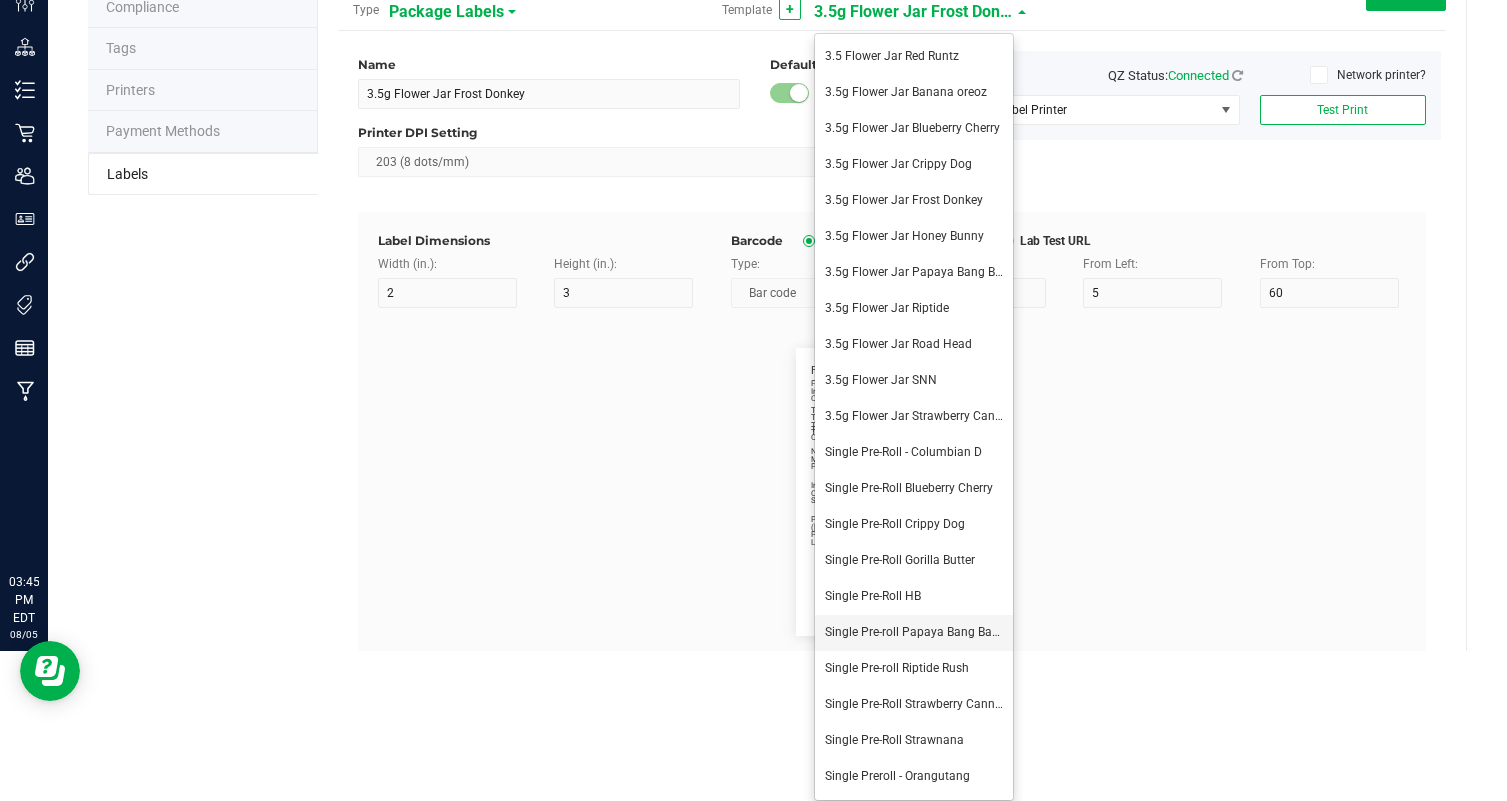 click on "Single Pre-roll Papaya Bang Bang" at bounding box center [914, 633] 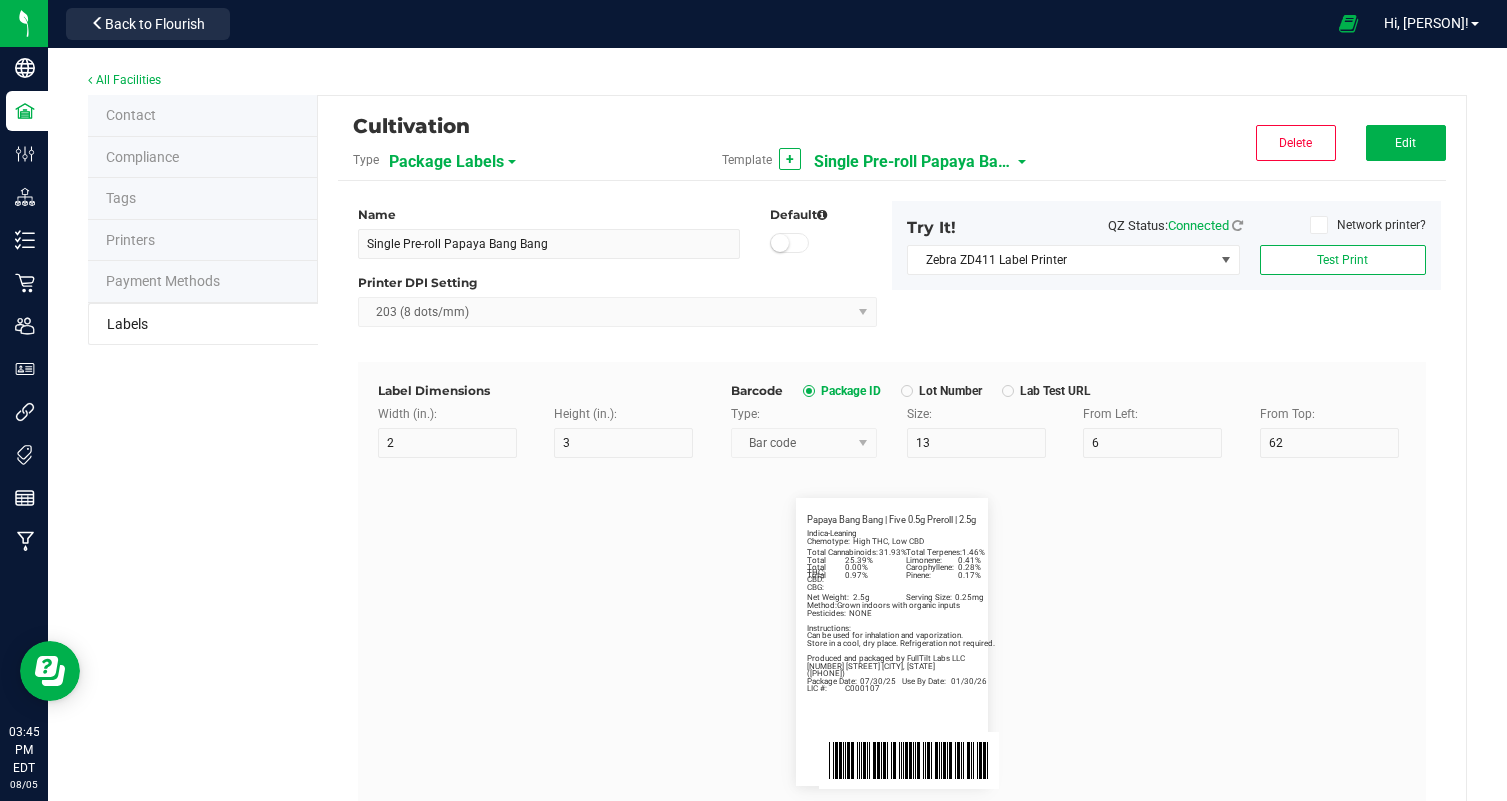 scroll, scrollTop: 0, scrollLeft: 0, axis: both 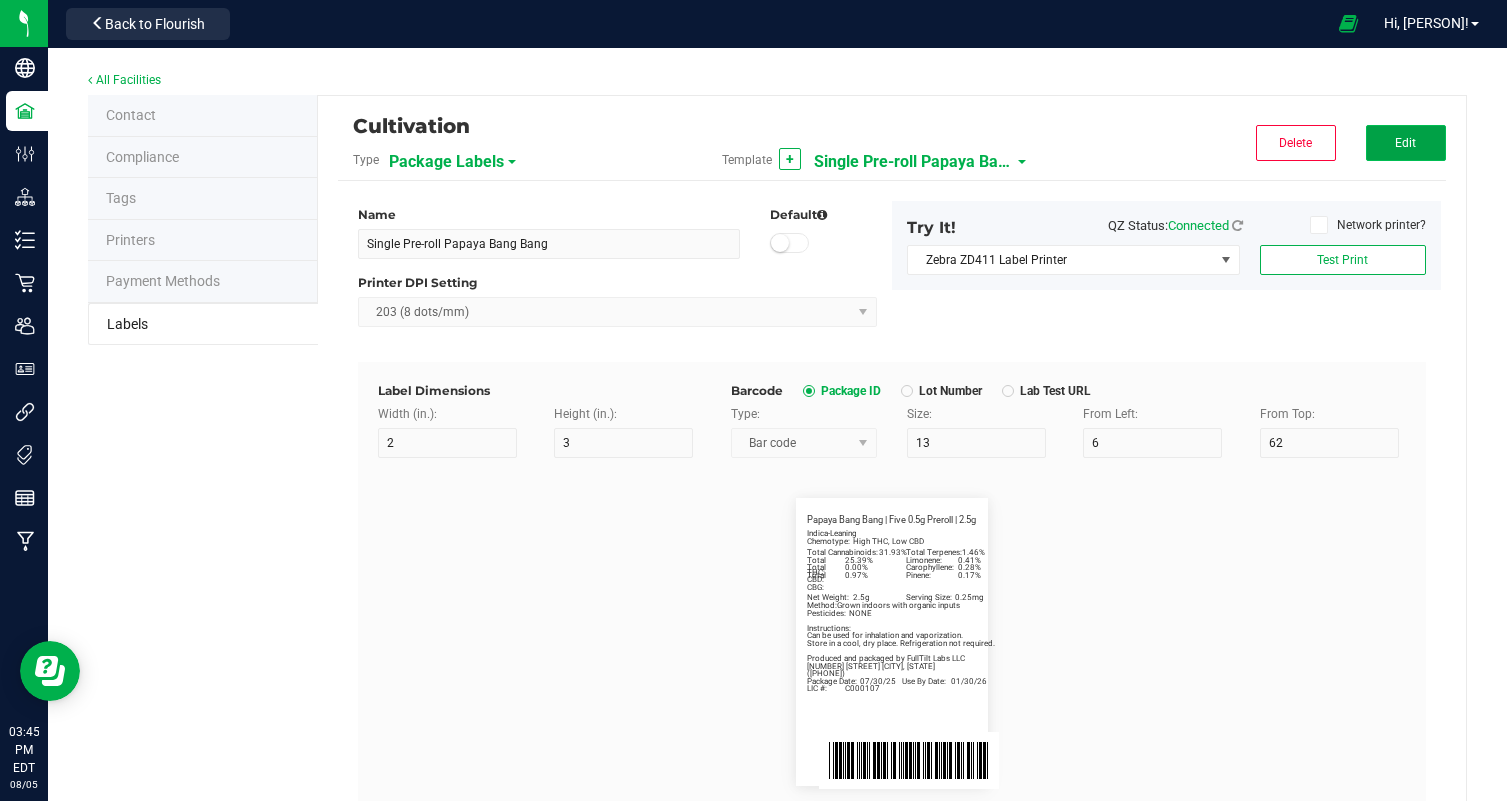click on "Edit" at bounding box center [1406, 143] 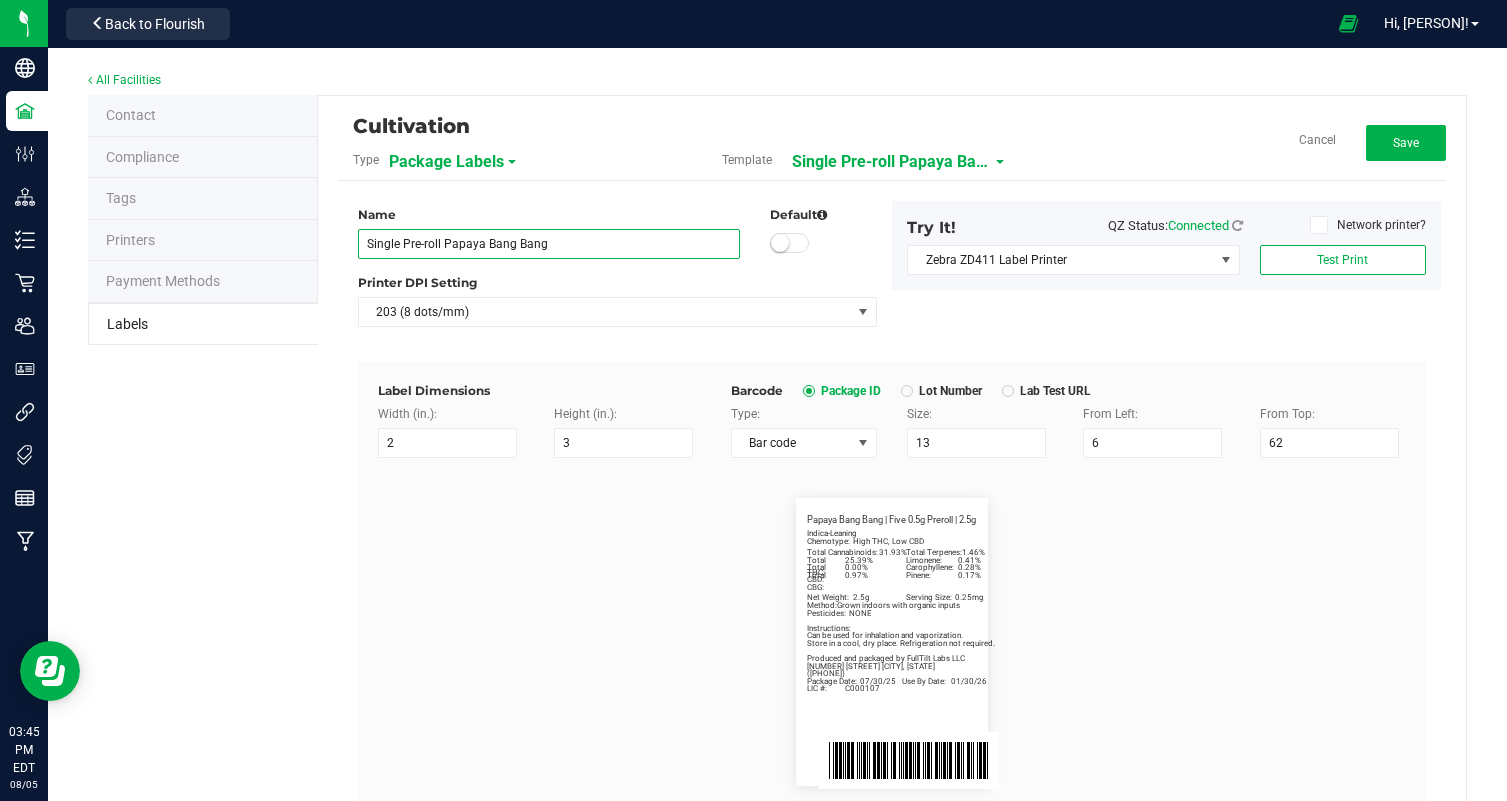 drag, startPoint x: 641, startPoint y: 247, endPoint x: 444, endPoint y: 240, distance: 197.12433 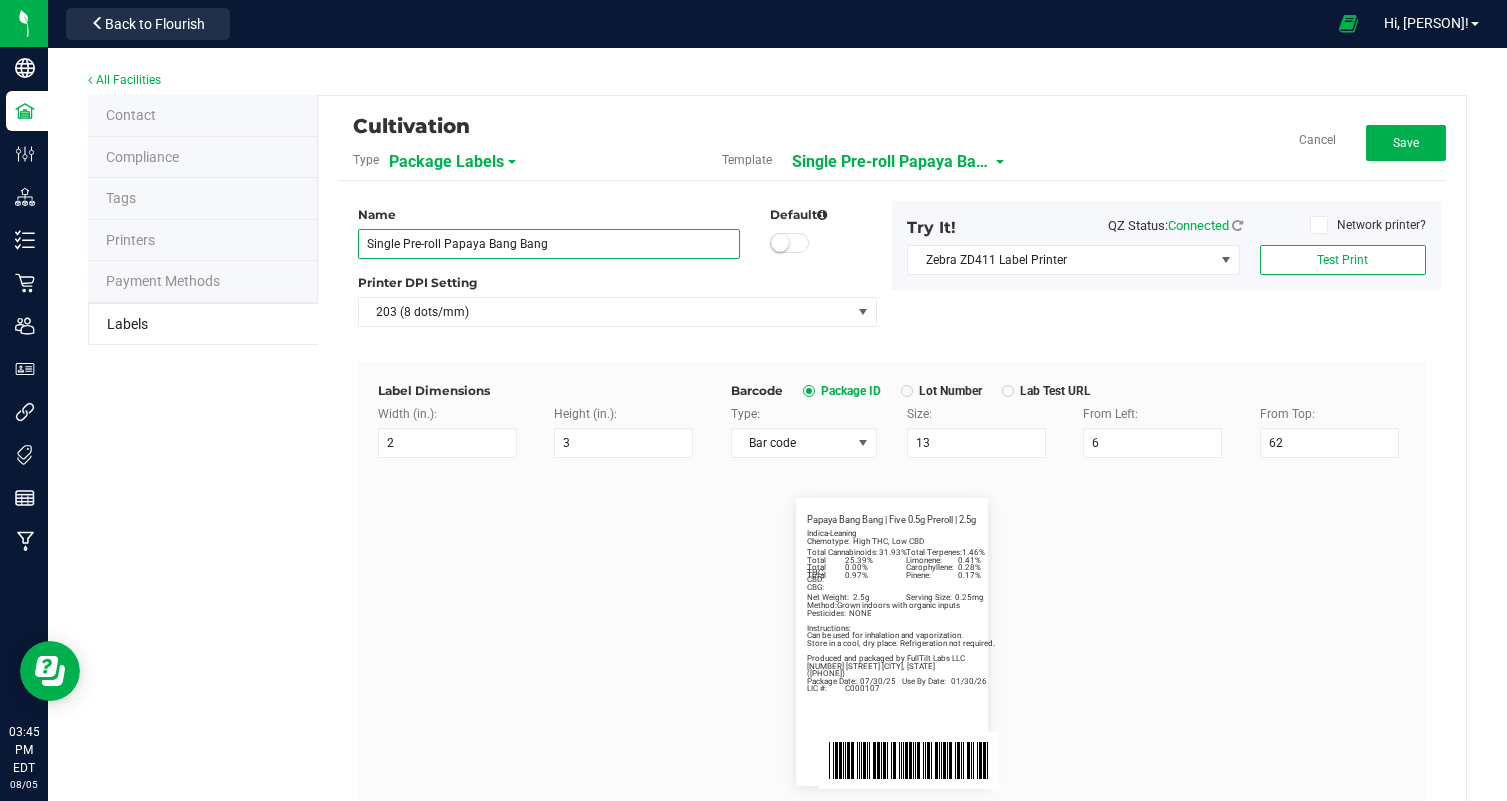 click on "Single Pre-roll Papaya Bang Bang" at bounding box center (549, 244) 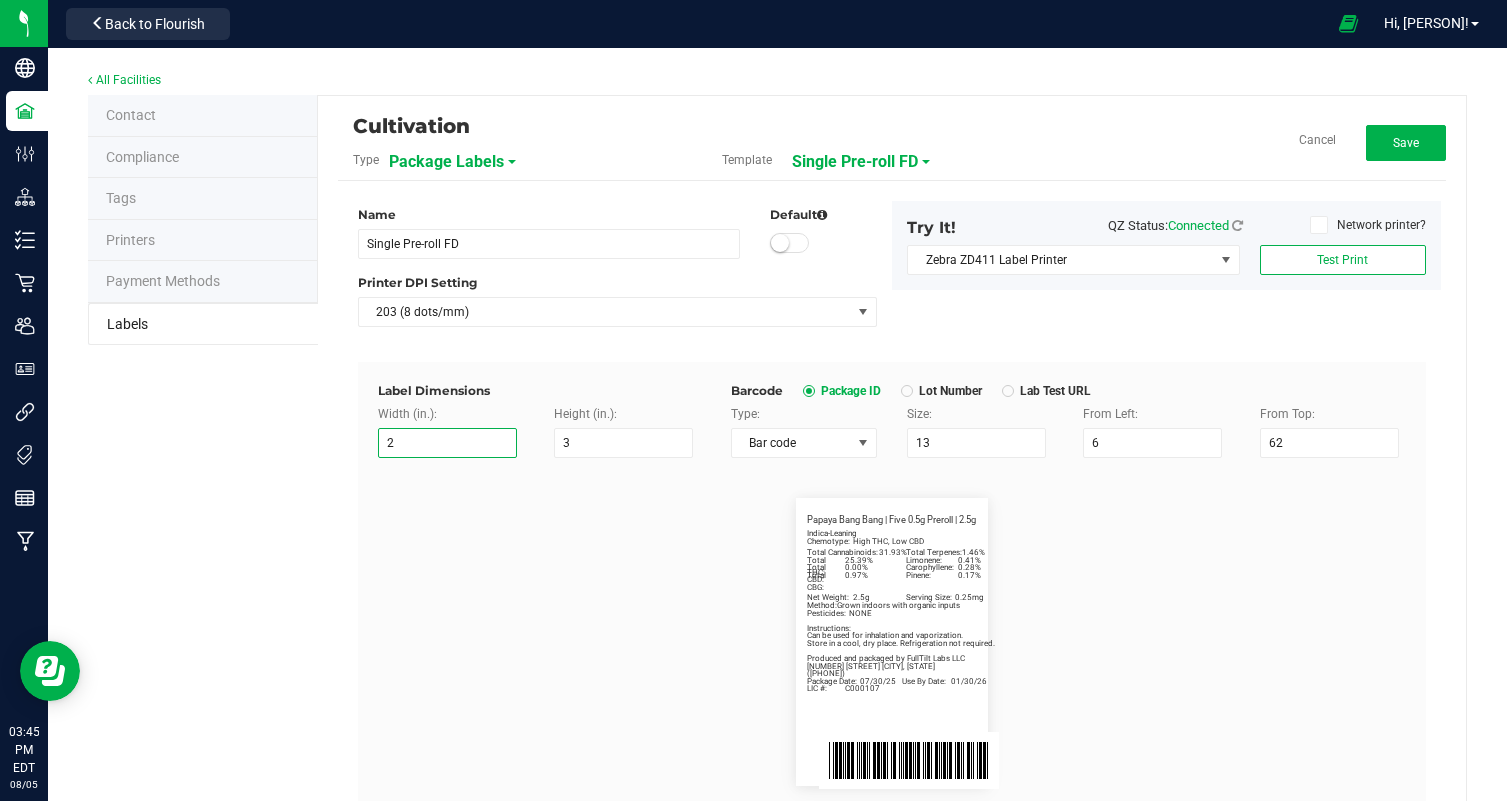 click on "2" at bounding box center [447, 443] 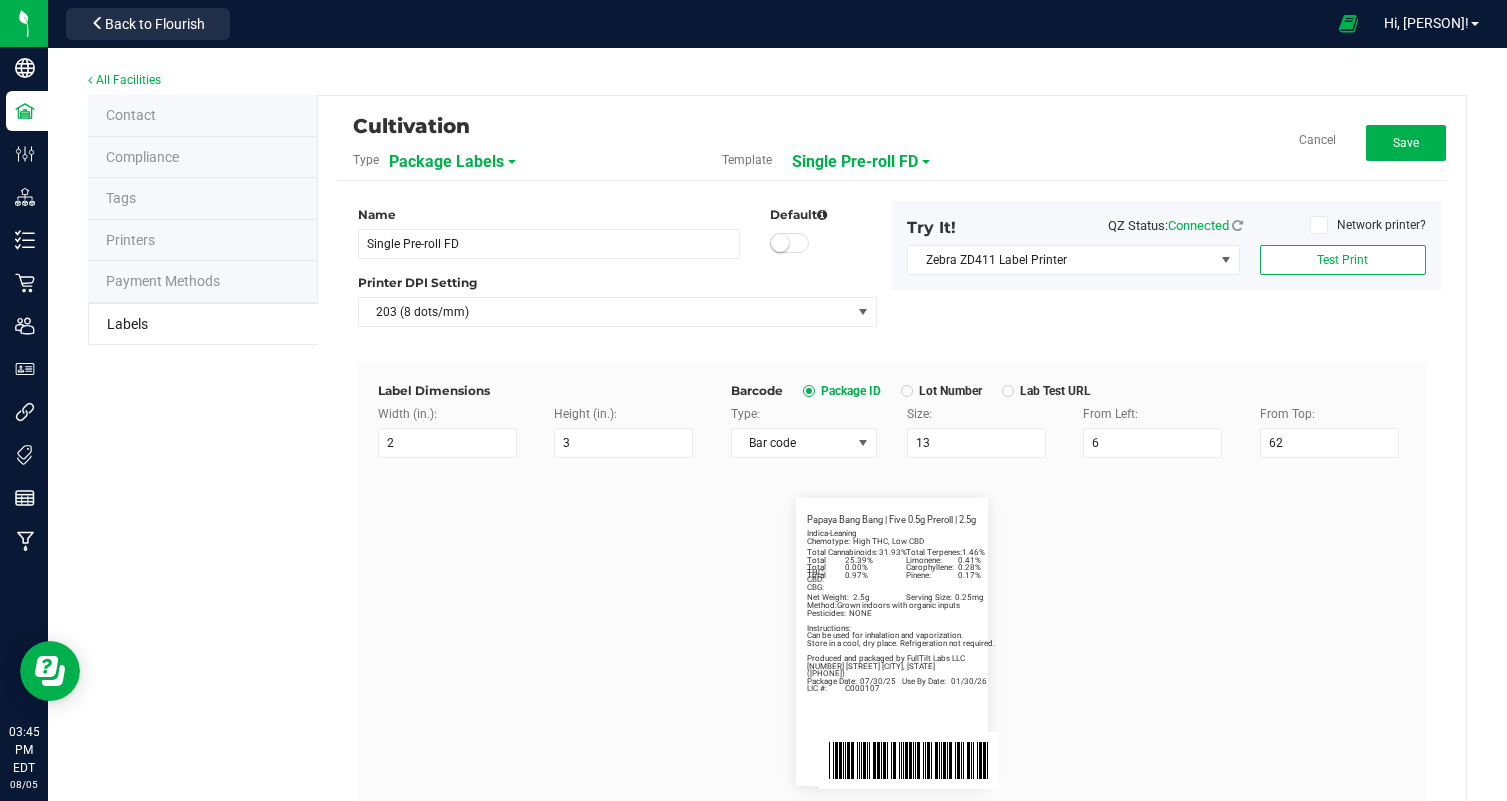 click on "Indica-Leaning   Total Cannabinoids:   31.93%    Total Terpenes:   1.46%   Chemotype:   High THC, Low CBD   Produced and packaged by FullTilt Labs LLC   Store in a cool, dry place. Refrigeration not required.   Instructions:      [PHONE]   Limonene:   0.41%   Carophyllene:   0.28%   Pinene:   0.17%   Papaya Bang Bang | Five 0.5g Preroll | 2.5g   Package Date:   07/30/[YEAR]   Use By Date:   01/30/[YEAR]   Total THC:   25.39%    Total CBD:   0.00%    Total CBG:   0.97%    LIC #:   C000107   Method:   Grown indoors with organic inputs   Pesticides:   NONE    [NUMBER] [STREET] [CITY], [STATE]   Can be used for inhalation and vaporization.   Net Weight:   2.5g   Serving Size:   0.25mg" at bounding box center (892, 642) 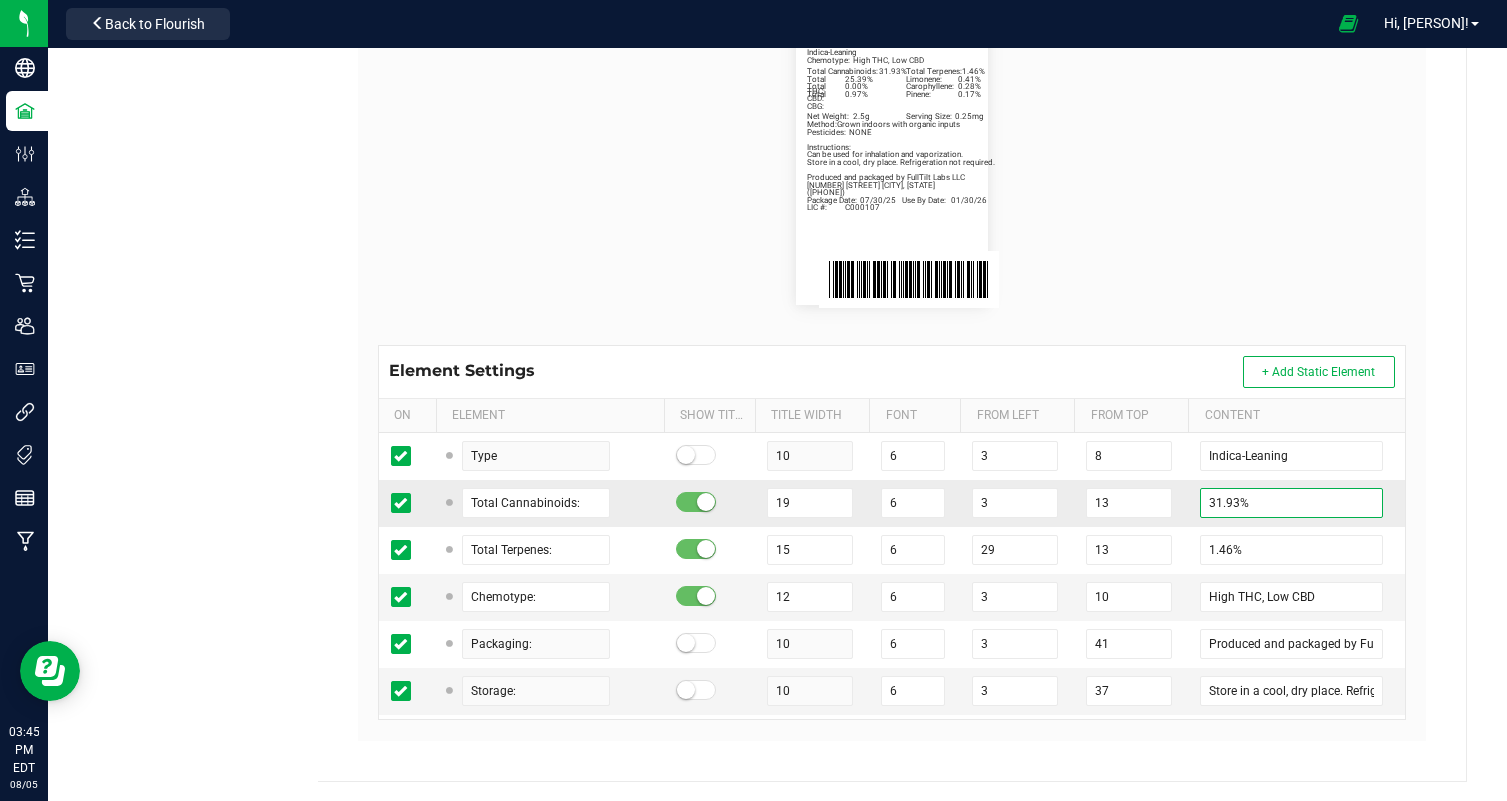 click on "31.93%" at bounding box center [1291, 503] 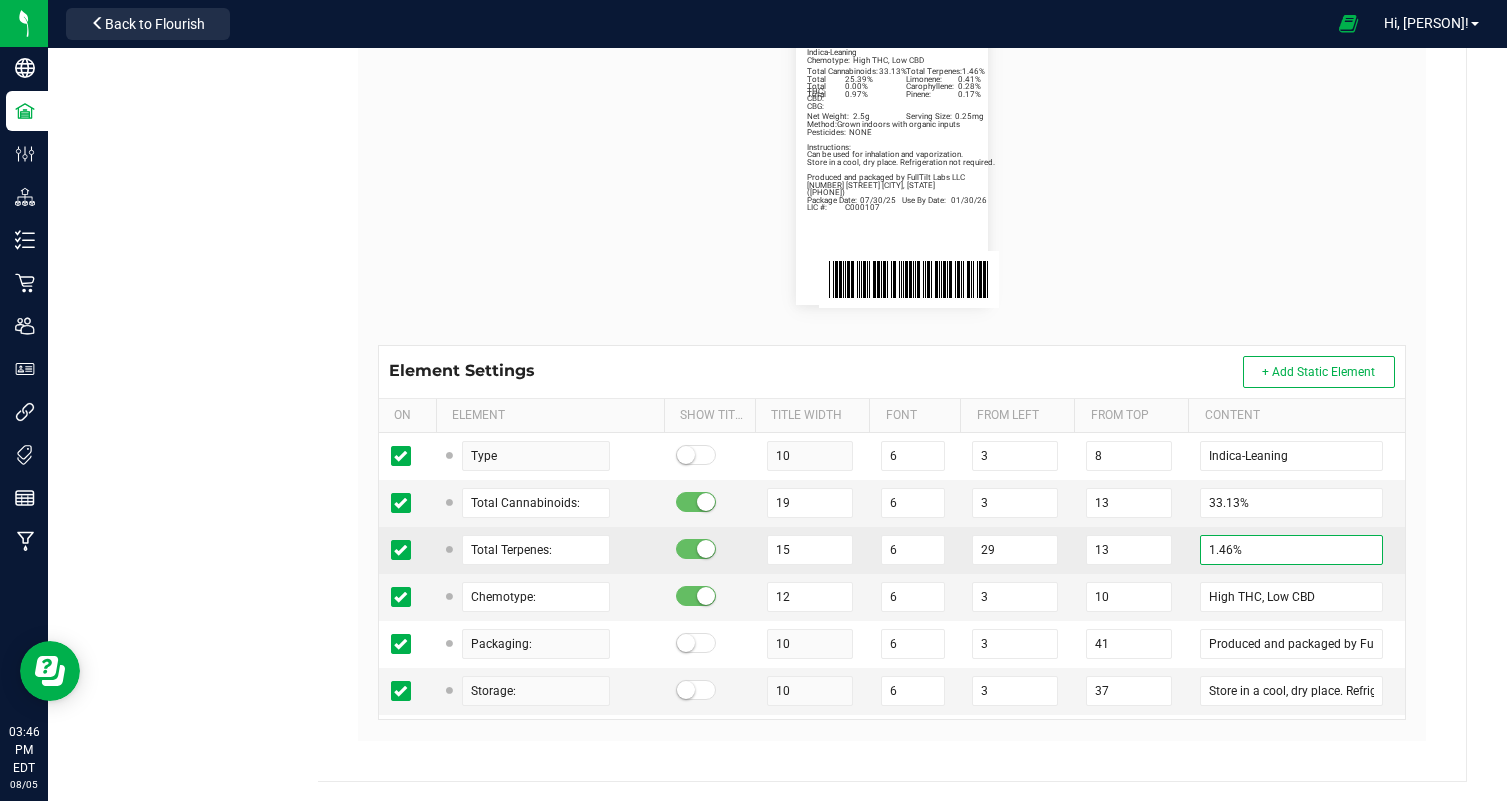 click on "1.46%" at bounding box center (1291, 550) 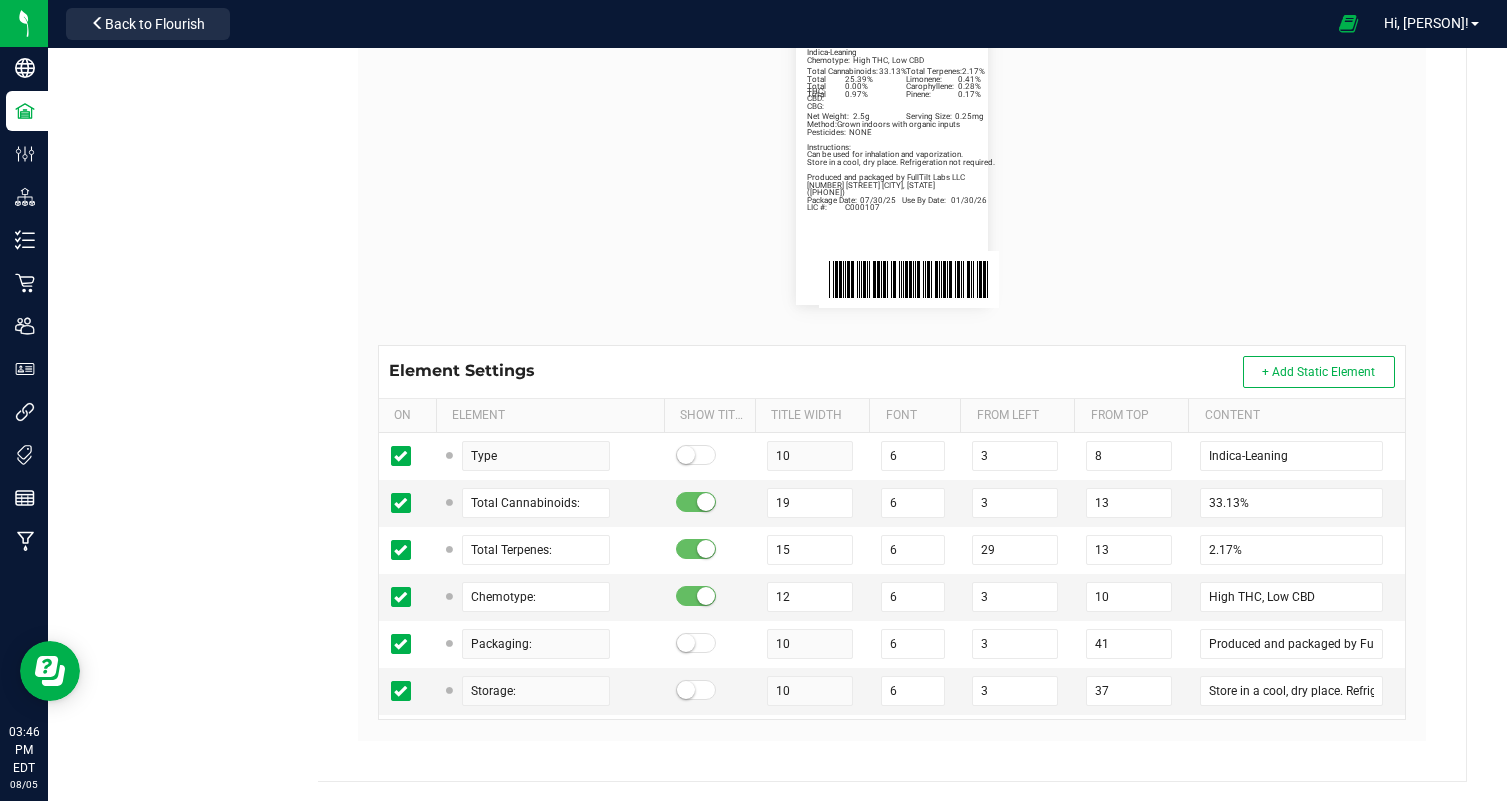 click on "Indica-Leaning   Total Cannabinoids:   33.13%    Total Terpenes:   2.17%   Chemotype:   High THC, Low CBD   Produced and packaged by FullTilt Labs LLC   Store in a cool, dry place. Refrigeration not required.   Instructions:      ([PHONE])   Limonene:   0.41%   Carophyllene:   0.28%   Pinene:   0.17%   Papaya Bang Bang | Five 0.5g Preroll | 2.5g   Package Date:   07/30/25   Use By Date:   01/30/26   Total THC:   25.39%    Total CBD:   0.00%    Total CBG:   0.97%    LIC #:   C000107   Method:   Grown indoors with organic inputs   Pesticides:   NONE    374 Eggerts Crossing Road Ewing, [STATE]   Can be used for inhalation and vaporization.   Net Weight:   2.5g   Serving Size:   0.25mg" at bounding box center (892, 161) 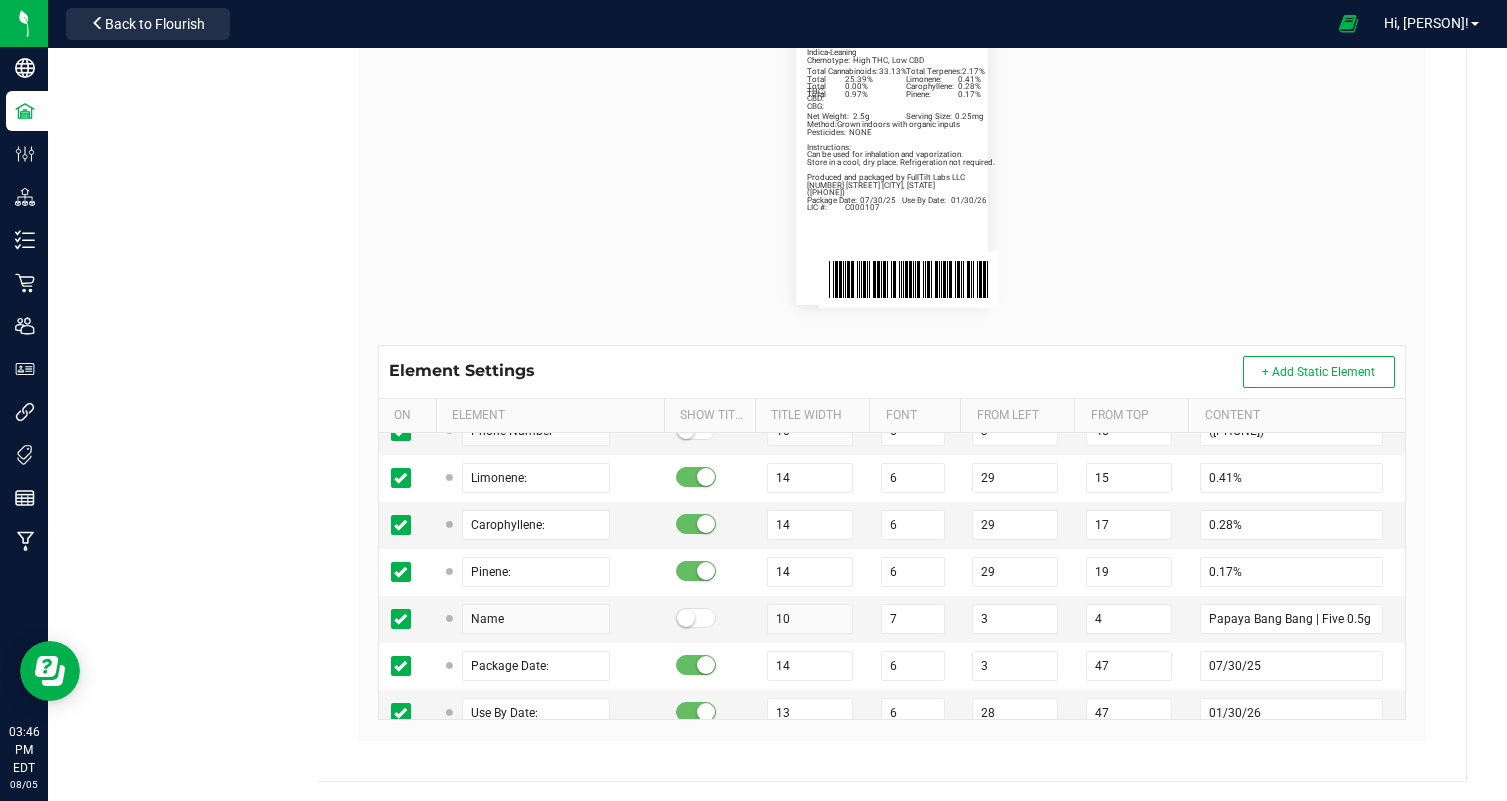 scroll, scrollTop: 369, scrollLeft: 0, axis: vertical 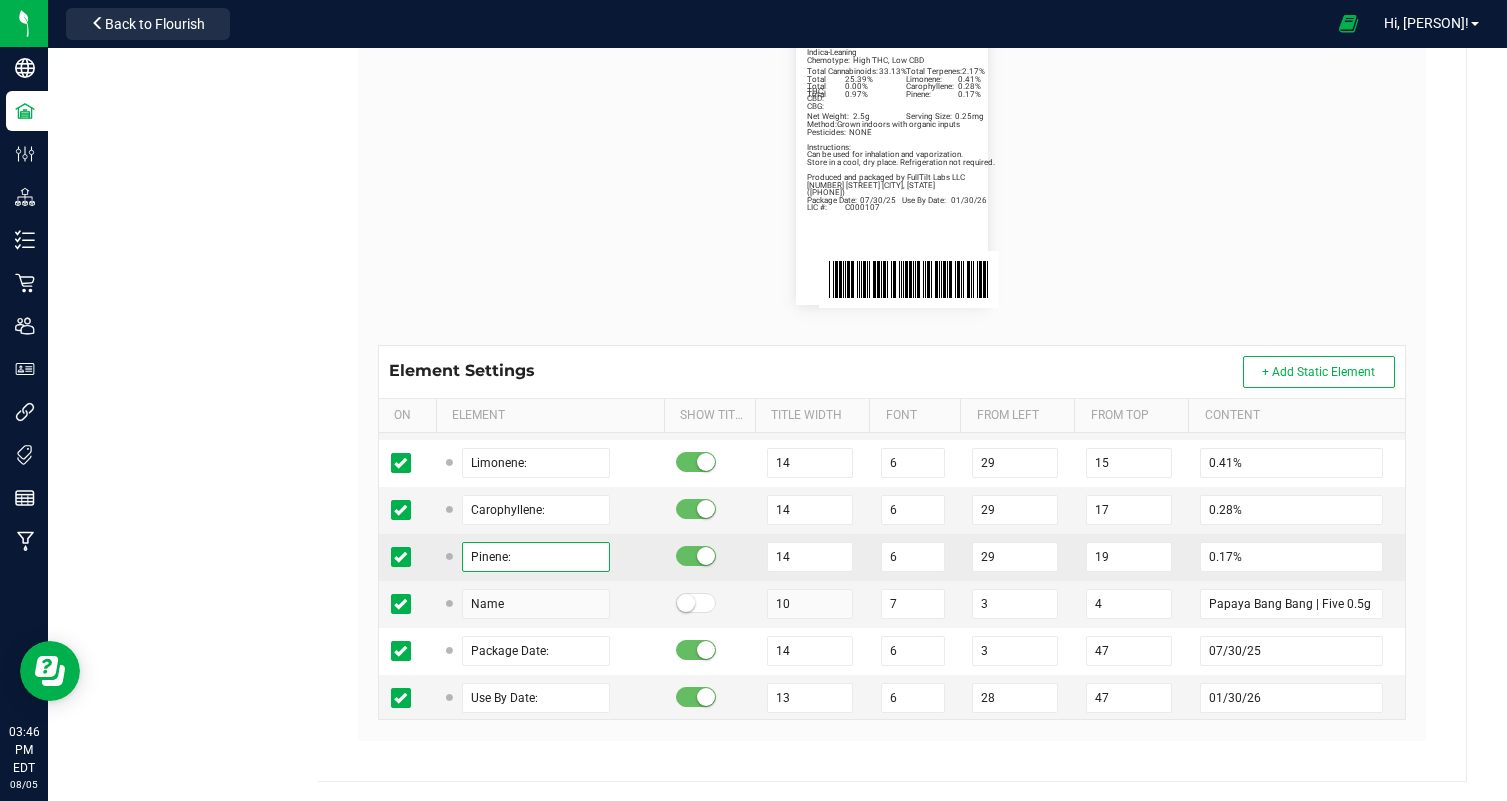 click on "Pinene:" at bounding box center (536, 557) 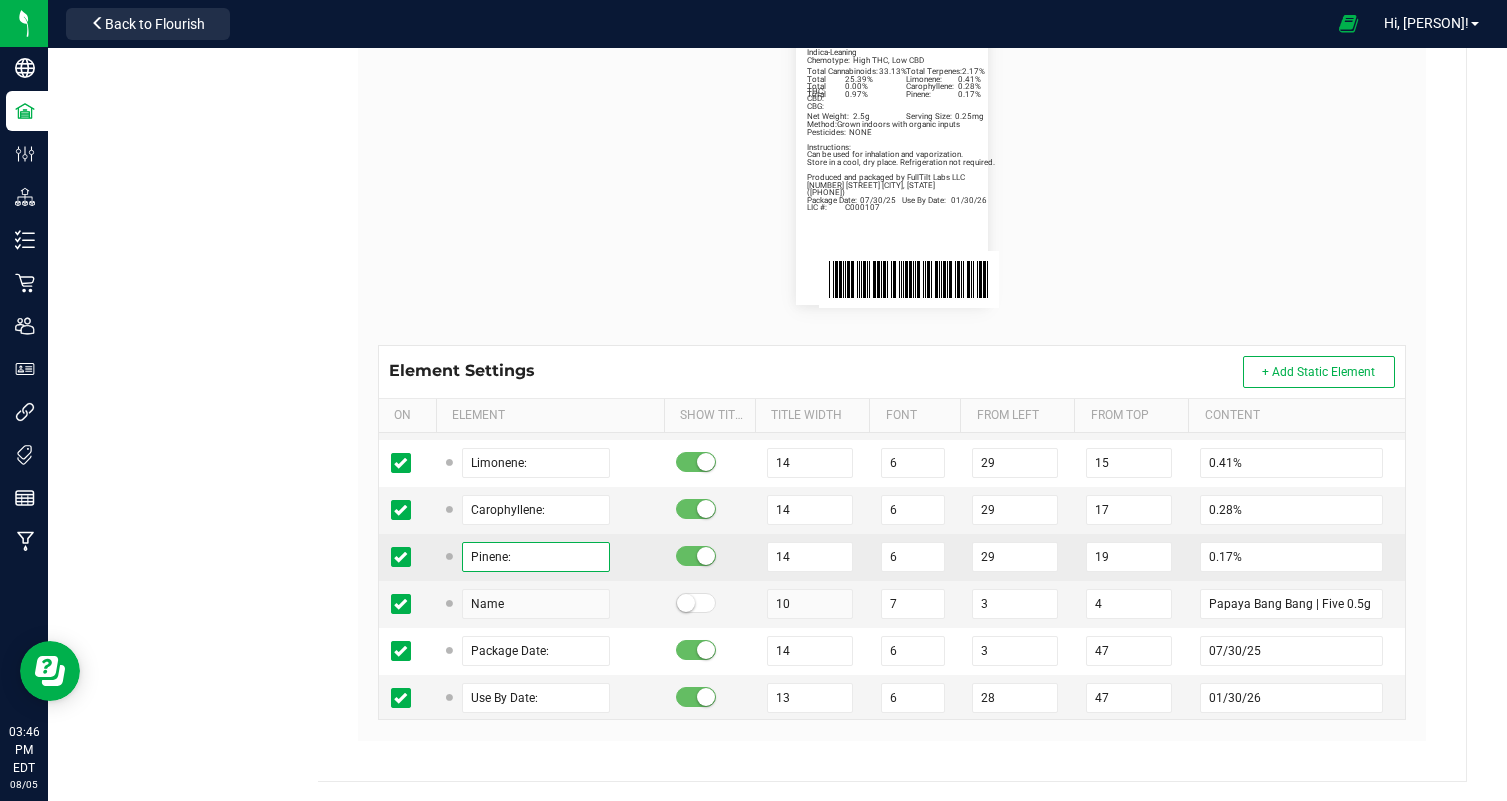 click on "Pinene:" at bounding box center (536, 557) 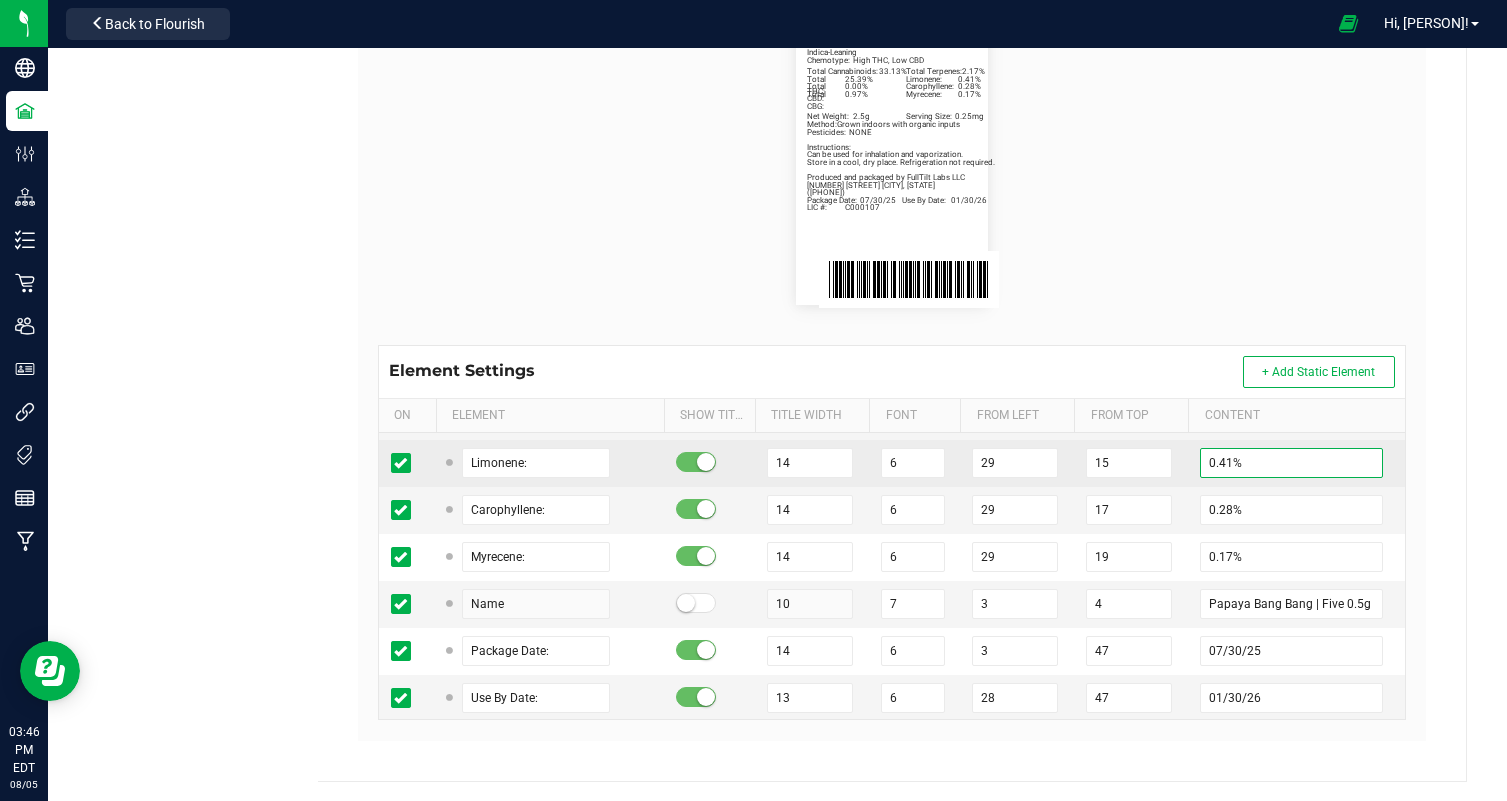 click on "0.41%" at bounding box center [1291, 463] 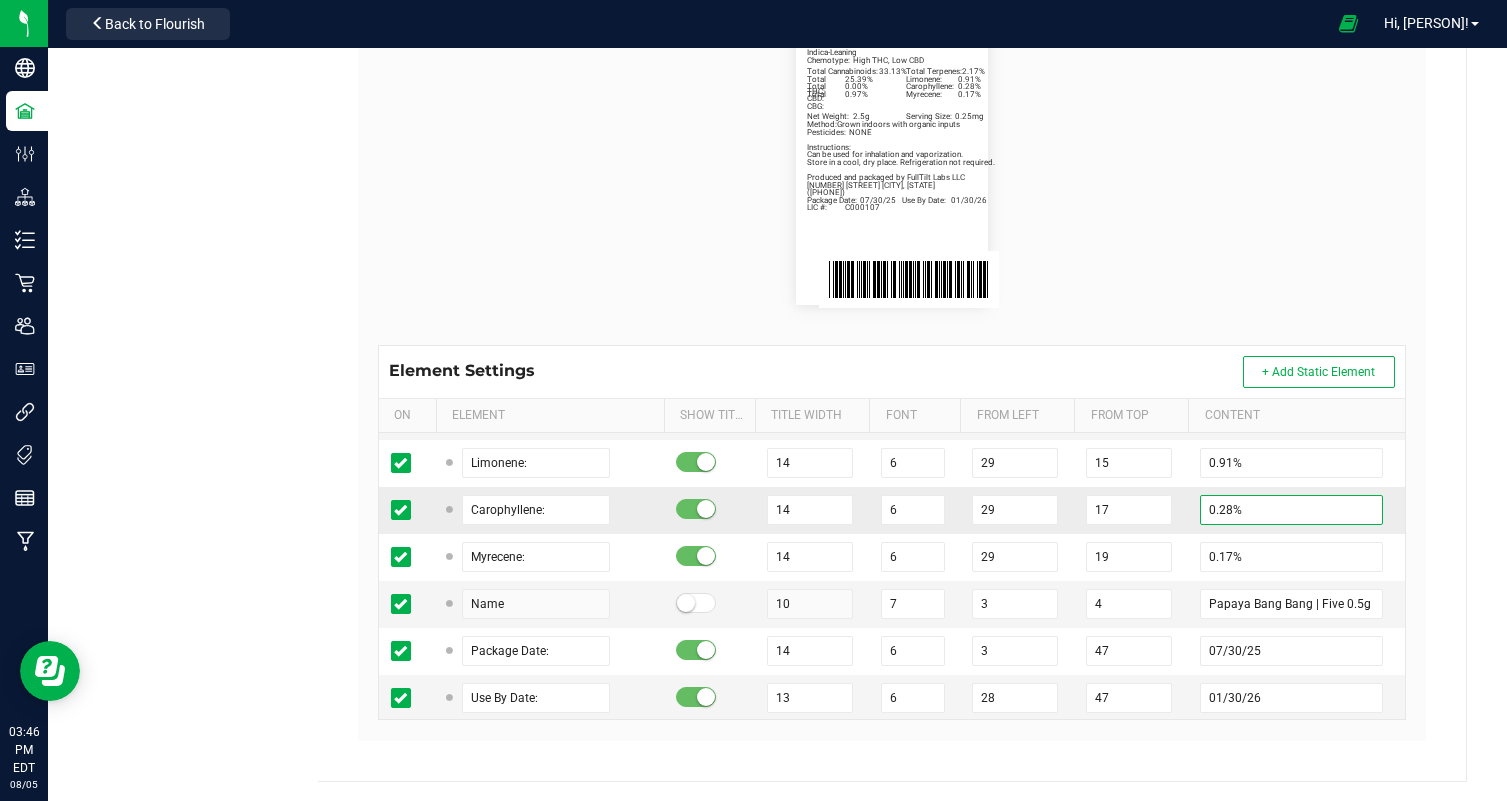 click on "0.28%" at bounding box center (1291, 510) 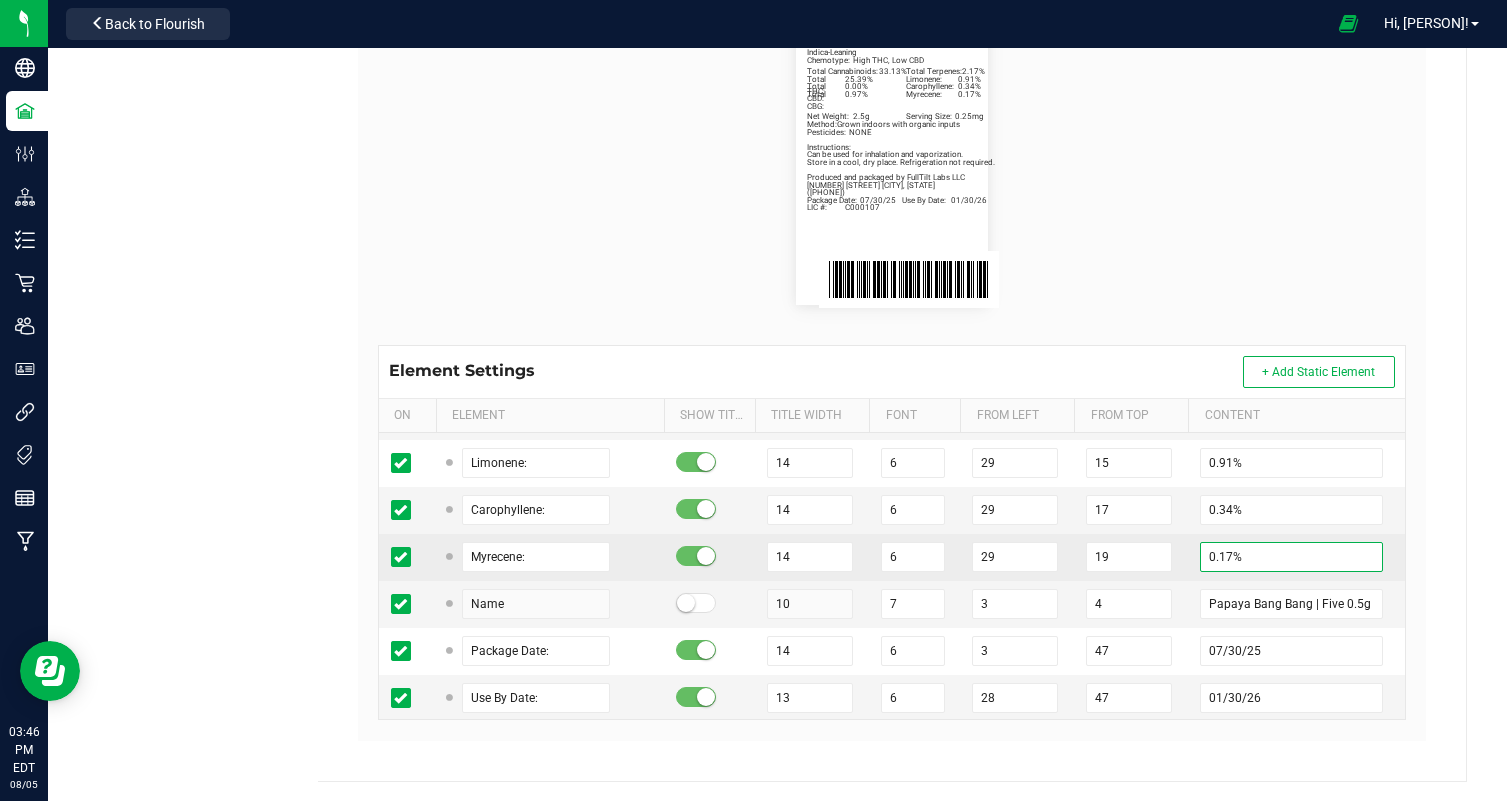 click on "0.17%" at bounding box center (1291, 557) 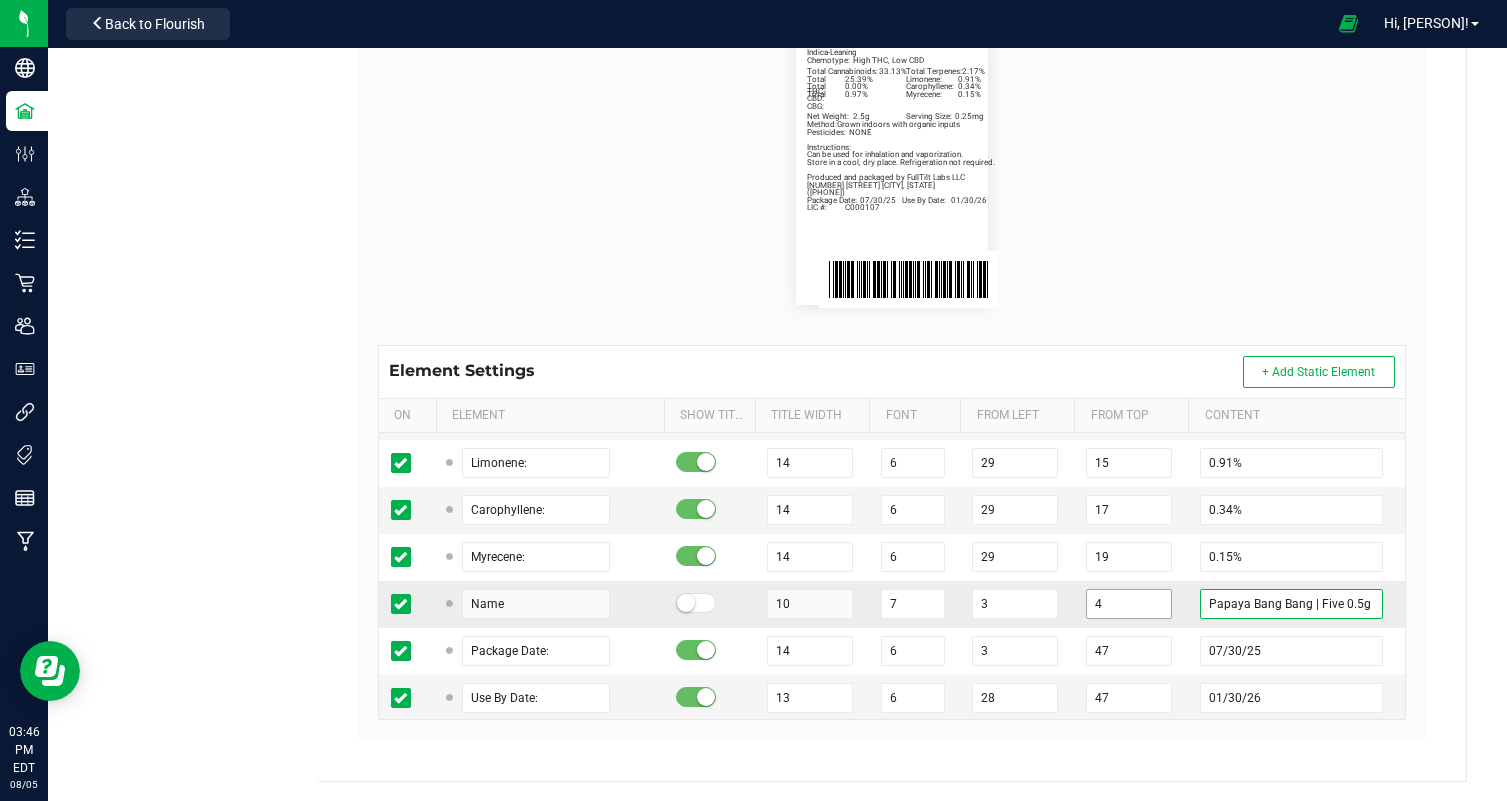 drag, startPoint x: 1309, startPoint y: 606, endPoint x: 1105, endPoint y: 601, distance: 204.06126 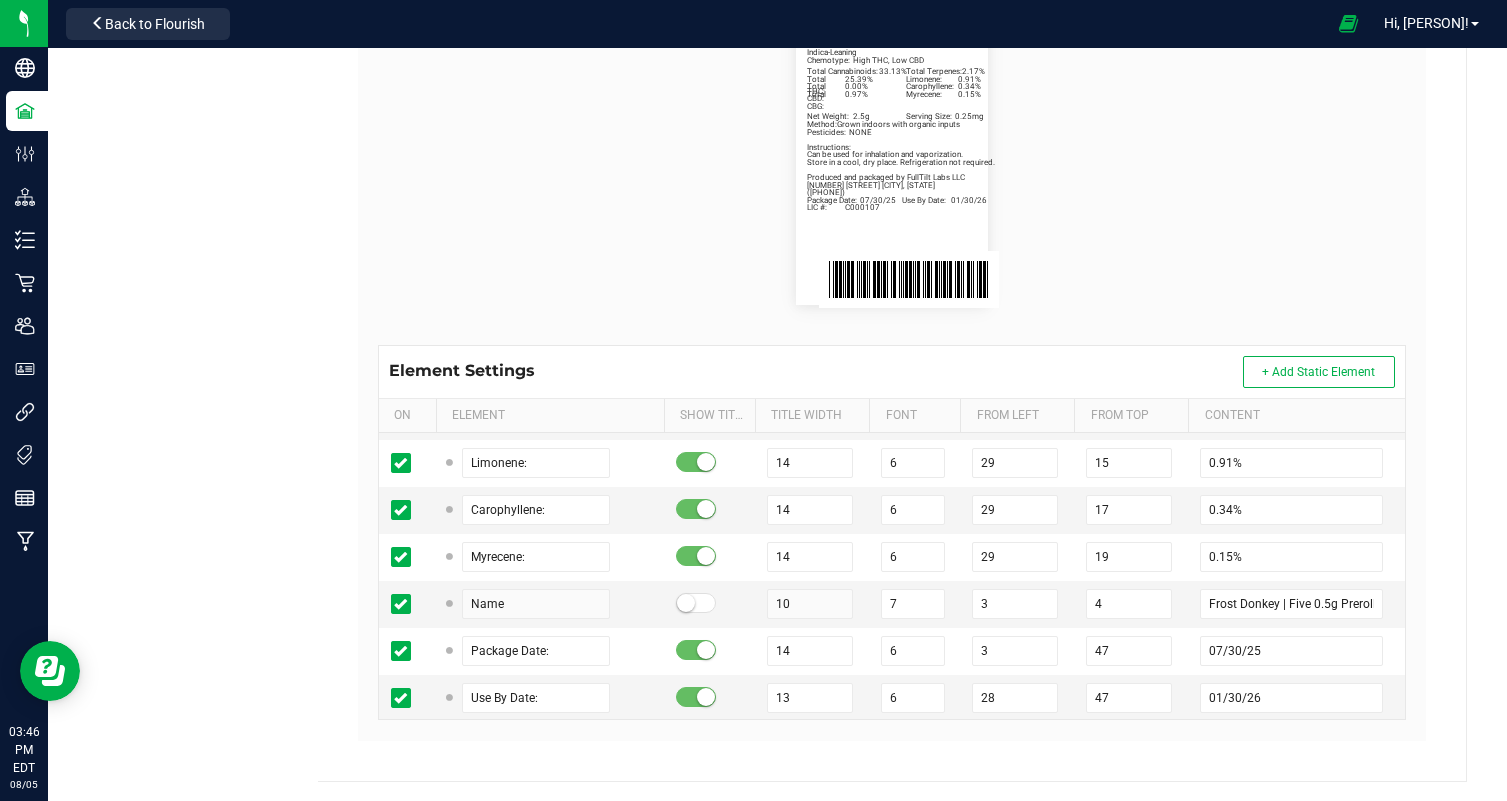 click on "Indica-Leaning   Total Cannabinoids:   33.13%    Total Terpenes:   2.17%   Chemotype:   High THC, Low CBD   Produced and packaged by FullTilt Labs LLC   Store in a cool, dry place. Refrigeration not required.   Instructions:      [PHONE]   Limonene:   0.91%   Carophyllene:   0.34%   Myrecene:   0.15%   Frost Donkey | Five 0.5g Preroll | 2.5g   Package Date:   07/30/[YEAR]   Use By Date:   01/30/[YEAR]   Total THC:   25.39%    Total CBD:   0.00%    Total CBG:   0.97%    LIC #:   C000107   Method:   Grown indoors with organic inputs   Pesticides:   NONE    [NUMBER] [STREET] [CITY], [STATE]   Can be used for inhalation and vaporization.   Net Weight:   2.5g   Serving Size:   0.25mg" at bounding box center [892, 161] 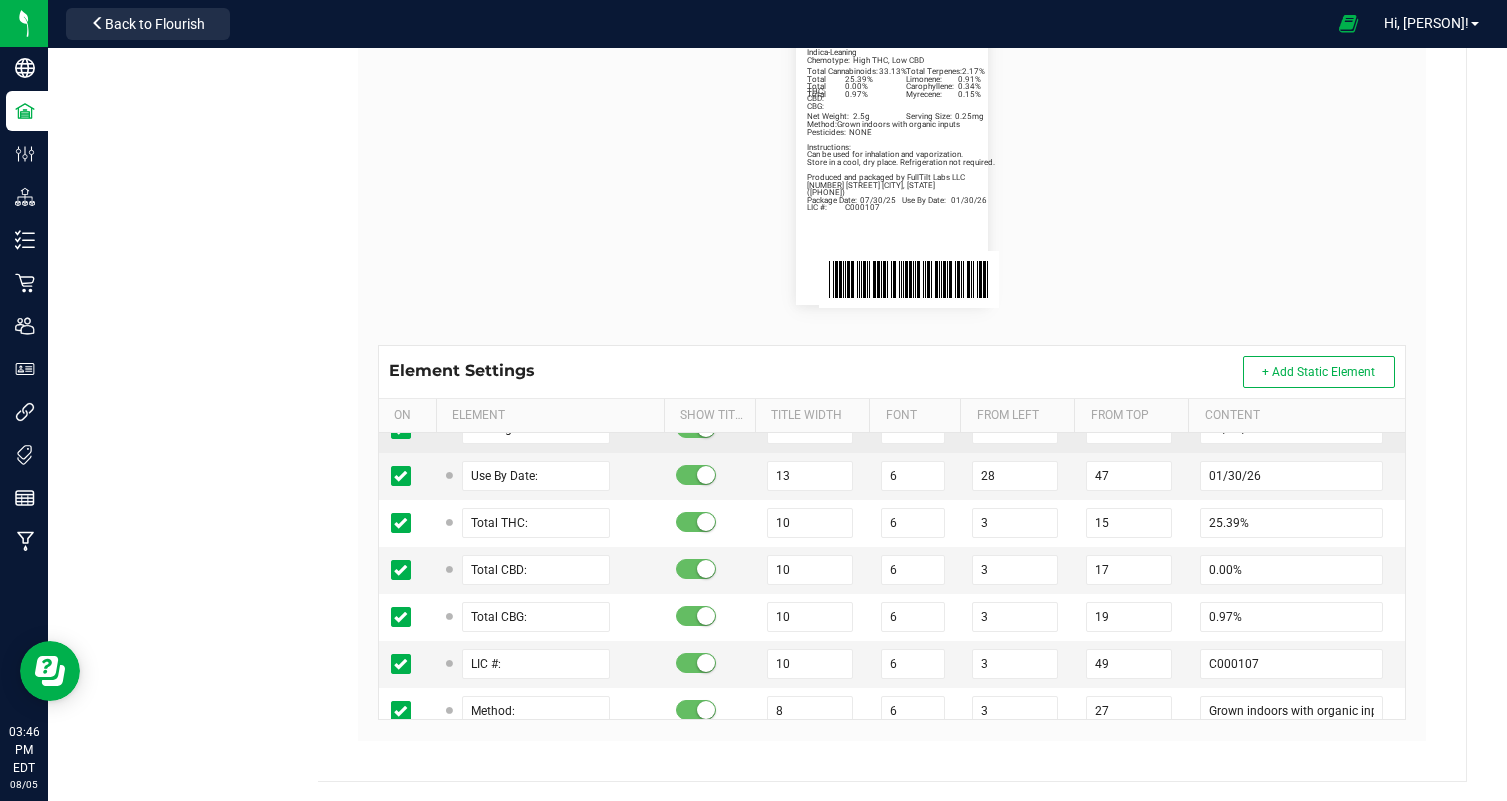 scroll, scrollTop: 596, scrollLeft: 0, axis: vertical 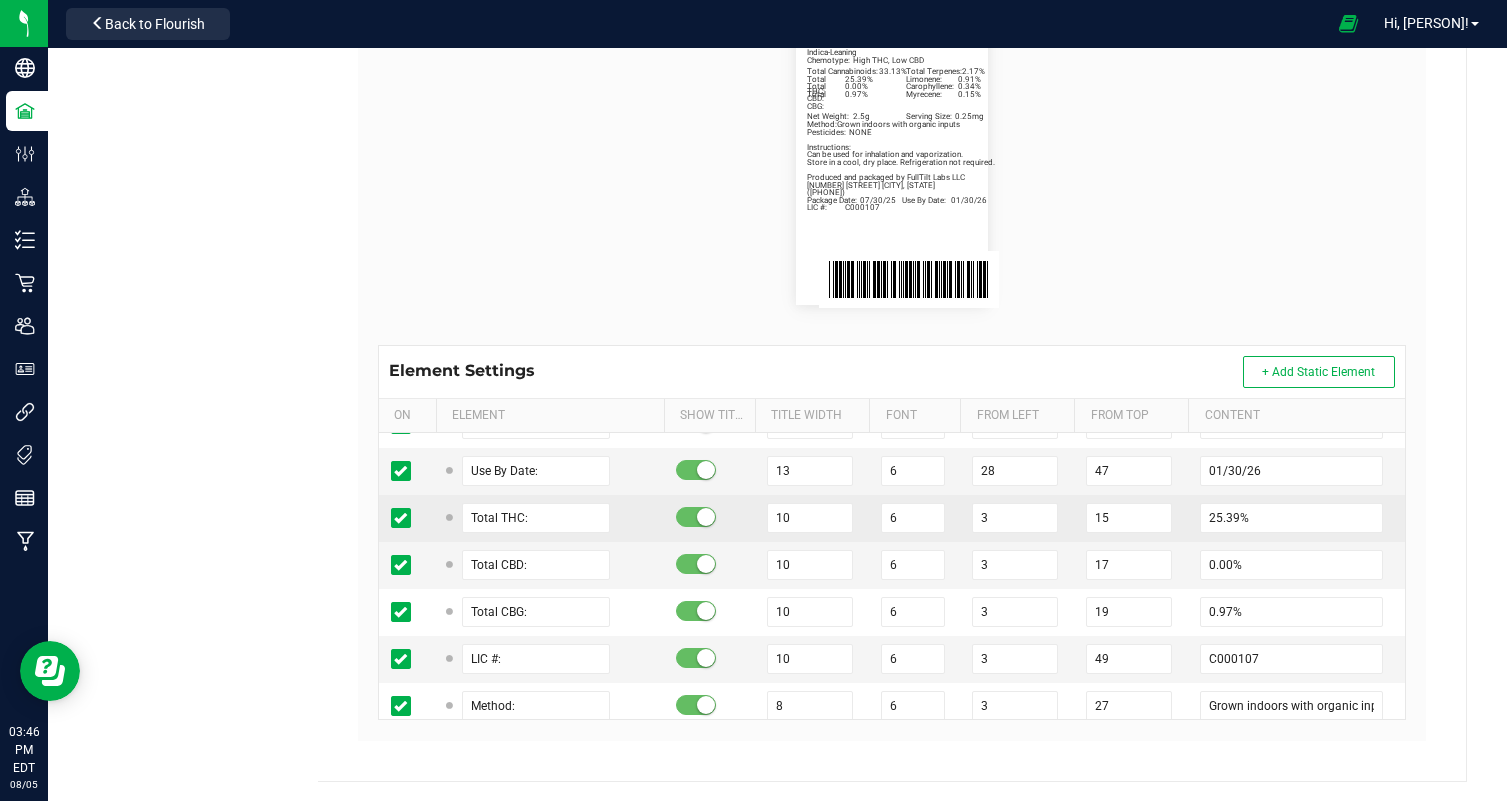 click on "25.39%" at bounding box center (1296, 518) 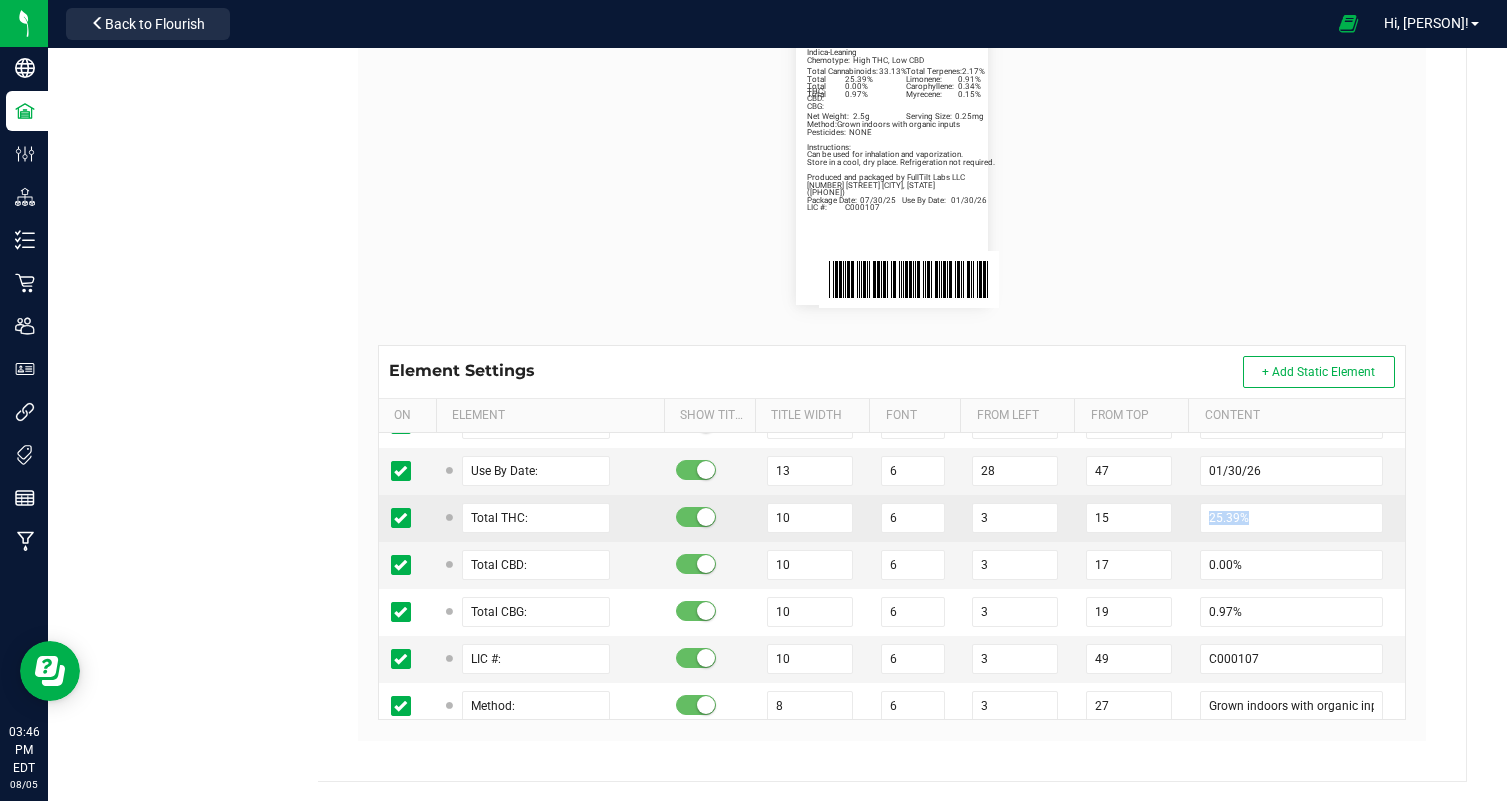 click on "25.39%" at bounding box center [1296, 518] 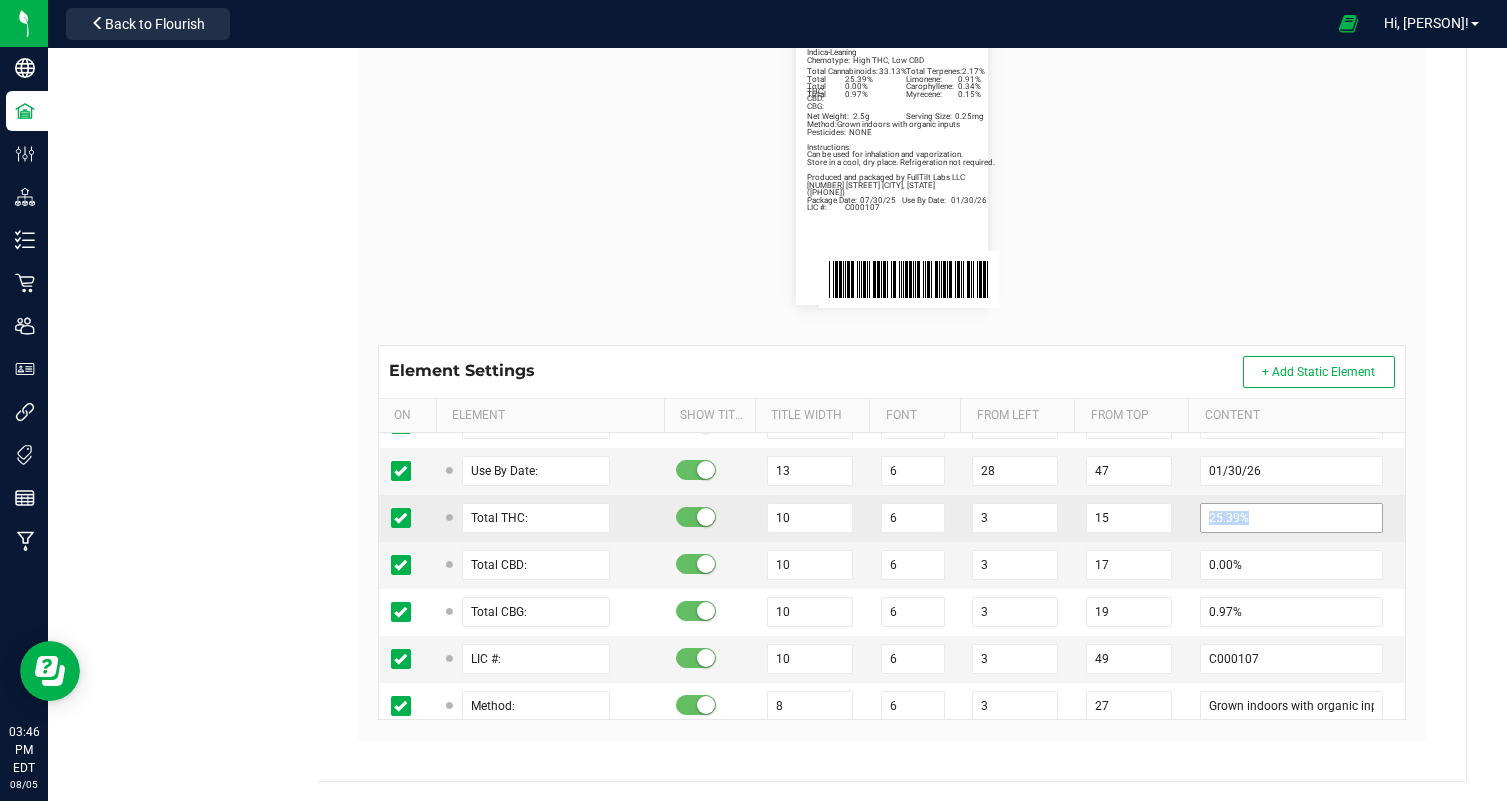 click on "25.39%" at bounding box center (1291, 518) 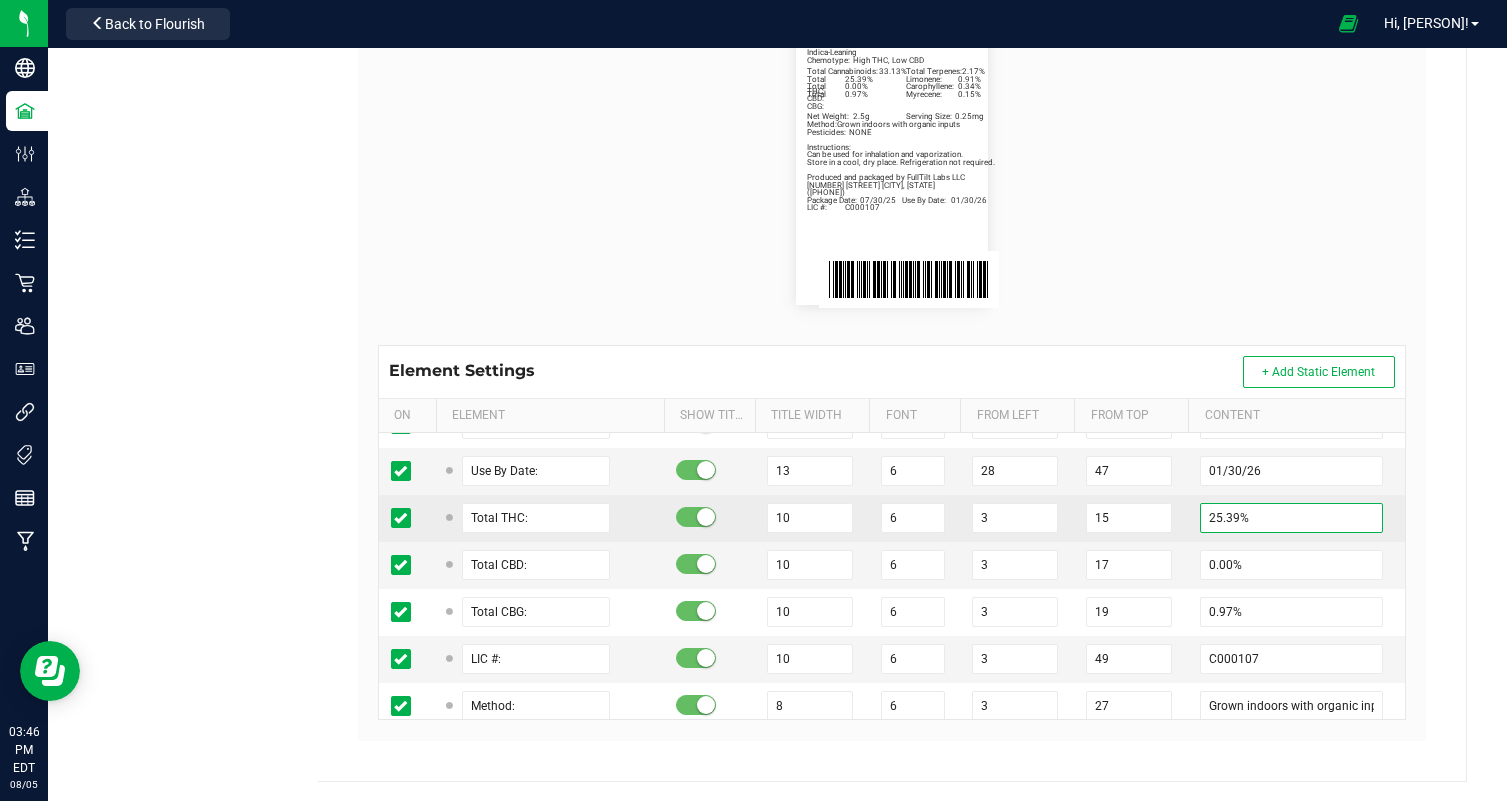 click on "25.39%" at bounding box center (1291, 518) 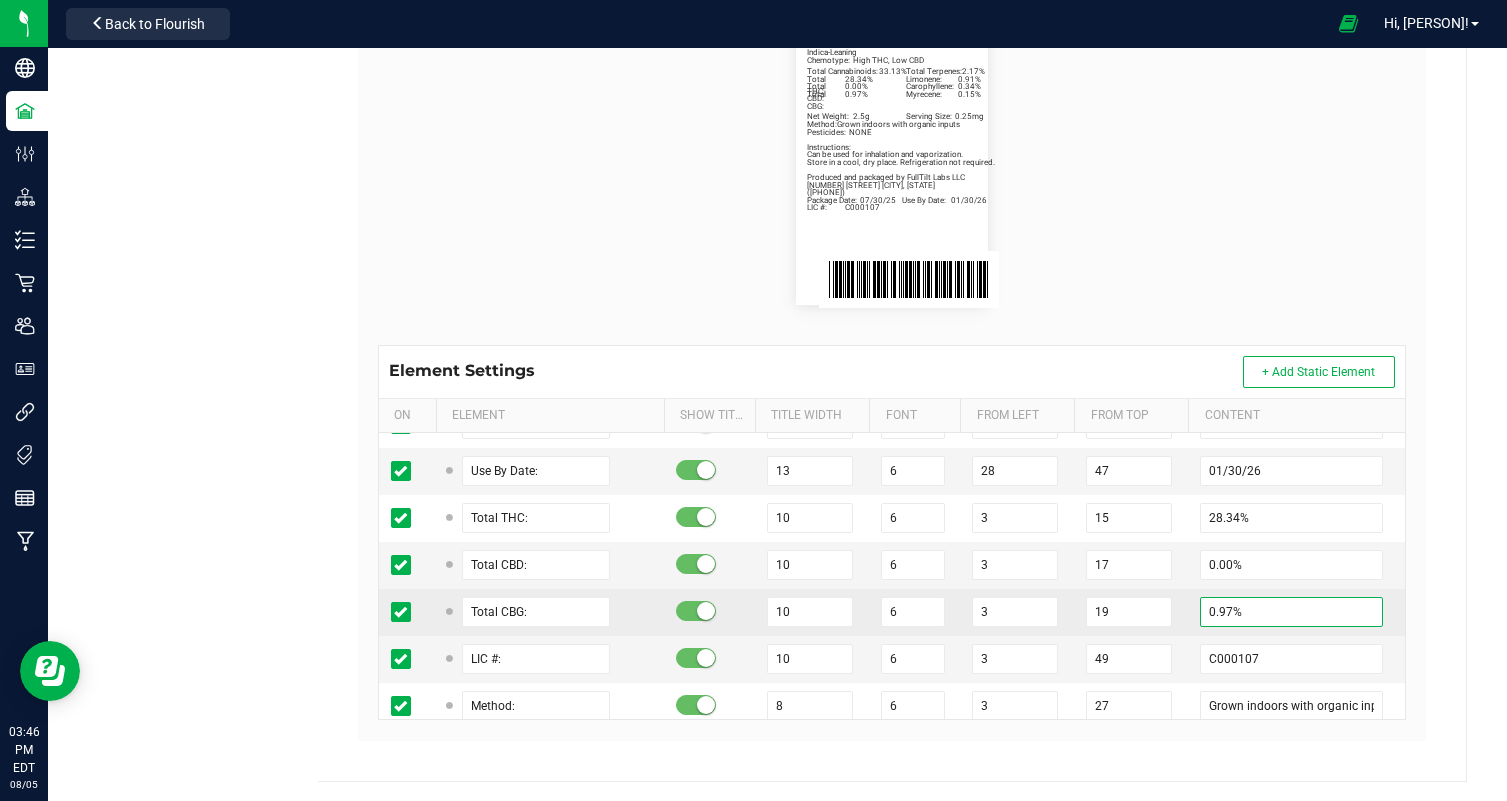 click on "0.97%" at bounding box center (1291, 612) 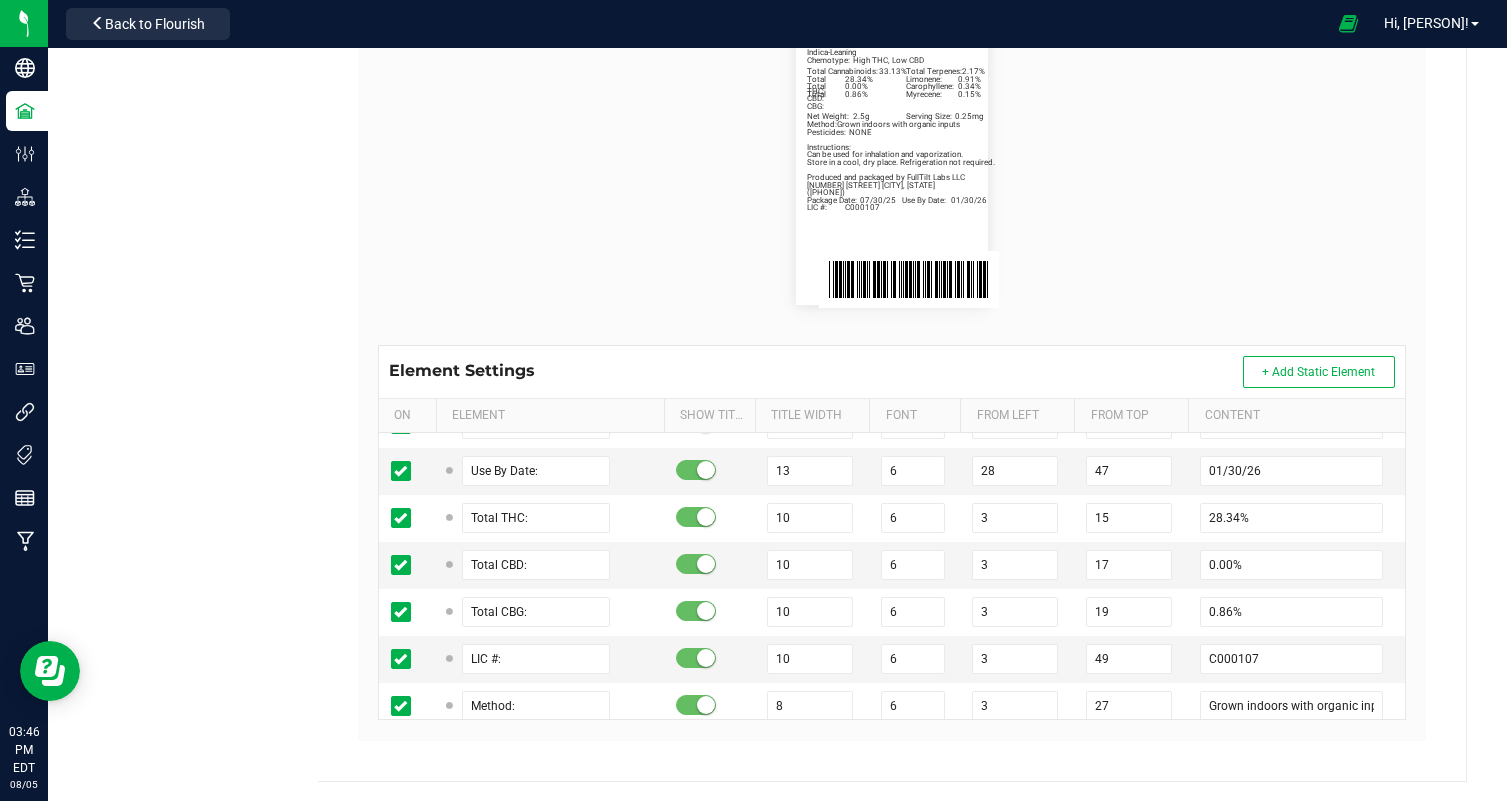 click on "Indica-Leaning   Total Cannabinoids:   33.13%    Total Terpenes:   2.17%   Chemotype:   High THC, Low CBD   Produced and packaged by FullTilt Labs LLC   Store in a cool, dry place. Refrigeration not required.   Instructions:      [PHONE]   Limonene:   0.91%   Carophyllene:   0.34%   Myrecene:   0.15%   Frost Donkey | Five 0.5g Preroll | 2.5g   Package Date:   07/30/[YEAR]   Use By Date:   01/30/[YEAR]   Total THC:   28.34%    Total CBD:   0.00%    Total CBG:   0.86%    LIC #:   C000107   Method:   Grown indoors with organic inputs   Pesticides:   NONE    [NUMBER] [STREET] [CITY], [STATE]   Can be used for inhalation and vaporization.   Net Weight:   2.5g   Serving Size:   0.25mg" at bounding box center [892, 161] 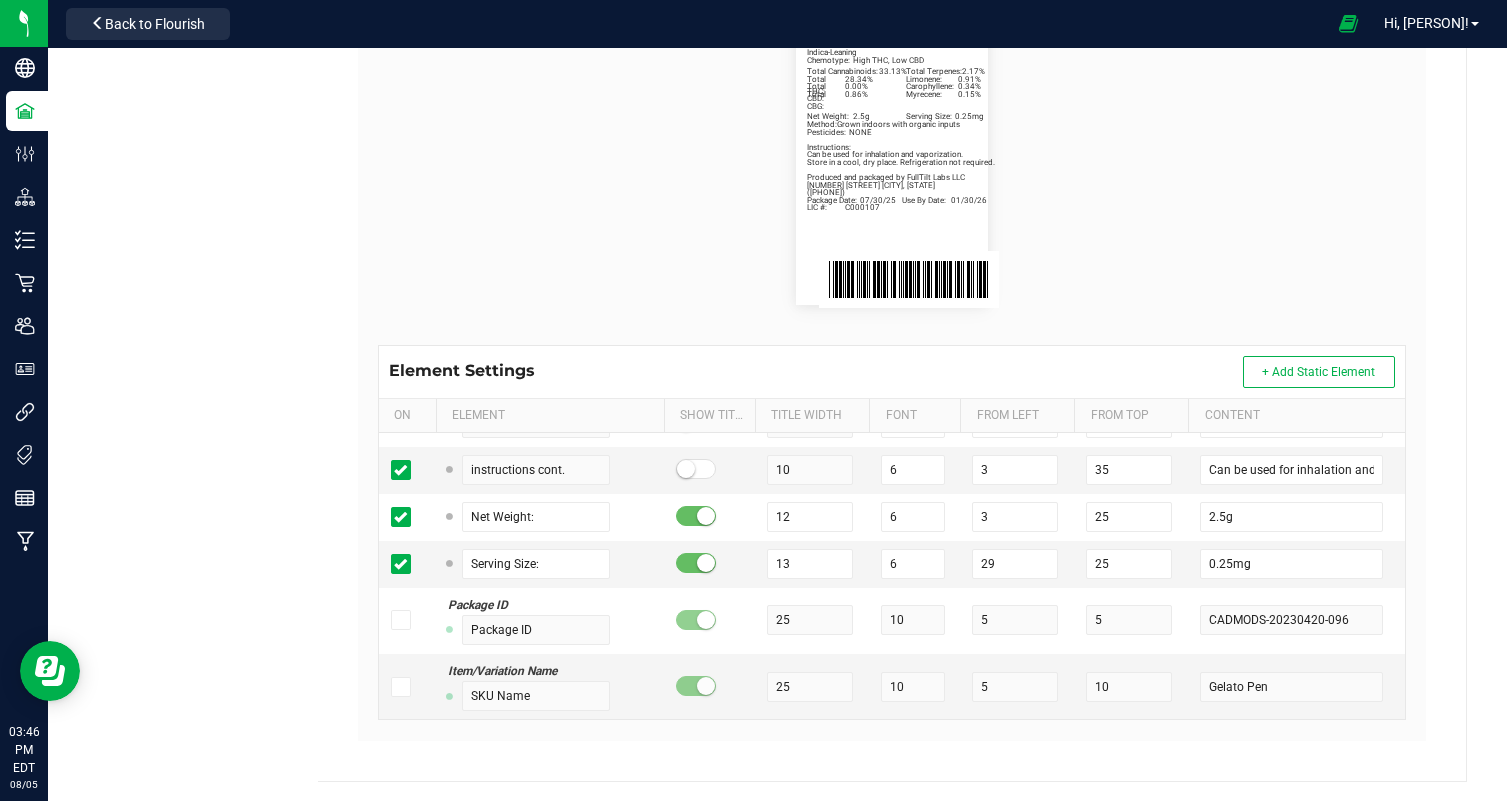 scroll, scrollTop: 1024, scrollLeft: 0, axis: vertical 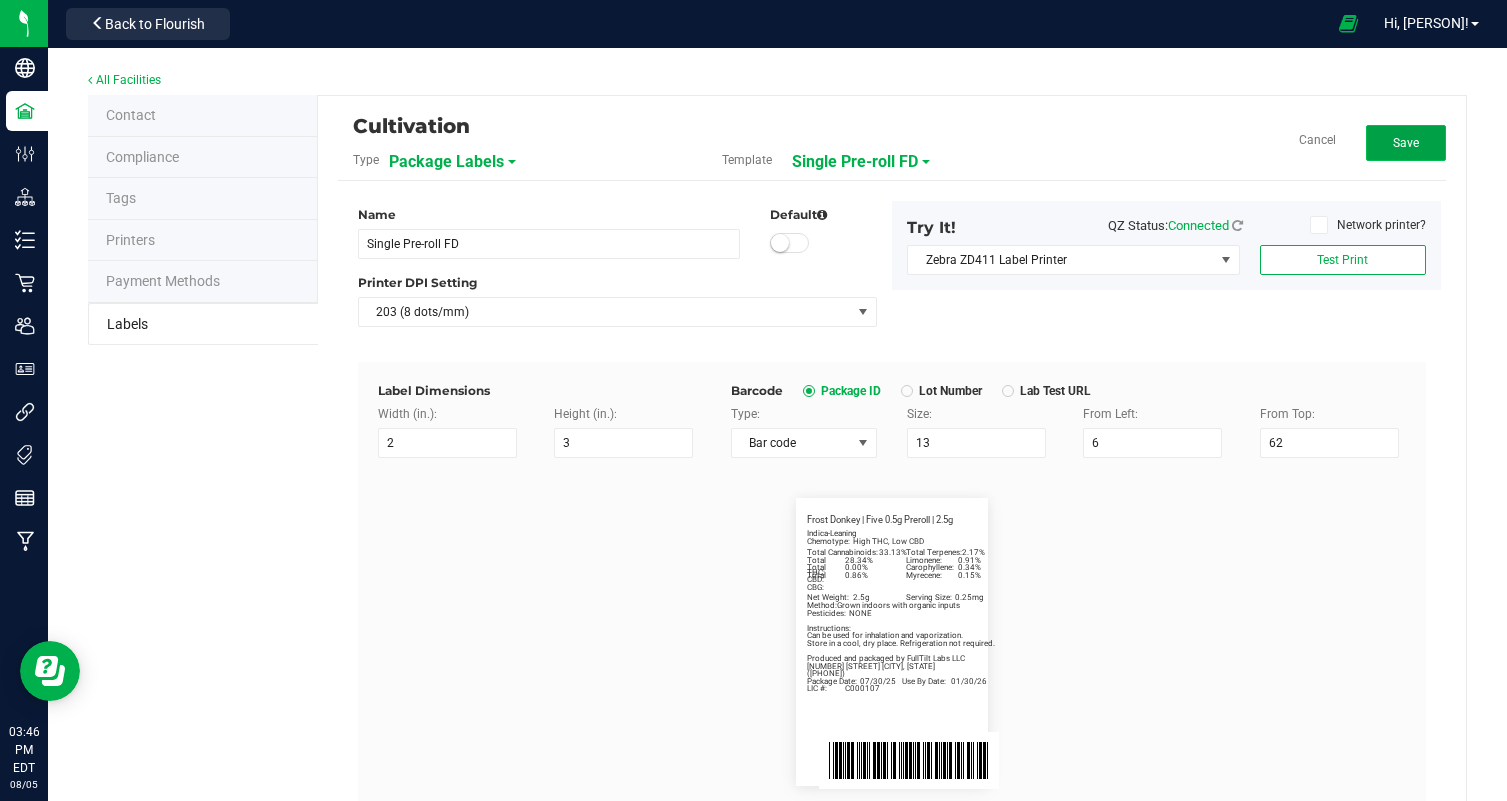 click on "Save" at bounding box center (1406, 143) 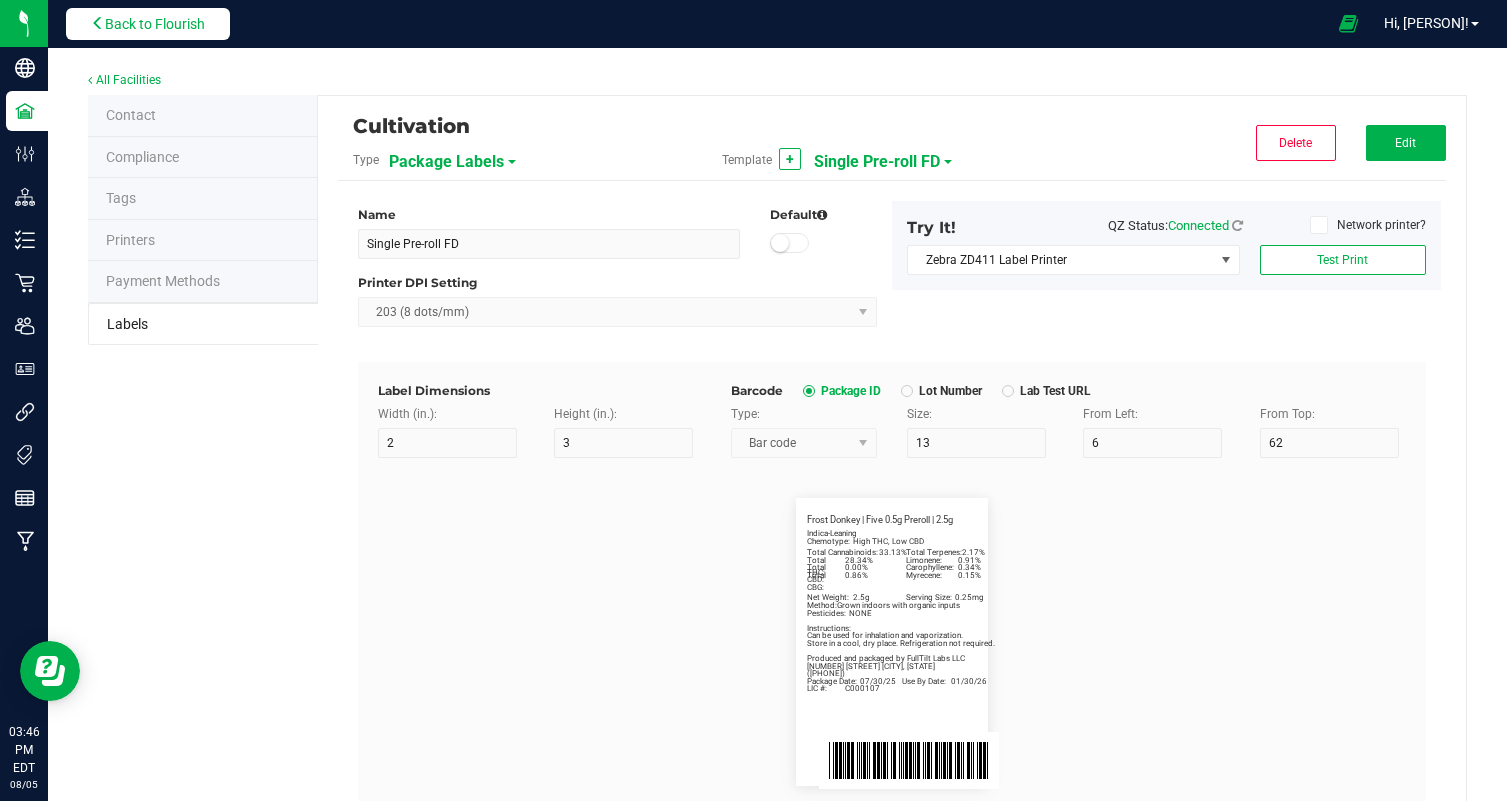 click on "Back to Flourish" at bounding box center (155, 24) 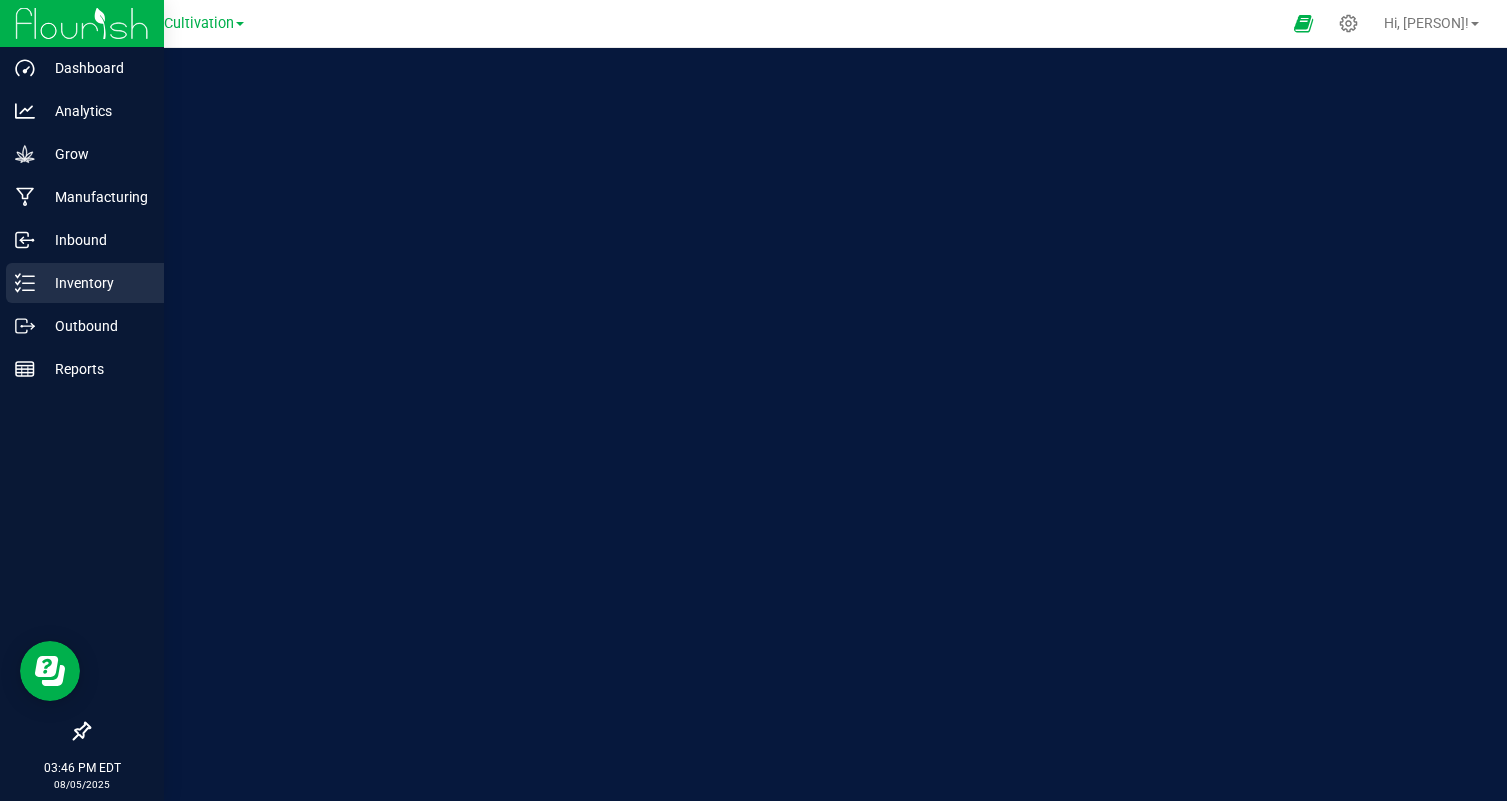 click on "Inventory" at bounding box center (95, 283) 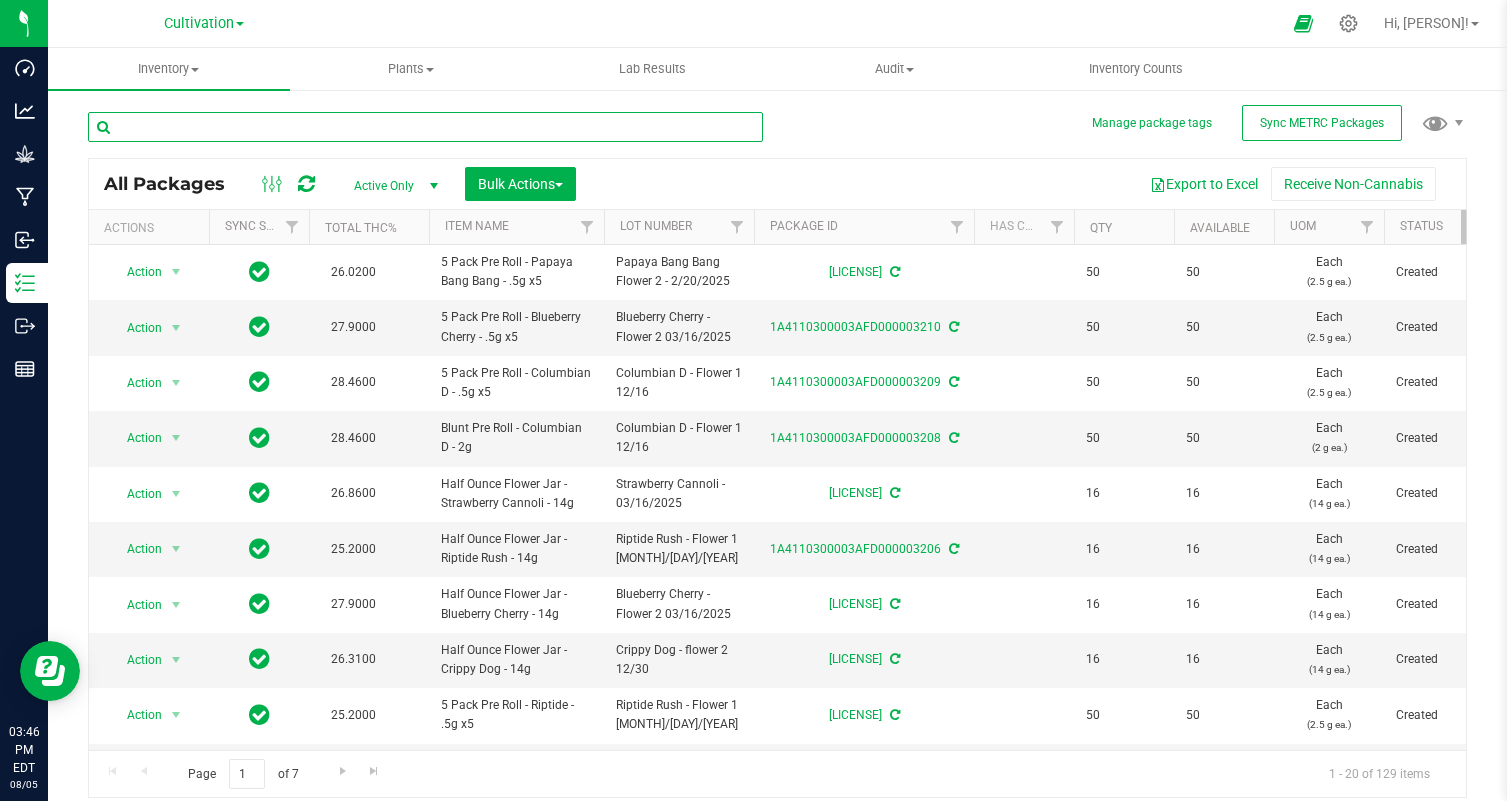 click at bounding box center [425, 127] 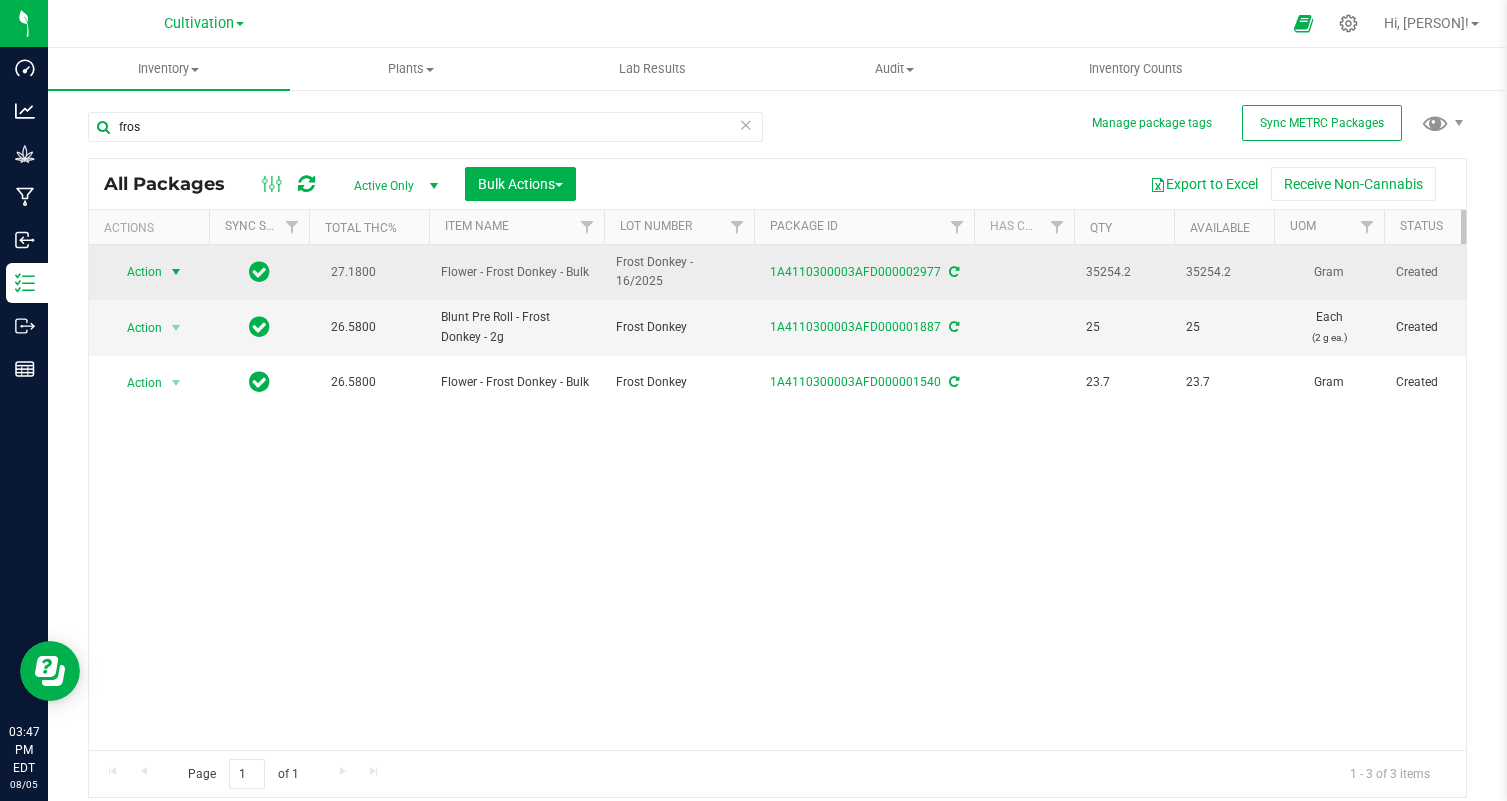 click on "Action" at bounding box center [136, 272] 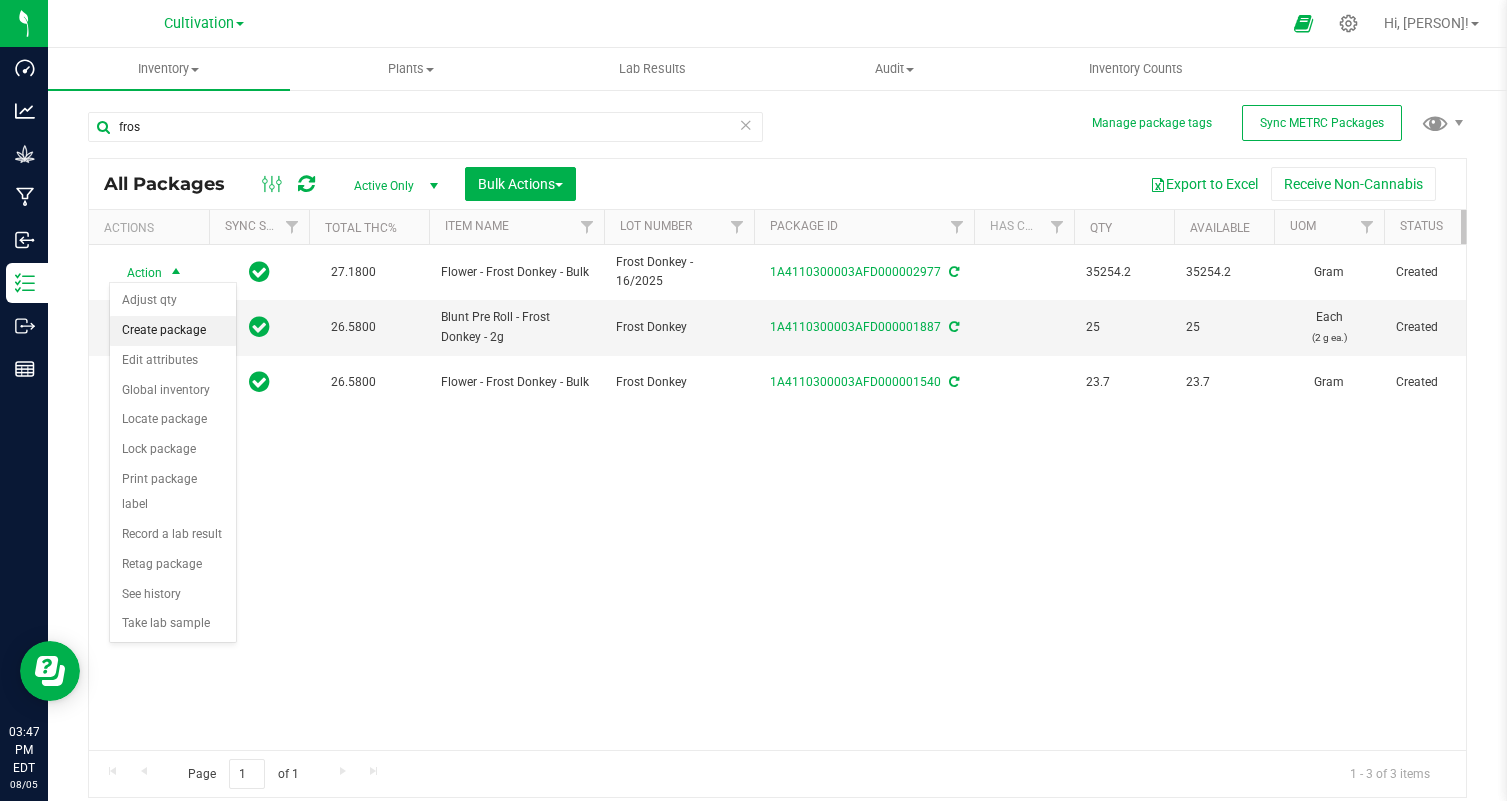 click on "Create package" at bounding box center [173, 331] 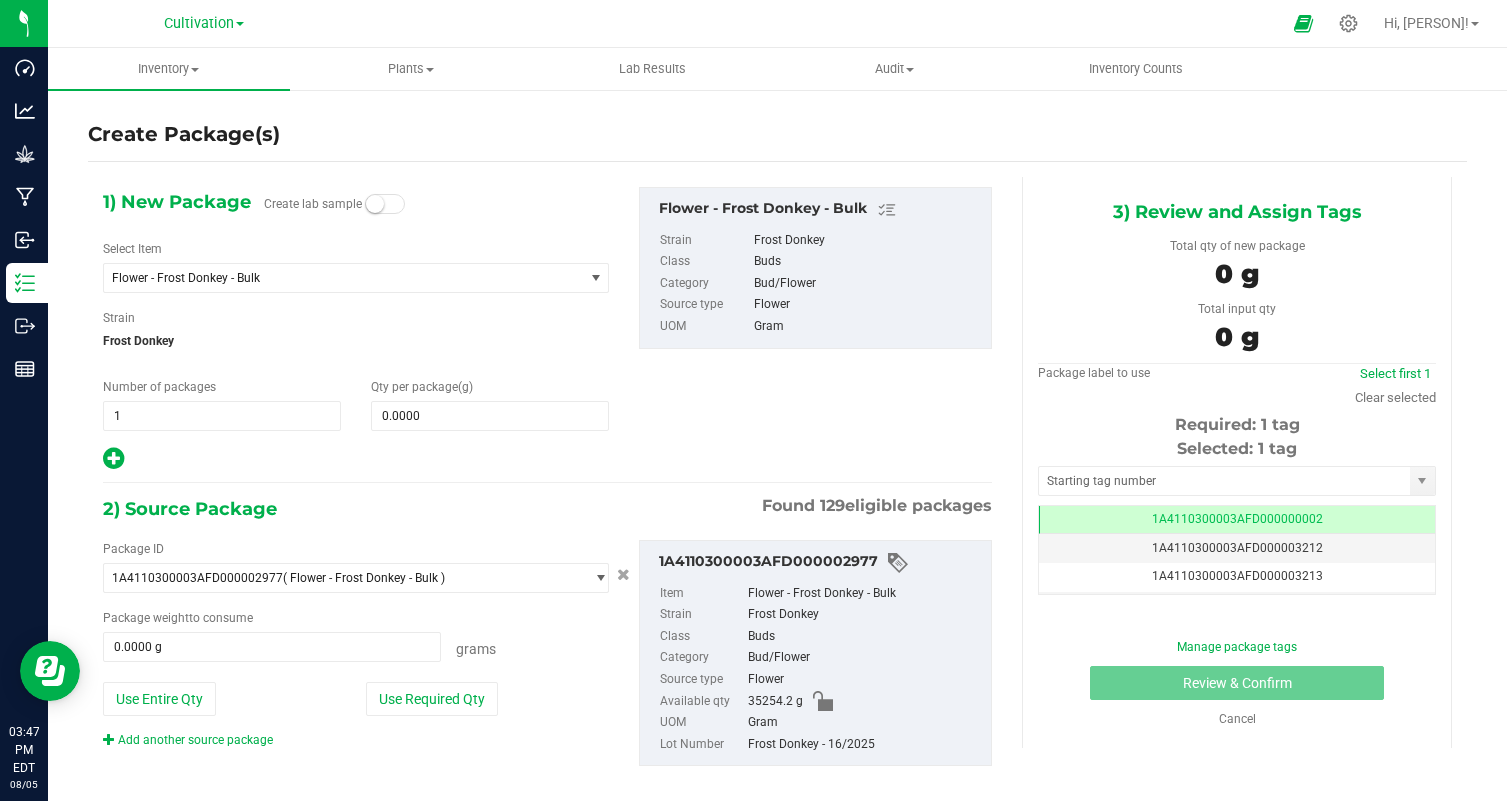 scroll, scrollTop: 0, scrollLeft: 0, axis: both 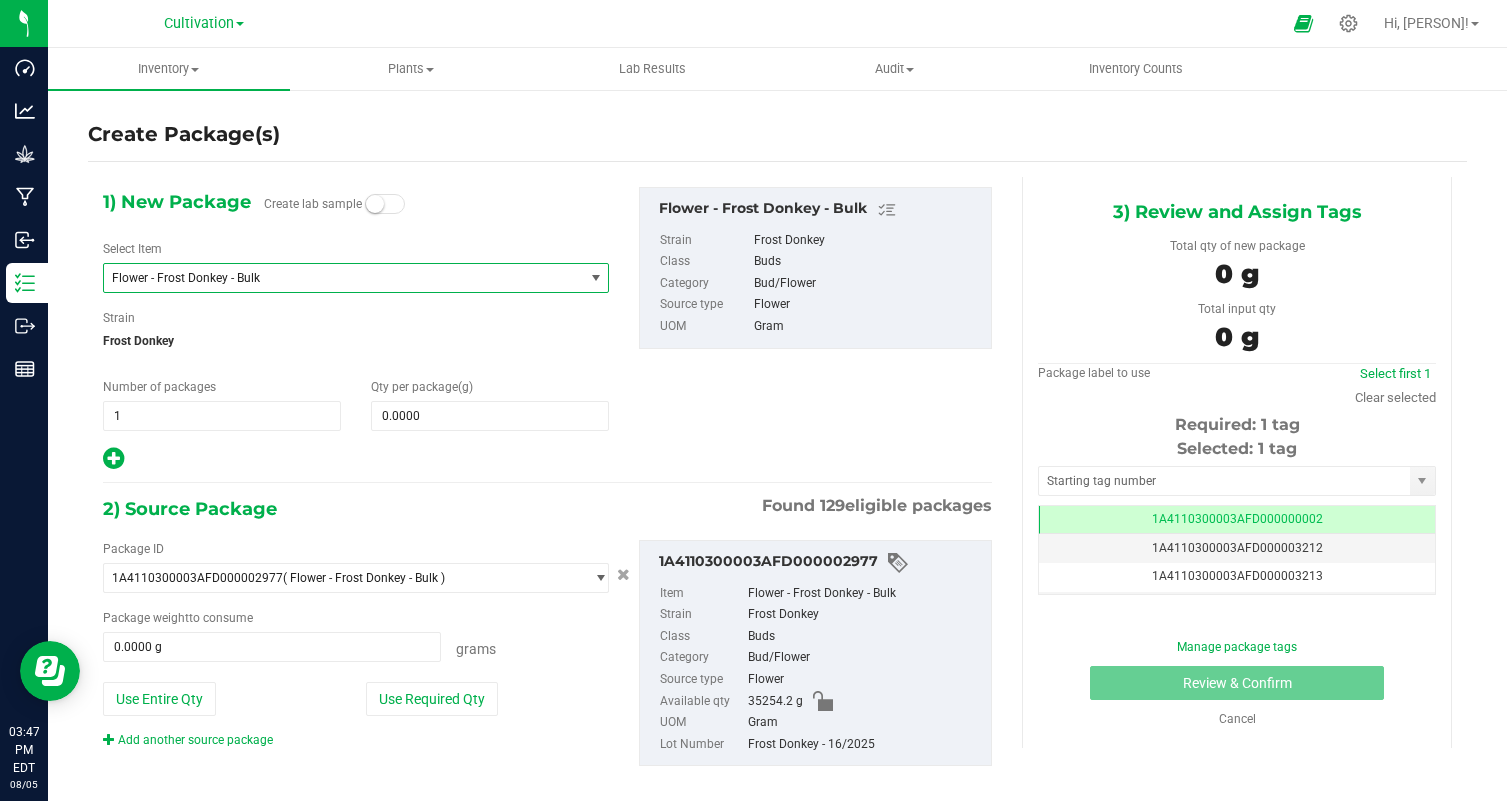 click on "Flower - Frost Donkey - Bulk" at bounding box center (334, 278) 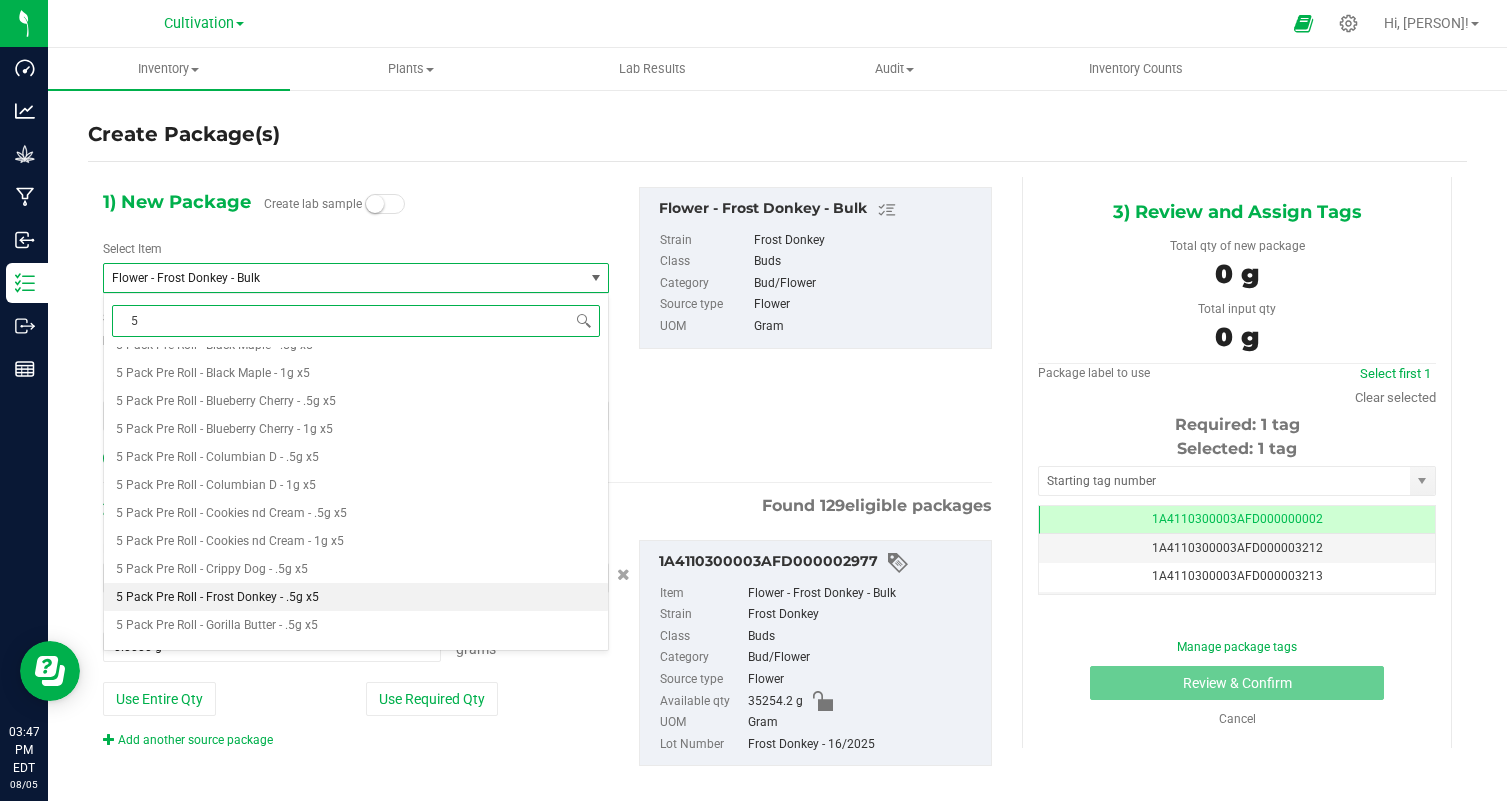 click on "5 Pack Pre Roll - Frost Donkey - .5g x5" at bounding box center [356, 597] 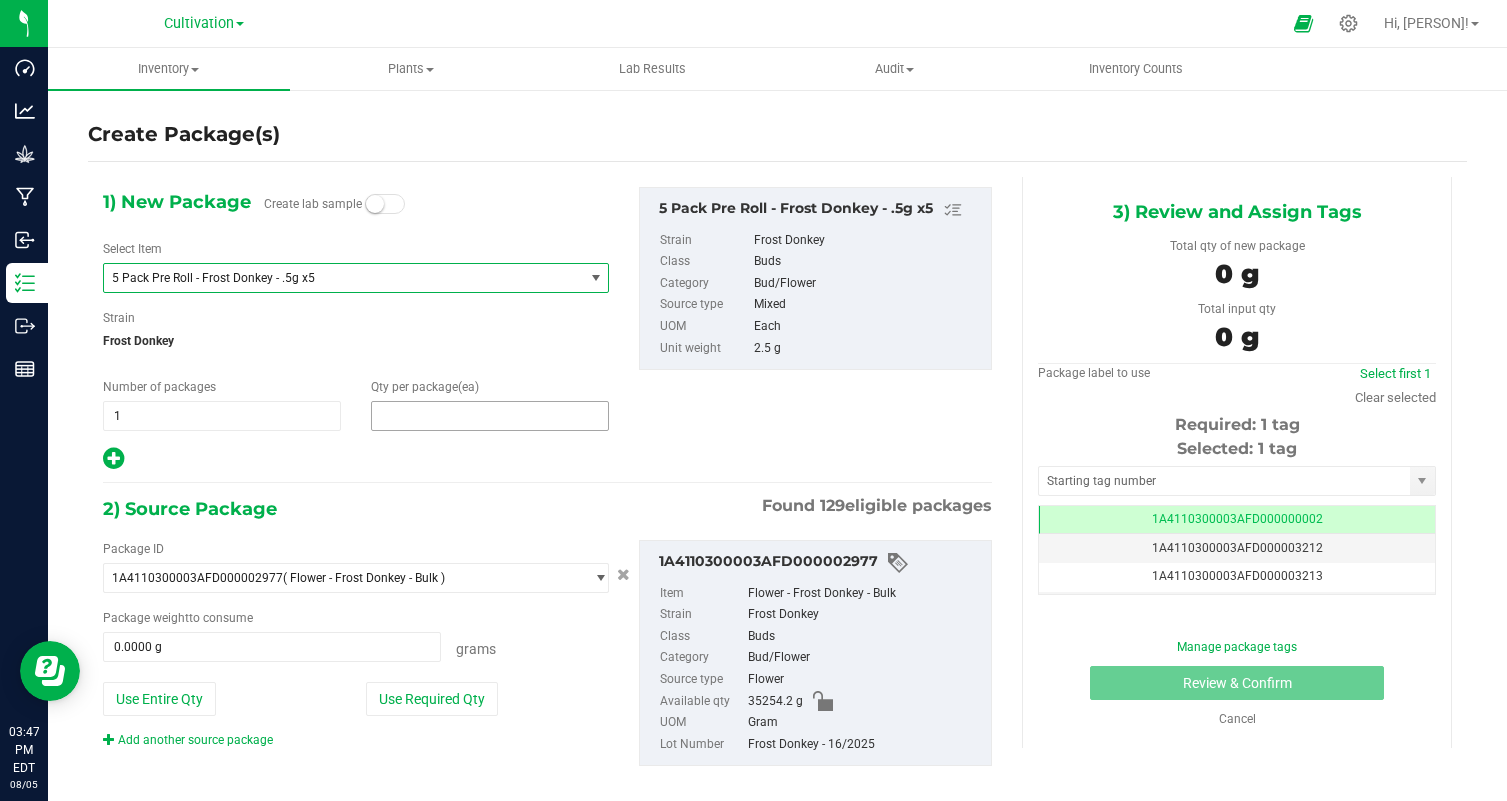 click at bounding box center [490, 416] 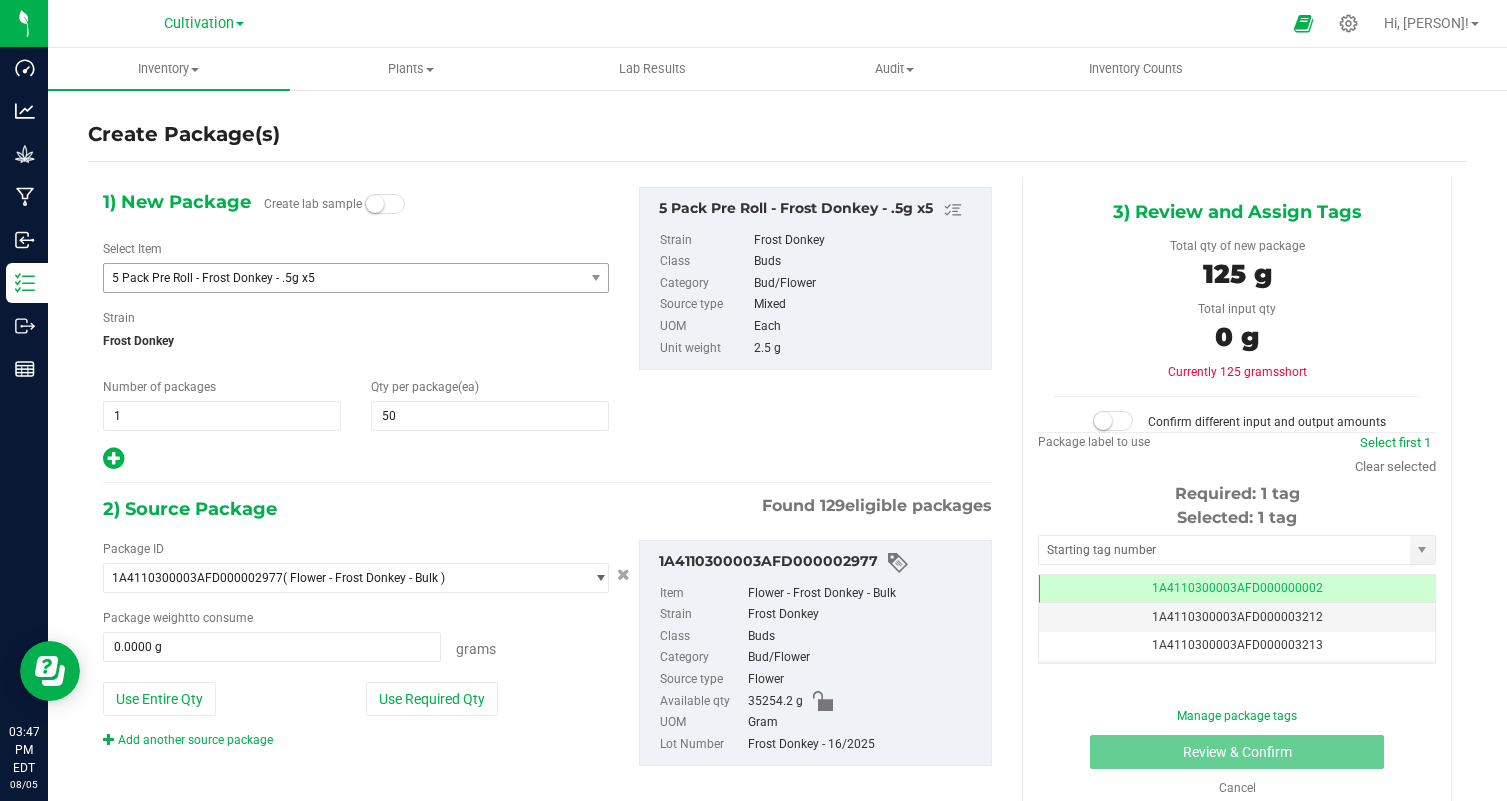 click at bounding box center (356, 459) 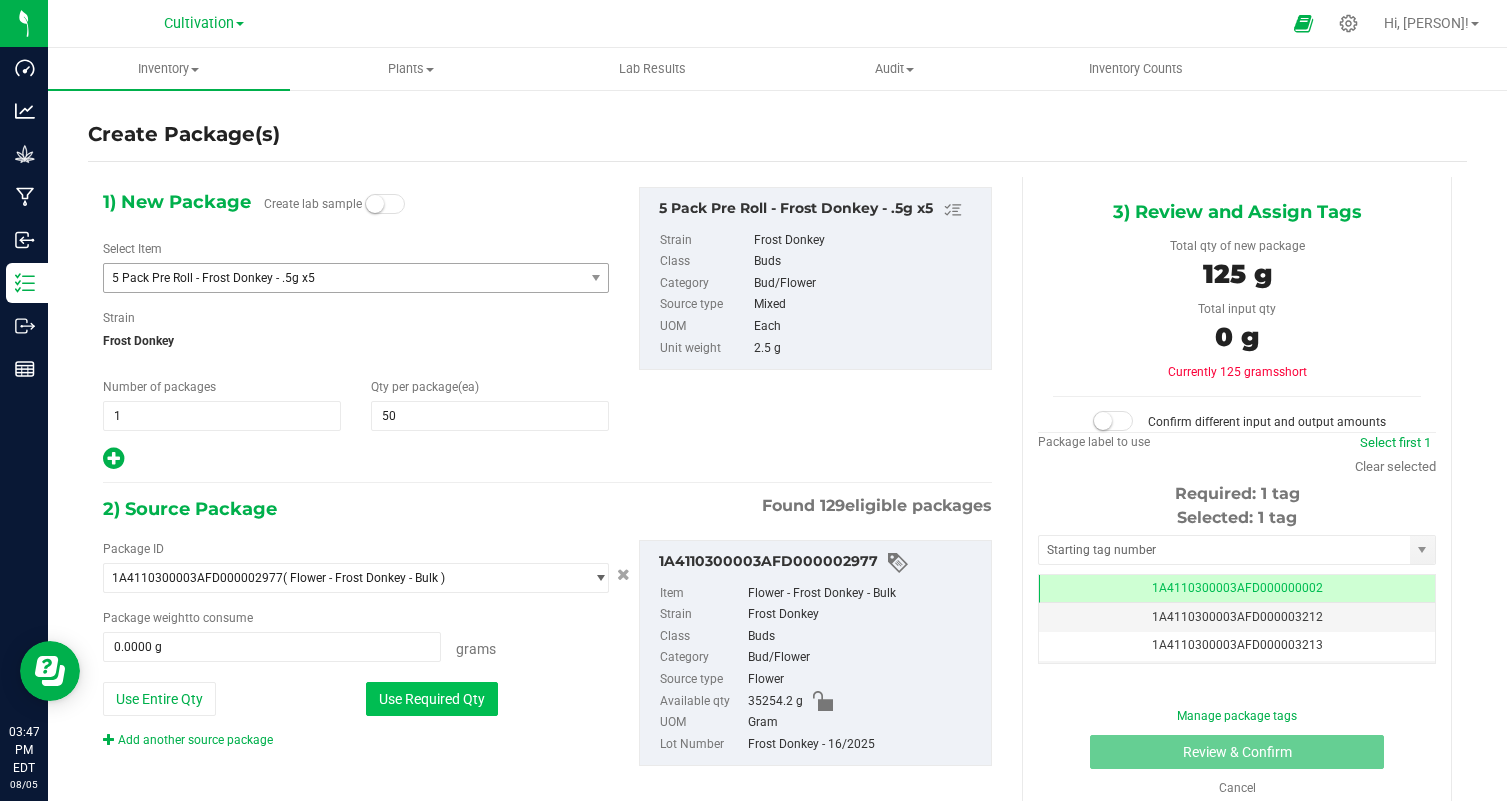click on "Use Required Qty" at bounding box center [432, 699] 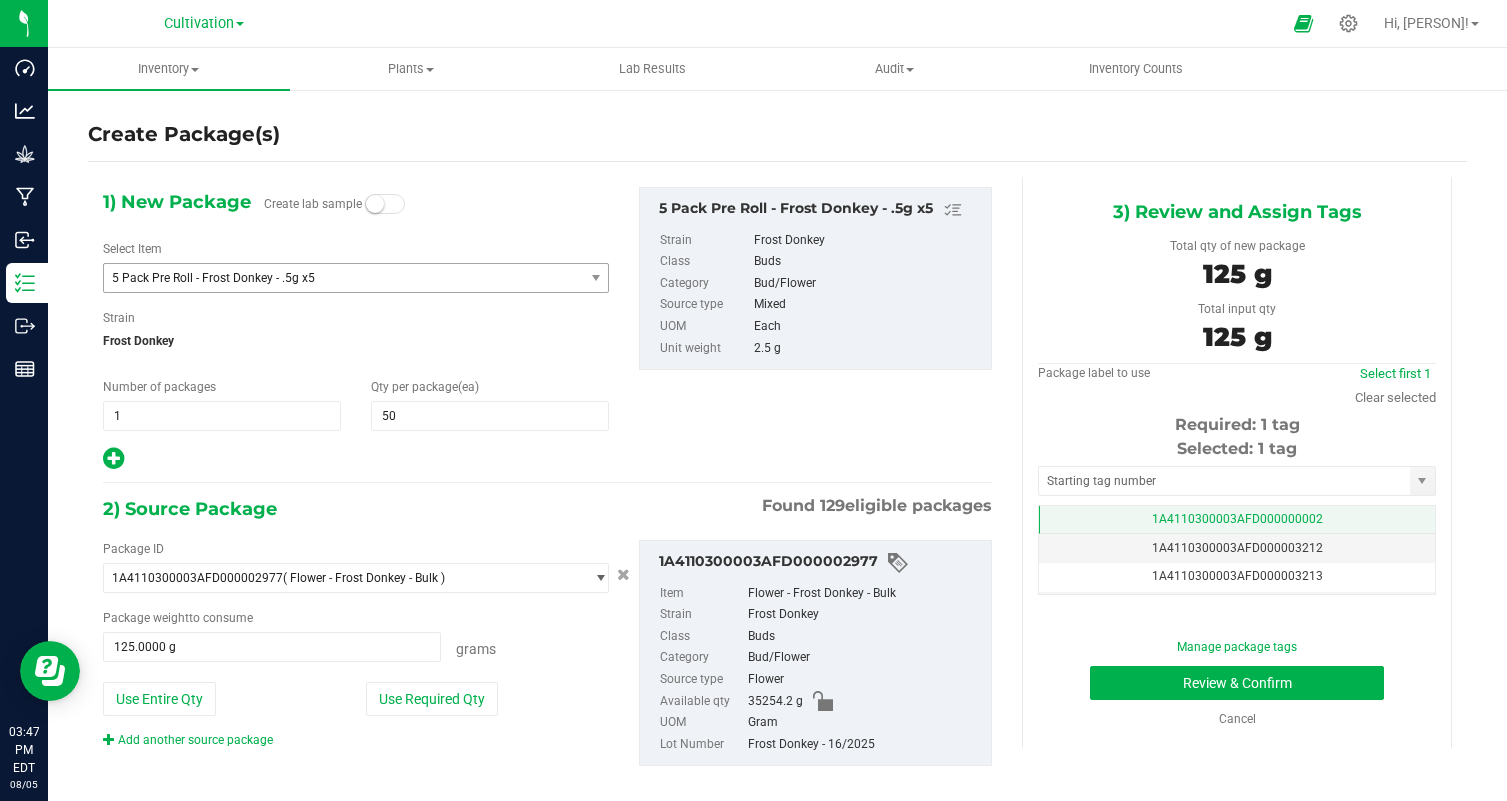 click on "1A4110300003AFD000000002" at bounding box center [1237, 520] 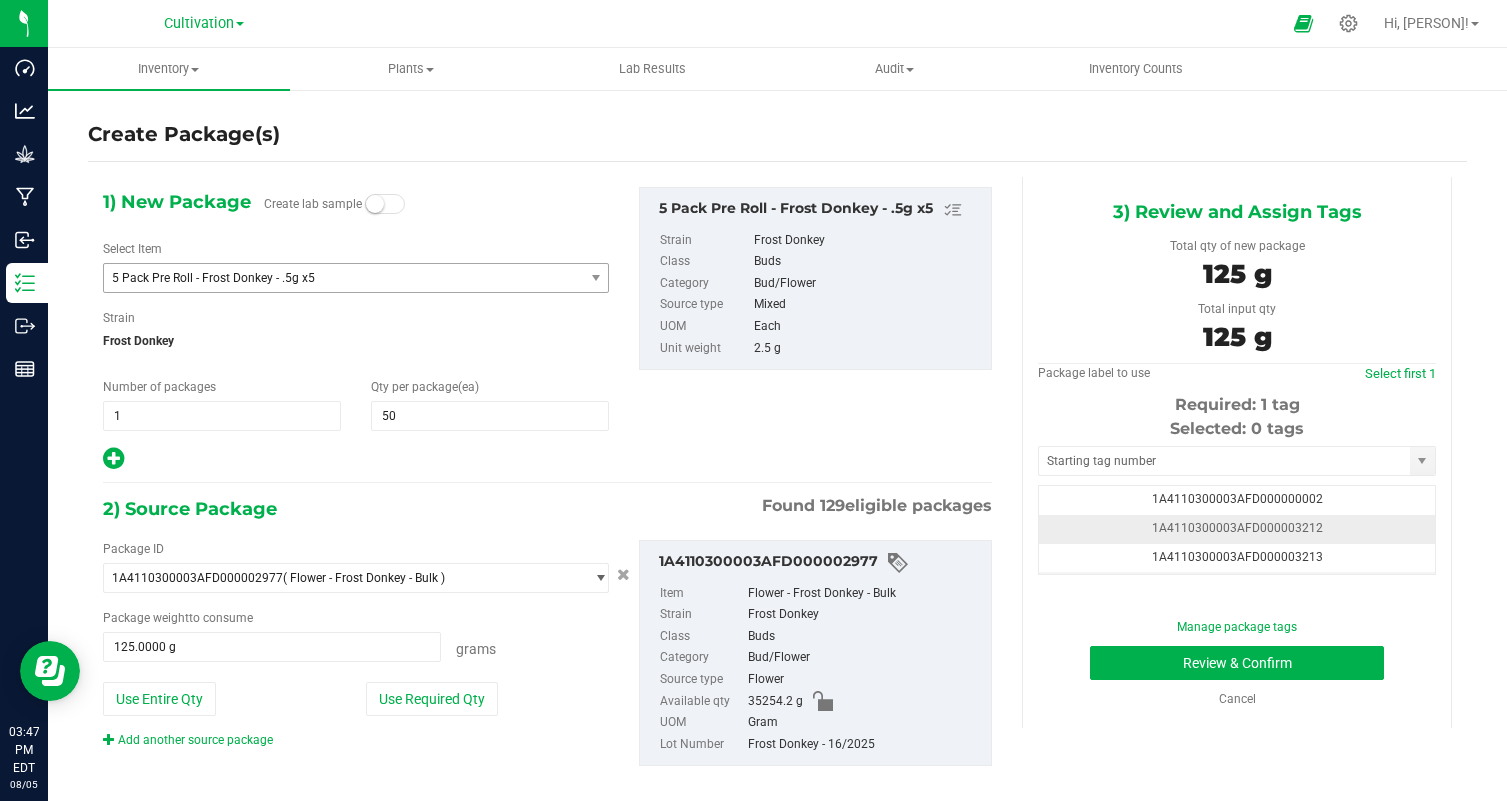 click on "1A4110300003AFD000003212" at bounding box center [1237, 529] 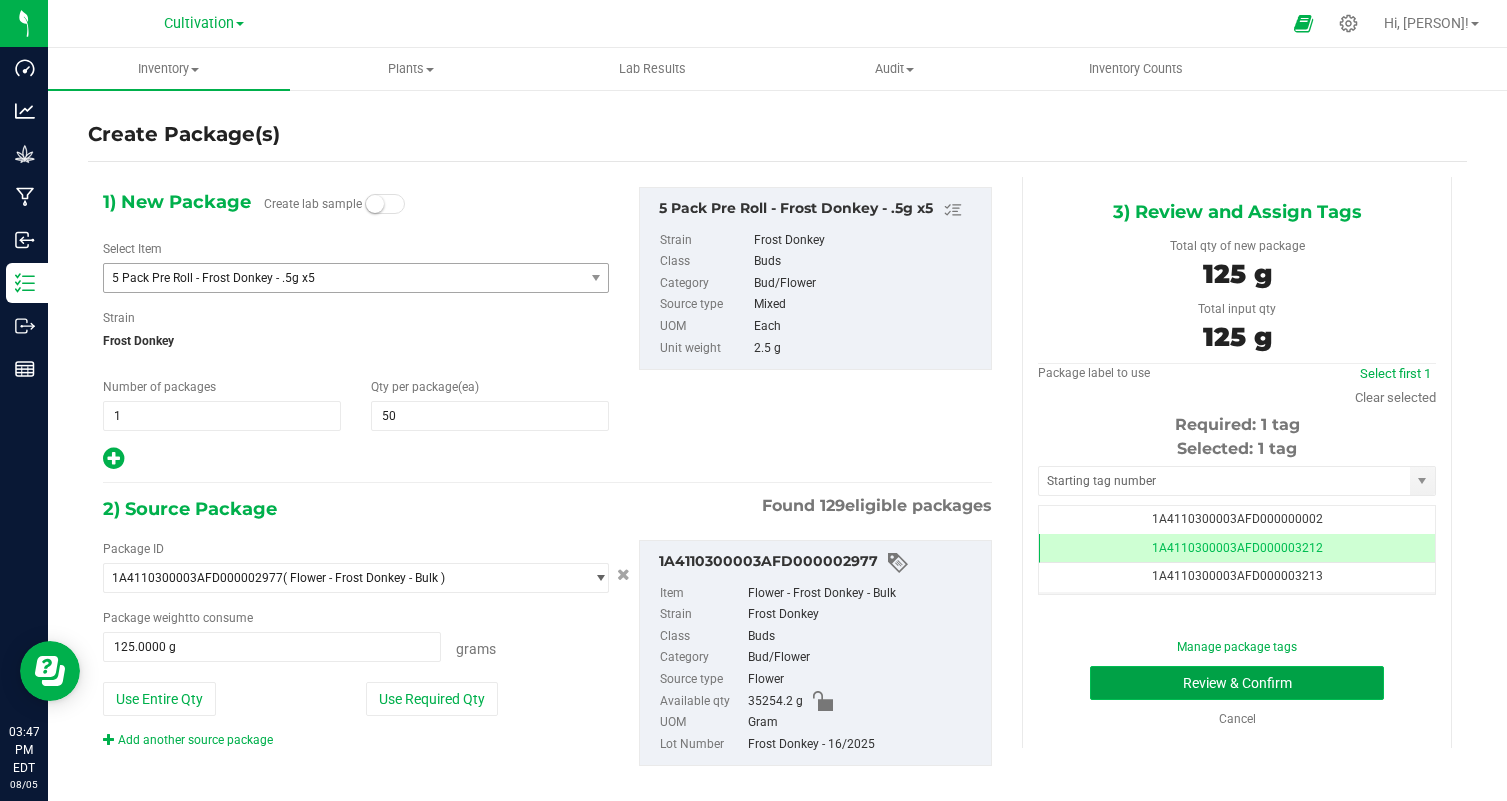 click on "Review & Confirm" at bounding box center [1237, 683] 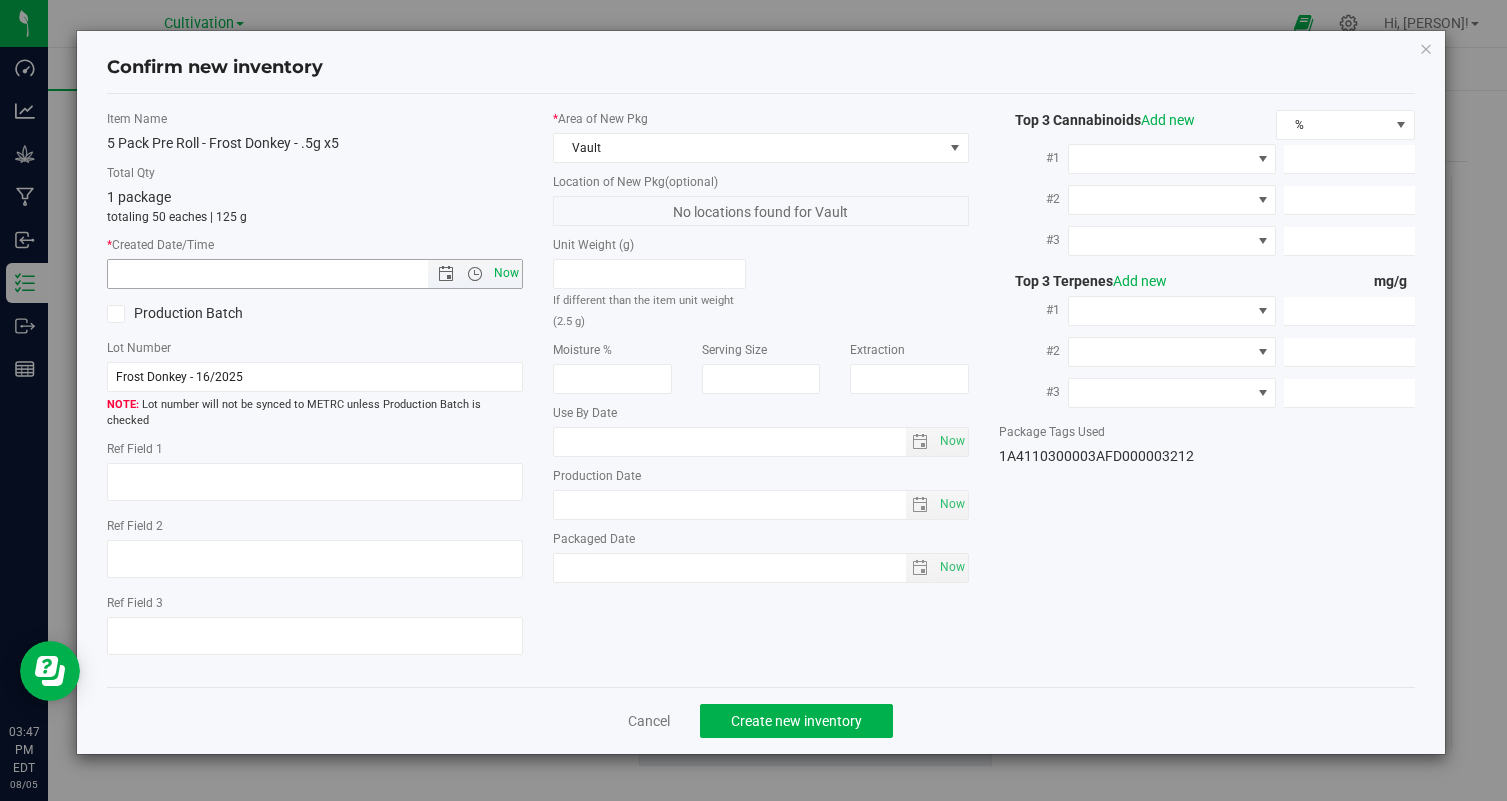 click on "Now" at bounding box center [507, 273] 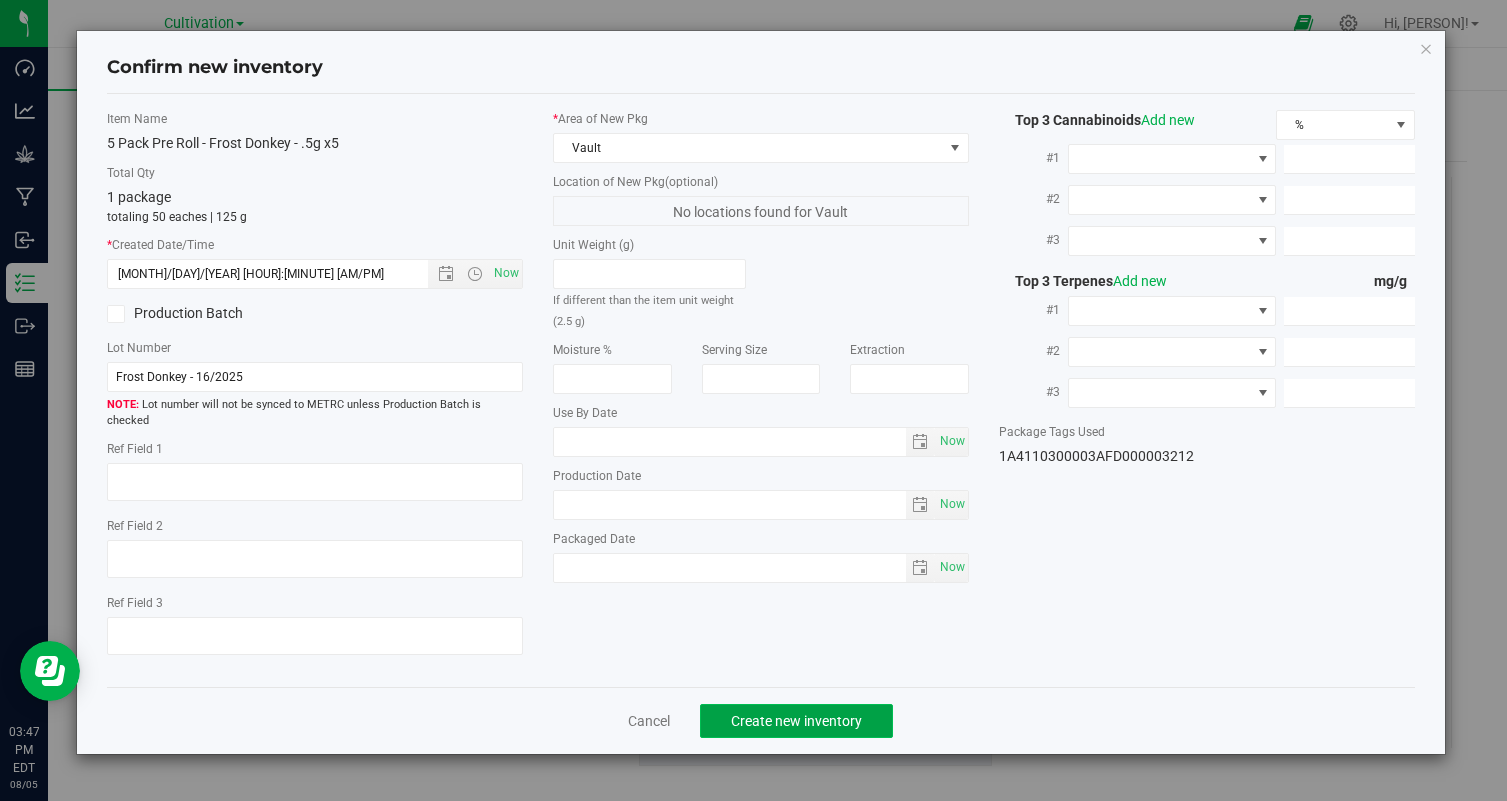 click on "Create new inventory" 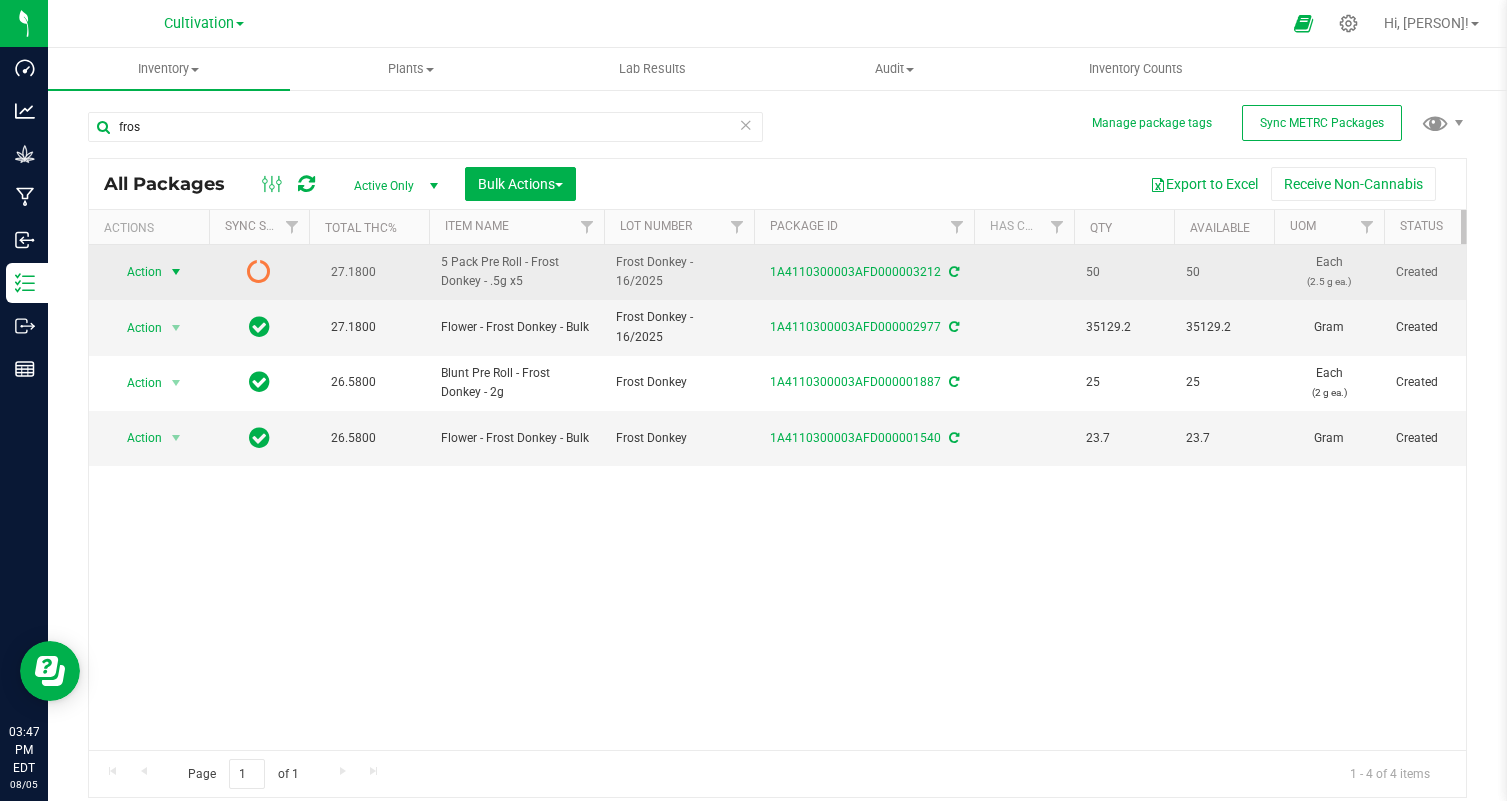 click on "Action" at bounding box center [136, 272] 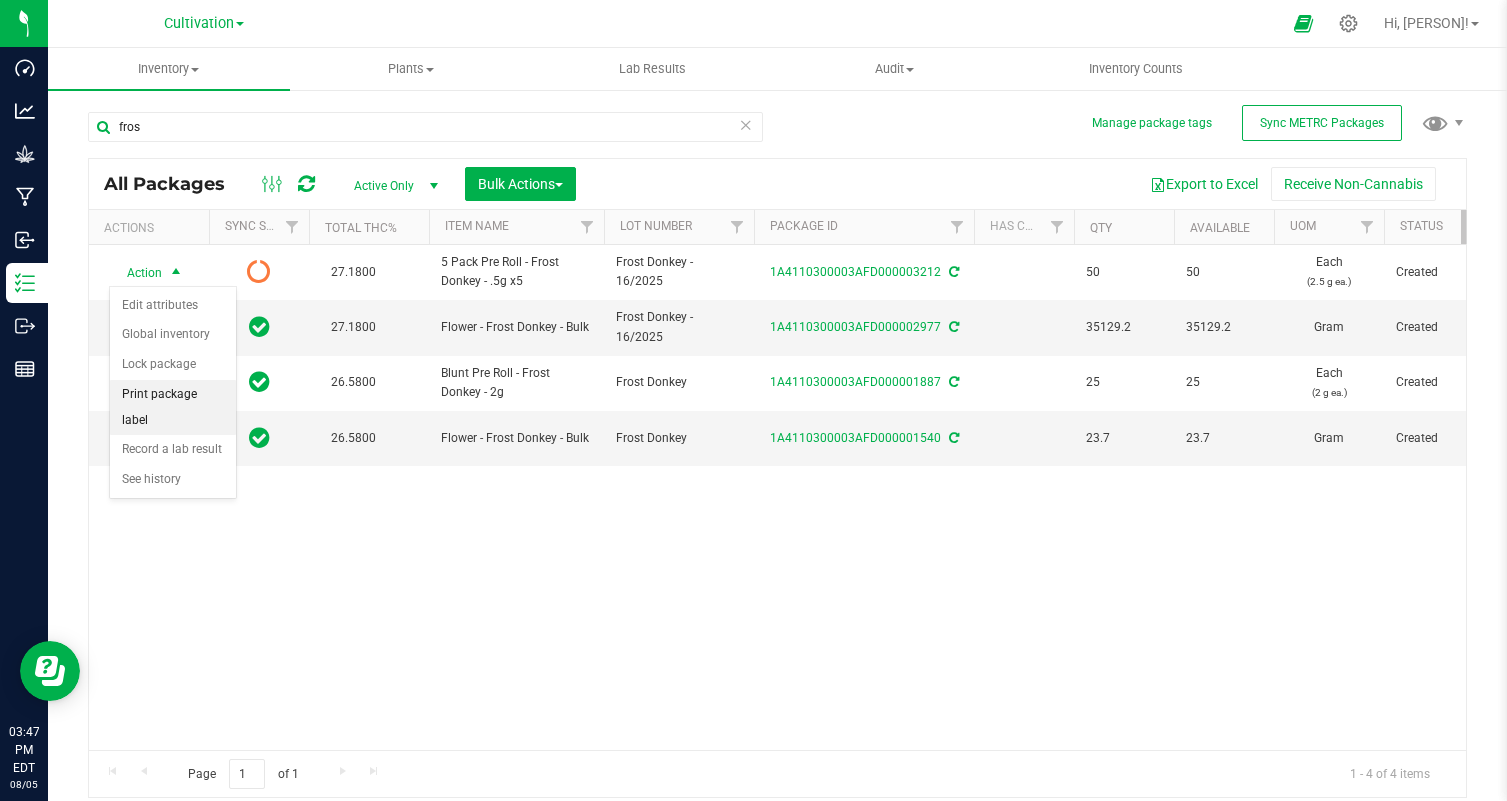 click on "Print package label" at bounding box center (173, 407) 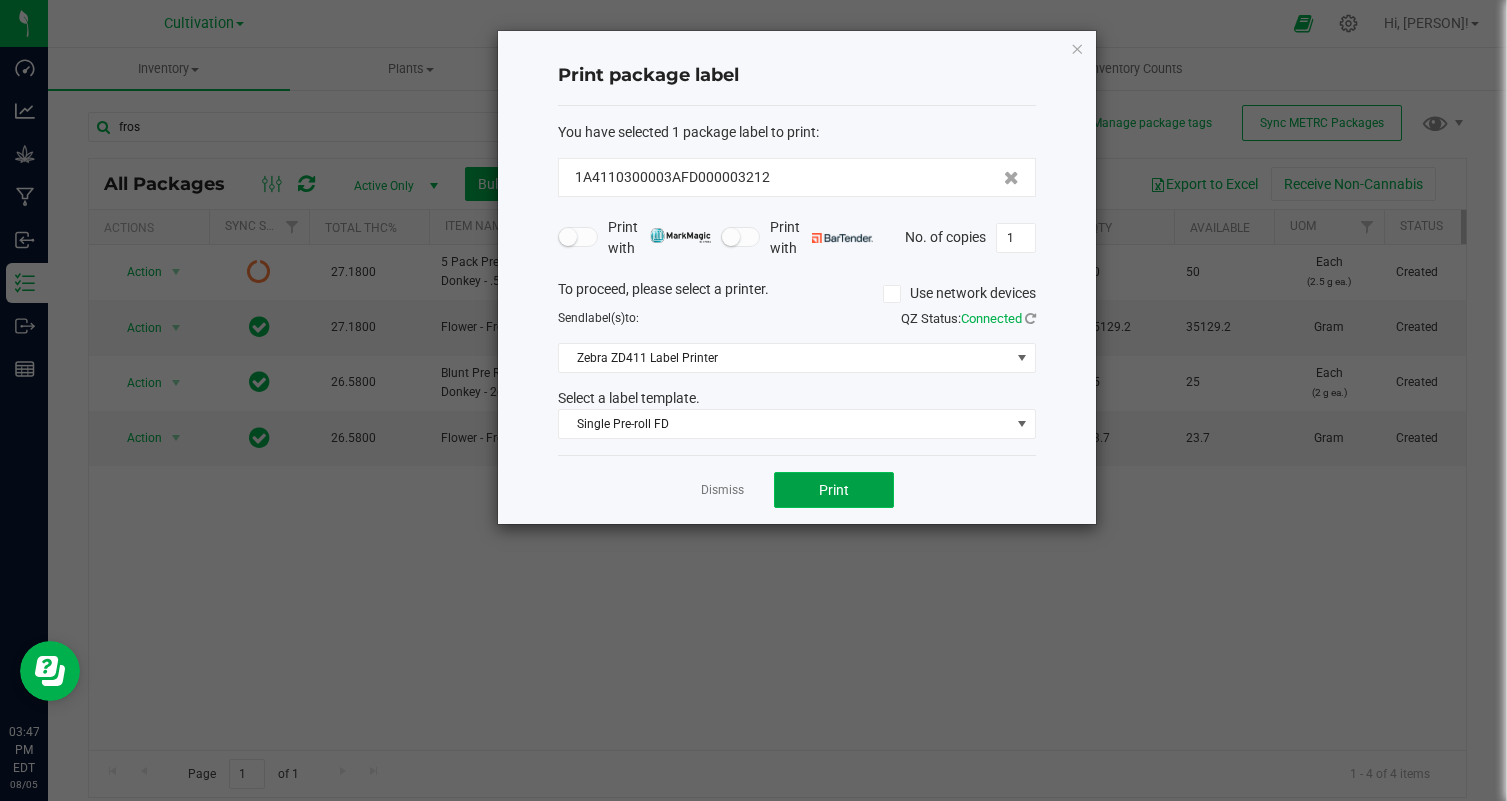 click on "Print" 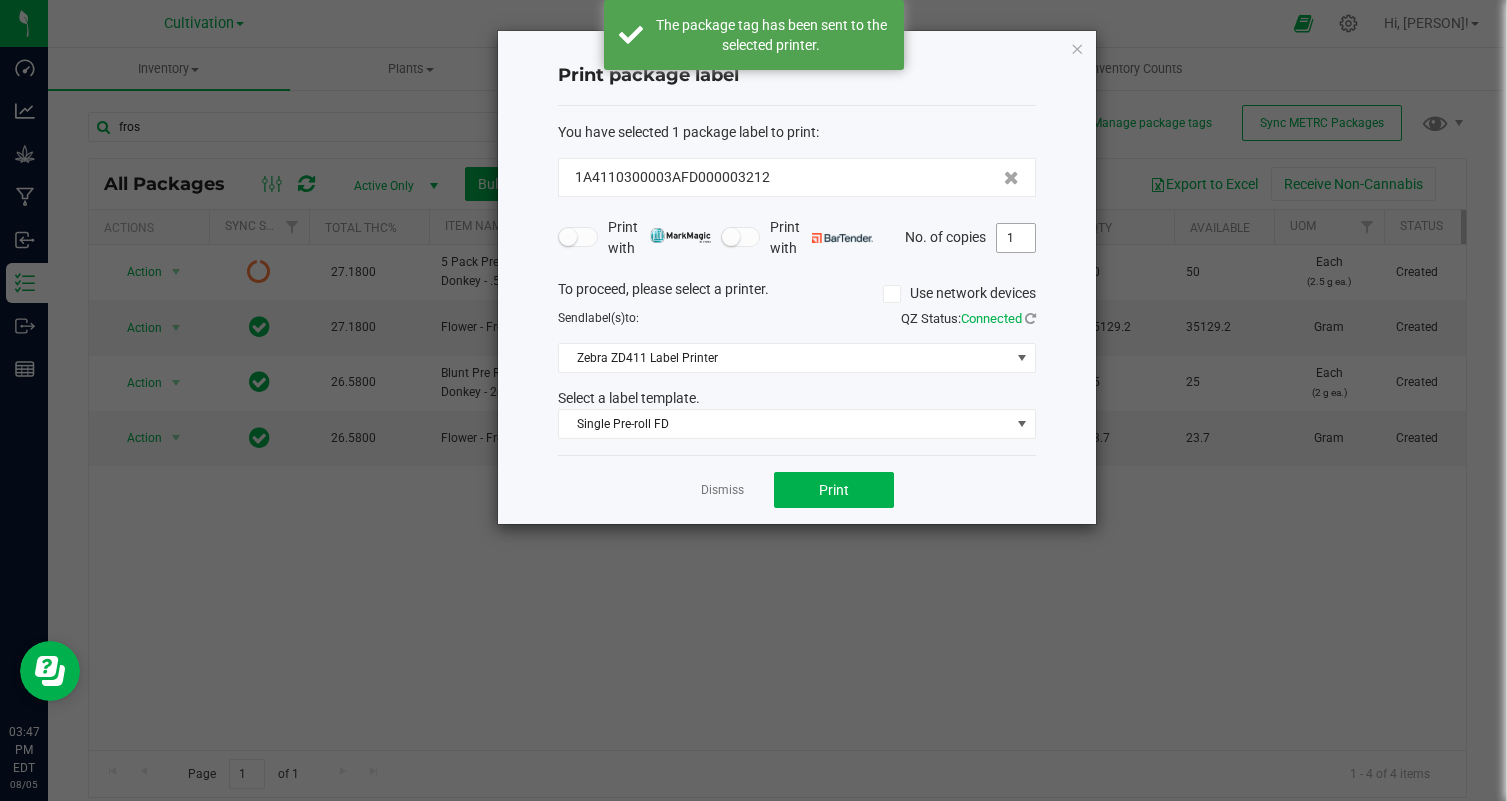 click on "1" at bounding box center (1016, 238) 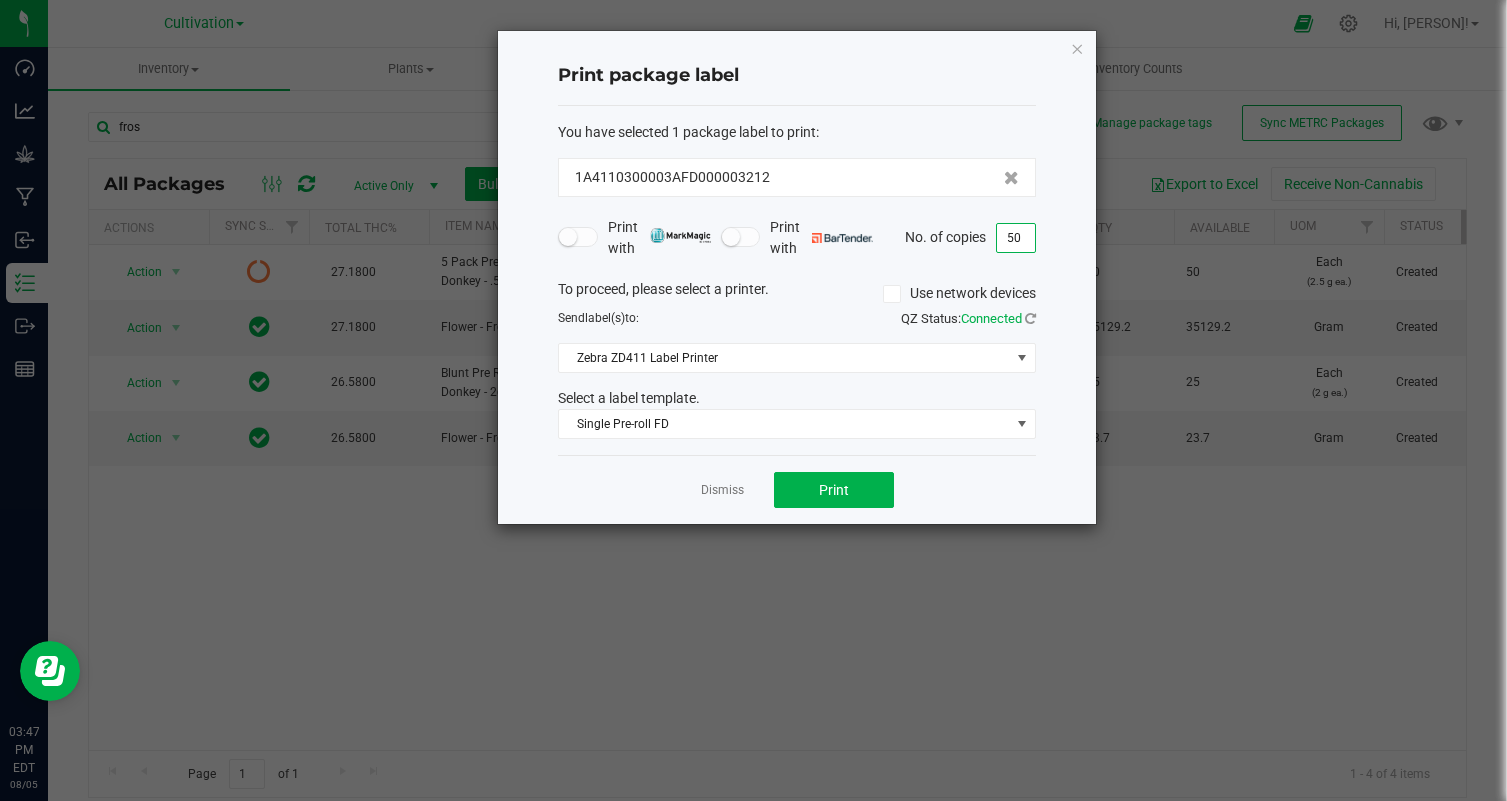 click on "Dismiss   Print" 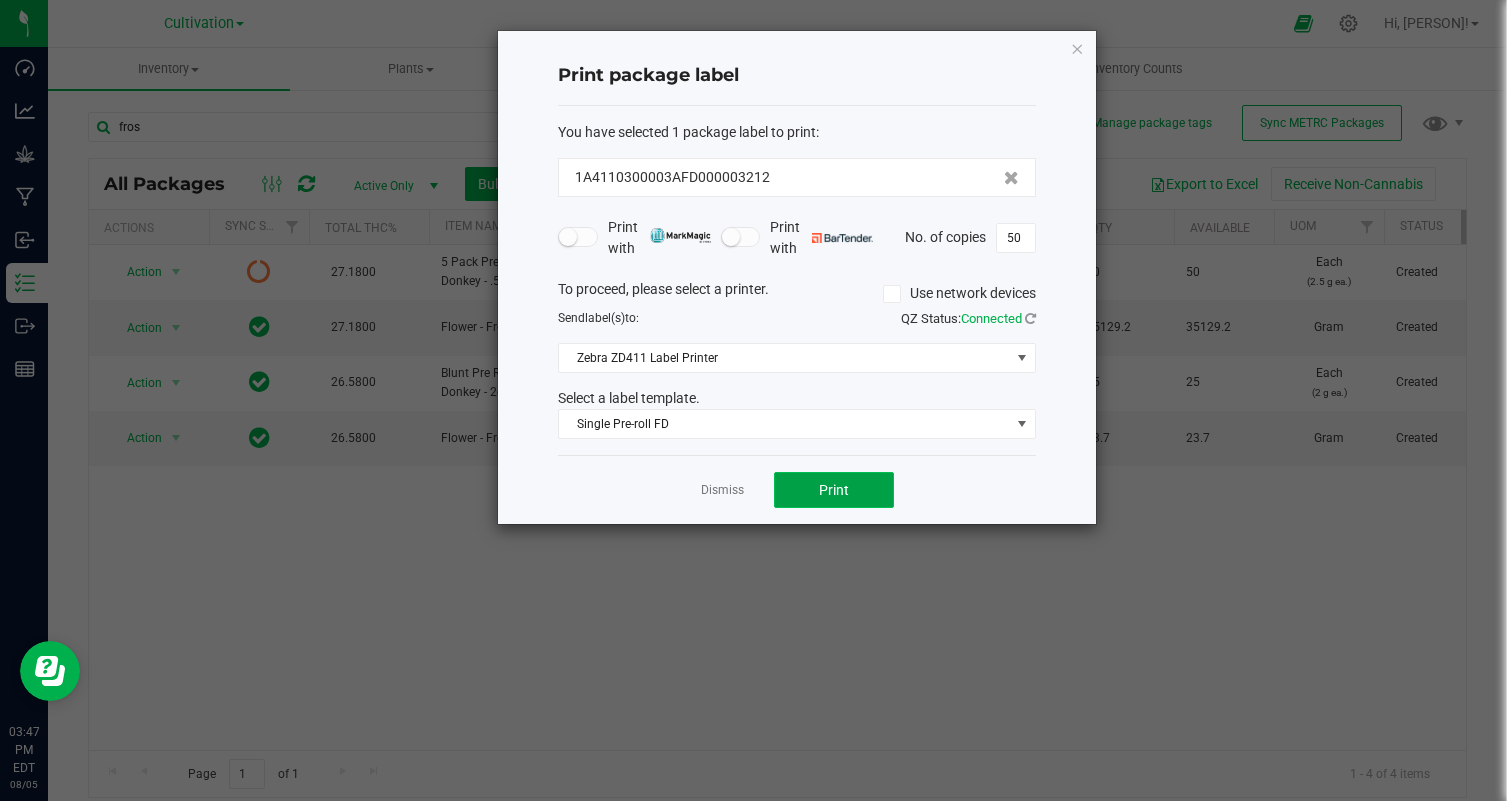 click on "Print" 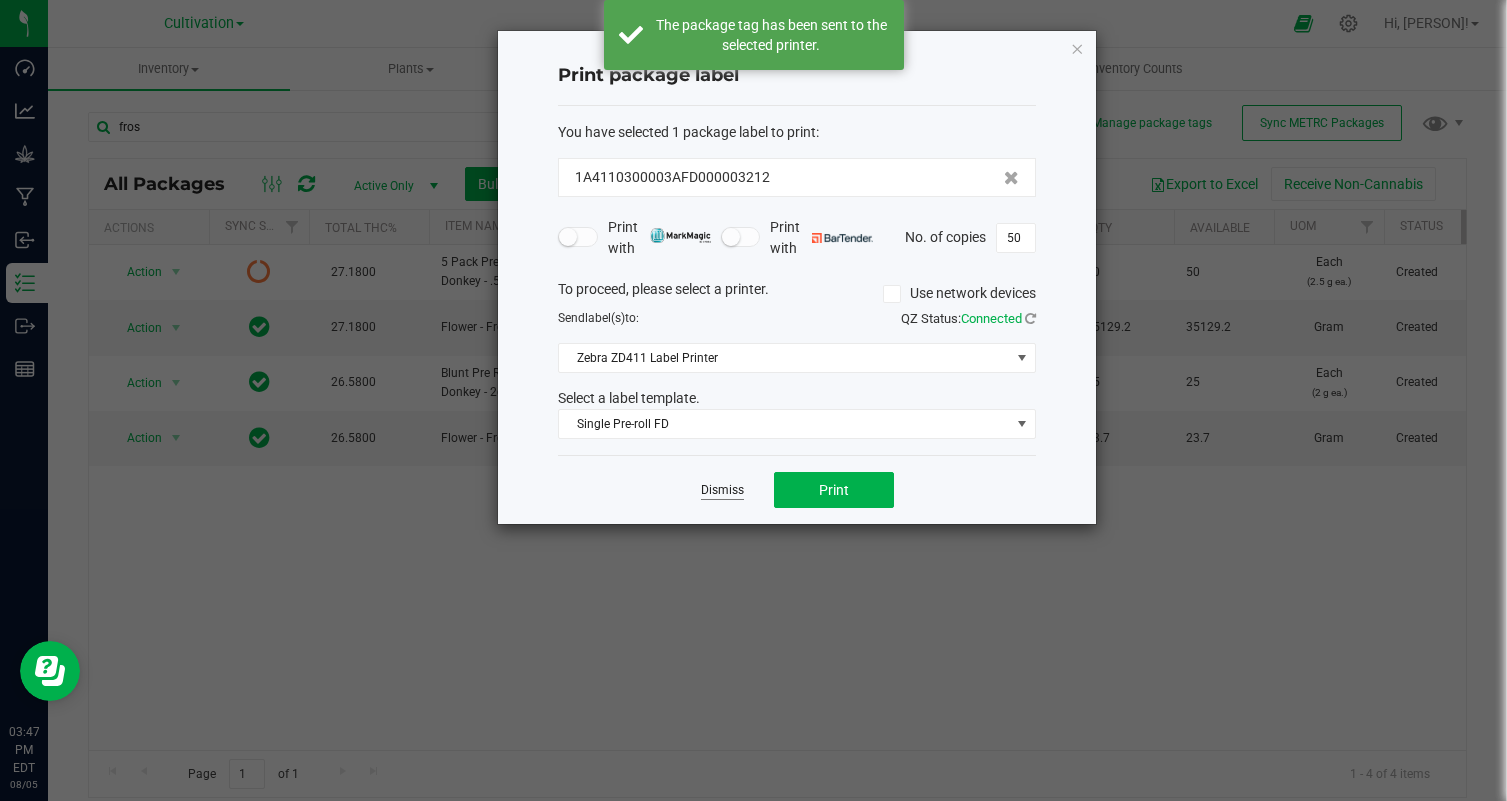 click on "Dismiss" 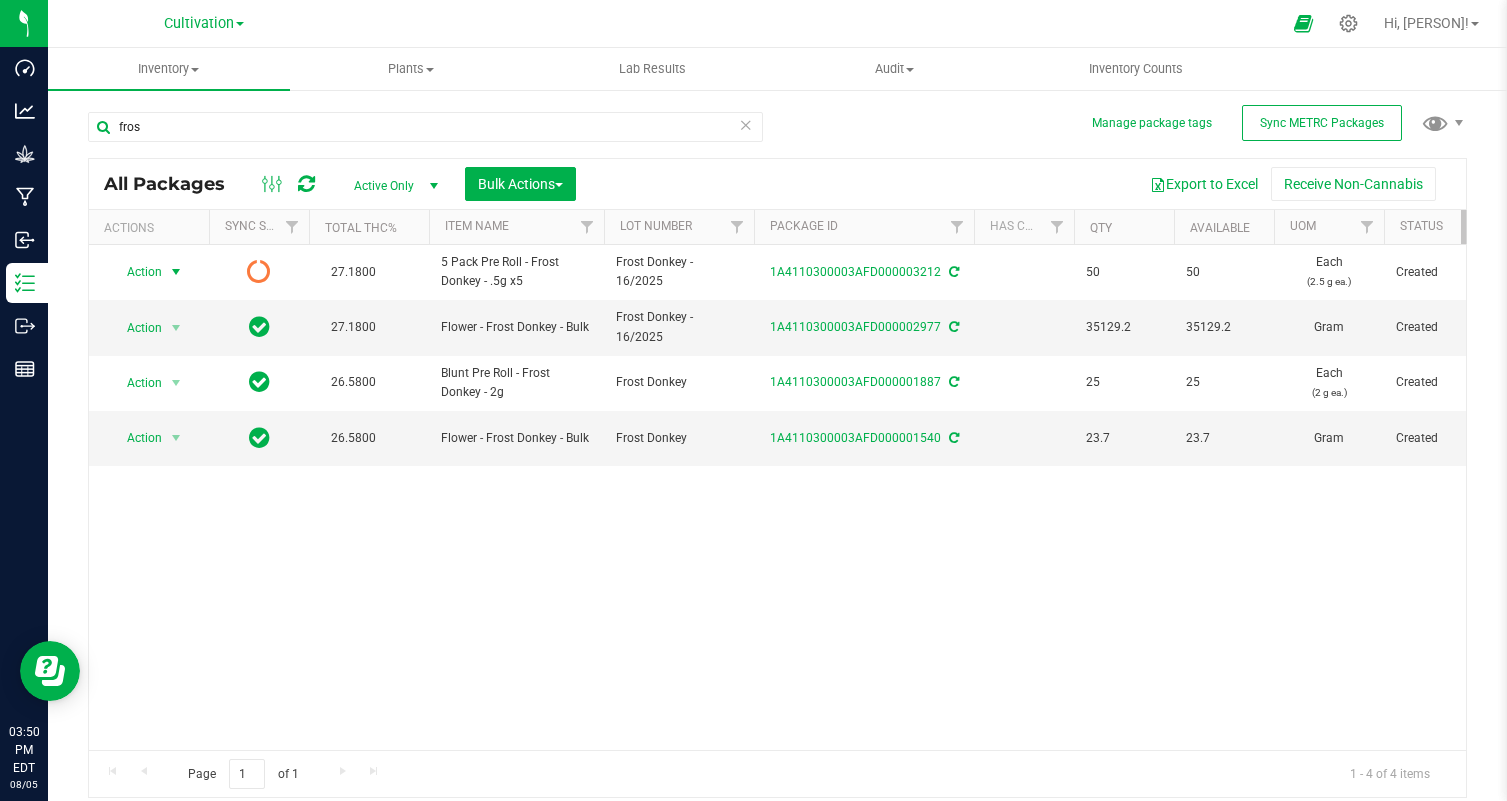 click at bounding box center (746, 124) 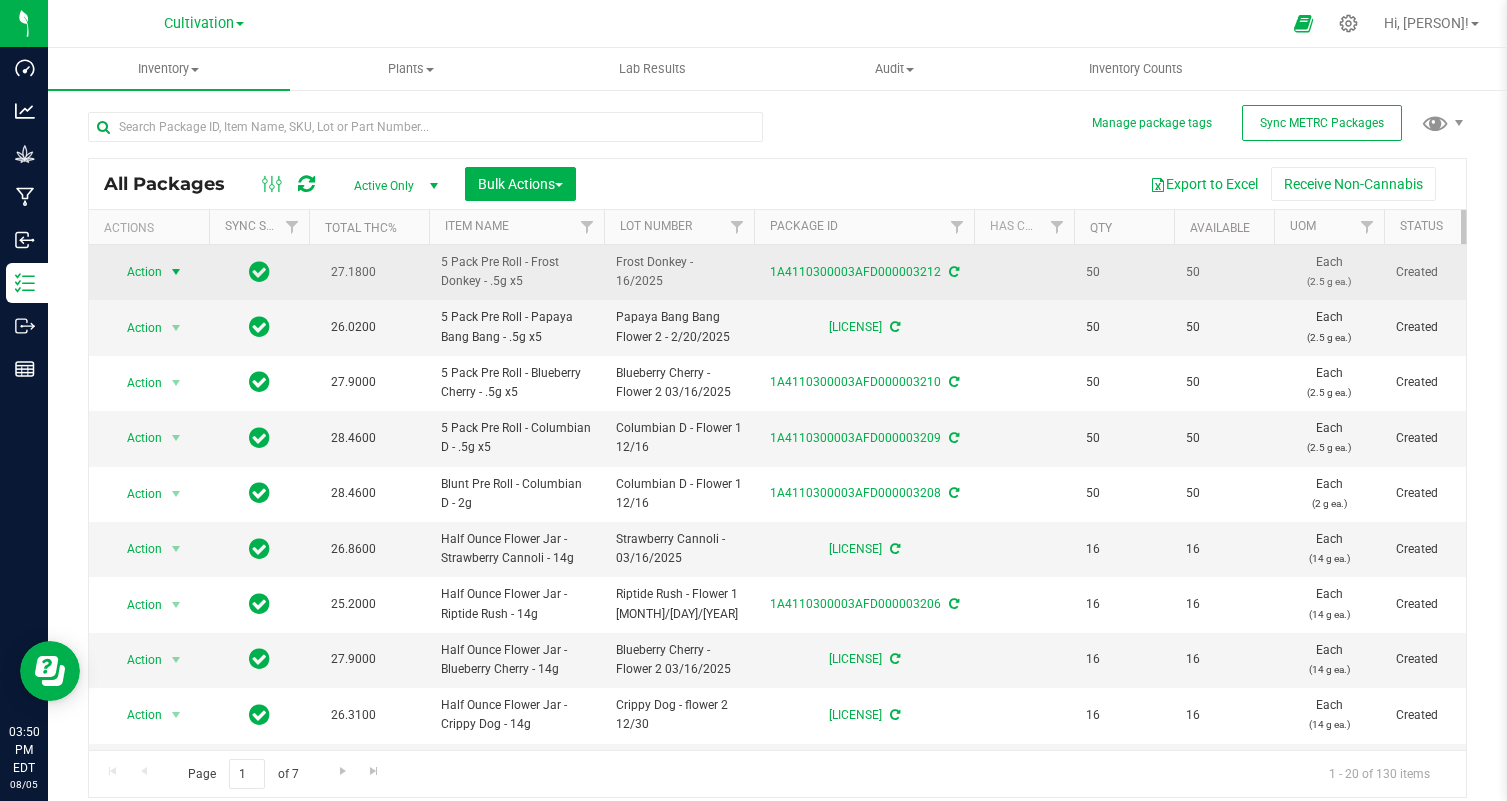 click on "Action" at bounding box center (136, 272) 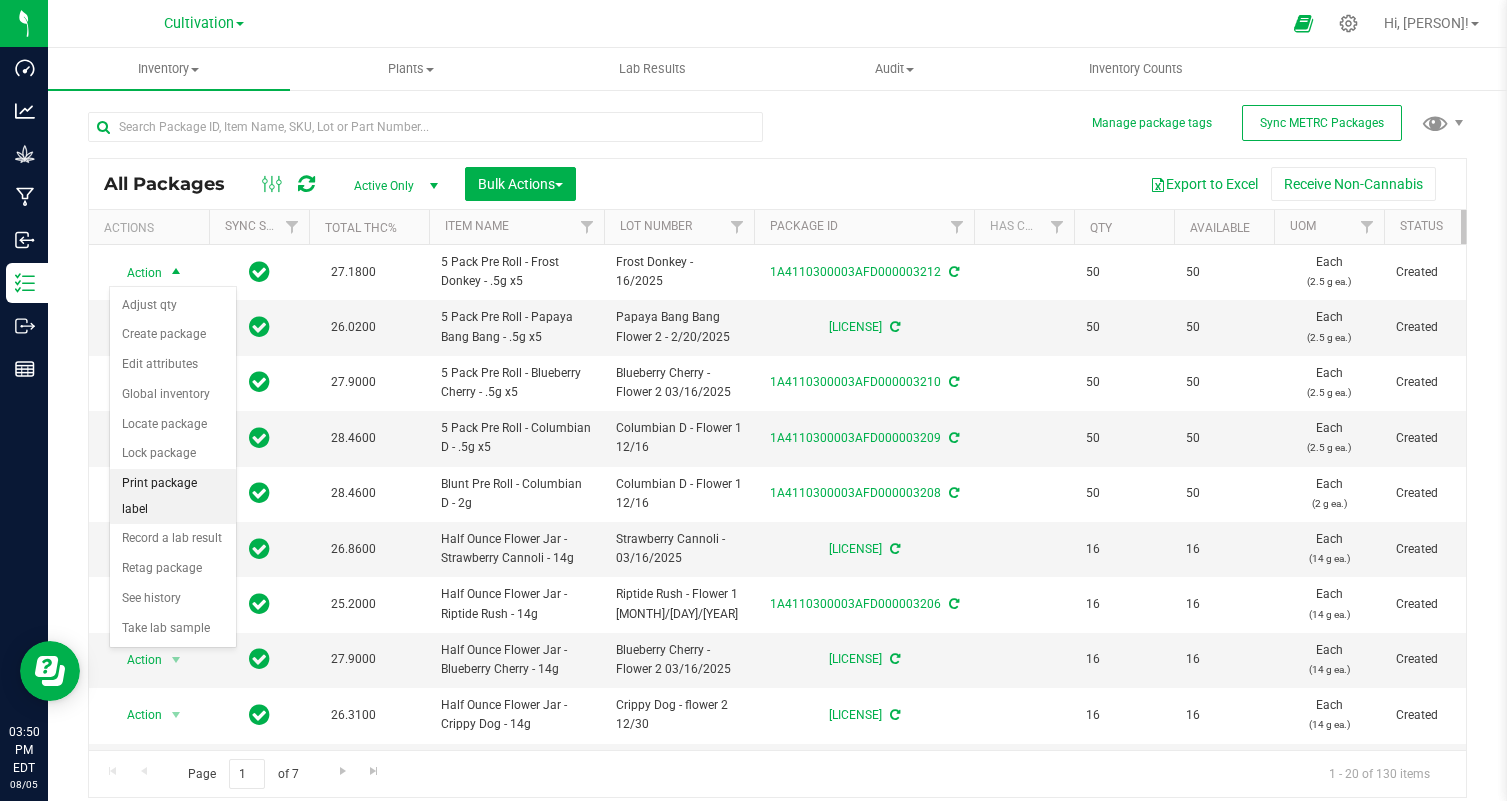 click on "Print package label" at bounding box center [173, 496] 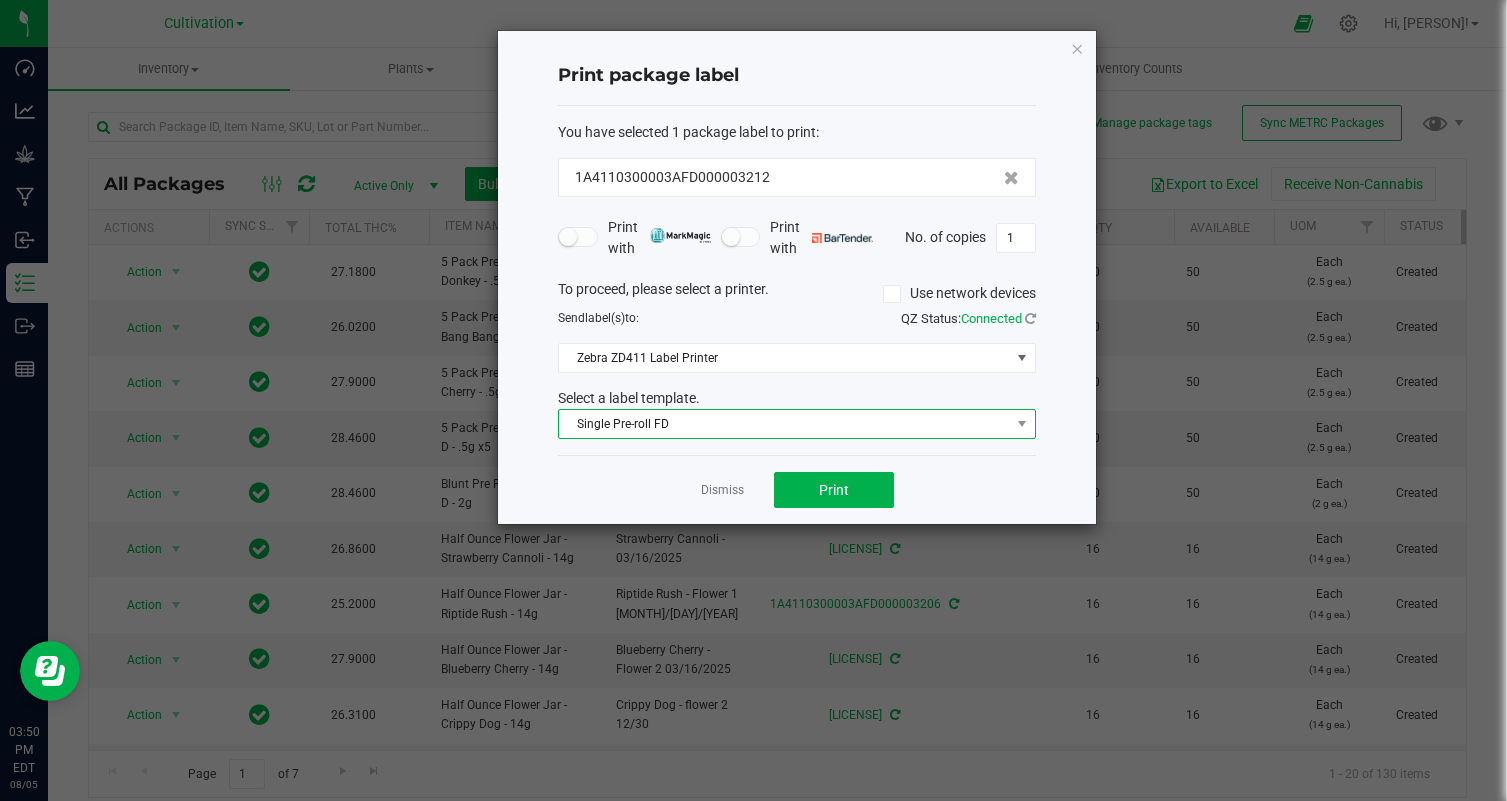 click on "Single Pre-roll FD" at bounding box center (784, 424) 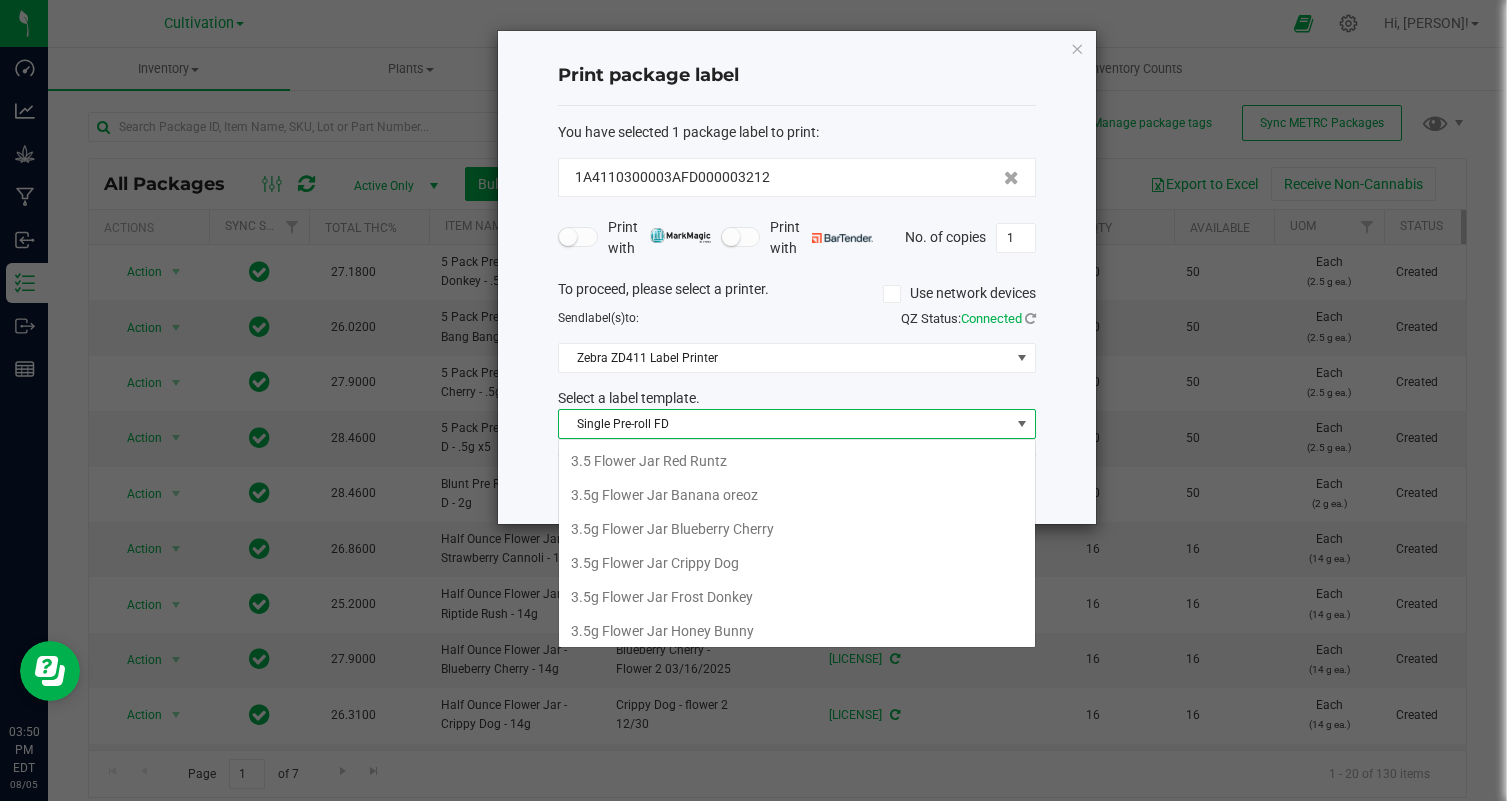 scroll, scrollTop: 99970, scrollLeft: 99522, axis: both 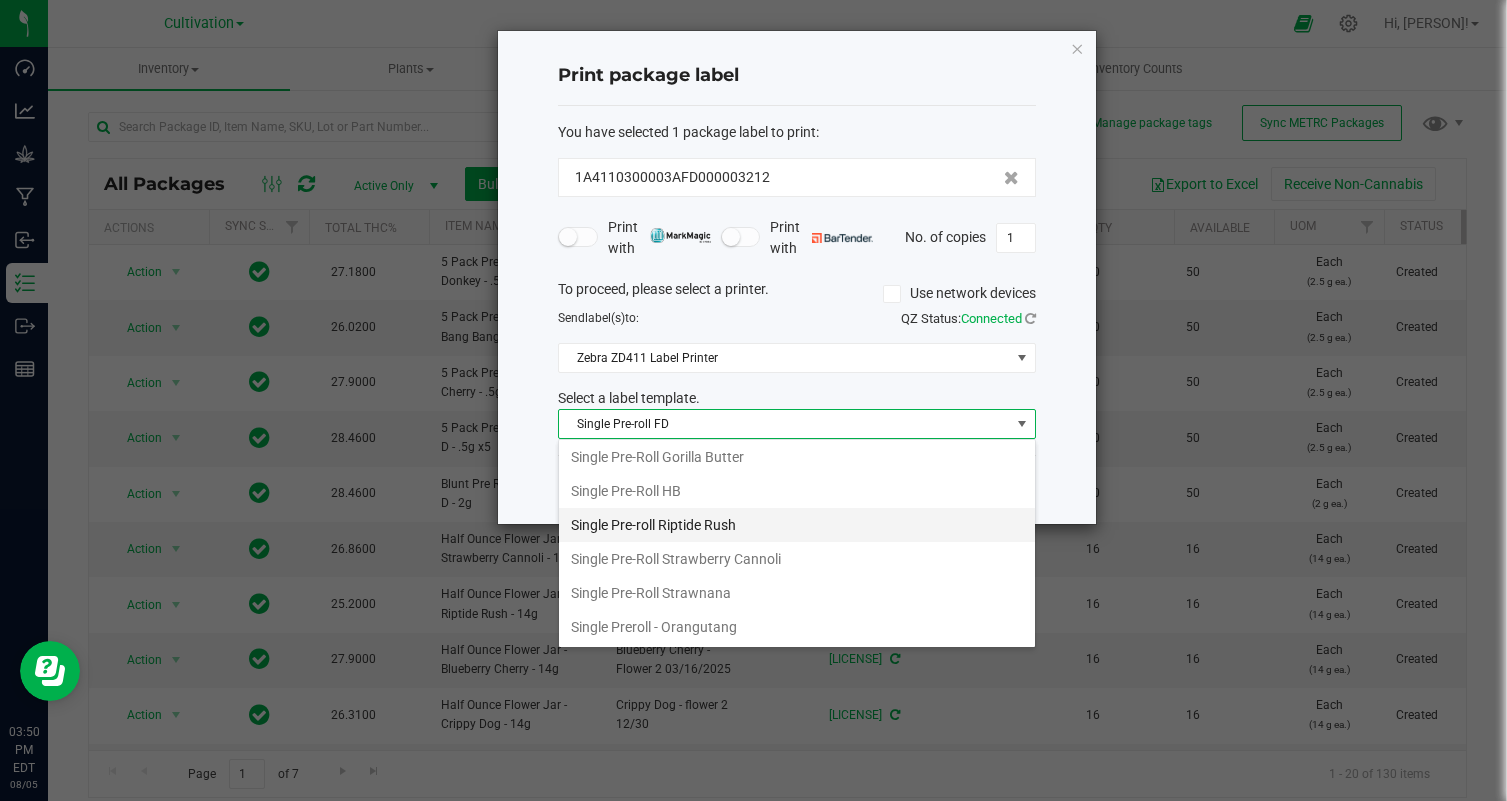 click on "Single Pre-roll Riptide Rush" at bounding box center (797, 525) 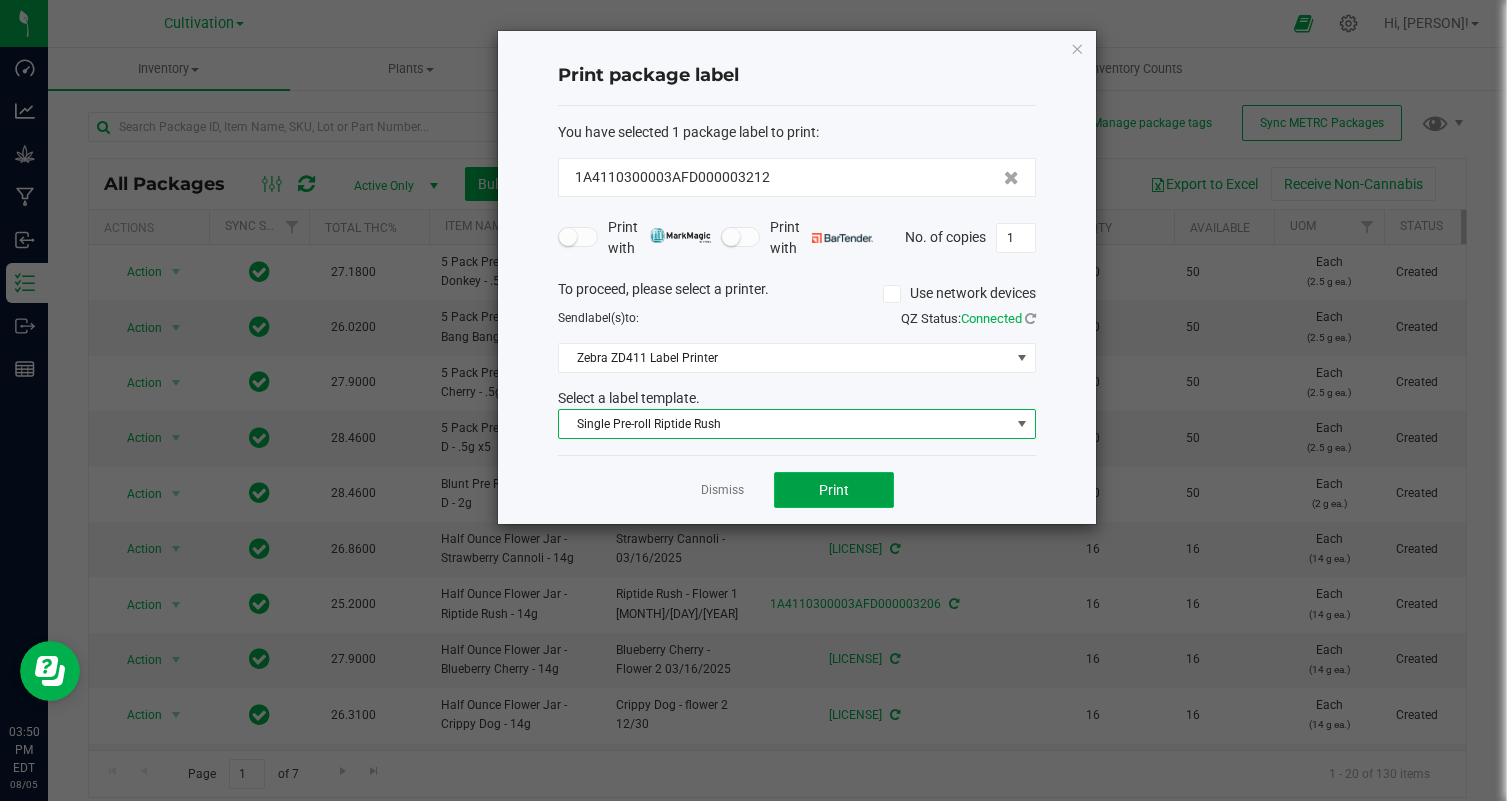 click on "Print" 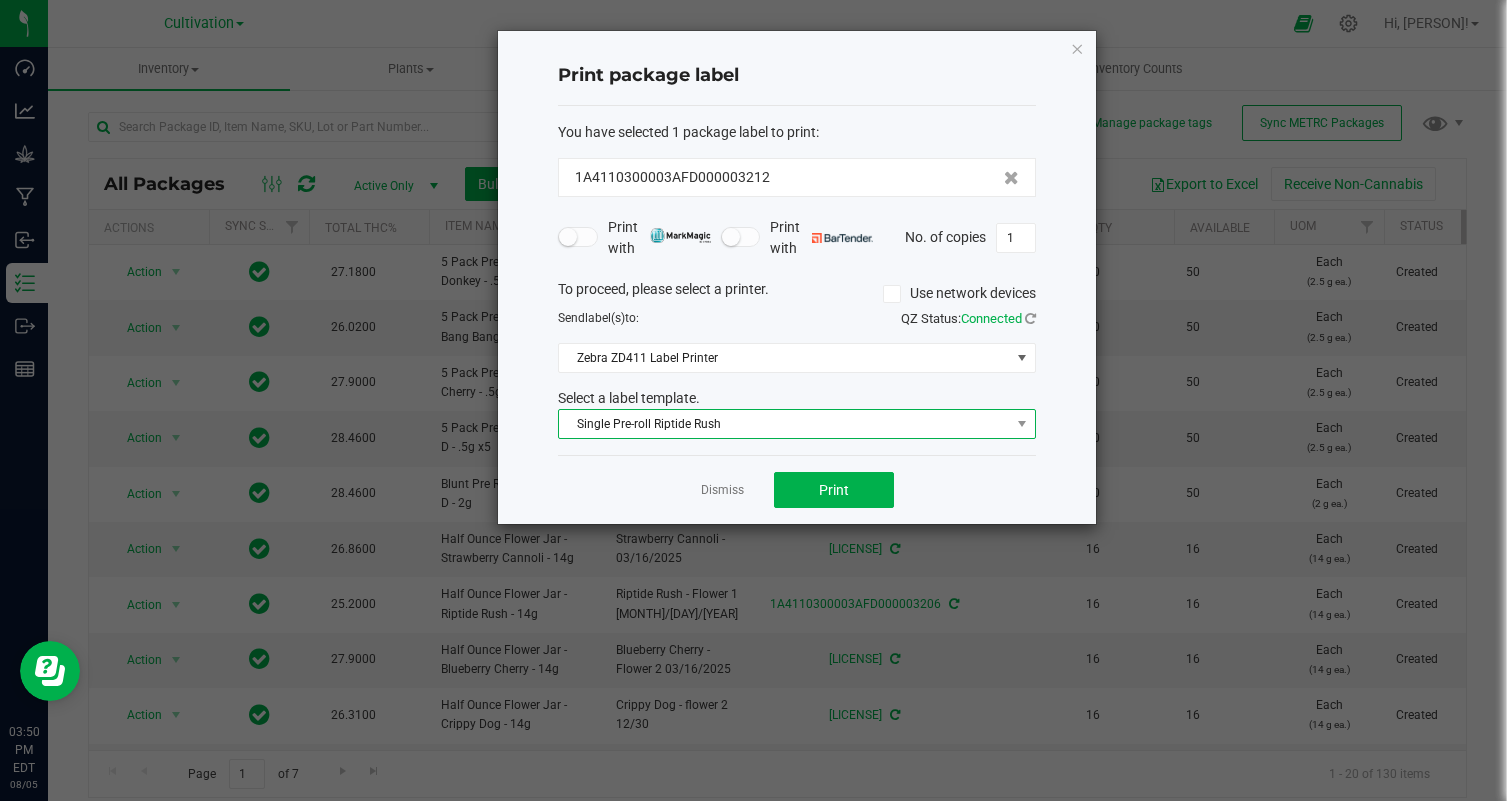 click on "Single Pre-roll Riptide Rush" at bounding box center (784, 424) 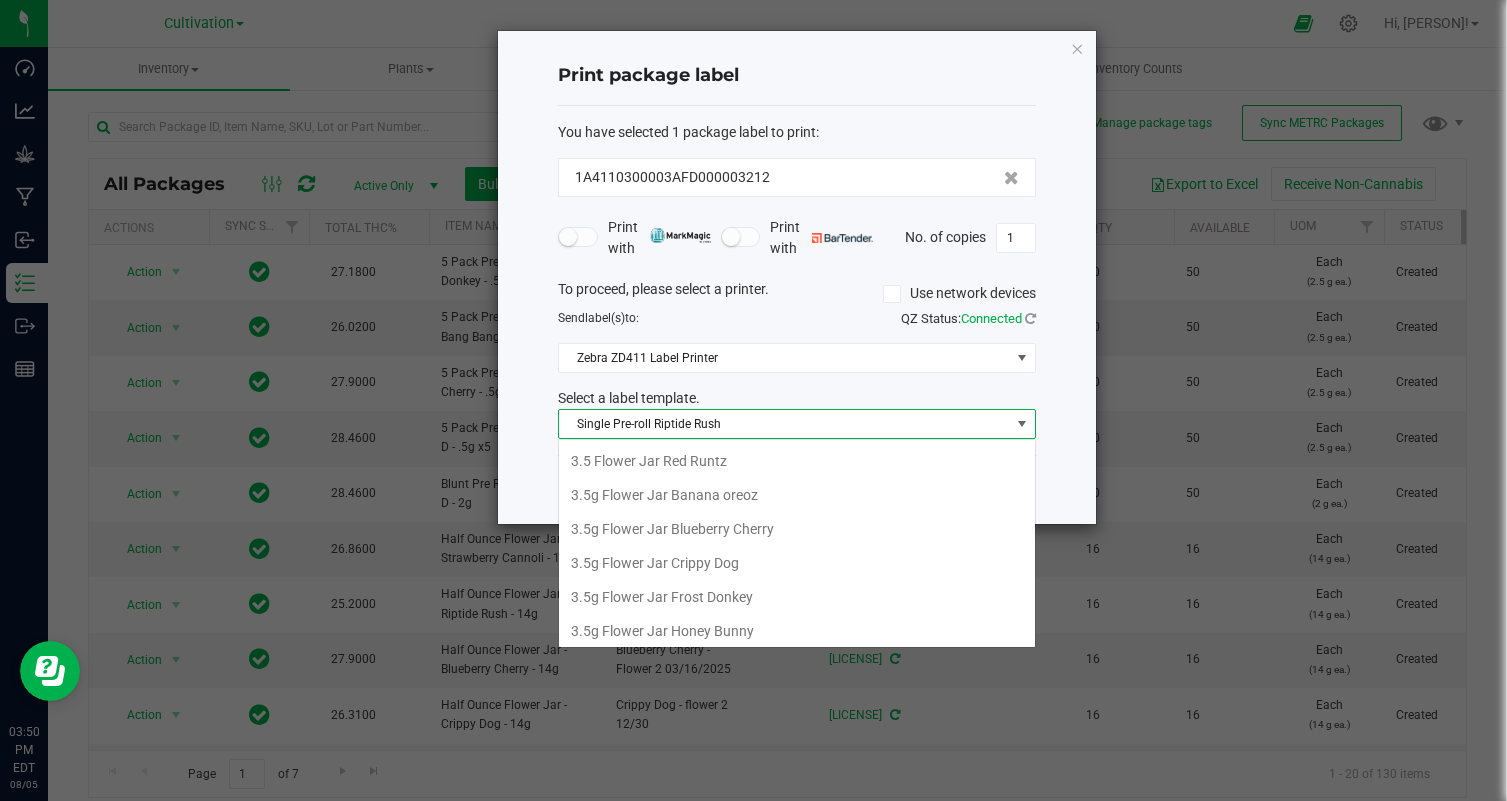 scroll, scrollTop: 99970, scrollLeft: 99522, axis: both 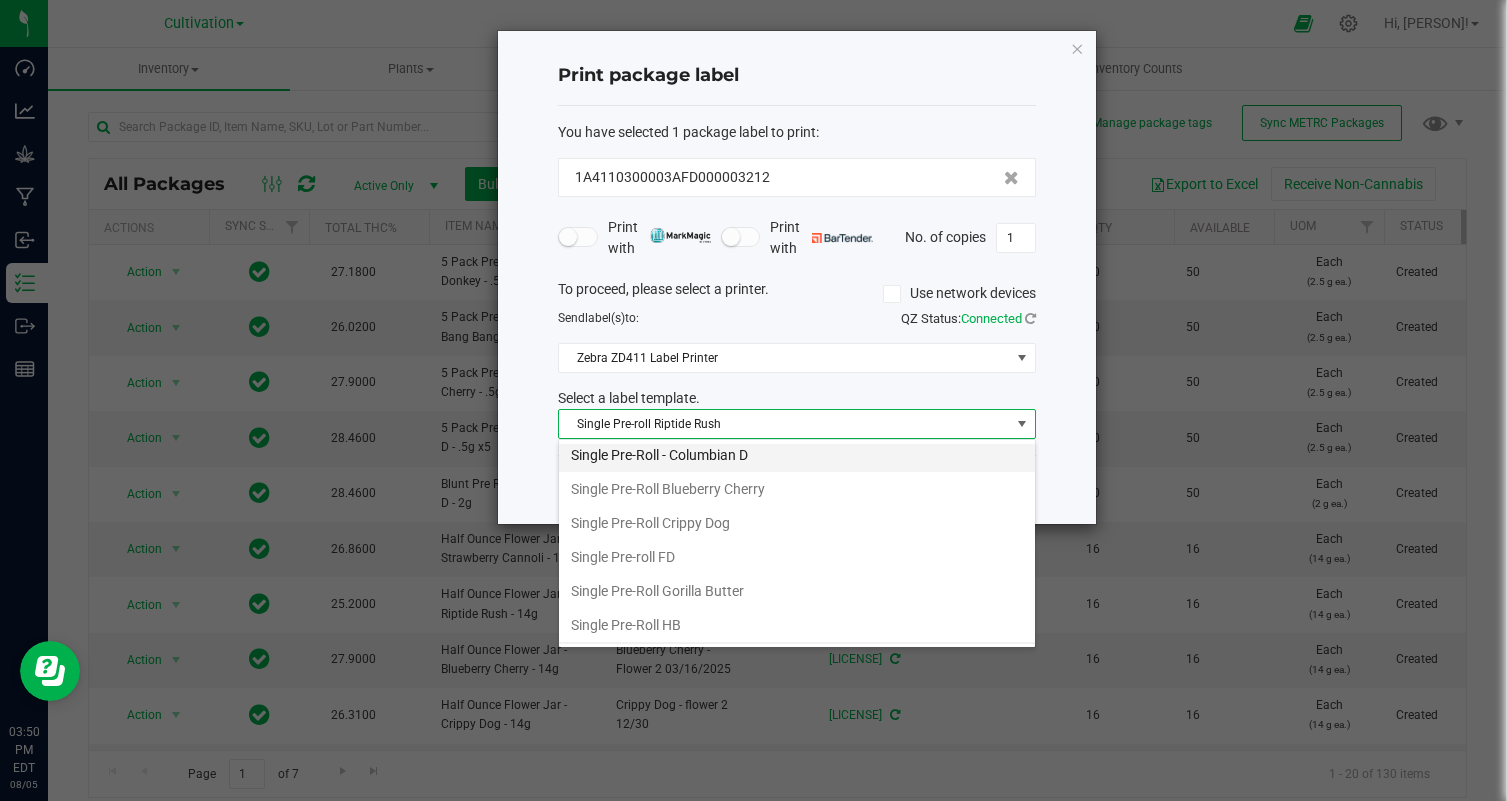 click on "Single Pre-Roll - Columbian D" at bounding box center [797, 455] 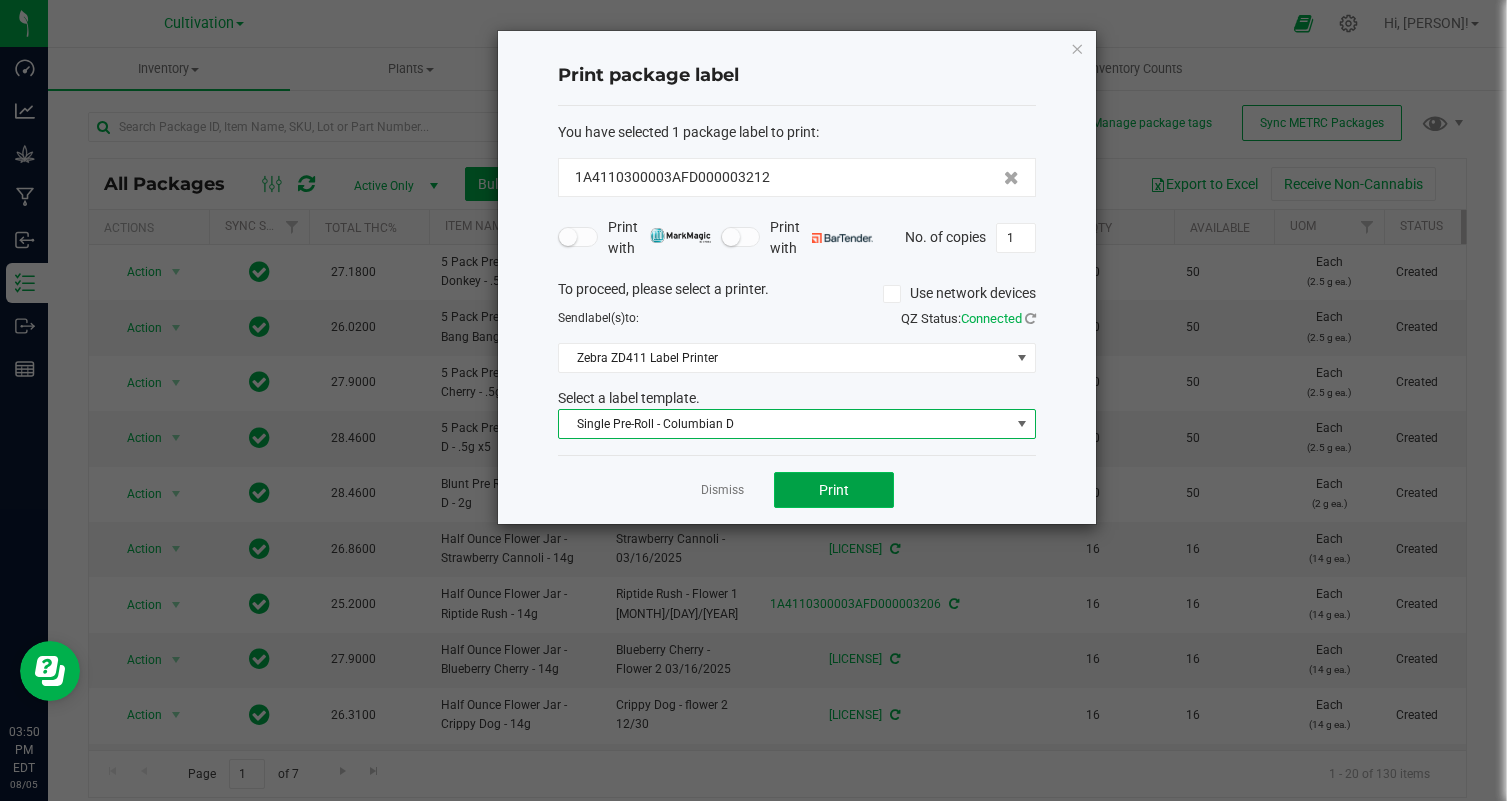 click on "Print" 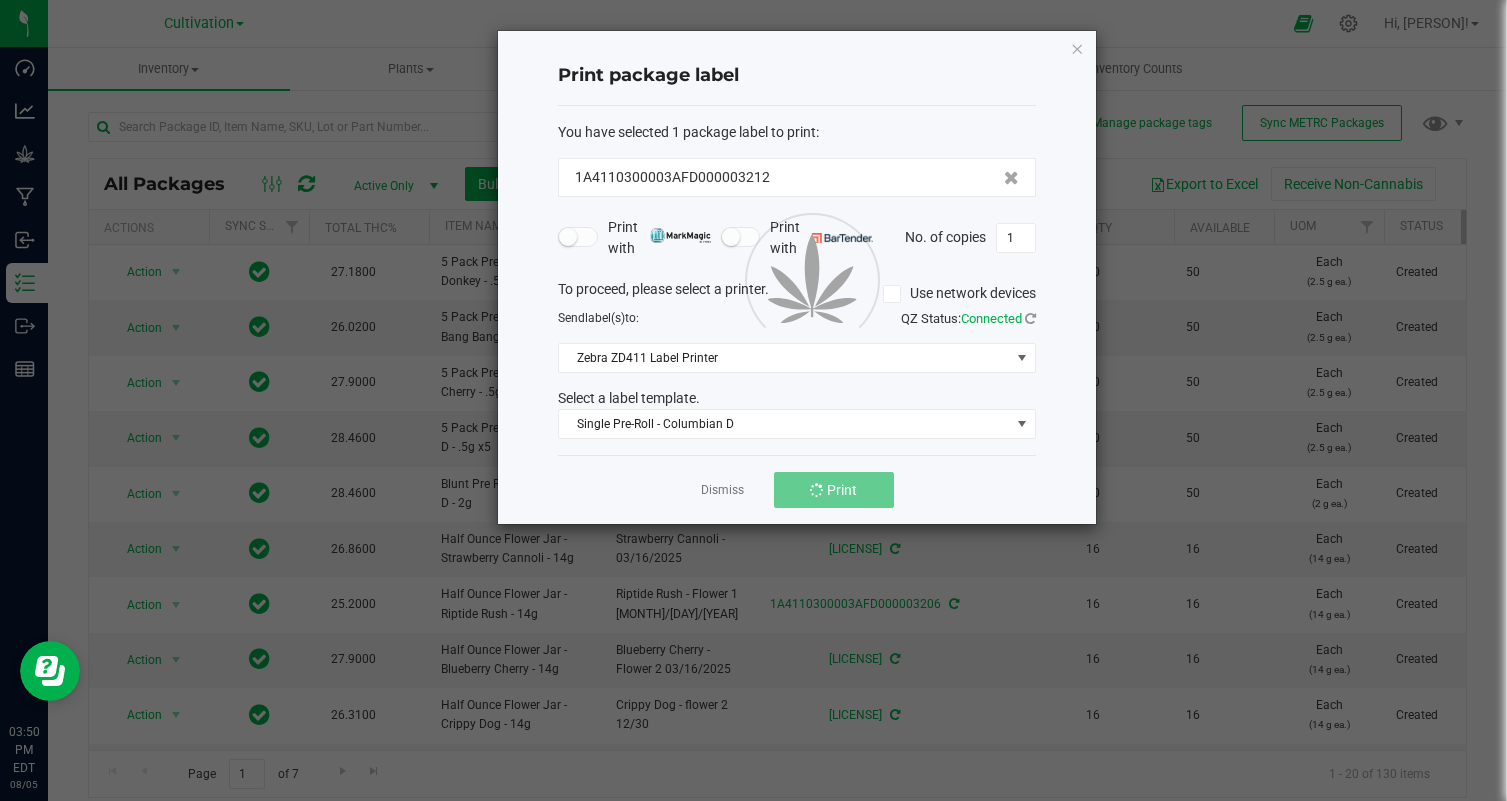 click 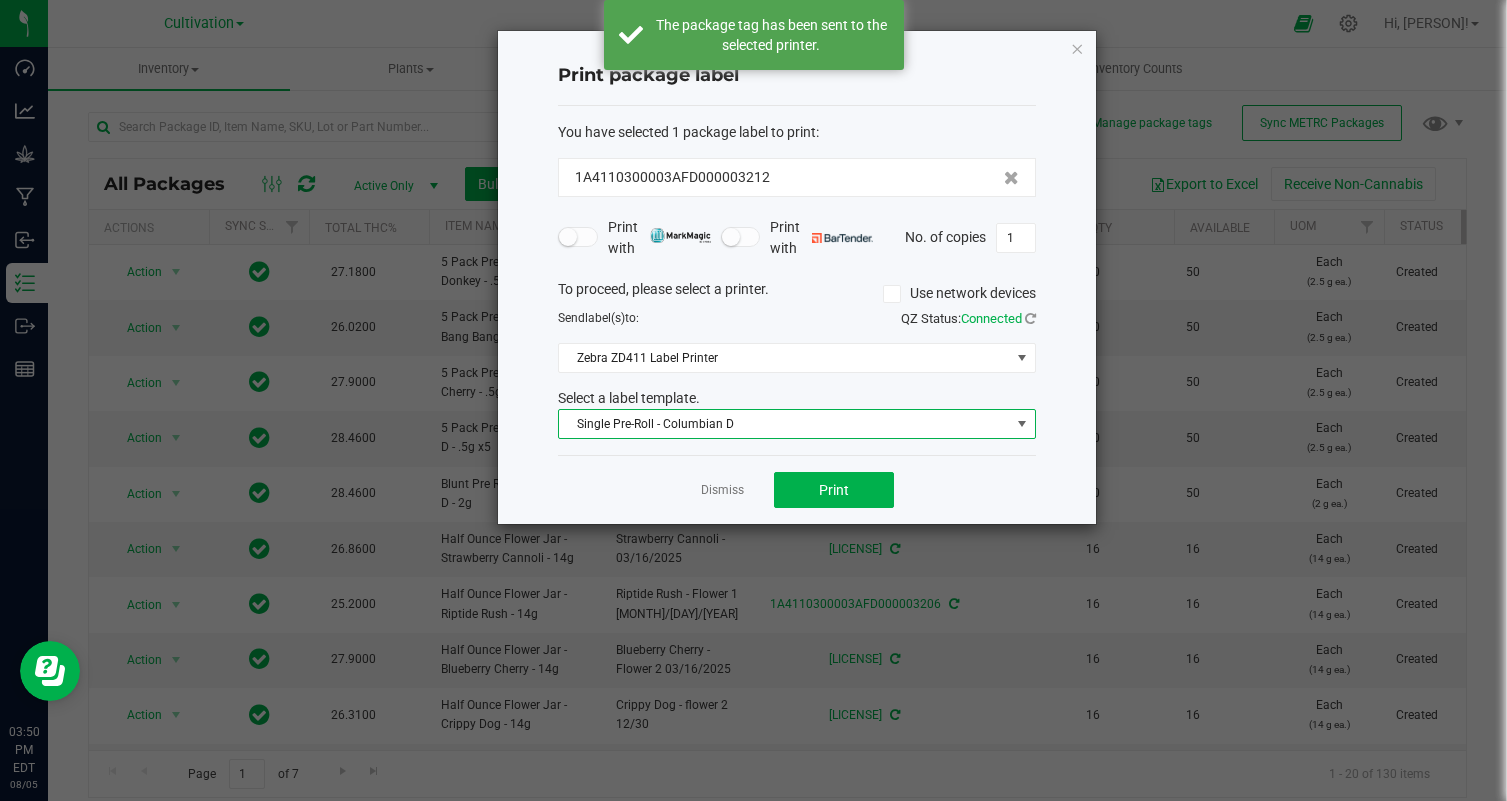 click on "Single Pre-Roll - Columbian D" at bounding box center [784, 424] 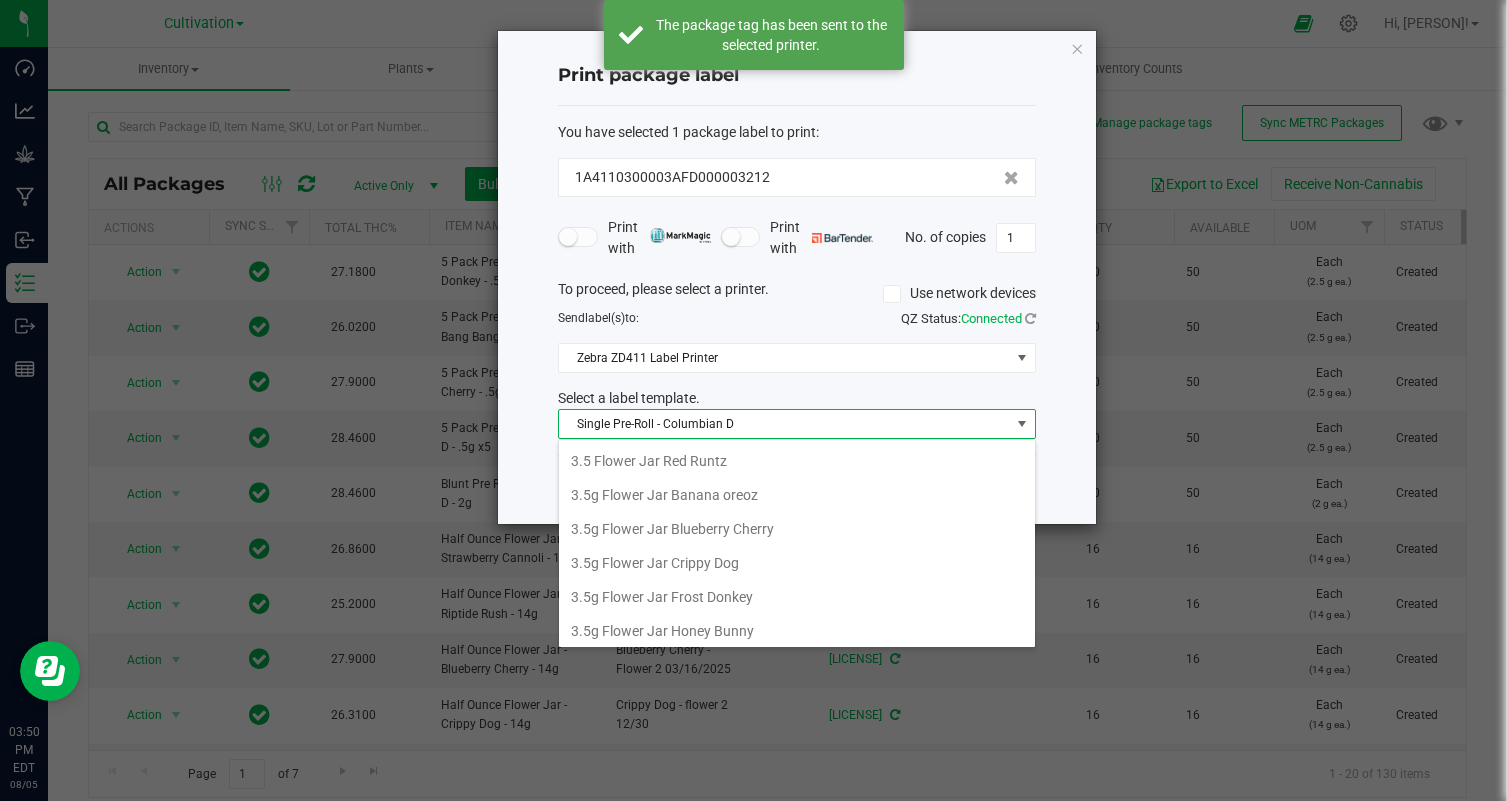 scroll, scrollTop: 208, scrollLeft: 0, axis: vertical 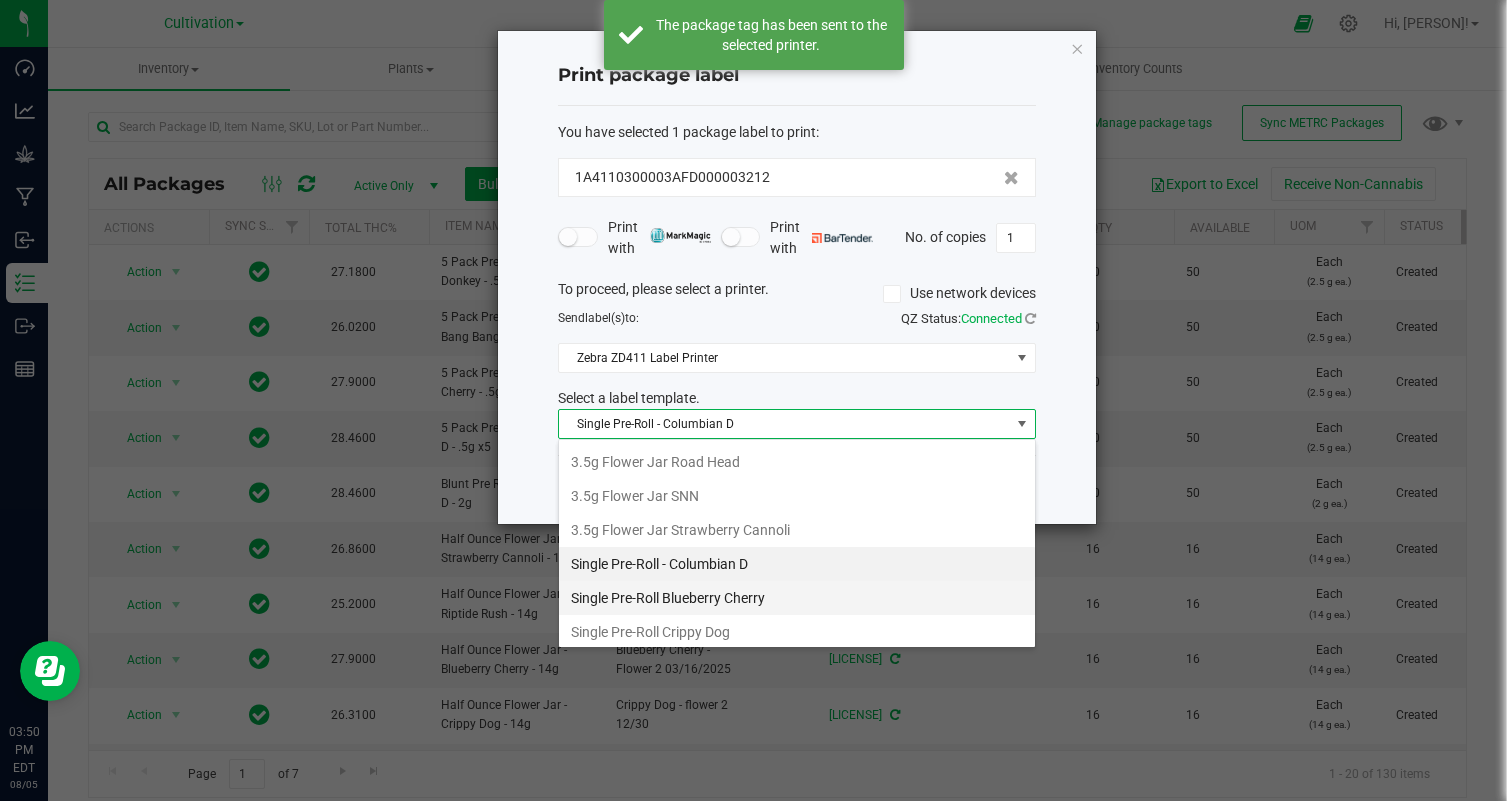 click on "Single Pre-Roll Blueberry Cherry" at bounding box center [797, 598] 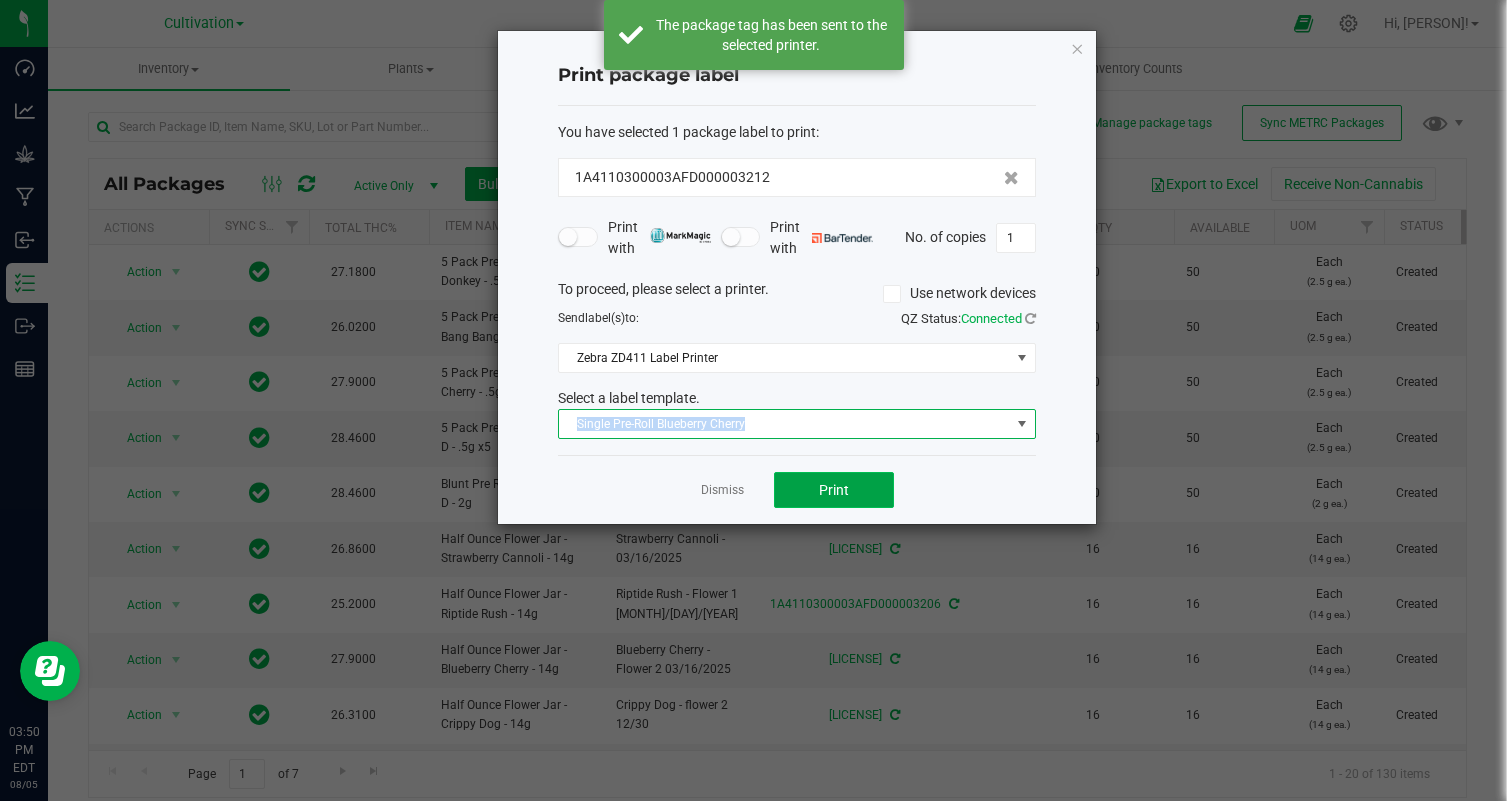 click on "Print" 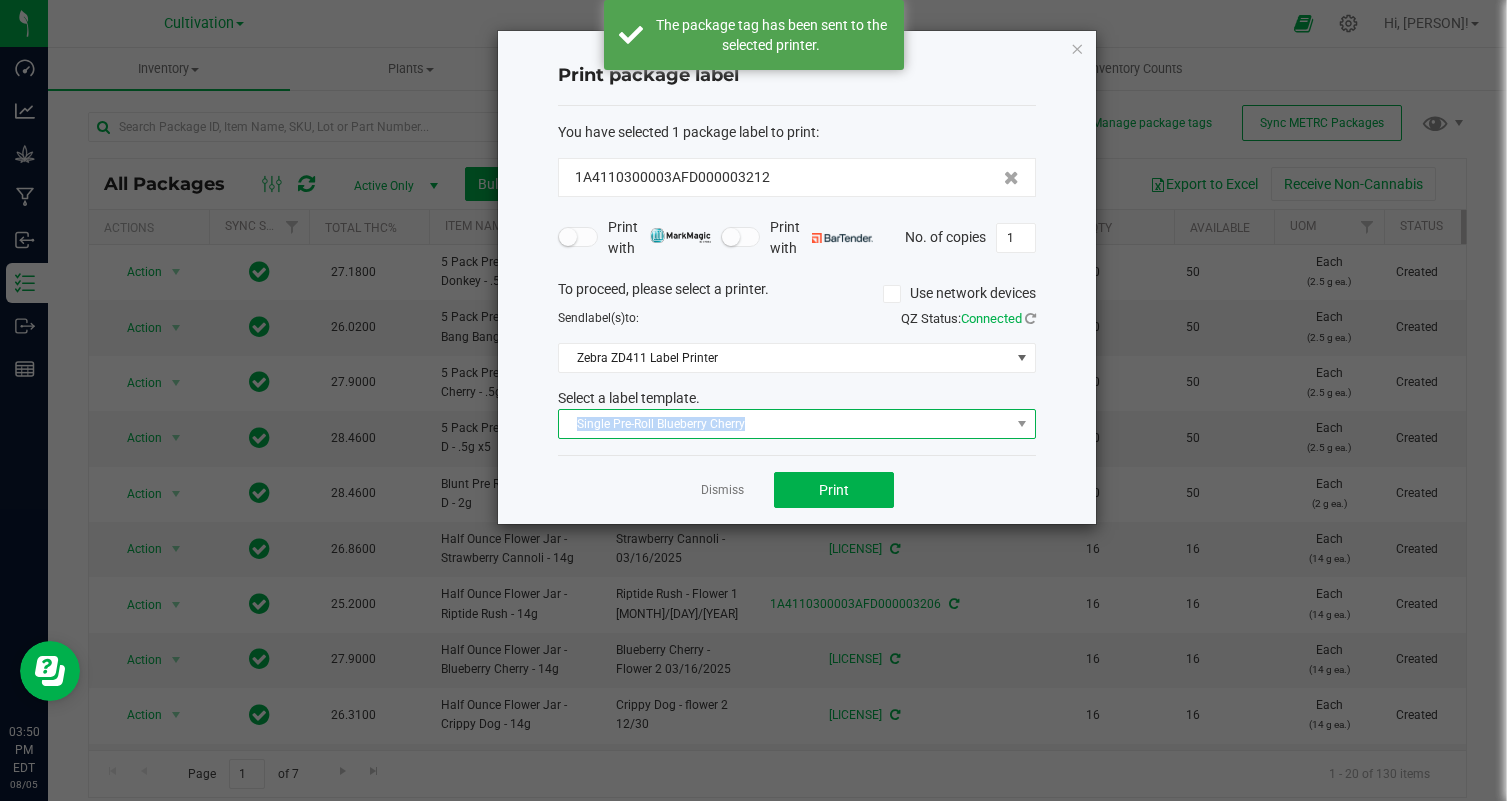 click on "Single Pre-Roll Blueberry Cherry" at bounding box center (784, 424) 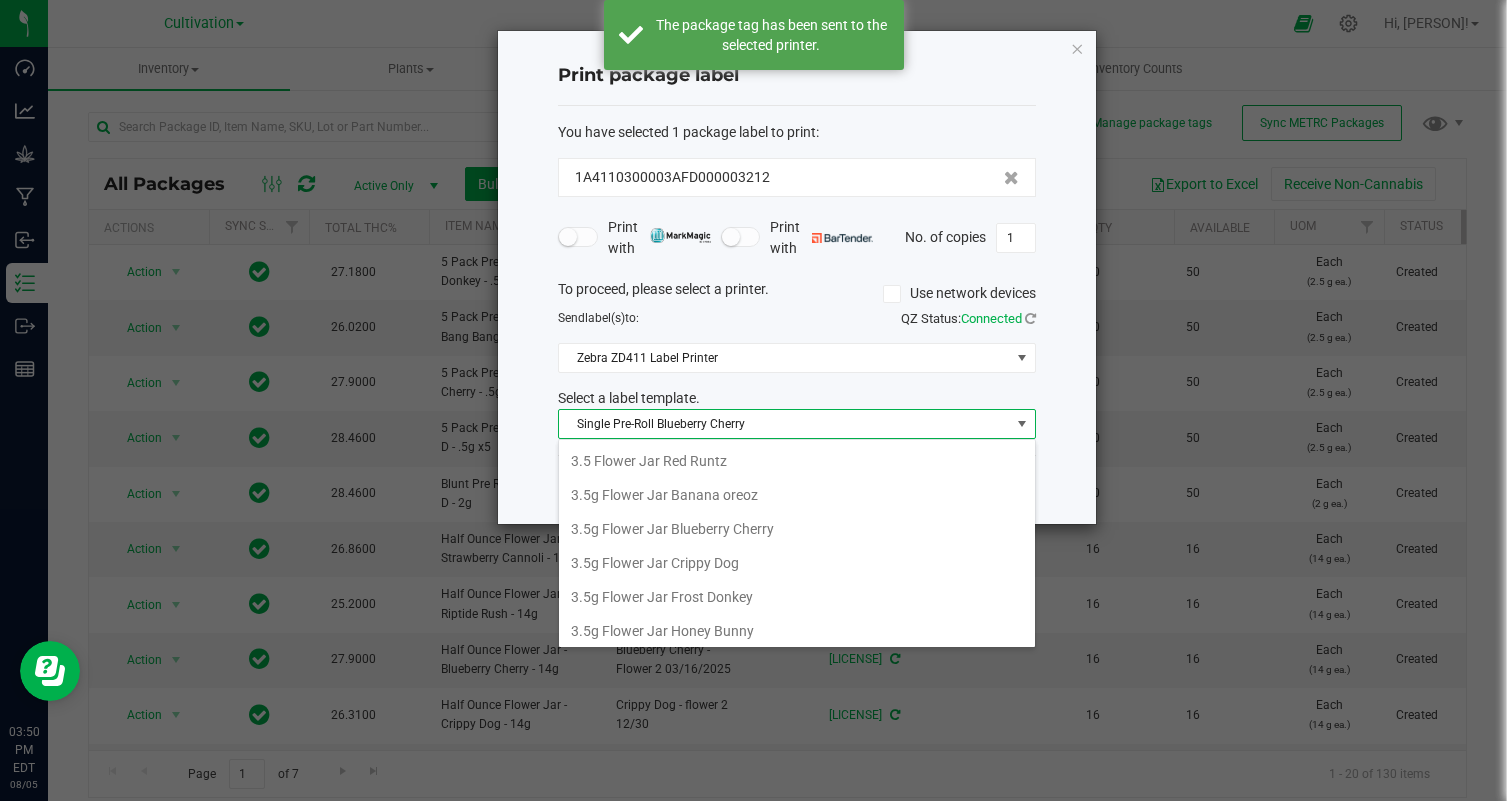 scroll, scrollTop: 242, scrollLeft: 0, axis: vertical 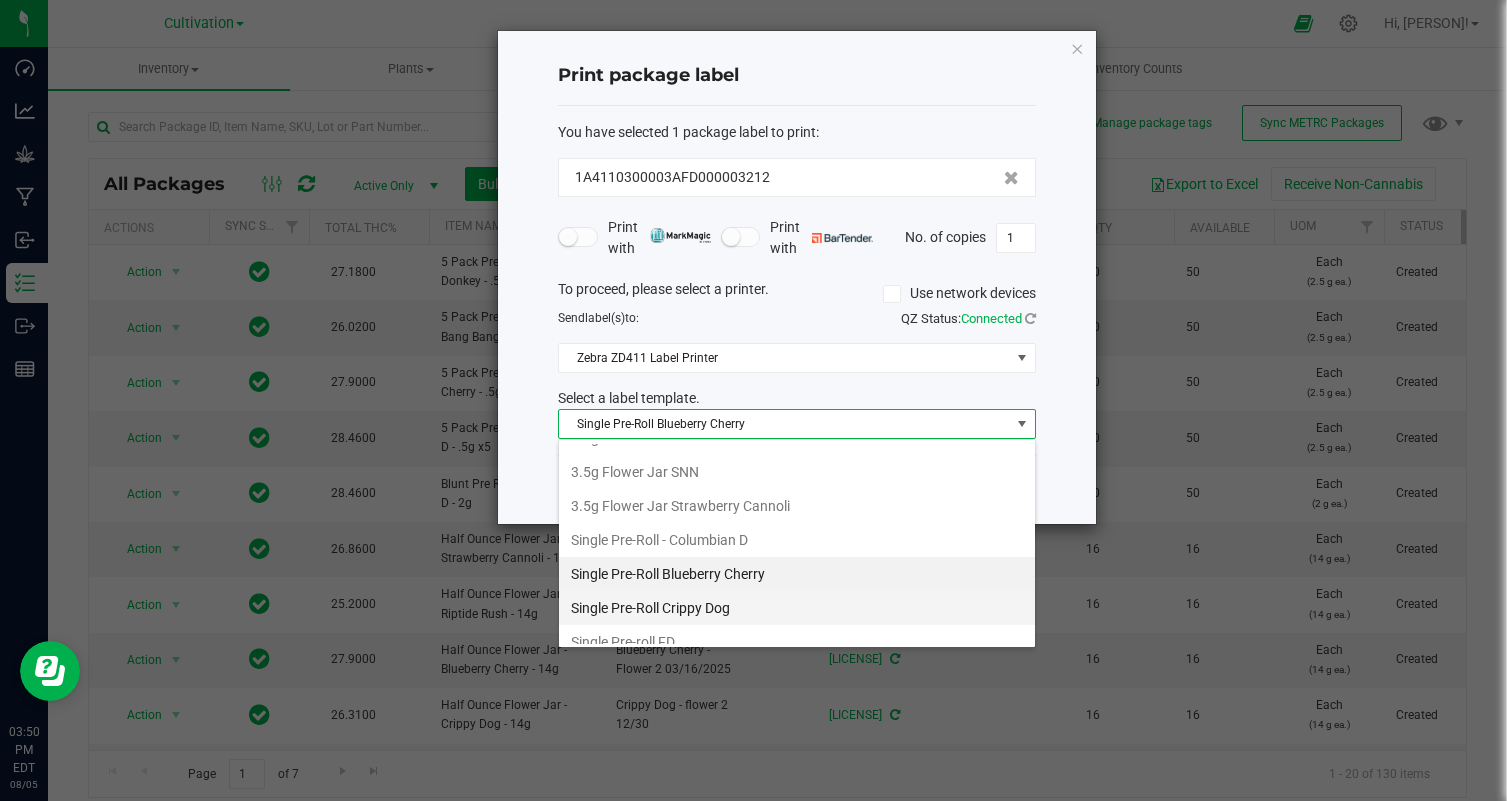 click on "Single Pre-Roll Crippy Dog" at bounding box center (797, 608) 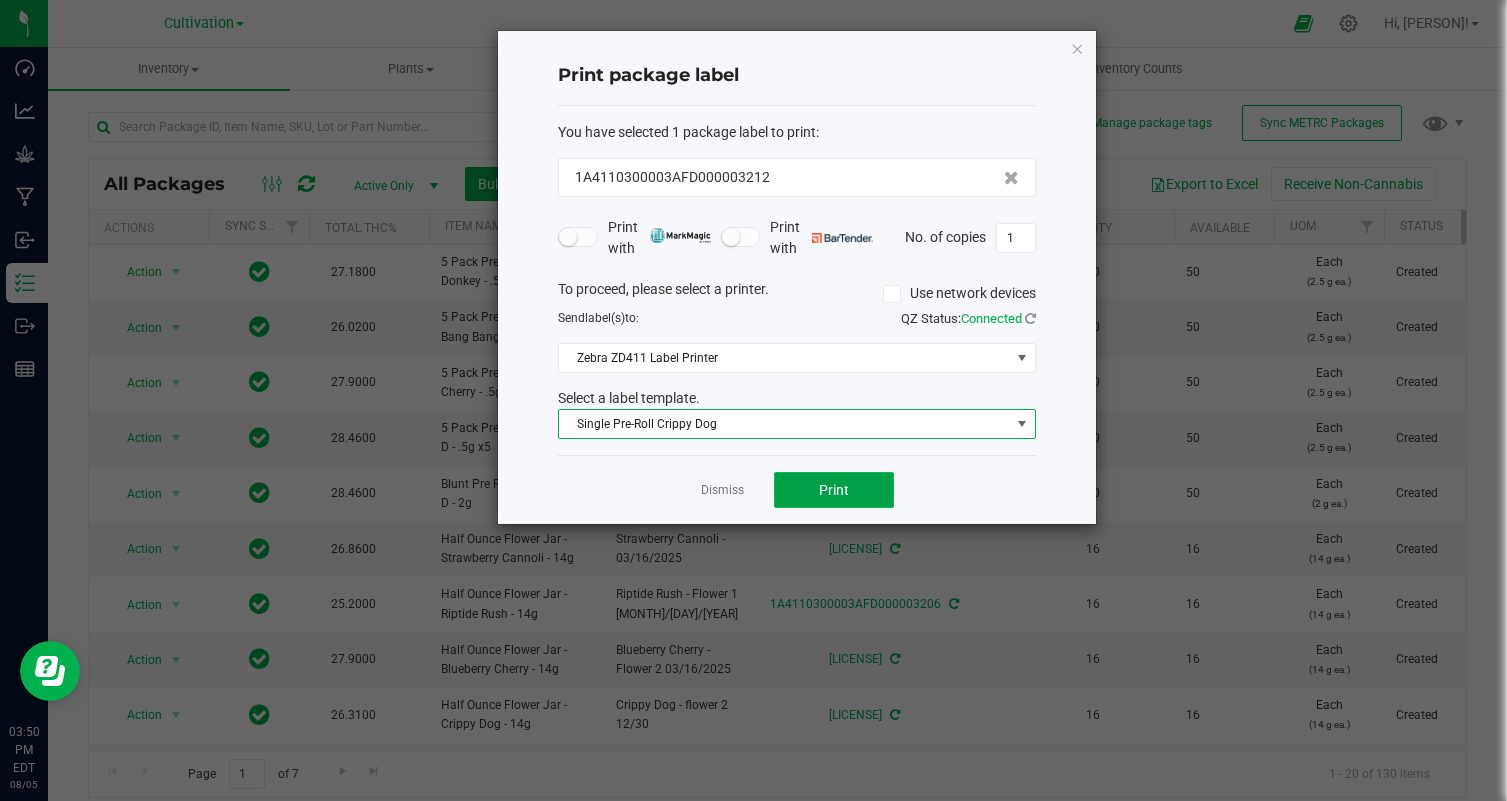 click on "Print" 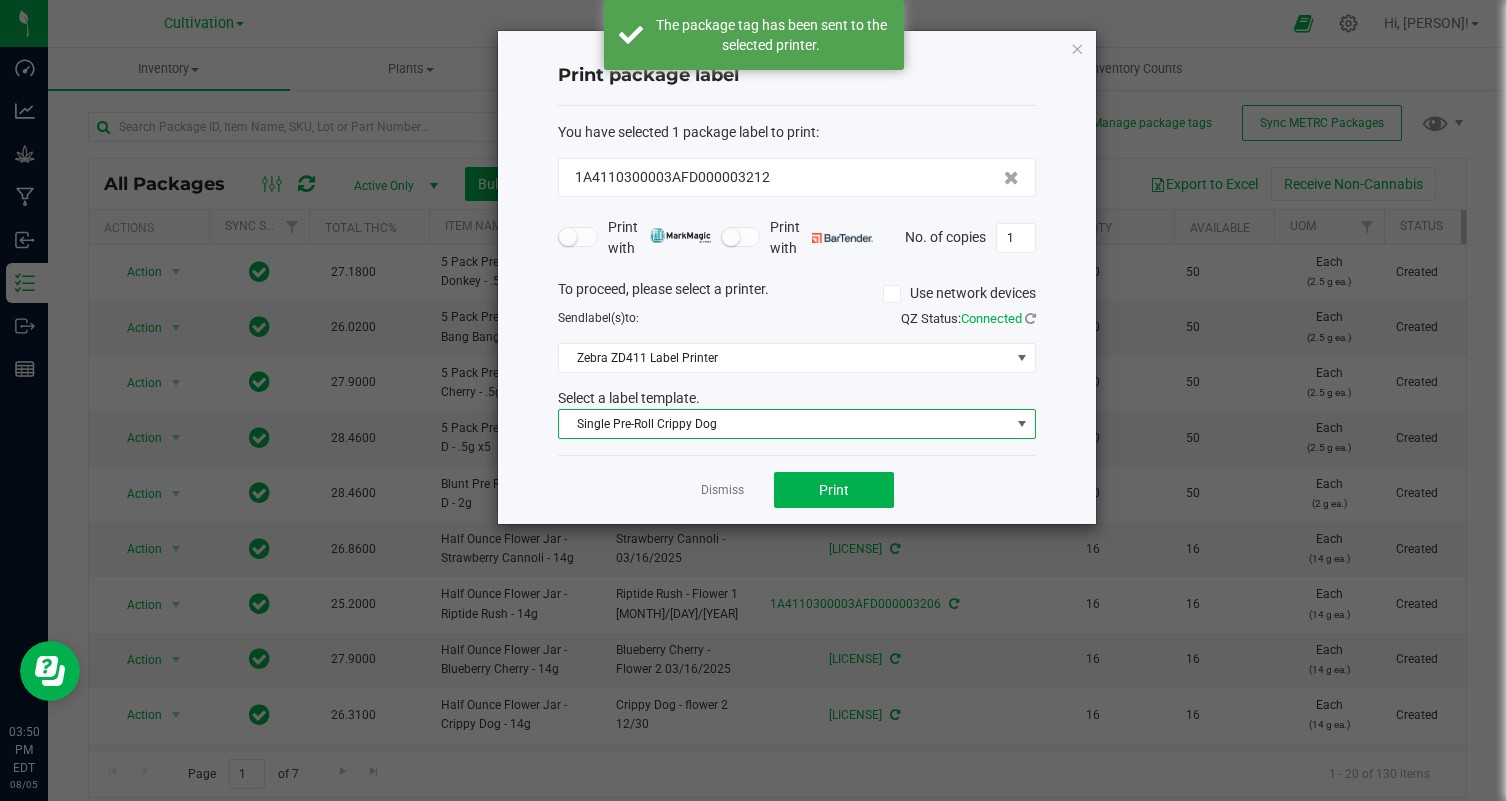 click on "Single Pre-Roll Crippy Dog" at bounding box center [784, 424] 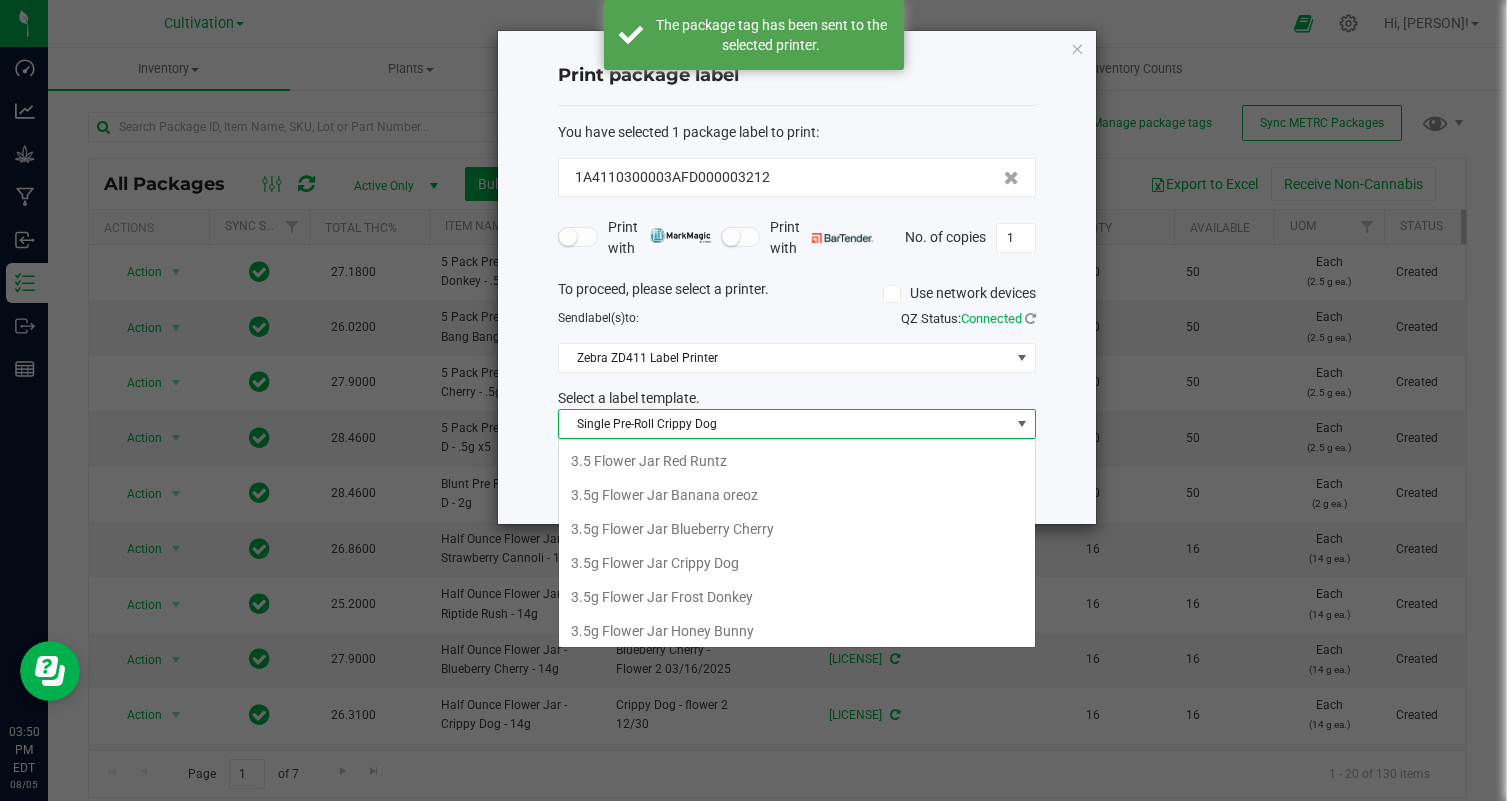 scroll, scrollTop: 276, scrollLeft: 0, axis: vertical 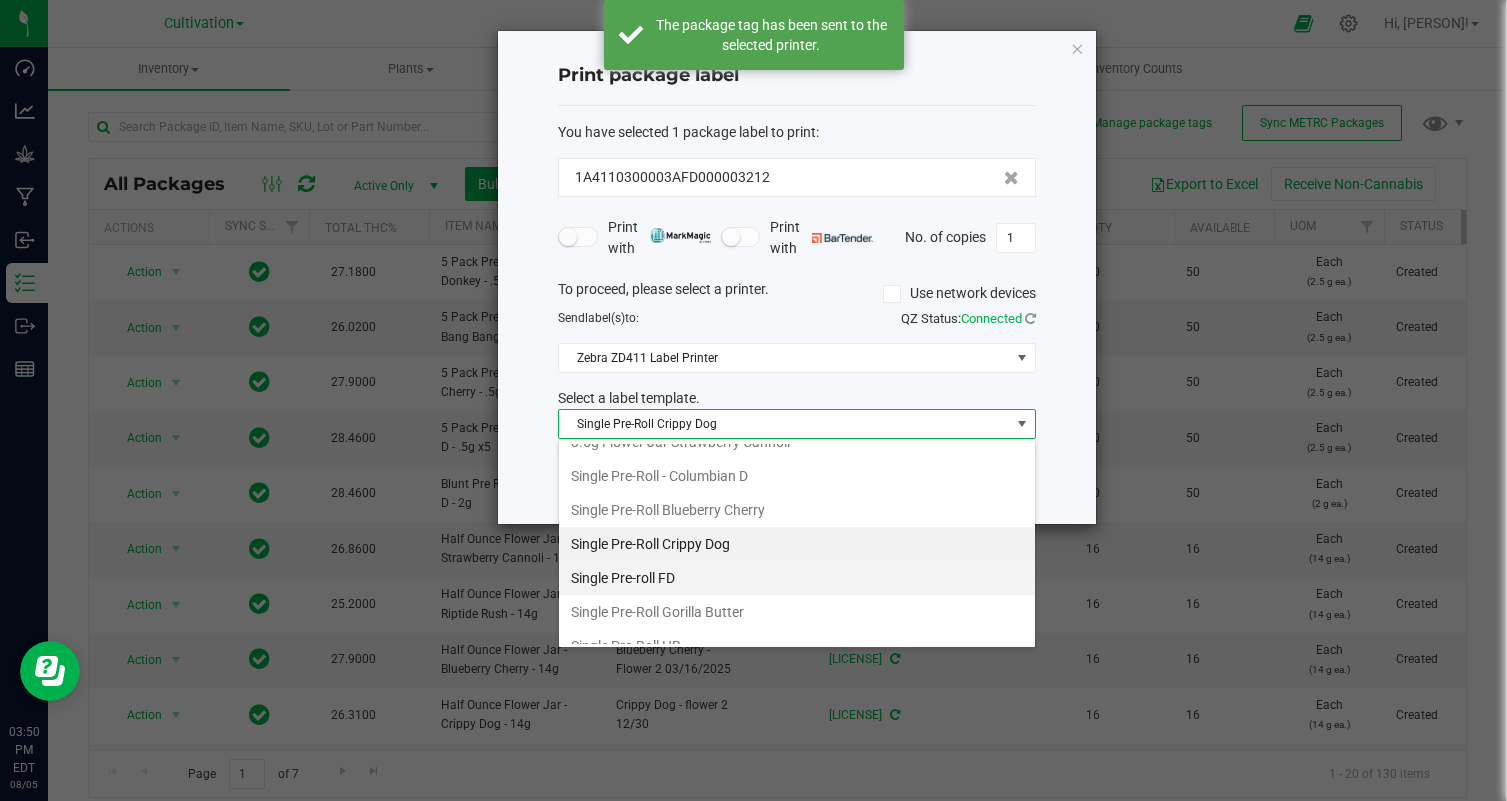 click on "Single Pre-roll FD" at bounding box center (797, 578) 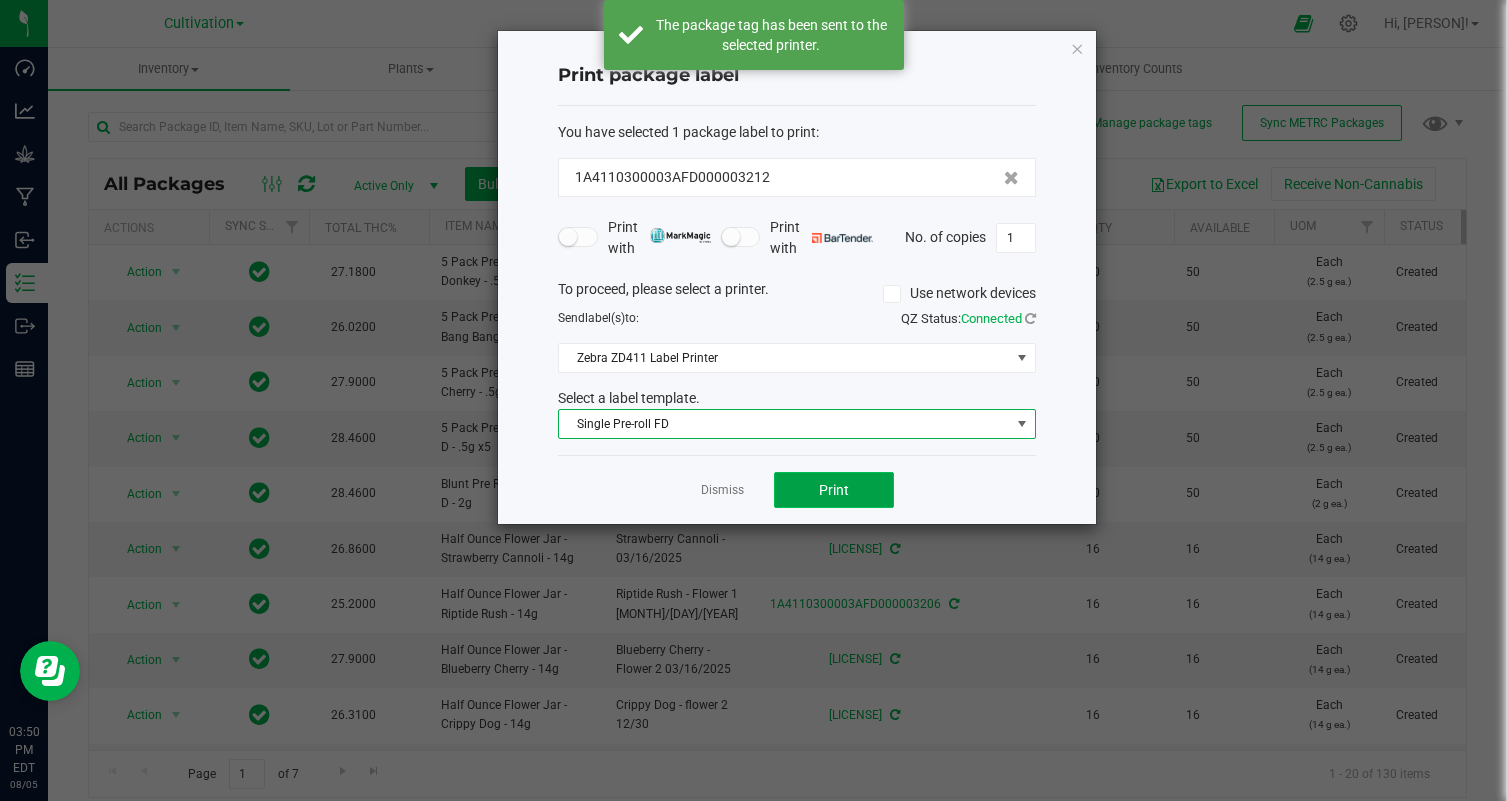 click on "Print" 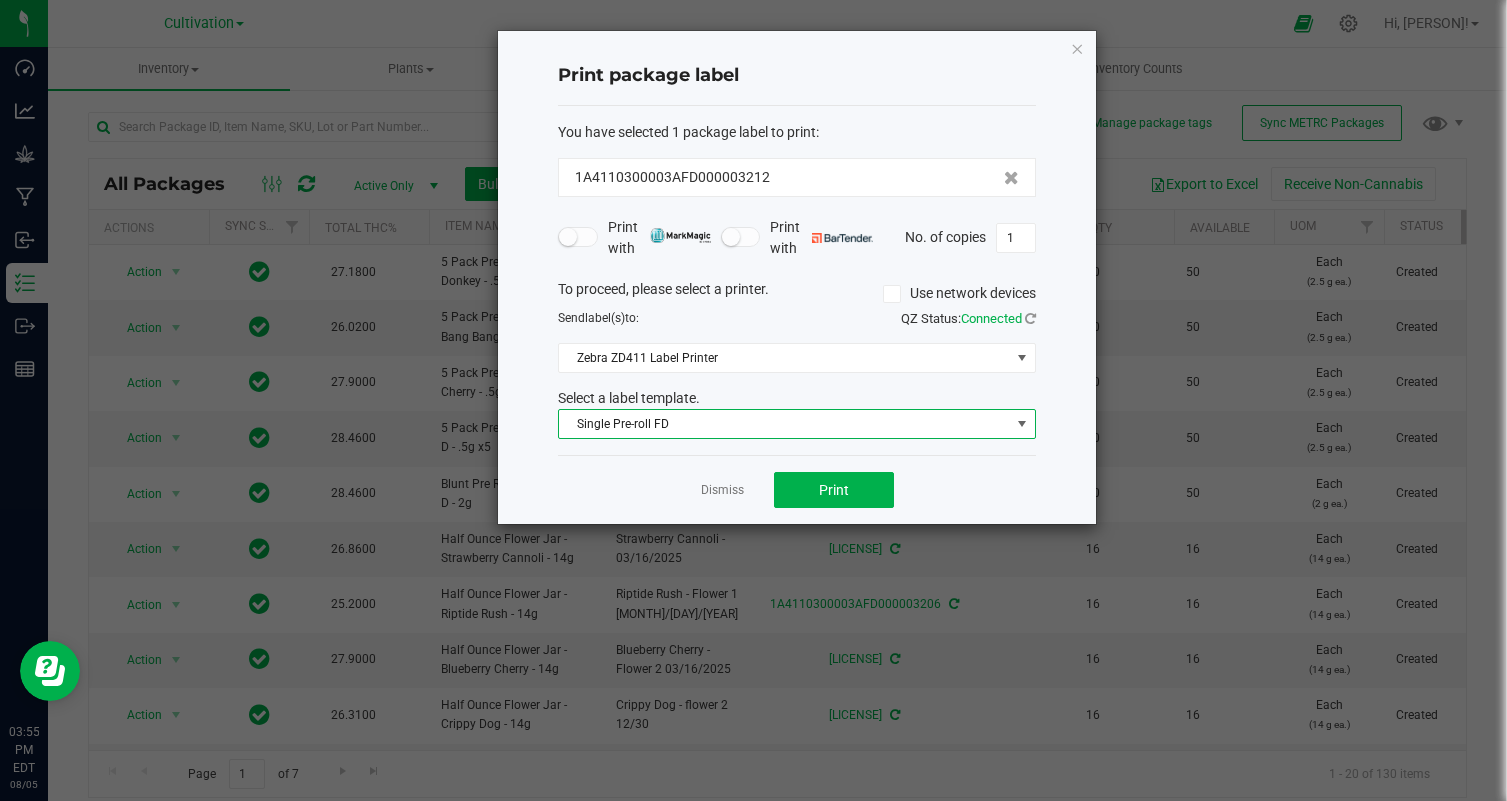 click on "Single Pre-roll FD" at bounding box center (797, 424) 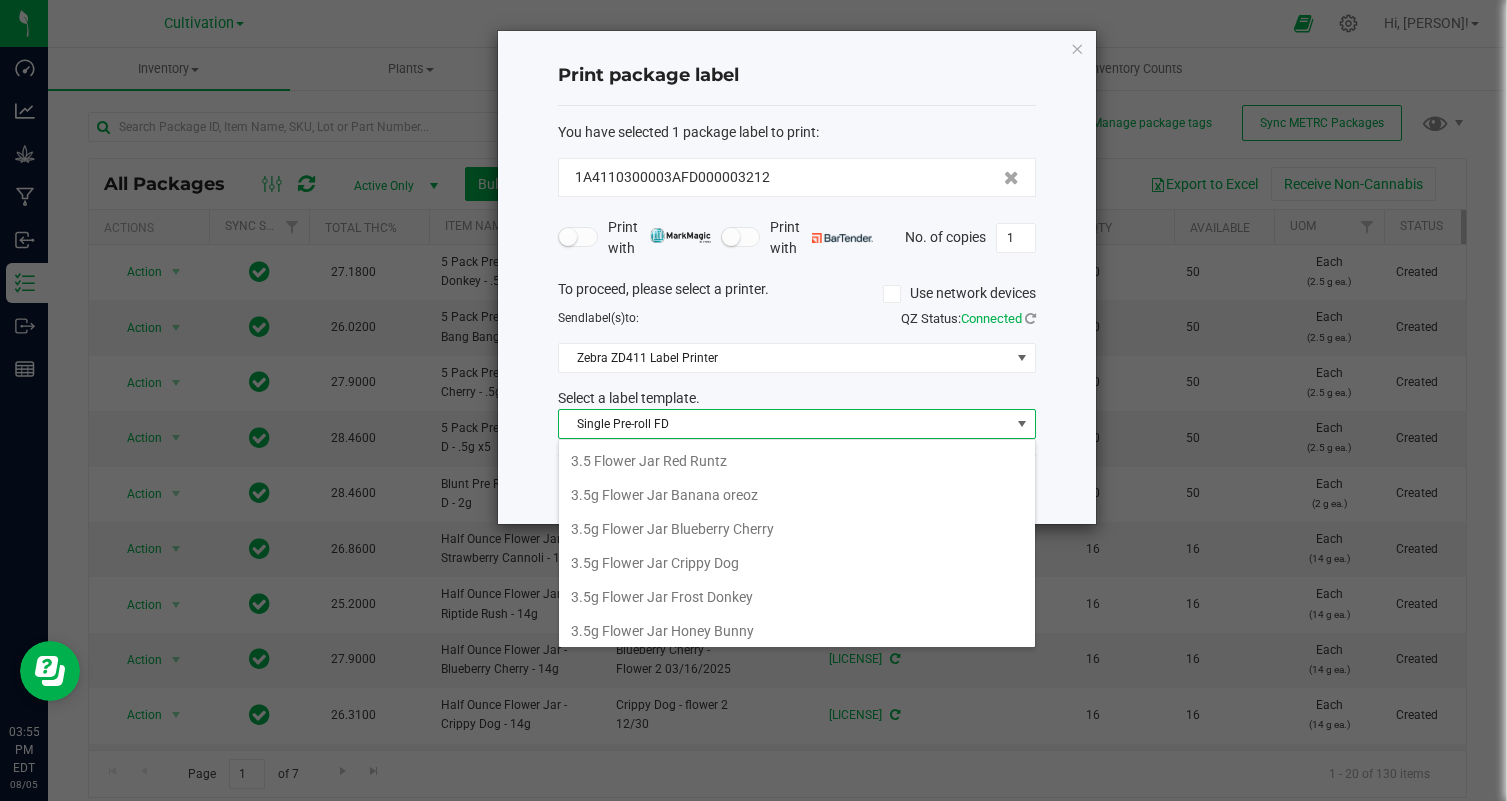 scroll, scrollTop: 310, scrollLeft: 0, axis: vertical 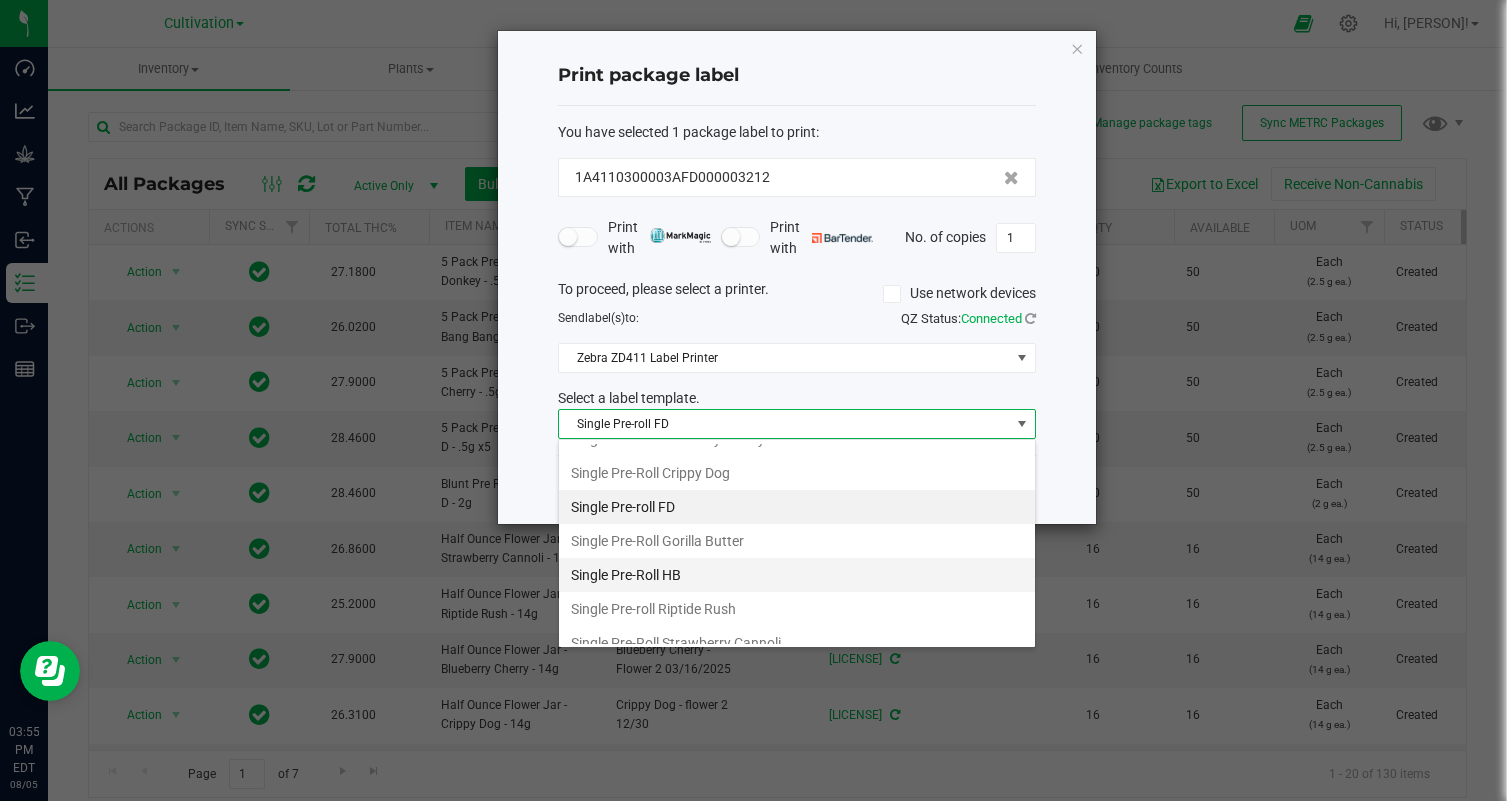 click on "Single Pre-Roll HB" at bounding box center (797, 575) 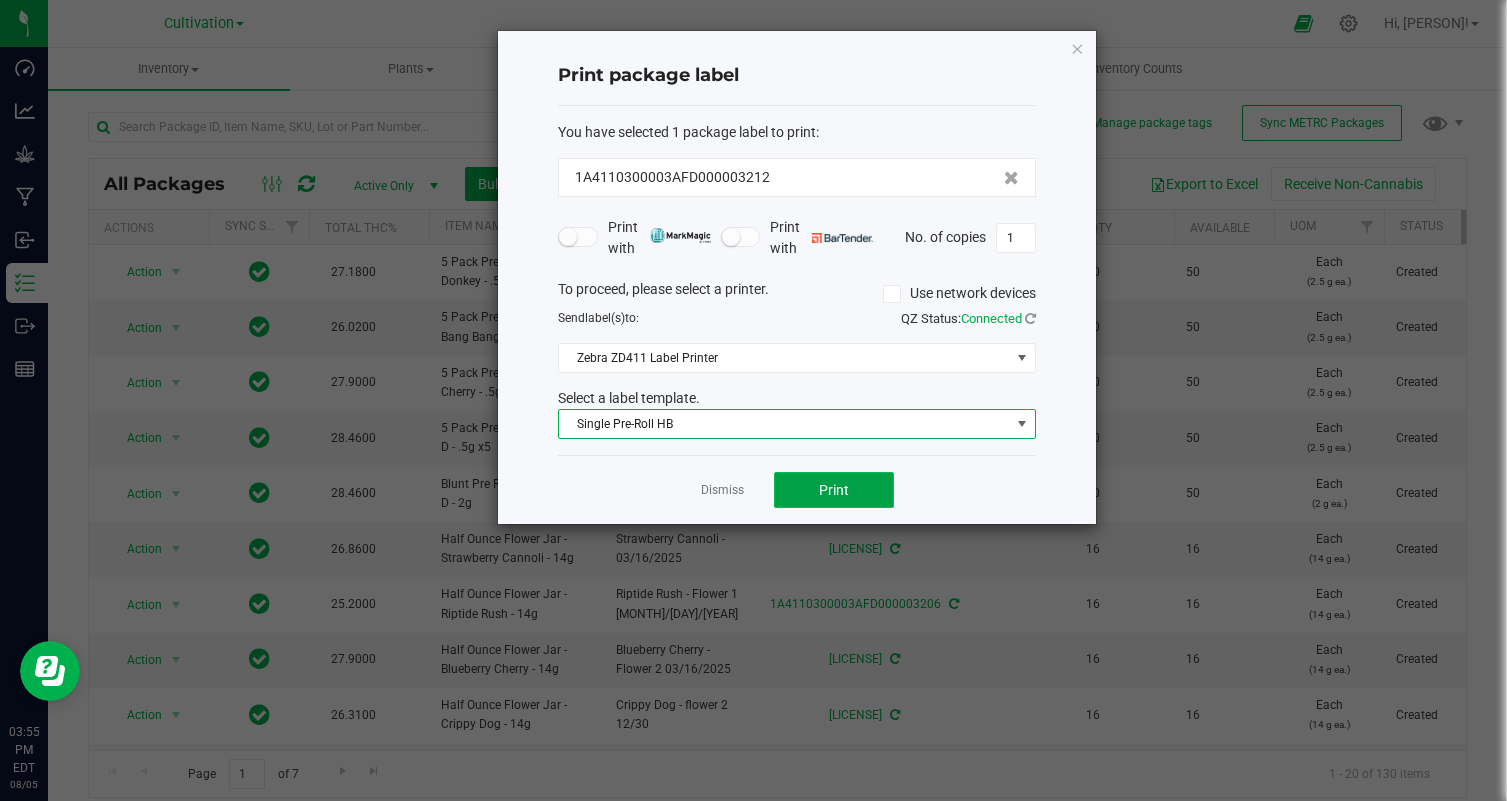 click on "Print" 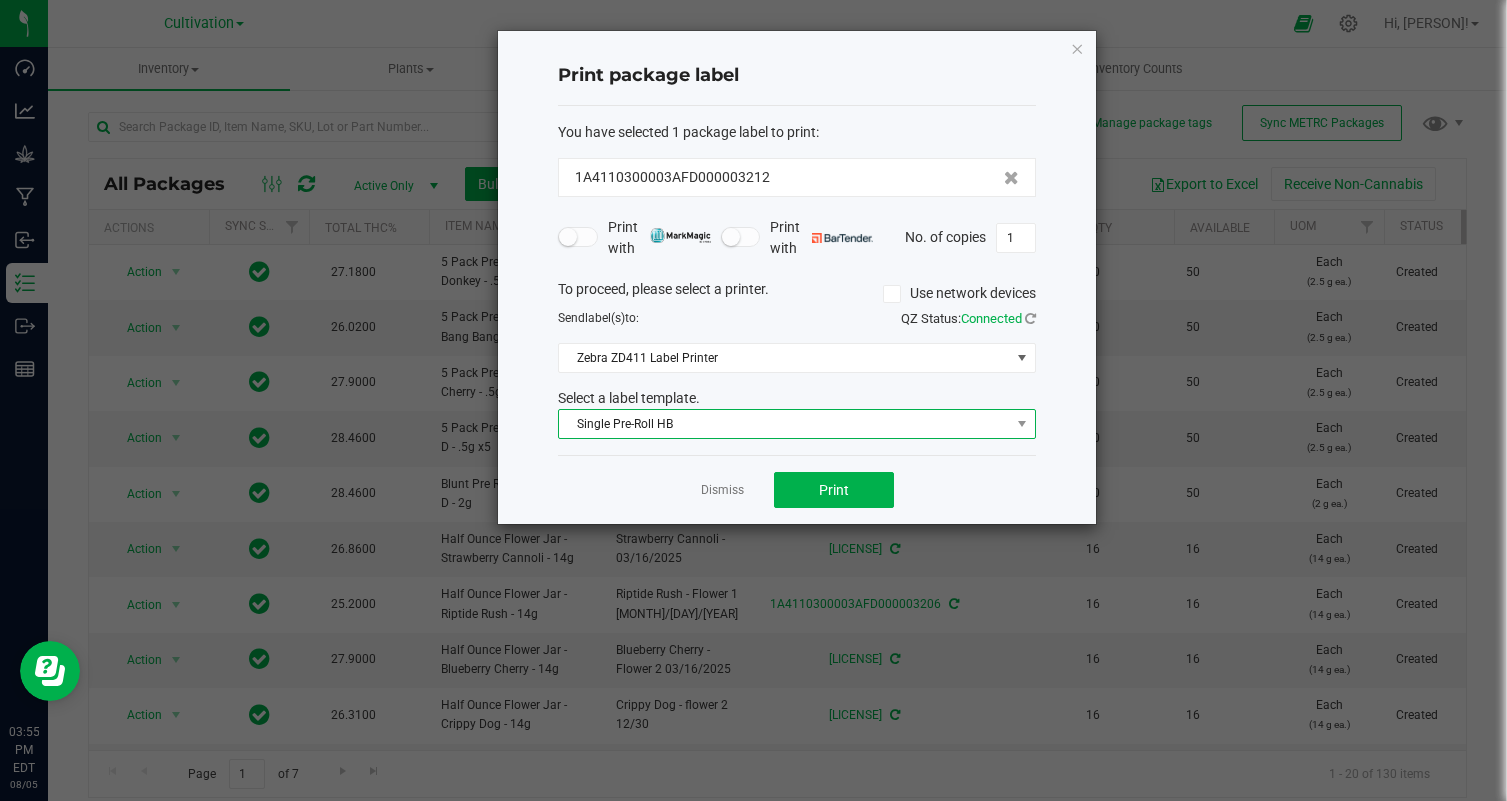 click on "Single Pre-Roll HB" at bounding box center [784, 424] 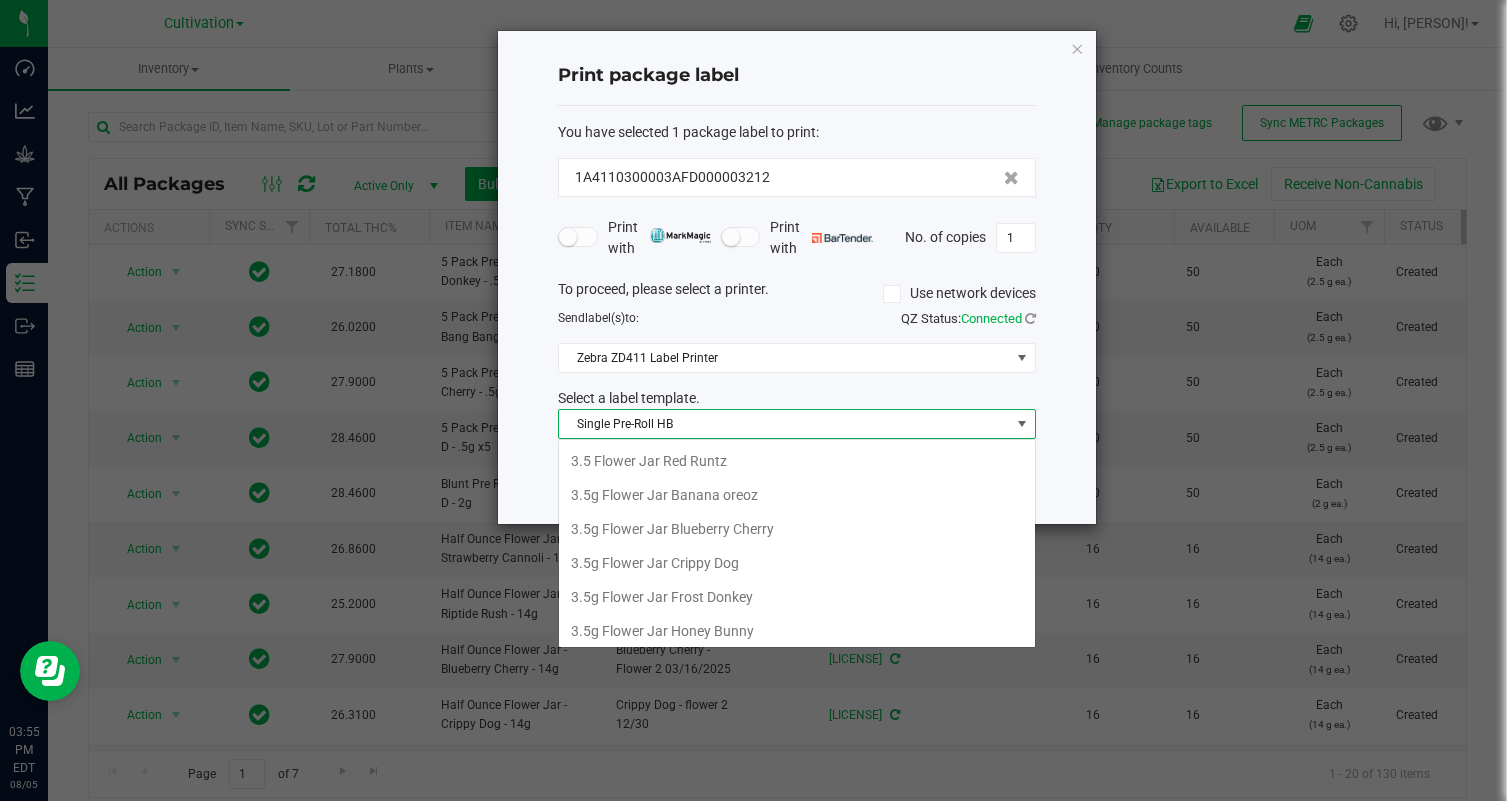 scroll, scrollTop: 99970, scrollLeft: 99522, axis: both 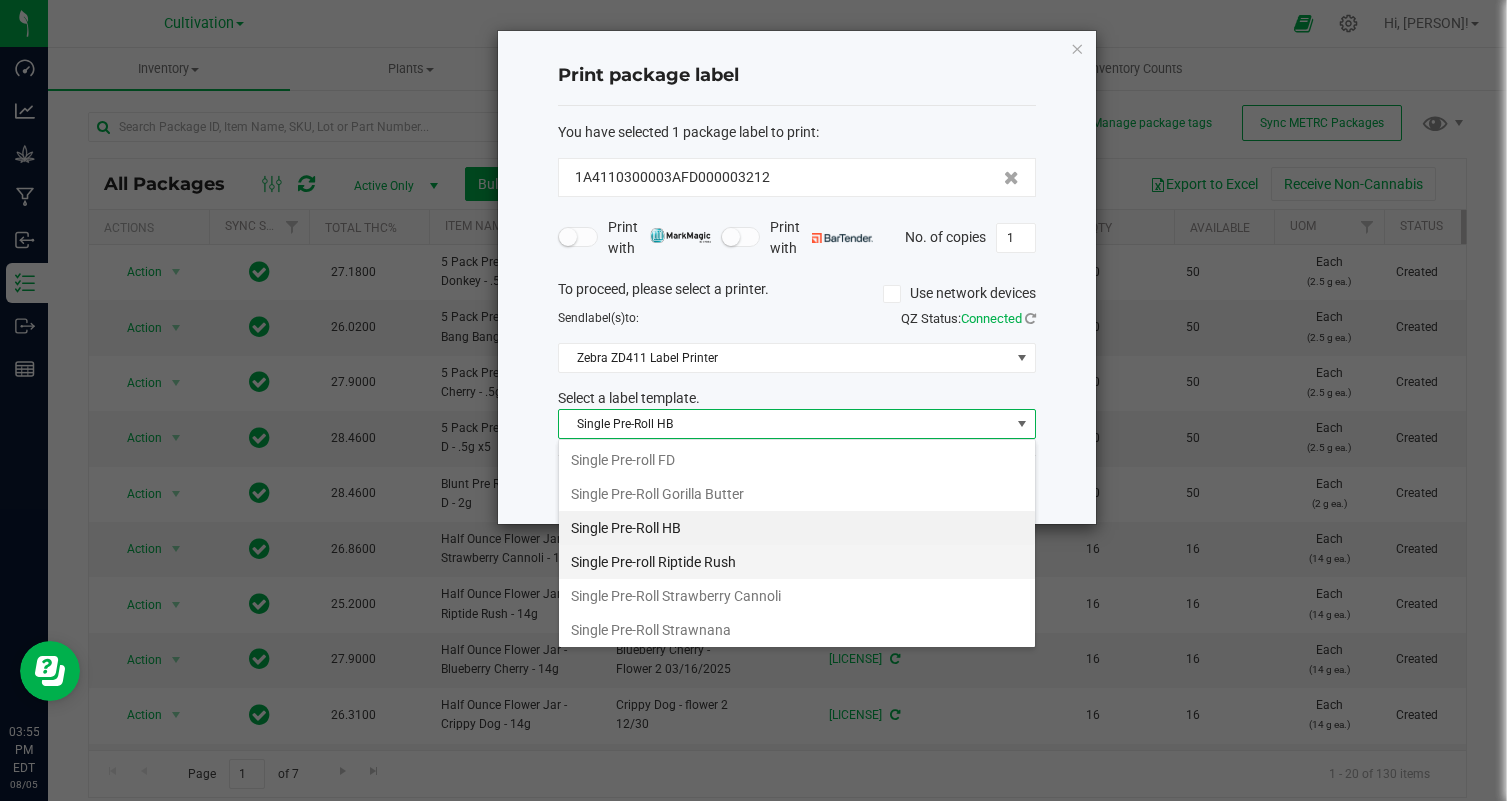click on "Single Pre-roll Riptide Rush" at bounding box center (797, 562) 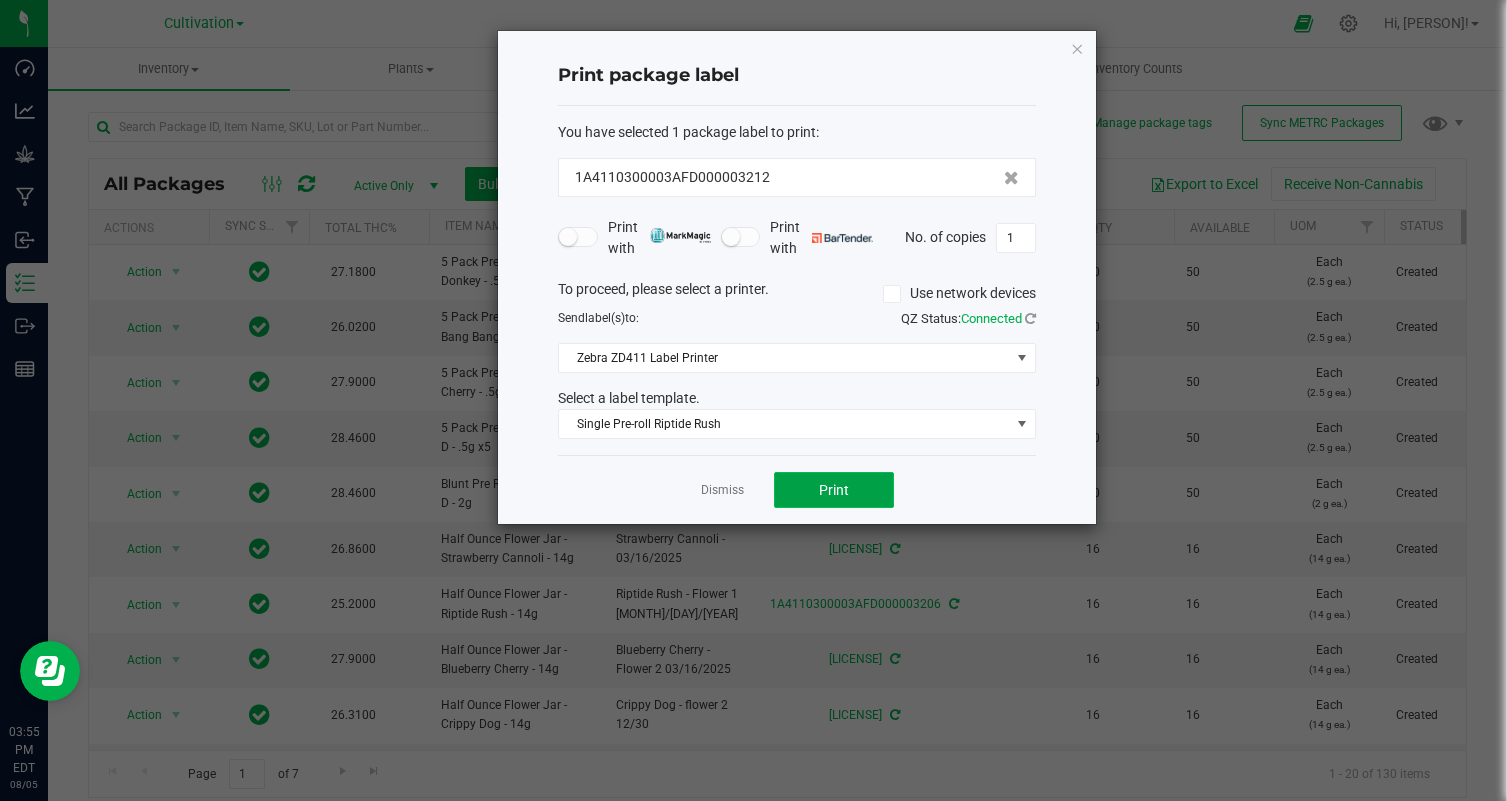 click on "Print" 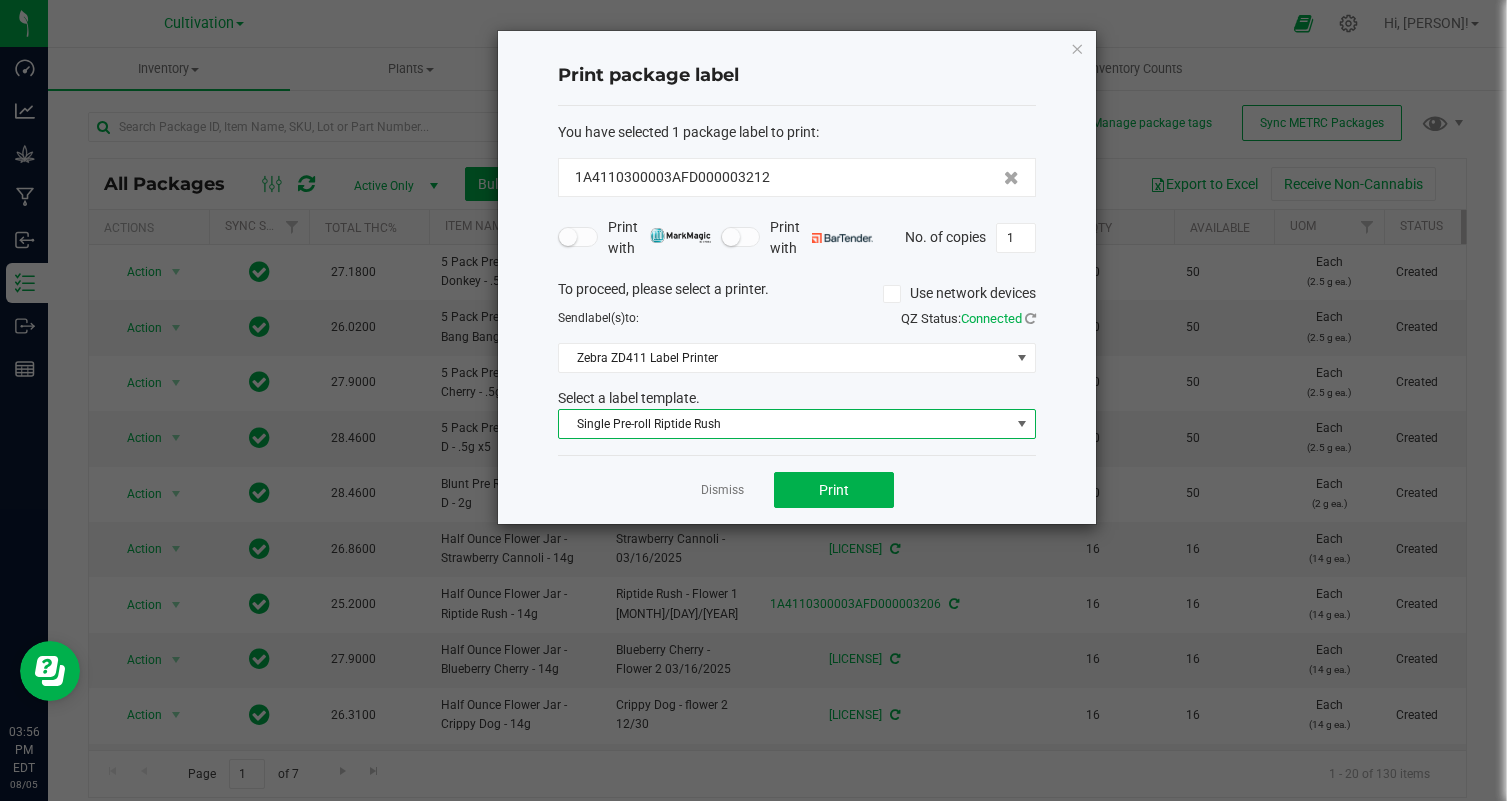 click on "Single Pre-roll Riptide Rush" at bounding box center (784, 424) 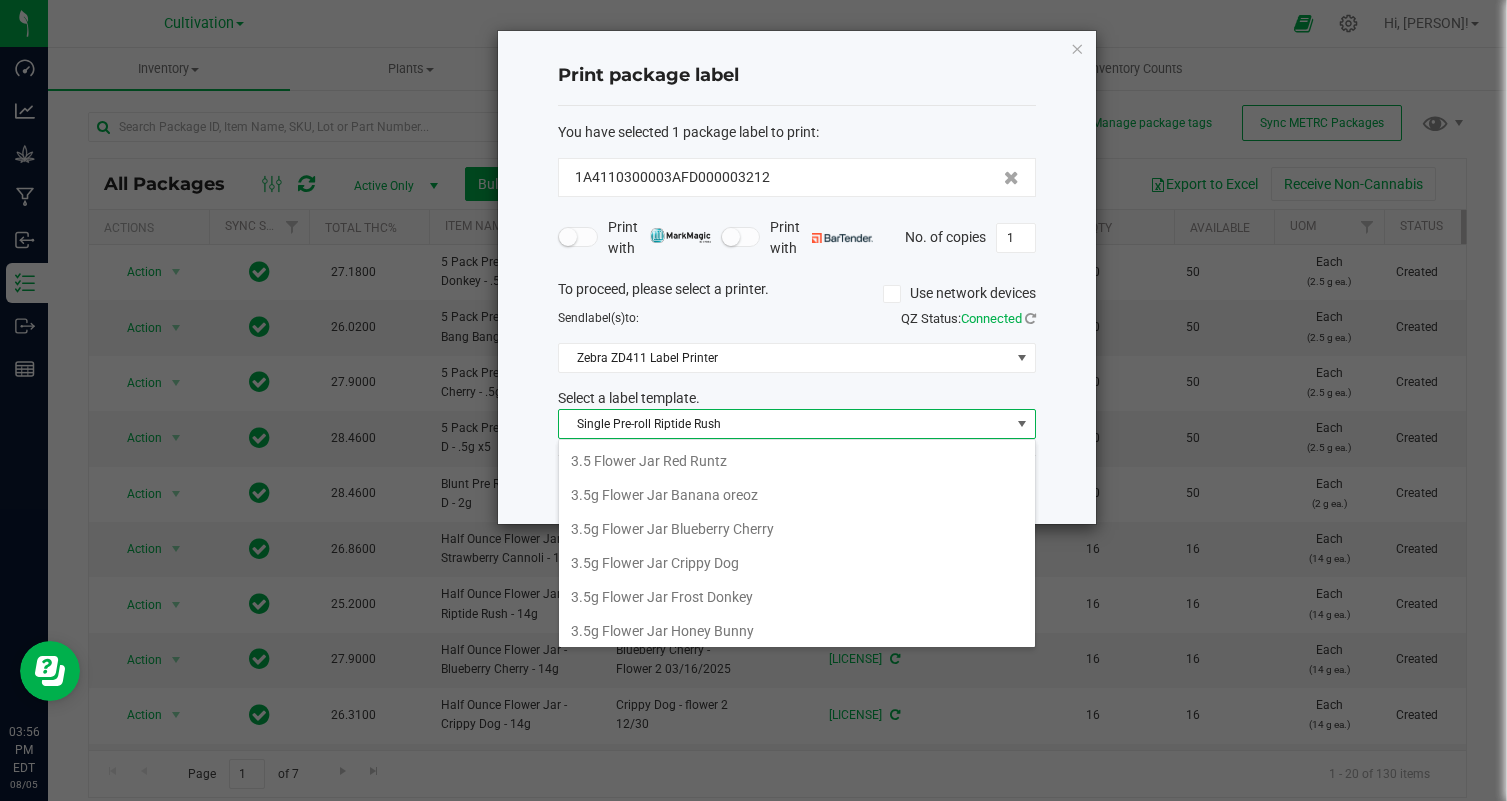 scroll, scrollTop: 412, scrollLeft: 0, axis: vertical 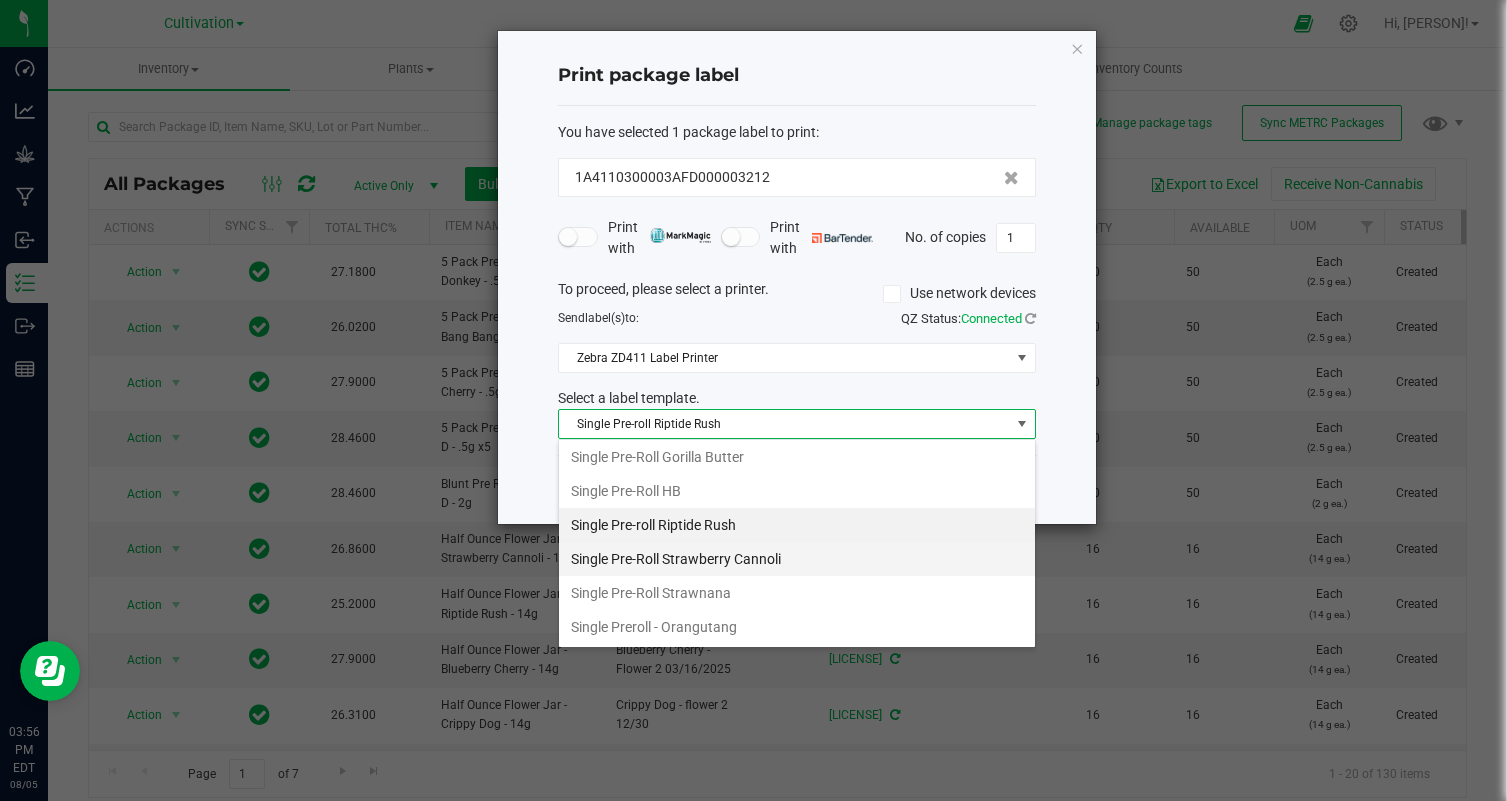 click on "Single Pre-Roll Strawberry Cannoli" at bounding box center [797, 559] 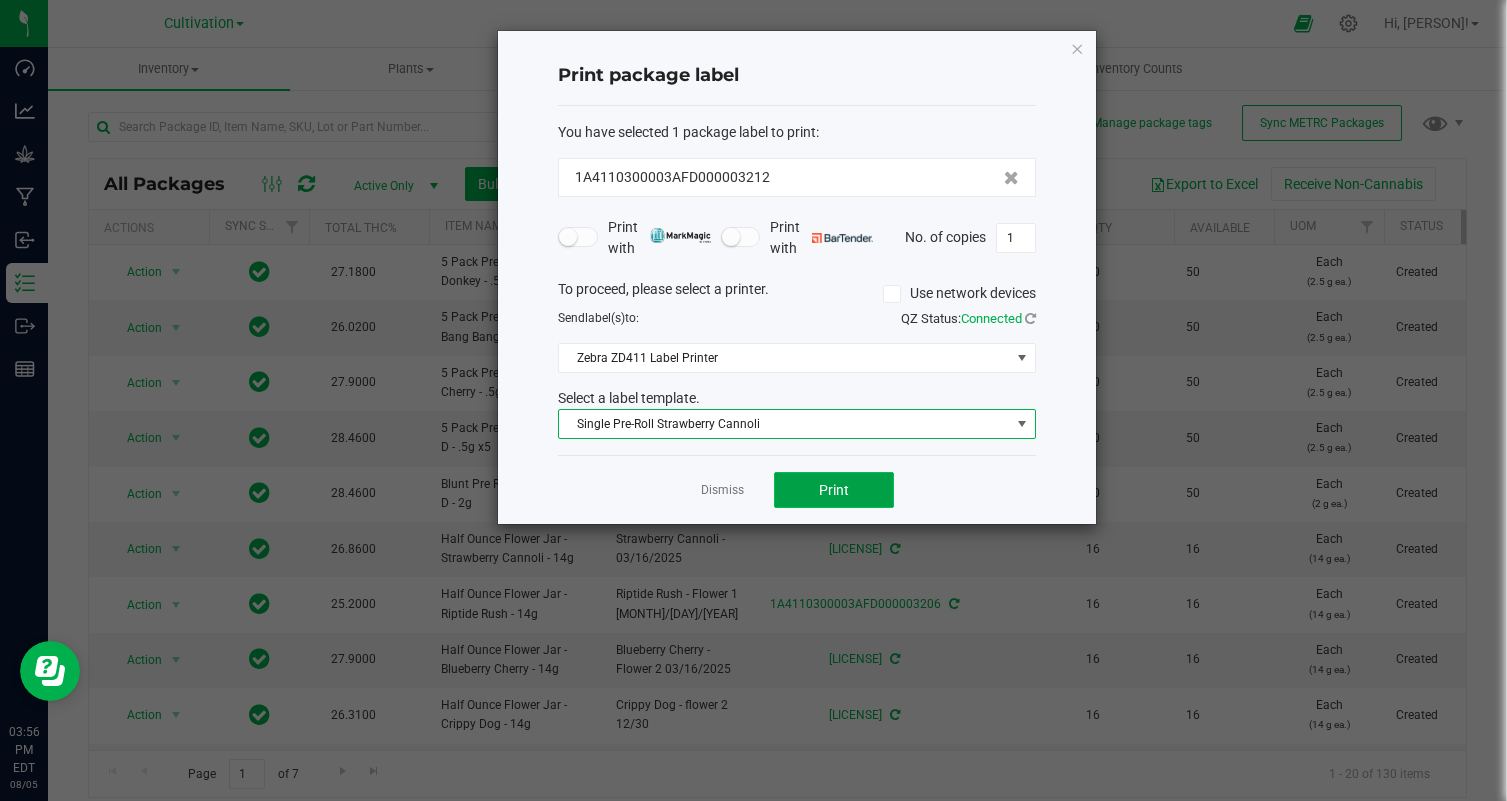 click on "Print" 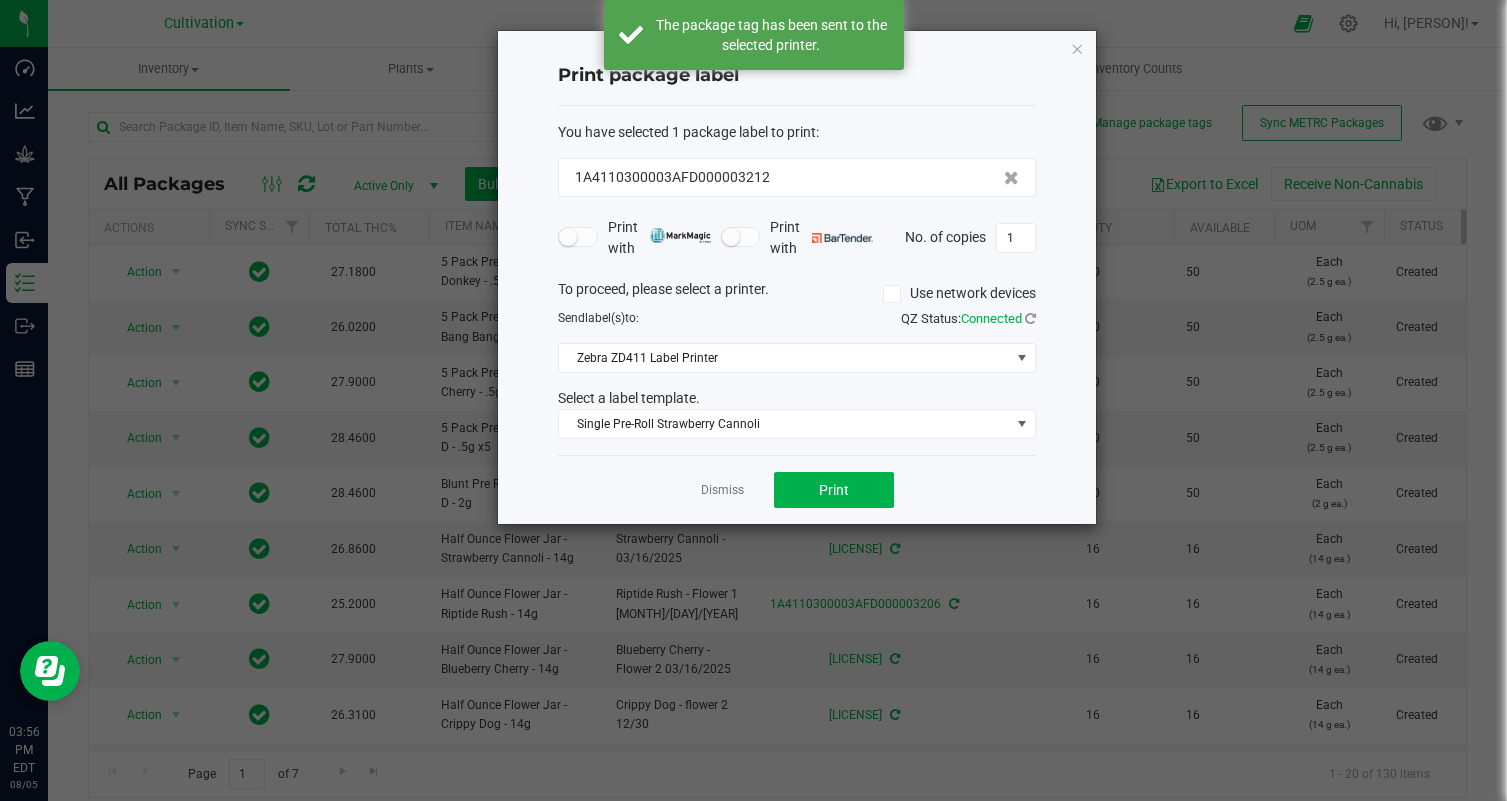 click on "You have selected 1 package label to print  :   [LICENSE]   Print with   Print with   No. of copies  1  To proceed, please select a printer.   Use network devices  Send  label(s)  to:  QZ Status:   Connected  Zebra ZD411 Label Printer  Select a label template.  Single Pre-Roll Strawberry Cannoli" 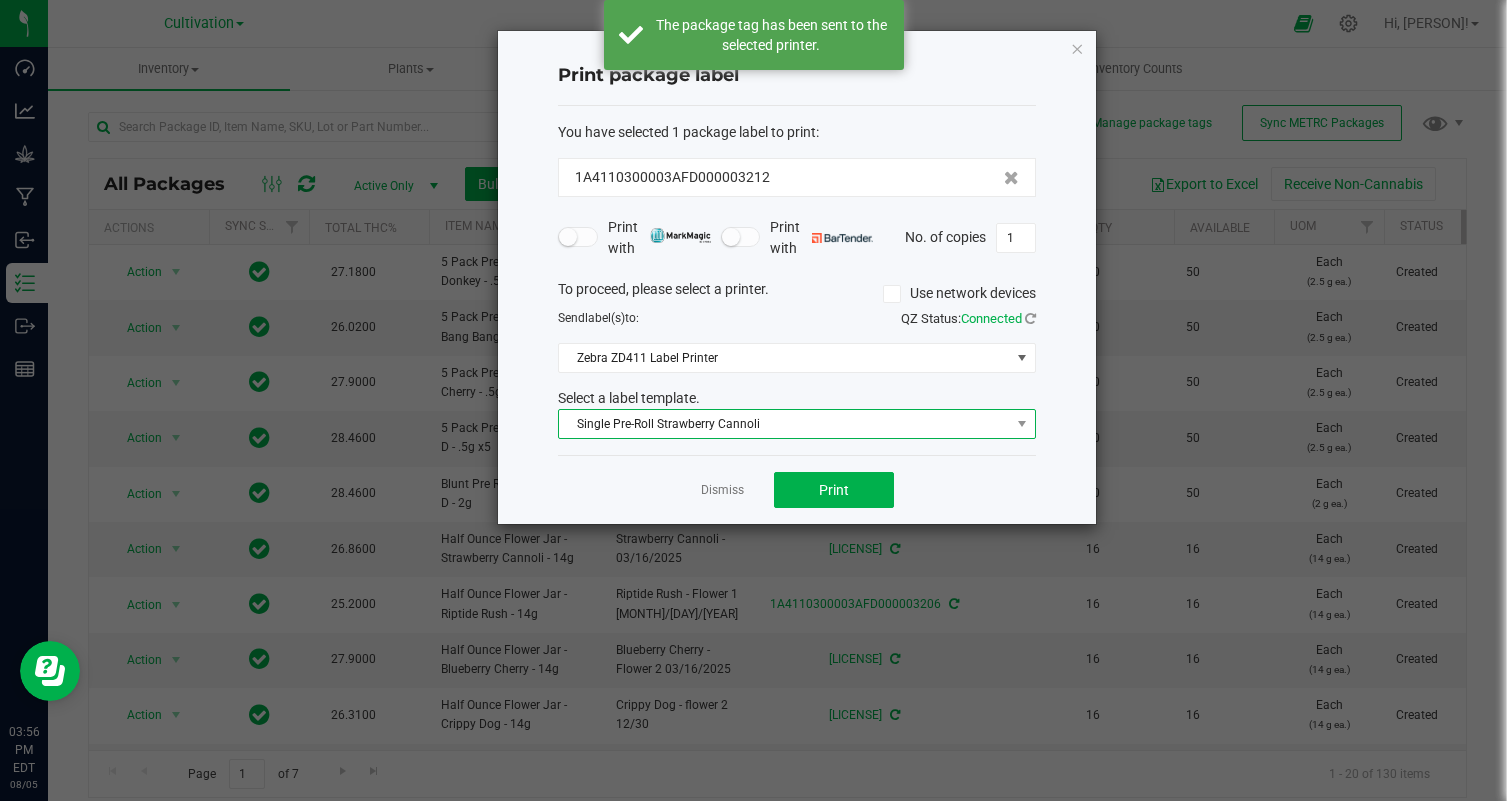 click on "Single Pre-Roll Strawberry Cannoli" at bounding box center (784, 424) 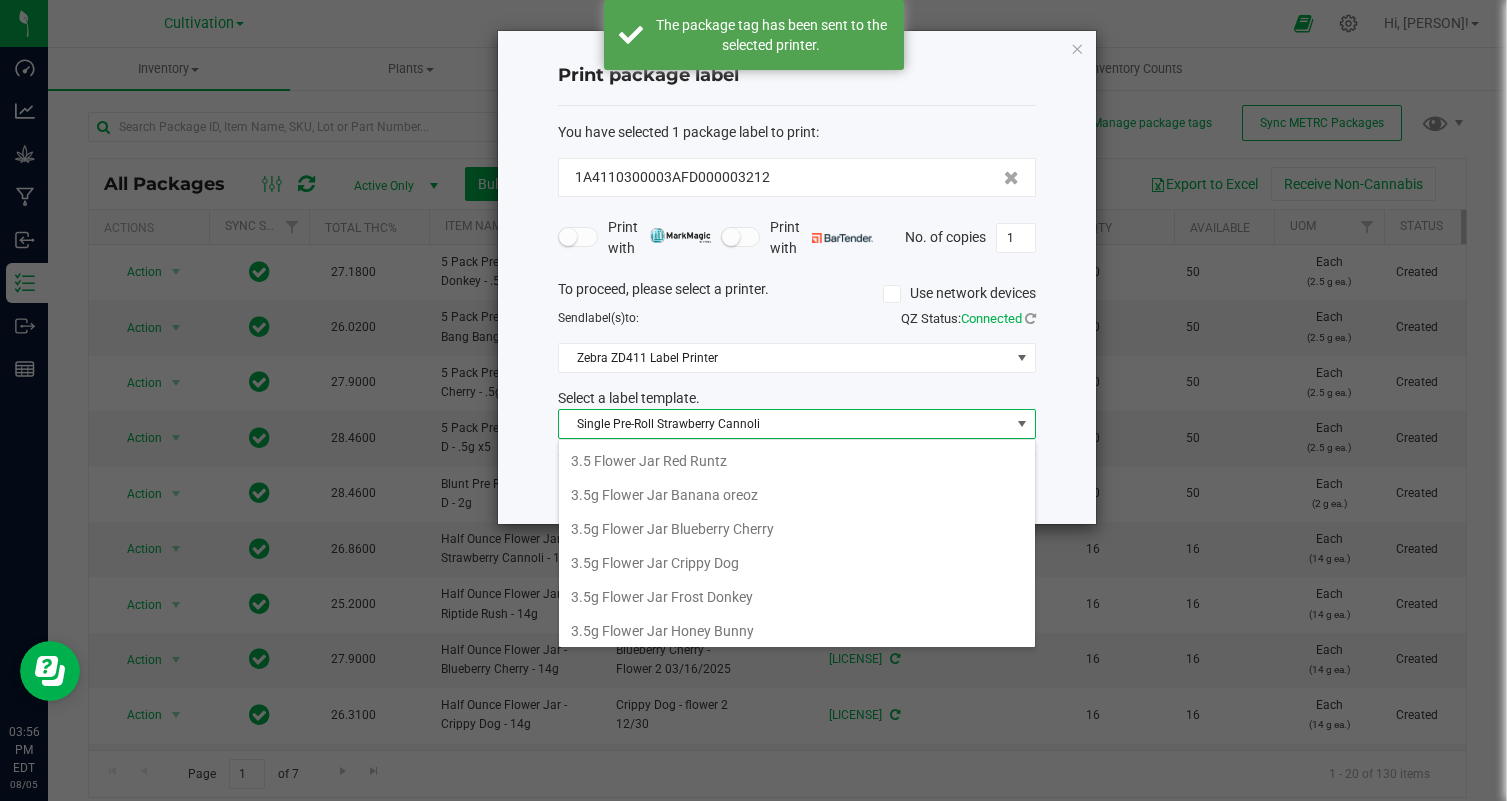 scroll, scrollTop: 446, scrollLeft: 0, axis: vertical 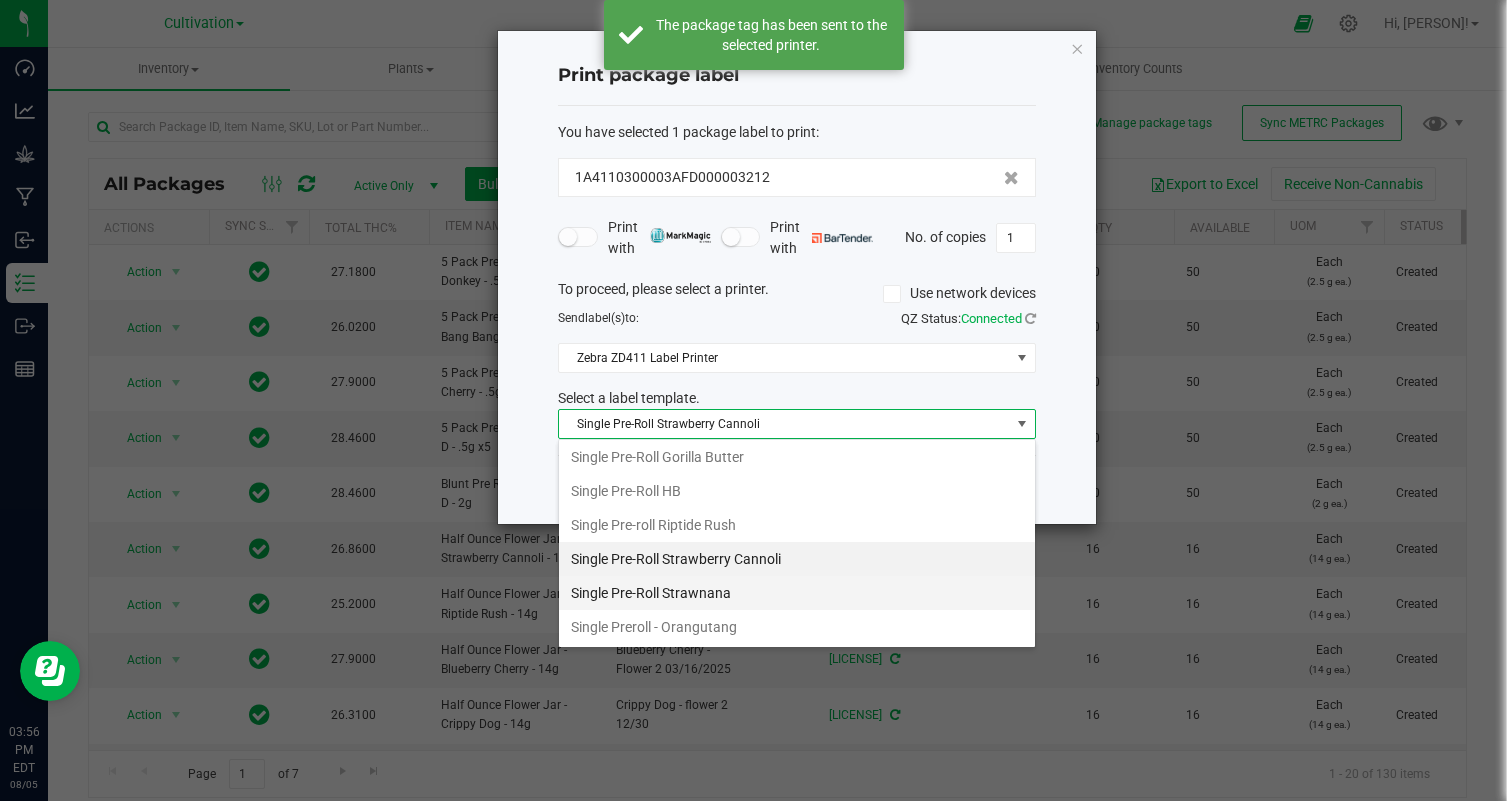 click on "Single Pre-Roll Strawnana" at bounding box center (797, 593) 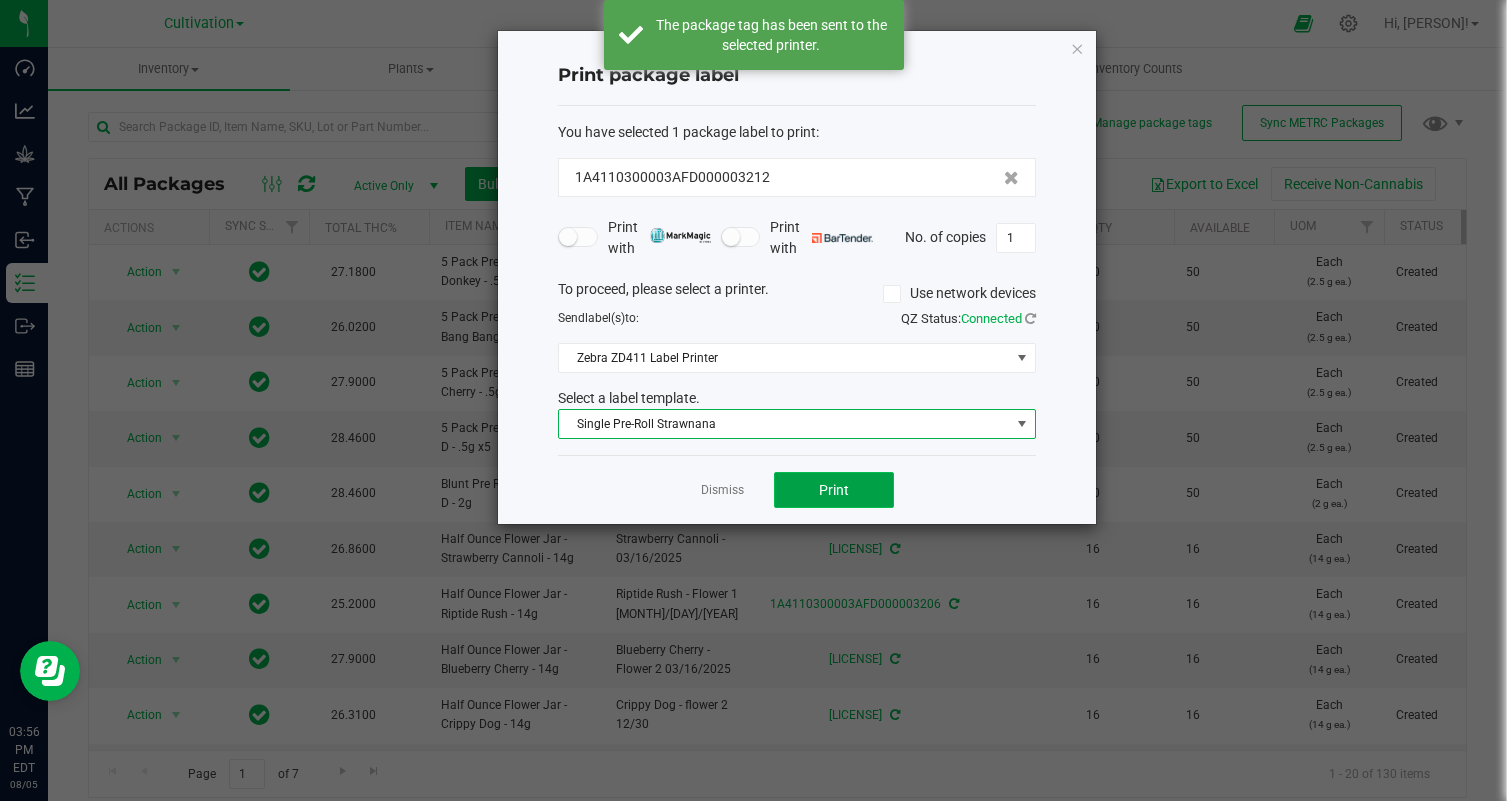 click on "Print" 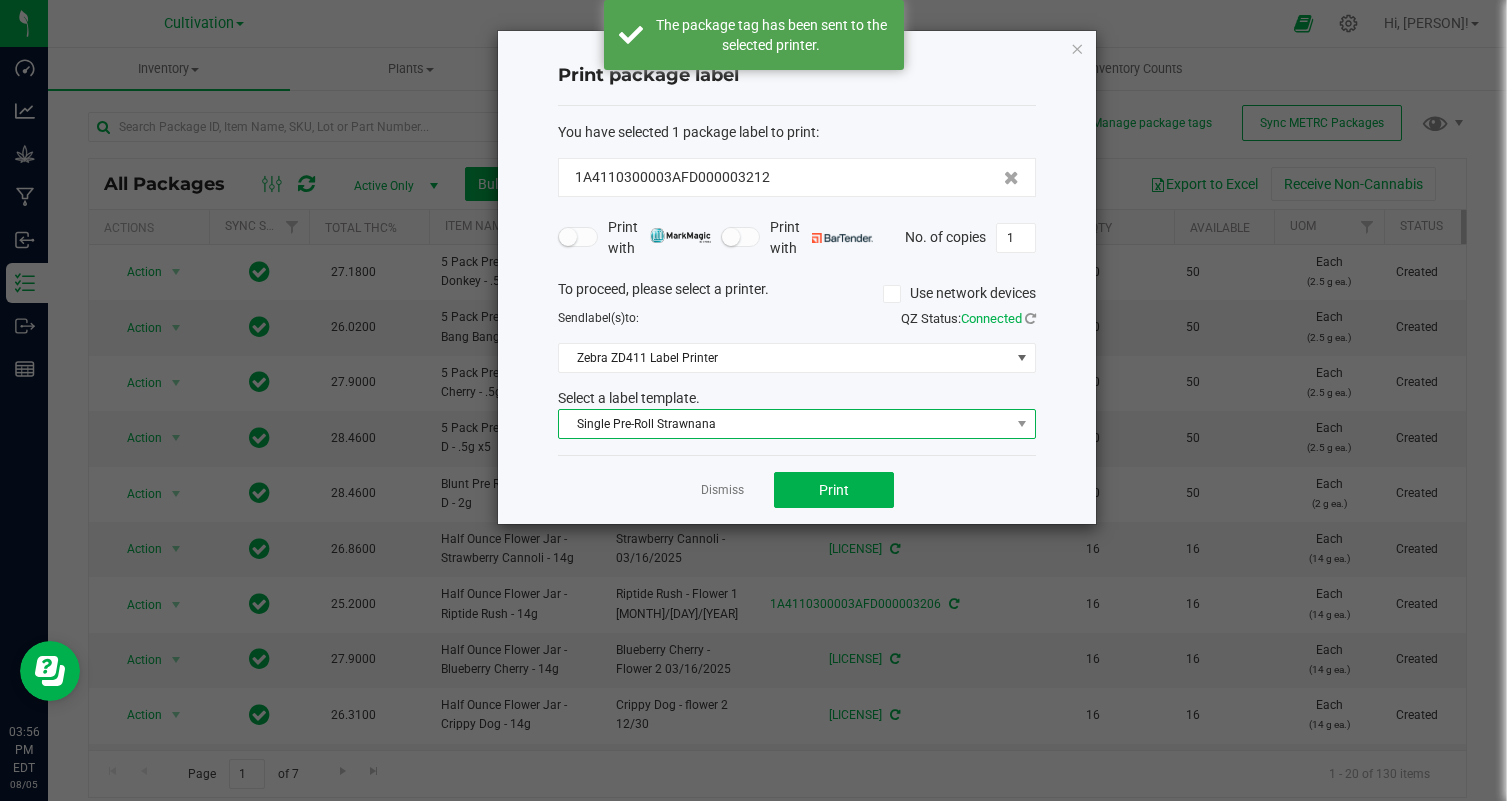 click on "Single Pre-Roll Strawnana" at bounding box center (784, 424) 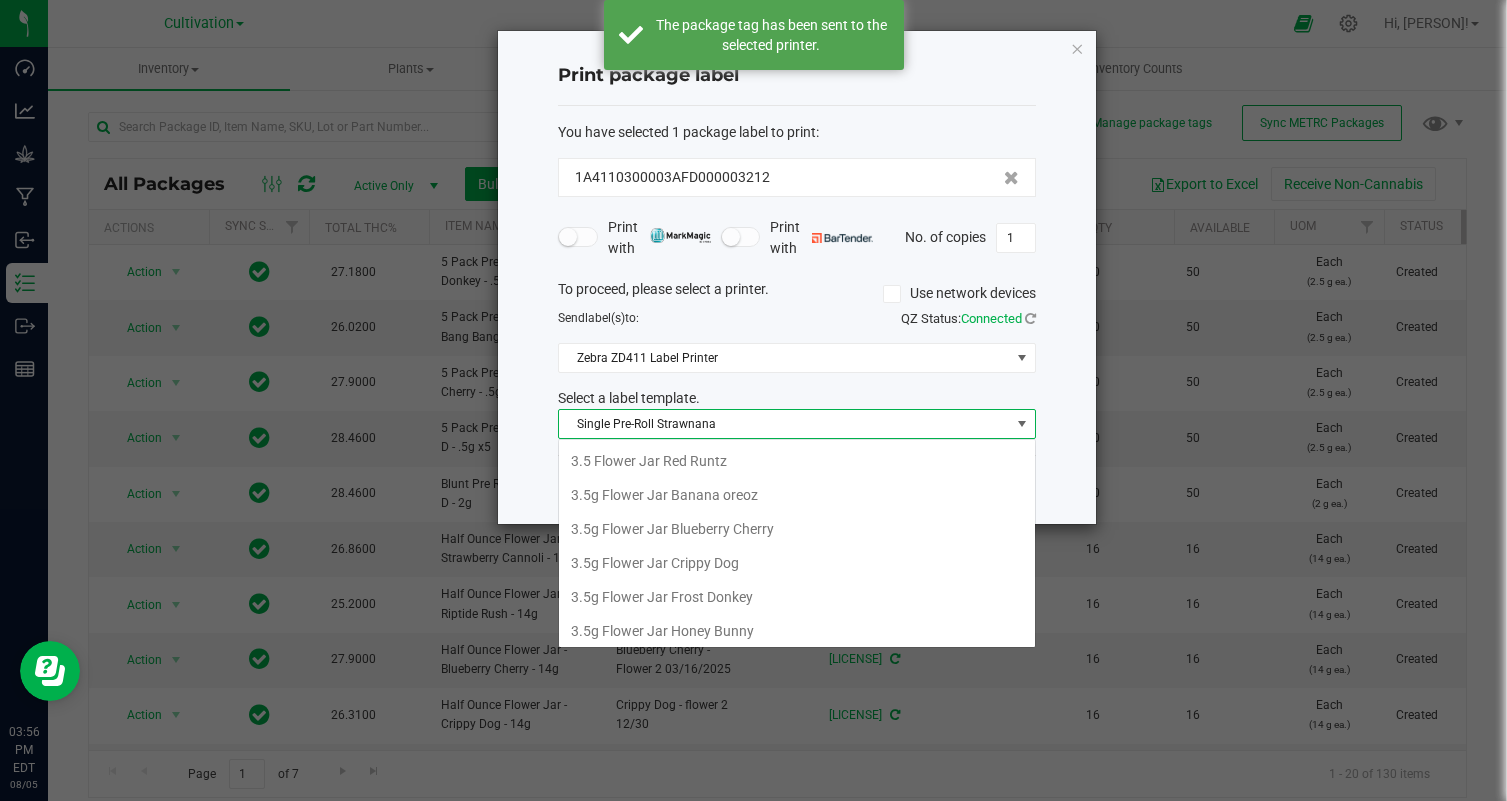 scroll, scrollTop: 99970, scrollLeft: 99522, axis: both 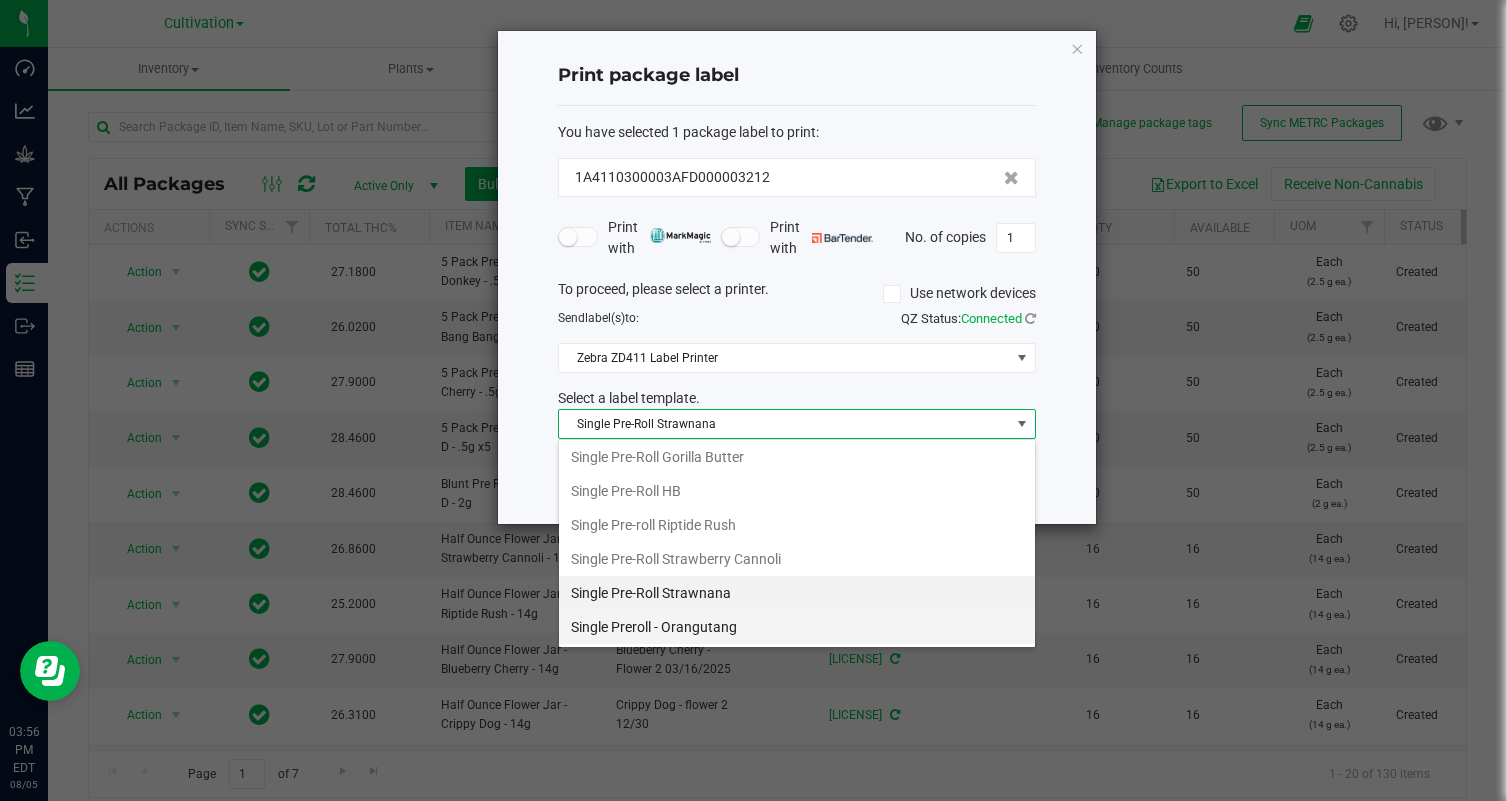 click on "Single Preroll - Orangutang" at bounding box center [797, 627] 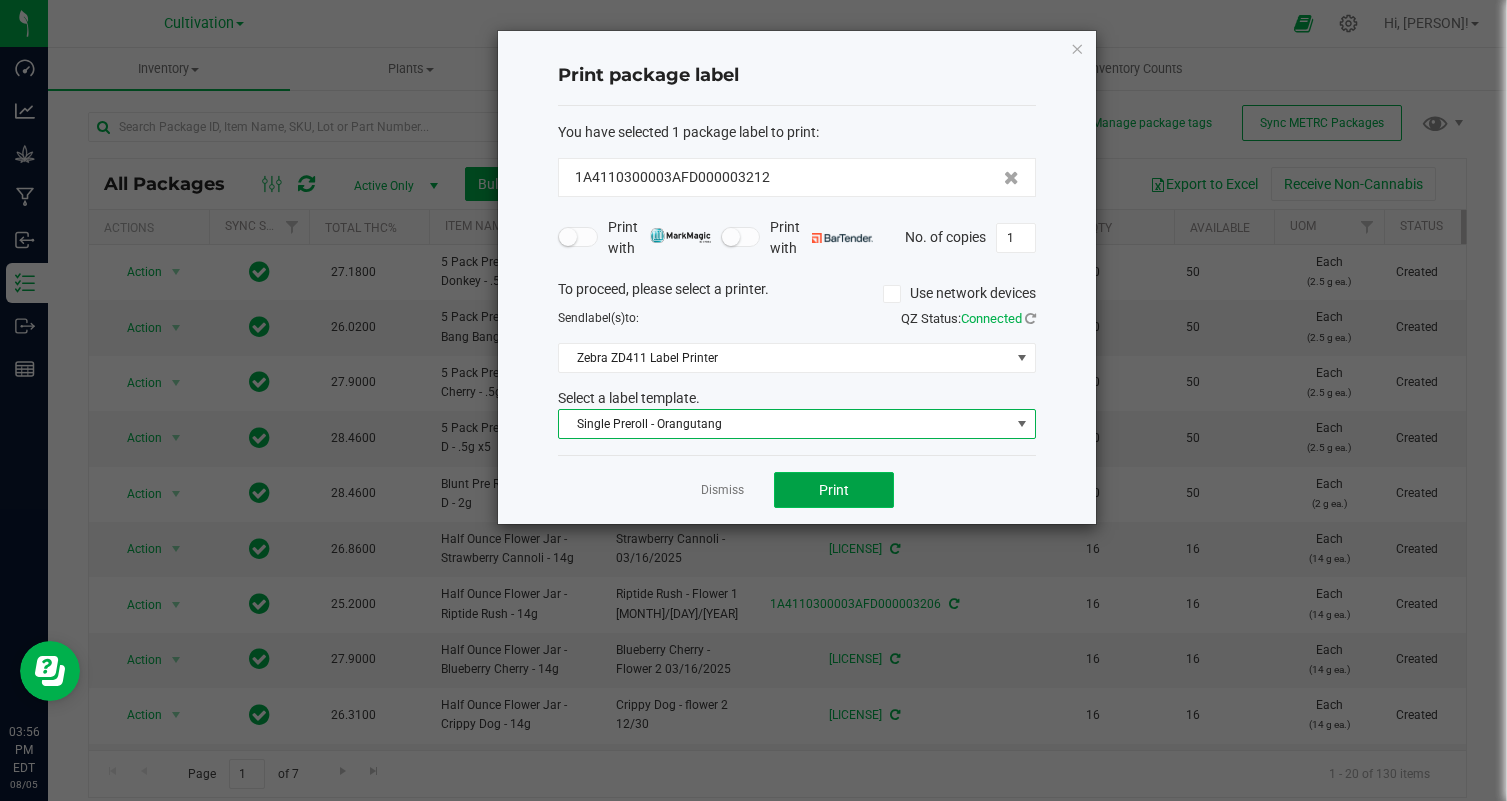 click on "Print" 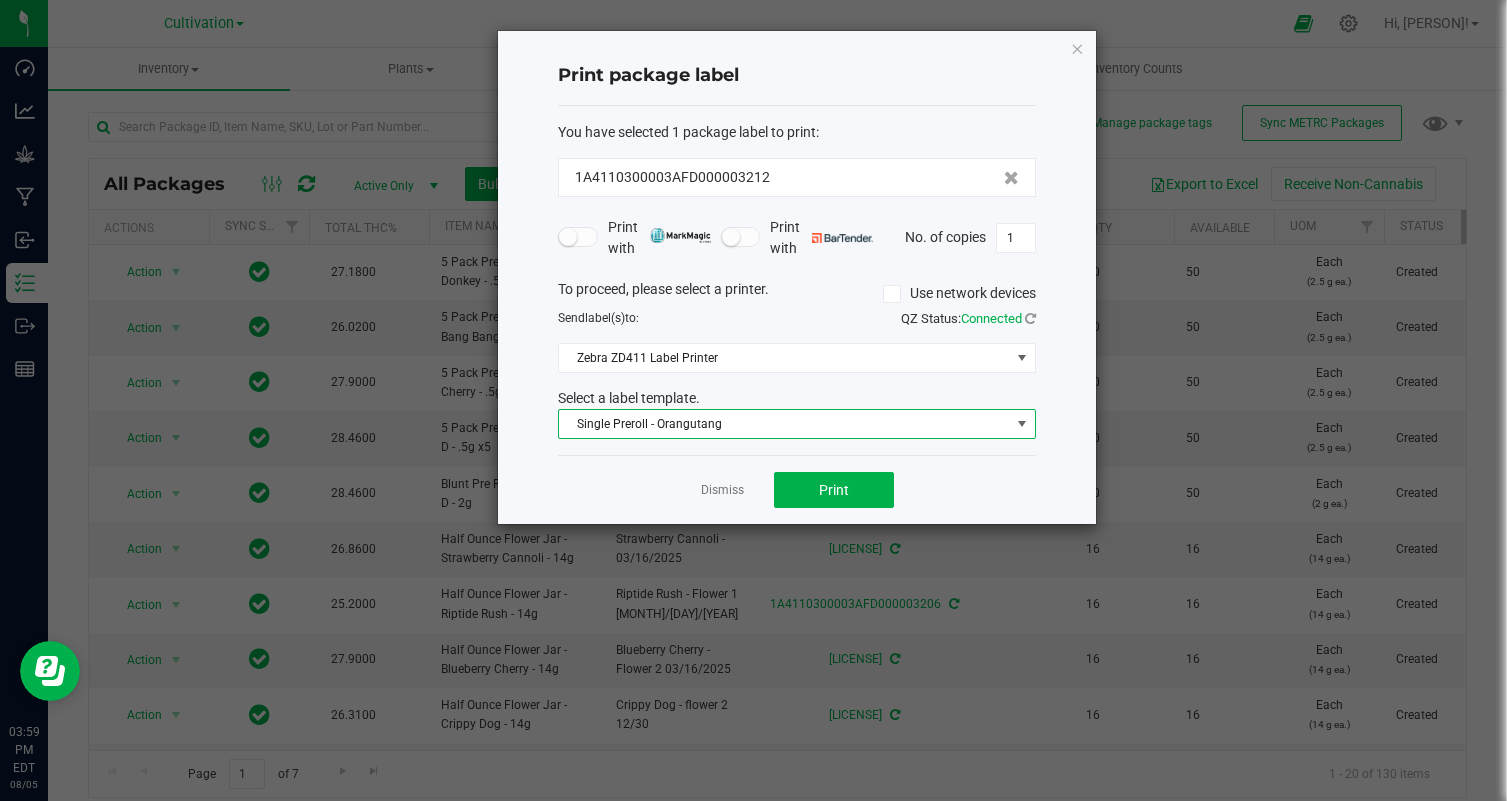 click on "Single Preroll - Orangutang" at bounding box center [784, 424] 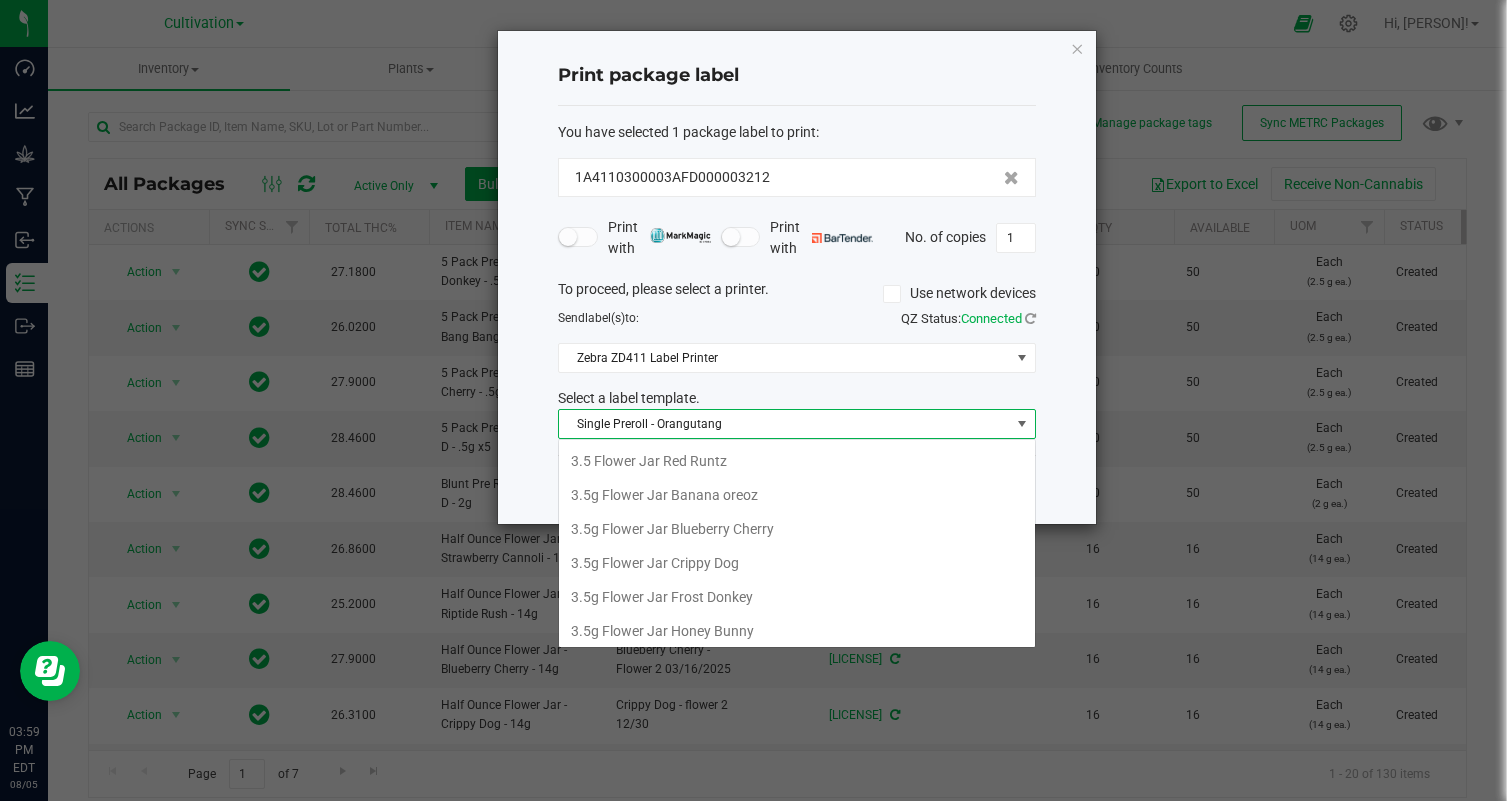 scroll, scrollTop: 99970, scrollLeft: 99522, axis: both 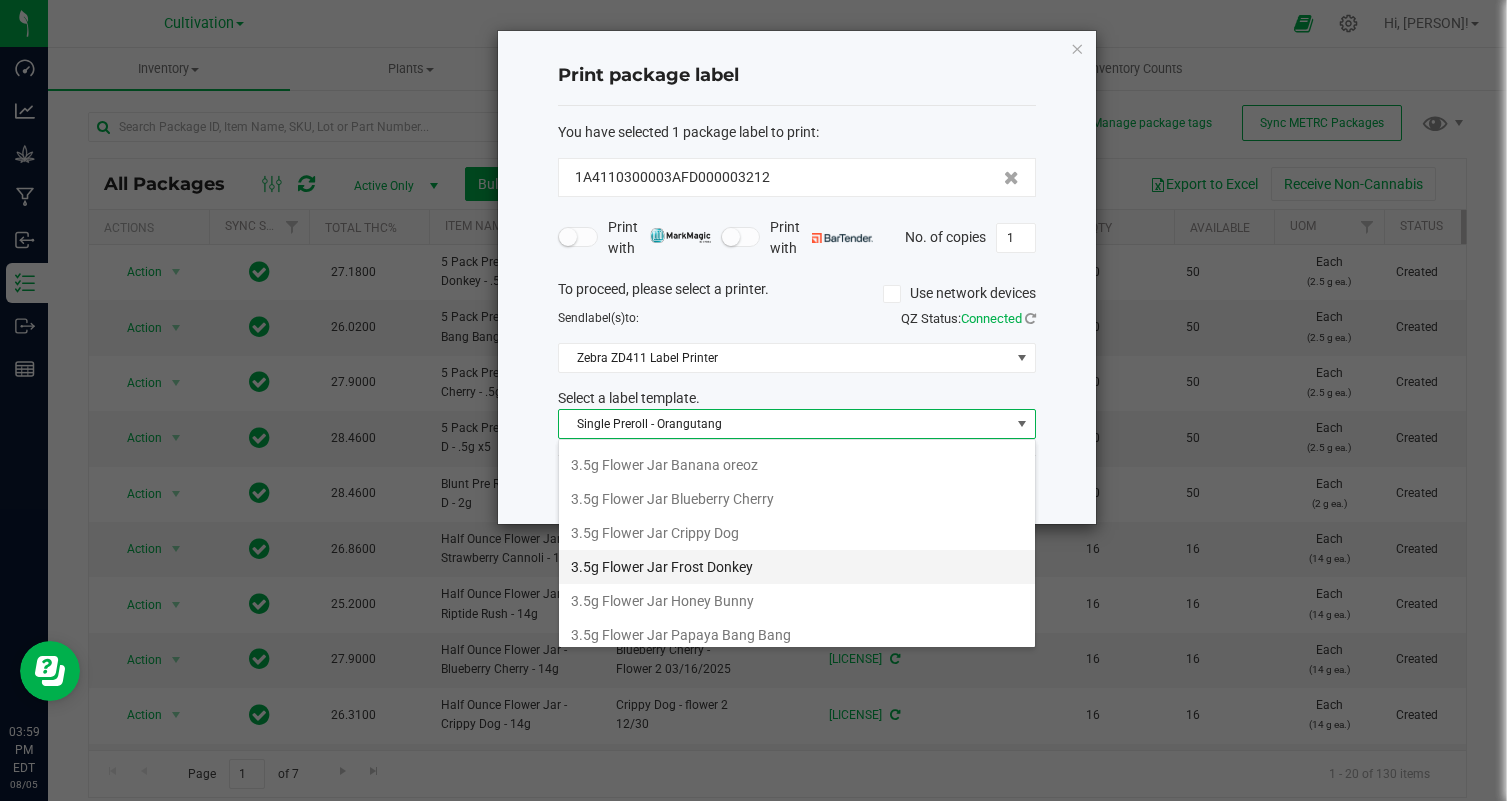 click on "3.5g Flower Jar Frost Donkey" at bounding box center [797, 567] 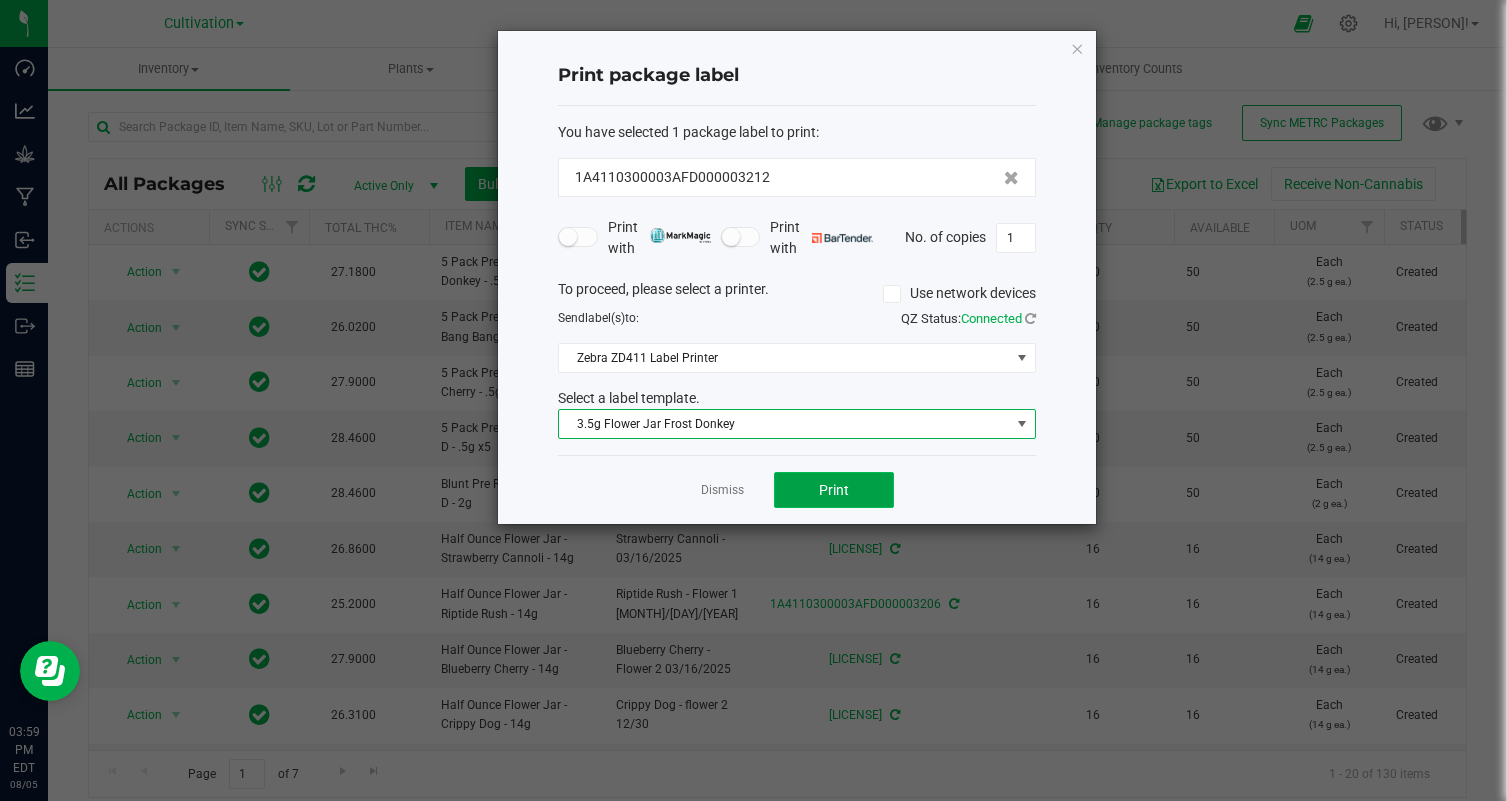 click on "Print" 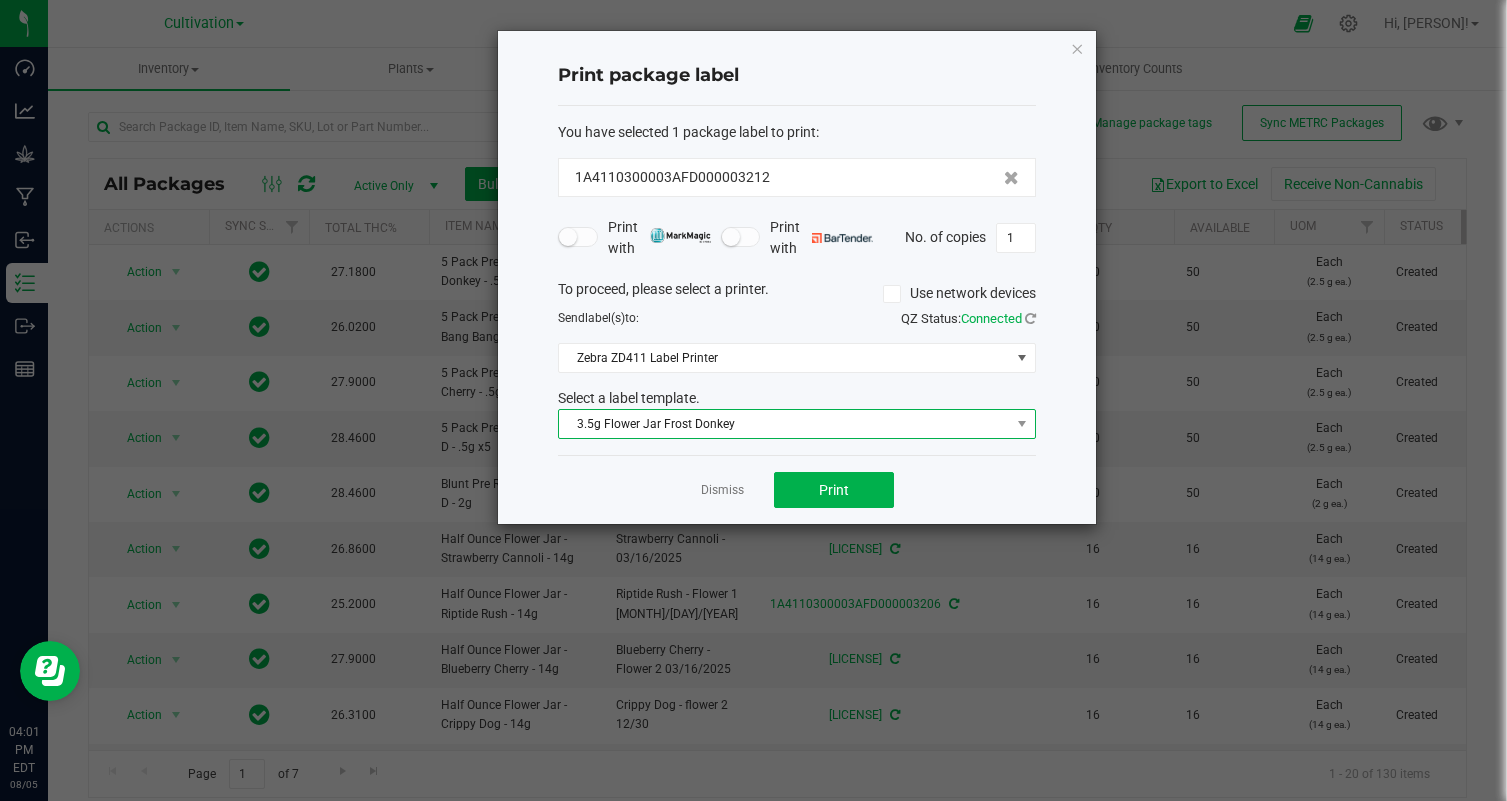 click on "3.5g Flower Jar Frost Donkey" at bounding box center [784, 424] 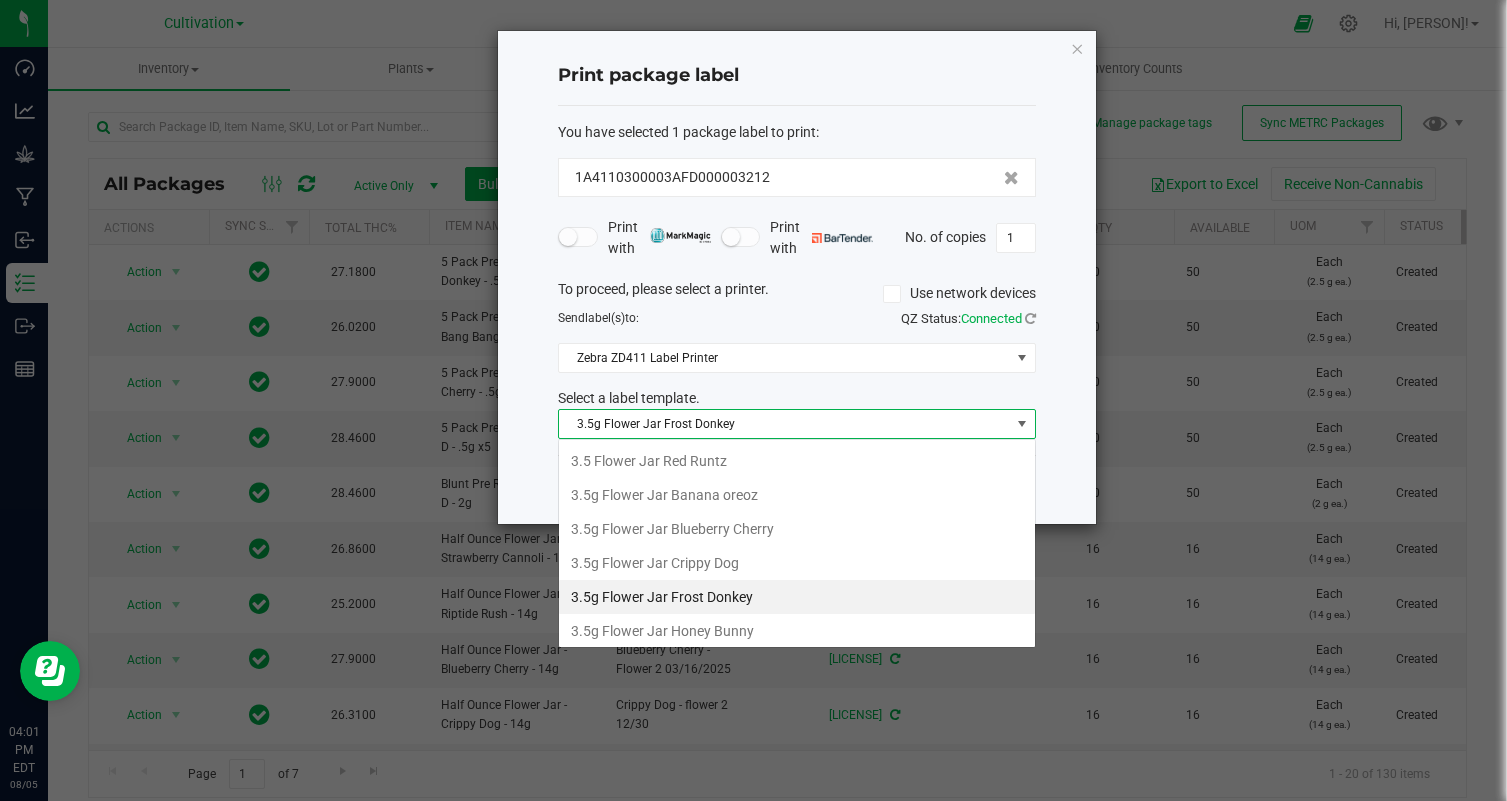 scroll, scrollTop: 99970, scrollLeft: 99522, axis: both 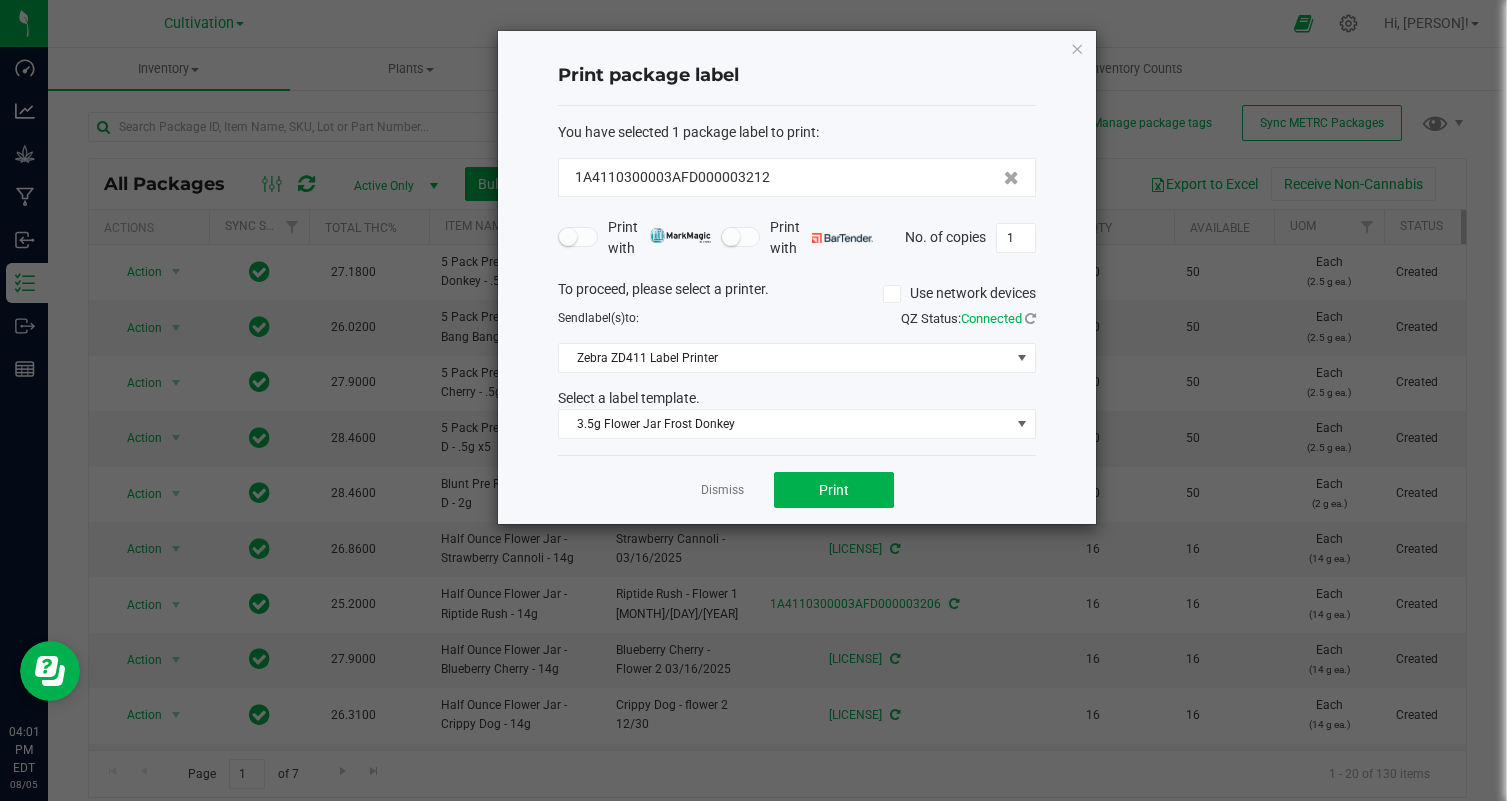 click on "Print package label  You have selected 1 package label to print  :   1A4110300003AFD000003212   Print with   Print with   No. of copies  1  To proceed, please select a printer.   Use network devices  Send  label(s)  to:  QZ Status:   Connected  Zebra ZD411 Label Printer  Select a label template.  3.5g Flower Jar Frost Donkey  Dismiss   Print" 